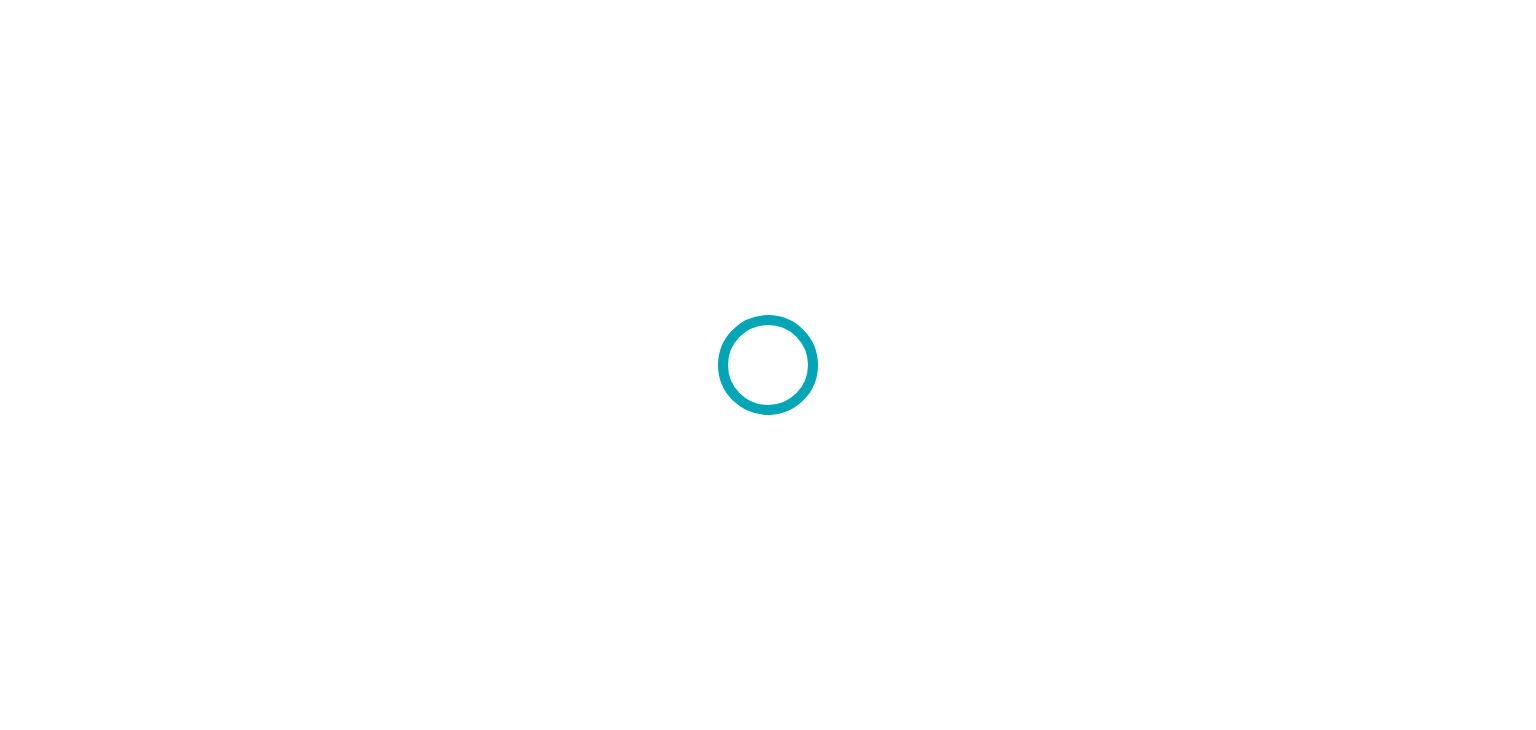 scroll, scrollTop: 0, scrollLeft: 0, axis: both 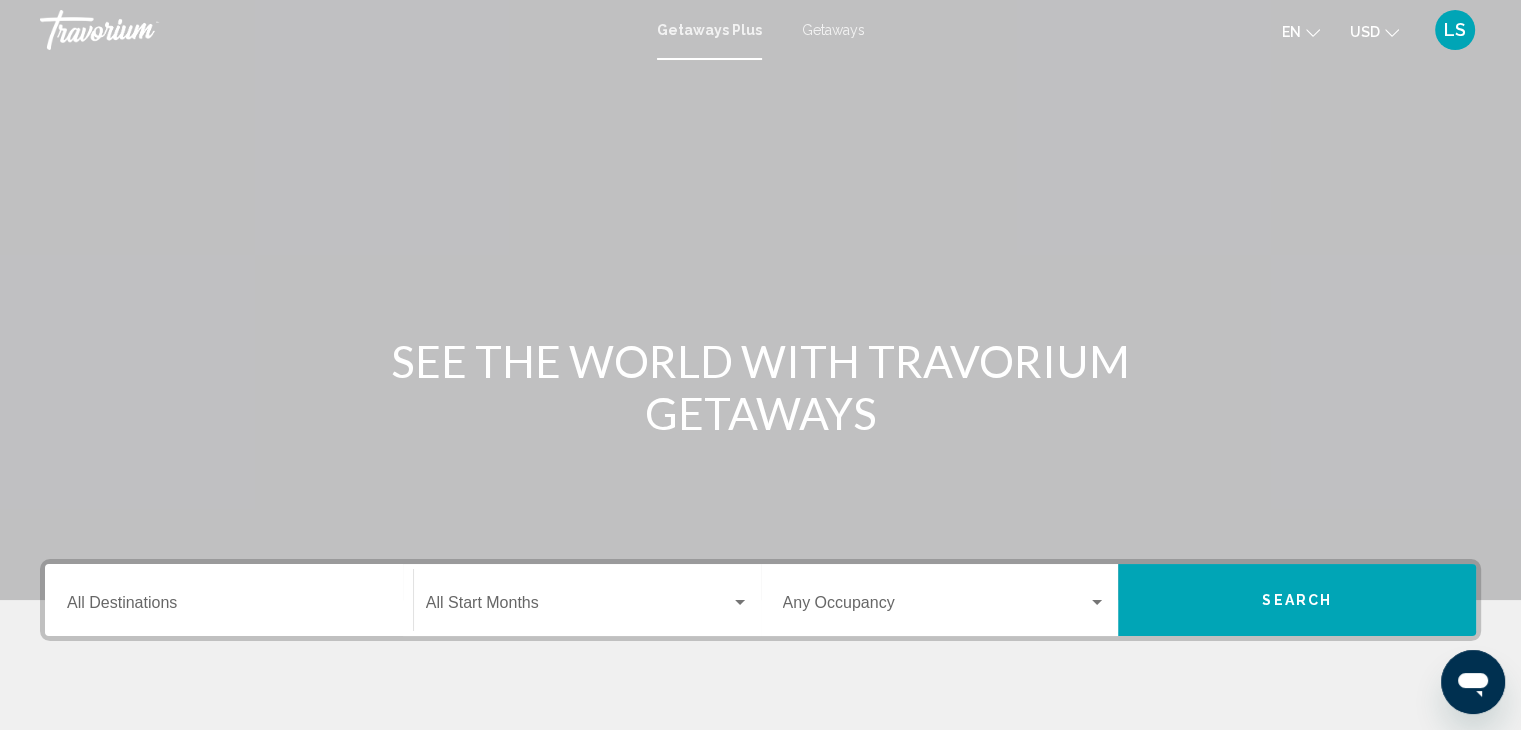 click on "Getaways" at bounding box center [833, 30] 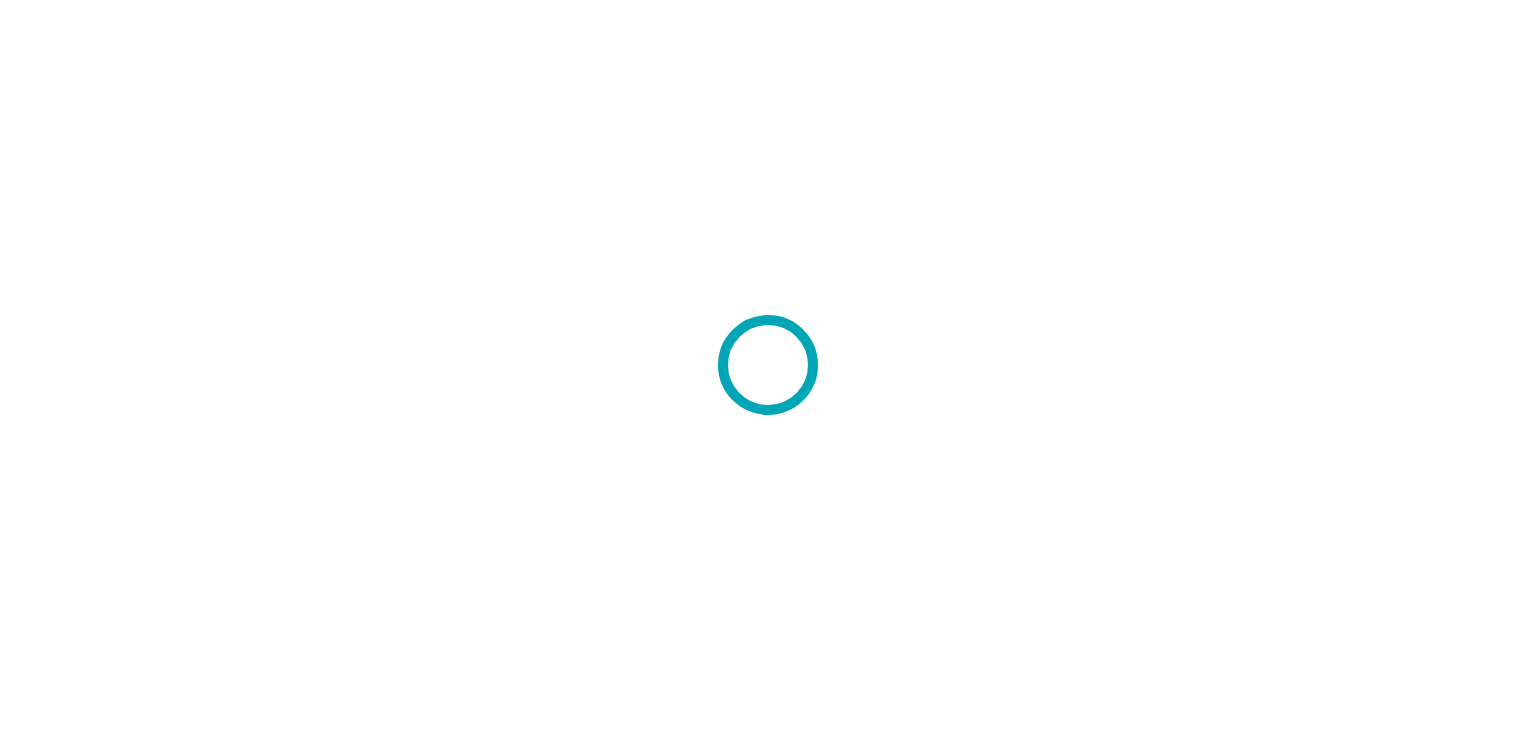 scroll, scrollTop: 0, scrollLeft: 0, axis: both 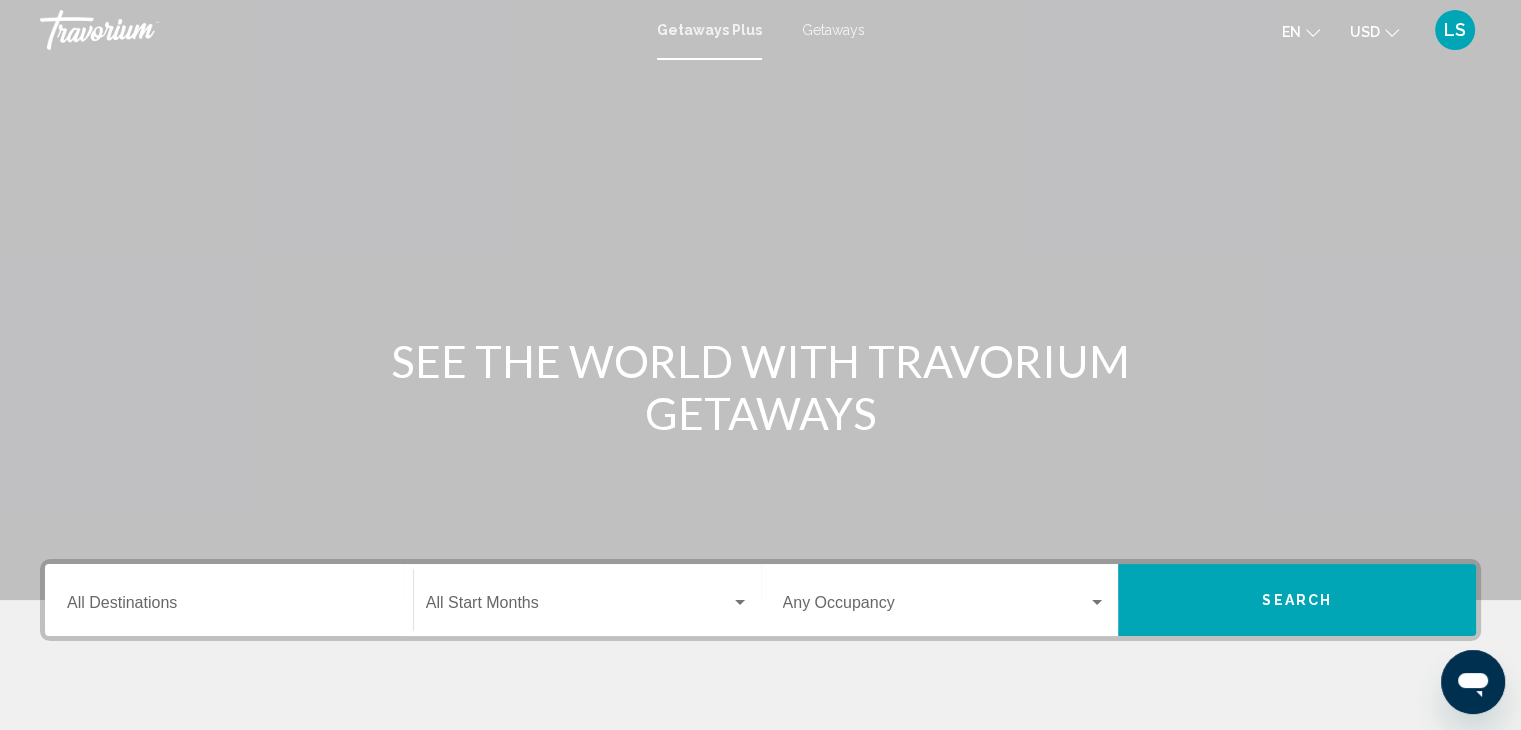 click at bounding box center (936, 607) 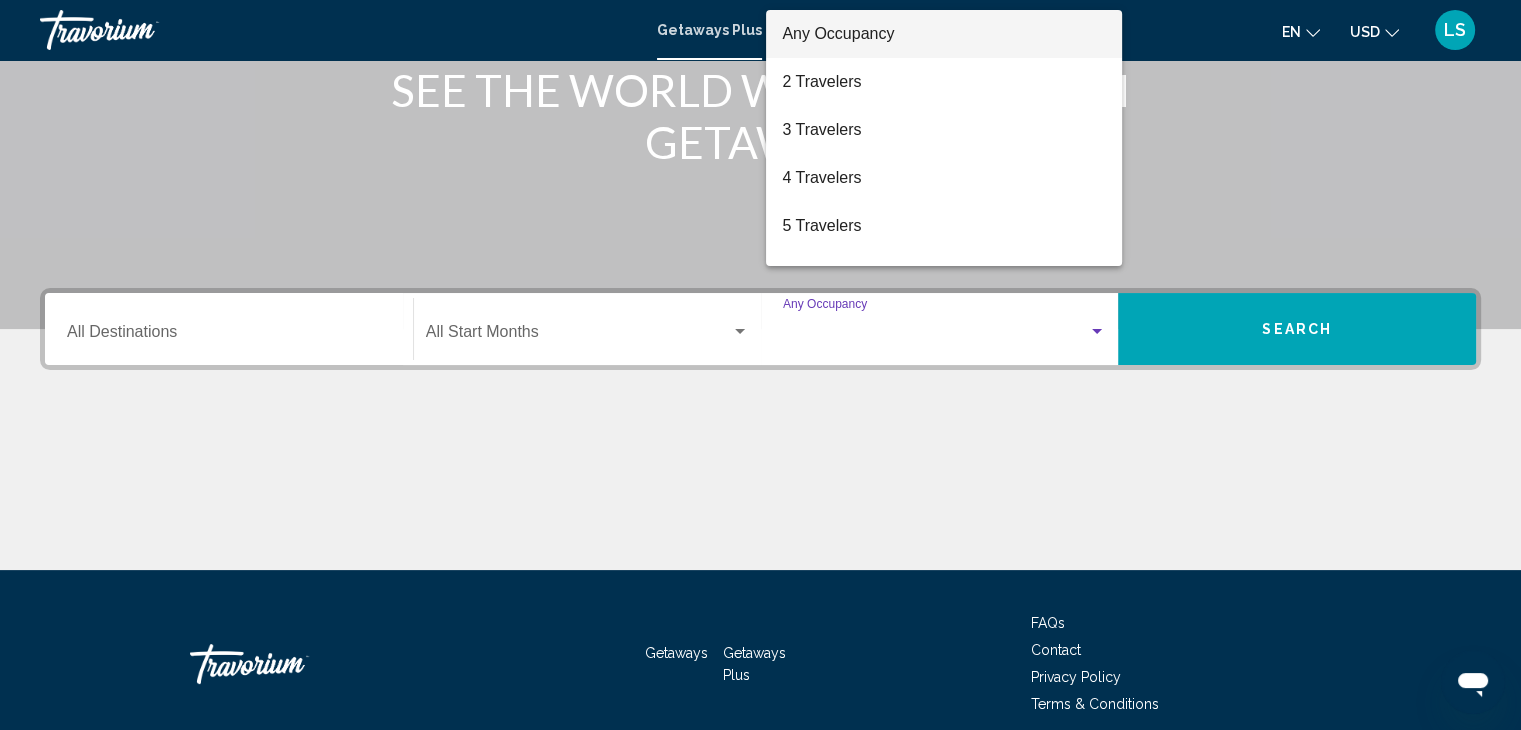 scroll, scrollTop: 356, scrollLeft: 0, axis: vertical 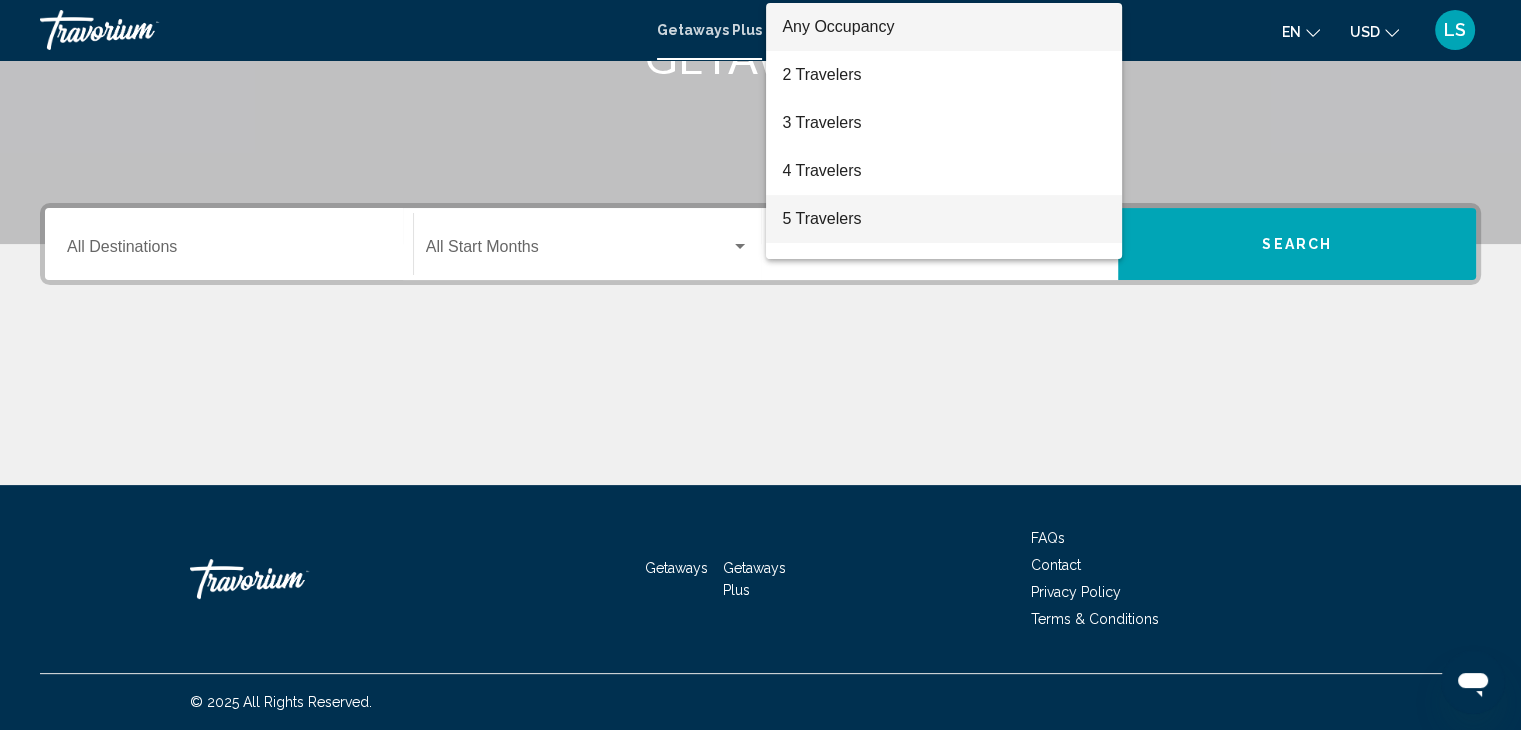 click on "5 Travelers" at bounding box center (944, 219) 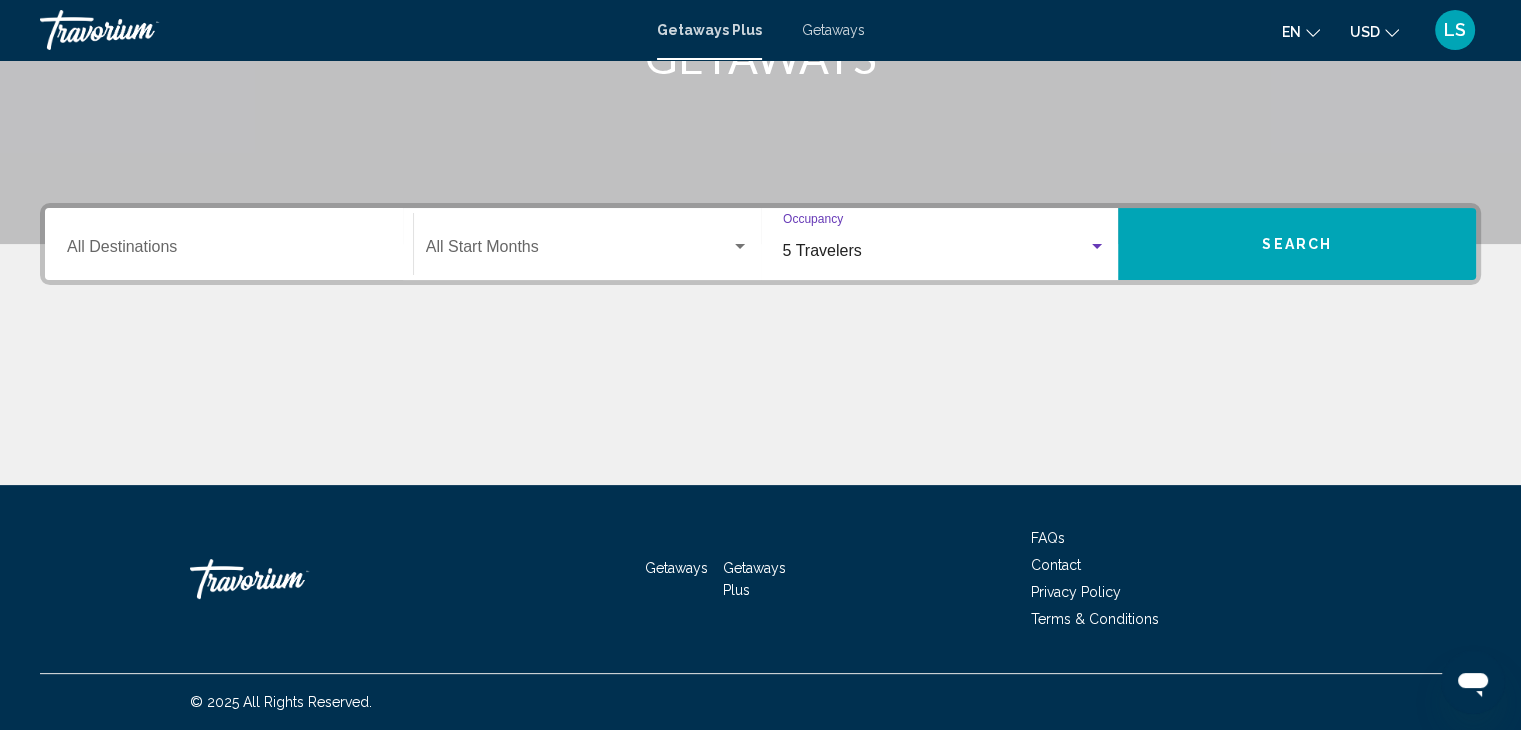 click at bounding box center [578, 251] 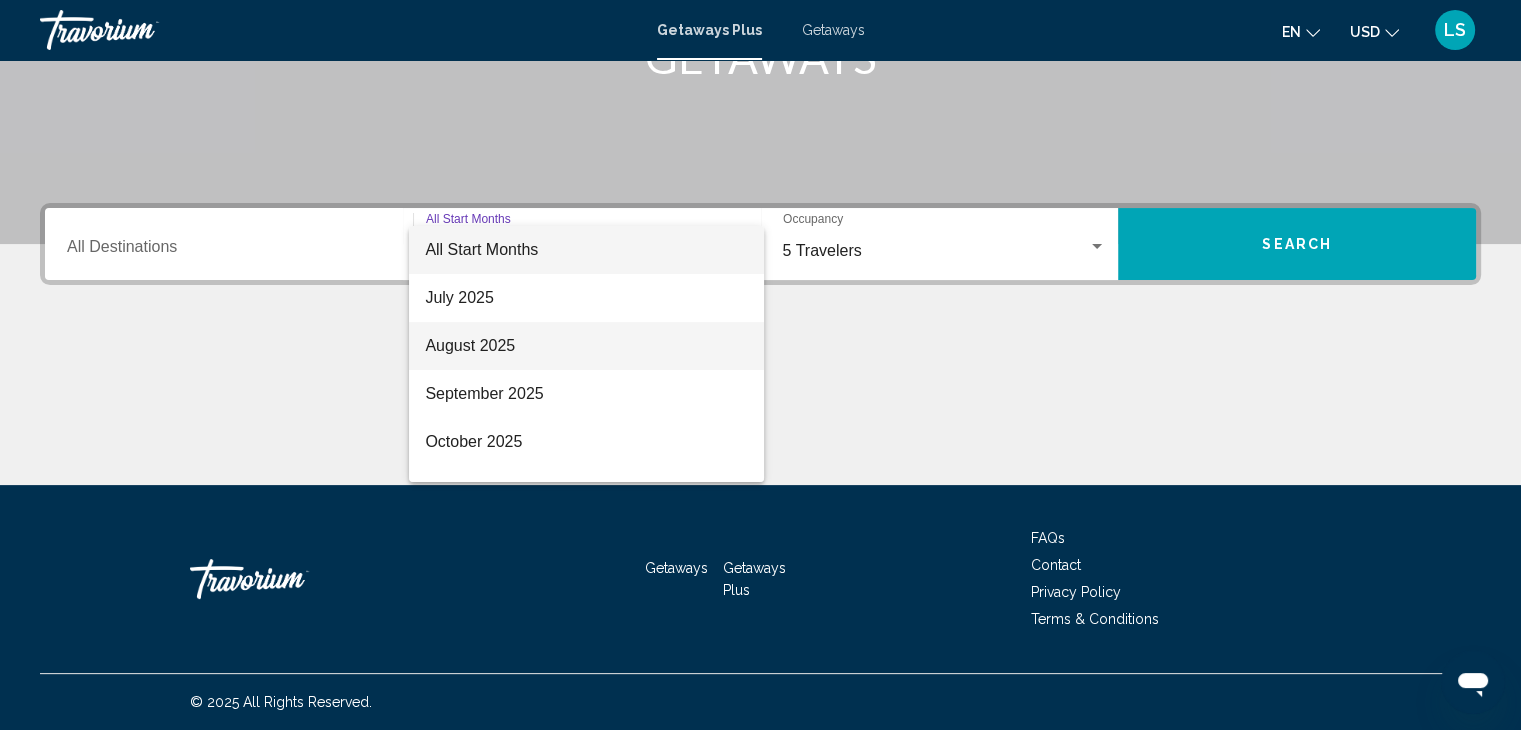 click on "August 2025" at bounding box center [586, 346] 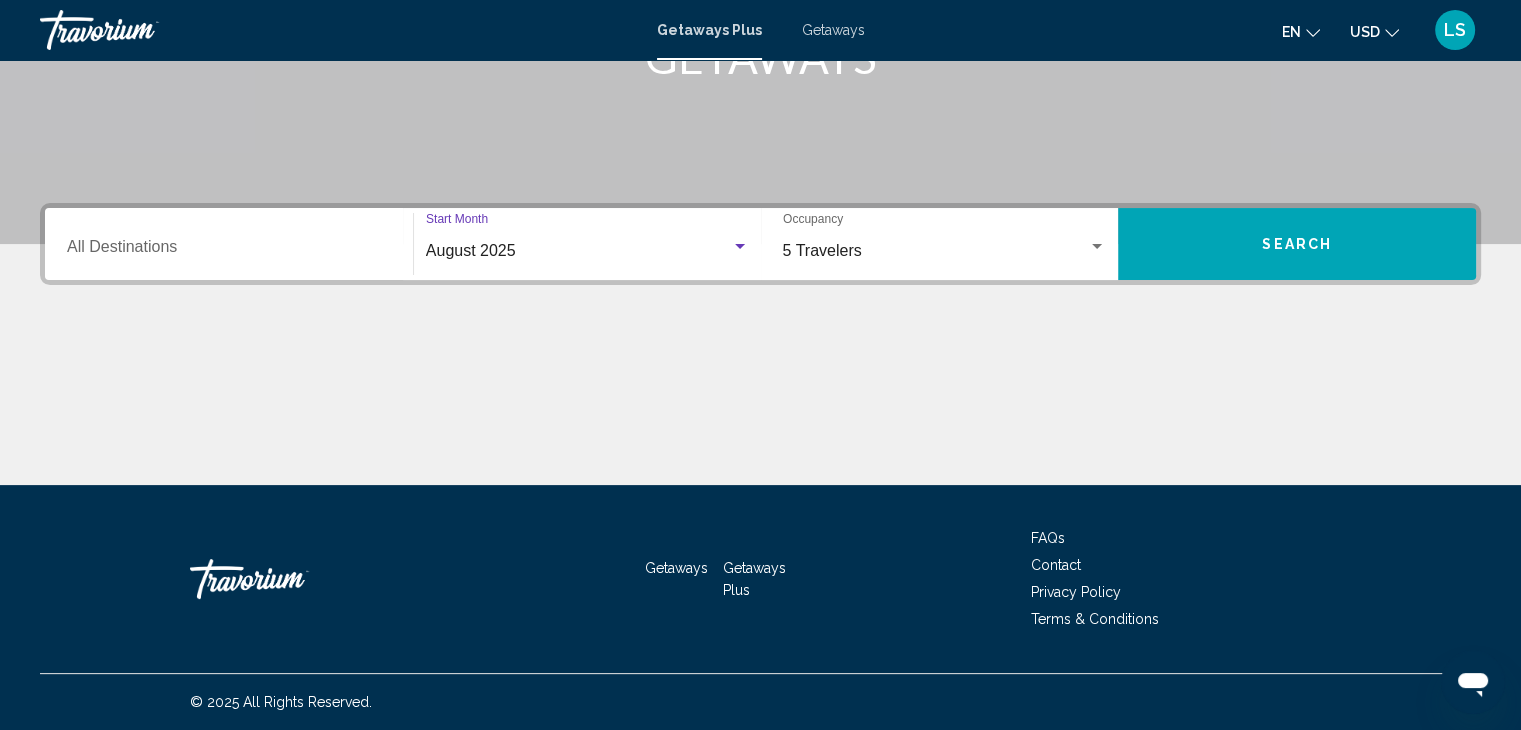 click on "Destination All Destinations" at bounding box center [229, 251] 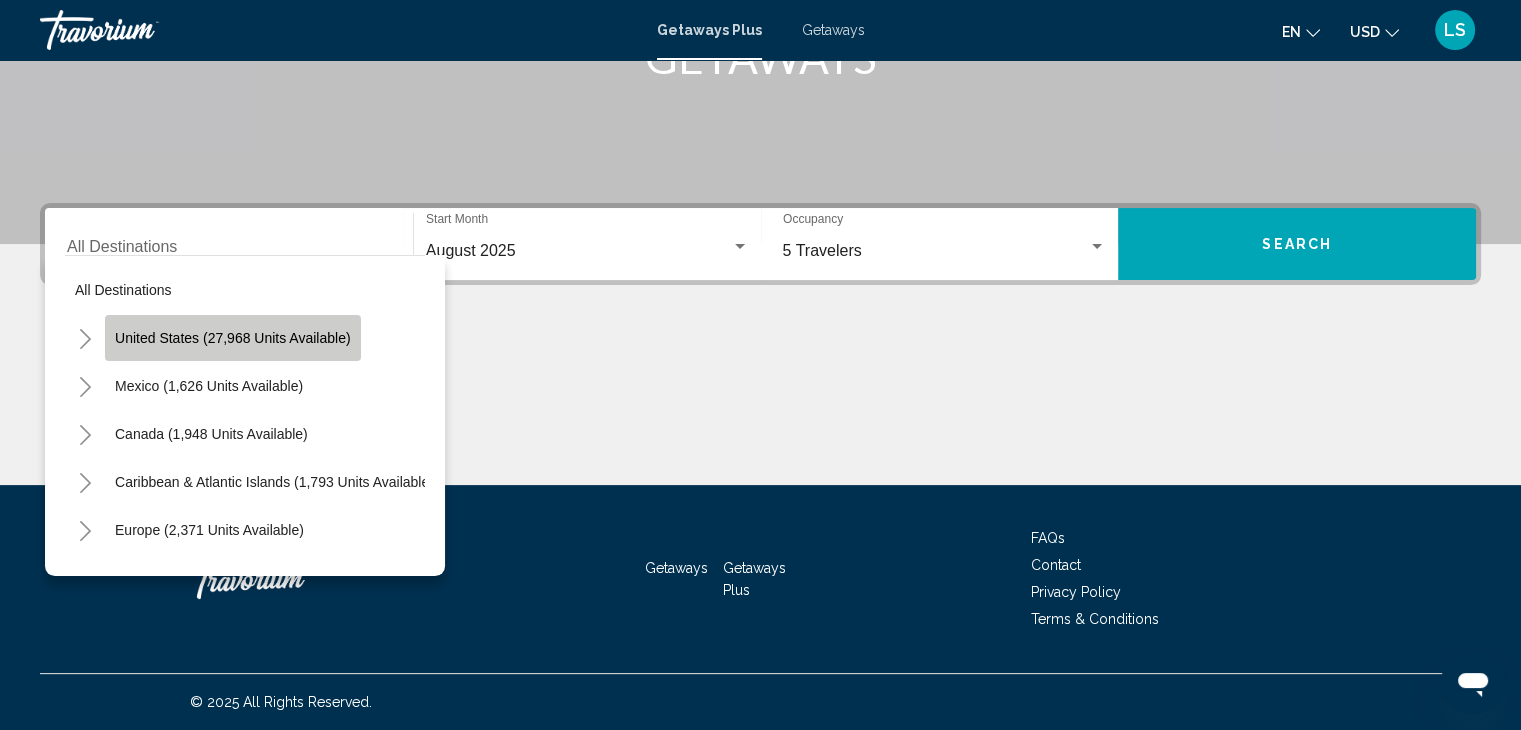 click on "United States (27,968 units available)" 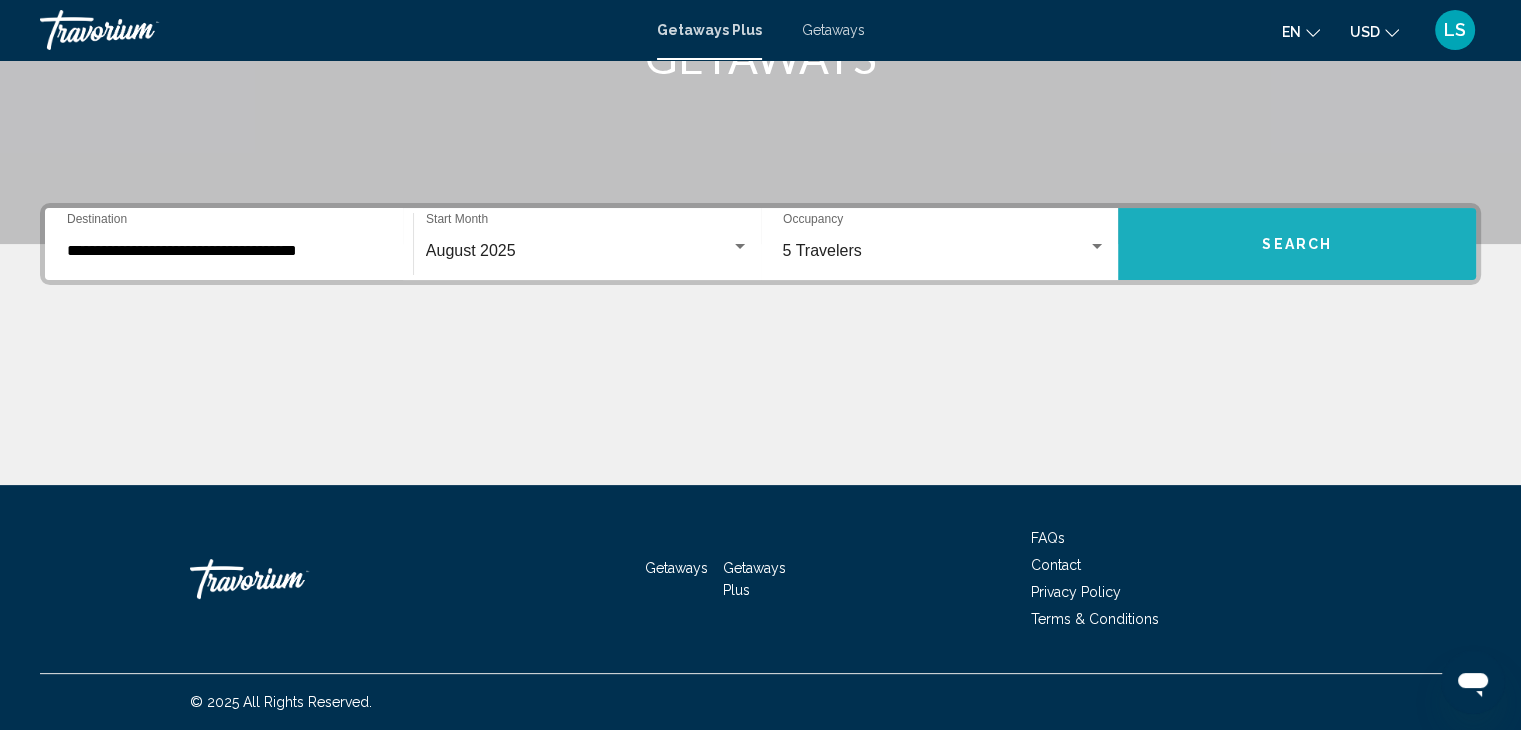 click on "Search" at bounding box center [1297, 244] 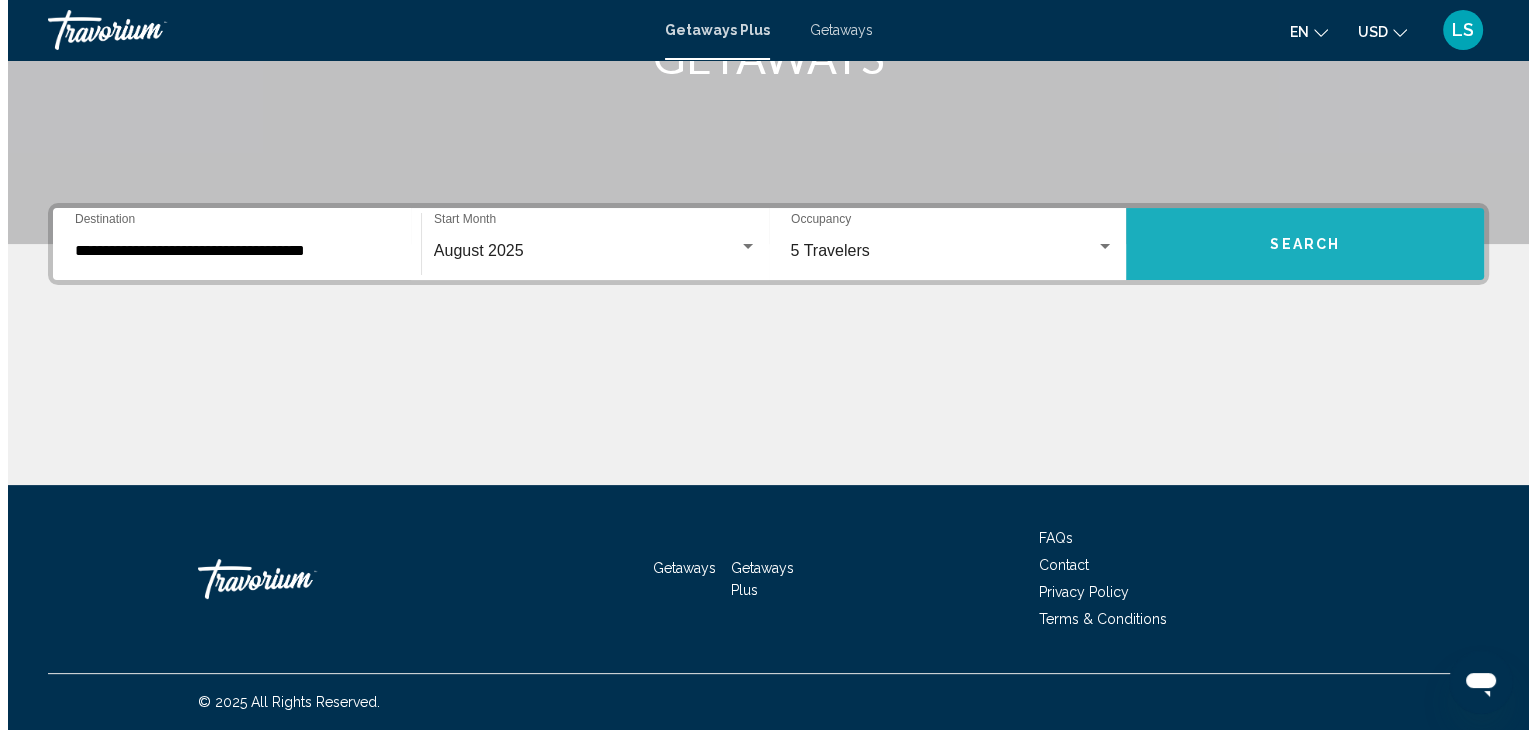 scroll, scrollTop: 0, scrollLeft: 0, axis: both 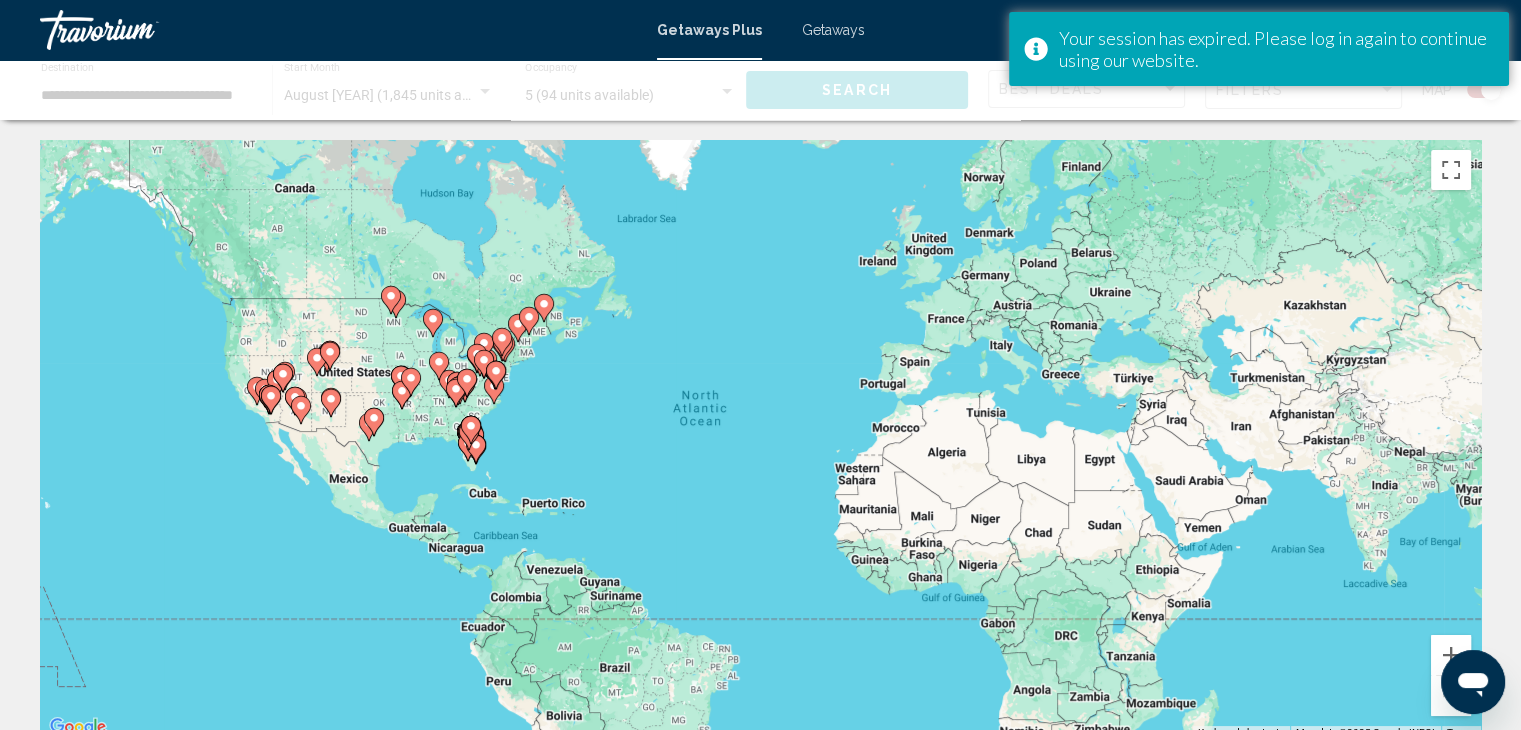 click on "To activate drag with keyboard, press Alt + Enter. Once in keyboard drag state, use the arrow keys to move the marker. To complete the drag, press the Enter key. To cancel, press Escape." at bounding box center (760, 440) 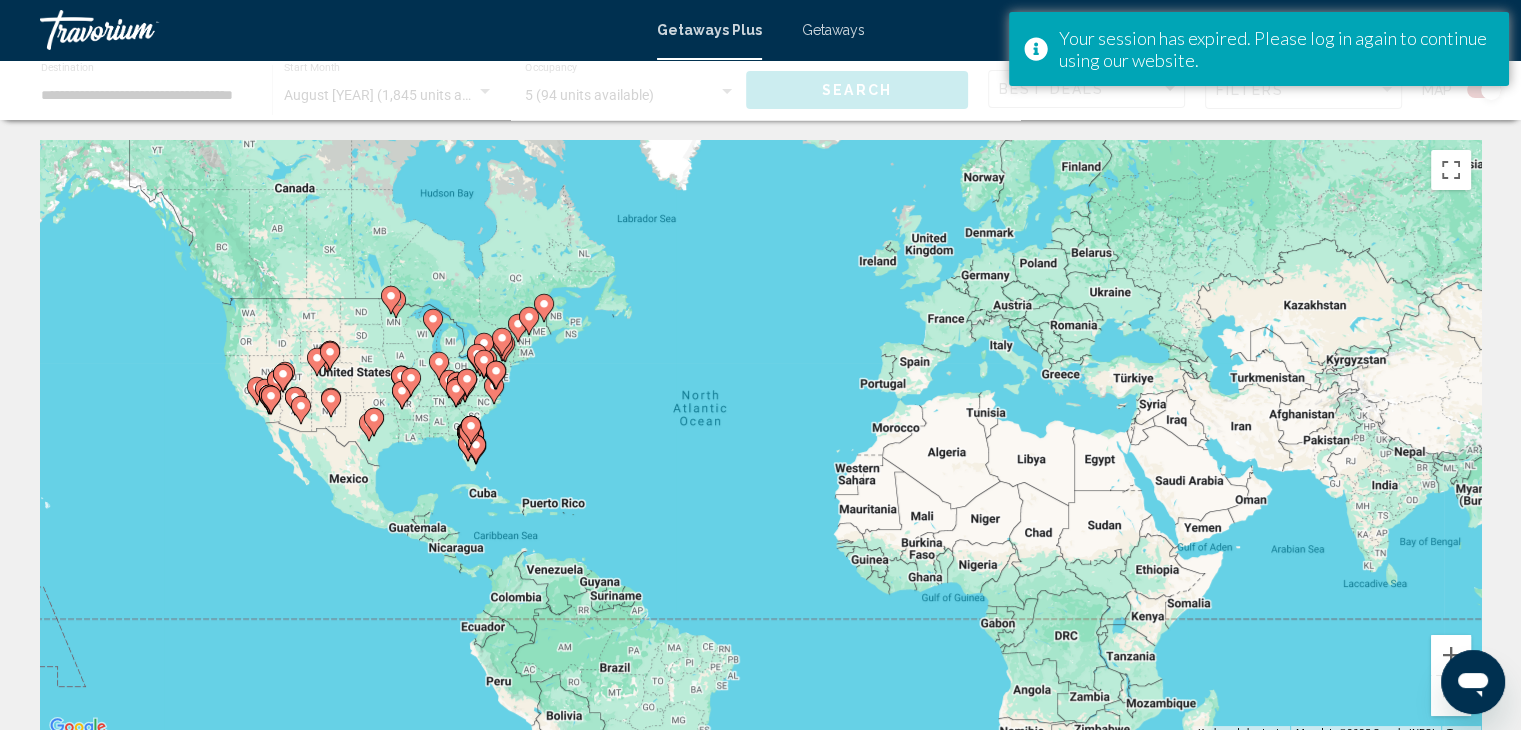 click on "To activate drag with keyboard, press Alt + Enter. Once in keyboard drag state, use the arrow keys to move the marker. To complete the drag, press the Enter key. To cancel, press Escape." at bounding box center [760, 440] 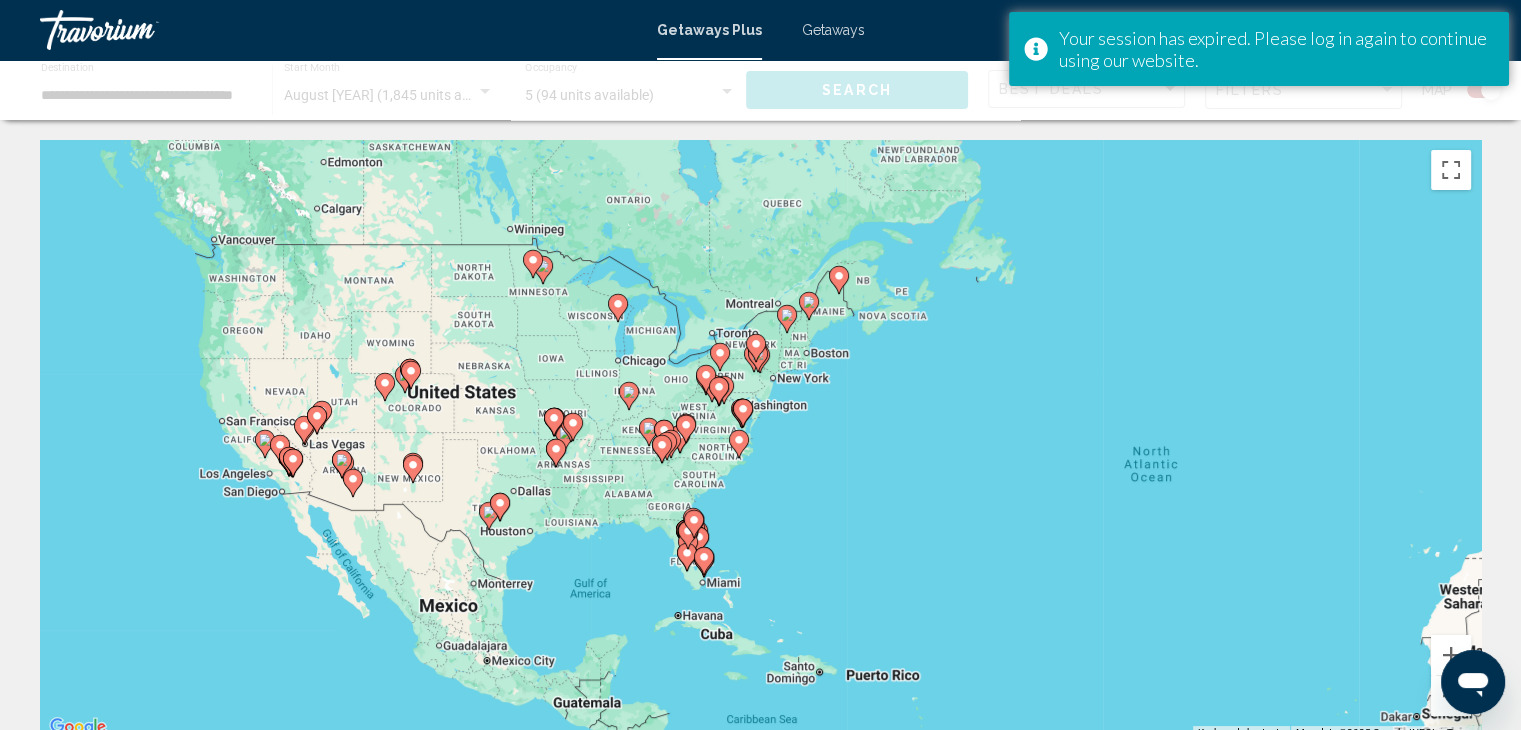 click on "To activate drag with keyboard, press Alt + Enter. Once in keyboard drag state, use the arrow keys to move the marker. To complete the drag, press the Enter key. To cancel, press Escape." at bounding box center [760, 440] 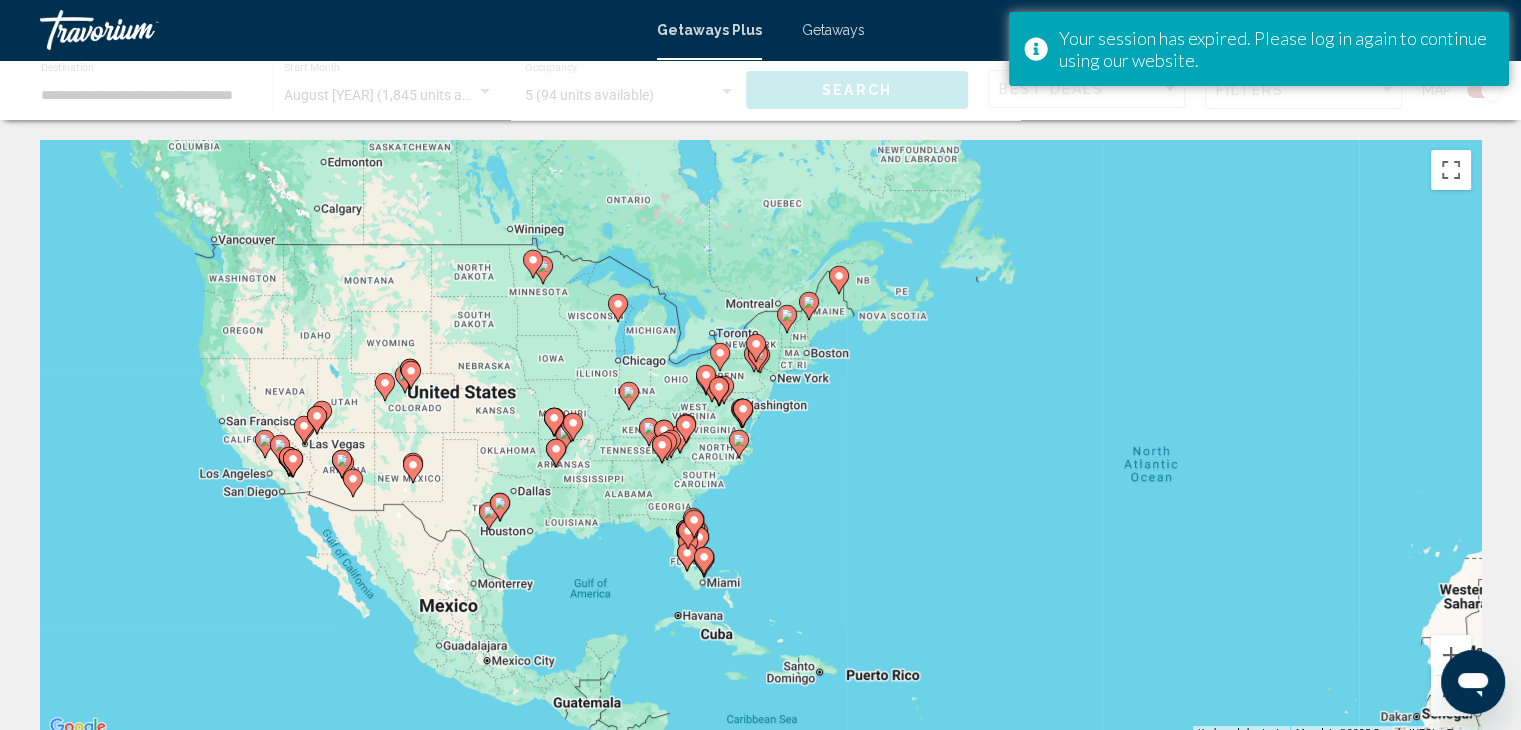 click on "To activate drag with keyboard, press Alt + Enter. Once in keyboard drag state, use the arrow keys to move the marker. To complete the drag, press the Enter key. To cancel, press Escape." at bounding box center (760, 440) 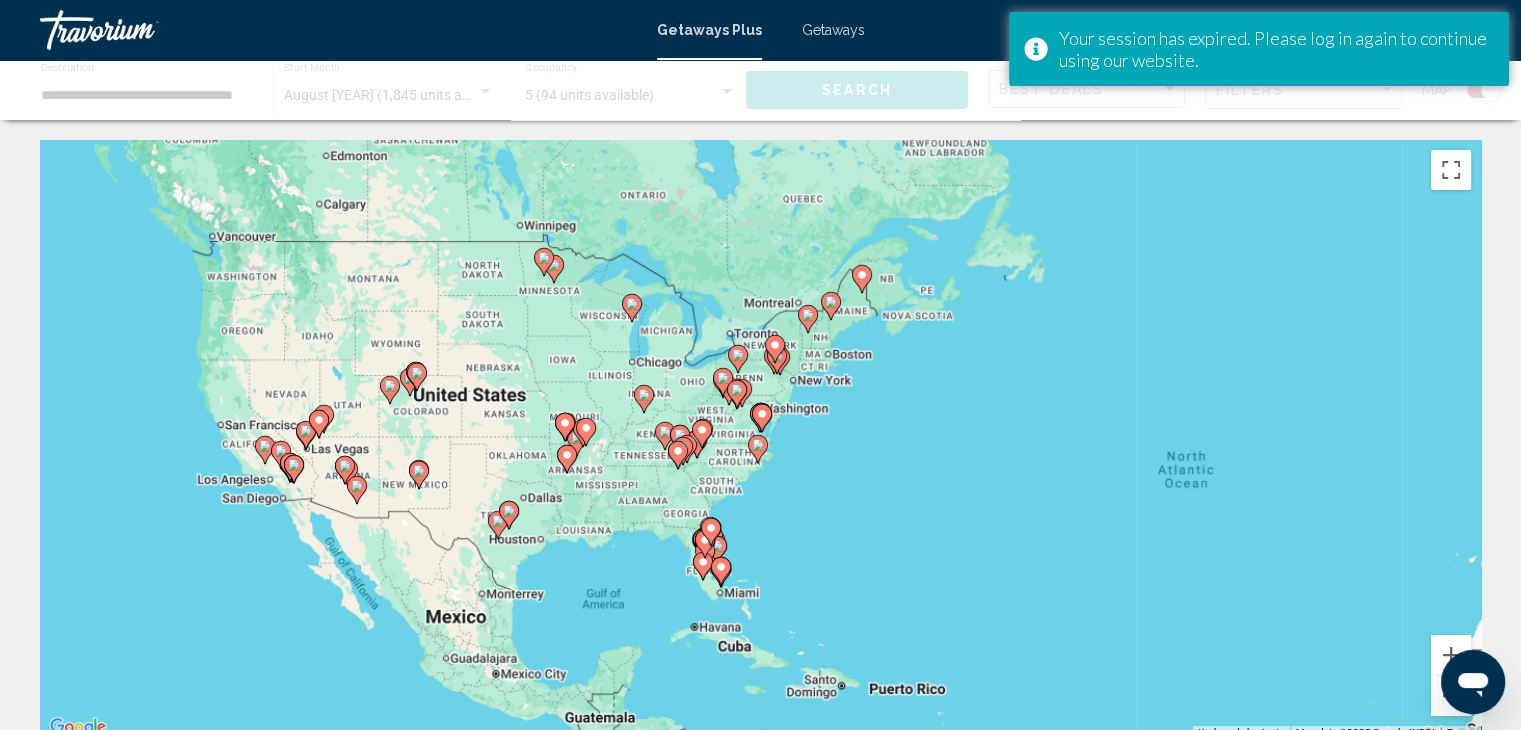 click on "To activate drag with keyboard, press Alt + Enter. Once in keyboard drag state, use the arrow keys to move the marker. To complete the drag, press the Enter key. To cancel, press Escape." at bounding box center [760, 440] 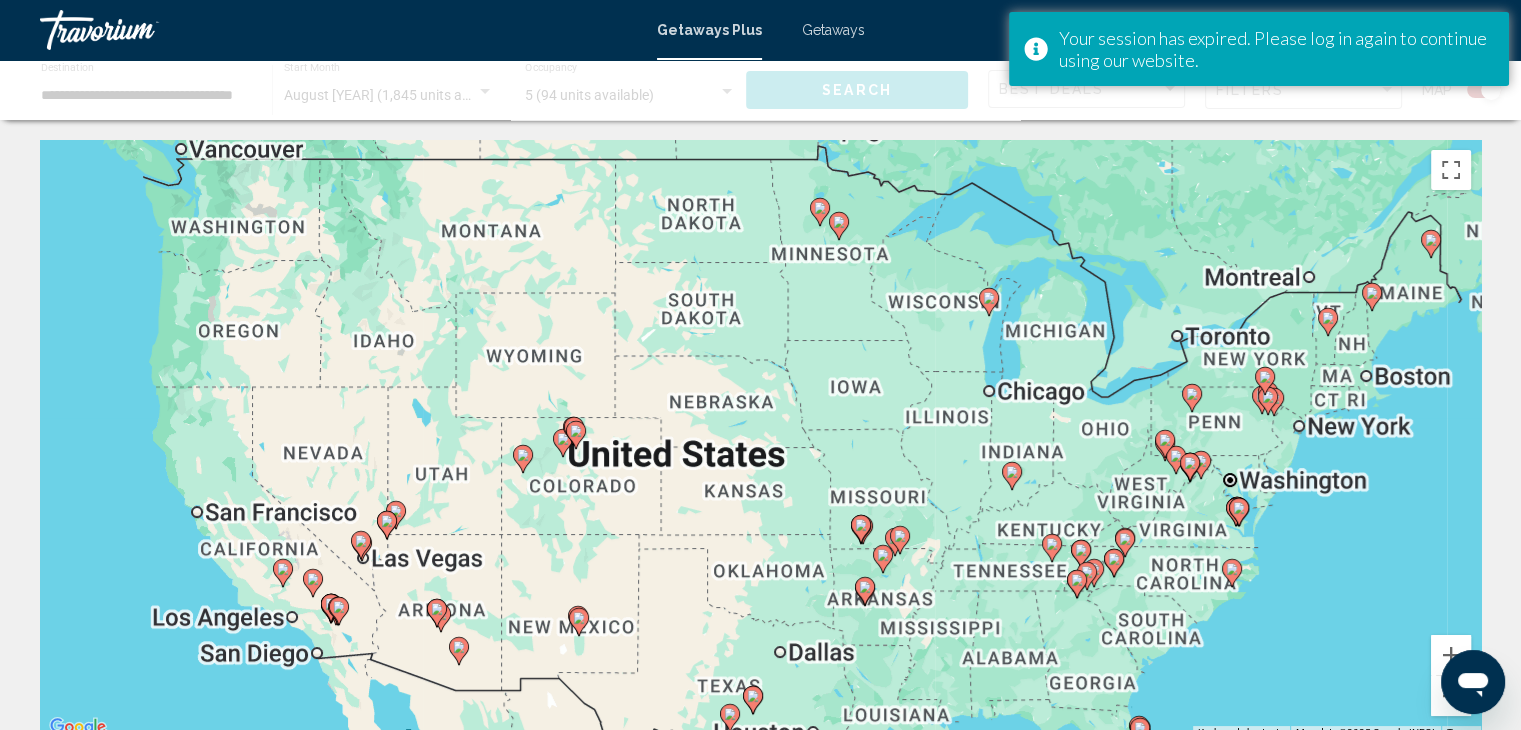 click on "To activate drag with keyboard, press Alt + Enter. Once in keyboard drag state, use the arrow keys to move the marker. To complete the drag, press the Enter key. To cancel, press Escape." at bounding box center (760, 440) 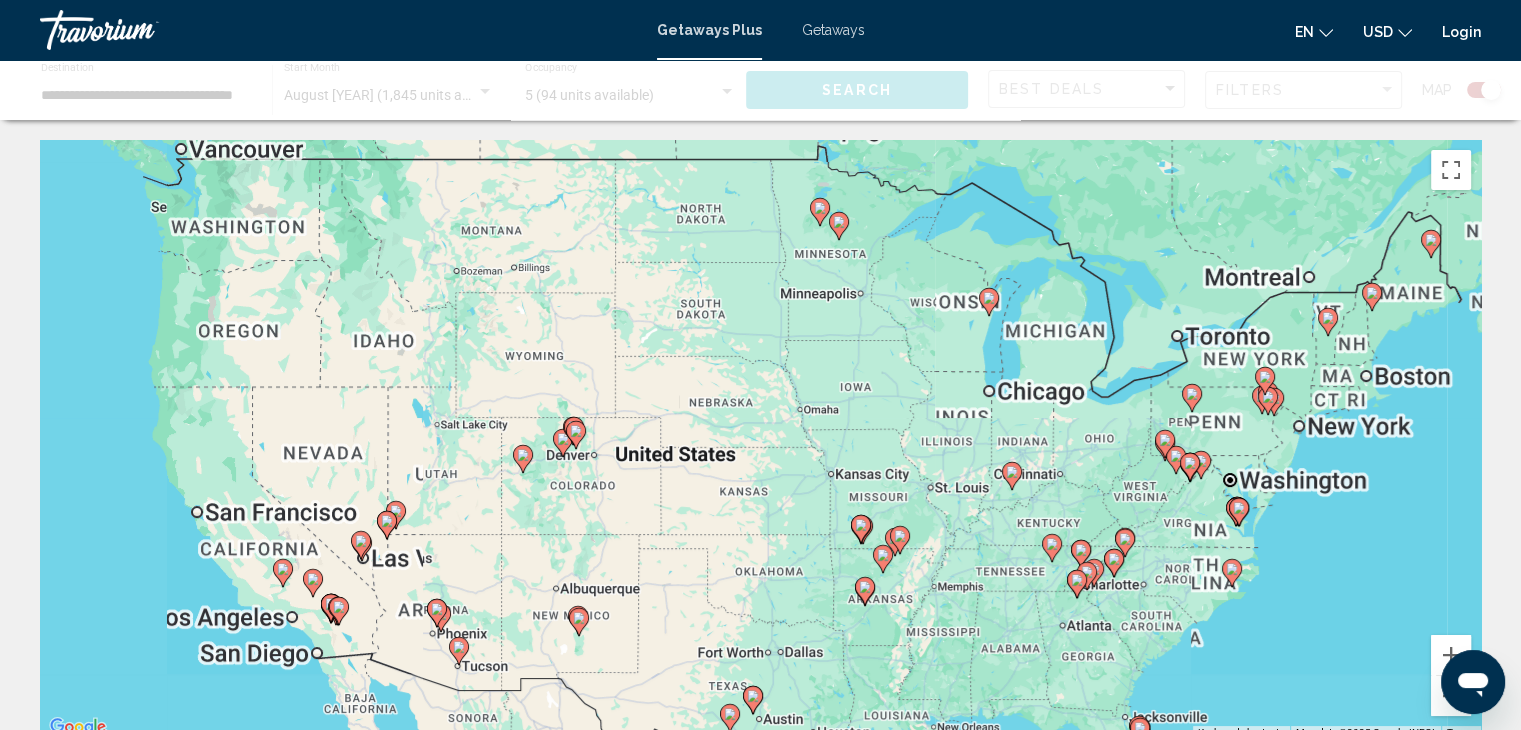 click on "To activate drag with keyboard, press Alt + Enter. Once in keyboard drag state, use the arrow keys to move the marker. To complete the drag, press the Enter key. To cancel, press Escape." at bounding box center [760, 440] 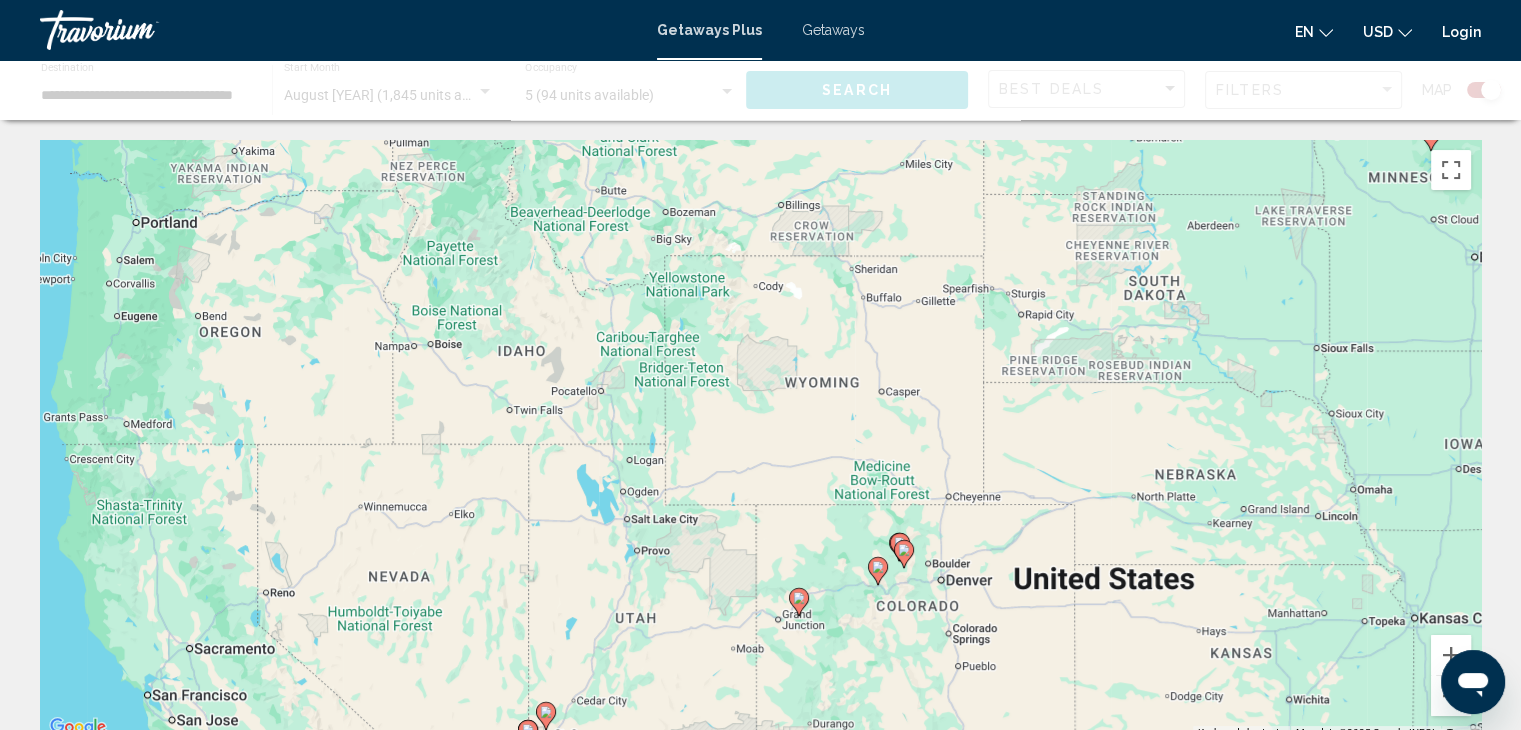 click on "To activate drag with keyboard, press Alt + Enter. Once in keyboard drag state, use the arrow keys to move the marker. To complete the drag, press the Enter key. To cancel, press Escape." at bounding box center [760, 440] 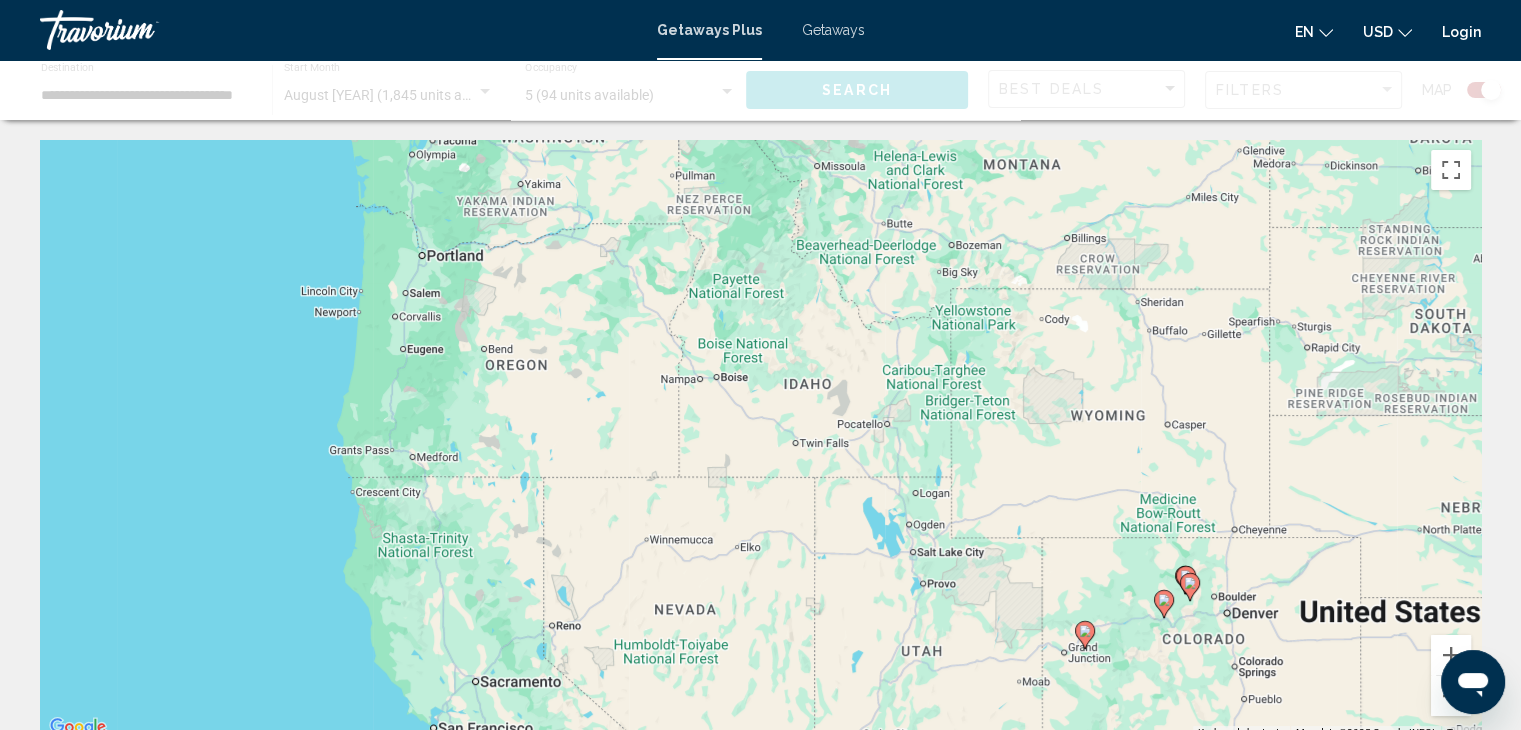 drag, startPoint x: 156, startPoint y: 298, endPoint x: 445, endPoint y: 332, distance: 290.99313 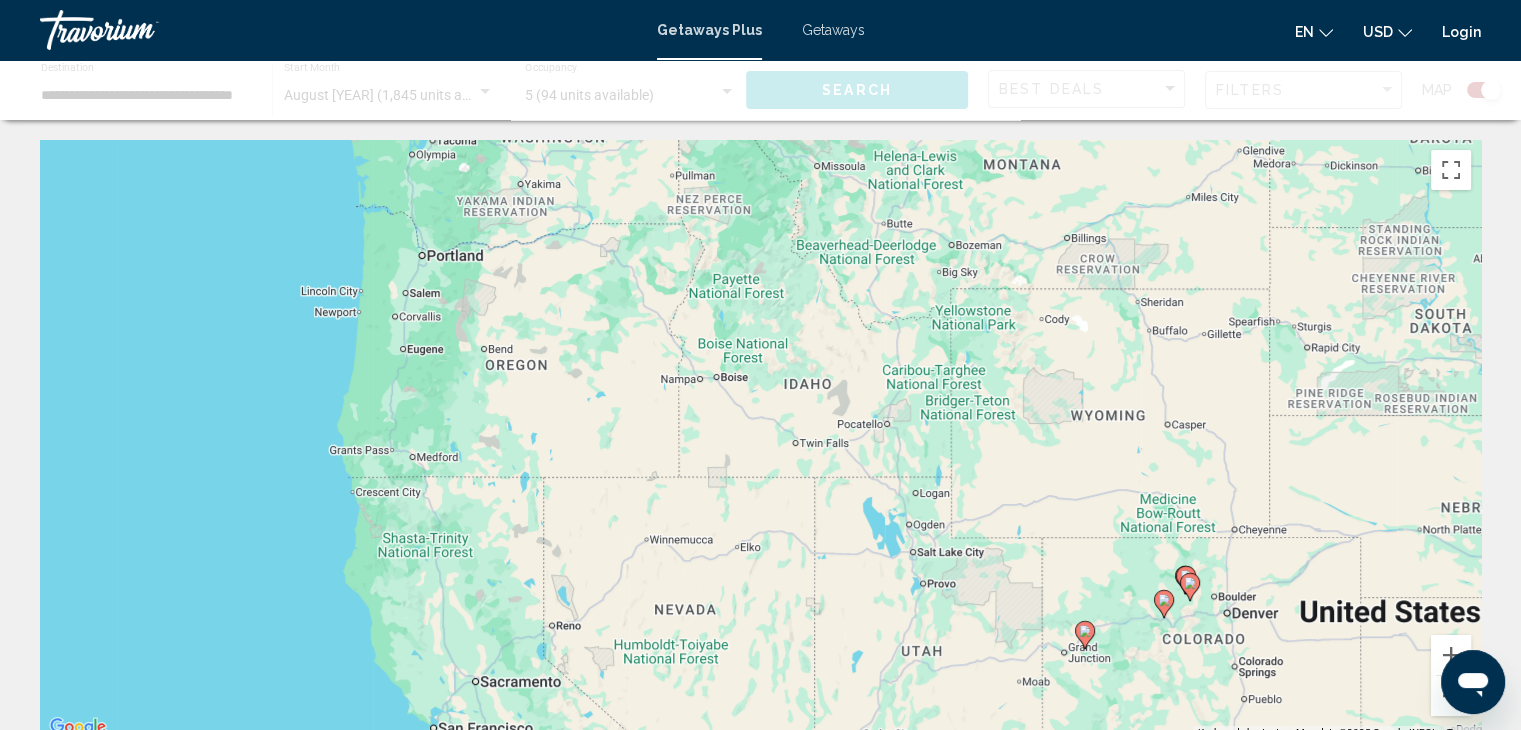 click on "To activate drag with keyboard, press Alt + Enter. Once in keyboard drag state, use the arrow keys to move the marker. To complete the drag, press the Enter key. To cancel, press Escape." at bounding box center [760, 440] 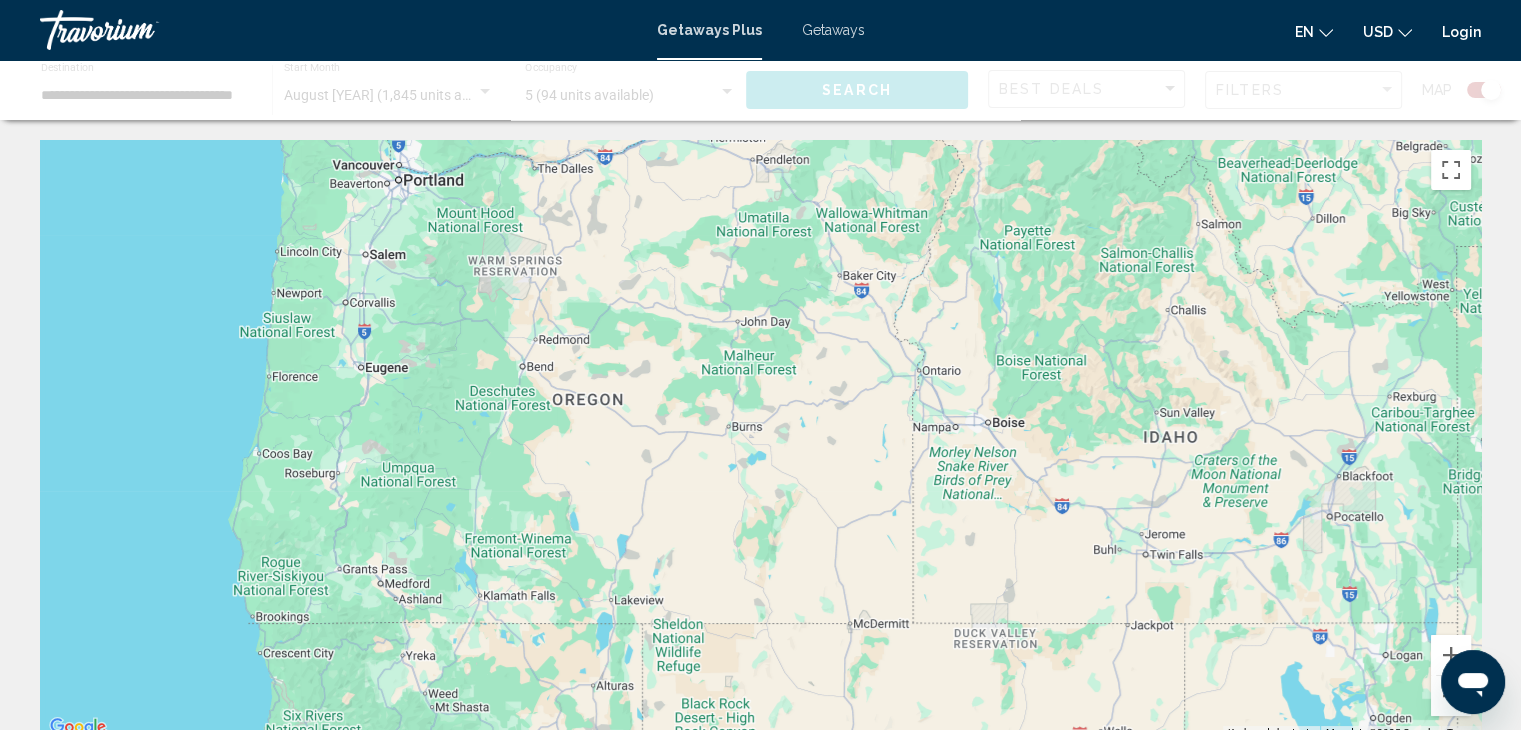 click at bounding box center [760, 440] 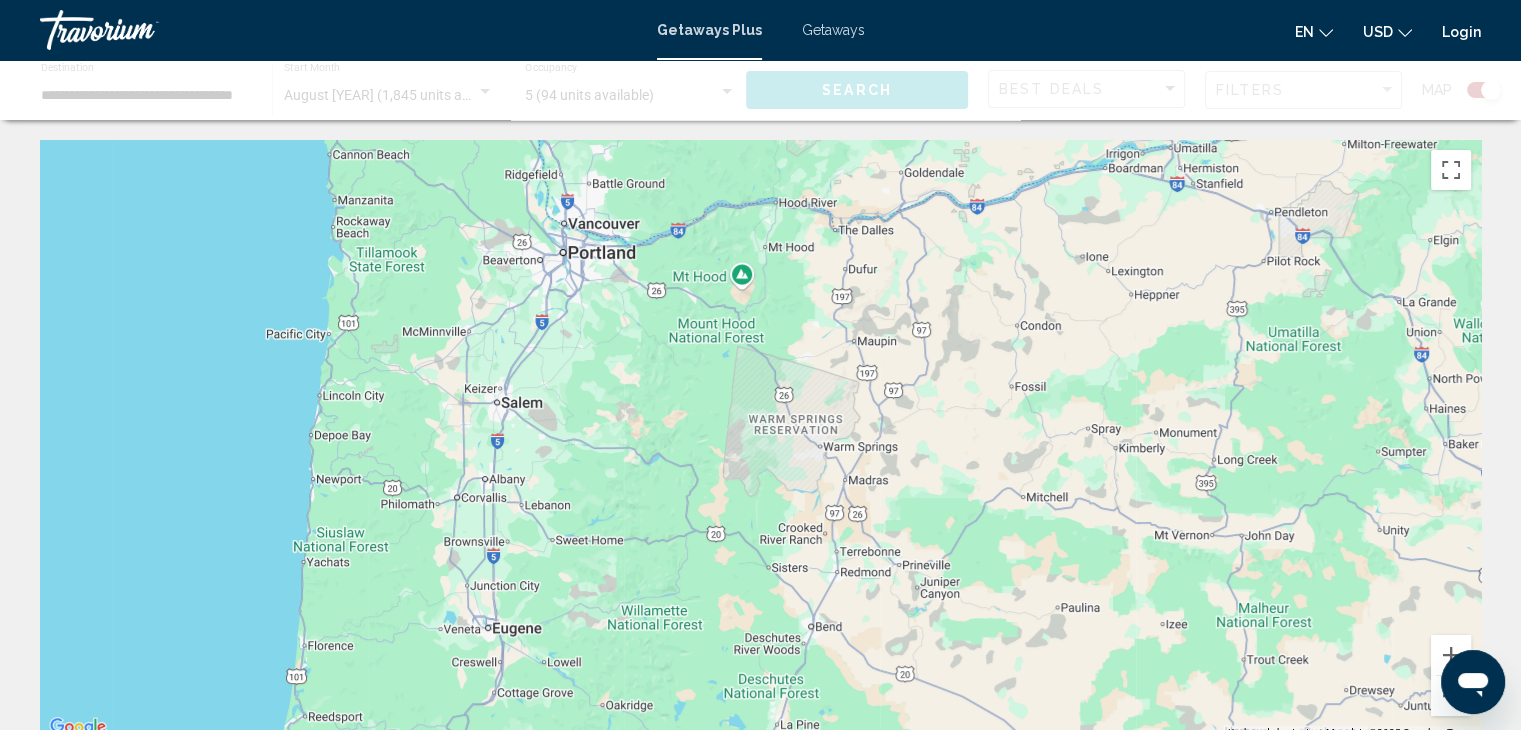 drag, startPoint x: 452, startPoint y: 279, endPoint x: 626, endPoint y: 512, distance: 290.80063 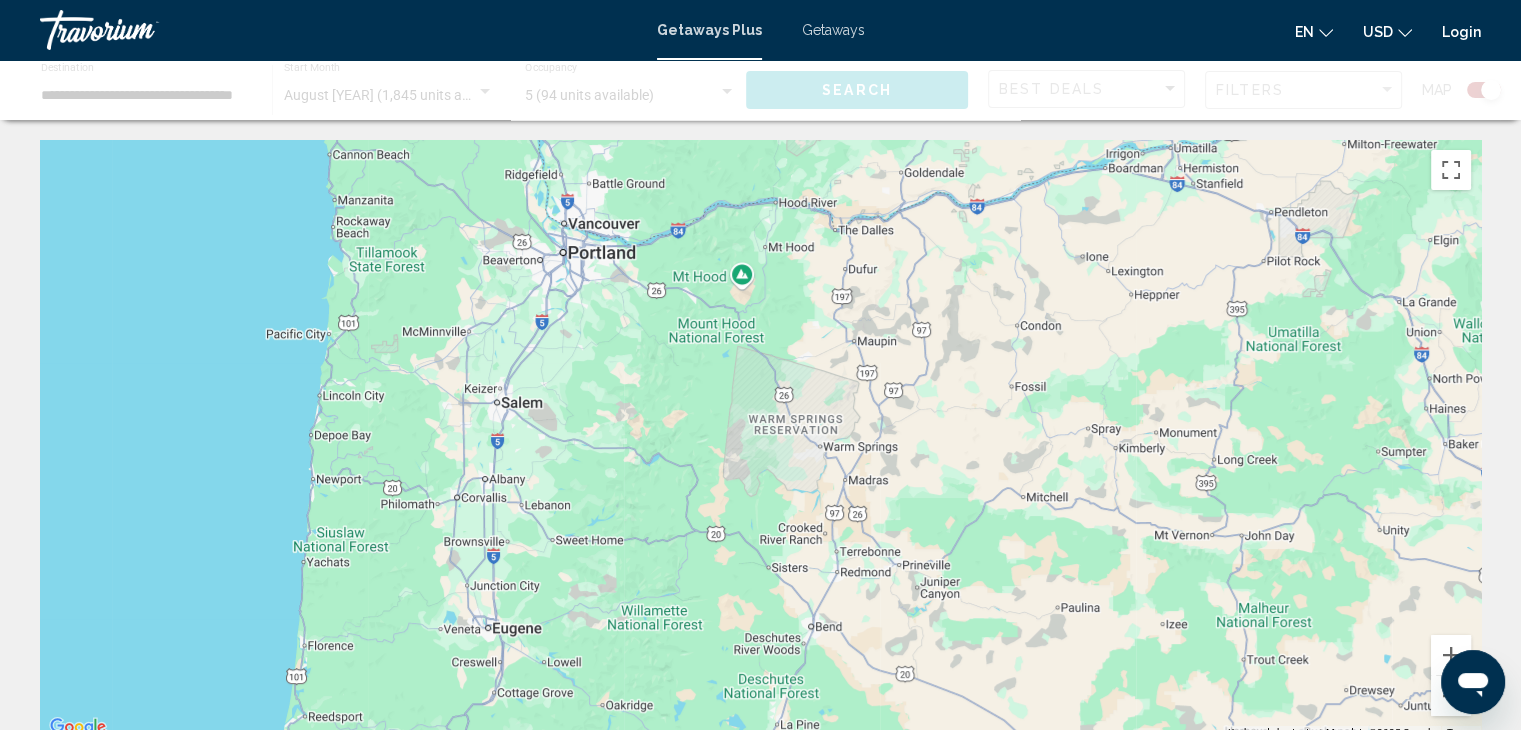 click at bounding box center [760, 440] 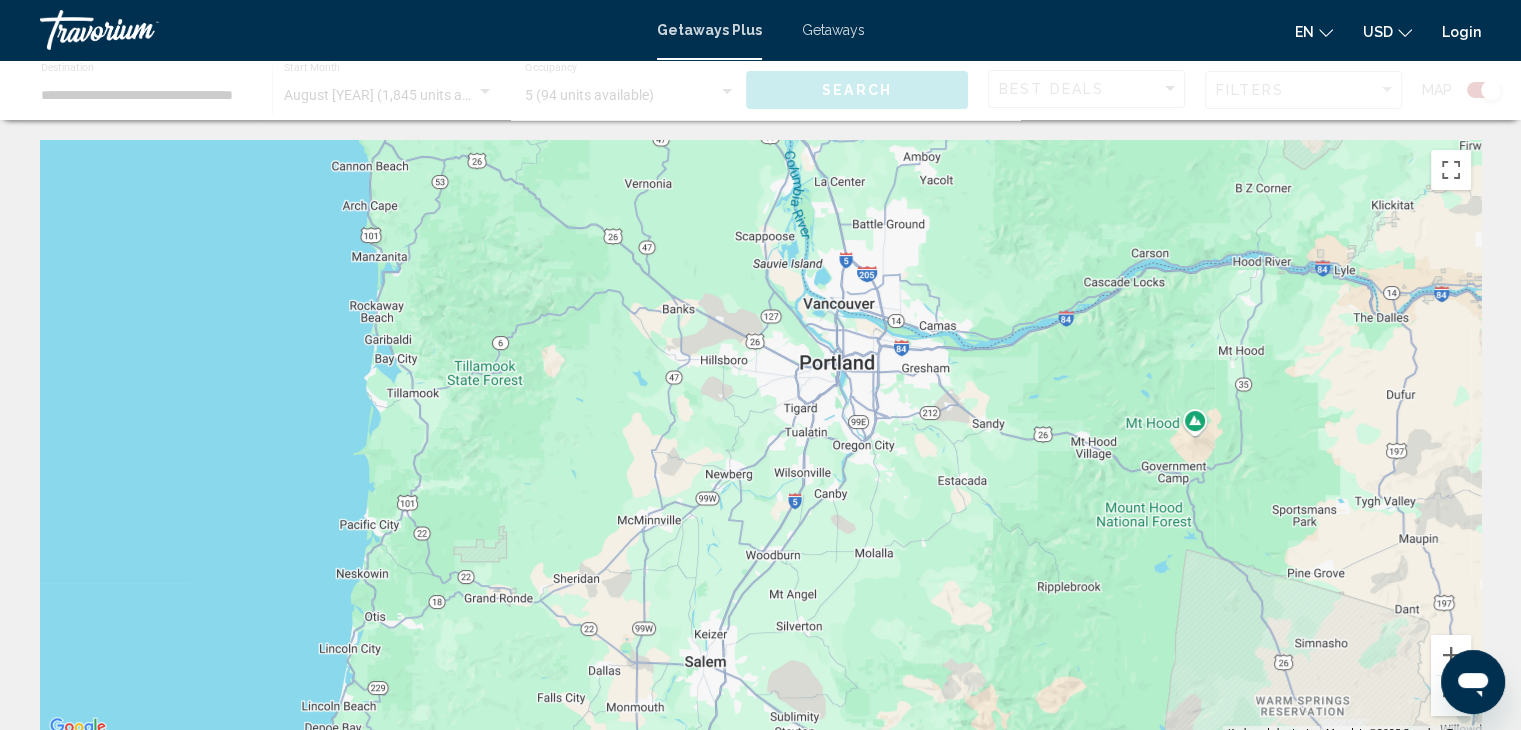 drag, startPoint x: 507, startPoint y: 434, endPoint x: 806, endPoint y: 722, distance: 415.14456 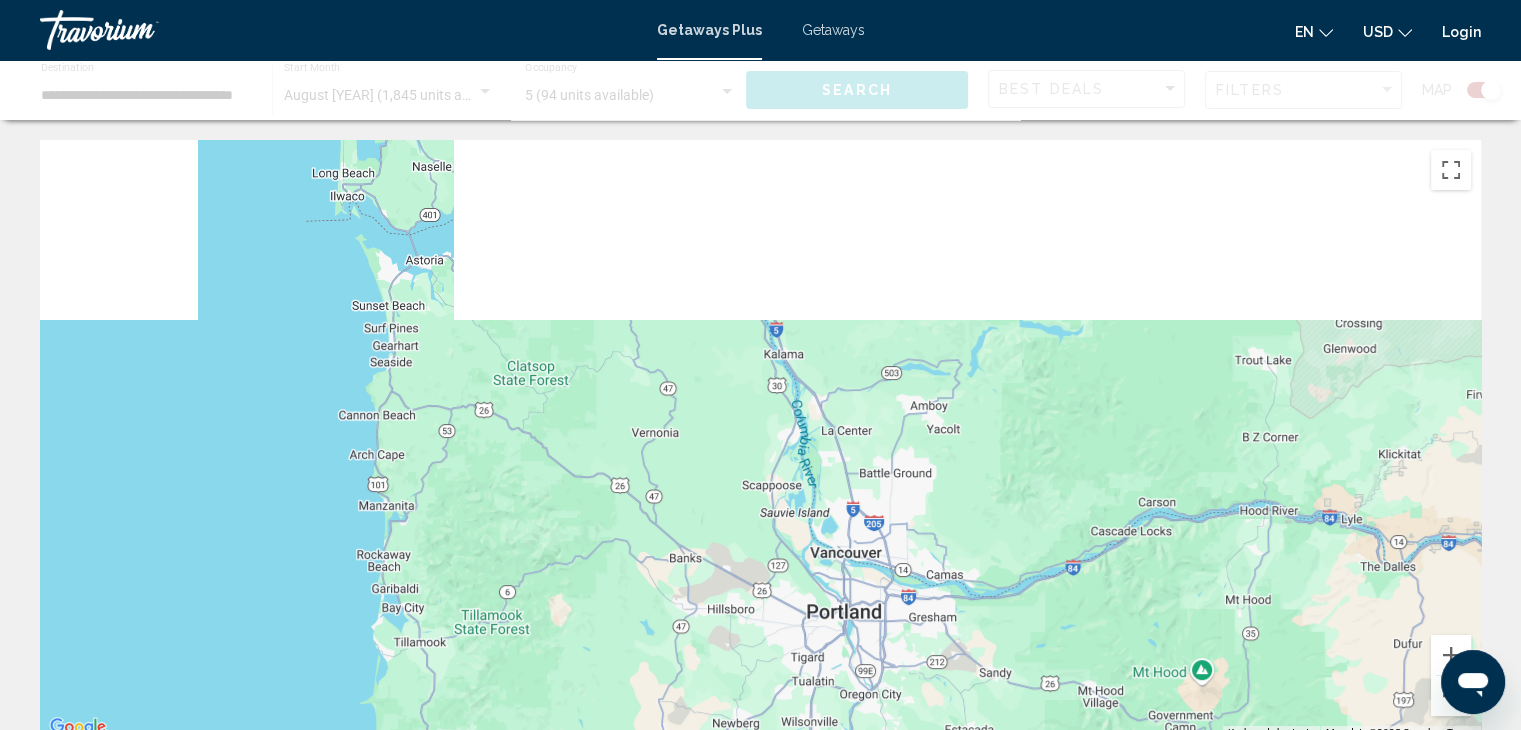 drag, startPoint x: 787, startPoint y: 504, endPoint x: 805, endPoint y: 776, distance: 272.59494 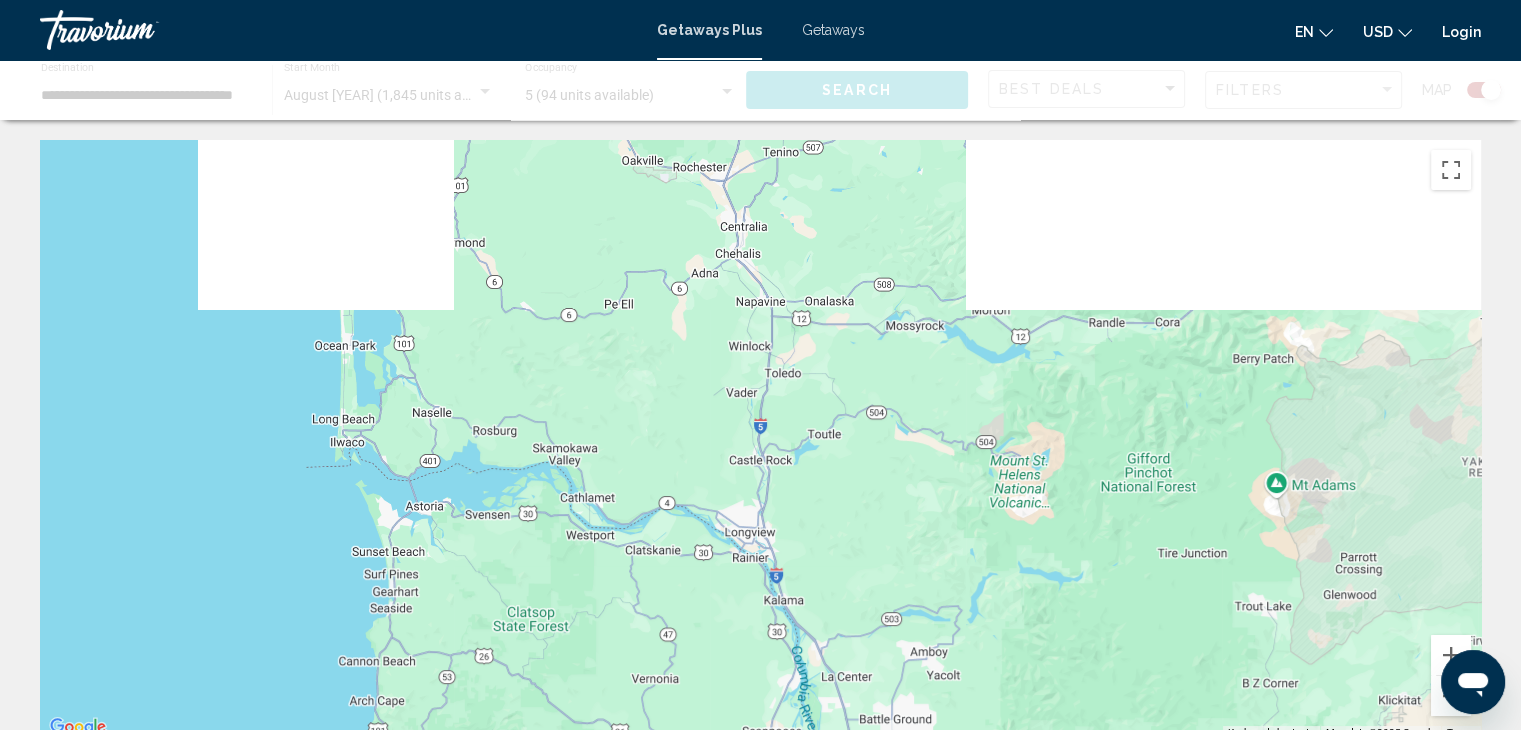 drag, startPoint x: 748, startPoint y: 487, endPoint x: 741, endPoint y: 736, distance: 249.09837 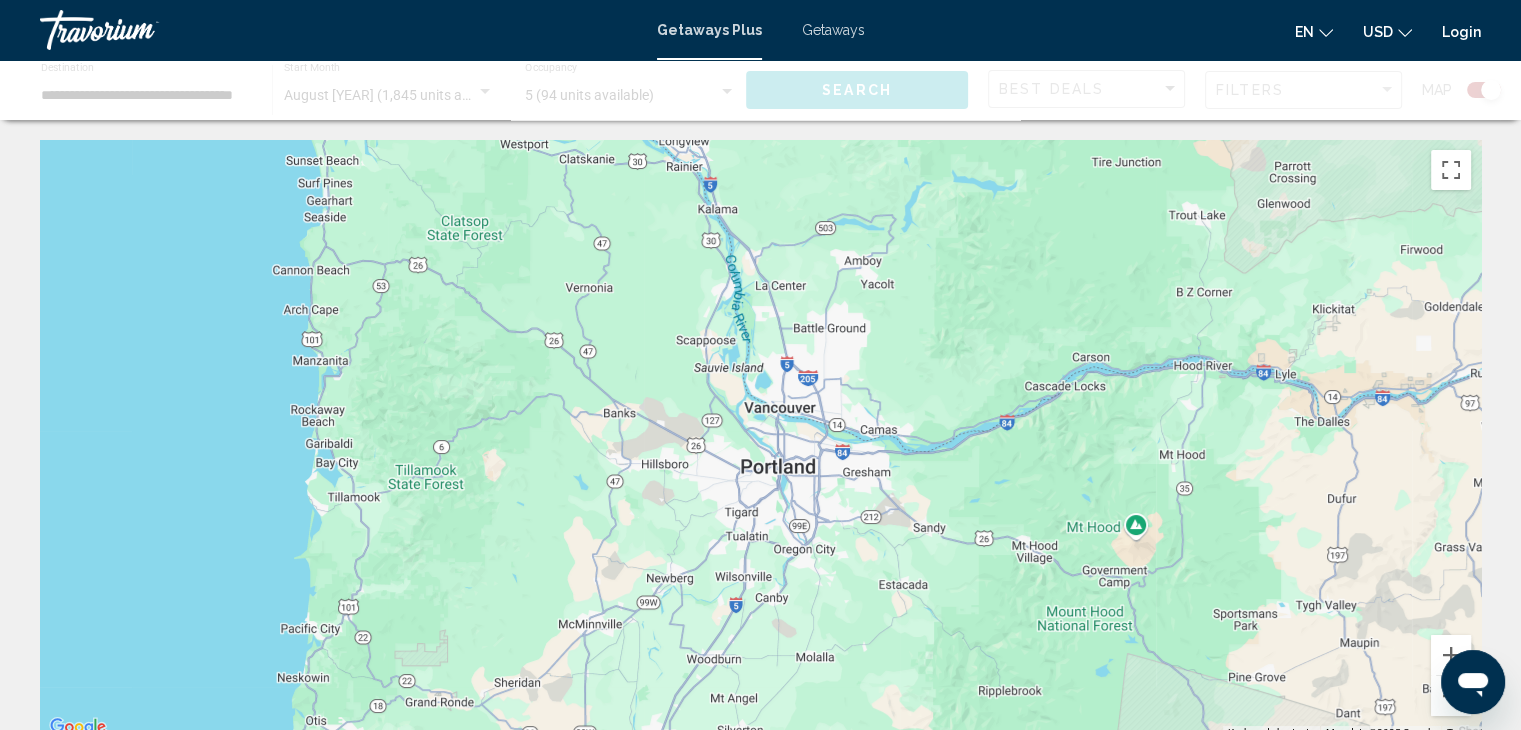 drag, startPoint x: 699, startPoint y: 553, endPoint x: 631, endPoint y: 133, distance: 425.46915 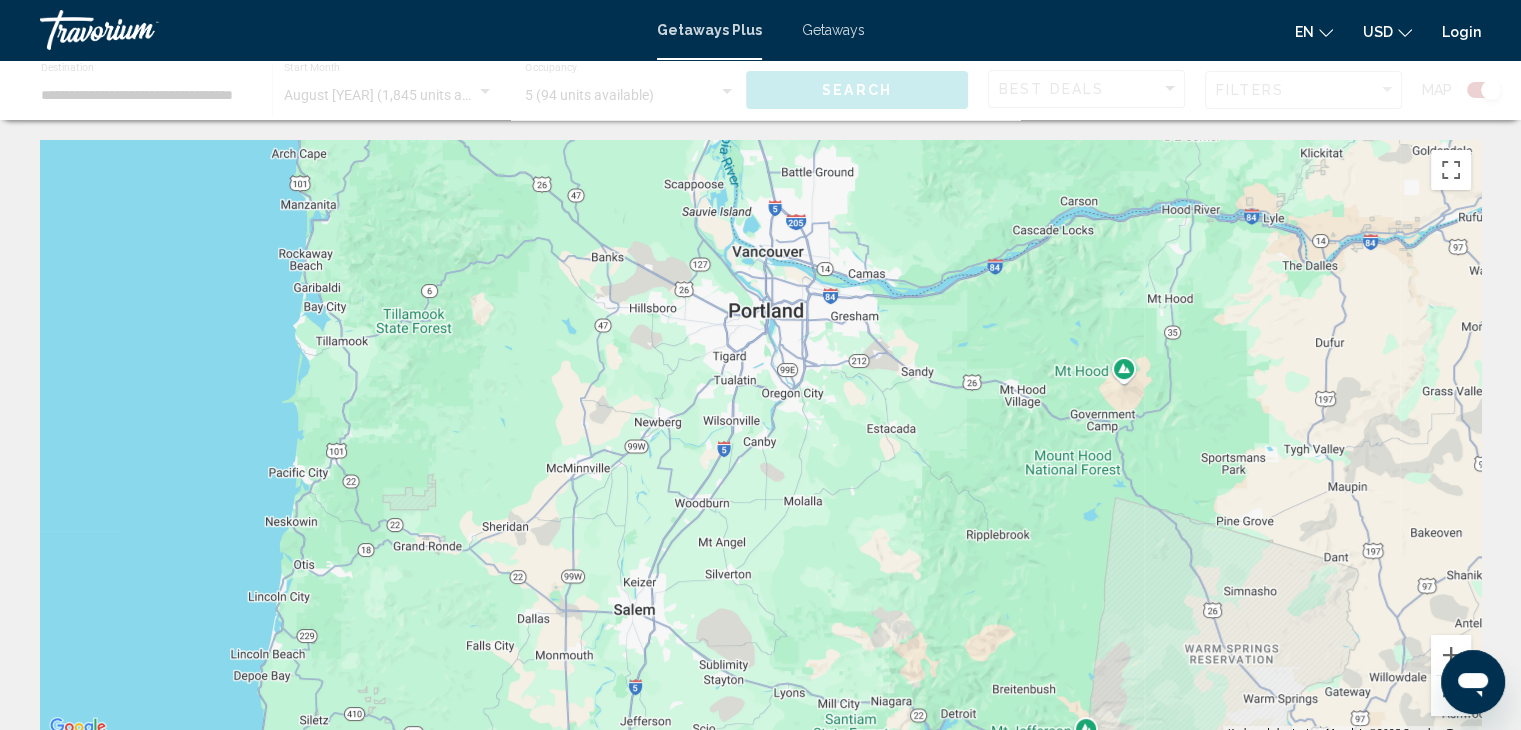 drag, startPoint x: 569, startPoint y: 401, endPoint x: 556, endPoint y: 237, distance: 164.51443 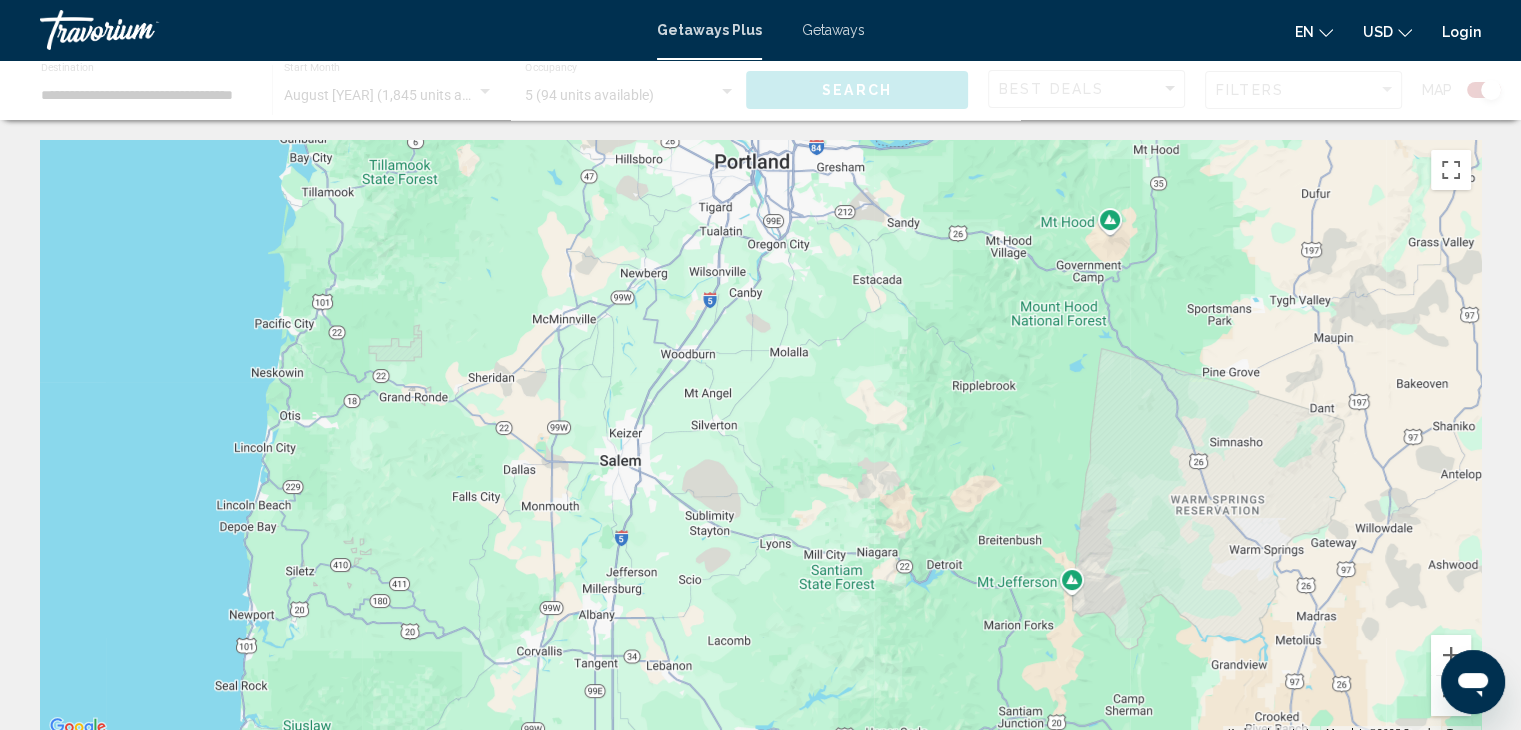 drag, startPoint x: 662, startPoint y: 450, endPoint x: 648, endPoint y: 238, distance: 212.46176 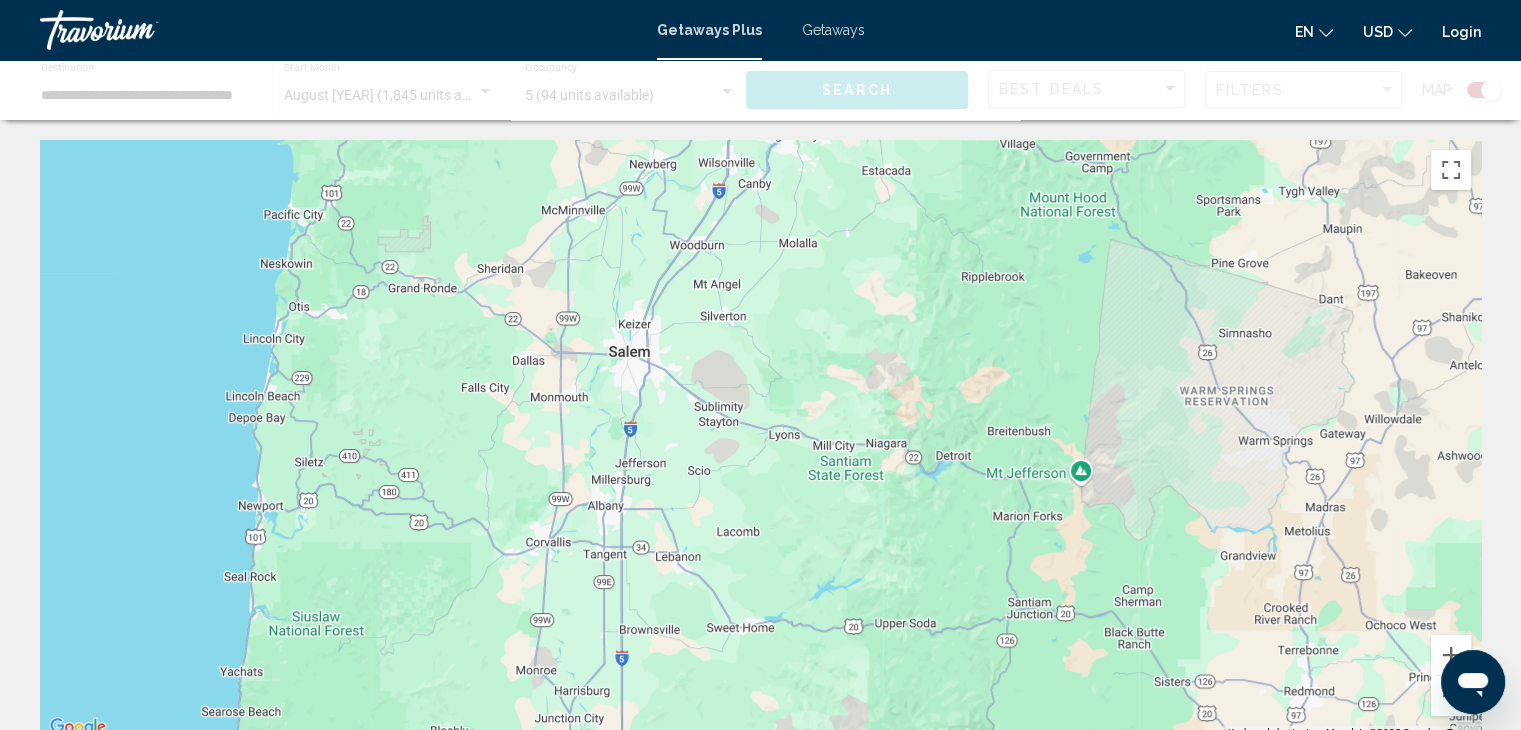 drag, startPoint x: 627, startPoint y: 473, endPoint x: 640, endPoint y: 433, distance: 42.059483 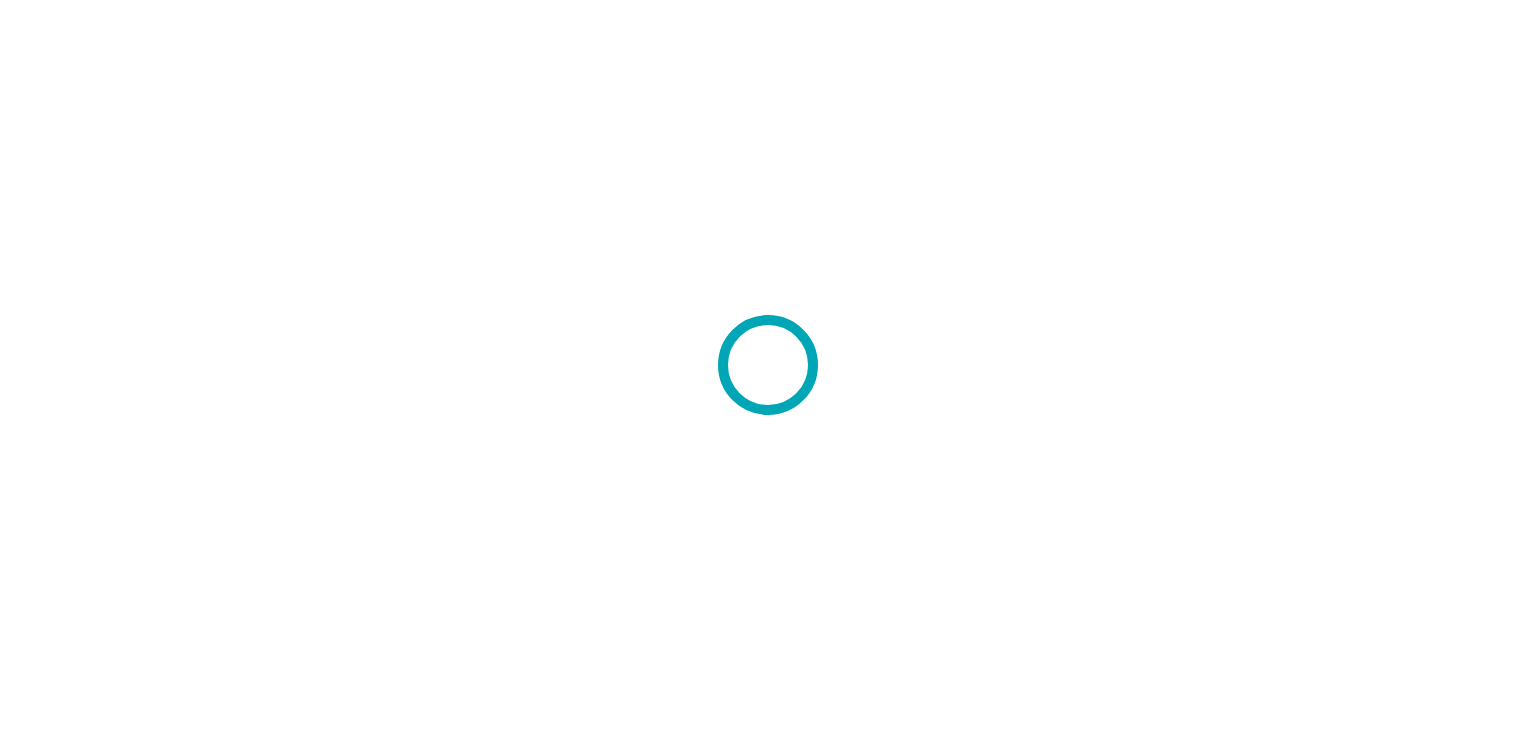 scroll, scrollTop: 0, scrollLeft: 0, axis: both 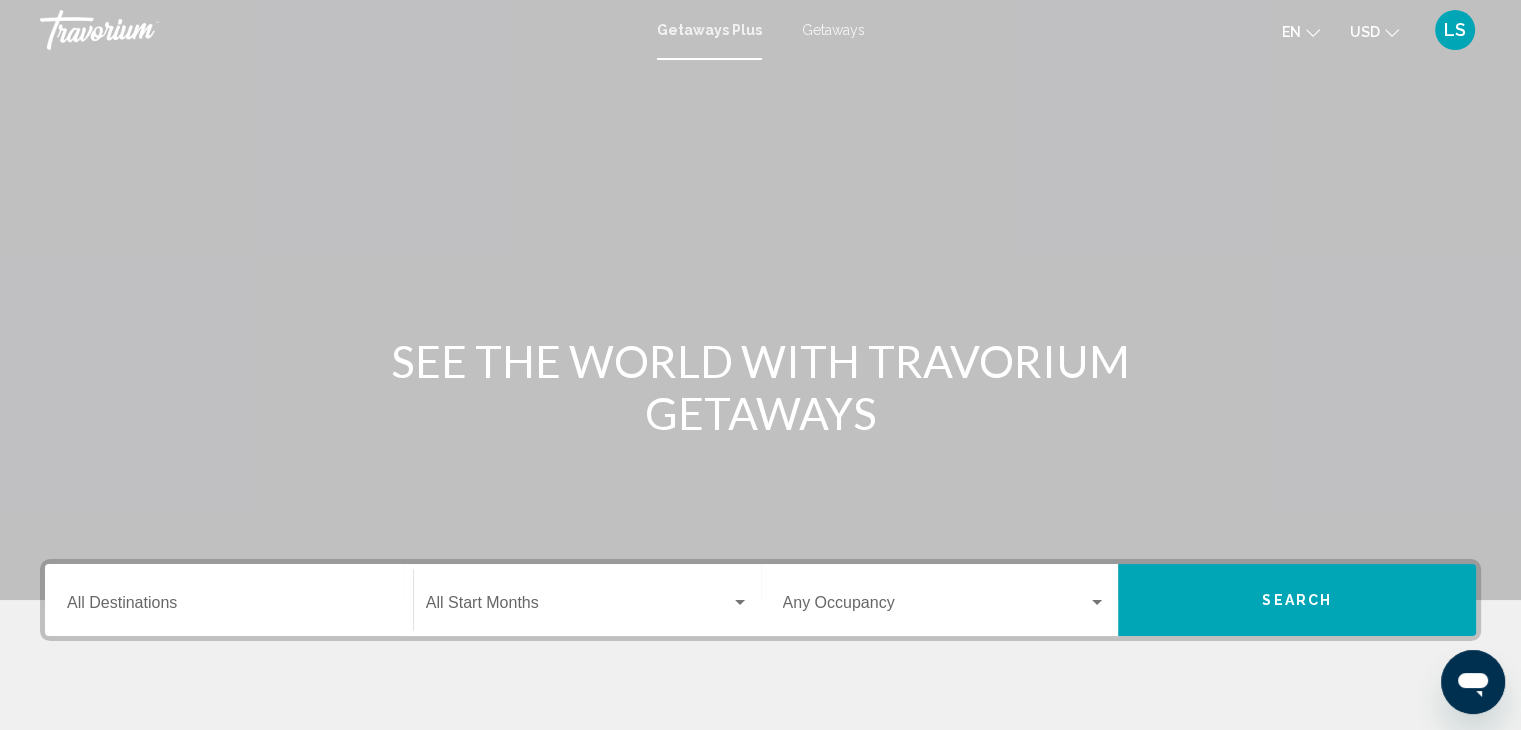 click on "Getaways" at bounding box center (833, 30) 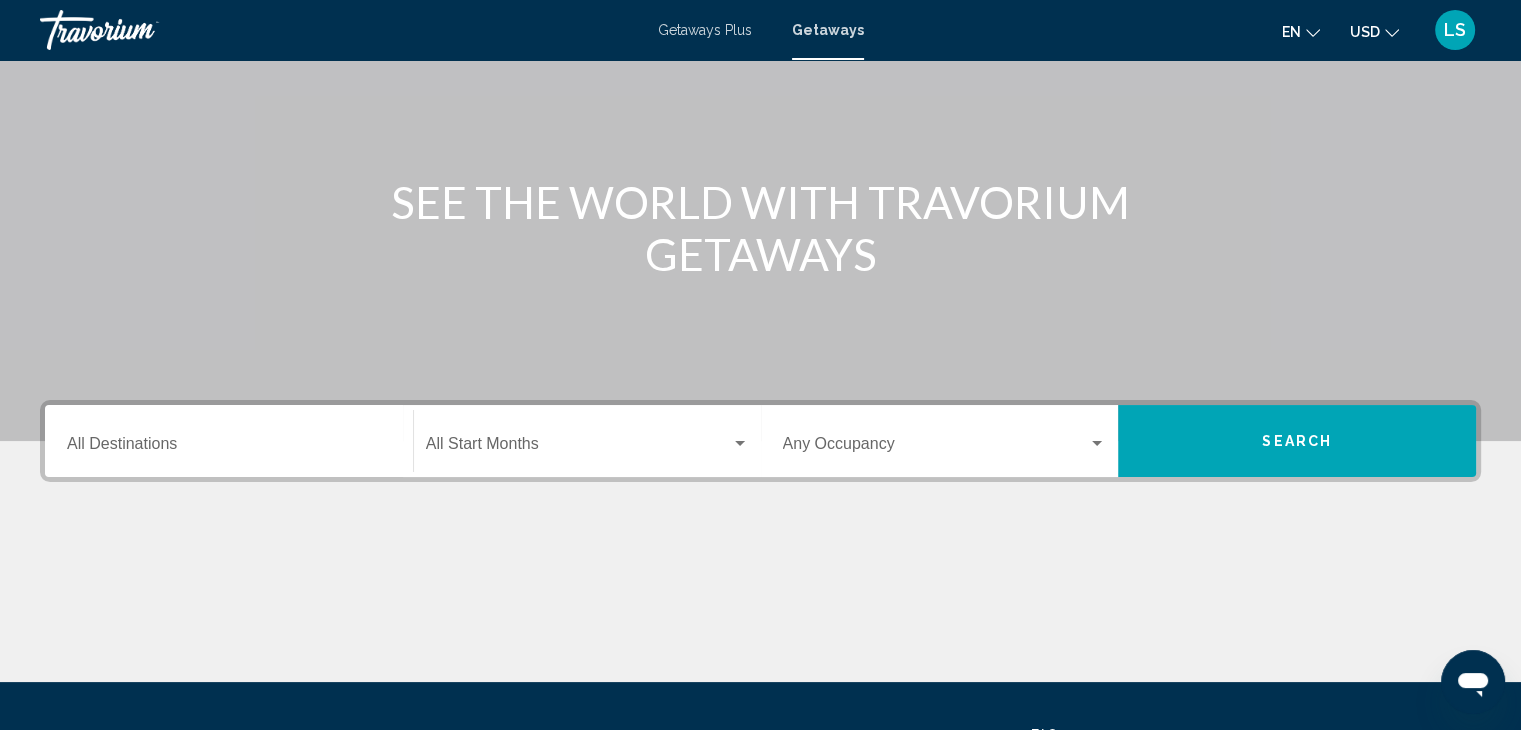 scroll, scrollTop: 160, scrollLeft: 0, axis: vertical 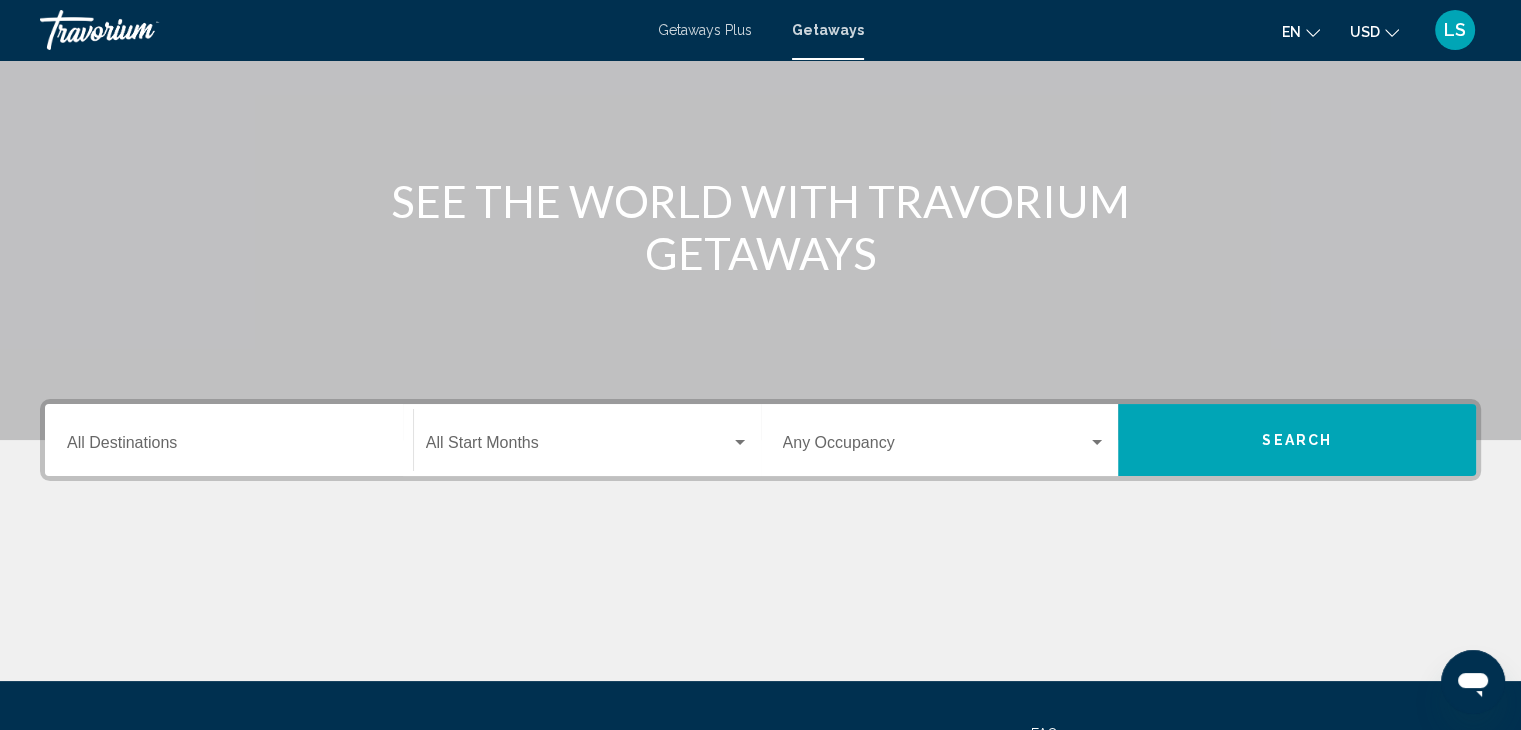click on "Occupancy Any Occupancy" at bounding box center (945, 440) 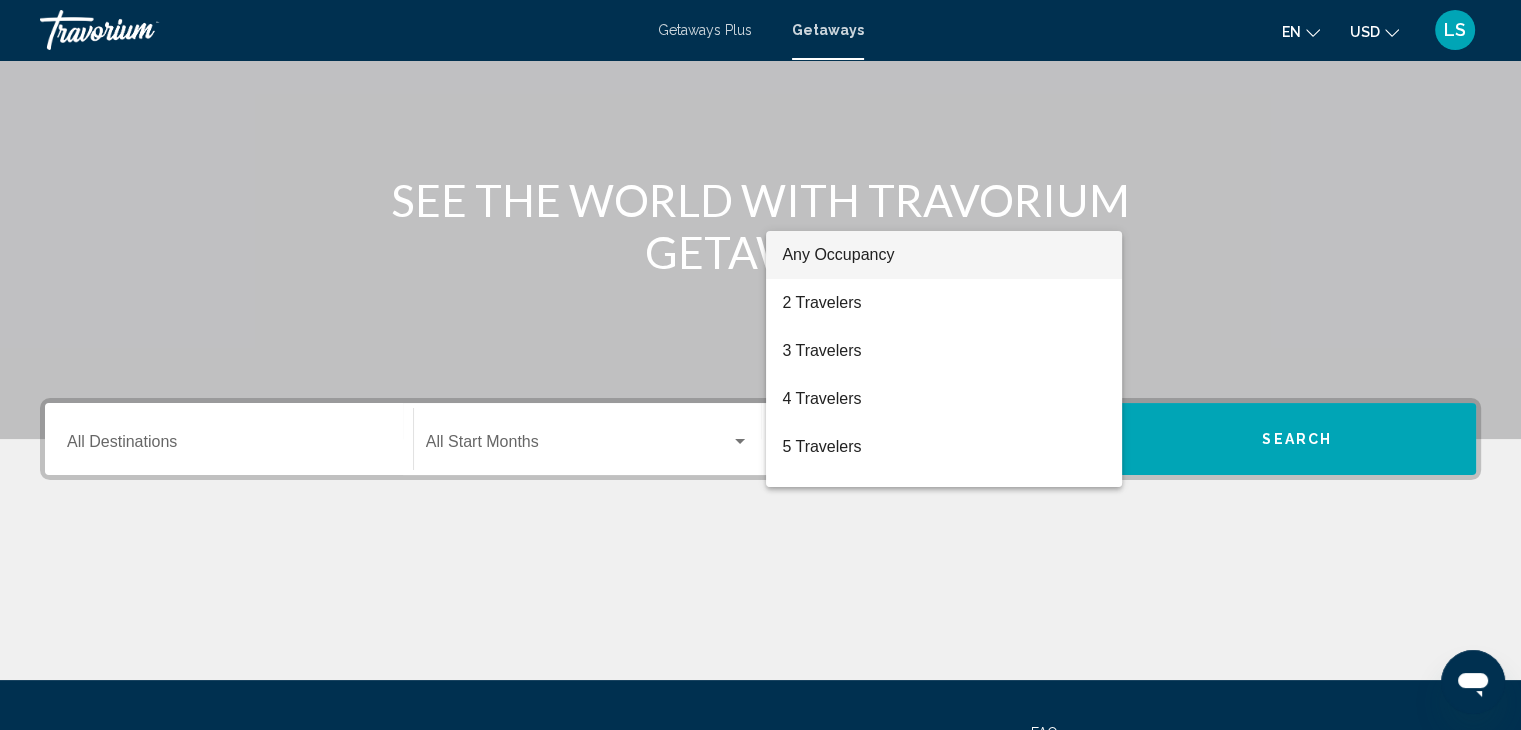 scroll, scrollTop: 356, scrollLeft: 0, axis: vertical 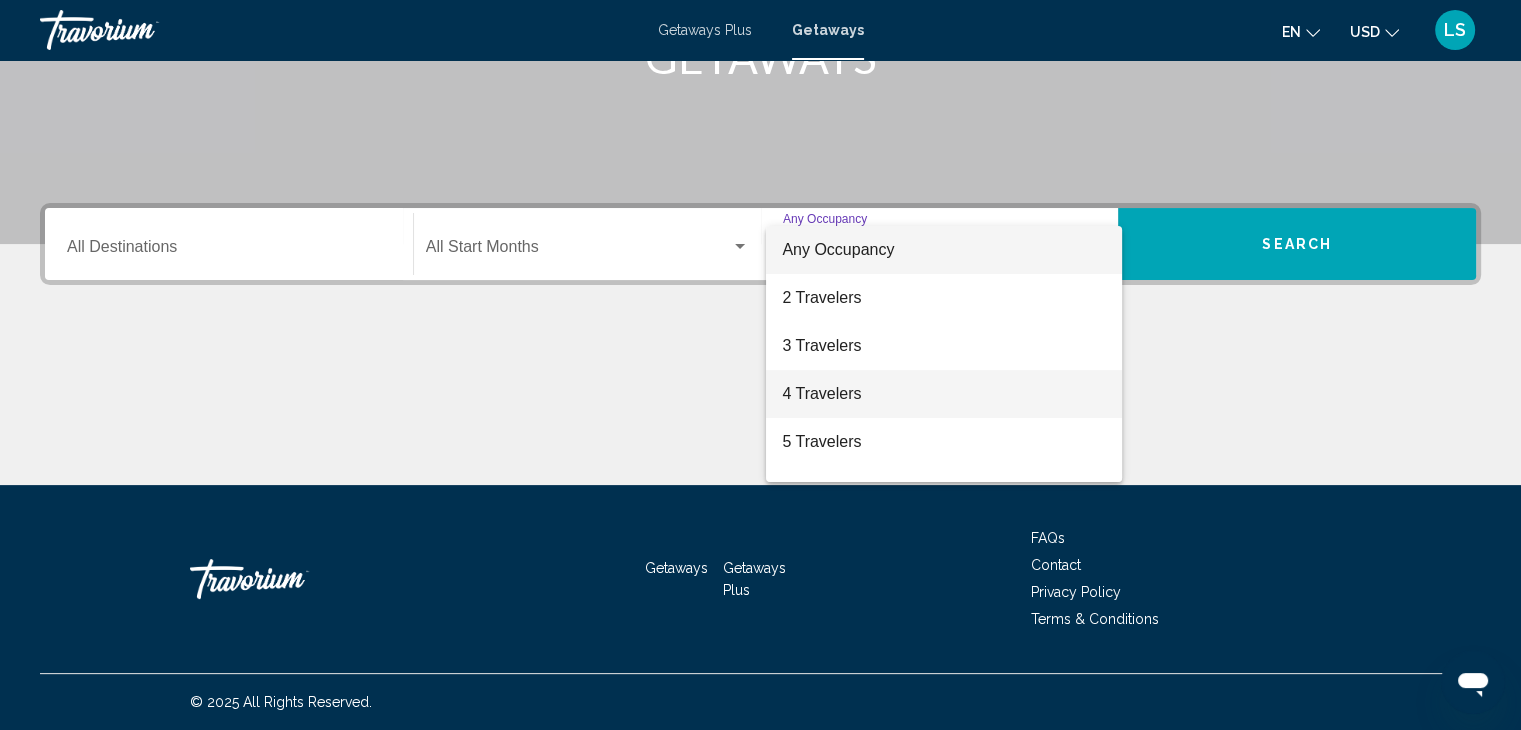 click on "4 Travelers" at bounding box center [944, 394] 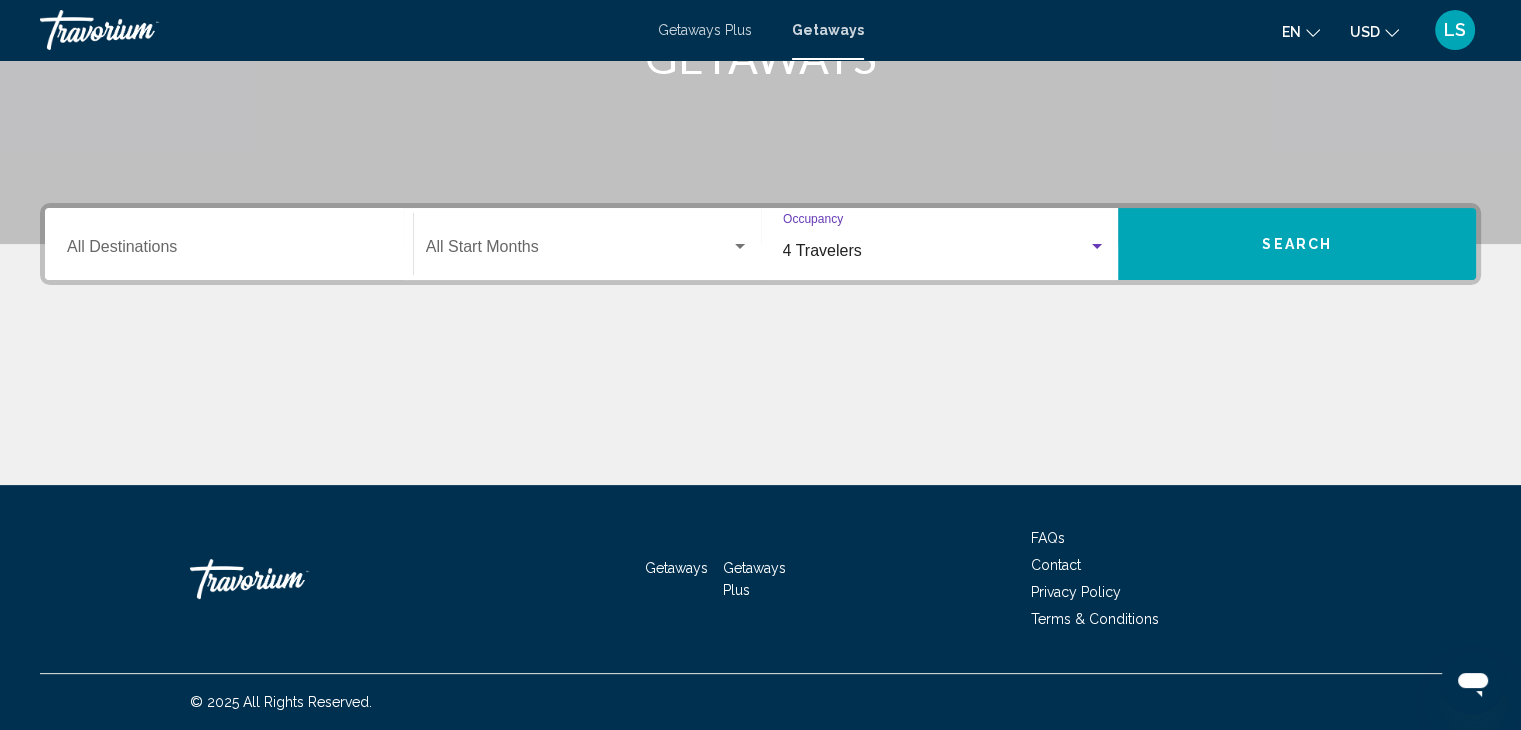 click on "Start Month All Start Months" 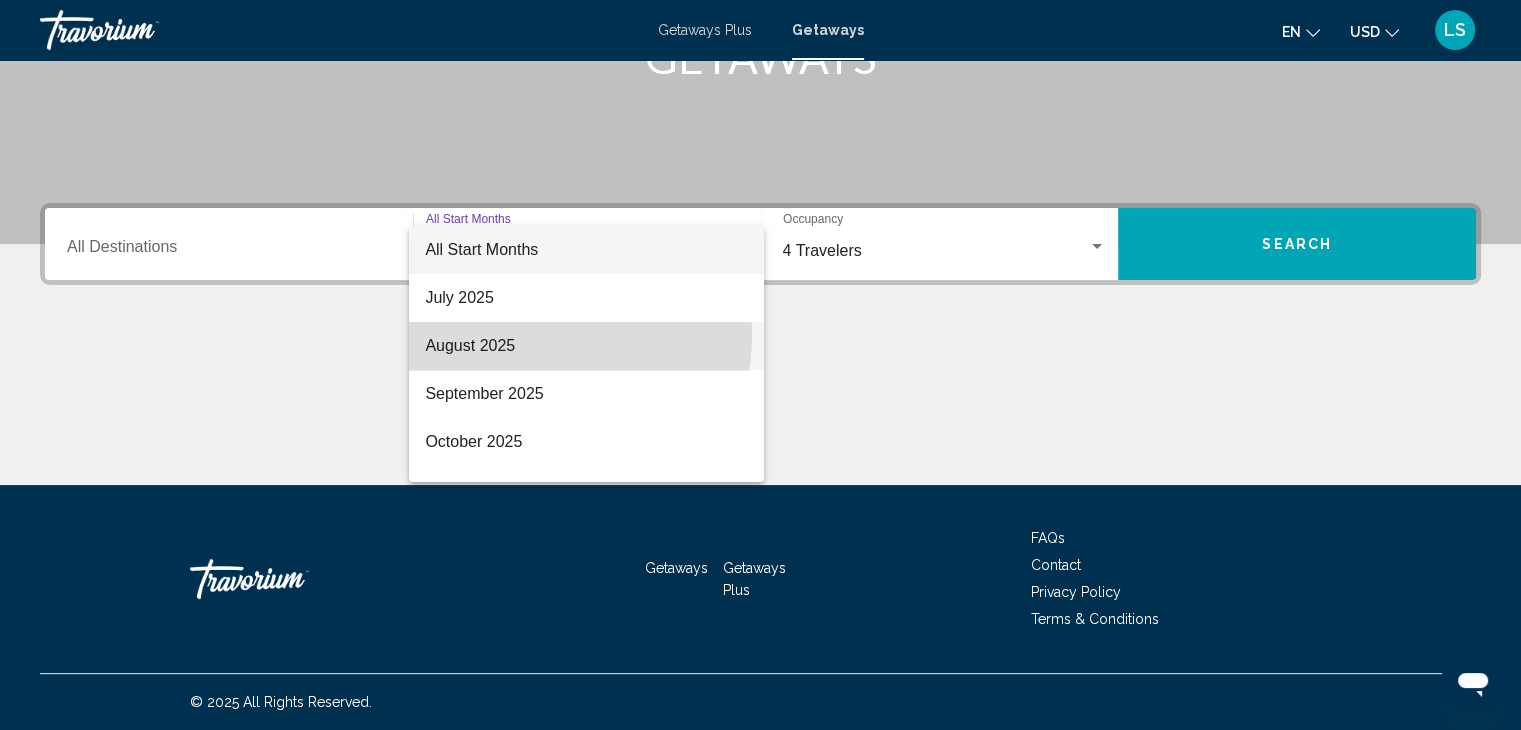 click on "August 2025" at bounding box center [586, 346] 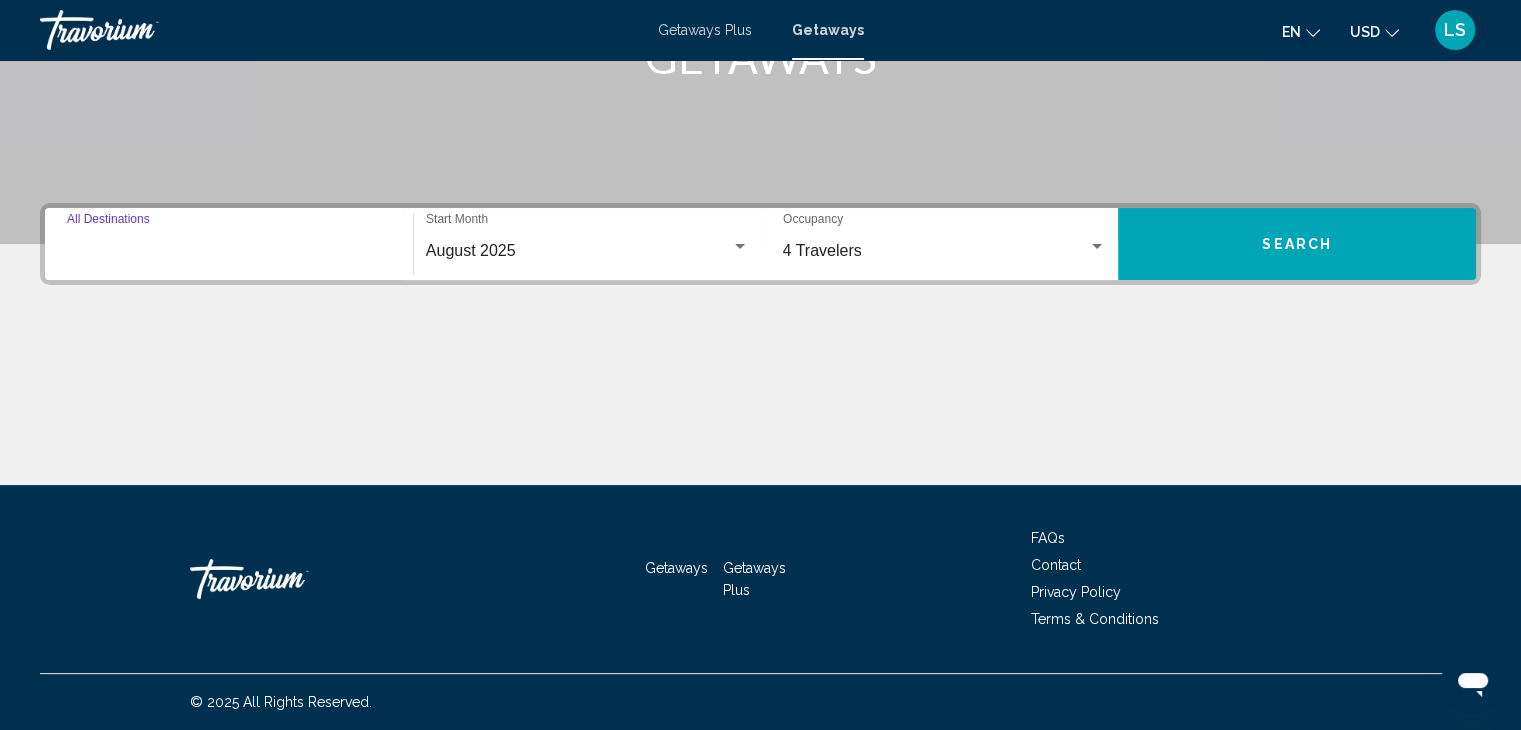 click on "Destination All Destinations" at bounding box center [229, 251] 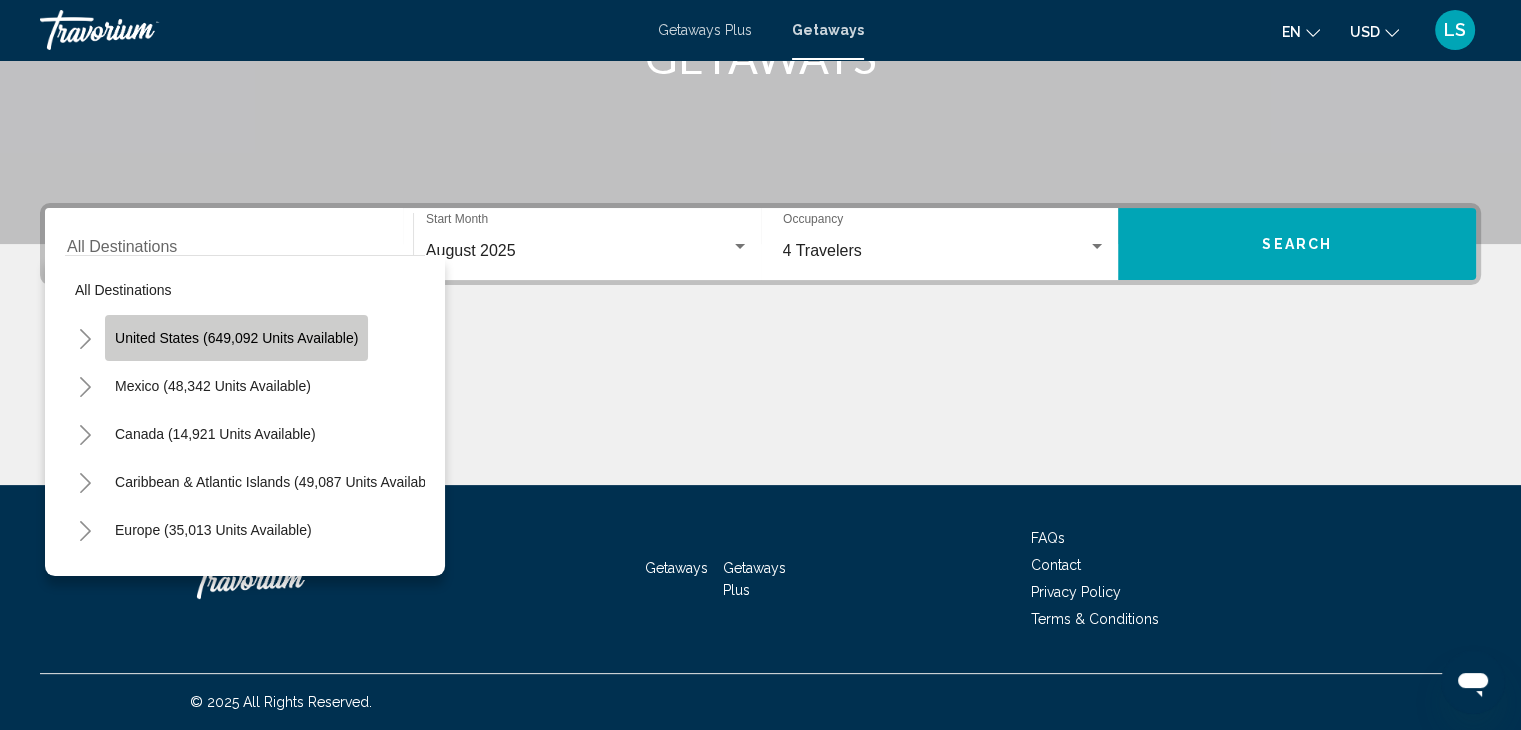 click on "United States (649,092 units available)" 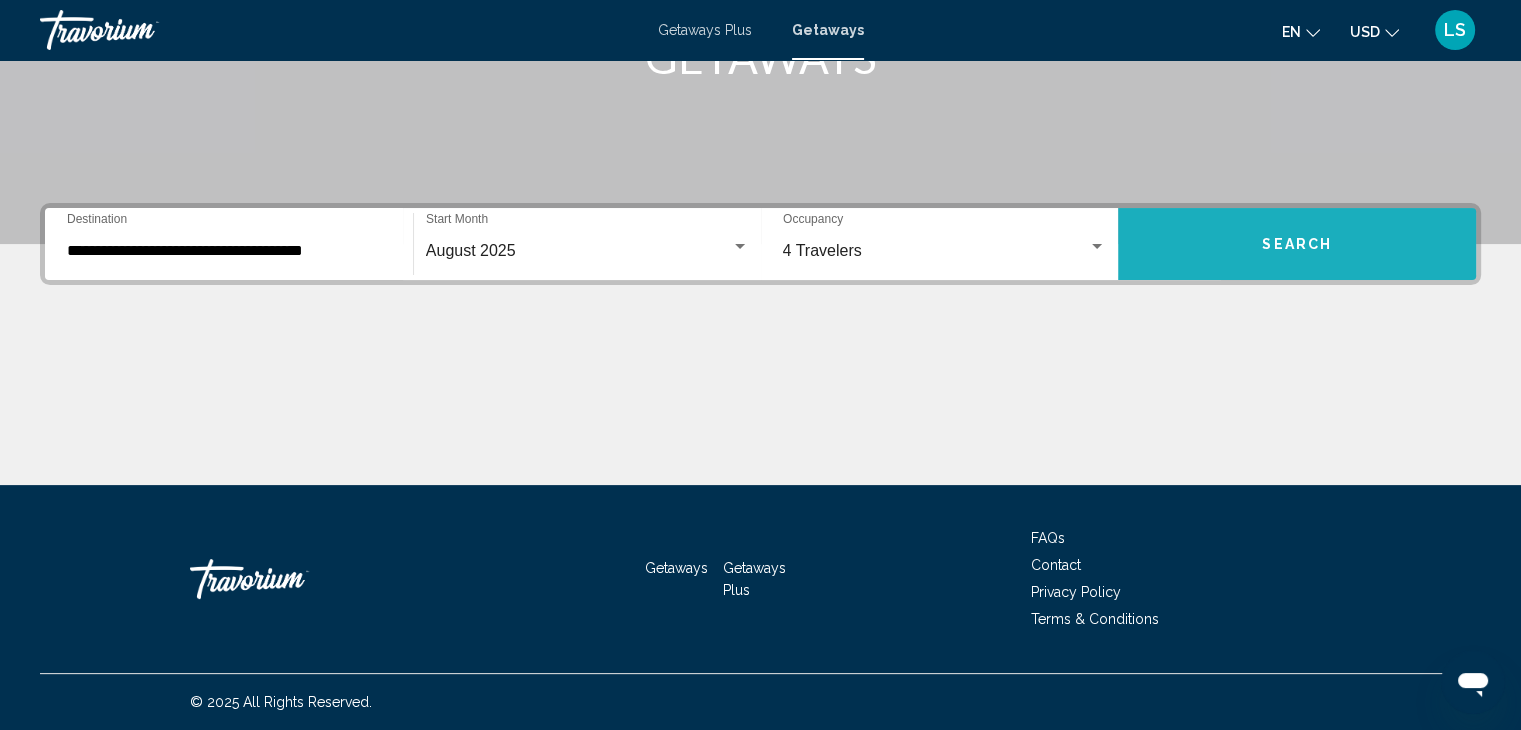 click on "Search" at bounding box center (1297, 244) 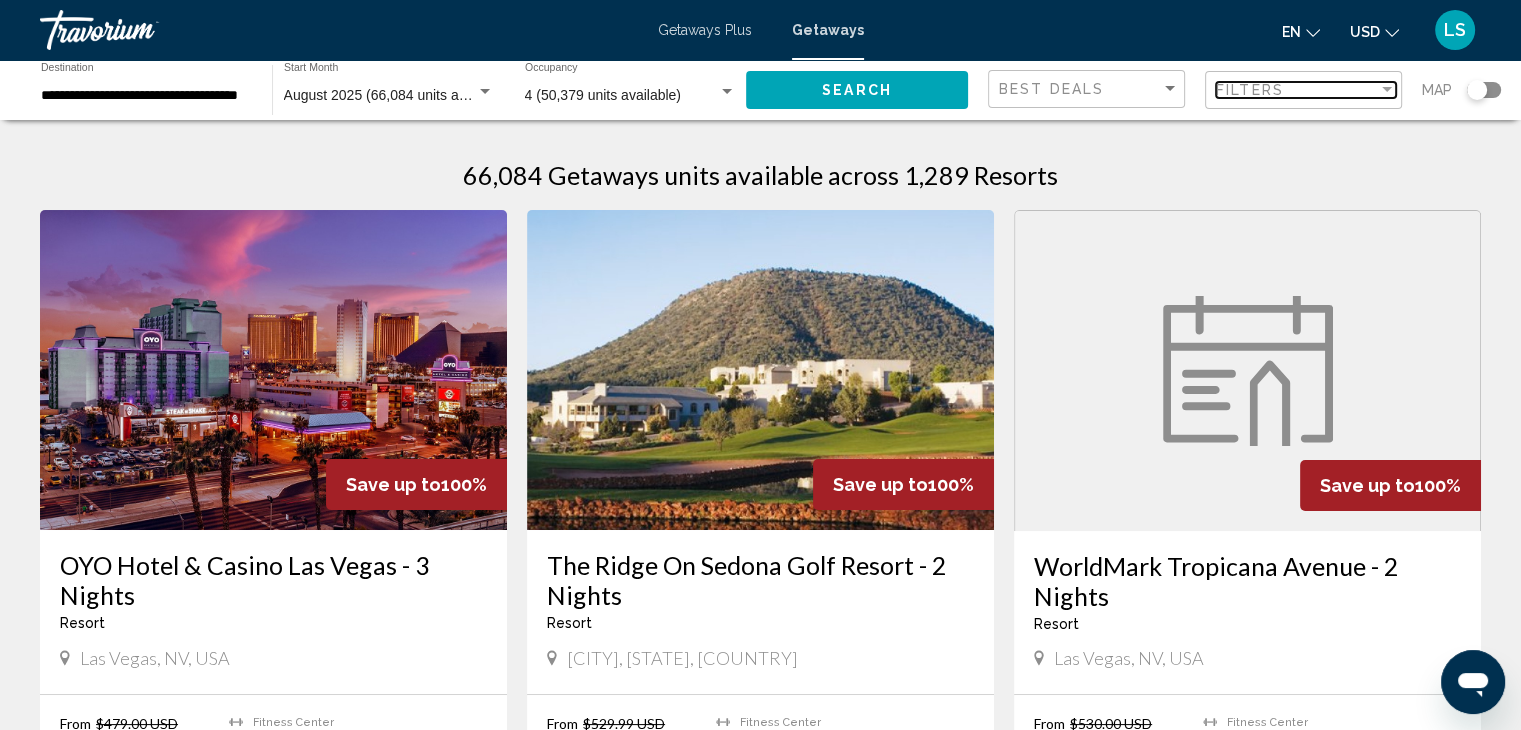 click on "Filters" at bounding box center [1297, 90] 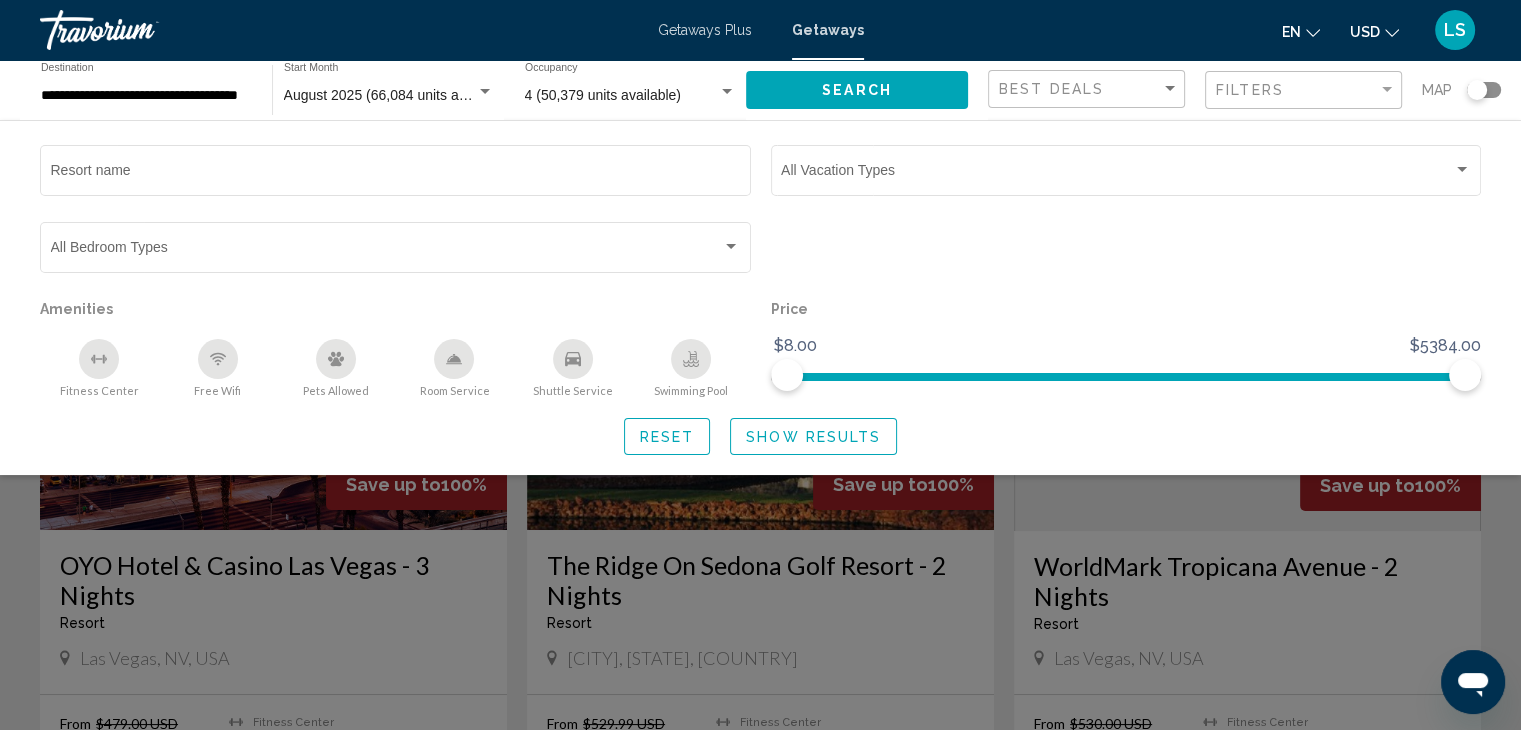 click 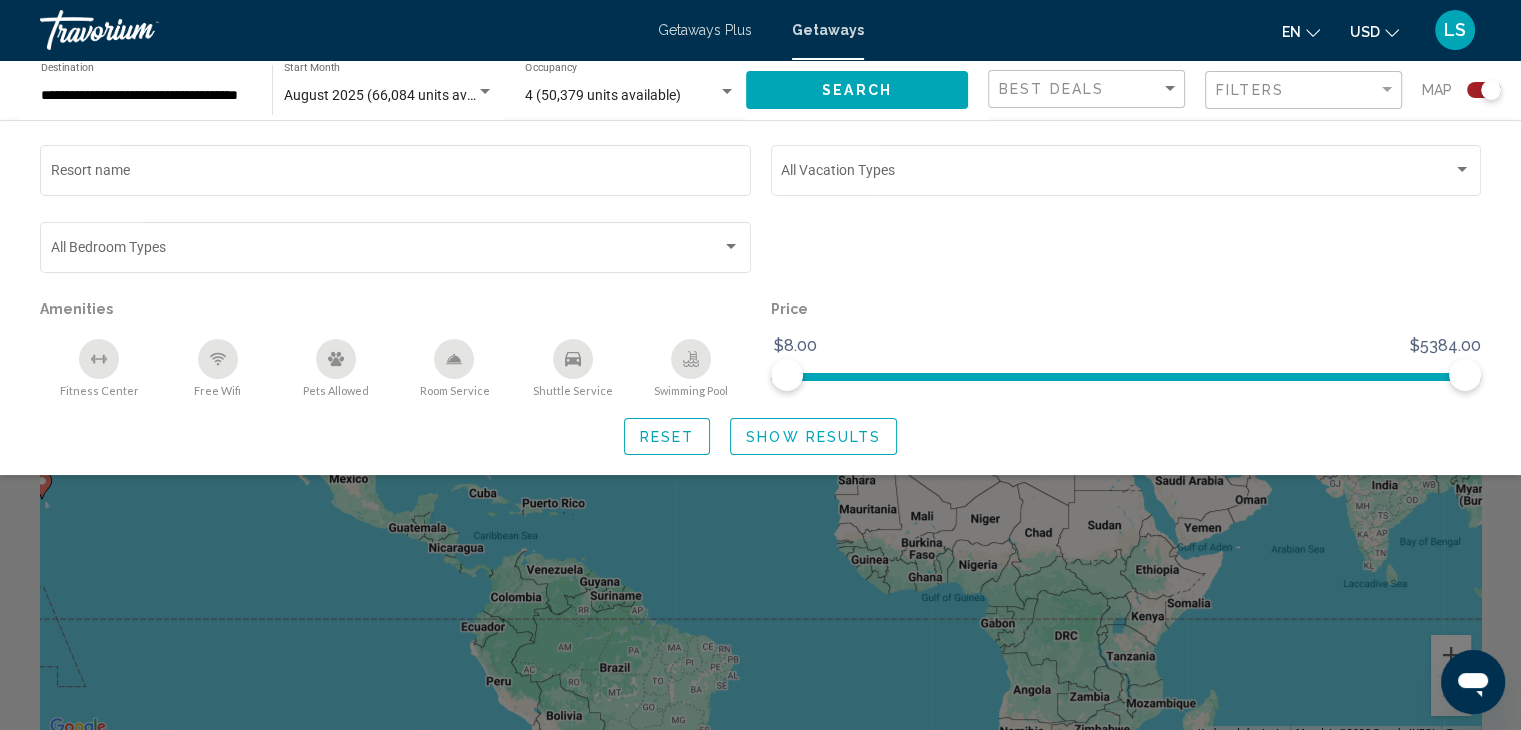 click 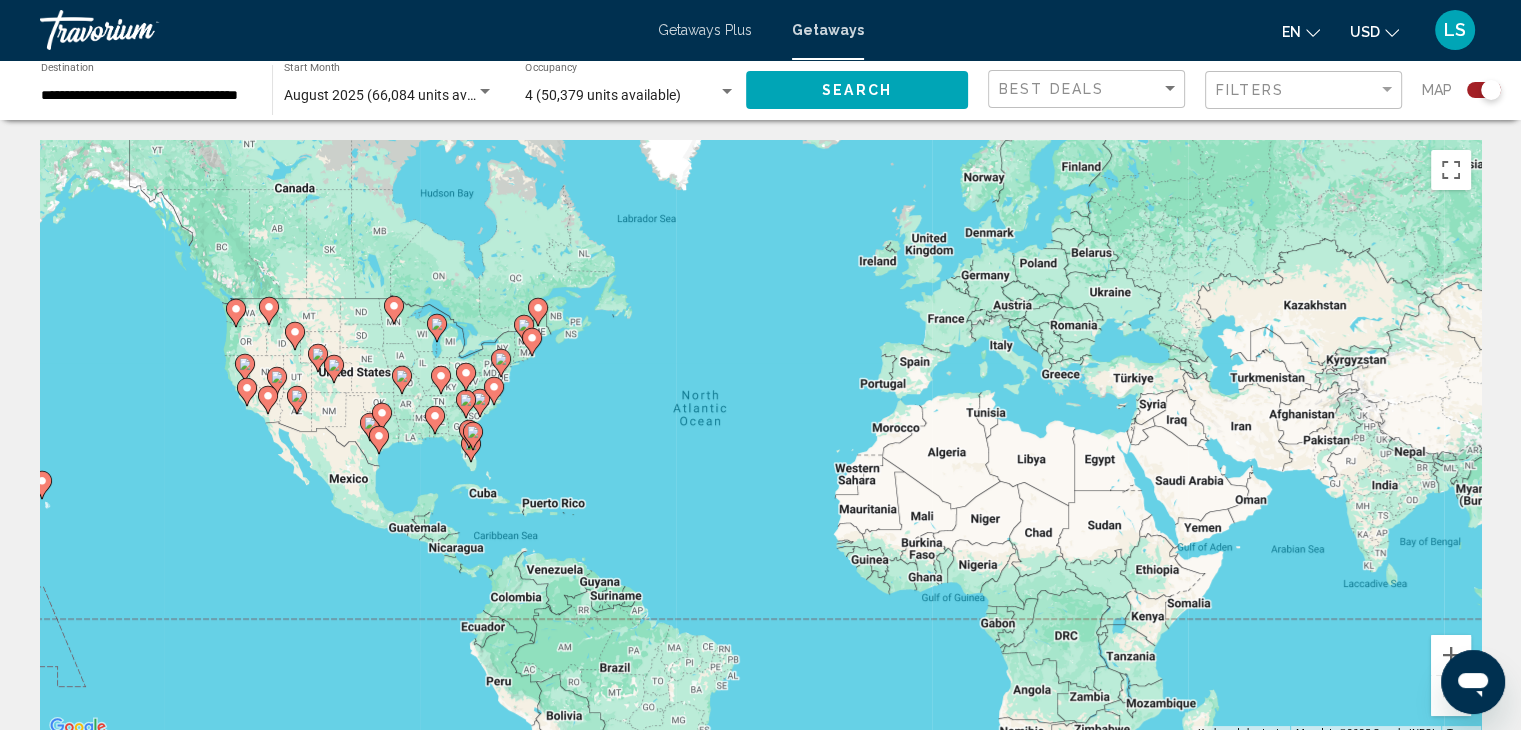 click 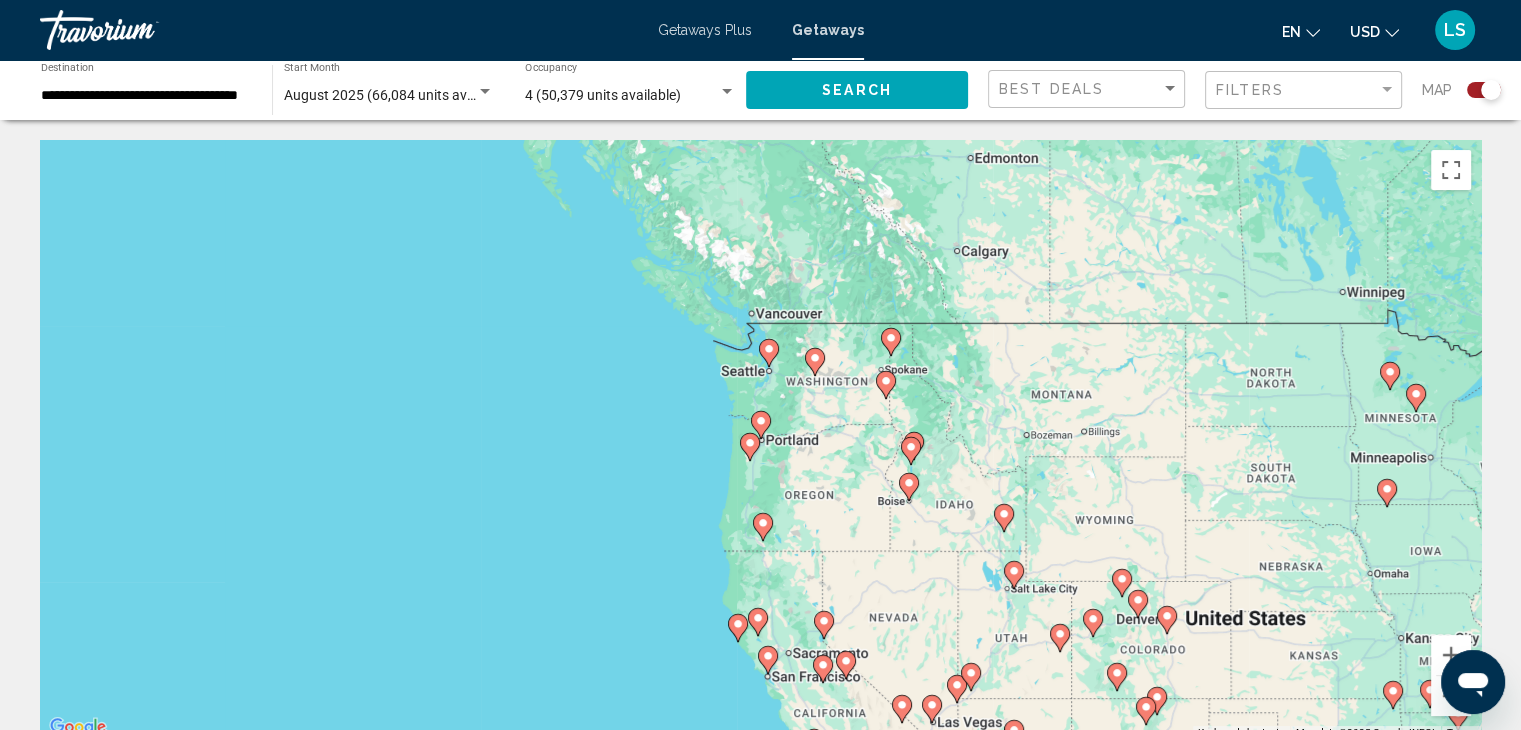 click on "To activate drag with keyboard, press Alt + Enter. Once in keyboard drag state, use the arrow keys to move the marker. To complete the drag, press the Enter key. To cancel, press Escape." at bounding box center [760, 440] 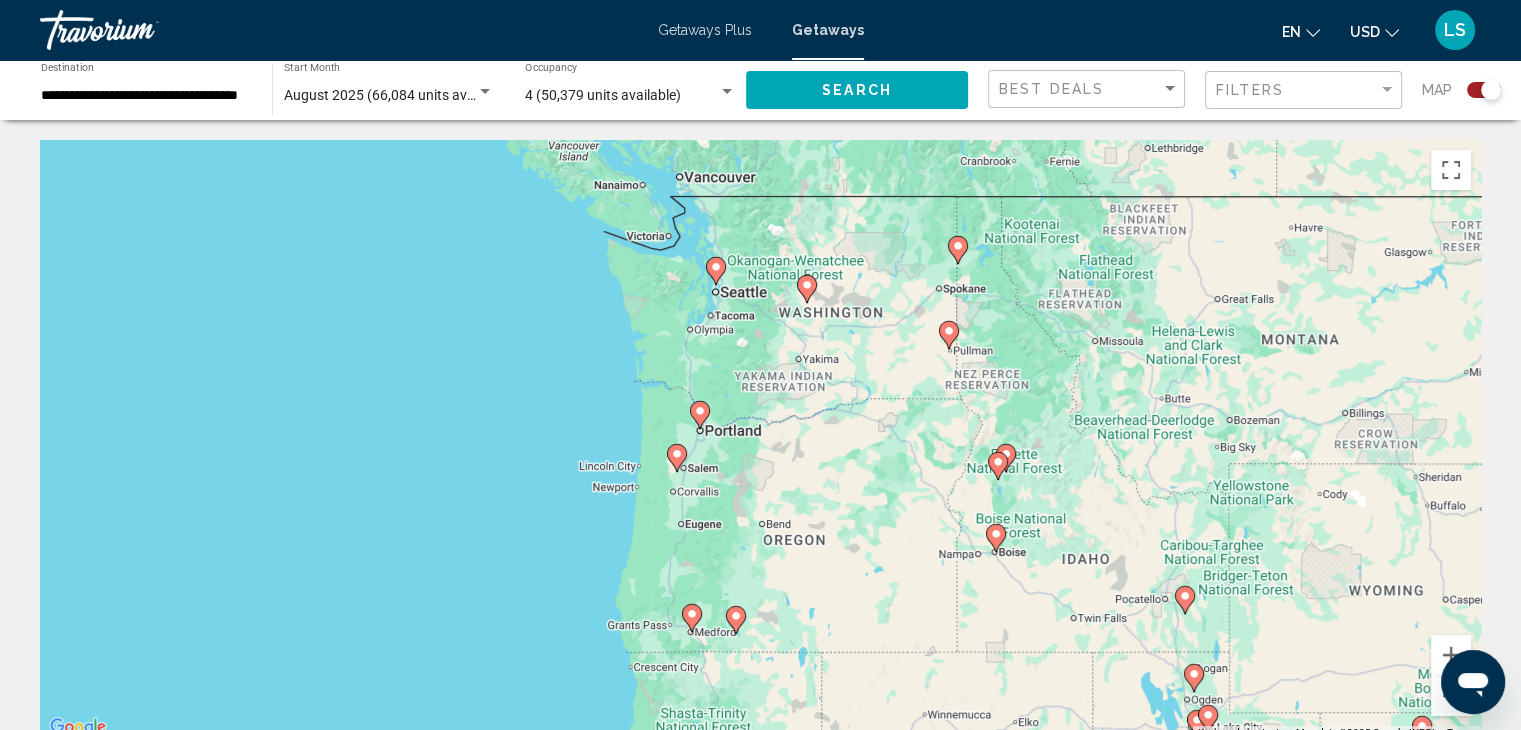 drag, startPoint x: 865, startPoint y: 456, endPoint x: 856, endPoint y: 433, distance: 24.698177 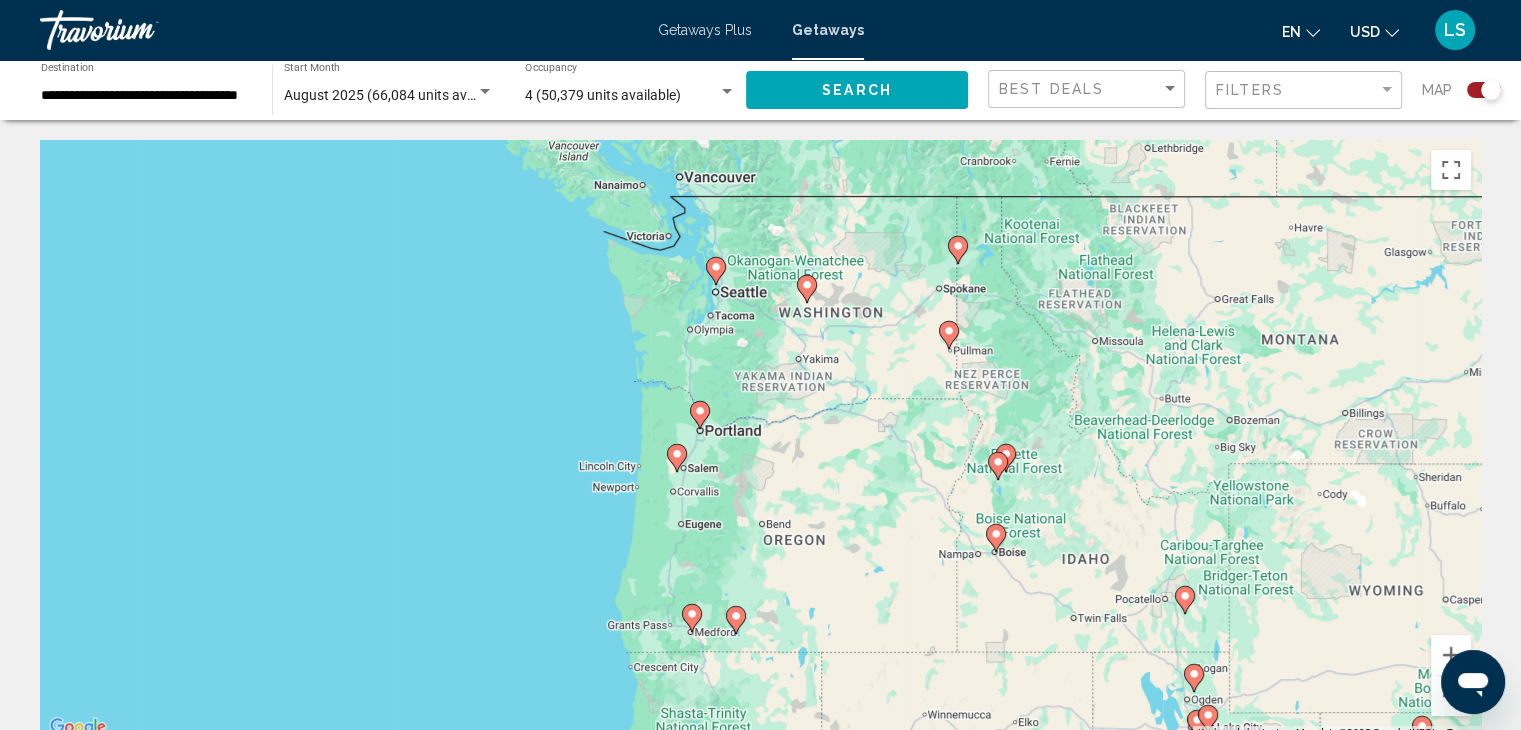 click 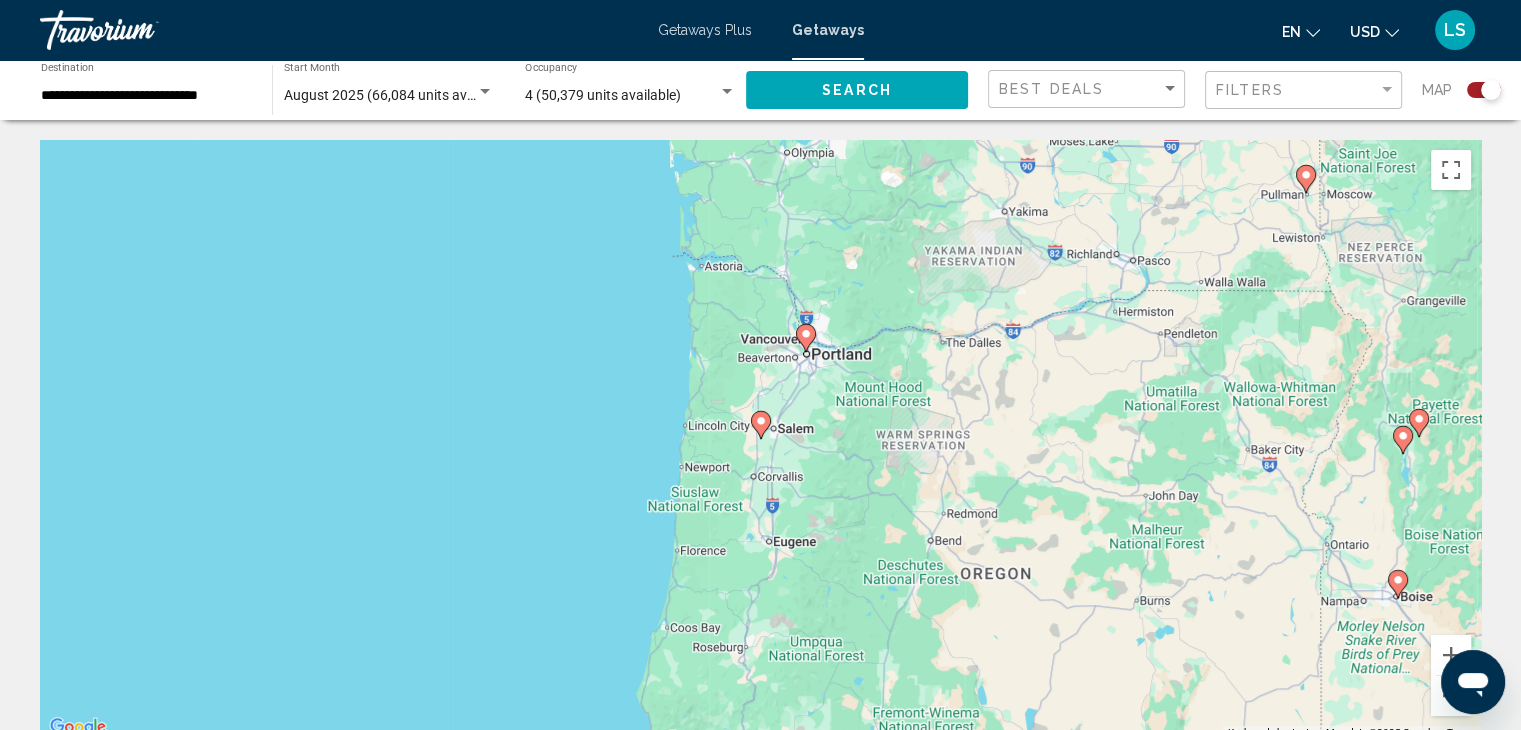 click 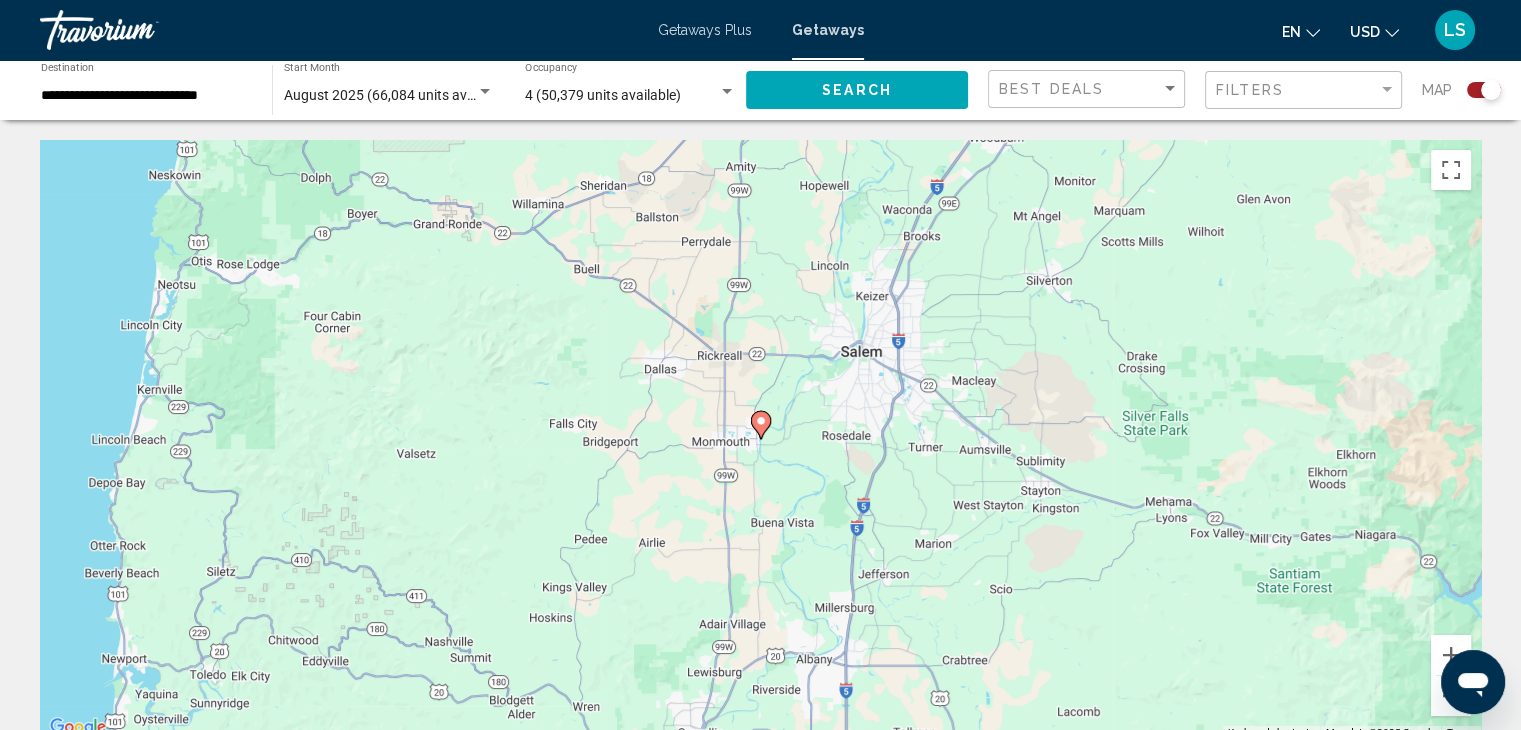 click 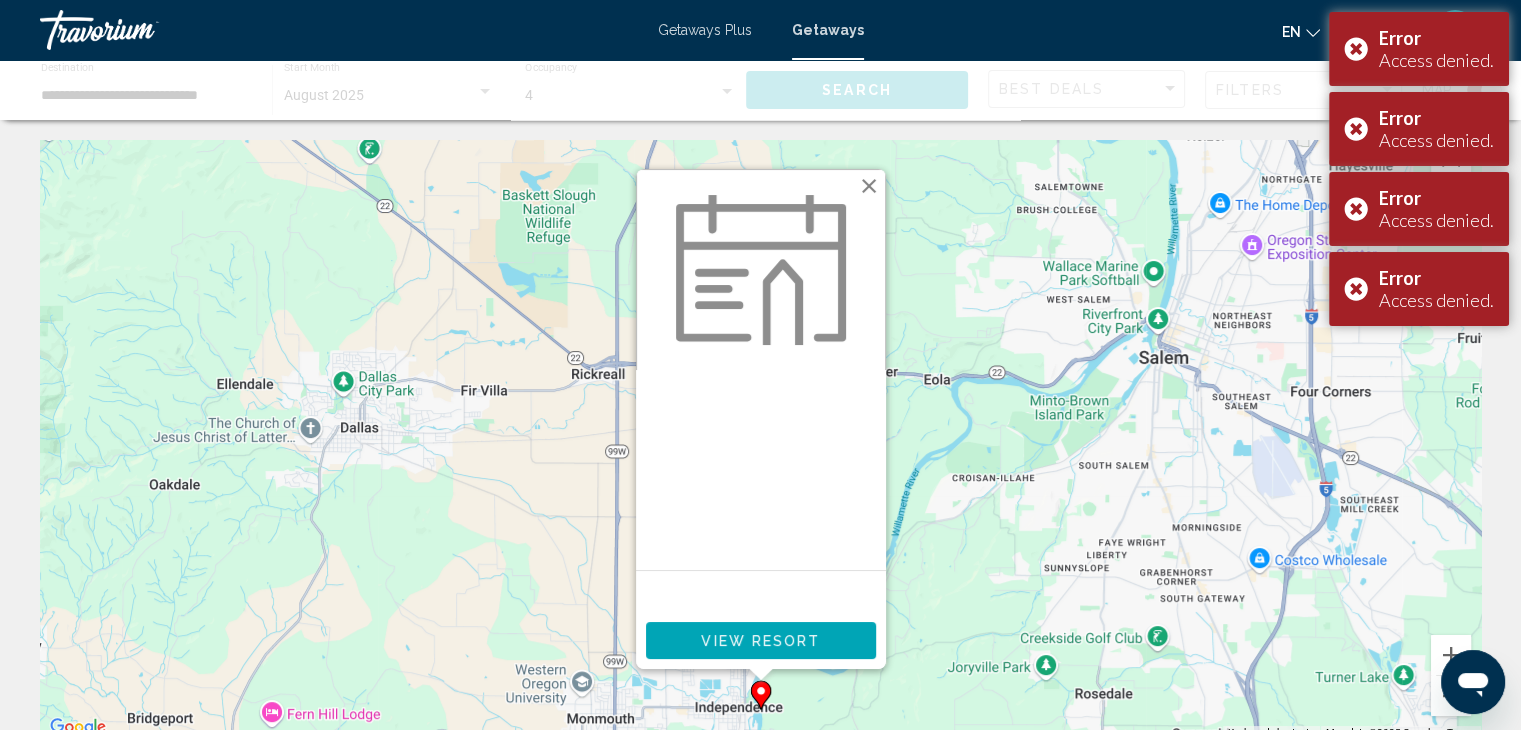 click on "View Resort" at bounding box center [760, 641] 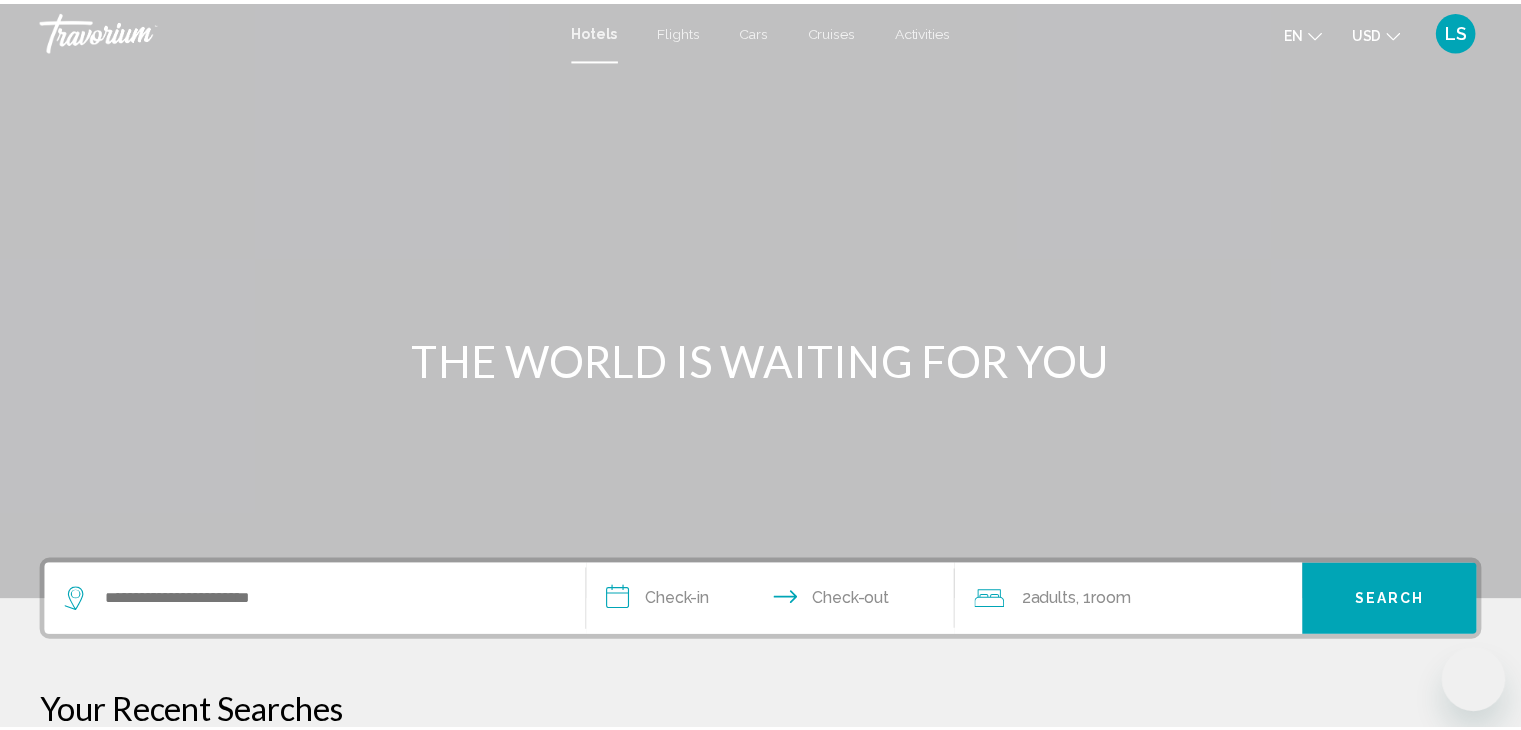 scroll, scrollTop: 0, scrollLeft: 0, axis: both 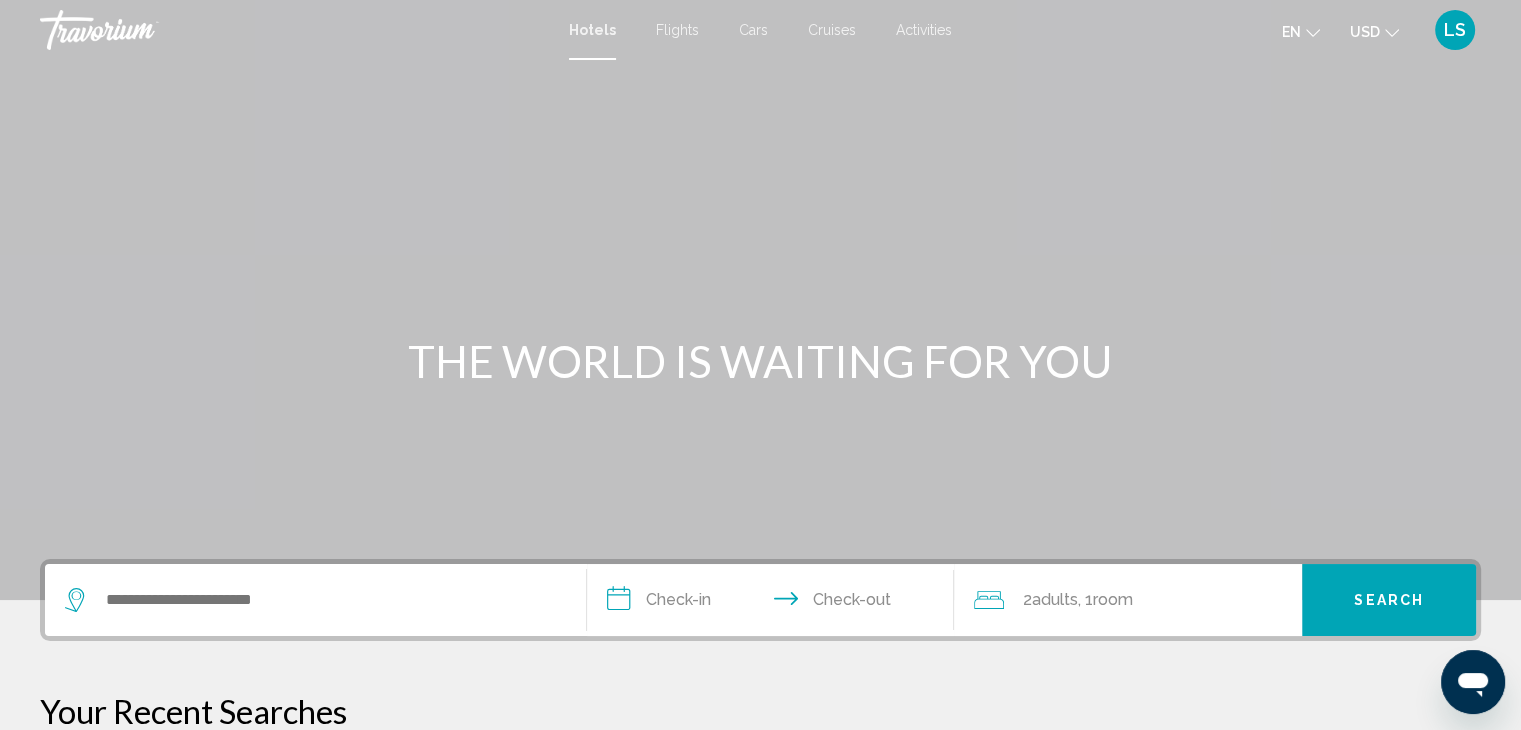 click on "**********" at bounding box center (775, 603) 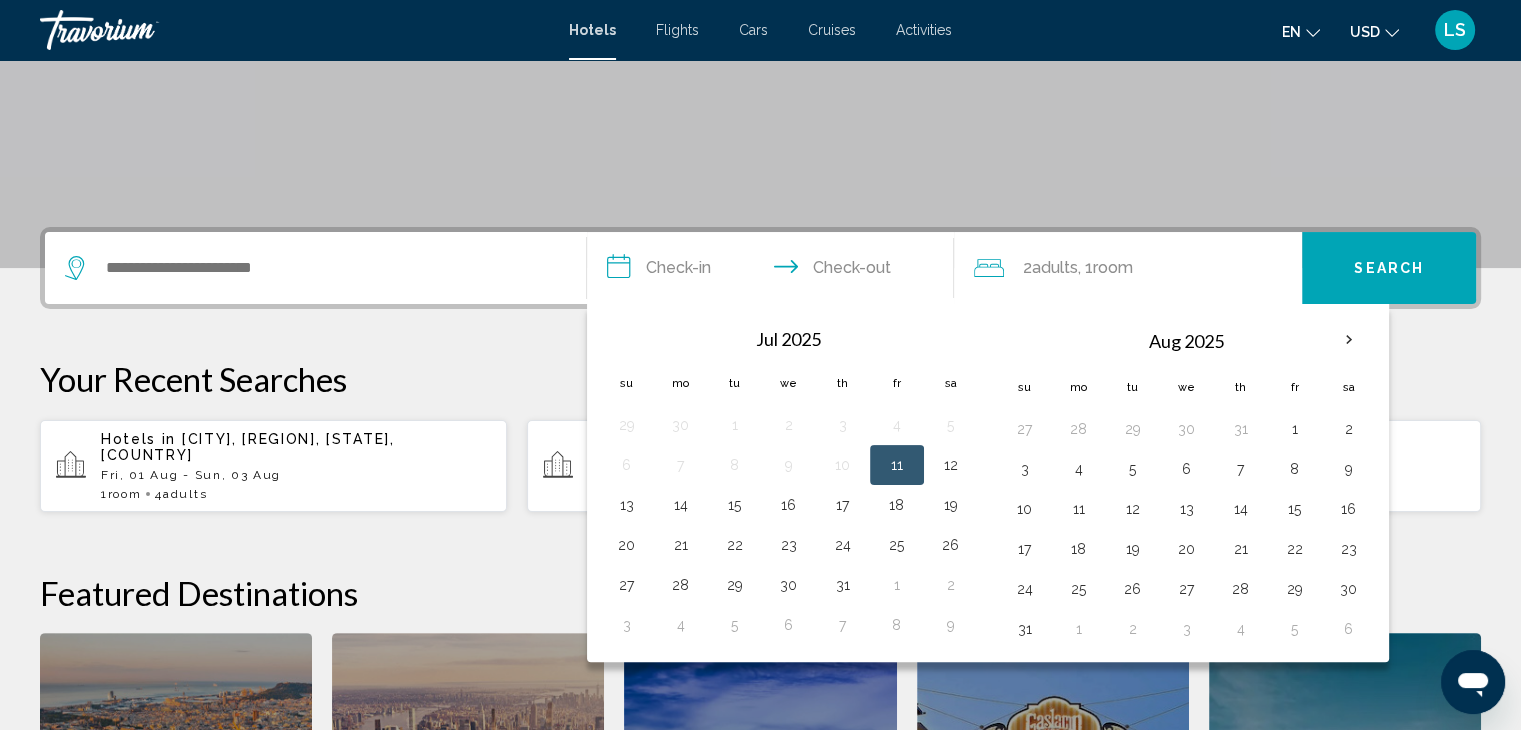 scroll, scrollTop: 493, scrollLeft: 0, axis: vertical 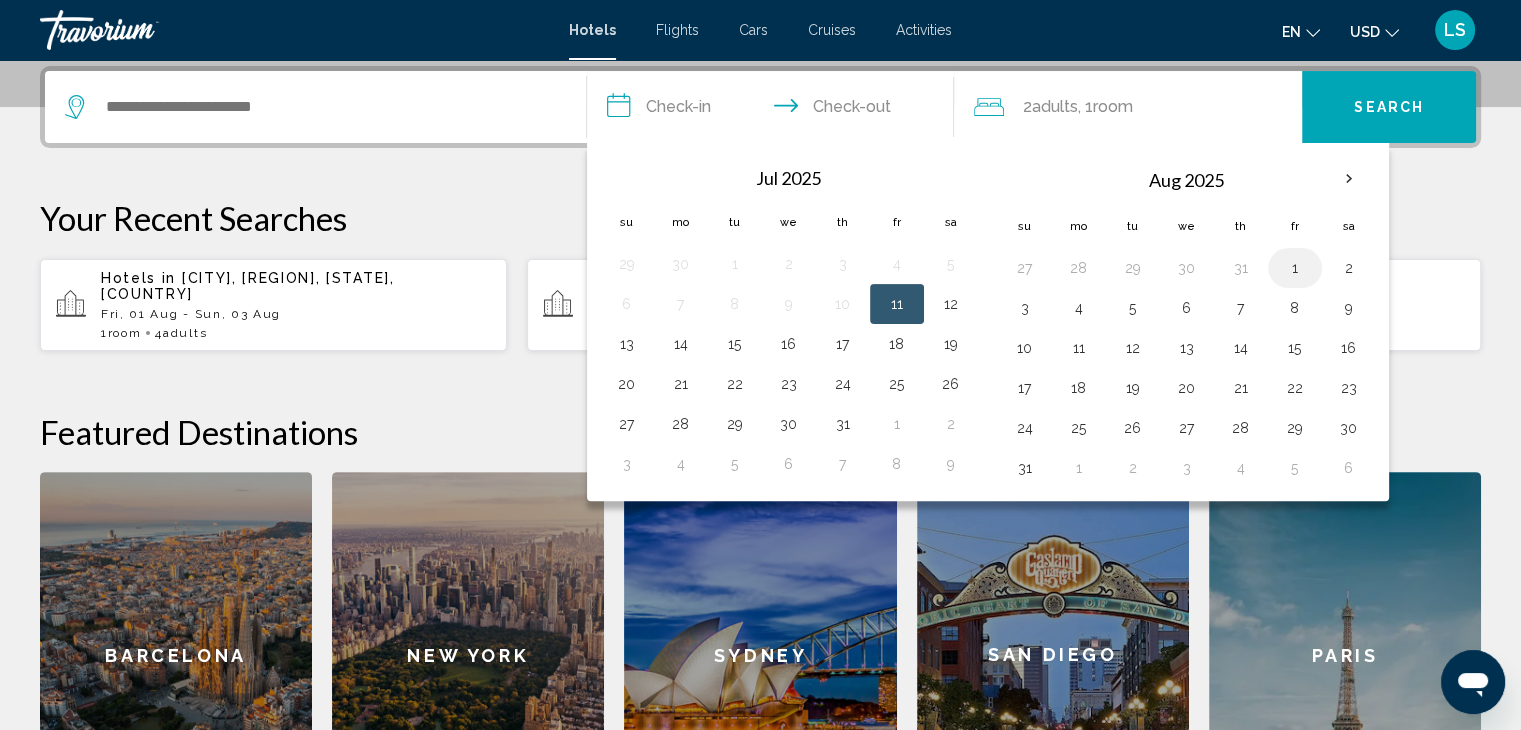 click on "1" at bounding box center [1295, 268] 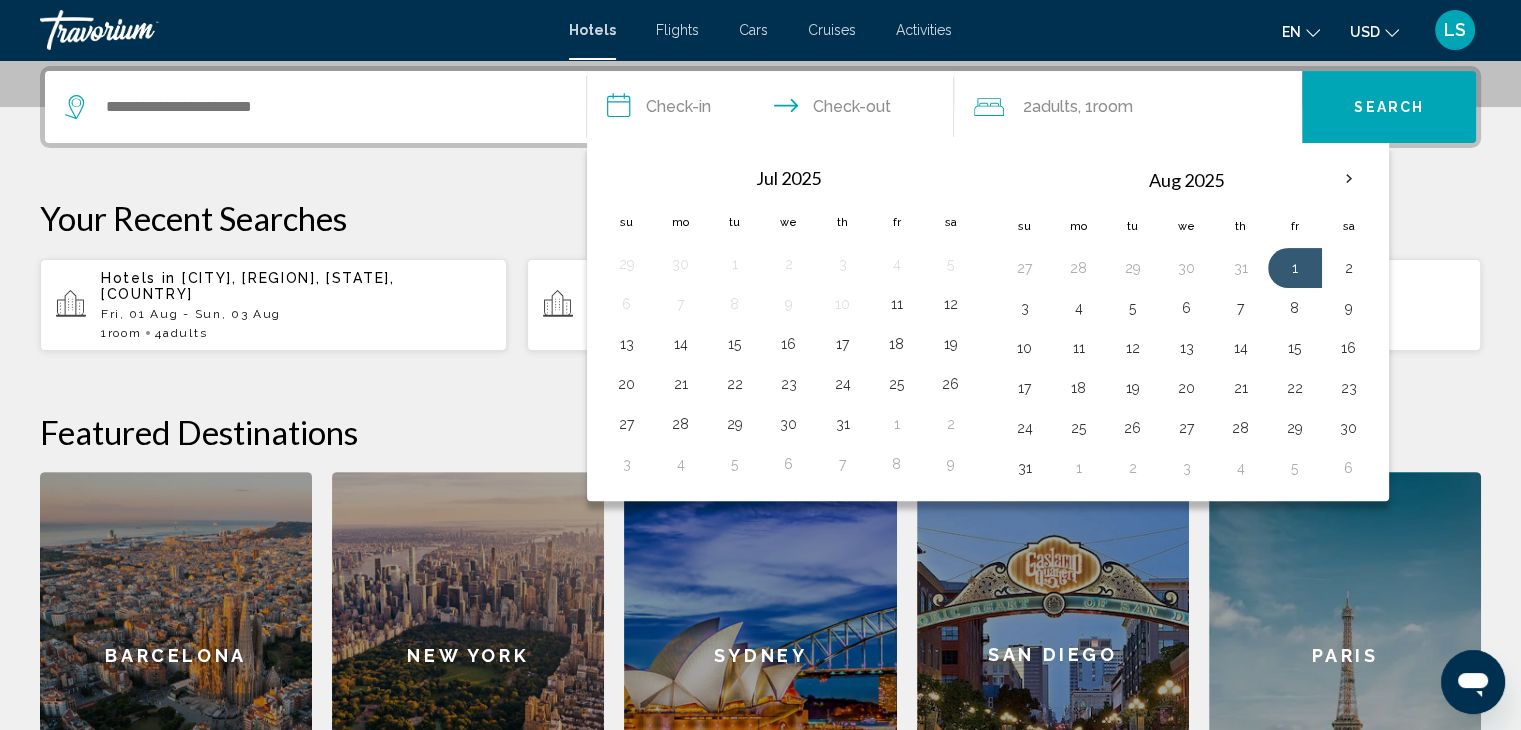 click on "**********" at bounding box center (775, 110) 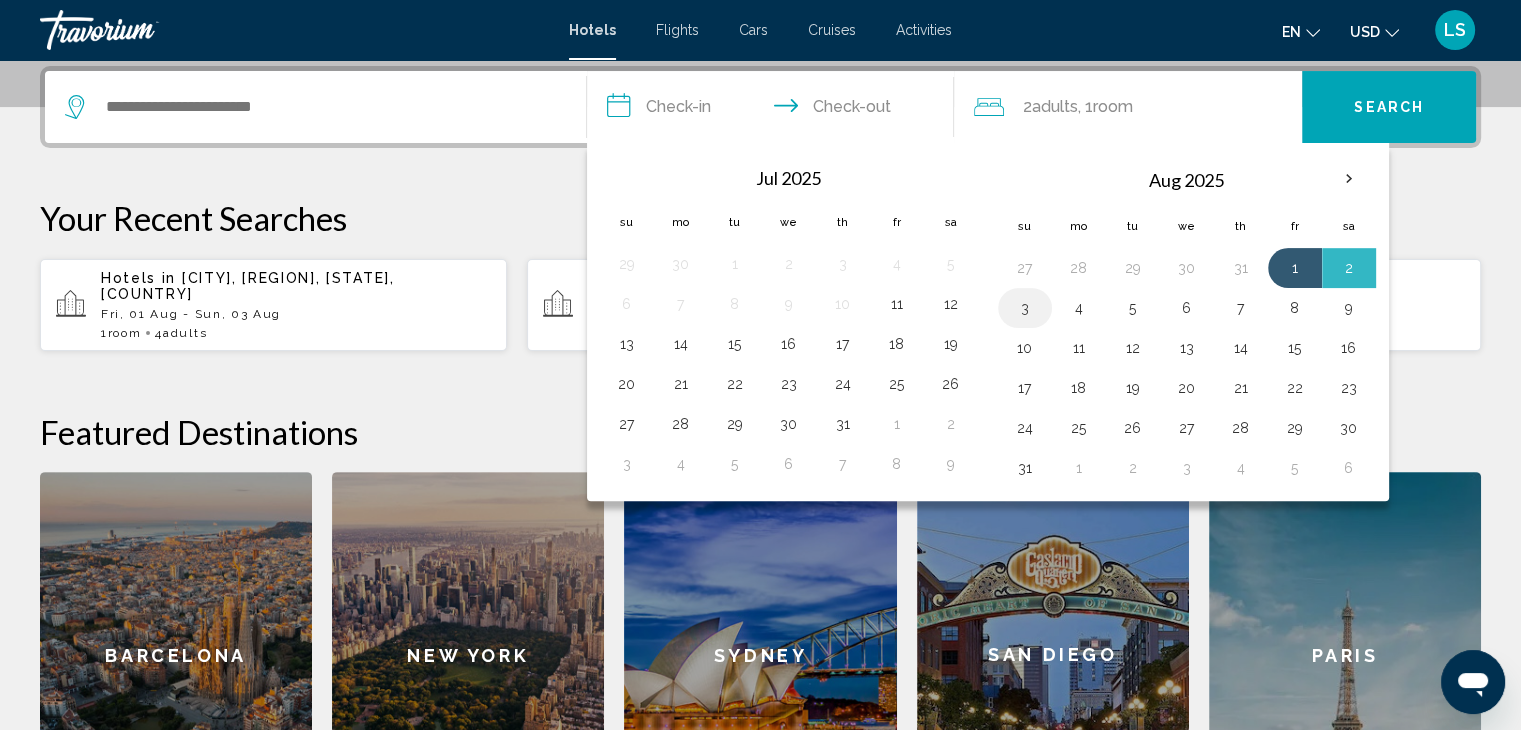 click on "3" at bounding box center (1025, 308) 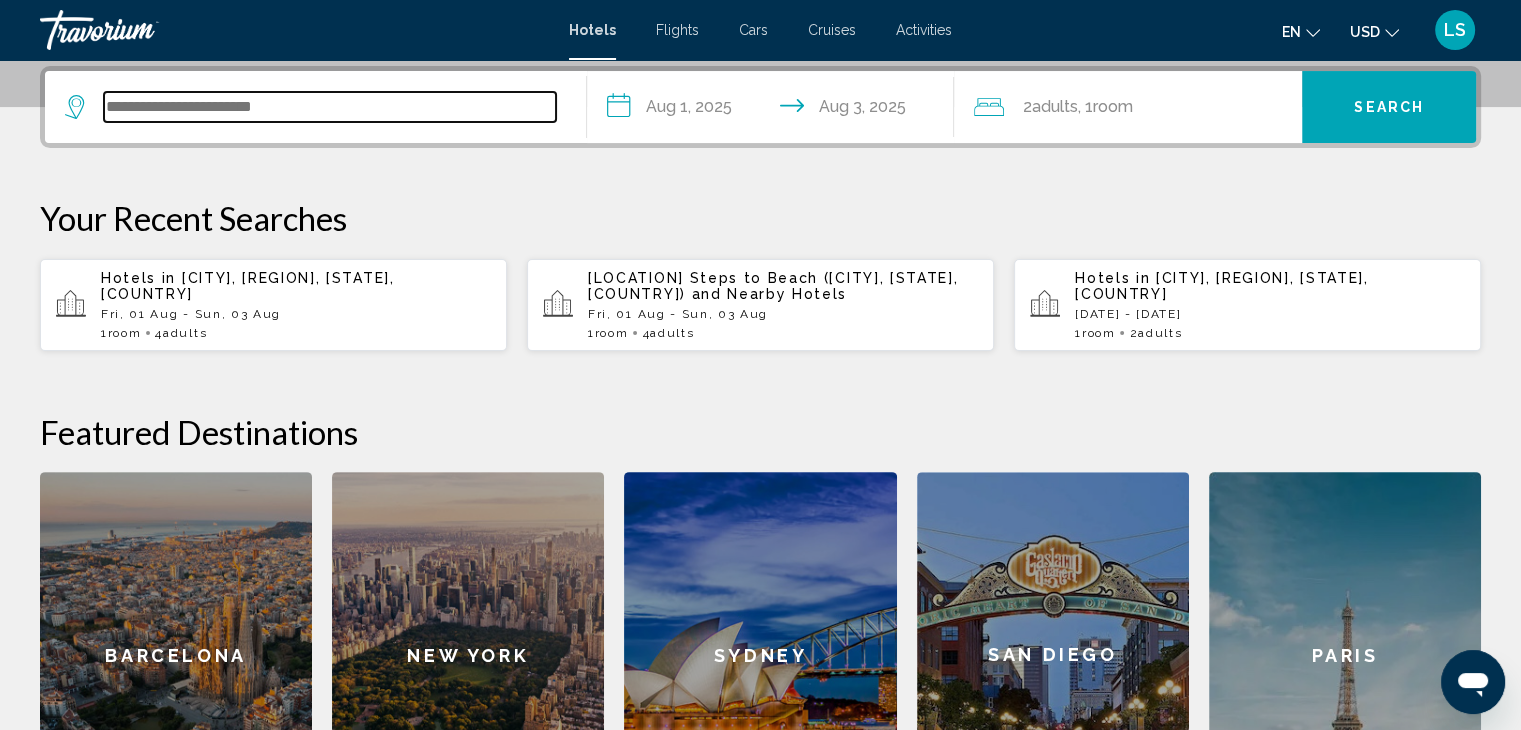 click at bounding box center (330, 107) 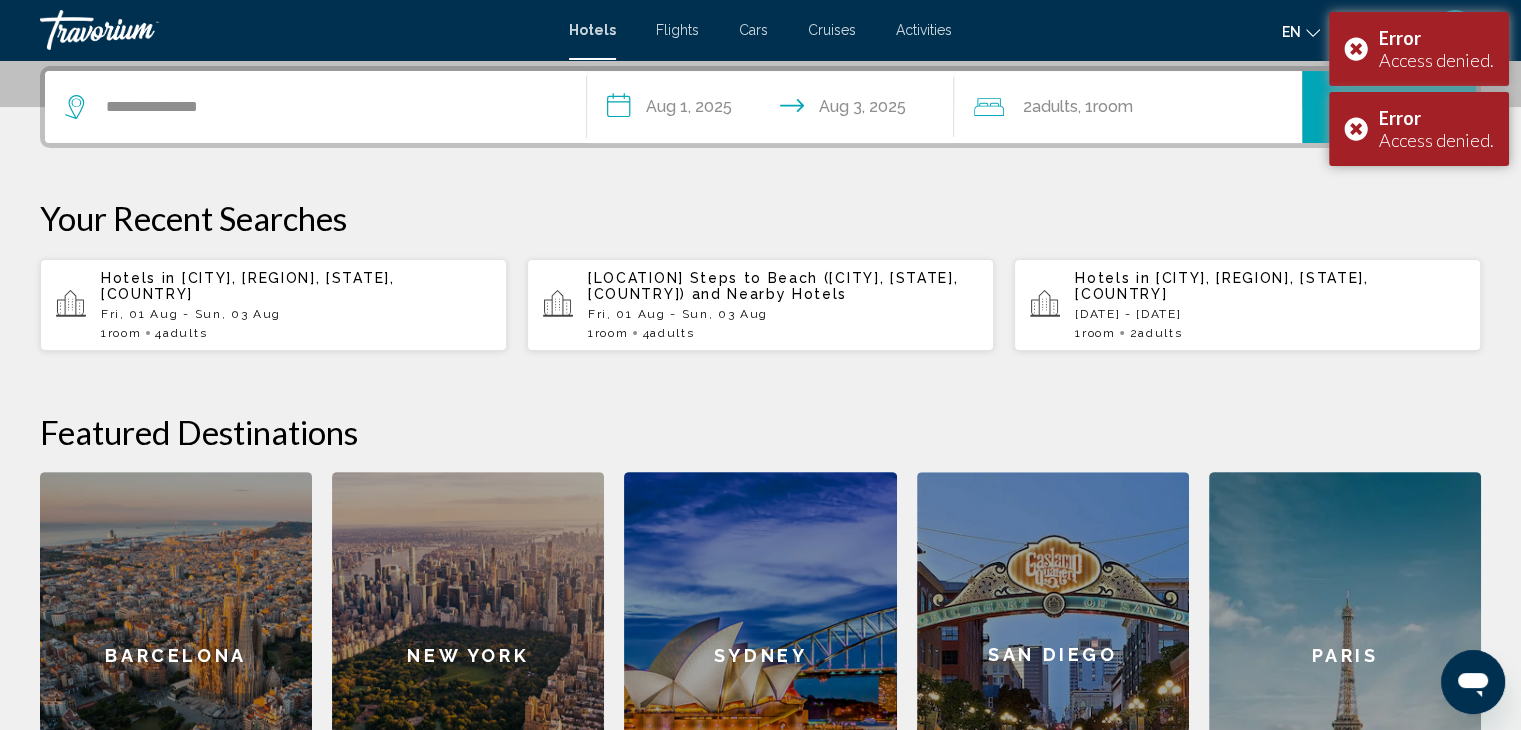 click on "Adults" 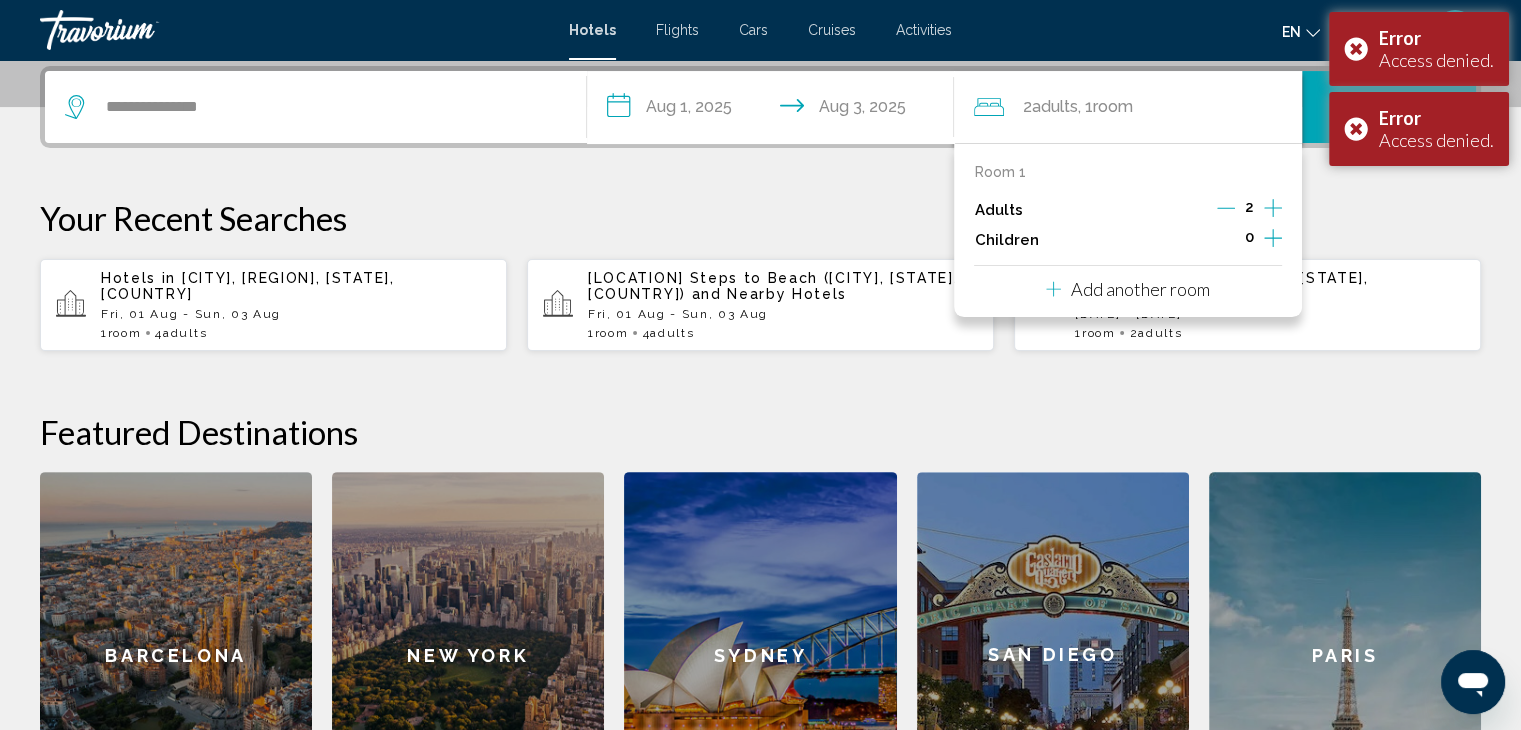 click 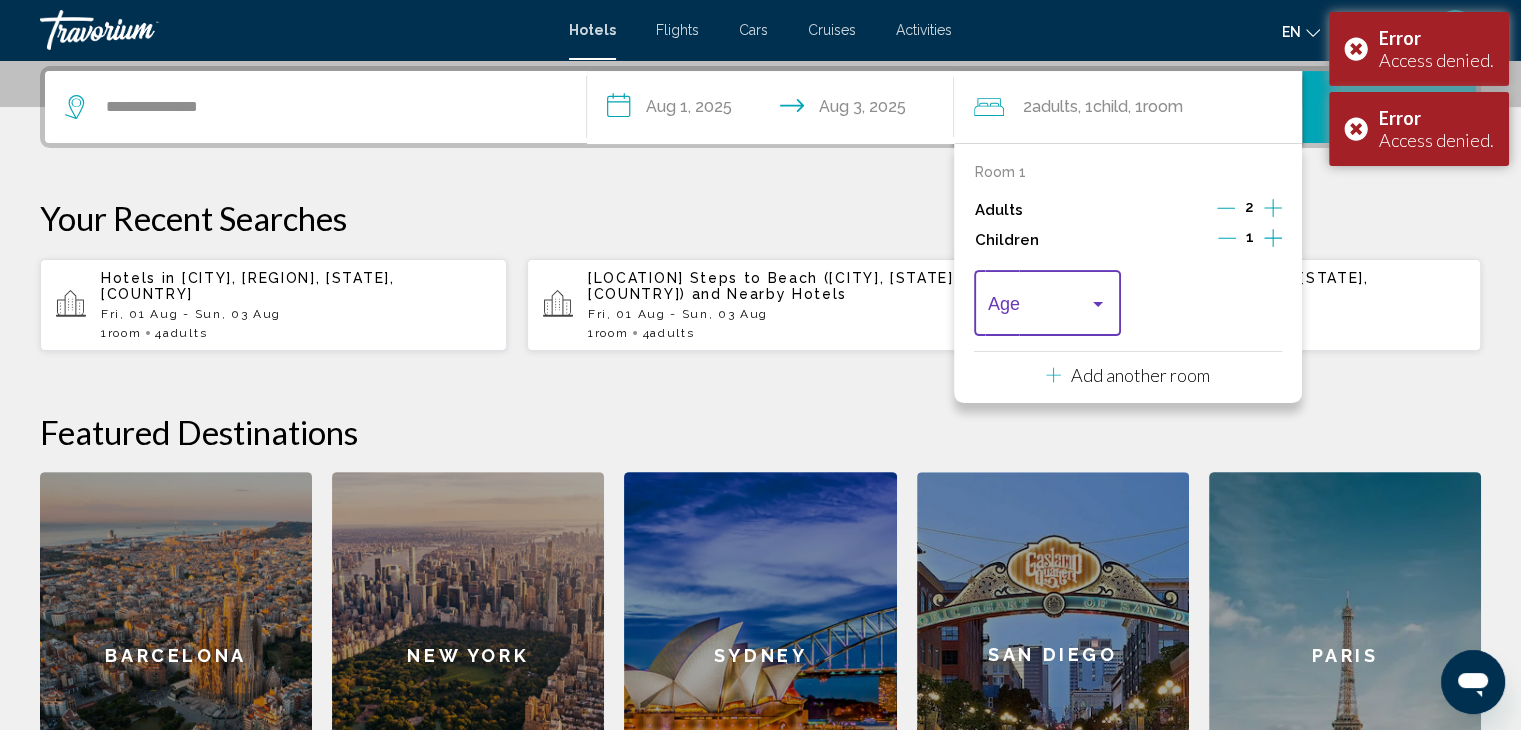 click at bounding box center [1038, 308] 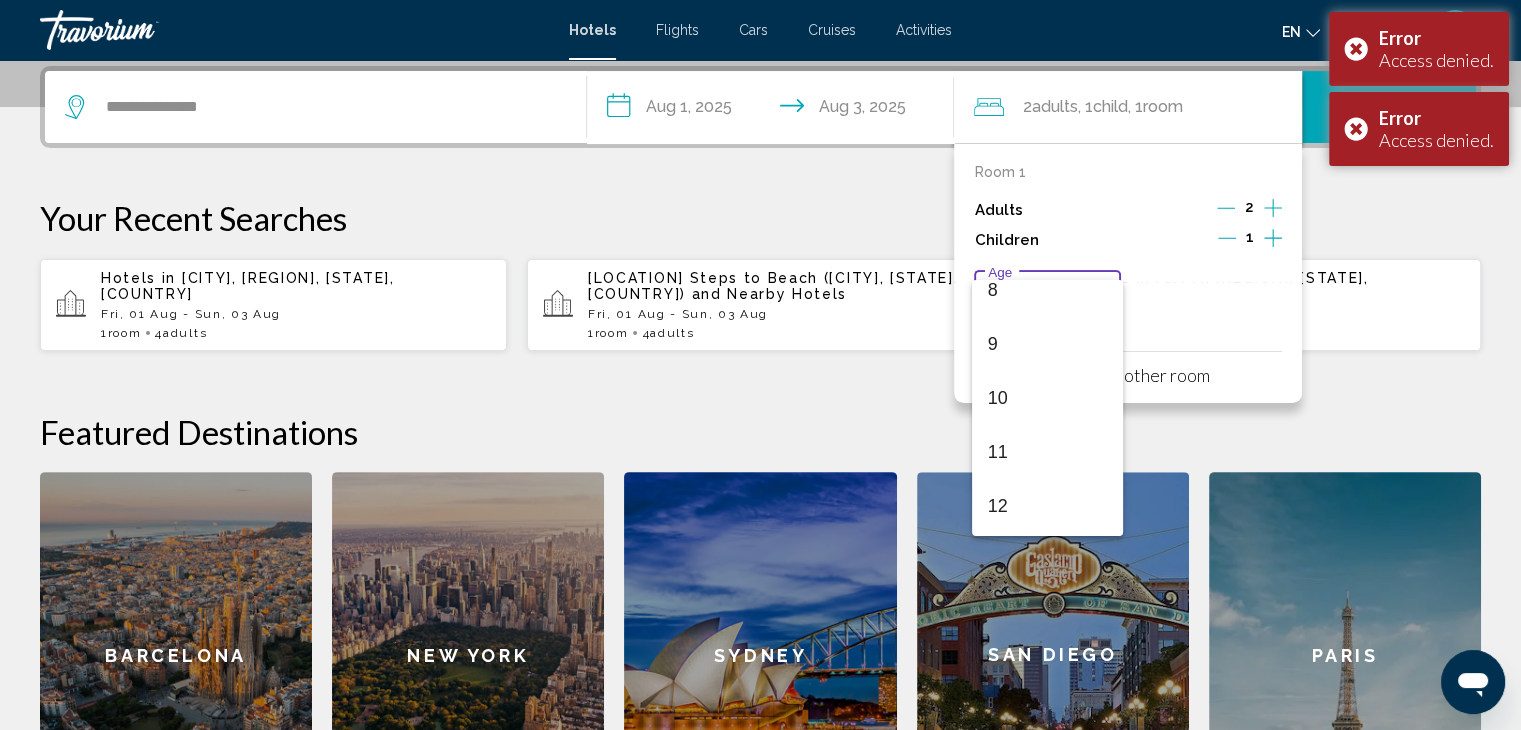 scroll, scrollTop: 470, scrollLeft: 0, axis: vertical 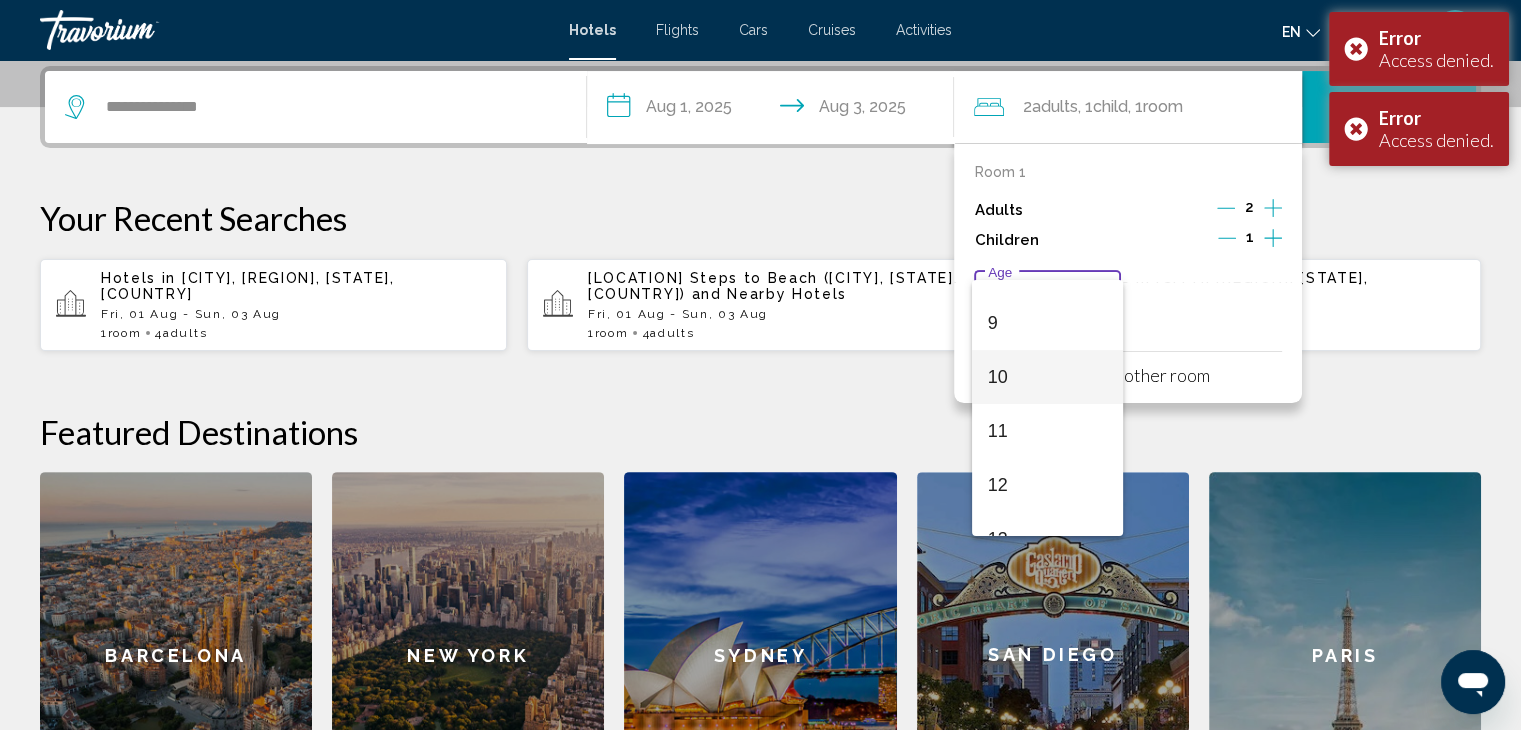click on "10" at bounding box center [1047, 377] 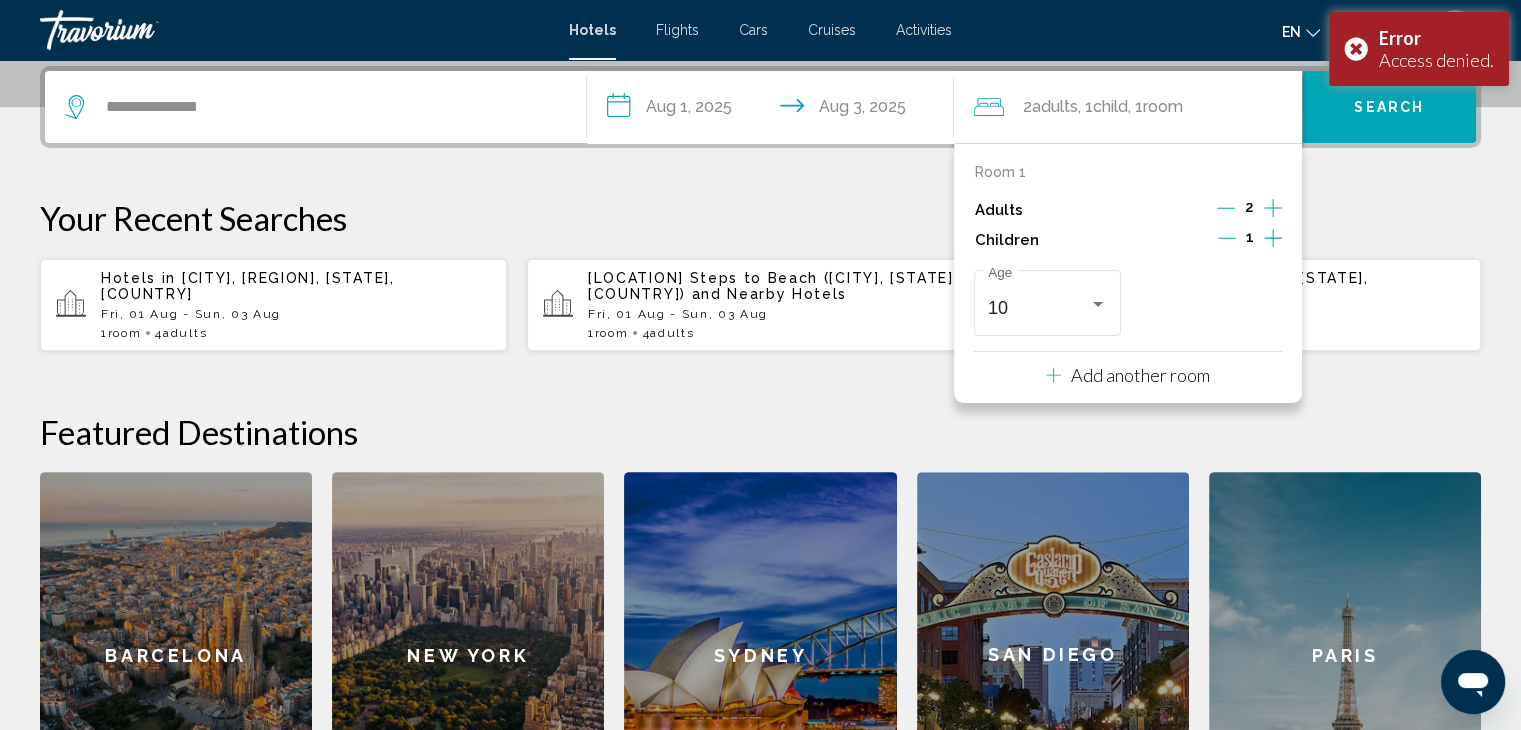 click 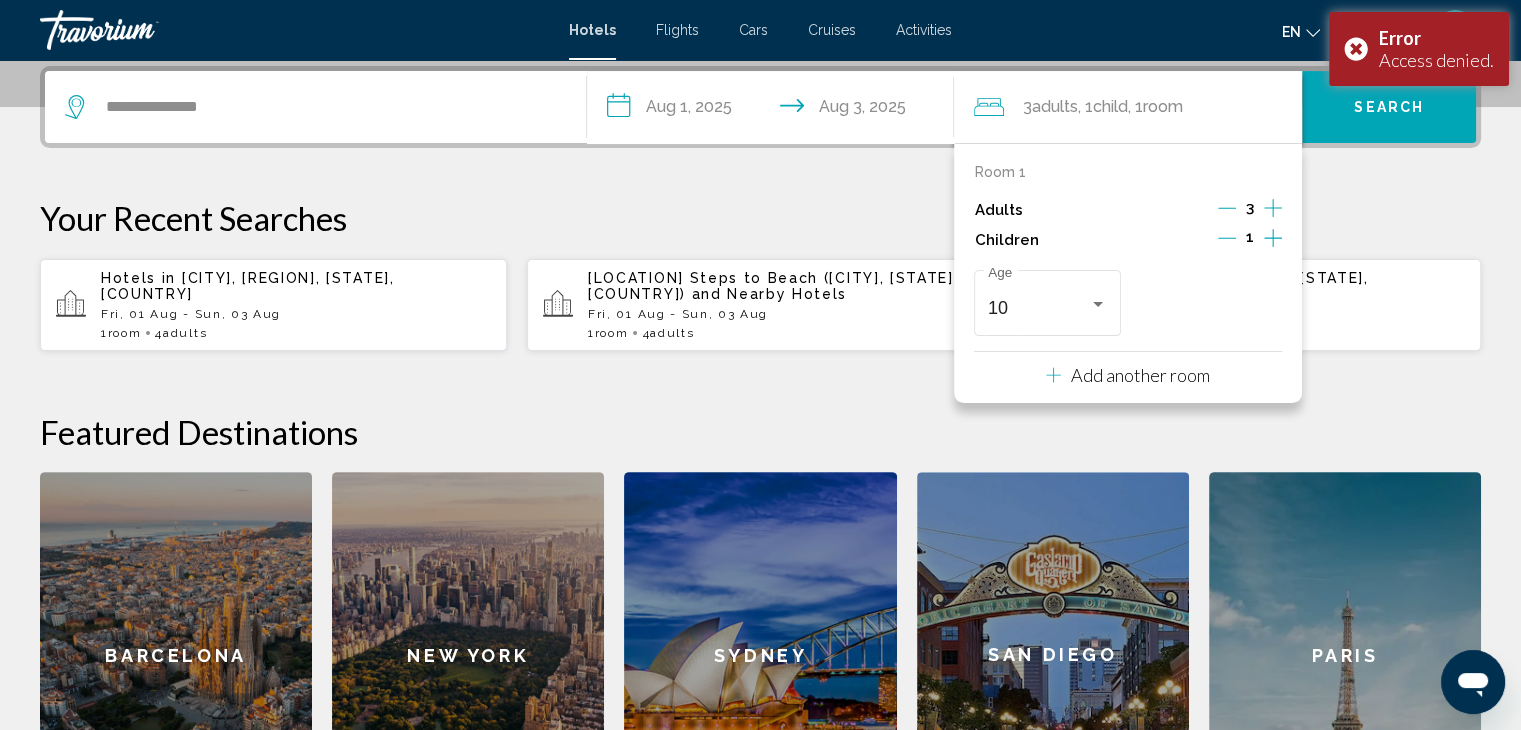 click 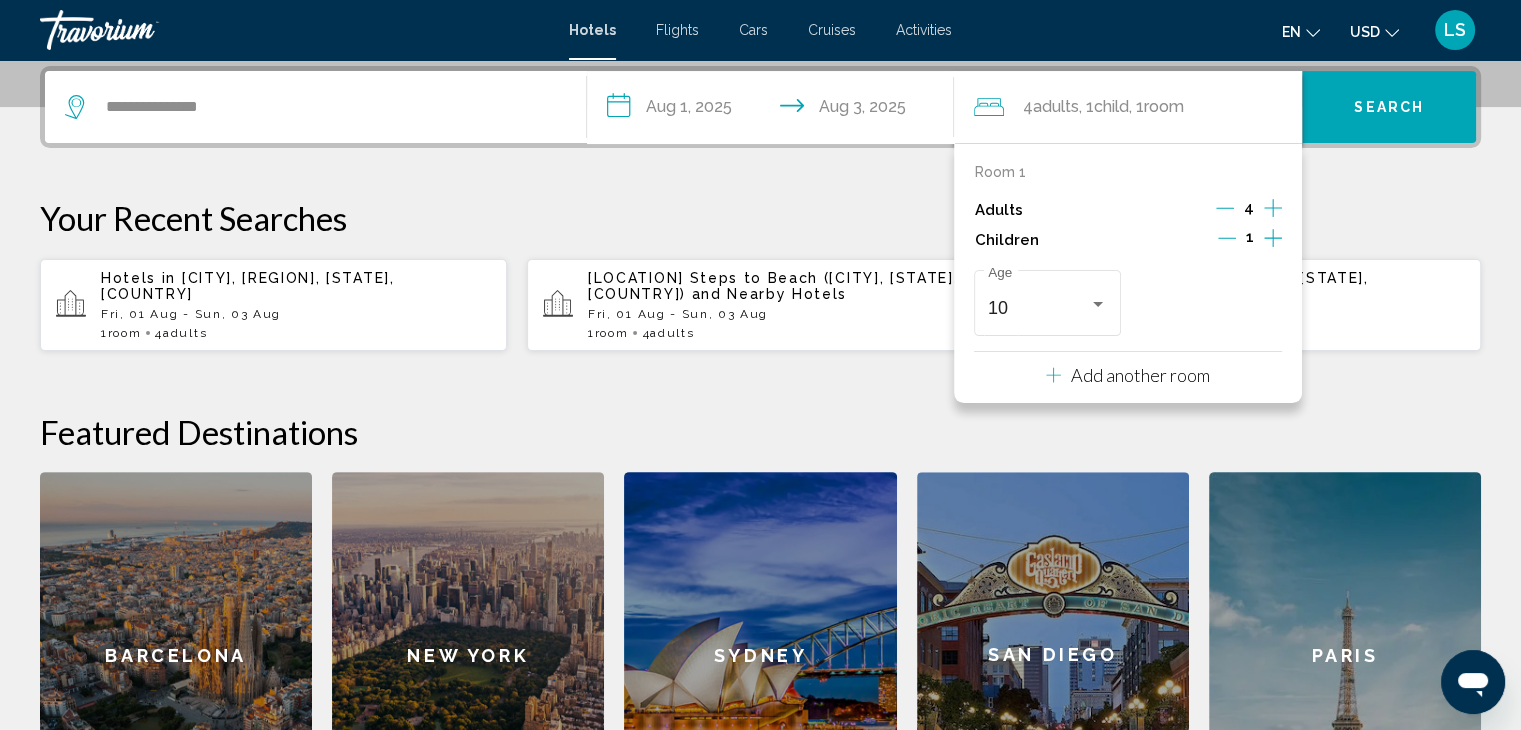 click on "Your Recent Searches
Hotels in    Lincoln City, Central Oregon Coast, OR, United States  Fri, 01 Aug - Sun, 03 Aug  1  Room rooms 4  Adult Adults
Oregon Coast Escape Steps to Beach (Lincoln, OR, US)    and Nearby Hotels  Fri, 01 Aug - Sun, 03 Aug  1  Room rooms 4  Adult Adults" at bounding box center (760, 275) 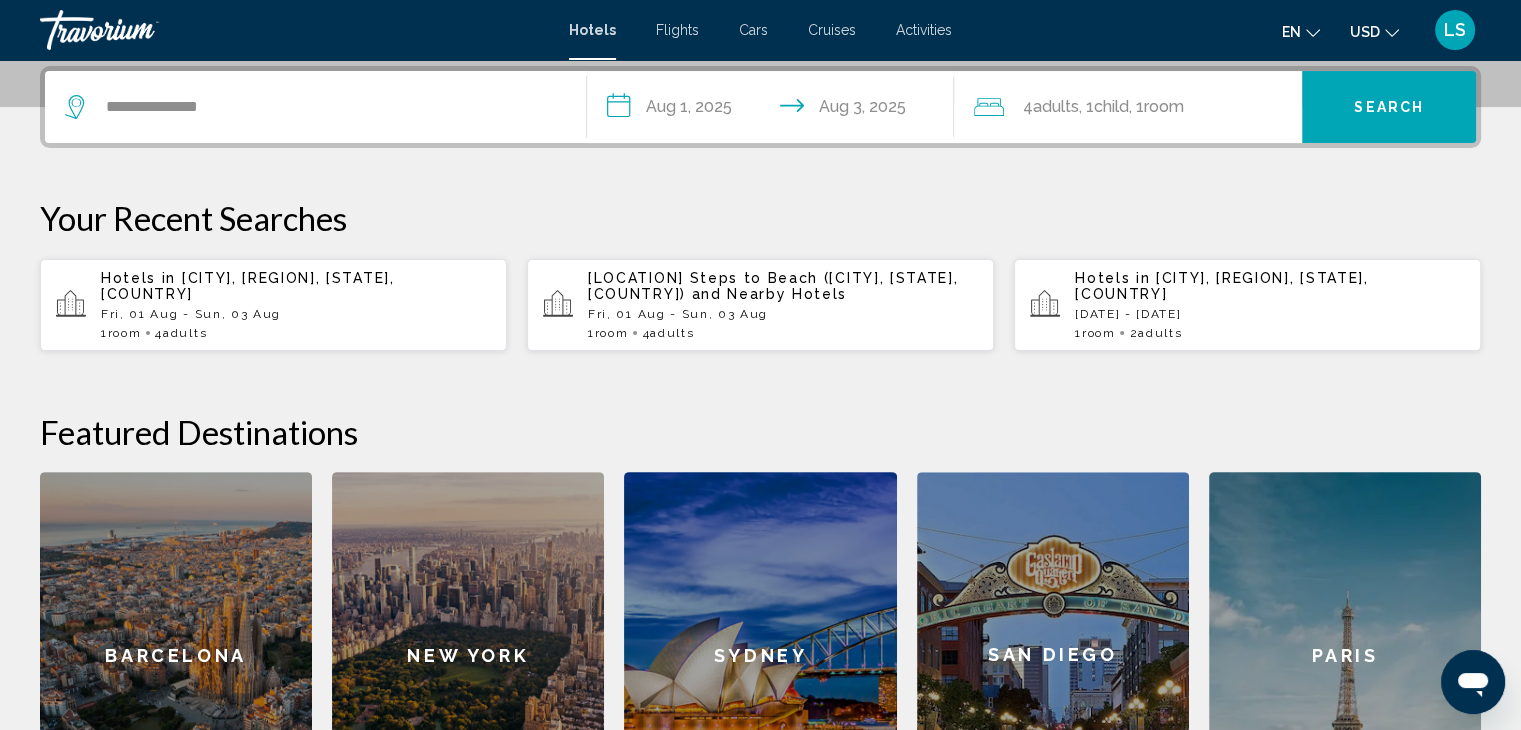 click on "Search" at bounding box center (1389, 107) 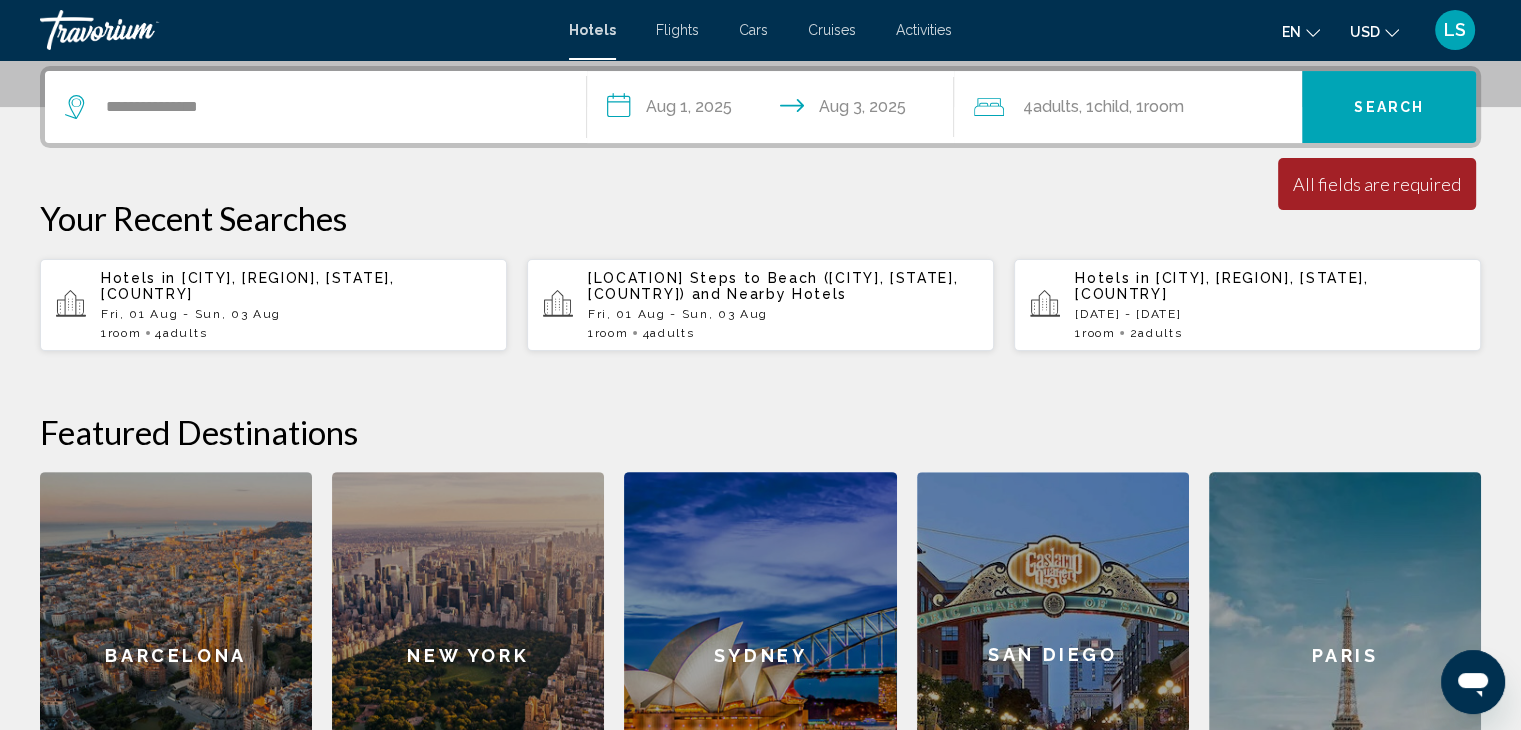 click on "Room" 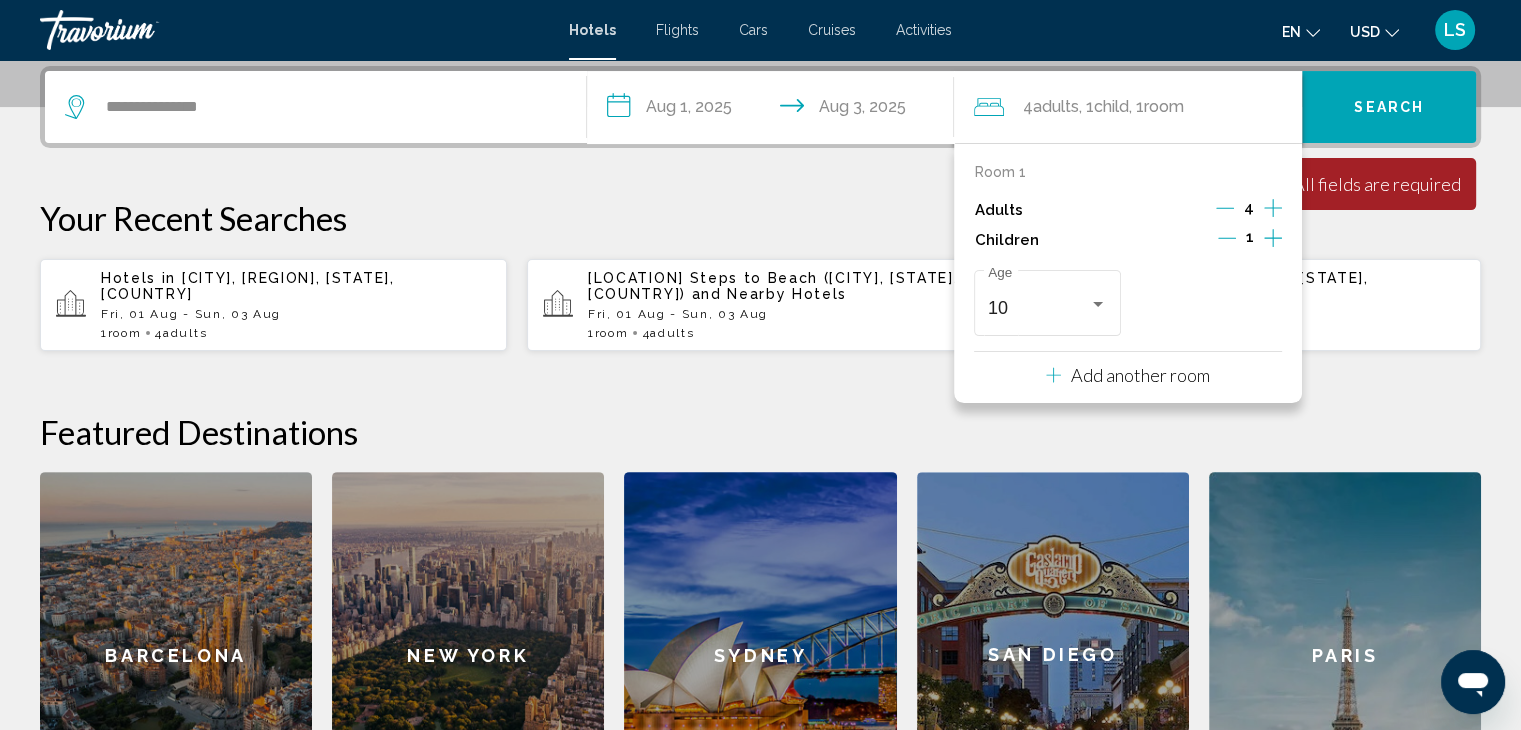 click on "**********" at bounding box center (315, 107) 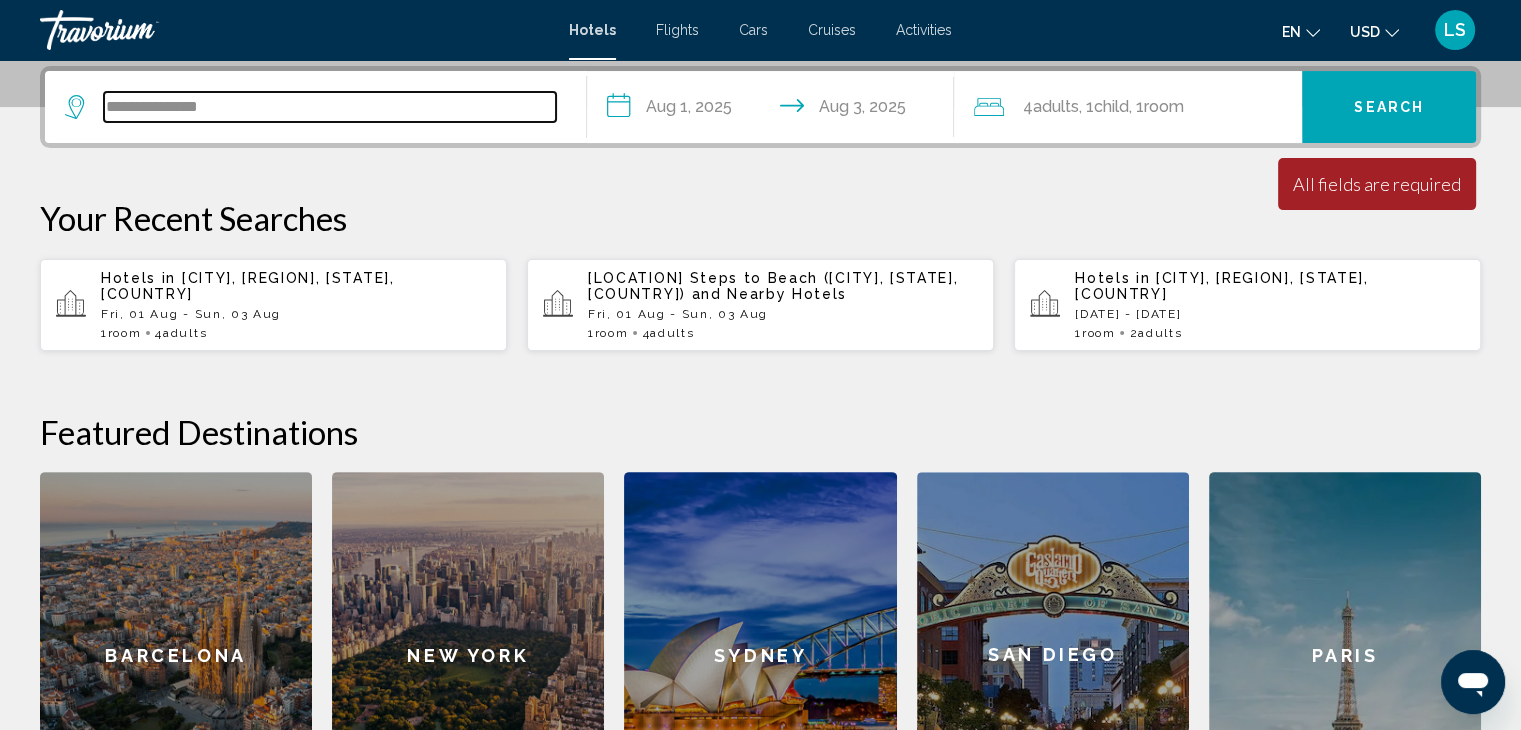 click on "**********" at bounding box center (330, 107) 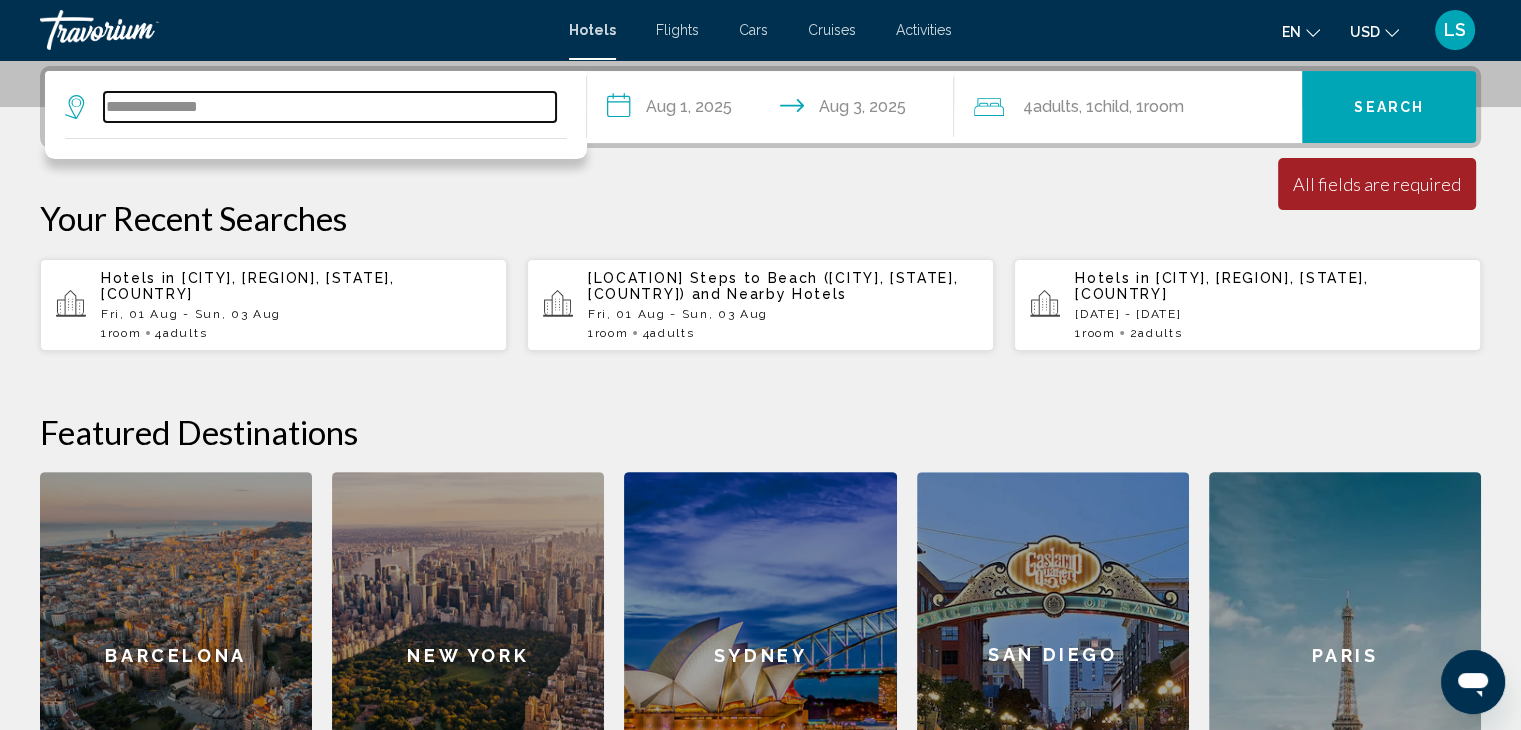 drag, startPoint x: 254, startPoint y: 117, endPoint x: 46, endPoint y: 101, distance: 208.61447 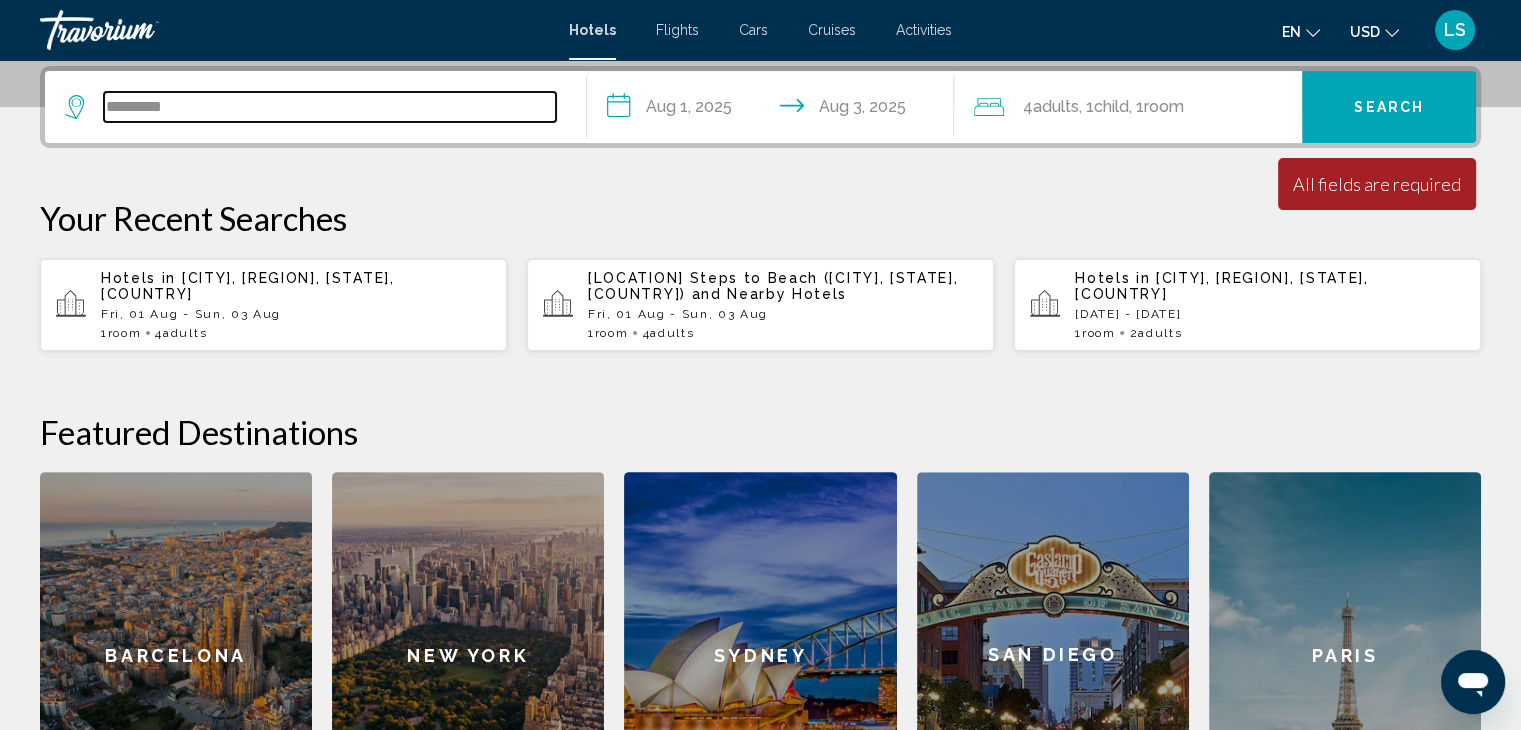 drag, startPoint x: 215, startPoint y: 102, endPoint x: 47, endPoint y: 101, distance: 168.00298 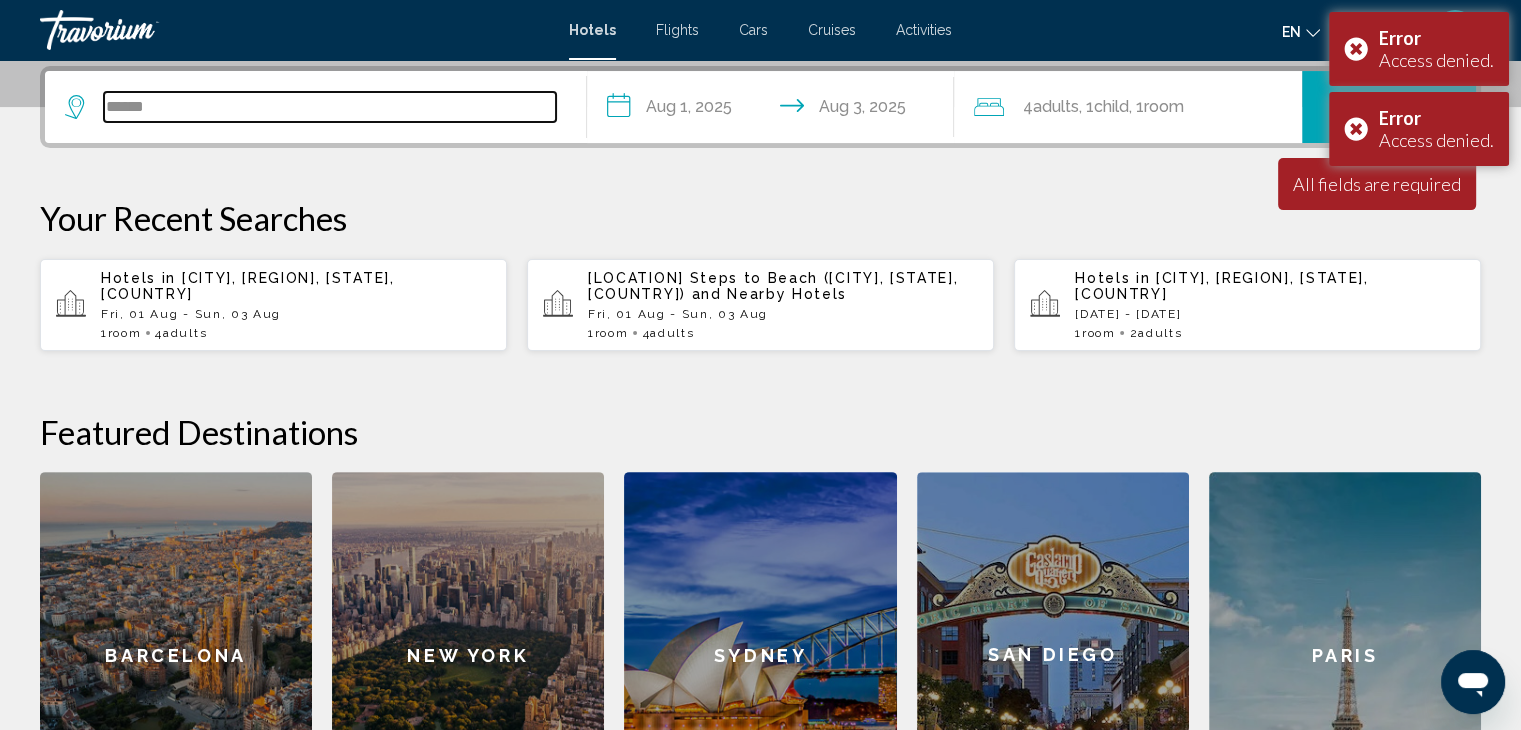 type on "*******" 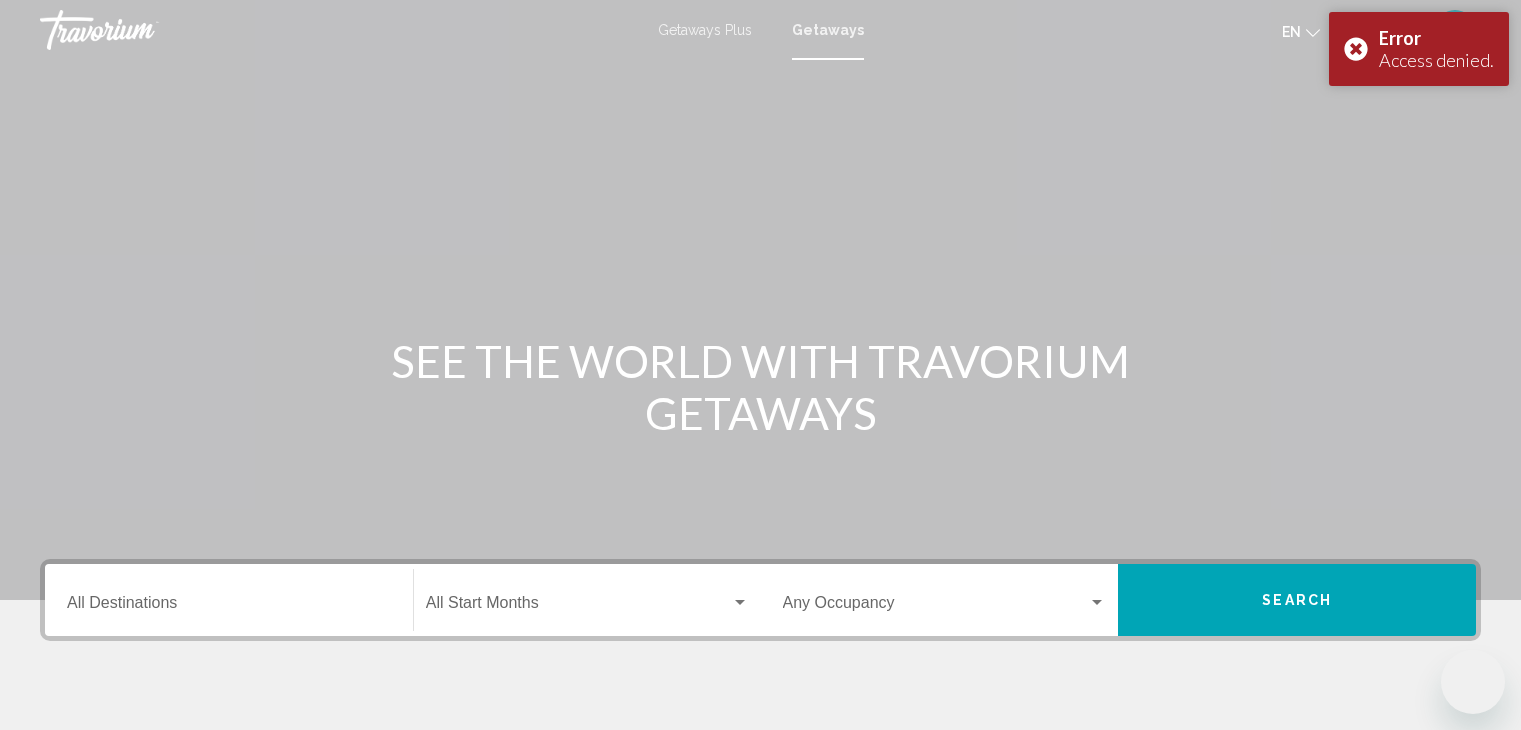 scroll, scrollTop: 0, scrollLeft: 0, axis: both 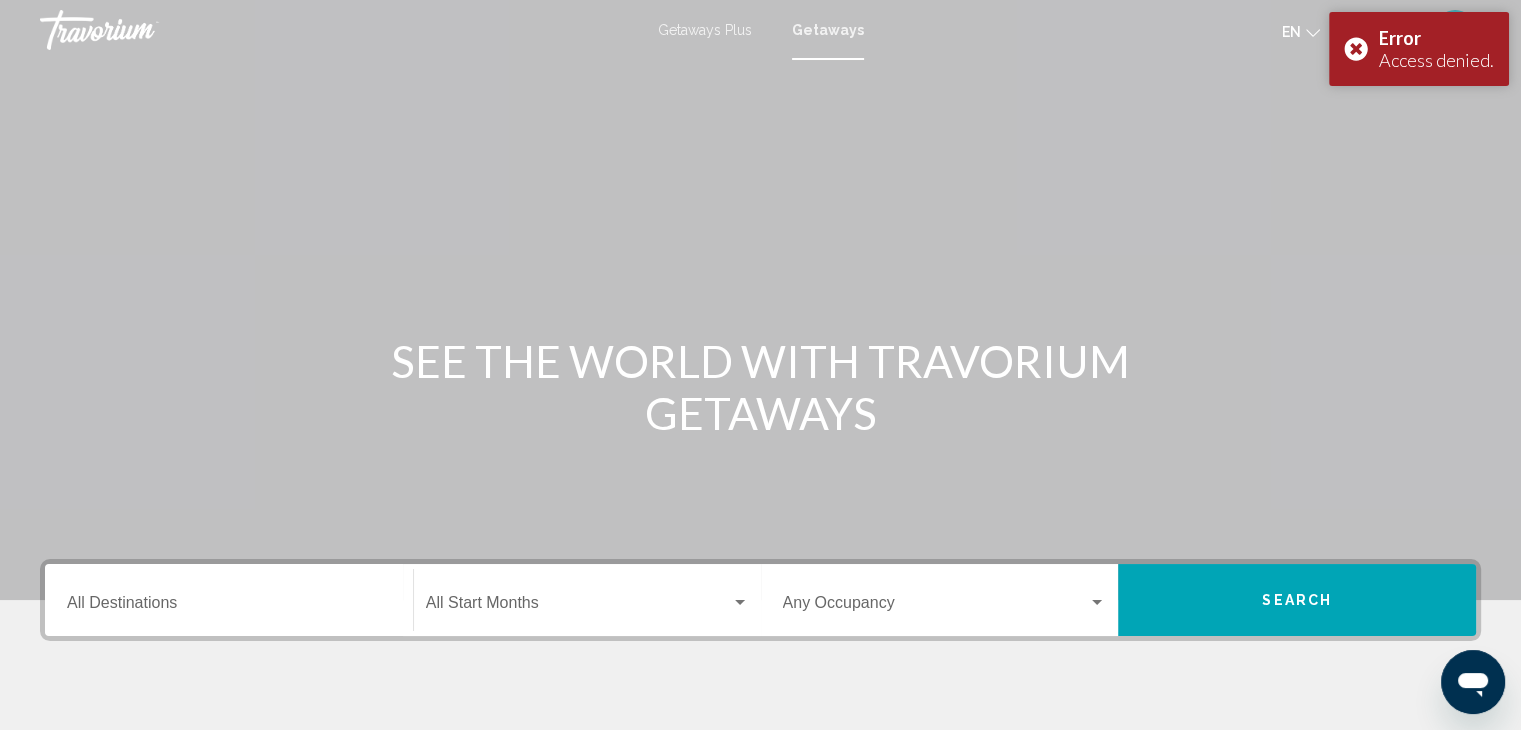 click on "Getaways Plus" at bounding box center (705, 30) 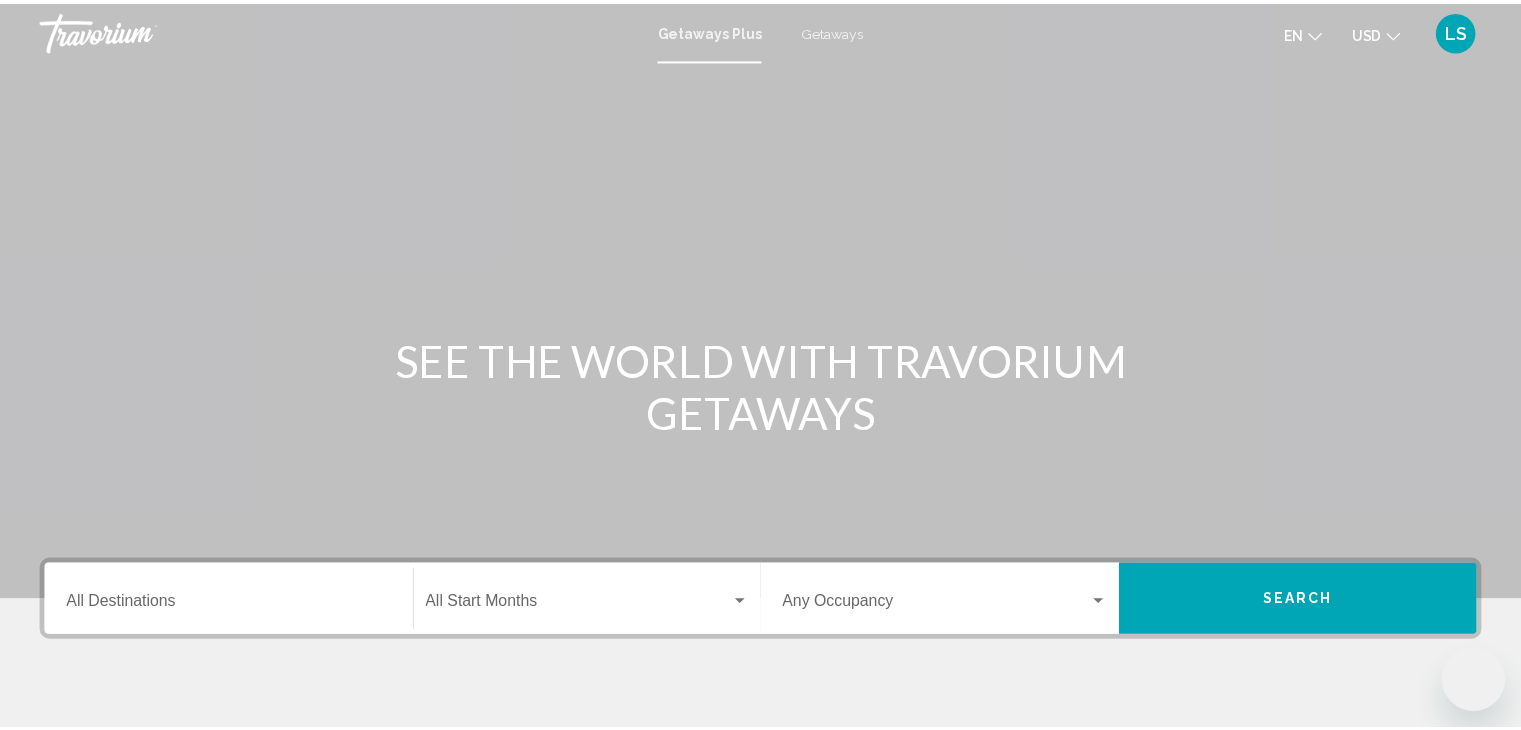 scroll, scrollTop: 0, scrollLeft: 0, axis: both 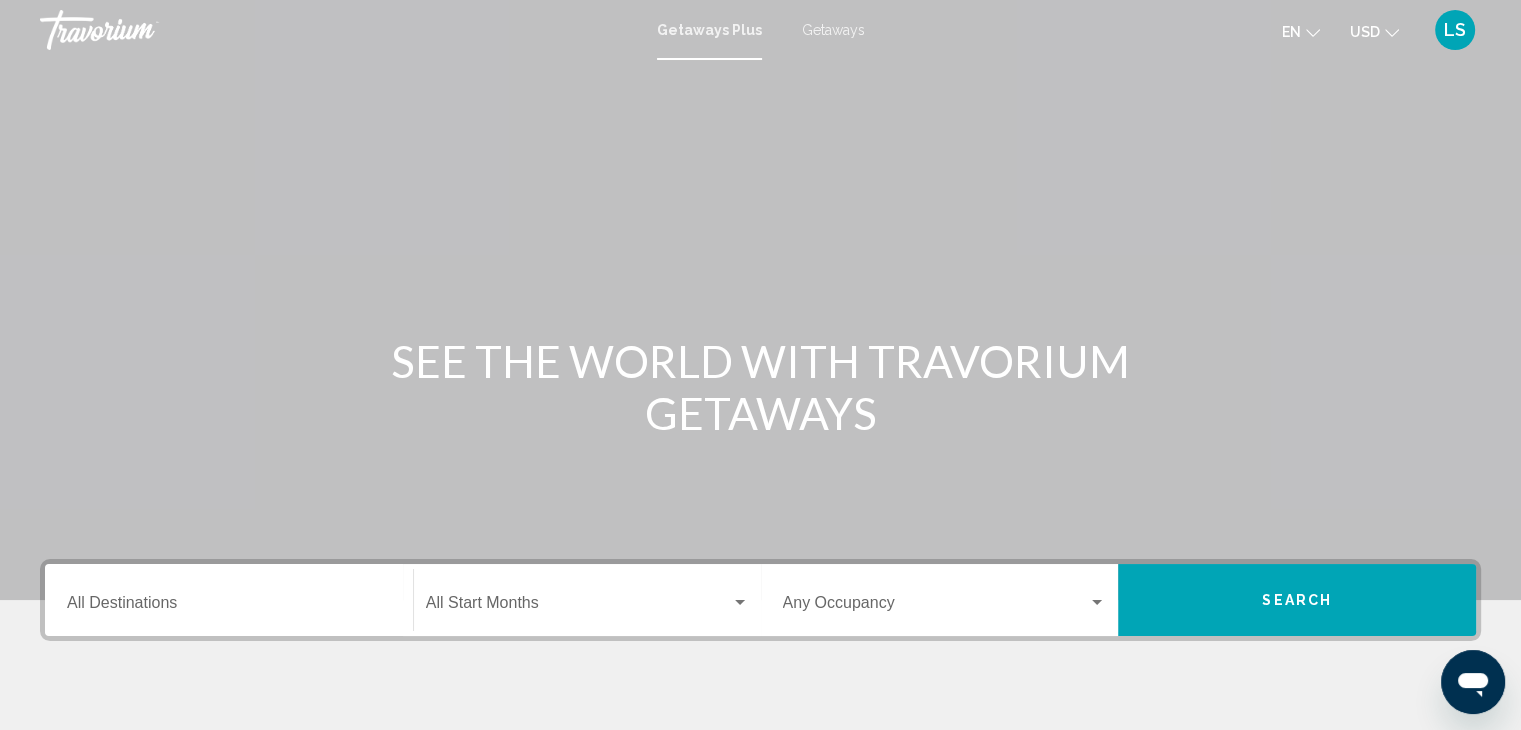 click on "Destination All Destinations" at bounding box center [229, 600] 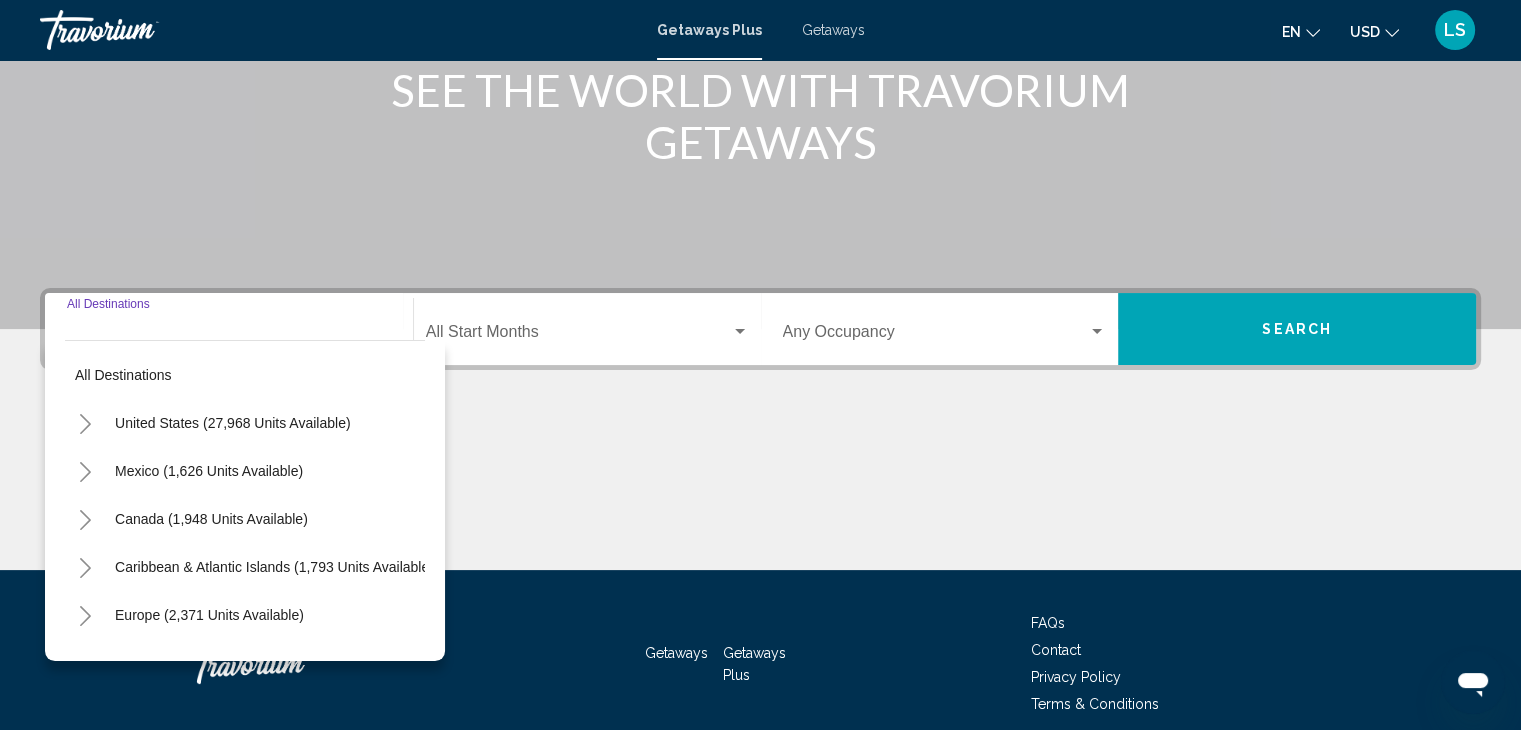 scroll, scrollTop: 356, scrollLeft: 0, axis: vertical 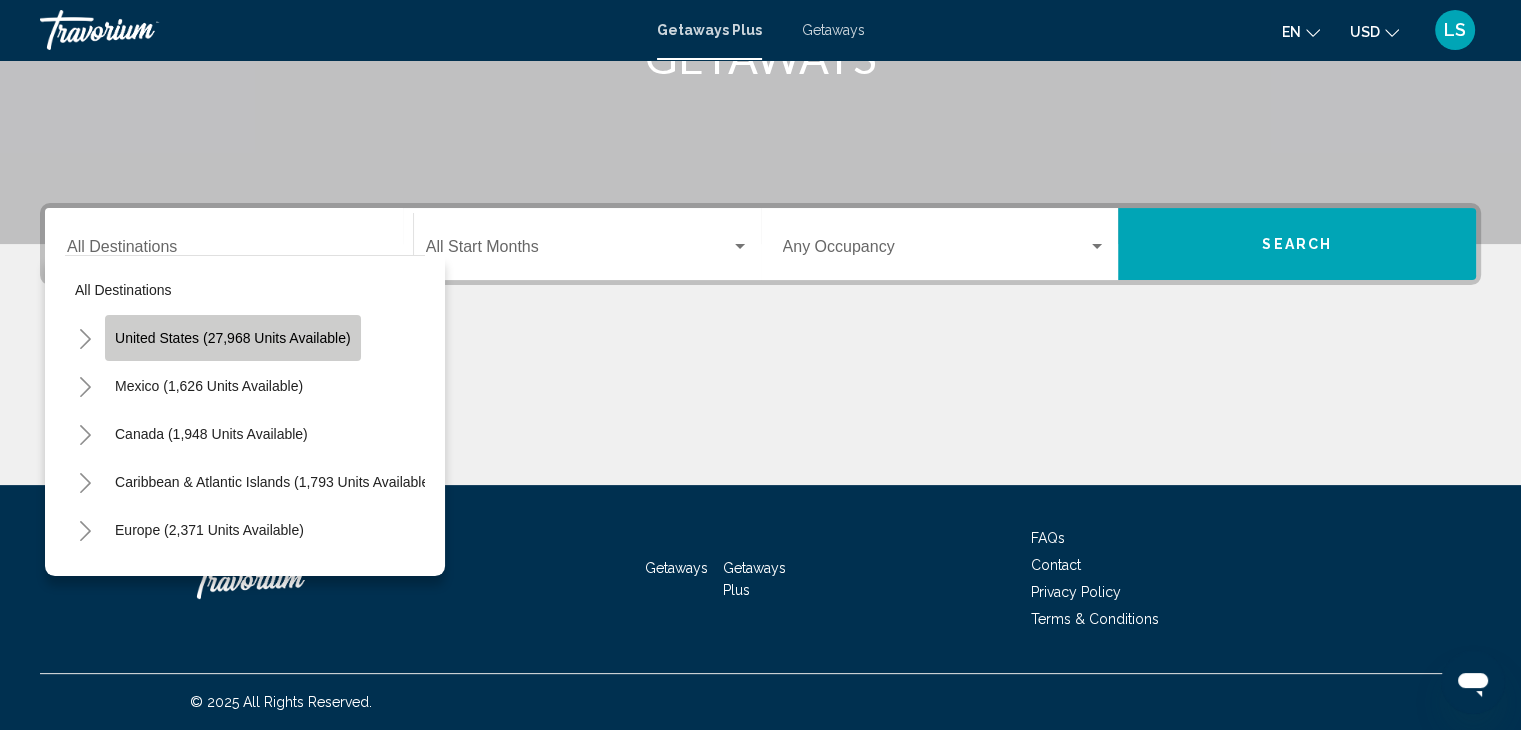 click on "United States (27,968 units available)" 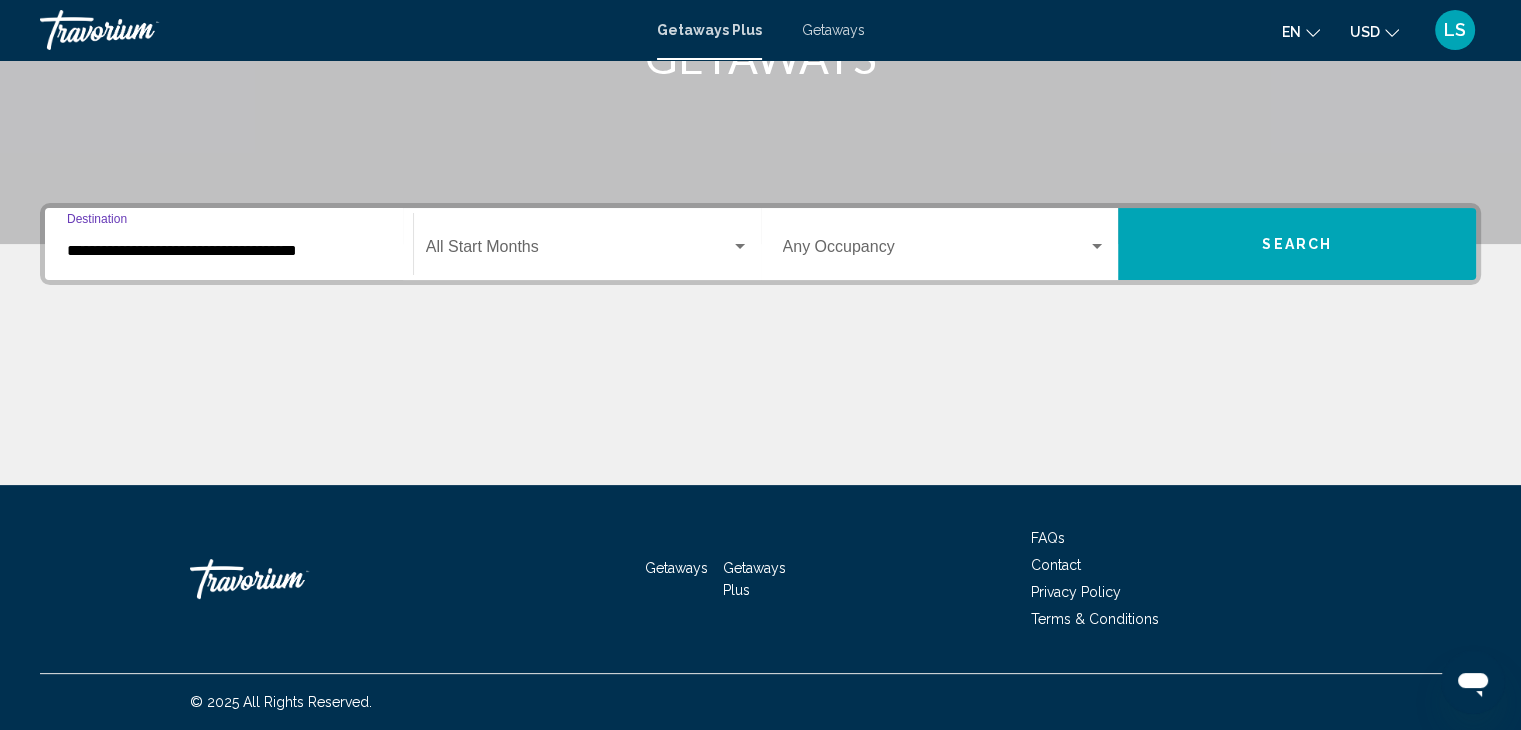 click at bounding box center [578, 251] 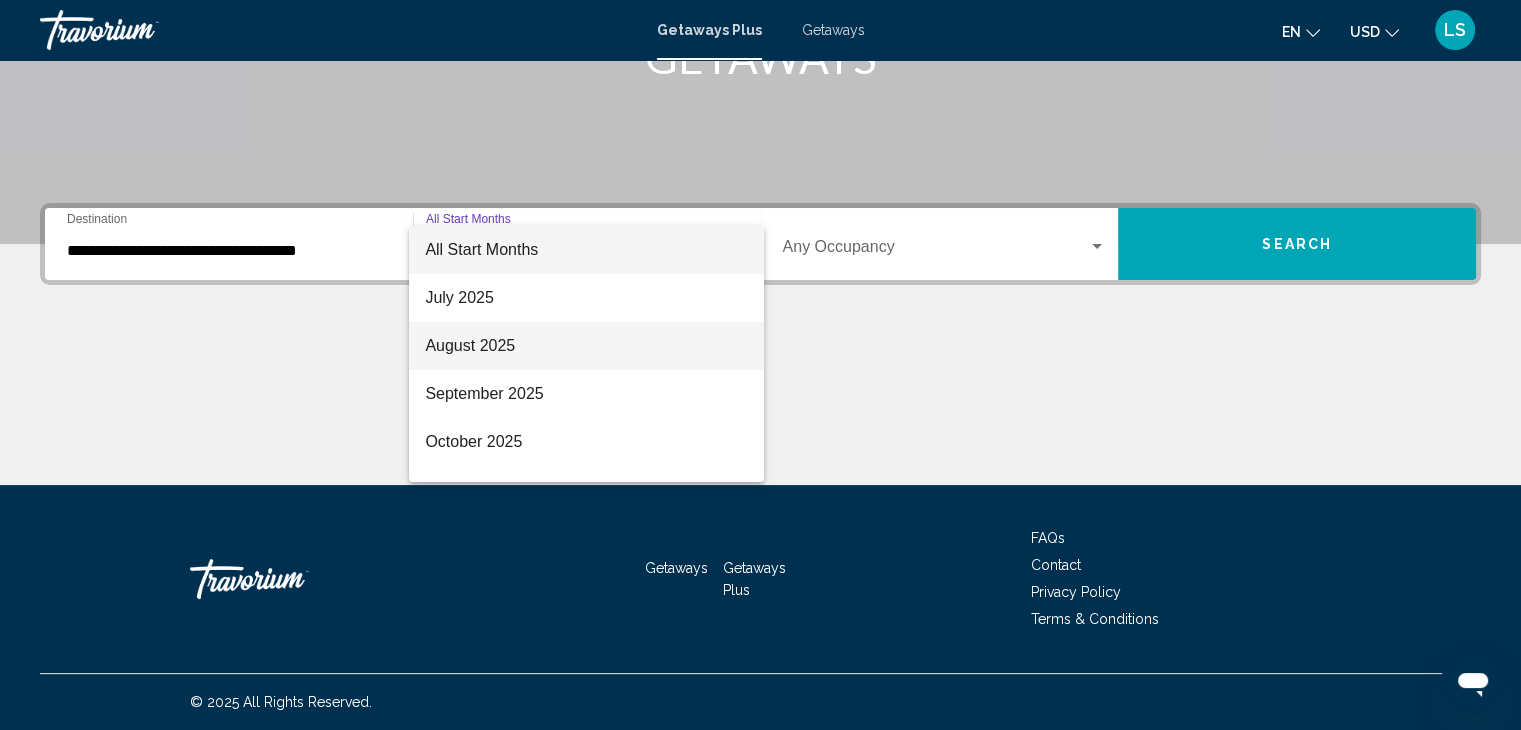 click on "August 2025" at bounding box center [586, 346] 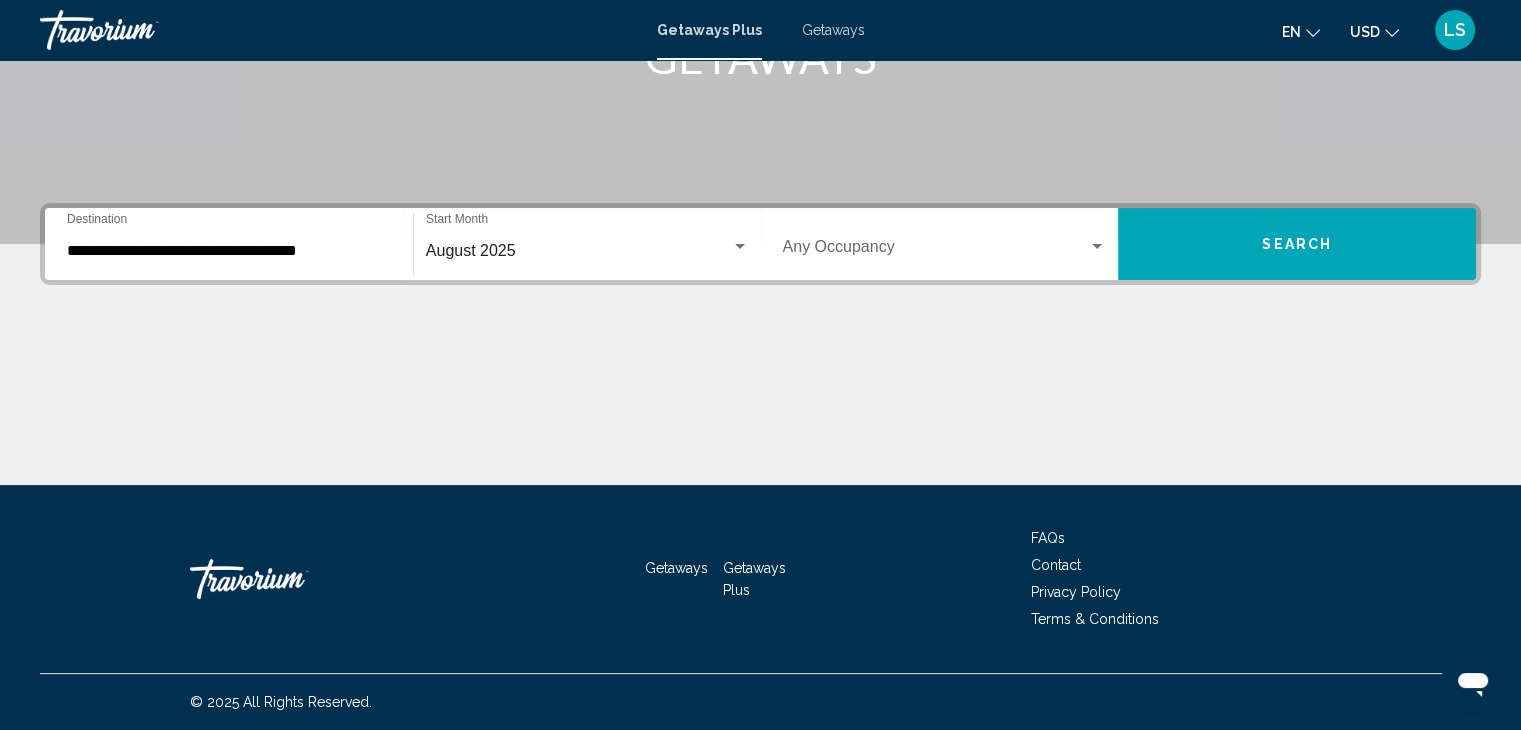 click on "Occupancy Any Occupancy" at bounding box center (945, 244) 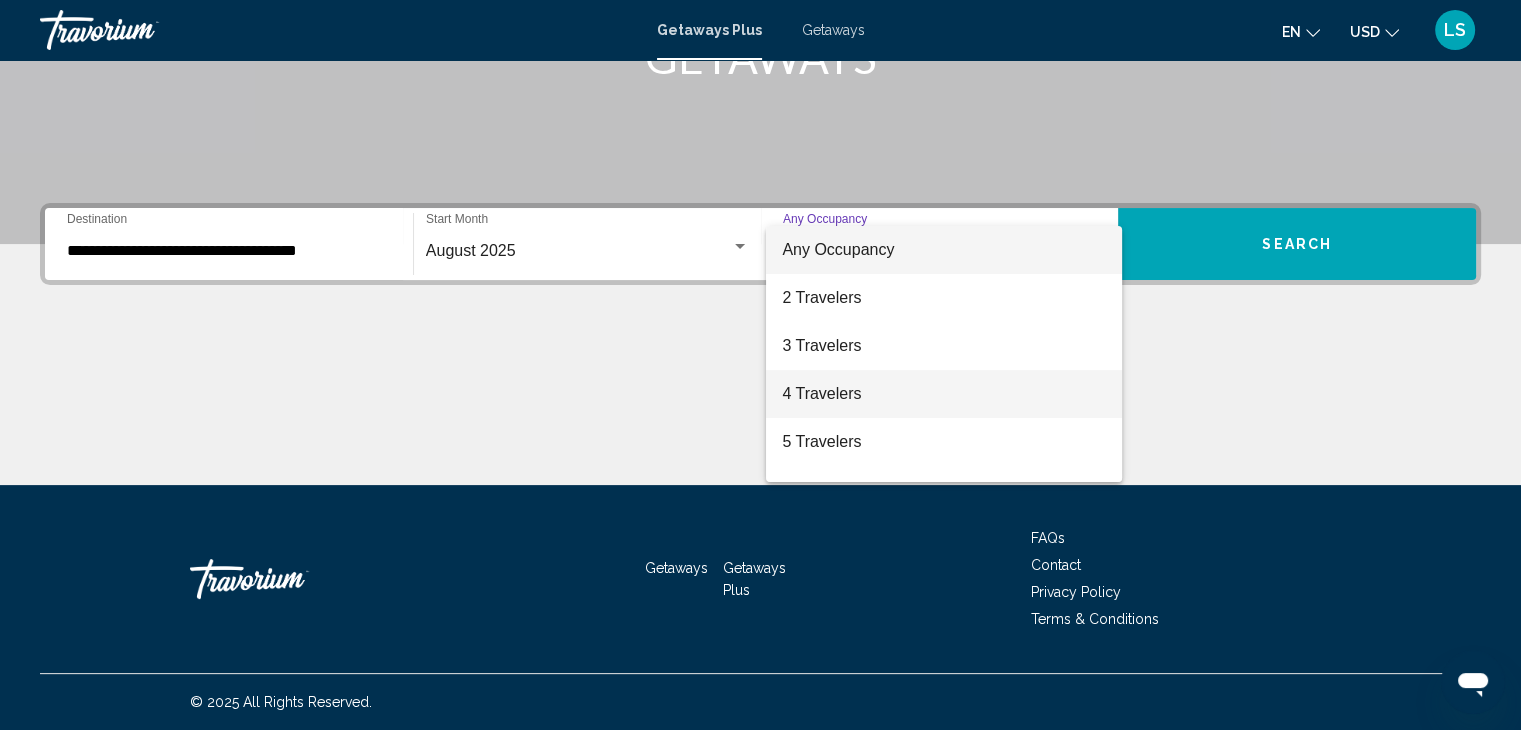 click on "4 Travelers" at bounding box center (944, 394) 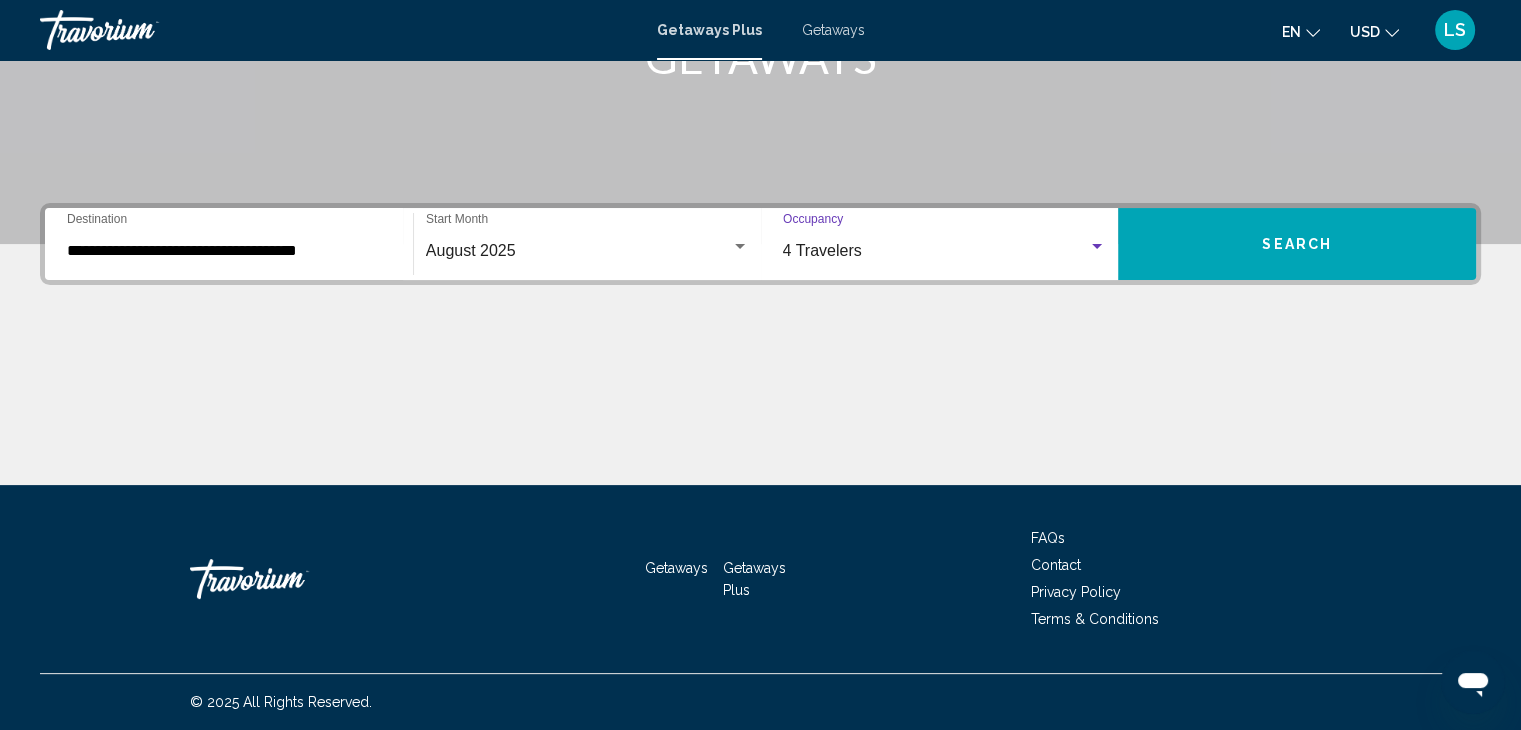 click on "Search" at bounding box center (1297, 245) 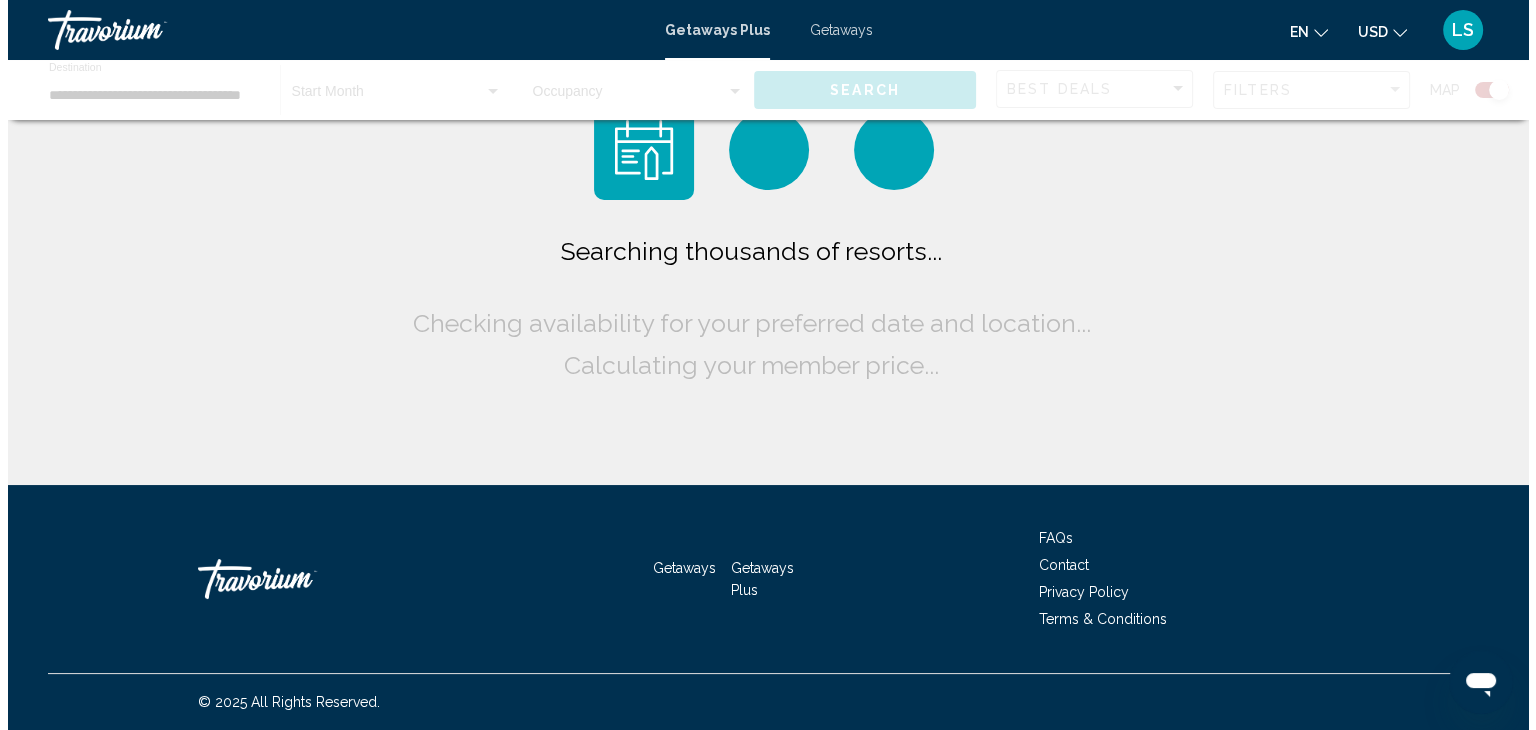 scroll, scrollTop: 0, scrollLeft: 0, axis: both 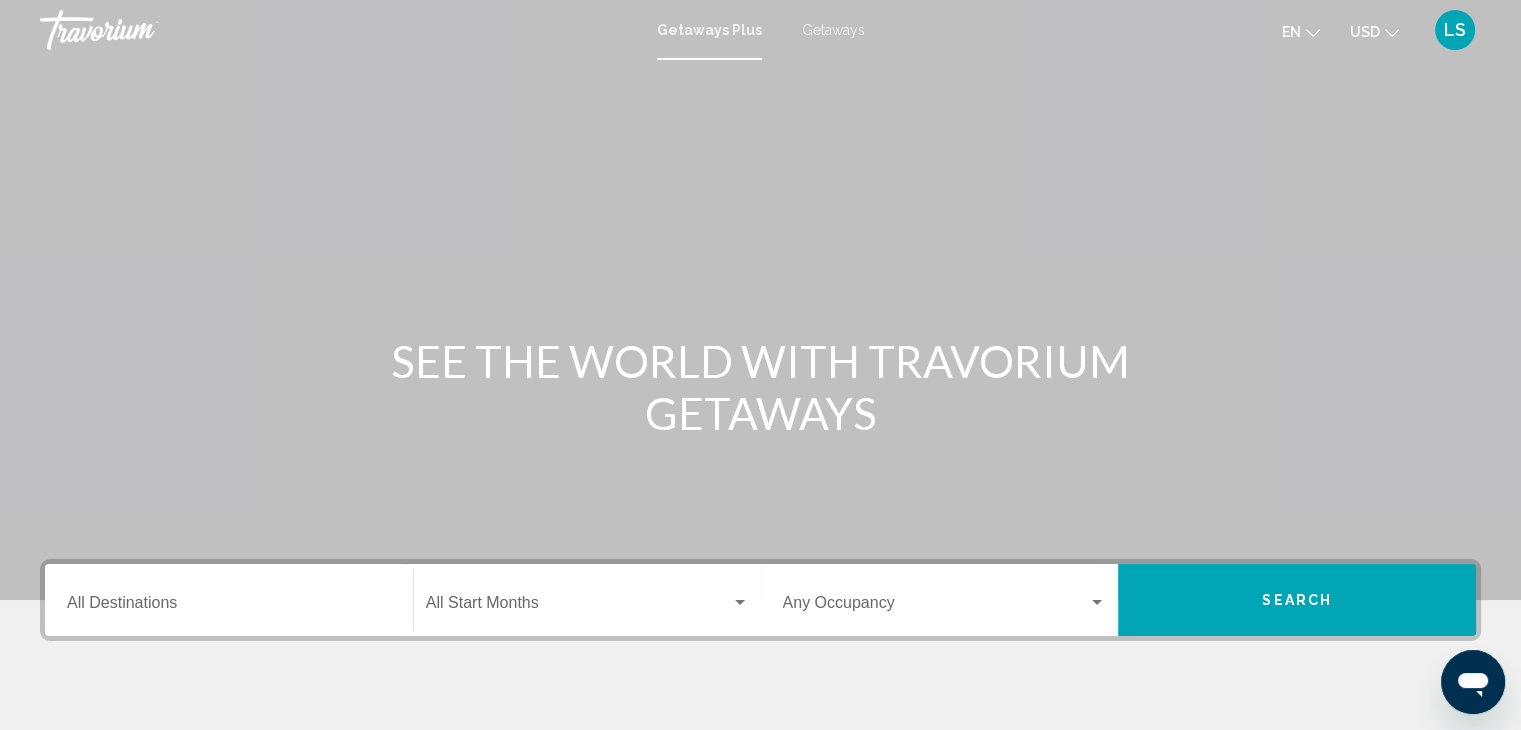 click on "Destination All Destinations" at bounding box center (229, 600) 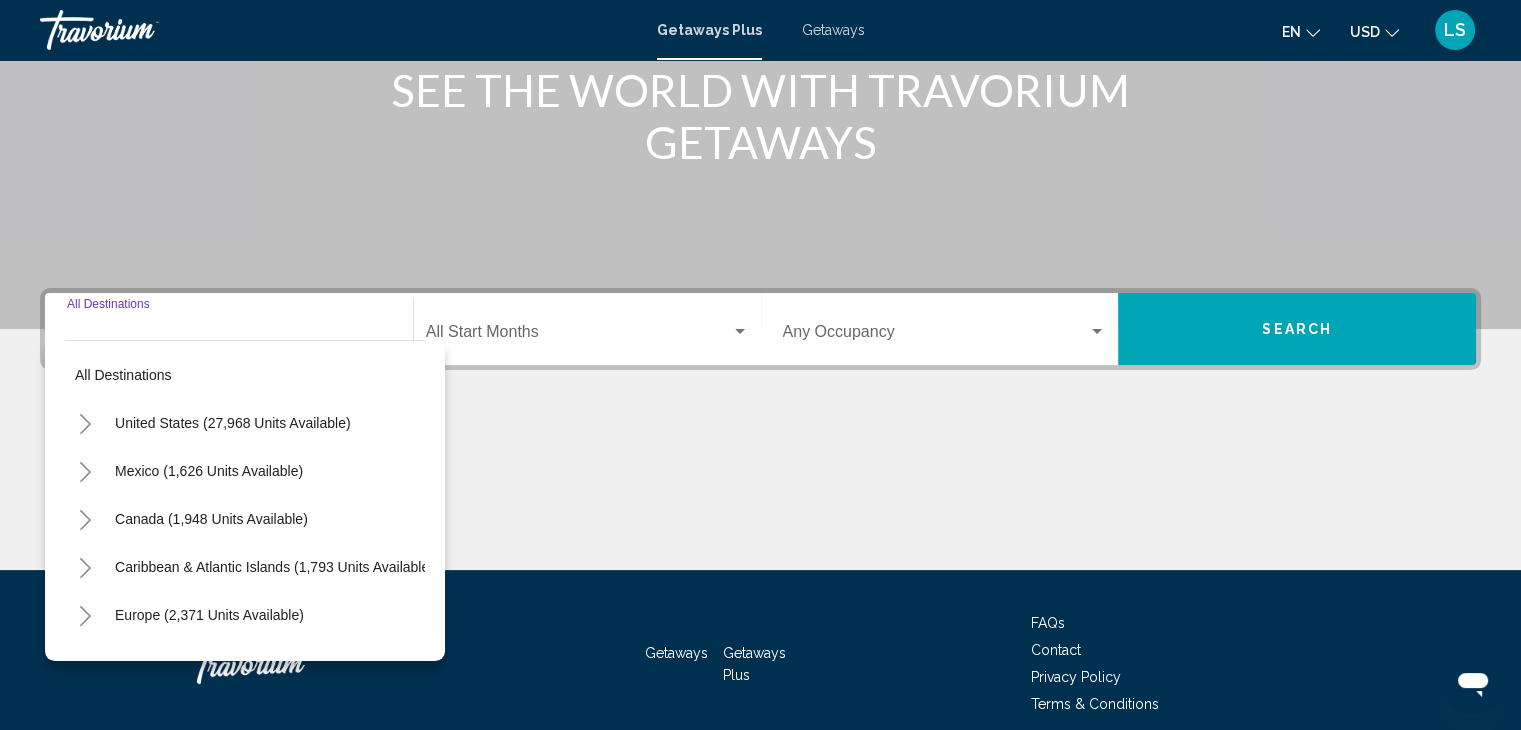 scroll, scrollTop: 356, scrollLeft: 0, axis: vertical 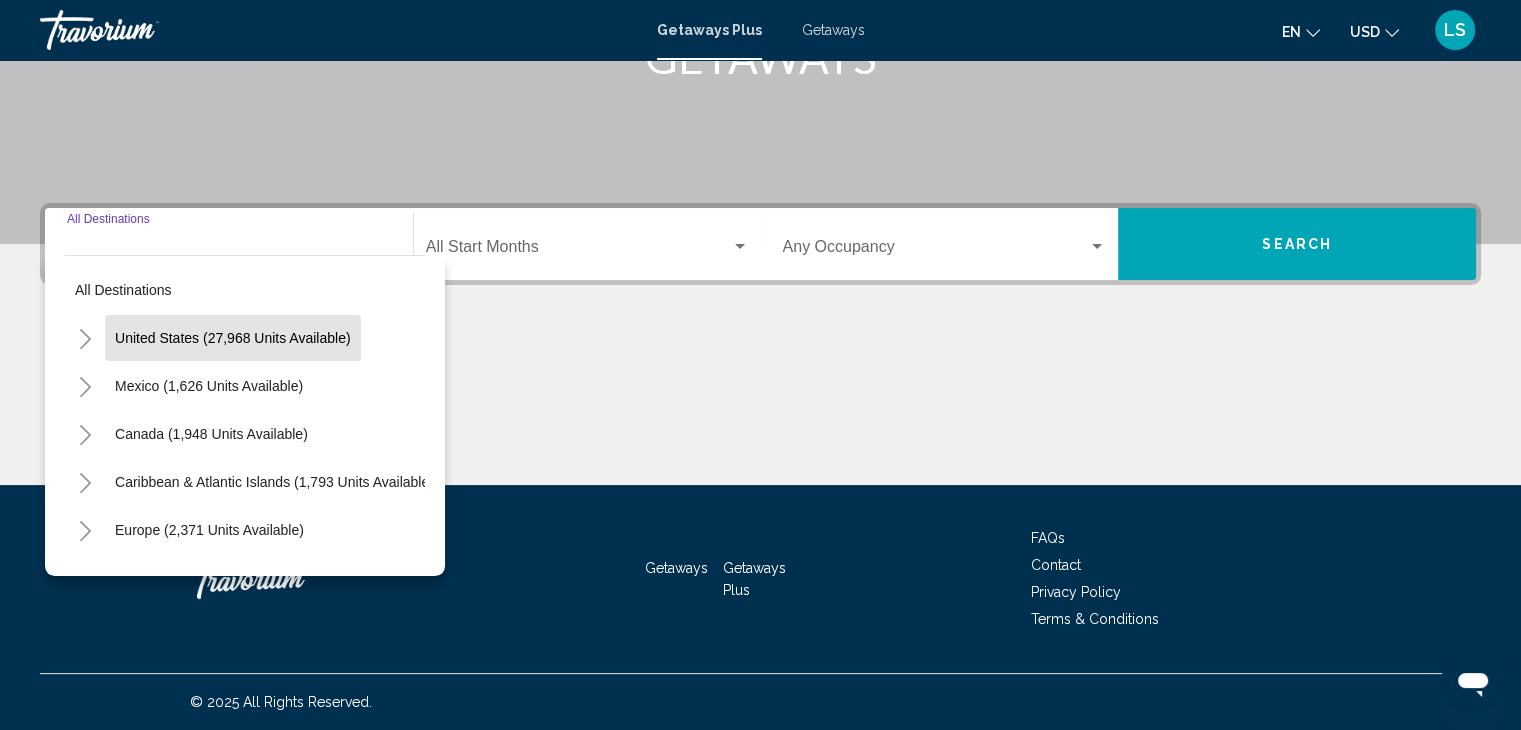 click on "United States (27,968 units available)" at bounding box center (209, 386) 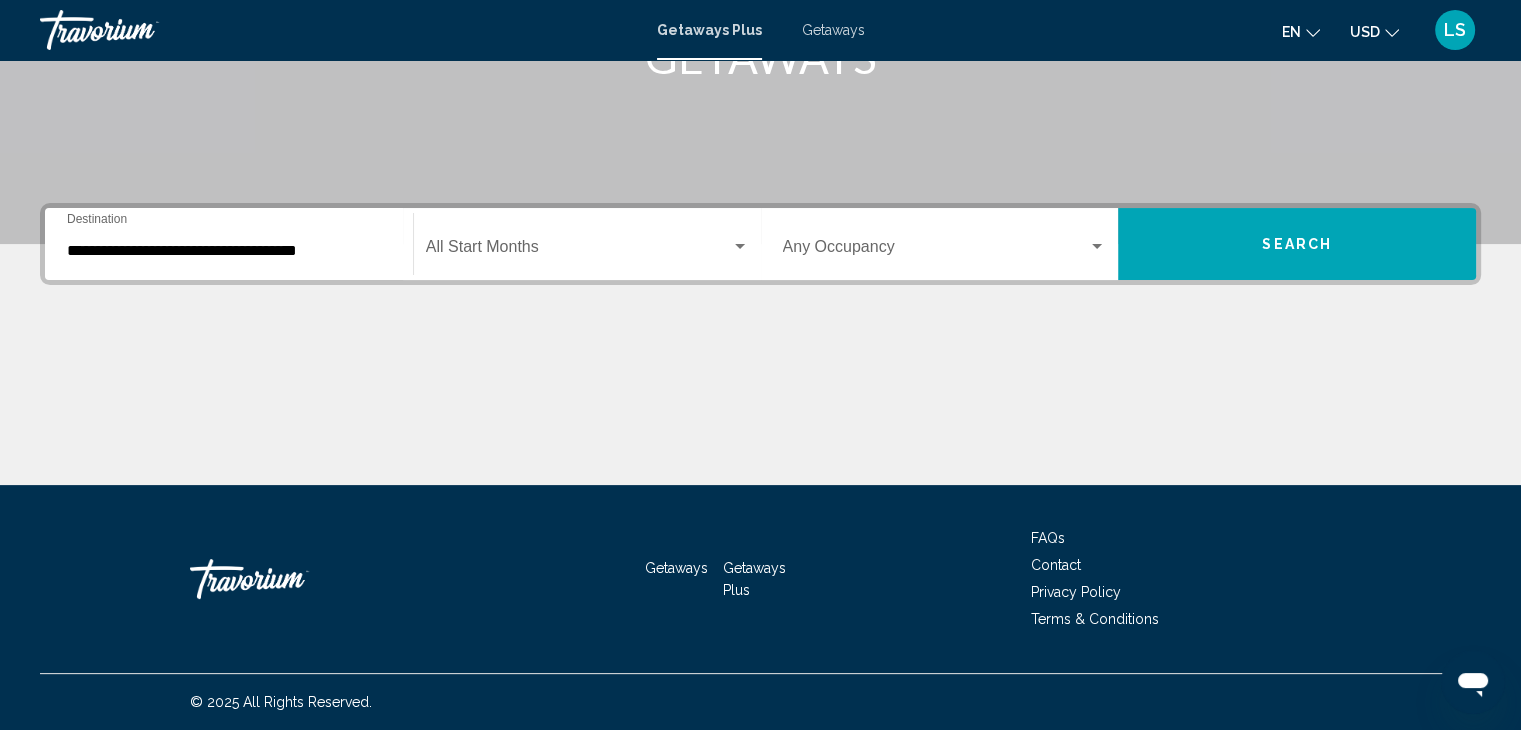 click on "Start Month All Start Months" 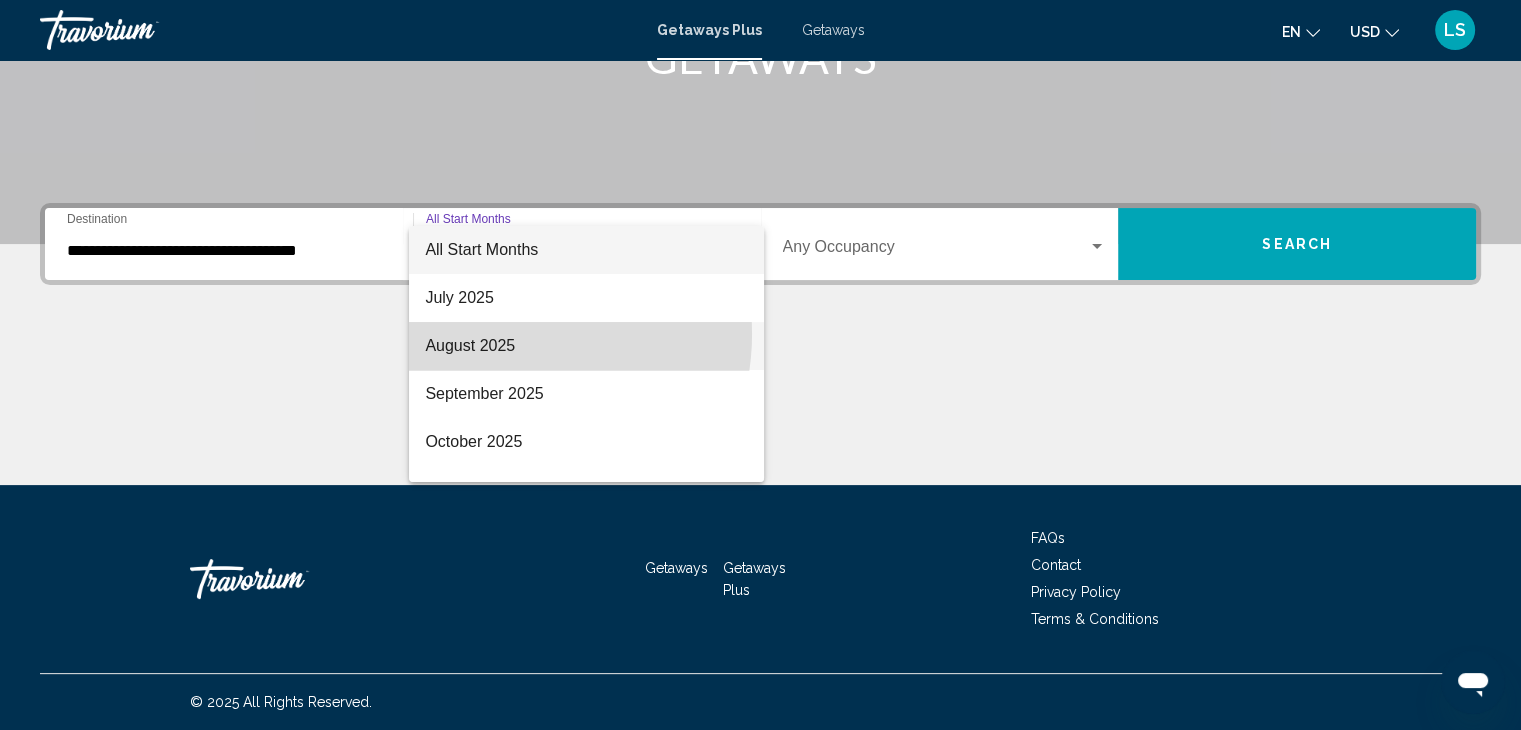 click on "August 2025" at bounding box center [586, 346] 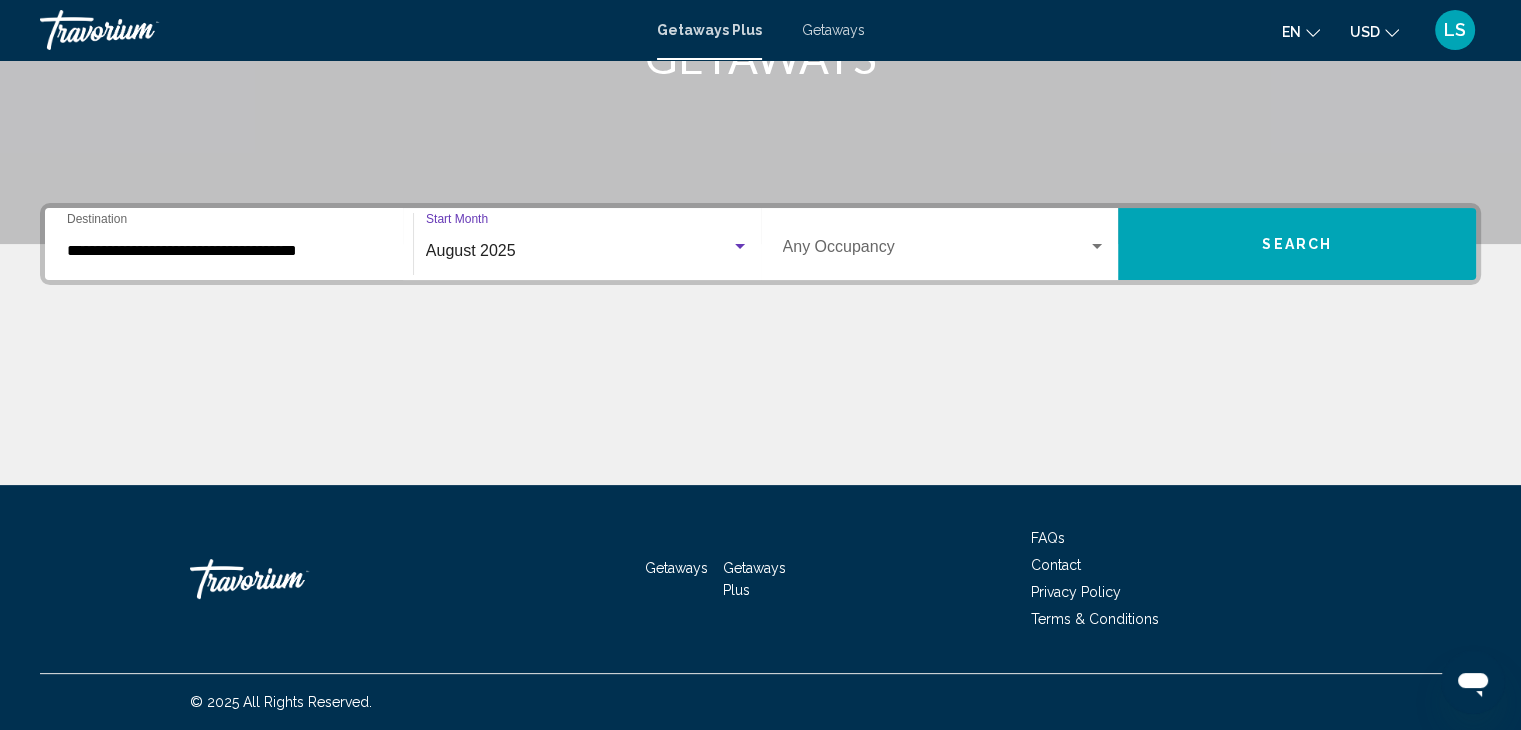 click at bounding box center (936, 251) 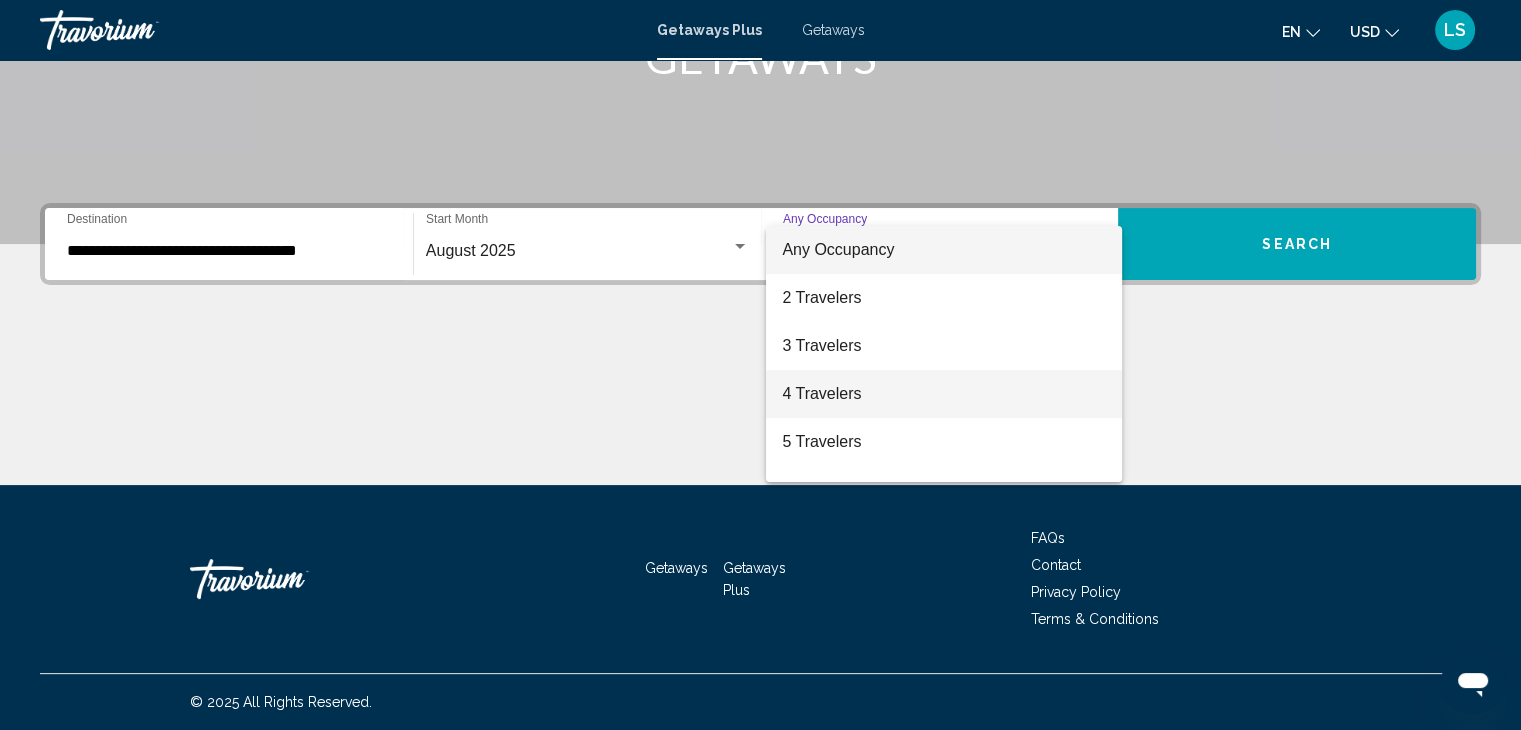 click on "4 Travelers" at bounding box center (944, 394) 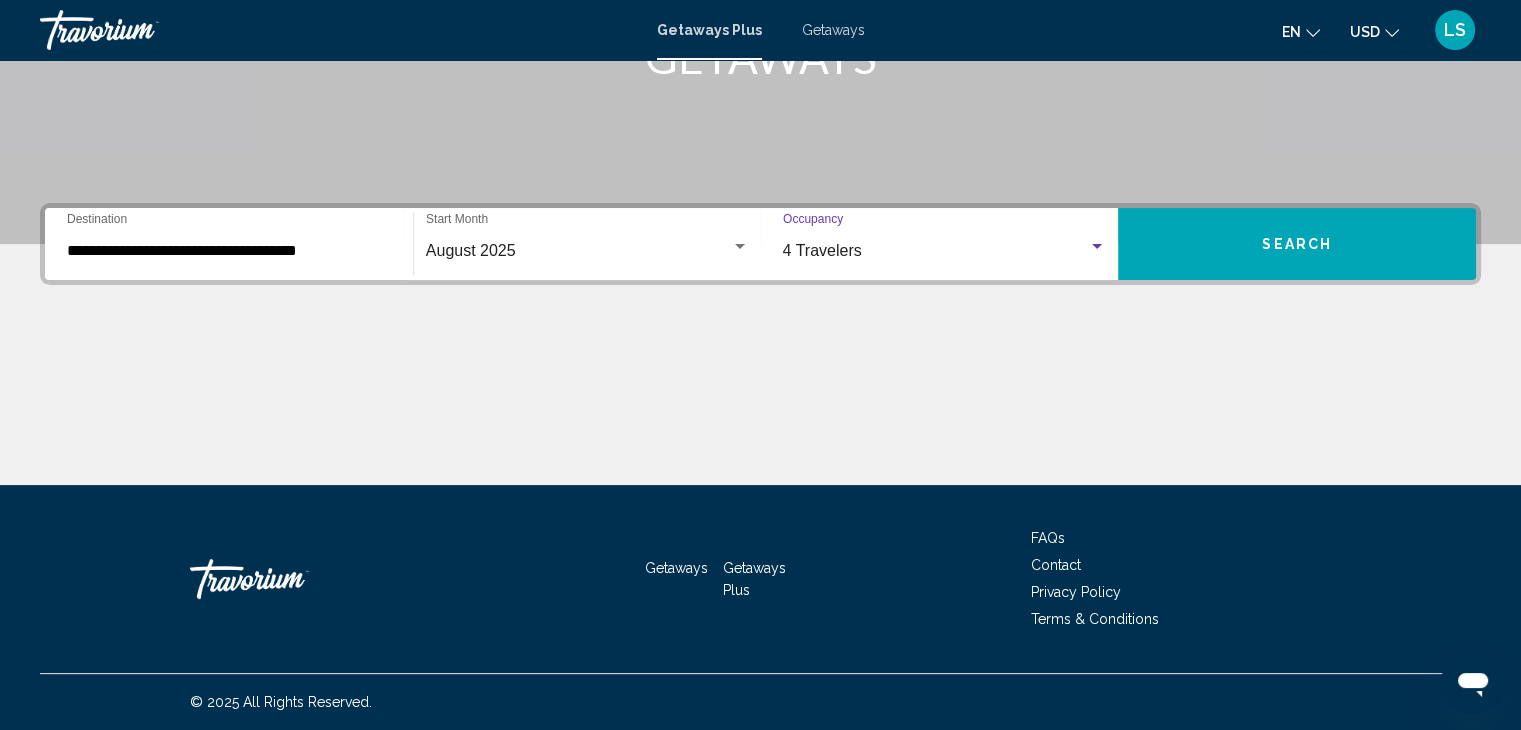 click on "Search" at bounding box center (1297, 244) 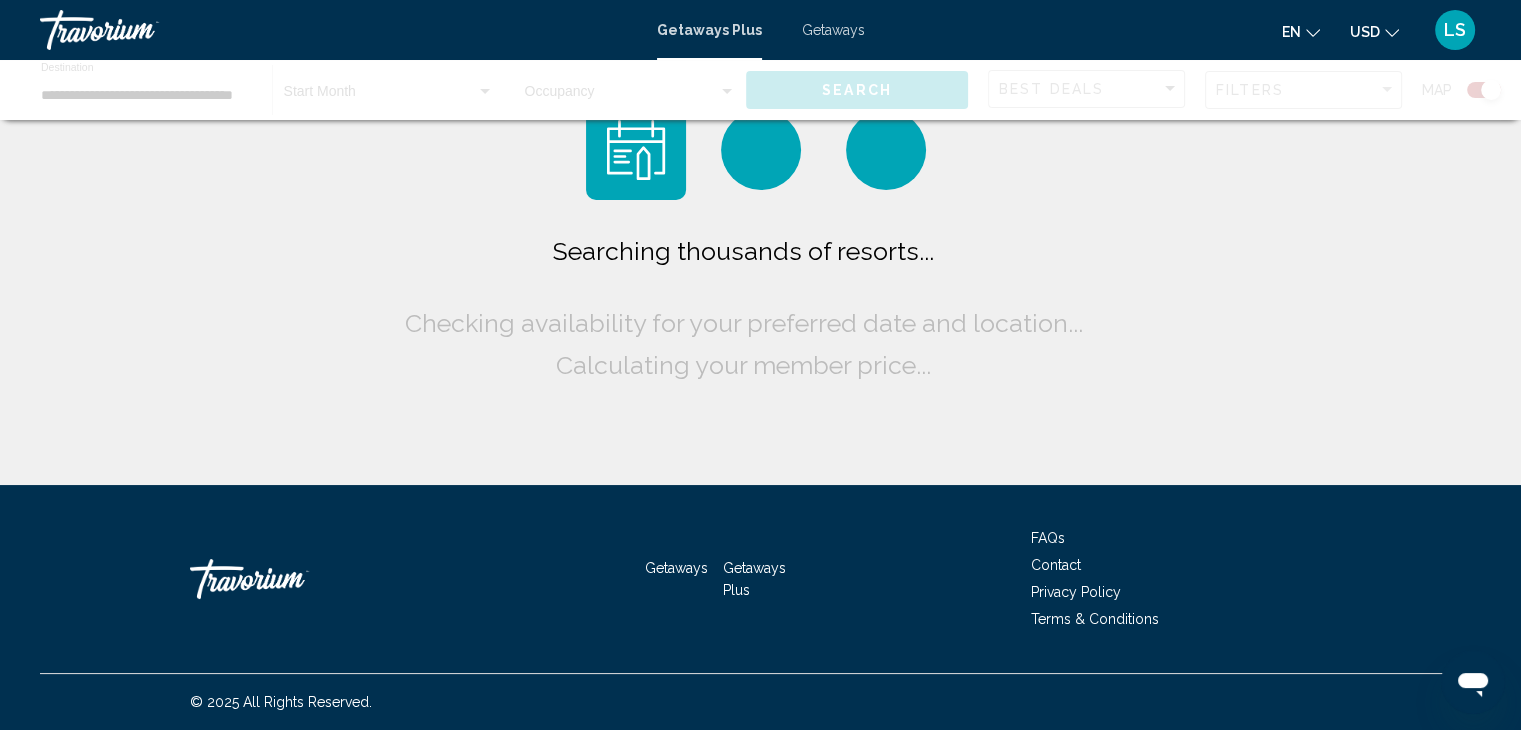 scroll, scrollTop: 0, scrollLeft: 0, axis: both 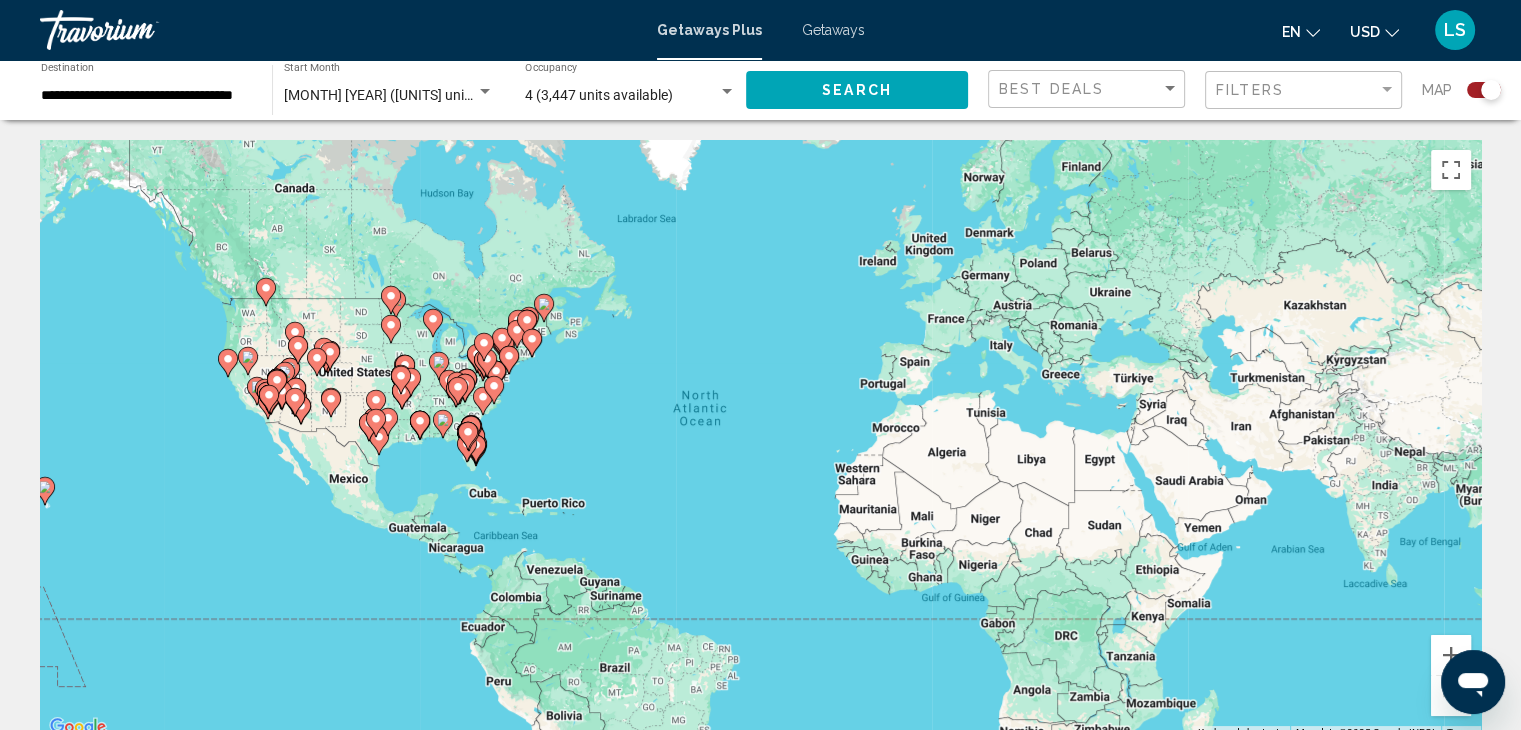 click on "To activate drag with keyboard, press Alt + Enter. Once in keyboard drag state, use the arrow keys to move the marker. To complete the drag, press the Enter key. To cancel, press Escape." at bounding box center (760, 440) 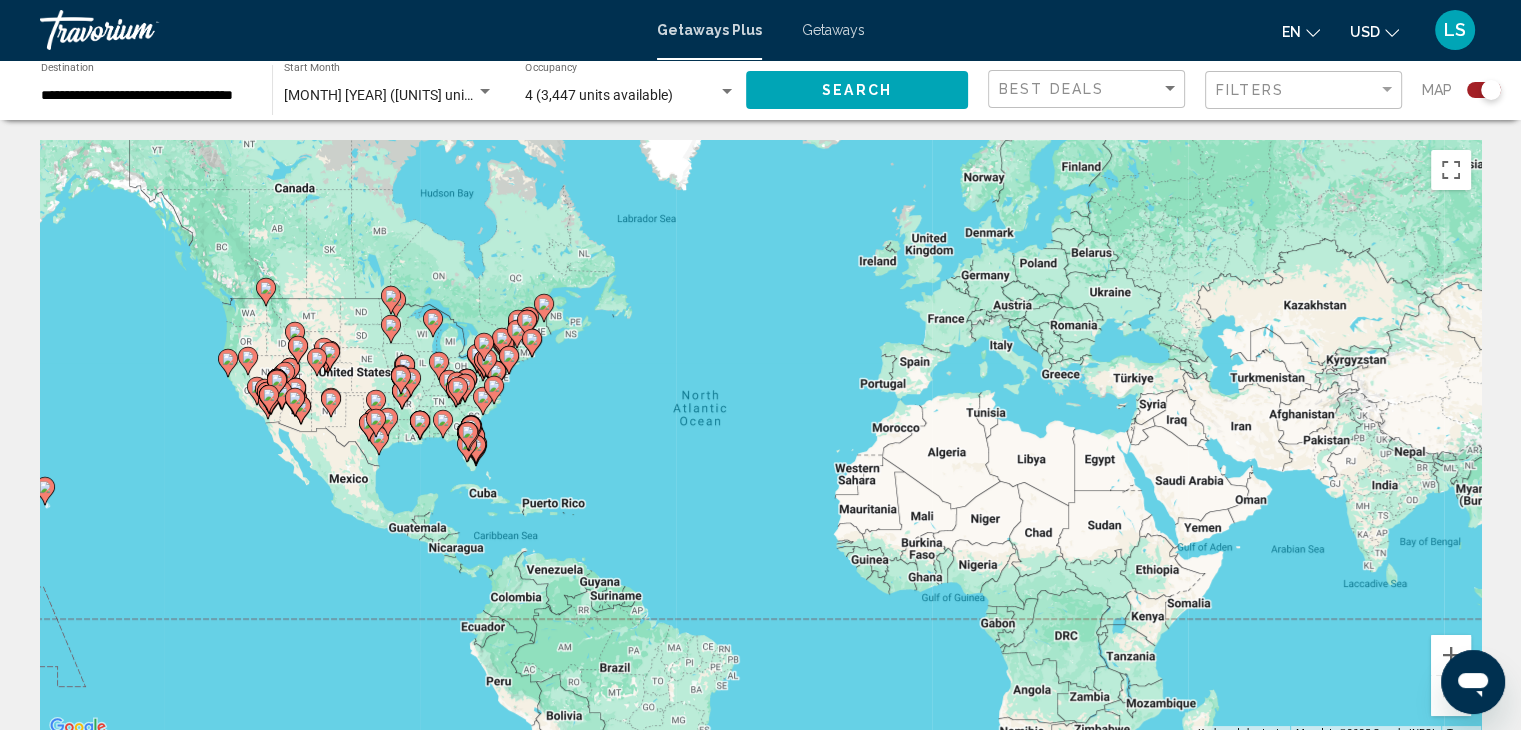click on "To activate drag with keyboard, press Alt + Enter. Once in keyboard drag state, use the arrow keys to move the marker. To complete the drag, press the Enter key. To cancel, press Escape." at bounding box center (760, 440) 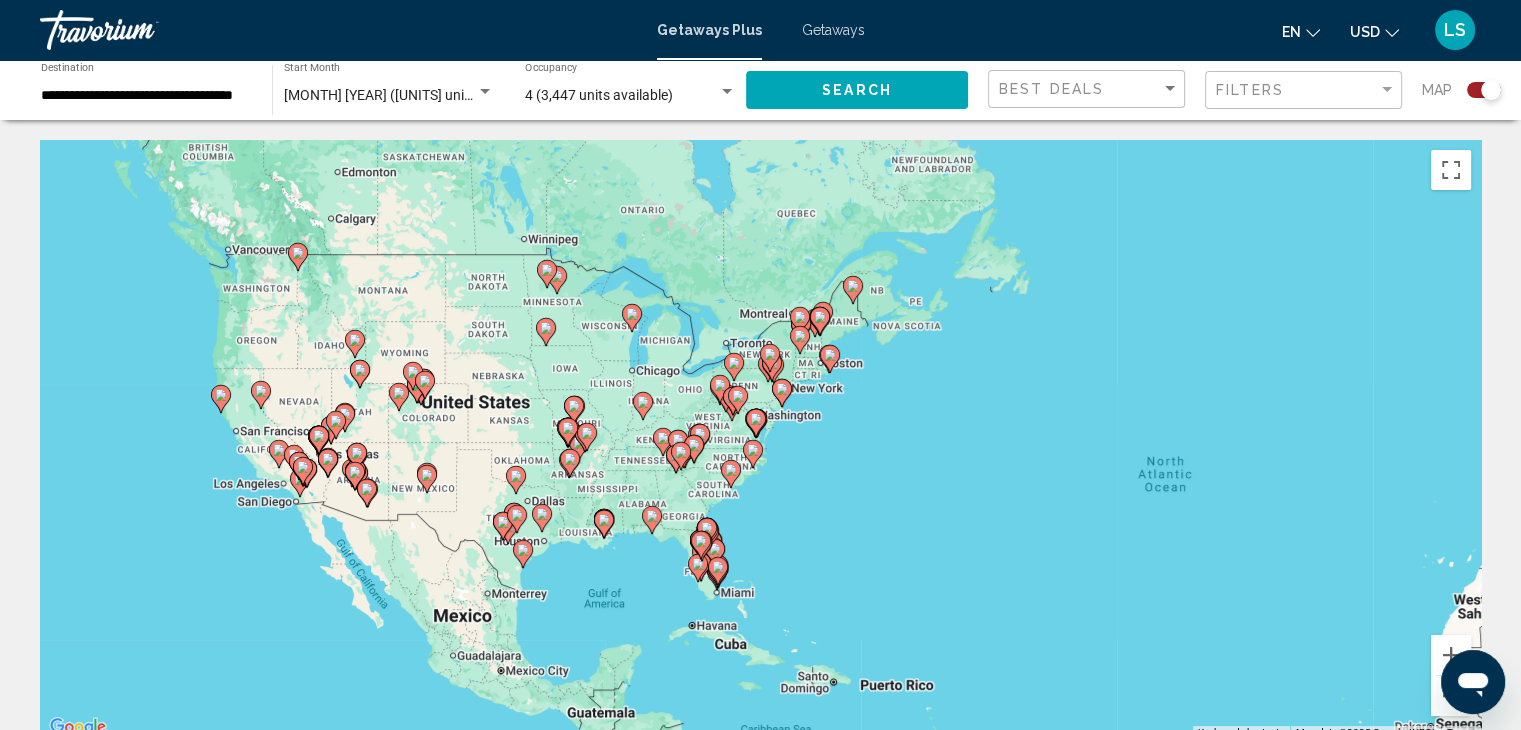 click on "To activate drag with keyboard, press Alt + Enter. Once in keyboard drag state, use the arrow keys to move the marker. To complete the drag, press the Enter key. To cancel, press Escape." at bounding box center [760, 440] 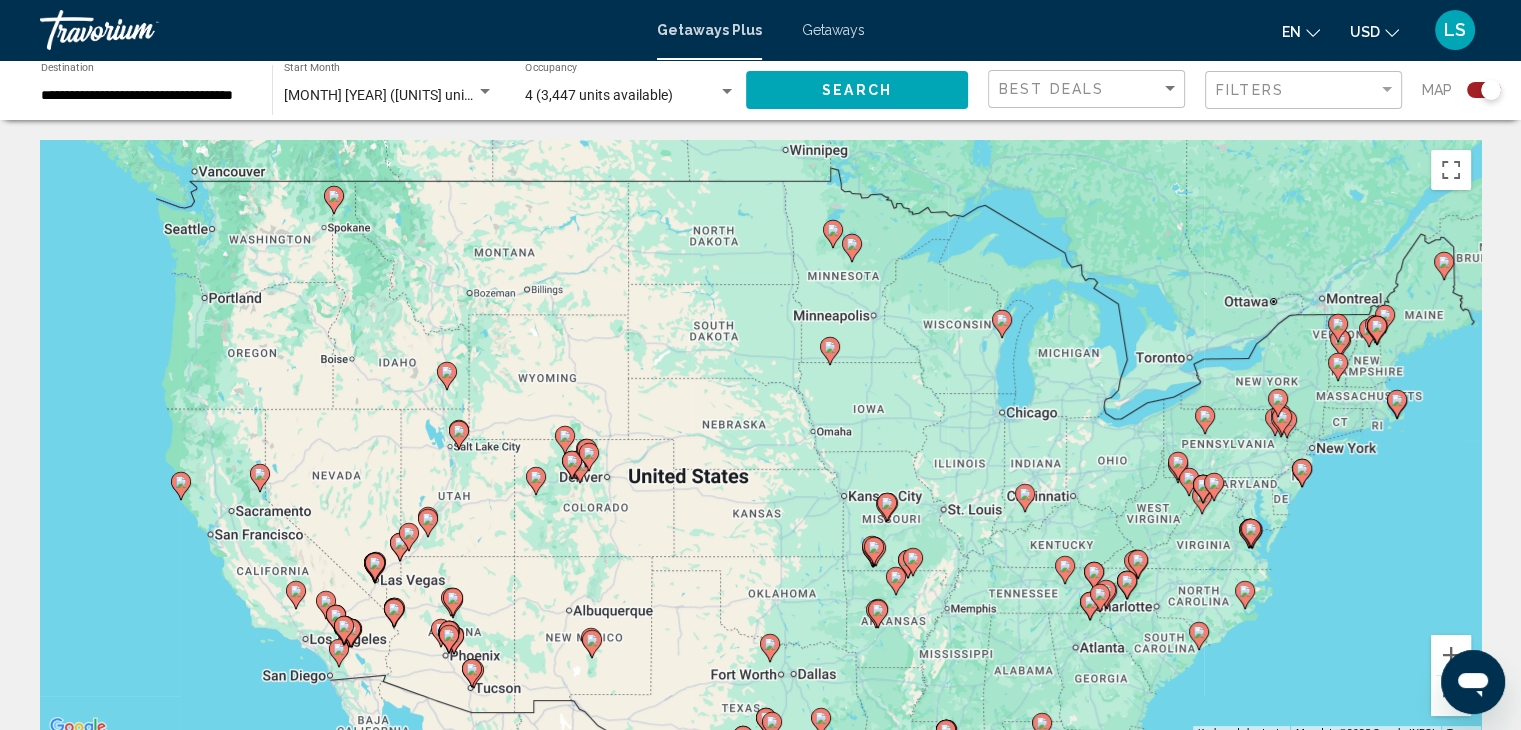 click on "To activate drag with keyboard, press Alt + Enter. Once in keyboard drag state, use the arrow keys to move the marker. To complete the drag, press the Enter key. To cancel, press Escape." at bounding box center (760, 440) 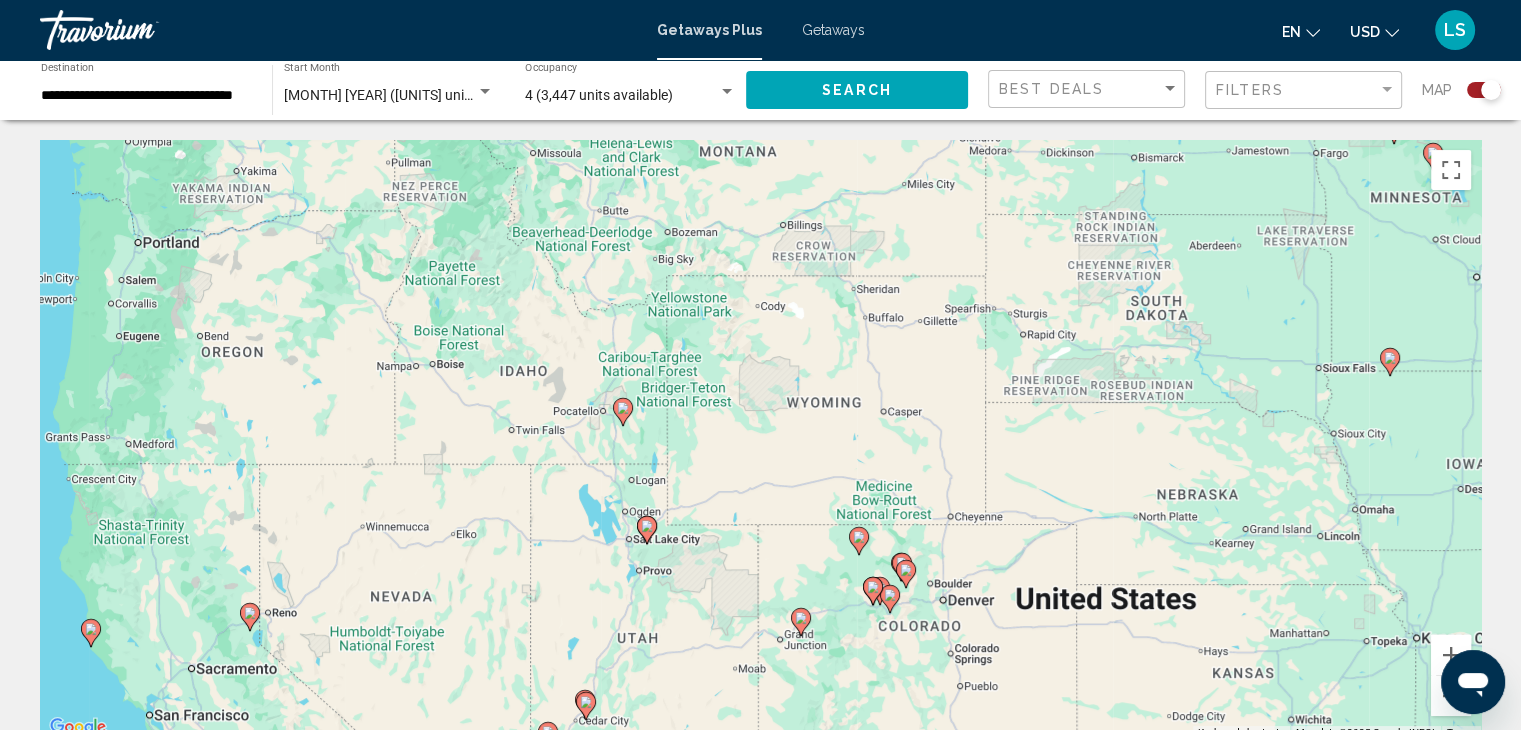 click on "To activate drag with keyboard, press Alt + Enter. Once in keyboard drag state, use the arrow keys to move the marker. To complete the drag, press the Enter key. To cancel, press Escape." at bounding box center [760, 440] 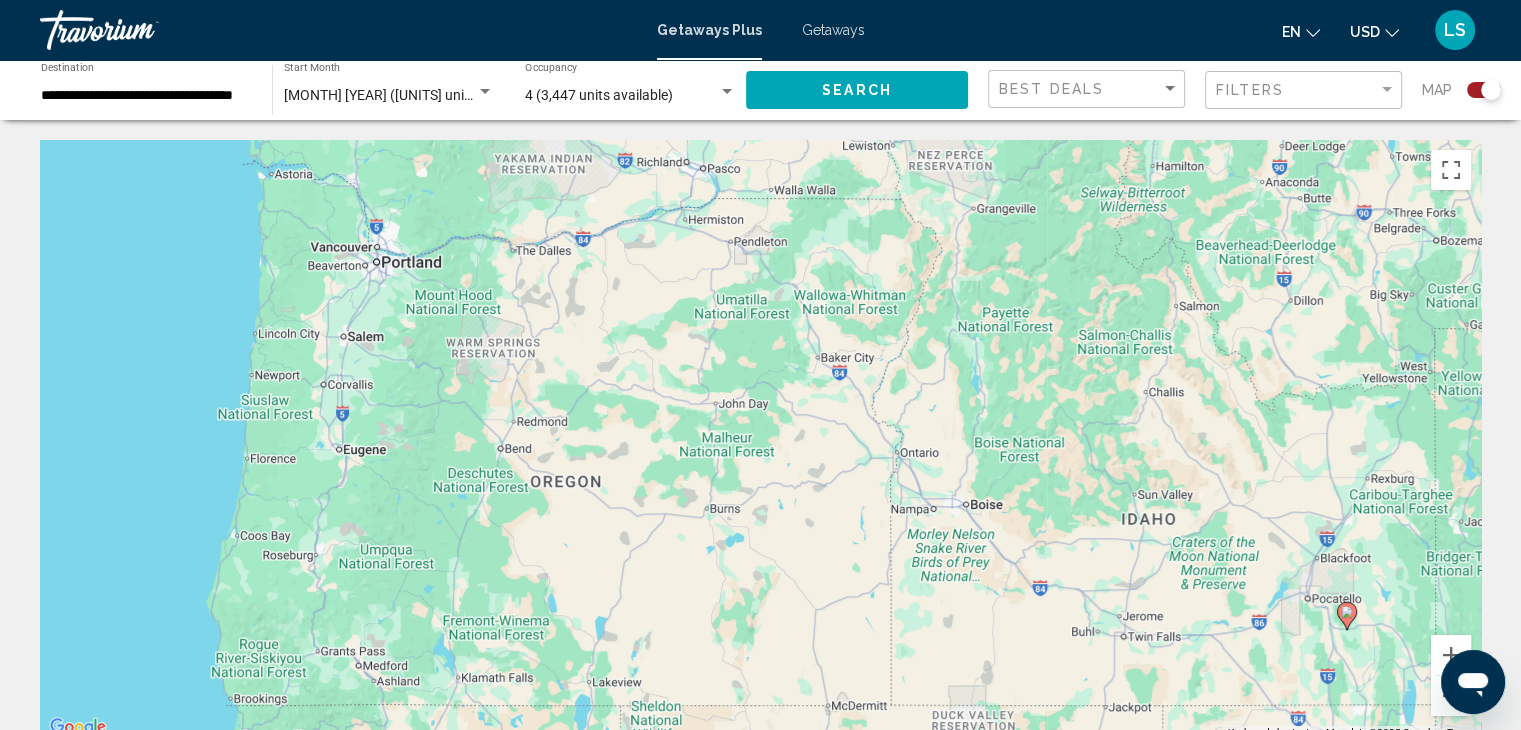 drag, startPoint x: 265, startPoint y: 367, endPoint x: 689, endPoint y: 456, distance: 433.2401 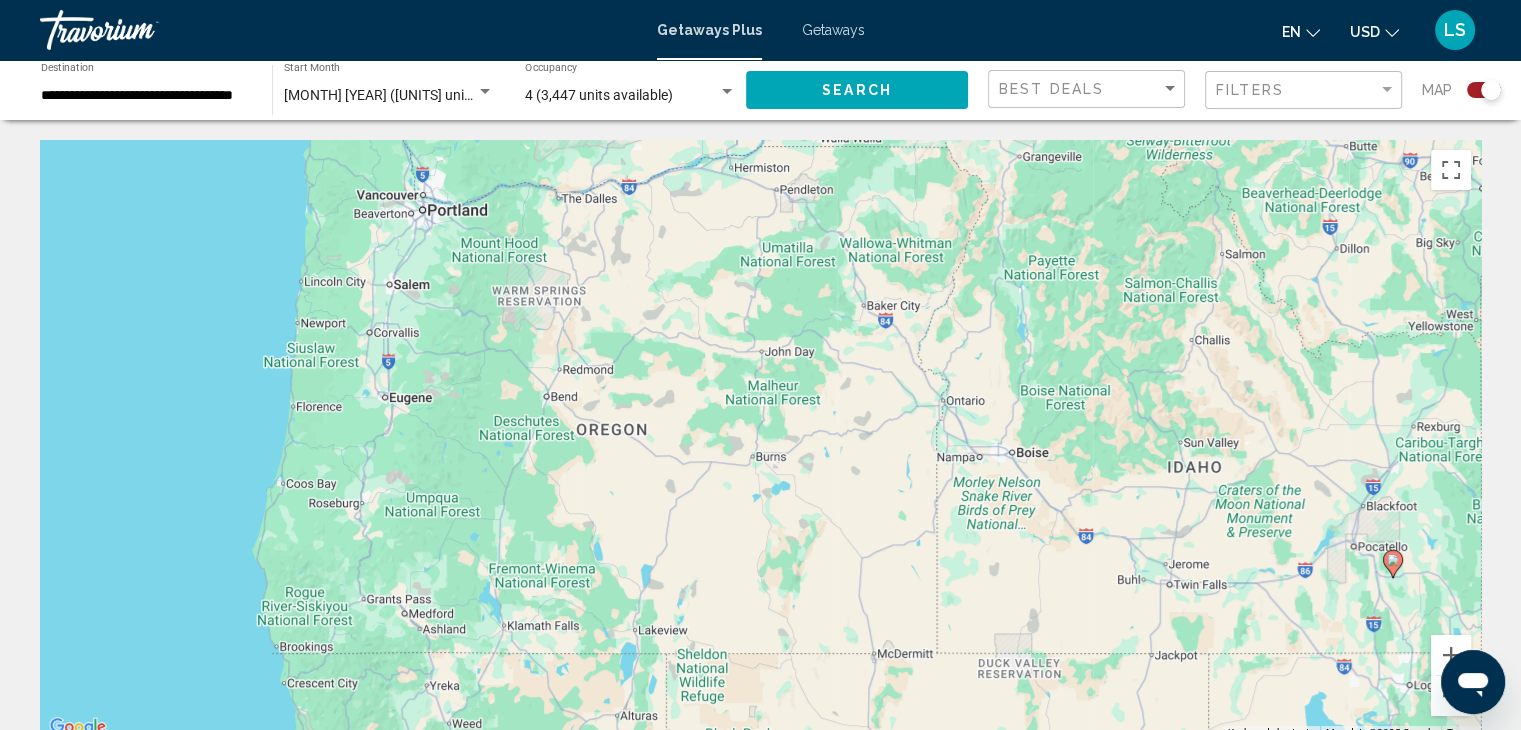 click 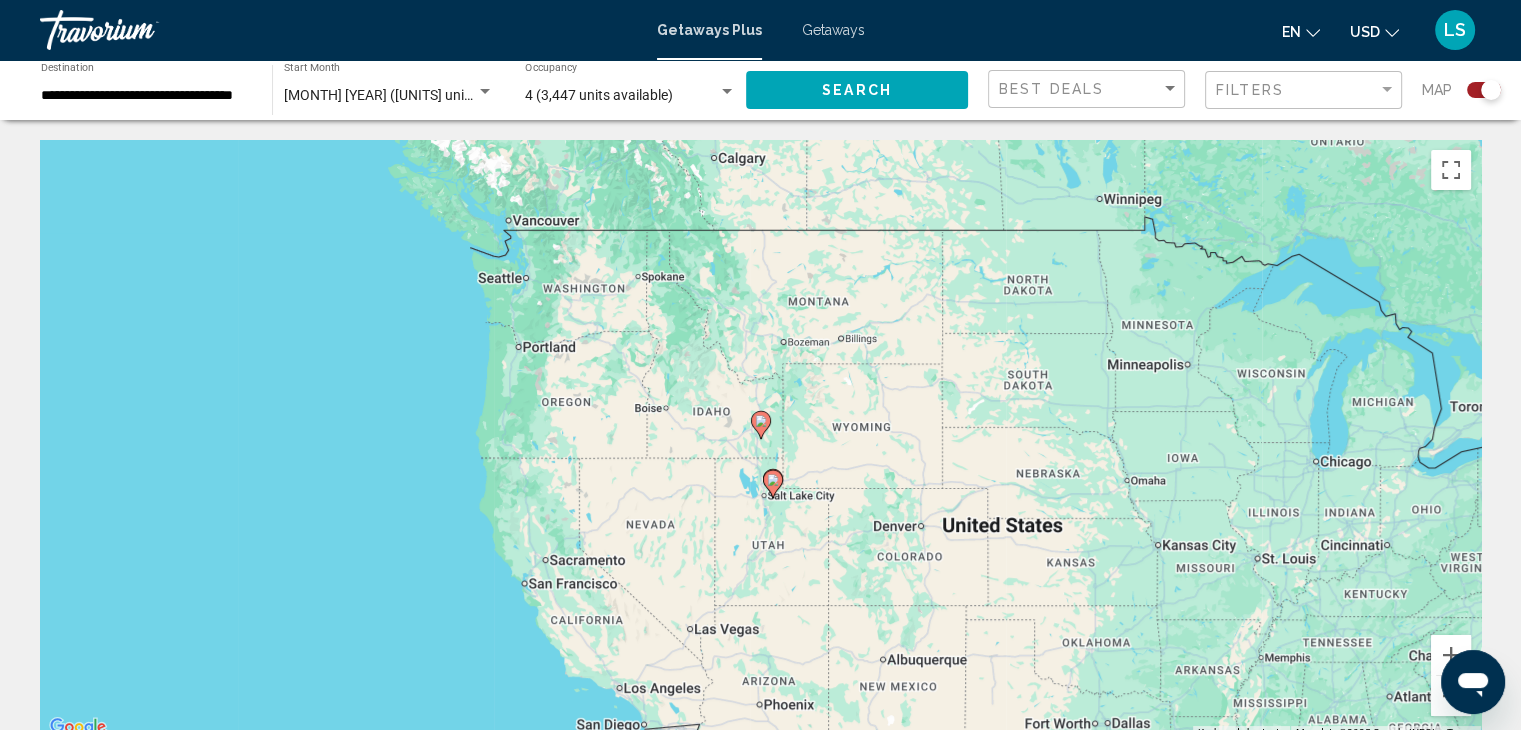 click 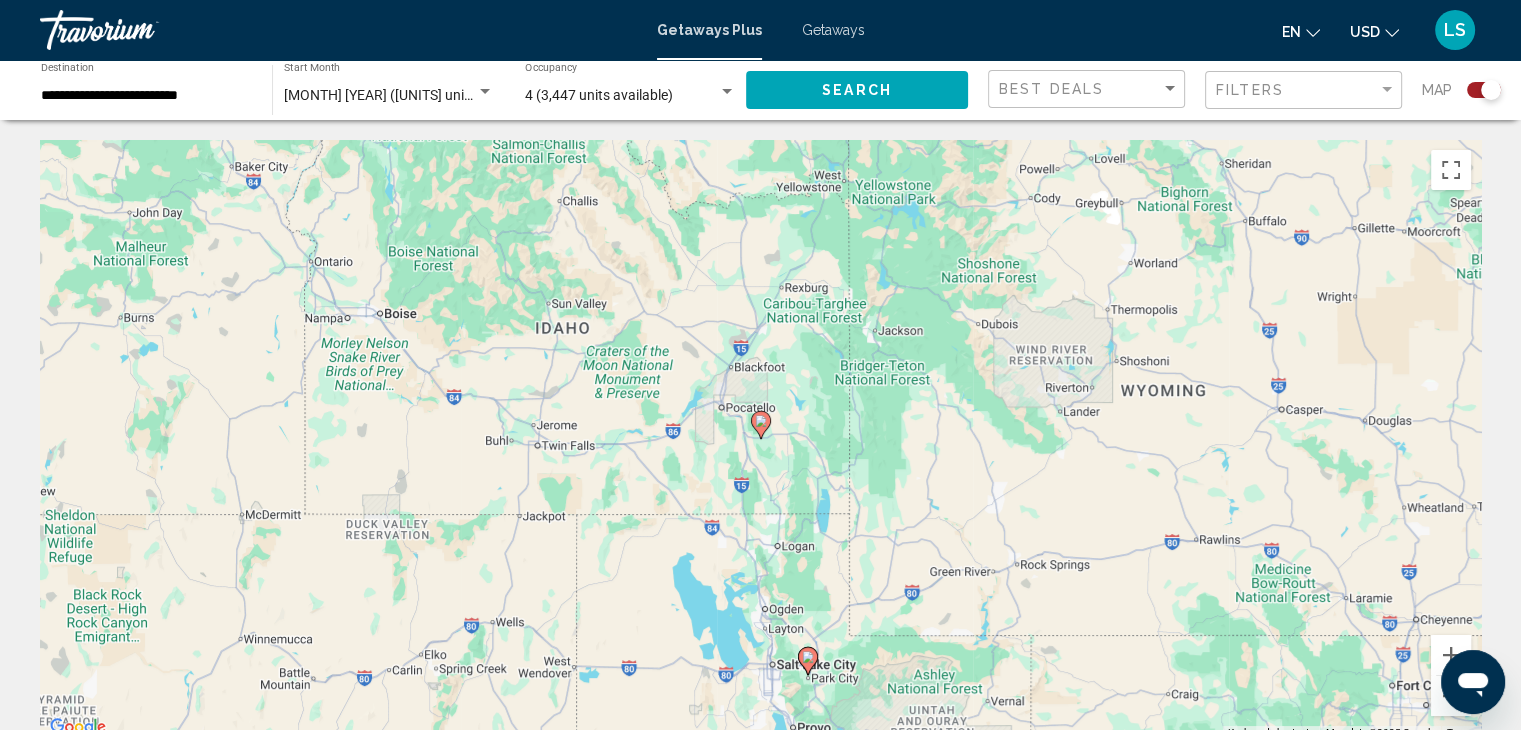 click 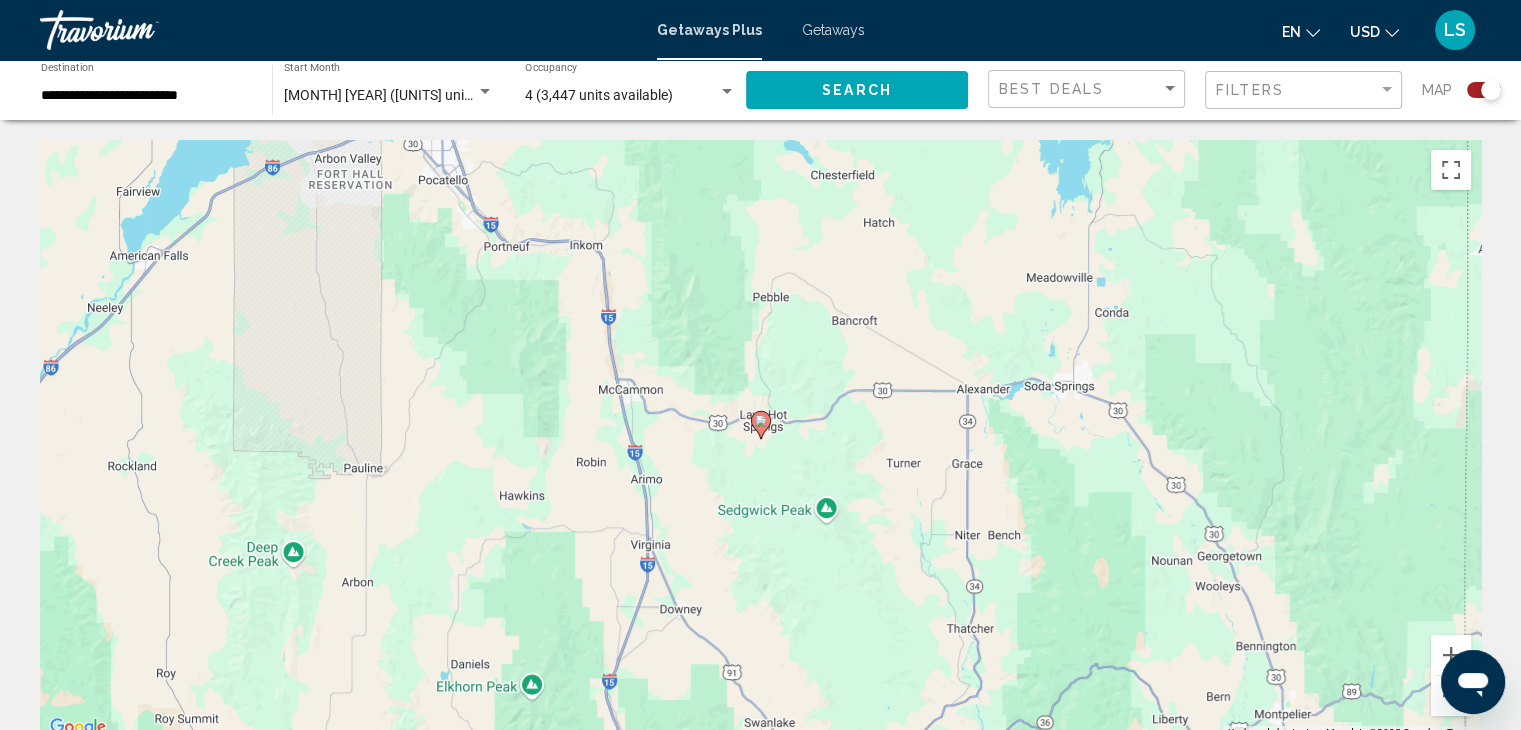 click 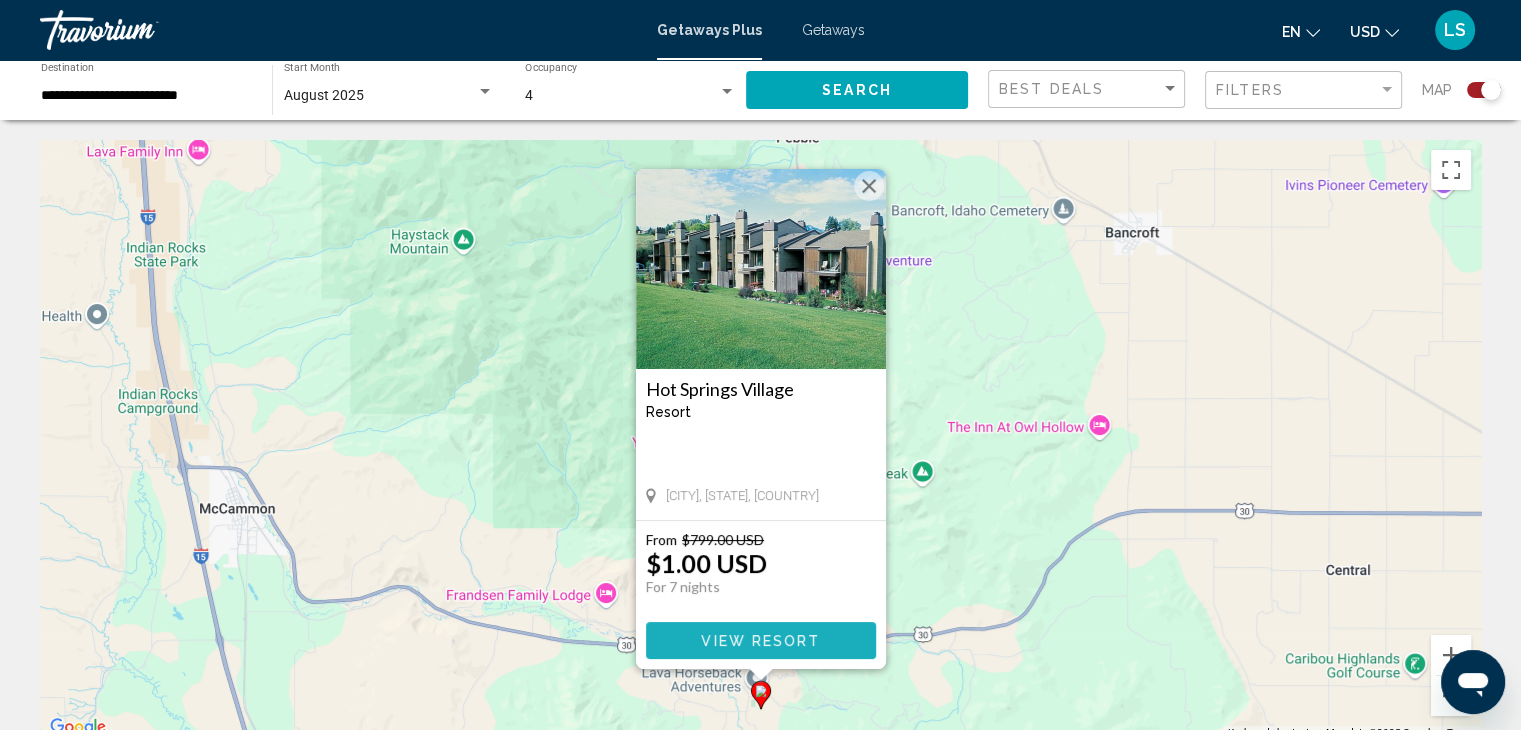 click on "View Resort" at bounding box center [760, 641] 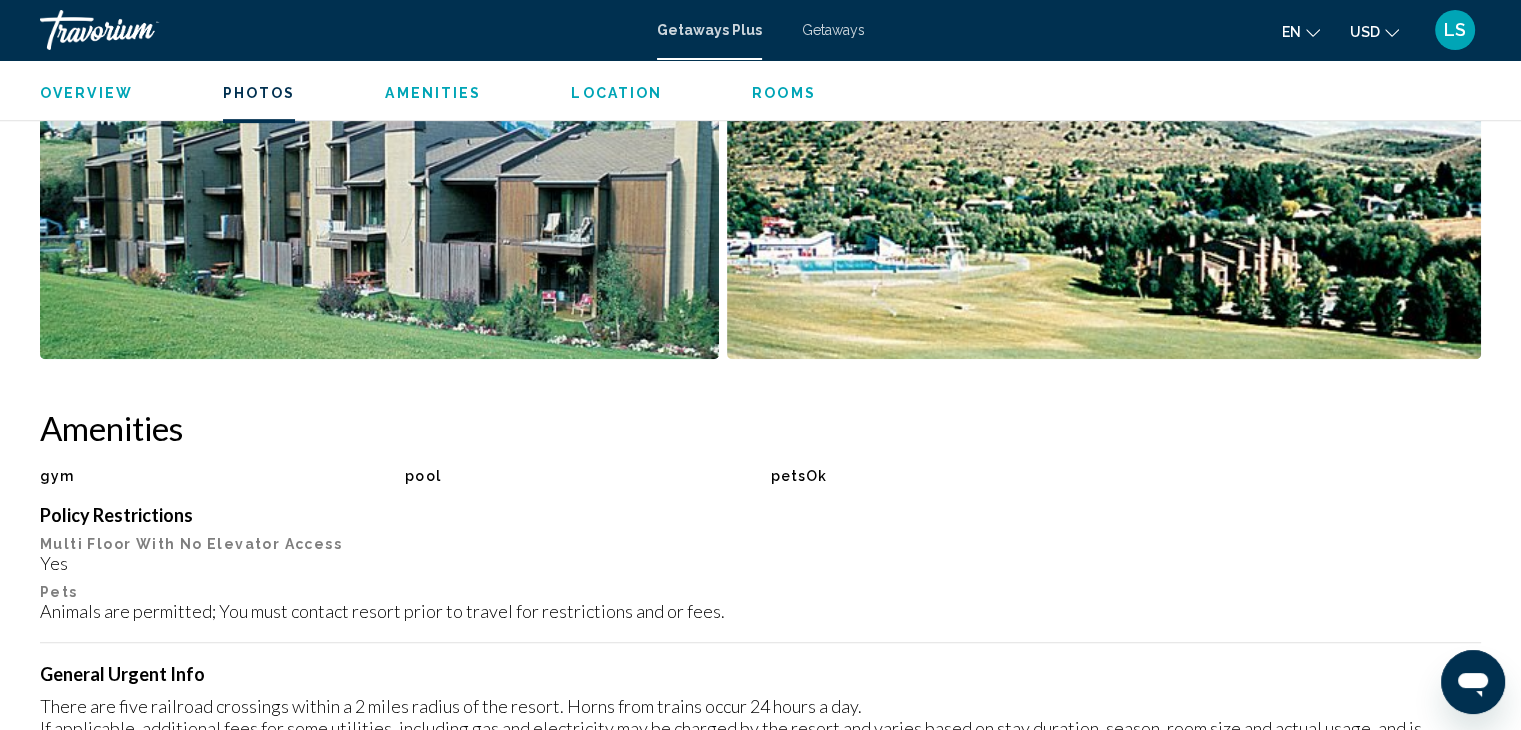 scroll, scrollTop: 945, scrollLeft: 0, axis: vertical 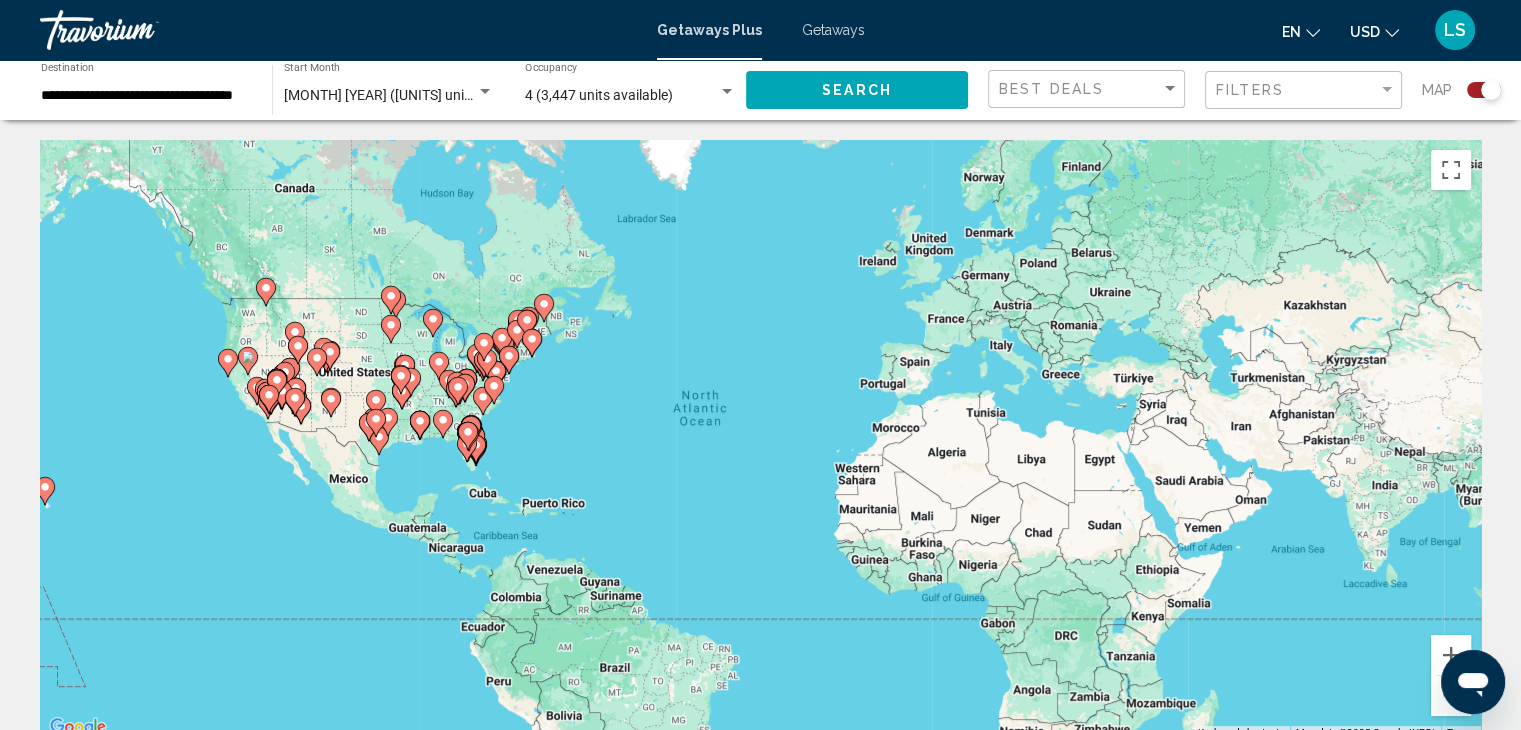 click 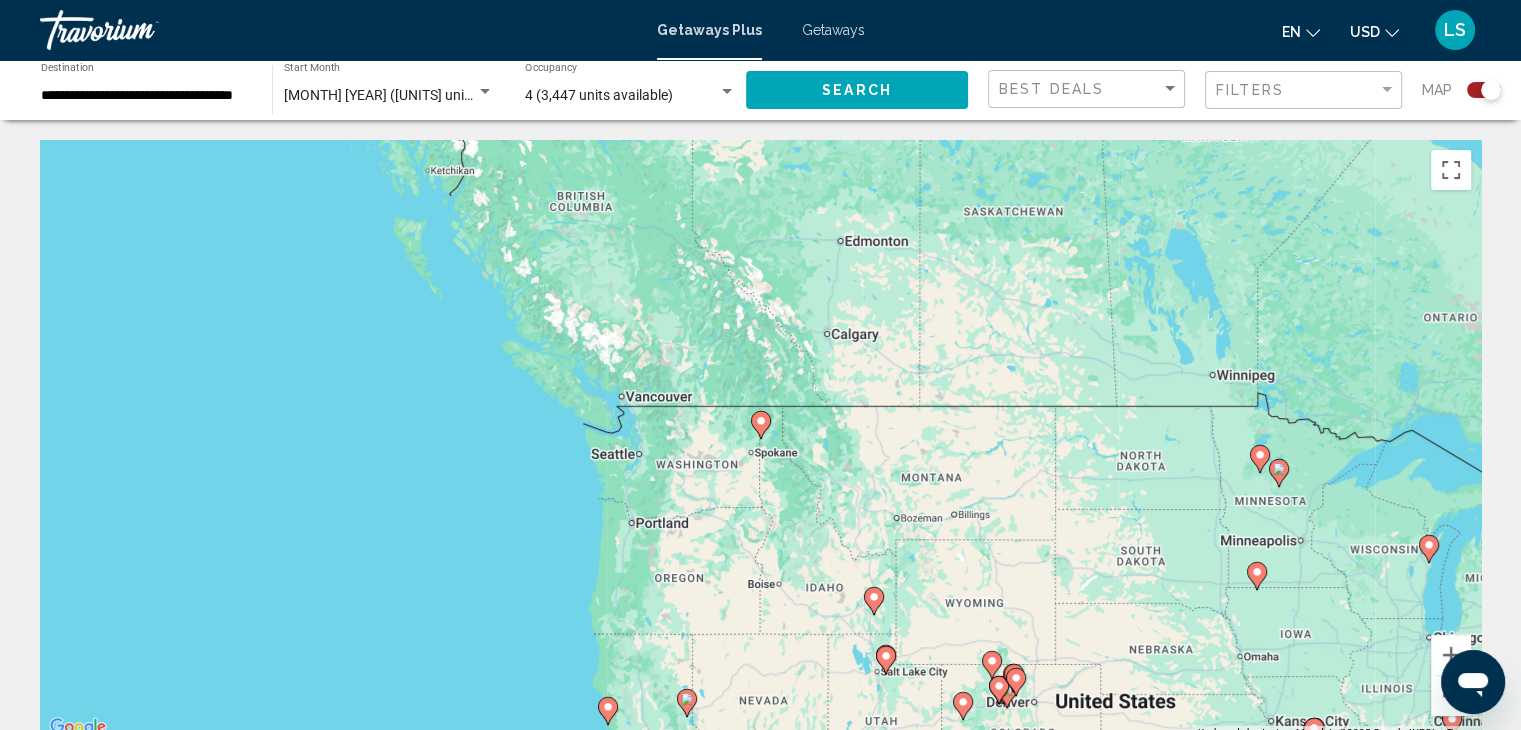 click on "To activate drag with keyboard, press Alt + Enter. Once in keyboard drag state, use the arrow keys to move the marker. To complete the drag, press the Enter key. To cancel, press Escape." at bounding box center [760, 440] 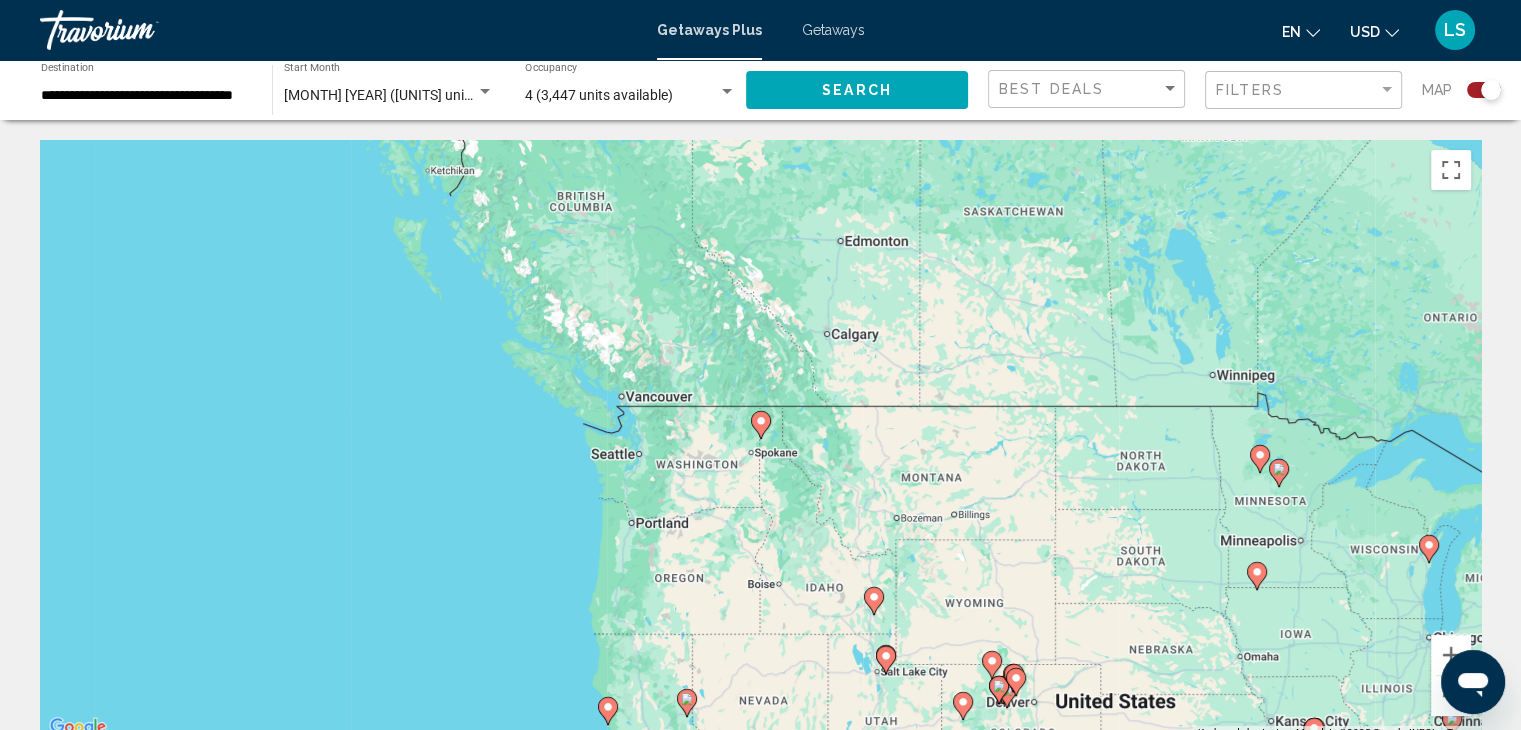 click on "To activate drag with keyboard, press Alt + Enter. Once in keyboard drag state, use the arrow keys to move the marker. To complete the drag, press the Enter key. To cancel, press Escape." at bounding box center (760, 440) 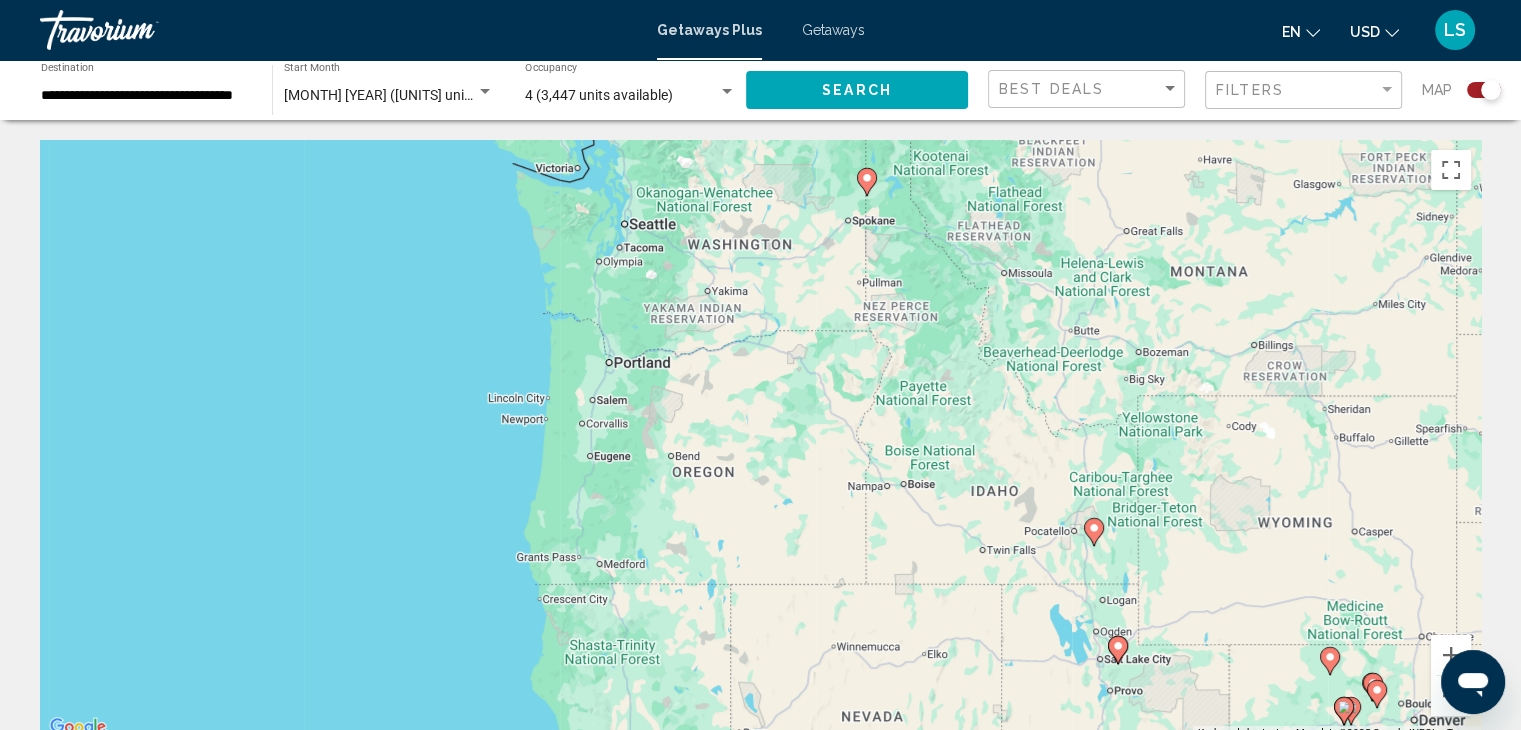 drag, startPoint x: 708, startPoint y: 557, endPoint x: 720, endPoint y: 439, distance: 118.6086 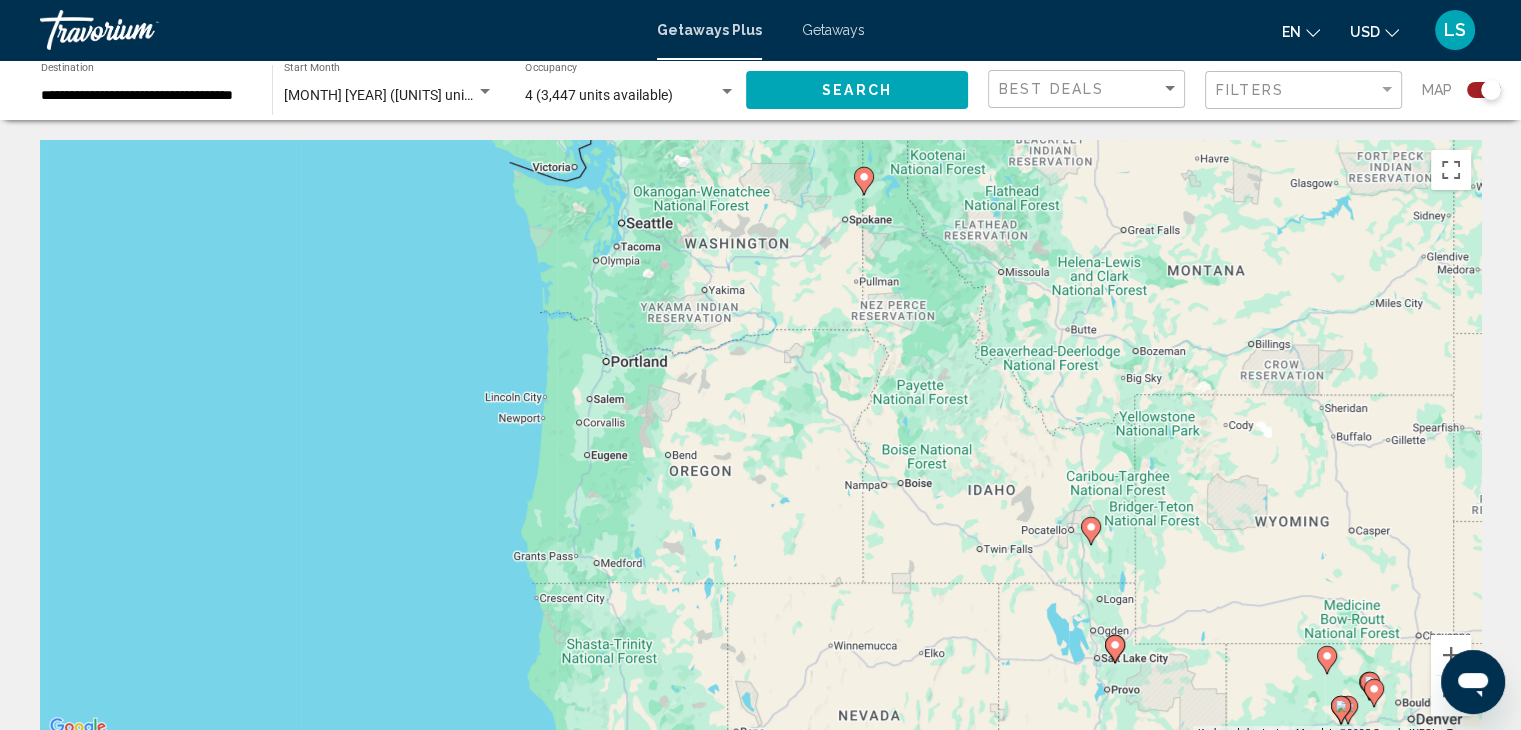 click on "To activate drag with keyboard, press Alt + Enter. Once in keyboard drag state, use the arrow keys to move the marker. To complete the drag, press the Enter key. To cancel, press Escape." at bounding box center (760, 440) 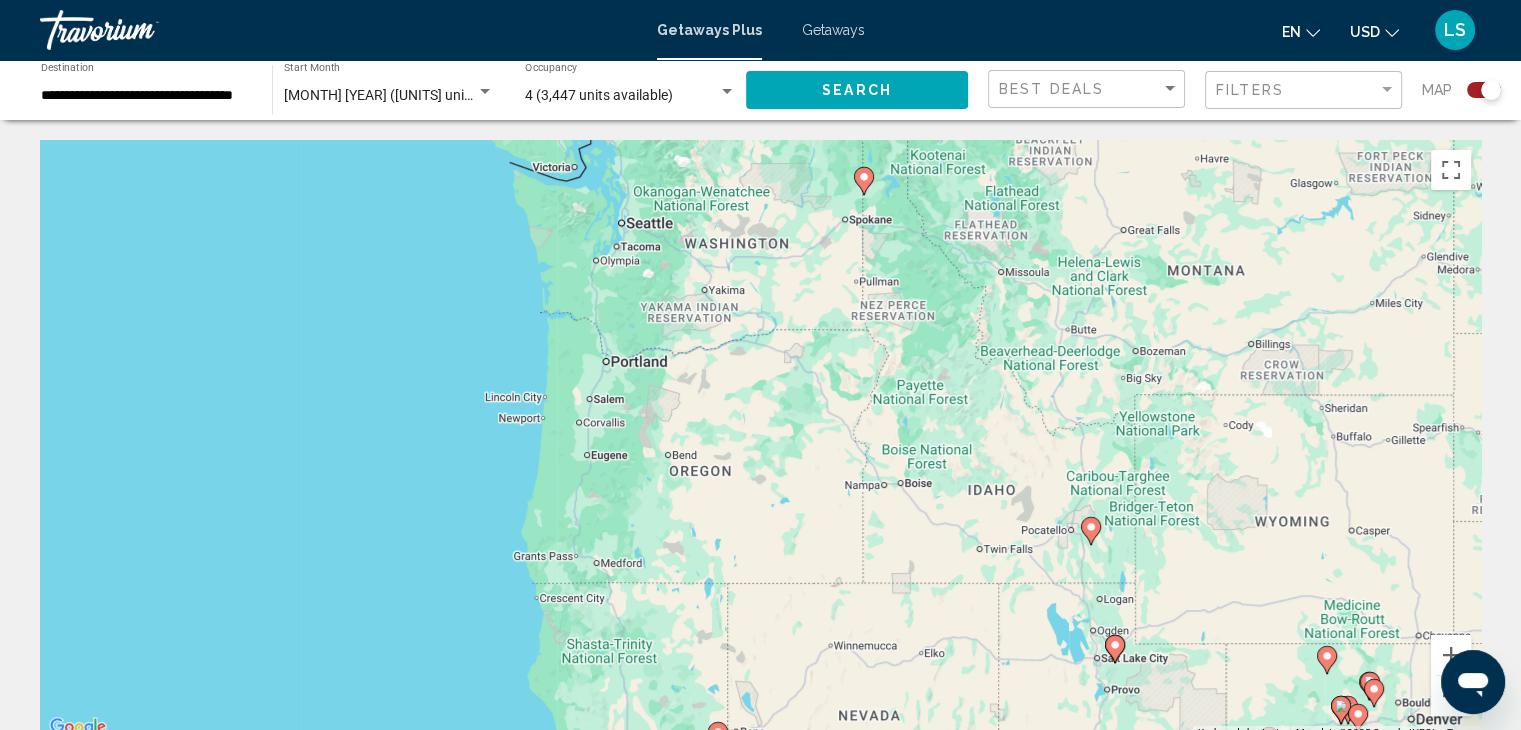 click on "To activate drag with keyboard, press Alt + Enter. Once in keyboard drag state, use the arrow keys to move the marker. To complete the drag, press the Enter key. To cancel, press Escape." at bounding box center (760, 440) 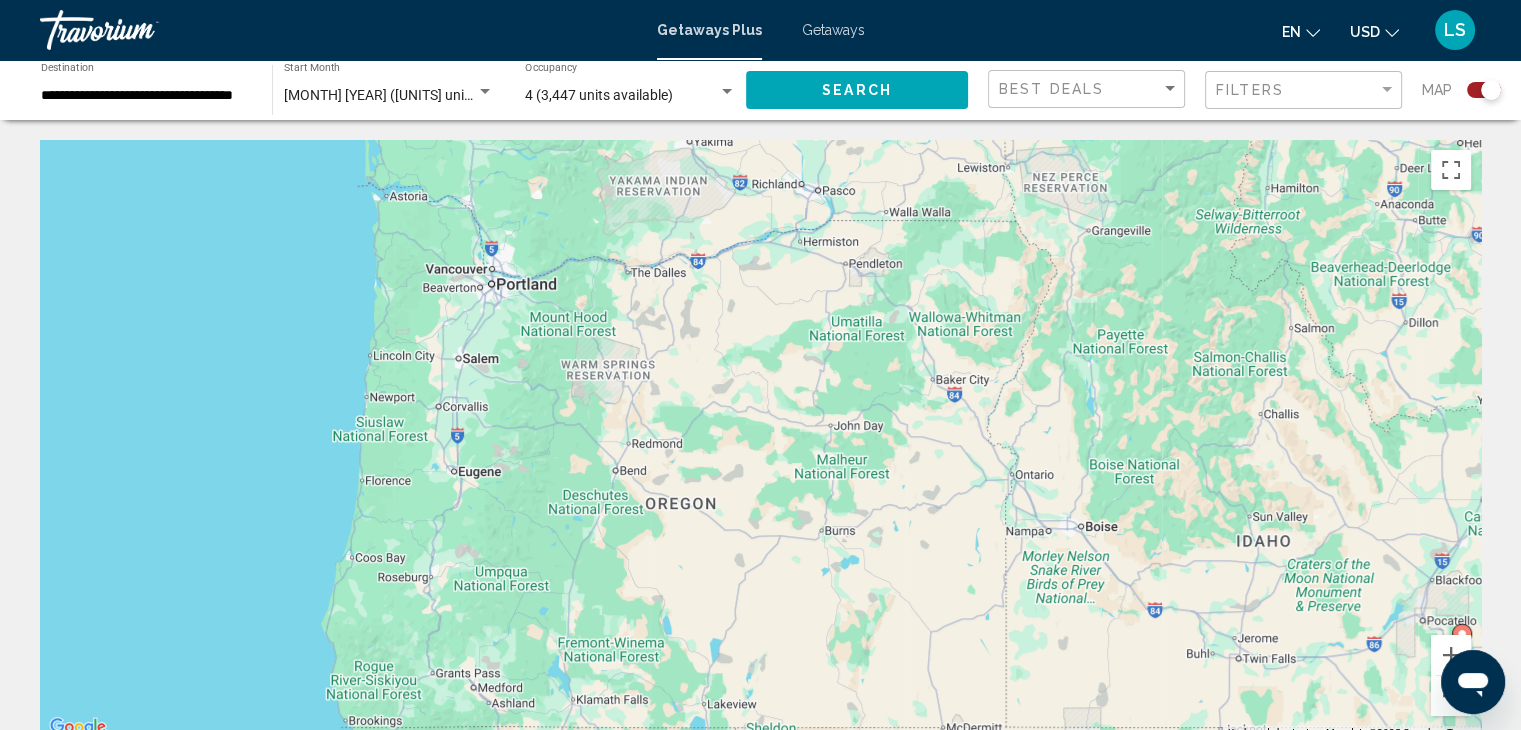 click on "To activate drag with keyboard, press Alt + Enter. Once in keyboard drag state, use the arrow keys to move the marker. To complete the drag, press the Enter key. To cancel, press Escape." at bounding box center [760, 440] 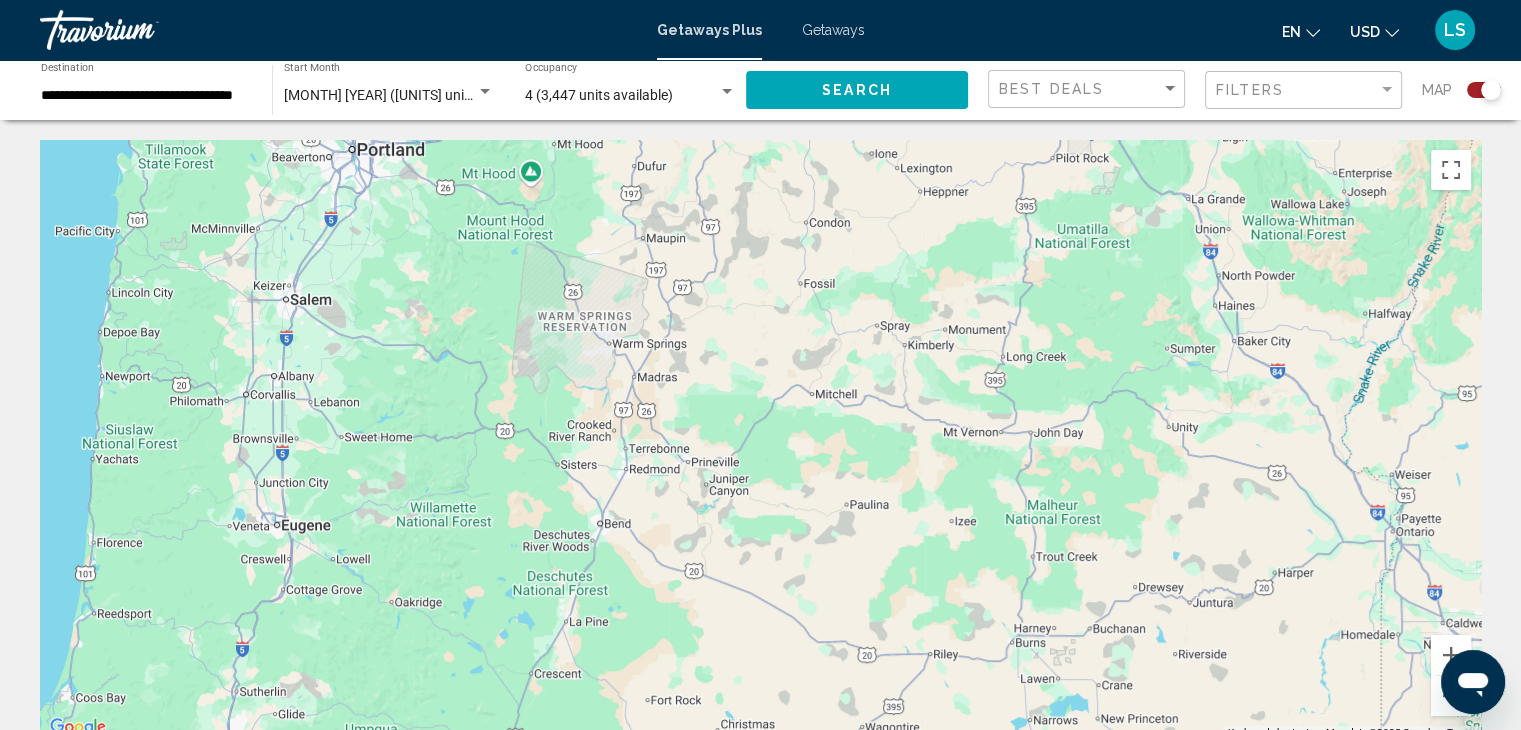 click at bounding box center (760, 440) 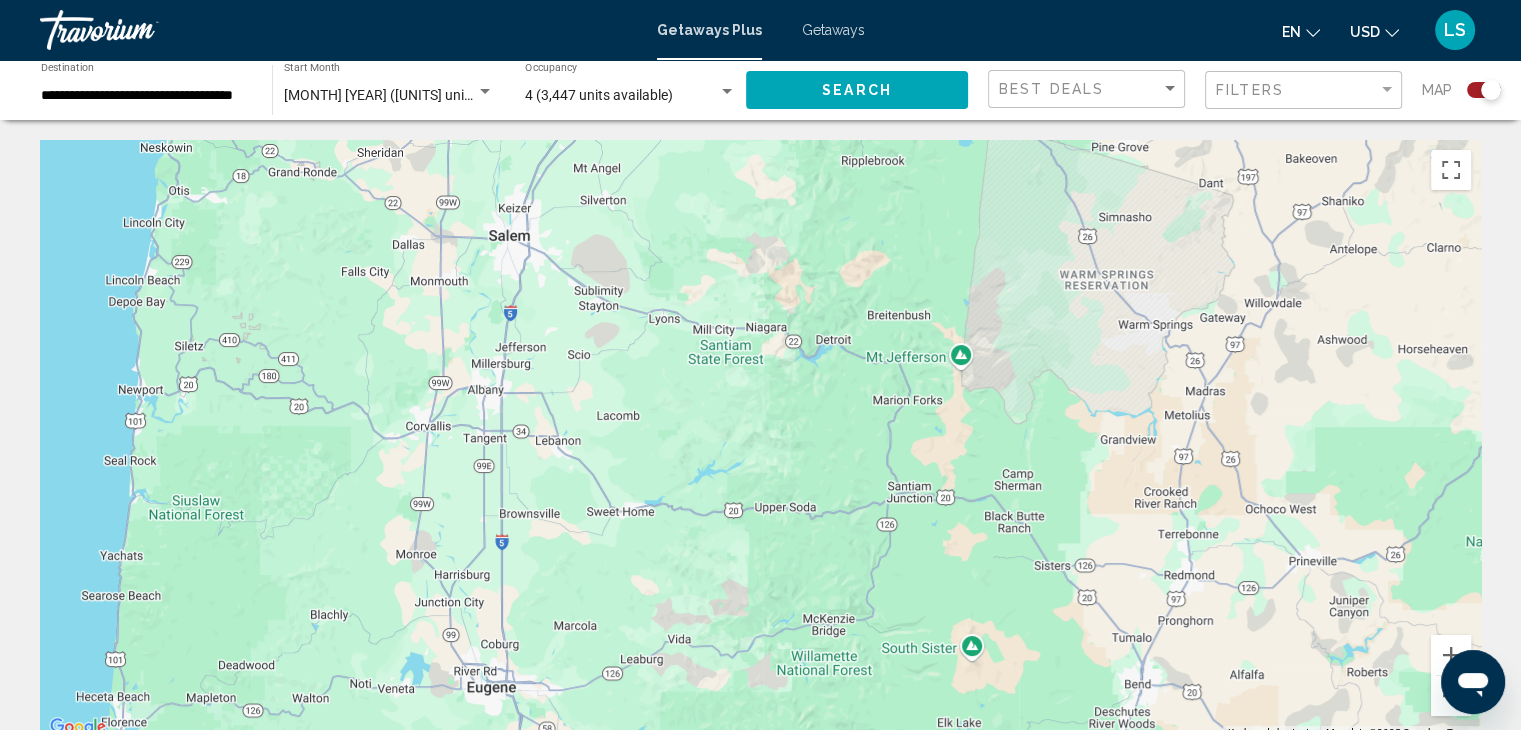 drag, startPoint x: 436, startPoint y: 387, endPoint x: 946, endPoint y: 471, distance: 516.87134 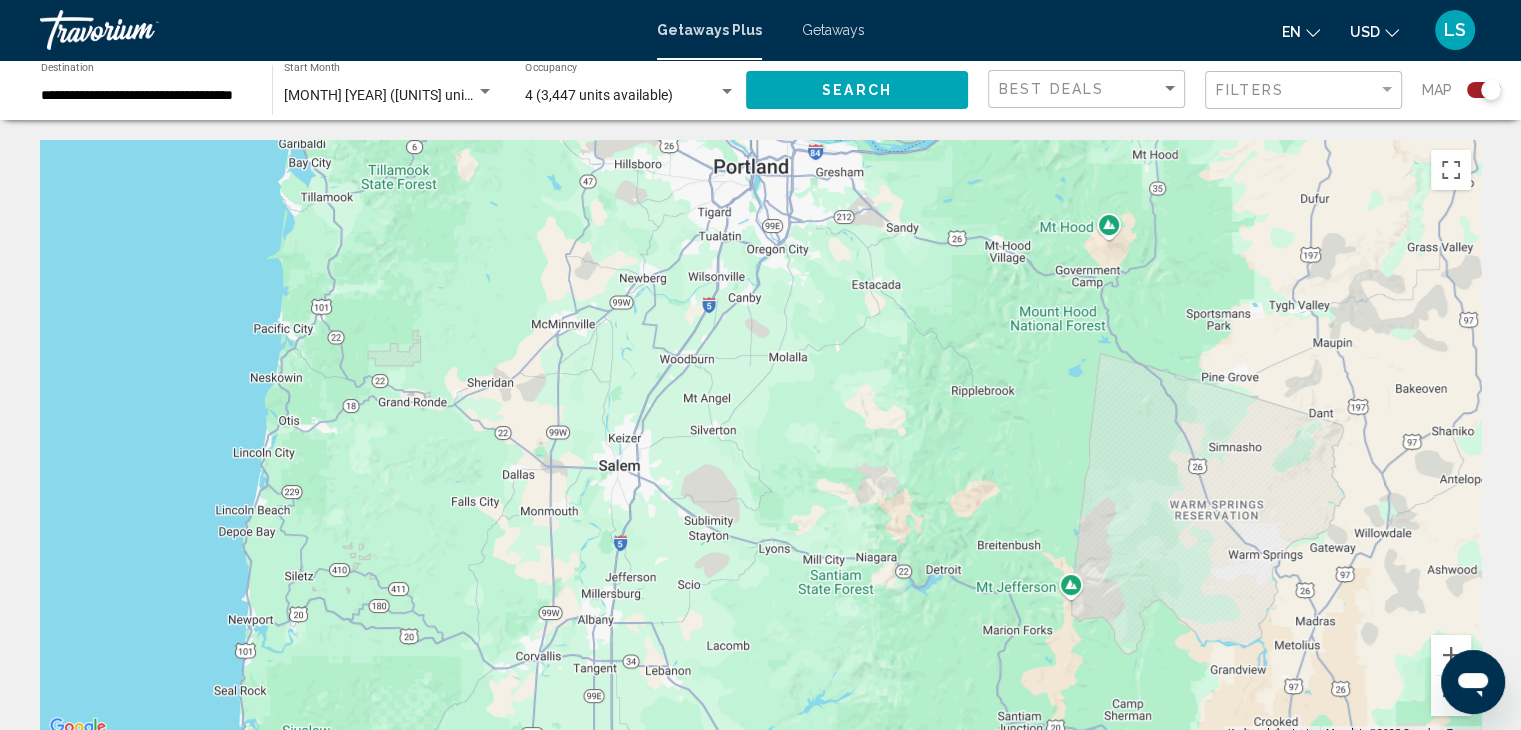 drag, startPoint x: 852, startPoint y: 276, endPoint x: 913, endPoint y: 606, distance: 335.5905 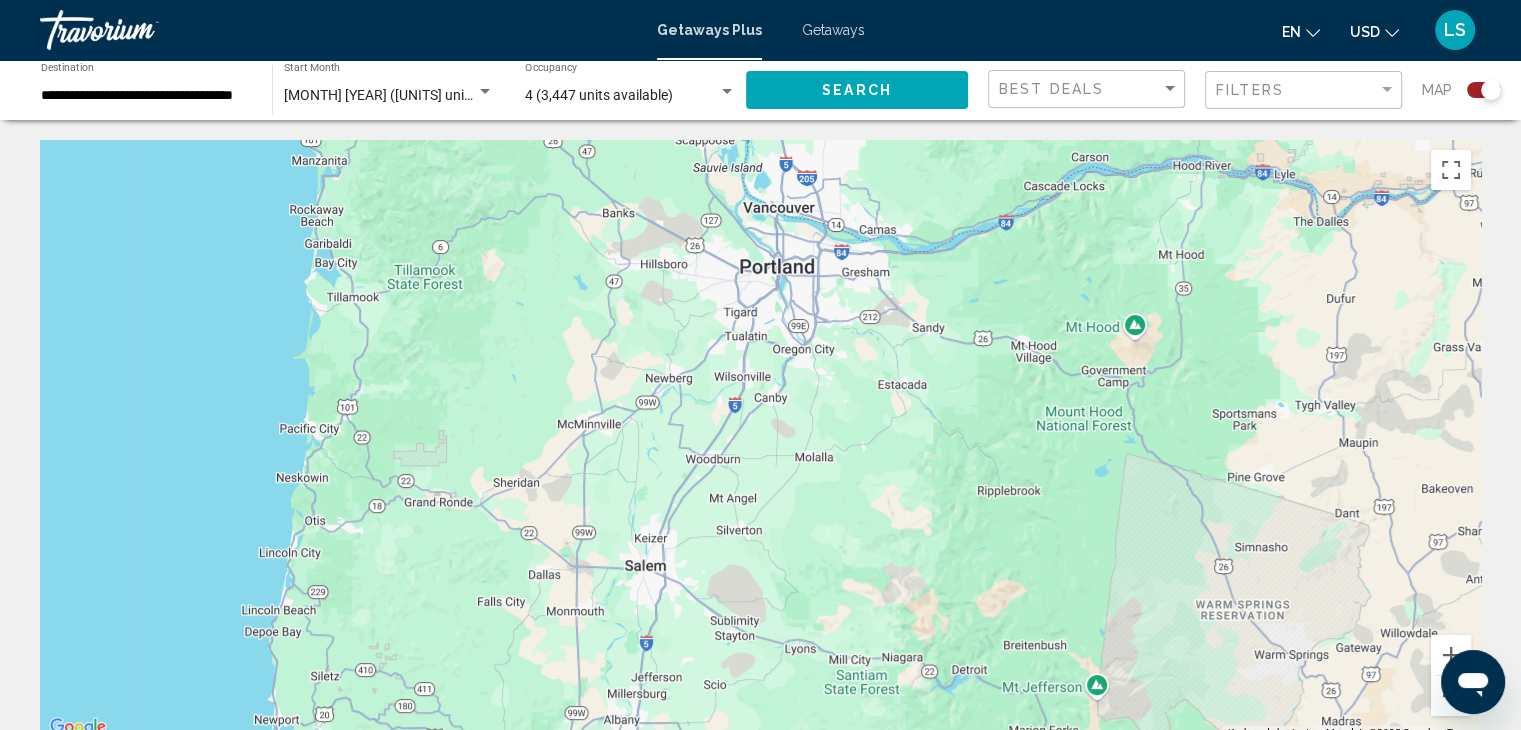 drag, startPoint x: 916, startPoint y: 466, endPoint x: 905, endPoint y: 687, distance: 221.27359 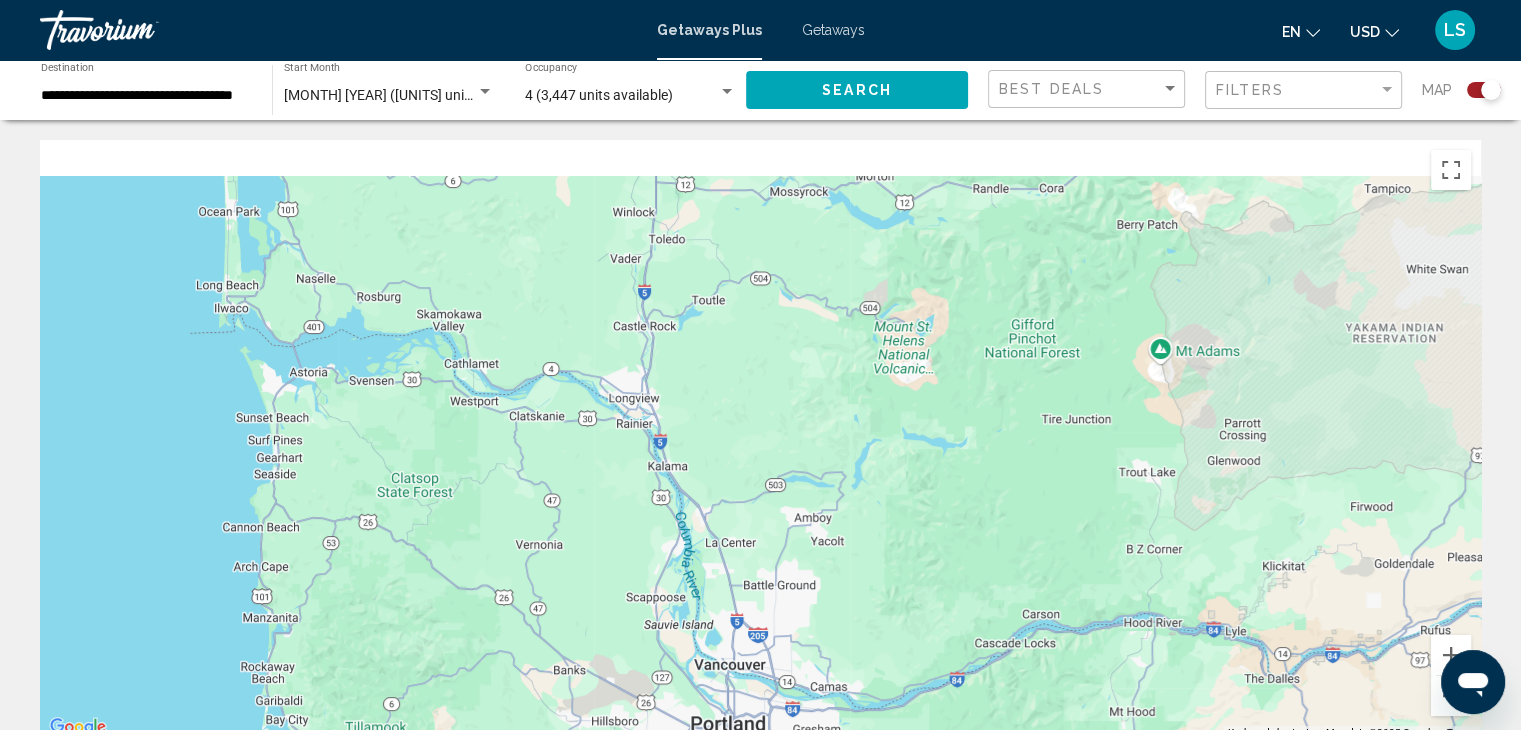 drag, startPoint x: 876, startPoint y: 362, endPoint x: 878, endPoint y: 689, distance: 327.0061 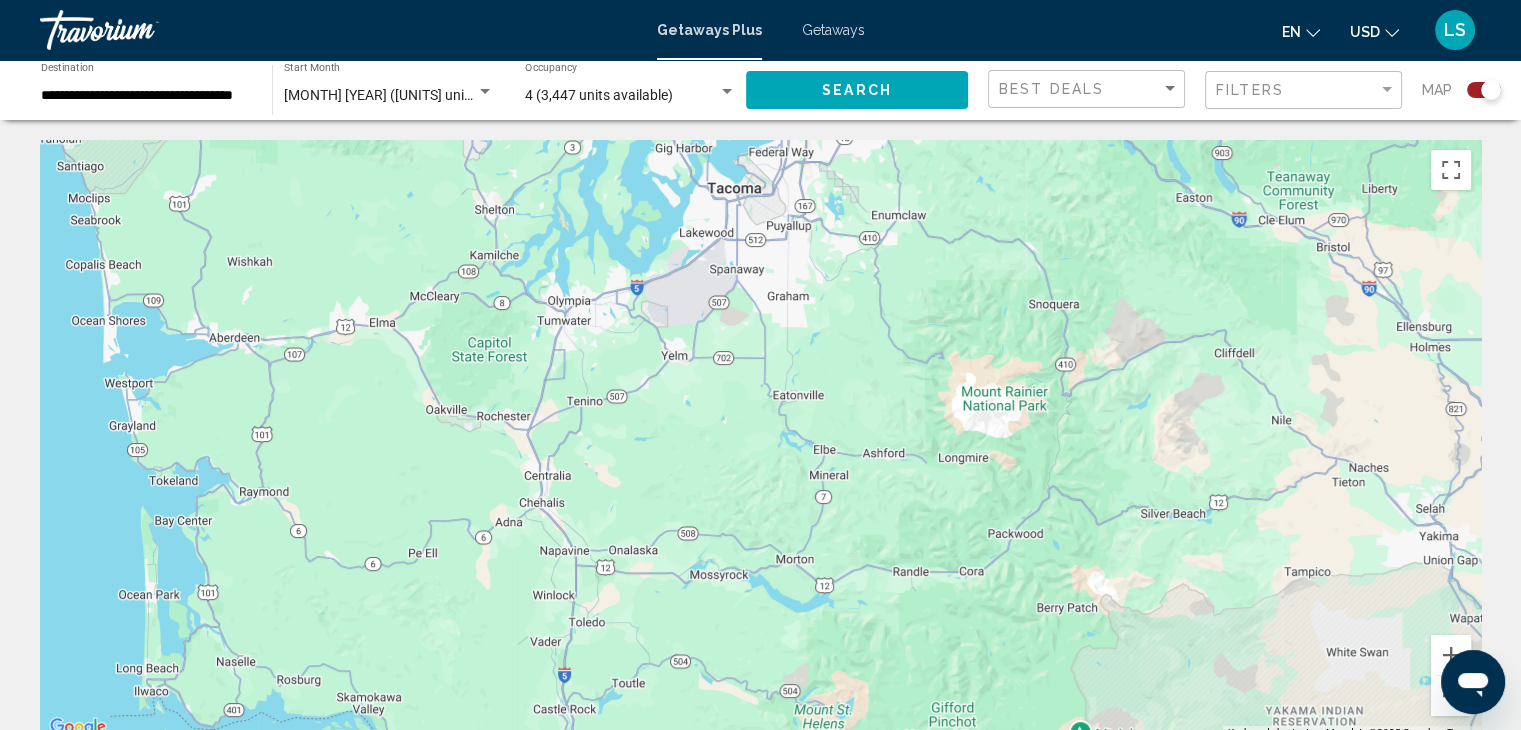 drag, startPoint x: 892, startPoint y: 397, endPoint x: 803, endPoint y: 676, distance: 292.8515 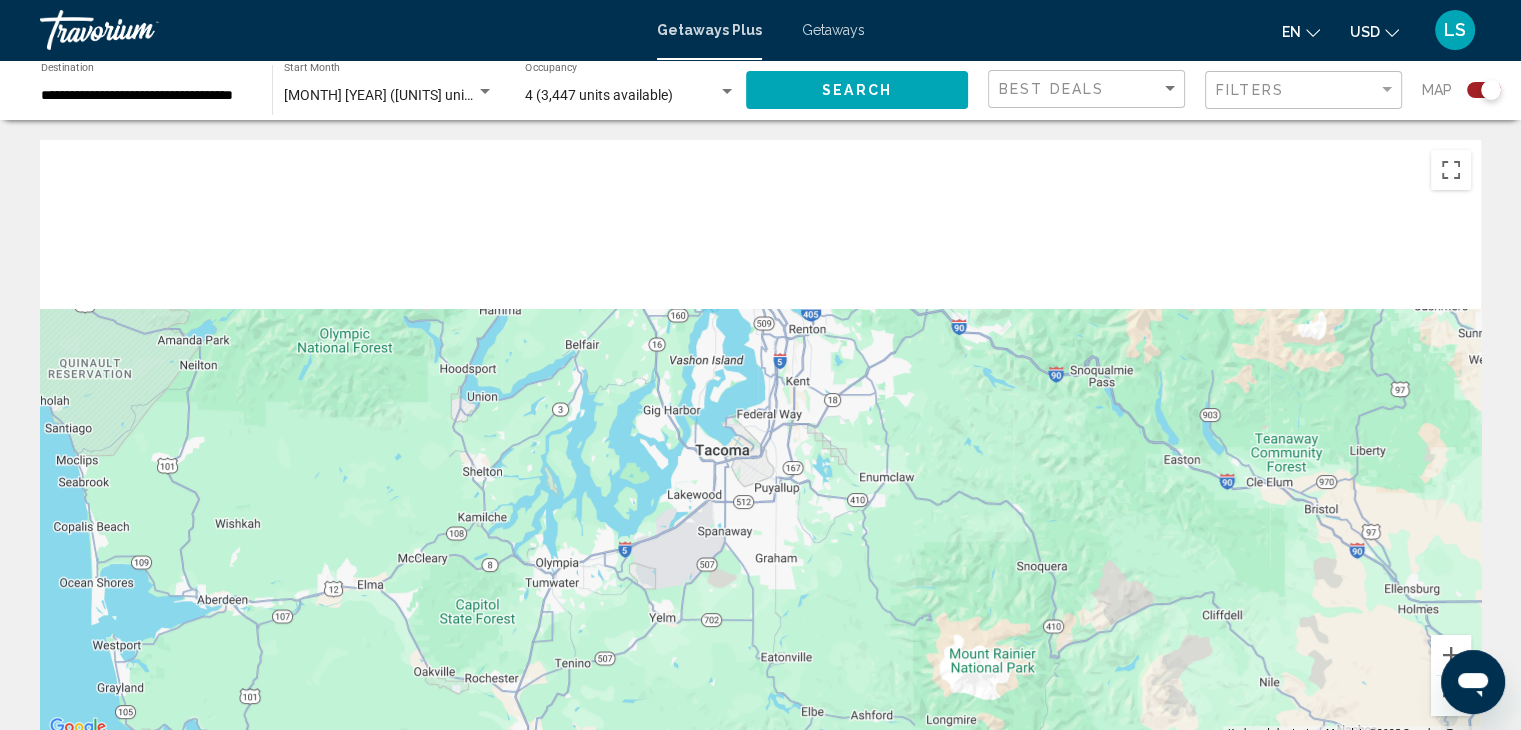 drag, startPoint x: 768, startPoint y: 359, endPoint x: 760, endPoint y: 659, distance: 300.10666 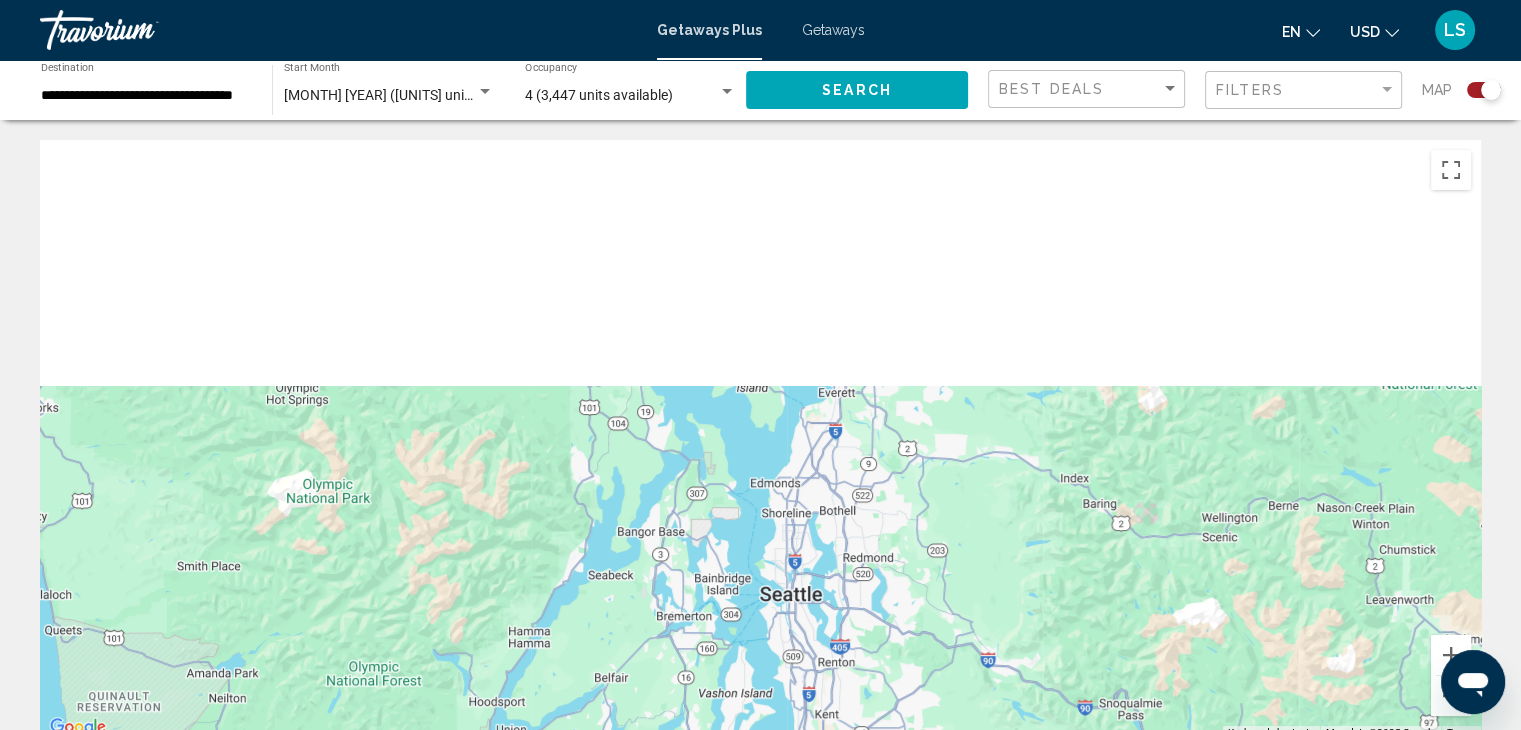 drag, startPoint x: 822, startPoint y: 353, endPoint x: 851, endPoint y: 657, distance: 305.3801 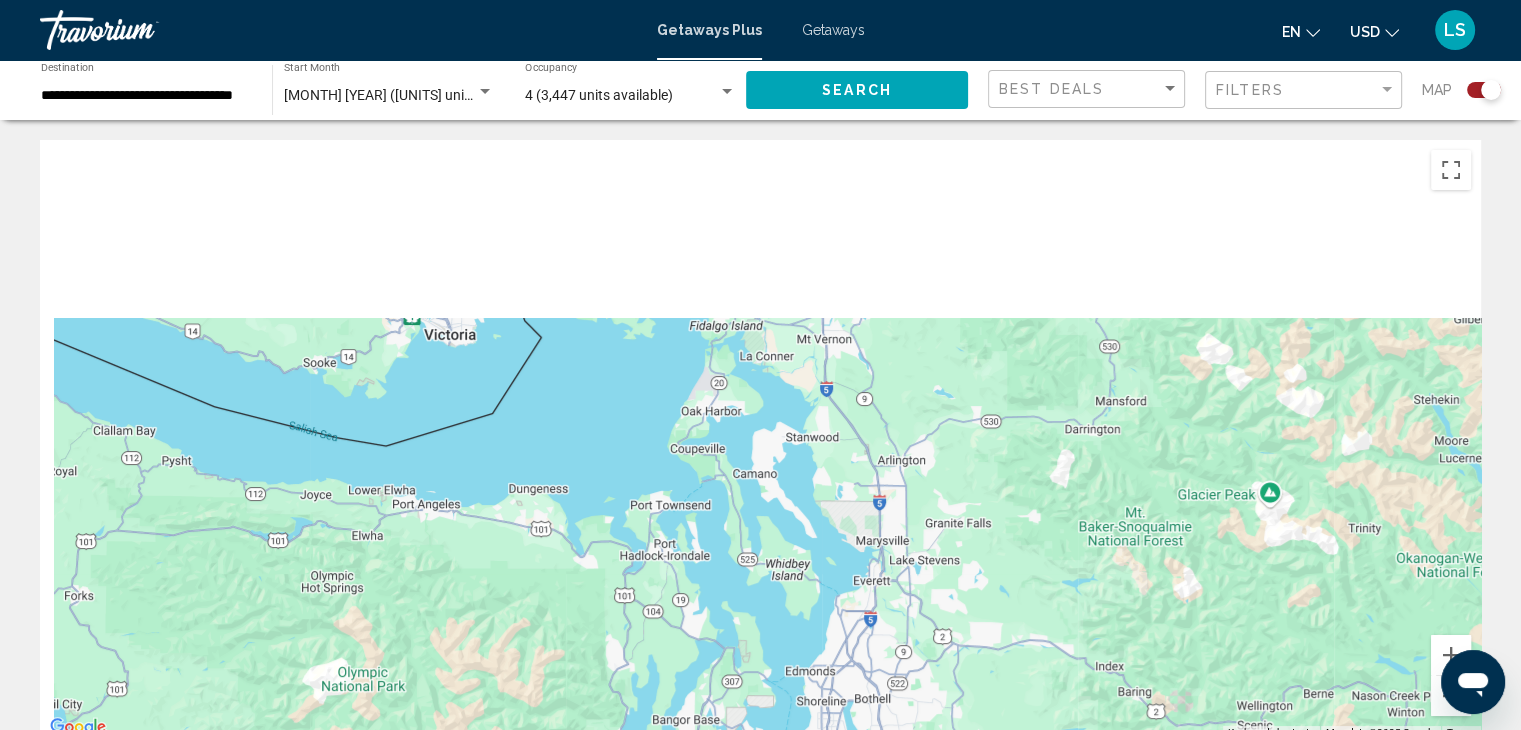 drag, startPoint x: 914, startPoint y: 400, endPoint x: 986, endPoint y: 767, distance: 373.996 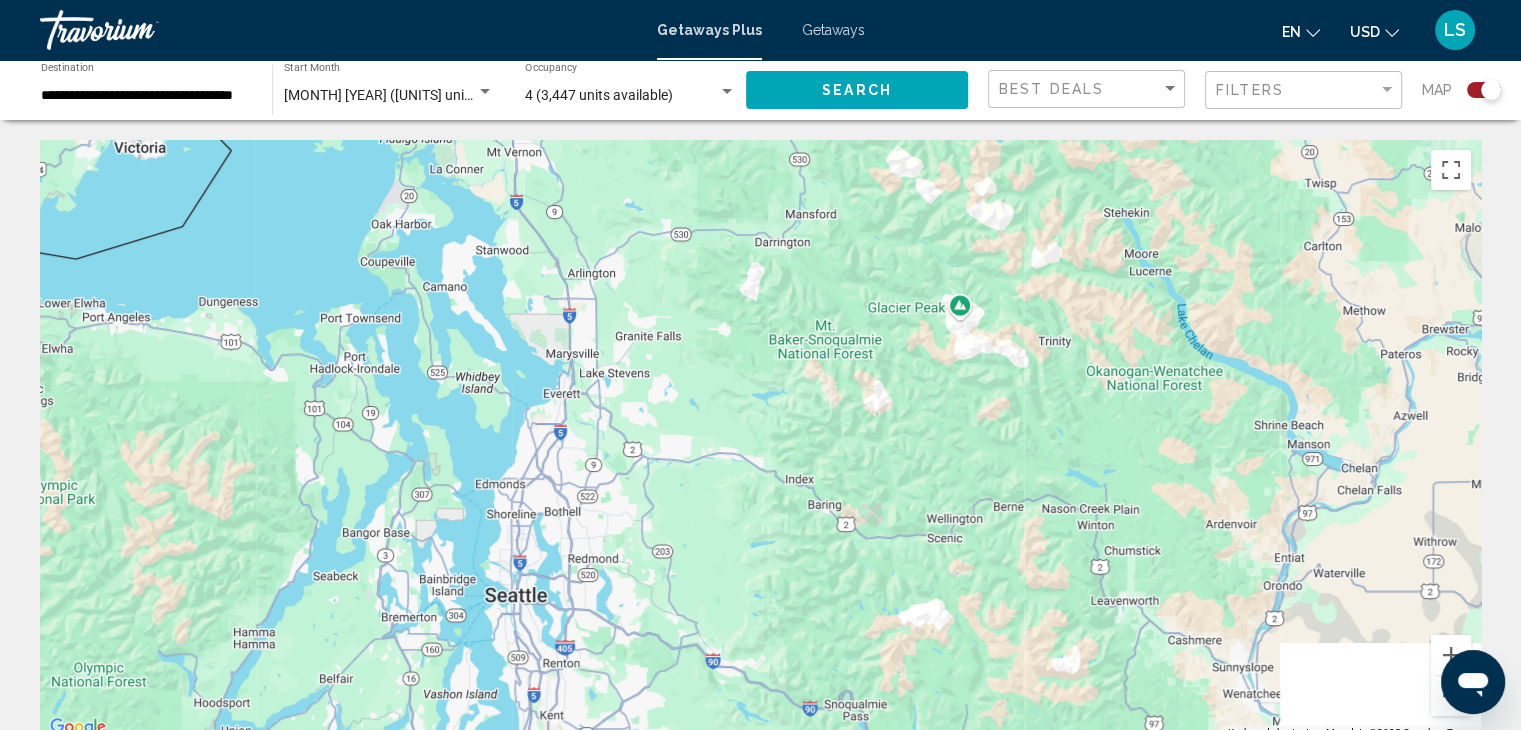 drag, startPoint x: 909, startPoint y: 436, endPoint x: 569, endPoint y: 51, distance: 513.639 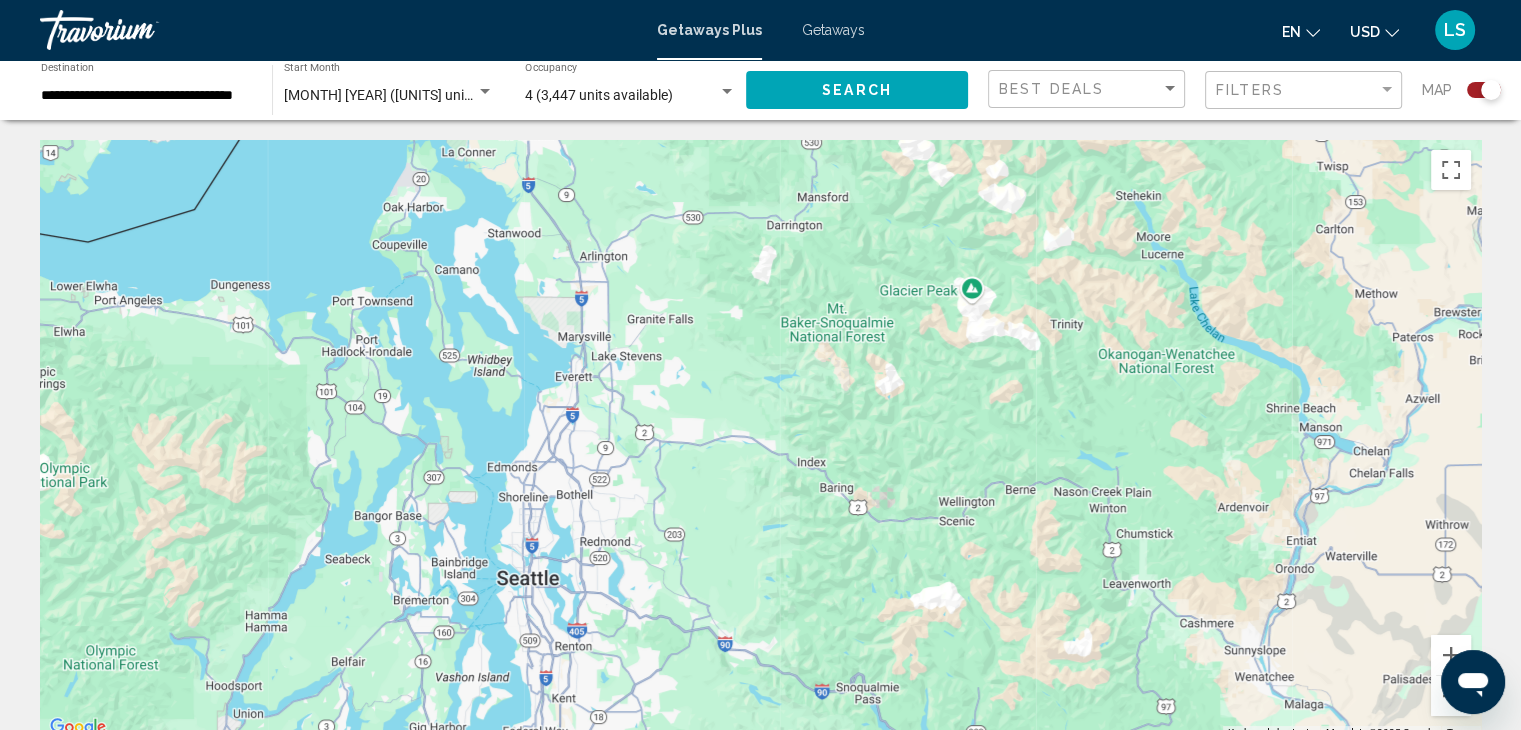 click at bounding box center [760, 440] 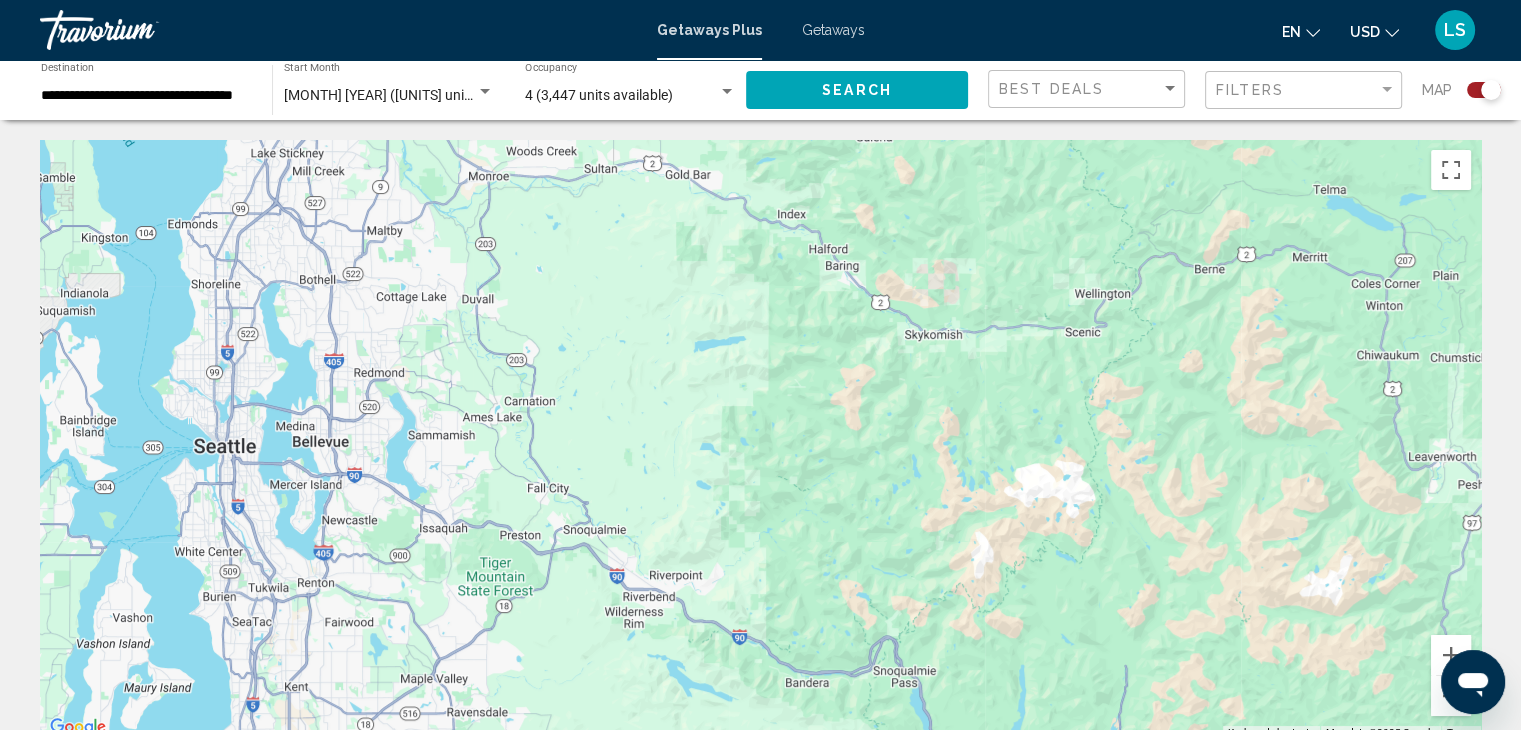 drag, startPoint x: 625, startPoint y: 633, endPoint x: 297, endPoint y: 374, distance: 417.9294 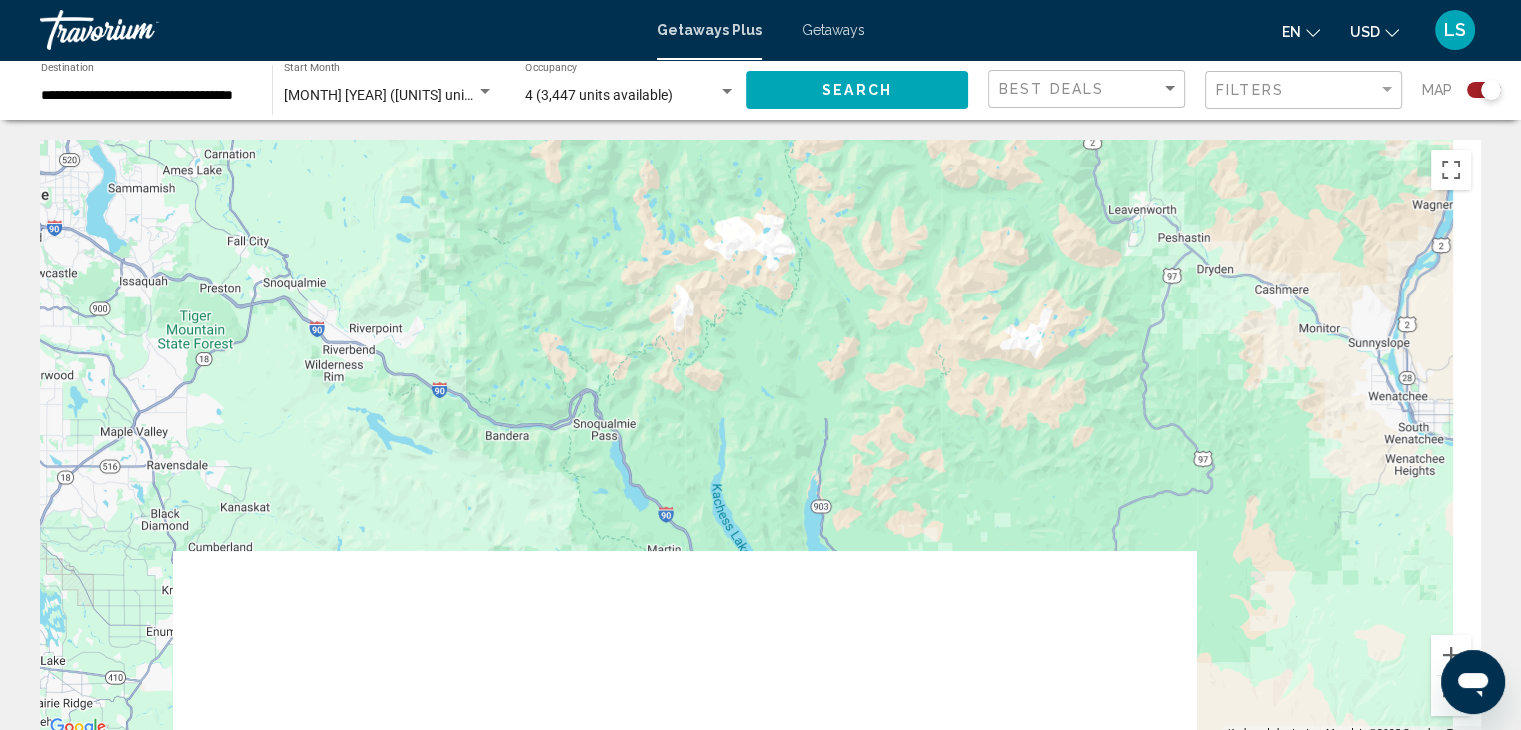 drag, startPoint x: 656, startPoint y: 532, endPoint x: 353, endPoint y: 281, distance: 393.459 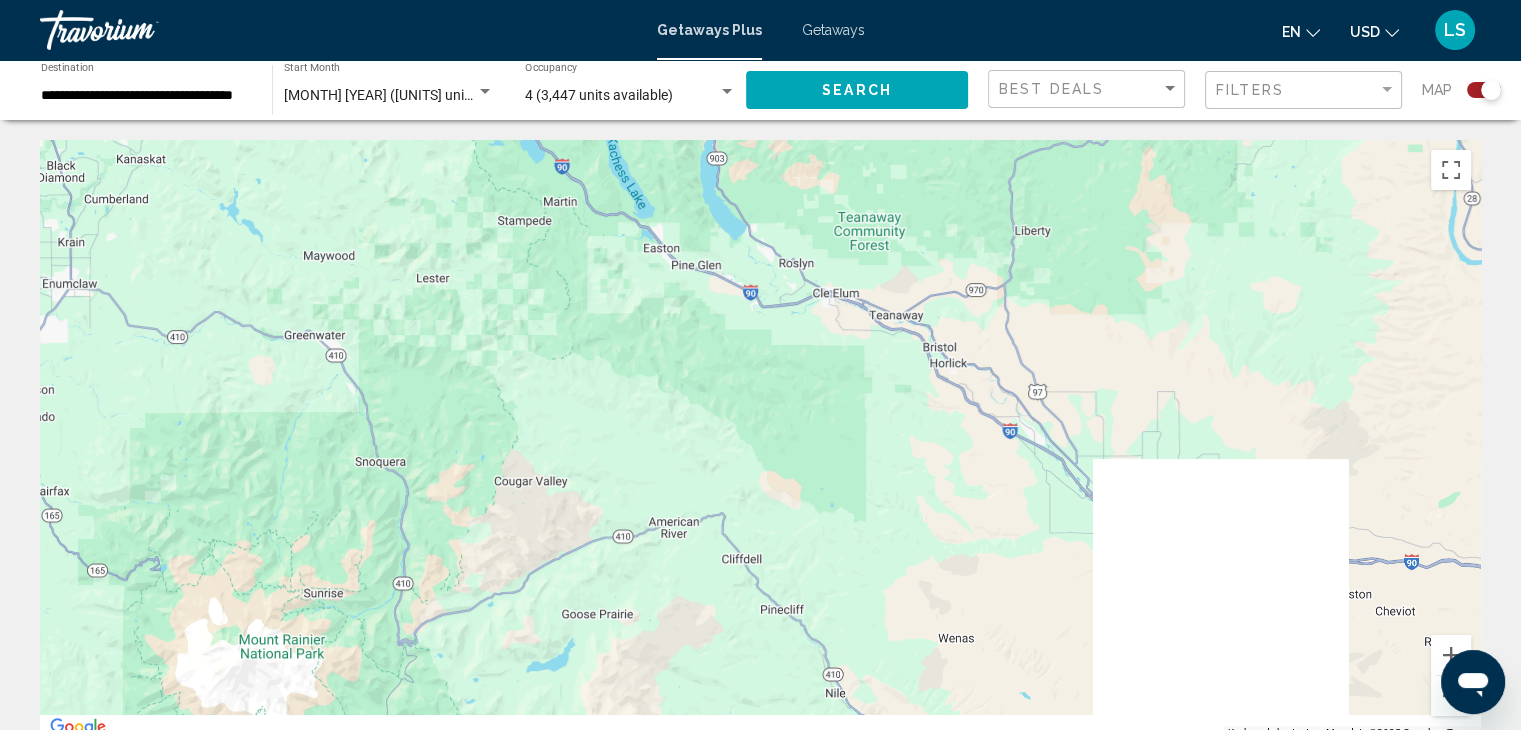 drag, startPoint x: 624, startPoint y: 511, endPoint x: 519, endPoint y: 139, distance: 386.5346 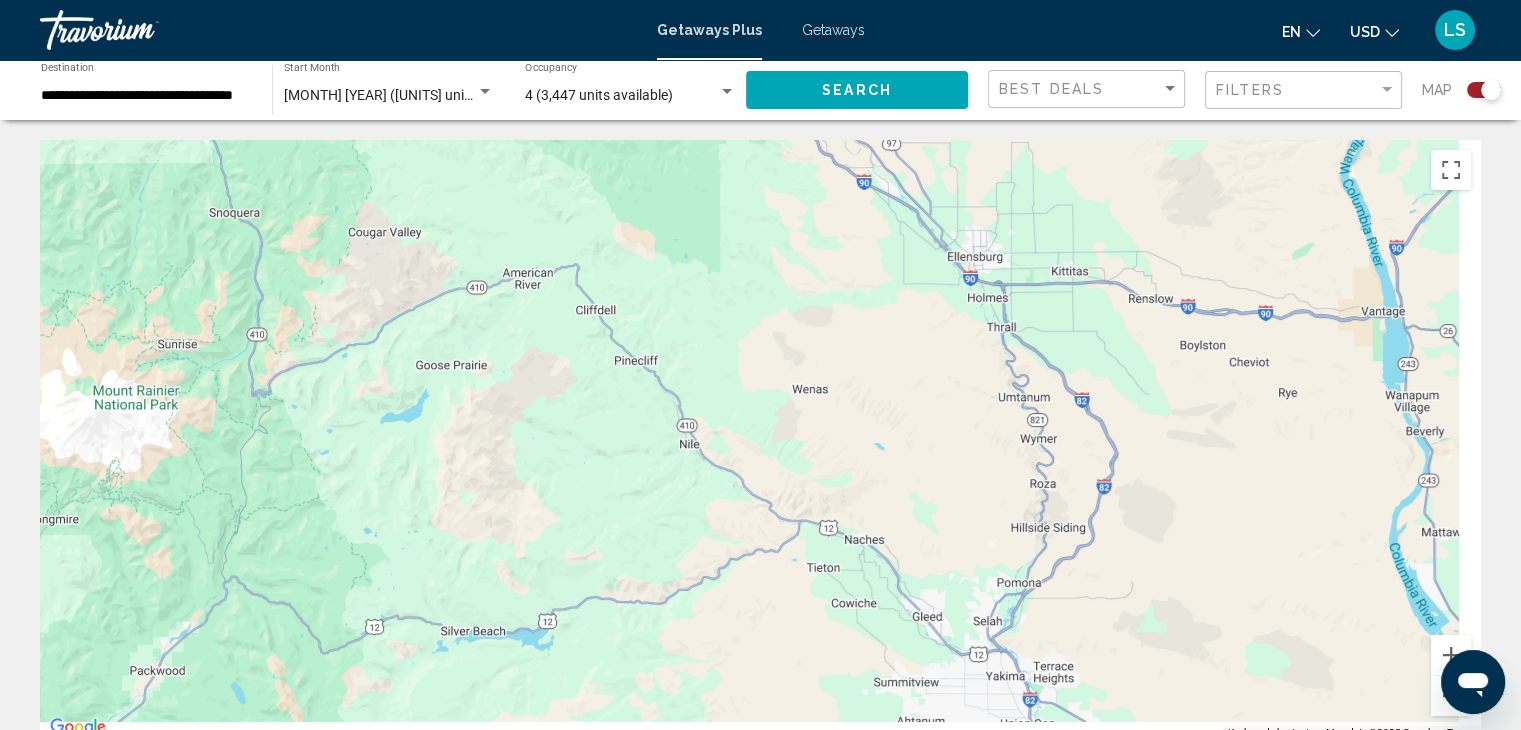 drag, startPoint x: 638, startPoint y: 376, endPoint x: 479, endPoint y: 125, distance: 297.12286 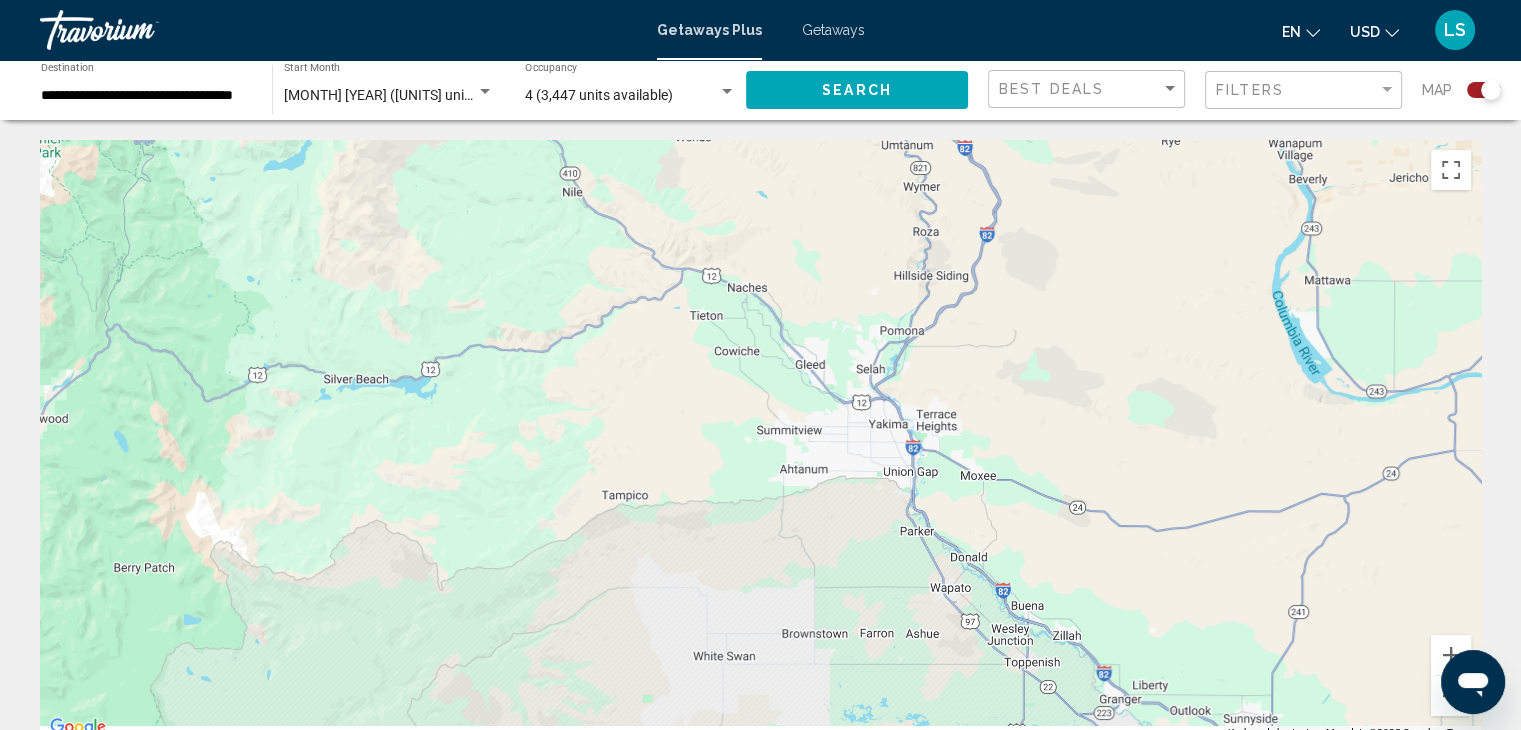 drag, startPoint x: 684, startPoint y: 480, endPoint x: 541, endPoint y: 145, distance: 364.24442 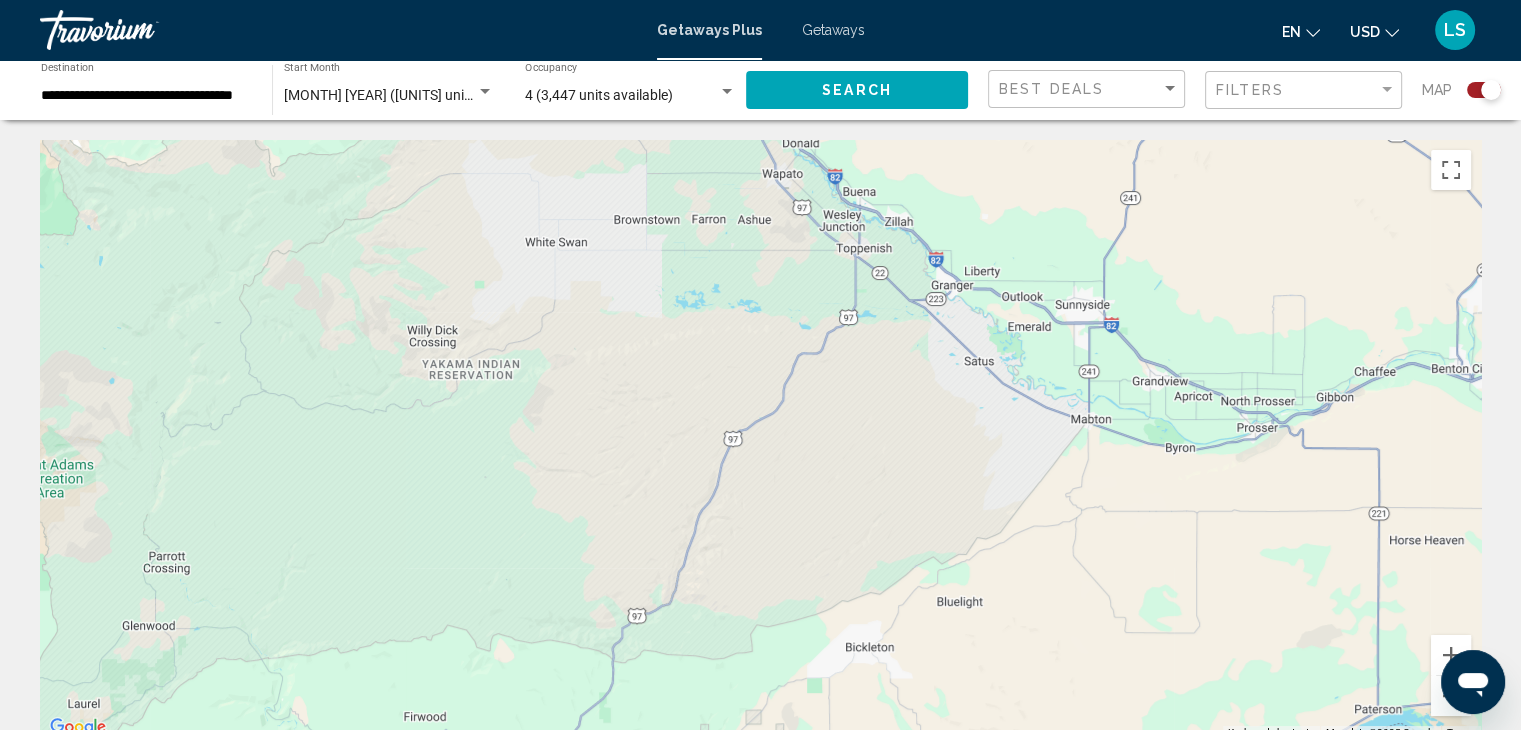 drag, startPoint x: 760, startPoint y: 456, endPoint x: 621, endPoint y: 168, distance: 319.789 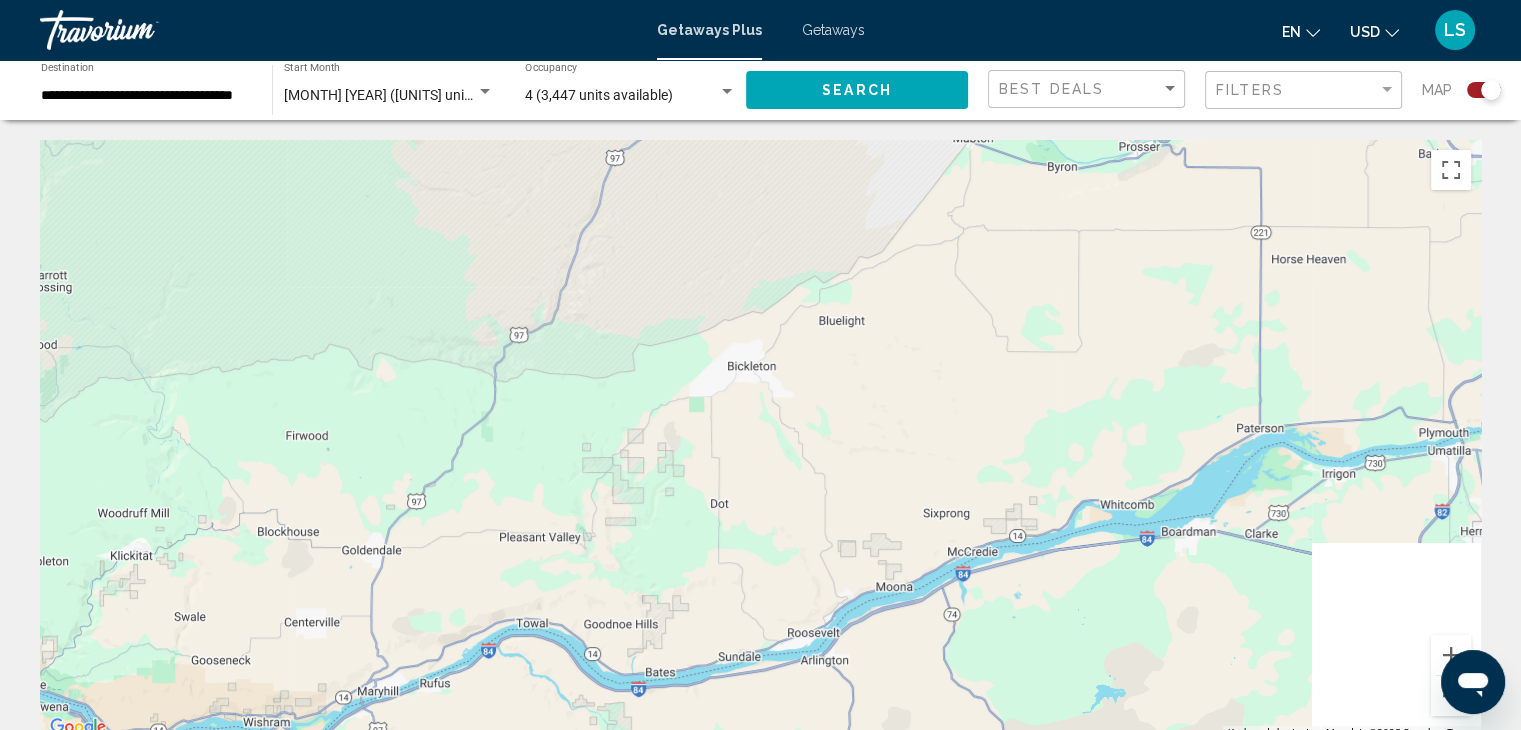 drag, startPoint x: 712, startPoint y: 419, endPoint x: 596, endPoint y: 133, distance: 308.62924 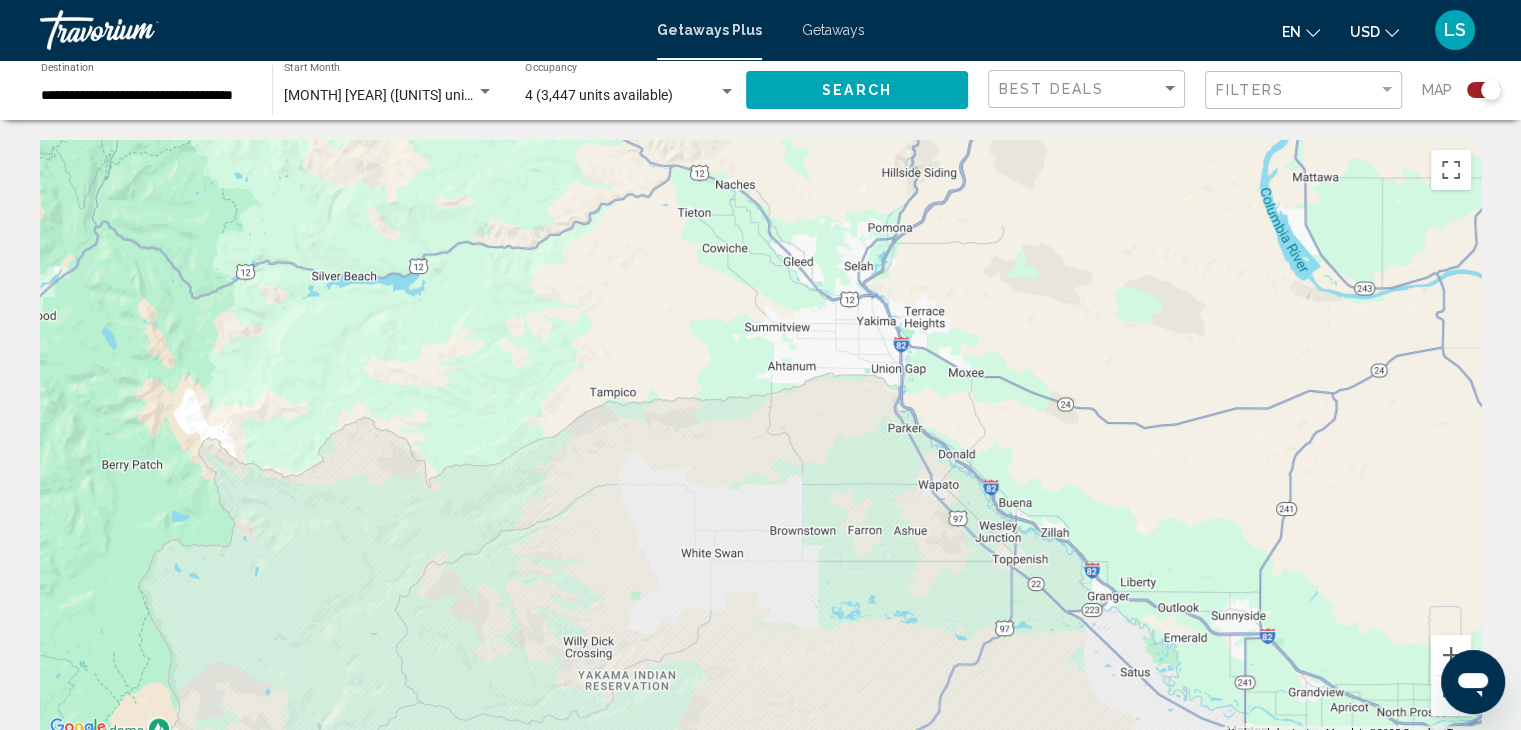 drag, startPoint x: 624, startPoint y: 158, endPoint x: 894, endPoint y: 763, distance: 662.51416 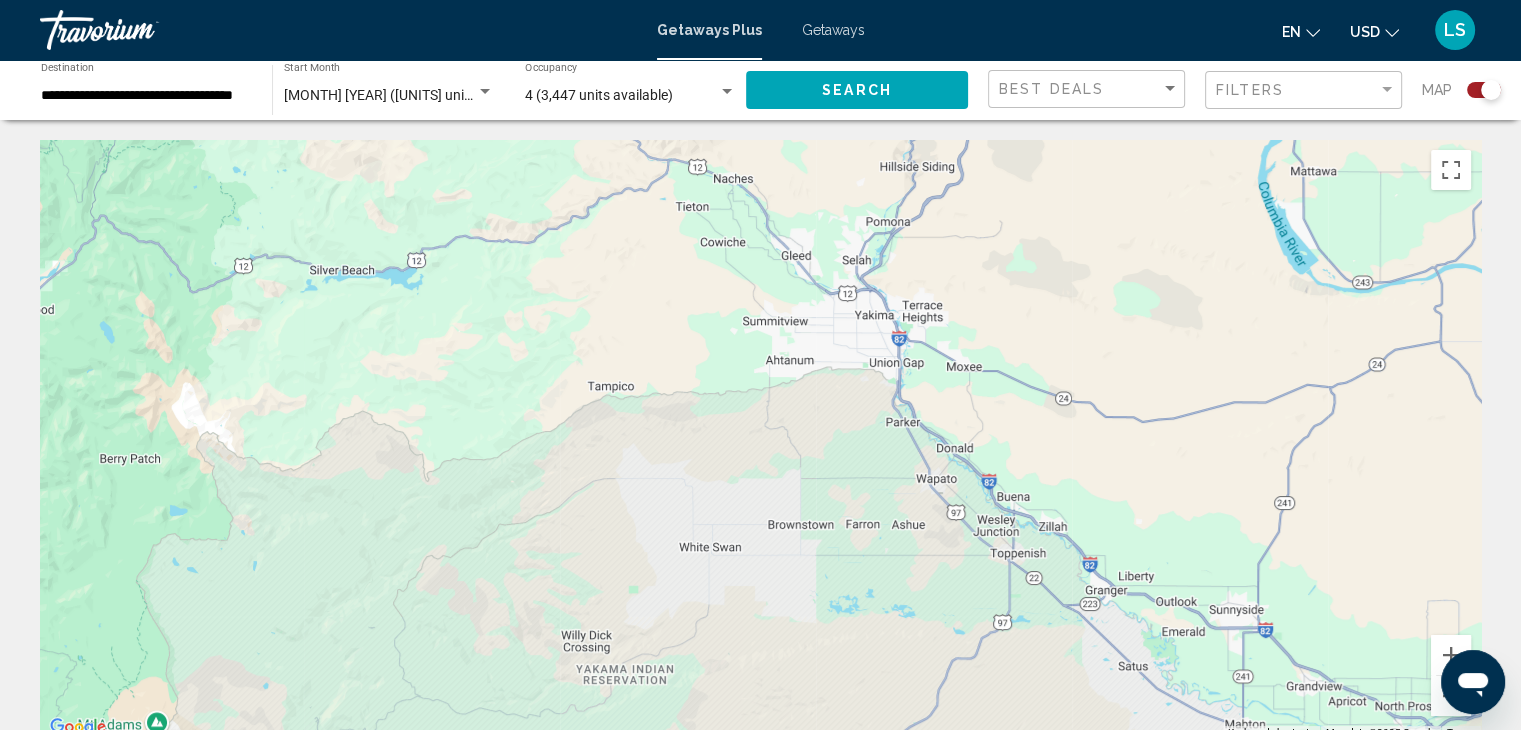 click at bounding box center [760, 440] 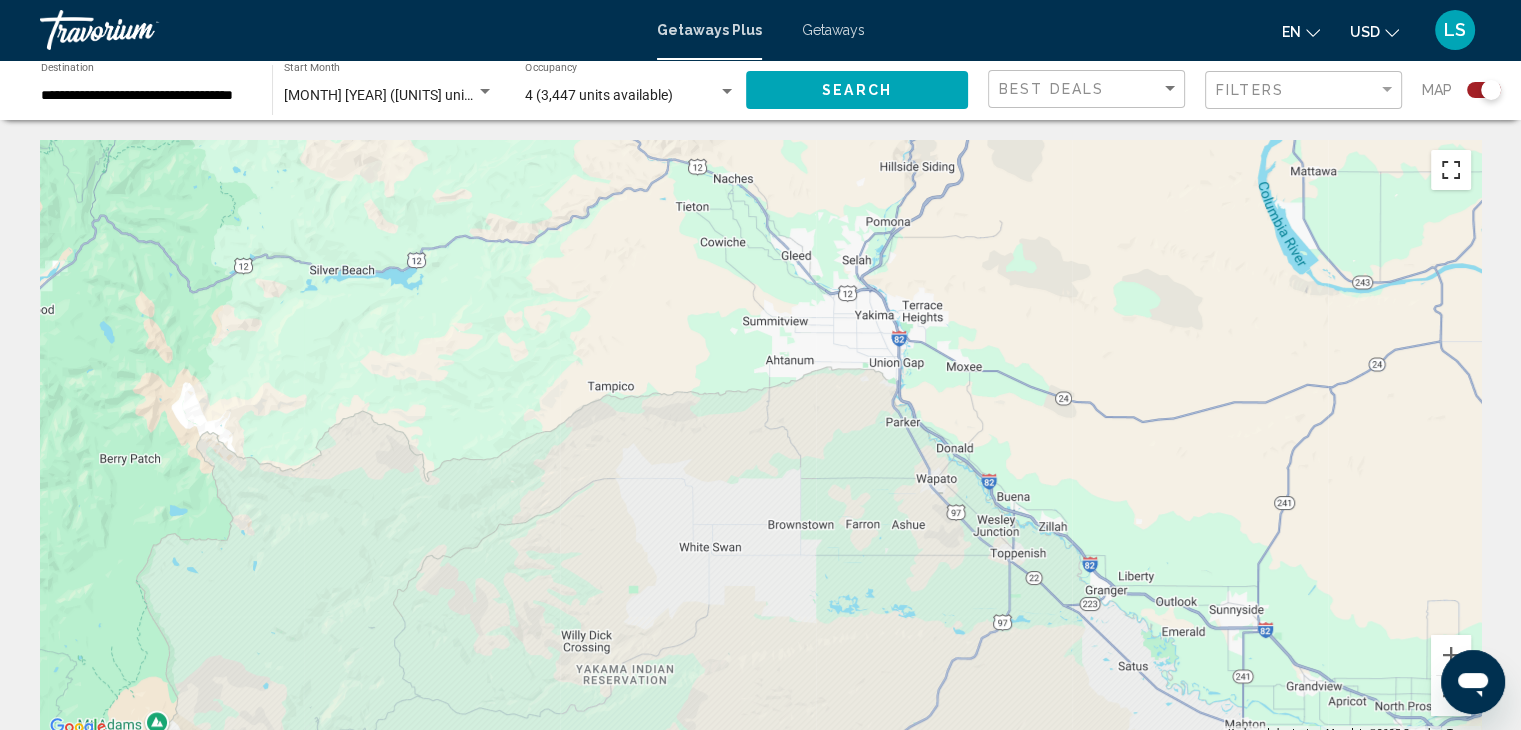 click at bounding box center (1451, 170) 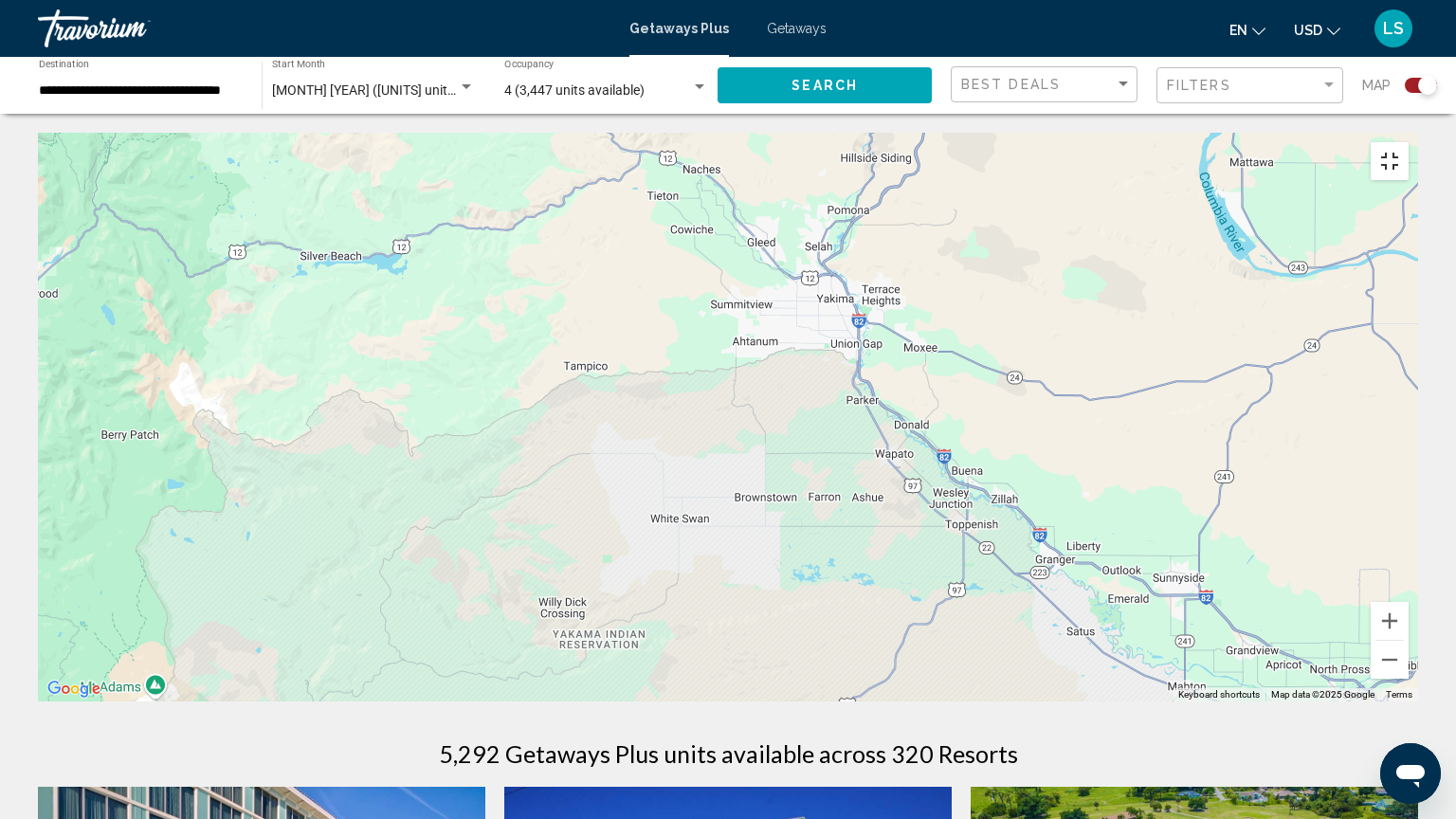 click at bounding box center (1390, 161) 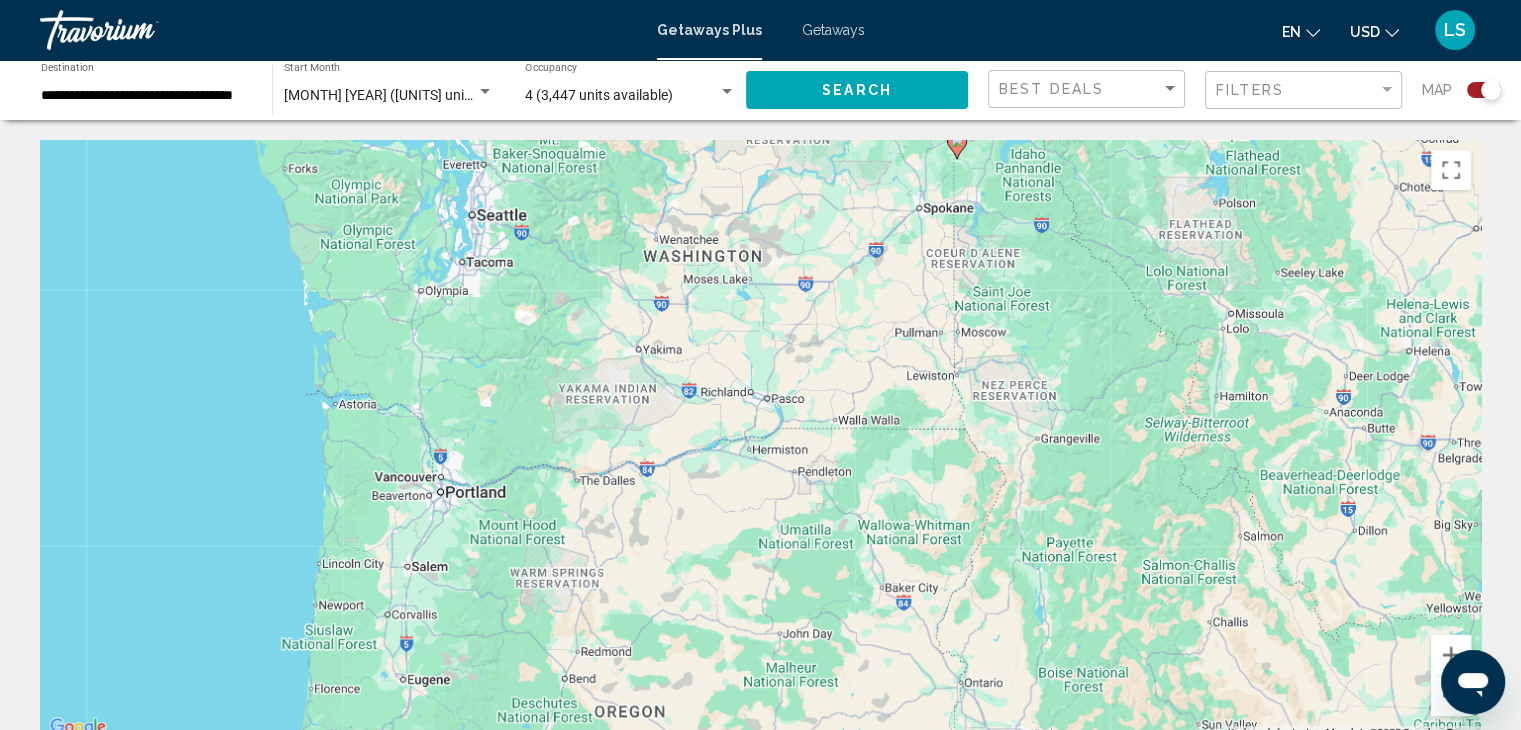 click 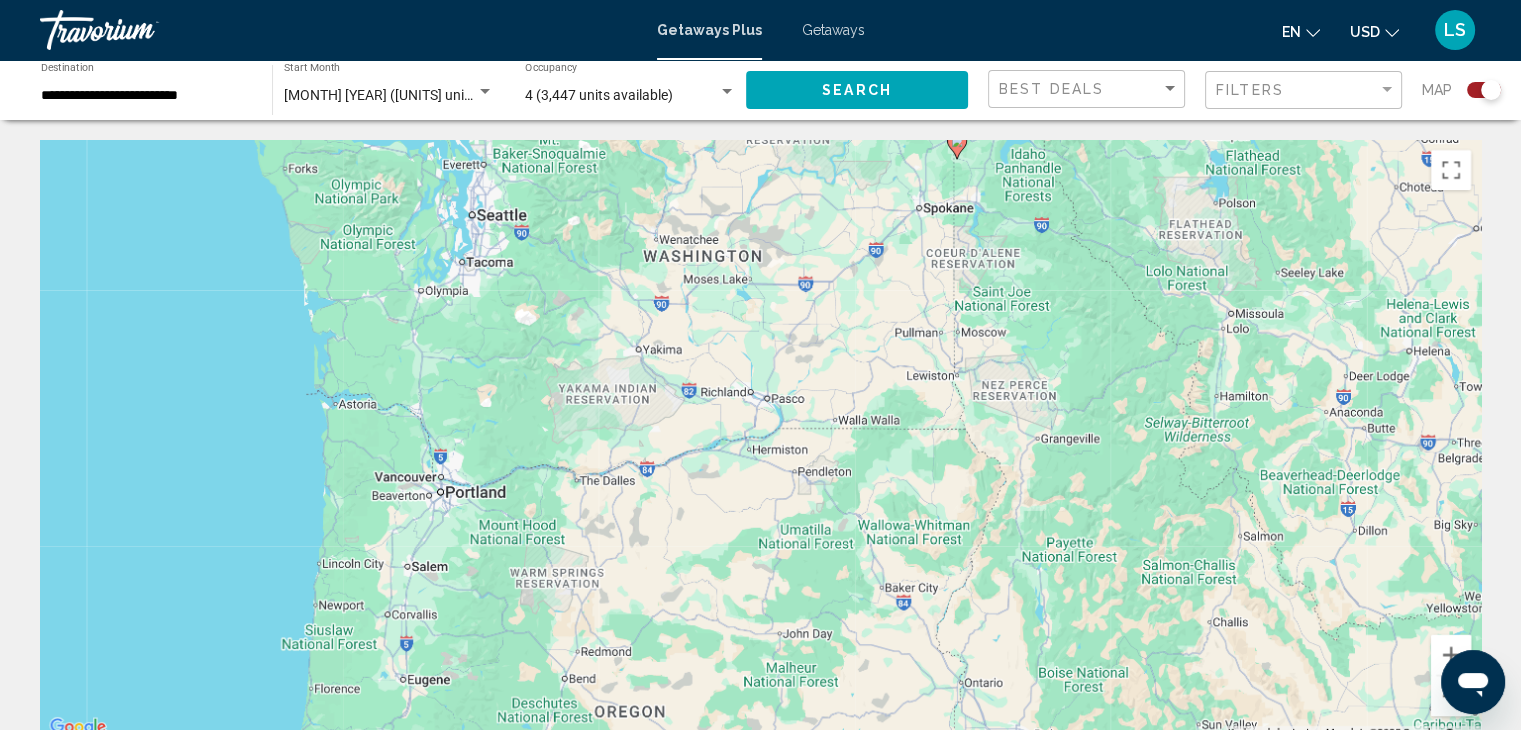 click 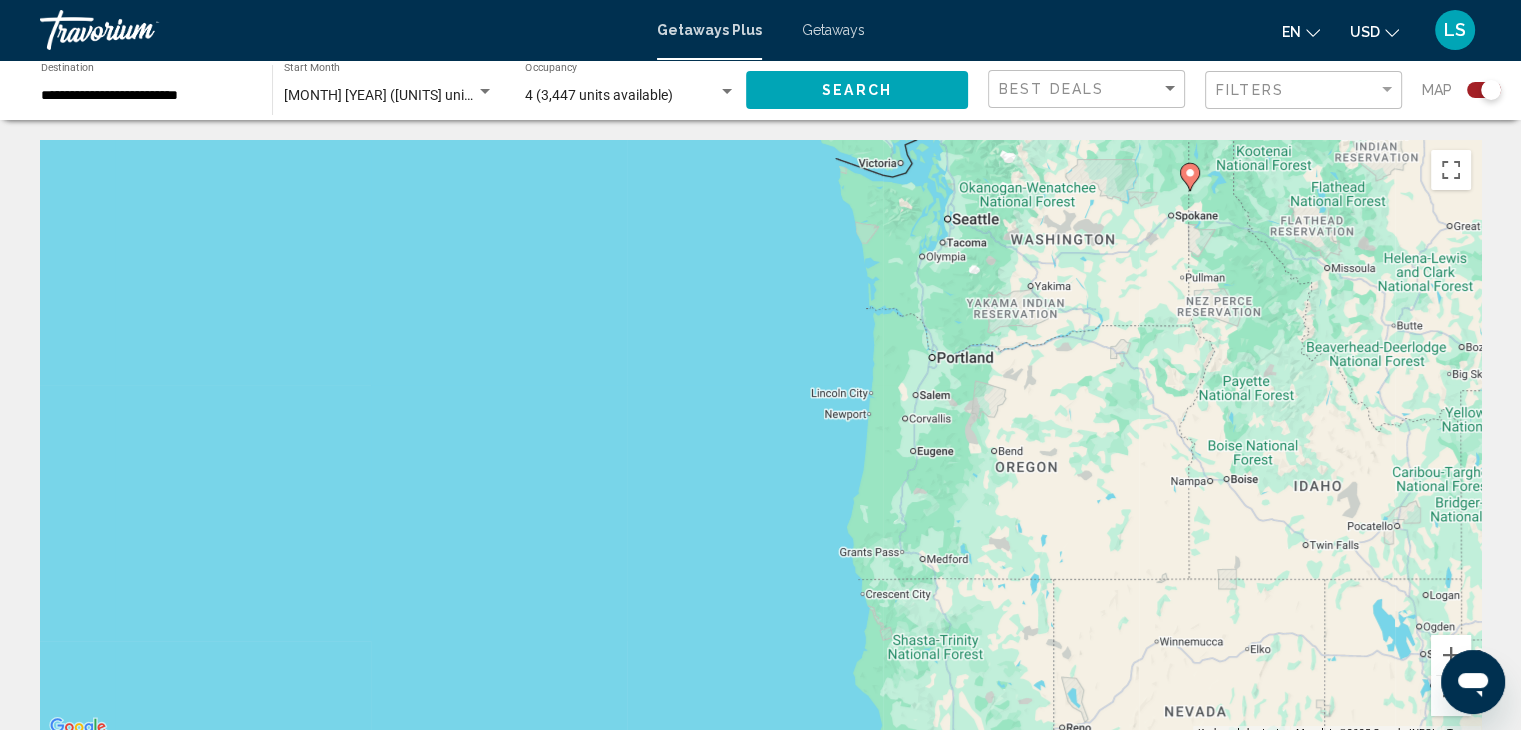 click 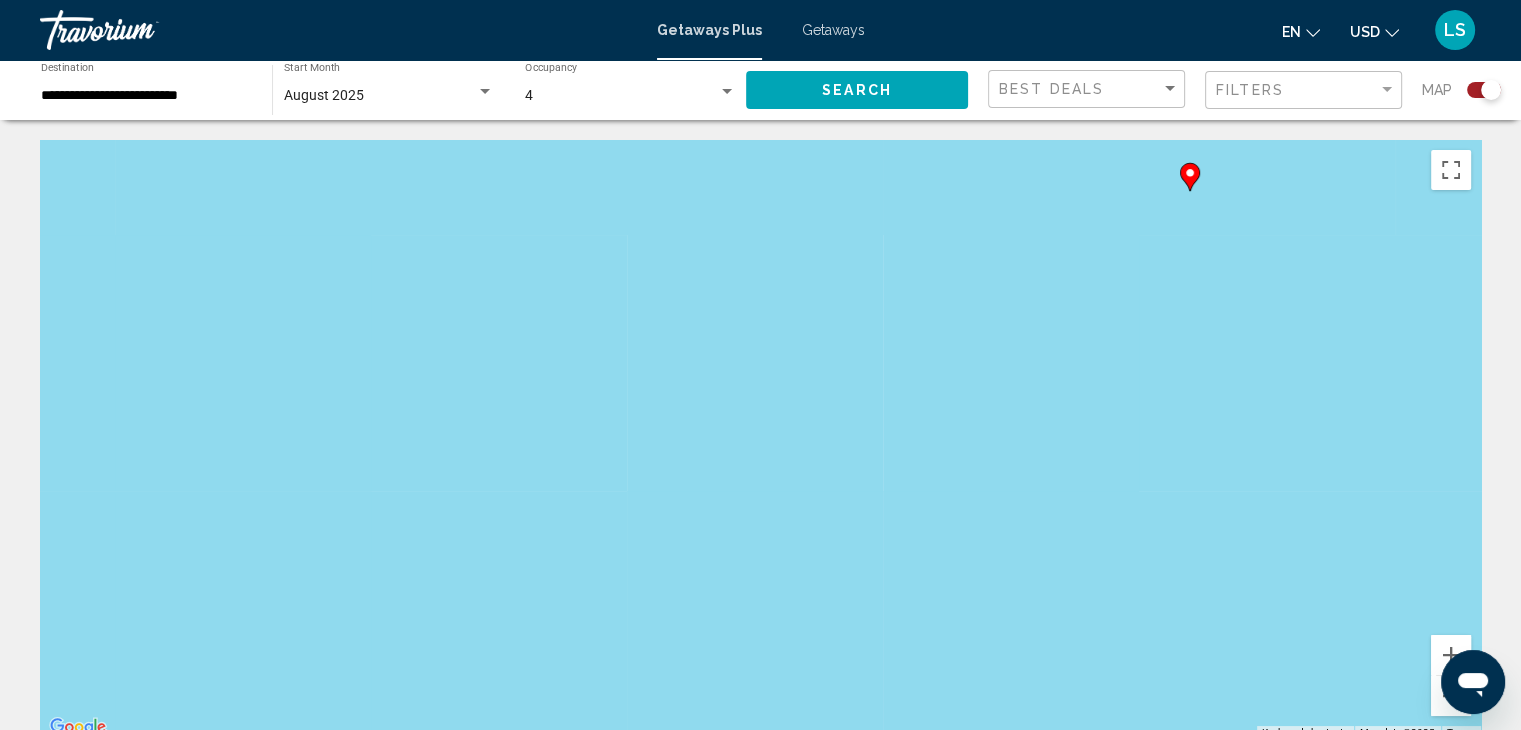 click 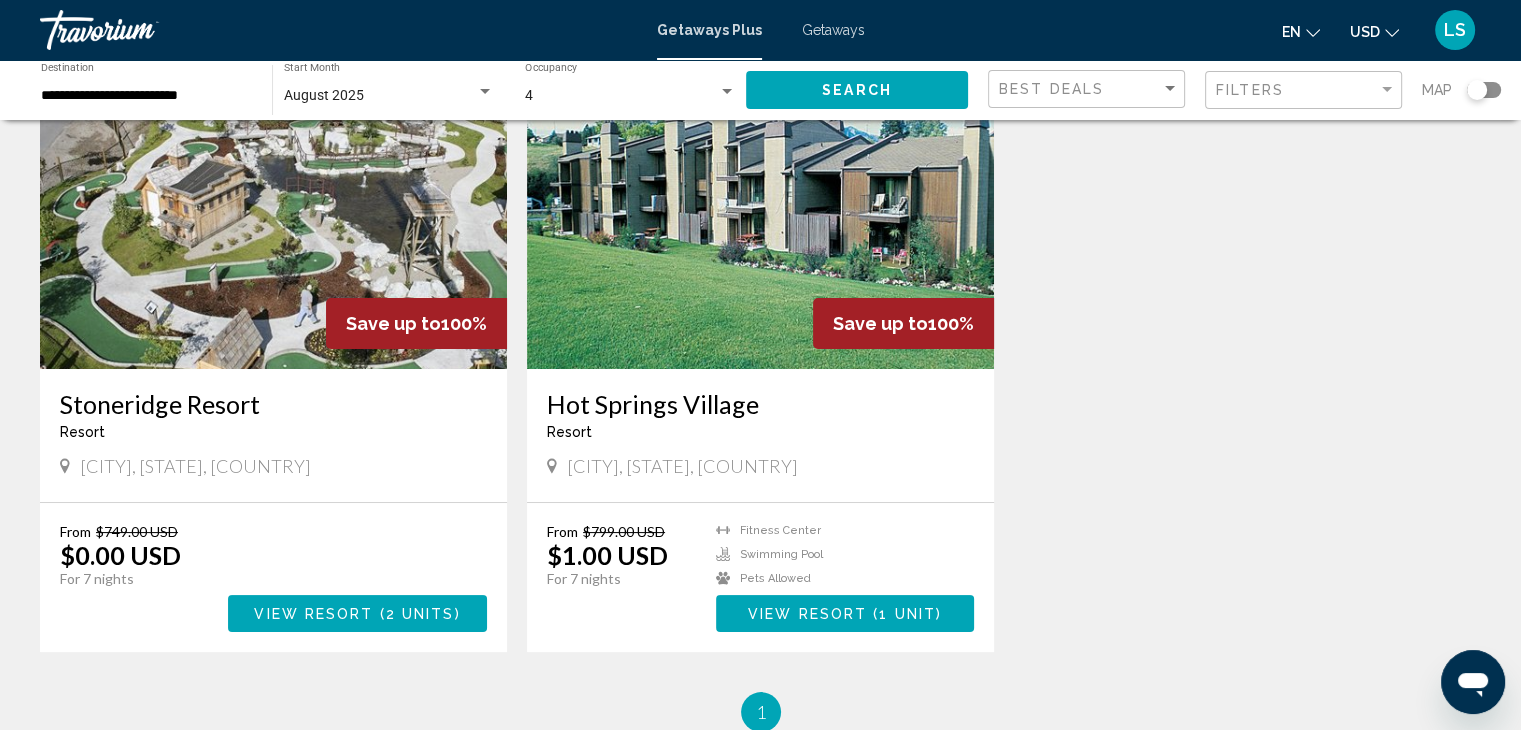 scroll, scrollTop: 163, scrollLeft: 0, axis: vertical 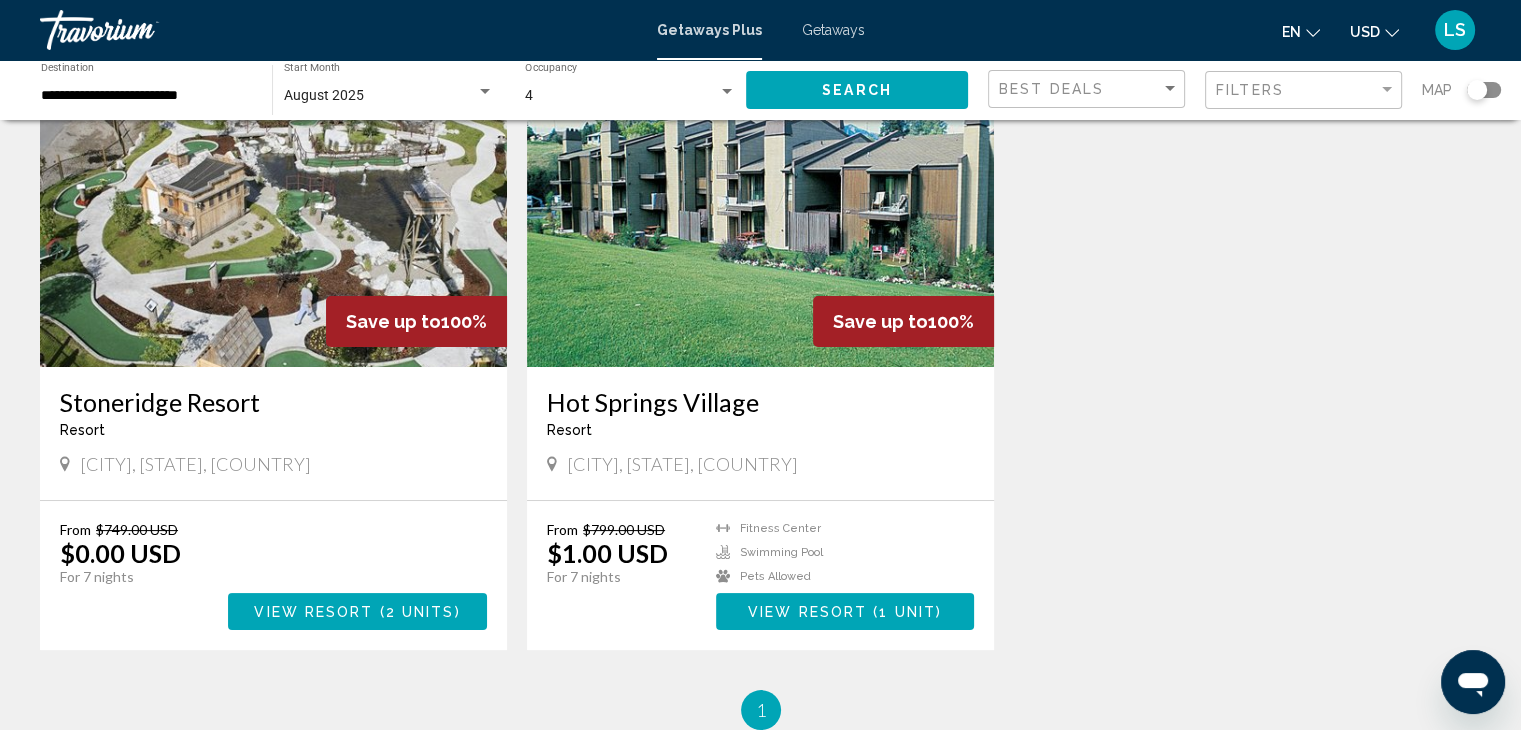 click on "View Resort    ( 2 units )" at bounding box center [357, 611] 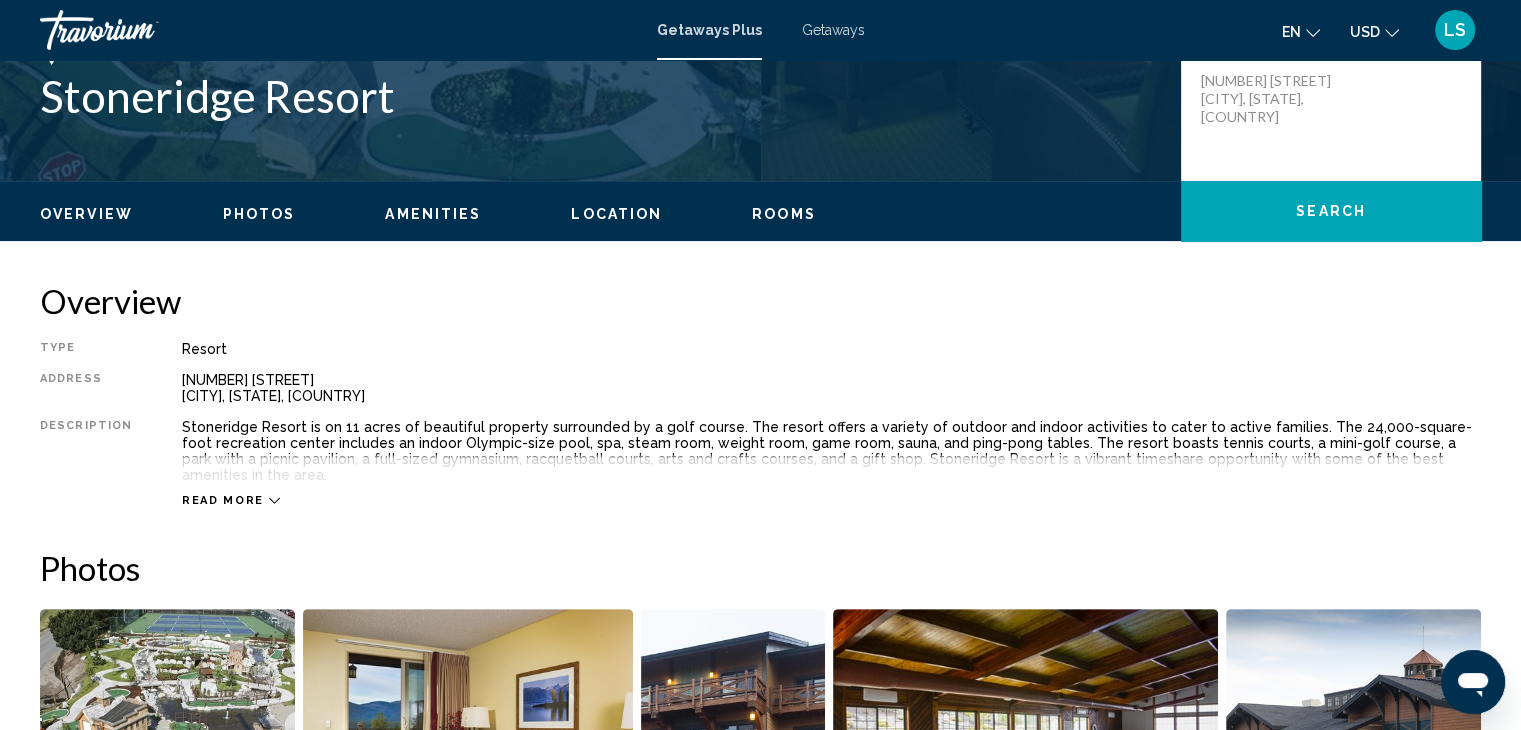scroll, scrollTop: 440, scrollLeft: 0, axis: vertical 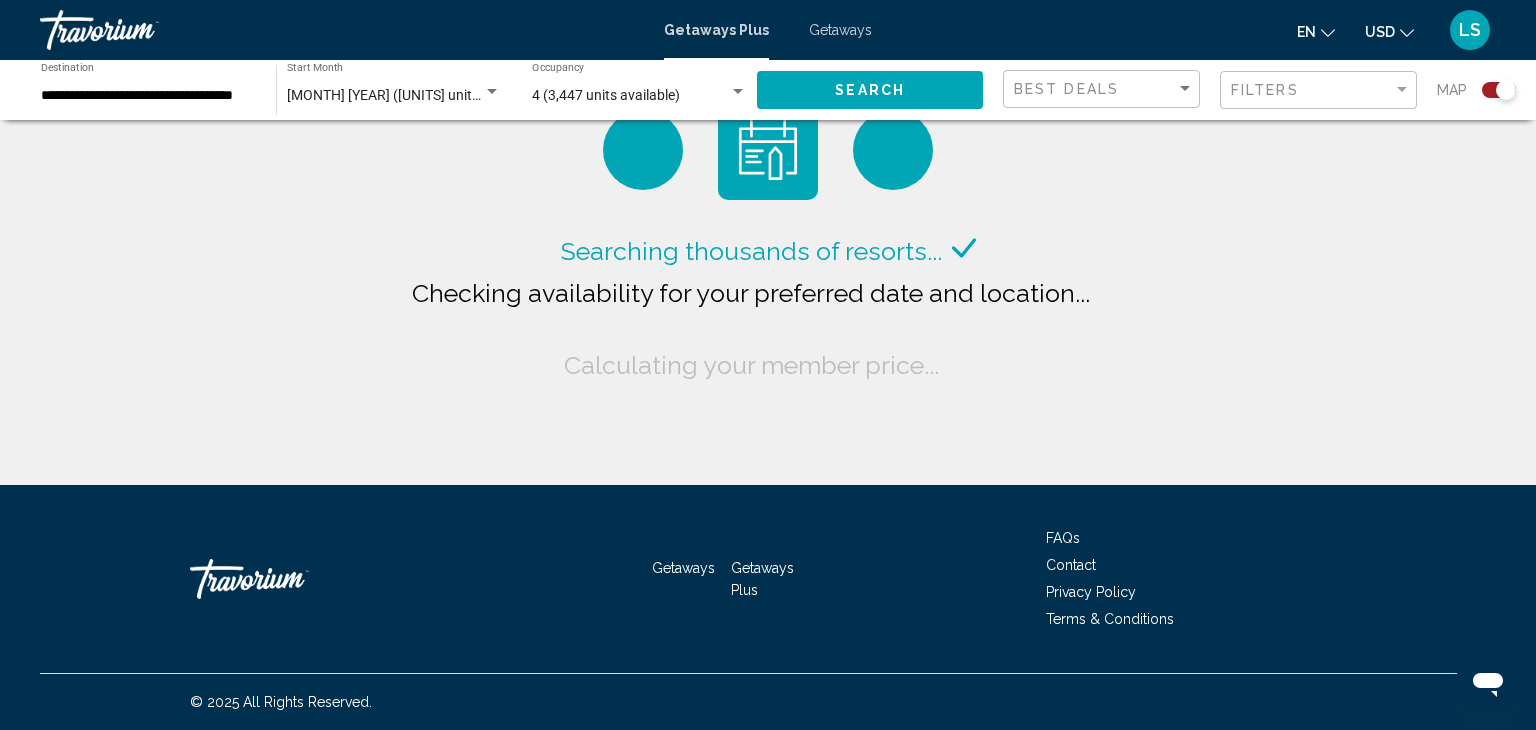 click on "Getaways Plus  Getaways en
English Español Français Italiano Português русский USD
USD ($) MXN (Mex$) CAD (Can$) GBP (£) EUR (€) AUD (A$) NZD (NZ$) CNY (CN¥) LS Login" at bounding box center [768, 30] 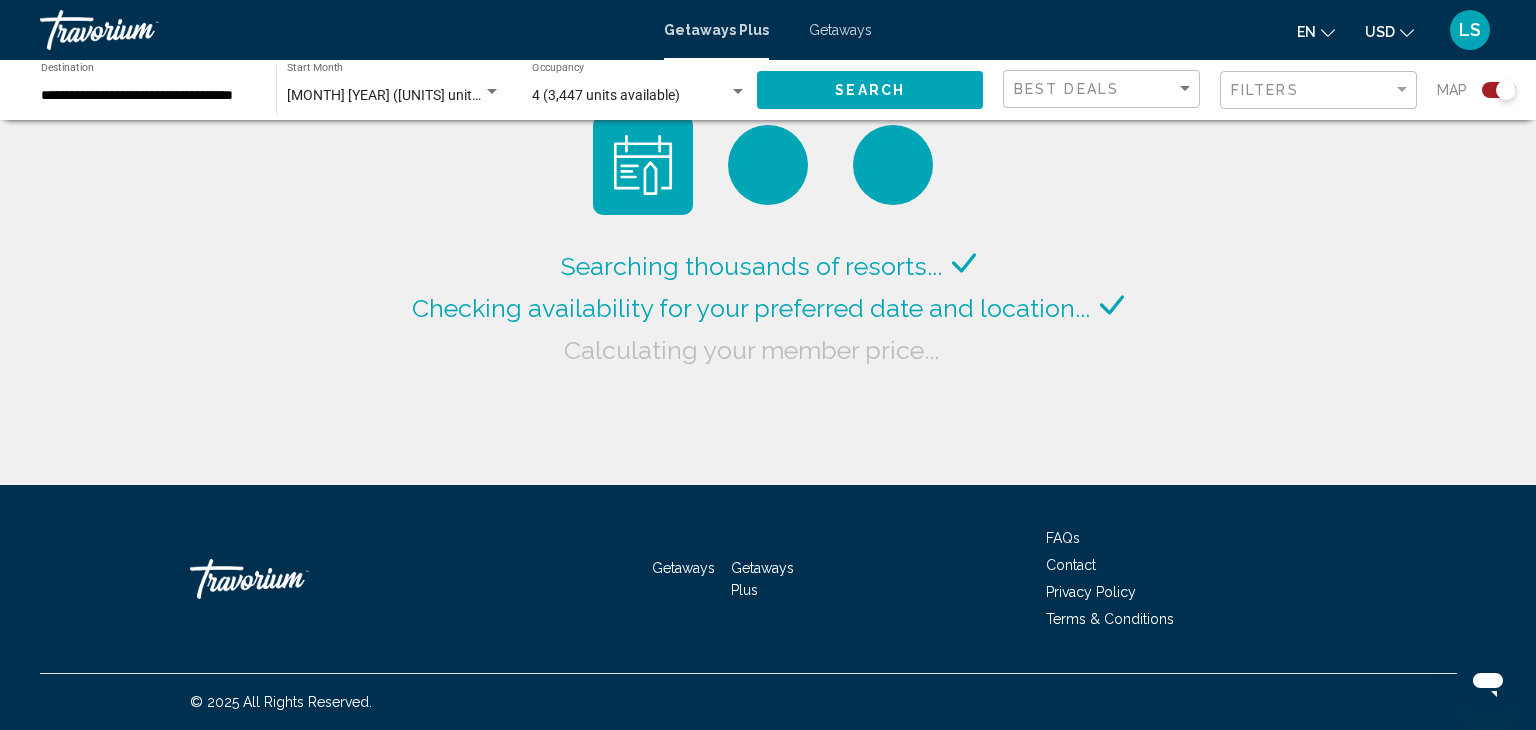 click on "Getaways" at bounding box center [840, 30] 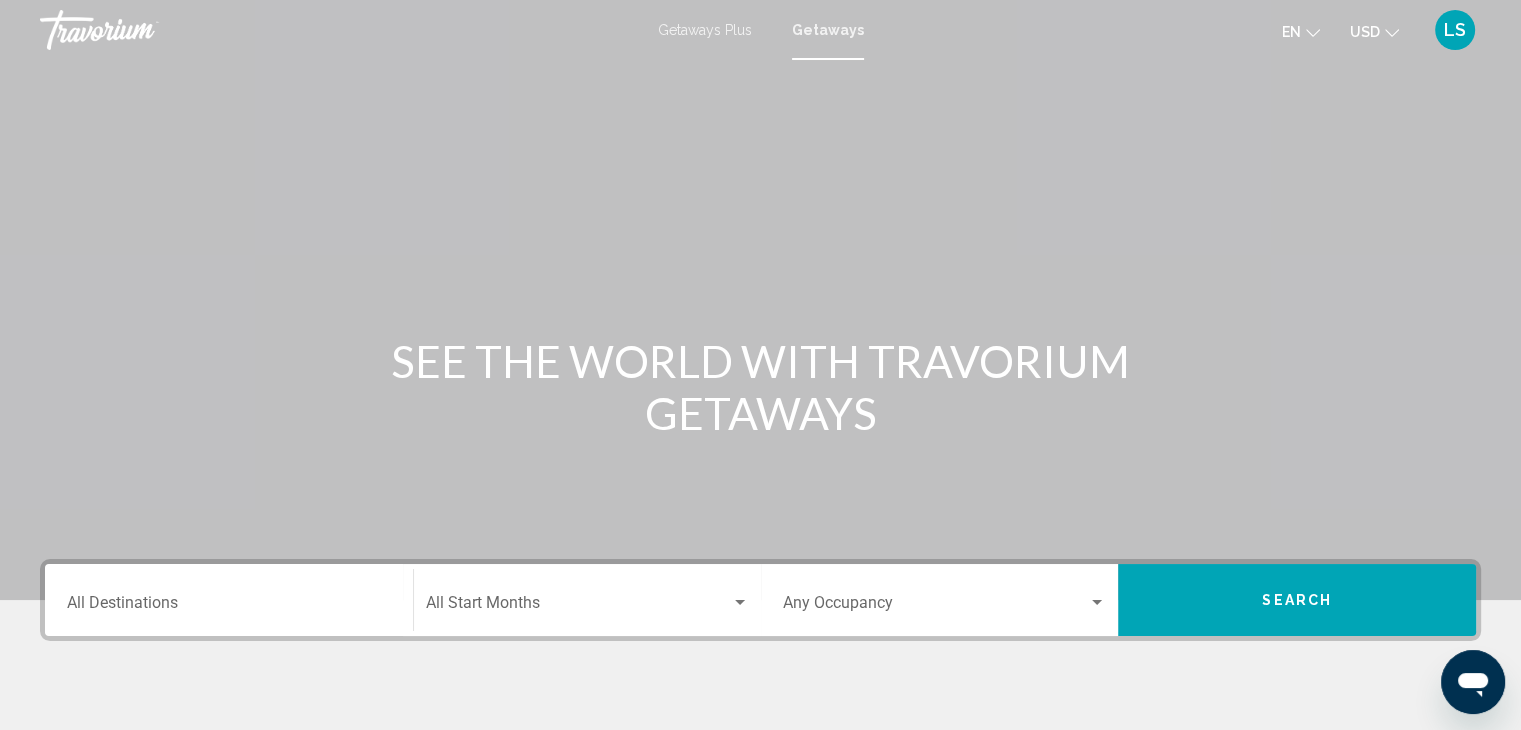 click on "Occupancy Any Occupancy" at bounding box center (945, 600) 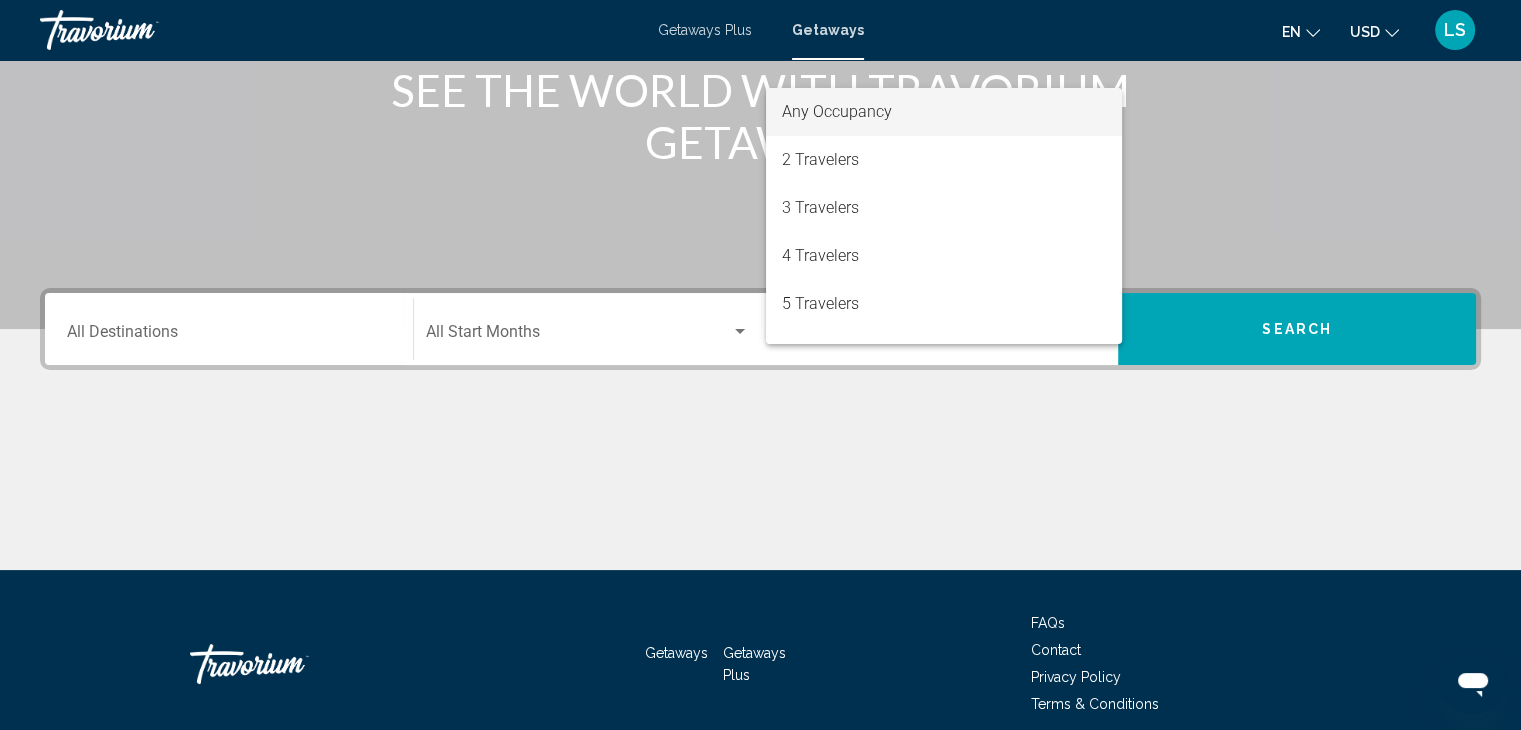 scroll, scrollTop: 356, scrollLeft: 0, axis: vertical 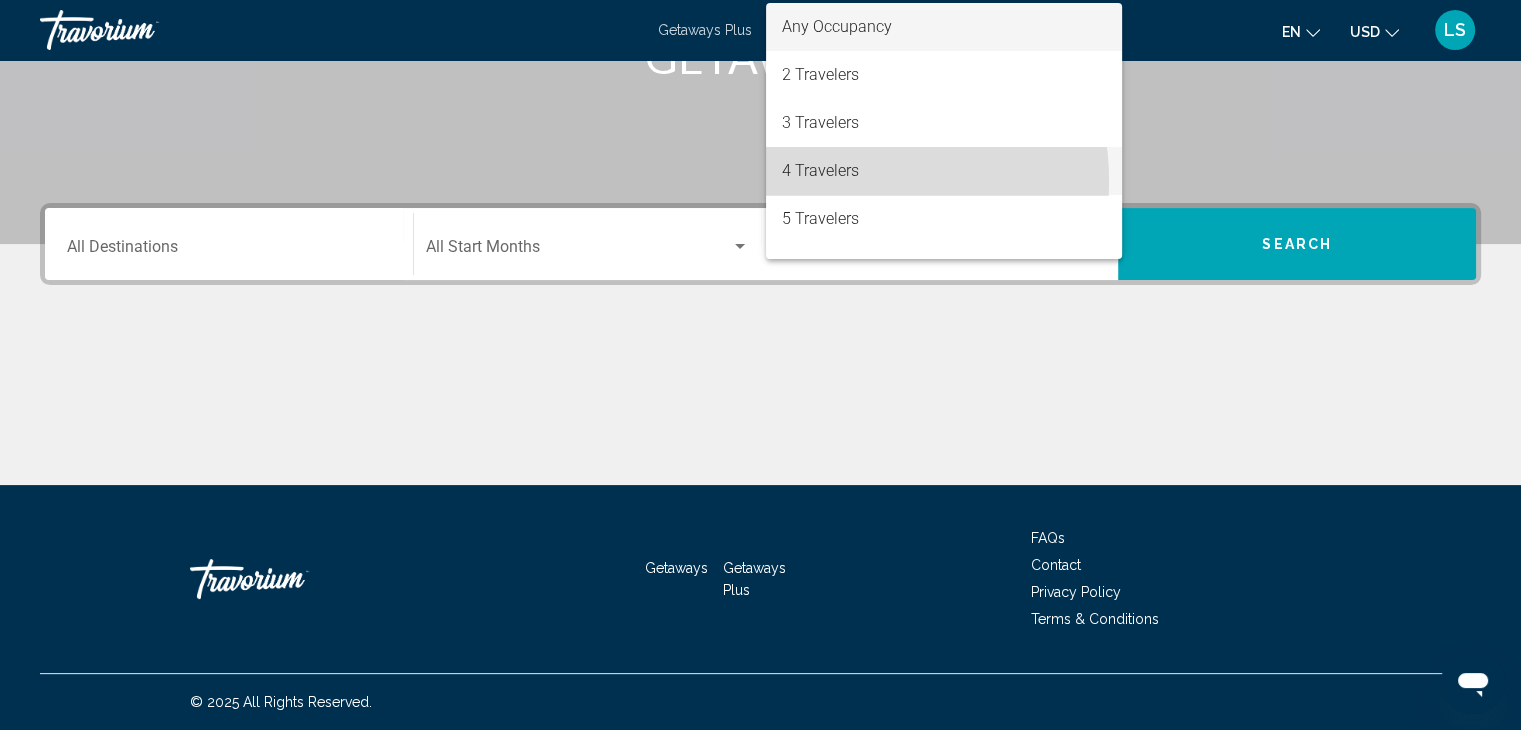 click on "4 Travelers" at bounding box center (944, 171) 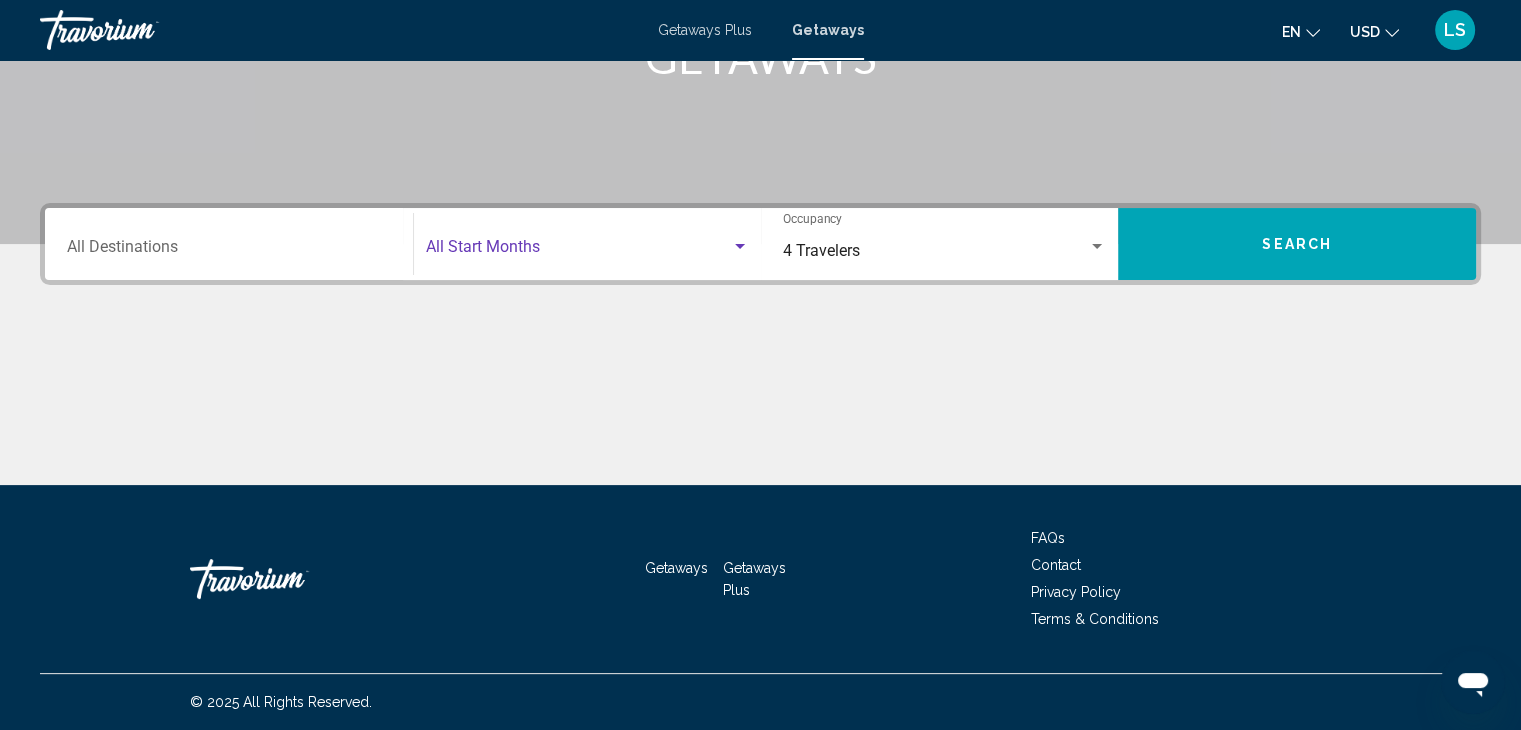 click at bounding box center [578, 251] 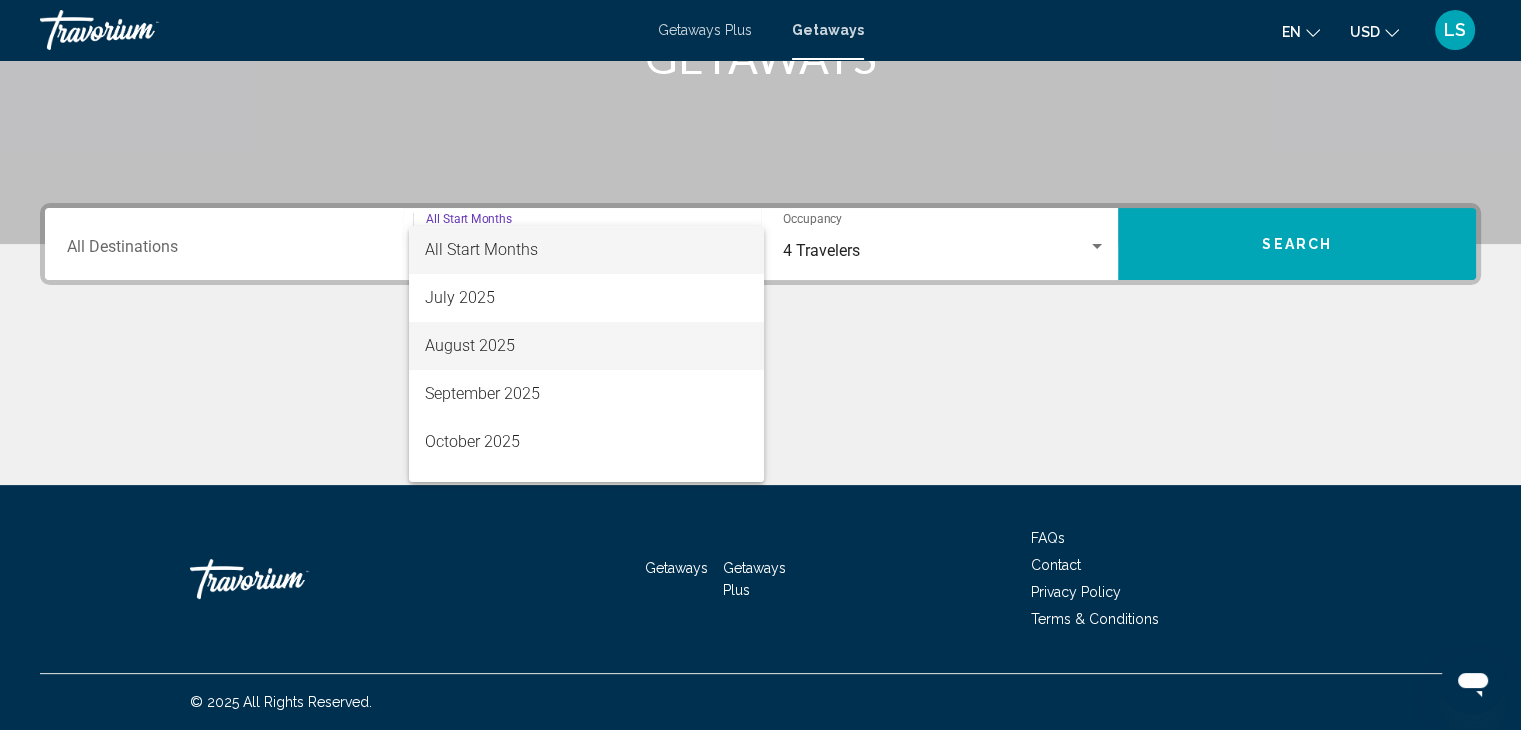 click on "August 2025" at bounding box center [586, 346] 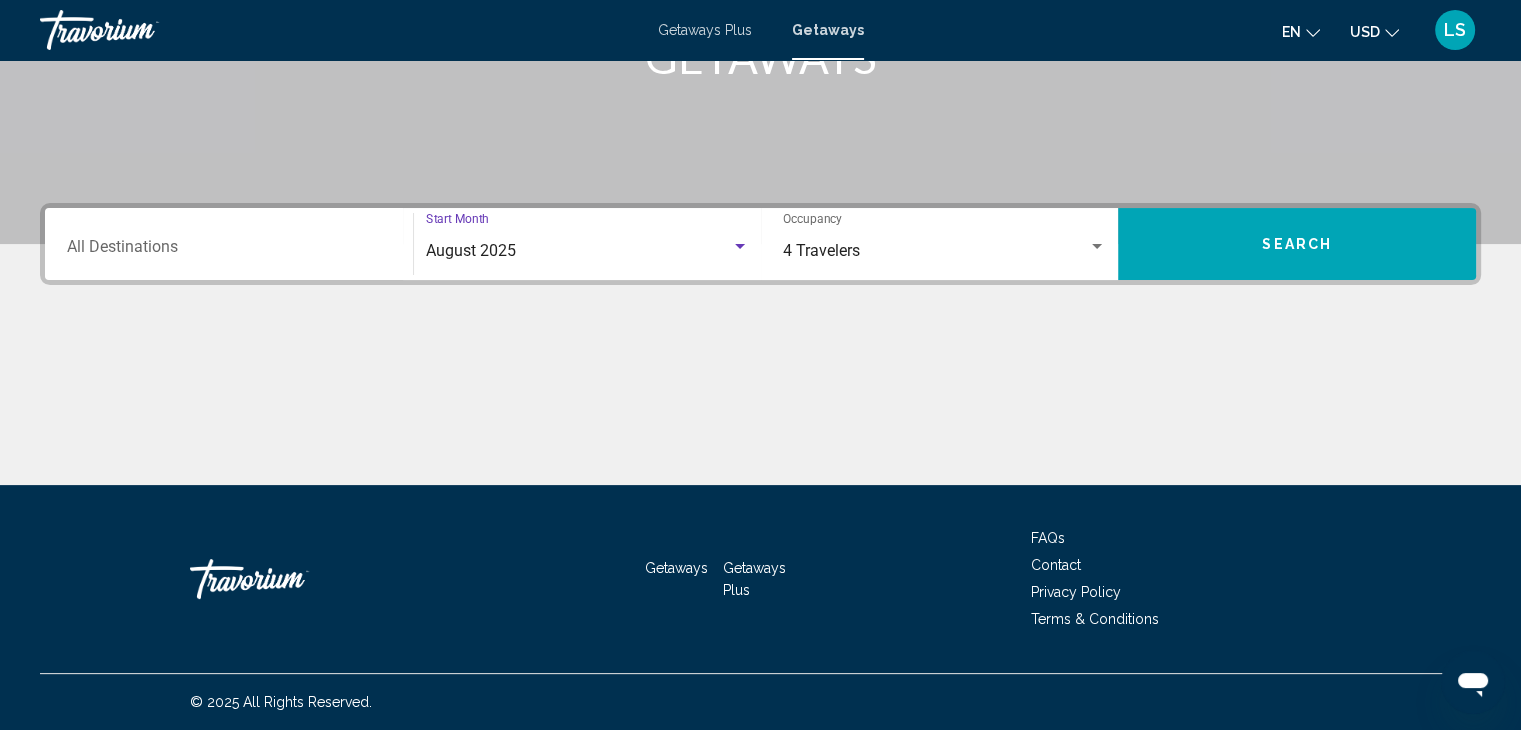 click on "Destination All Destinations" at bounding box center (229, 244) 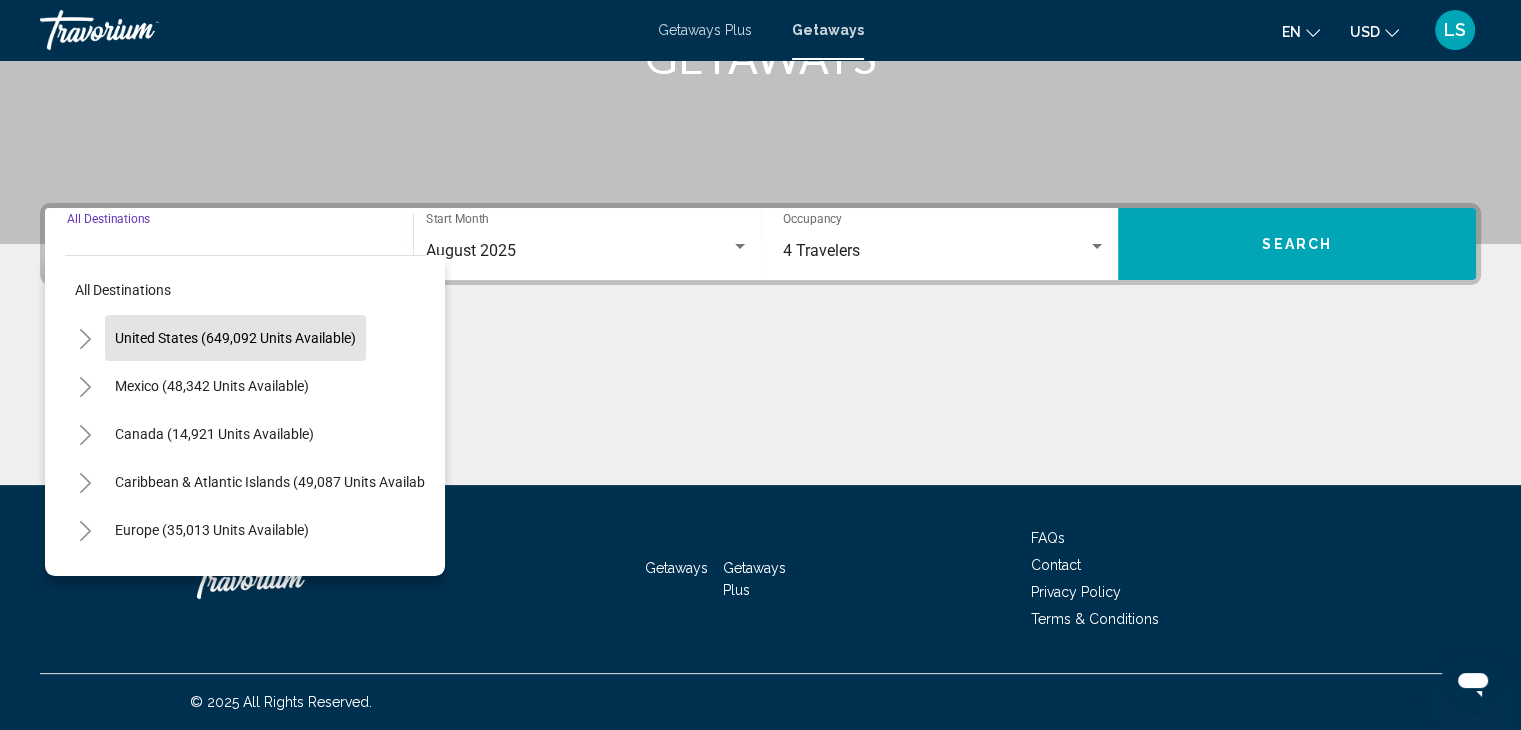 click on "United States (649,092 units available)" at bounding box center [212, 386] 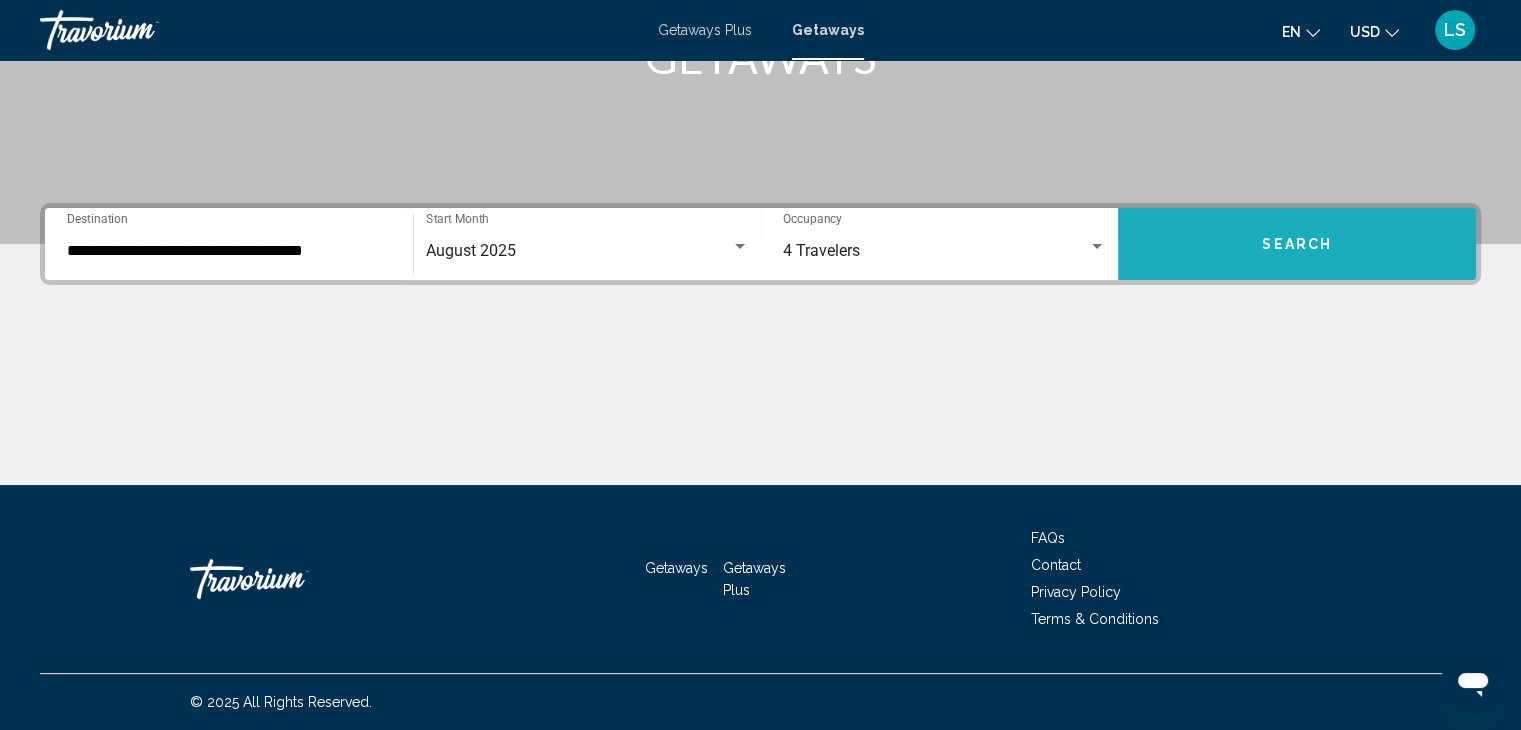 click on "Search" at bounding box center (1297, 244) 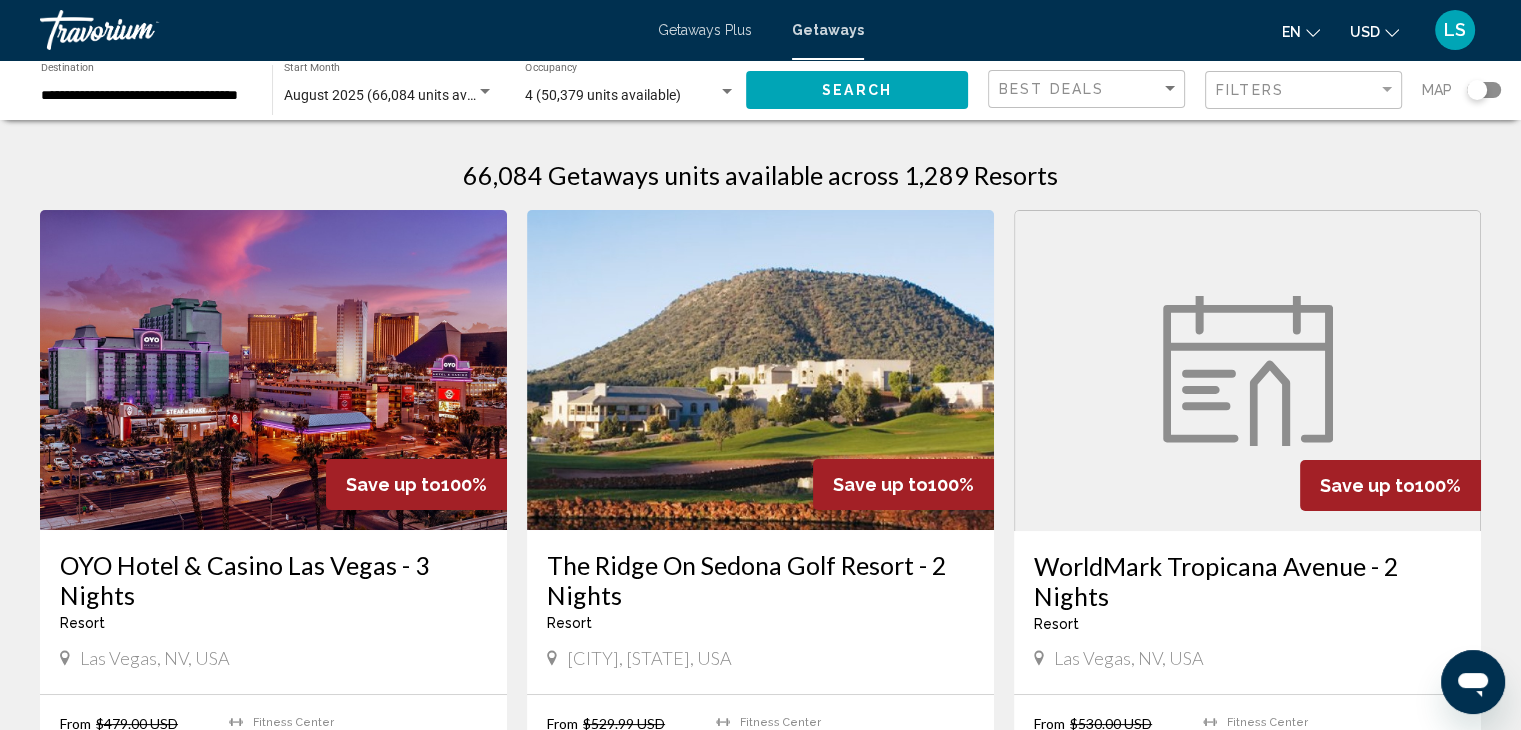 click 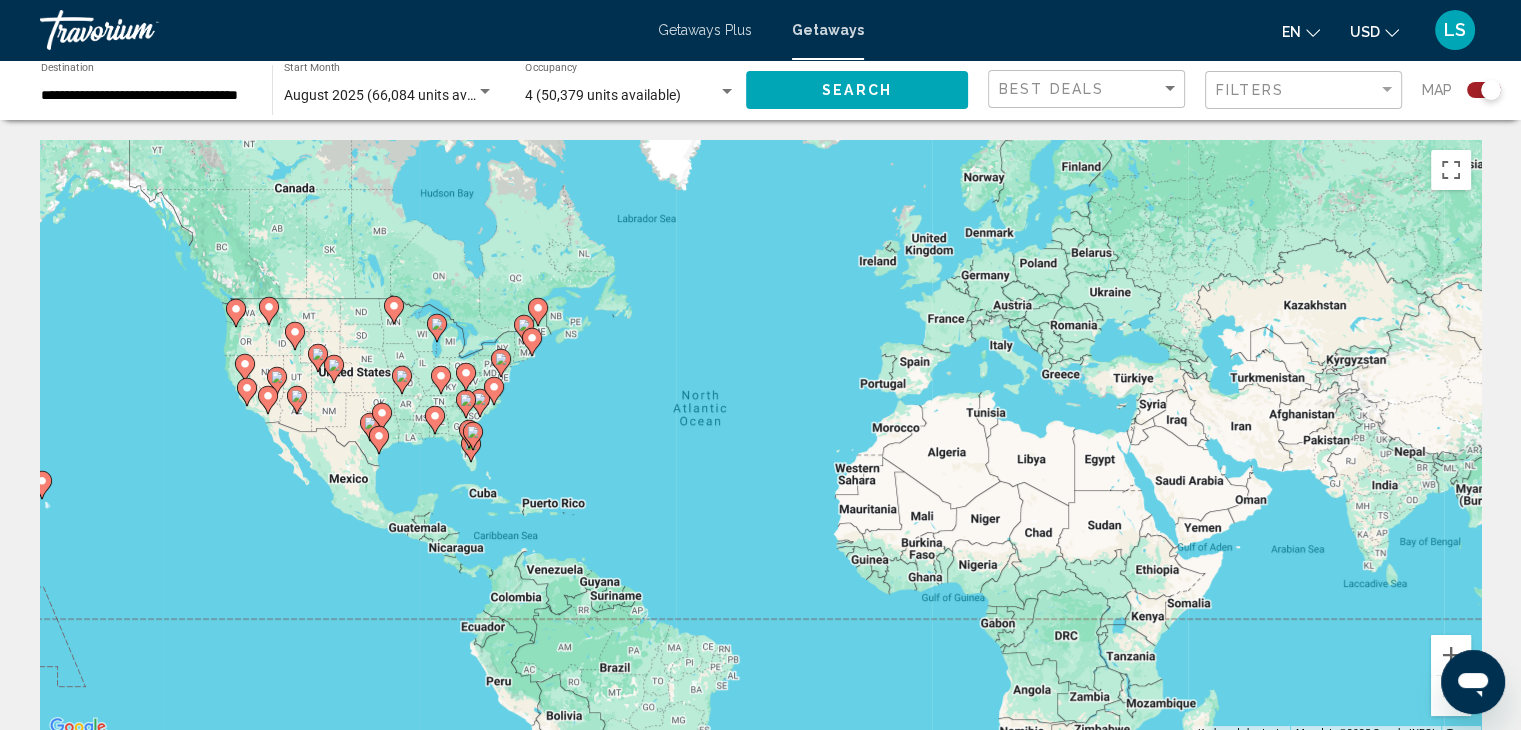 click on "To activate drag with keyboard, press Alt + Enter. Once in keyboard drag state, use the arrow keys to move the marker. To complete the drag, press the Enter key. To cancel, press Escape." at bounding box center [760, 440] 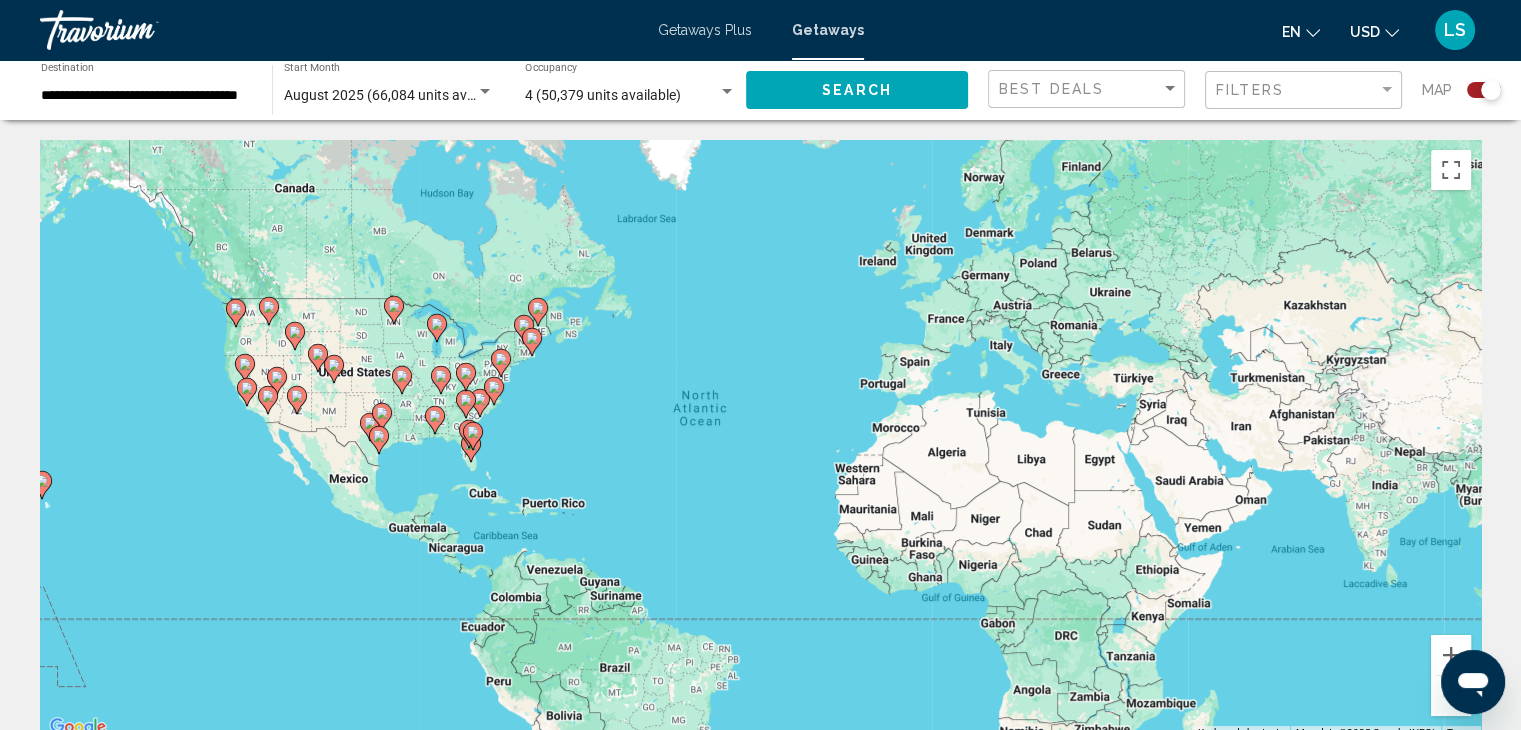 click on "To activate drag with keyboard, press Alt + Enter. Once in keyboard drag state, use the arrow keys to move the marker. To complete the drag, press the Enter key. To cancel, press Escape." at bounding box center (760, 440) 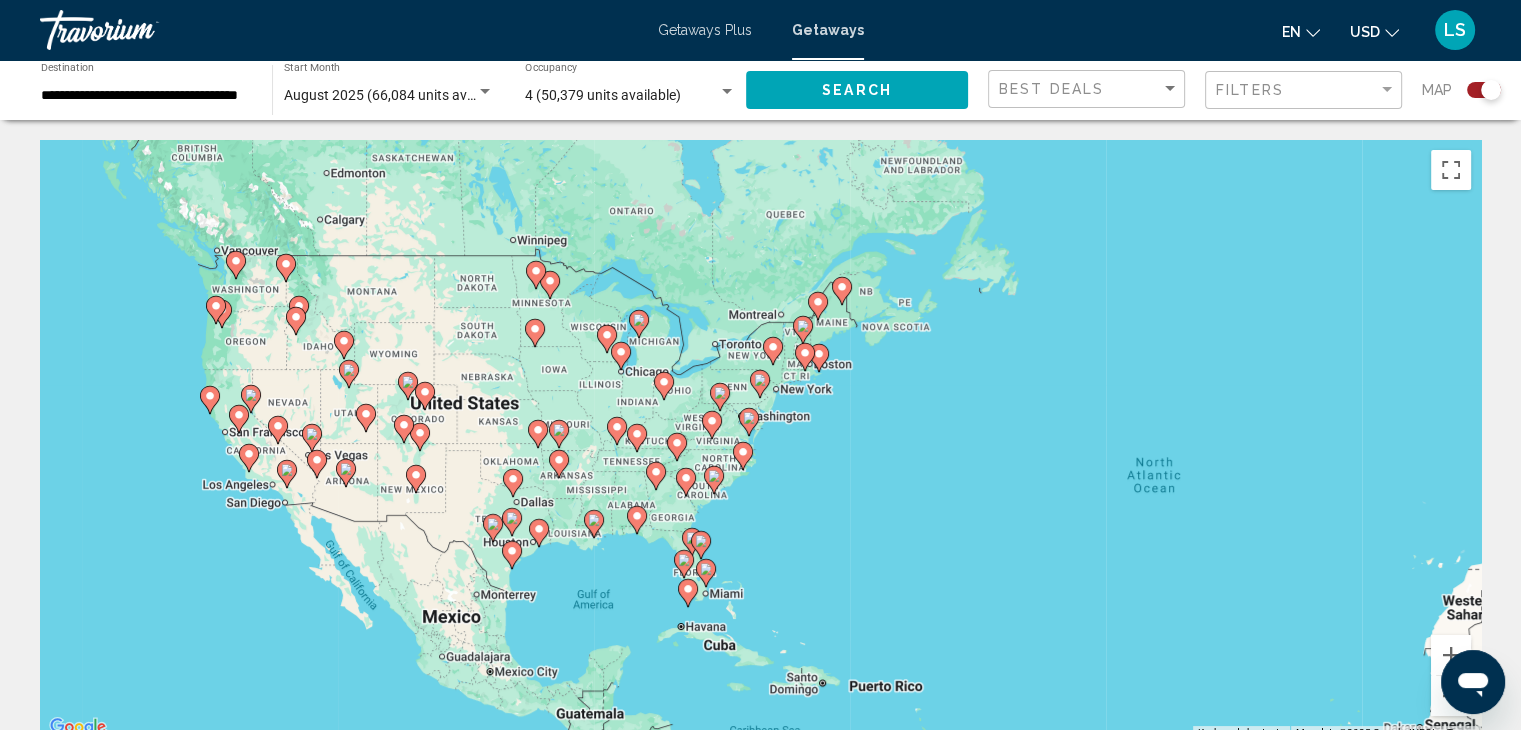 click on "To activate drag with keyboard, press Alt + Enter. Once in keyboard drag state, use the arrow keys to move the marker. To complete the drag, press the Enter key. To cancel, press Escape." at bounding box center [760, 440] 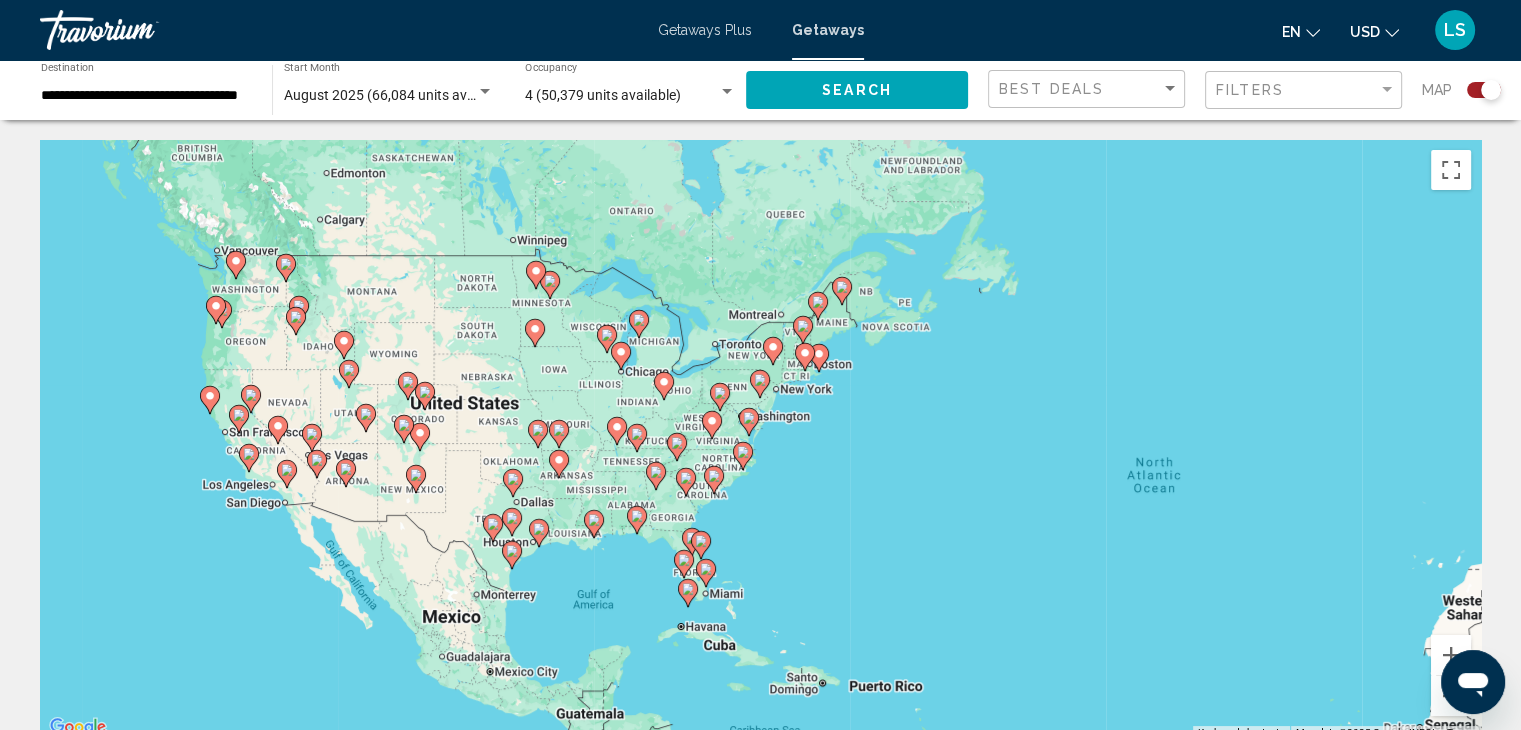 click on "To activate drag with keyboard, press Alt + Enter. Once in keyboard drag state, use the arrow keys to move the marker. To complete the drag, press the Enter key. To cancel, press Escape." at bounding box center (760, 440) 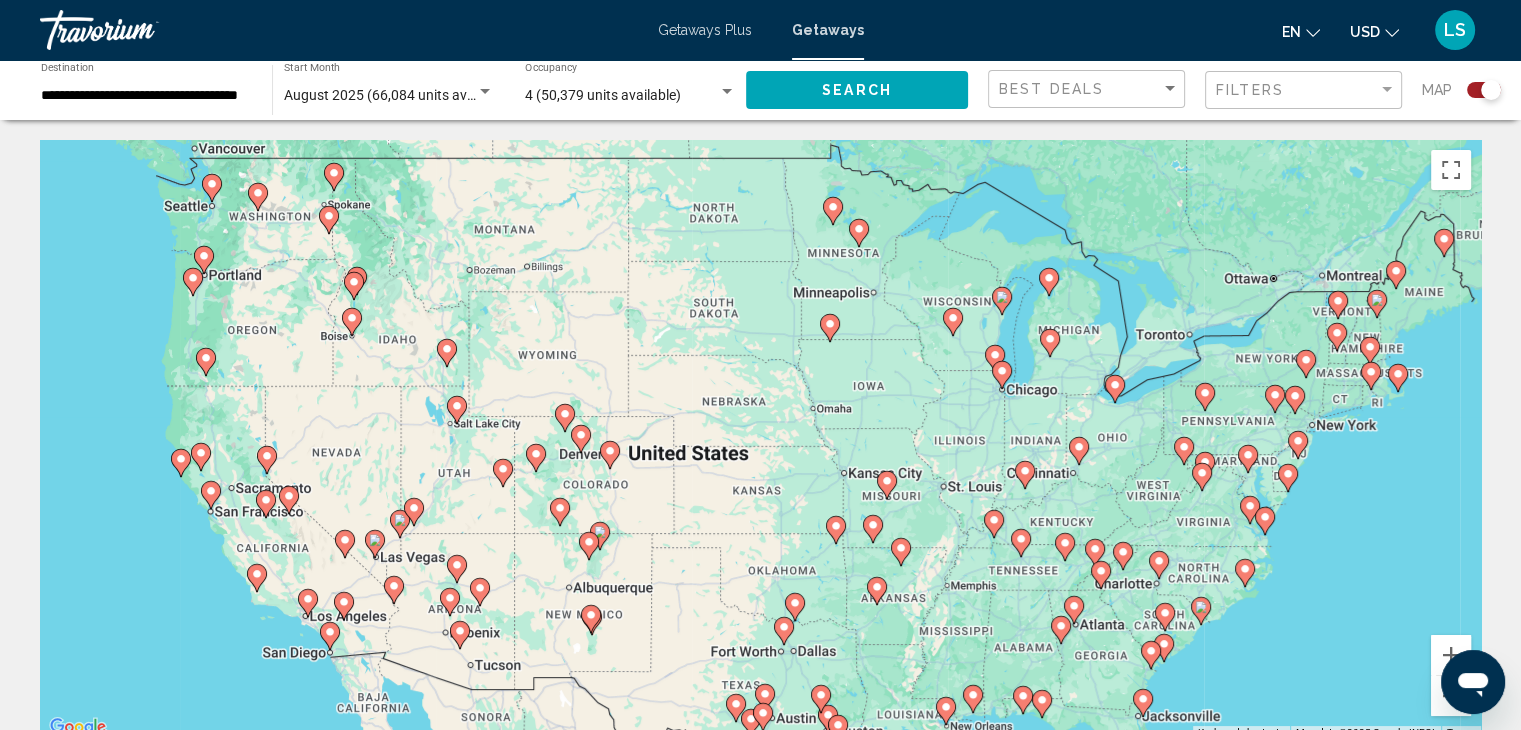 click on "To activate drag with keyboard, press Alt + Enter. Once in keyboard drag state, use the arrow keys to move the marker. To complete the drag, press the Enter key. To cancel, press Escape." at bounding box center (760, 440) 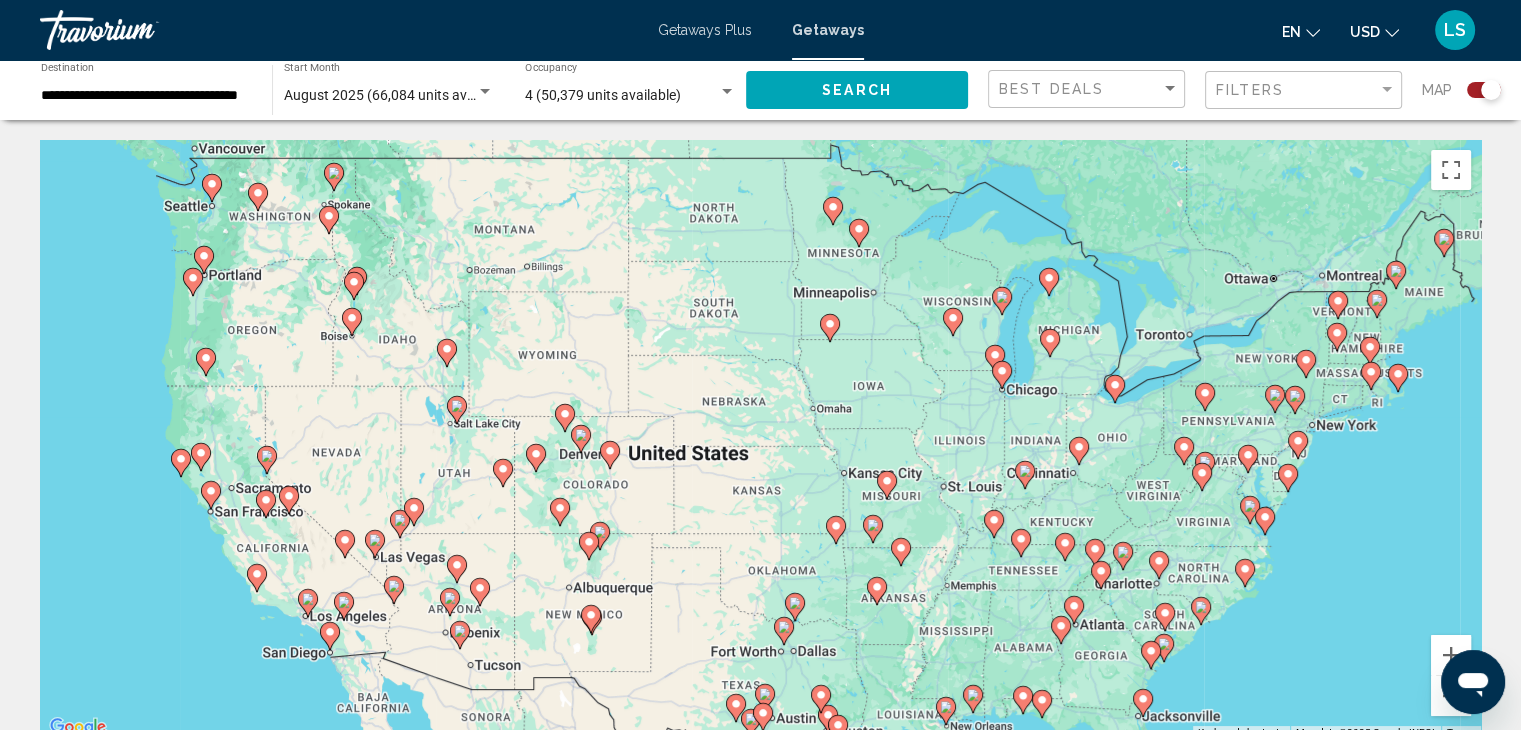 click on "To activate drag with keyboard, press Alt + Enter. Once in keyboard drag state, use the arrow keys to move the marker. To complete the drag, press the Enter key. To cancel, press Escape." at bounding box center [760, 440] 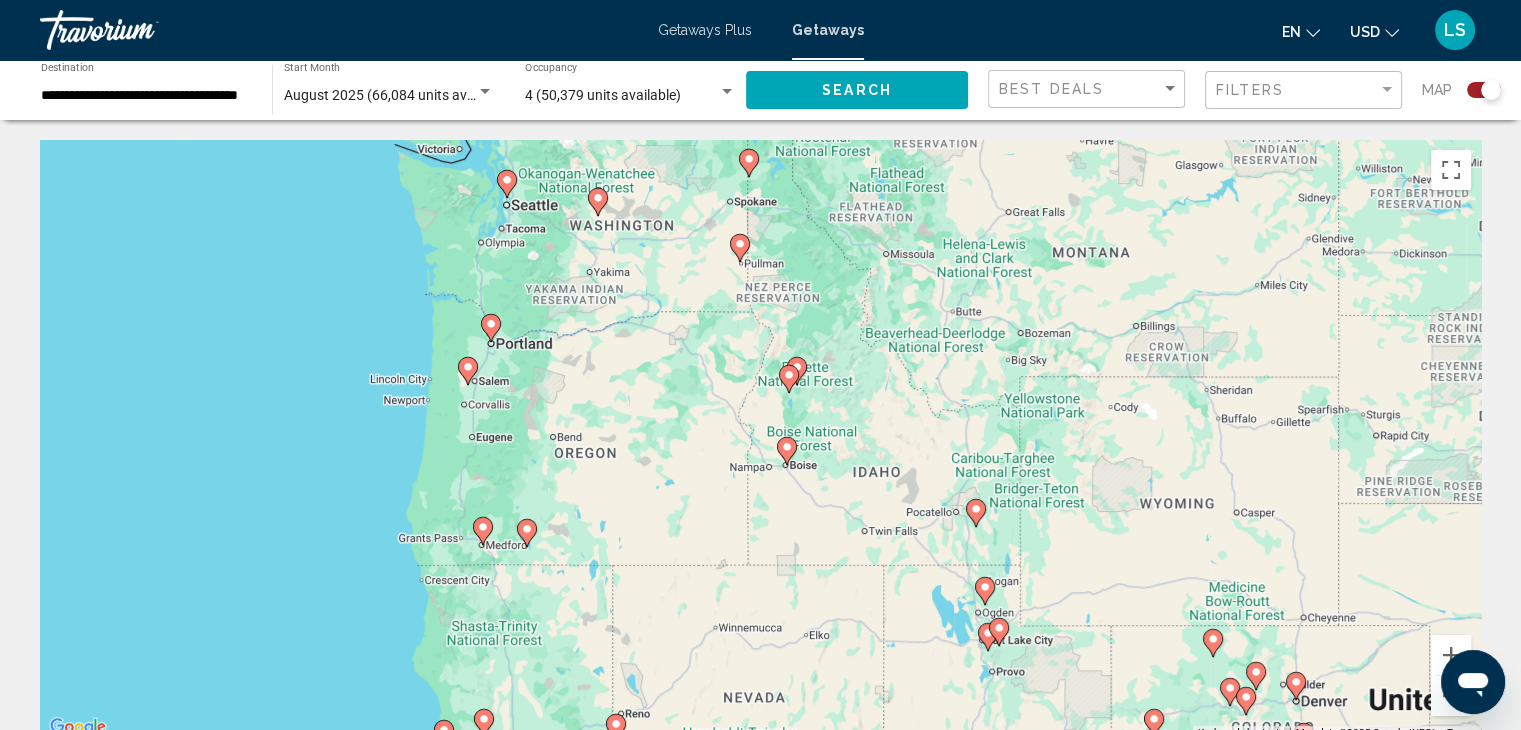 drag, startPoint x: 252, startPoint y: 352, endPoint x: 603, endPoint y: 455, distance: 365.8005 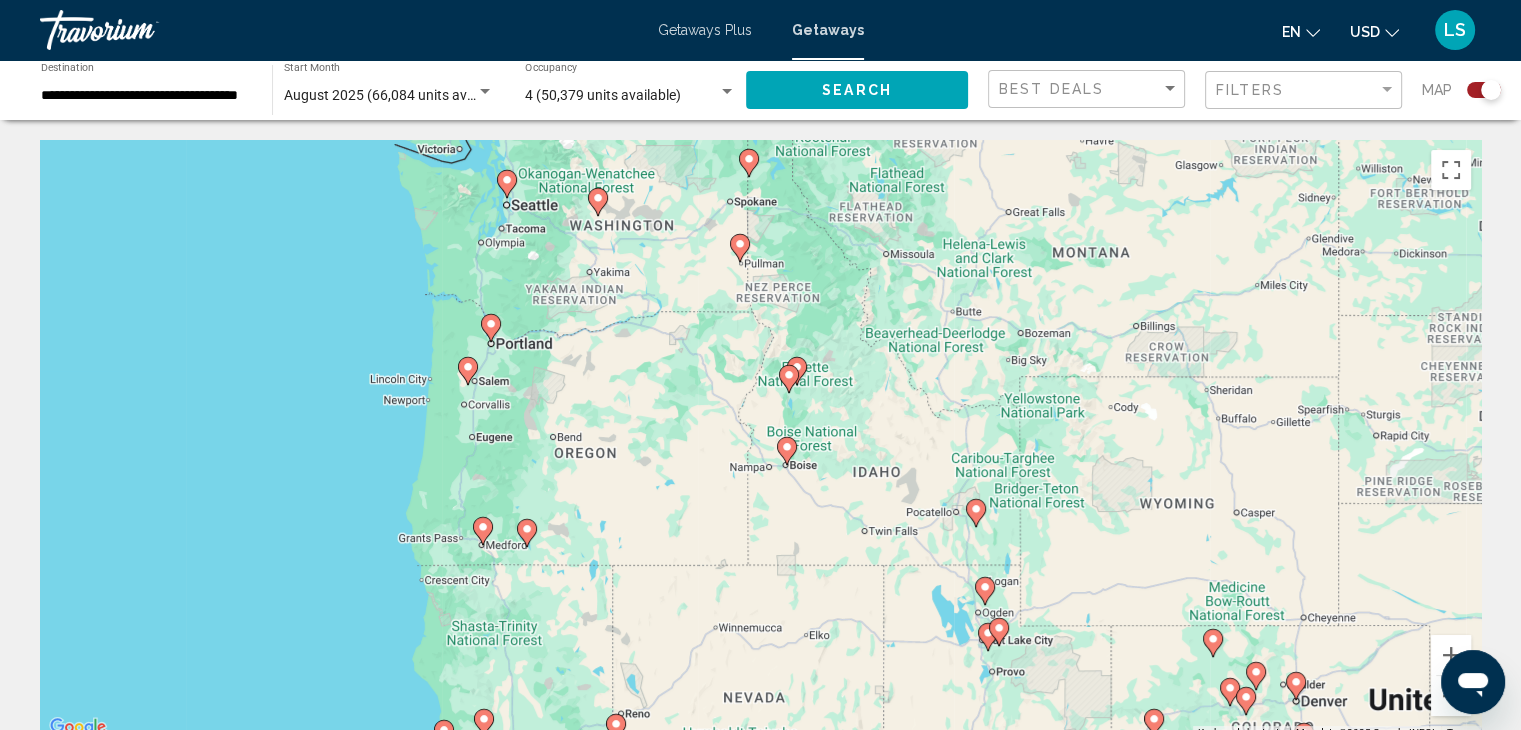 click 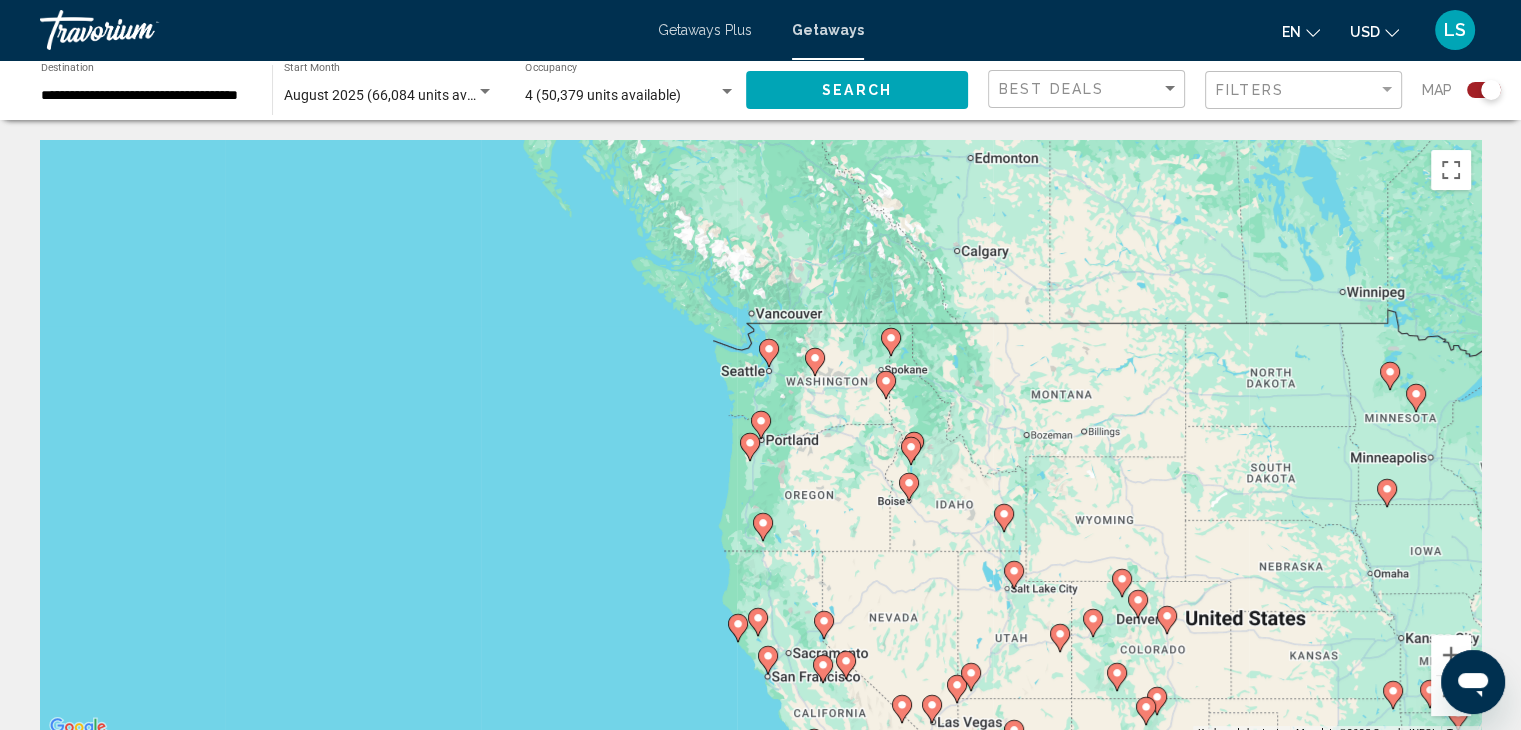 click at bounding box center (761, 425) 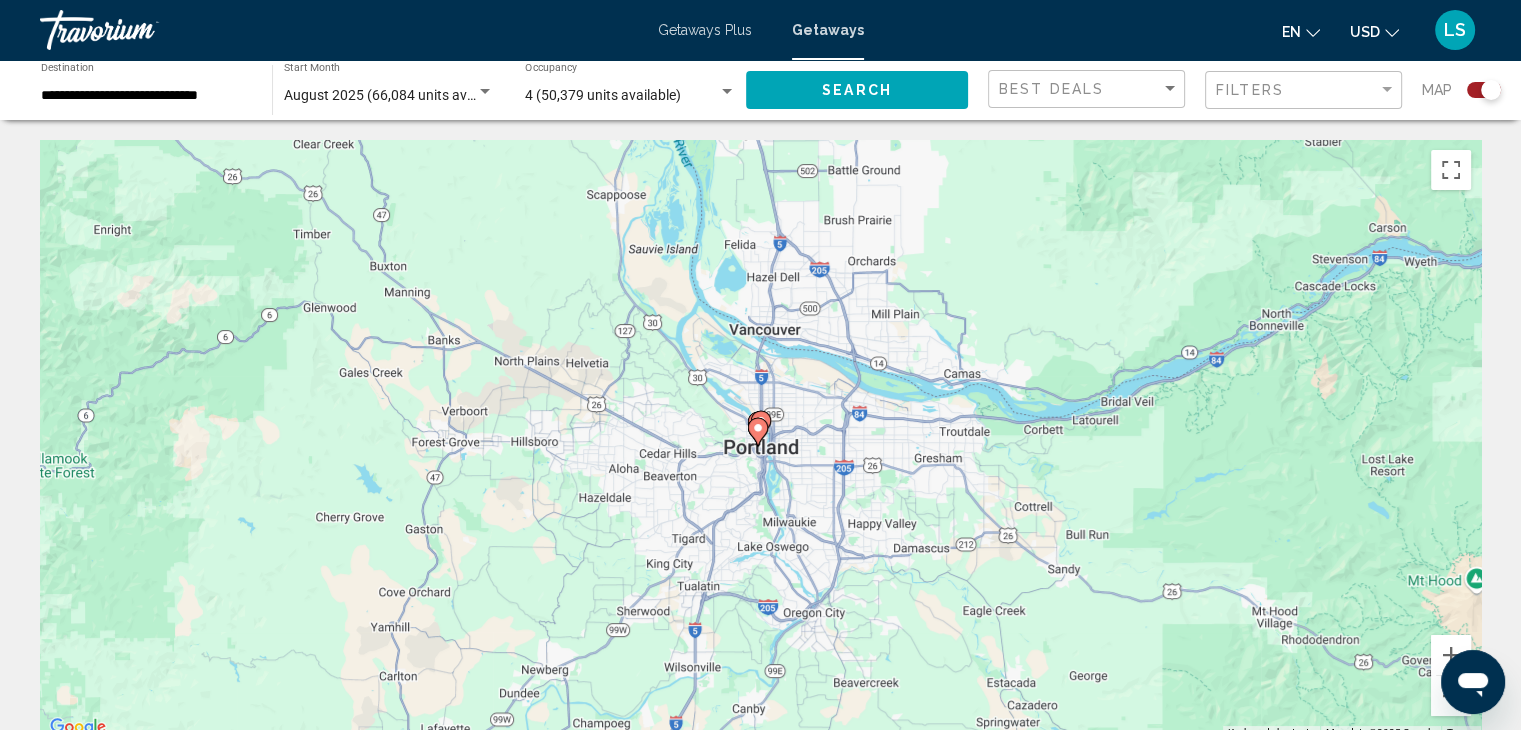 click 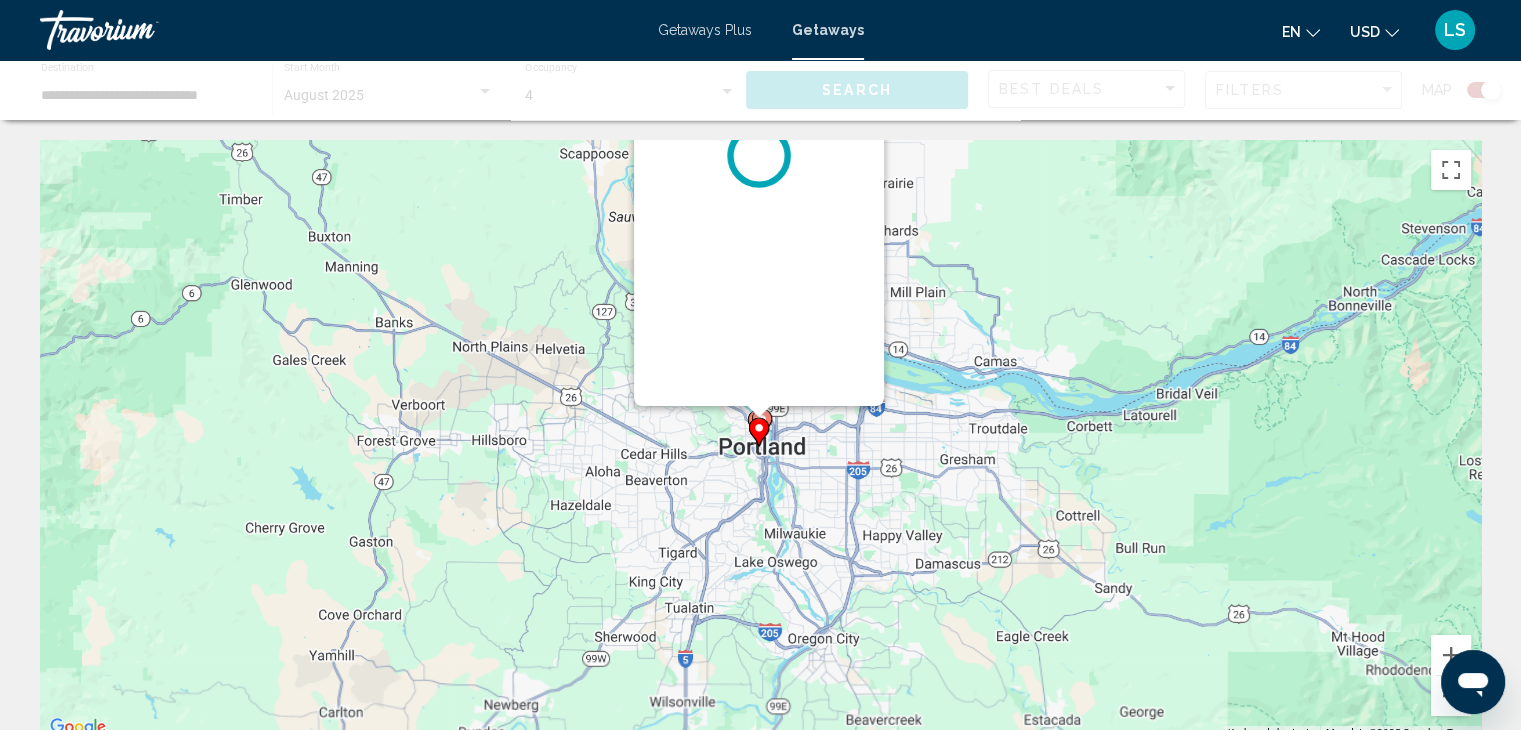 click 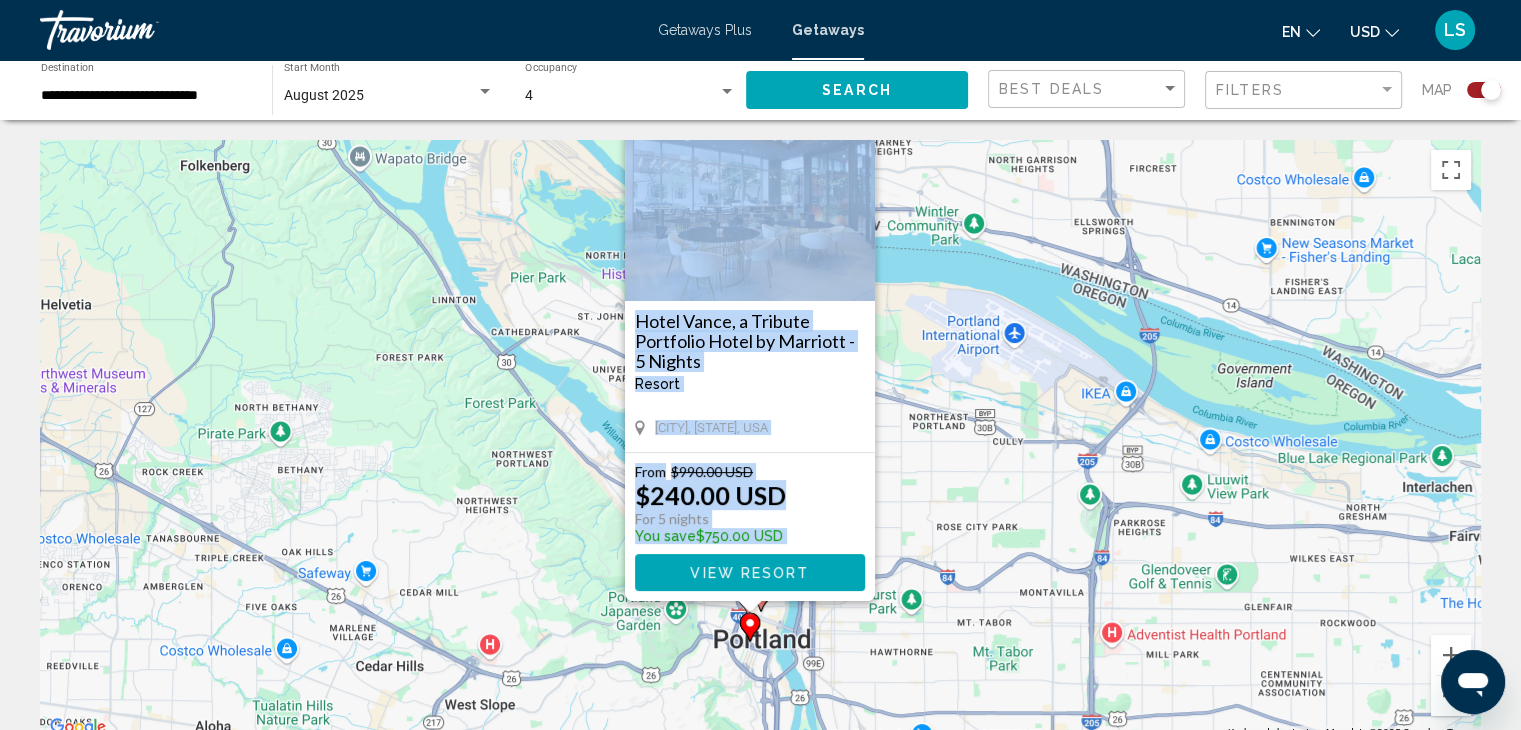 drag, startPoint x: 1006, startPoint y: 550, endPoint x: 995, endPoint y: 478, distance: 72.835434 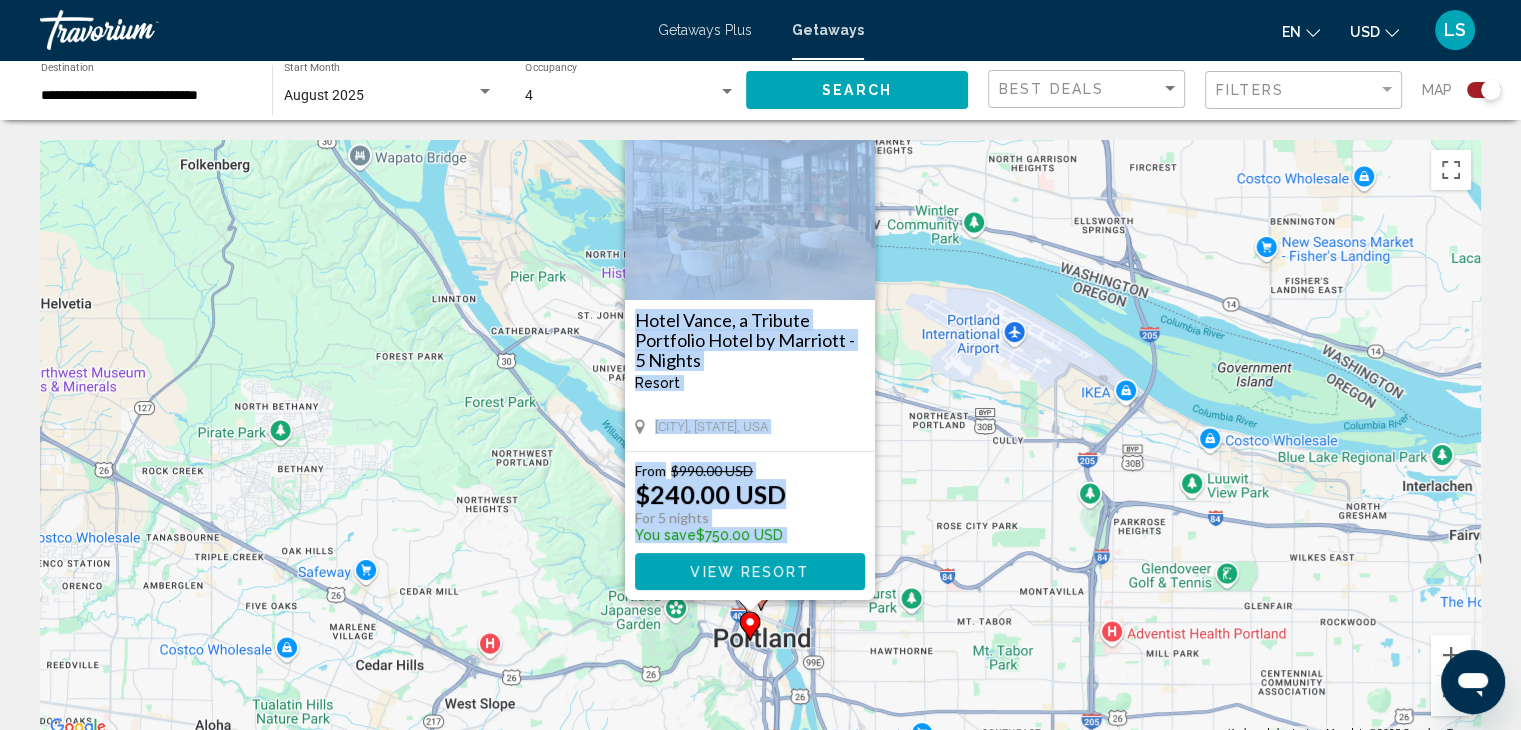 click on "To activate drag with keyboard, press Alt + Enter. Once in keyboard drag state, use the arrow keys to move the marker. To complete the drag, press the Enter key. To cancel, press Escape.  Hotel Vance, a Tribute Portfolio Hotel by Marriott - 5 Nights  Resort  -  This is an adults only resort
Portland, OR, USA From $990.00 USD $240.00 USD For 5 nights You save  $750.00 USD  View Resort" at bounding box center [760, 440] 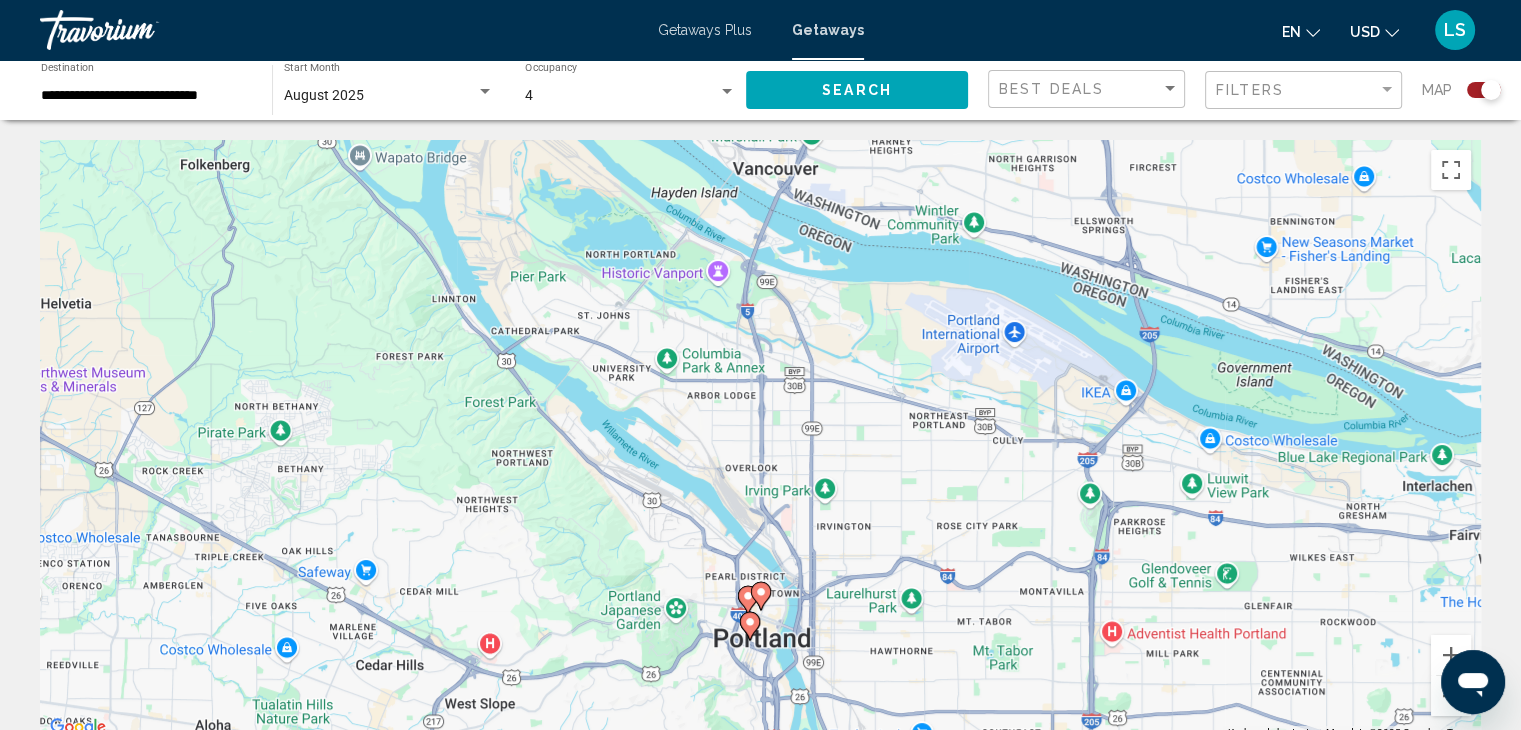 click 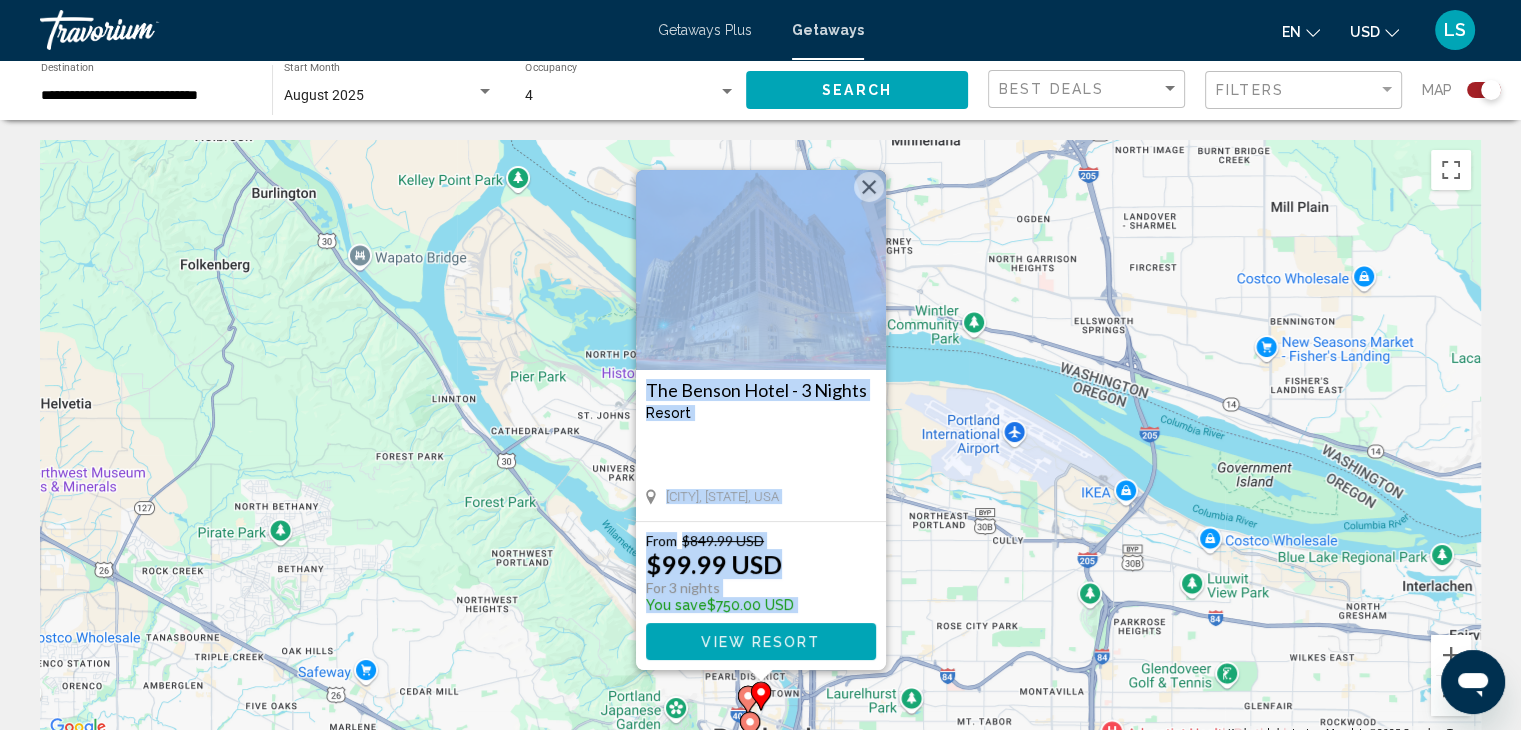 click on "To activate drag with keyboard, press Alt + Enter. Once in keyboard drag state, use the arrow keys to move the marker. To complete the drag, press the Enter key. To cancel, press Escape.  The Benson Hotel - 3 Nights  Resort  -  This is an adults only resort
Portland, OR, USA From $849.99 USD $99.99 USD For 3 nights You save  $750.00 USD  View Resort" at bounding box center [760, 440] 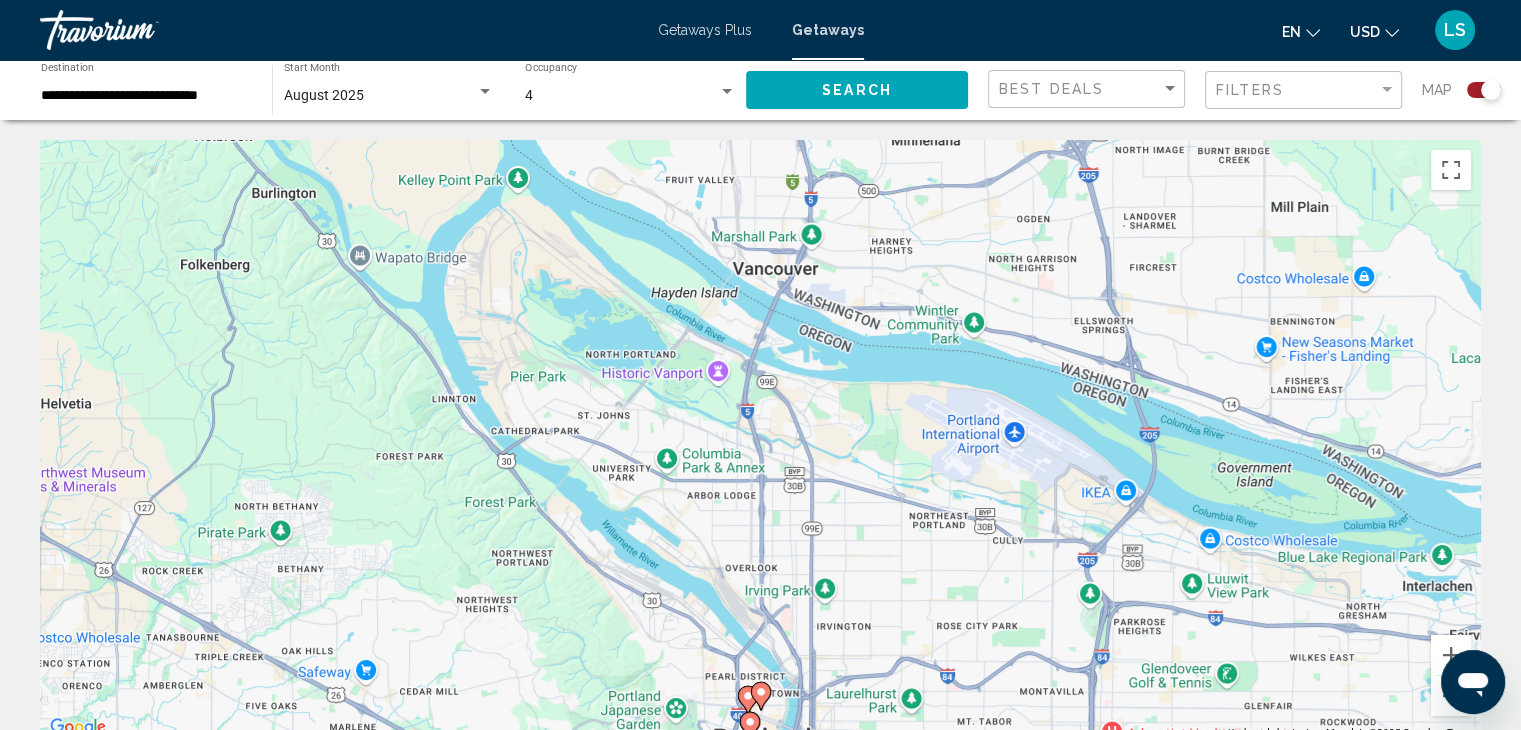 click 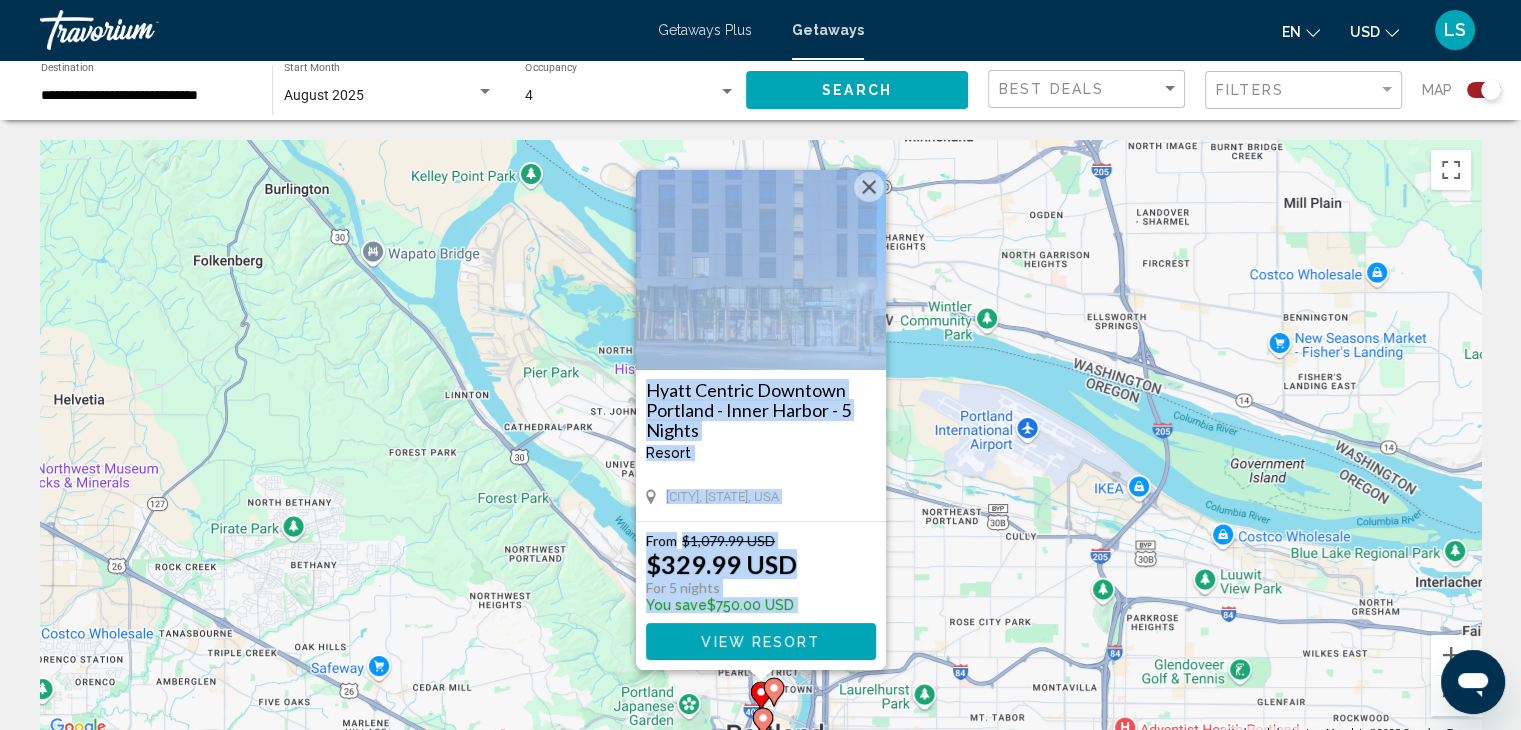 click on "To activate drag with keyboard, press Alt + Enter. Once in keyboard drag state, use the arrow keys to move the marker. To complete the drag, press the Enter key. To cancel, press Escape.  Hyatt Centric Downtown Portland - Inner Harbor - 5 Nights  Resort  -  This is an adults only resort
Portland, OR, USA From $1,079.99 USD $329.99 USD For 5 nights You save  $750.00 USD  View Resort" at bounding box center (760, 440) 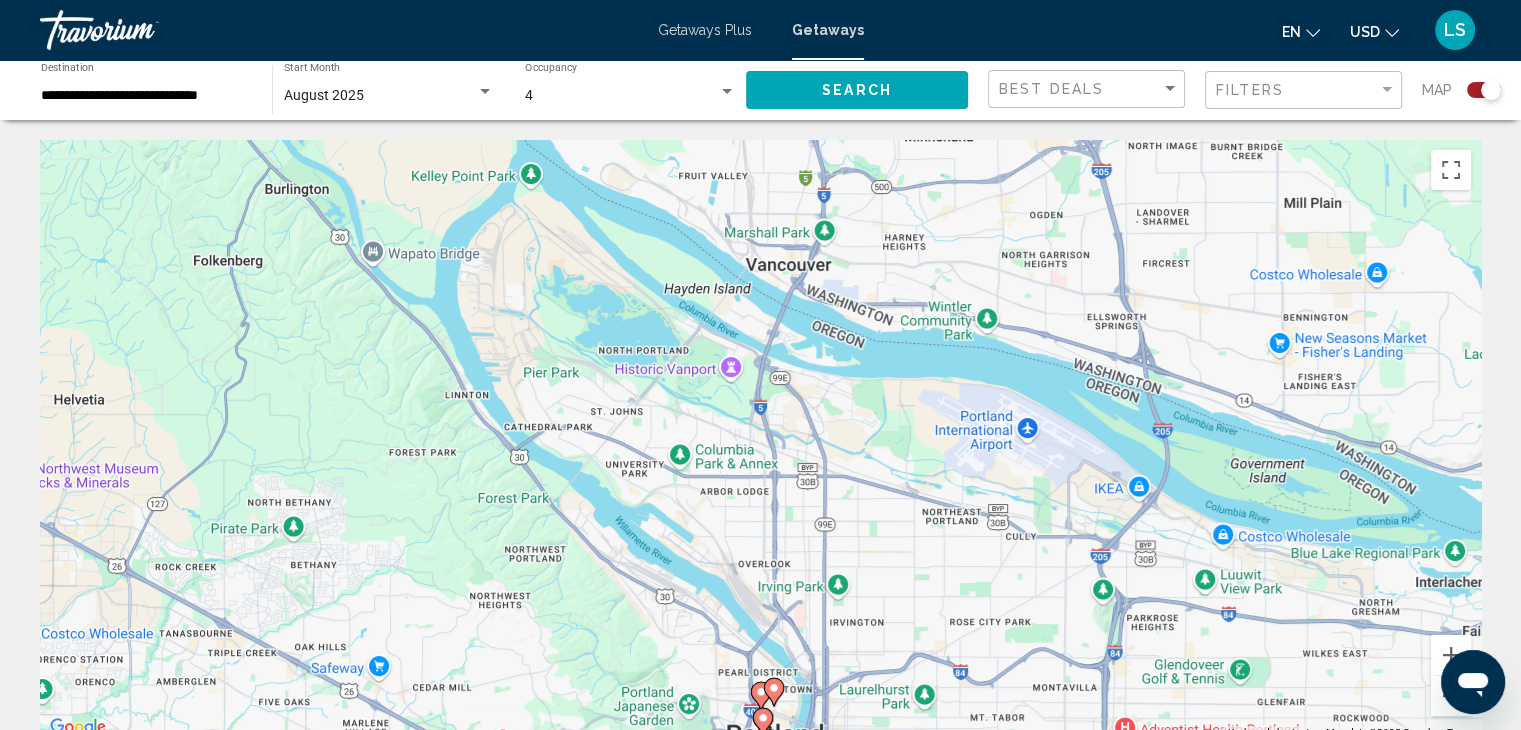 click on "To activate drag with keyboard, press Alt + Enter. Once in keyboard drag state, use the arrow keys to move the marker. To complete the drag, press the Enter key. To cancel, press Escape." at bounding box center (760, 440) 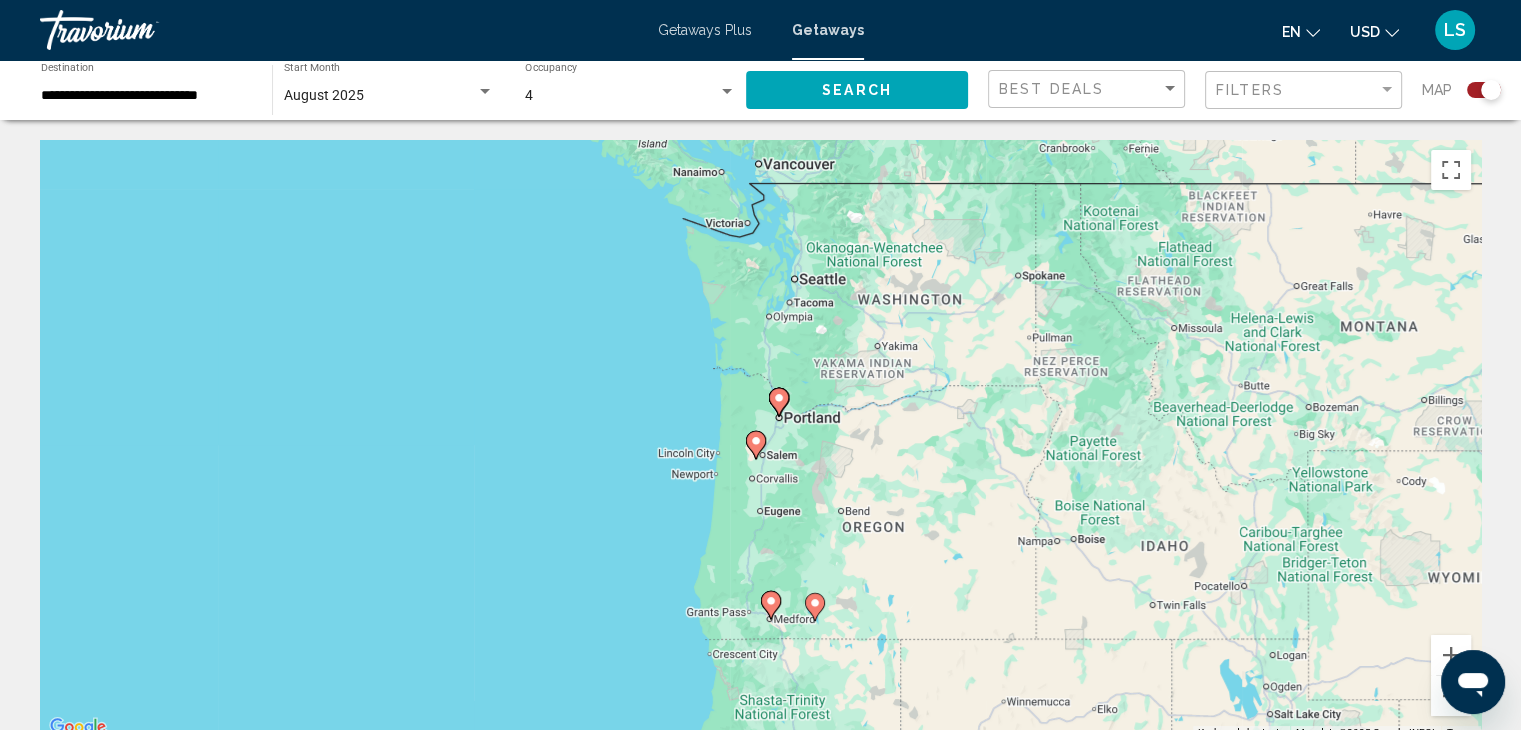 drag, startPoint x: 977, startPoint y: 565, endPoint x: 885, endPoint y: 449, distance: 148.05405 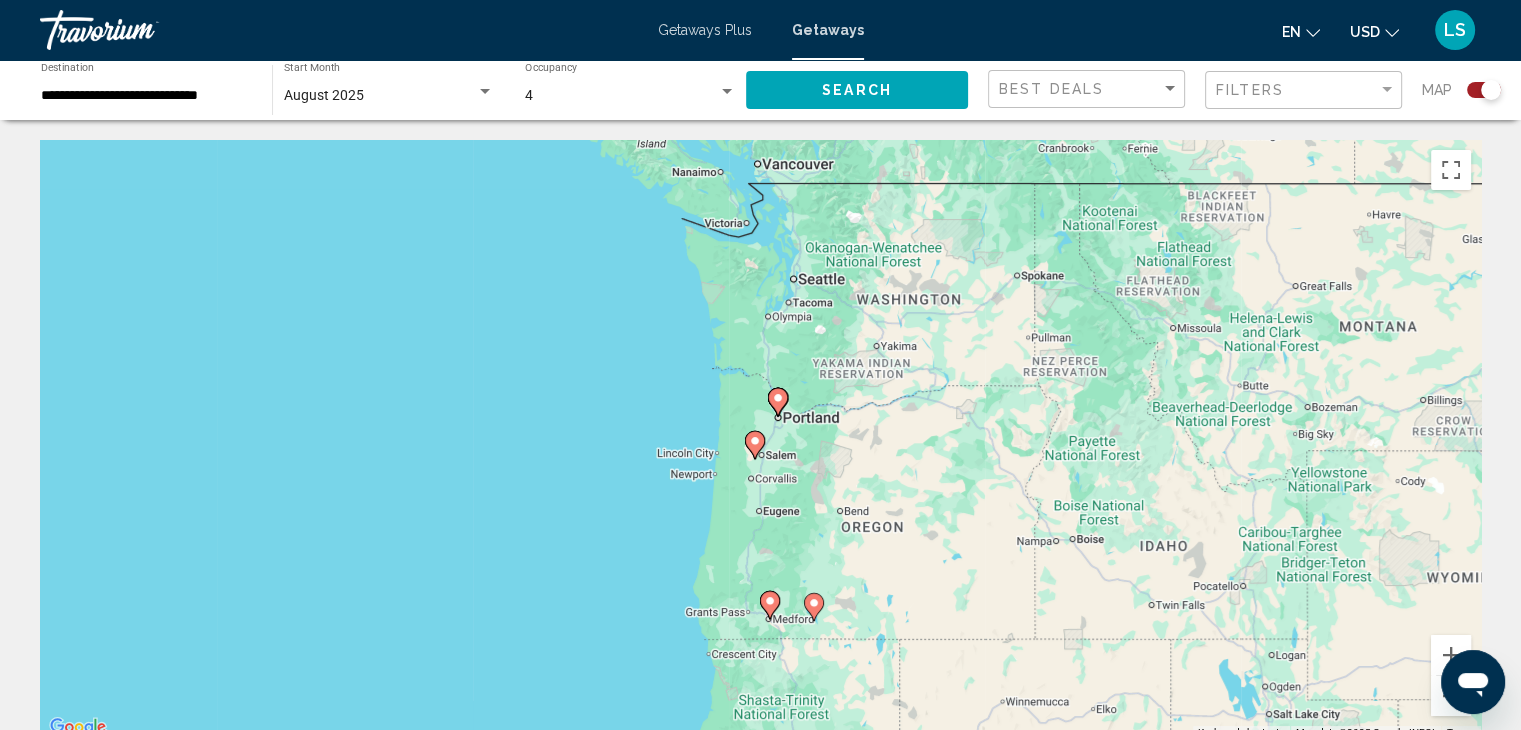 click 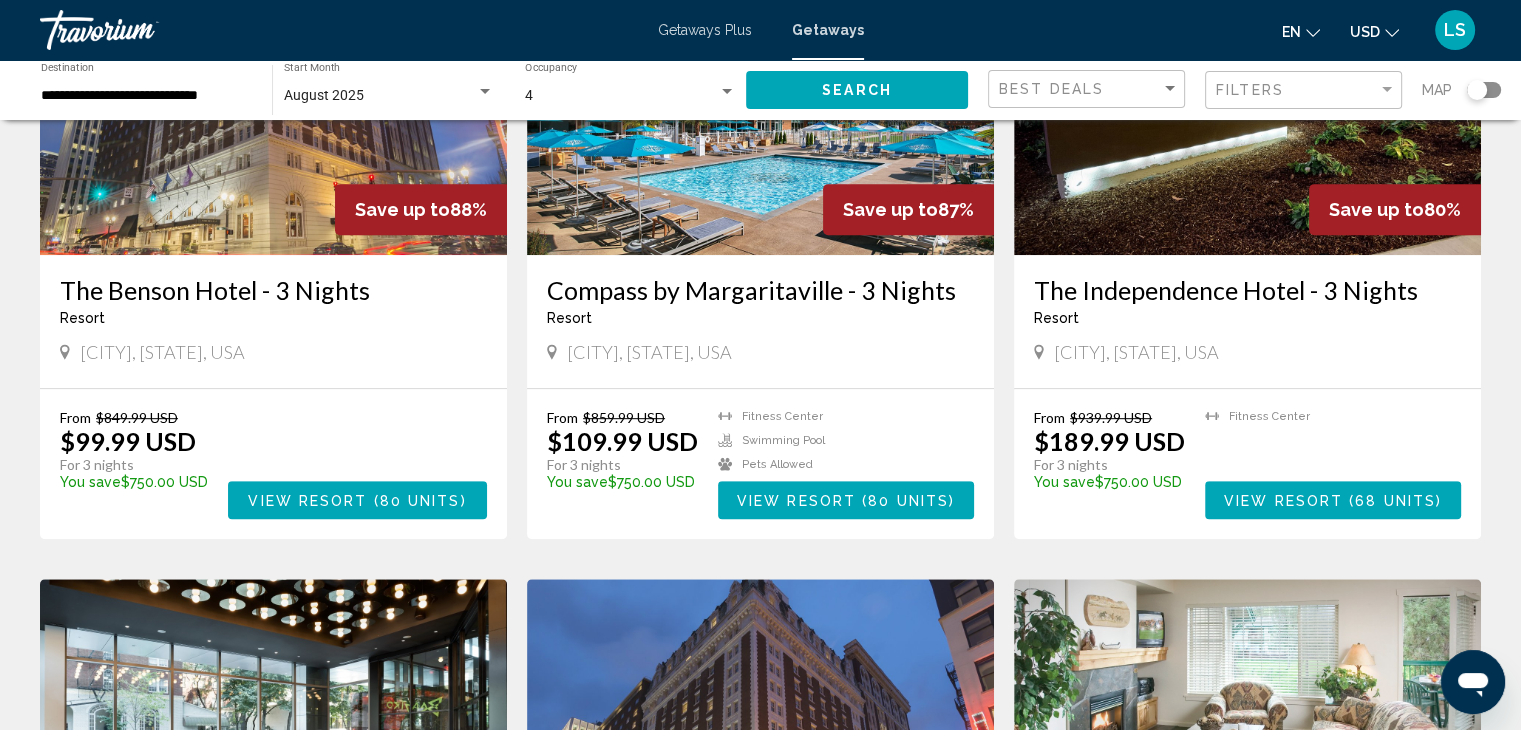 scroll, scrollTop: 929, scrollLeft: 0, axis: vertical 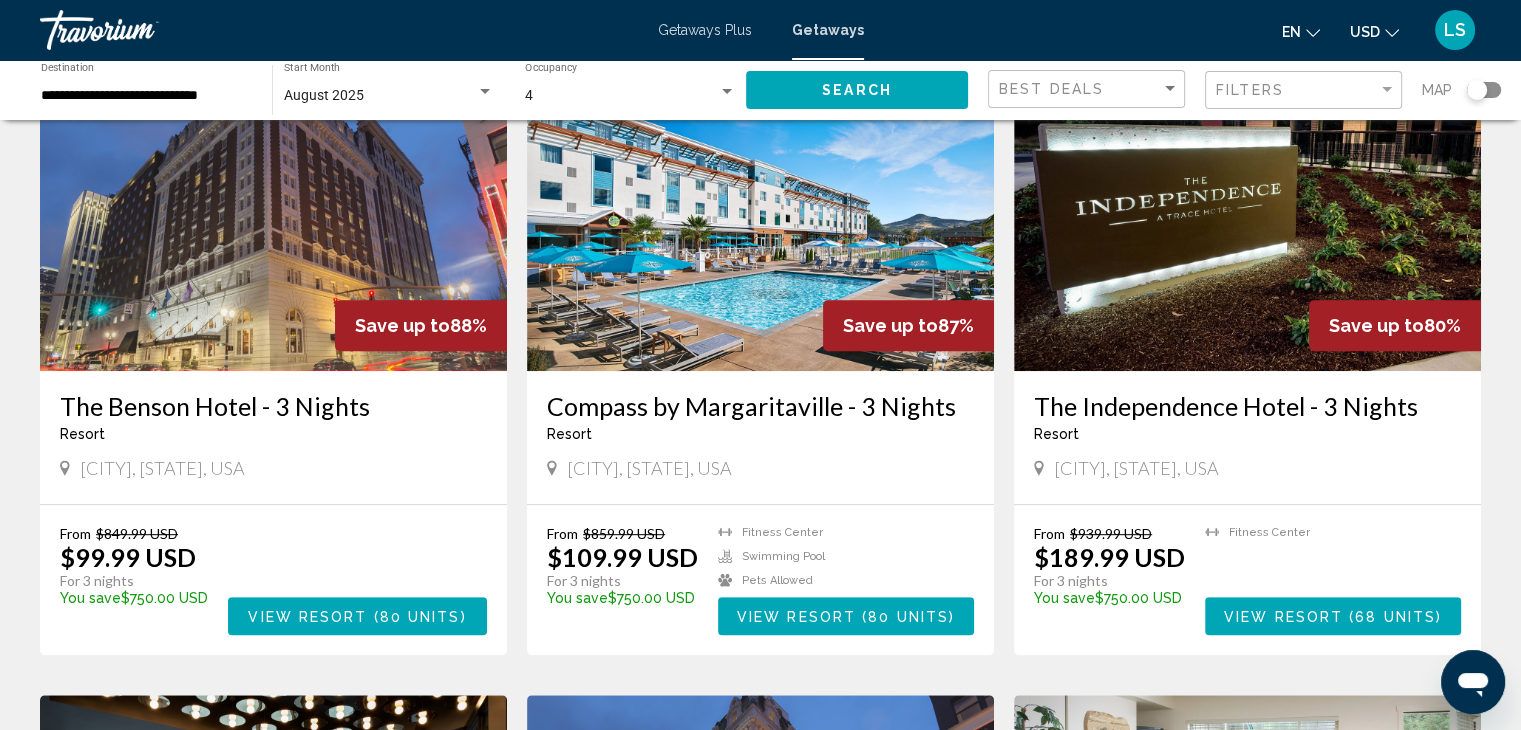 click on "Compass by Margaritaville - 3 Nights" at bounding box center (760, 406) 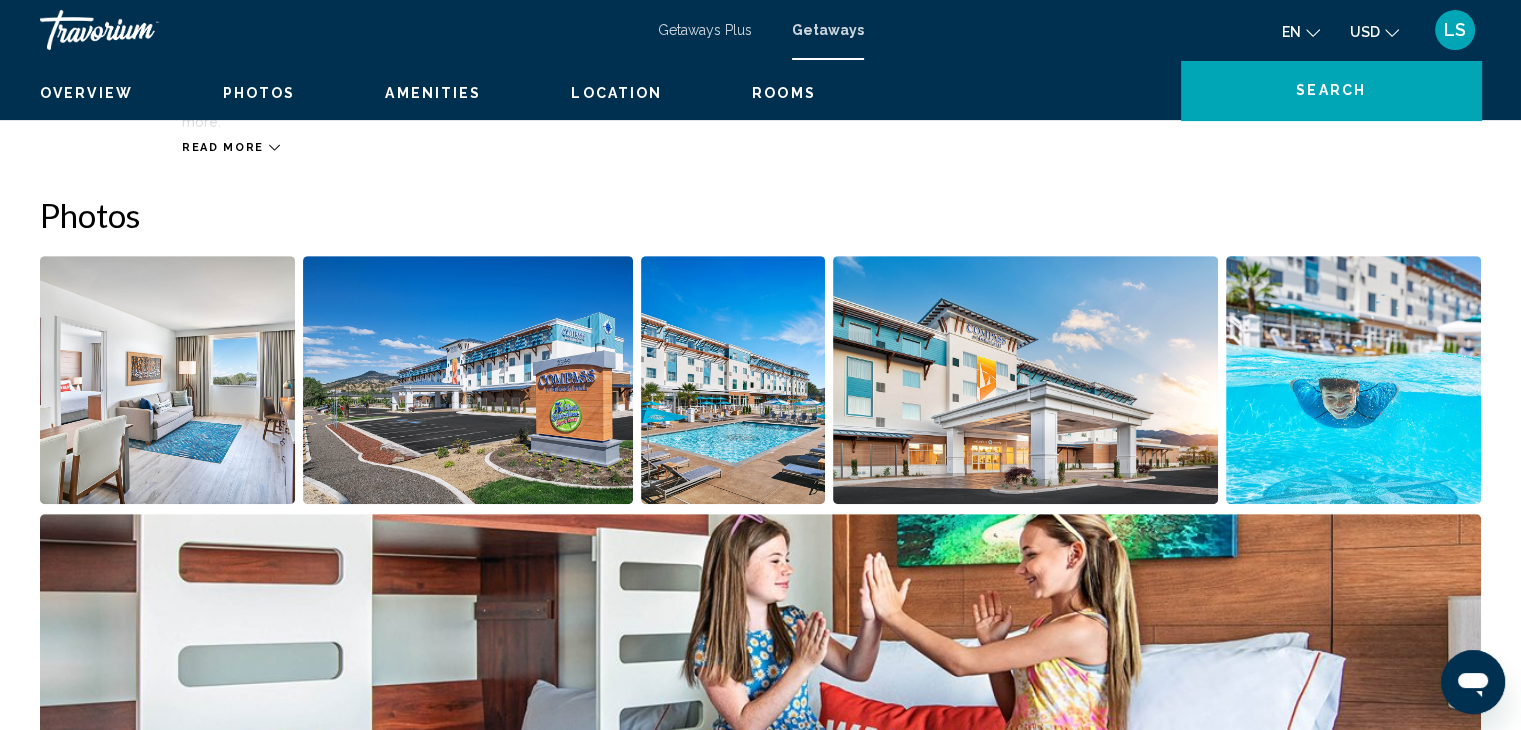 scroll, scrollTop: 0, scrollLeft: 0, axis: both 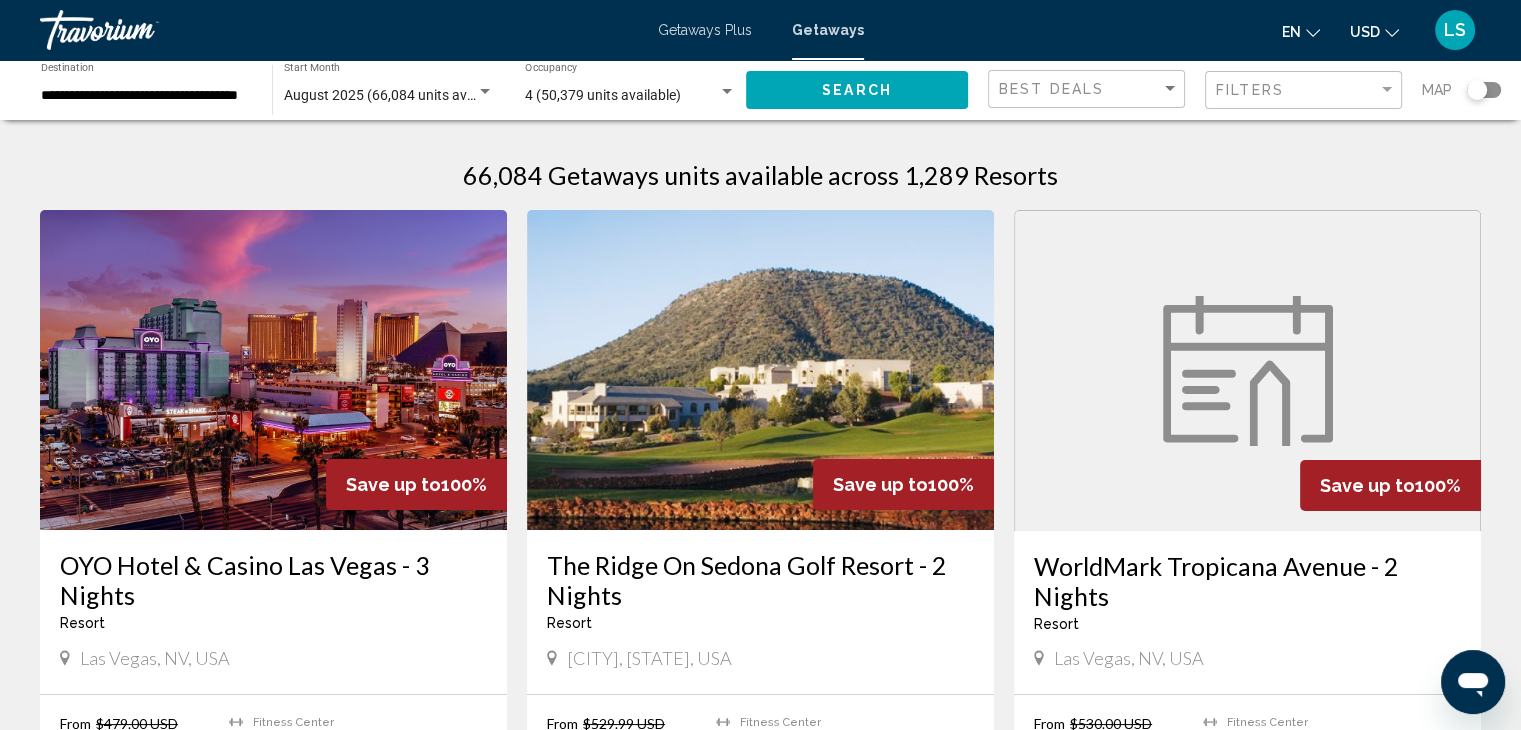 click 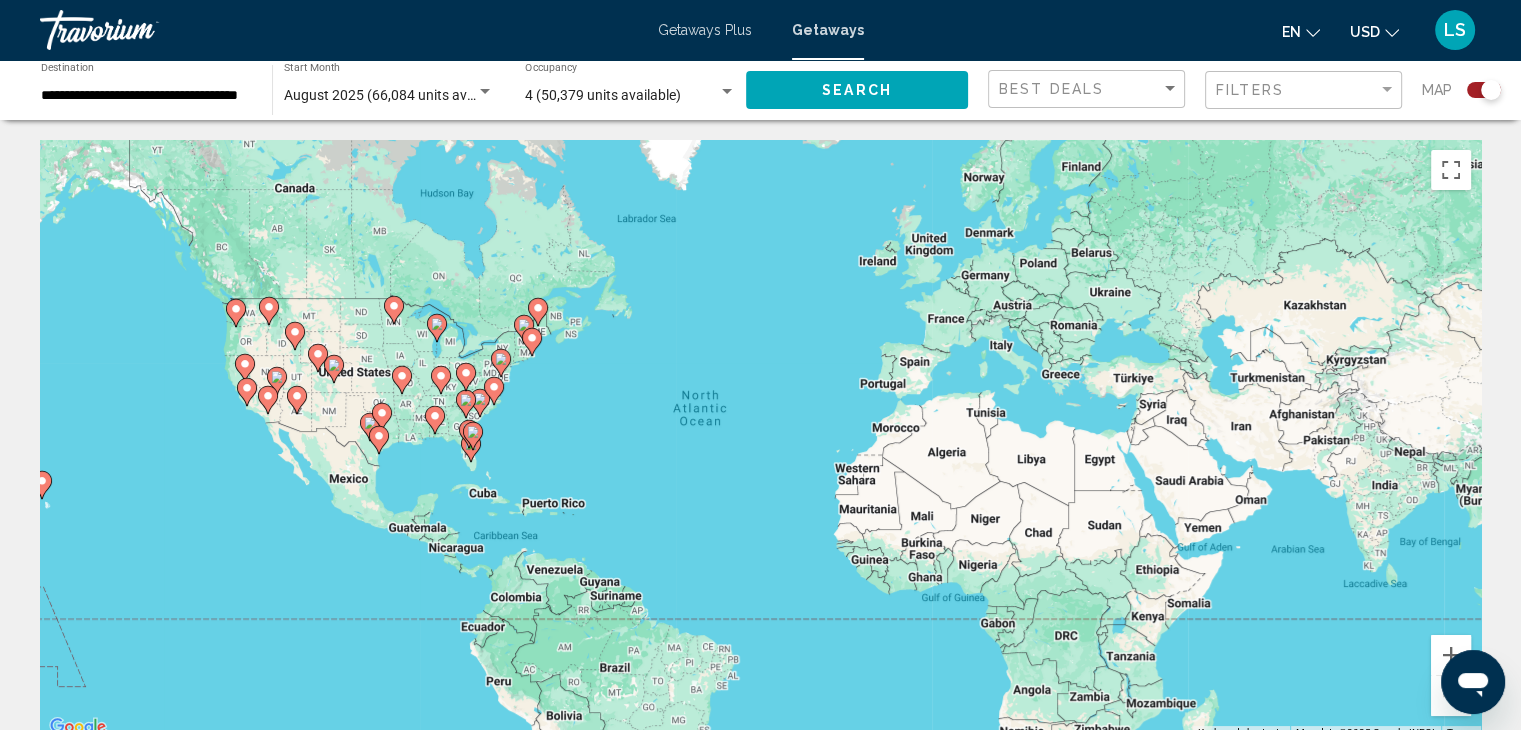 click on "To activate drag with keyboard, press Alt + Enter. Once in keyboard drag state, use the arrow keys to move the marker. To complete the drag, press the Enter key. To cancel, press Escape." at bounding box center [760, 440] 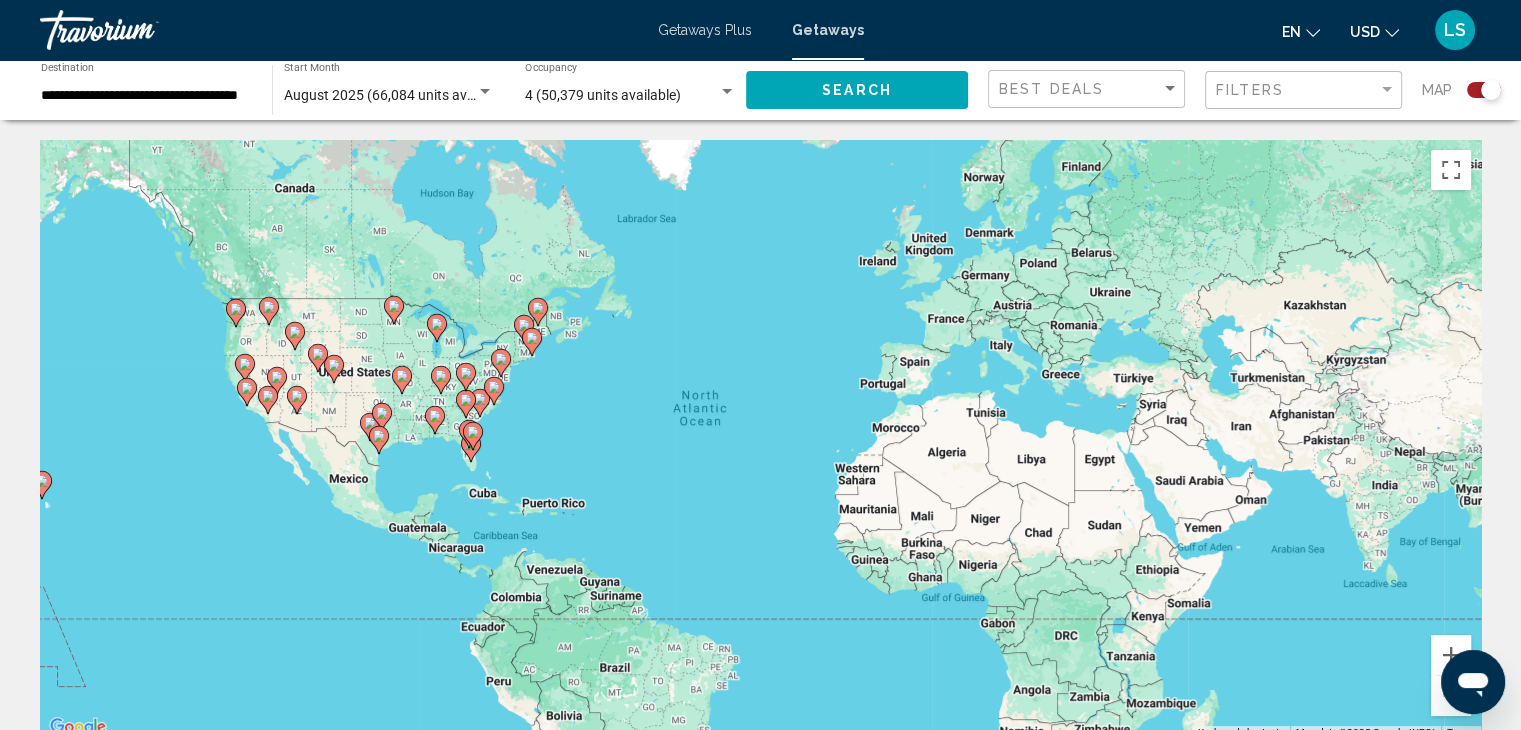 click on "To activate drag with keyboard, press Alt + Enter. Once in keyboard drag state, use the arrow keys to move the marker. To complete the drag, press the Enter key. To cancel, press Escape." at bounding box center (760, 440) 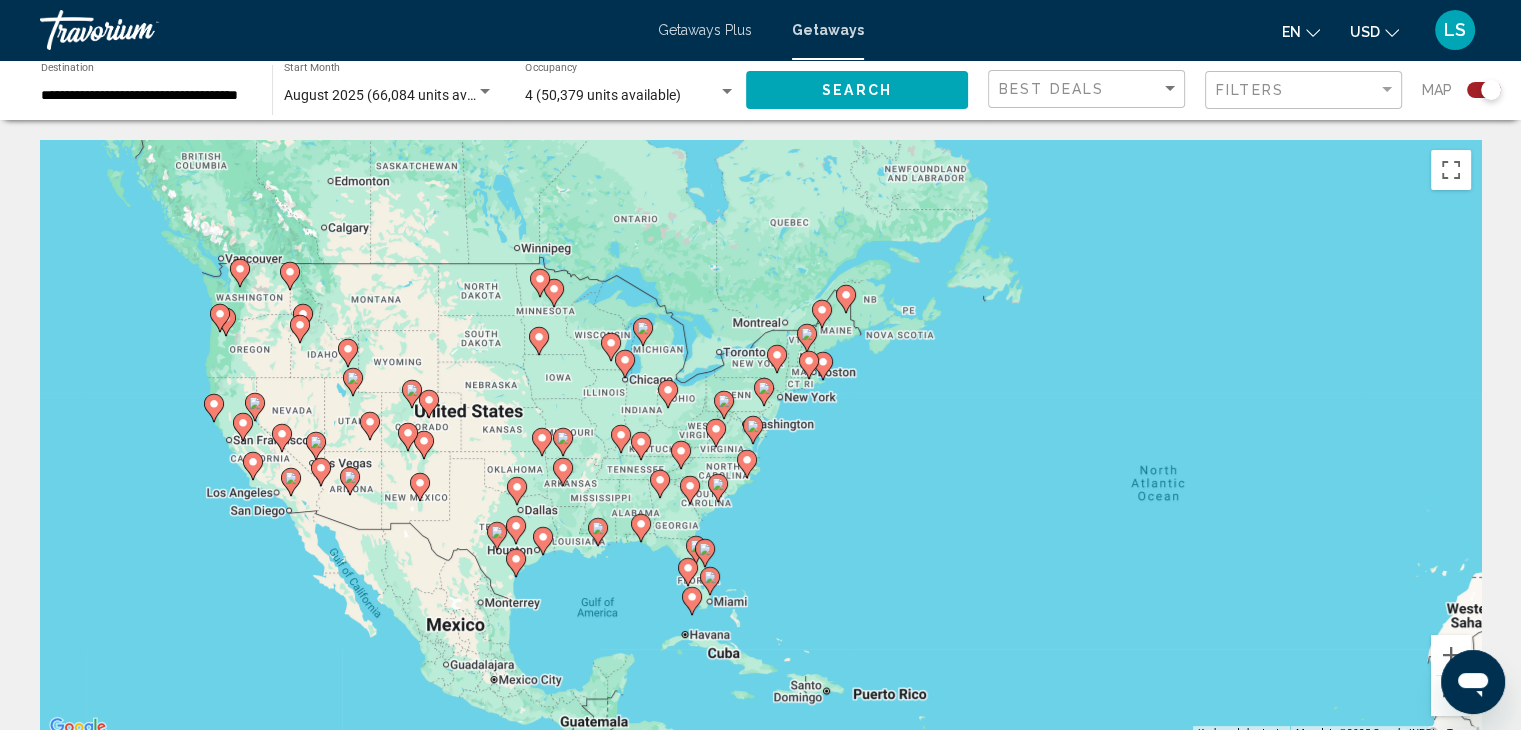 click on "To activate drag with keyboard, press Alt + Enter. Once in keyboard drag state, use the arrow keys to move the marker. To complete the drag, press the Enter key. To cancel, press Escape." at bounding box center (760, 440) 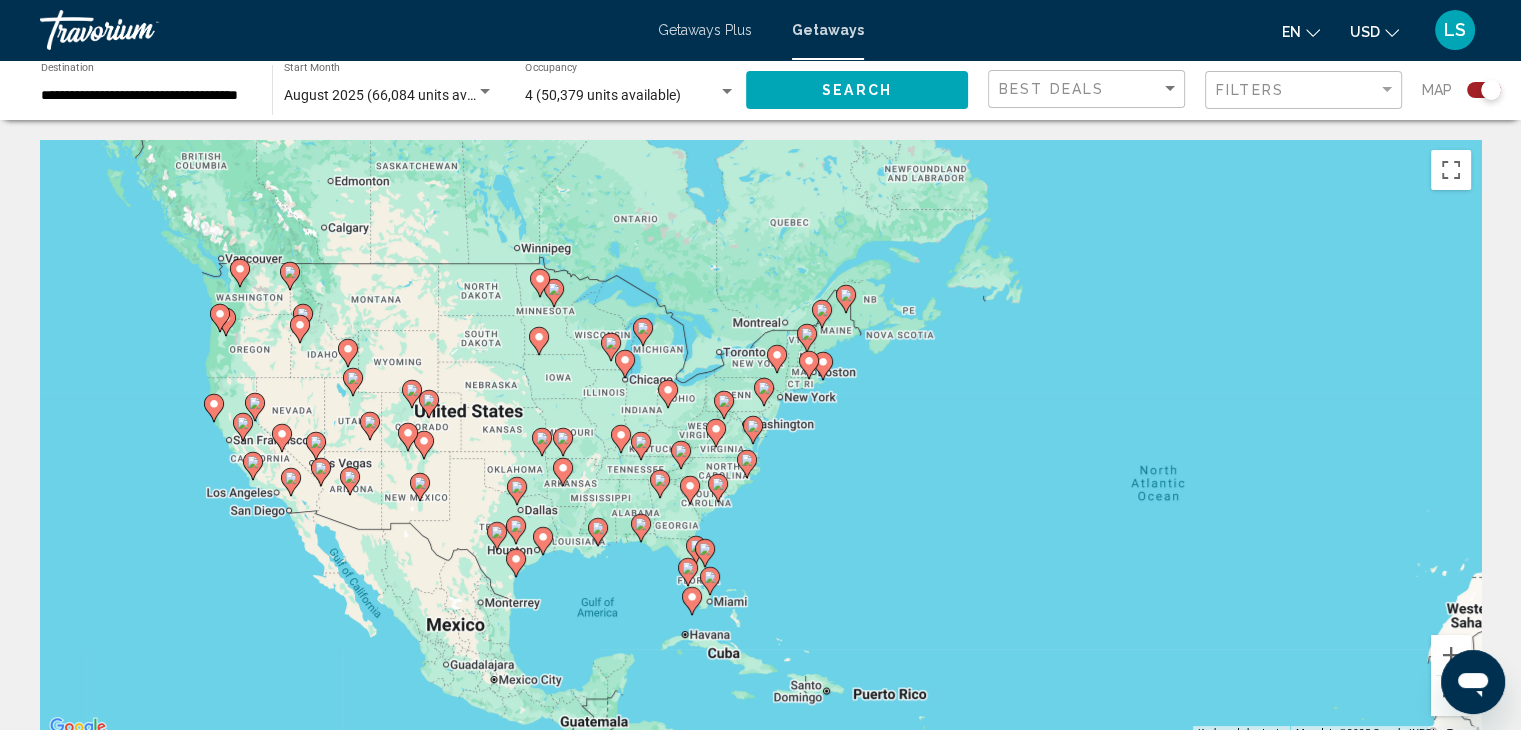 click on "To activate drag with keyboard, press Alt + Enter. Once in keyboard drag state, use the arrow keys to move the marker. To complete the drag, press the Enter key. To cancel, press Escape." at bounding box center (760, 440) 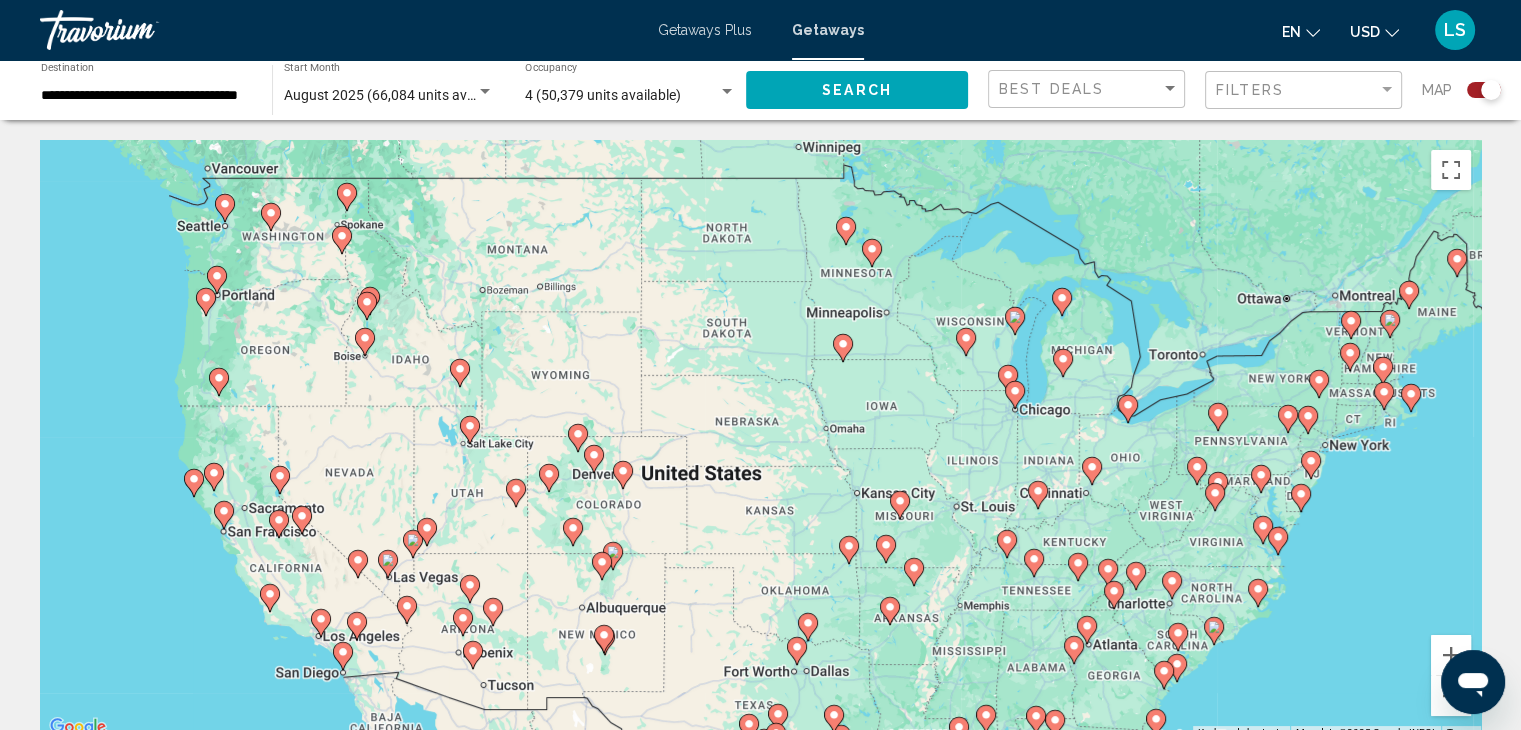 click on "To activate drag with keyboard, press Alt + Enter. Once in keyboard drag state, use the arrow keys to move the marker. To complete the drag, press the Enter key. To cancel, press Escape." at bounding box center (760, 440) 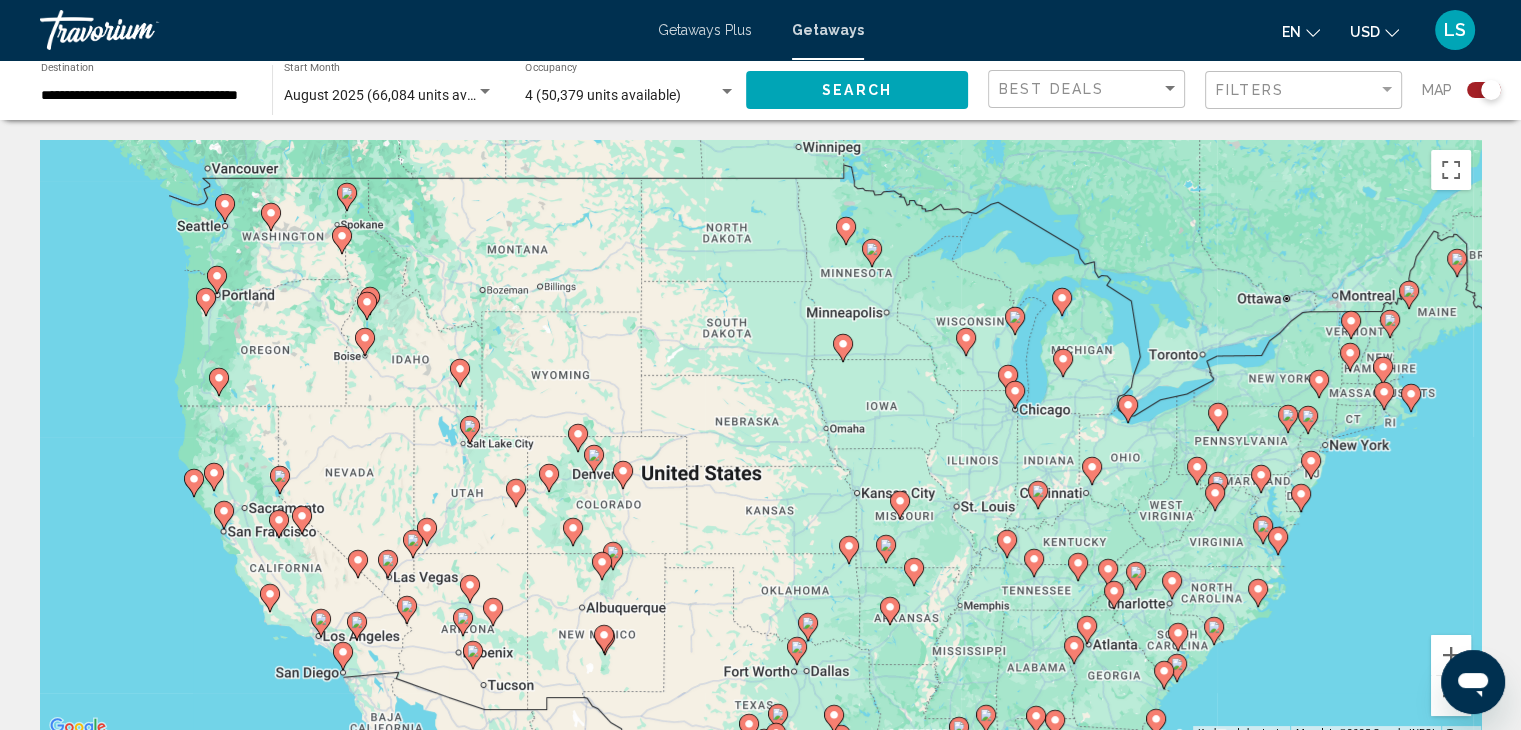 click on "To activate drag with keyboard, press Alt + Enter. Once in keyboard drag state, use the arrow keys to move the marker. To complete the drag, press the Enter key. To cancel, press Escape." at bounding box center [760, 440] 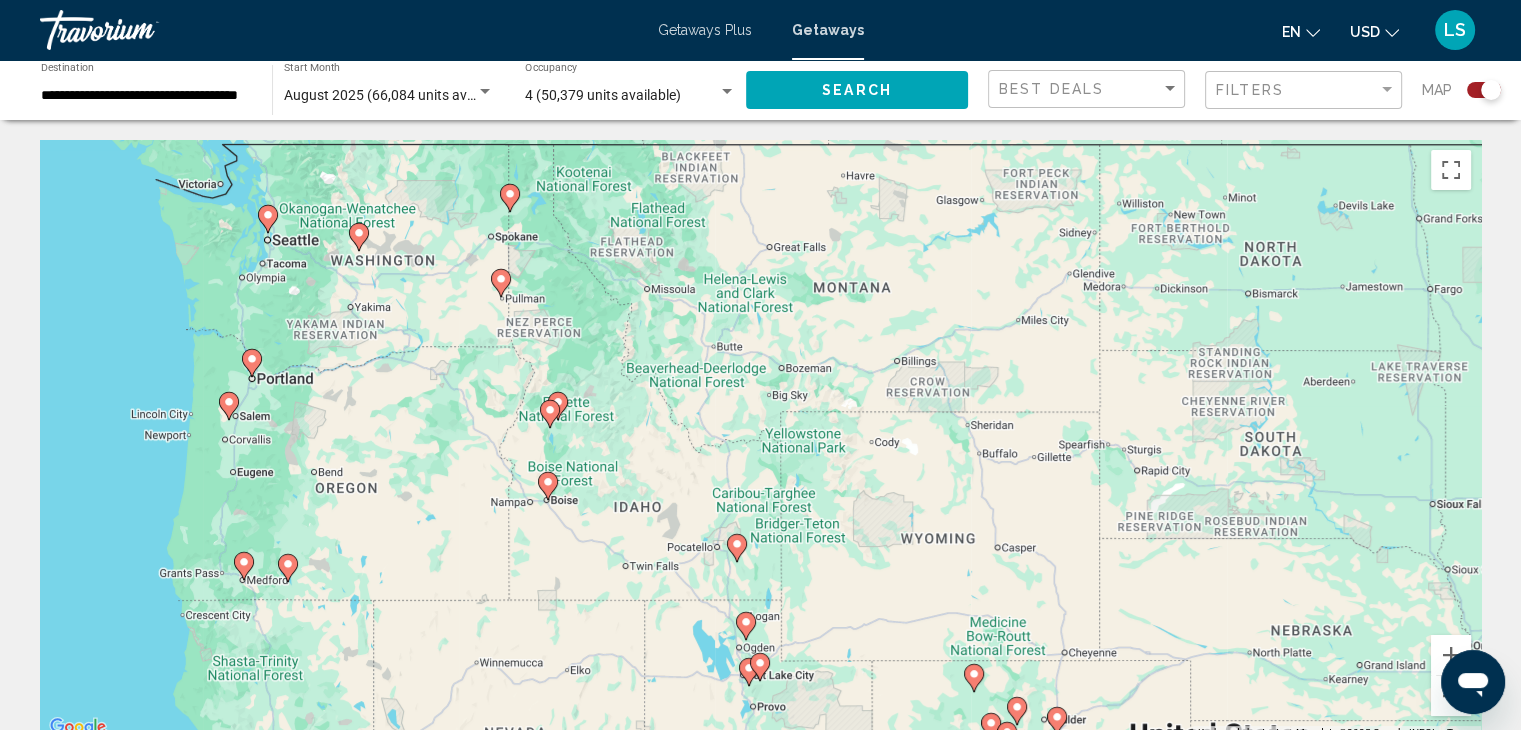 drag, startPoint x: 328, startPoint y: 257, endPoint x: 416, endPoint y: 393, distance: 161.98766 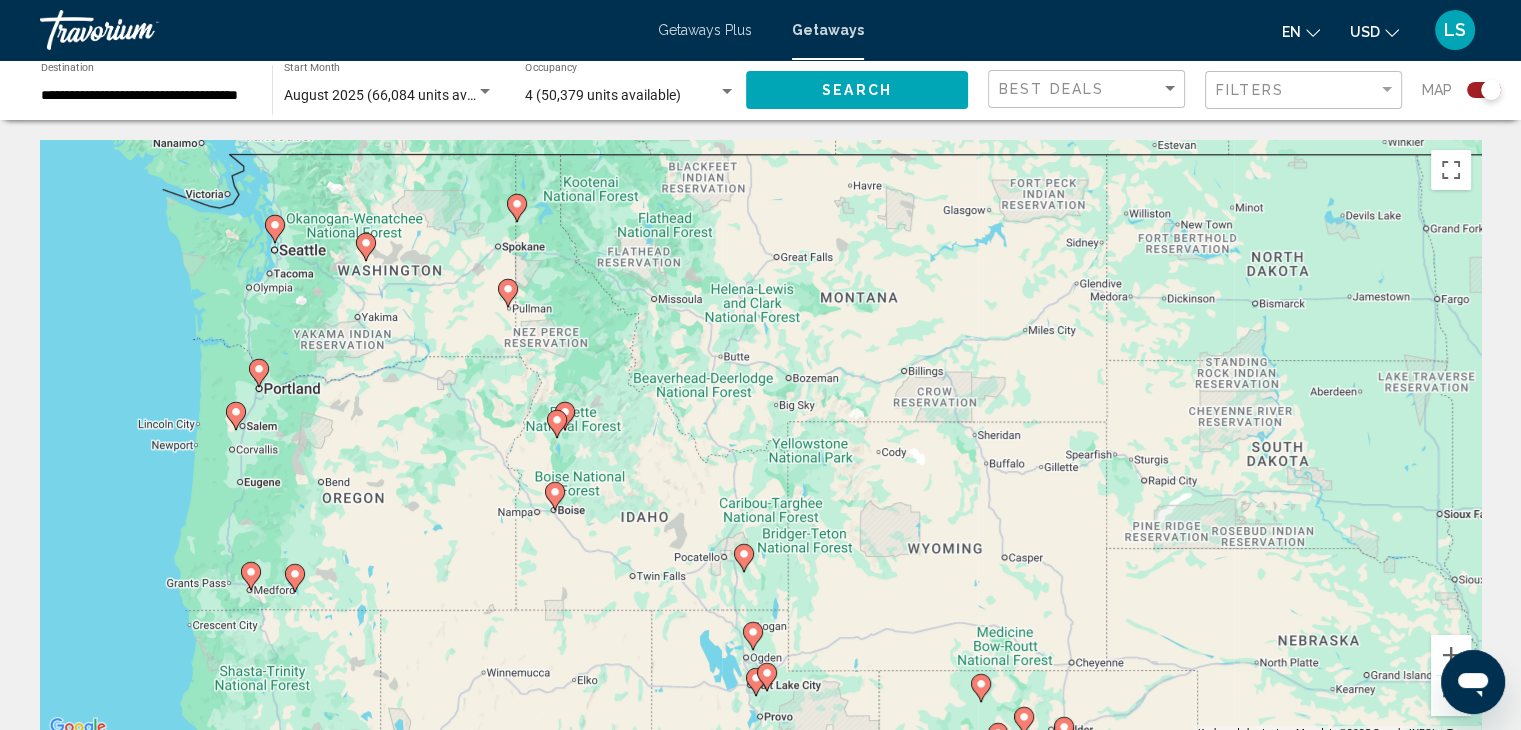click 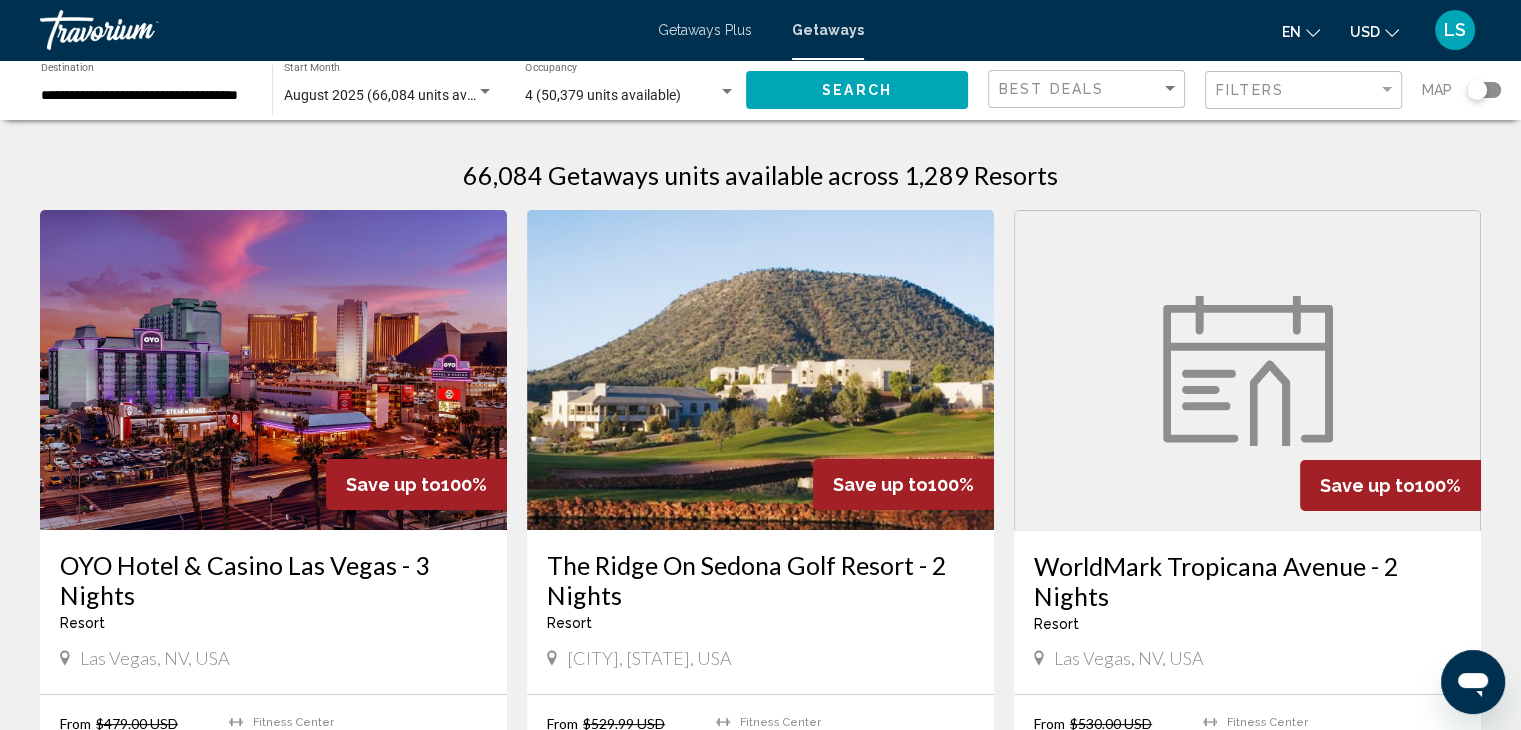 click 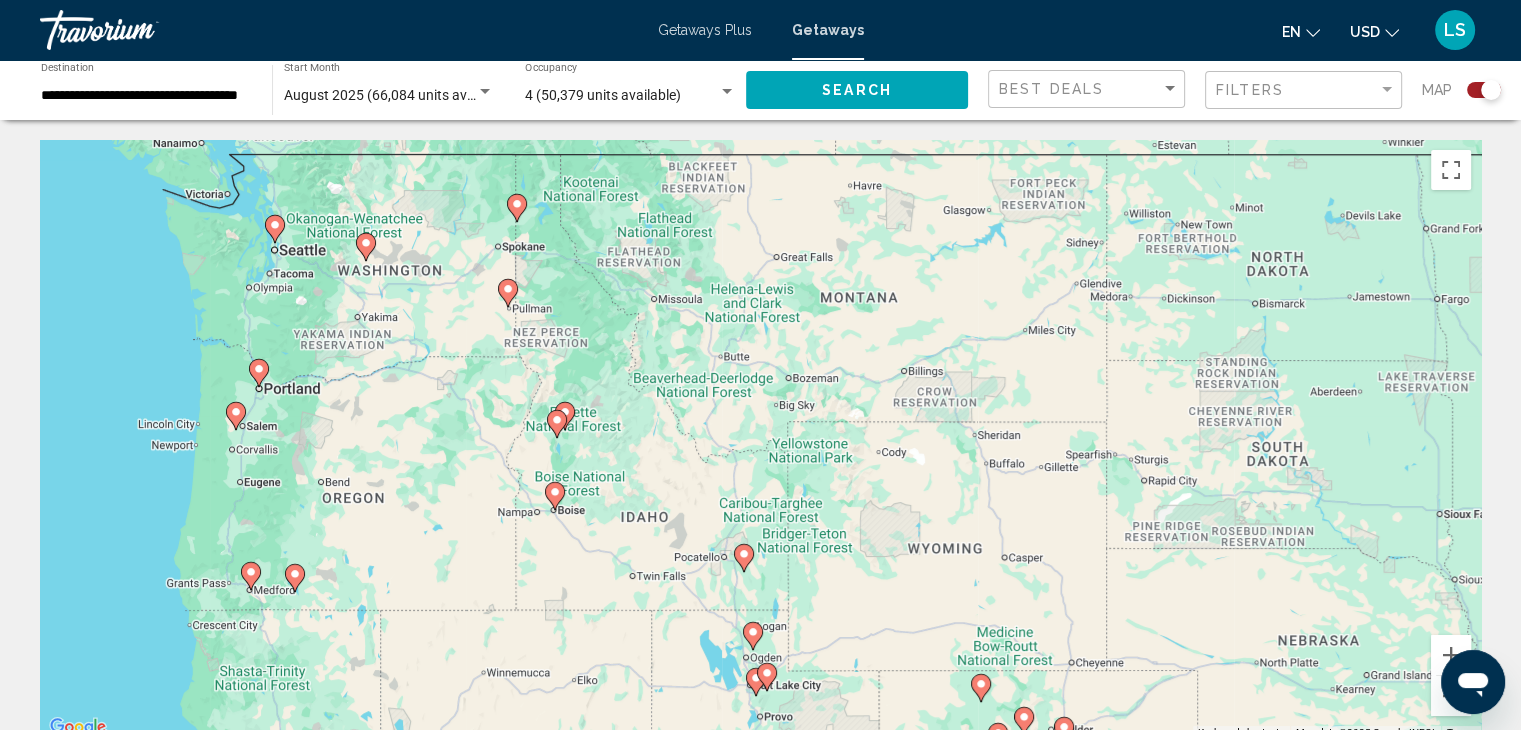 click 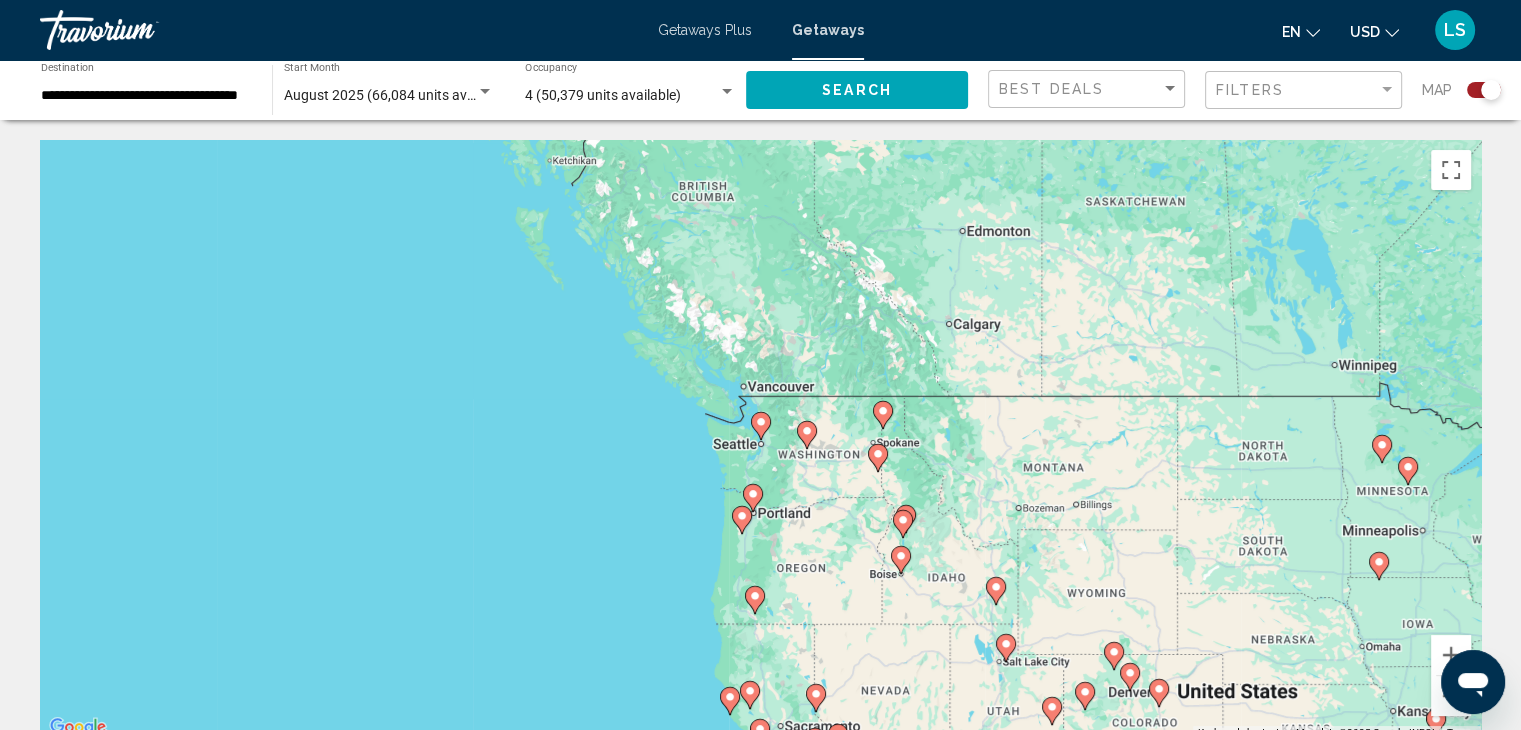 click on "To activate drag with keyboard, press Alt + Enter. Once in keyboard drag state, use the arrow keys to move the marker. To complete the drag, press the Enter key. To cancel, press Escape." at bounding box center (760, 440) 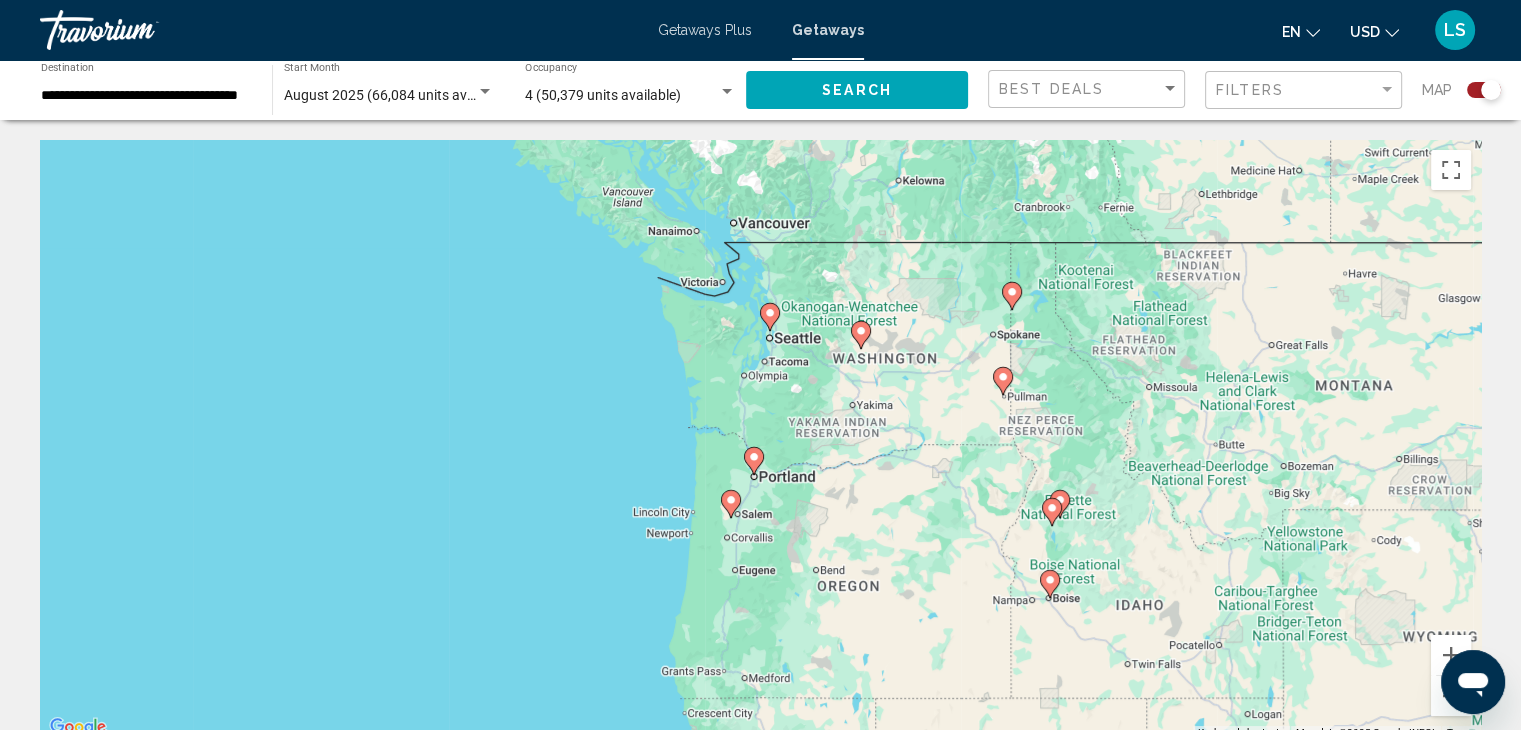 drag, startPoint x: 806, startPoint y: 510, endPoint x: 889, endPoint y: 285, distance: 239.82077 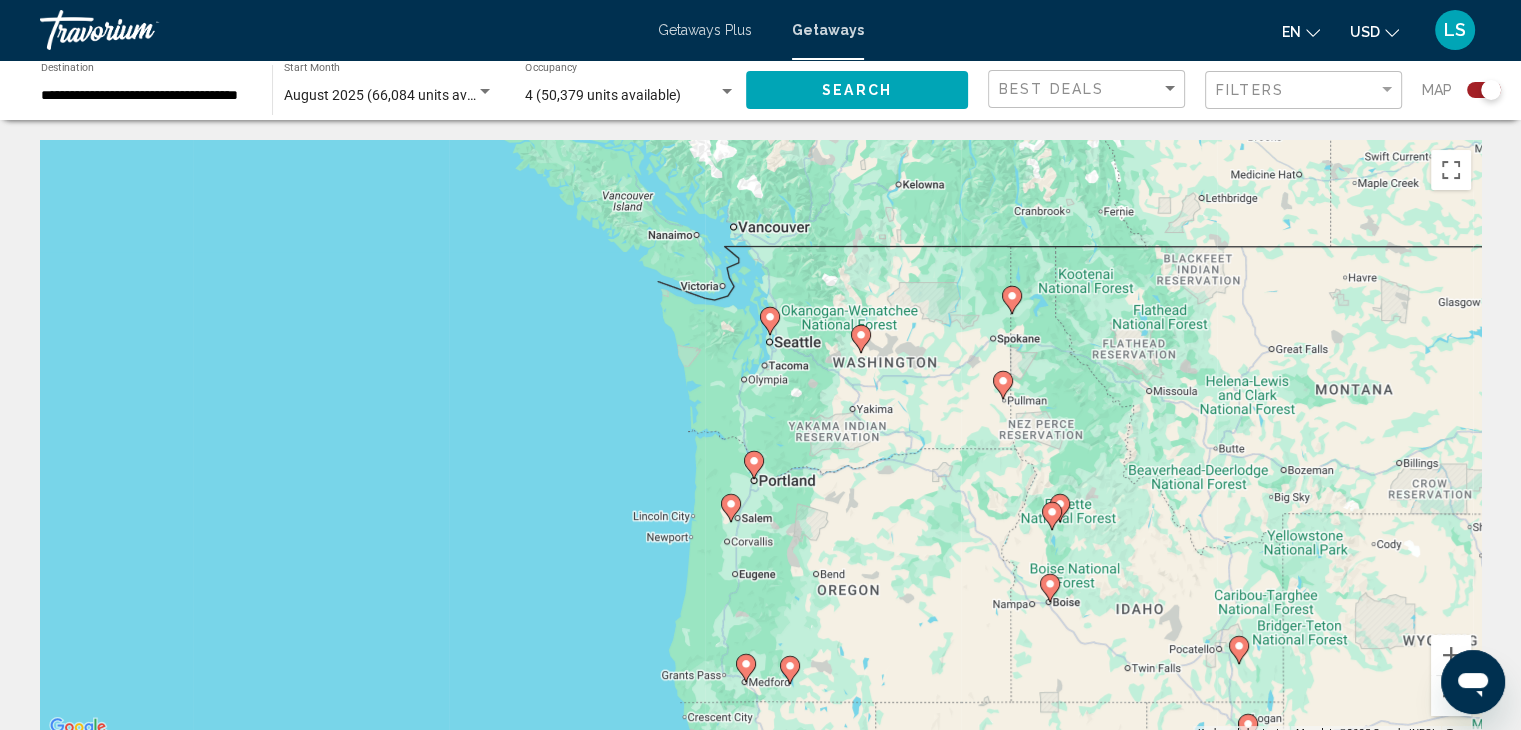 click on "To activate drag with keyboard, press Alt + Enter. Once in keyboard drag state, use the arrow keys to move the marker. To complete the drag, press the Enter key. To cancel, press Escape." at bounding box center (760, 440) 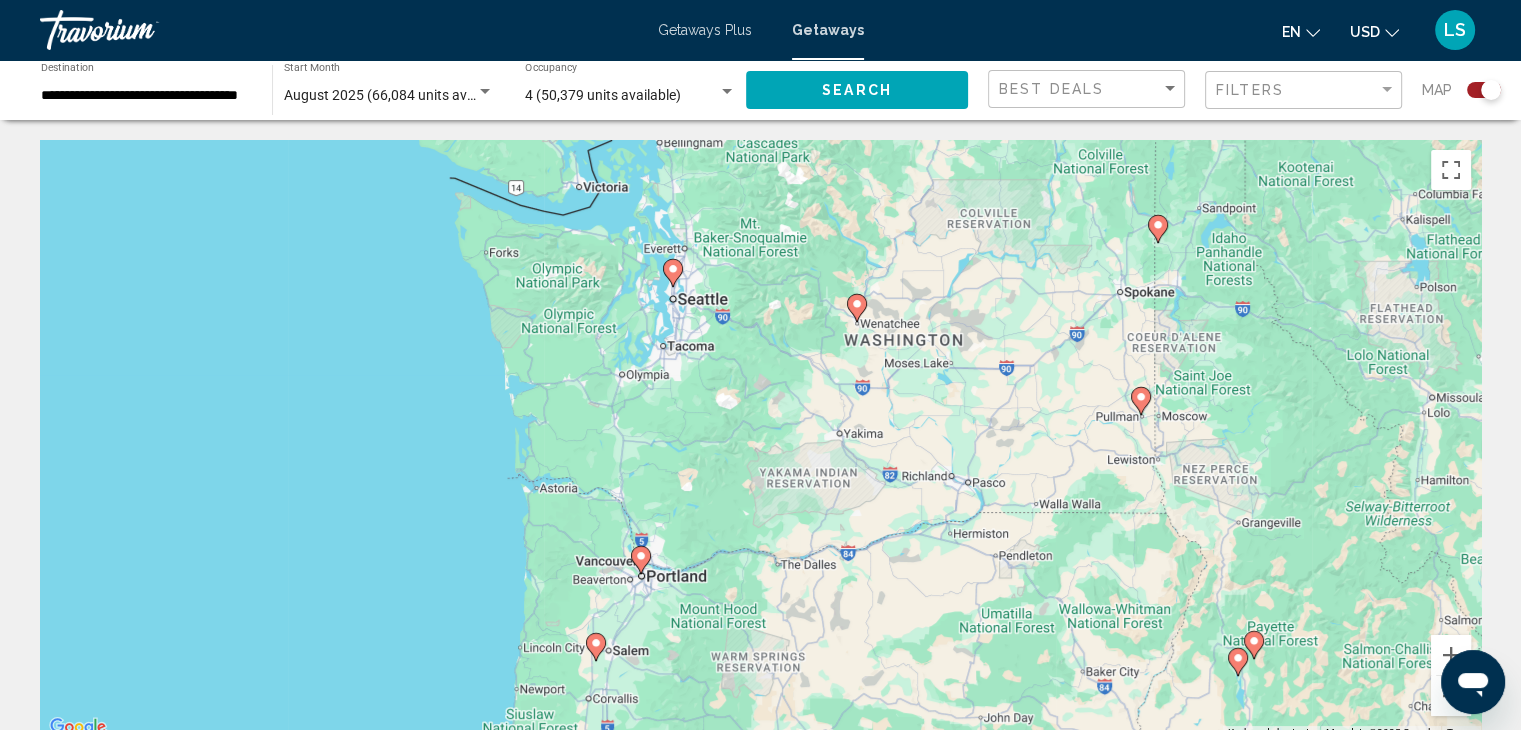 drag, startPoint x: 920, startPoint y: 541, endPoint x: 922, endPoint y: 413, distance: 128.01562 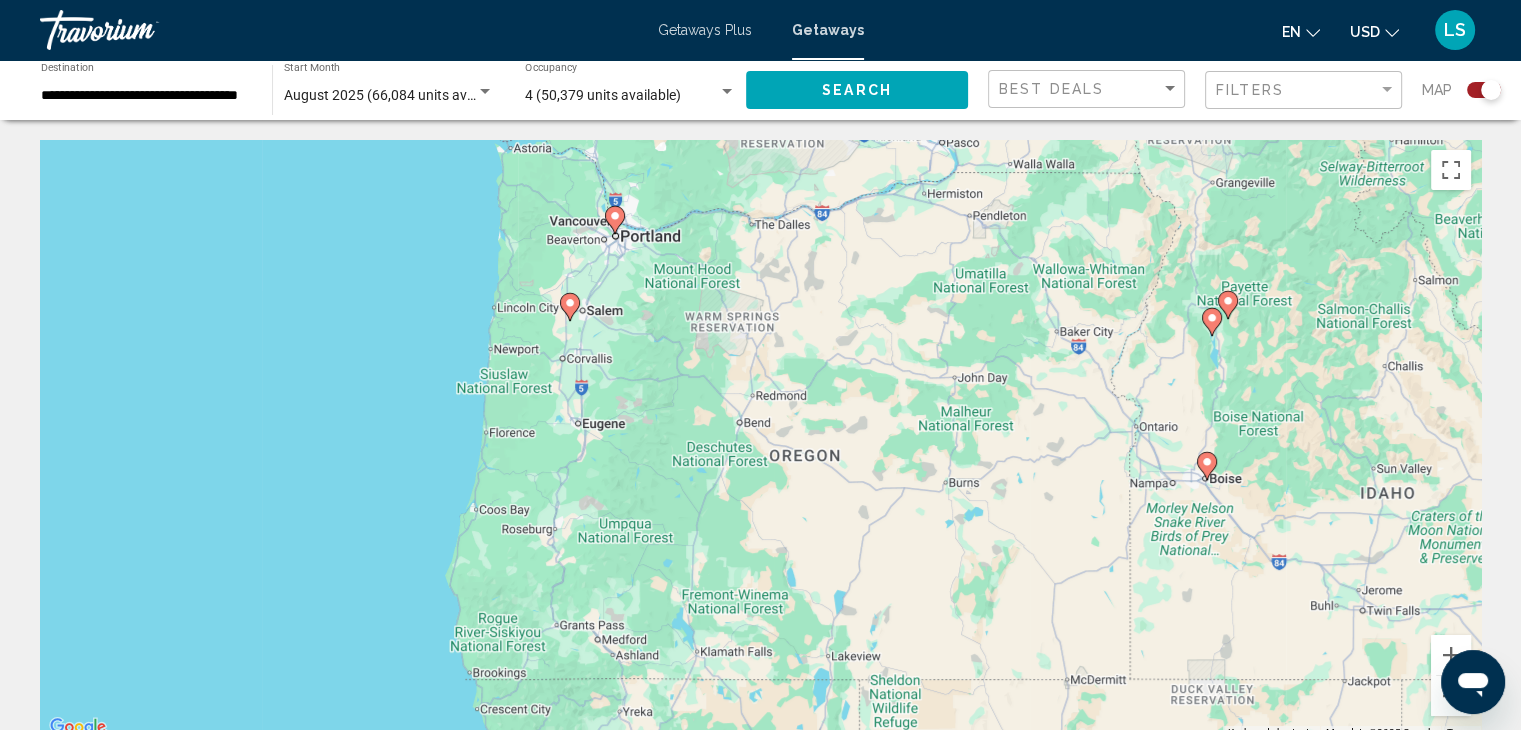 drag, startPoint x: 892, startPoint y: 573, endPoint x: 873, endPoint y: 231, distance: 342.52737 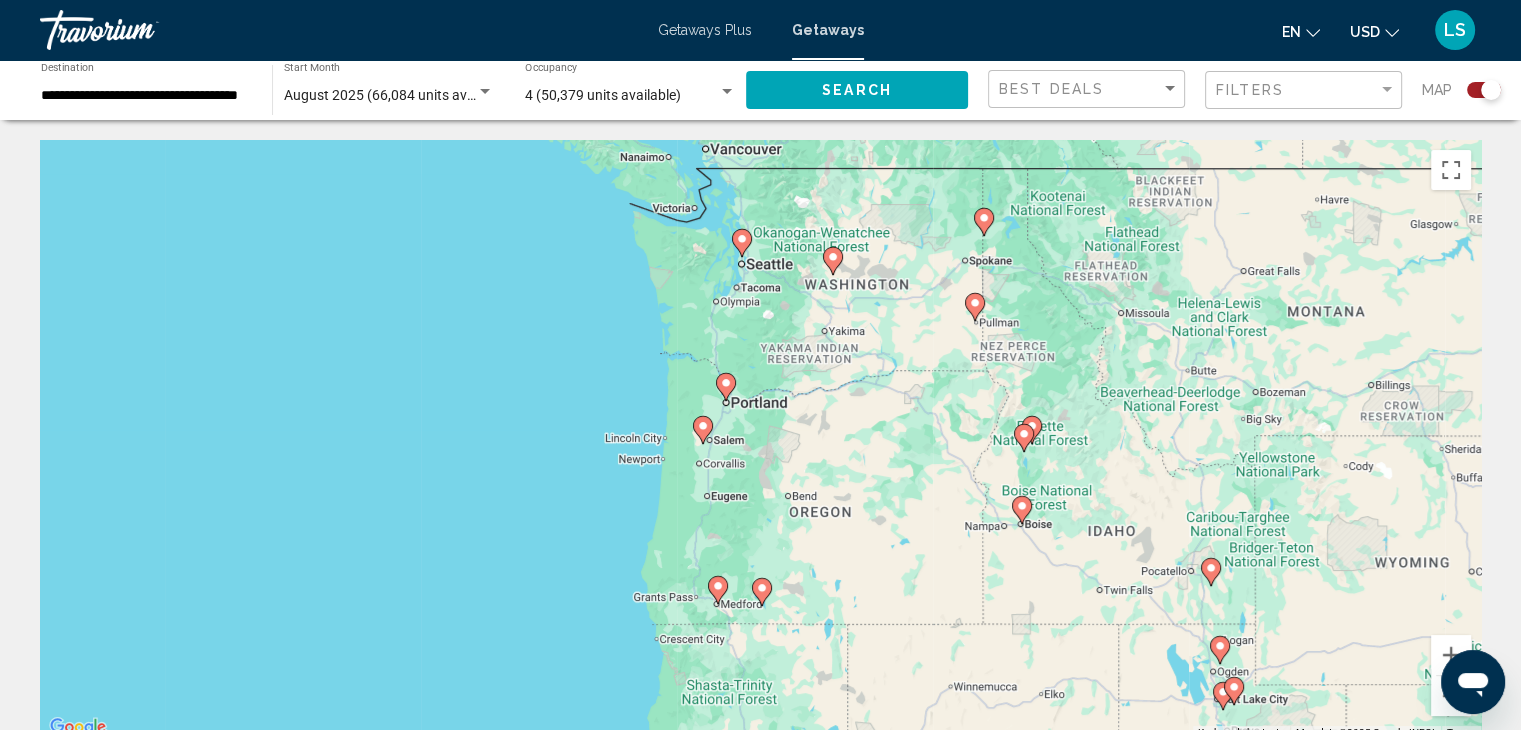 drag, startPoint x: 872, startPoint y: 293, endPoint x: 845, endPoint y: 473, distance: 182.01373 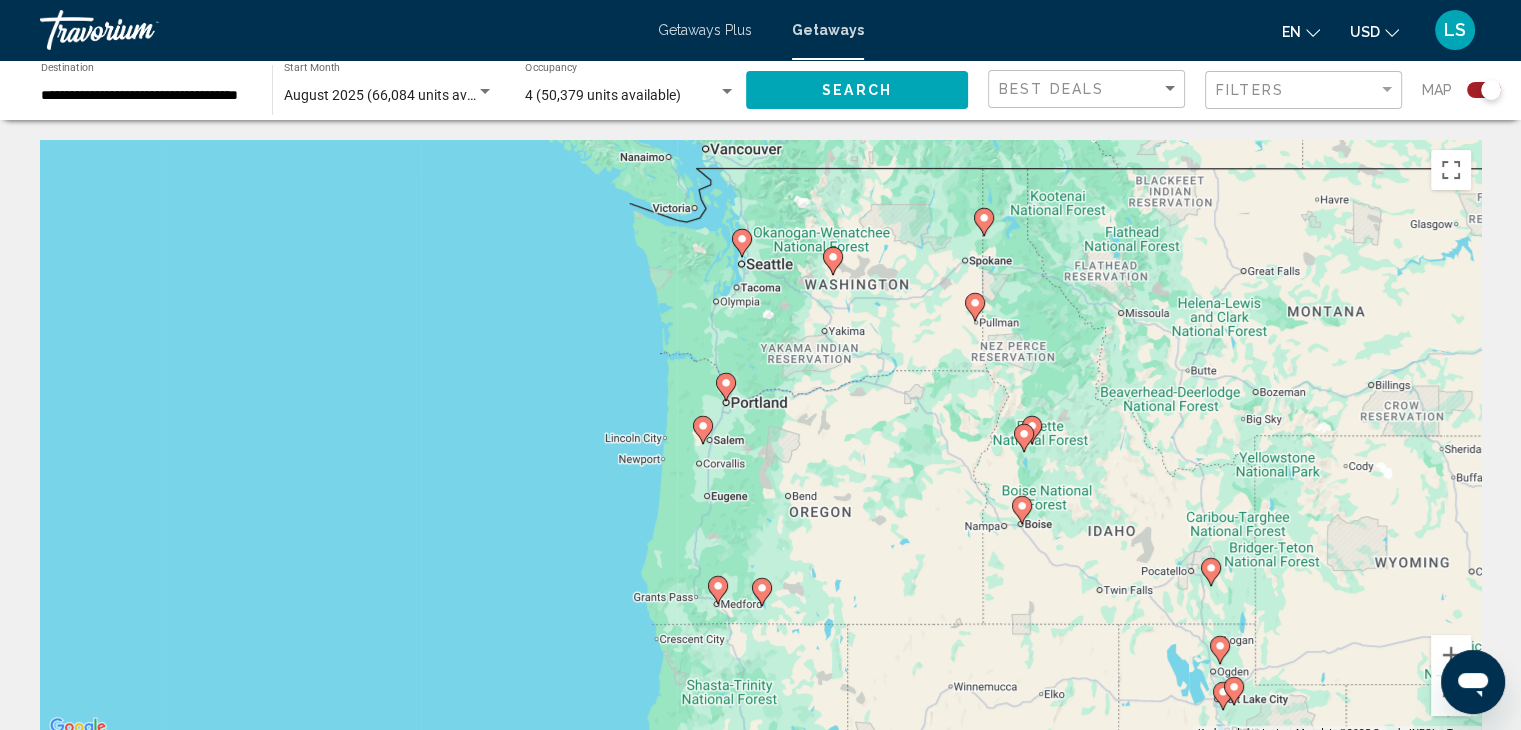 click 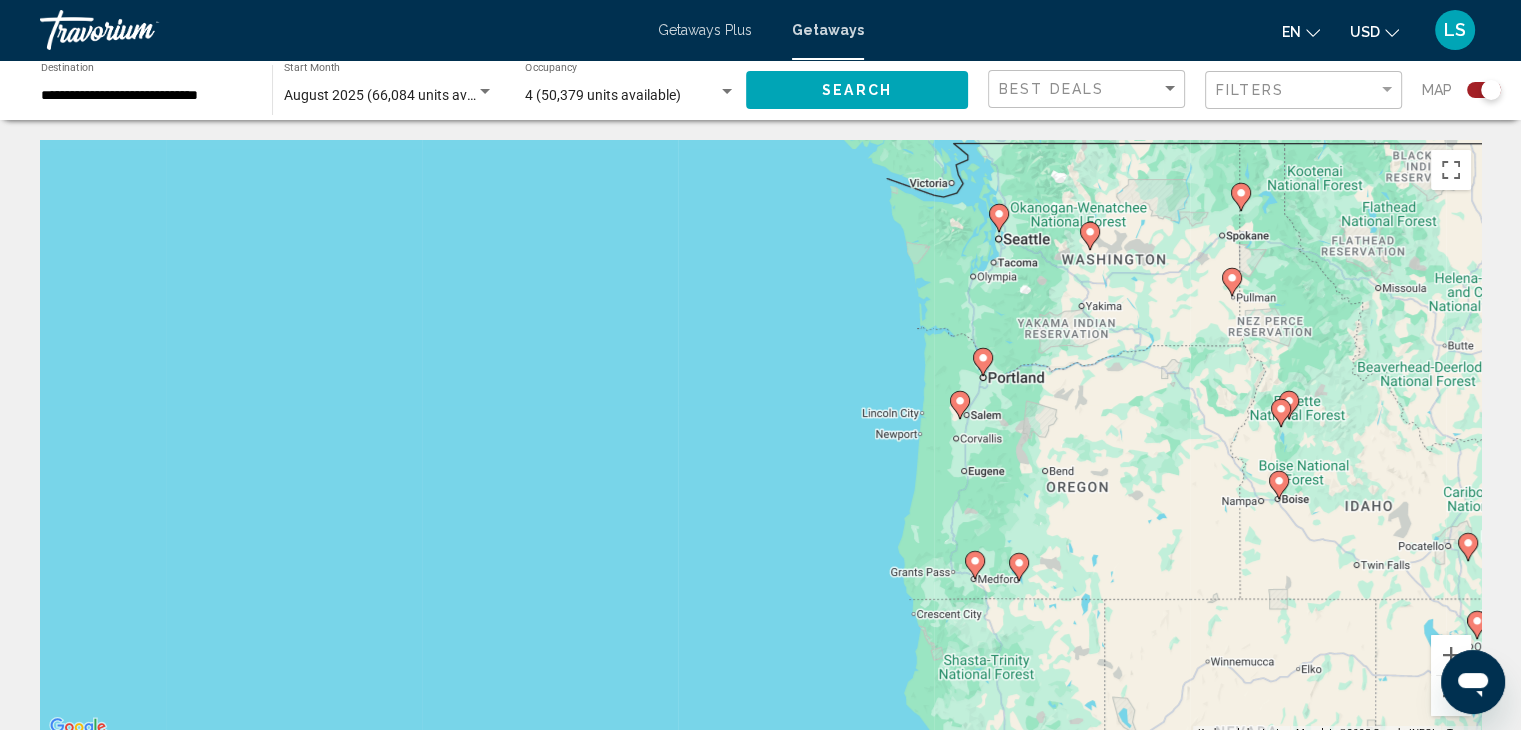 click 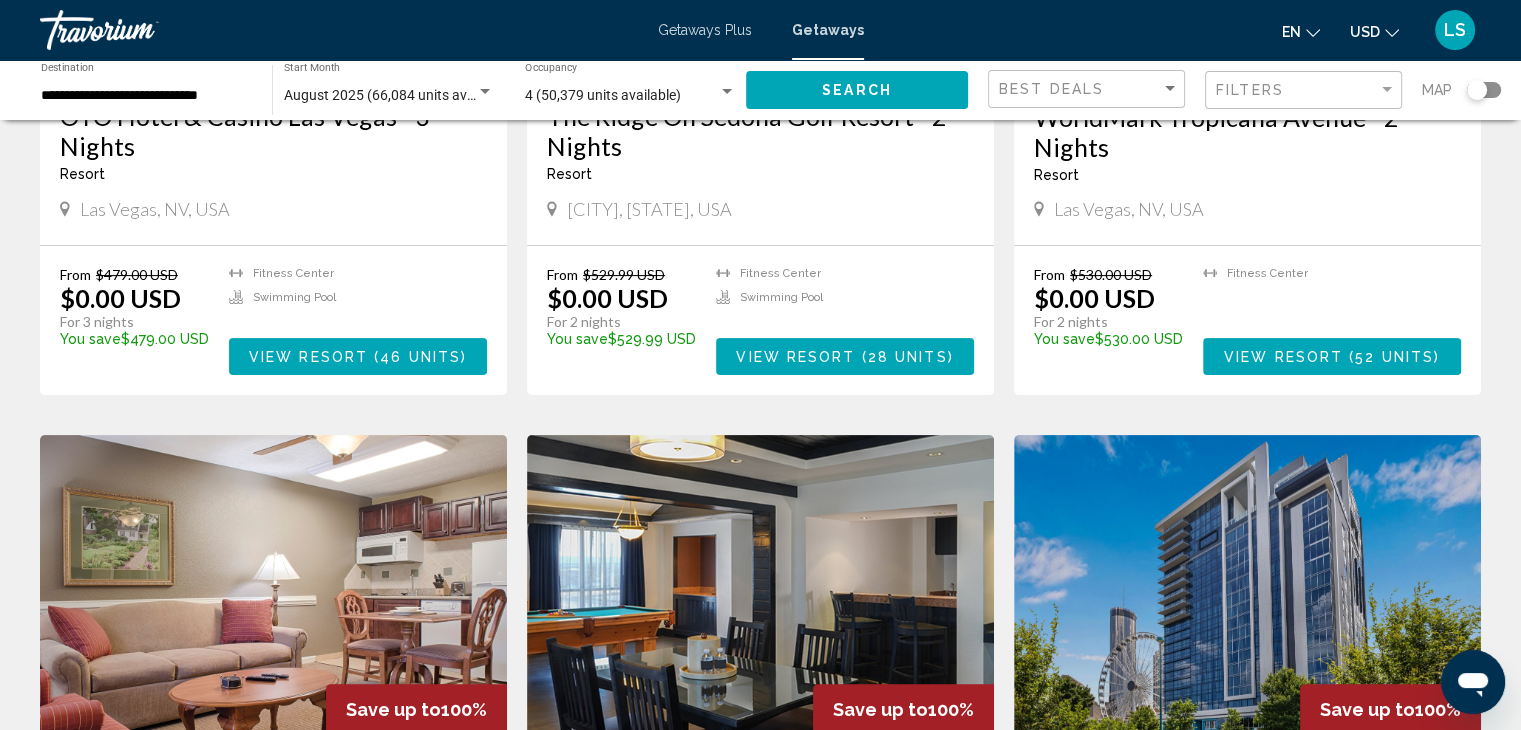 scroll, scrollTop: 0, scrollLeft: 0, axis: both 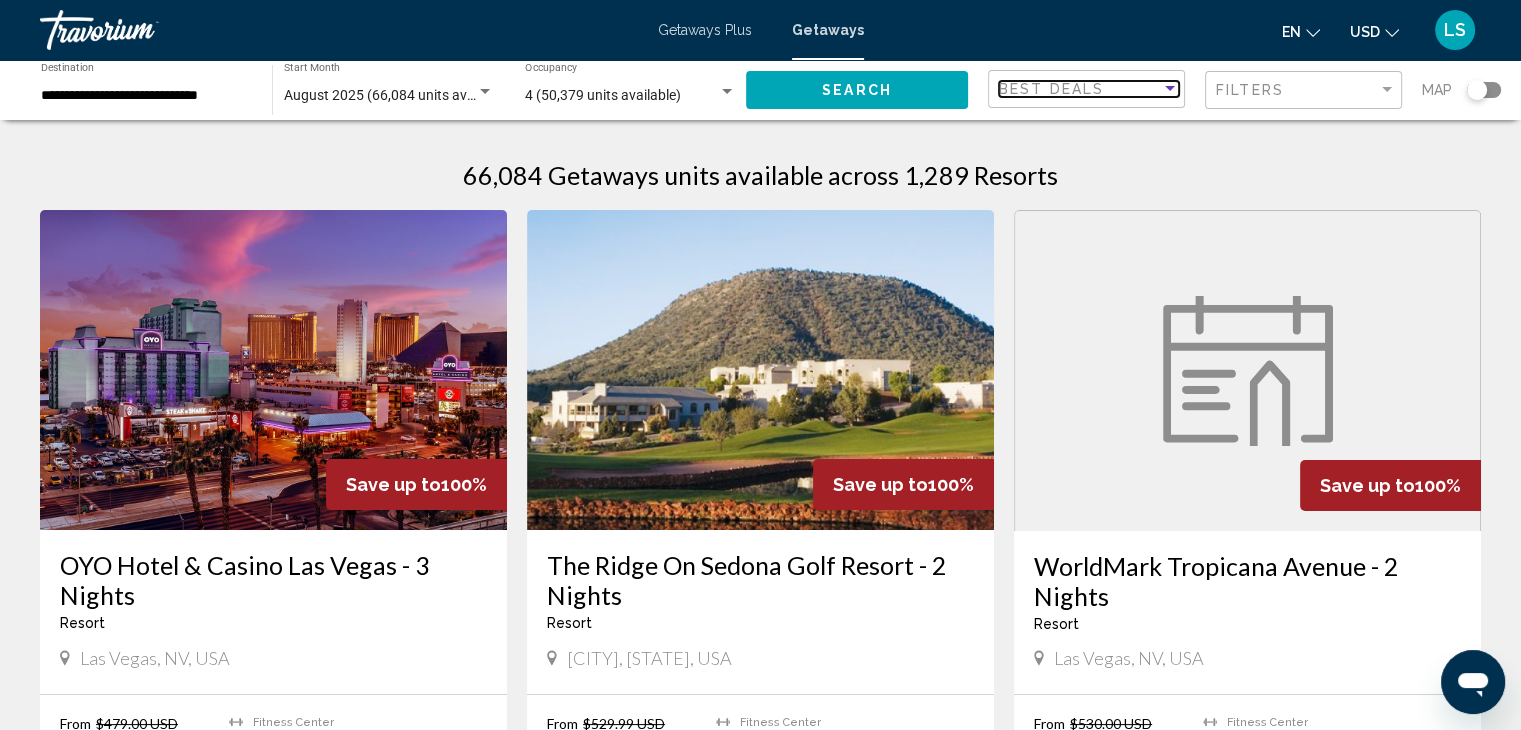 click on "Best Deals" at bounding box center (1080, 89) 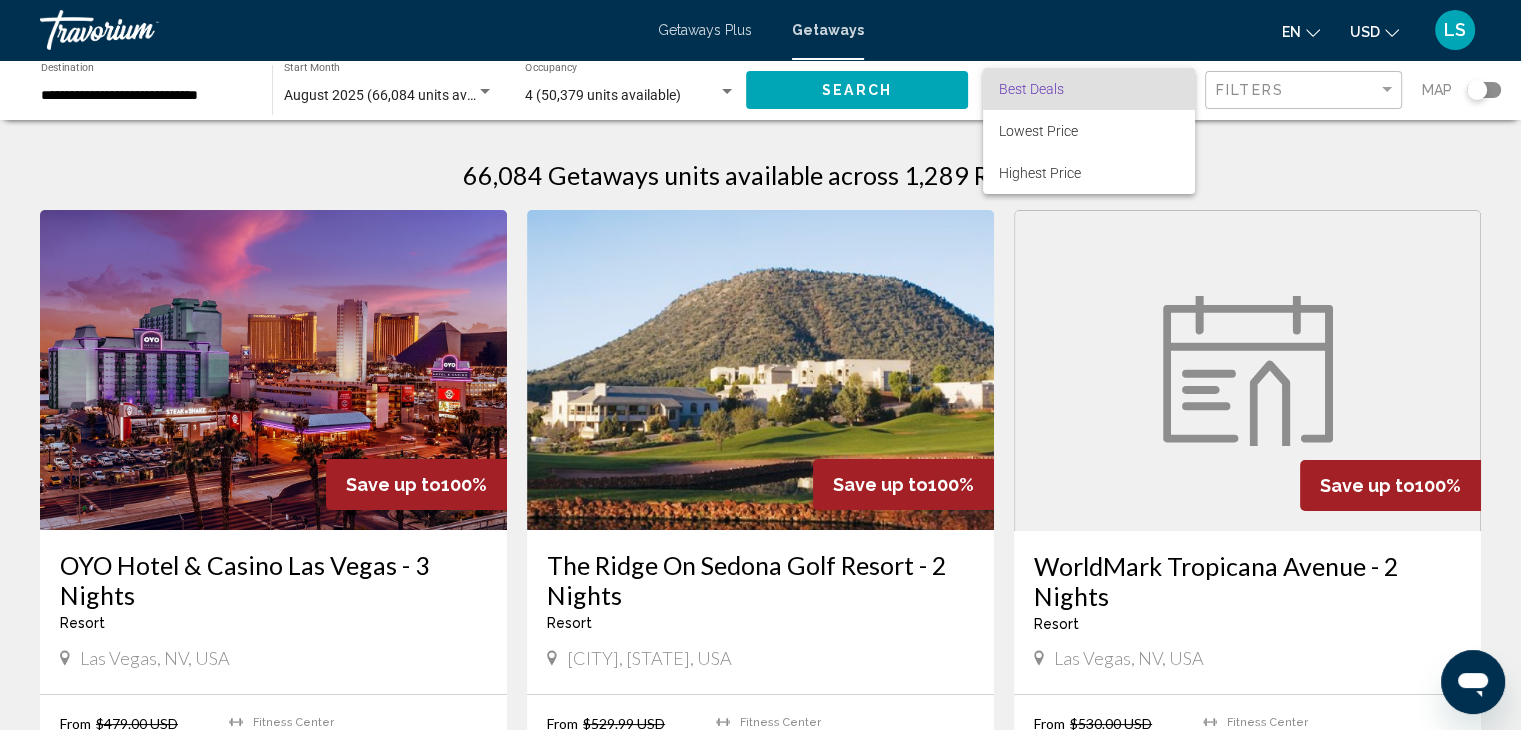 click at bounding box center [760, 365] 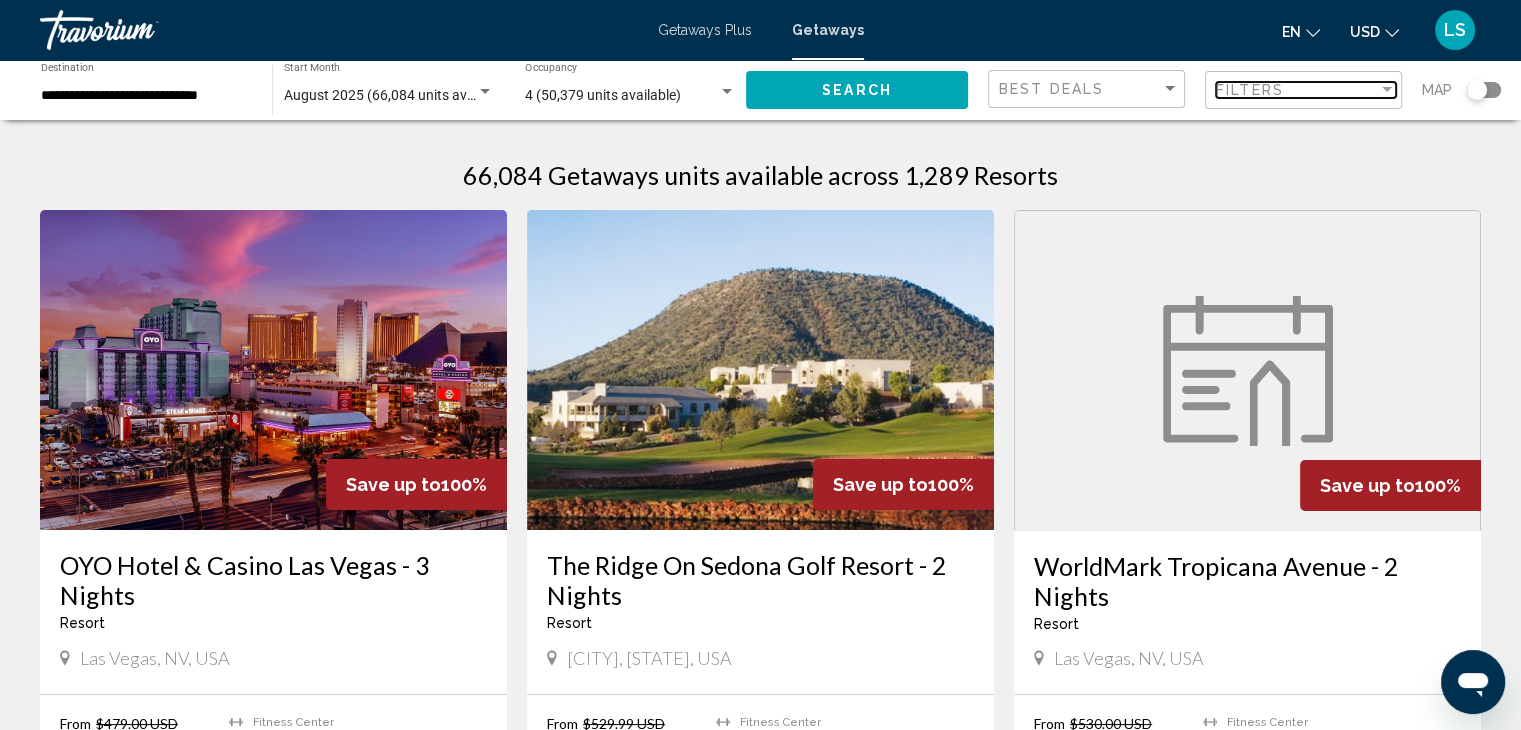 click on "Filters" at bounding box center (1297, 90) 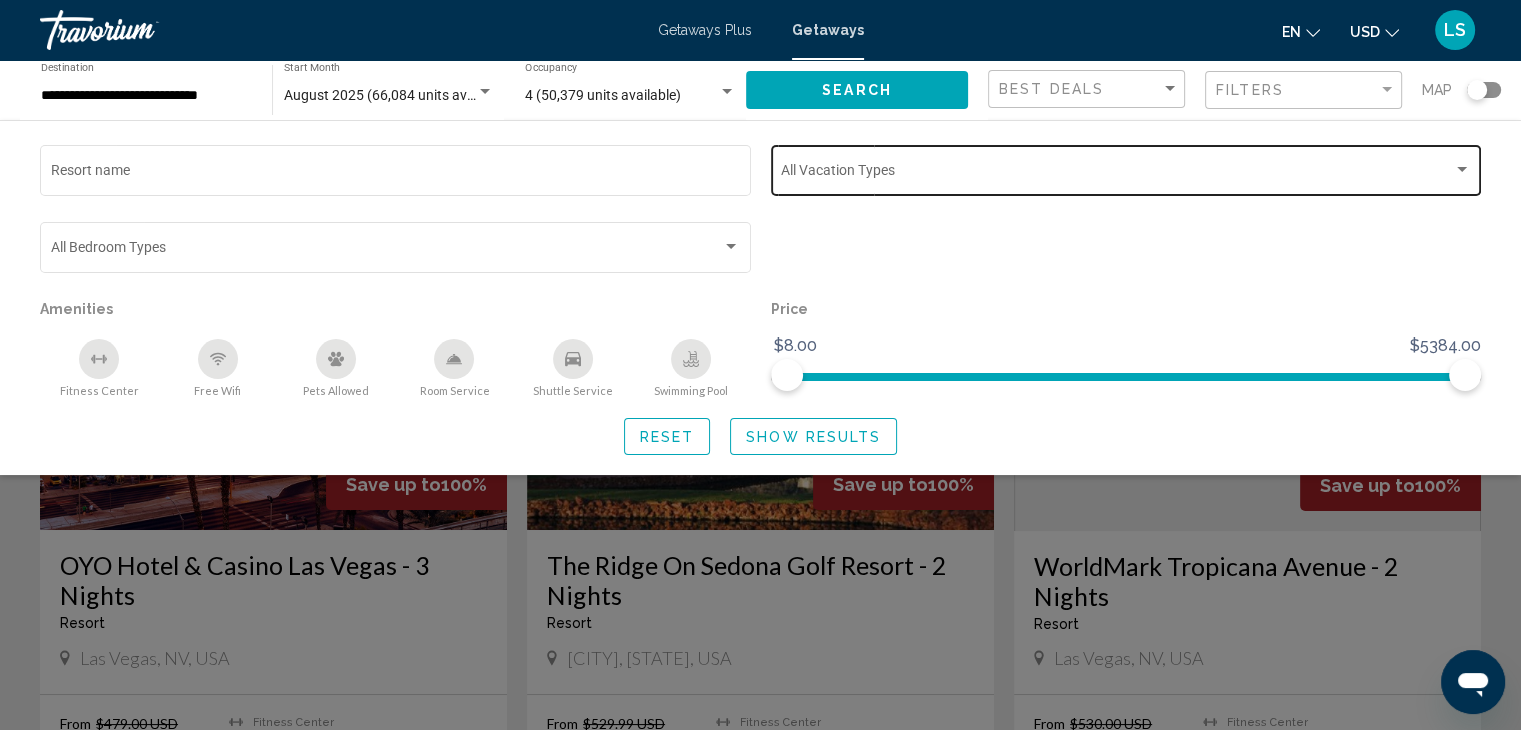click at bounding box center [1117, 174] 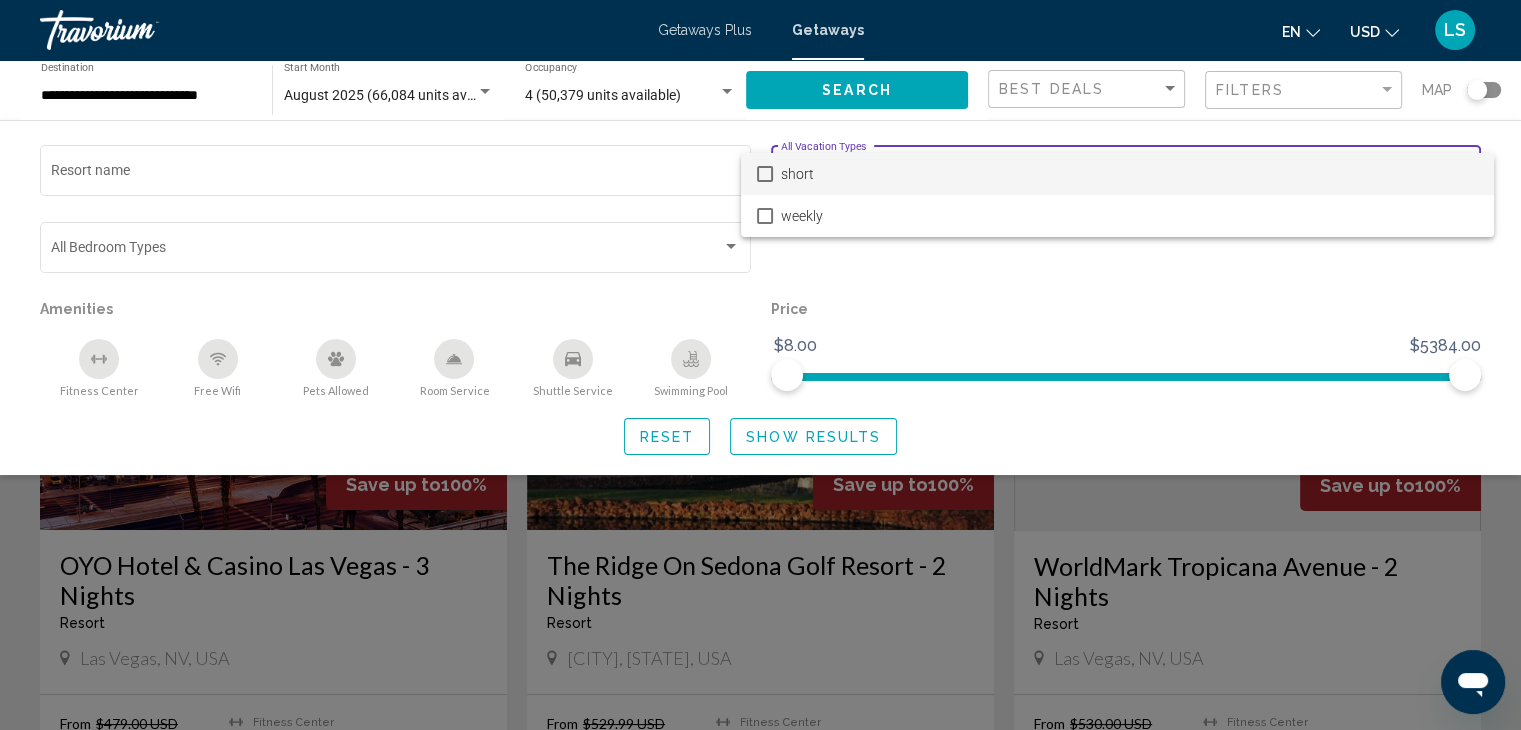 click at bounding box center [760, 365] 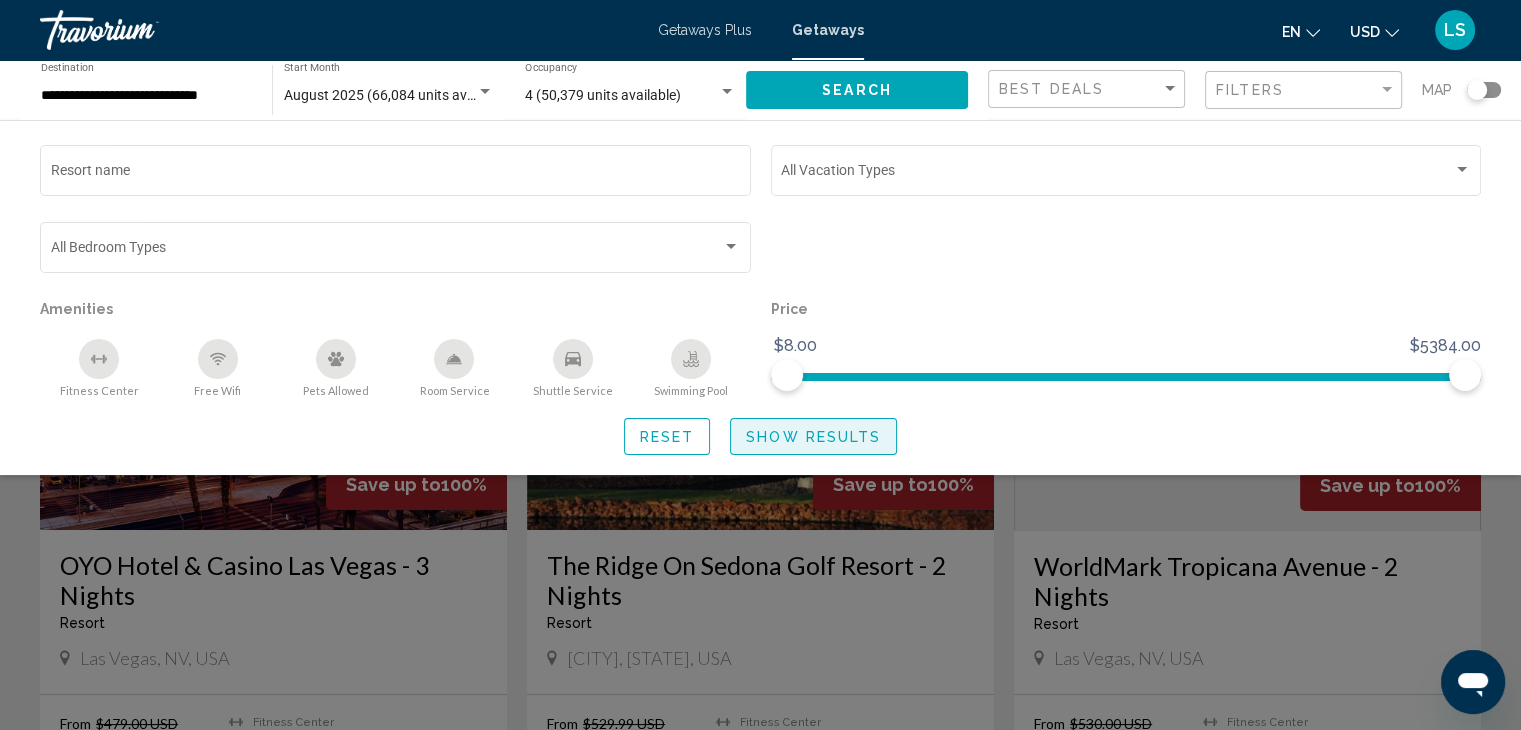 click on "Show Results" 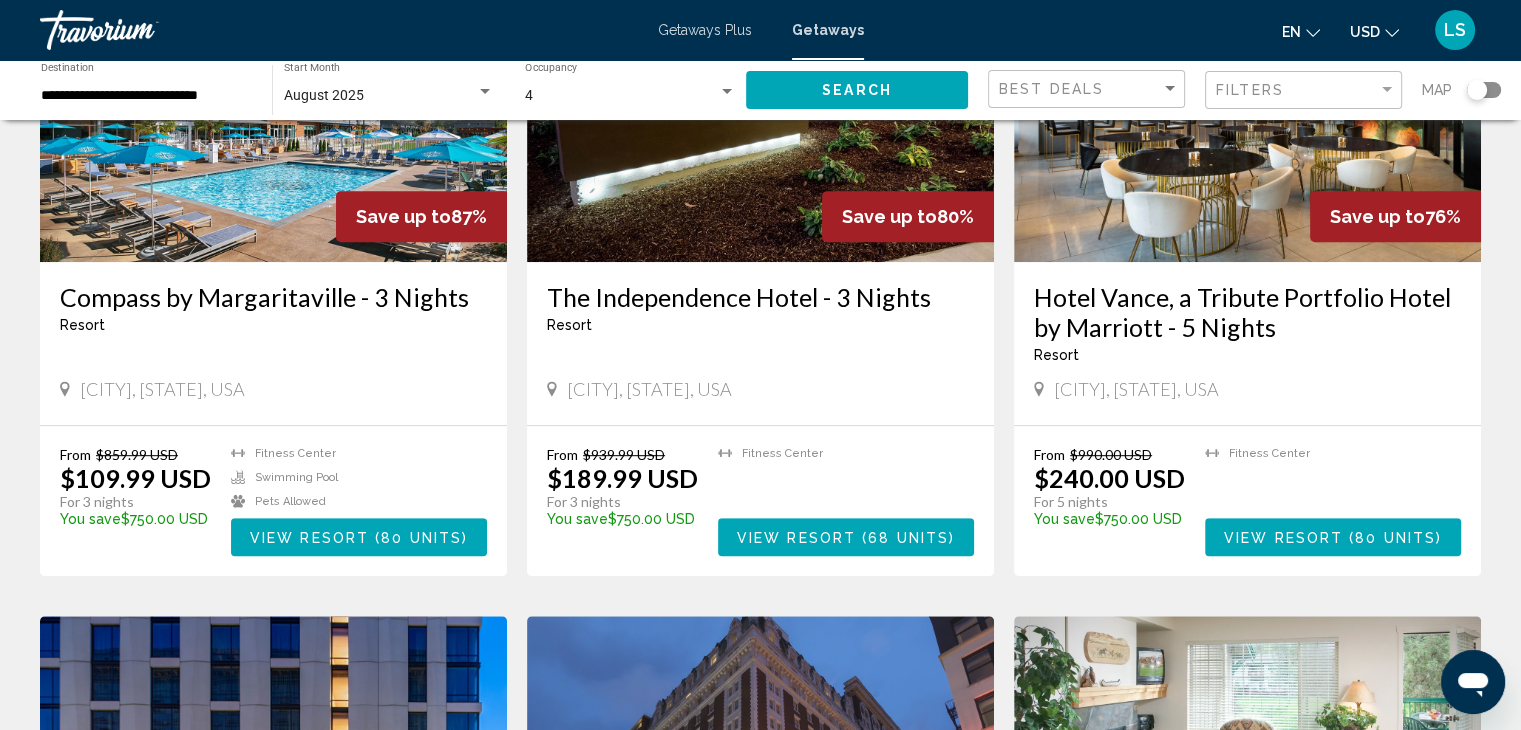scroll, scrollTop: 944, scrollLeft: 0, axis: vertical 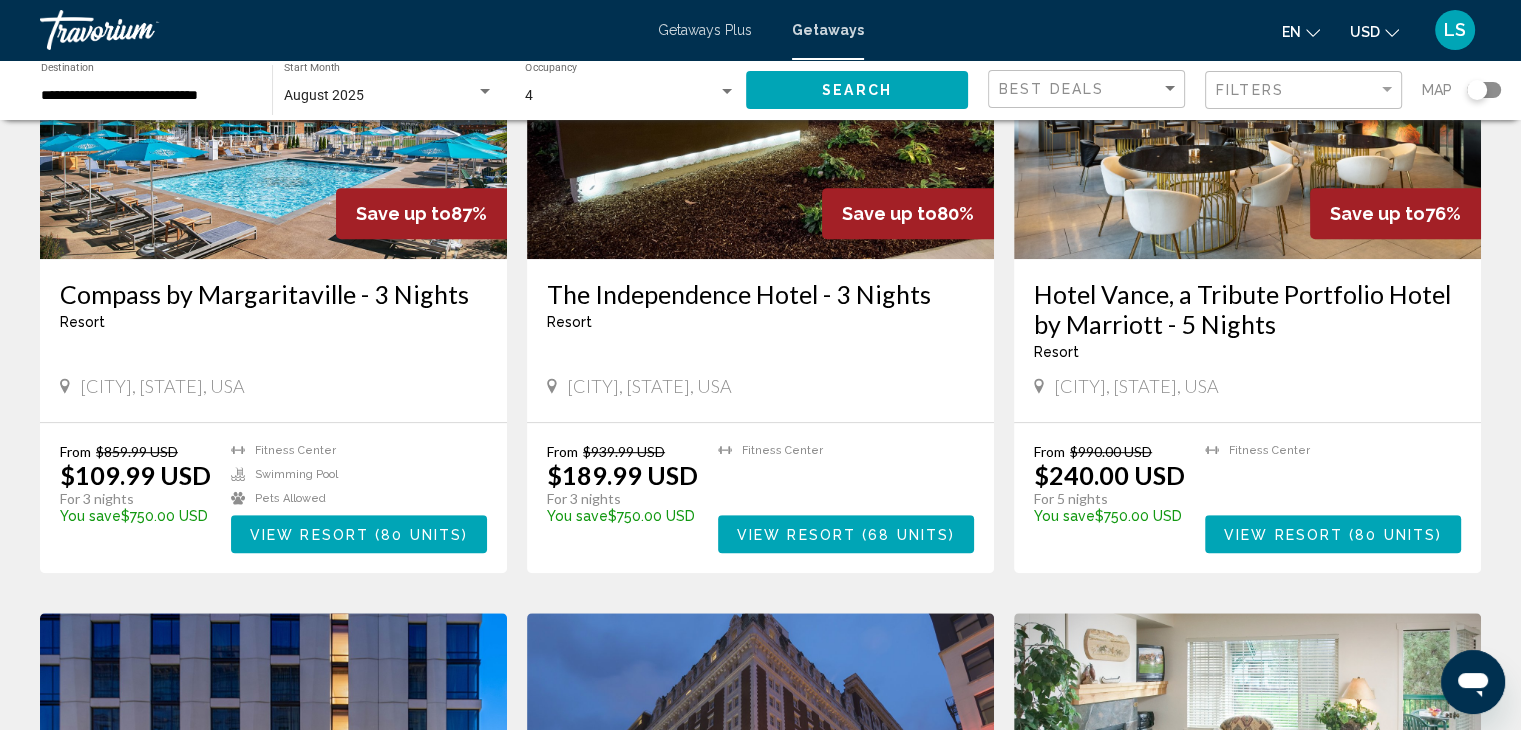 click on "View Resort" at bounding box center [796, 535] 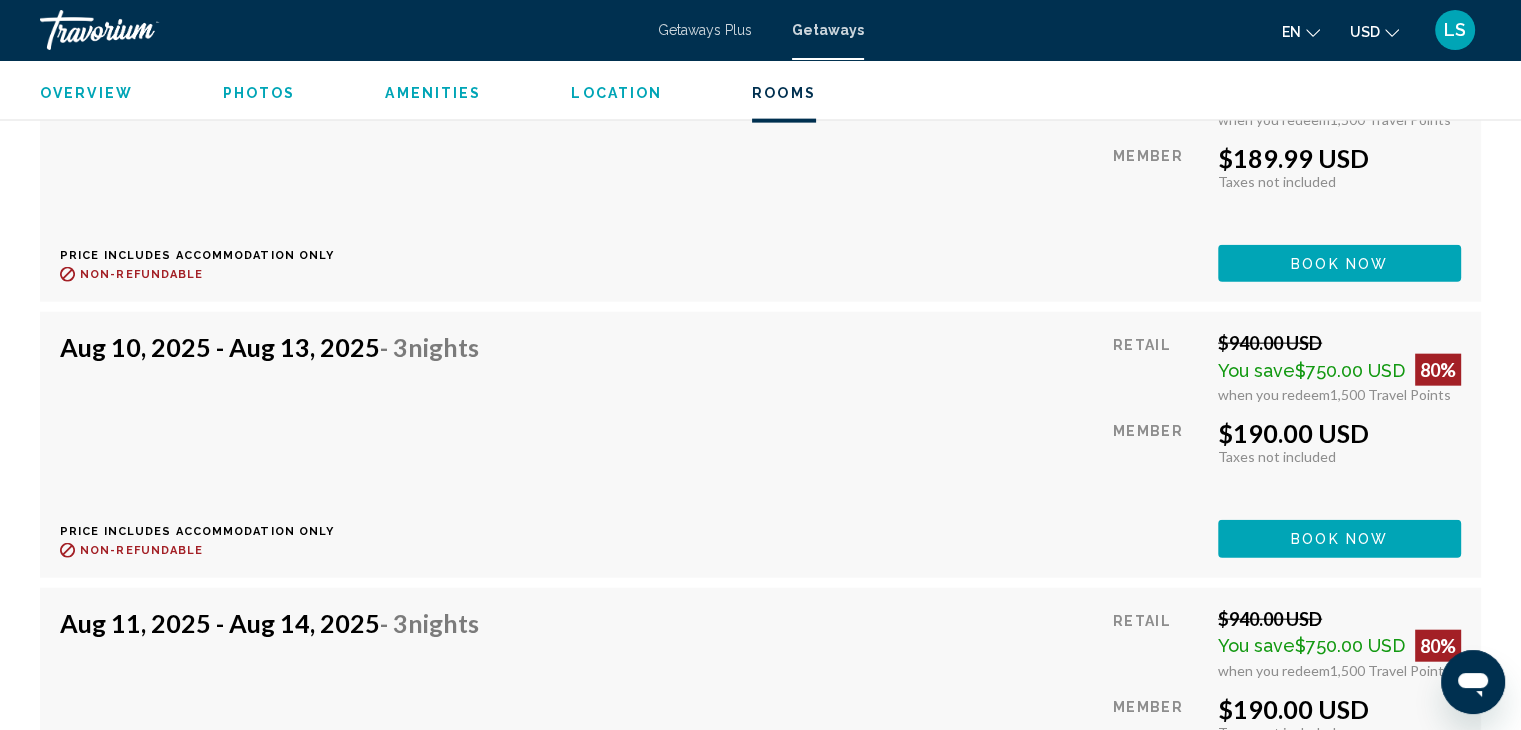 scroll, scrollTop: 4901, scrollLeft: 0, axis: vertical 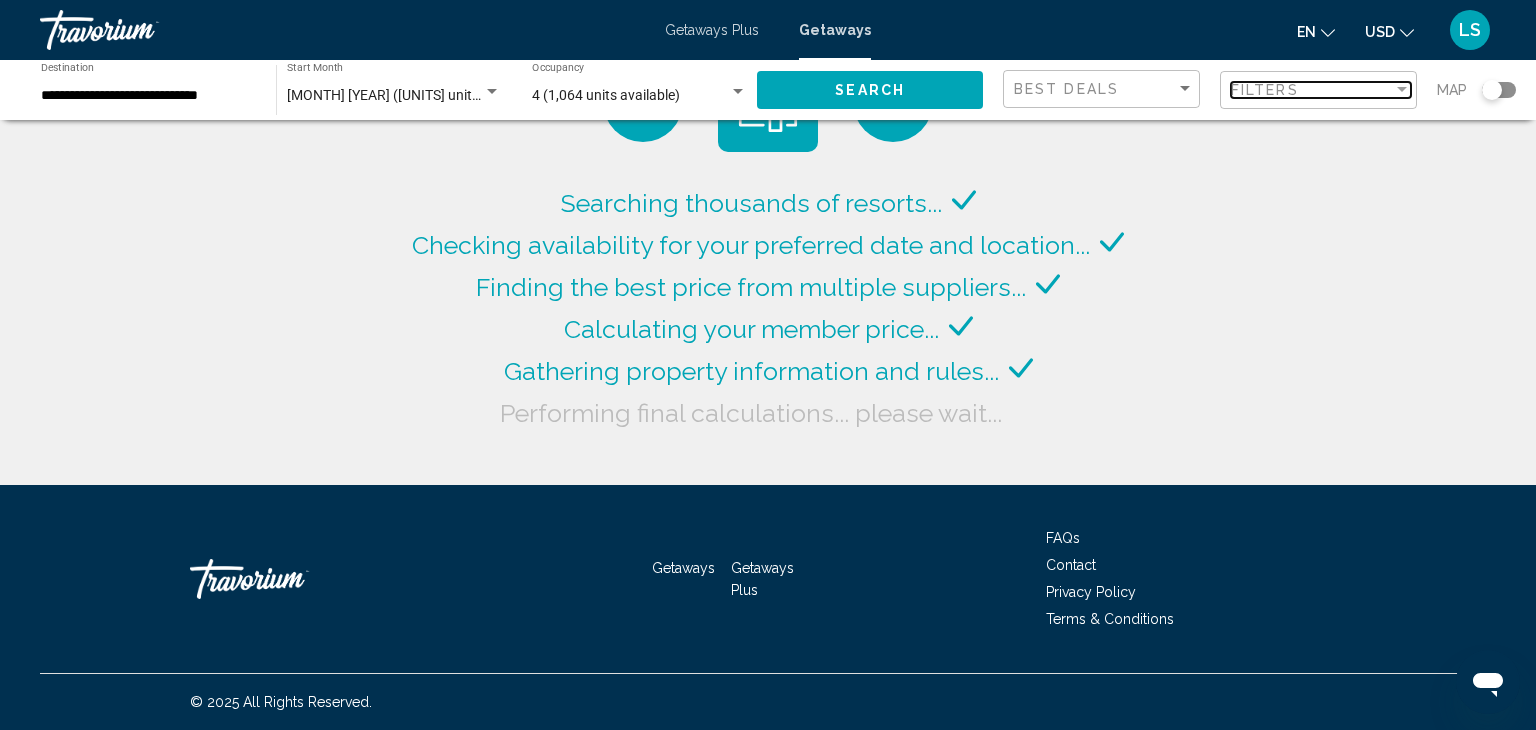 click on "Filters" at bounding box center (1312, 90) 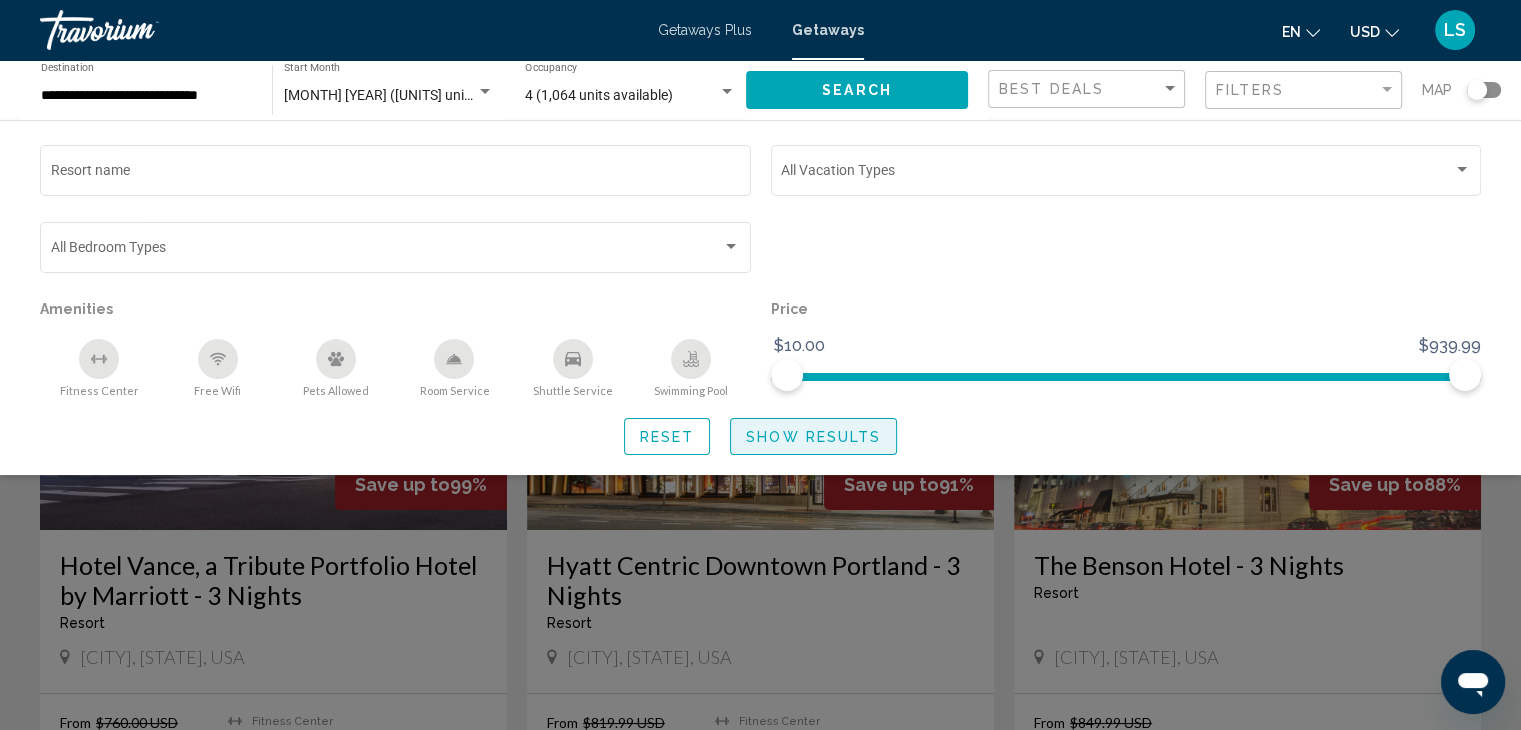 click on "Show Results" 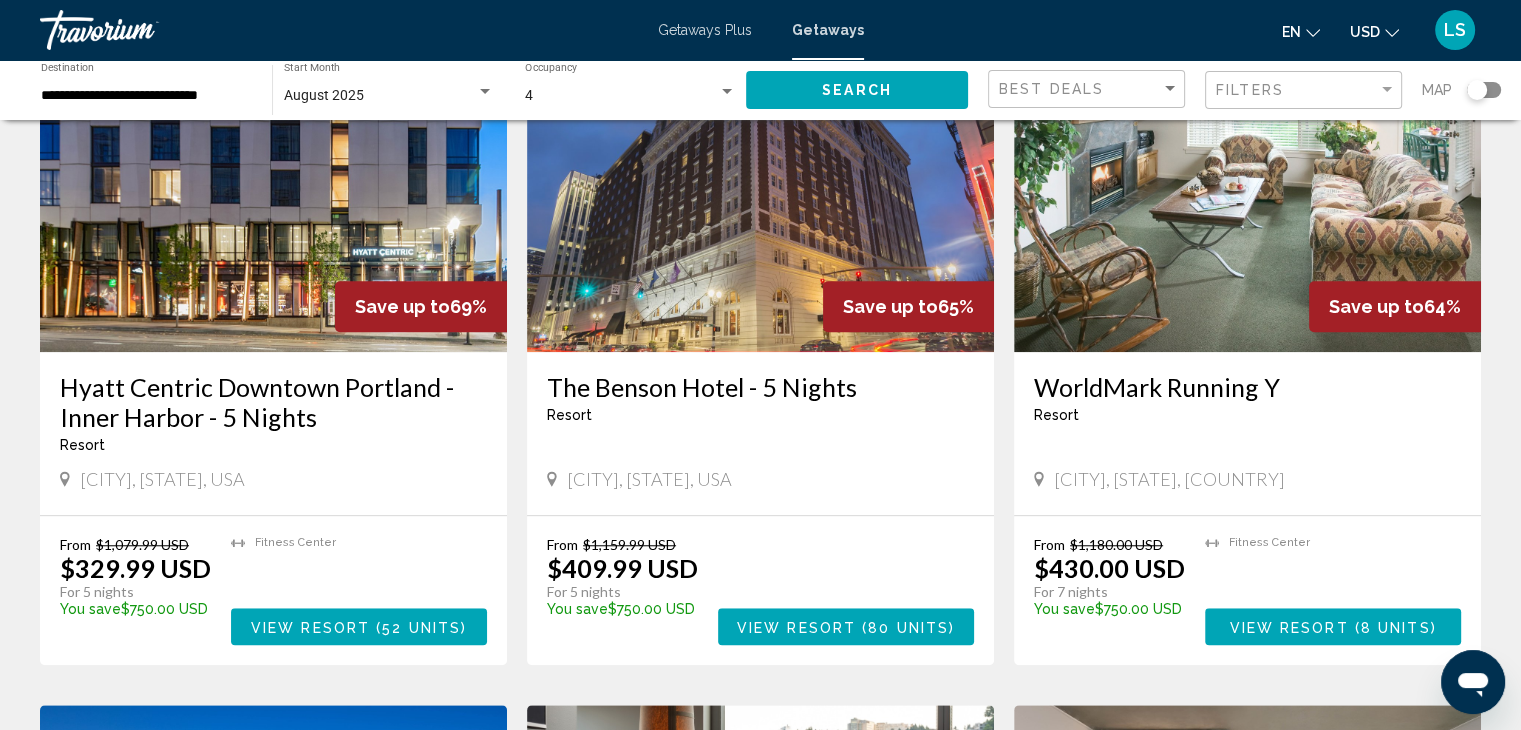 scroll, scrollTop: 1529, scrollLeft: 0, axis: vertical 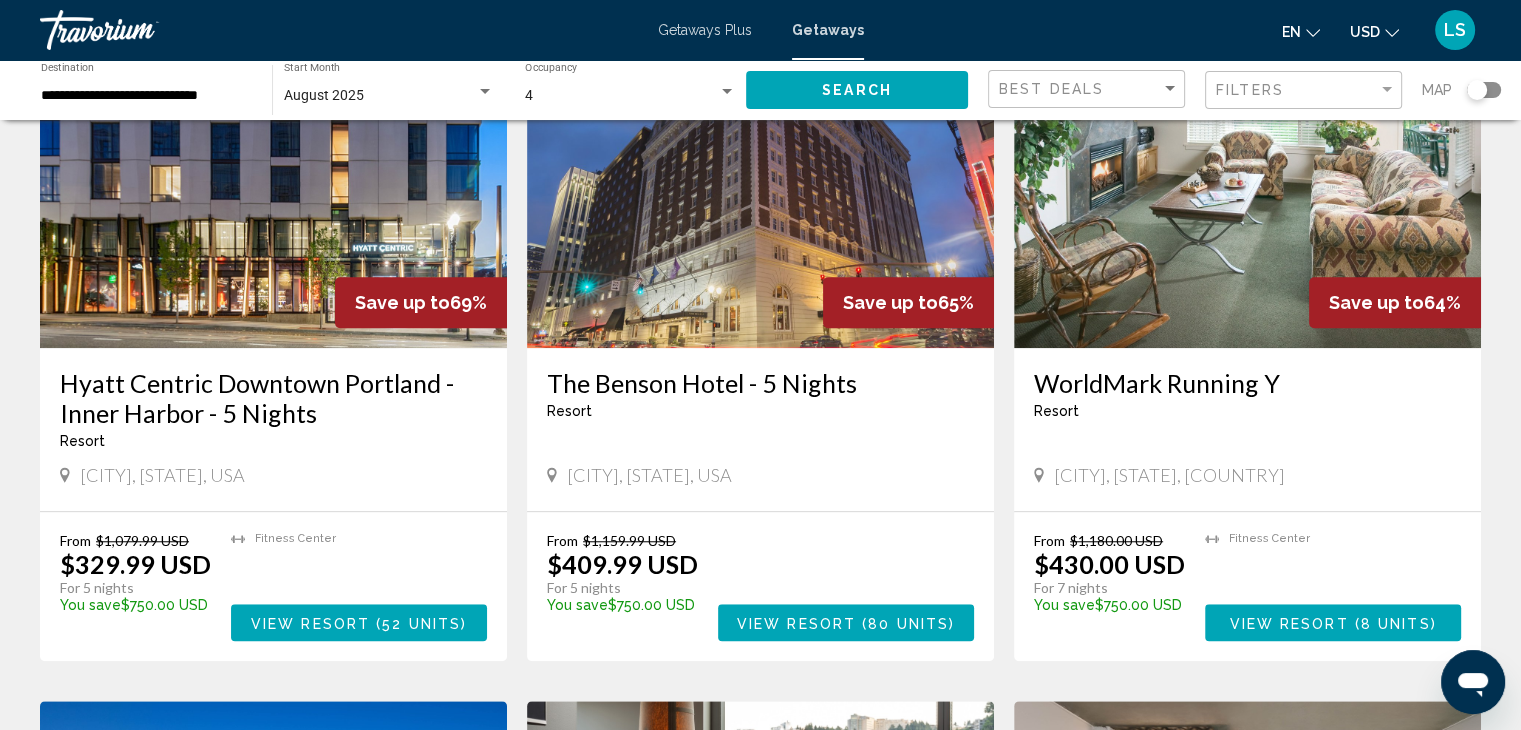 click on "View Resort" at bounding box center [1288, 623] 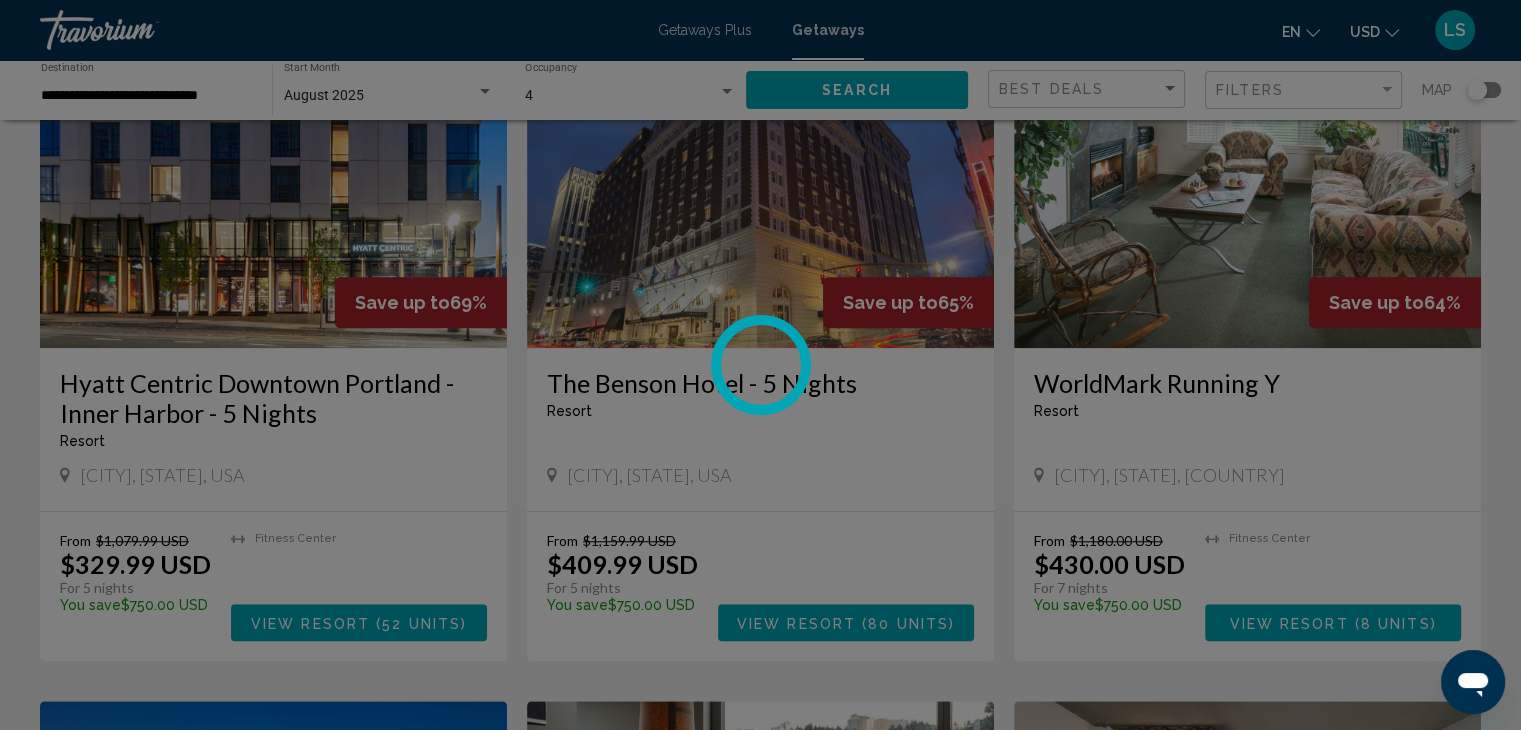 scroll, scrollTop: 0, scrollLeft: 0, axis: both 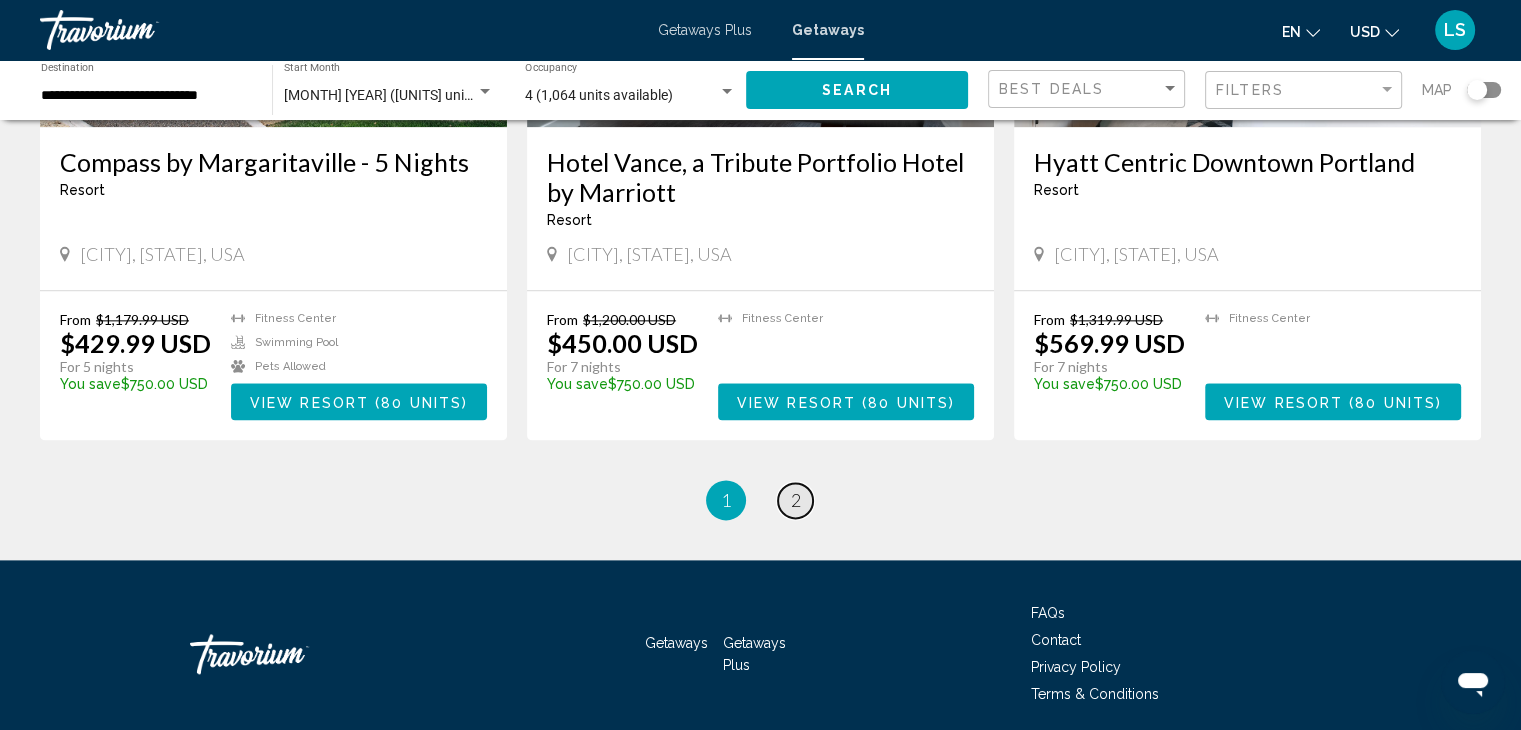 click on "page  2" at bounding box center (795, 500) 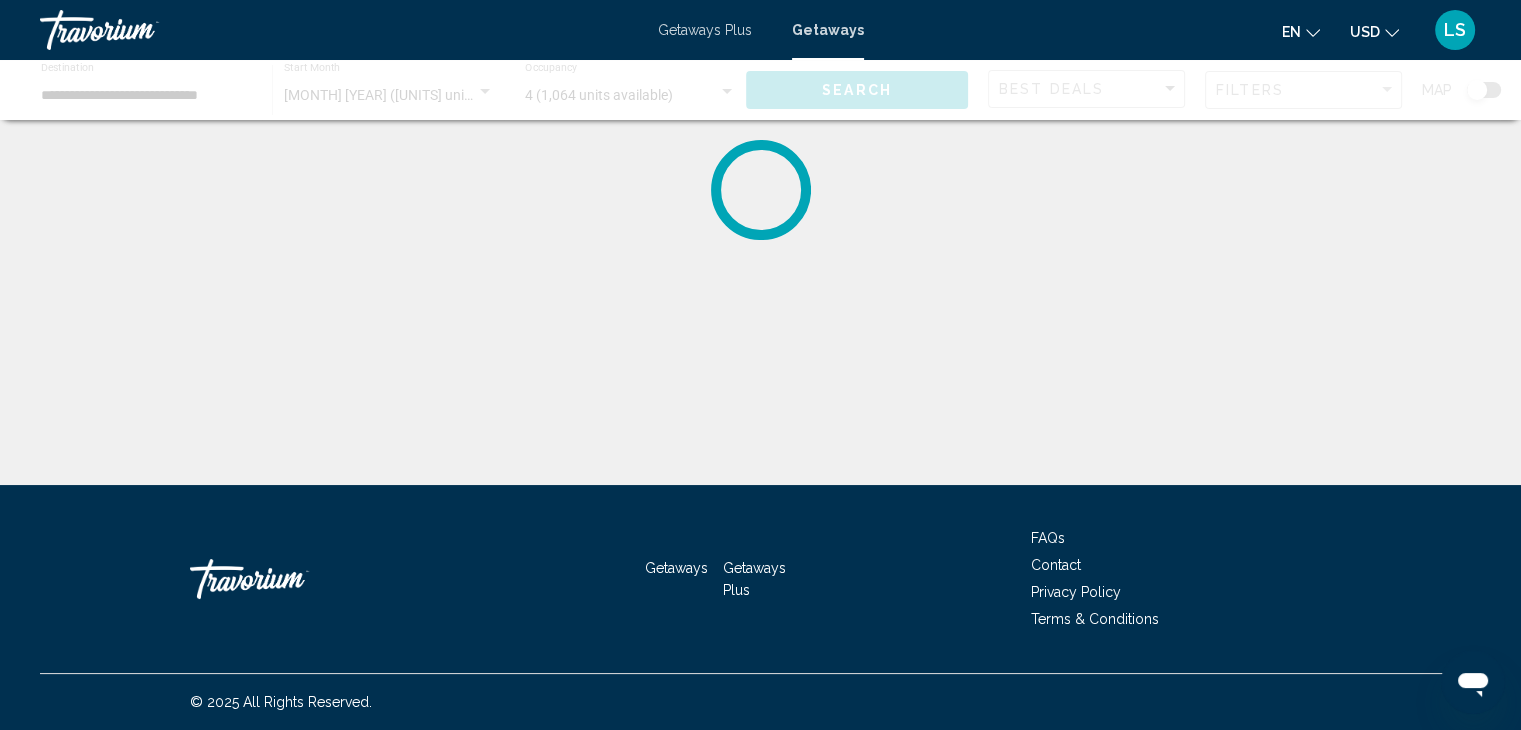 scroll, scrollTop: 0, scrollLeft: 0, axis: both 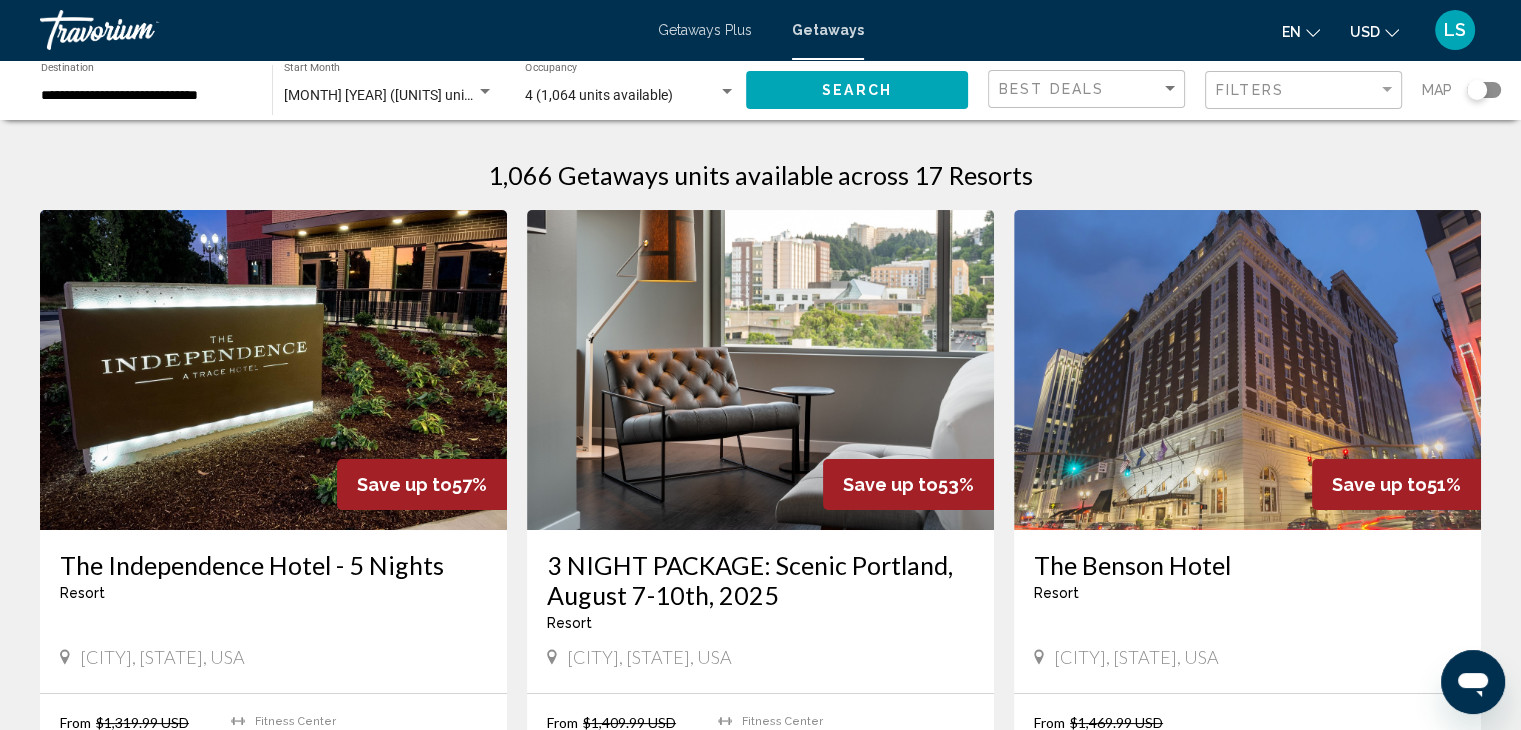 click 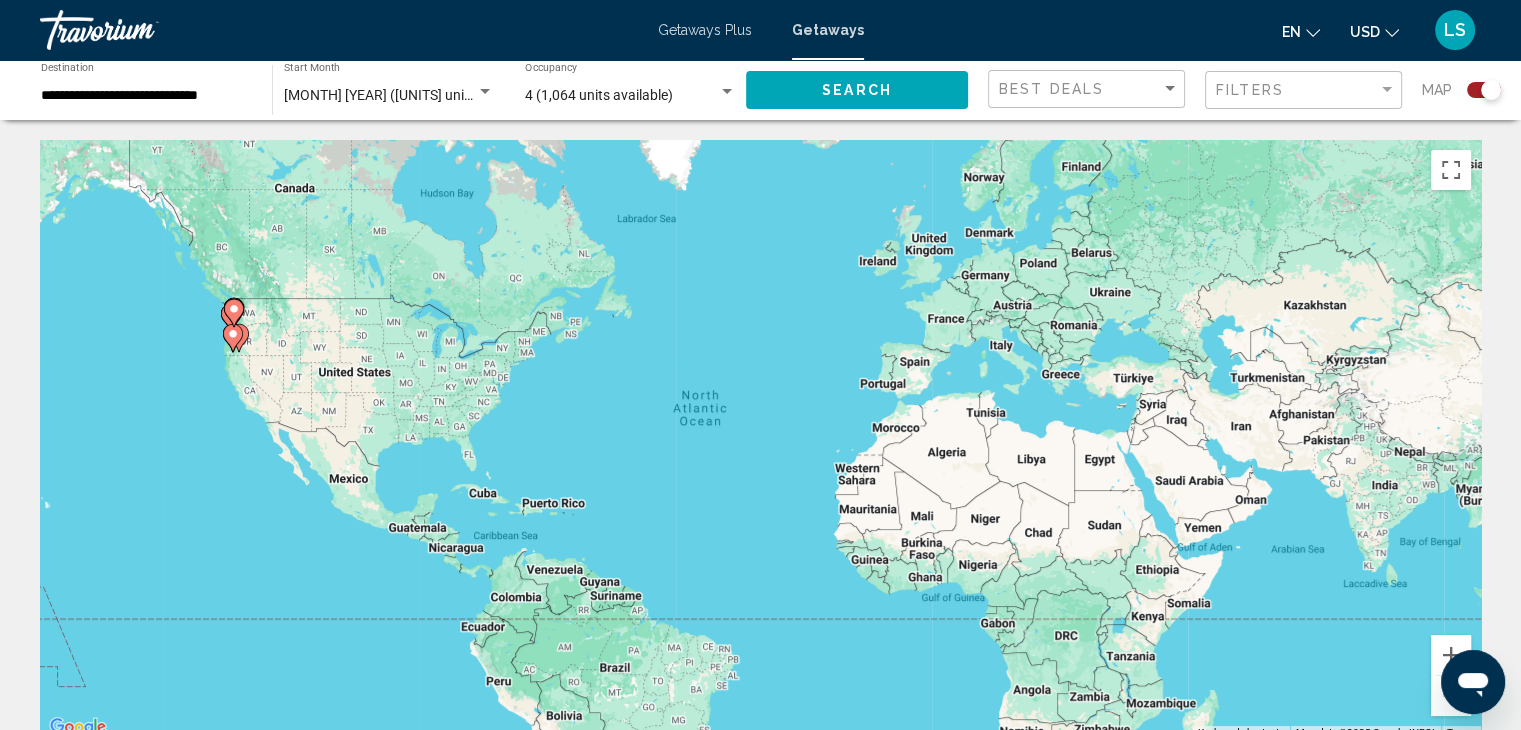 click 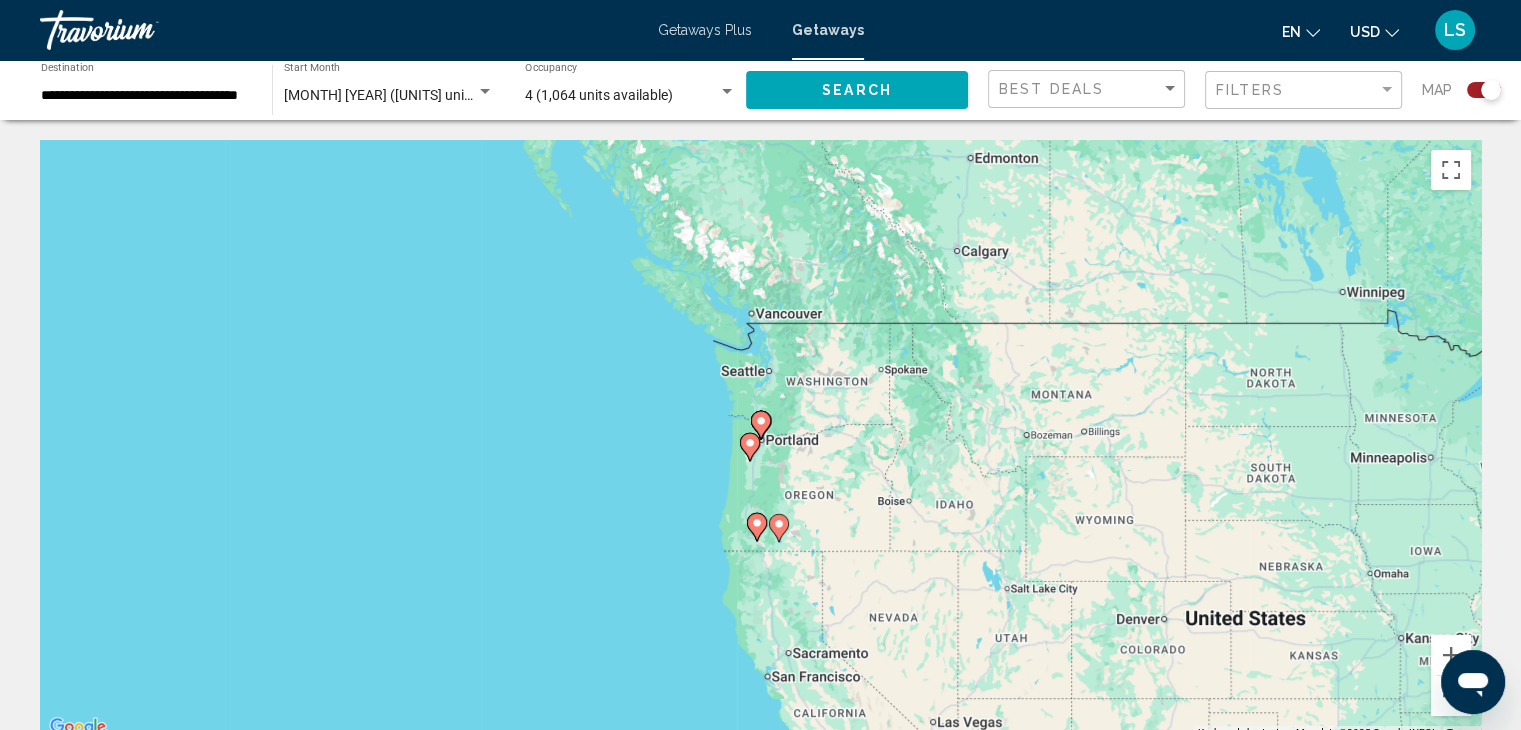 click on "To activate drag with keyboard, press Alt + Enter. Once in keyboard drag state, use the arrow keys to move the marker. To complete the drag, press the Enter key. To cancel, press Escape." at bounding box center [760, 440] 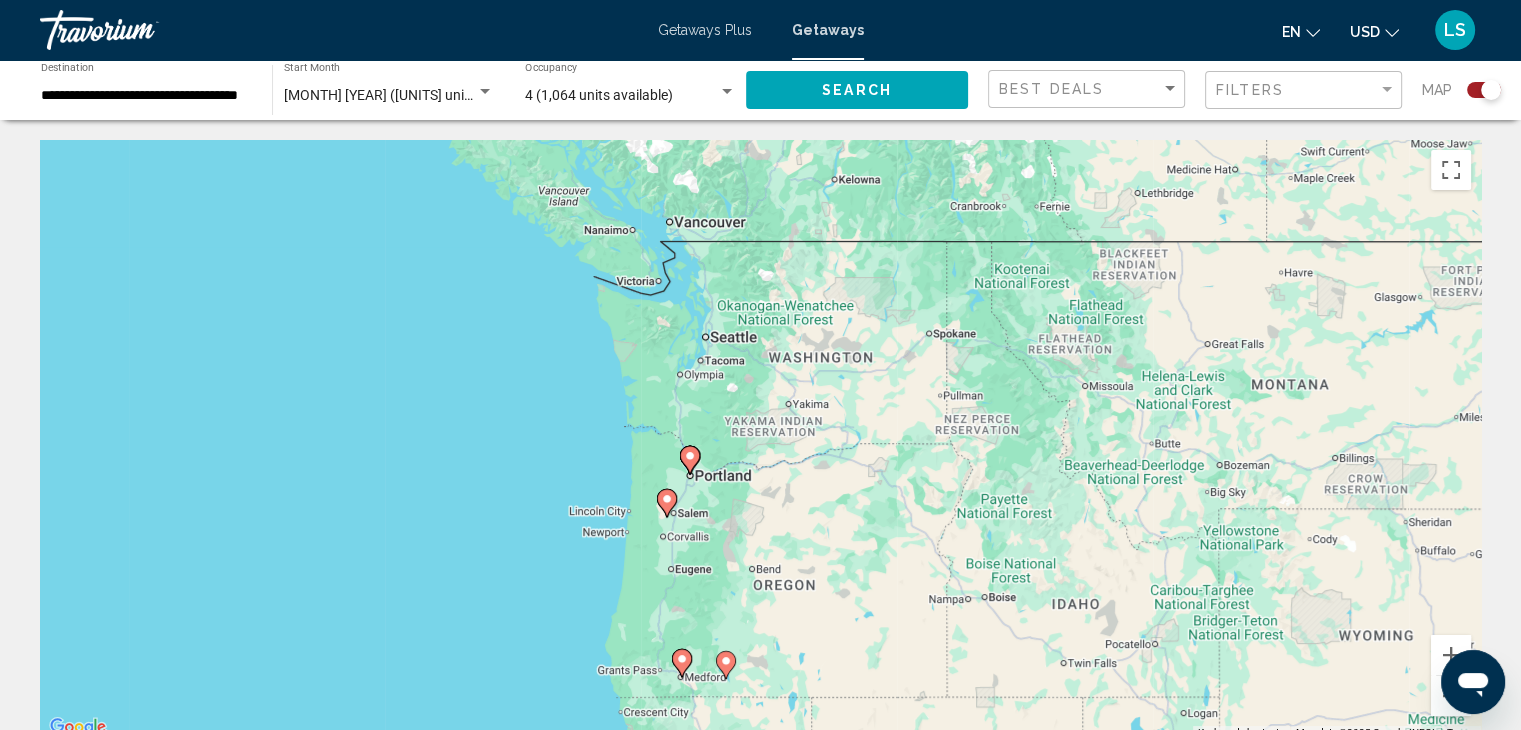 click on "To activate drag with keyboard, press Alt + Enter. Once in keyboard drag state, use the arrow keys to move the marker. To complete the drag, press the Enter key. To cancel, press Escape." at bounding box center (760, 440) 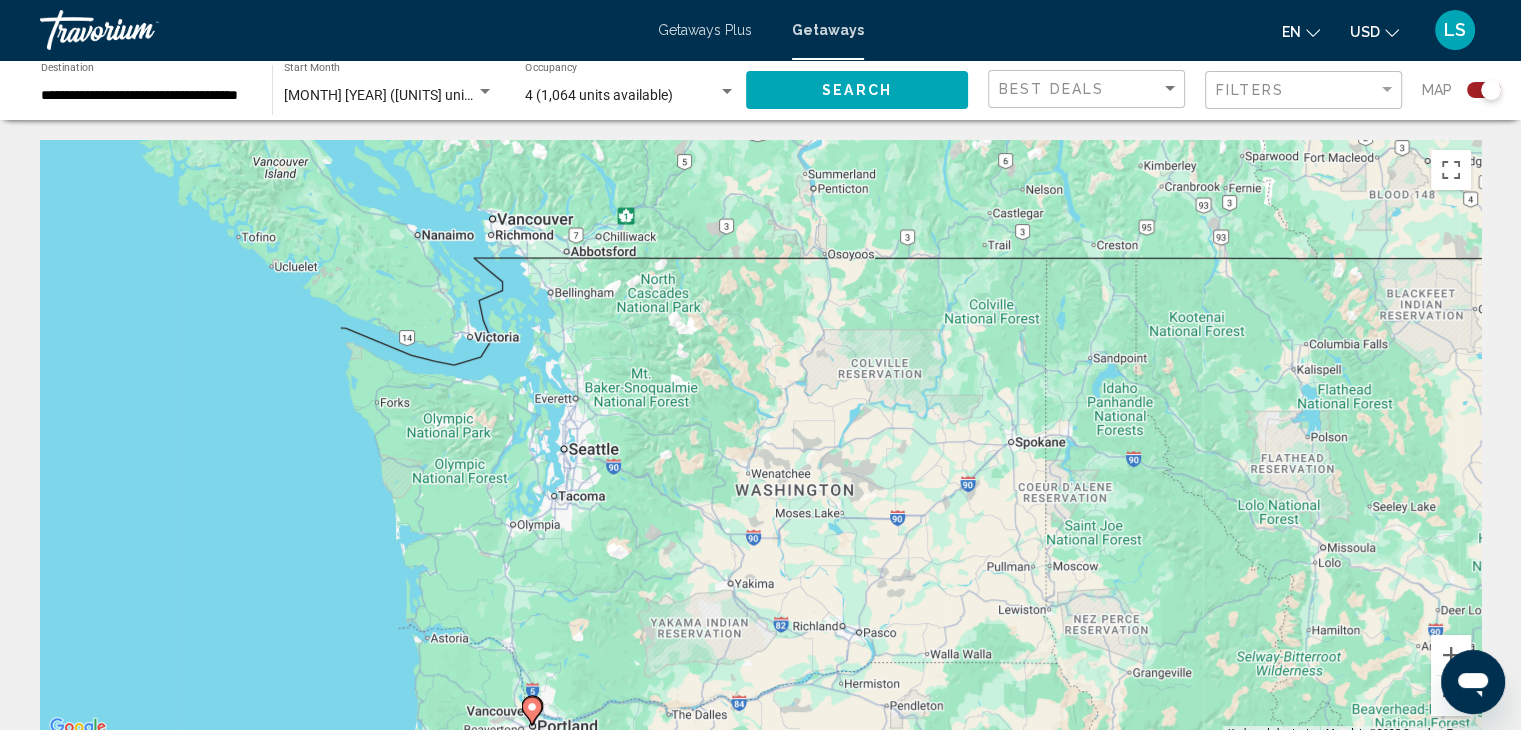 drag, startPoint x: 803, startPoint y: 389, endPoint x: 808, endPoint y: 520, distance: 131.09538 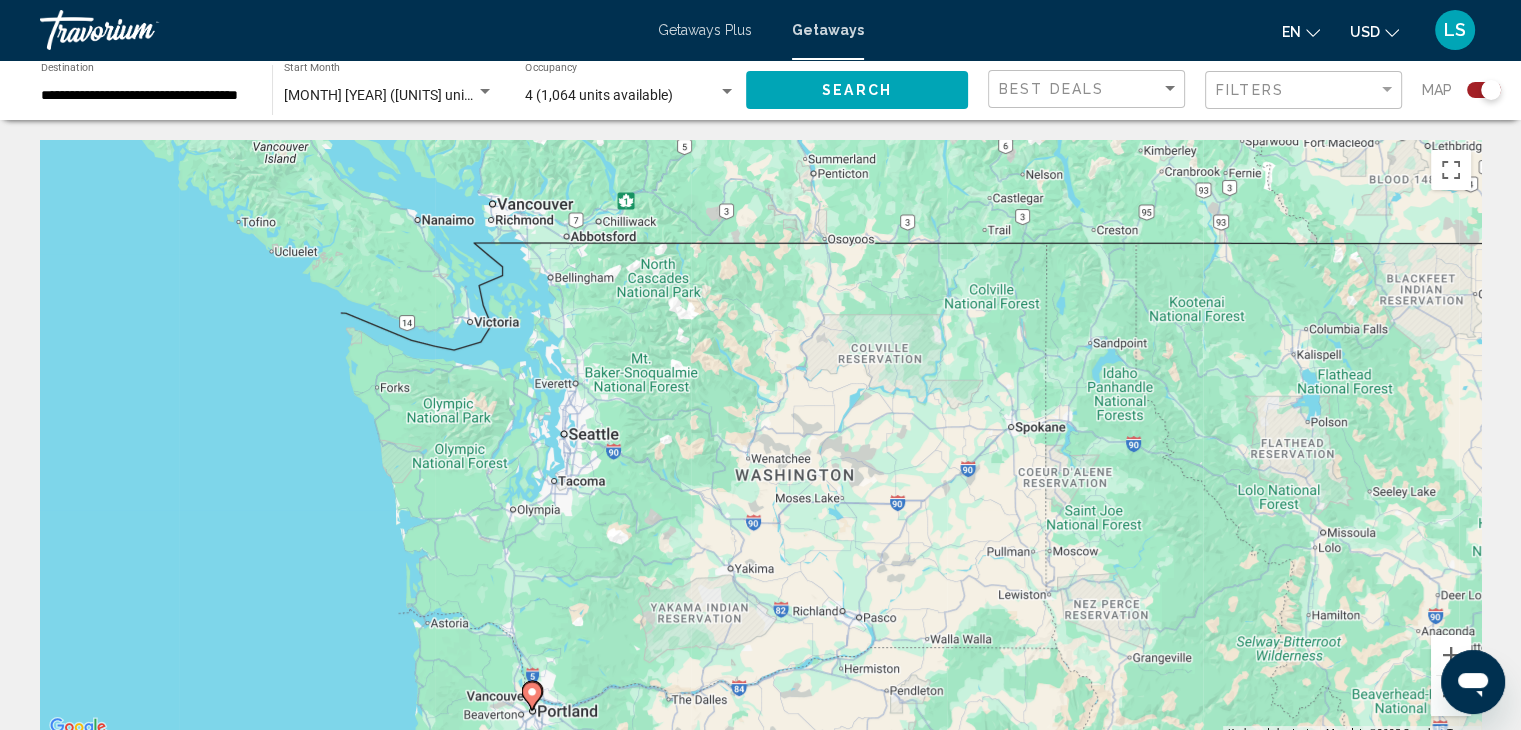 click on "To activate drag with keyboard, press Alt + Enter. Once in keyboard drag state, use the arrow keys to move the marker. To complete the drag, press the Enter key. To cancel, press Escape." at bounding box center [760, 440] 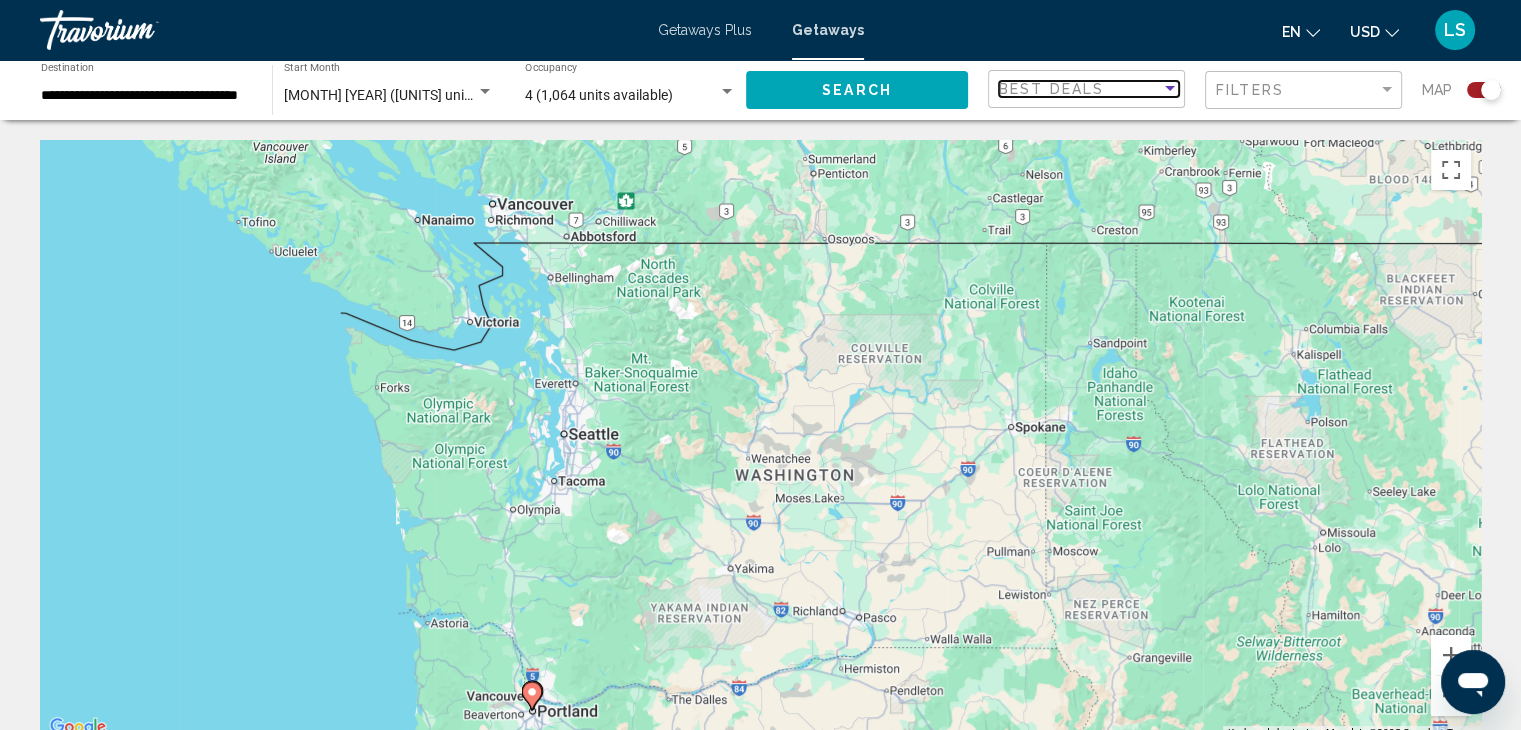 click on "Best Deals" at bounding box center (1080, 89) 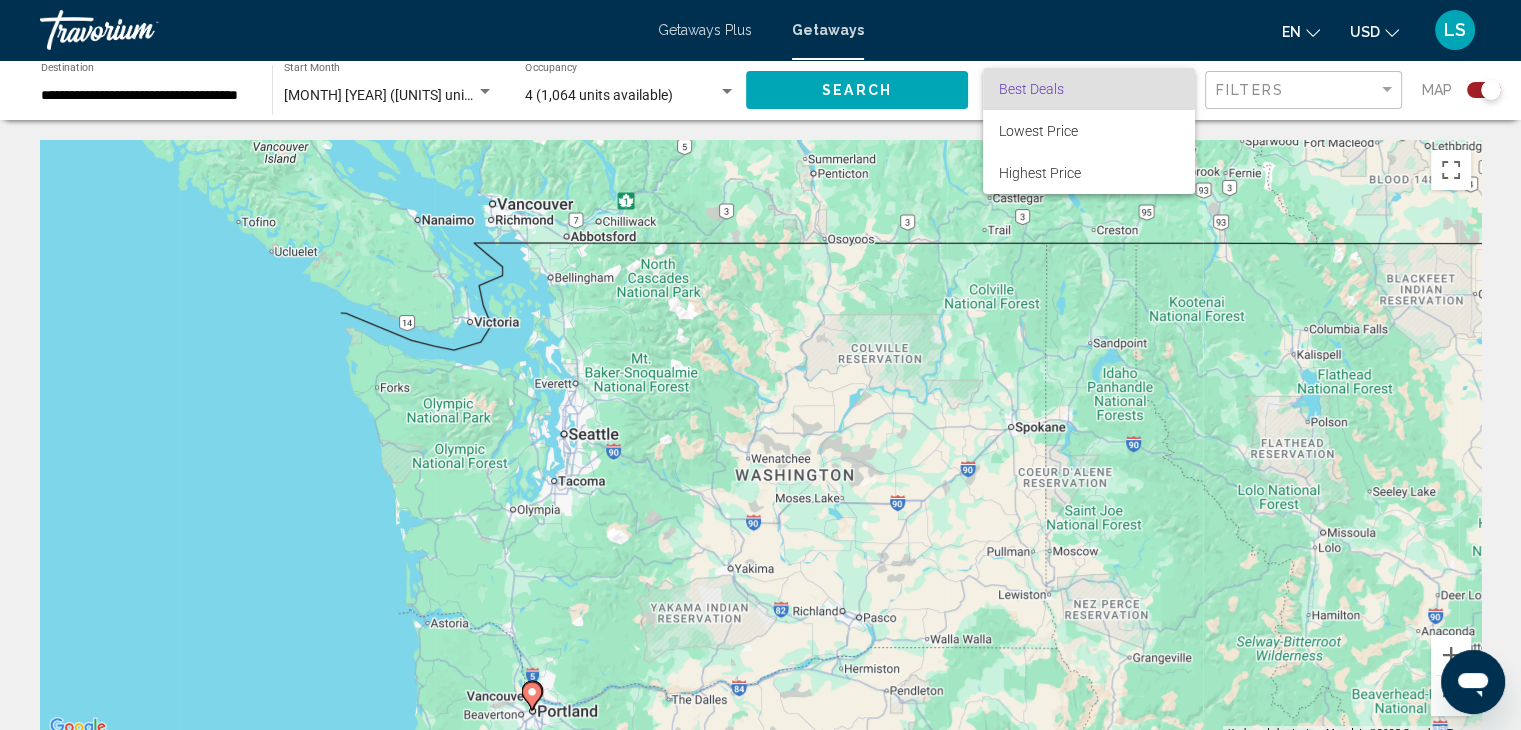 click at bounding box center (760, 365) 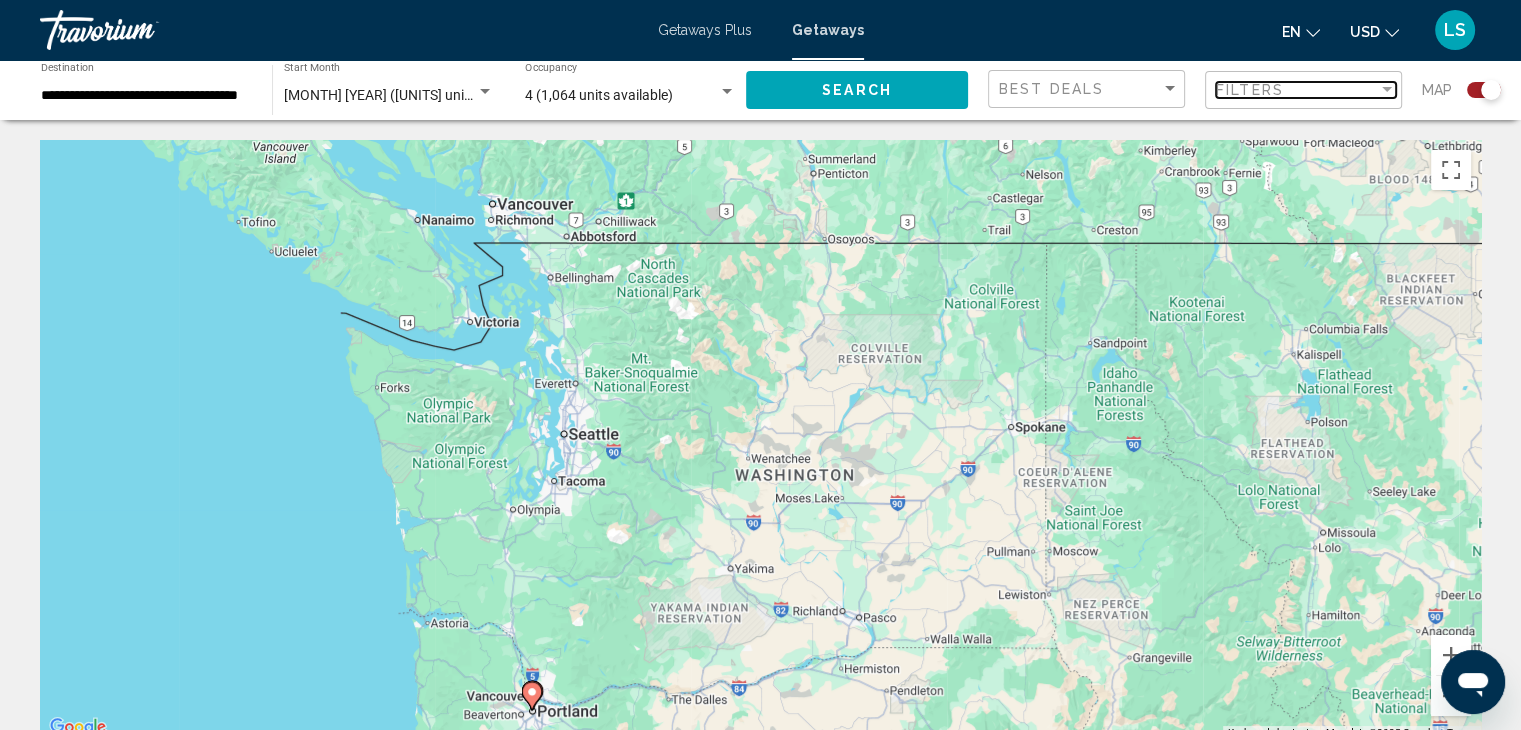 click on "Filters" at bounding box center (1250, 90) 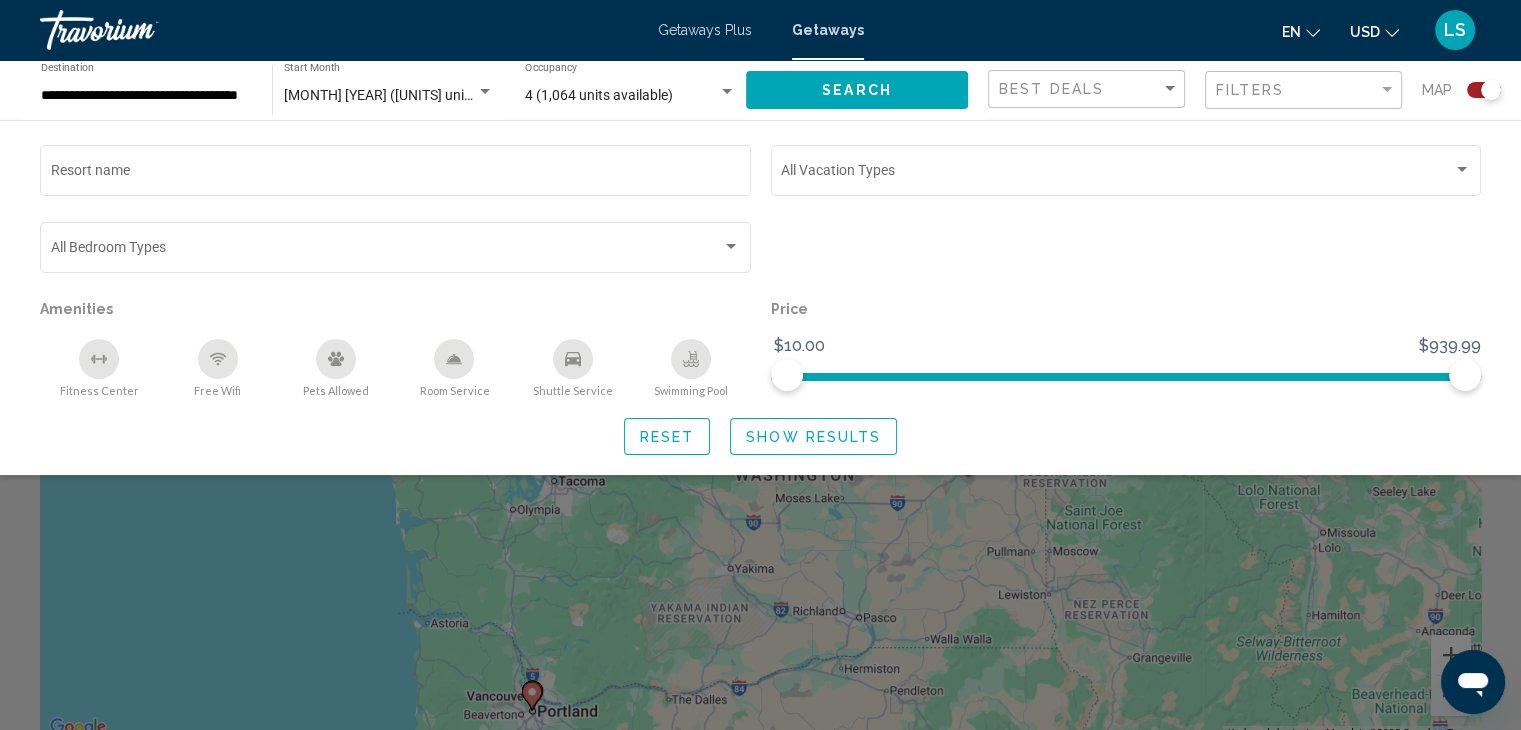 click on "Show Results" 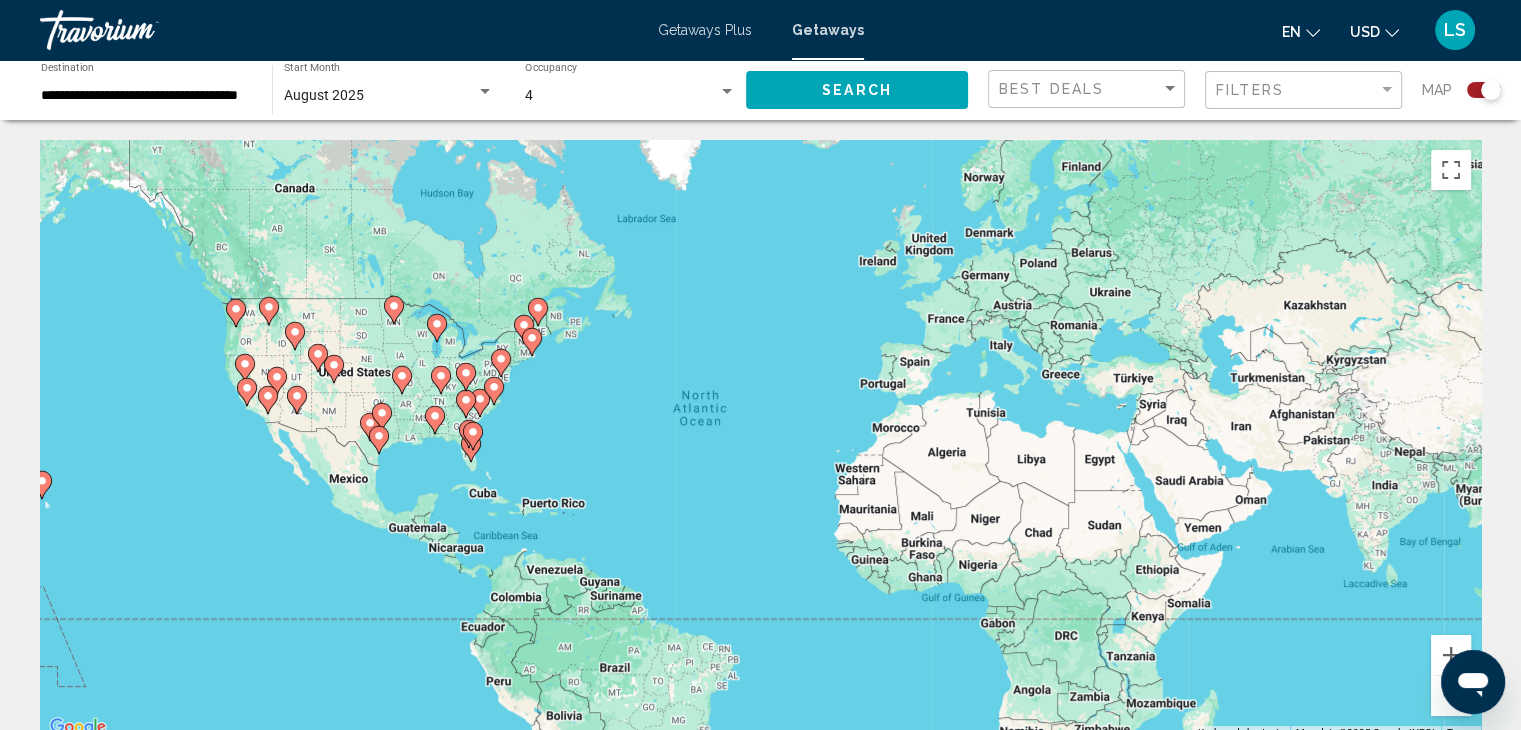 click on "To activate drag with keyboard, press Alt + Enter. Once in keyboard drag state, use the arrow keys to move the marker. To complete the drag, press the Enter key. To cancel, press Escape." at bounding box center [760, 440] 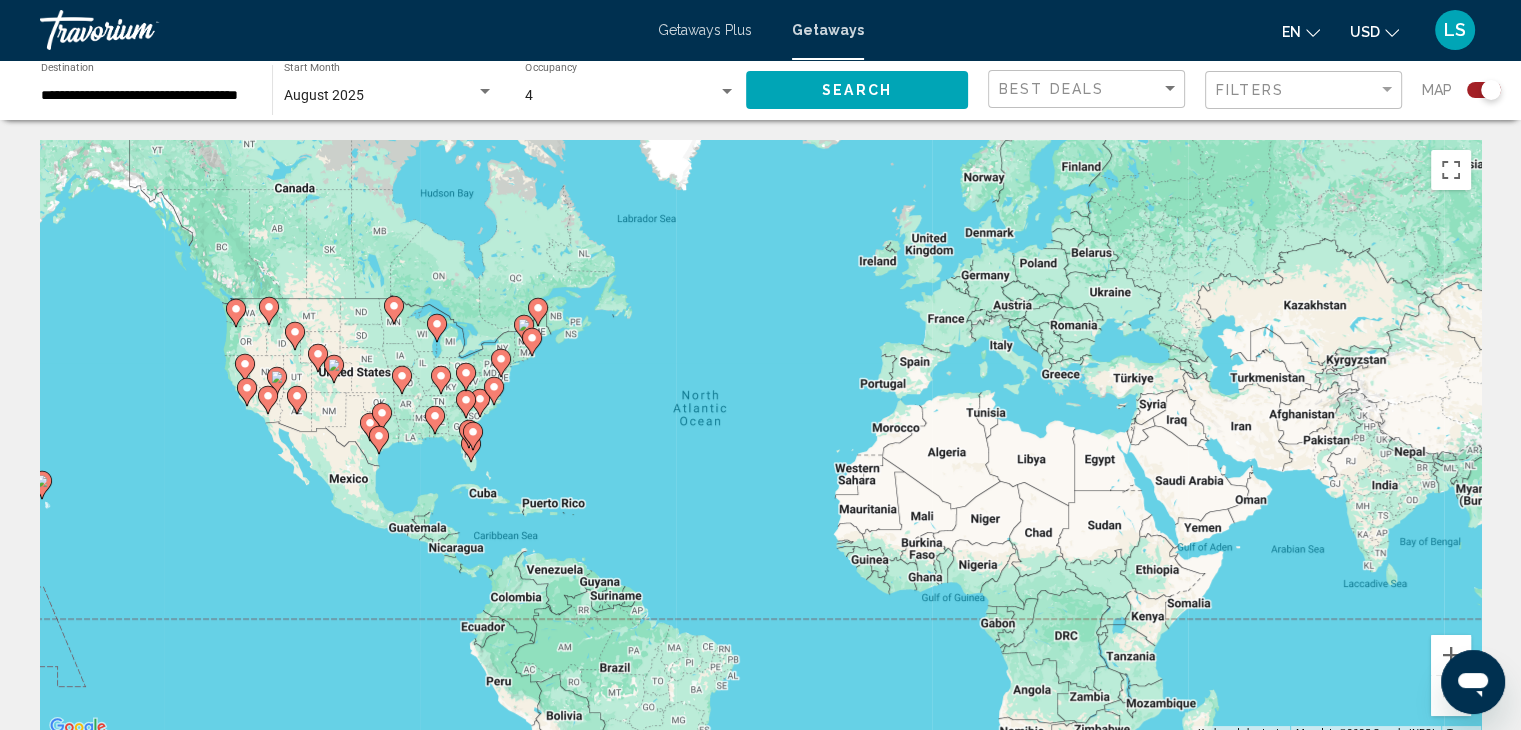 click on "To activate drag with keyboard, press Alt + Enter. Once in keyboard drag state, use the arrow keys to move the marker. To complete the drag, press the Enter key. To cancel, press Escape." at bounding box center [760, 440] 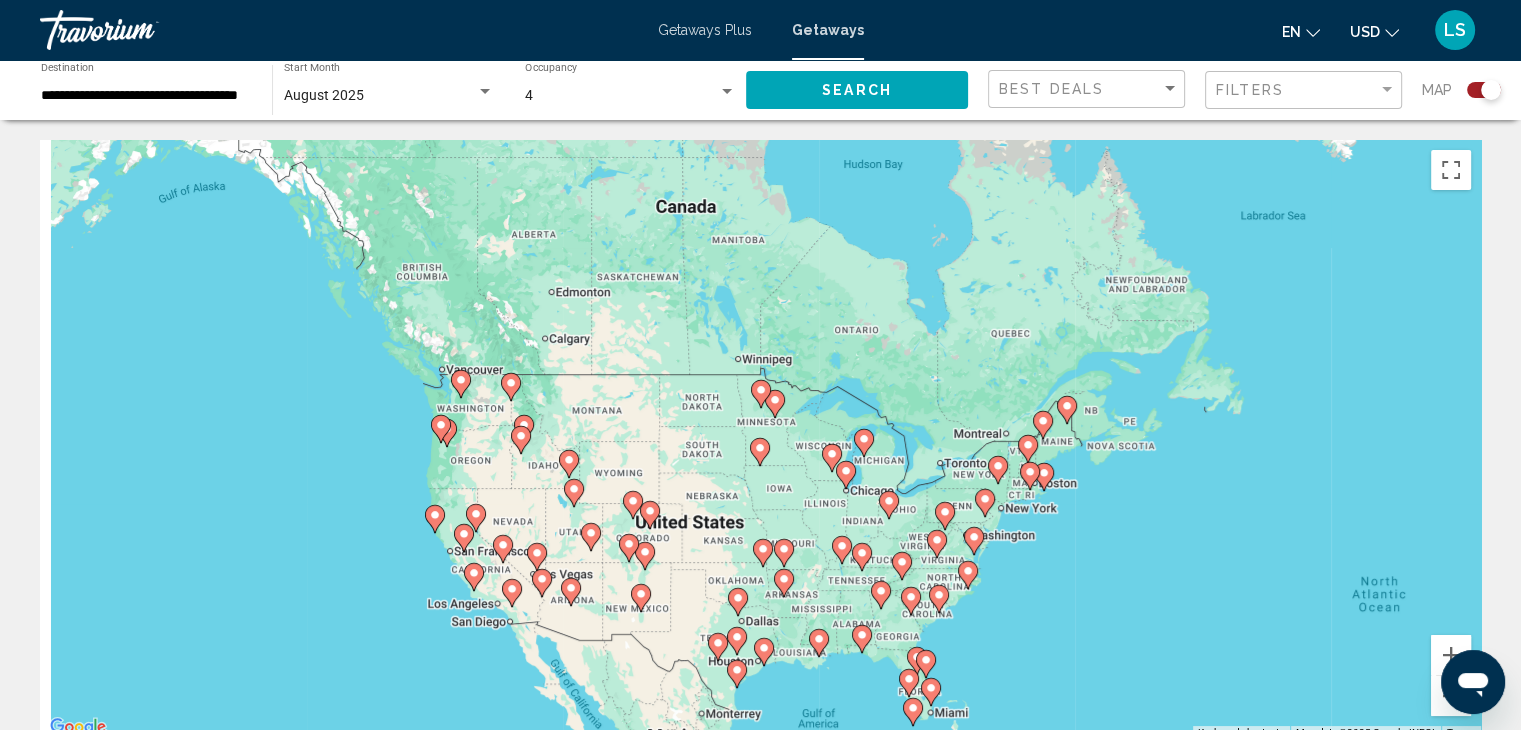drag, startPoint x: 275, startPoint y: 324, endPoint x: 560, endPoint y: 385, distance: 291.45496 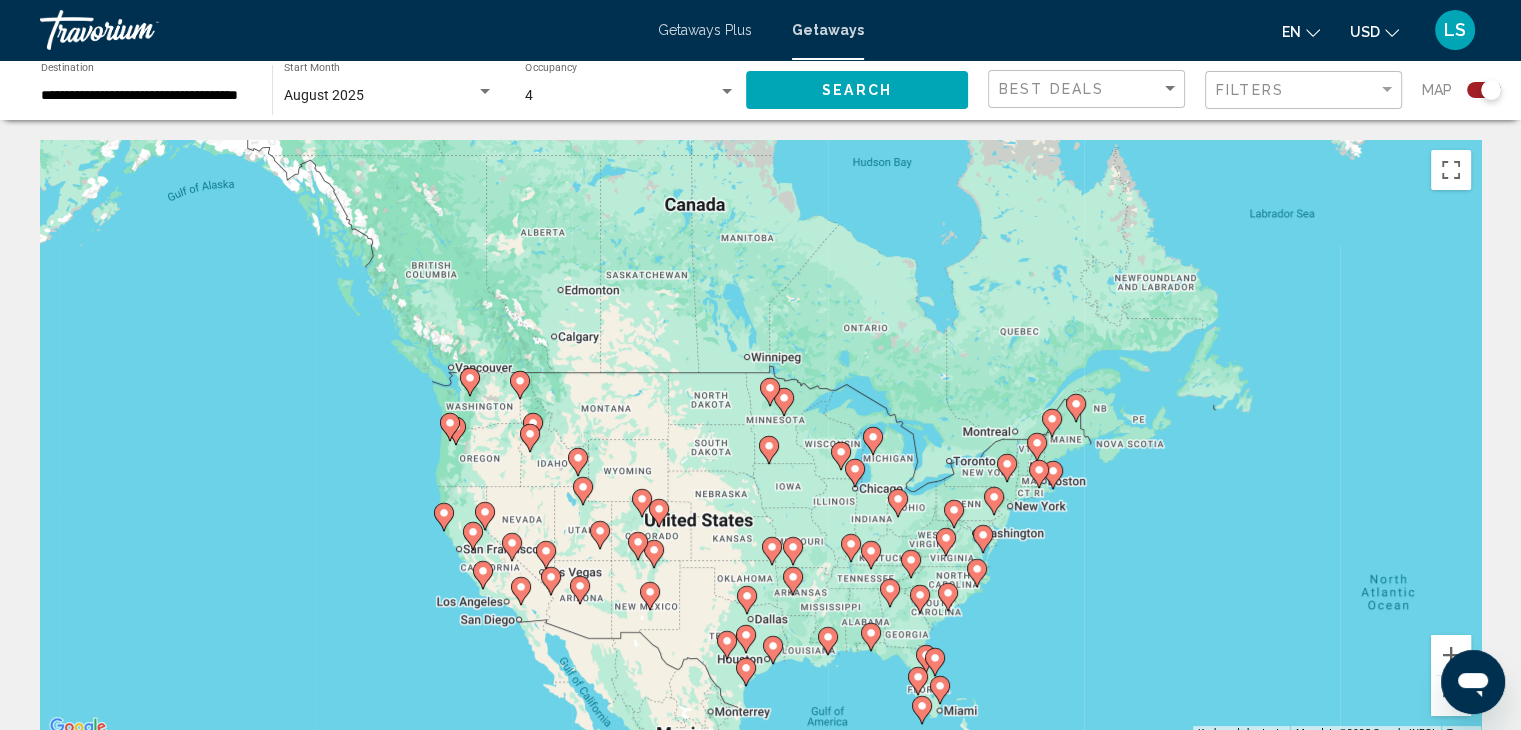 click 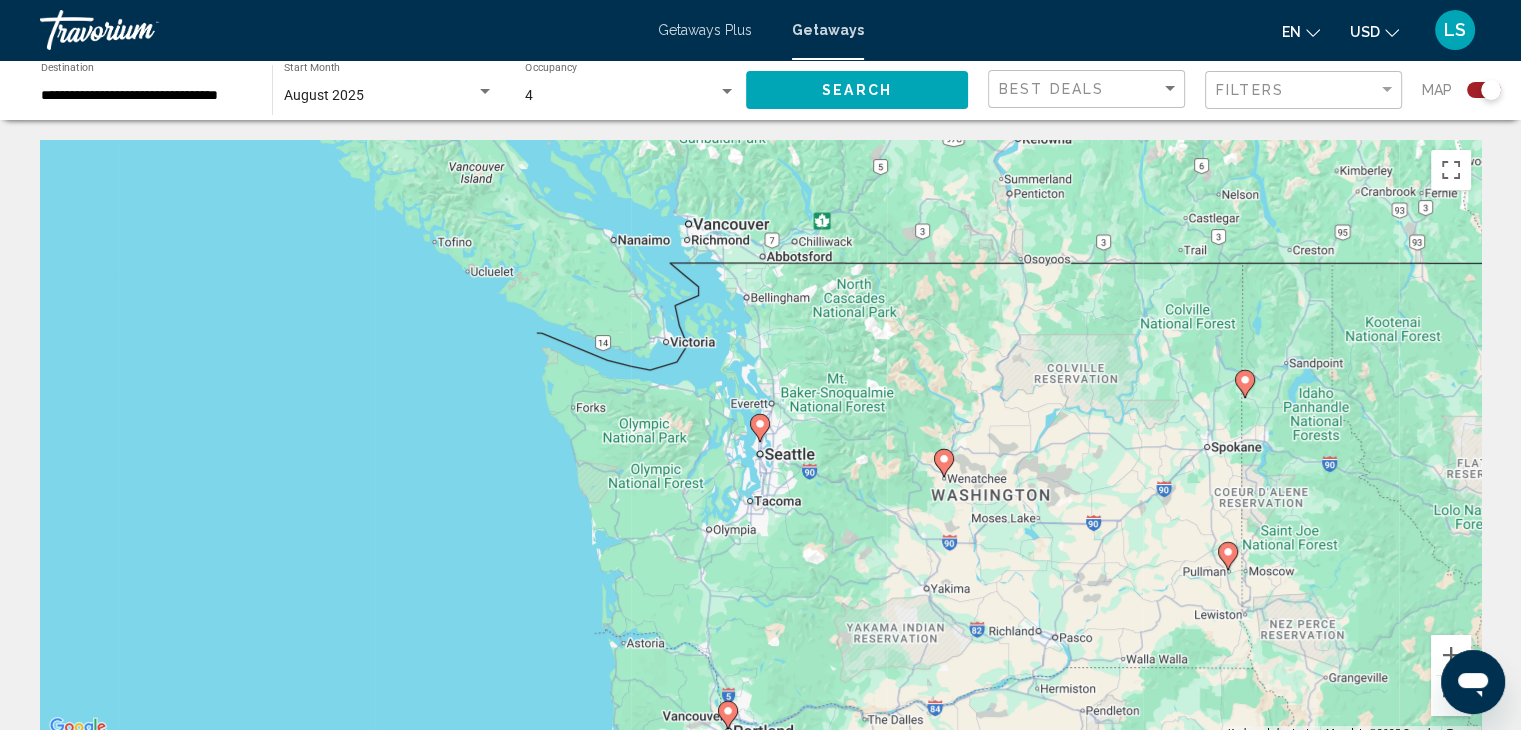 click 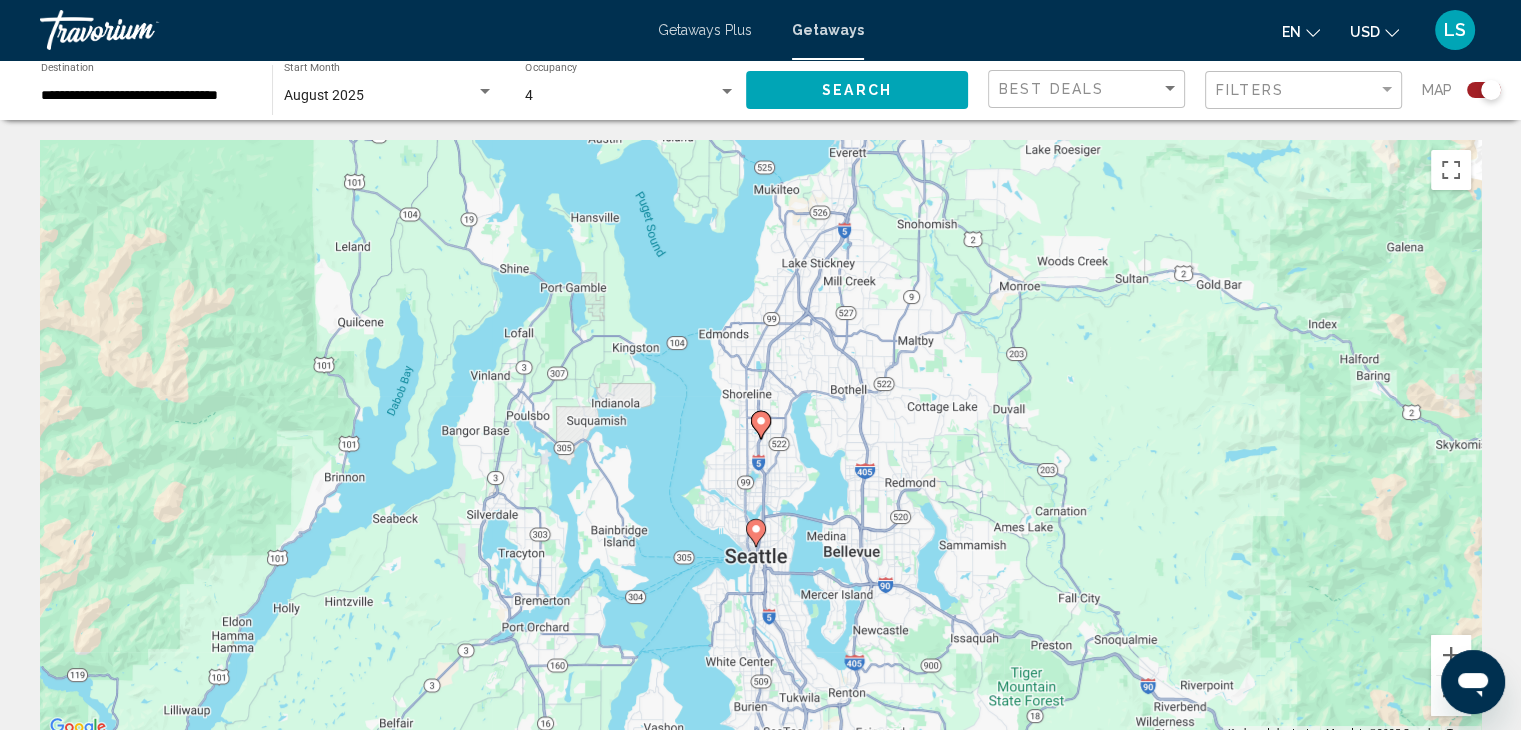 click 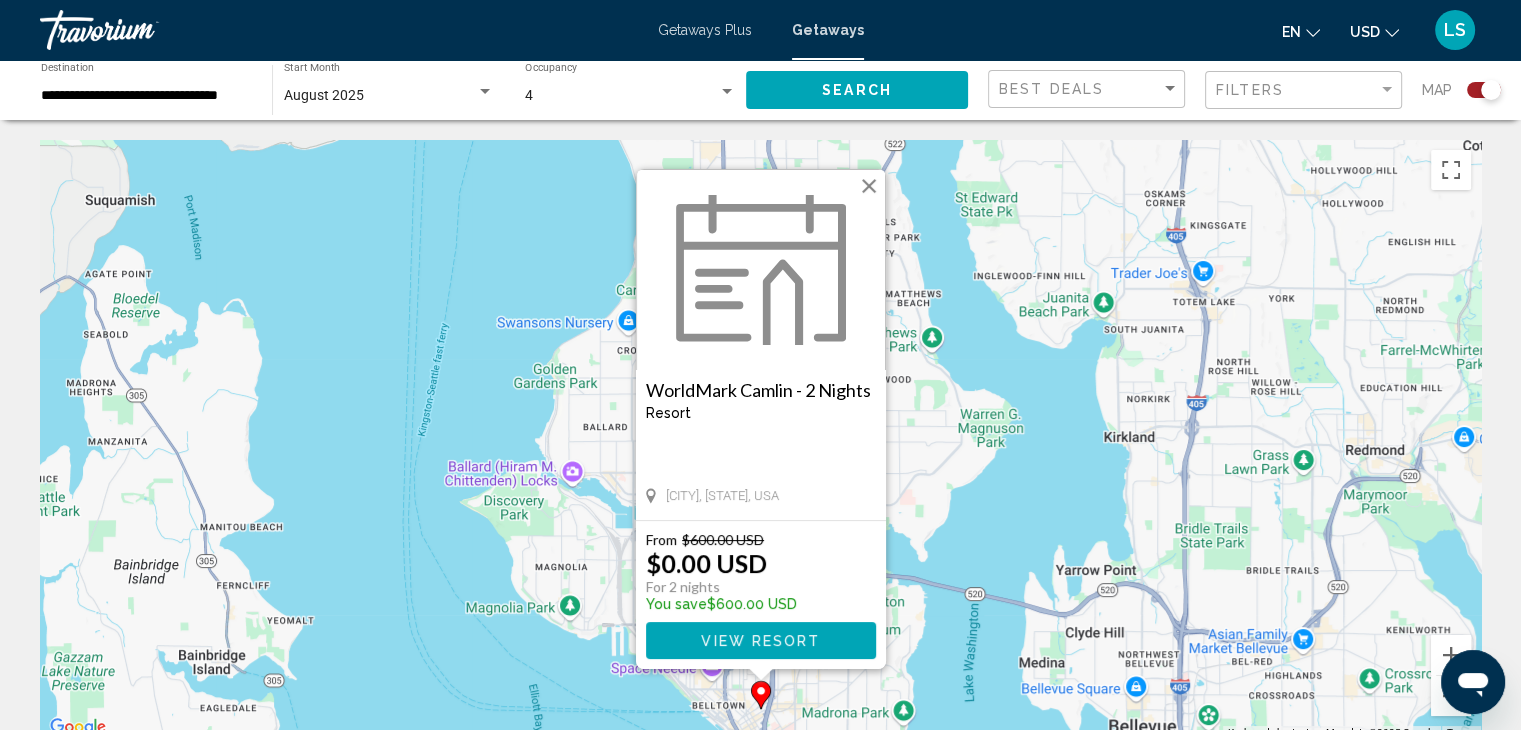 click on "View Resort" at bounding box center [760, 641] 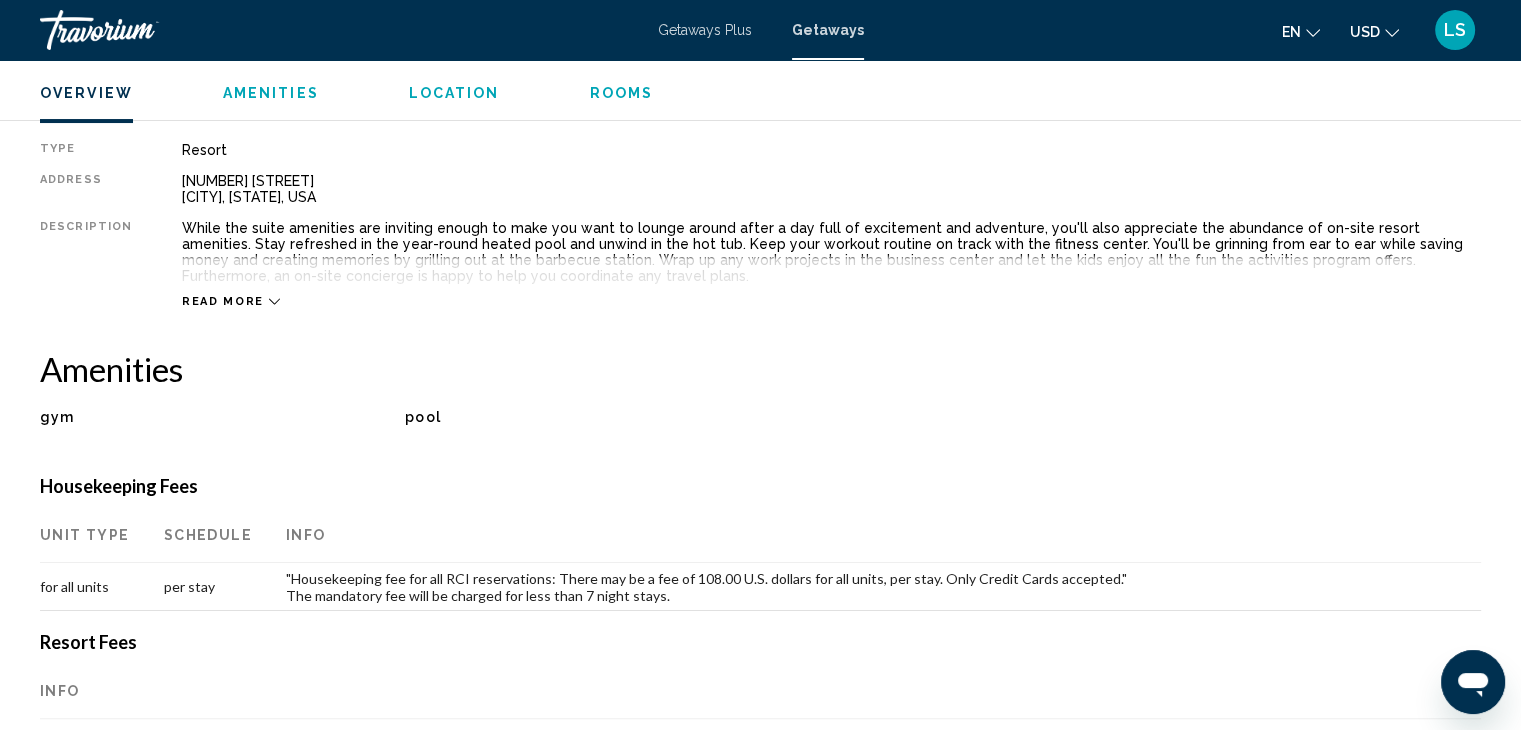 scroll, scrollTop: 0, scrollLeft: 0, axis: both 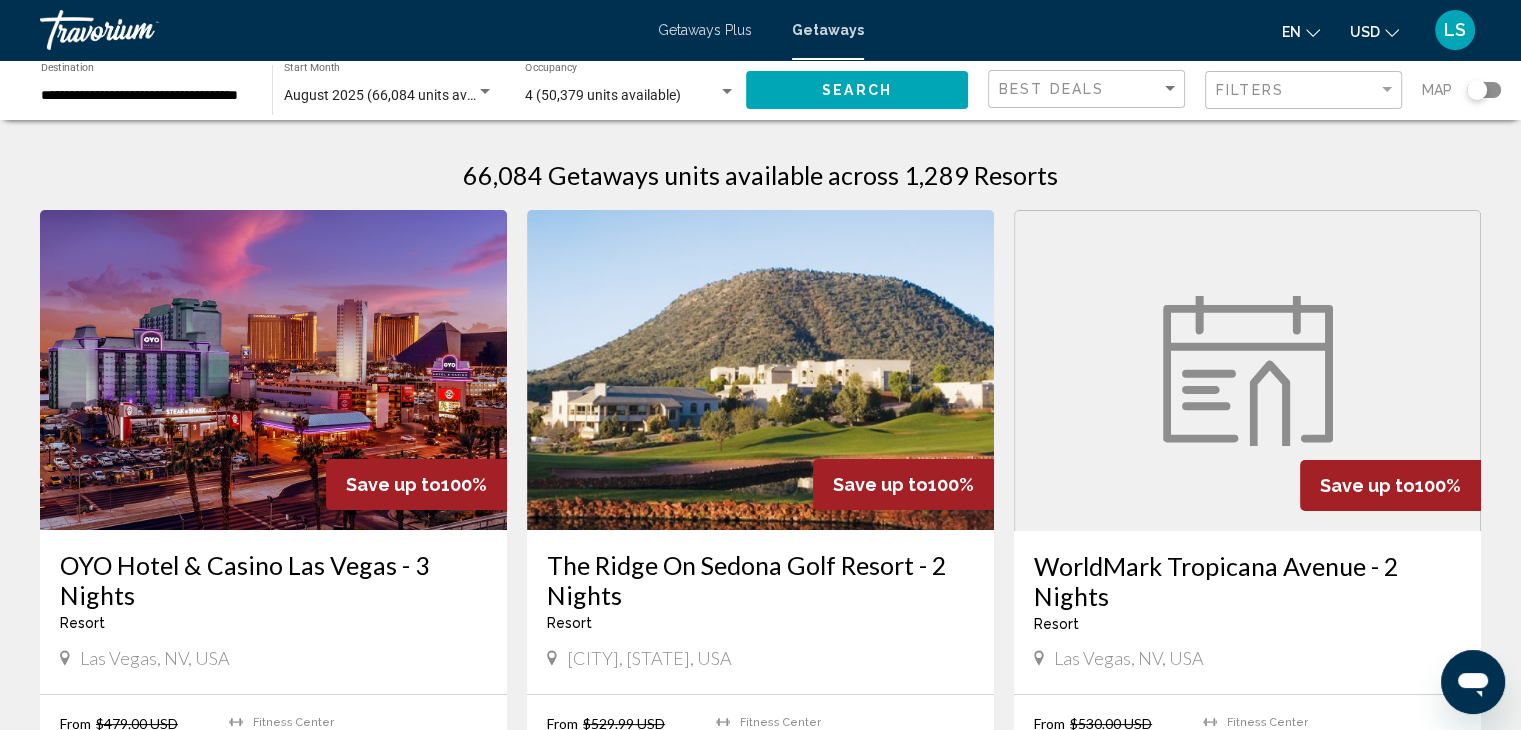 click 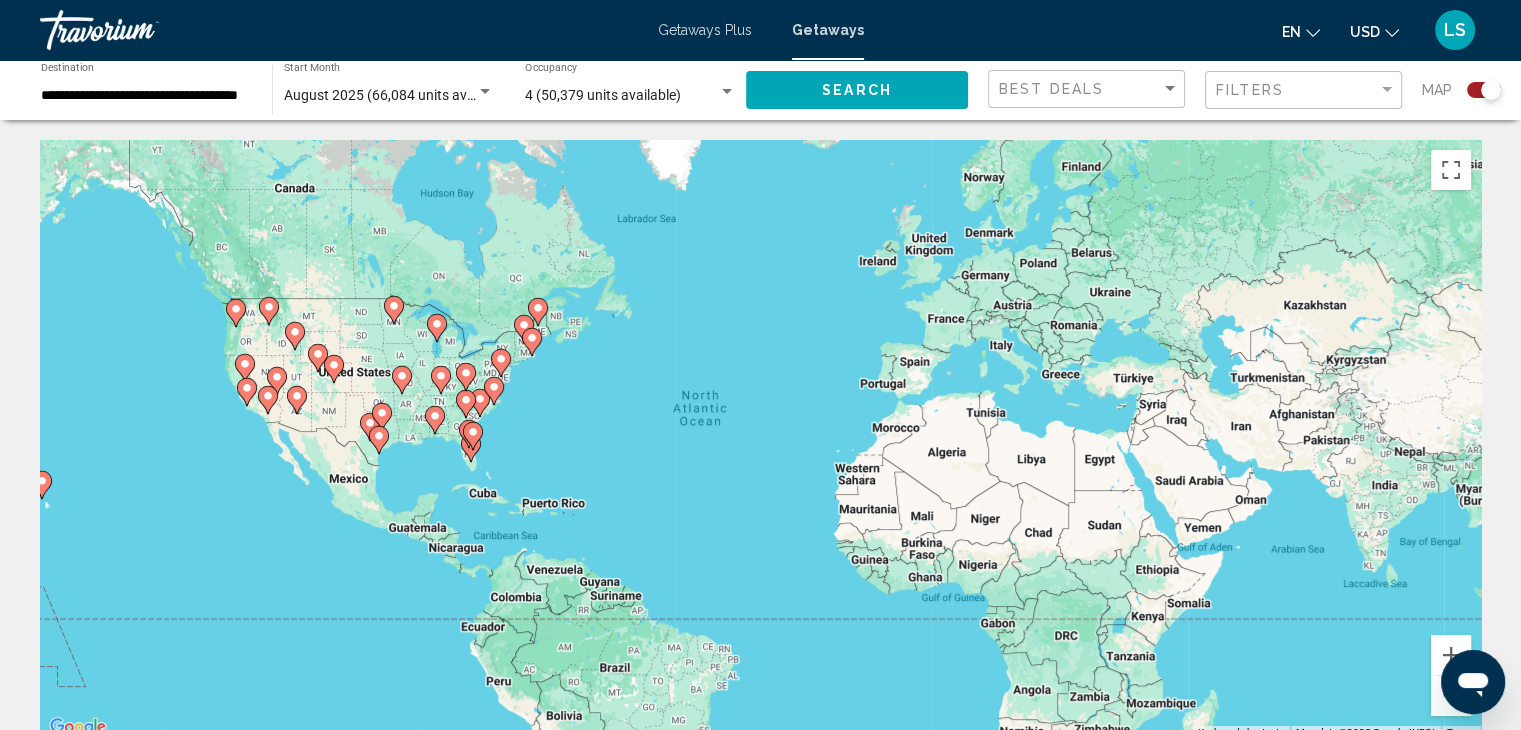 click 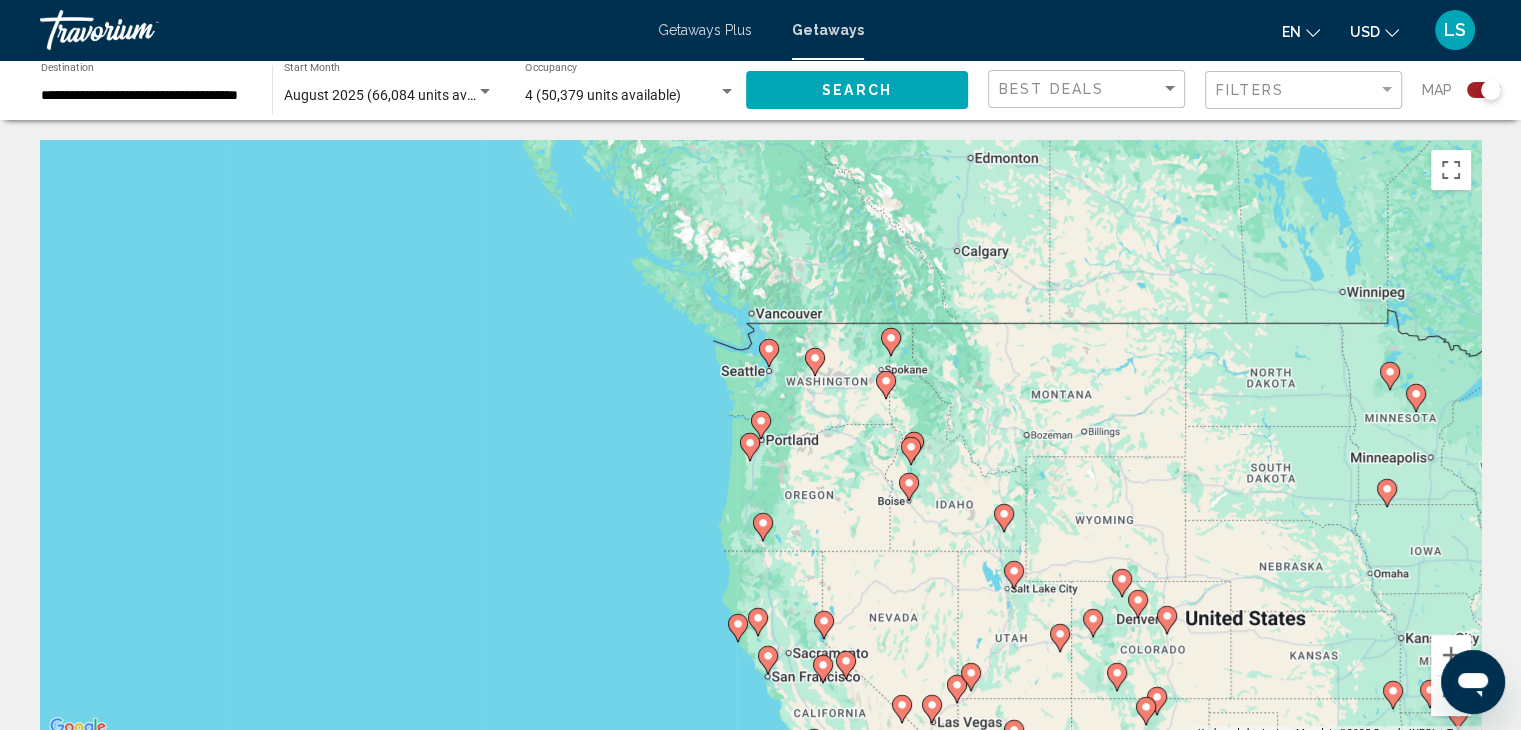 click 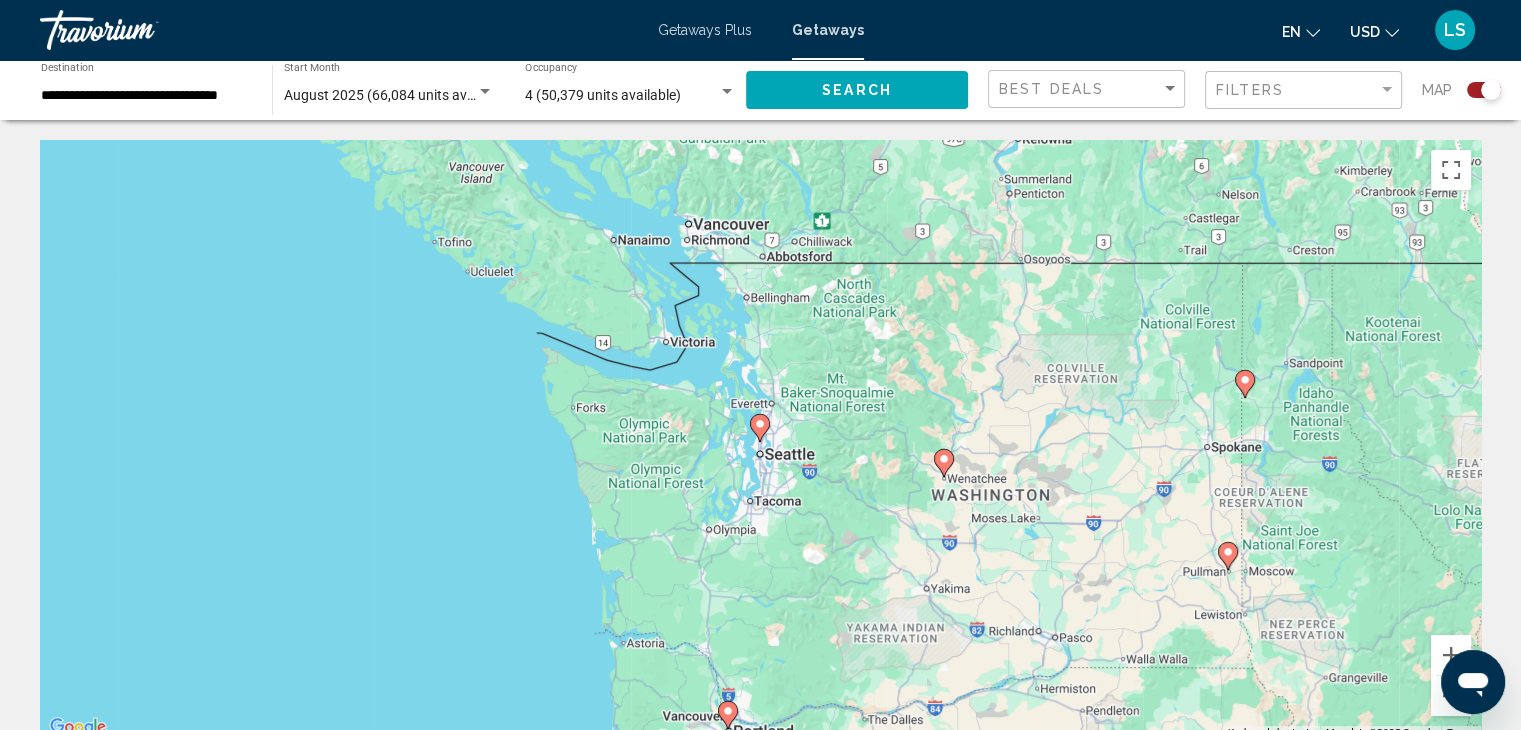 click 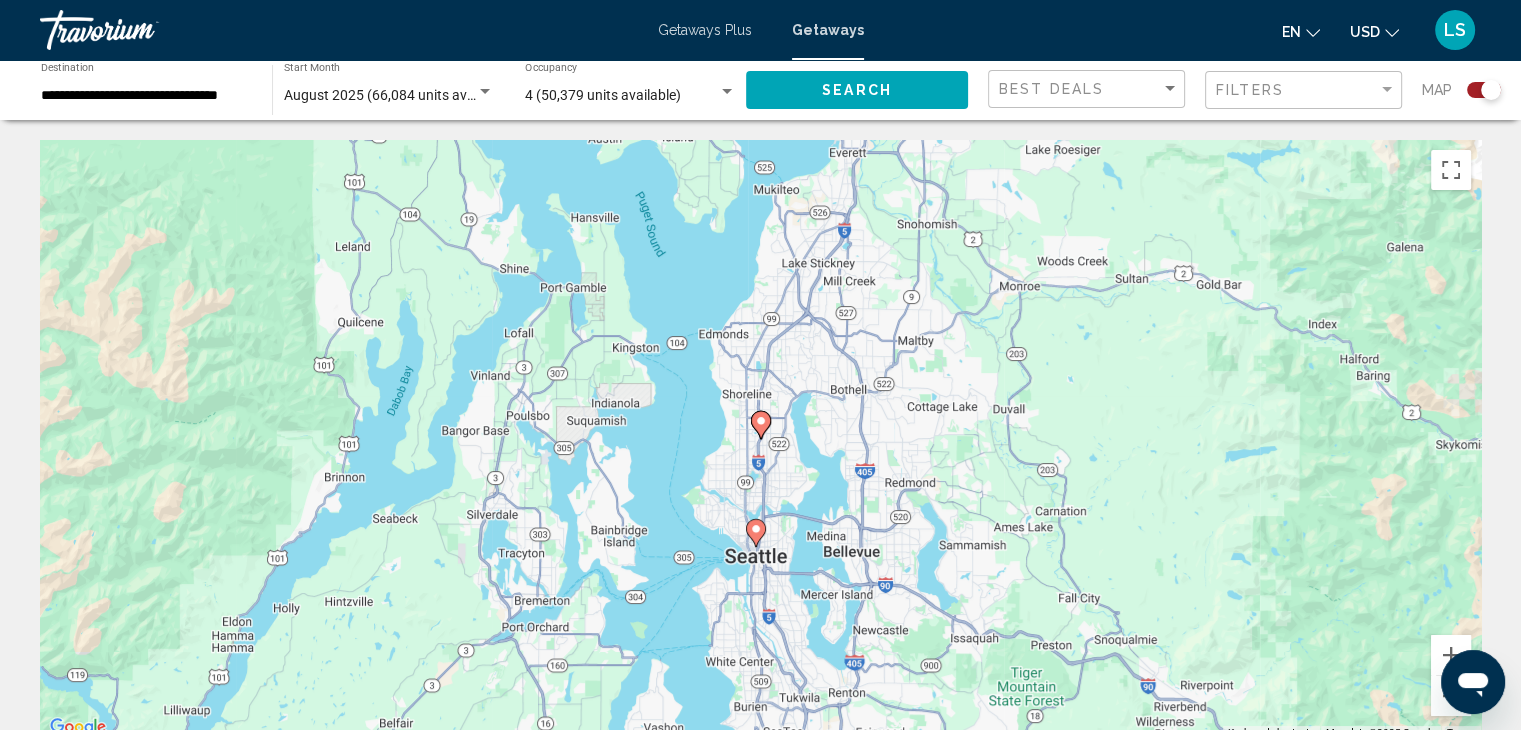 click at bounding box center (756, 533) 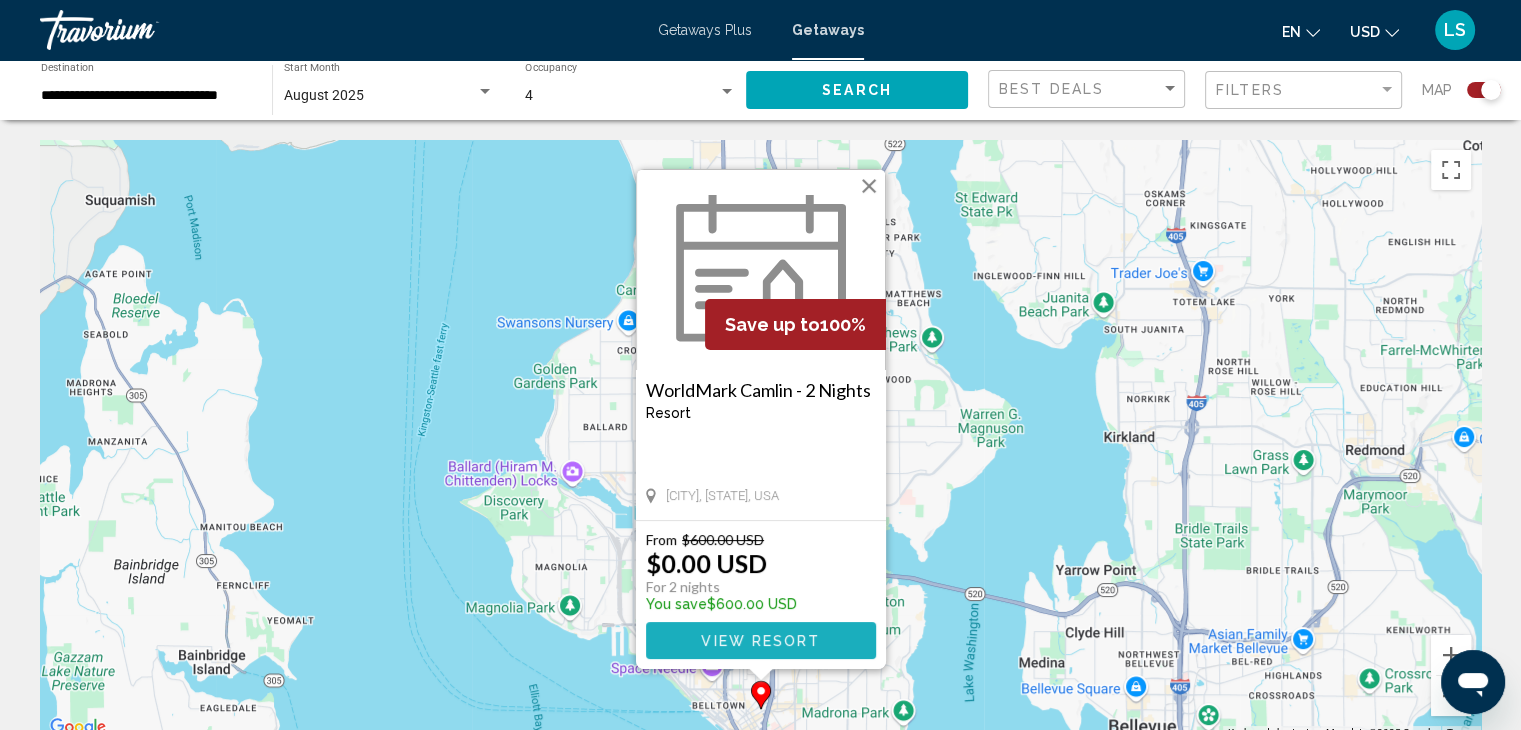 click on "View Resort" at bounding box center [761, 640] 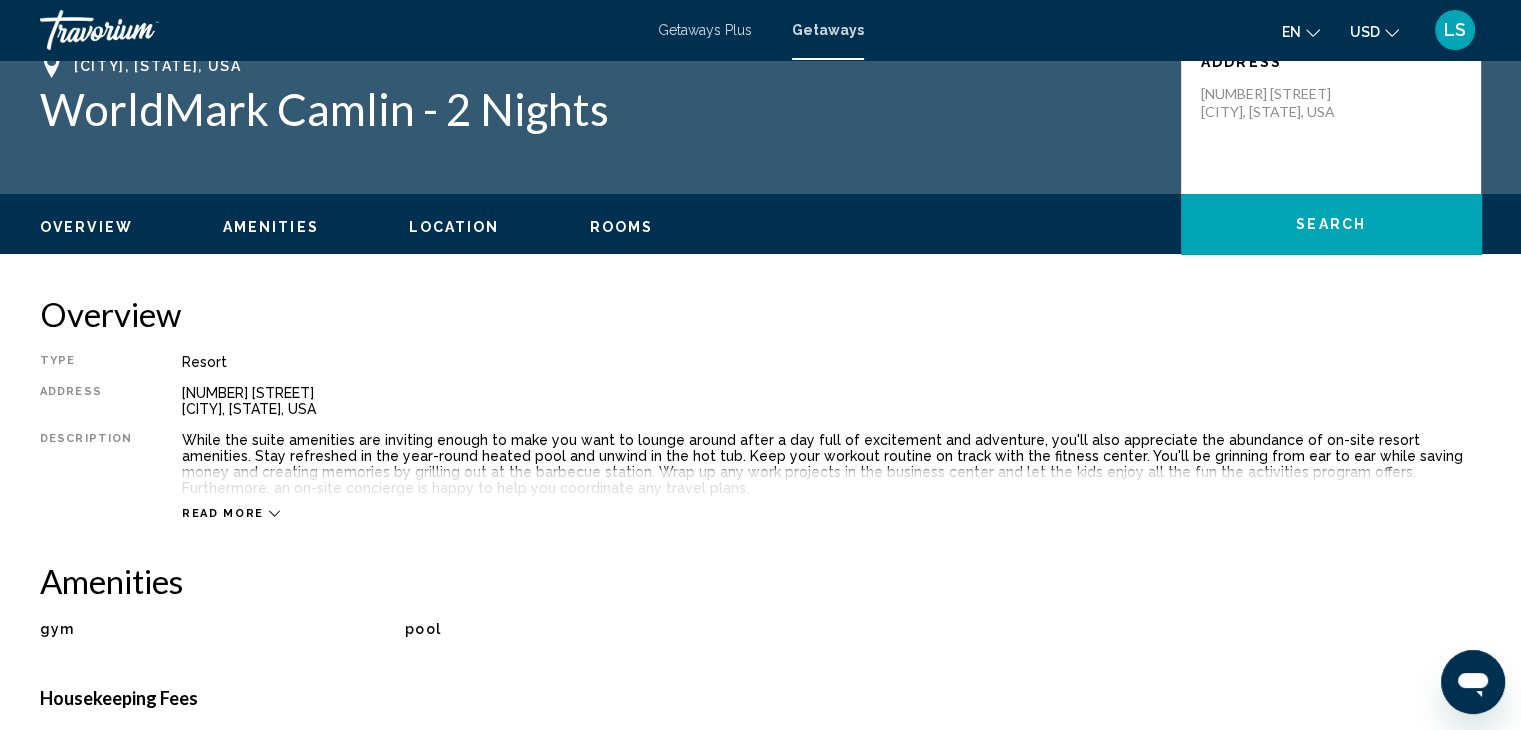 scroll, scrollTop: 0, scrollLeft: 0, axis: both 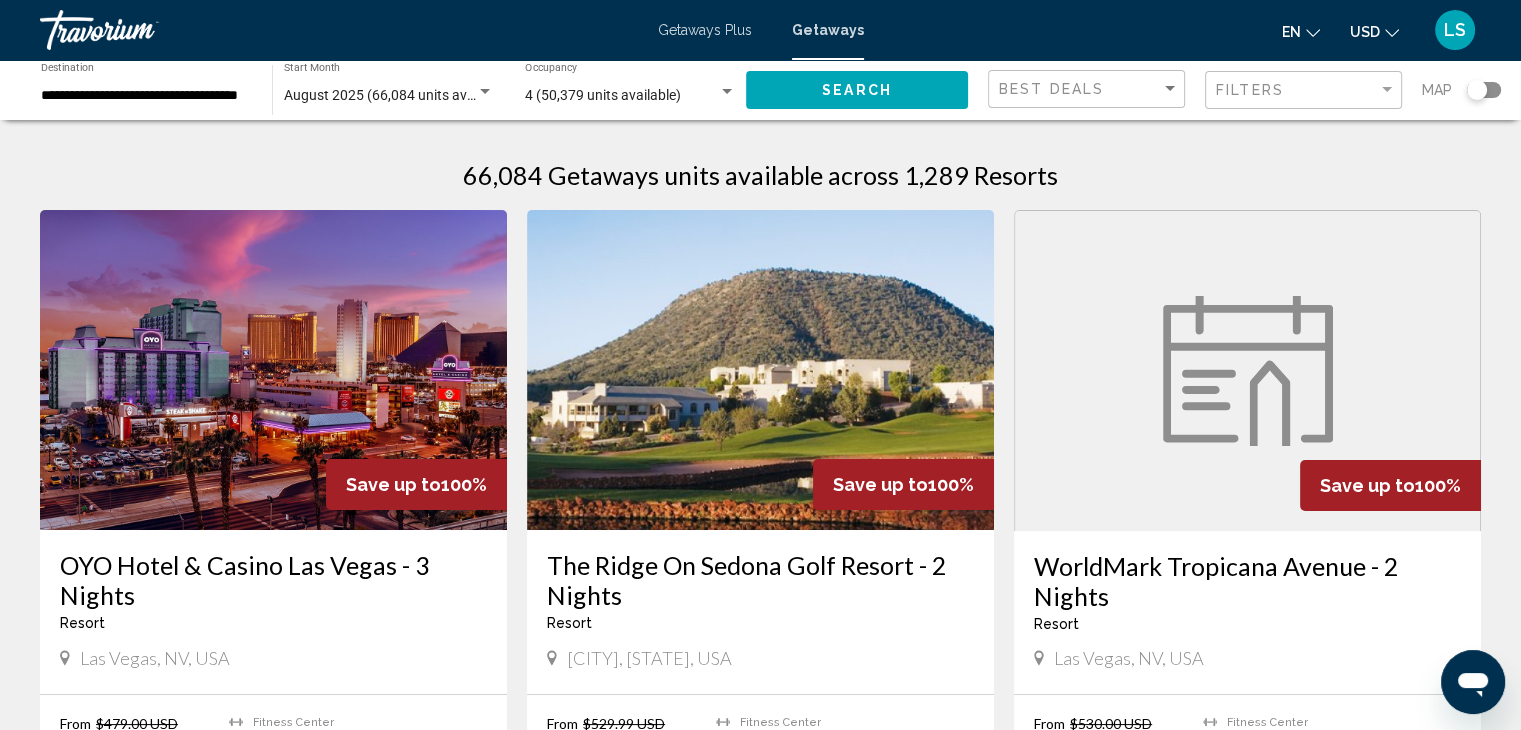 click 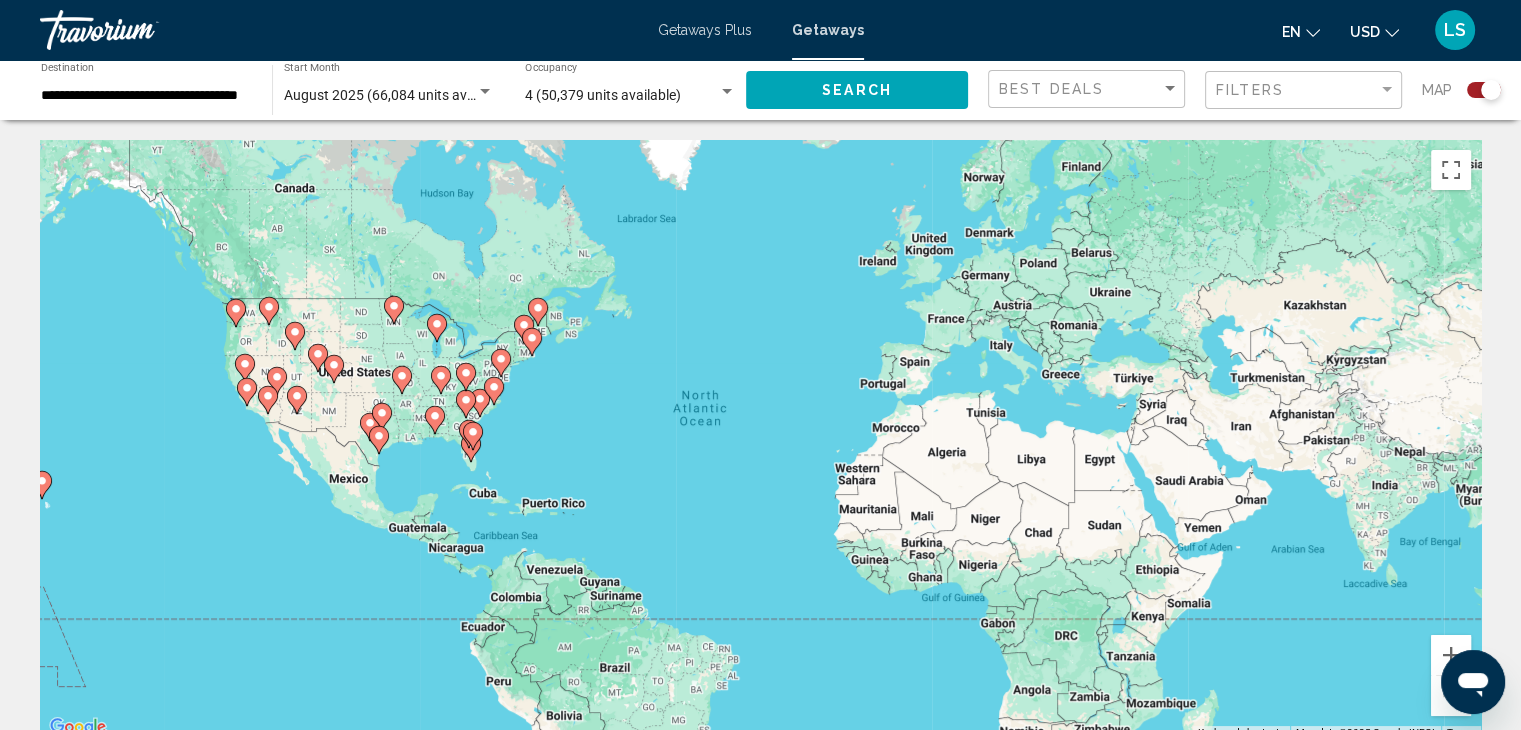click on "To activate drag with keyboard, press Alt + Enter. Once in keyboard drag state, use the arrow keys to move the marker. To complete the drag, press the Enter key. To cancel, press Escape." at bounding box center [760, 440] 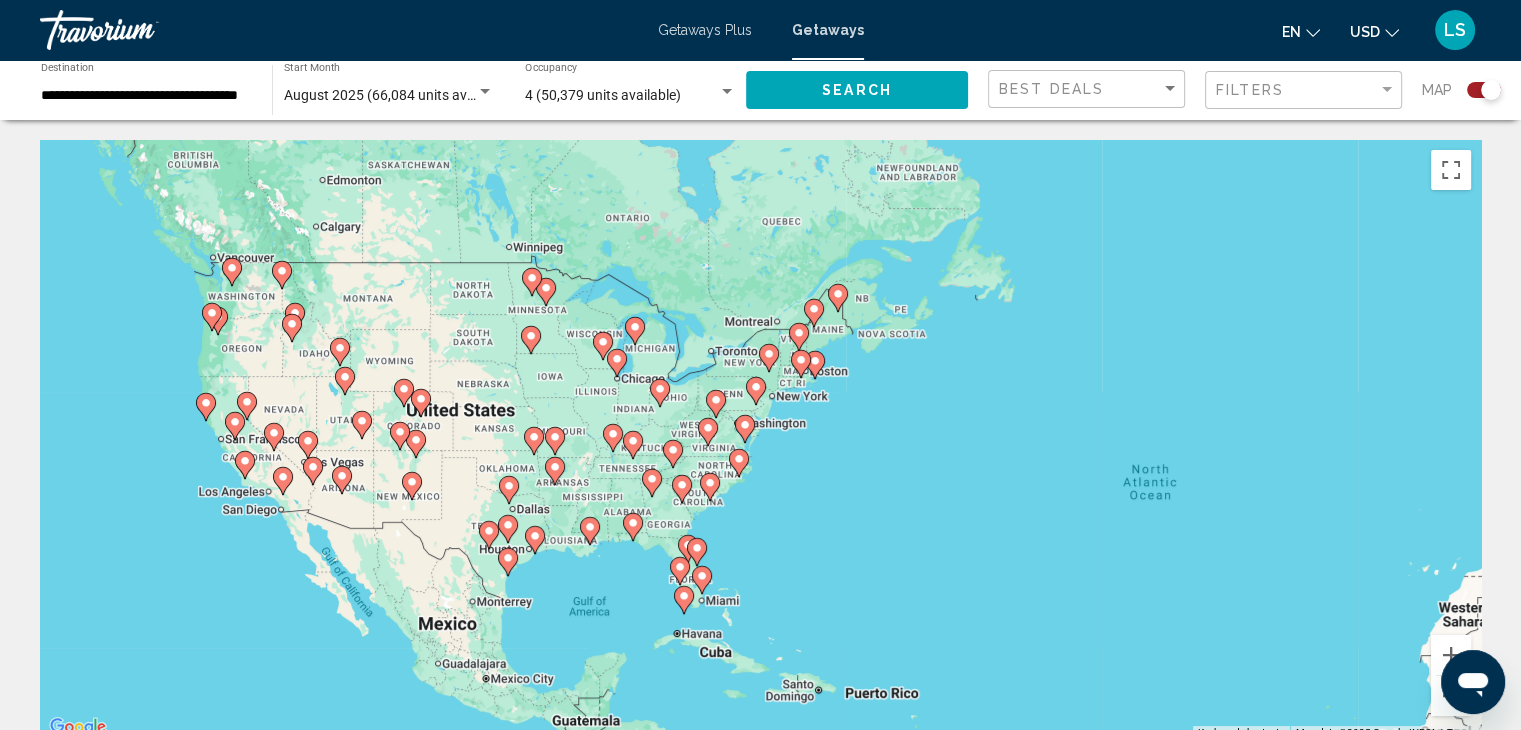 click on "To activate drag with keyboard, press Alt + Enter. Once in keyboard drag state, use the arrow keys to move the marker. To complete the drag, press the Enter key. To cancel, press Escape." at bounding box center (760, 440) 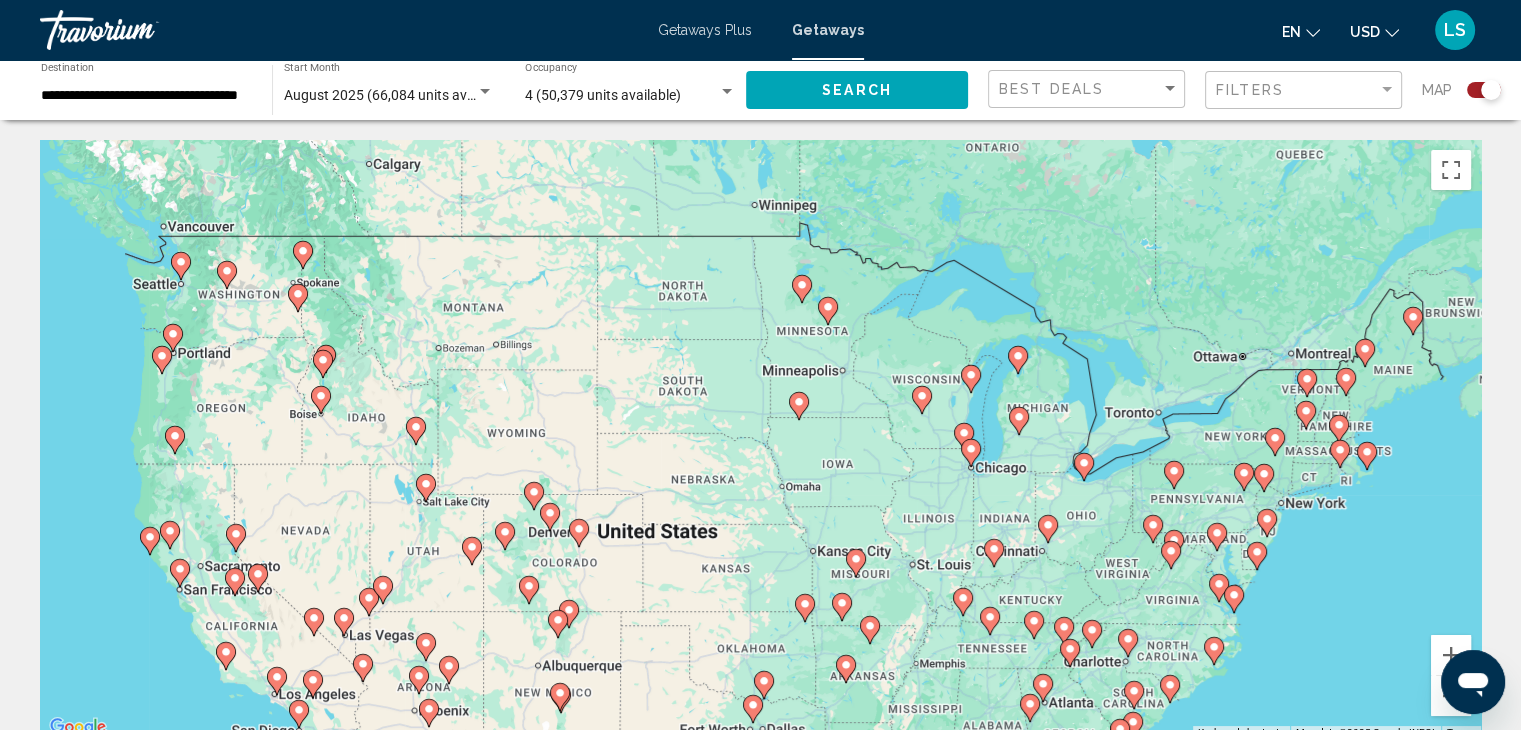 click on "To activate drag with keyboard, press Alt + Enter. Once in keyboard drag state, use the arrow keys to move the marker. To complete the drag, press the Enter key. To cancel, press Escape." at bounding box center (760, 440) 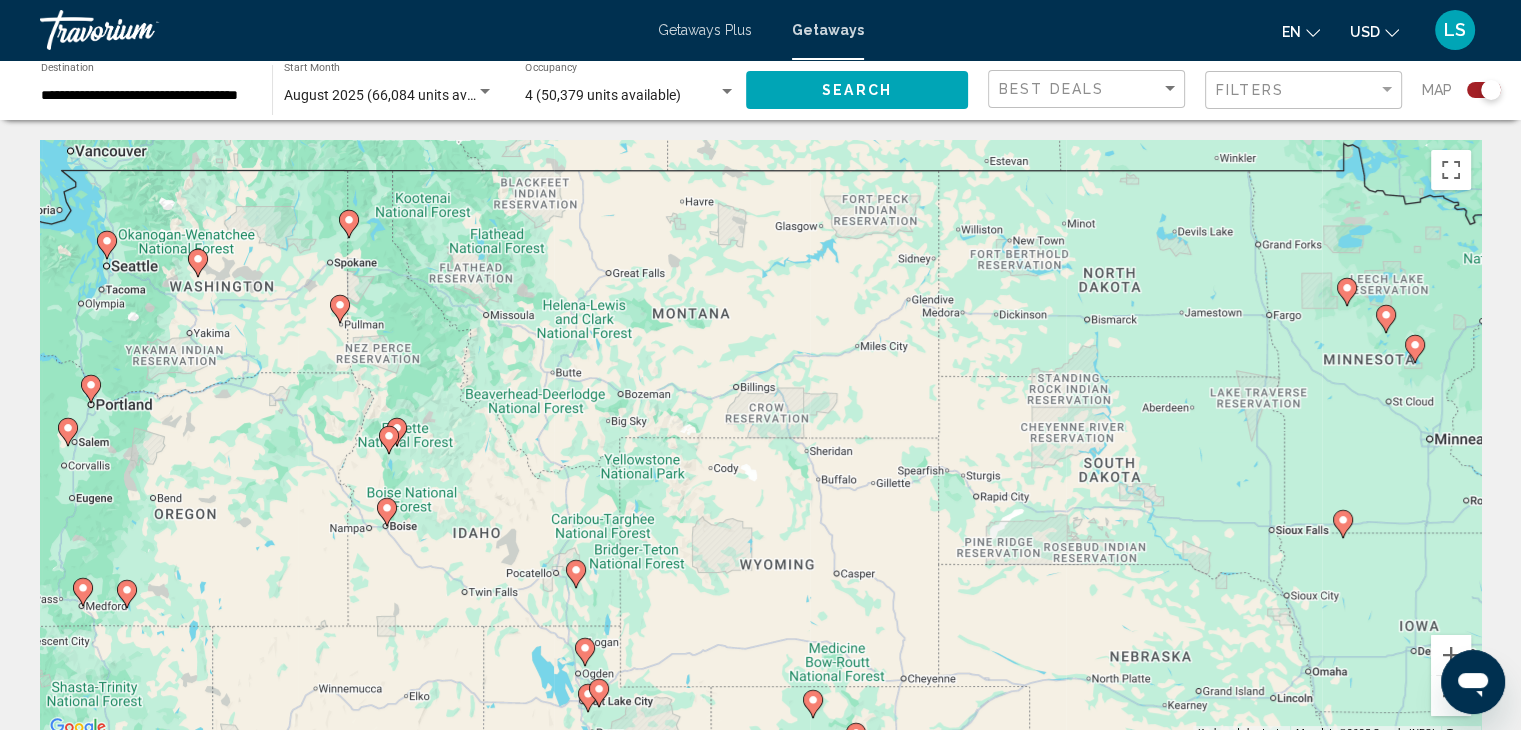 click 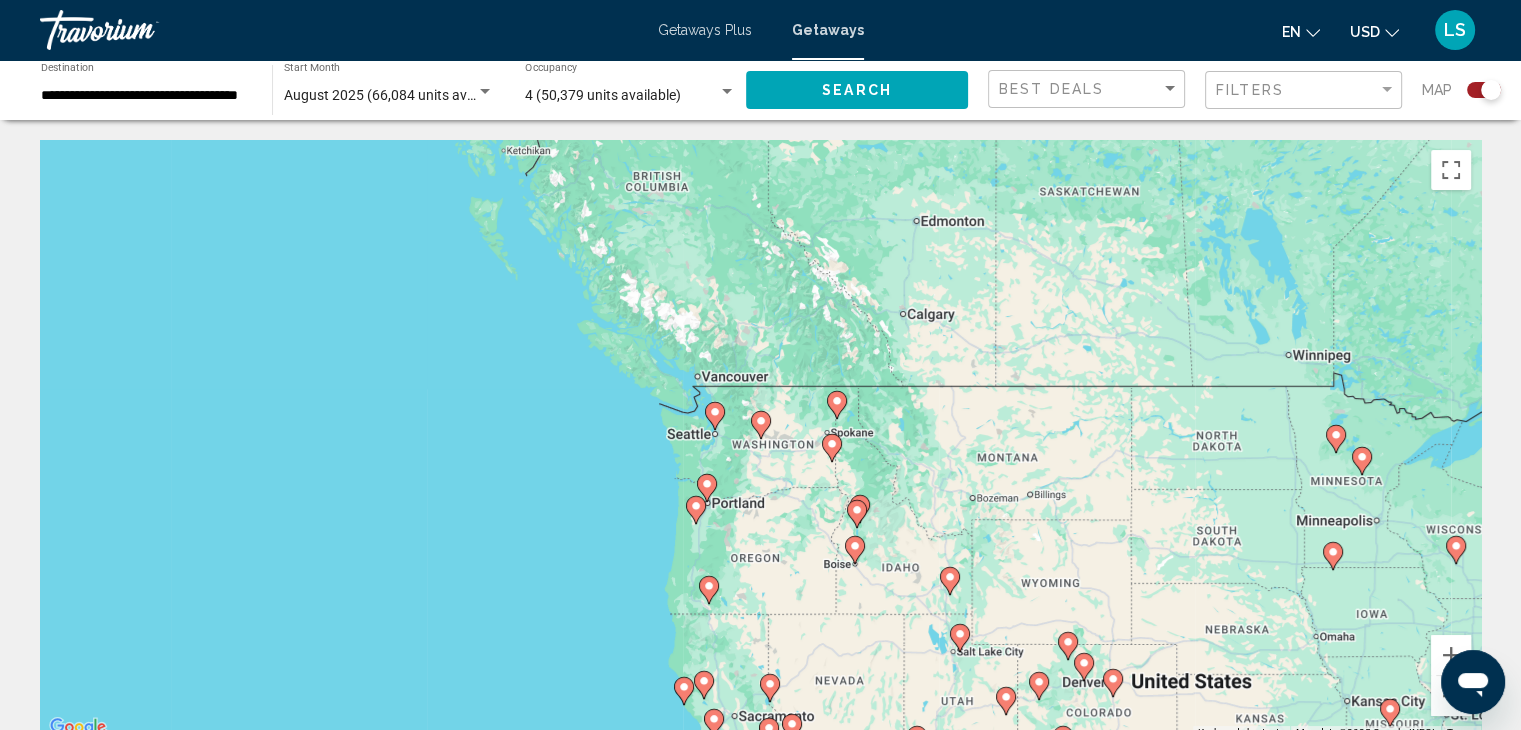 click 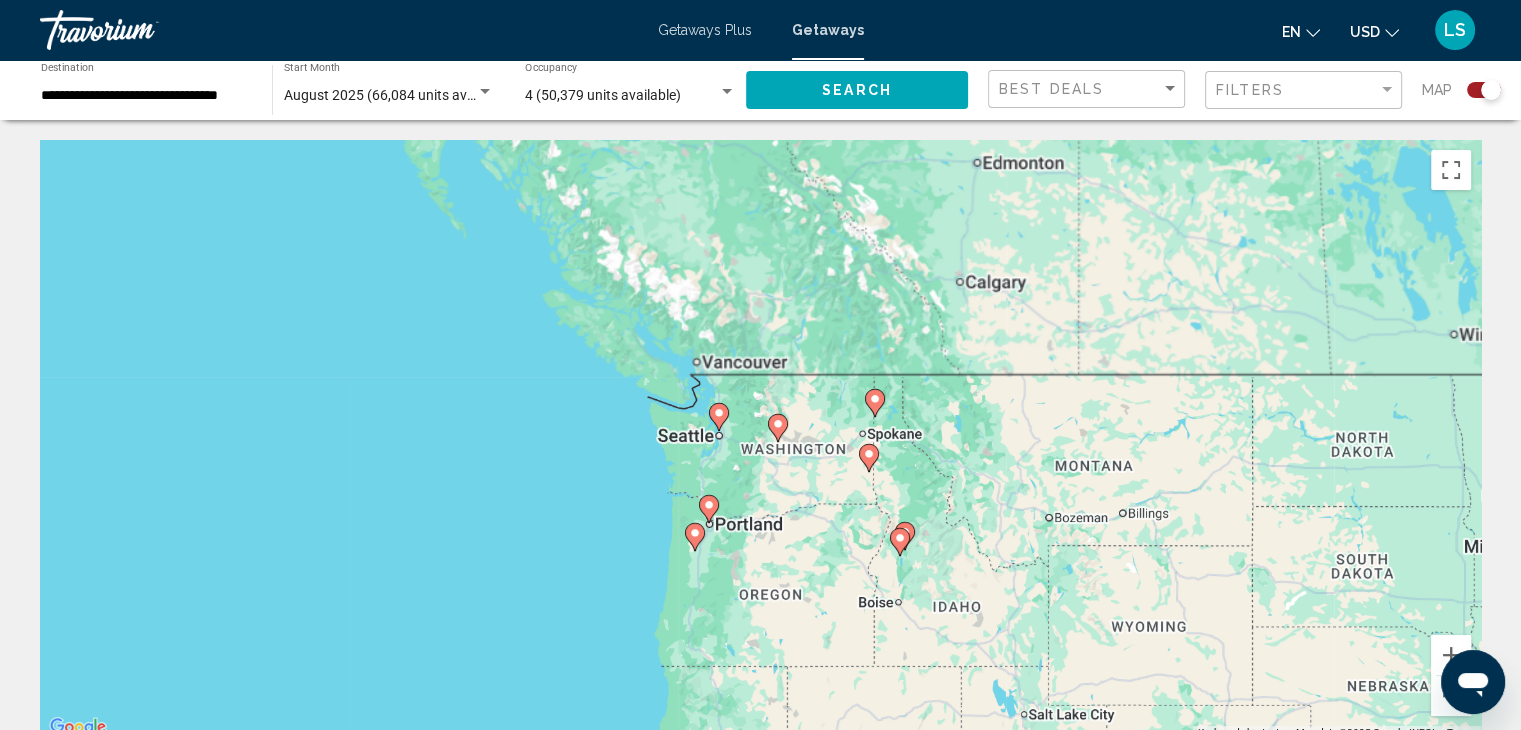 click 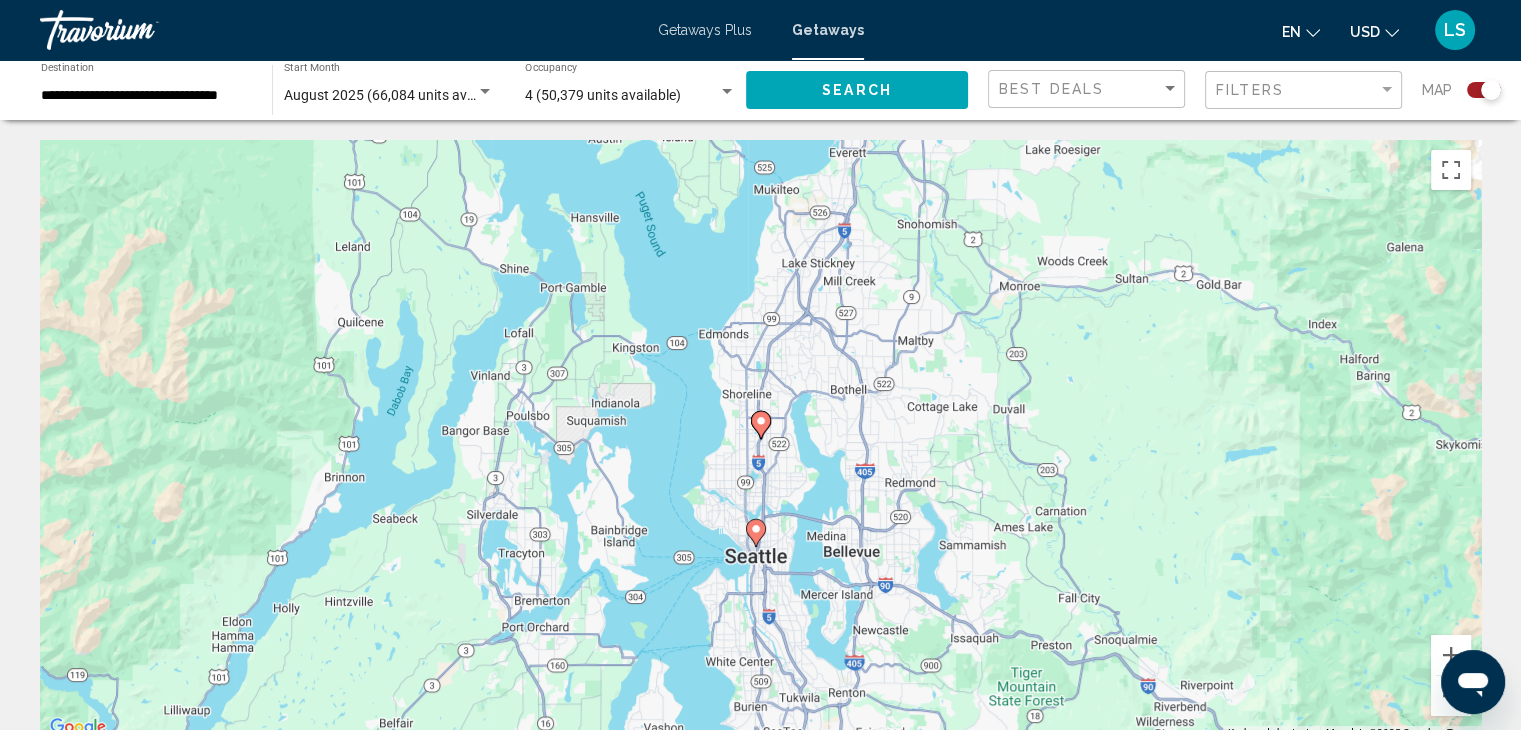 click 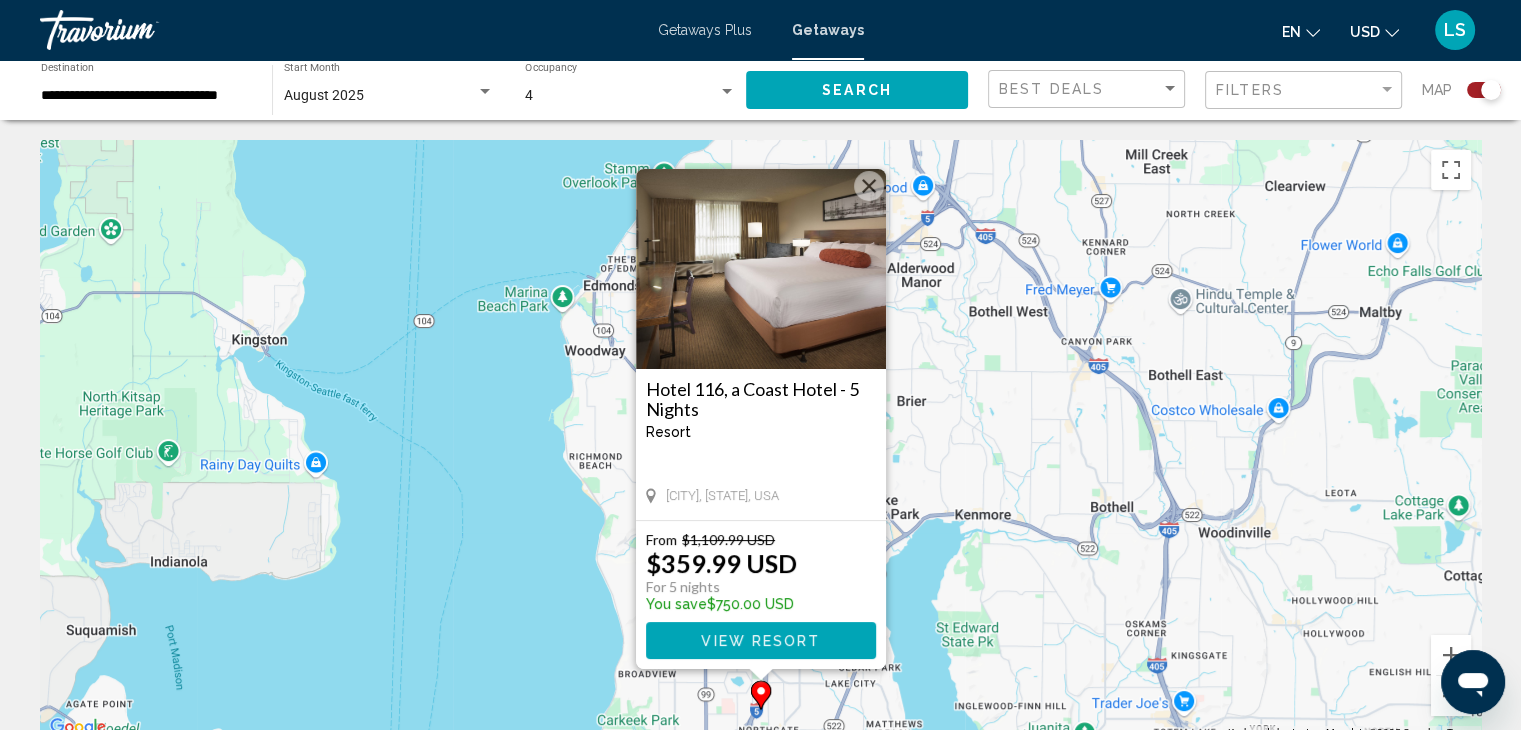click on "To activate drag with keyboard, press Alt + Enter. Once in keyboard drag state, use the arrow keys to move the marker. To complete the drag, press the Enter key. To cancel, press Escape.  Hotel 116, a Coast Hotel - 5 Nights  Resort  -  This is an adults only resort
Bellevue, WA, USA From $1,109.99 USD $359.99 USD For 5 nights You save  $750.00 USD  View Resort" at bounding box center (760, 440) 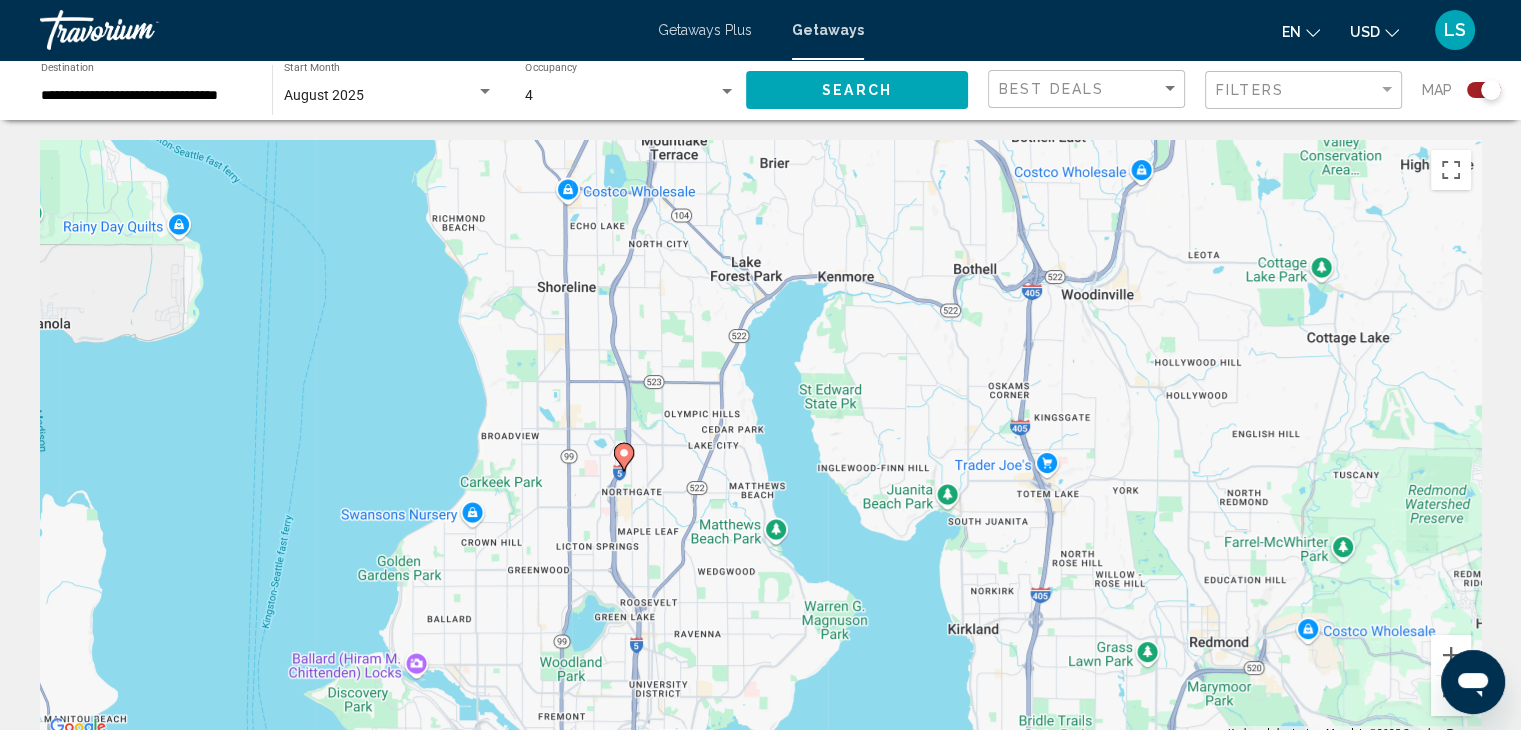 drag, startPoint x: 1084, startPoint y: 584, endPoint x: 933, endPoint y: 333, distance: 292.91977 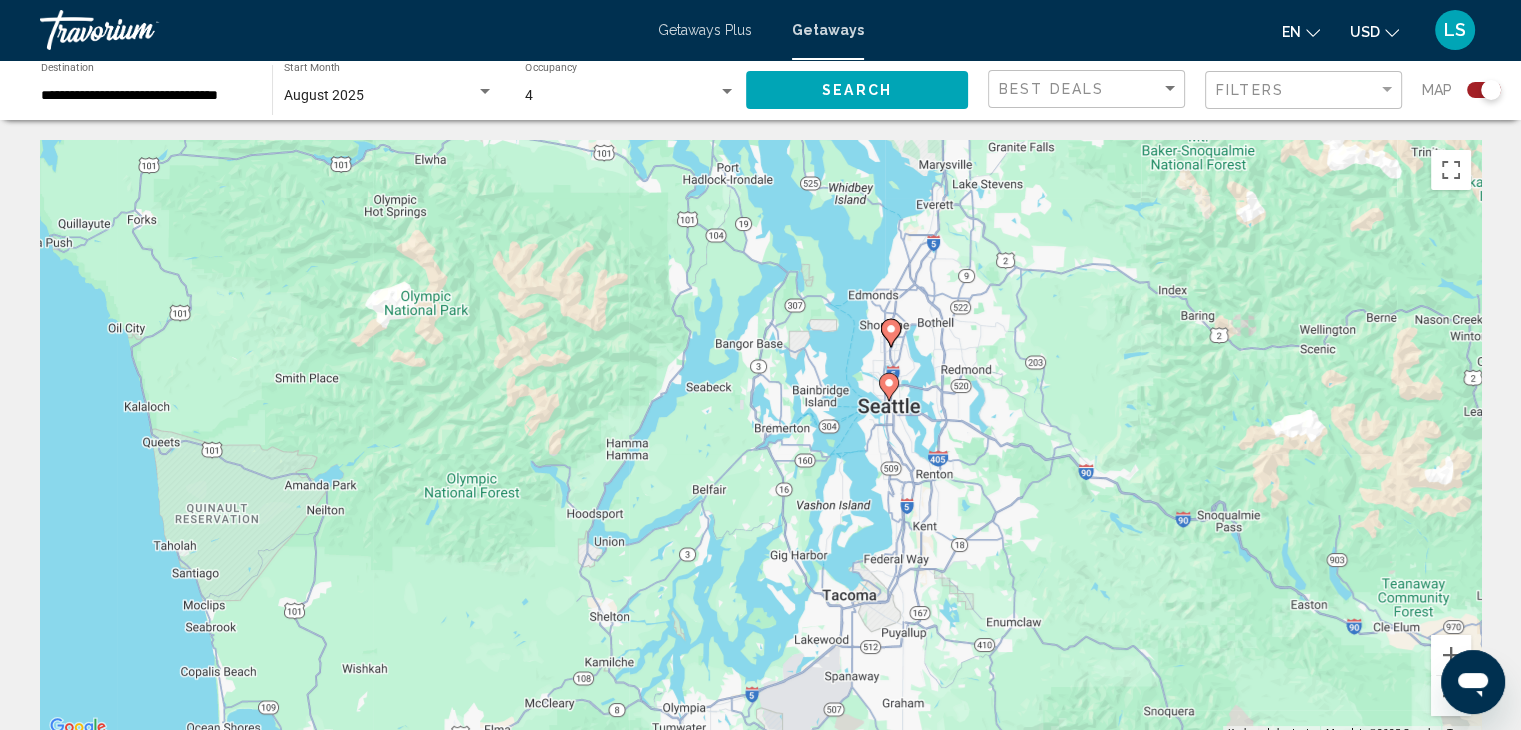 click on "To activate drag with keyboard, press Alt + Enter. Once in keyboard drag state, use the arrow keys to move the marker. To complete the drag, press the Enter key. To cancel, press Escape." at bounding box center (760, 440) 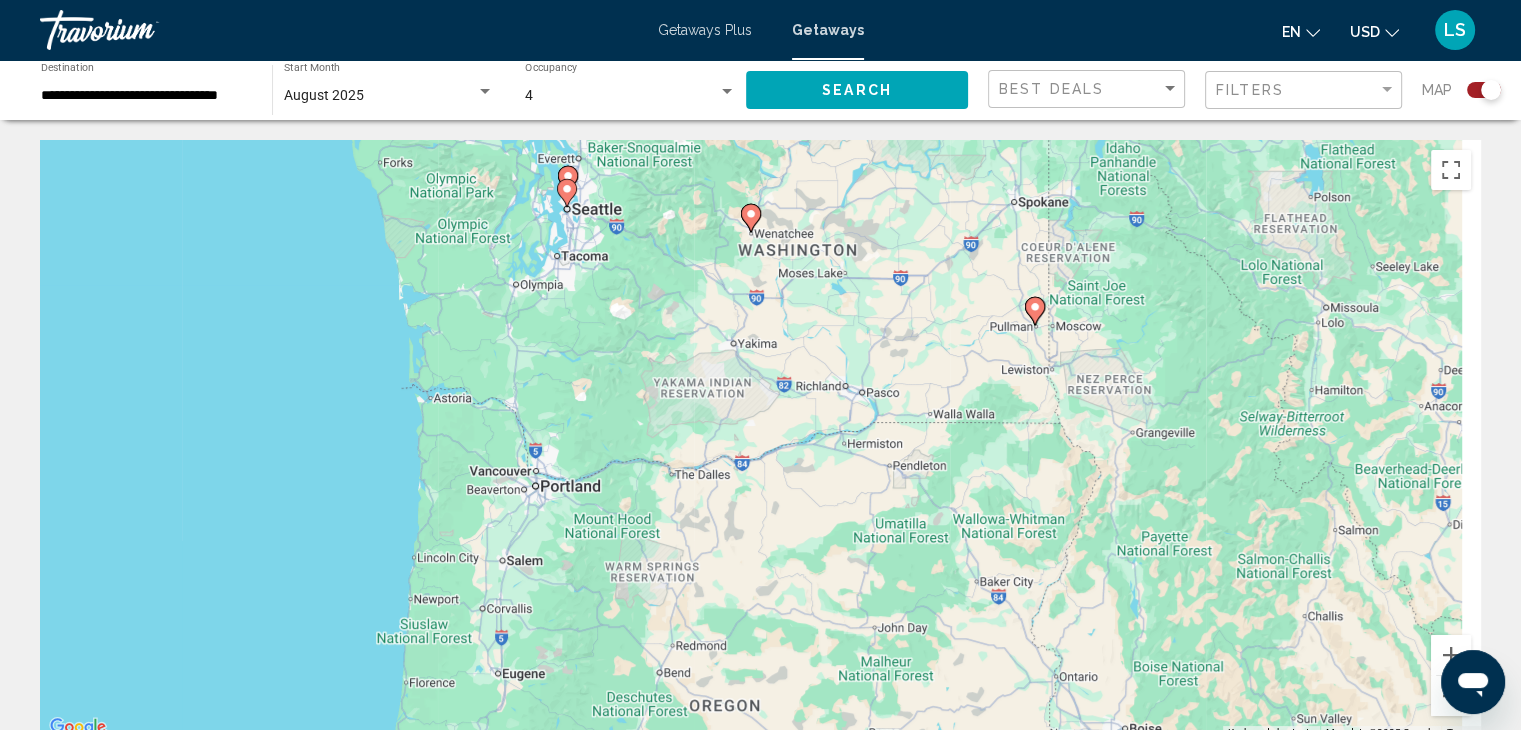 drag, startPoint x: 1152, startPoint y: 490, endPoint x: 748, endPoint y: 346, distance: 428.89627 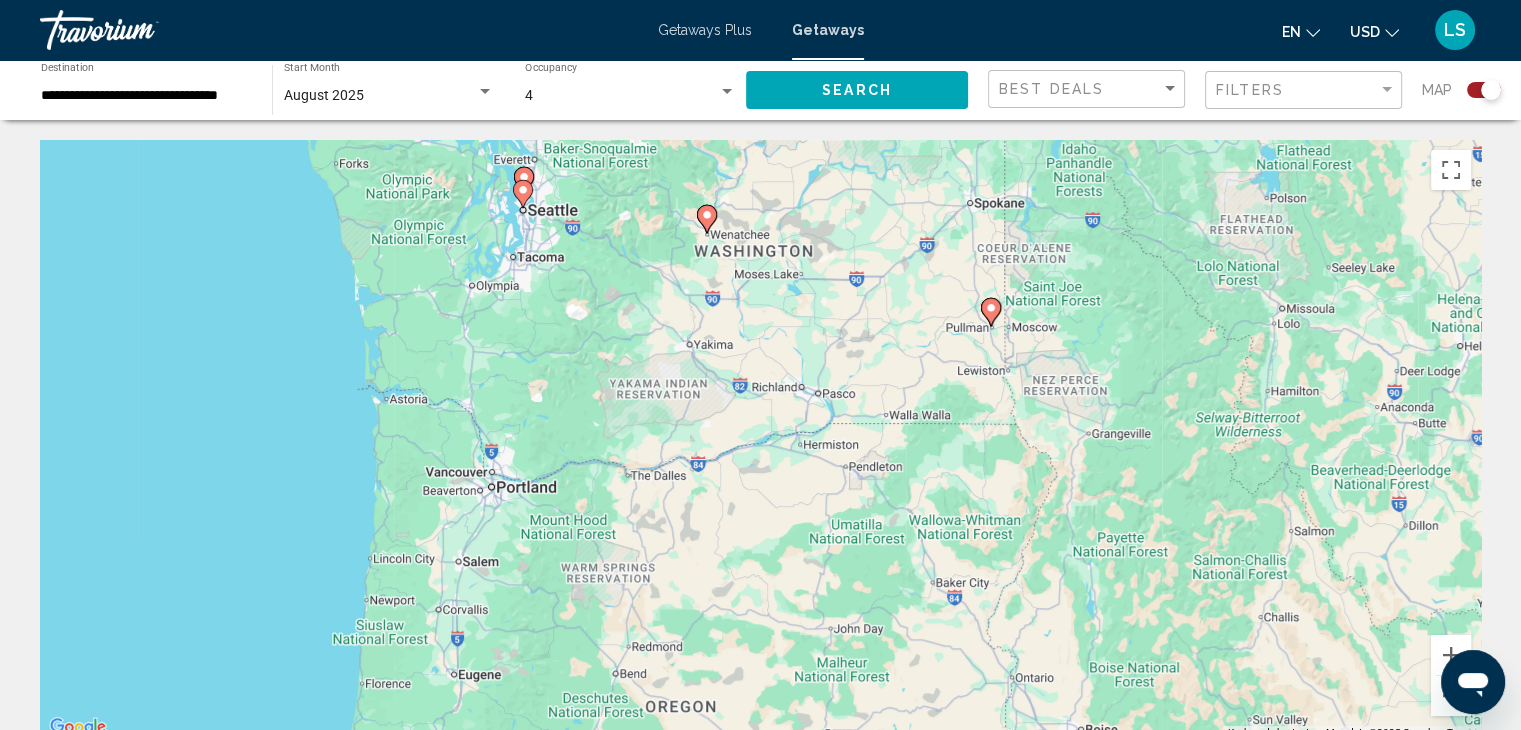 click 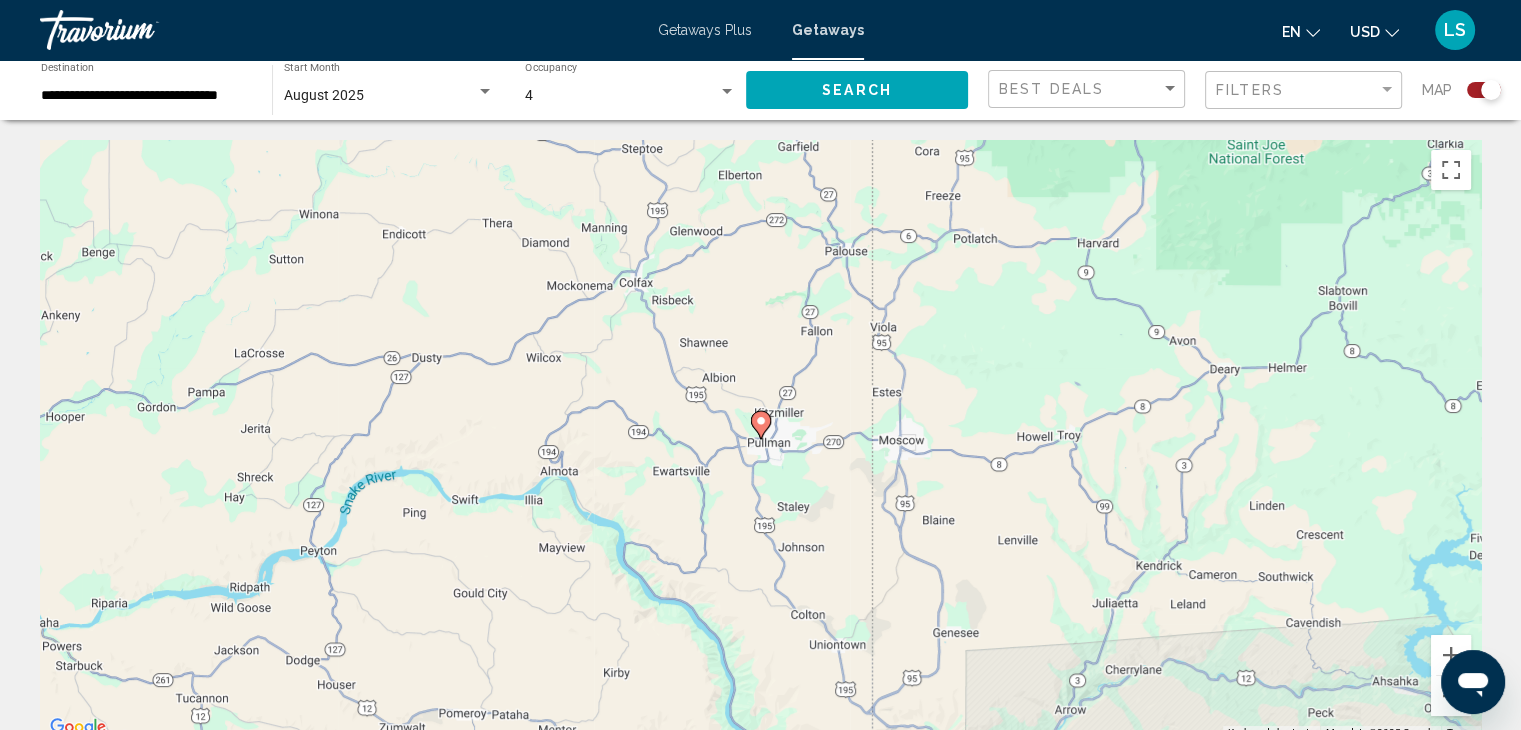 click 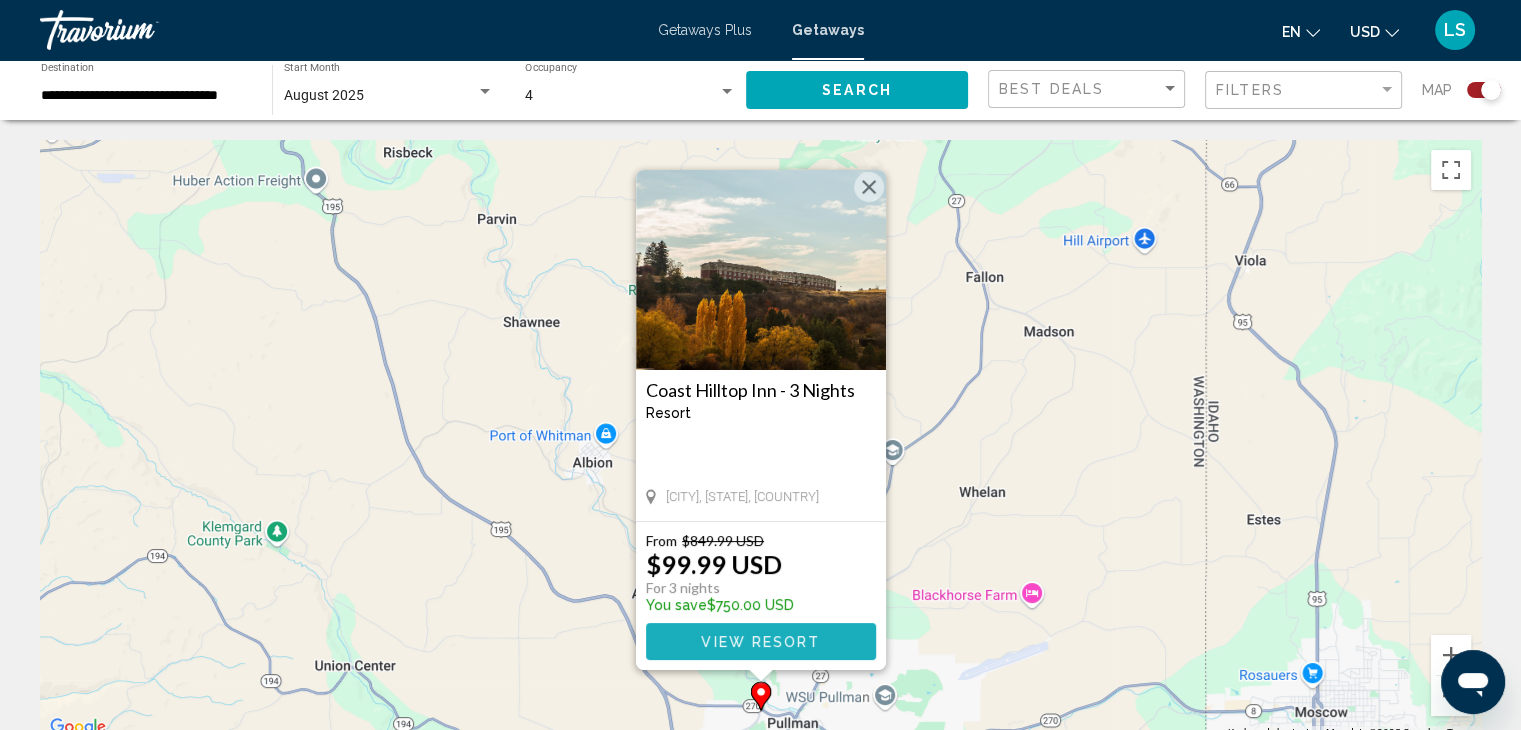 click on "View Resort" at bounding box center [760, 642] 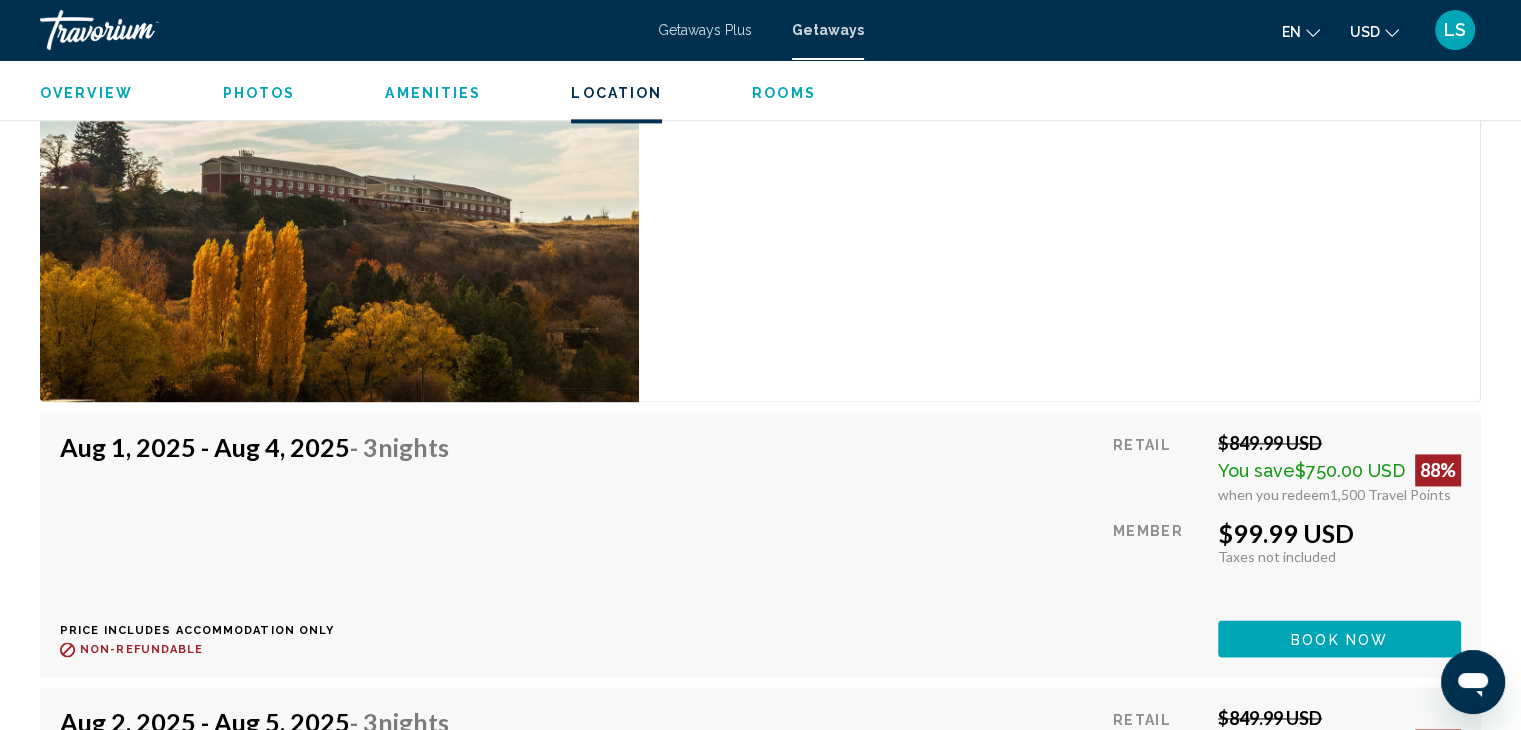 scroll, scrollTop: 2826, scrollLeft: 0, axis: vertical 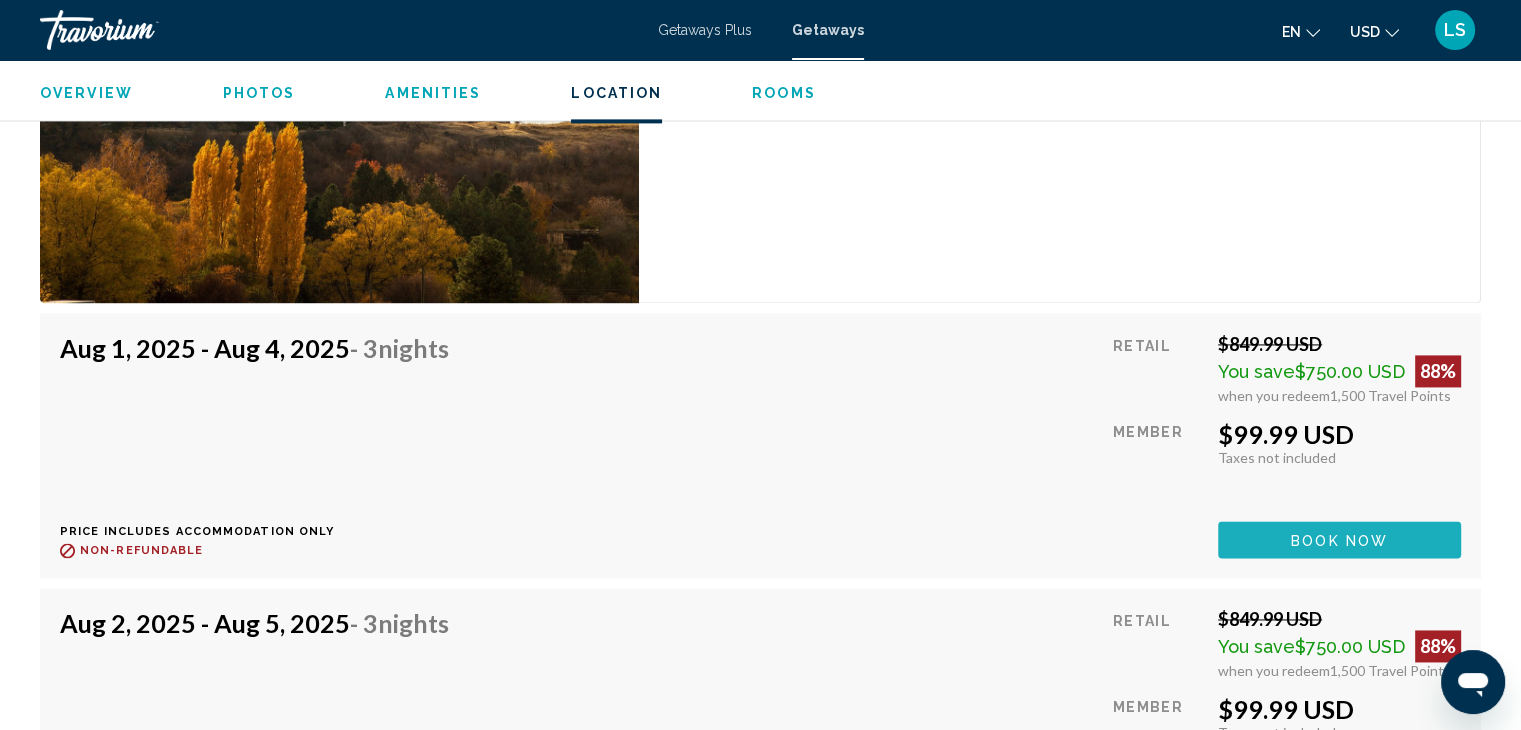 click on "Book now" at bounding box center (1339, 539) 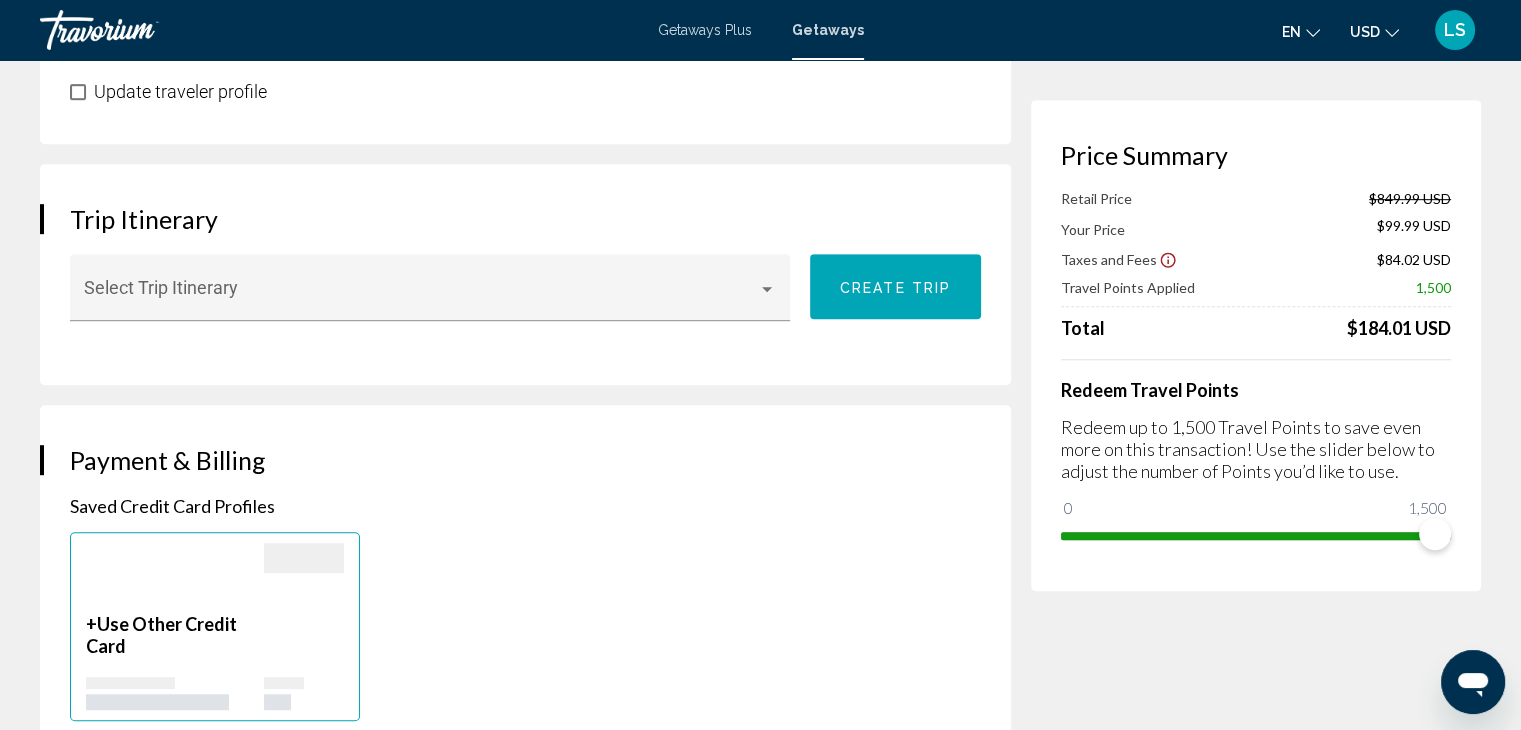 scroll, scrollTop: 1044, scrollLeft: 0, axis: vertical 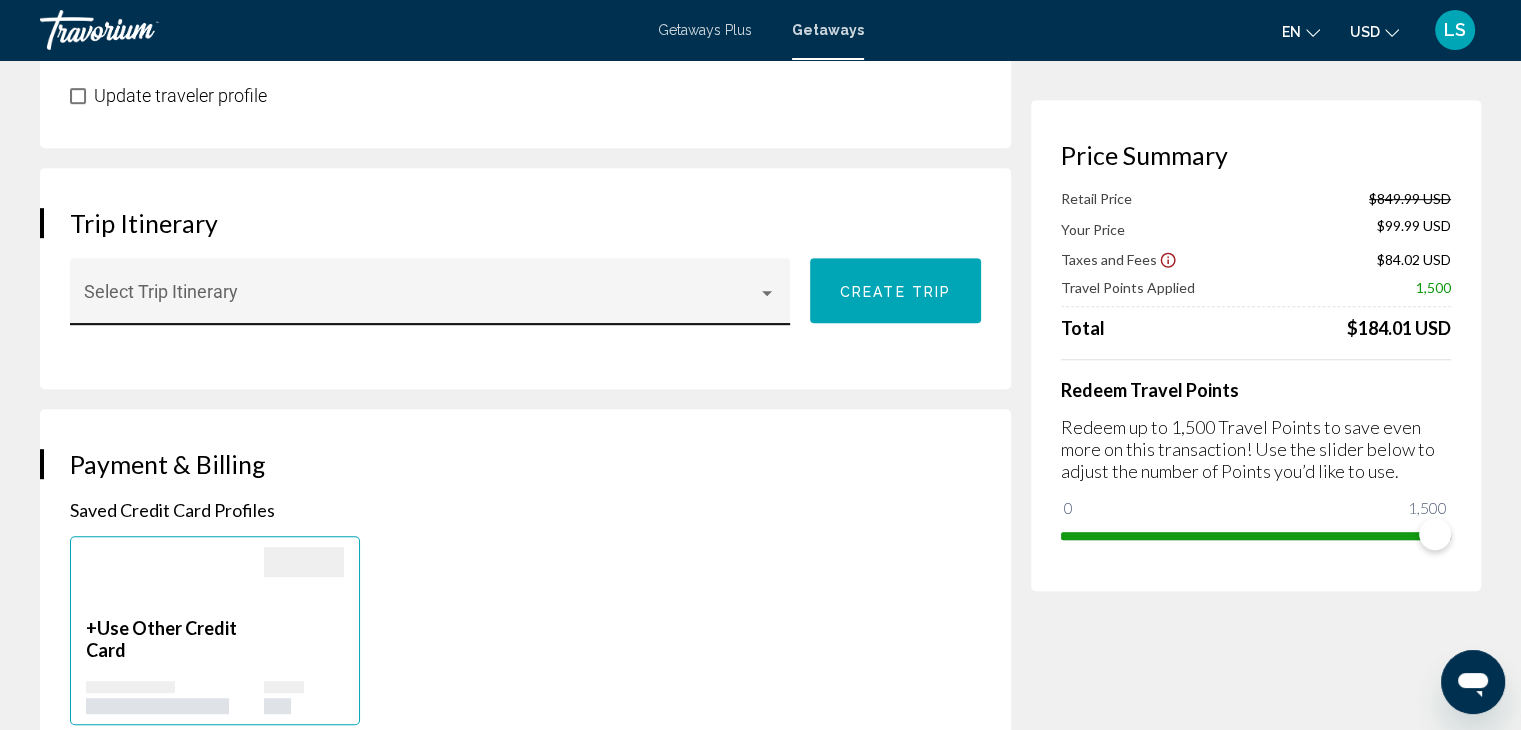 click at bounding box center (430, 301) 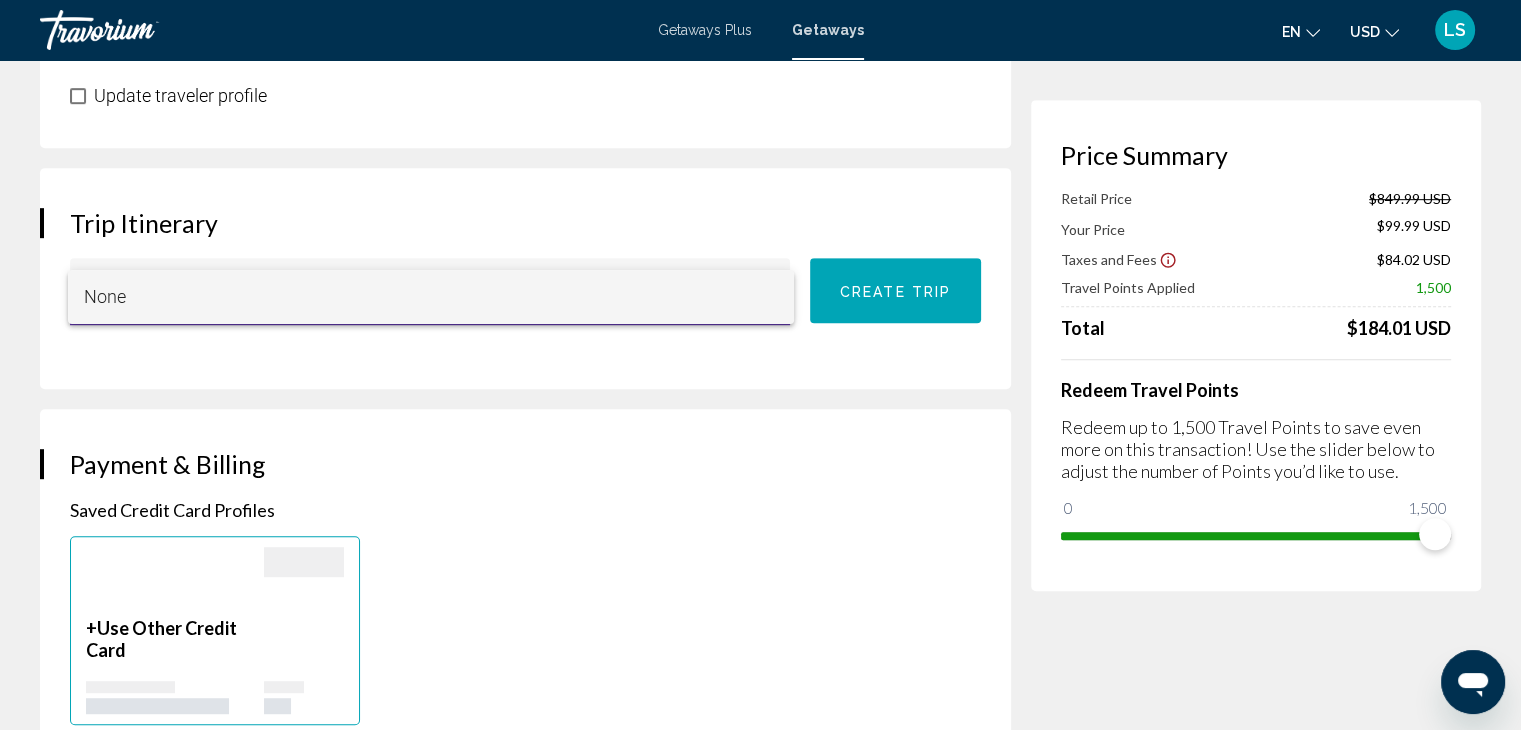 click at bounding box center (760, 365) 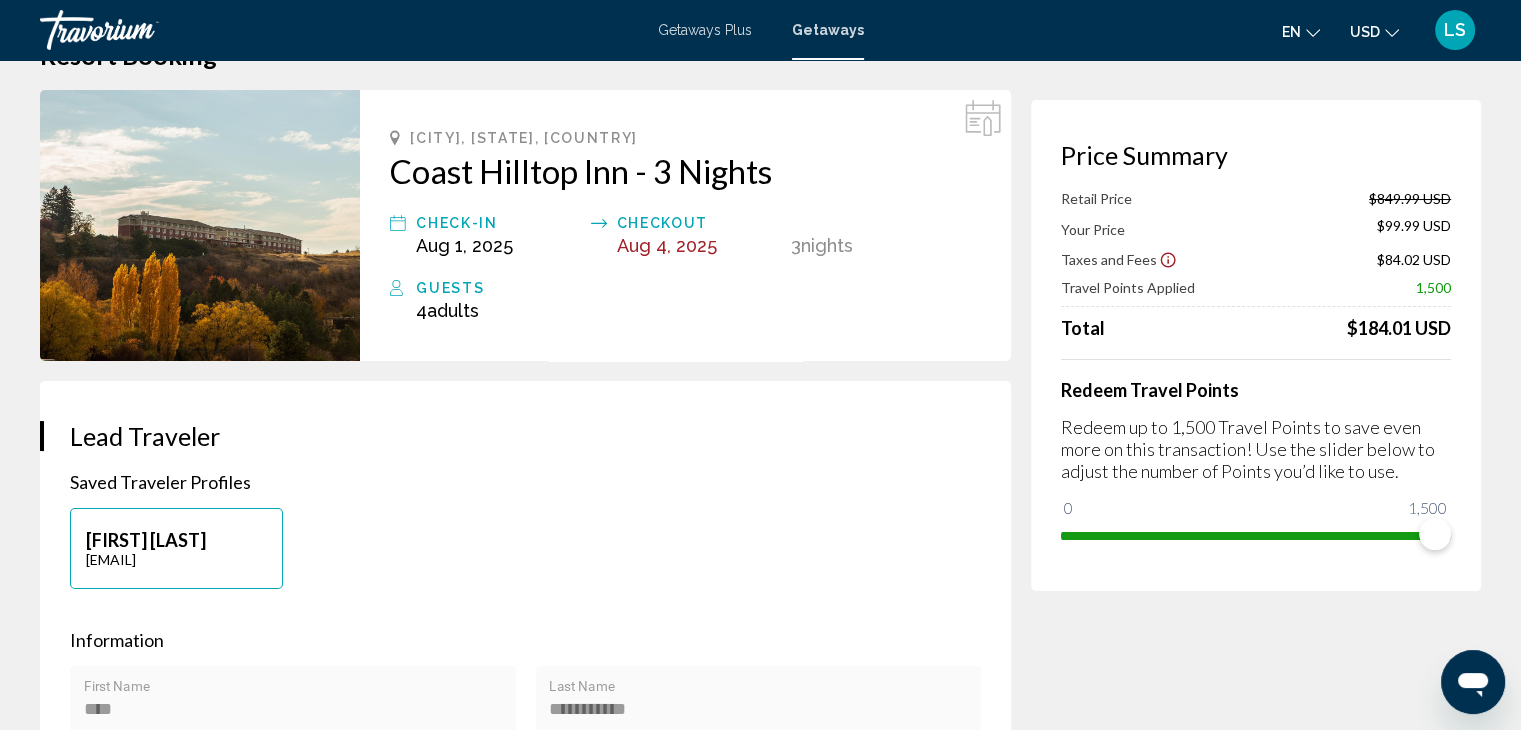scroll, scrollTop: 0, scrollLeft: 0, axis: both 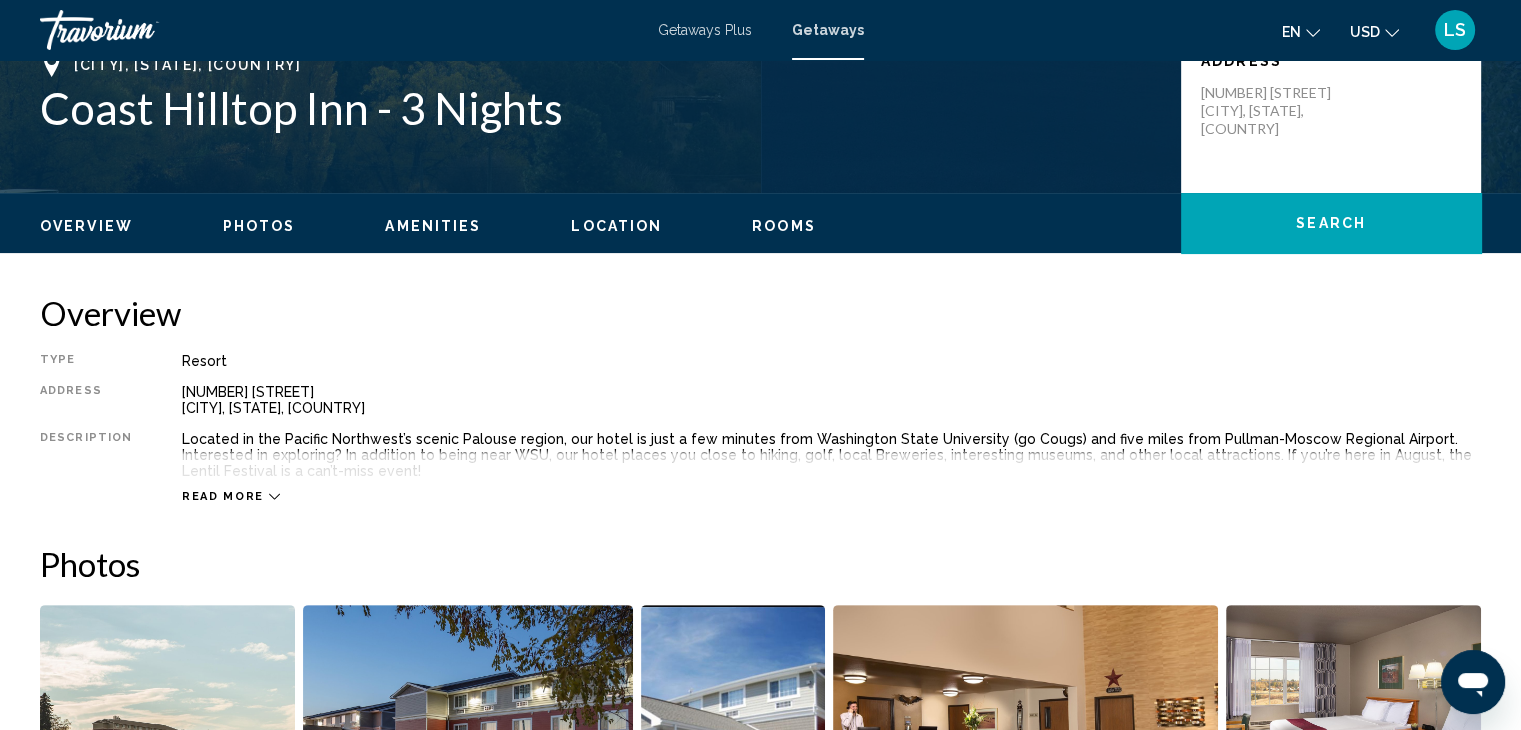 click on "Amenities" at bounding box center (433, 226) 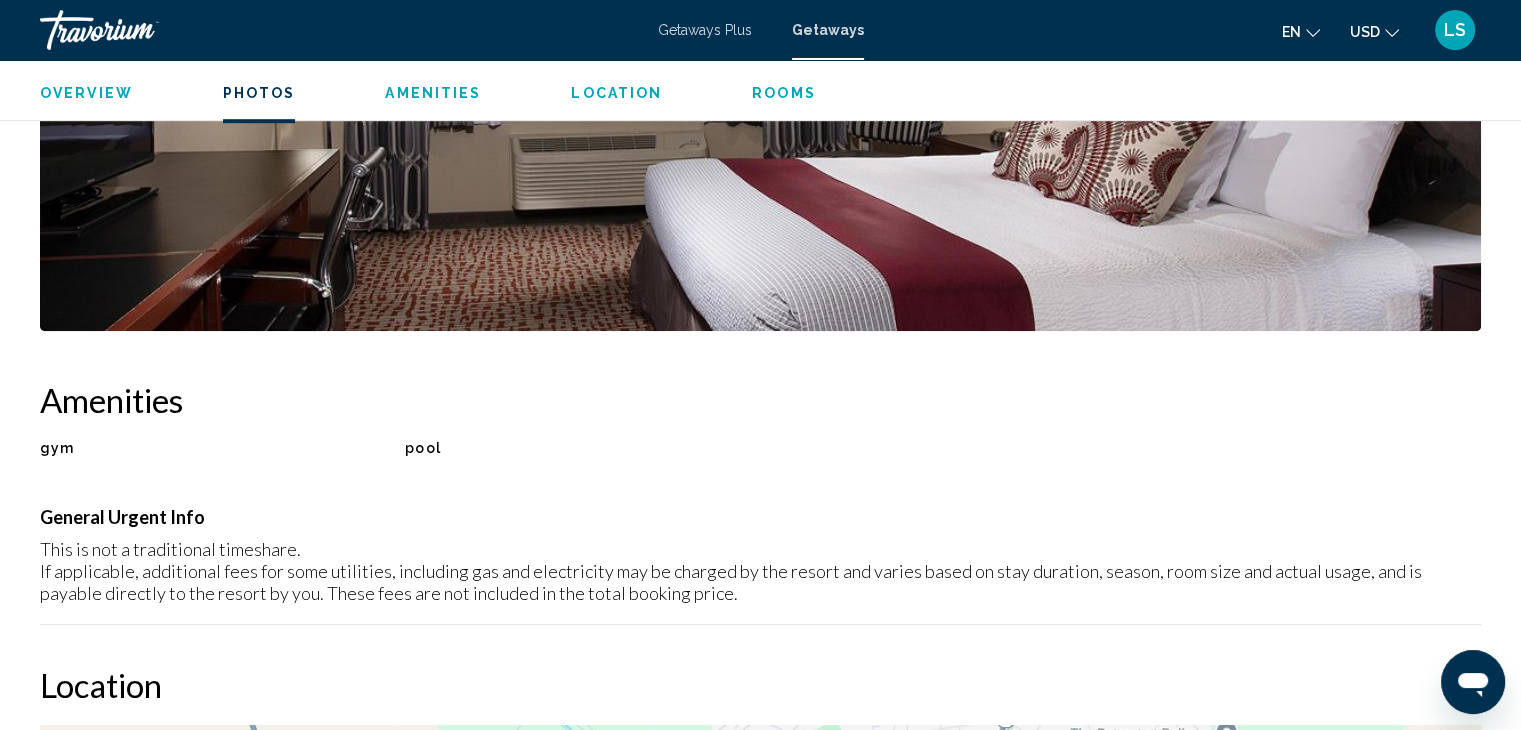scroll, scrollTop: 1248, scrollLeft: 0, axis: vertical 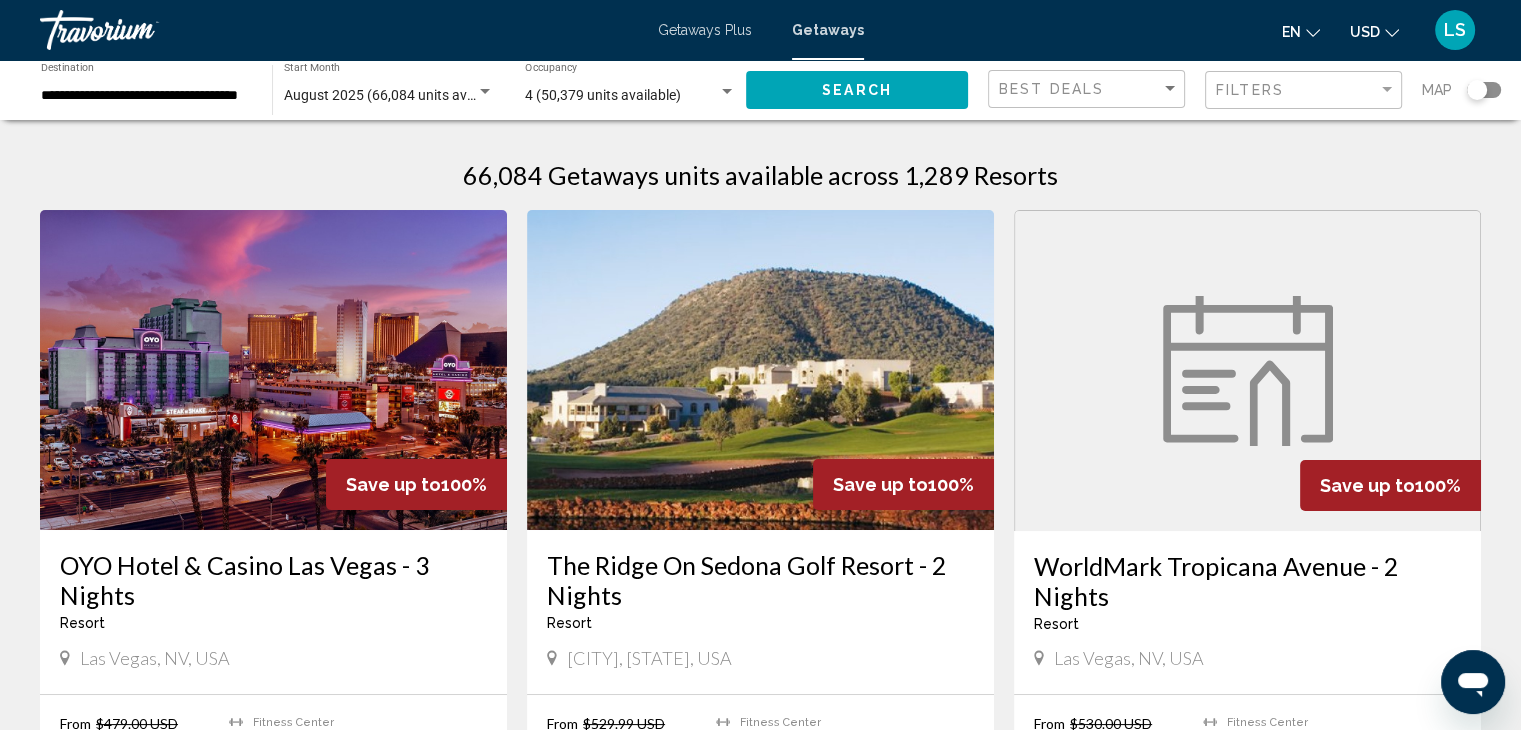 click 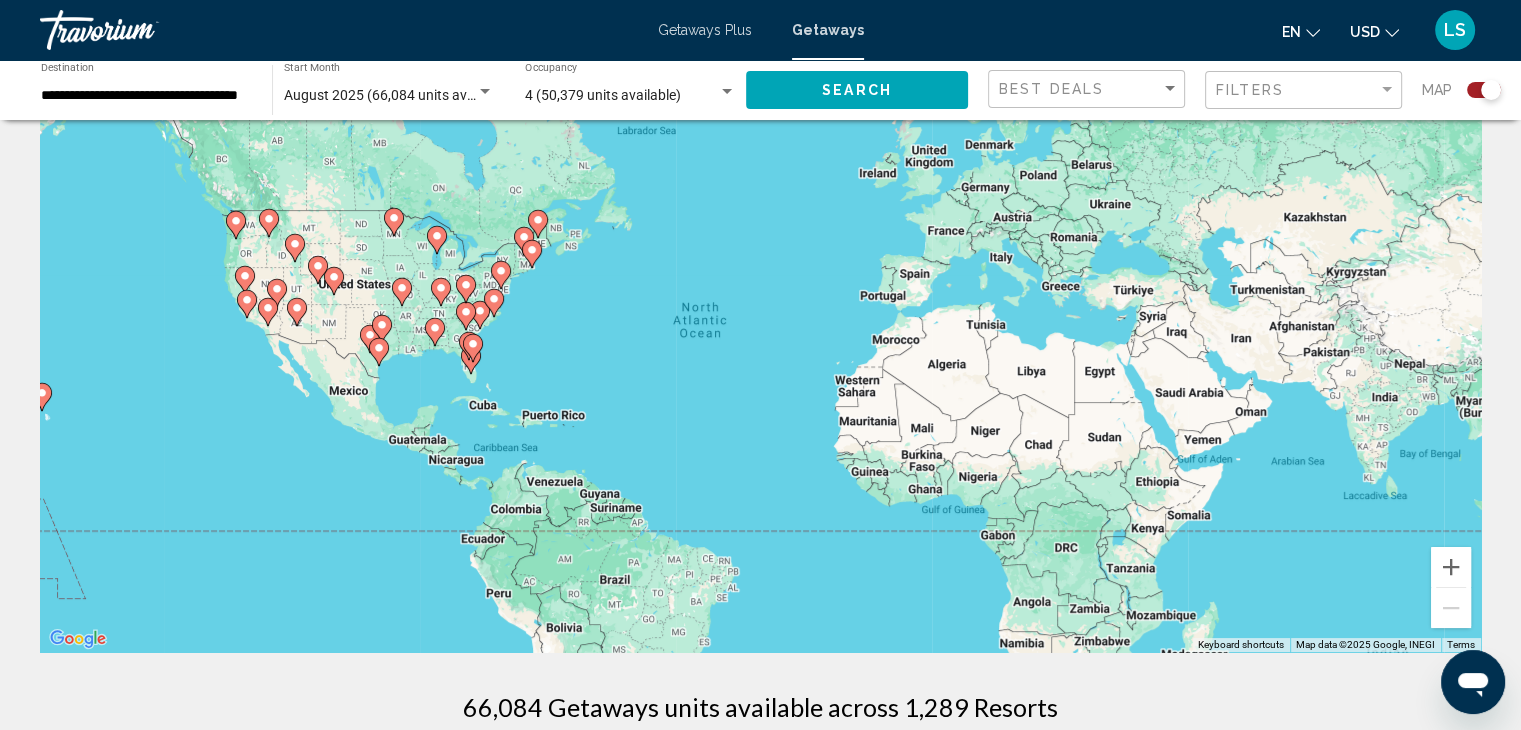 scroll, scrollTop: 74, scrollLeft: 0, axis: vertical 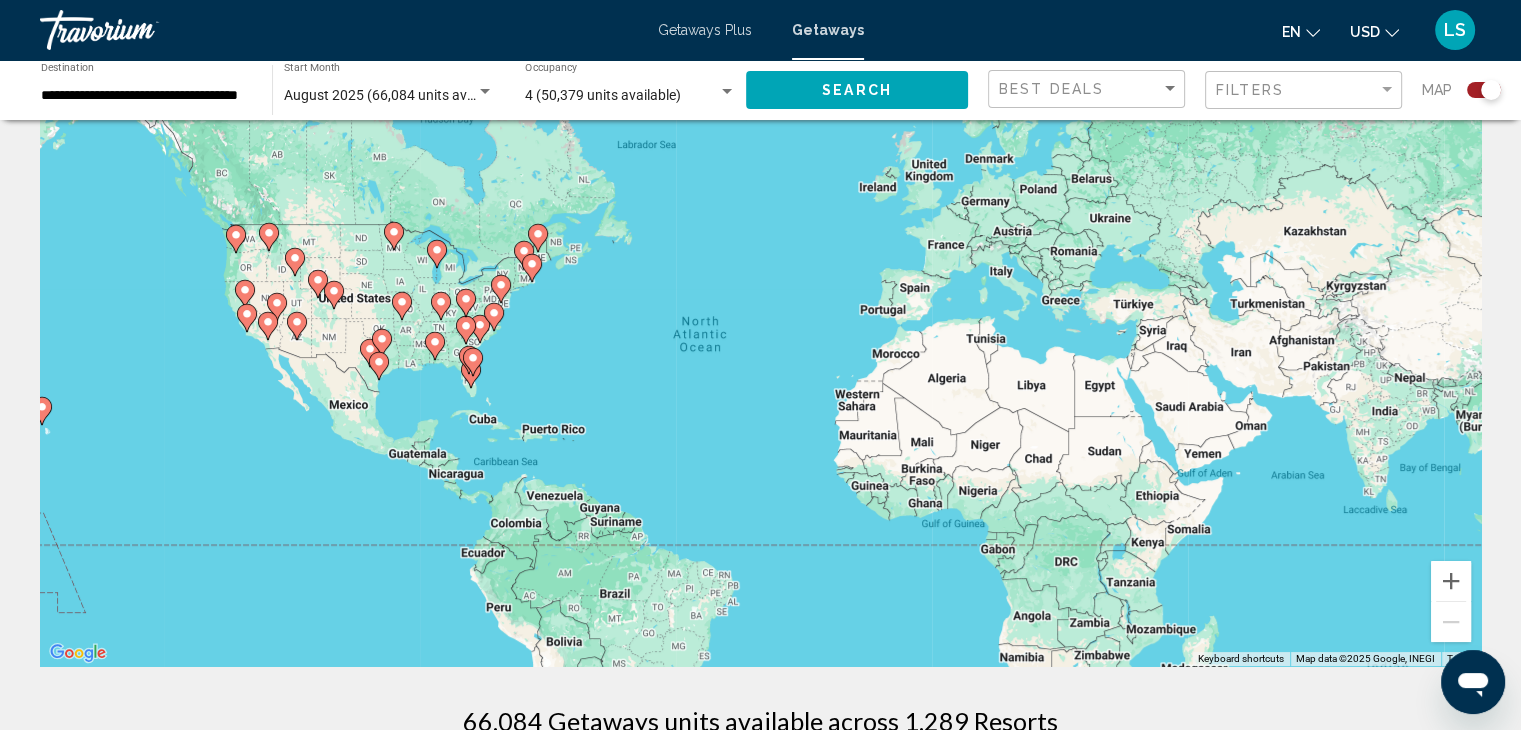click 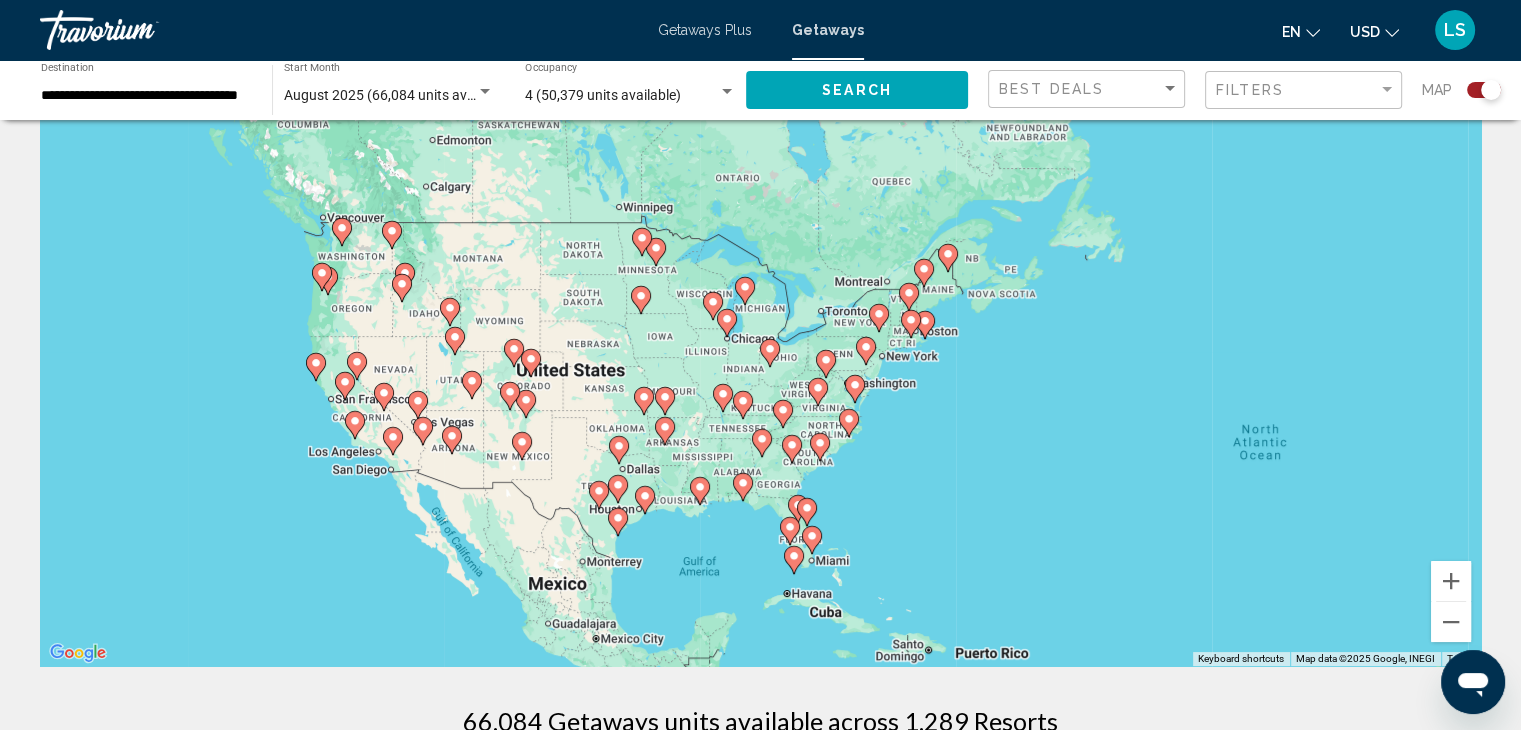 click on "To activate drag with keyboard, press Alt + Enter. Once in keyboard drag state, use the arrow keys to move the marker. To complete the drag, press the Enter key. To cancel, press Escape." at bounding box center [760, 366] 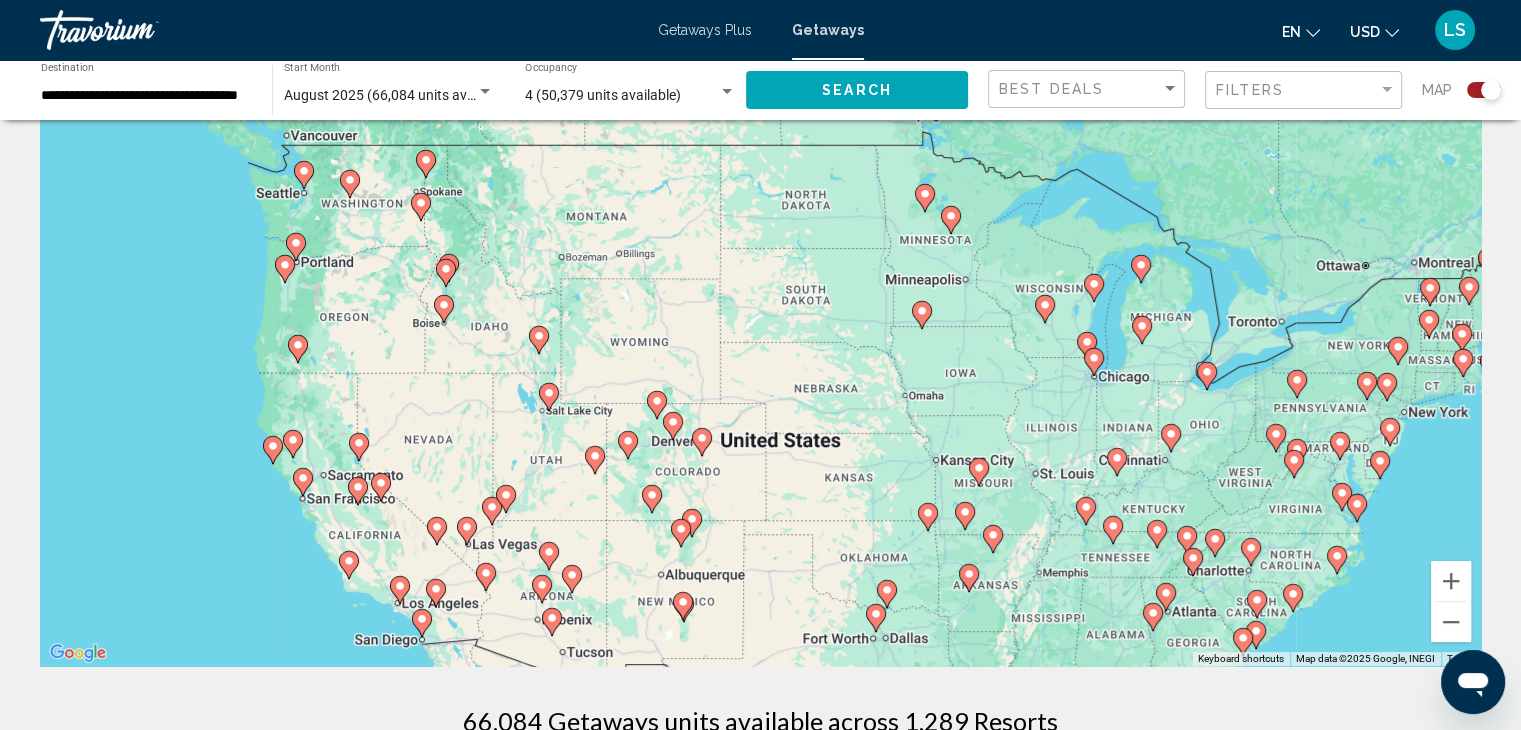 click on "To activate drag with keyboard, press Alt + Enter. Once in keyboard drag state, use the arrow keys to move the marker. To complete the drag, press the Enter key. To cancel, press Escape." at bounding box center [760, 366] 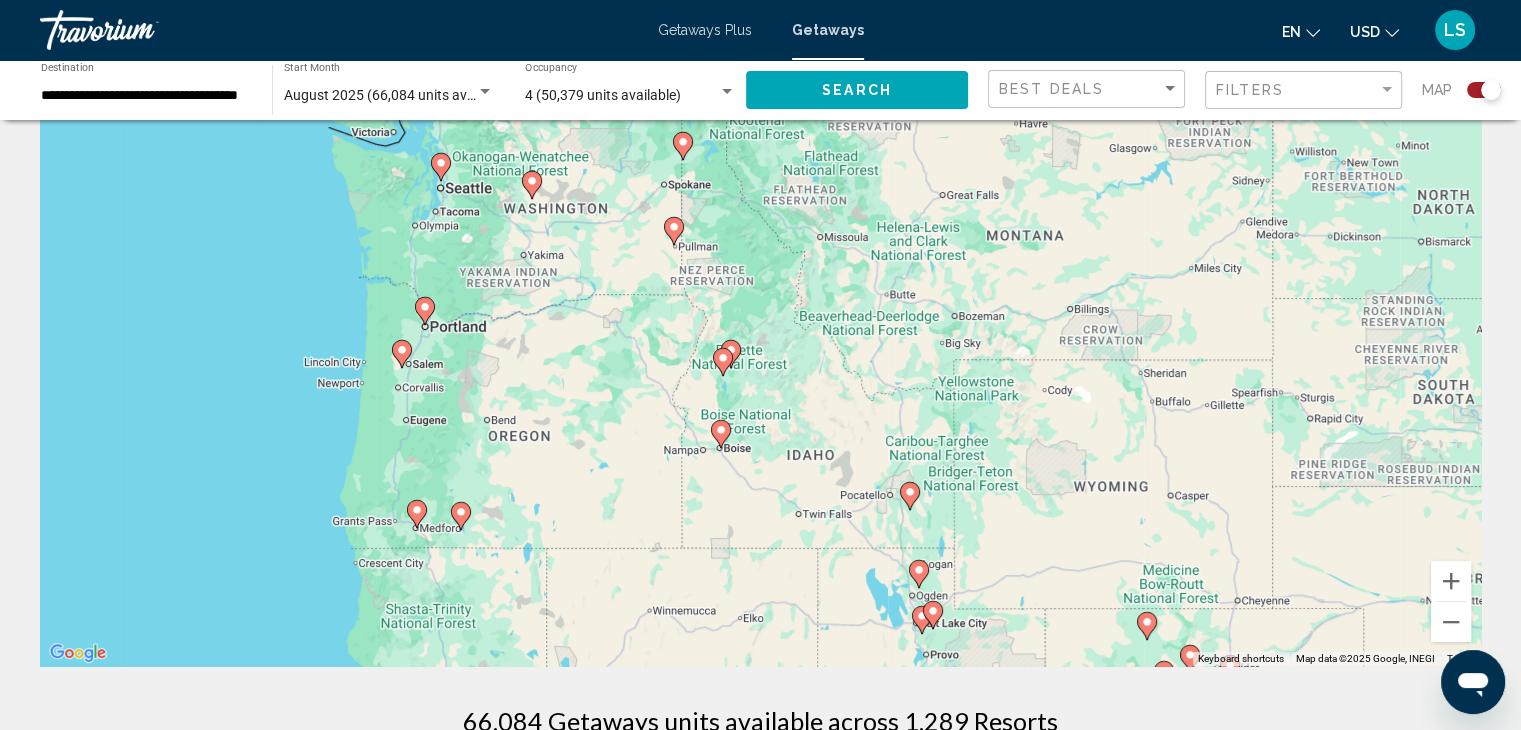 drag, startPoint x: 350, startPoint y: 310, endPoint x: 548, endPoint y: 425, distance: 228.9738 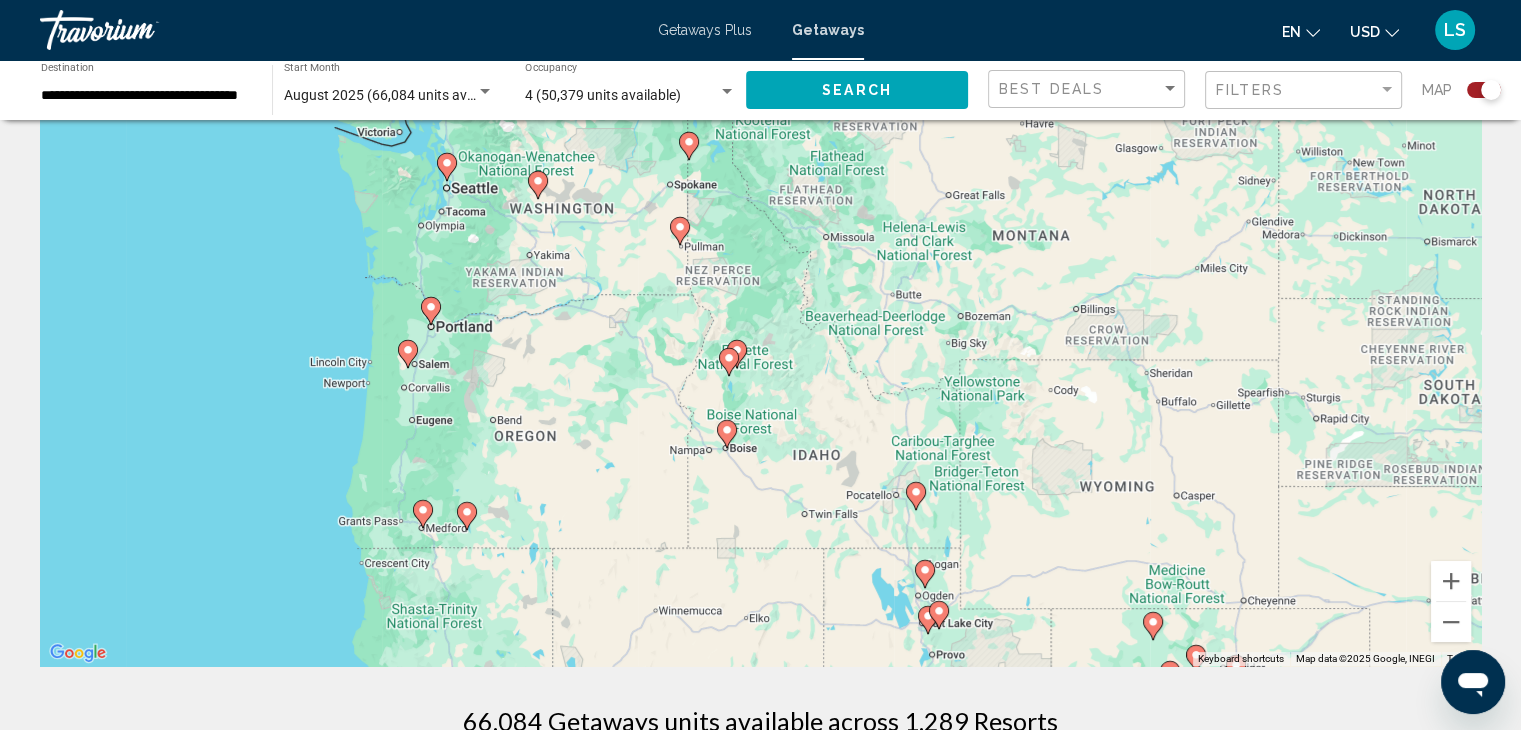 click 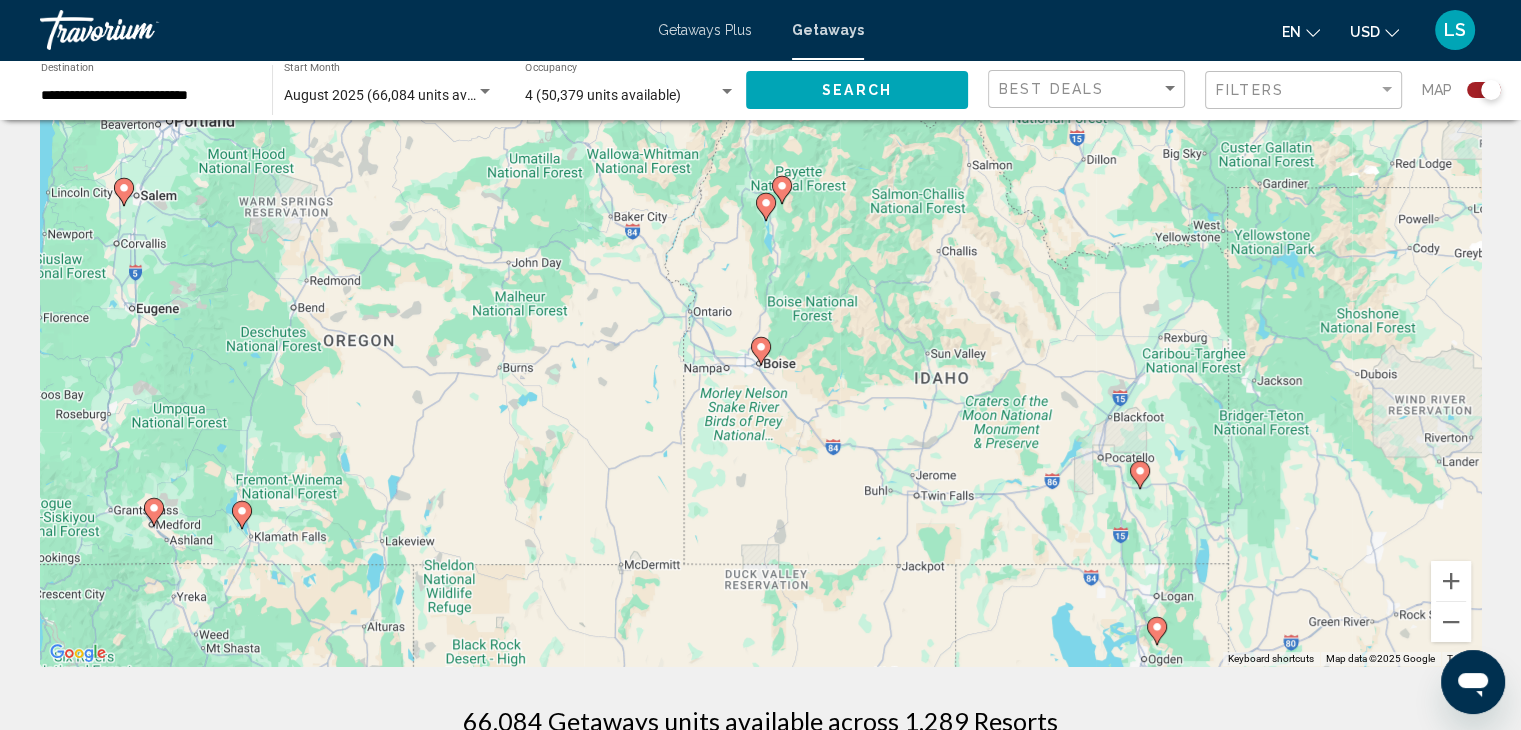click 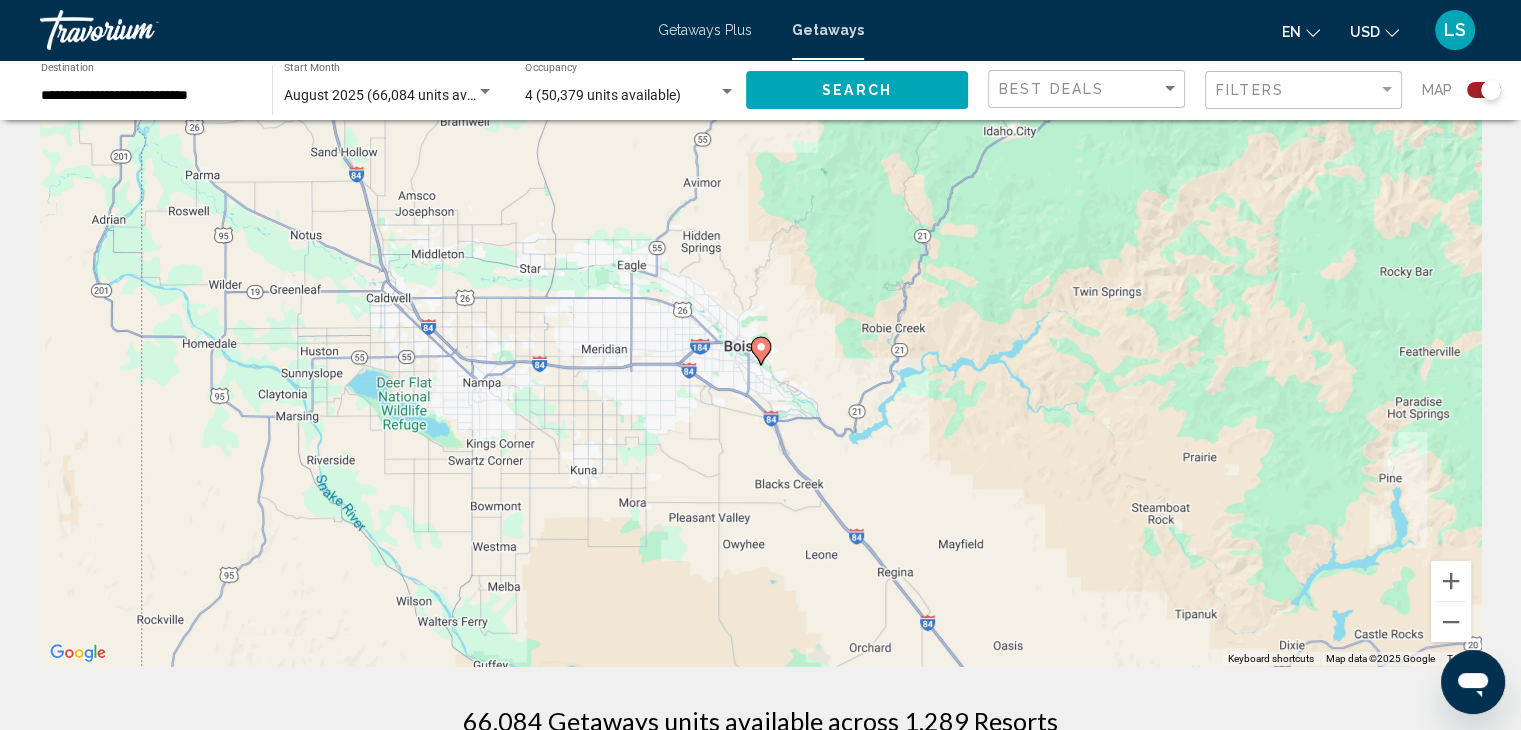 click 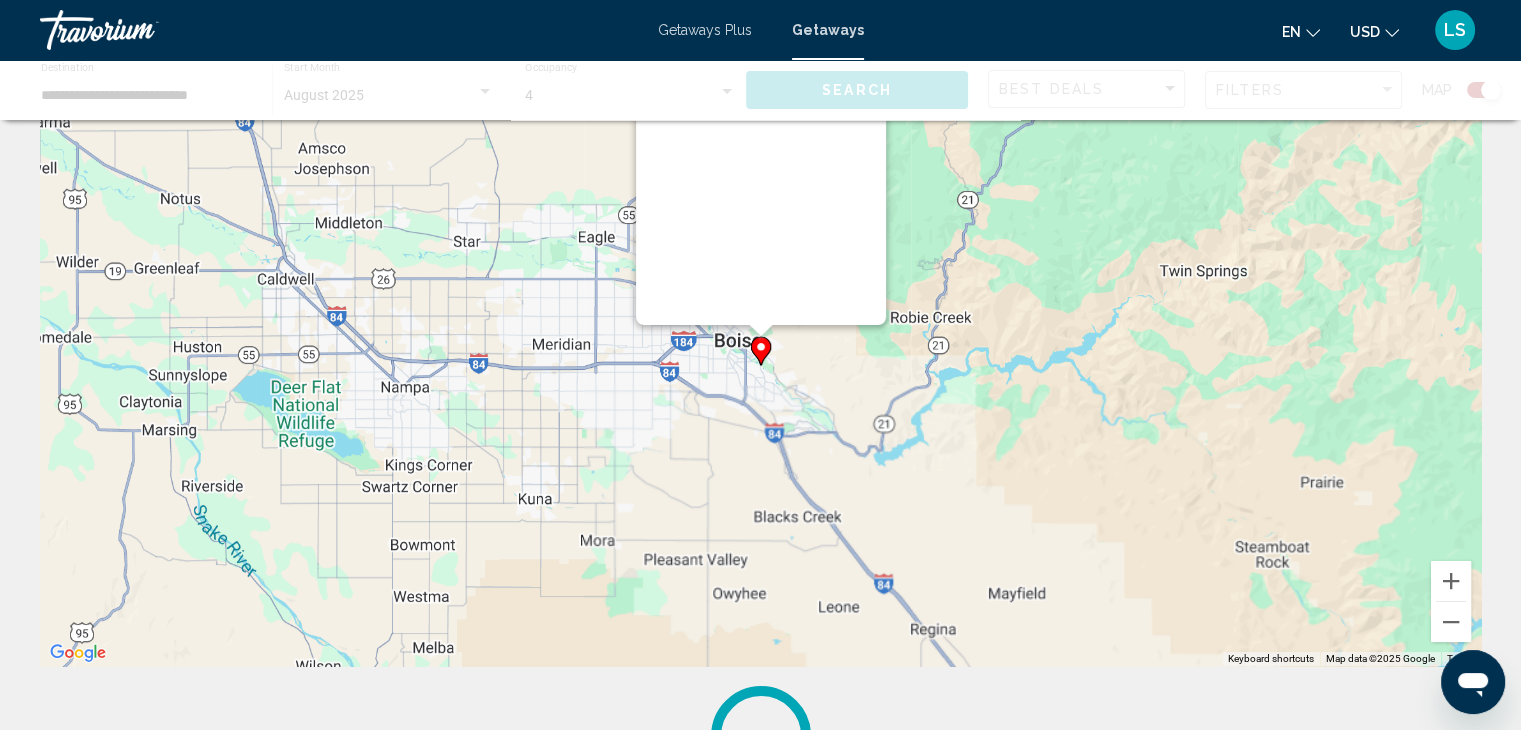 scroll, scrollTop: 0, scrollLeft: 0, axis: both 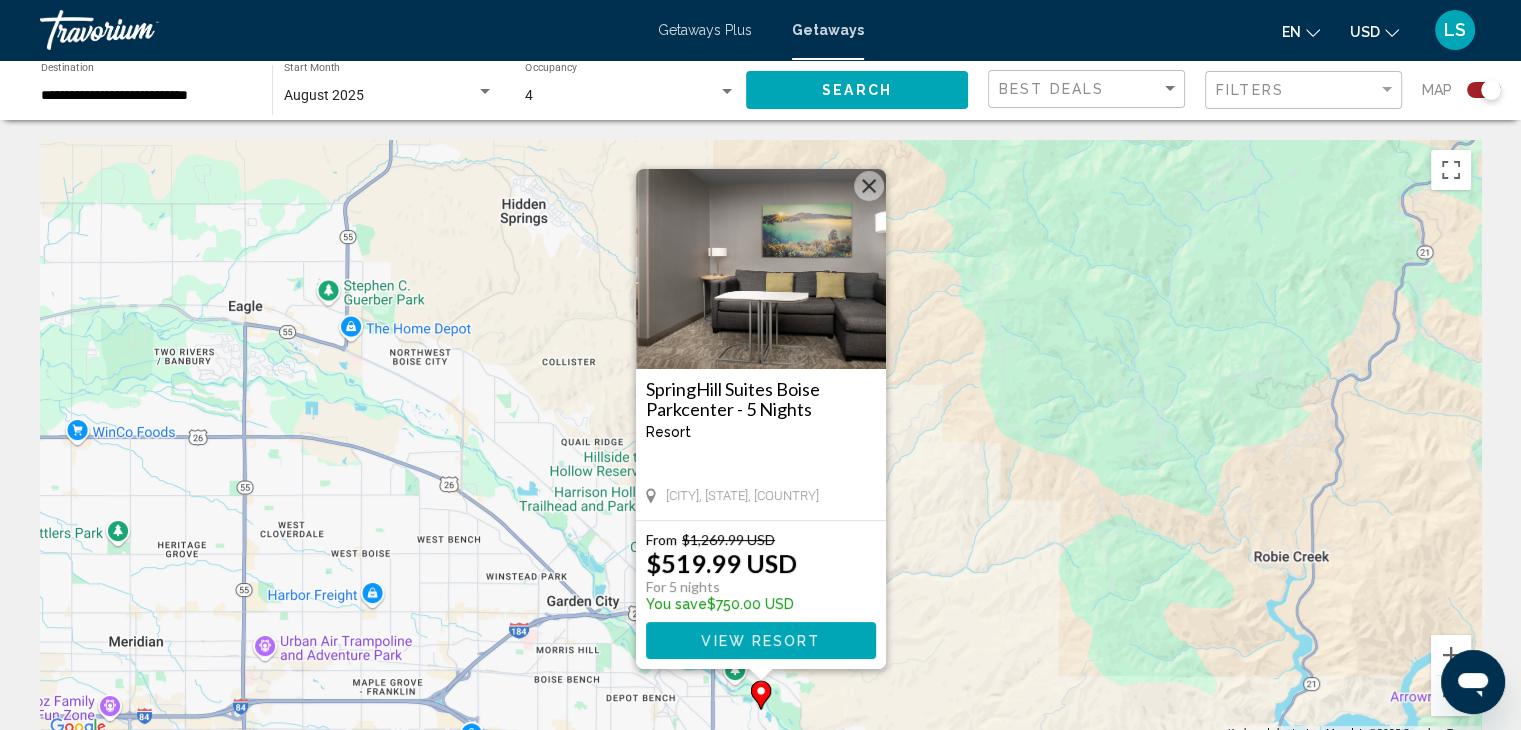 click on "To activate drag with keyboard, press Alt + Enter. Once in keyboard drag state, use the arrow keys to move the marker. To complete the drag, press the Enter key. To cancel, press Escape.  SpringHill Suites Boise Parkcenter - 5 Nights  Resort  -  This is an adults only resort
Boise, ID, USA From $1,269.99 USD $519.99 USD For 5 nights You save  $750.00 USD  View Resort" at bounding box center [760, 440] 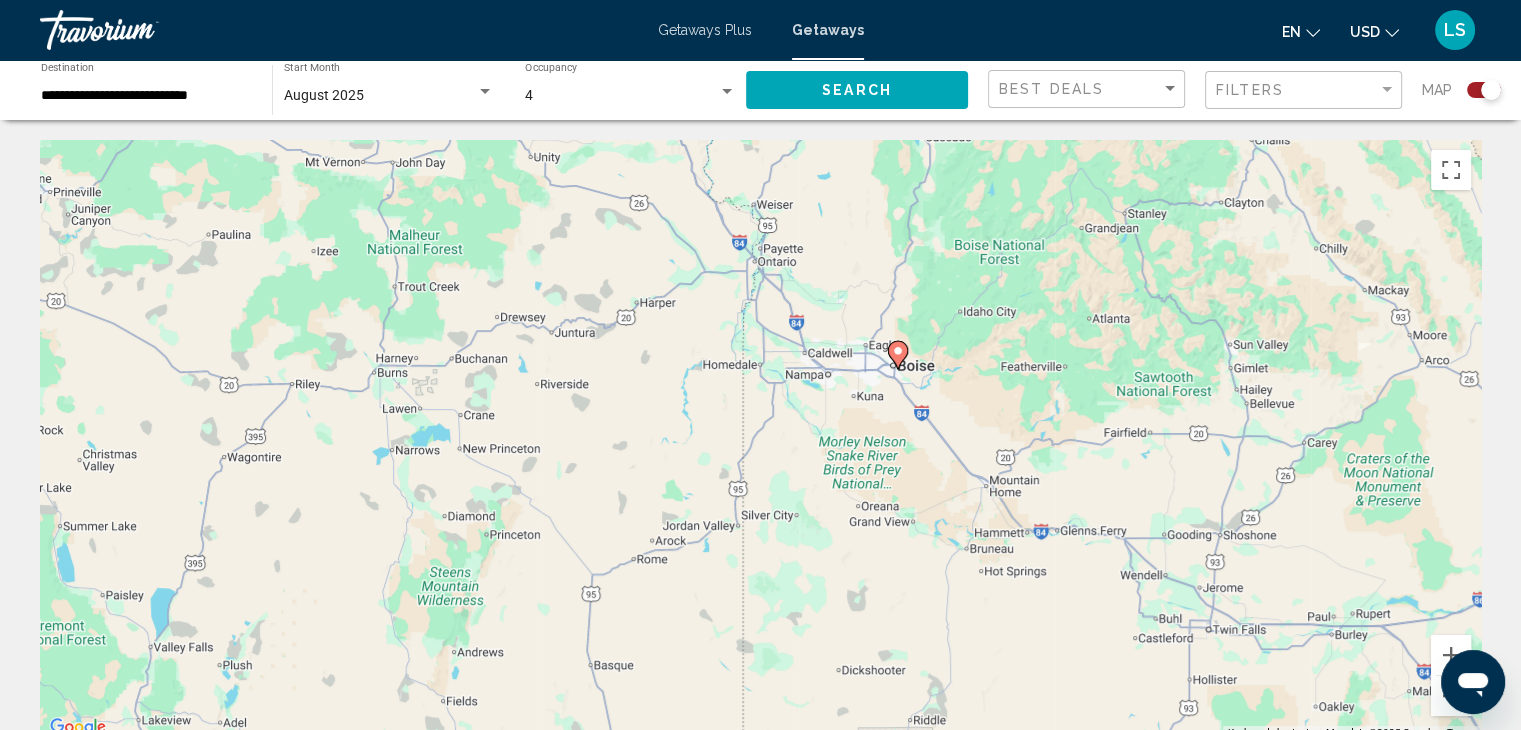 click 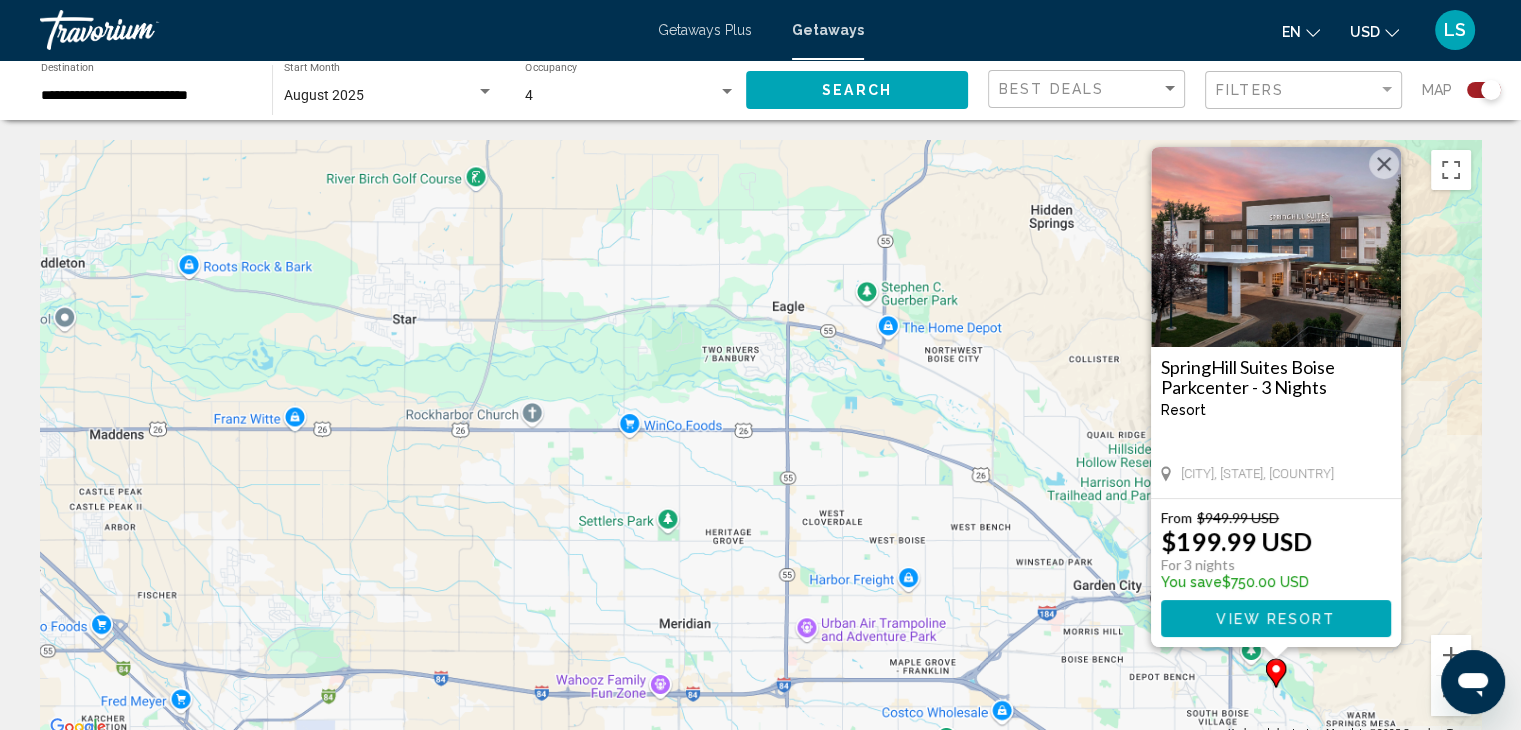 click on "To activate drag with keyboard, press Alt + Enter. Once in keyboard drag state, use the arrow keys to move the marker. To complete the drag, press the Enter key. To cancel, press Escape.  SpringHill Suites Boise Parkcenter - 3 Nights  Resort  -  This is an adults only resort
Boise, ID, USA From $949.99 USD $199.99 USD For 3 nights You save  $750.00 USD  View Resort" at bounding box center [760, 440] 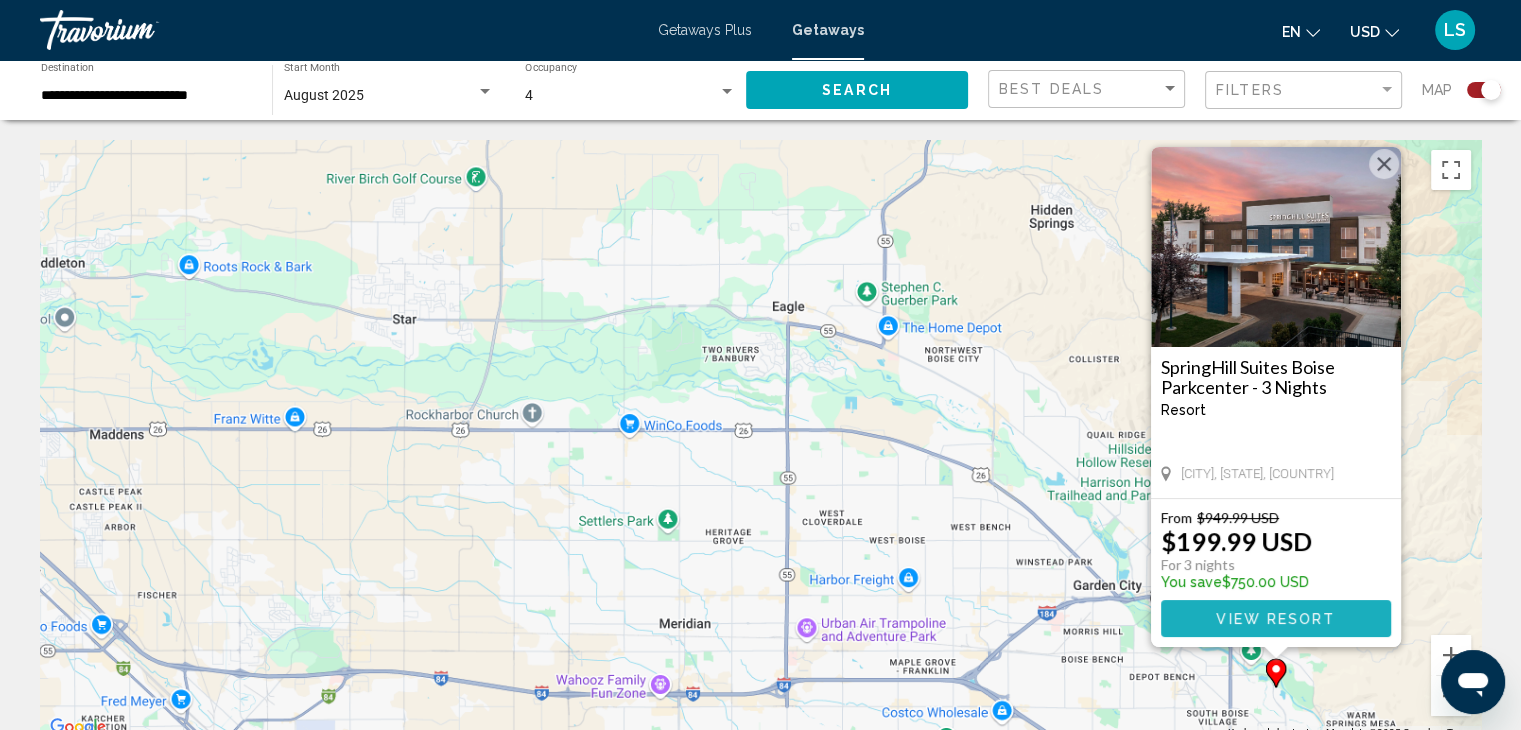 click on "View Resort" at bounding box center (1275, 619) 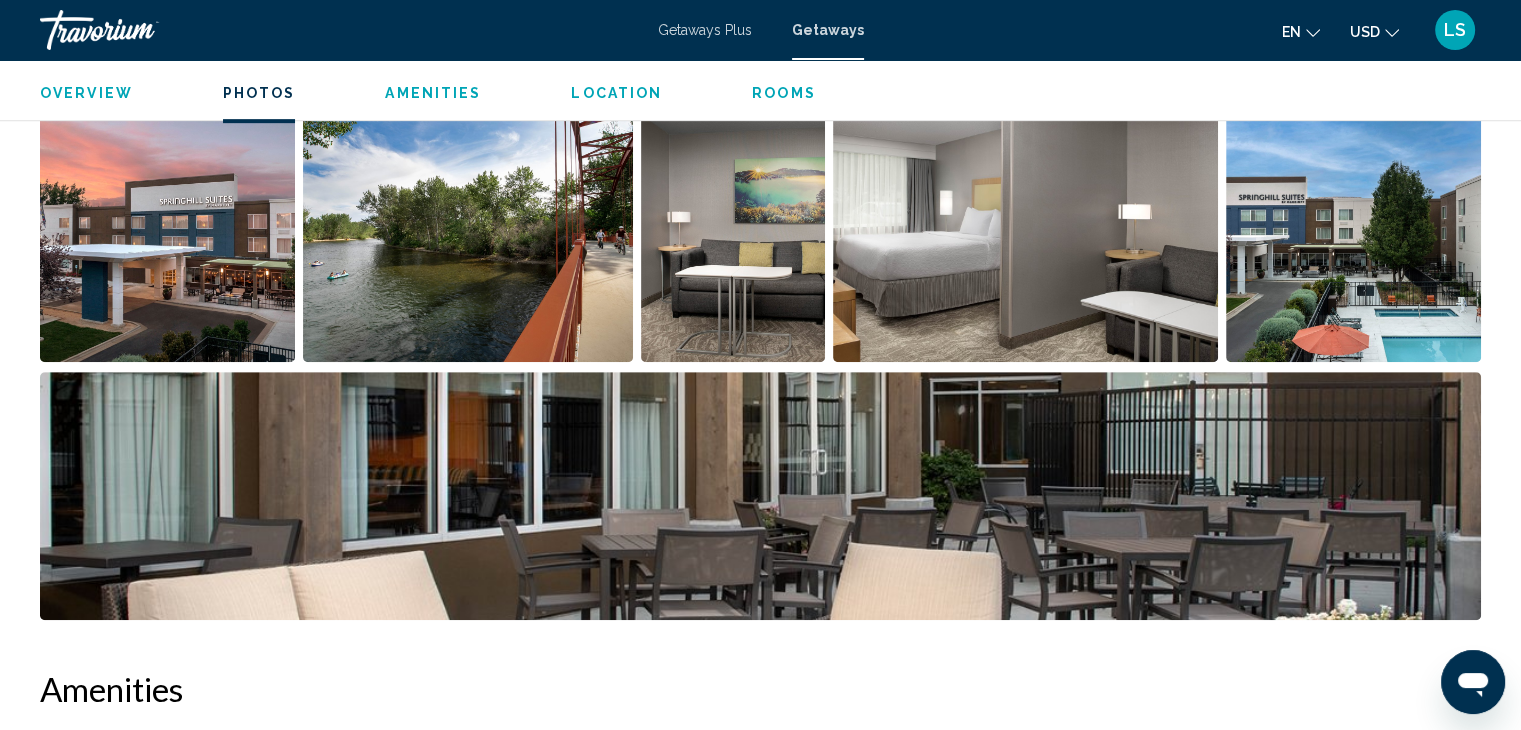 scroll, scrollTop: 981, scrollLeft: 0, axis: vertical 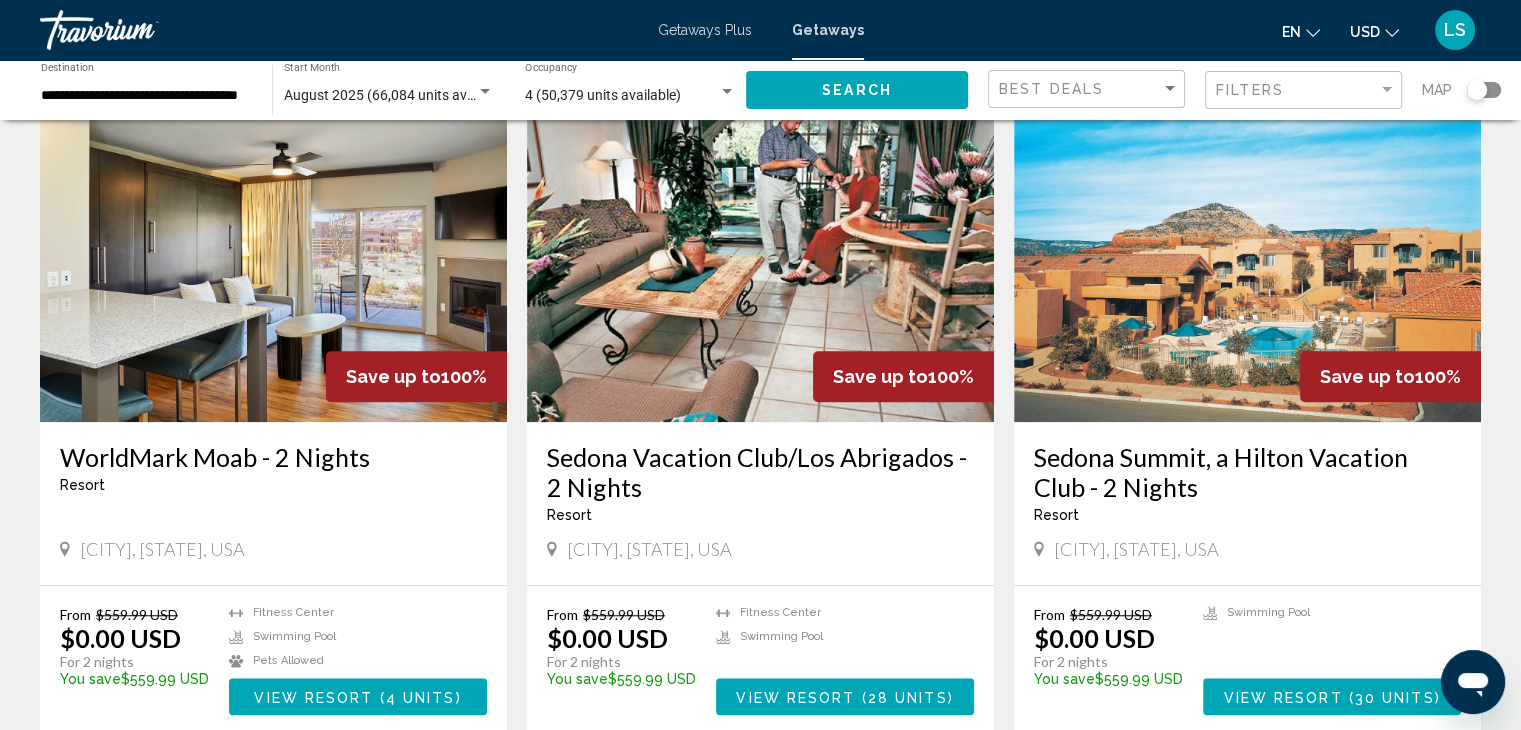 click on "WorldMark Moab - 2 Nights" at bounding box center (273, 457) 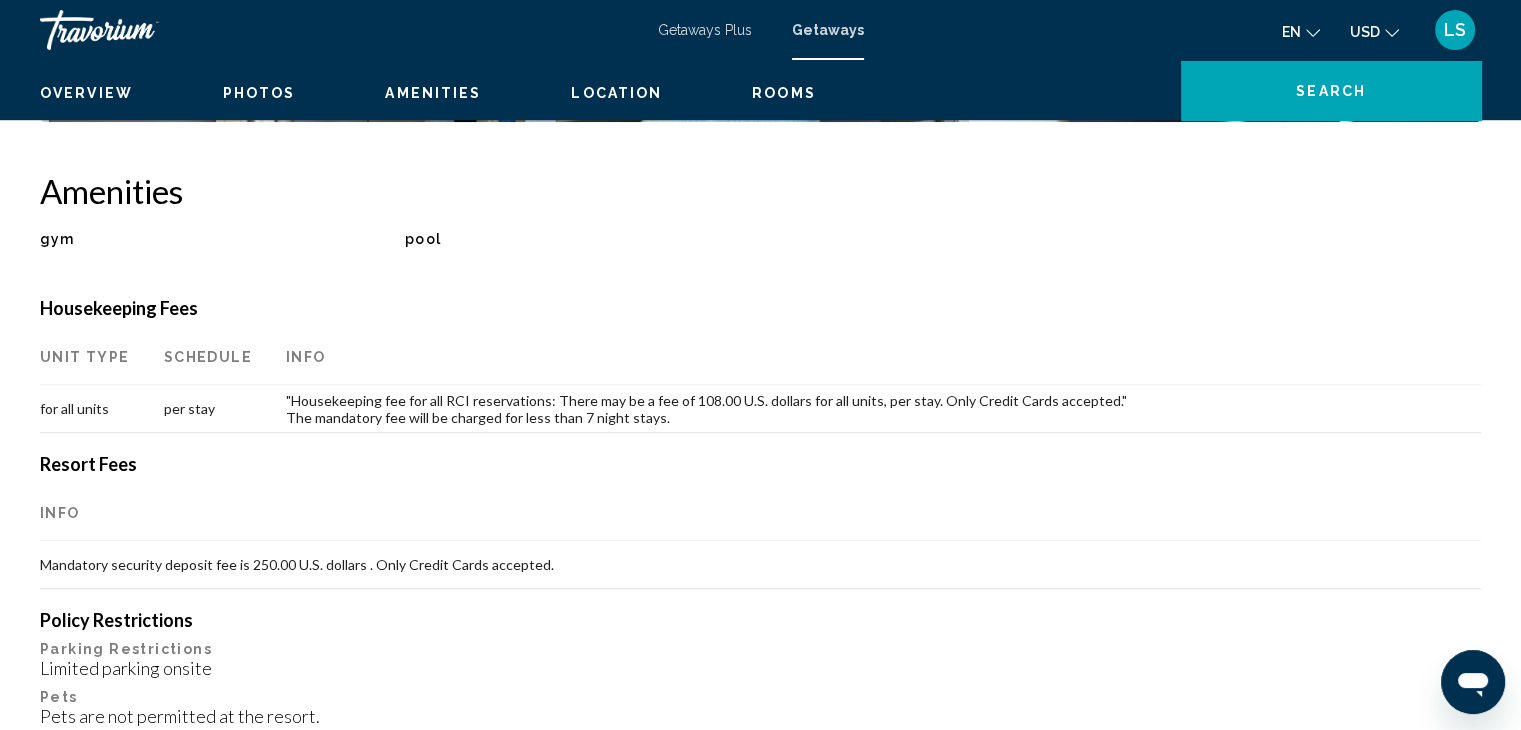 scroll, scrollTop: 0, scrollLeft: 0, axis: both 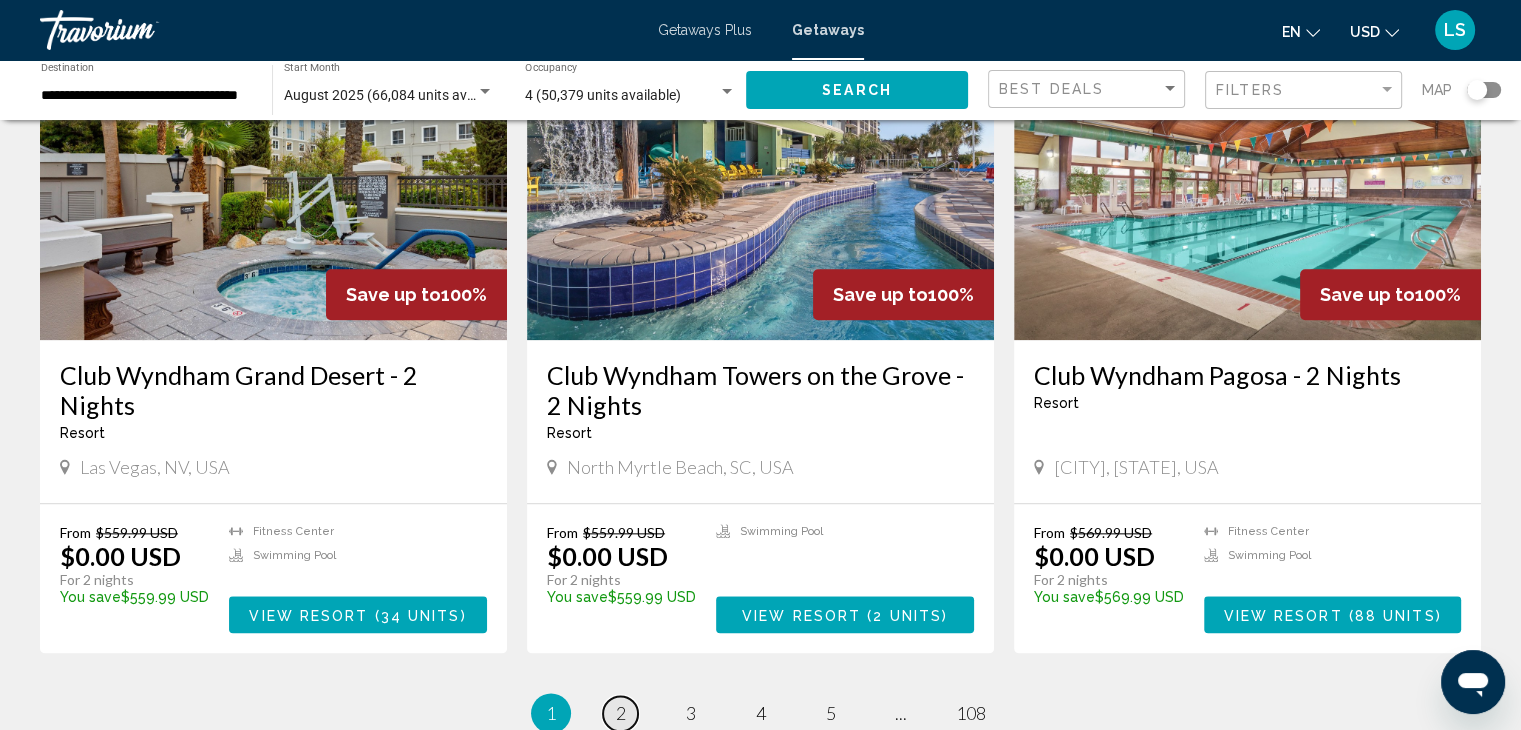 click on "2" at bounding box center [621, 713] 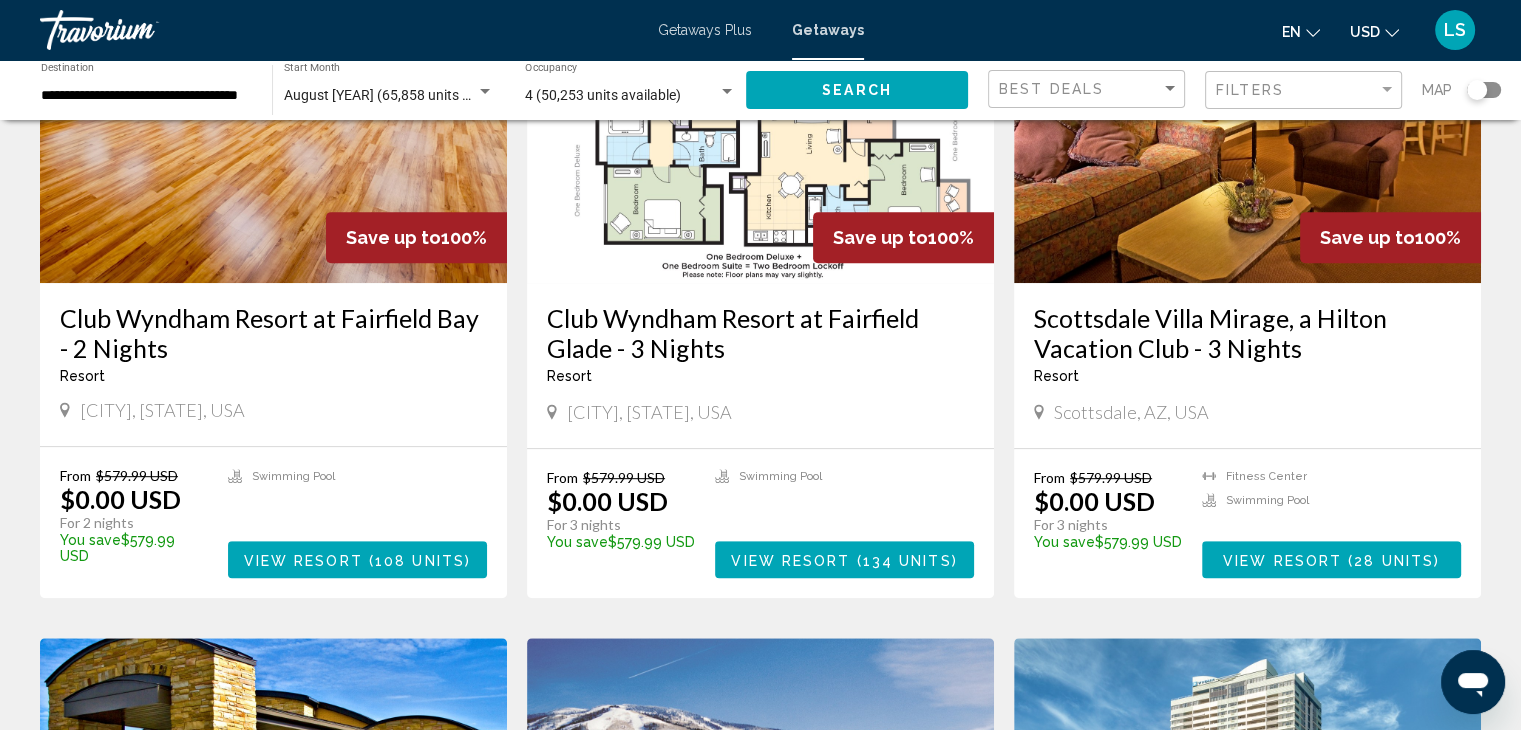 scroll, scrollTop: 927, scrollLeft: 0, axis: vertical 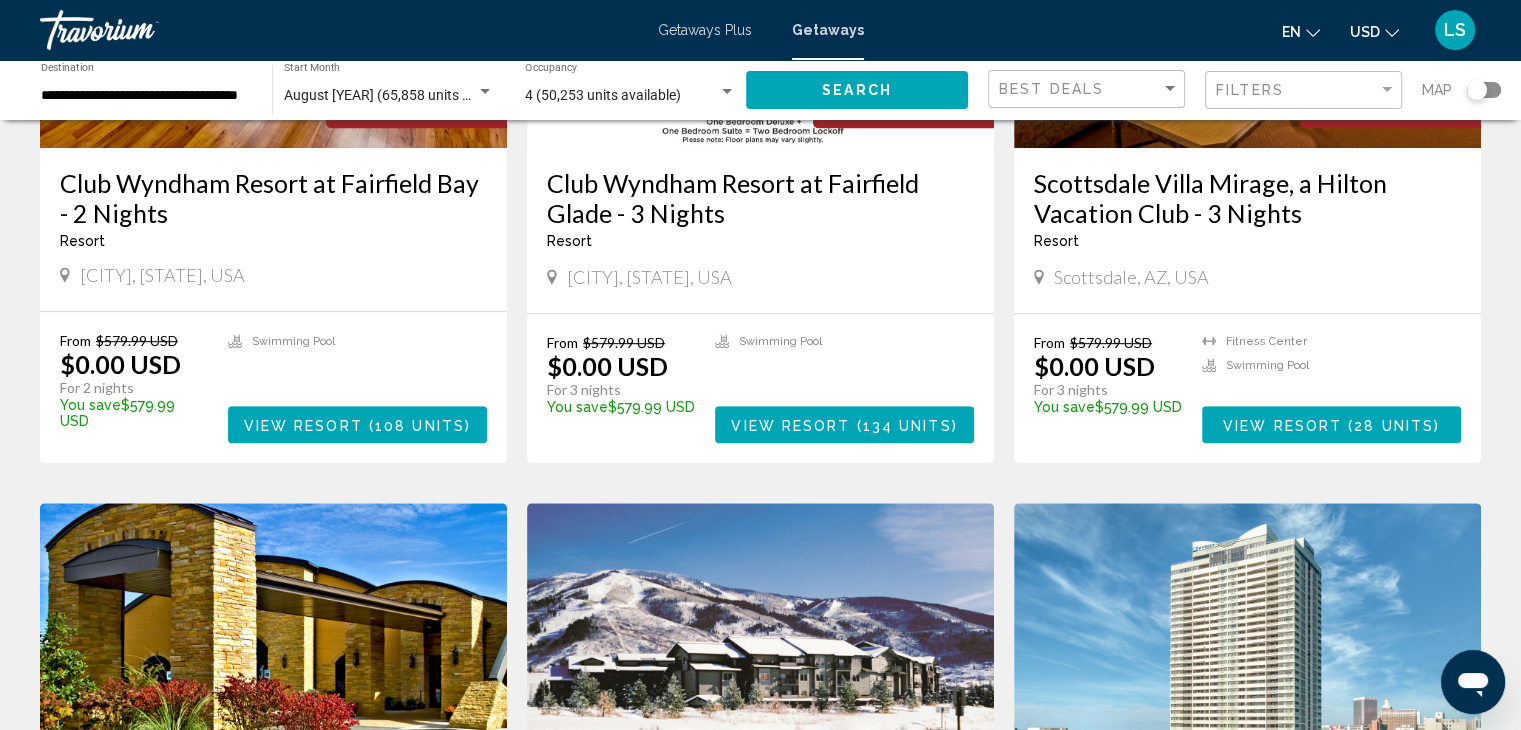 click at bounding box center (273, 663) 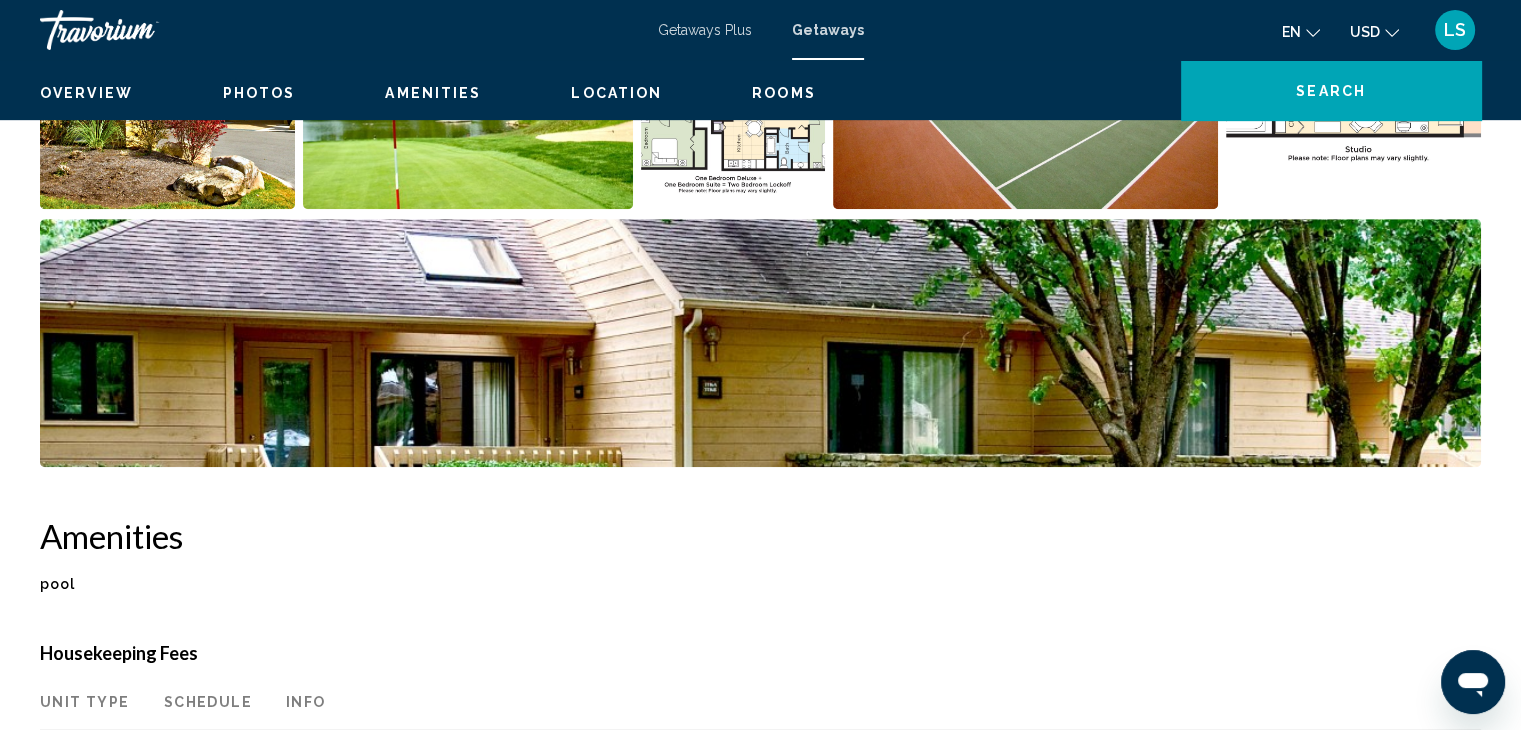 scroll, scrollTop: 56, scrollLeft: 0, axis: vertical 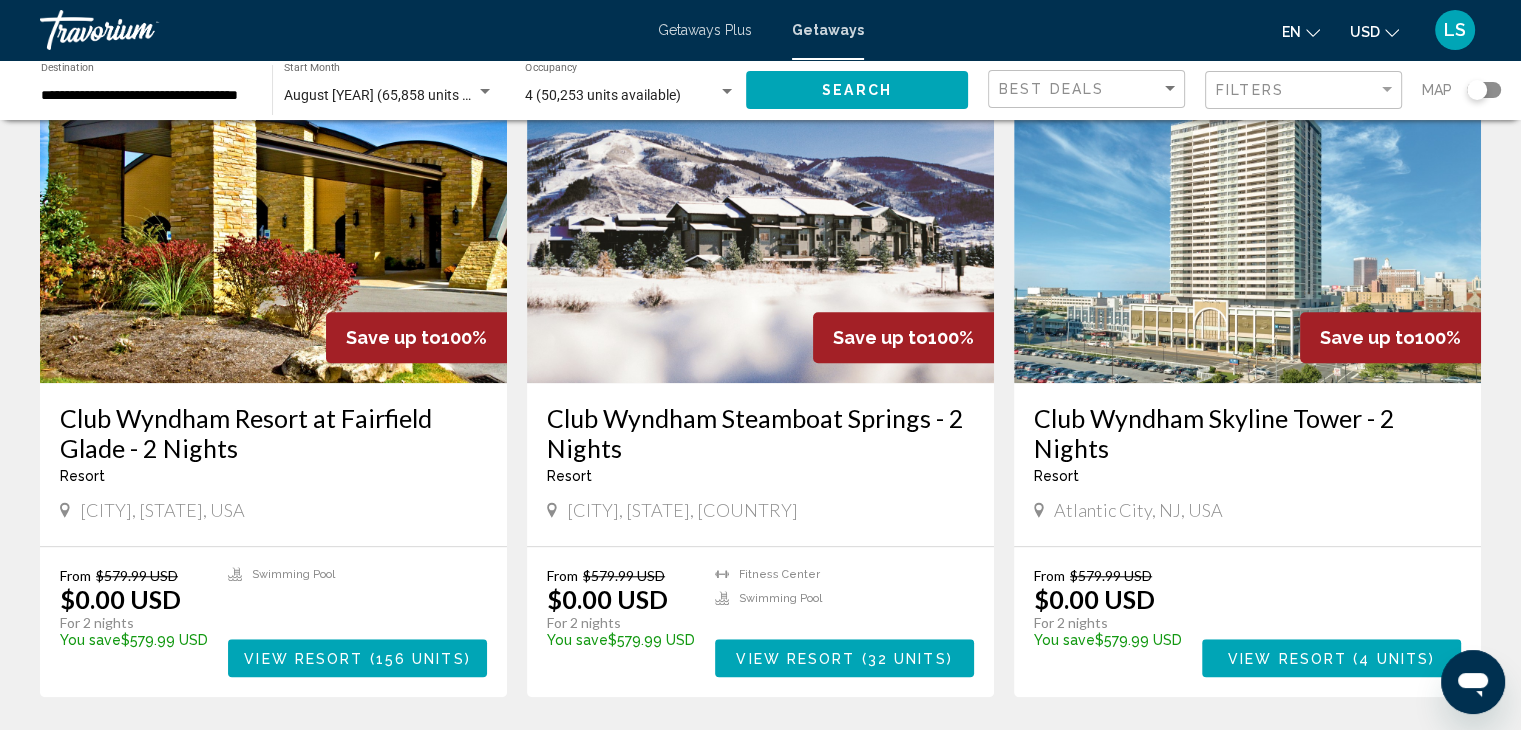 click on "Club Wyndham Steamboat Springs - 2 Nights" at bounding box center [760, 433] 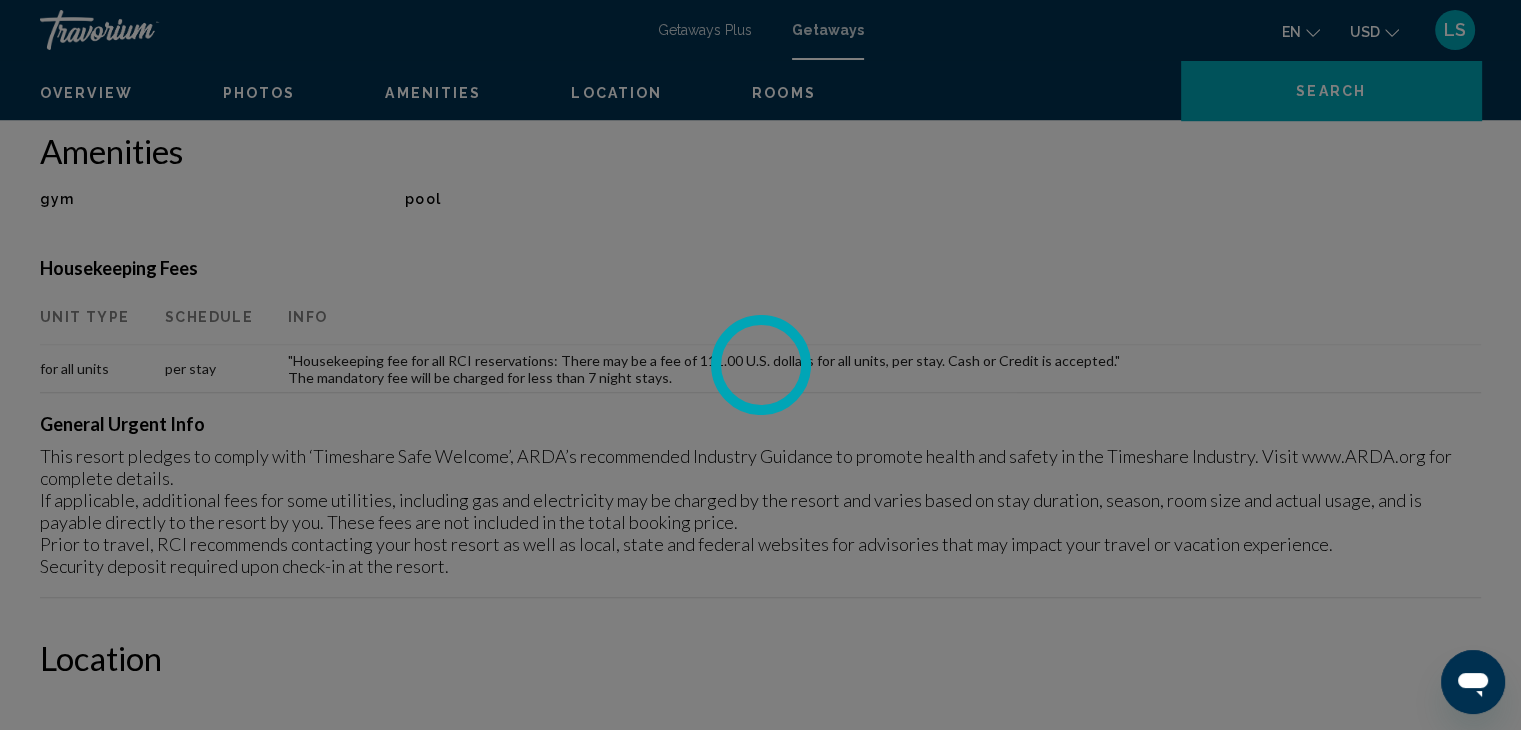 scroll, scrollTop: 0, scrollLeft: 0, axis: both 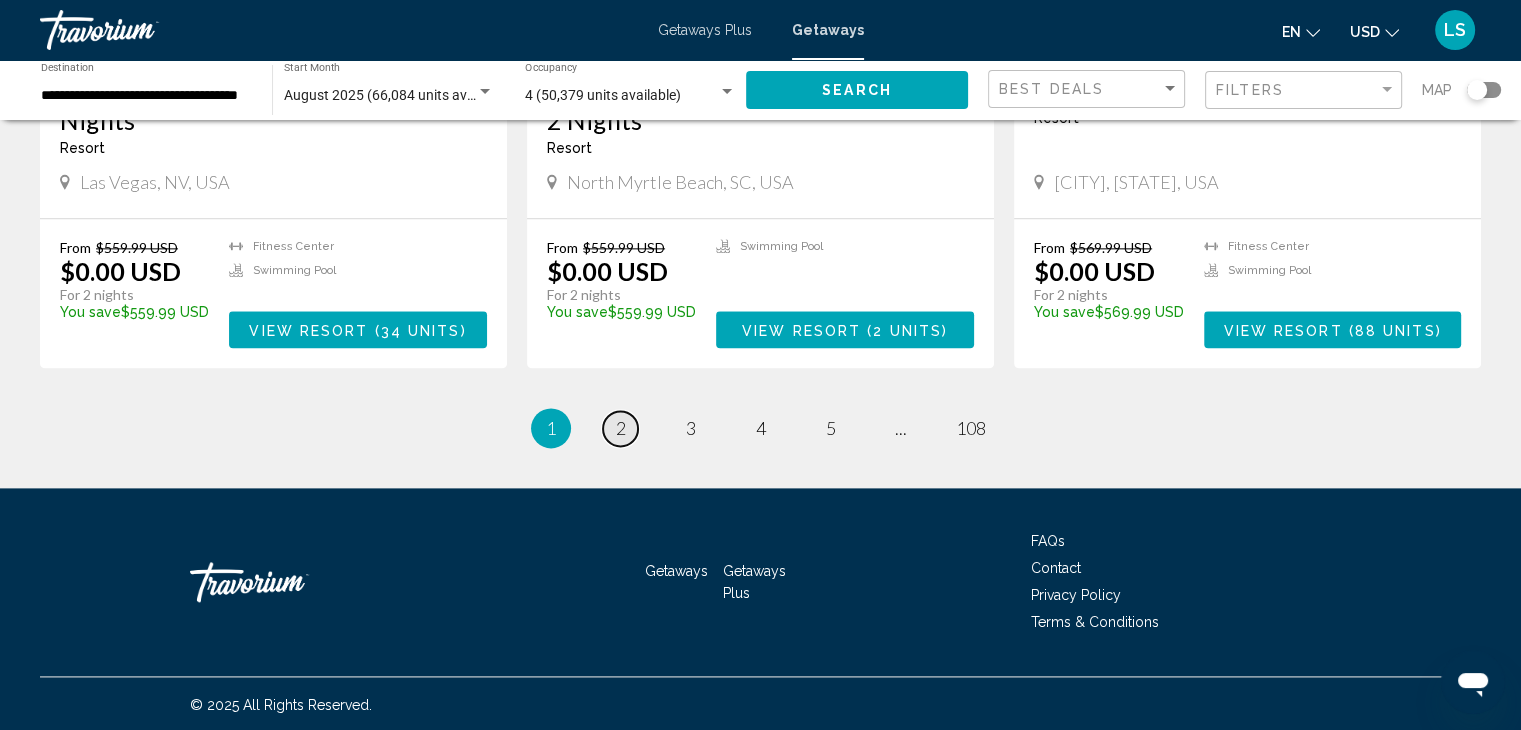 click on "2" at bounding box center (621, 428) 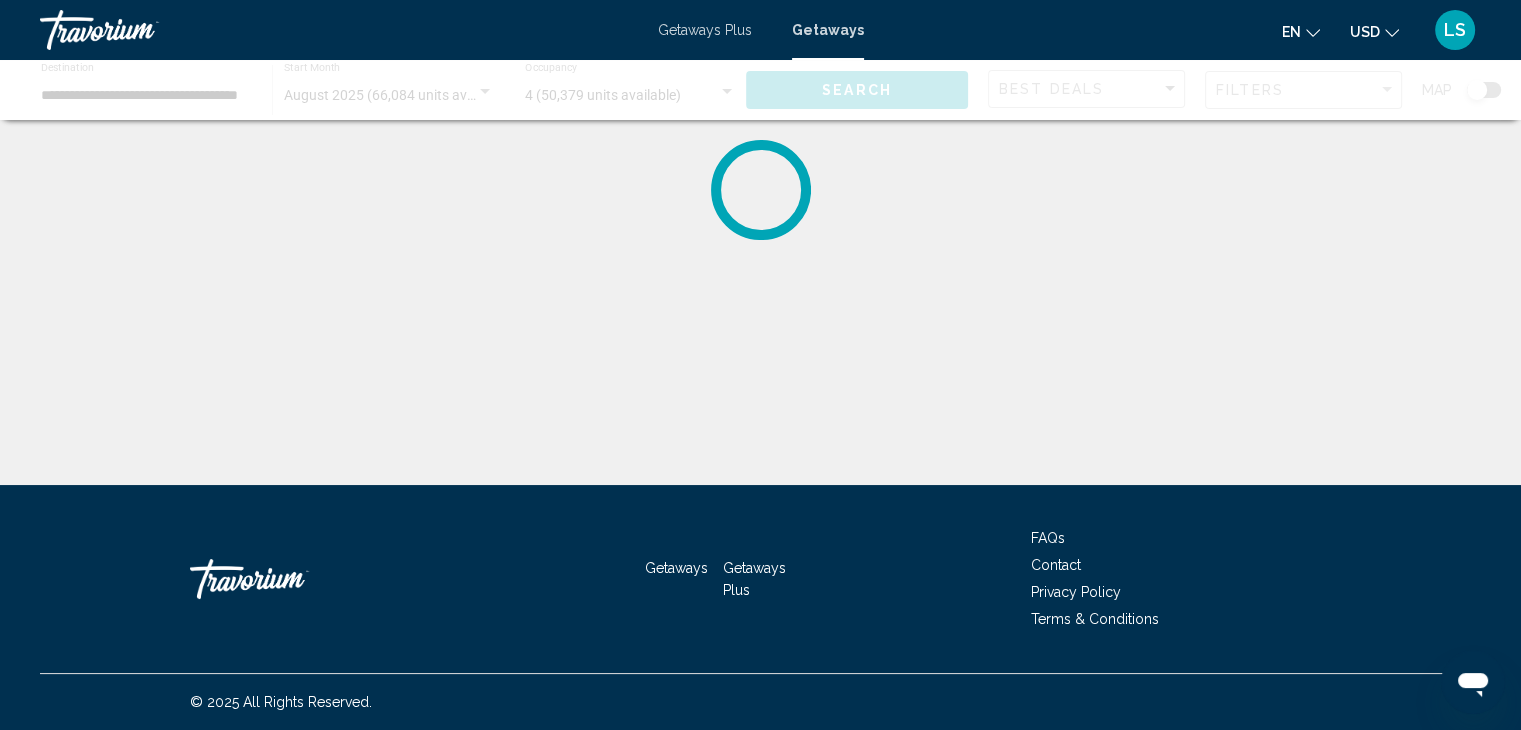 scroll, scrollTop: 0, scrollLeft: 0, axis: both 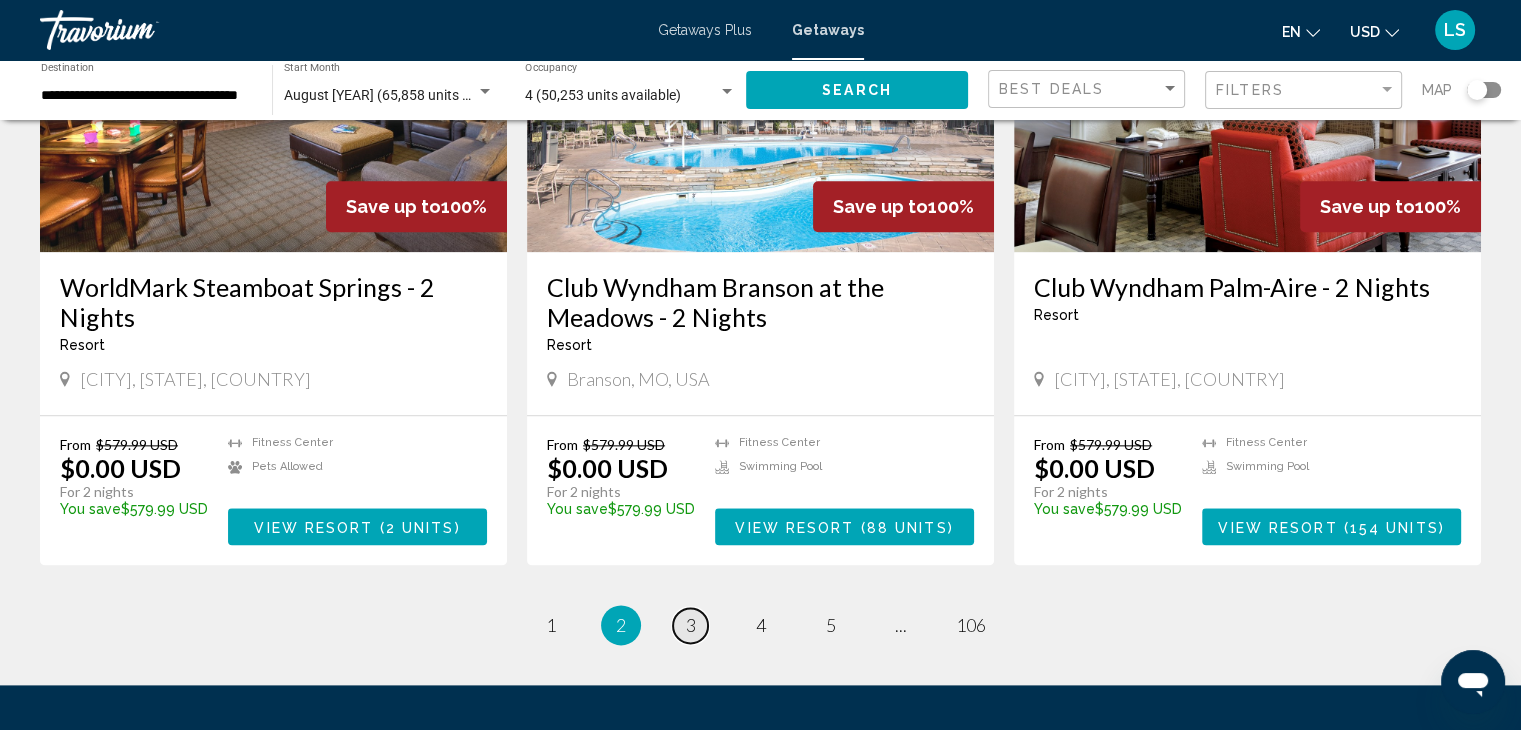 click on "3" at bounding box center [691, 625] 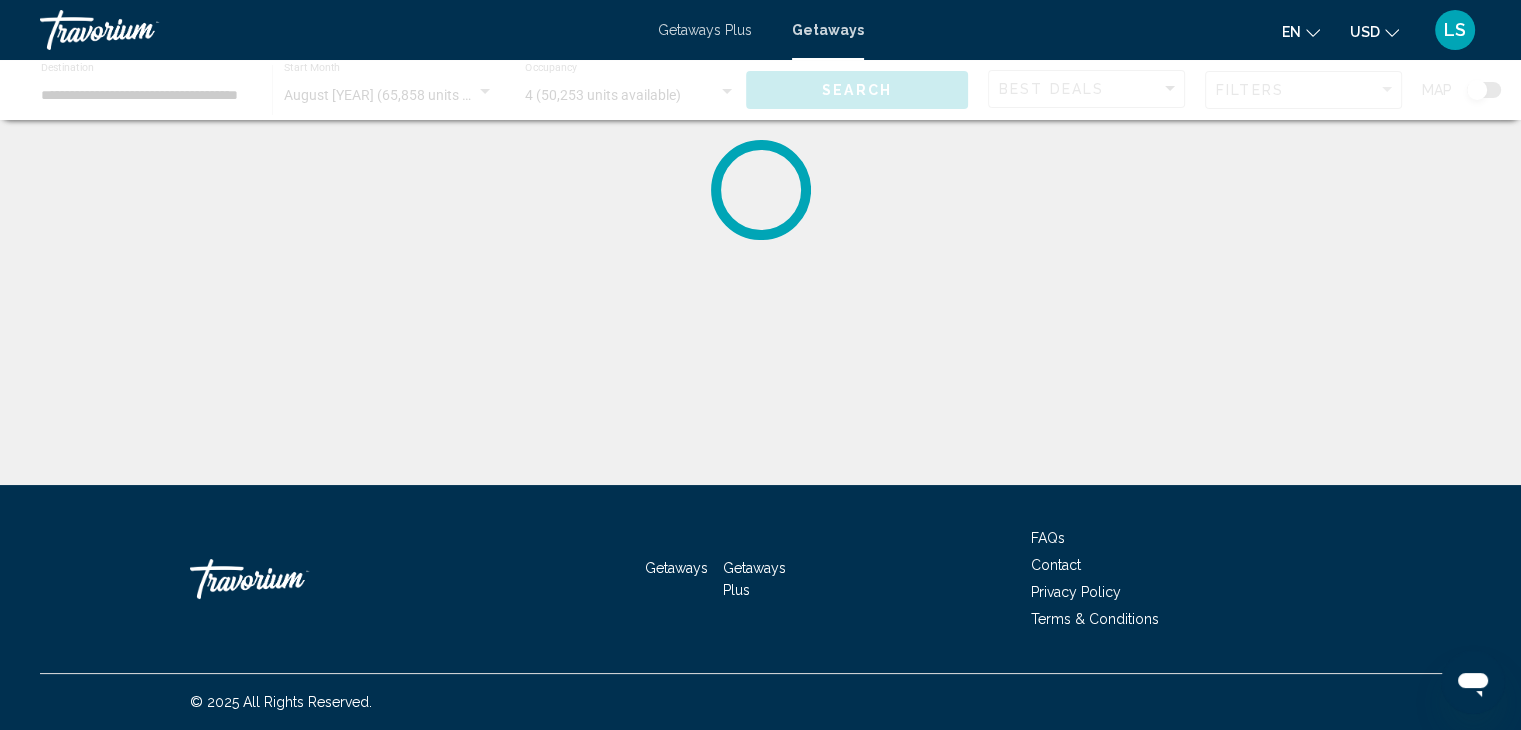 scroll, scrollTop: 0, scrollLeft: 0, axis: both 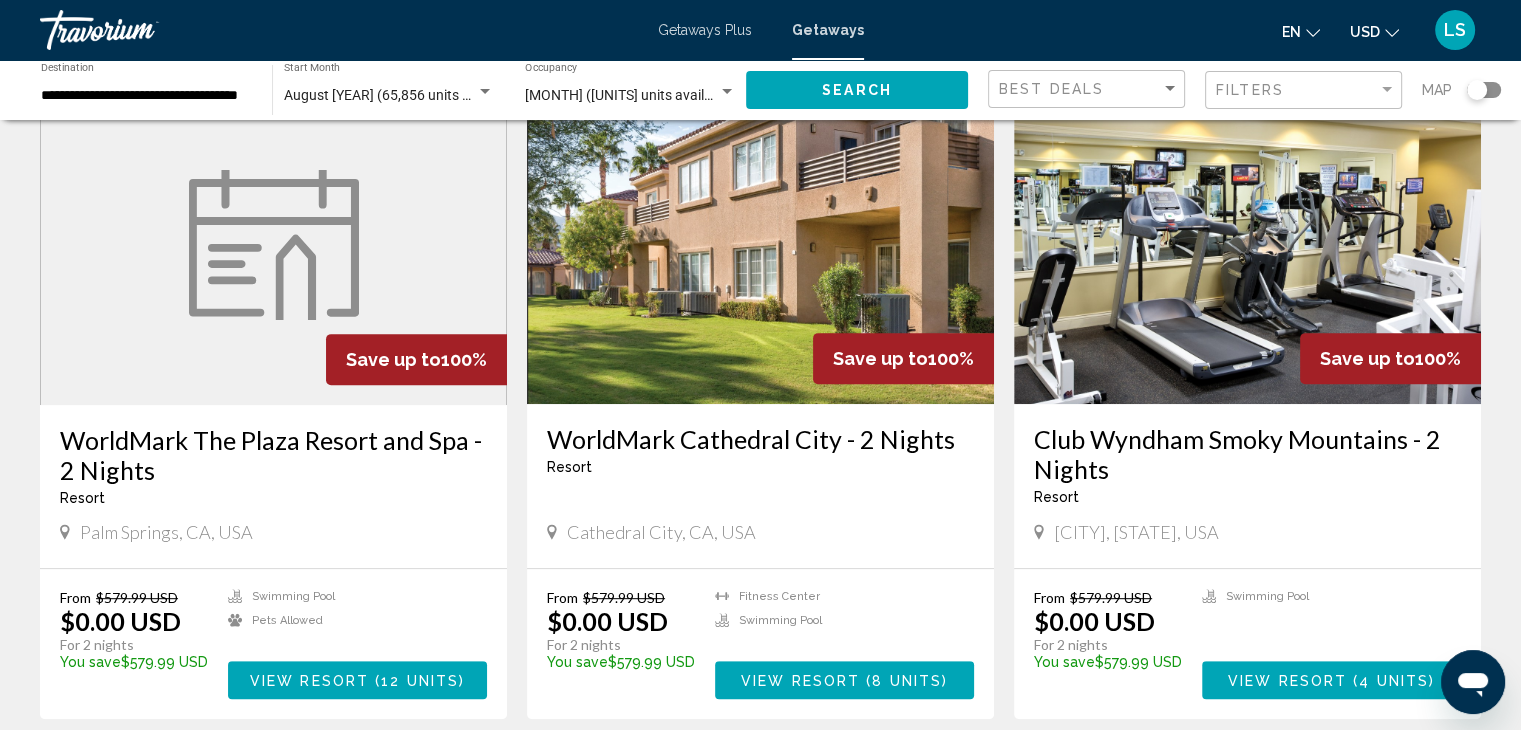 click on "WorldMark The Plaza Resort and Spa - 2 Nights" at bounding box center [273, 455] 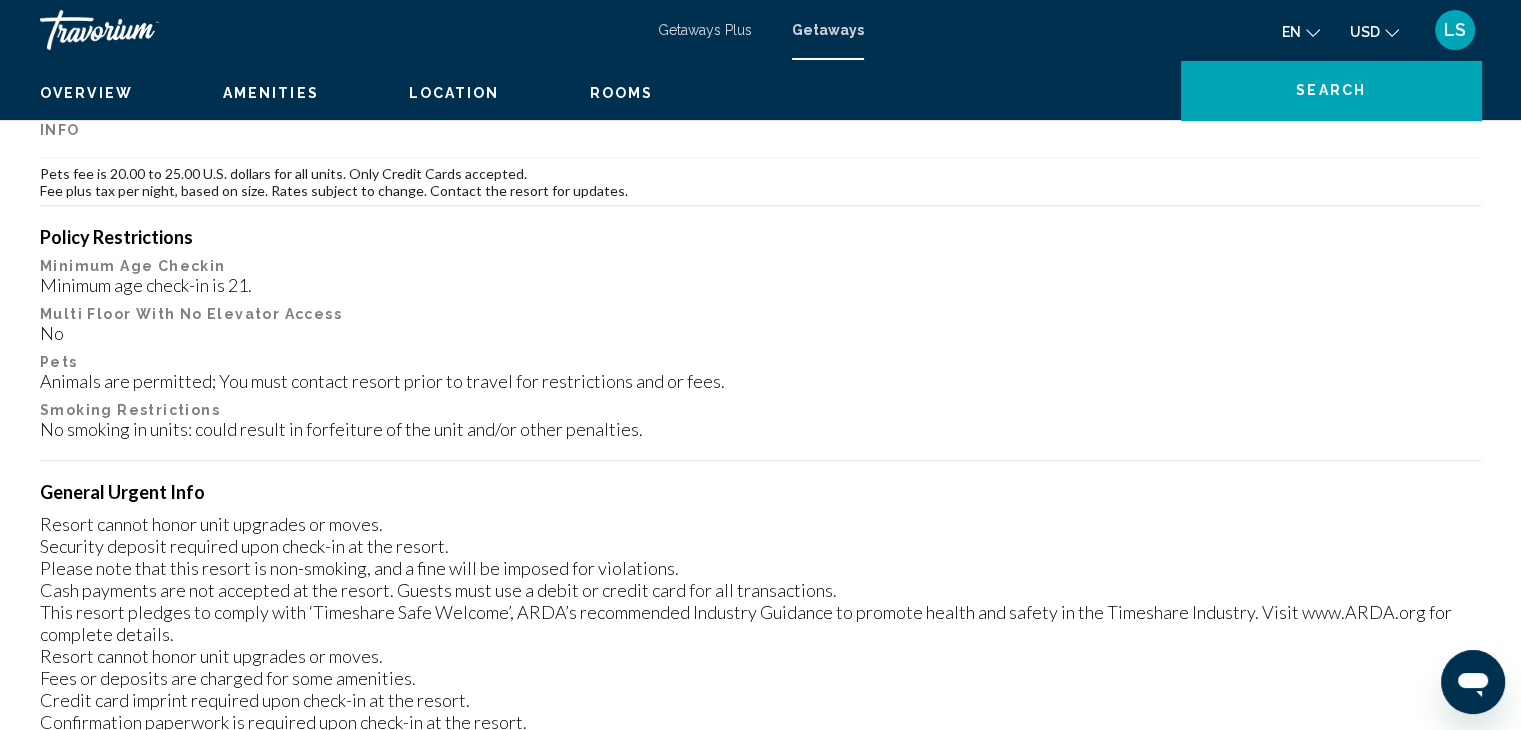 scroll, scrollTop: 0, scrollLeft: 0, axis: both 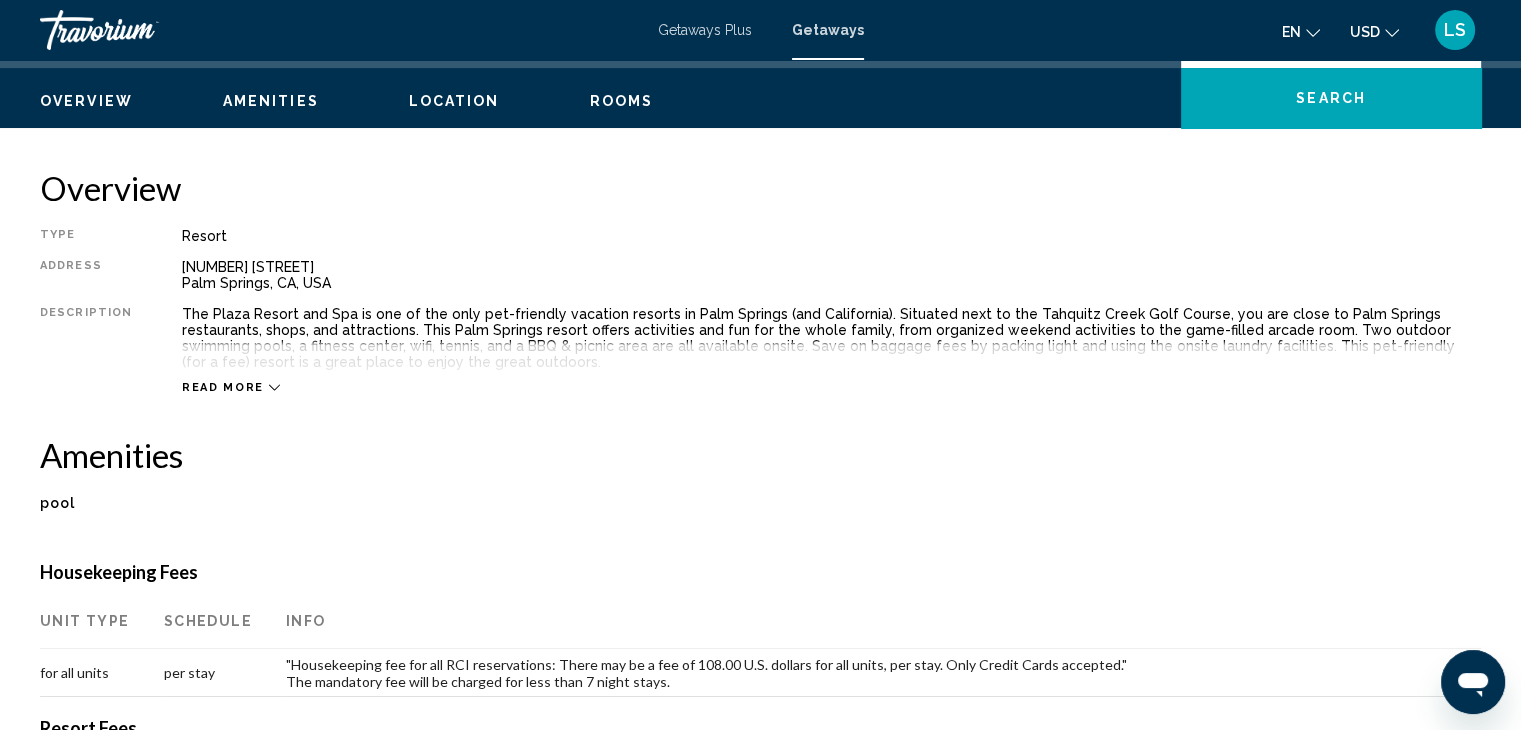 click on "Overview
Amenities
Location
Rooms
Search" 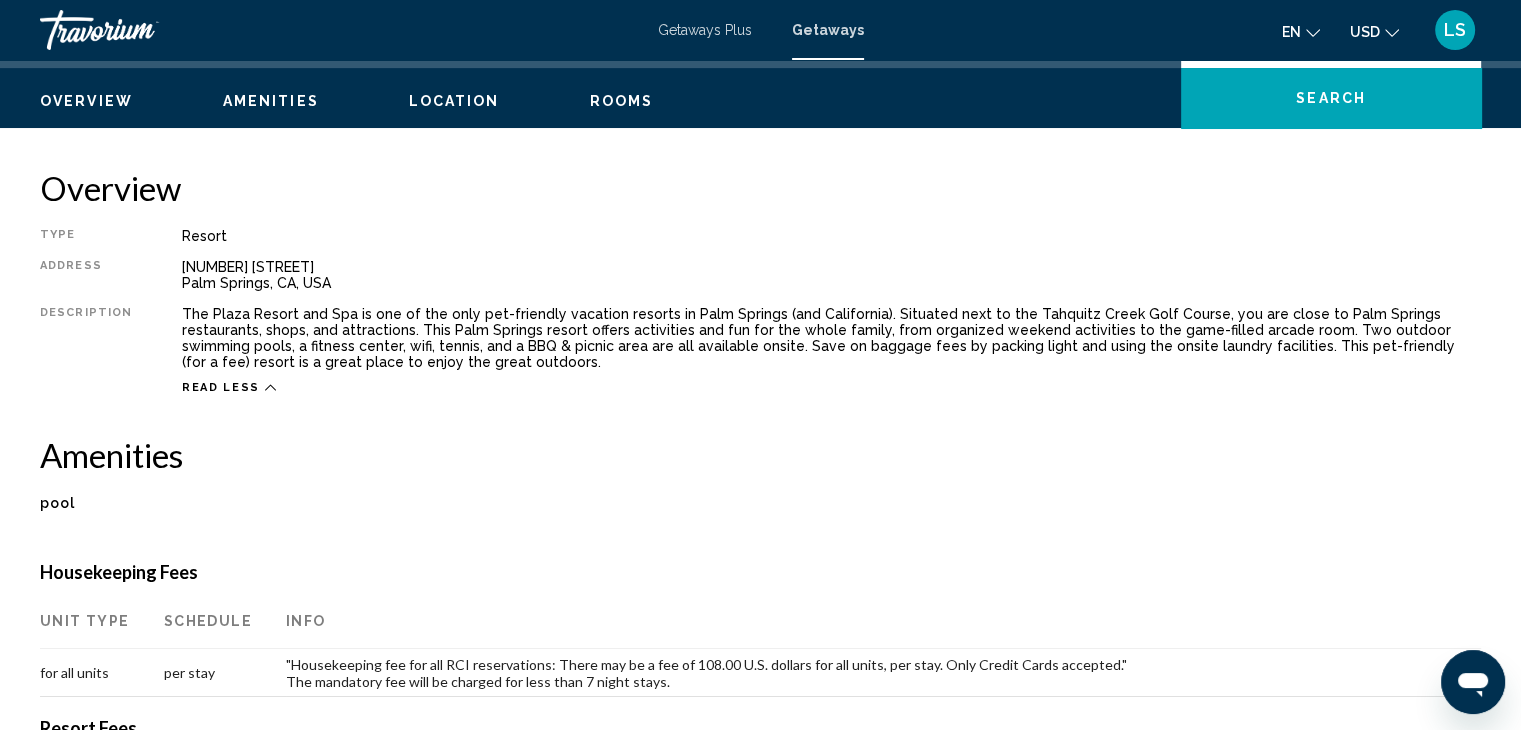type 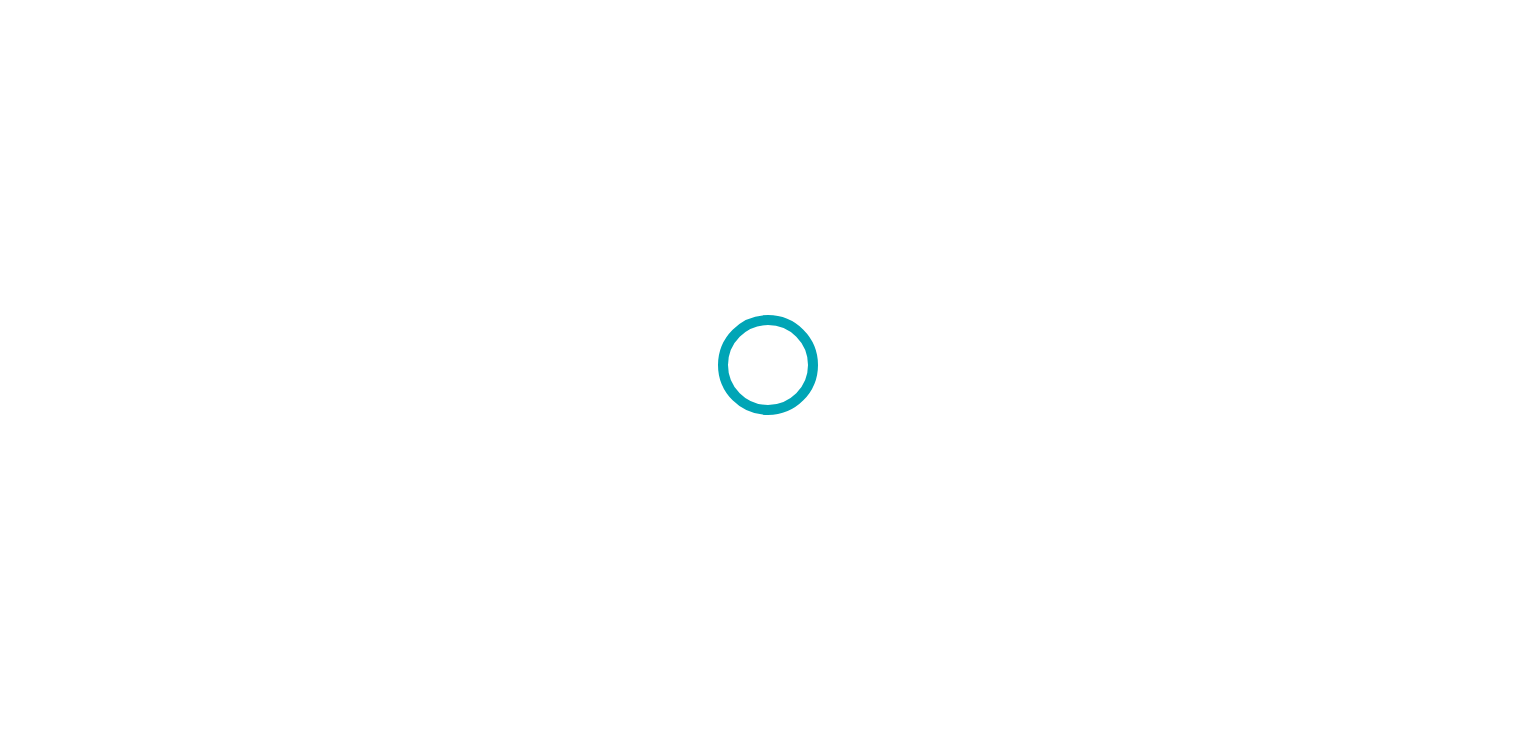 scroll, scrollTop: 0, scrollLeft: 0, axis: both 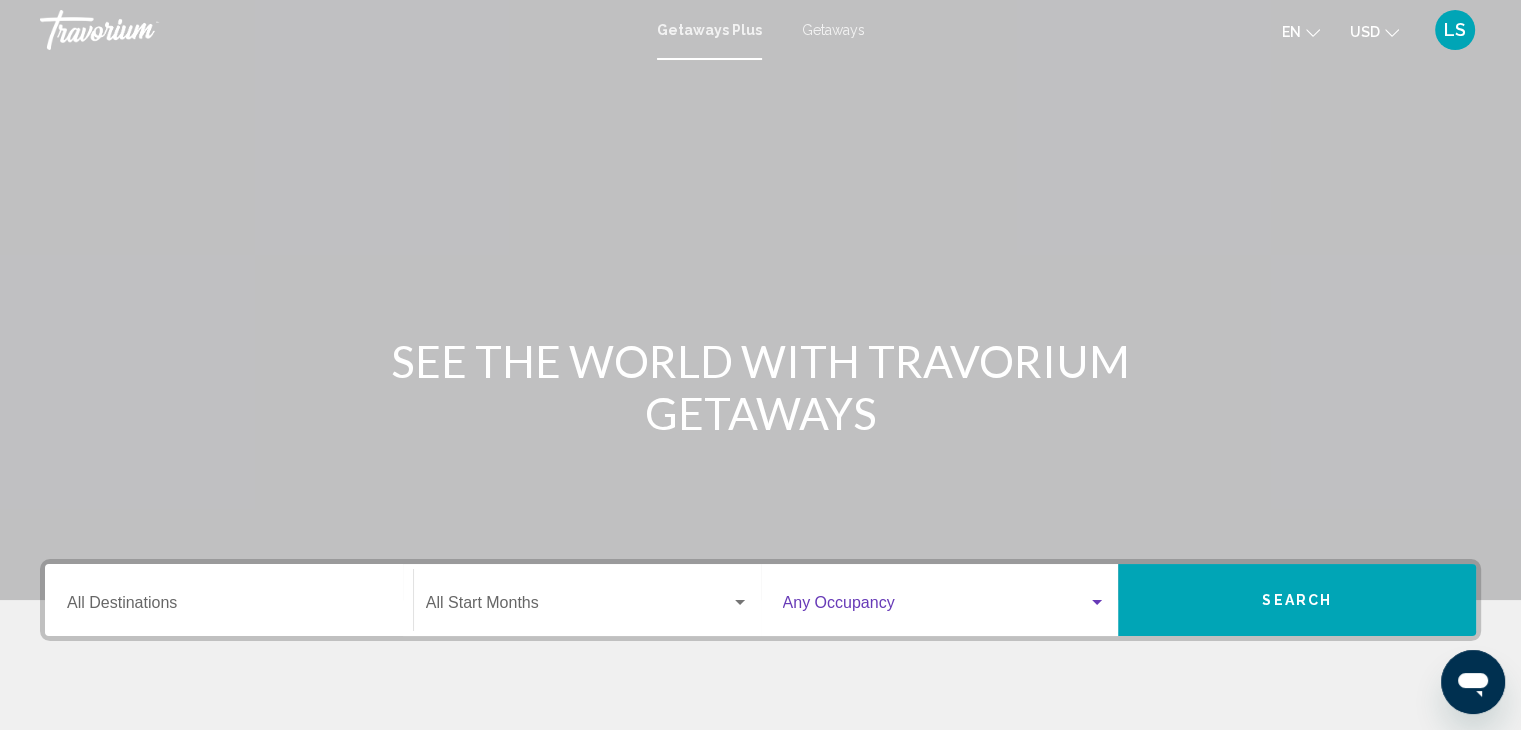 click at bounding box center (936, 607) 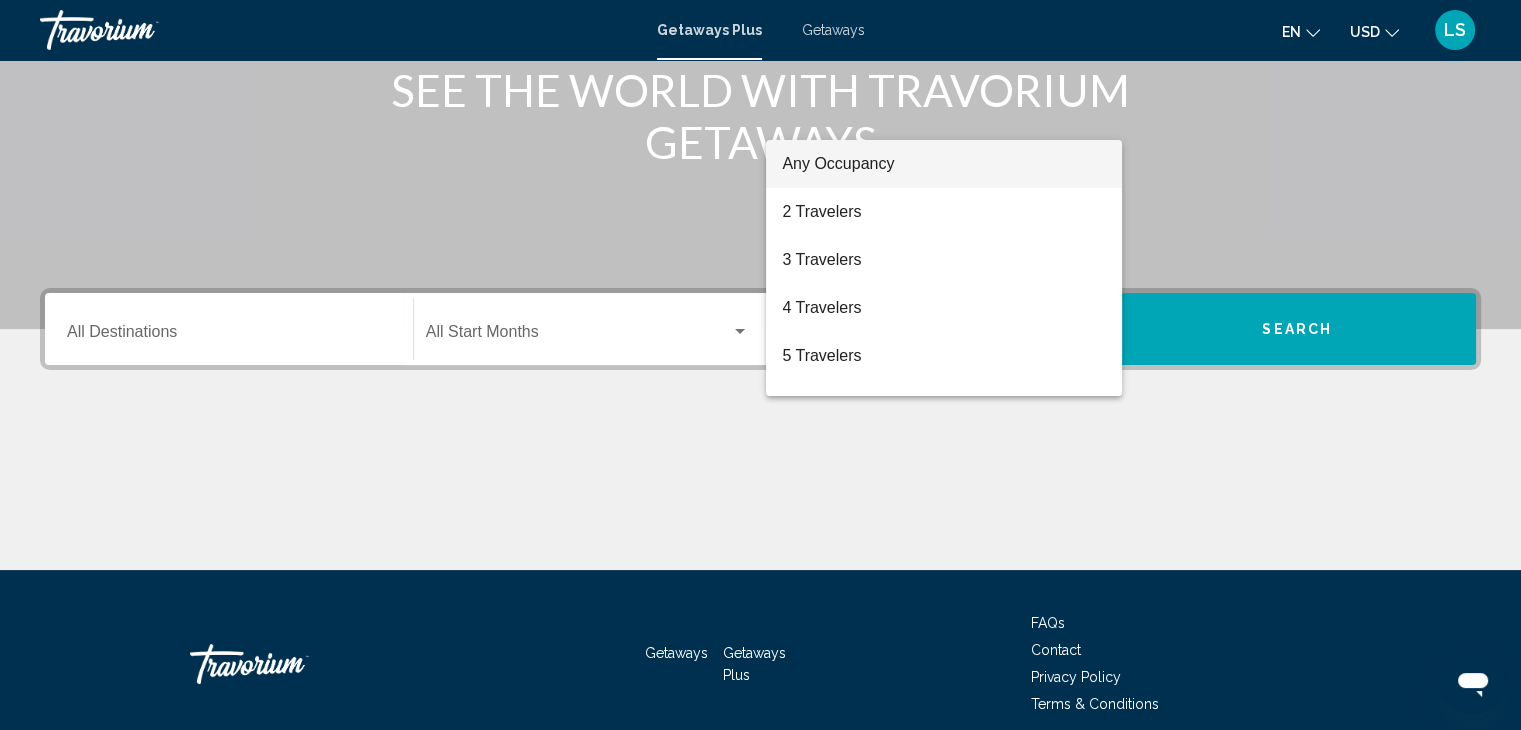 scroll, scrollTop: 356, scrollLeft: 0, axis: vertical 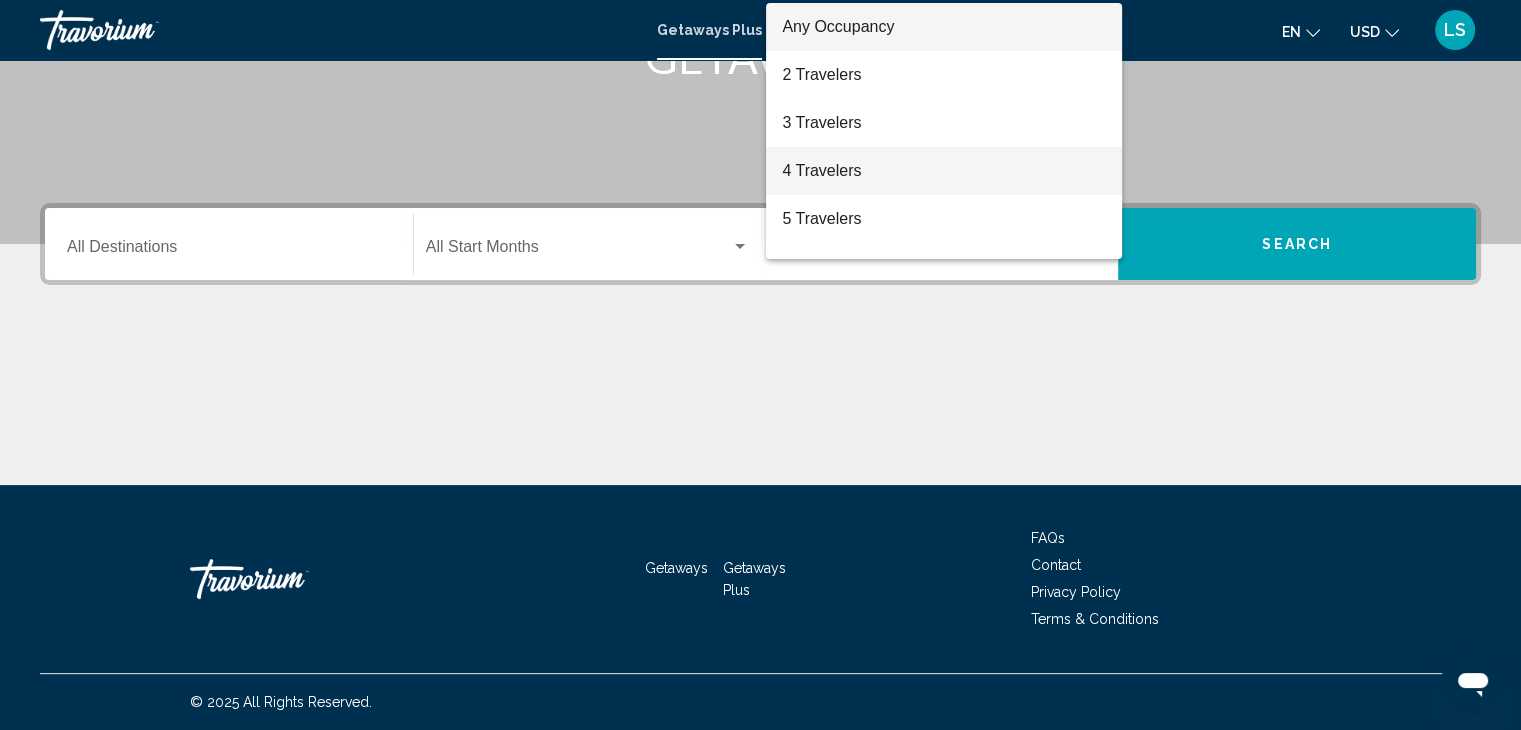 click on "4 Travelers" at bounding box center [944, 171] 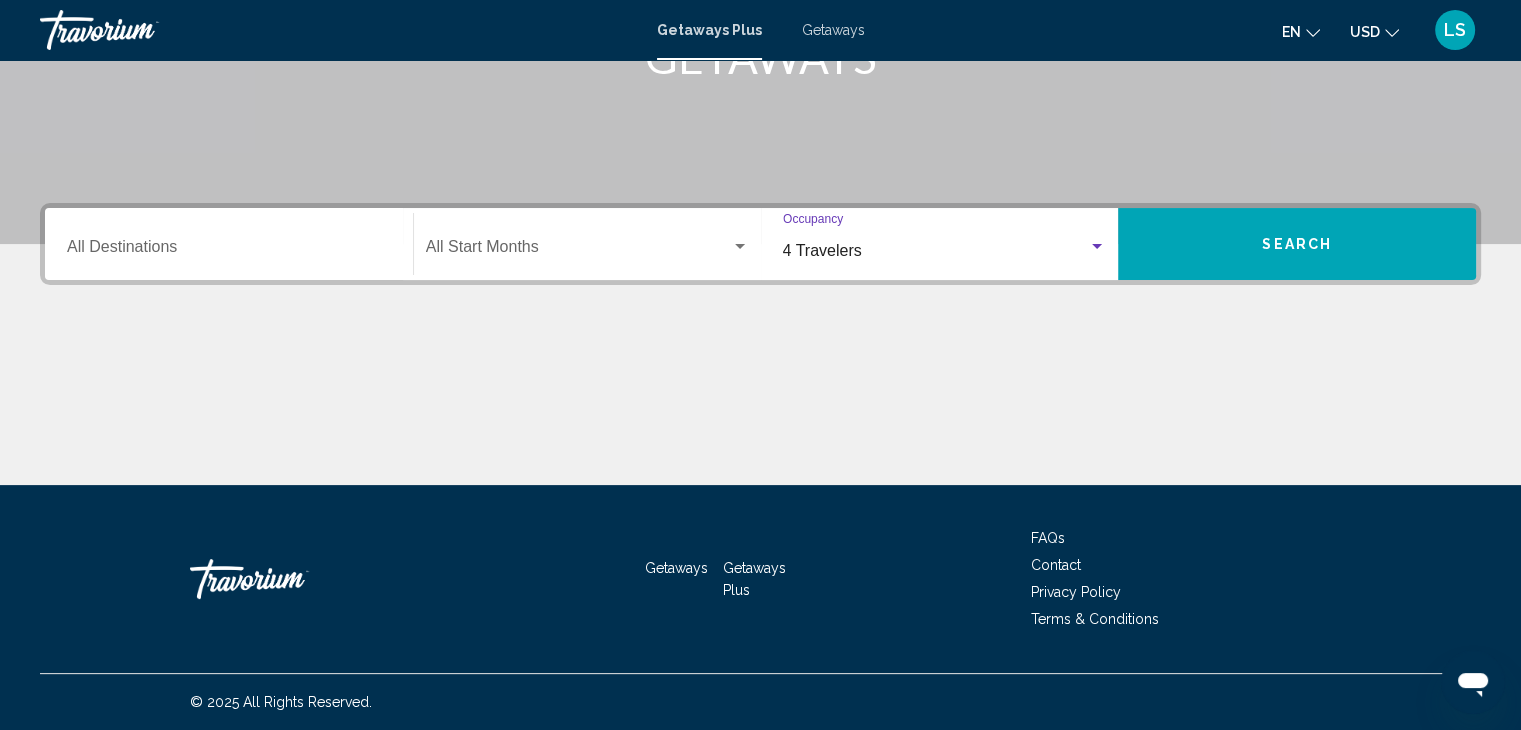click on "Start Month All Start Months" 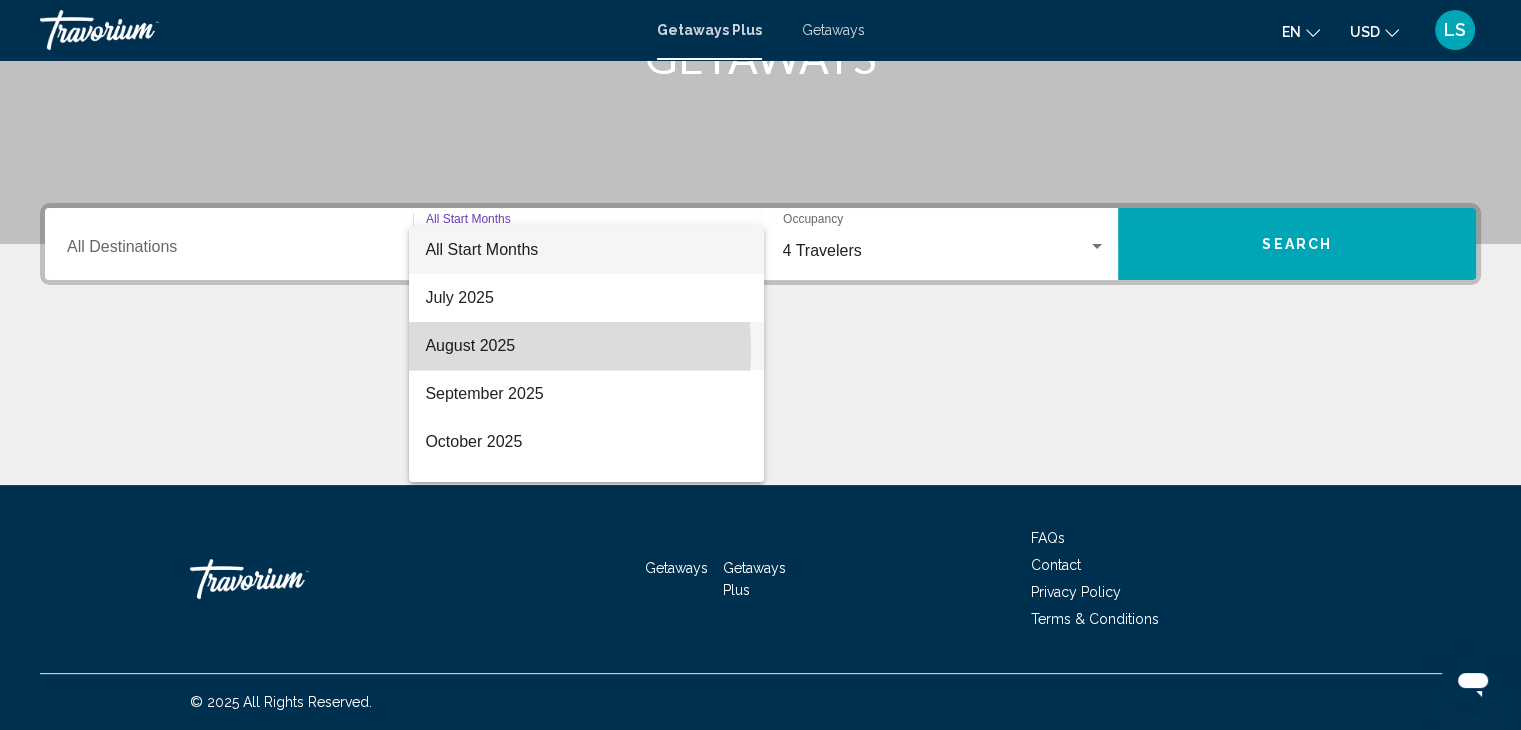 click on "August 2025" at bounding box center (586, 346) 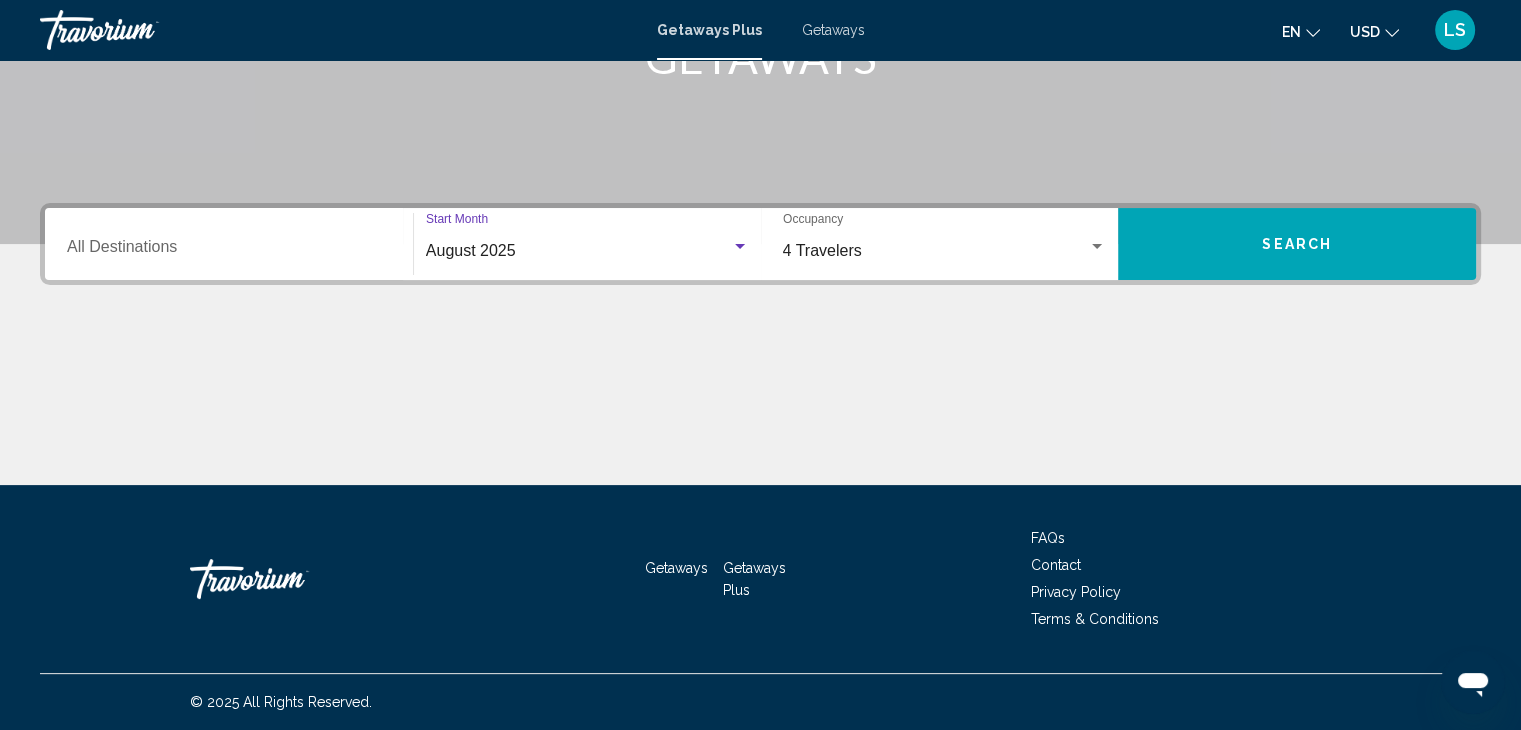 click on "Destination All Destinations" at bounding box center [229, 244] 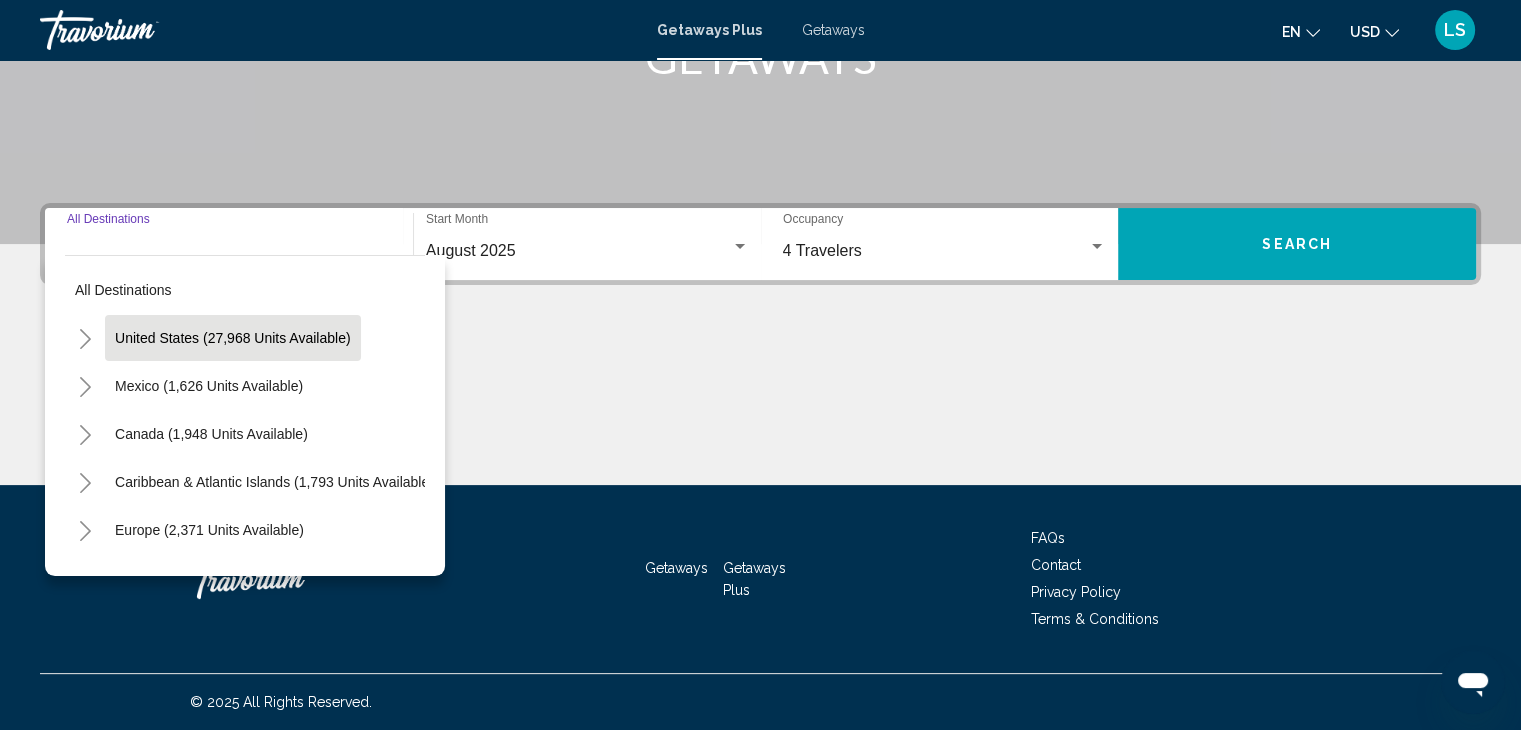click on "United States (27,968 units available)" at bounding box center (209, 386) 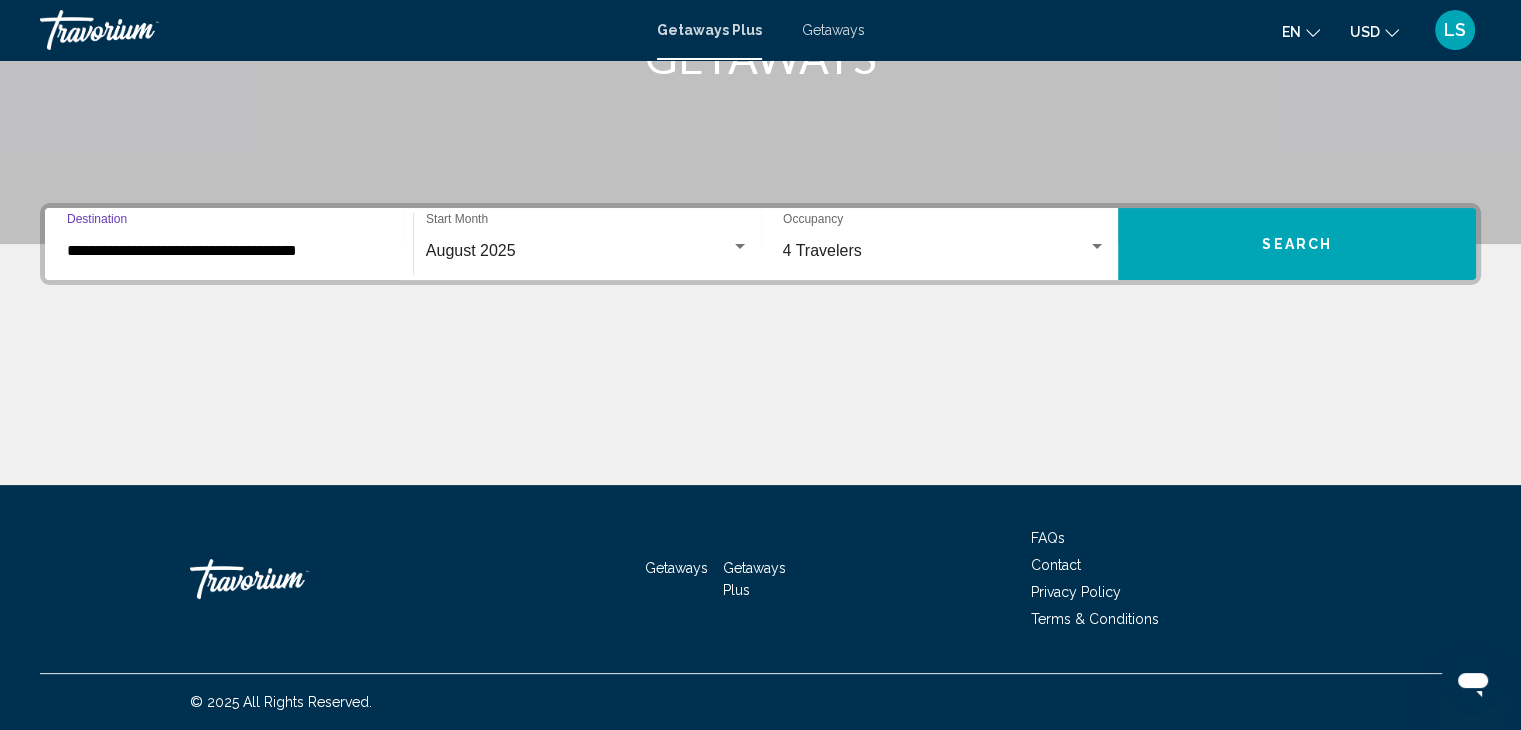 click on "Search" at bounding box center [1297, 244] 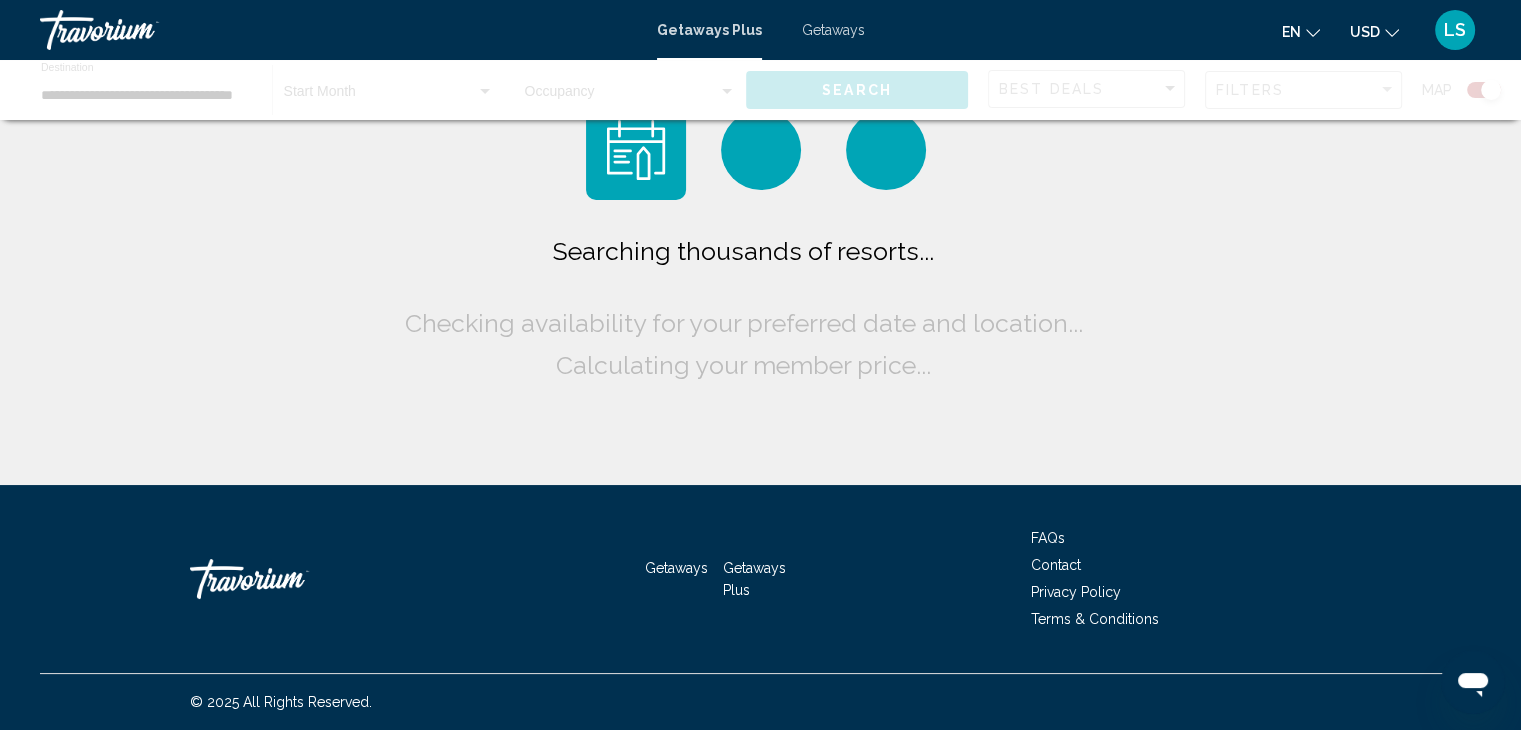 scroll, scrollTop: 0, scrollLeft: 0, axis: both 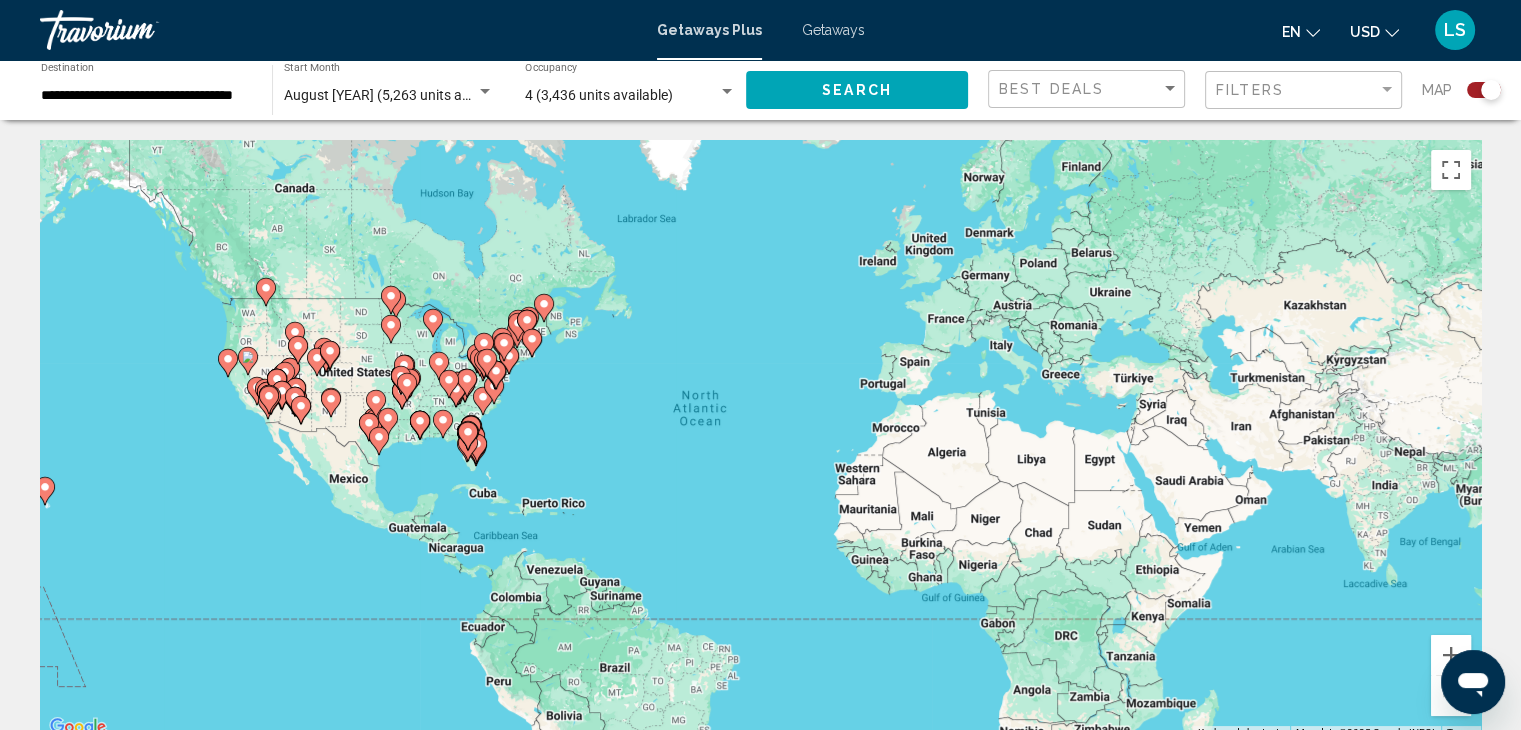 click on "To activate drag with keyboard, press Alt + Enter. Once in keyboard drag state, use the arrow keys to move the marker. To complete the drag, press the Enter key. To cancel, press Escape." at bounding box center (760, 440) 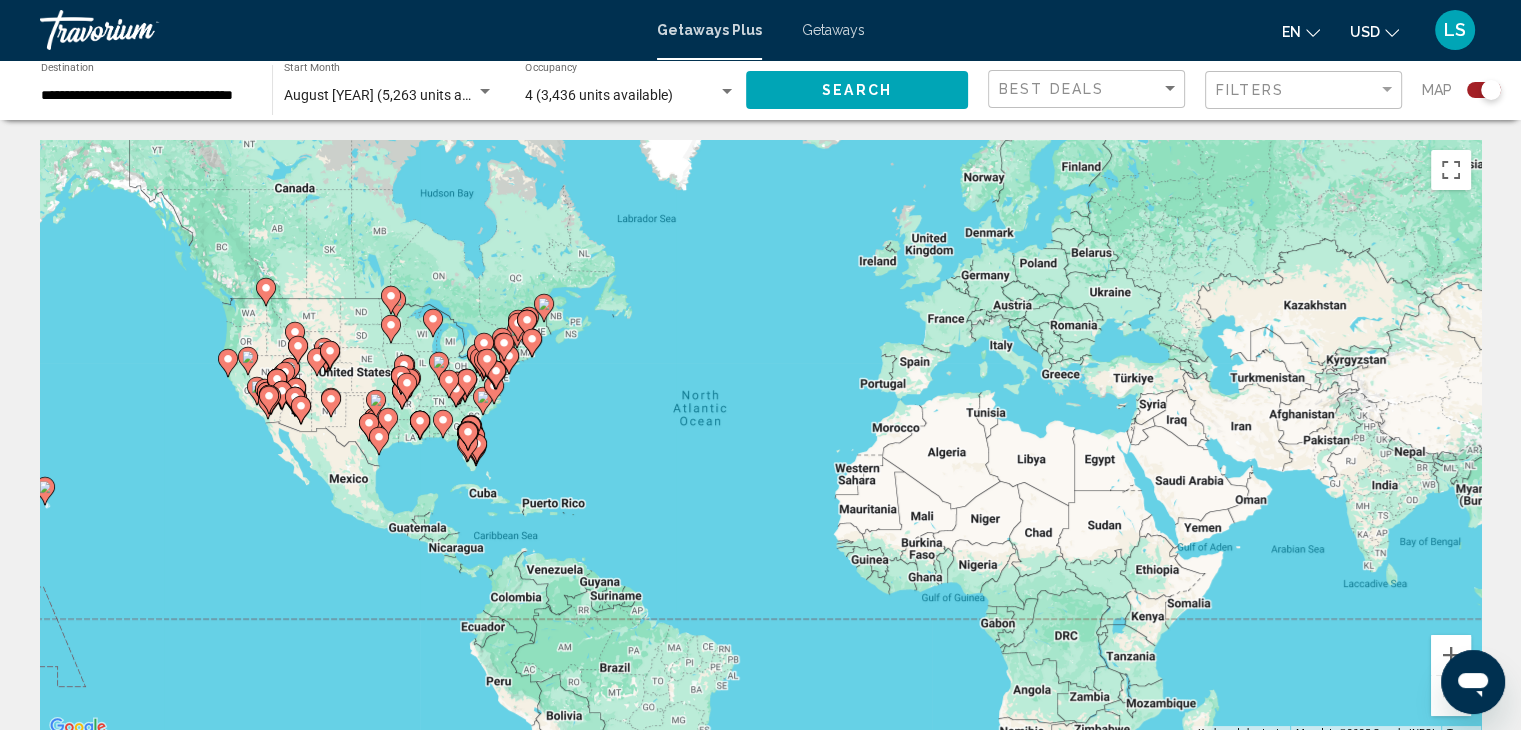 click on "To activate drag with keyboard, press Alt + Enter. Once in keyboard drag state, use the arrow keys to move the marker. To complete the drag, press the Enter key. To cancel, press Escape." at bounding box center (760, 440) 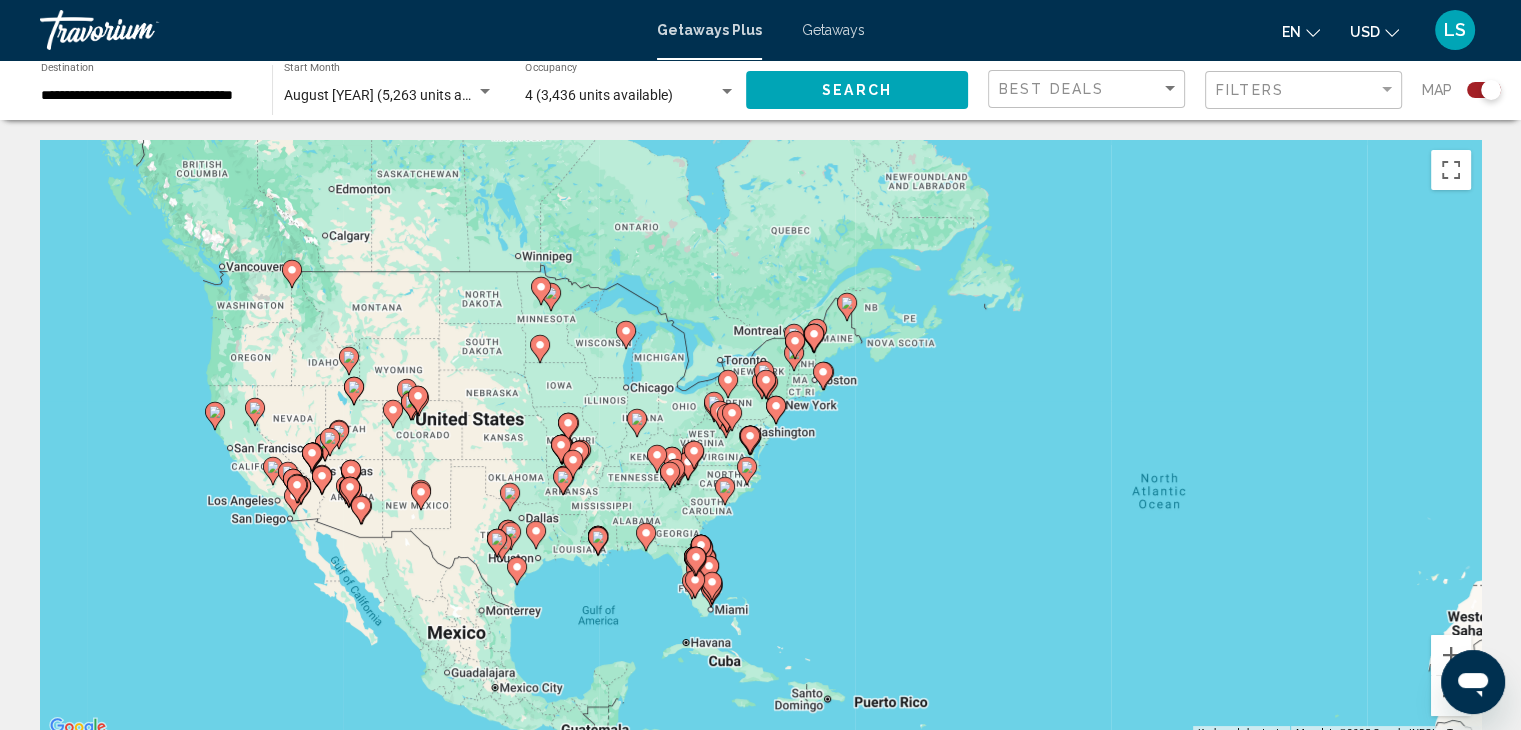 click on "To activate drag with keyboard, press Alt + Enter. Once in keyboard drag state, use the arrow keys to move the marker. To complete the drag, press the Enter key. To cancel, press Escape." at bounding box center (760, 440) 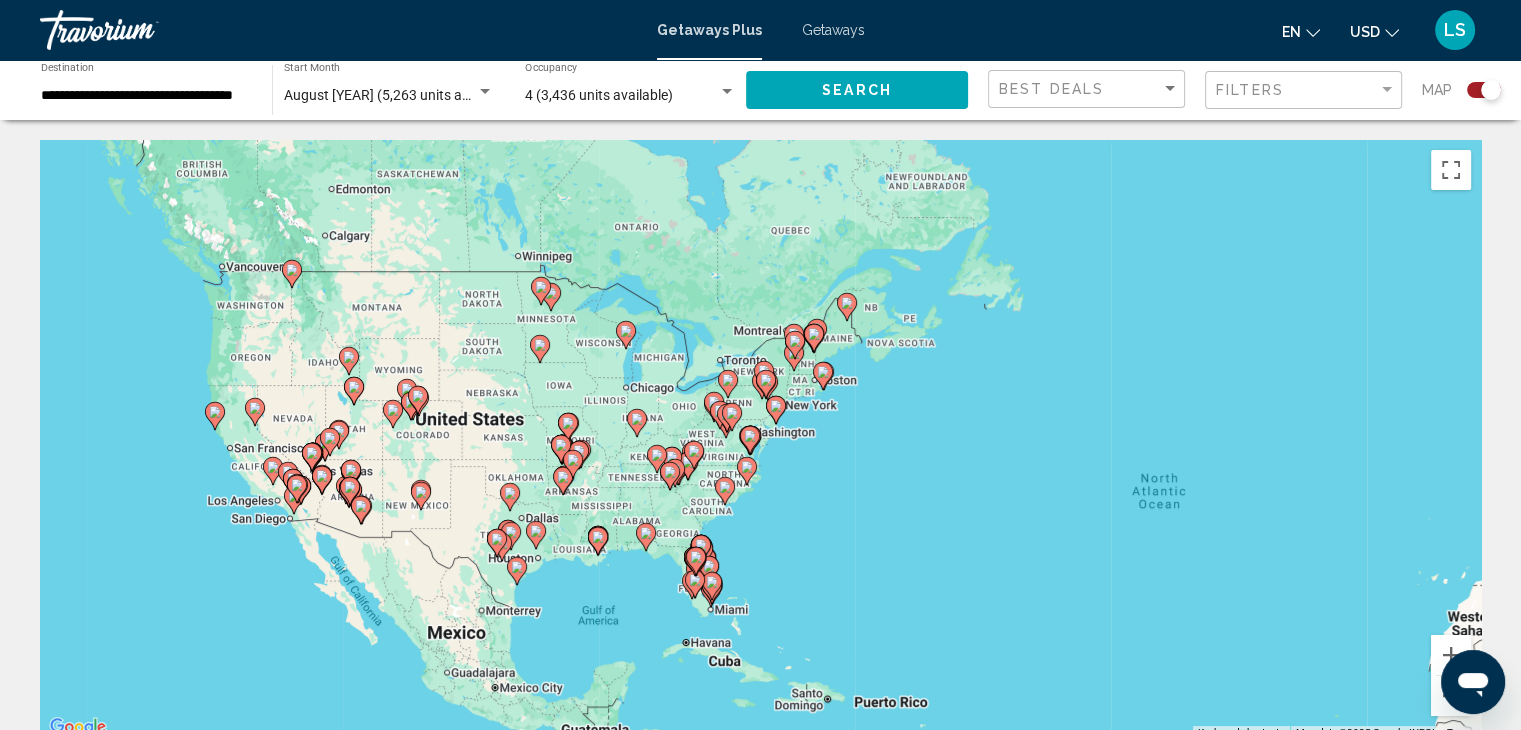 click on "To activate drag with keyboard, press Alt + Enter. Once in keyboard drag state, use the arrow keys to move the marker. To complete the drag, press the Enter key. To cancel, press Escape." at bounding box center (760, 440) 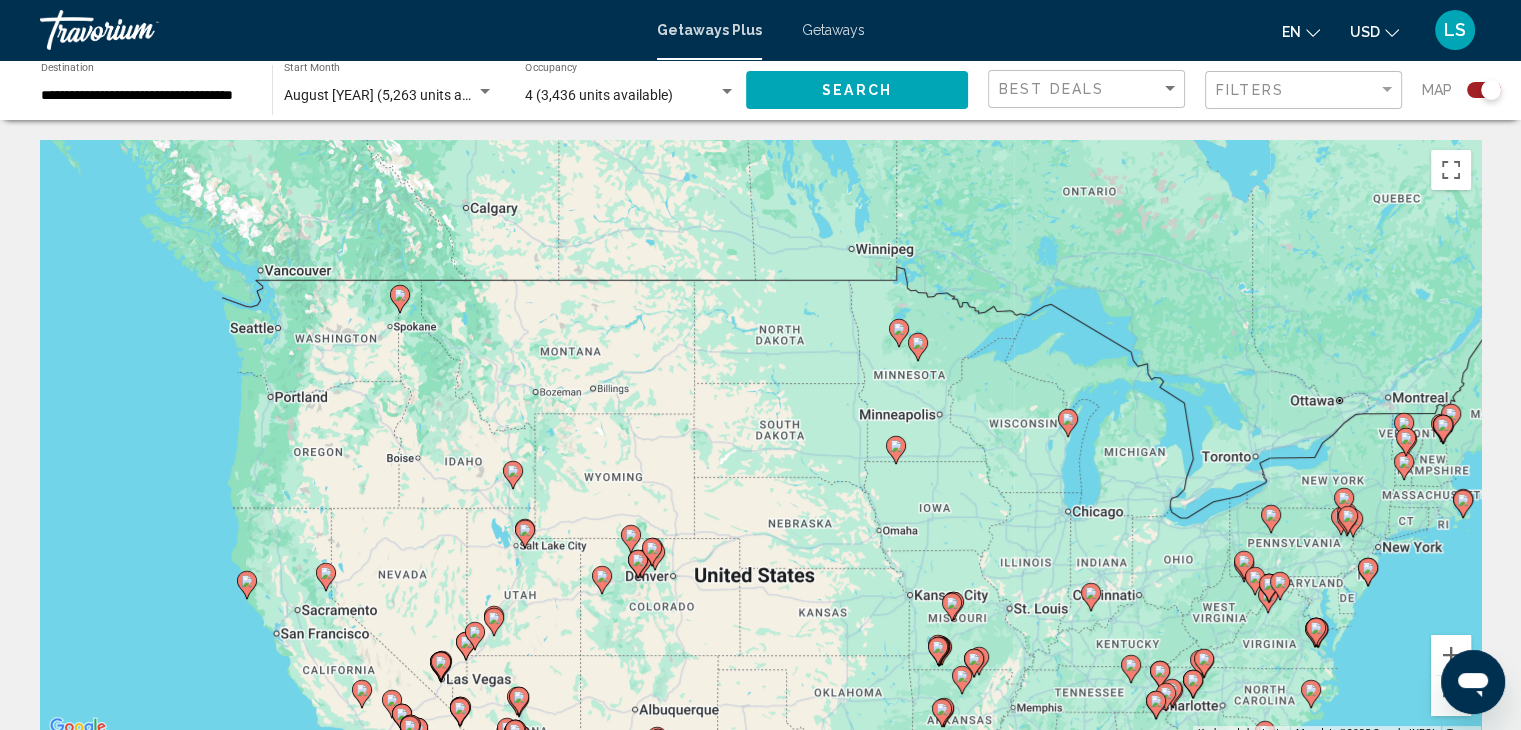 drag, startPoint x: 286, startPoint y: 326, endPoint x: 347, endPoint y: 407, distance: 101.4002 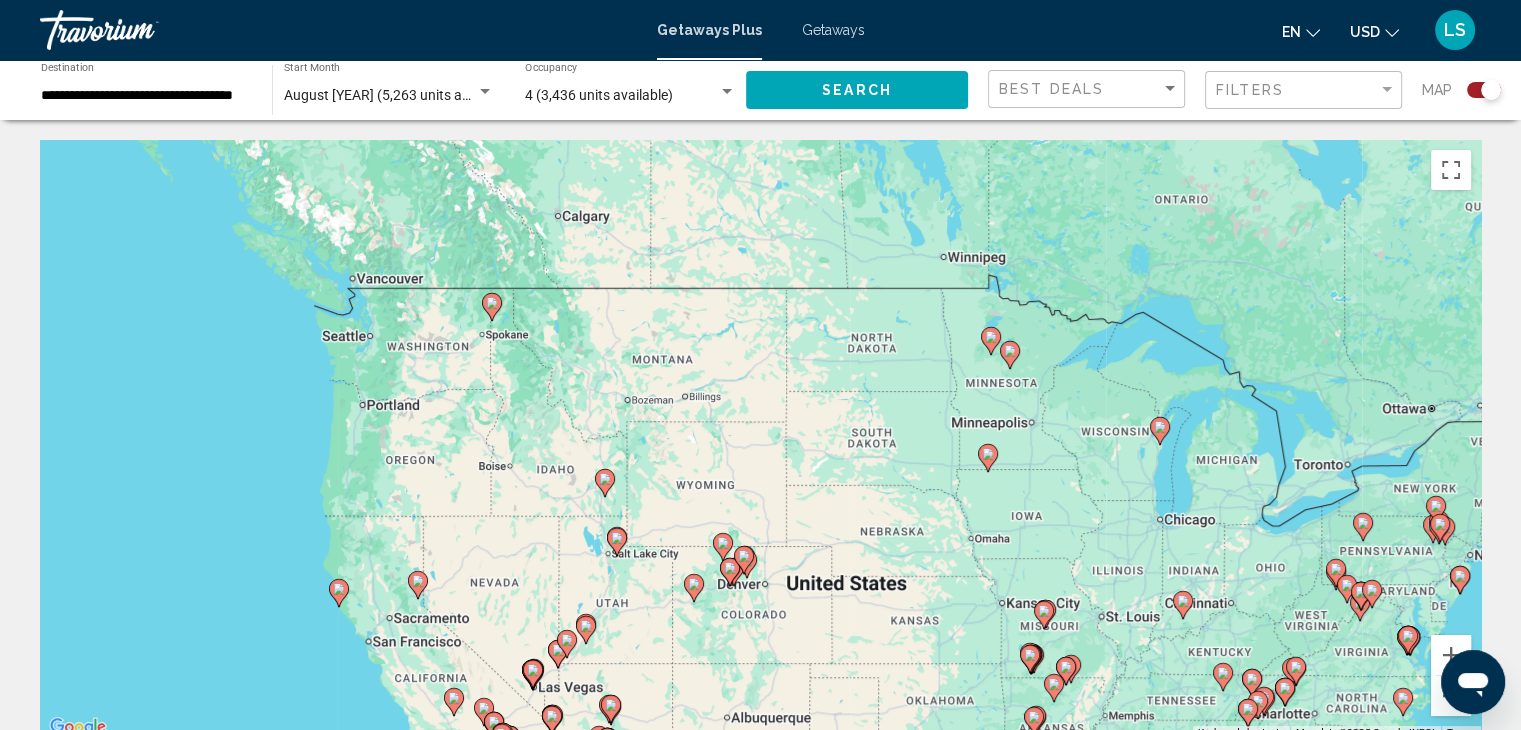 drag, startPoint x: 295, startPoint y: 399, endPoint x: 391, endPoint y: 407, distance: 96.332756 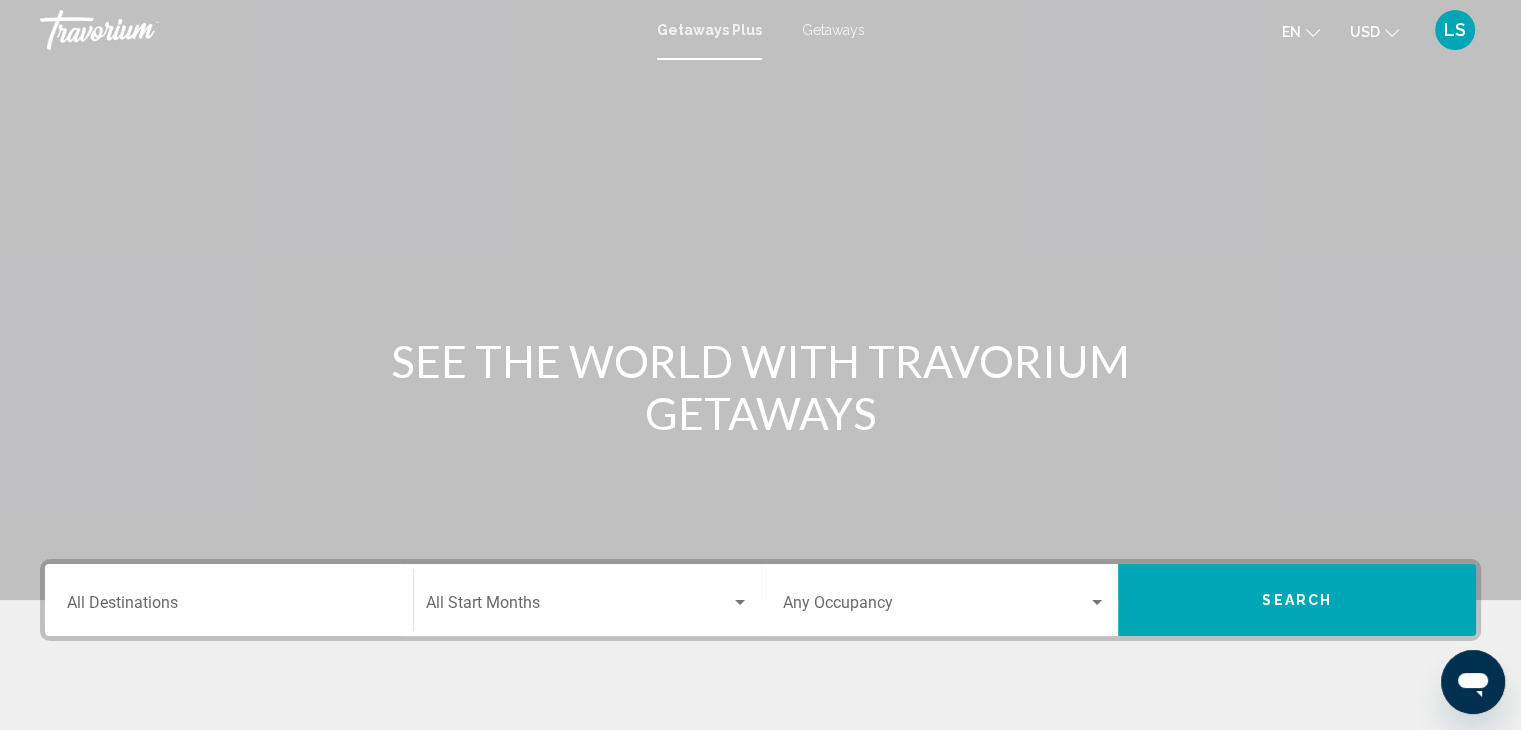 click on "Occupancy Any Occupancy" at bounding box center [945, 600] 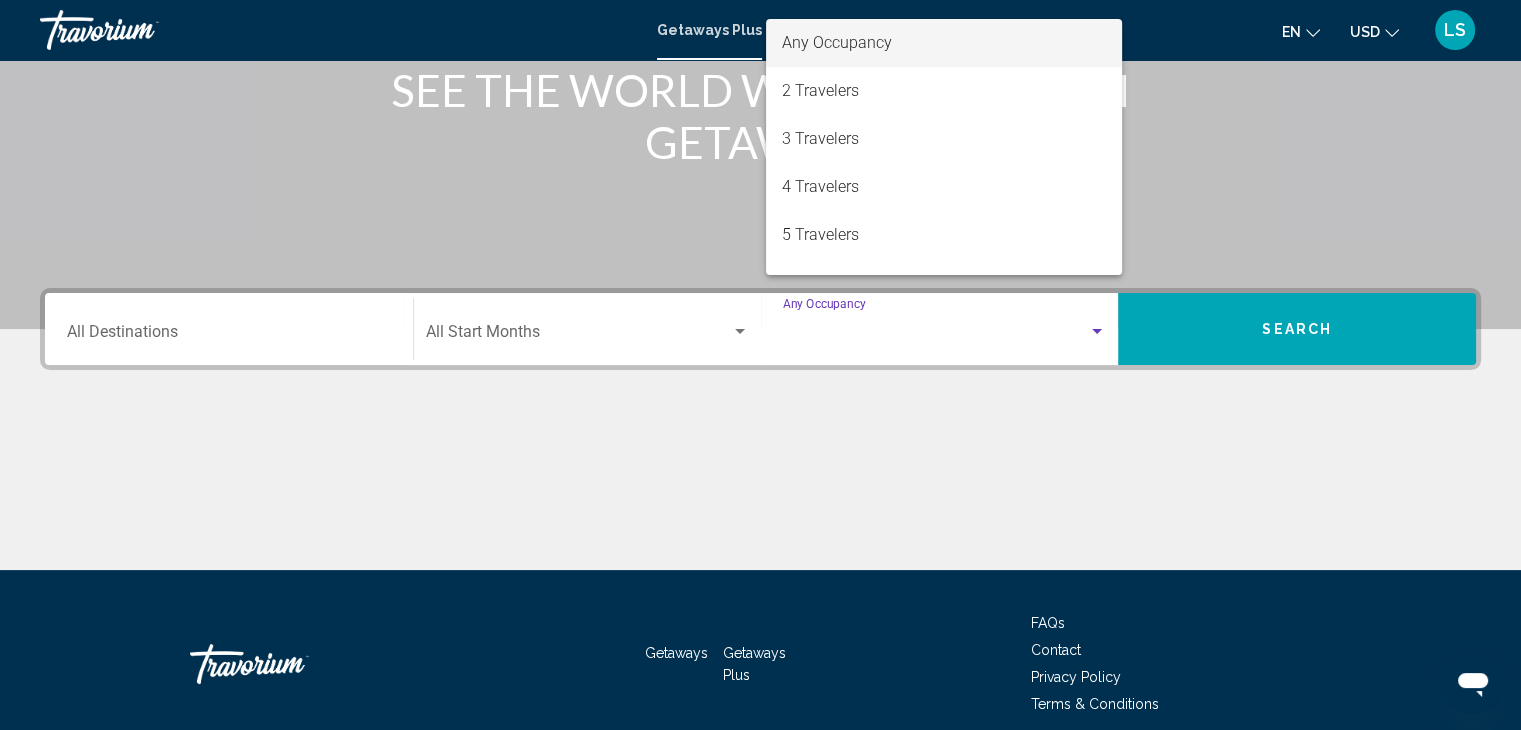 scroll, scrollTop: 356, scrollLeft: 0, axis: vertical 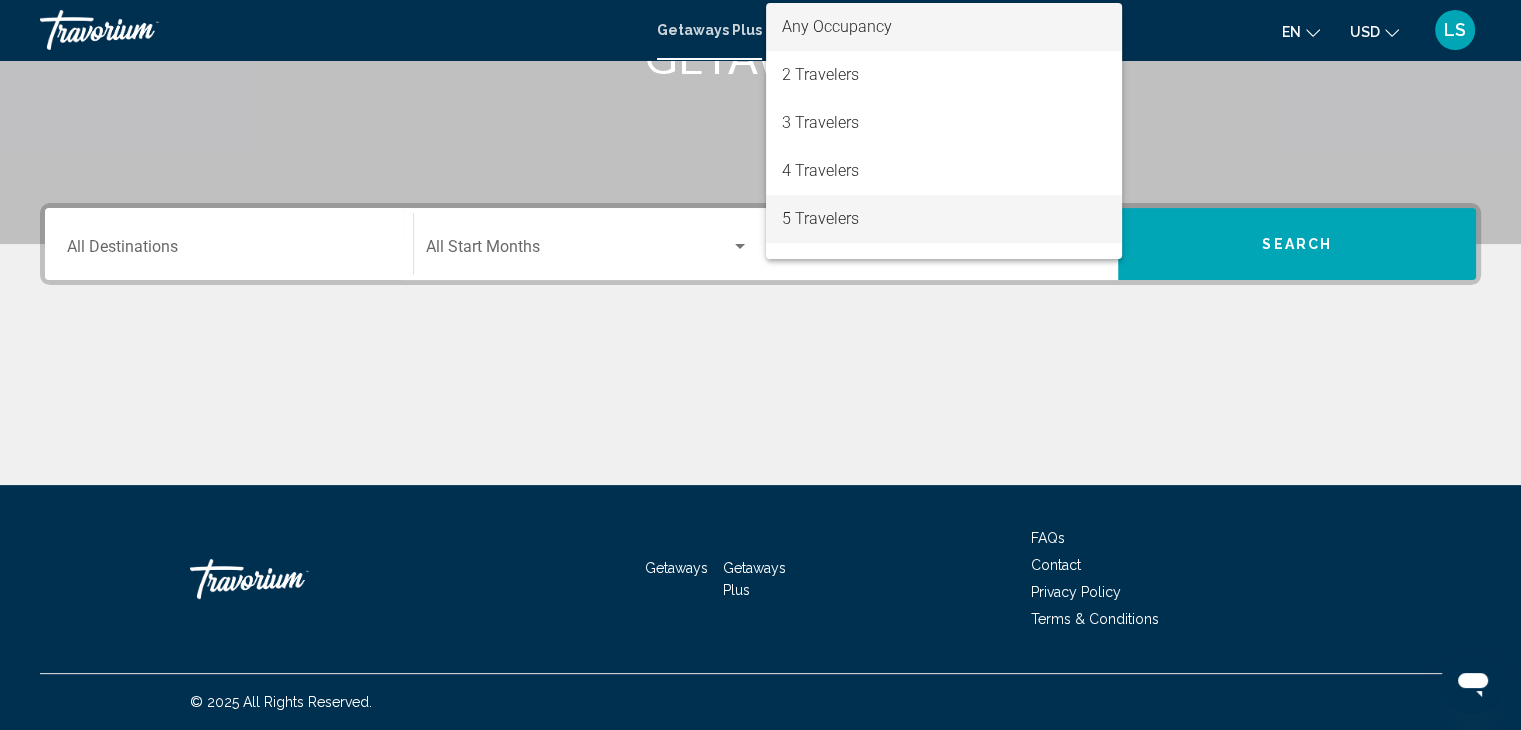 click on "5 Travelers" at bounding box center (944, 219) 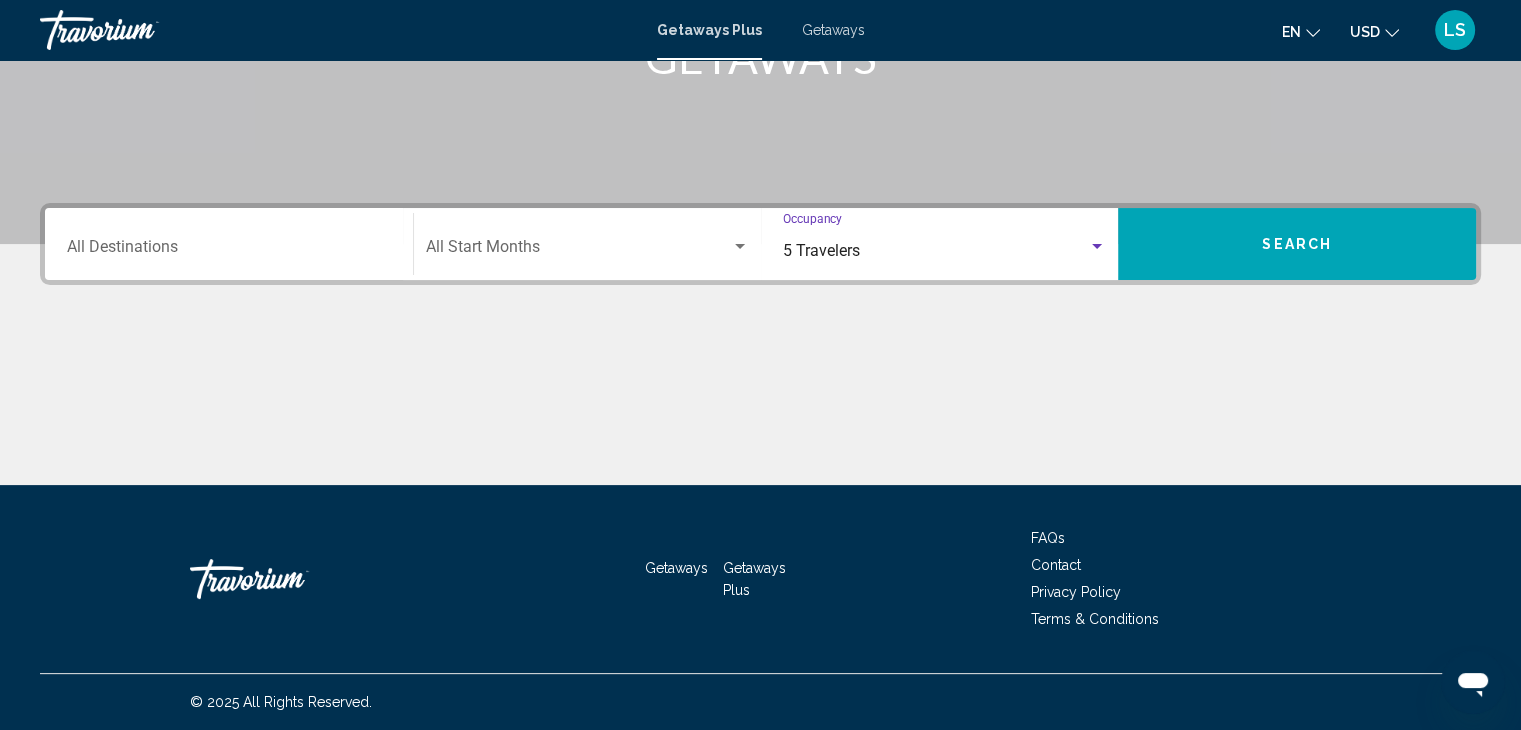click at bounding box center [578, 251] 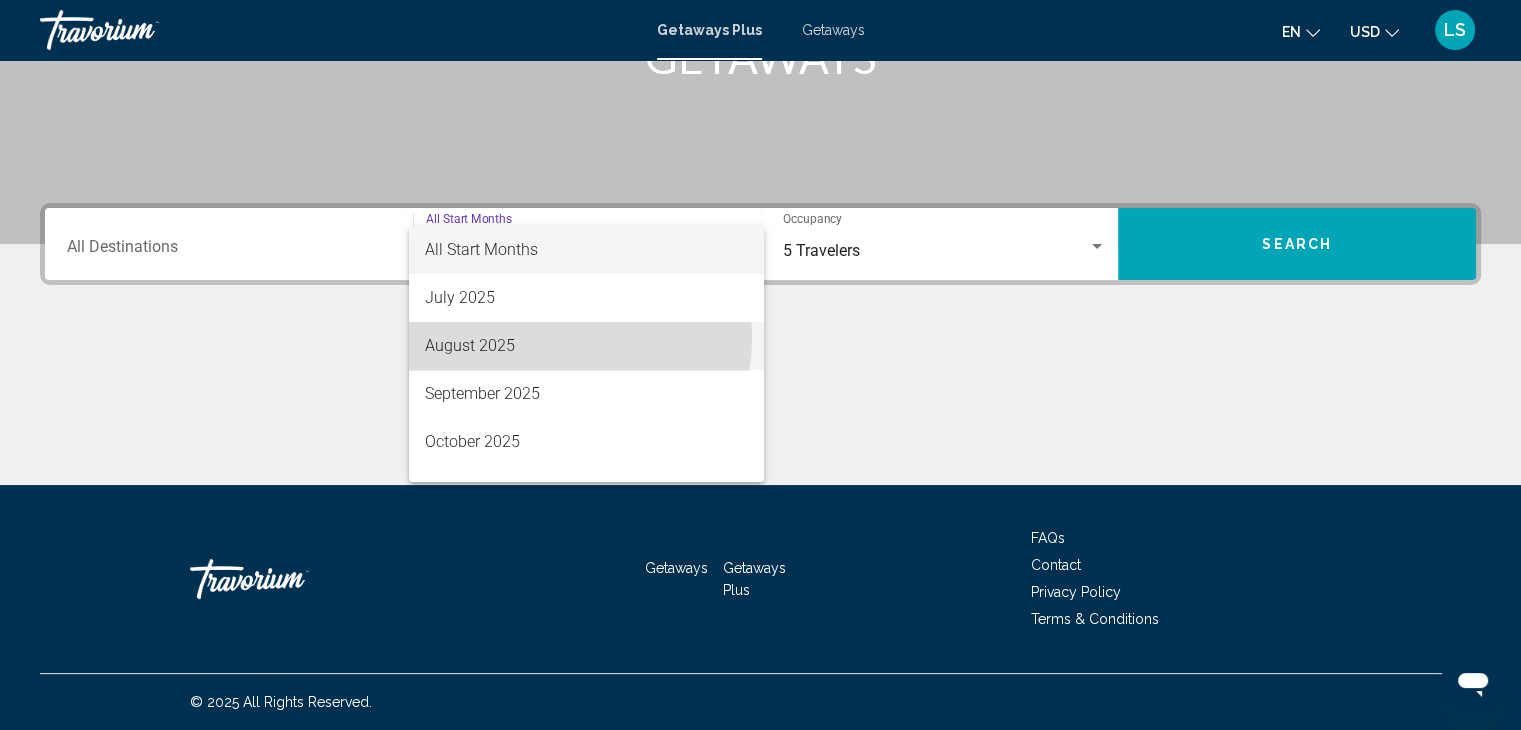 click on "August 2025" at bounding box center [586, 346] 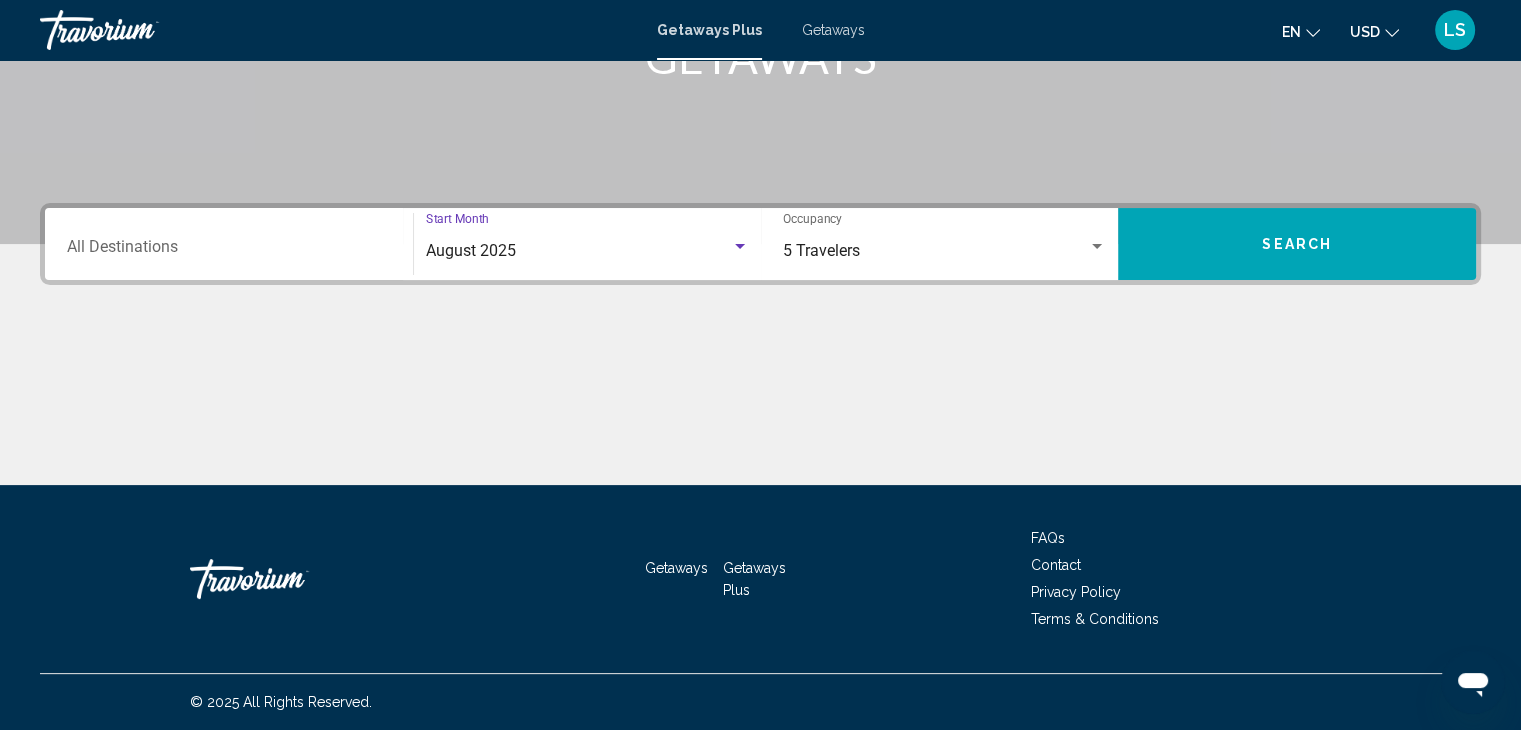 click on "Destination All Destinations" at bounding box center (229, 244) 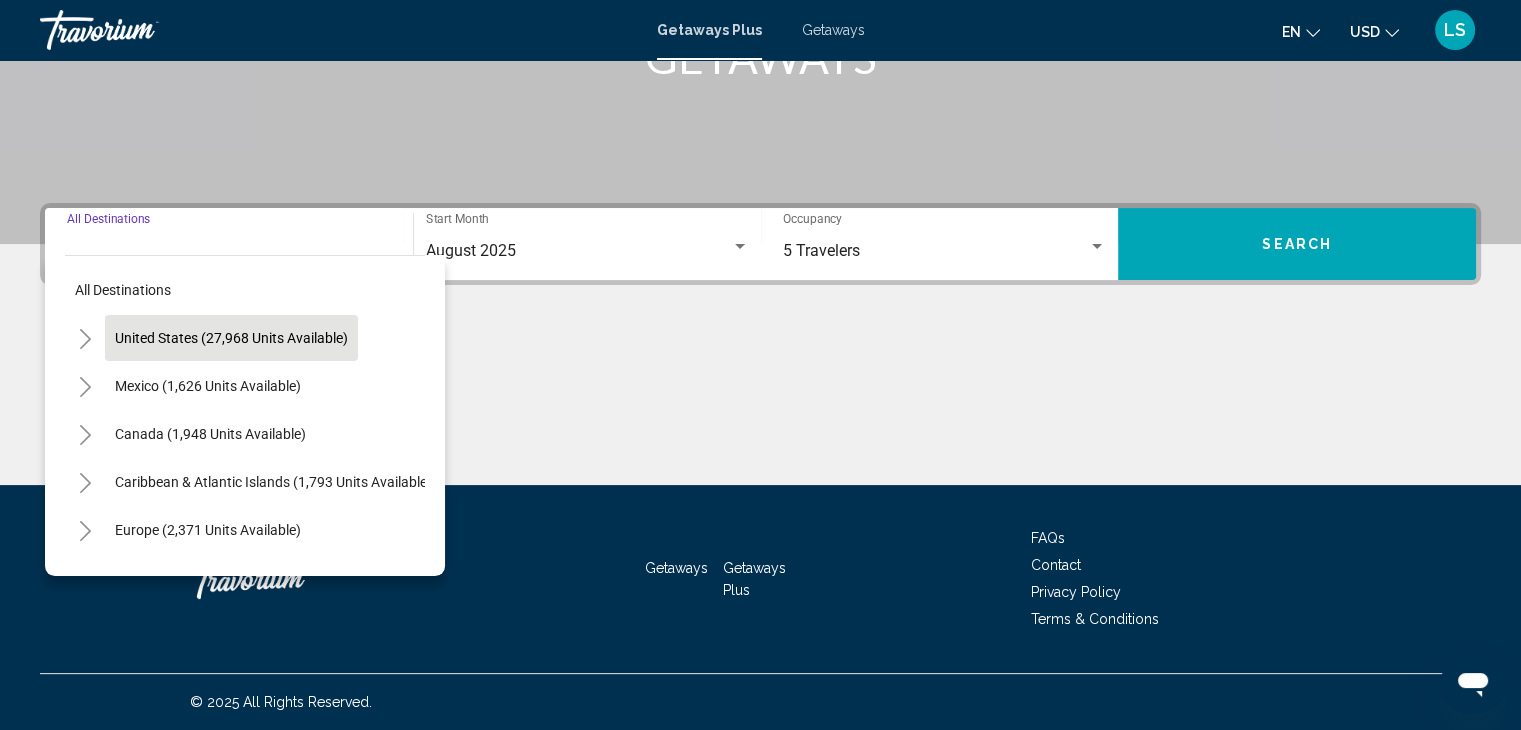 click on "United States (27,968 units available)" at bounding box center [208, 386] 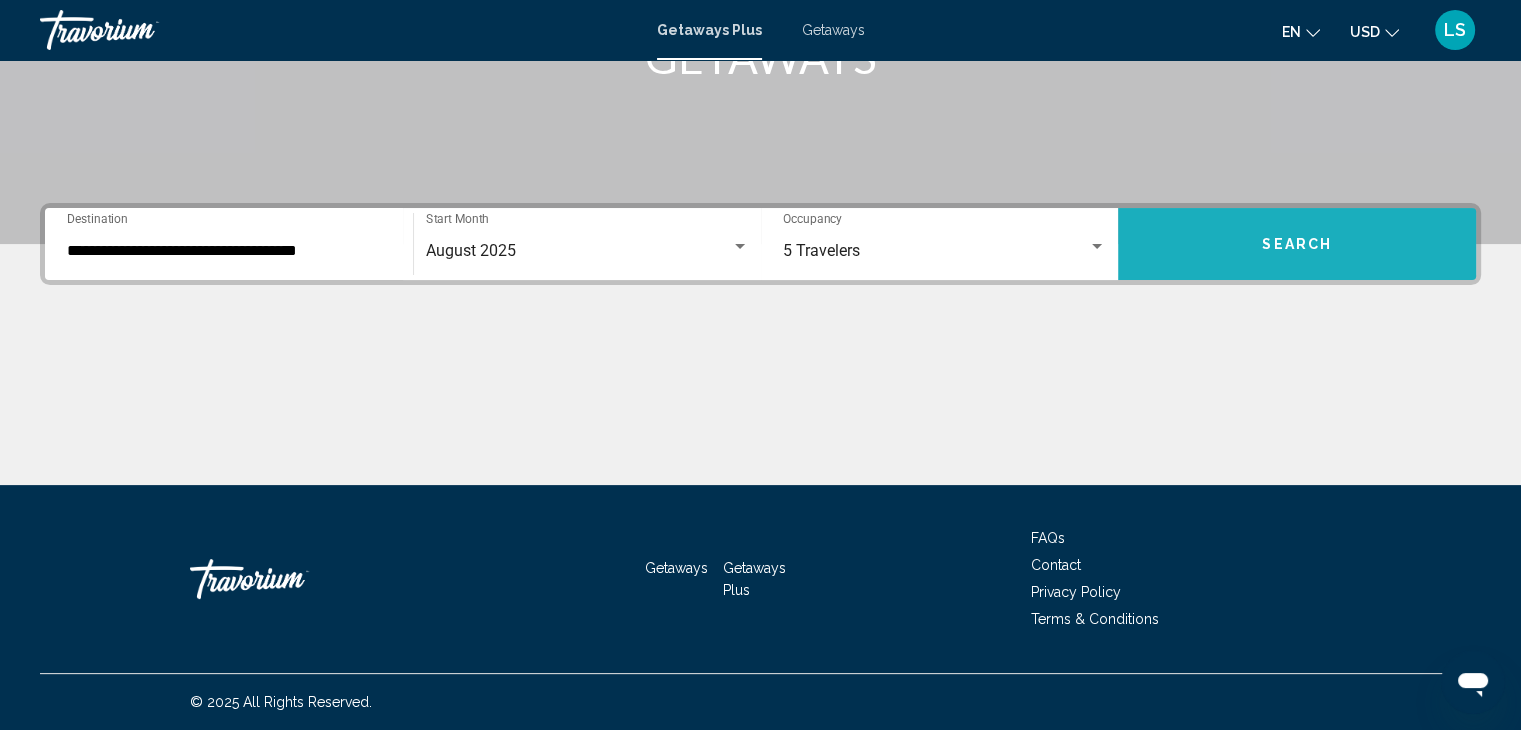 click on "Search" at bounding box center [1297, 244] 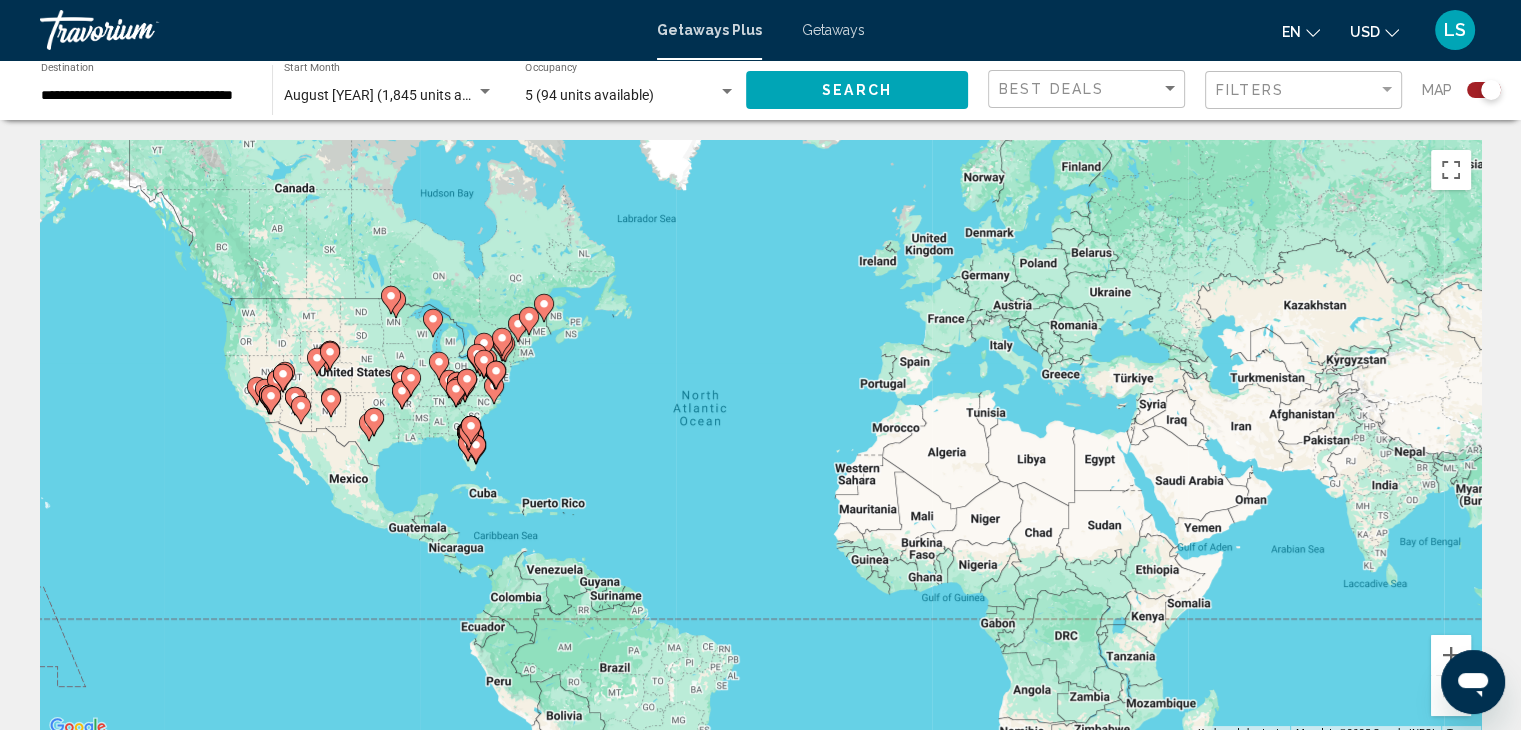 click on "To activate drag with keyboard, press Alt + Enter. Once in keyboard drag state, use the arrow keys to move the marker. To complete the drag, press the Enter key. To cancel, press Escape." at bounding box center (760, 440) 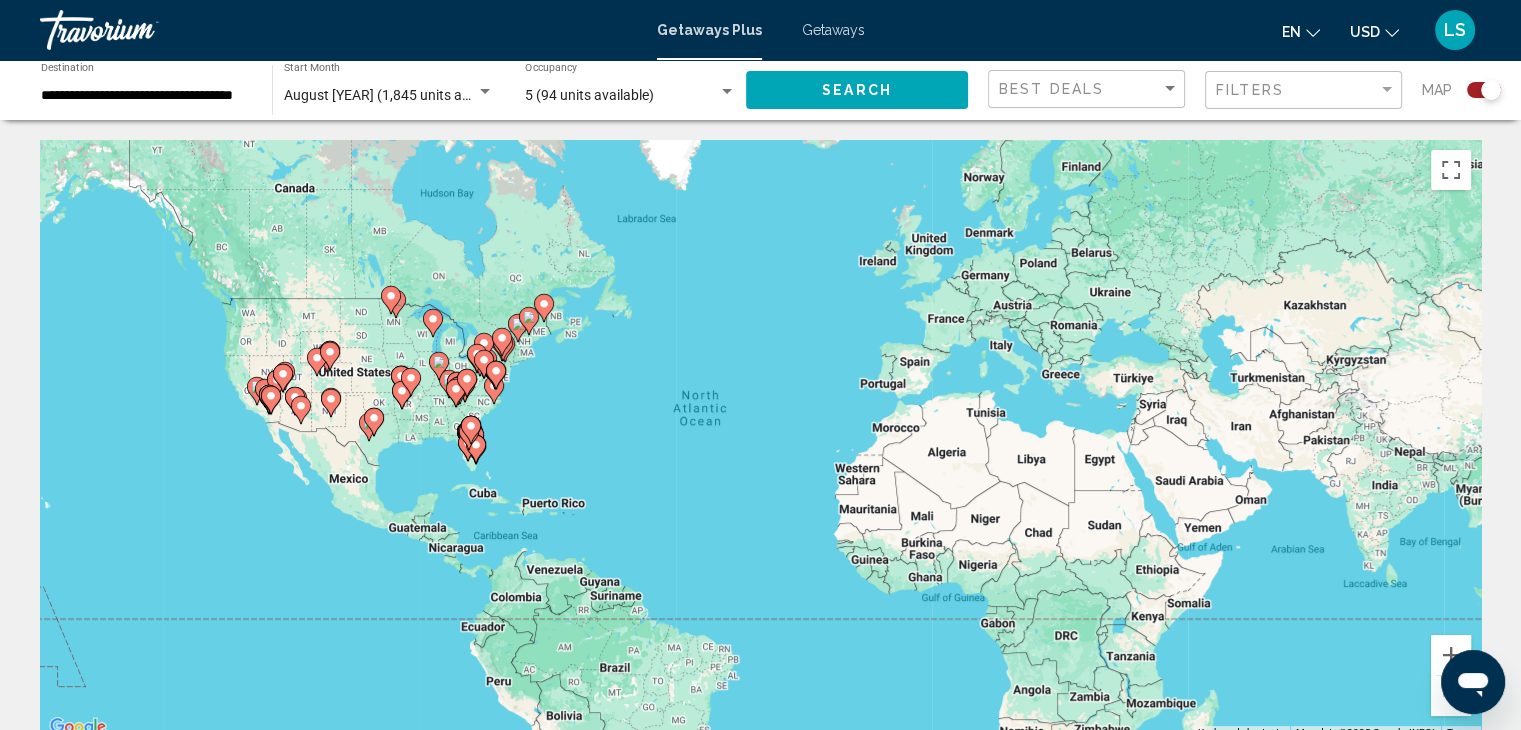 click on "To activate drag with keyboard, press Alt + Enter. Once in keyboard drag state, use the arrow keys to move the marker. To complete the drag, press the Enter key. To cancel, press Escape." at bounding box center (760, 440) 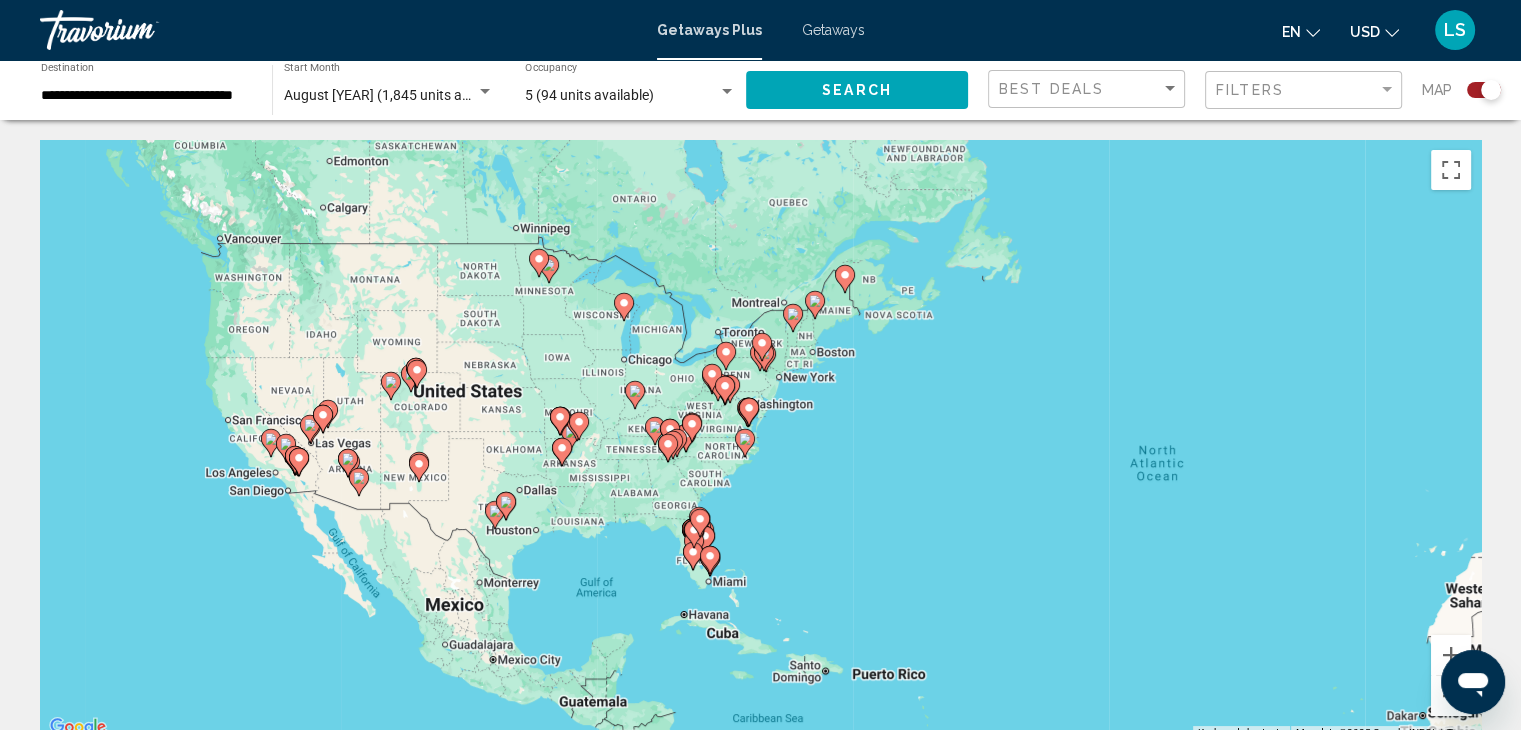 click on "To activate drag with keyboard, press Alt + Enter. Once in keyboard drag state, use the arrow keys to move the marker. To complete the drag, press the Enter key. To cancel, press Escape." at bounding box center (760, 440) 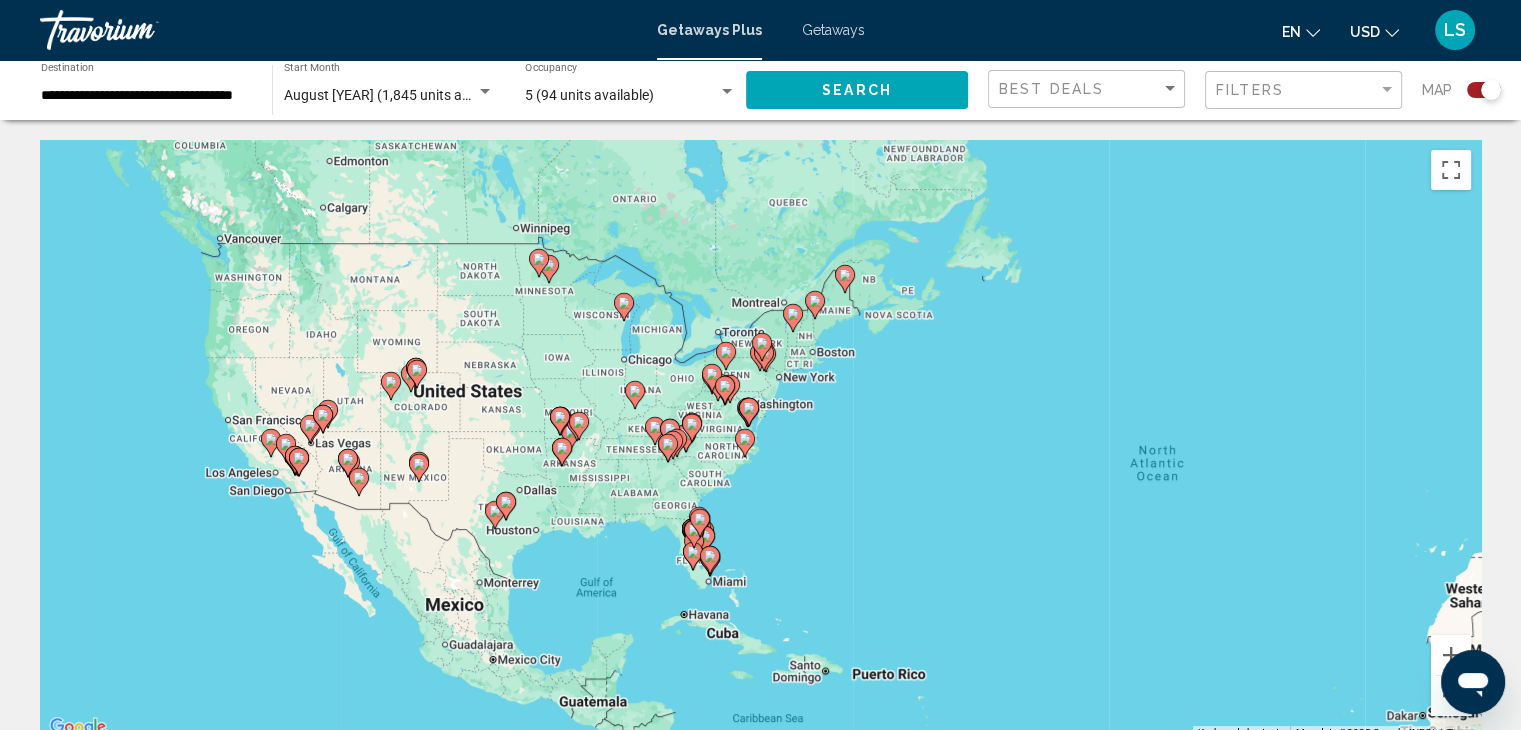click on "To activate drag with keyboard, press Alt + Enter. Once in keyboard drag state, use the arrow keys to move the marker. To complete the drag, press the Enter key. To cancel, press Escape." at bounding box center [760, 440] 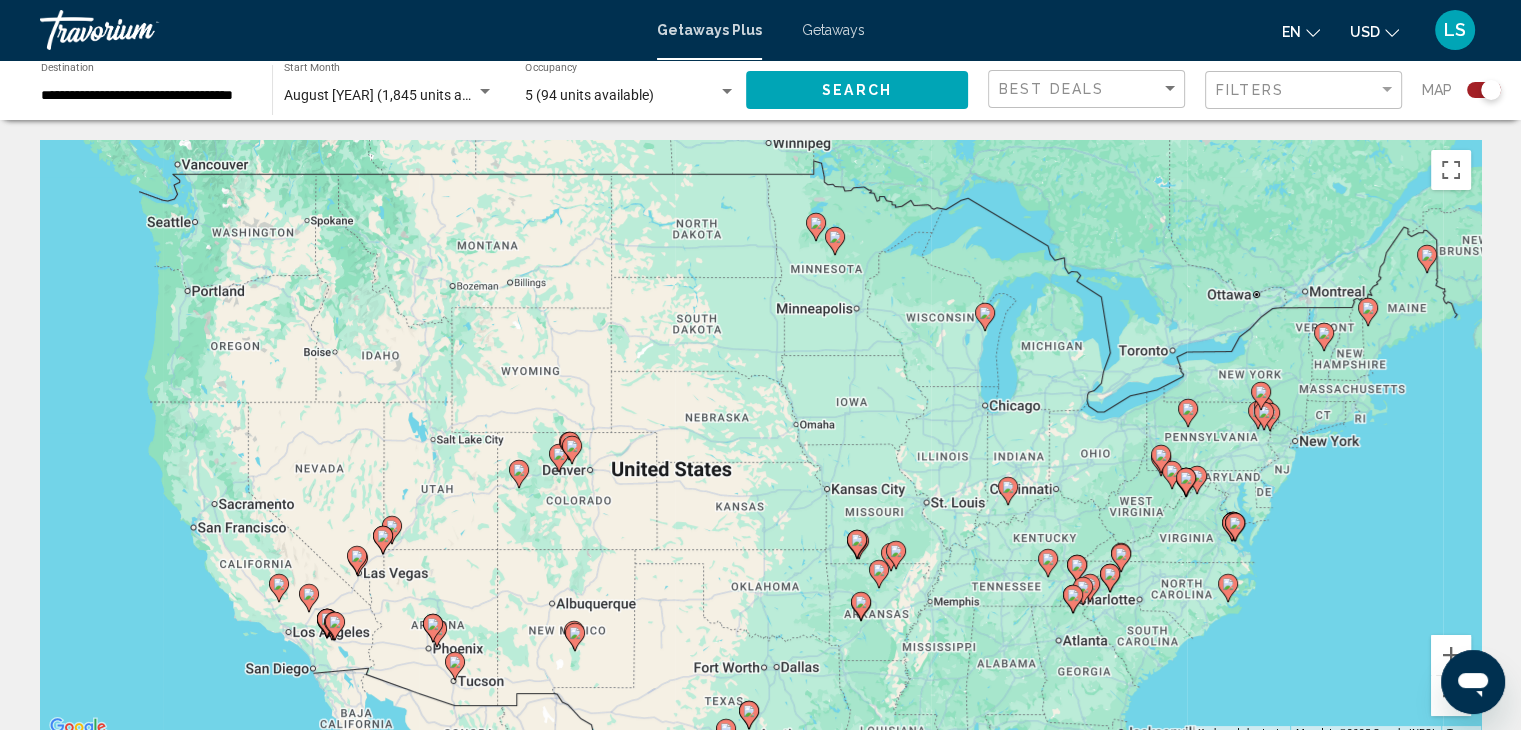 click on "To activate drag with keyboard, press Alt + Enter. Once in keyboard drag state, use the arrow keys to move the marker. To complete the drag, press the Enter key. To cancel, press Escape." at bounding box center (760, 440) 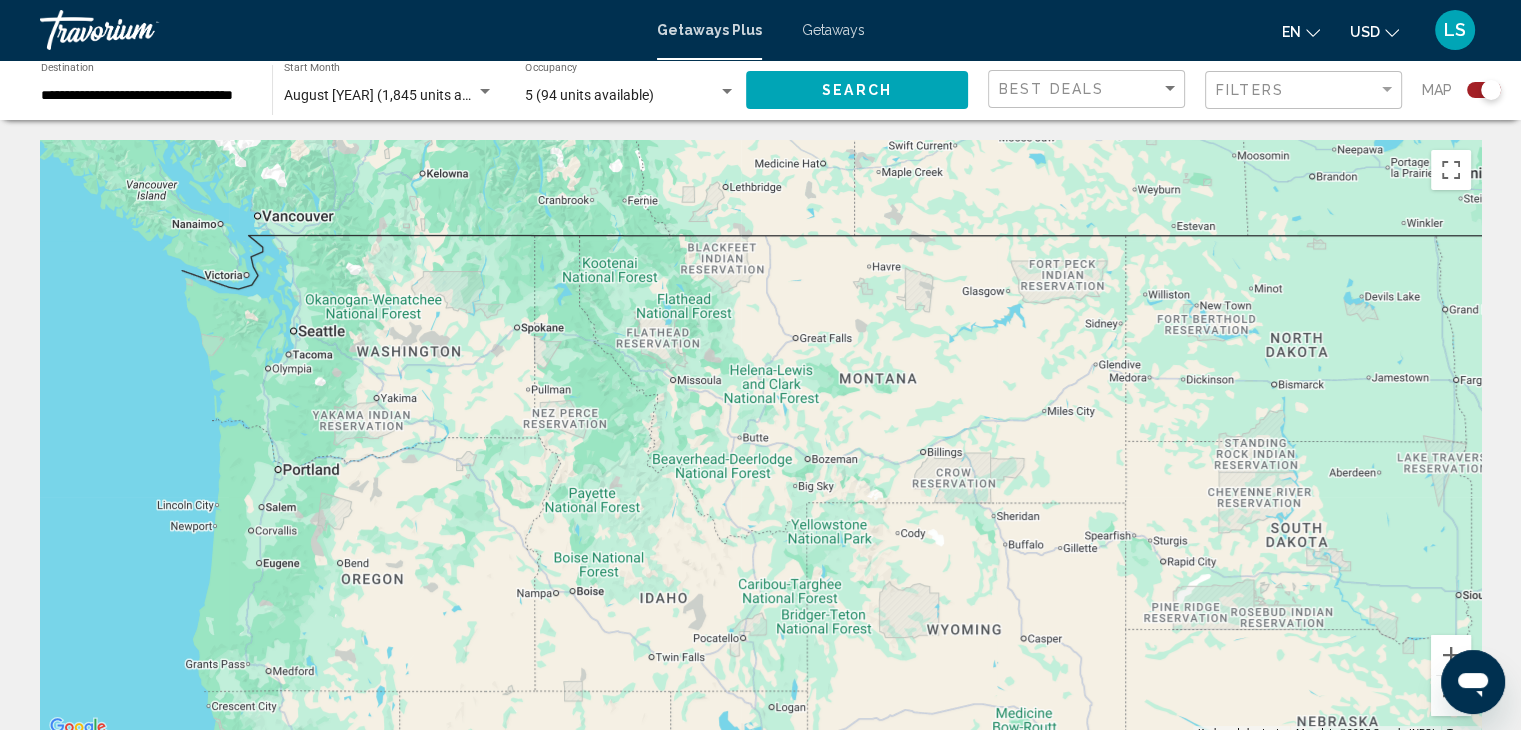 drag, startPoint x: 271, startPoint y: 355, endPoint x: 444, endPoint y: 577, distance: 281.44803 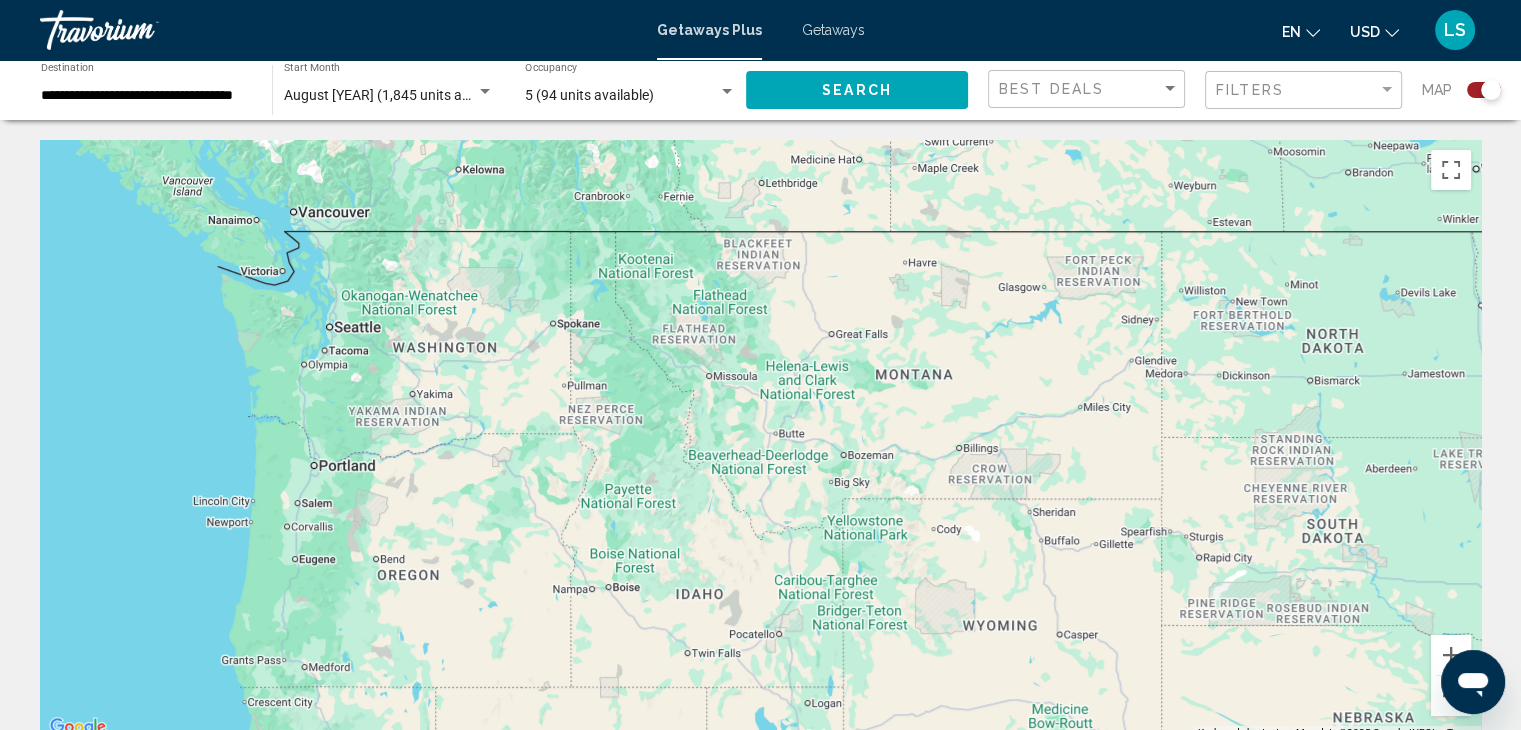 click on "To activate drag with keyboard, press Alt + Enter. Once in keyboard drag state, use the arrow keys to move the marker. To complete the drag, press the Enter key. To cancel, press Escape." at bounding box center (760, 440) 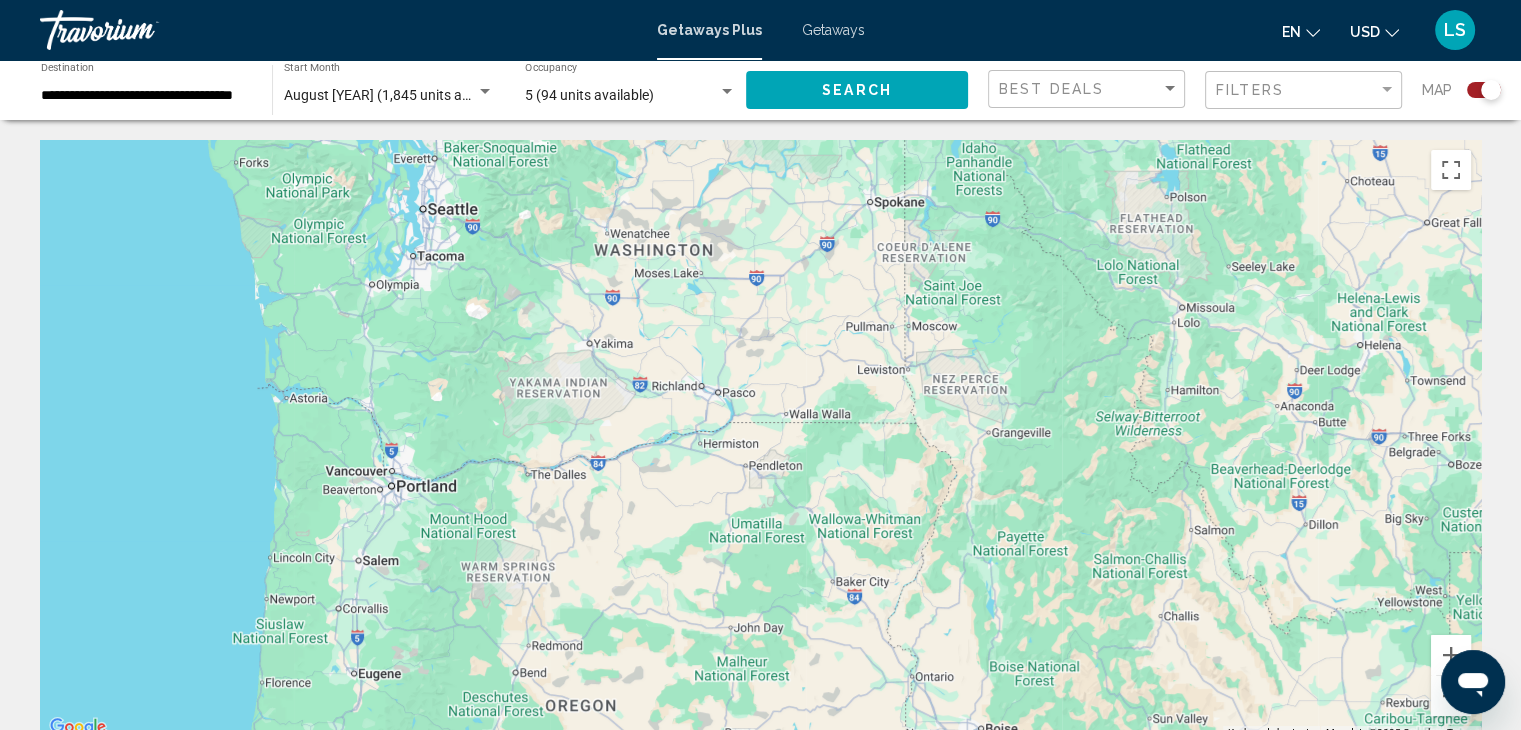 drag, startPoint x: 446, startPoint y: 526, endPoint x: 685, endPoint y: 635, distance: 262.6823 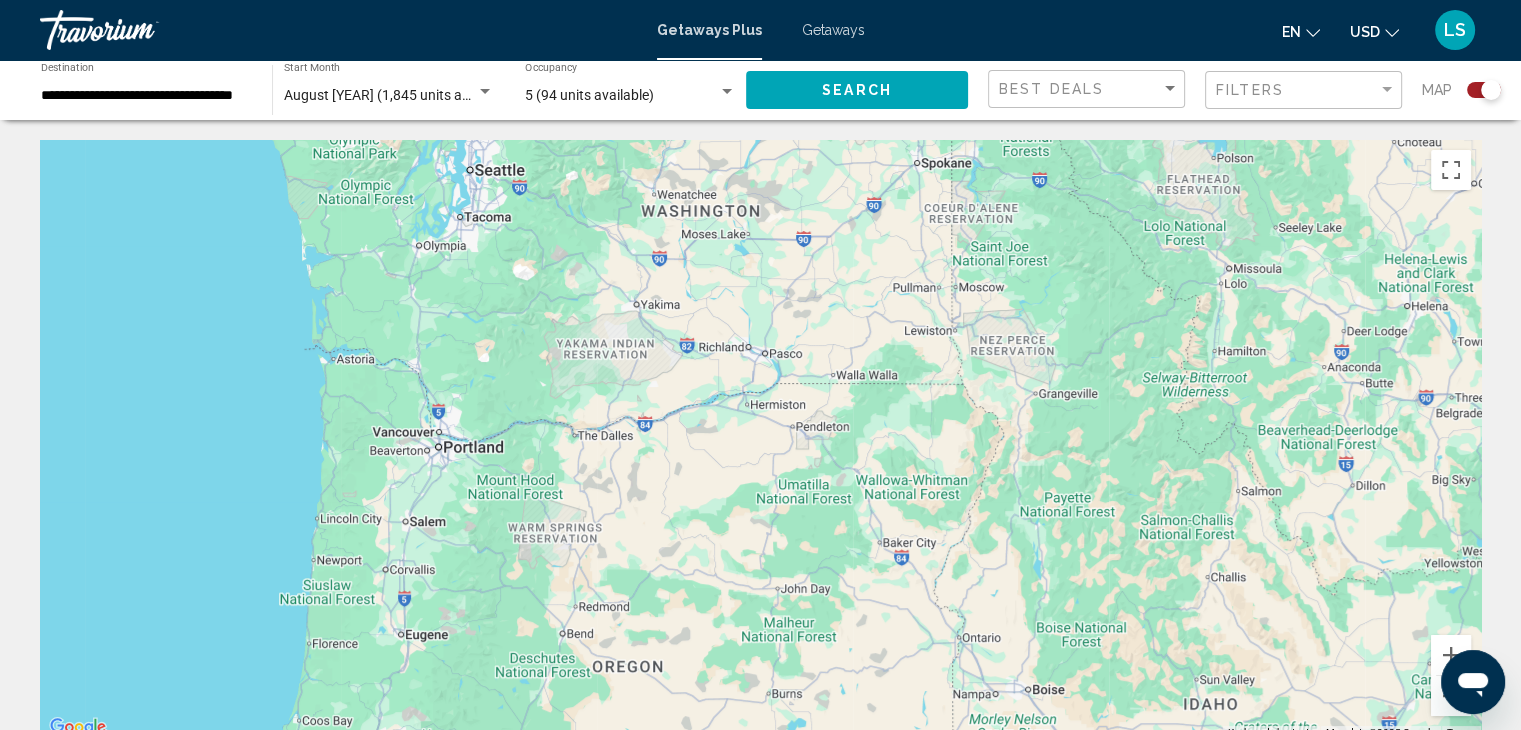 click at bounding box center [760, 440] 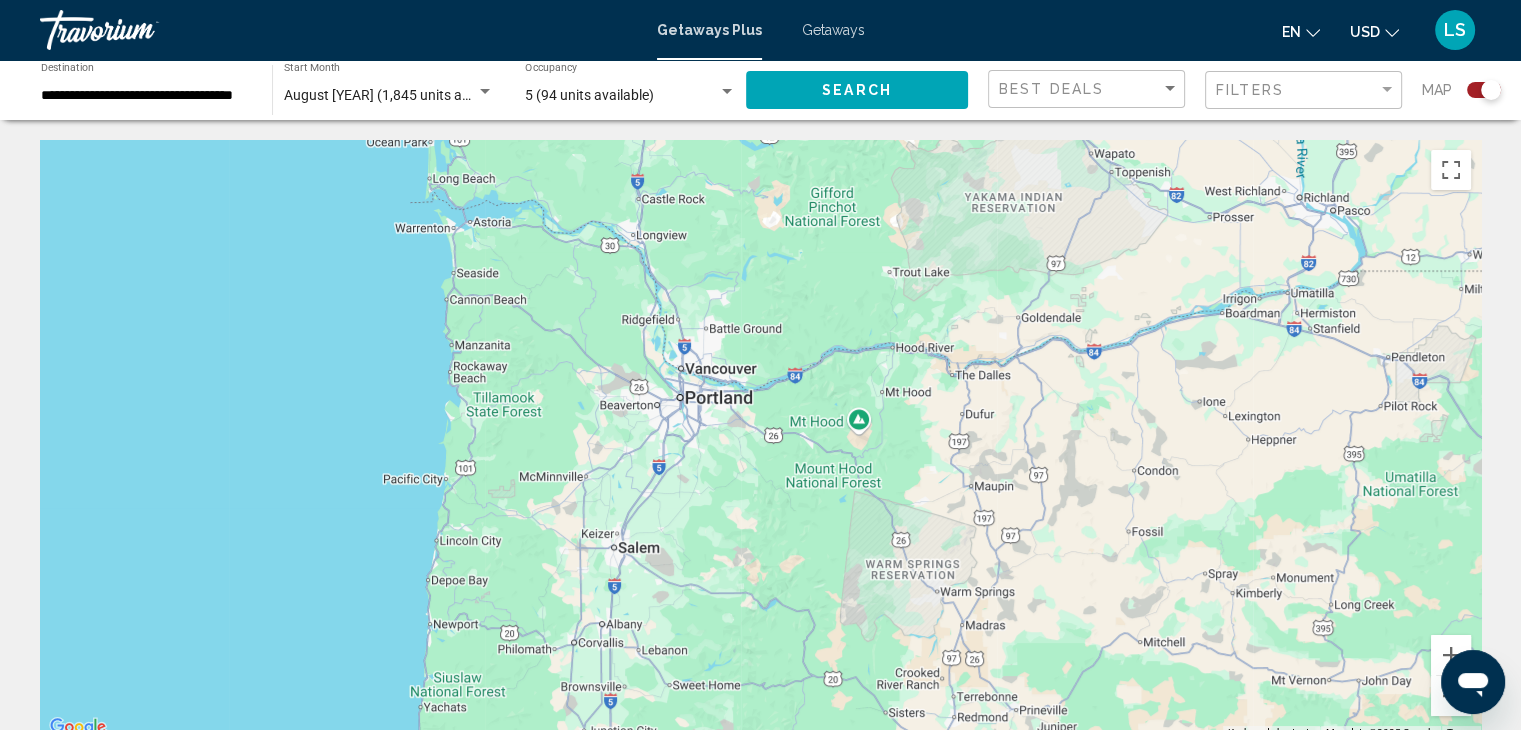 drag, startPoint x: 543, startPoint y: 457, endPoint x: 1037, endPoint y: 597, distance: 513.45496 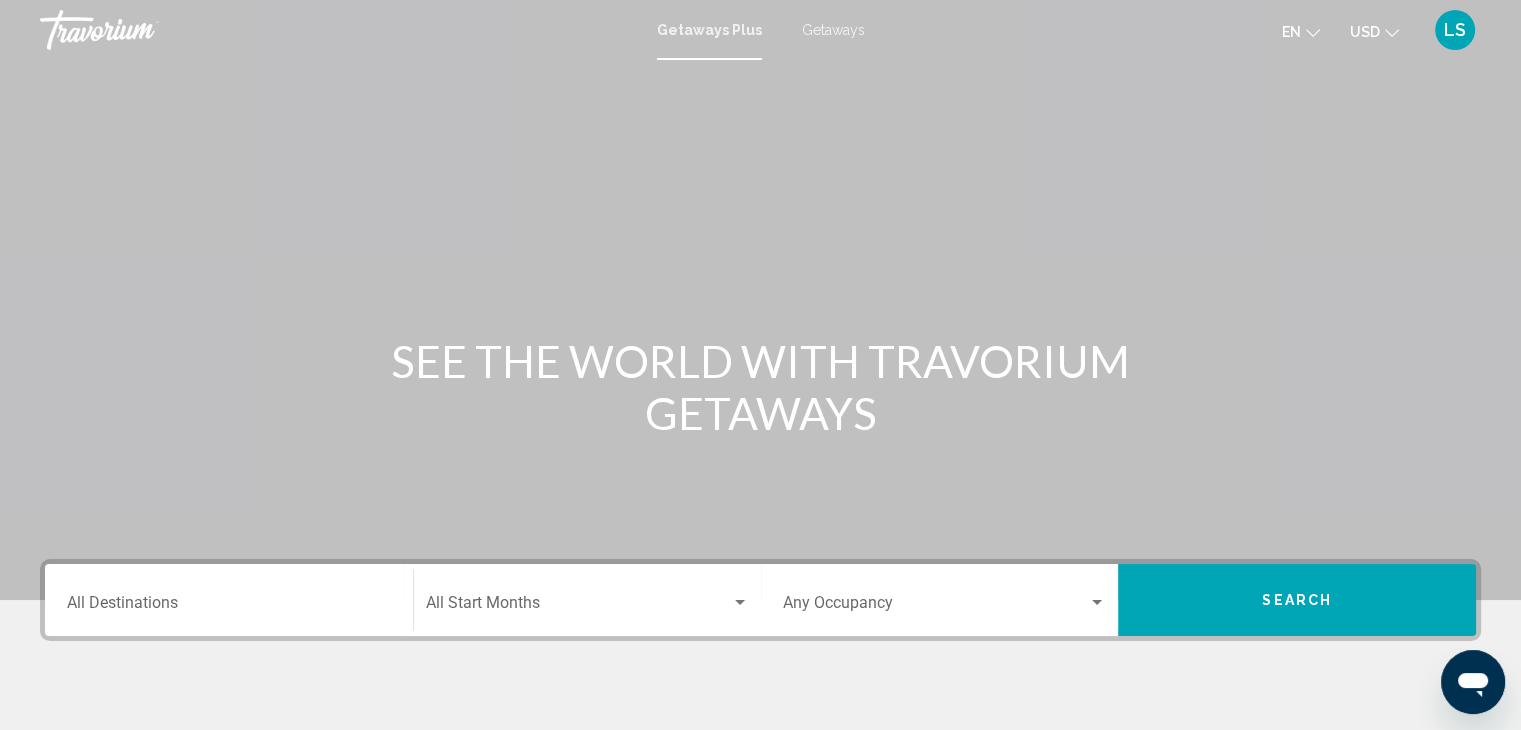 scroll, scrollTop: 24, scrollLeft: 0, axis: vertical 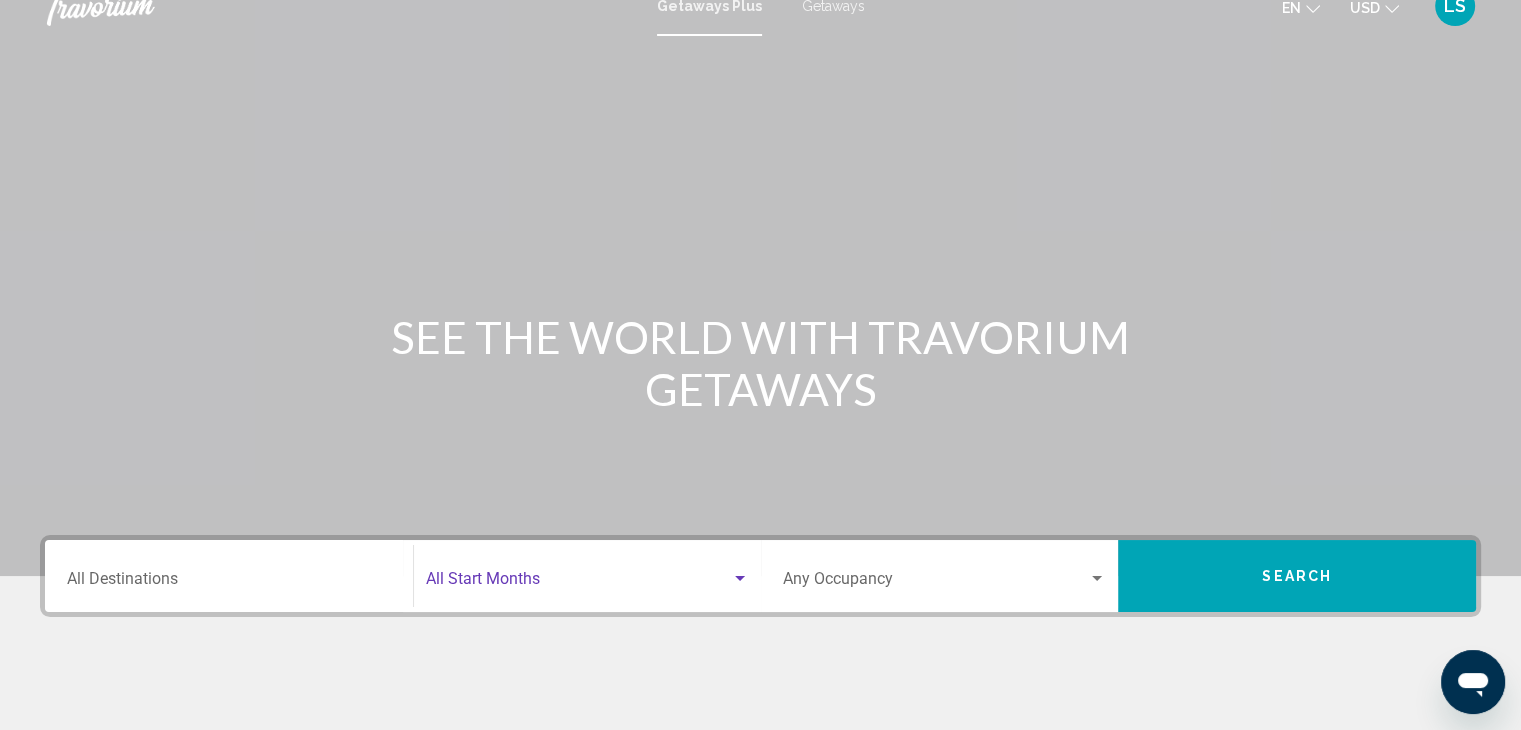 click at bounding box center (578, 583) 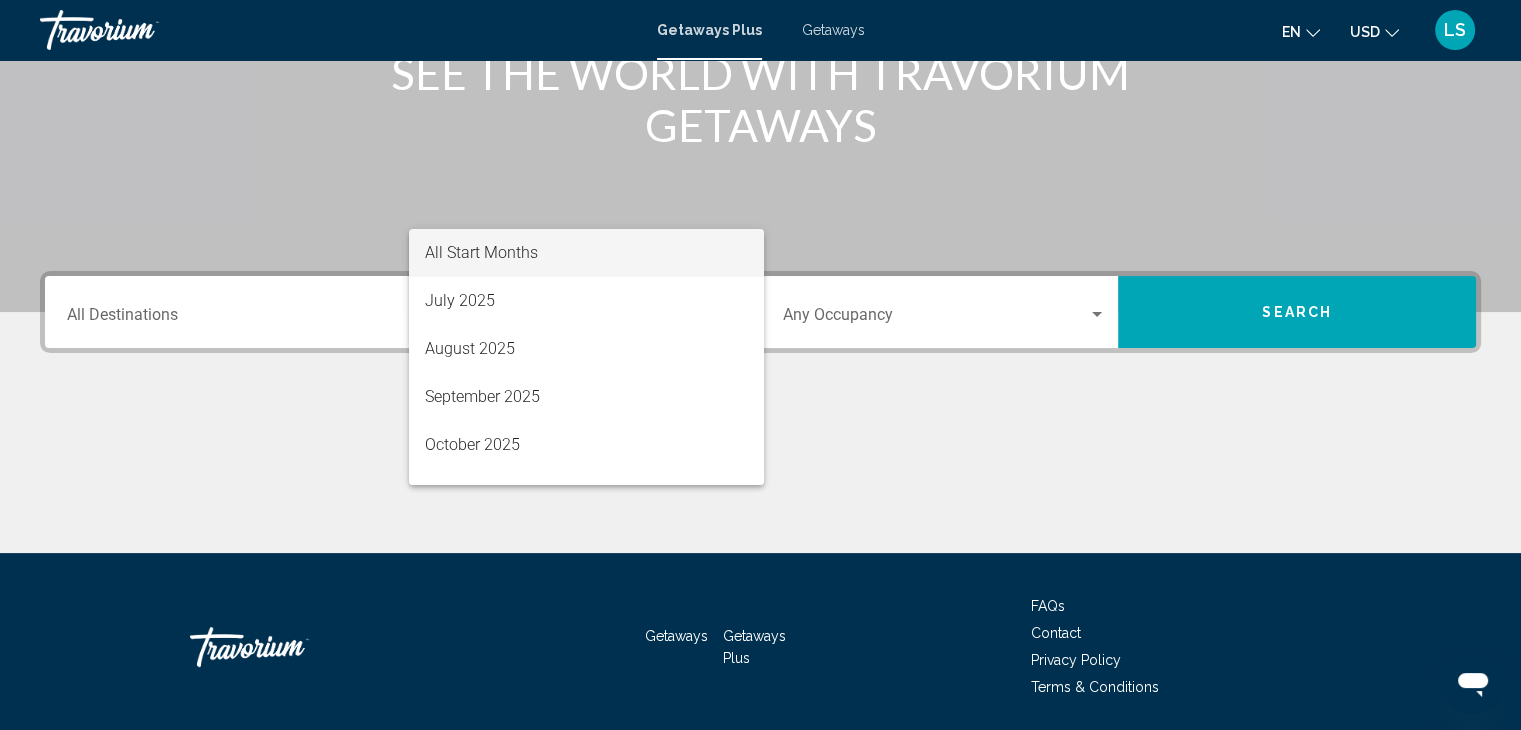 scroll, scrollTop: 356, scrollLeft: 0, axis: vertical 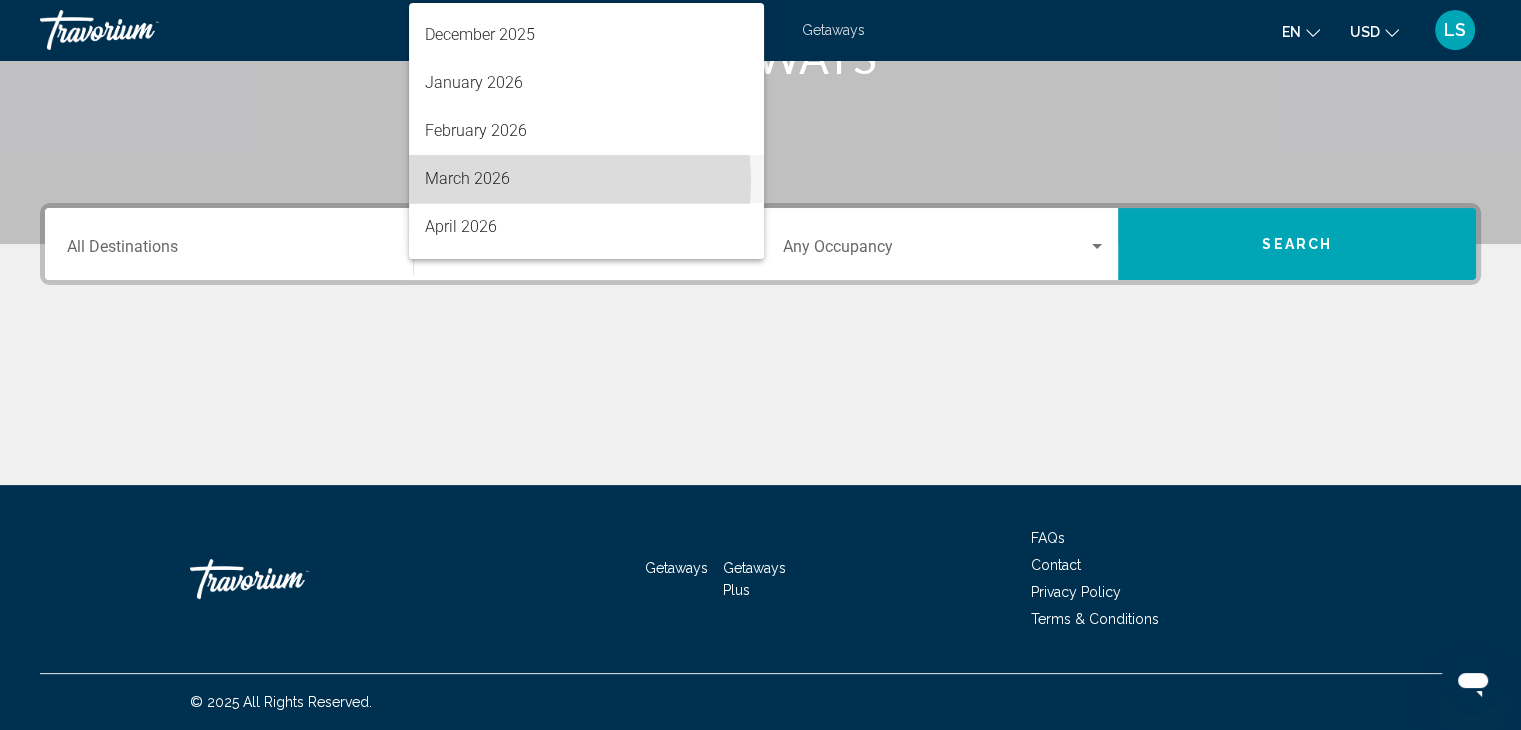 click on "March 2026" at bounding box center (586, 179) 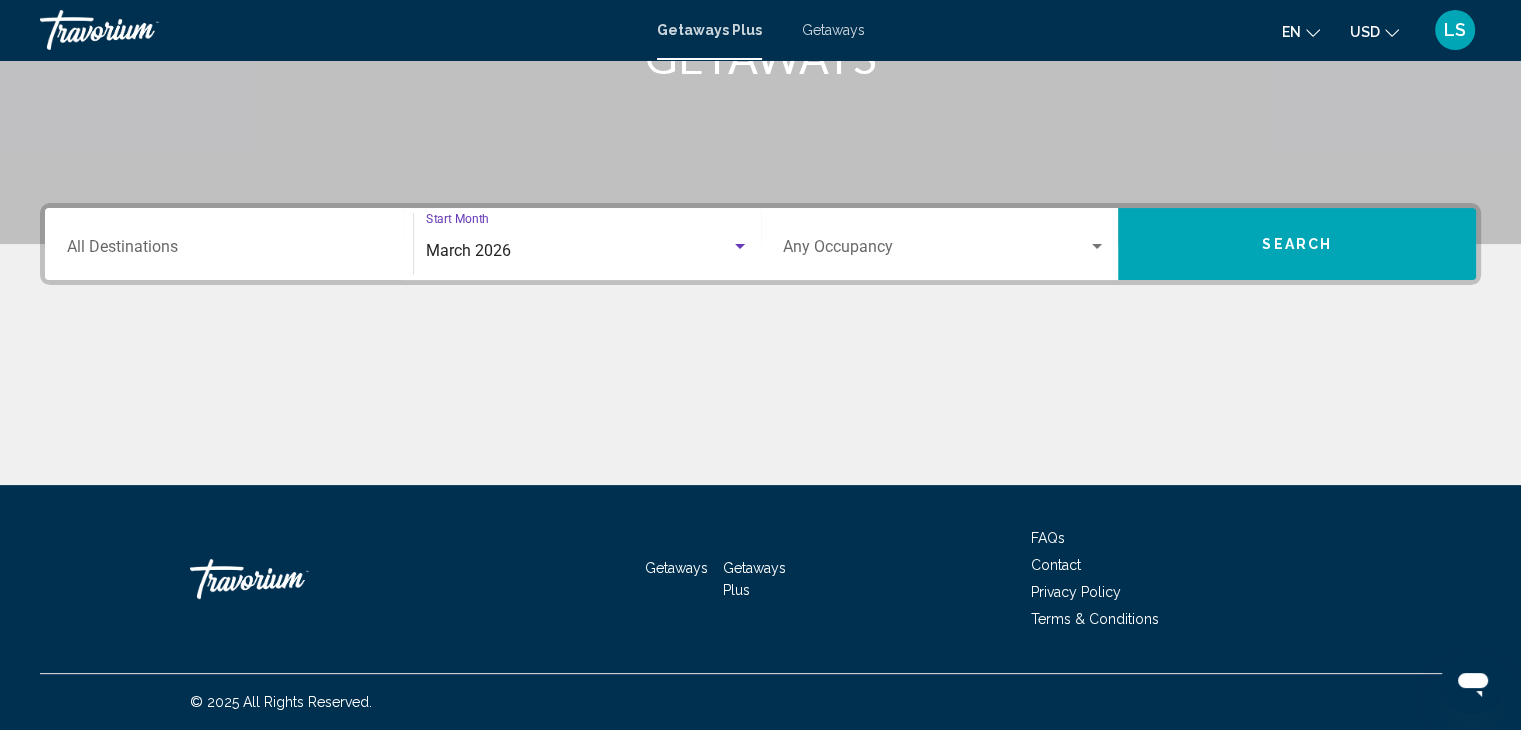 click on "Destination All Destinations" at bounding box center (229, 244) 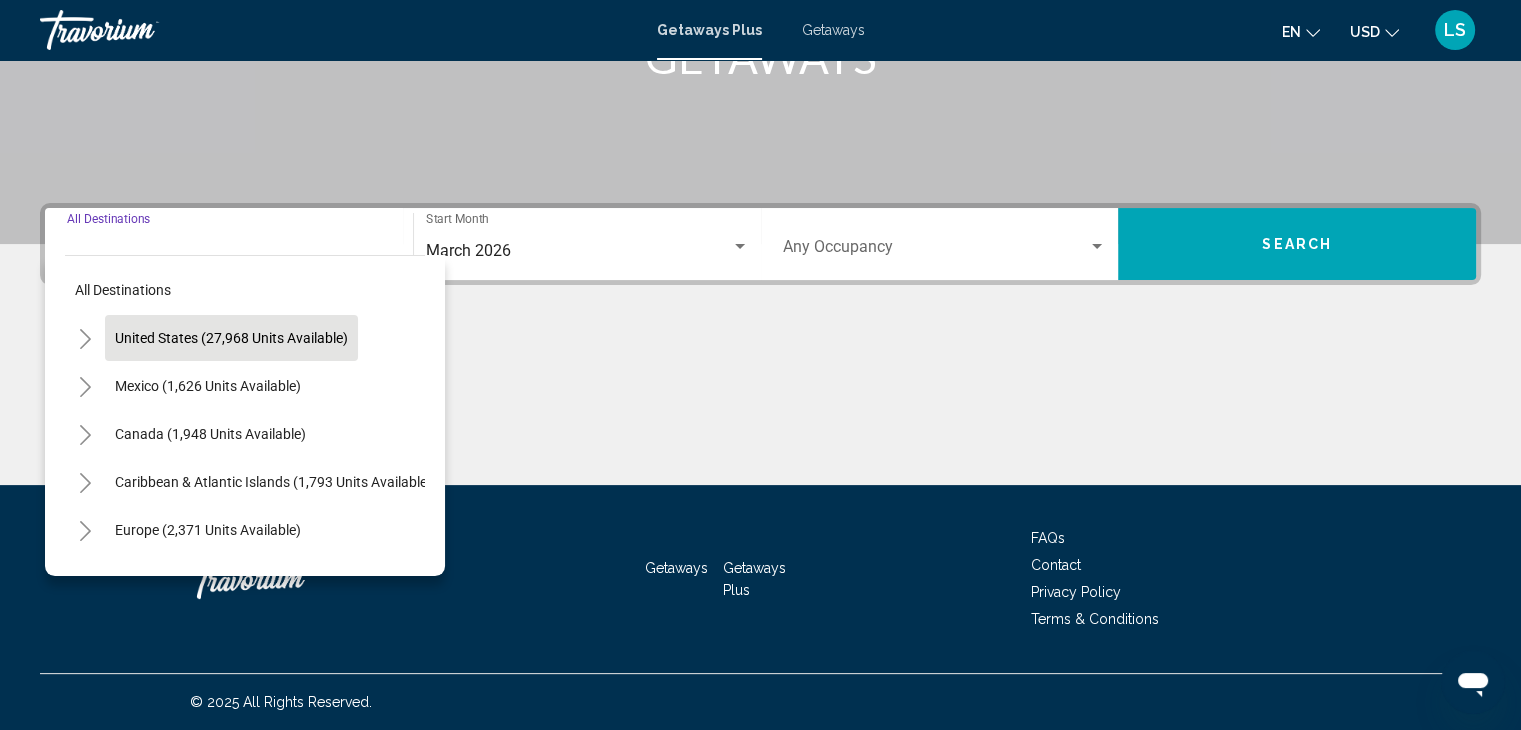 click on "United States (27,968 units available)" at bounding box center [208, 386] 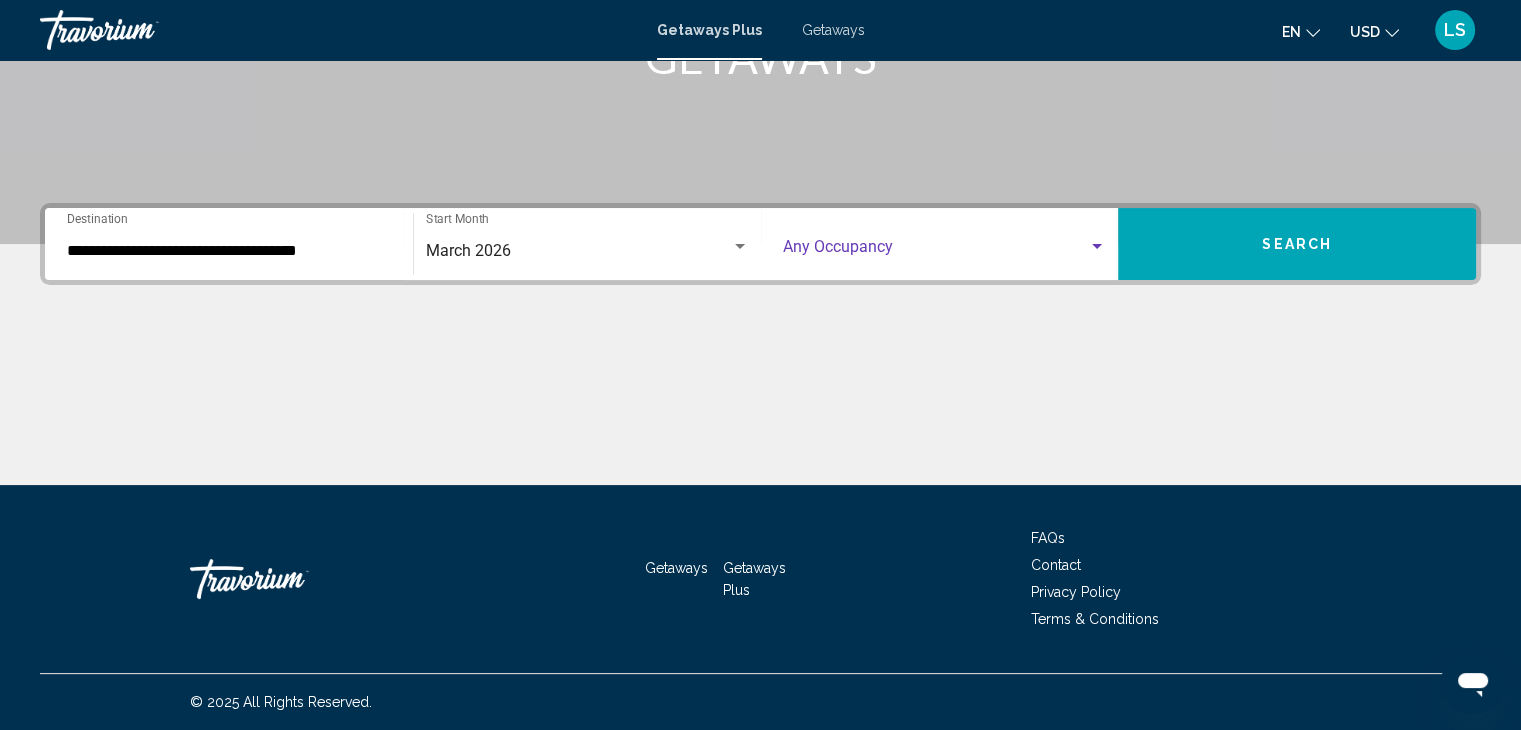 click at bounding box center (936, 251) 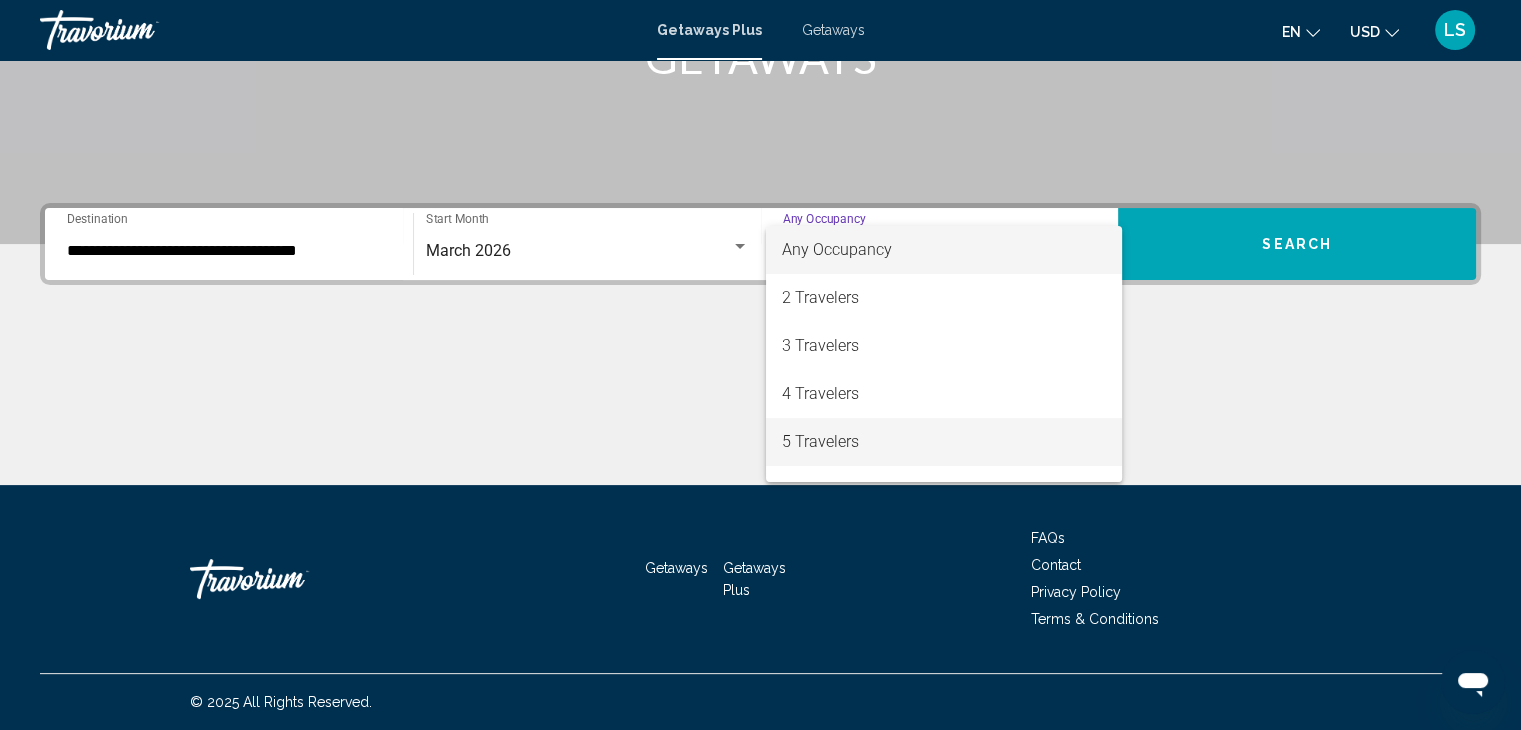 click on "5 Travelers" at bounding box center (944, 442) 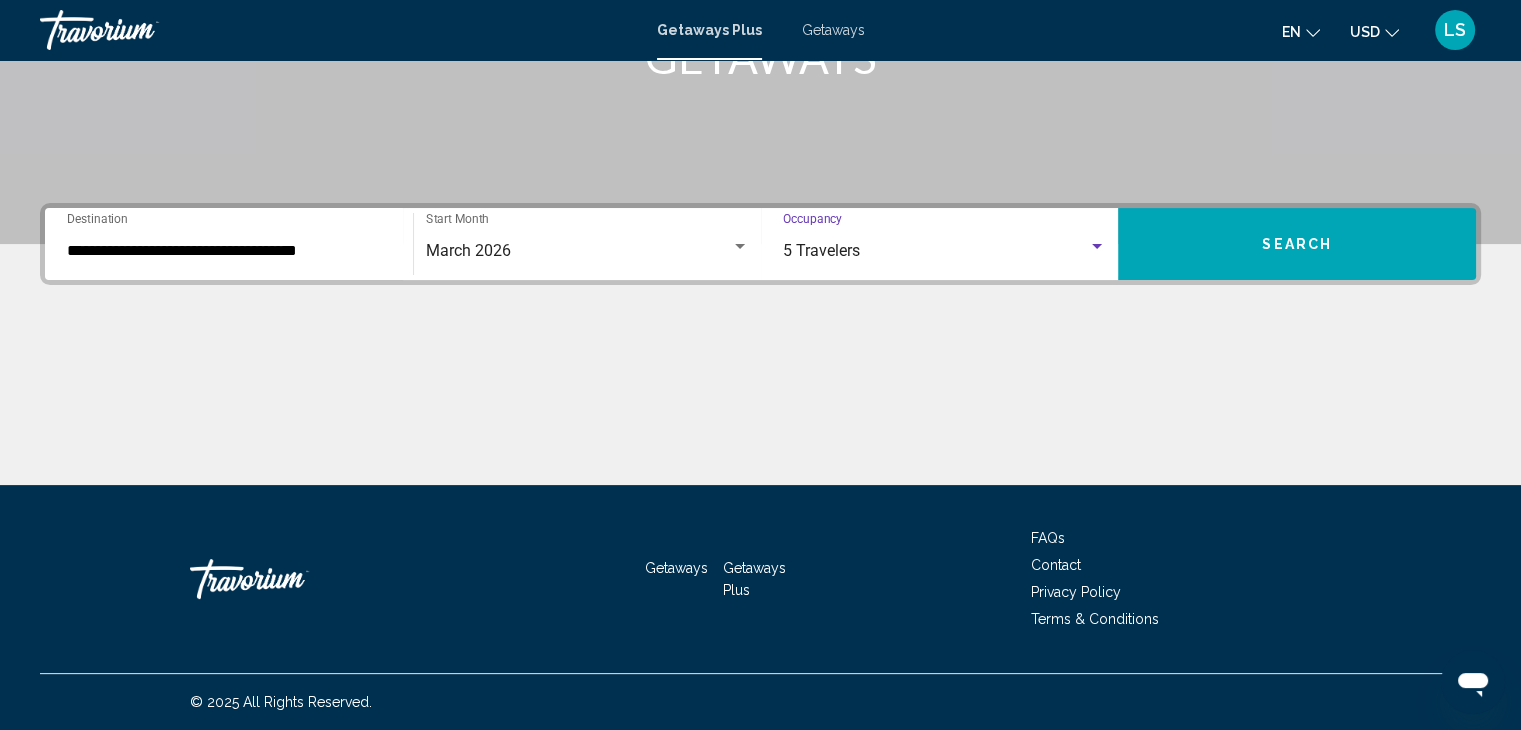 click on "Search" at bounding box center [1297, 244] 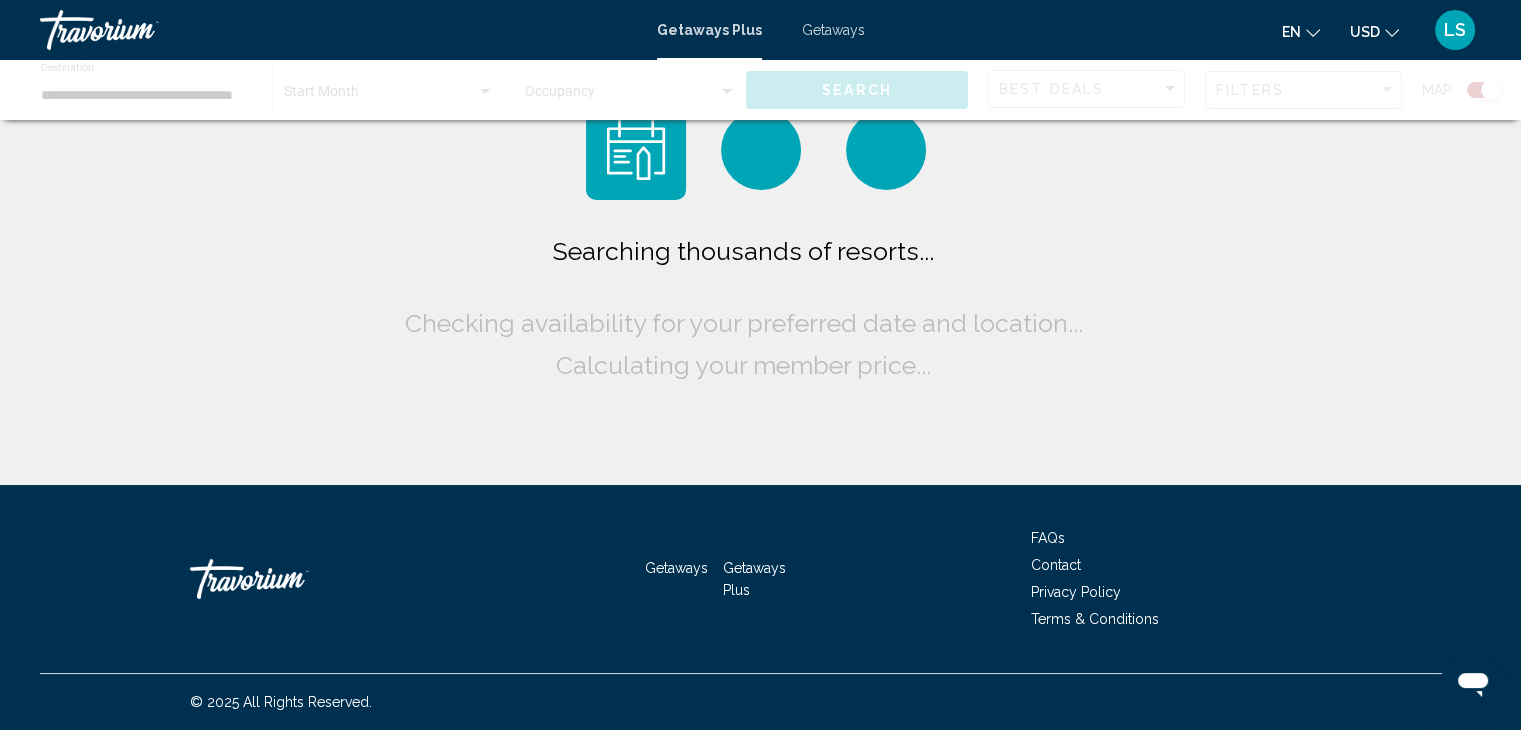 scroll, scrollTop: 0, scrollLeft: 0, axis: both 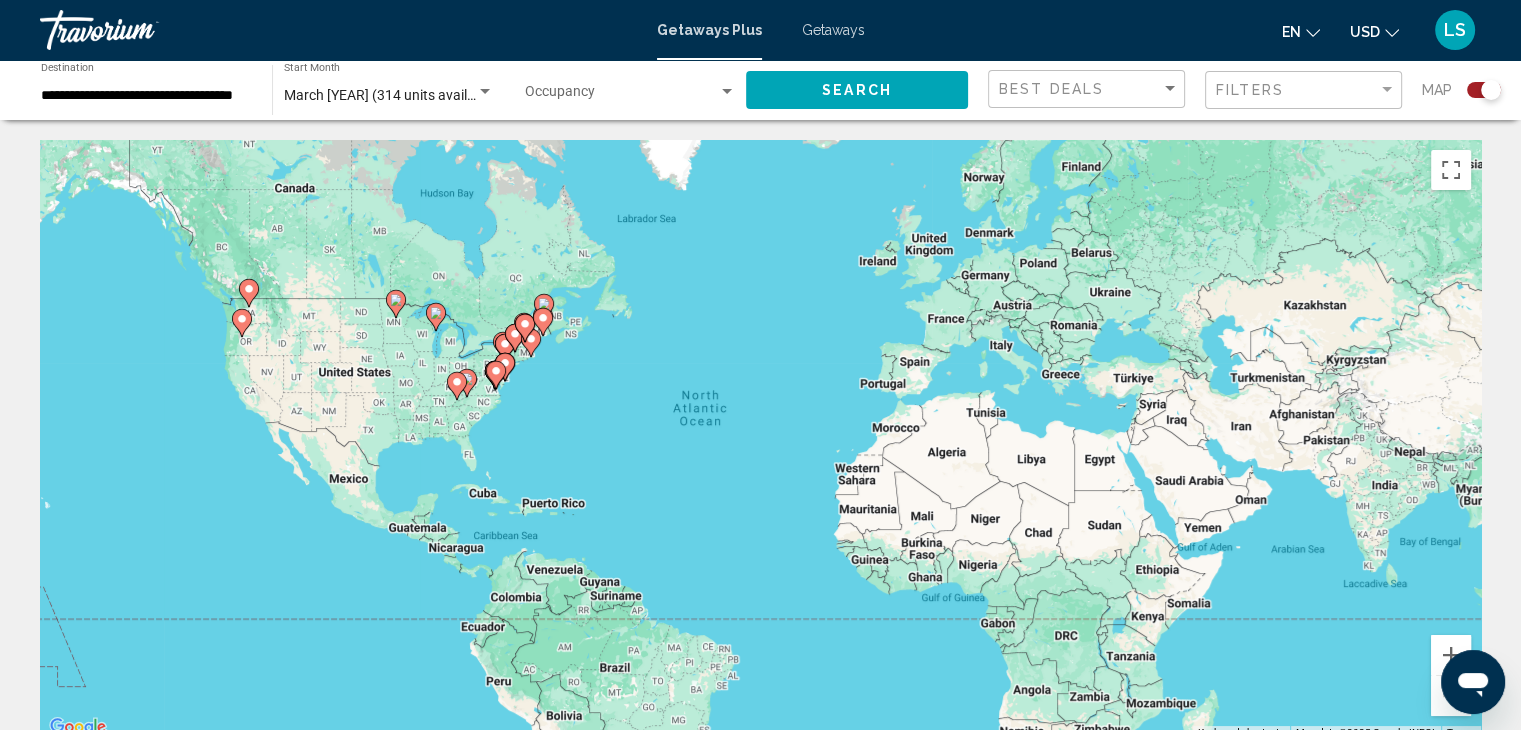 click 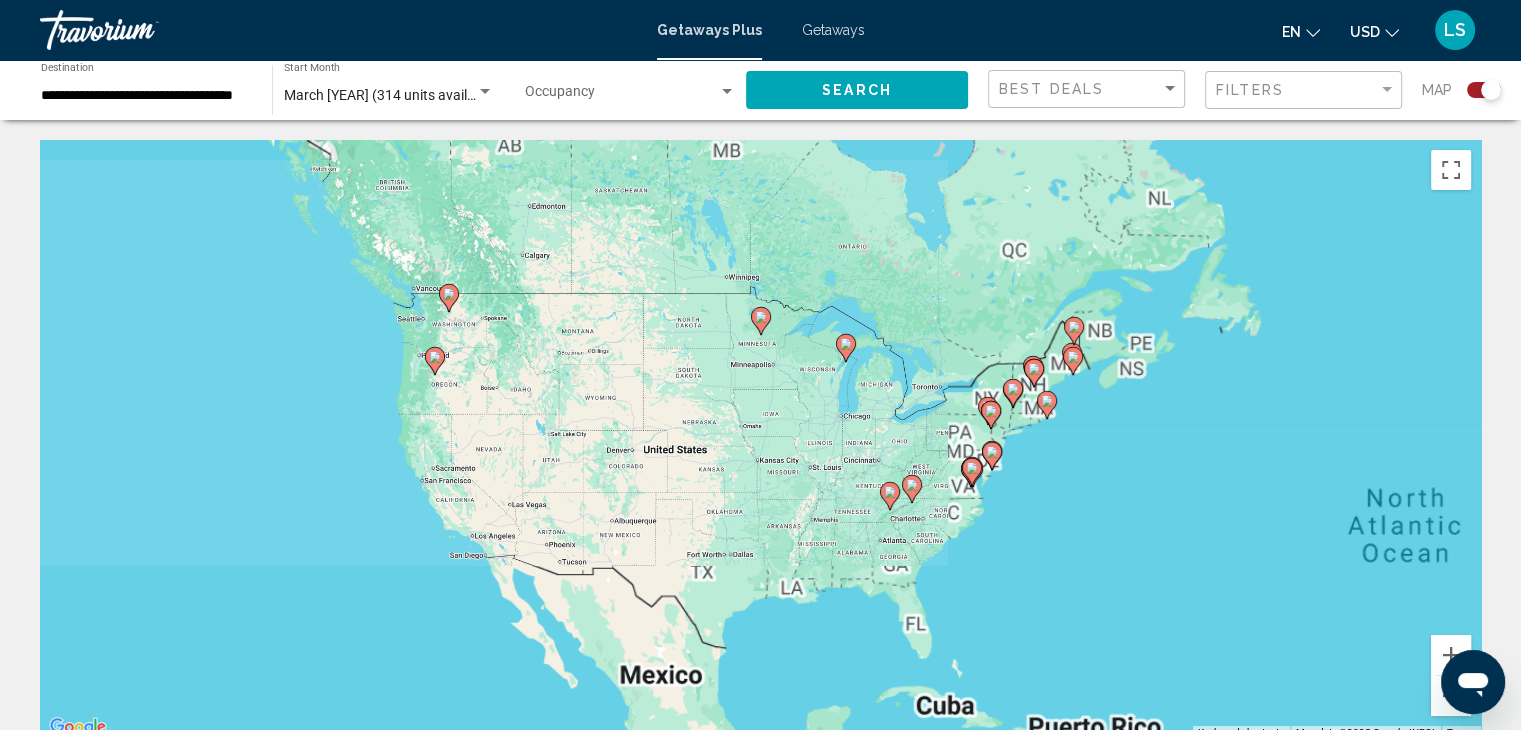 click on "To activate drag with keyboard, press Alt + Enter. Once in keyboard drag state, use the arrow keys to move the marker. To complete the drag, press the Enter key. To cancel, press Escape." at bounding box center (760, 440) 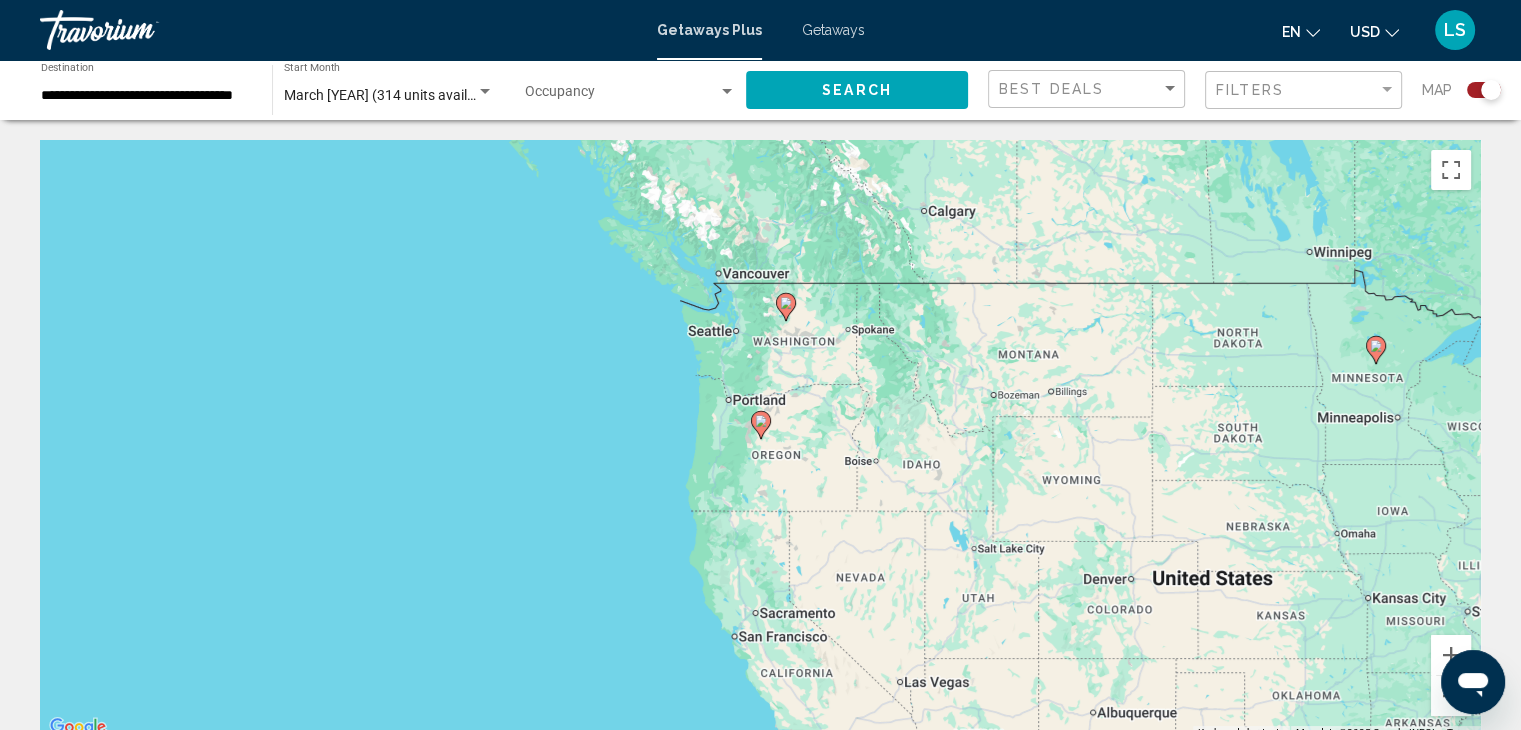 click 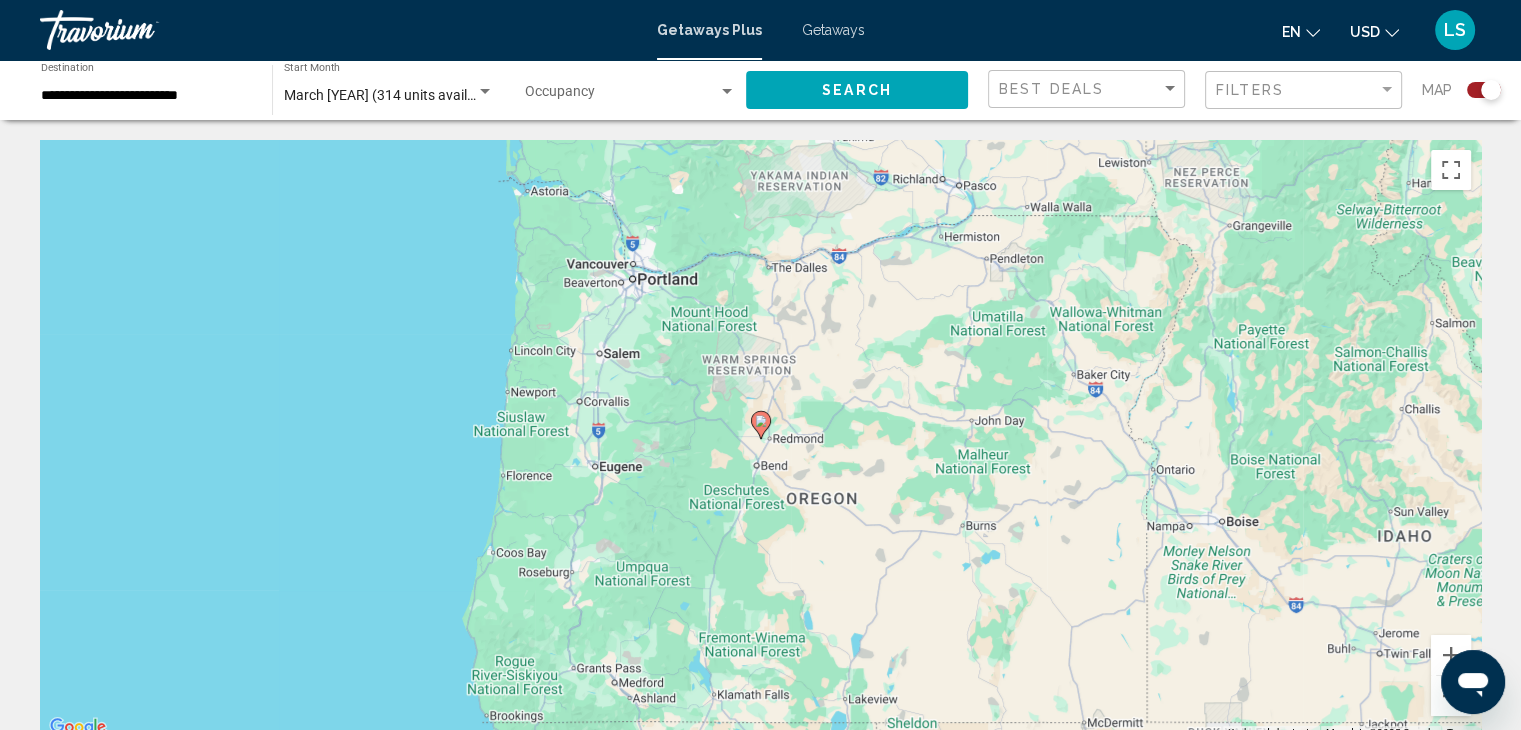 click 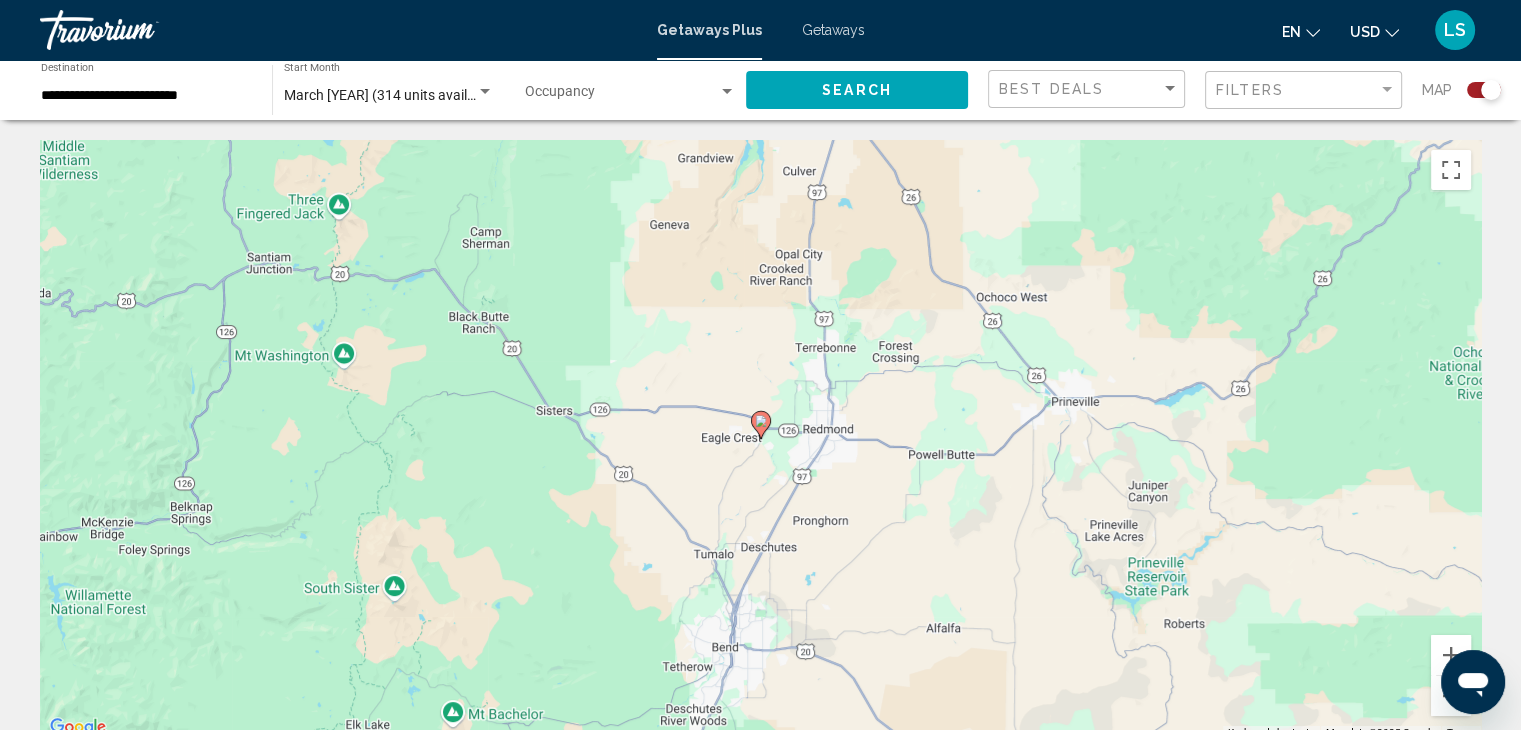 click 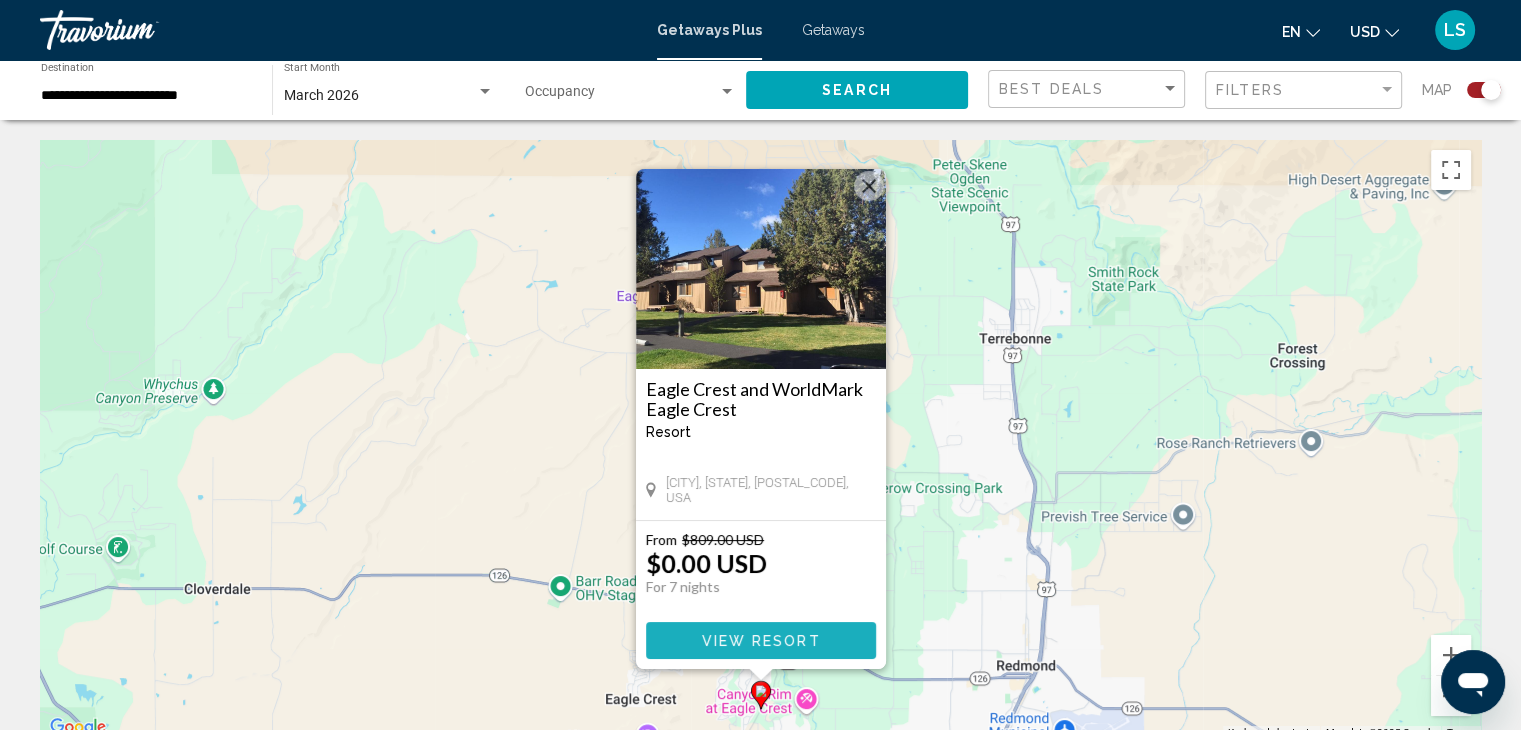 click on "View Resort" at bounding box center [760, 641] 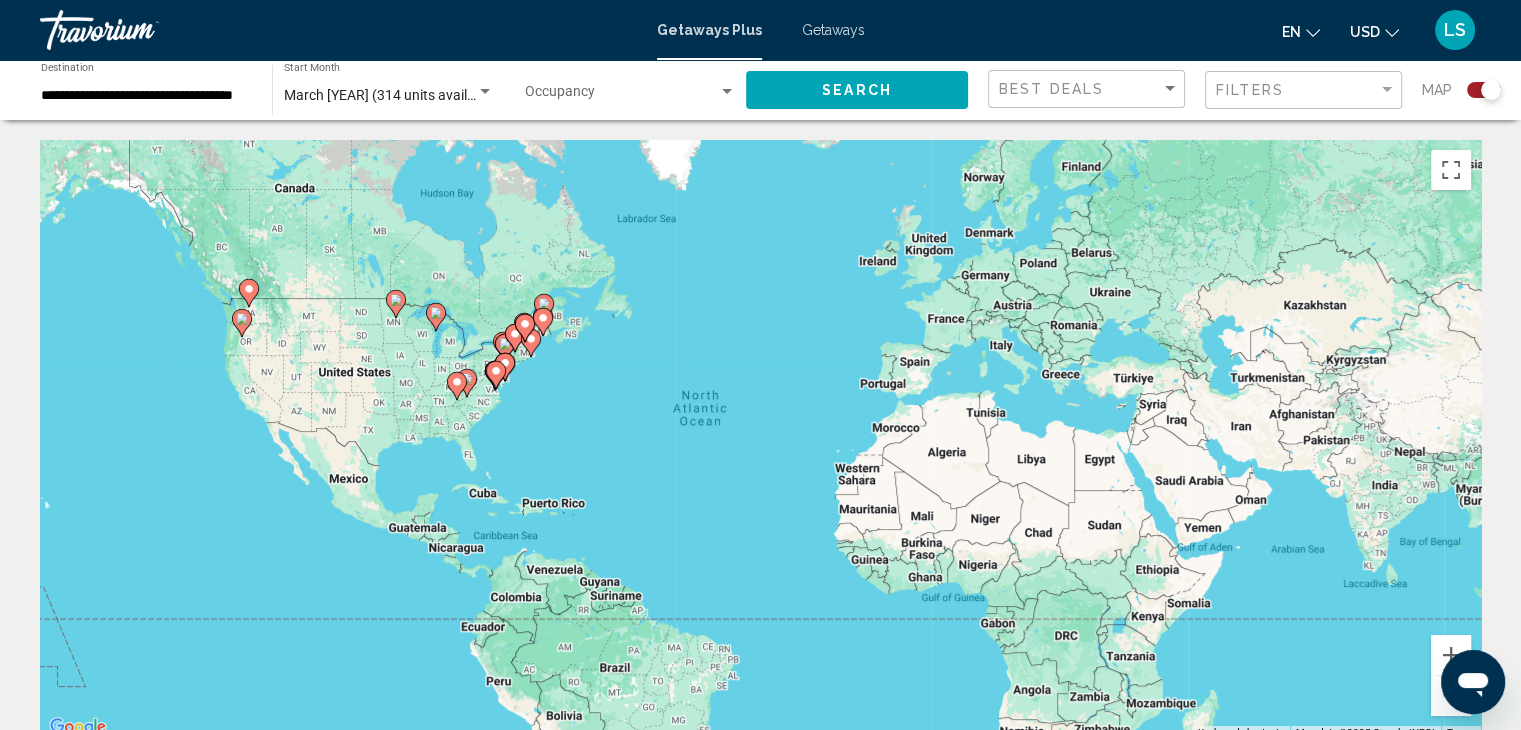 click 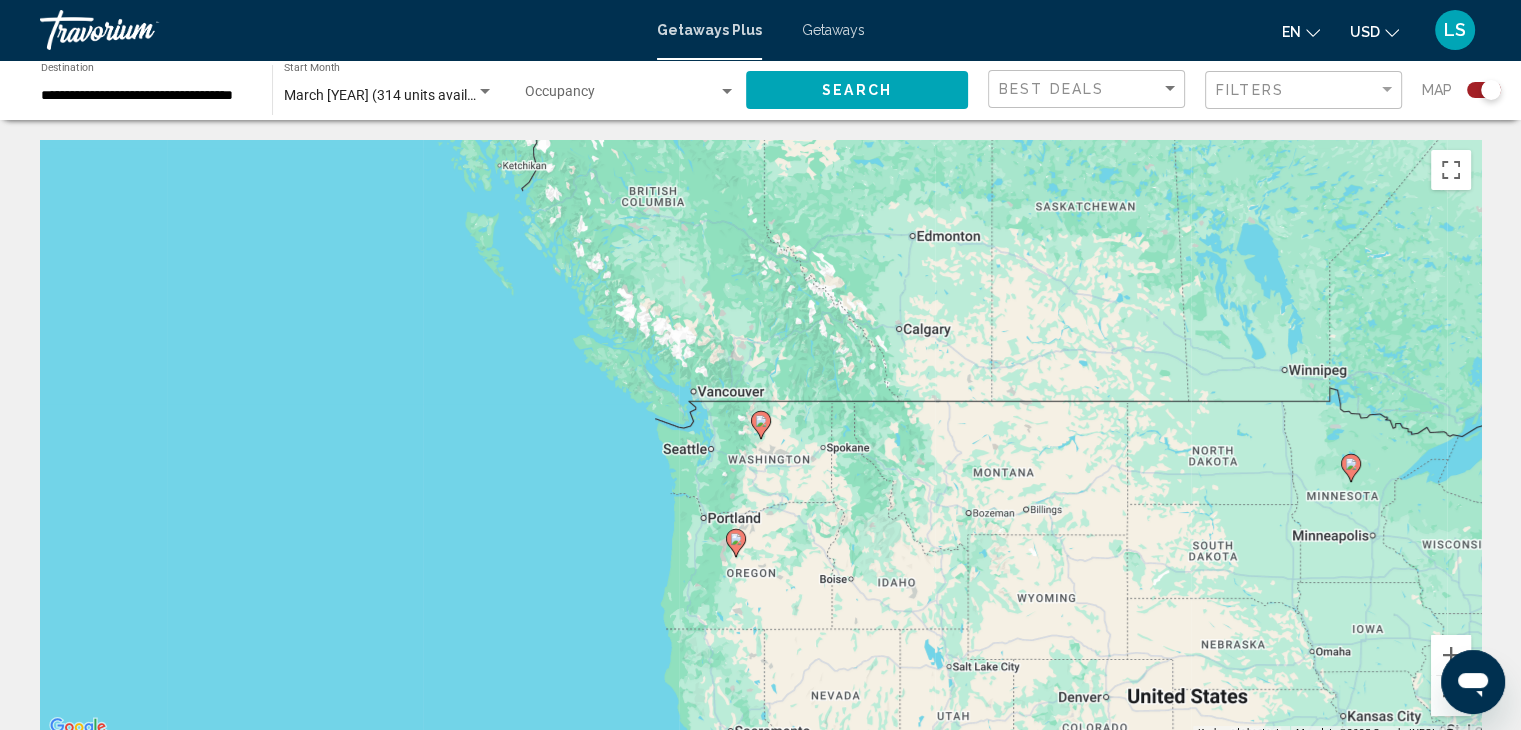 click 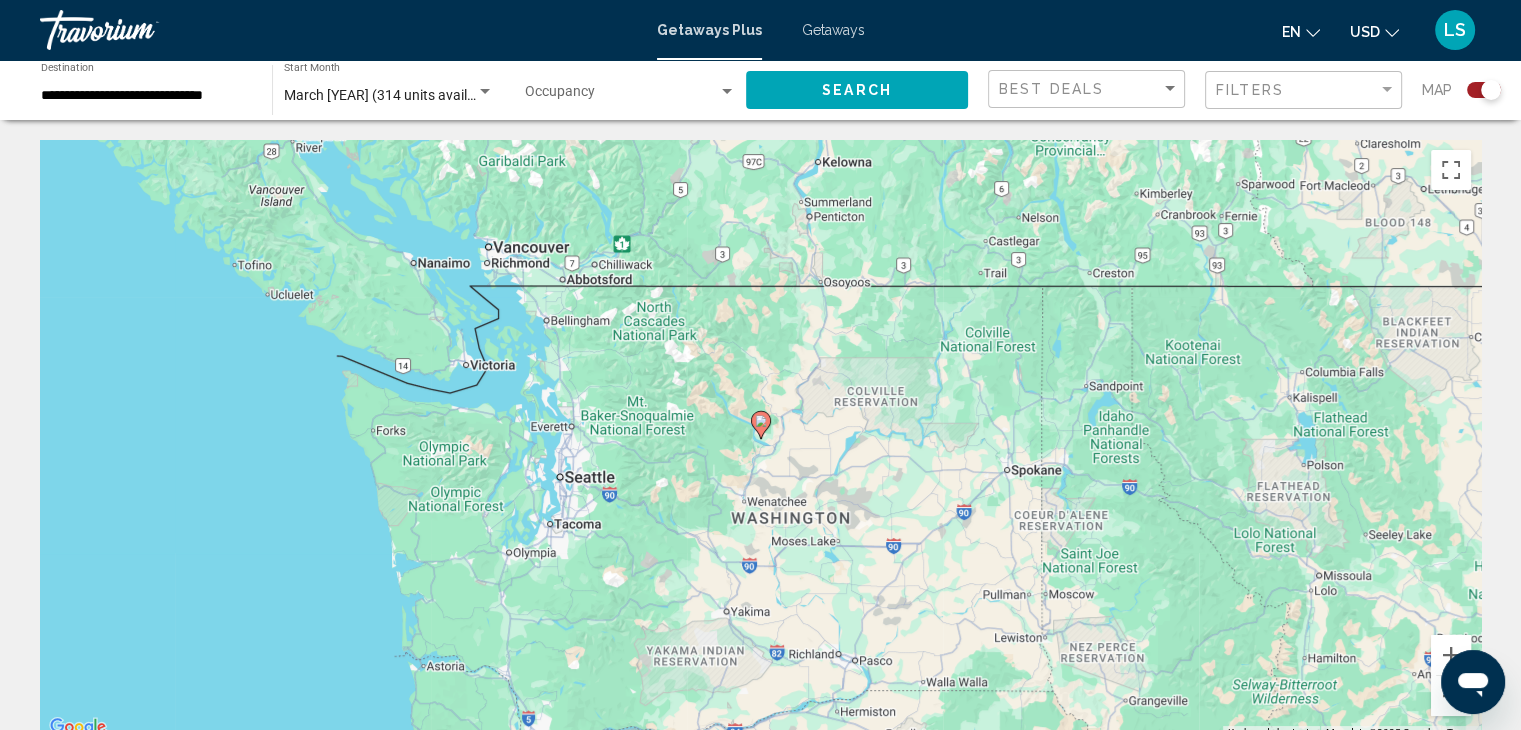 click 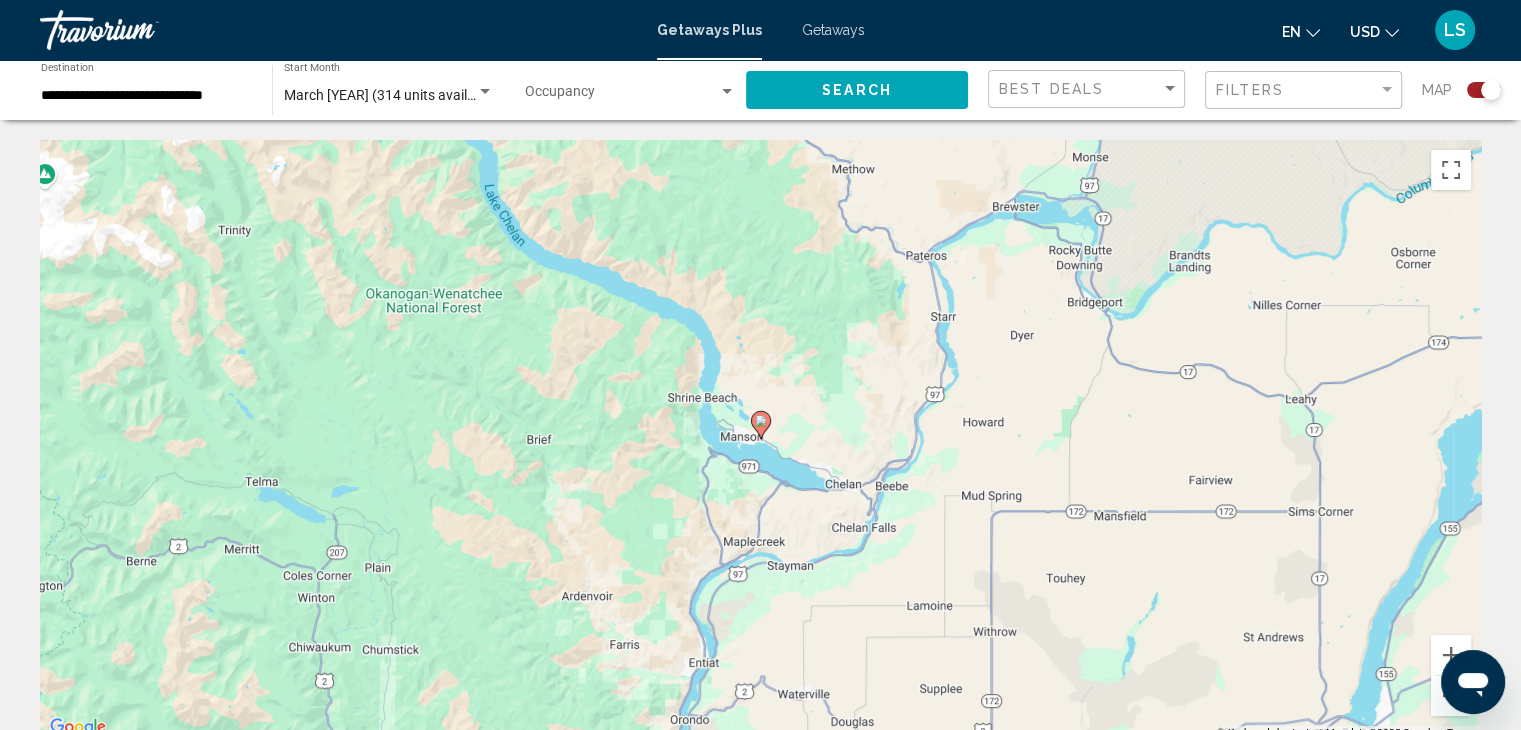 click 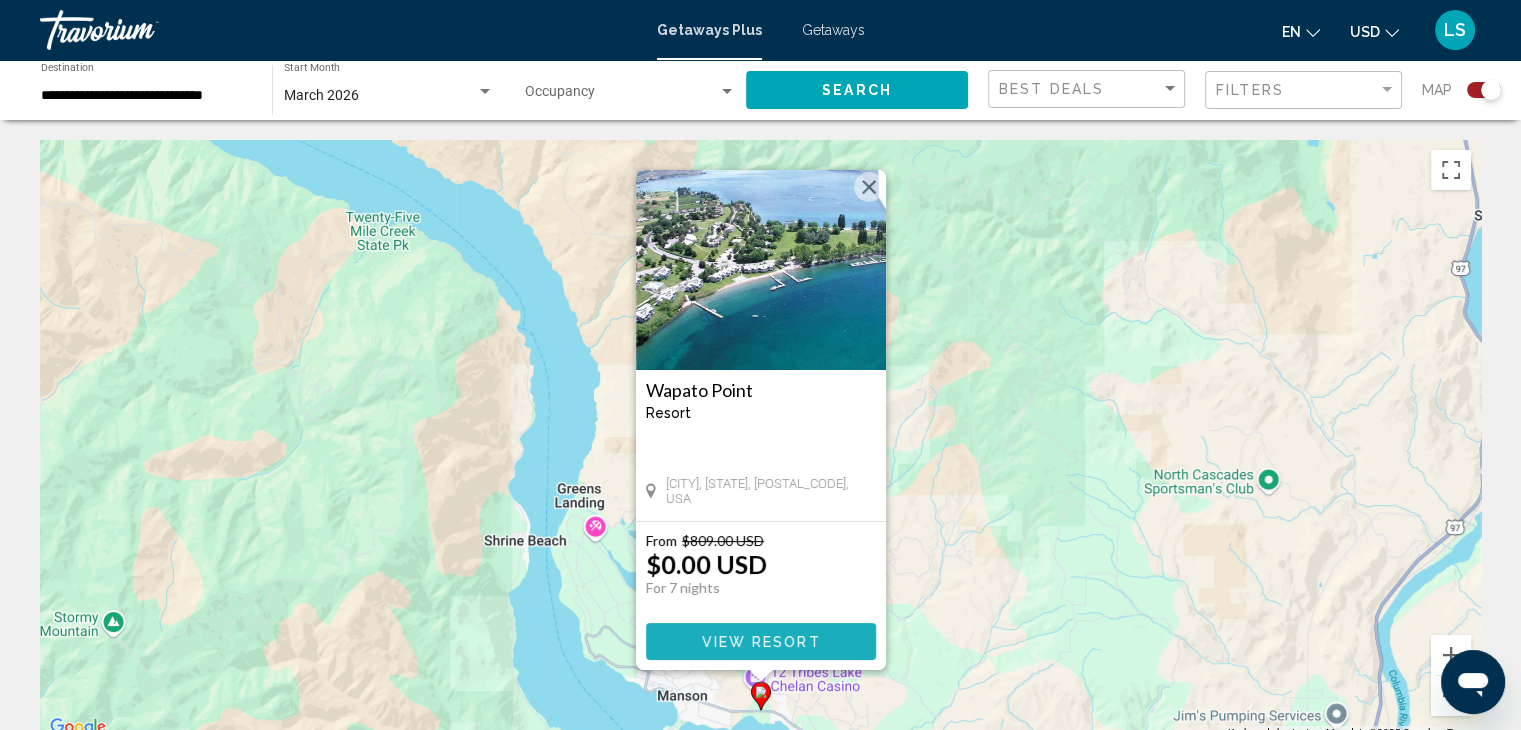 click on "View Resort" at bounding box center (761, 641) 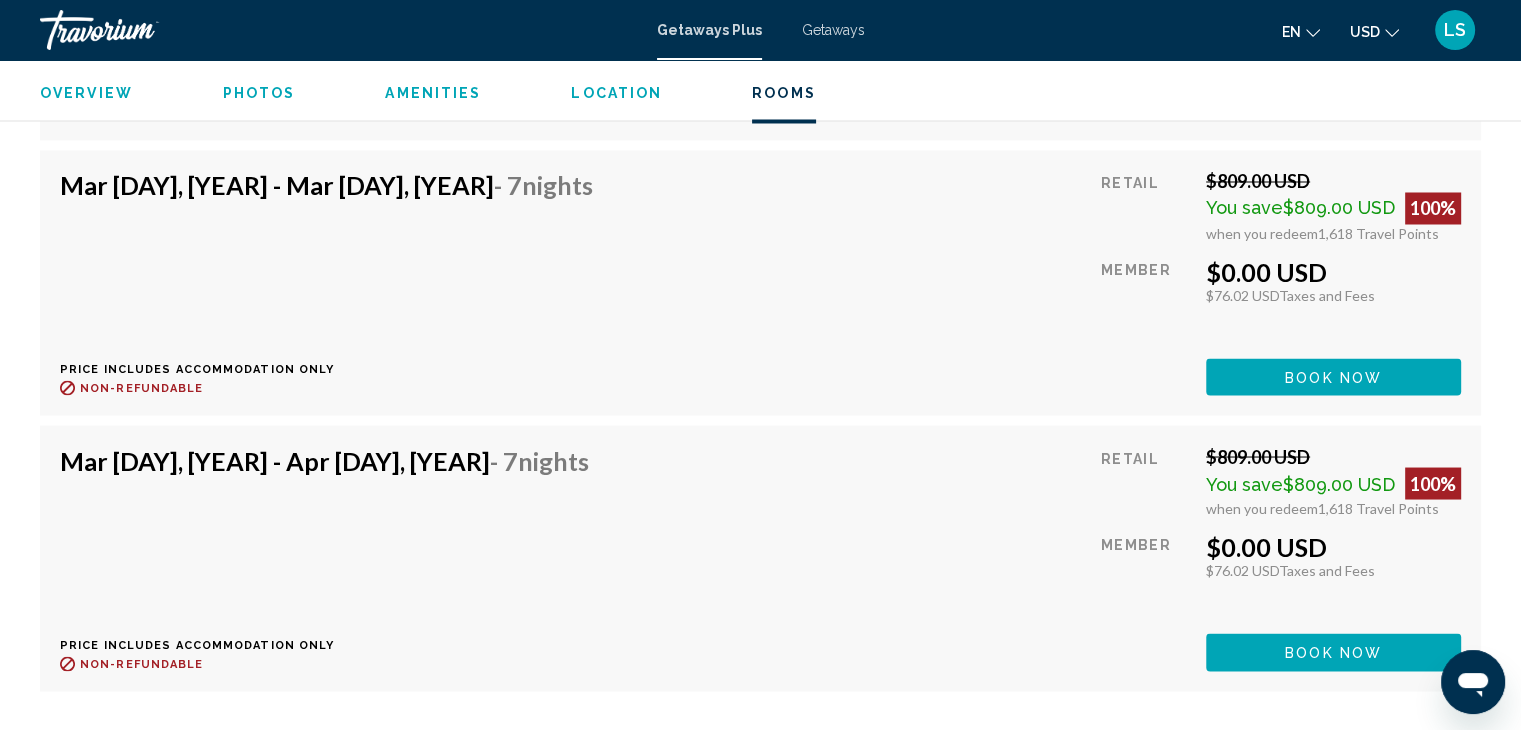 scroll, scrollTop: 3573, scrollLeft: 0, axis: vertical 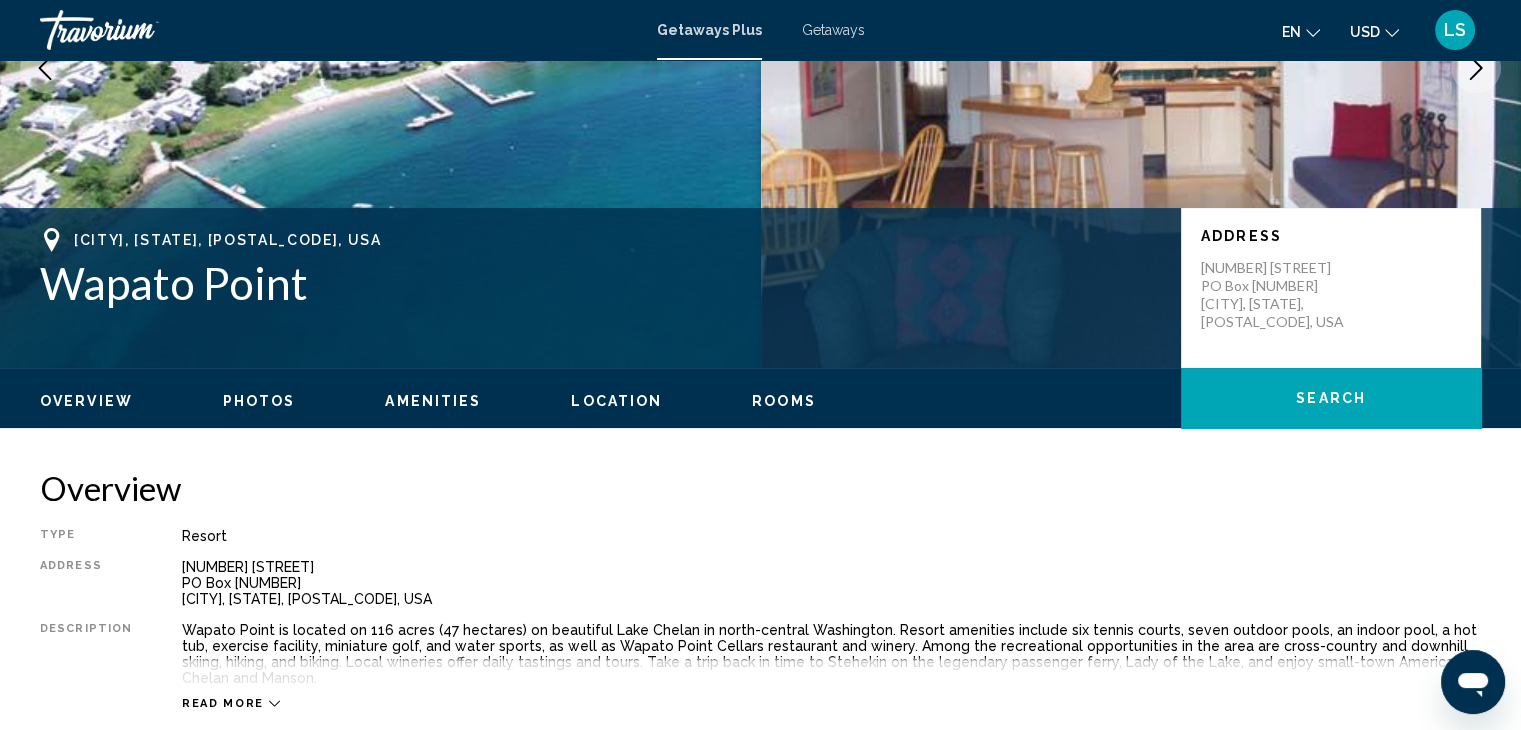 click on "Amenities" at bounding box center (433, 401) 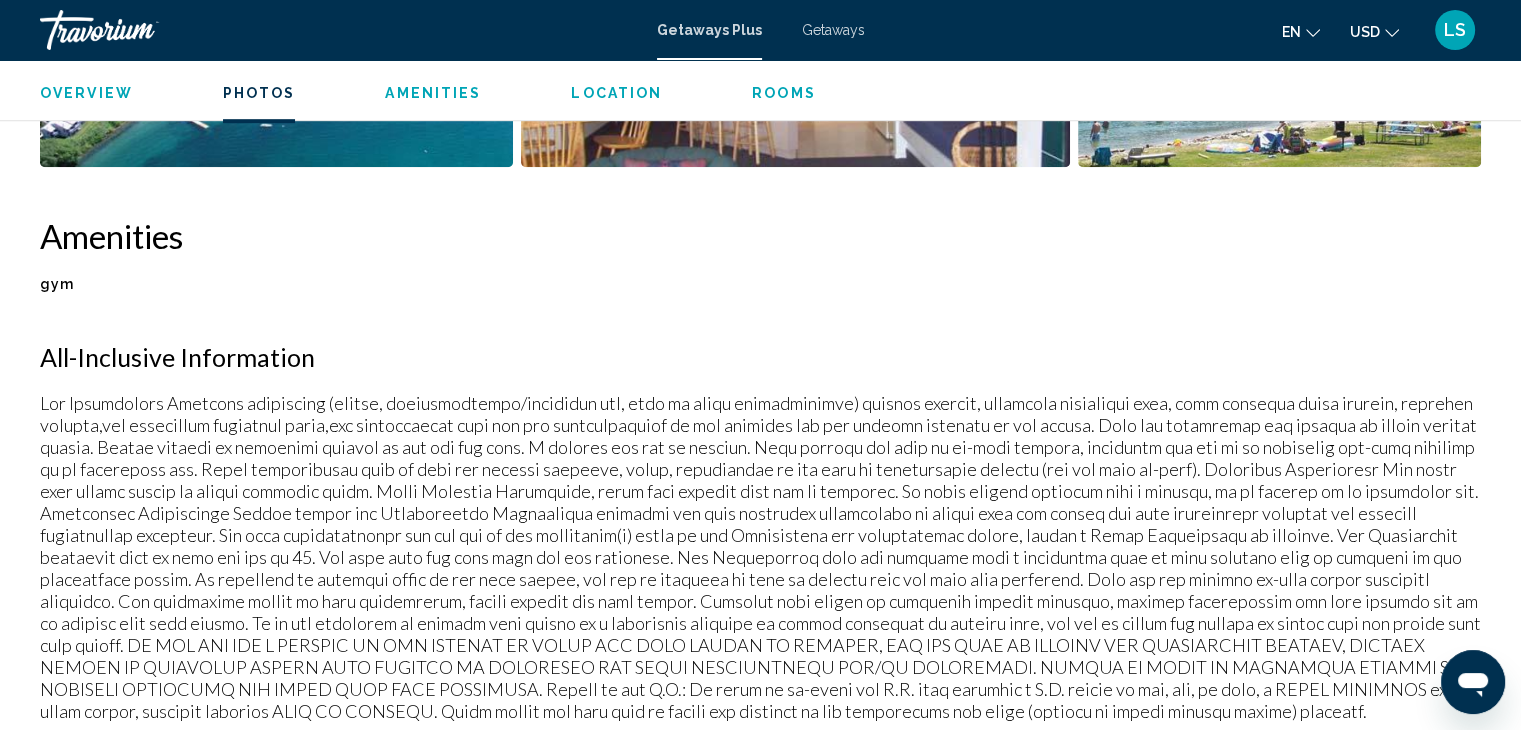 scroll, scrollTop: 1264, scrollLeft: 0, axis: vertical 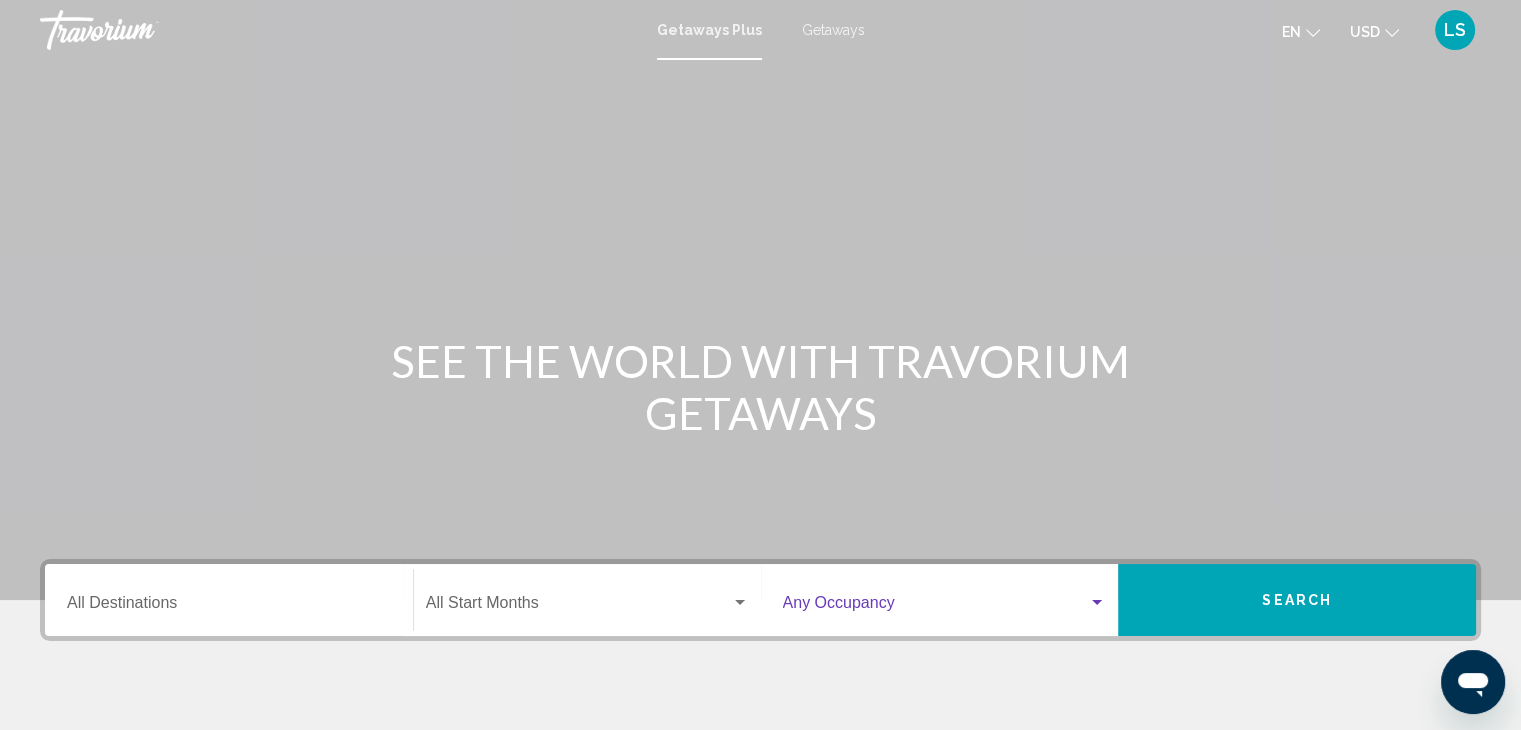 click at bounding box center [936, 607] 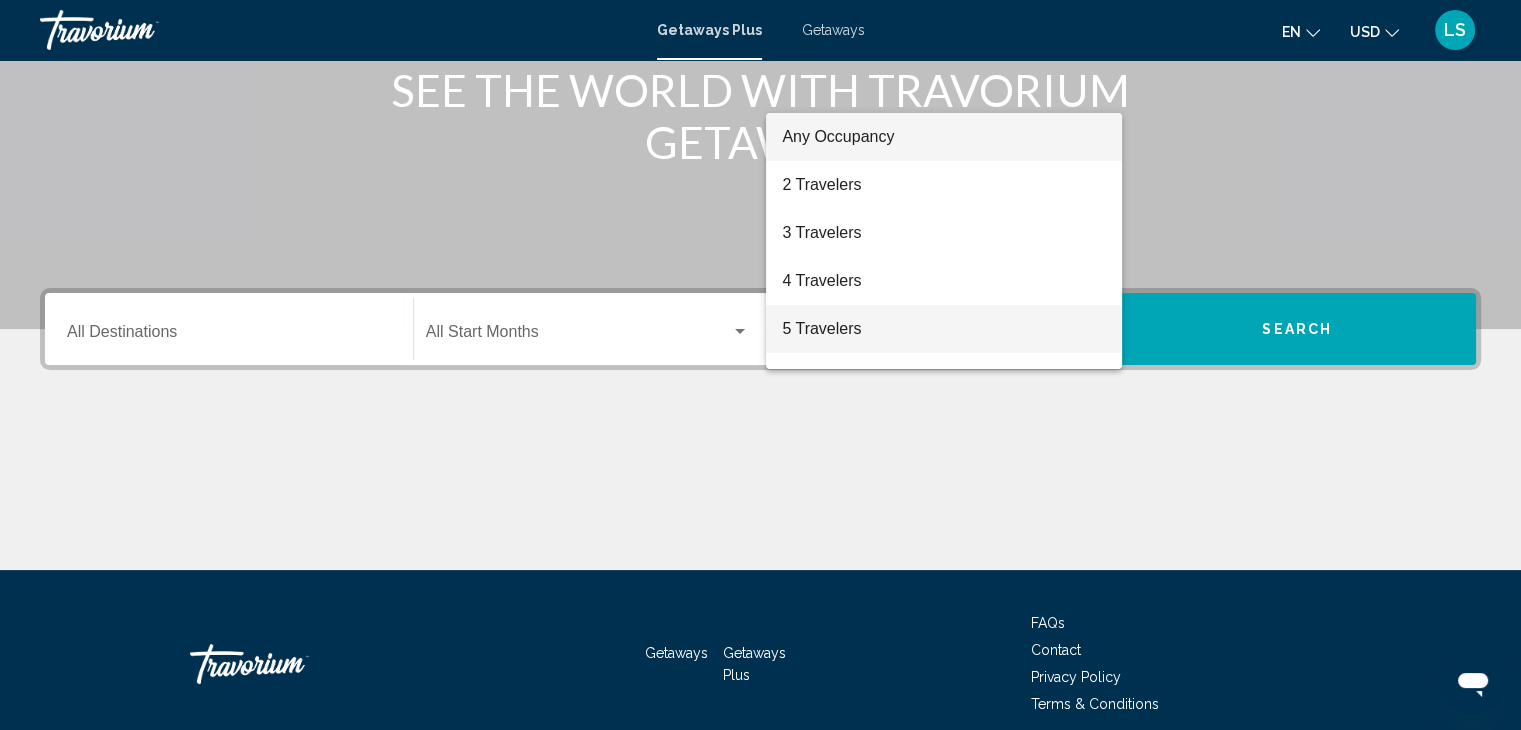 scroll, scrollTop: 356, scrollLeft: 0, axis: vertical 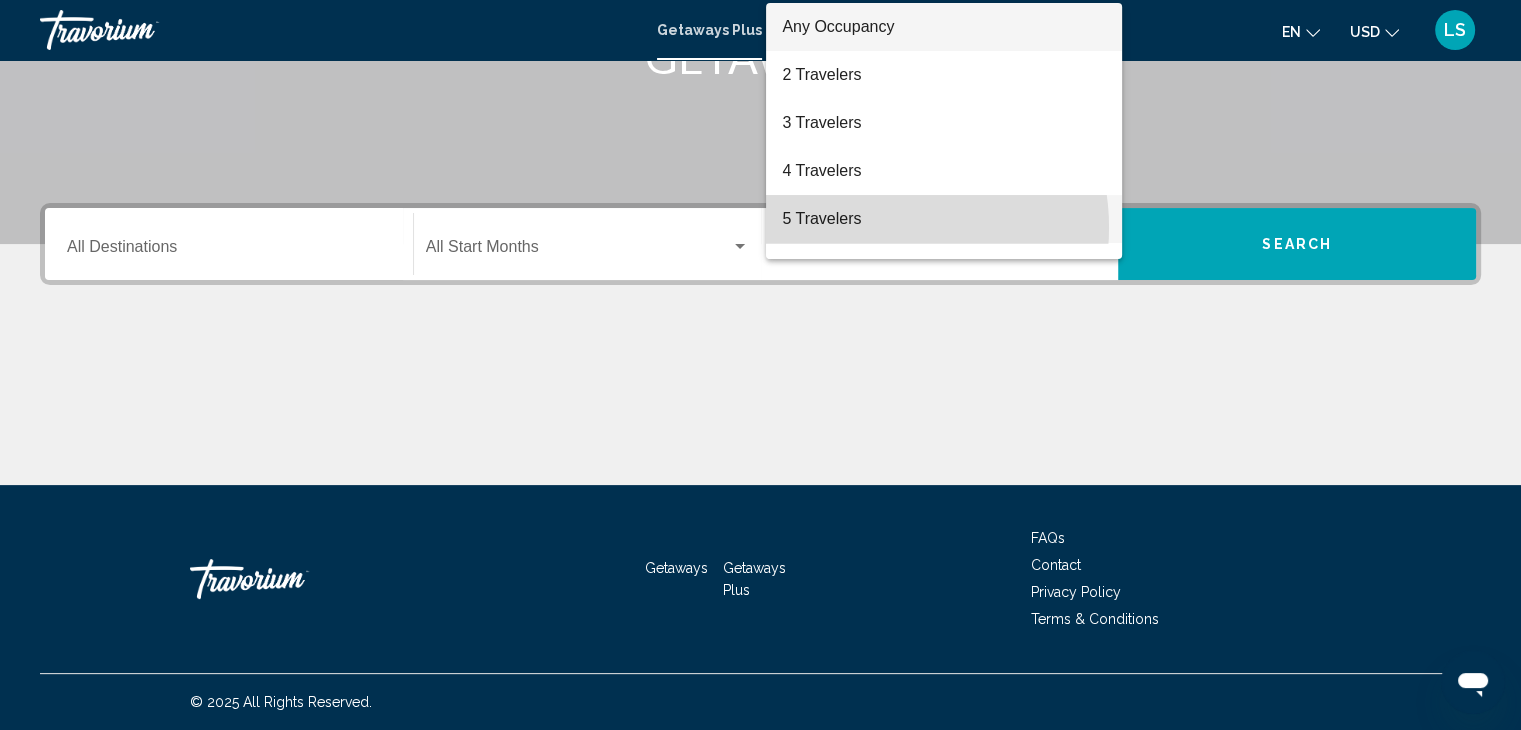 click on "5 Travelers" at bounding box center [944, 219] 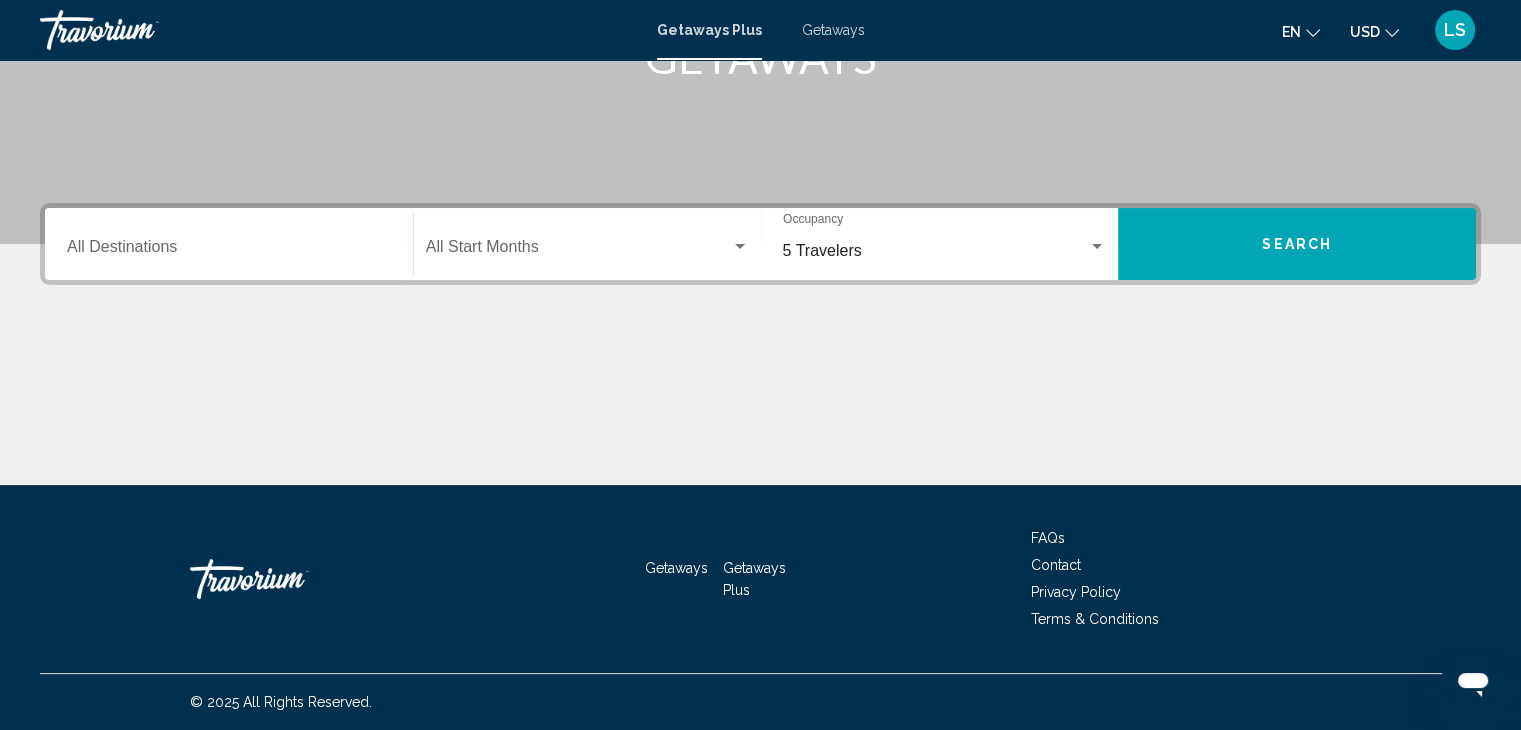 click on "Start Month All Start Months" 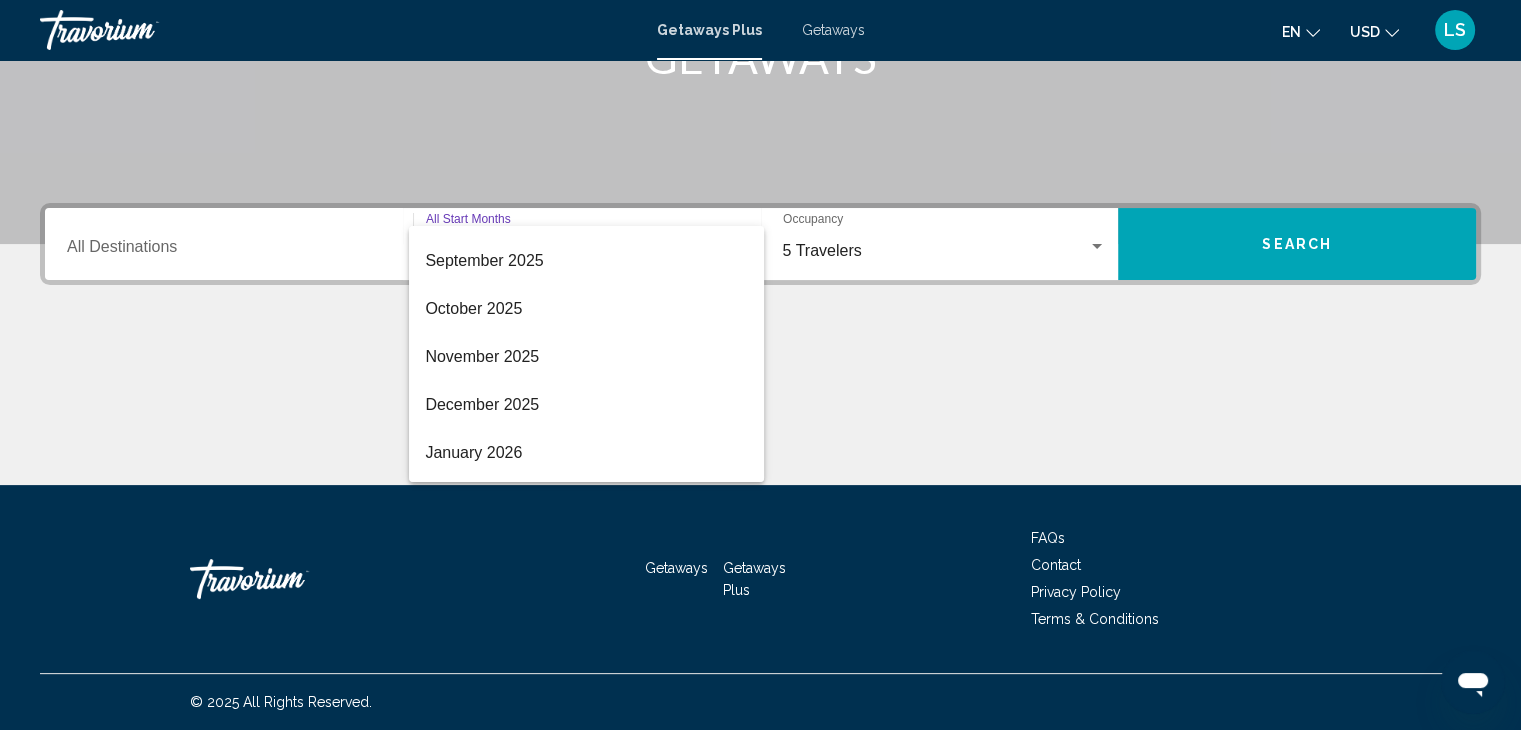 scroll, scrollTop: 168, scrollLeft: 0, axis: vertical 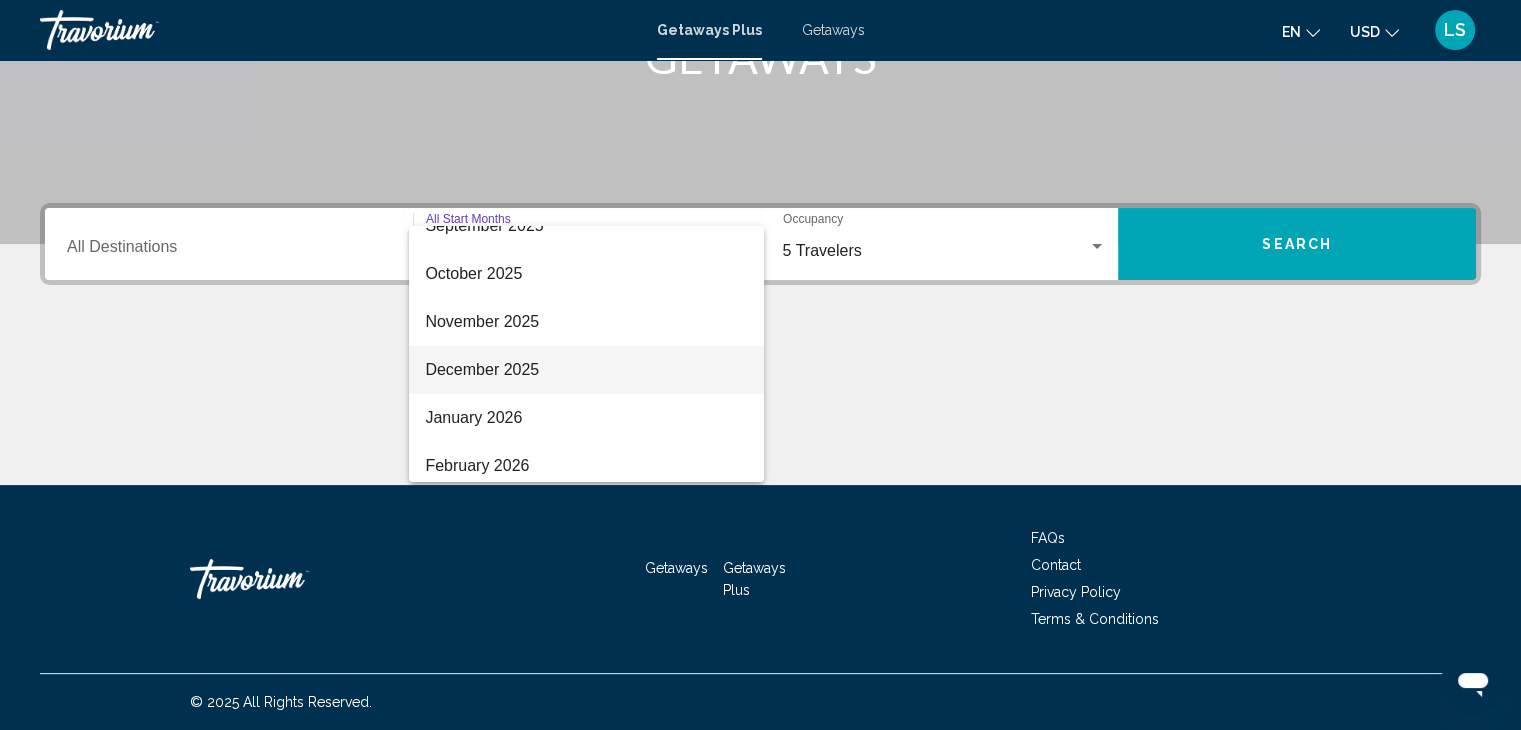 click on "December 2025" at bounding box center (586, 370) 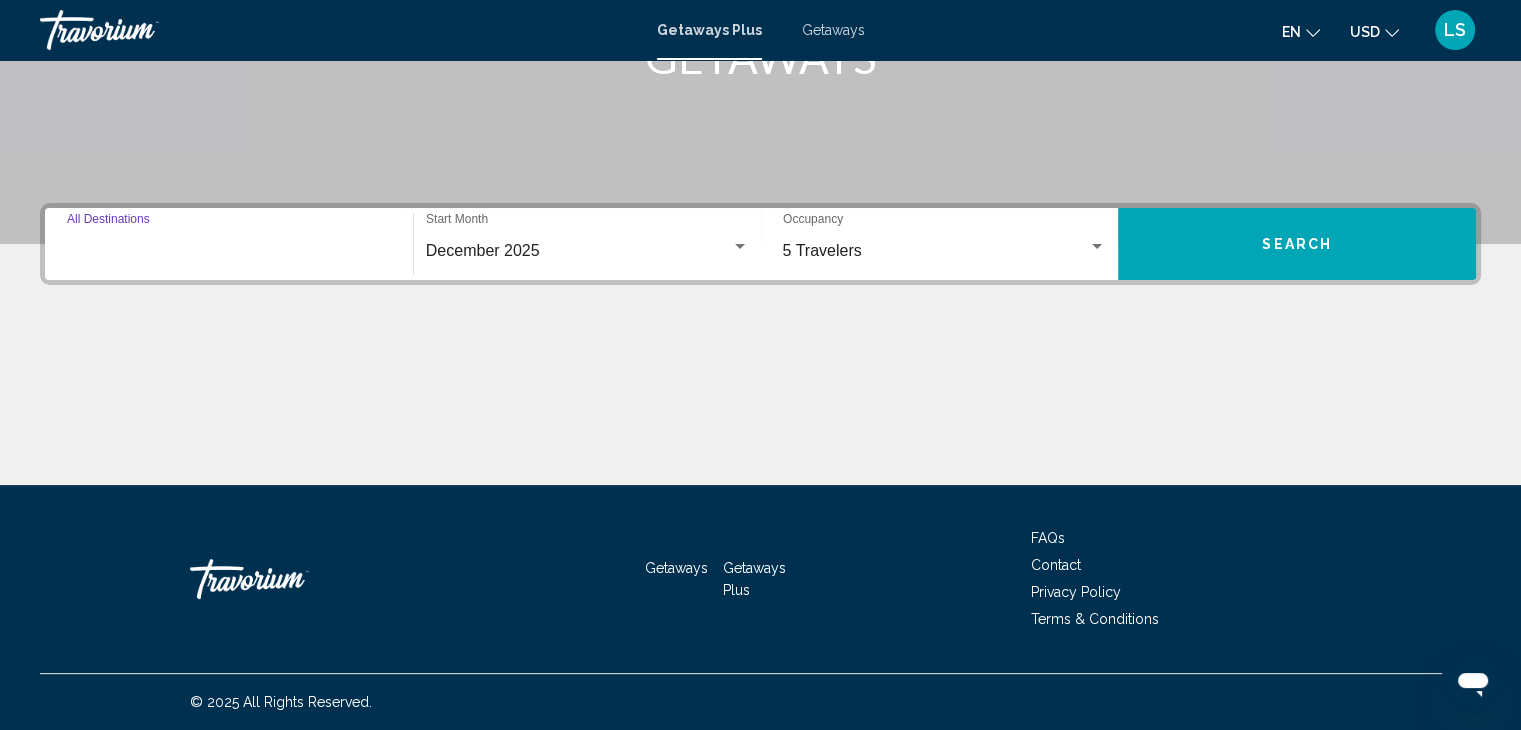 click on "Destination All Destinations" at bounding box center [229, 251] 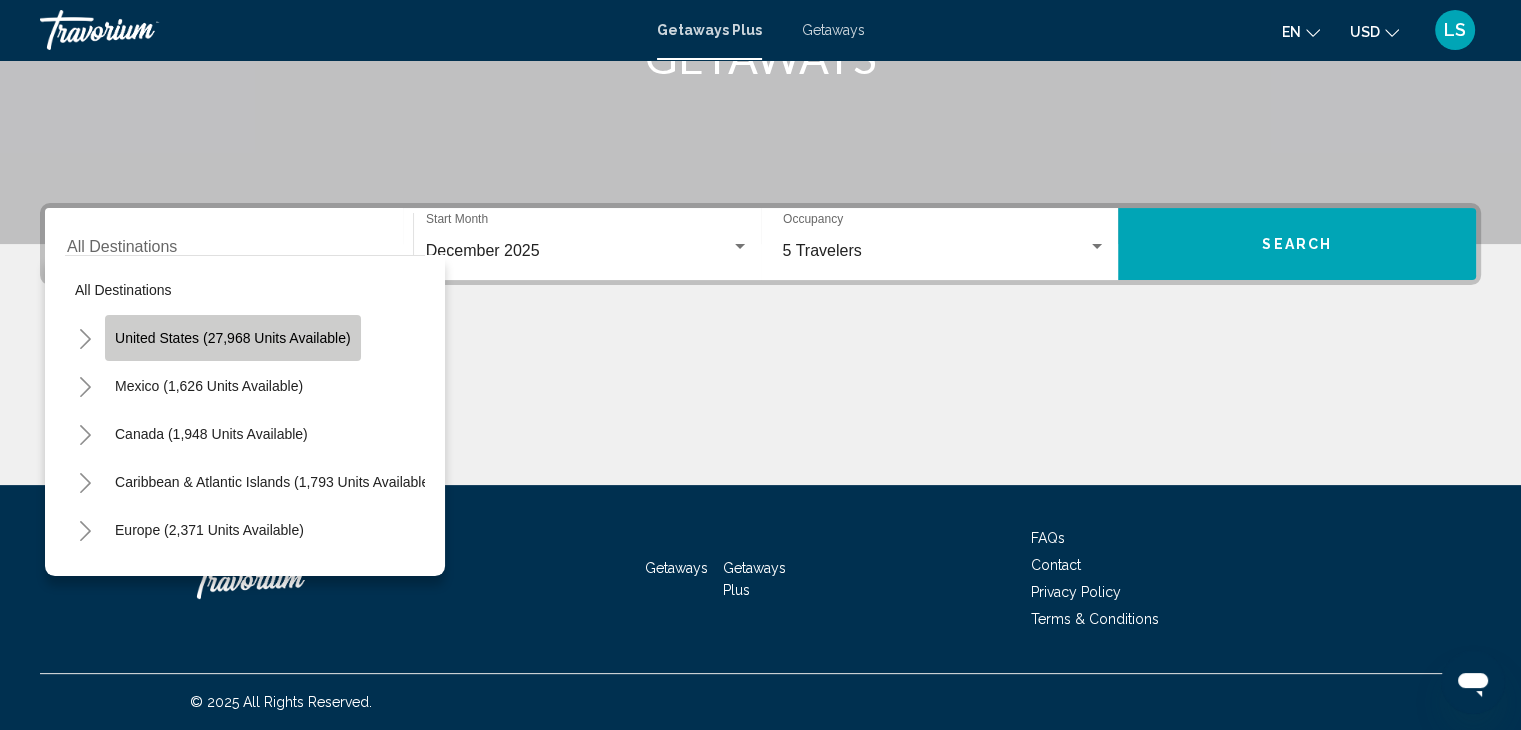 click on "United States (27,968 units available)" 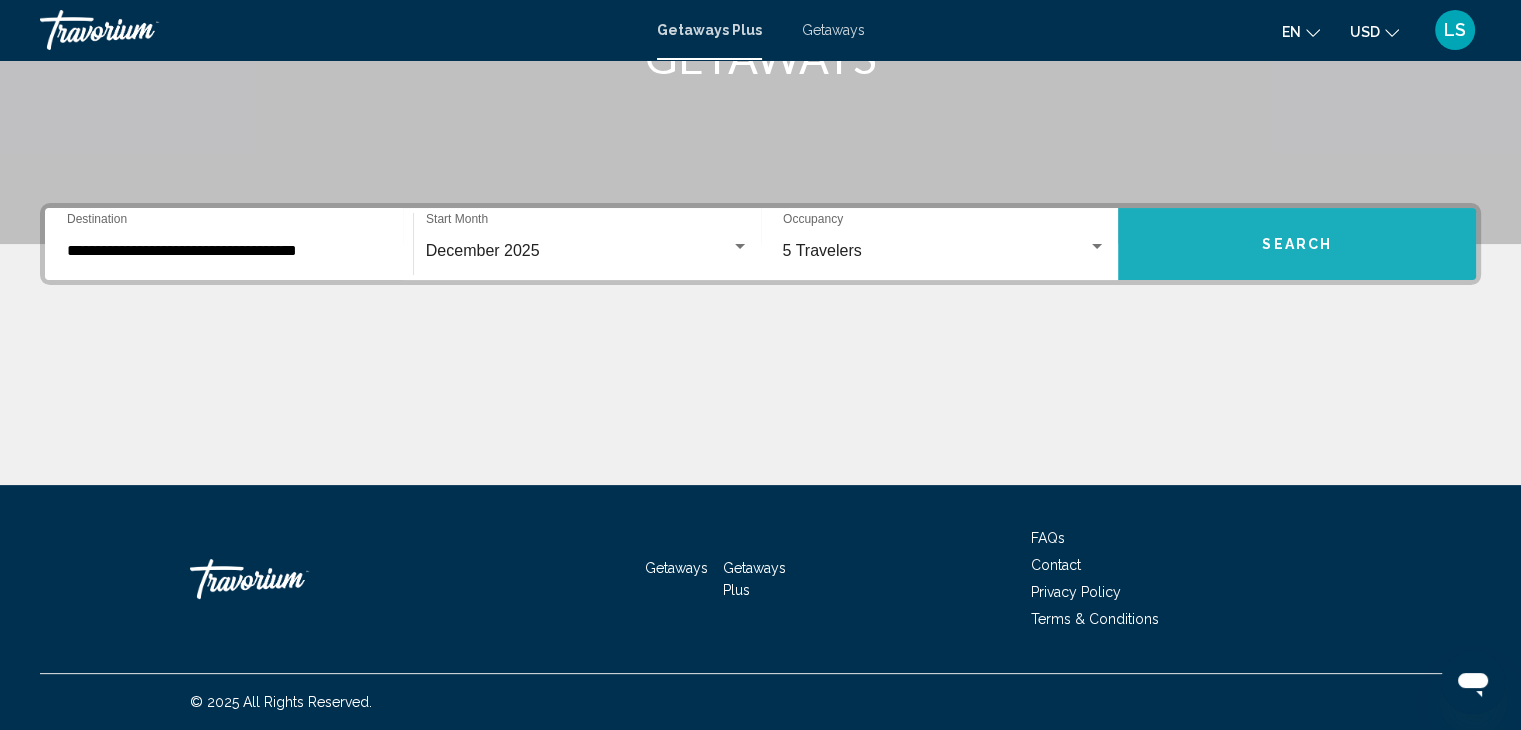 click on "Search" at bounding box center (1297, 244) 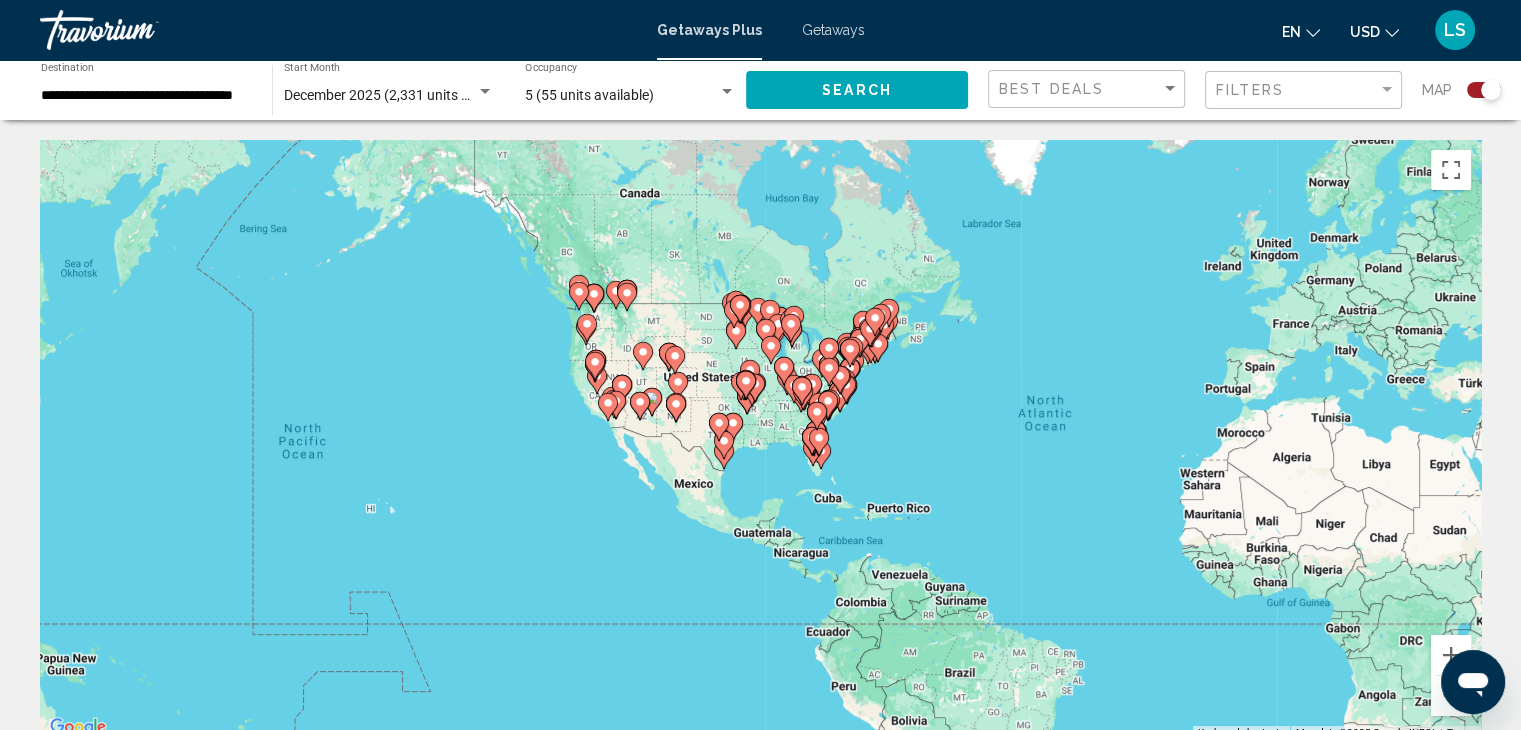 drag, startPoint x: 353, startPoint y: 271, endPoint x: 705, endPoint y: 272, distance: 352.00143 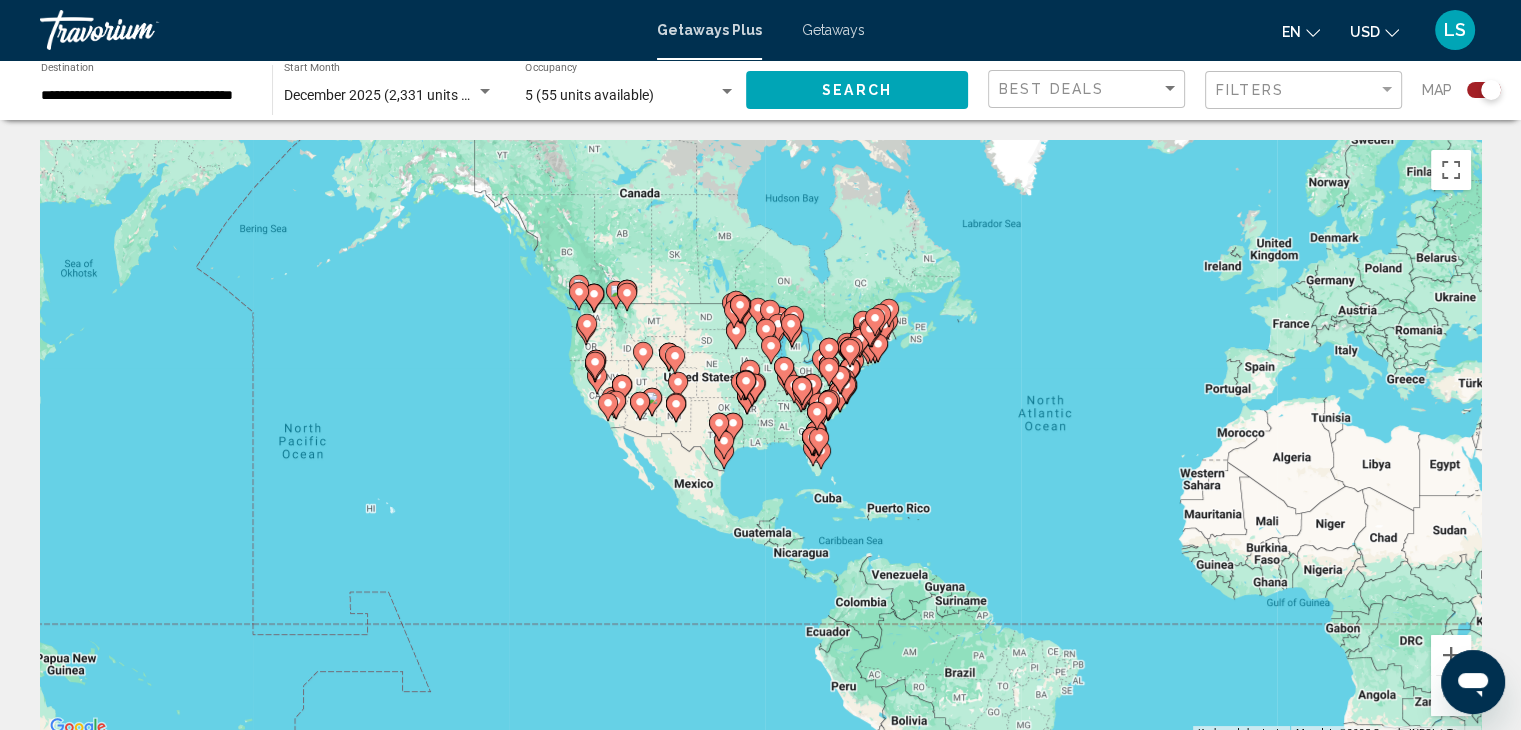 click on "To activate drag with keyboard, press Alt + Enter. Once in keyboard drag state, use the arrow keys to move the marker. To complete the drag, press the Enter key. To cancel, press Escape." at bounding box center (760, 440) 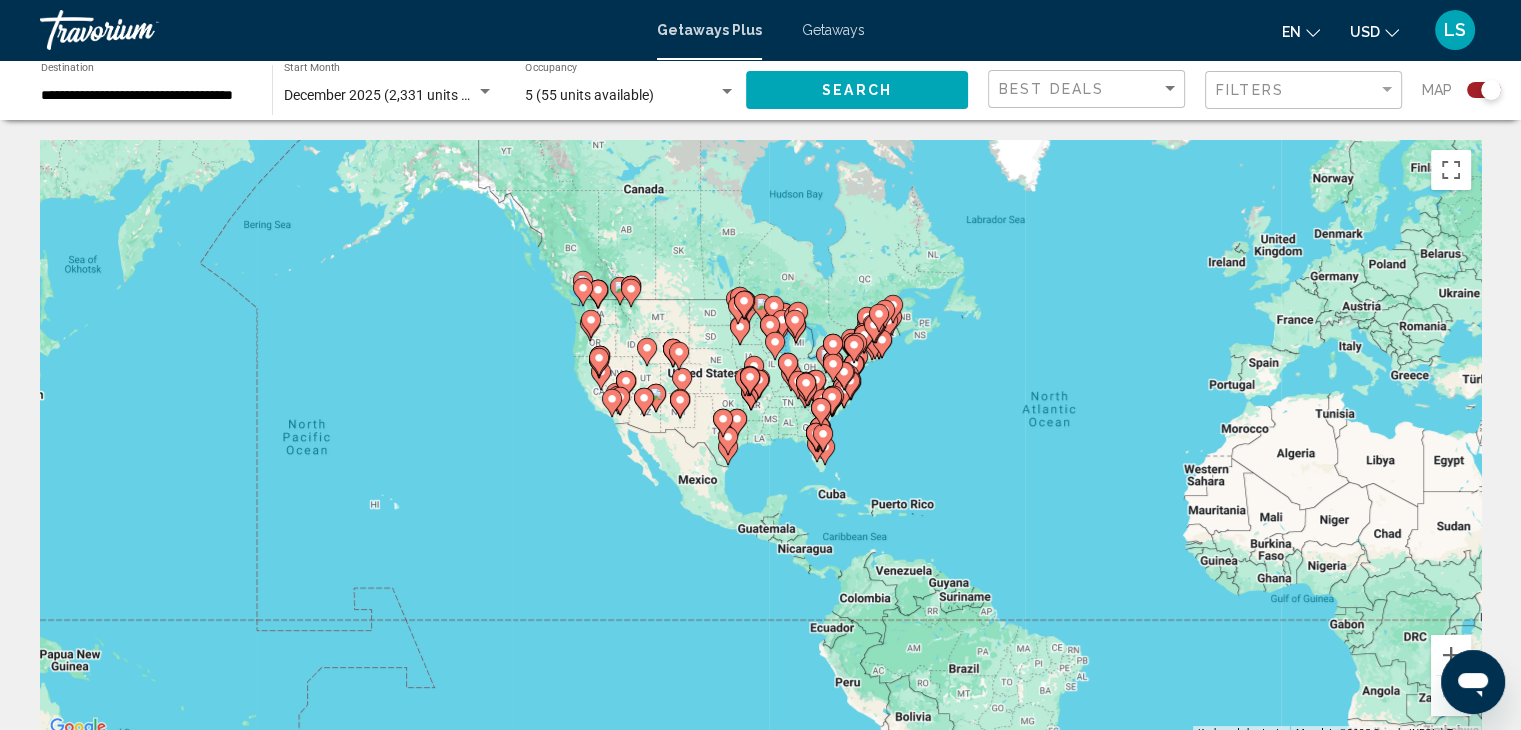 click on "To activate drag with keyboard, press Alt + Enter. Once in keyboard drag state, use the arrow keys to move the marker. To complete the drag, press the Enter key. To cancel, press Escape." at bounding box center [760, 440] 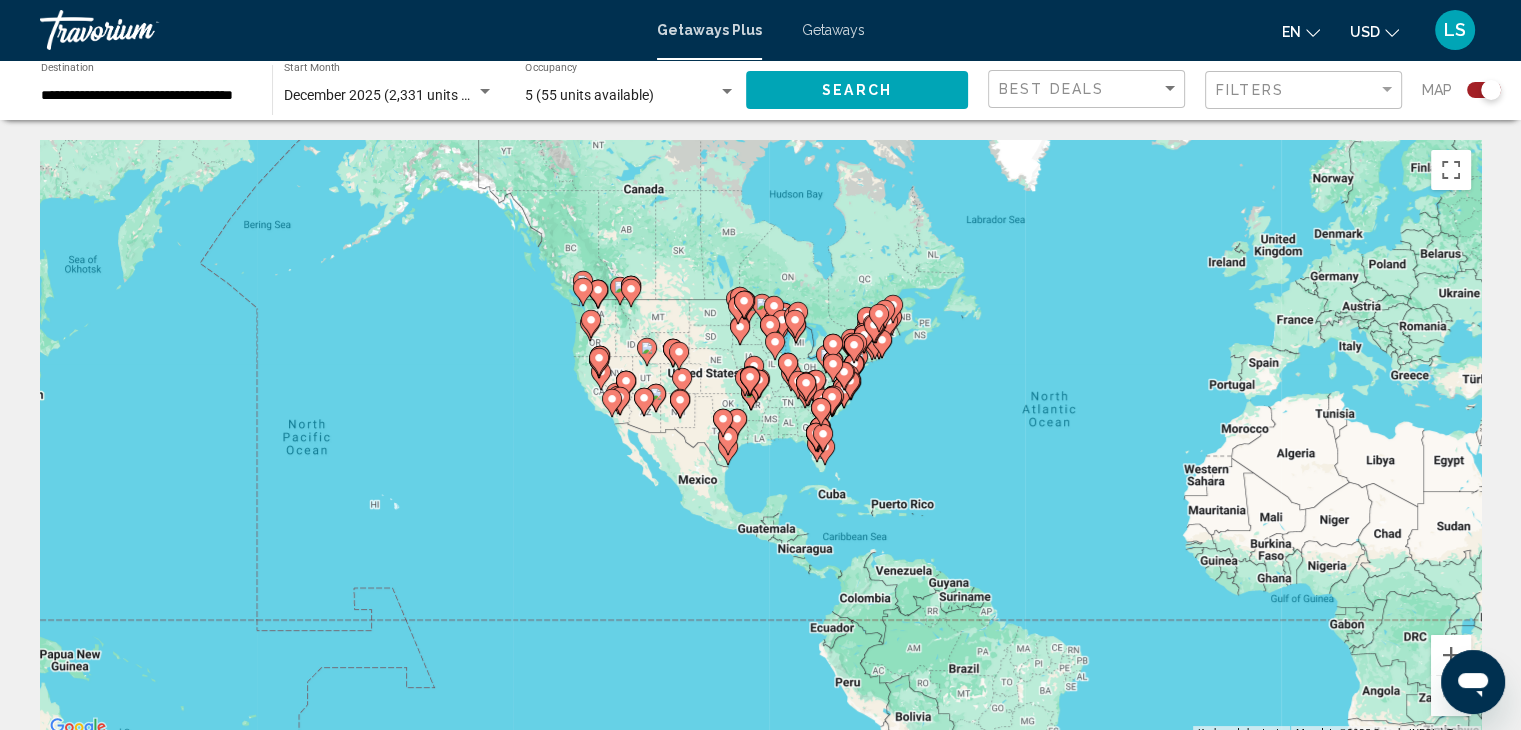 click on "To activate drag with keyboard, press Alt + Enter. Once in keyboard drag state, use the arrow keys to move the marker. To complete the drag, press the Enter key. To cancel, press Escape." at bounding box center [760, 440] 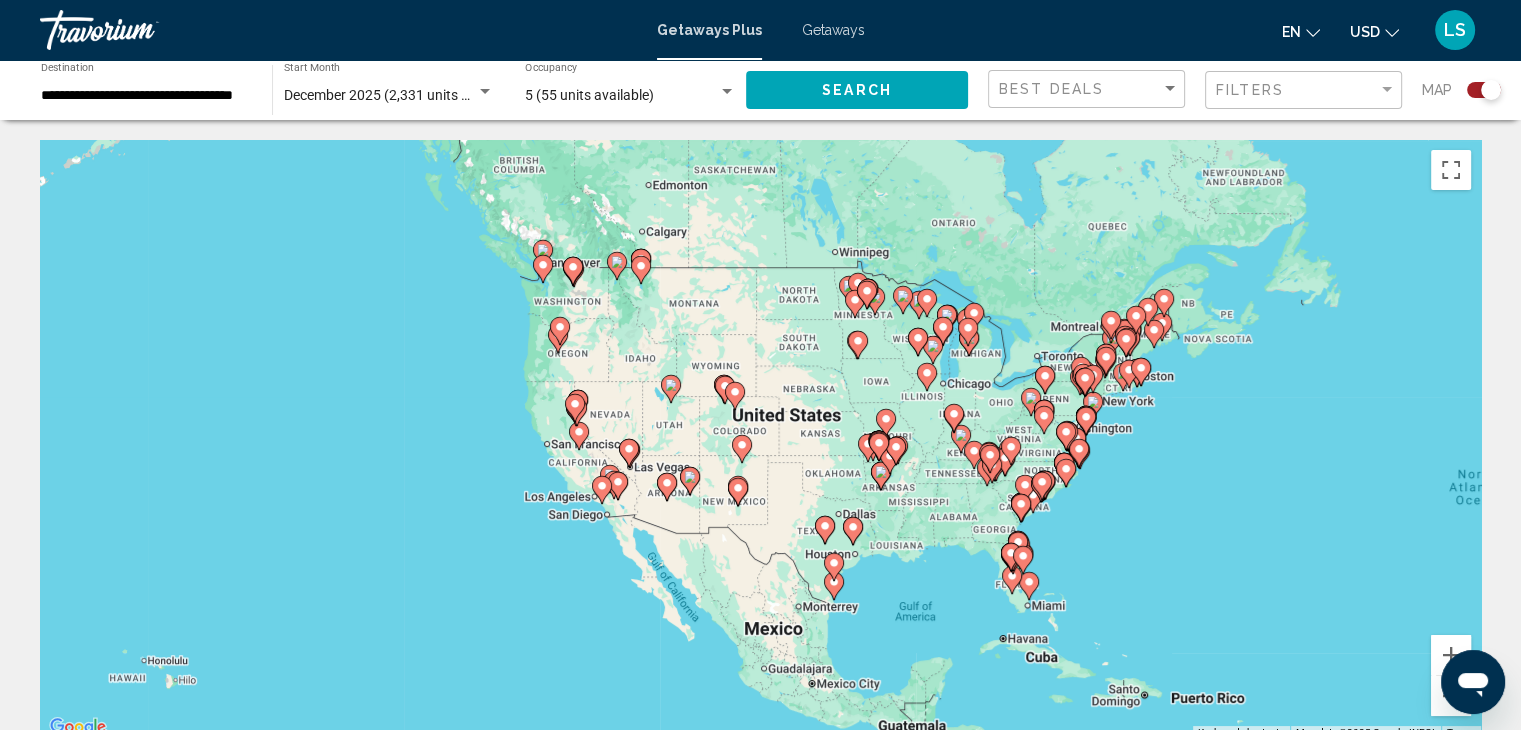 click on "To activate drag with keyboard, press Alt + Enter. Once in keyboard drag state, use the arrow keys to move the marker. To complete the drag, press the Enter key. To cancel, press Escape." at bounding box center [760, 440] 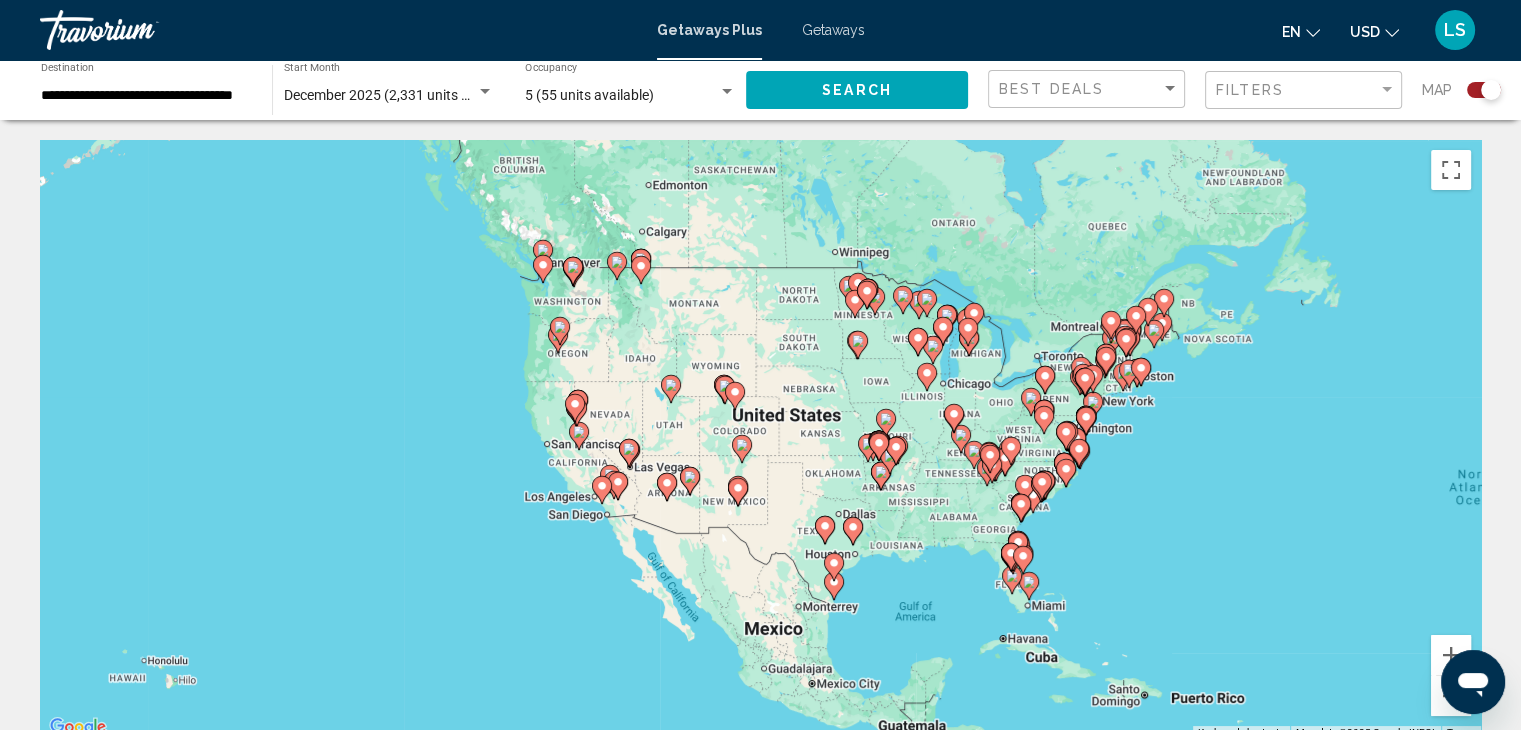 click on "To activate drag with keyboard, press Alt + Enter. Once in keyboard drag state, use the arrow keys to move the marker. To complete the drag, press the Enter key. To cancel, press Escape." at bounding box center (760, 440) 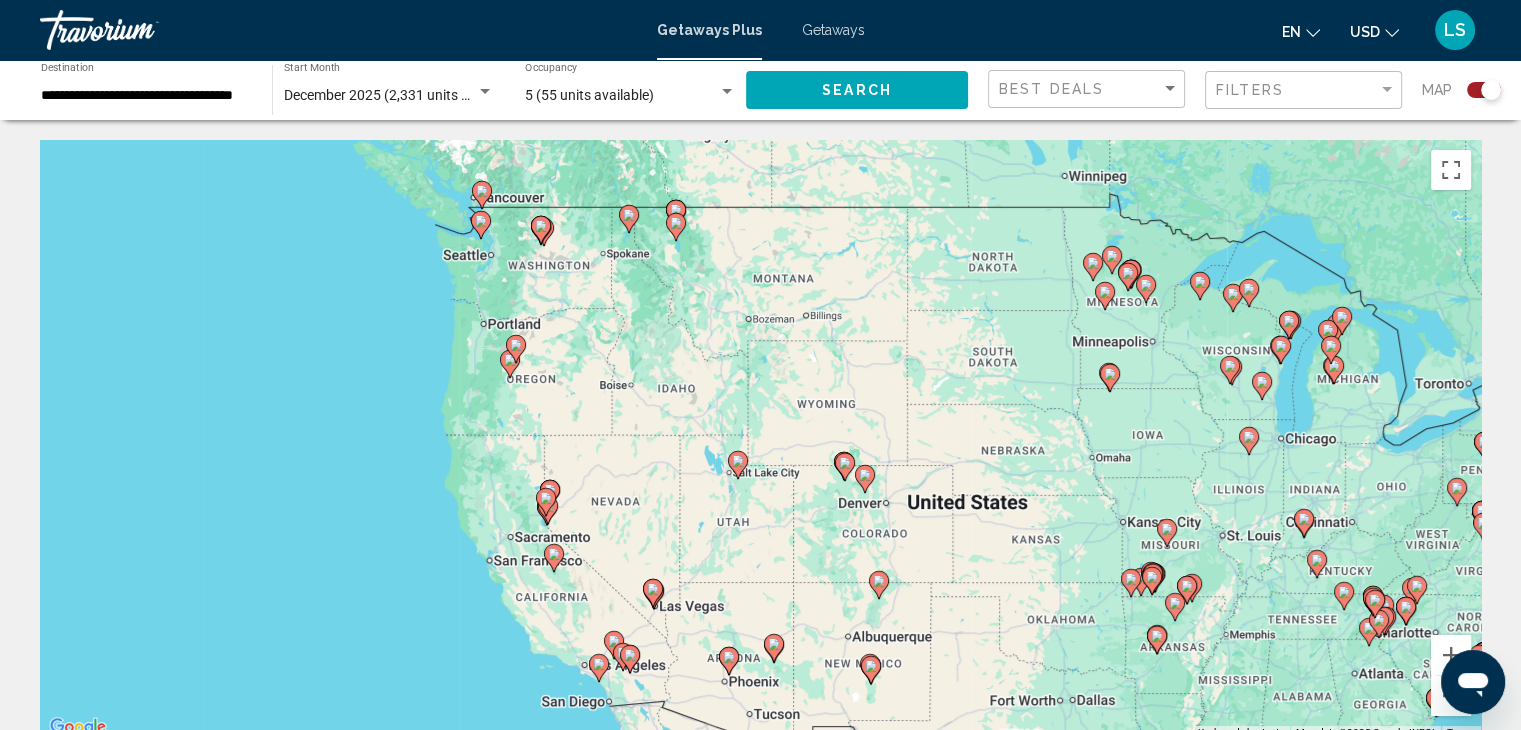 click on "To activate drag with keyboard, press Alt + Enter. Once in keyboard drag state, use the arrow keys to move the marker. To complete the drag, press the Enter key. To cancel, press Escape." at bounding box center (760, 440) 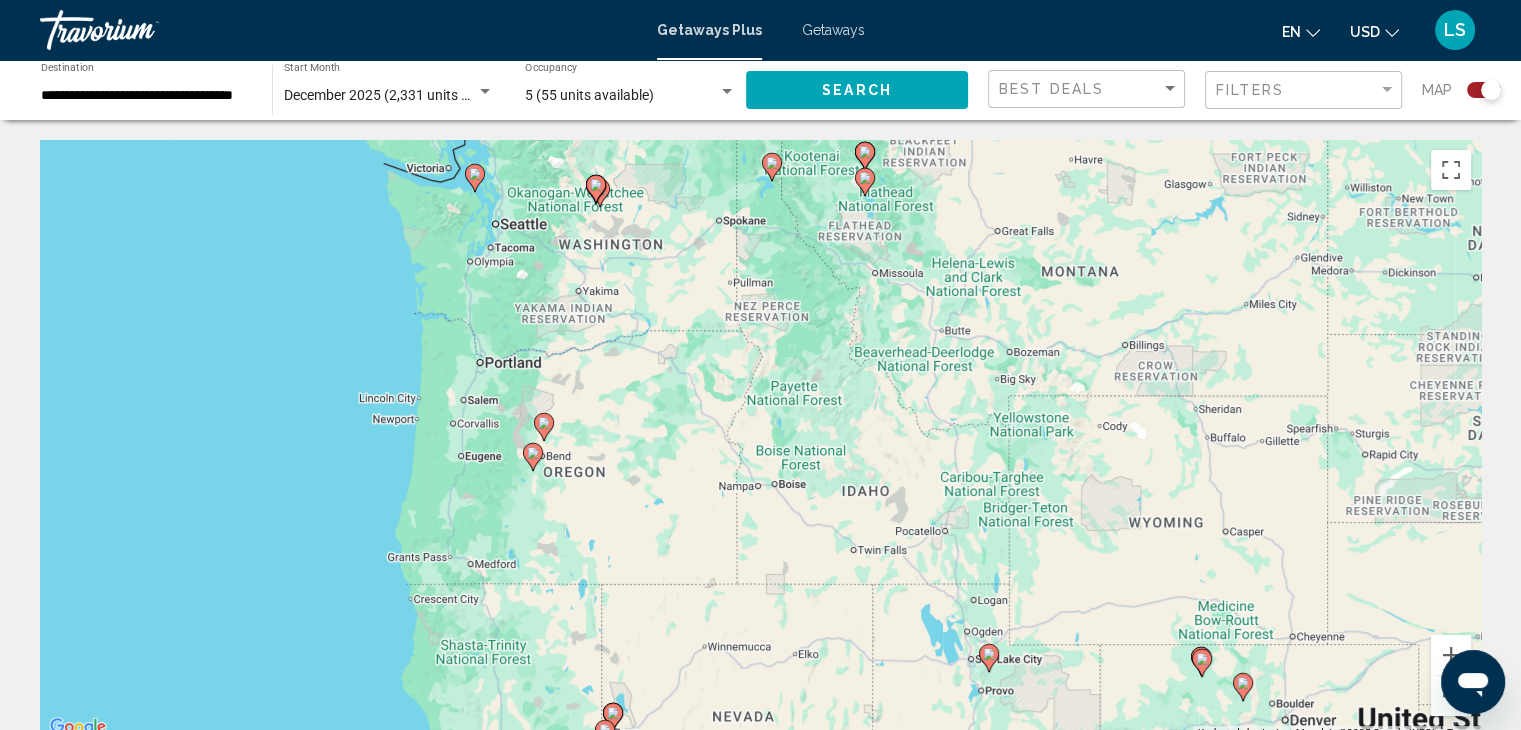 drag, startPoint x: 592, startPoint y: 393, endPoint x: 721, endPoint y: 506, distance: 171.49344 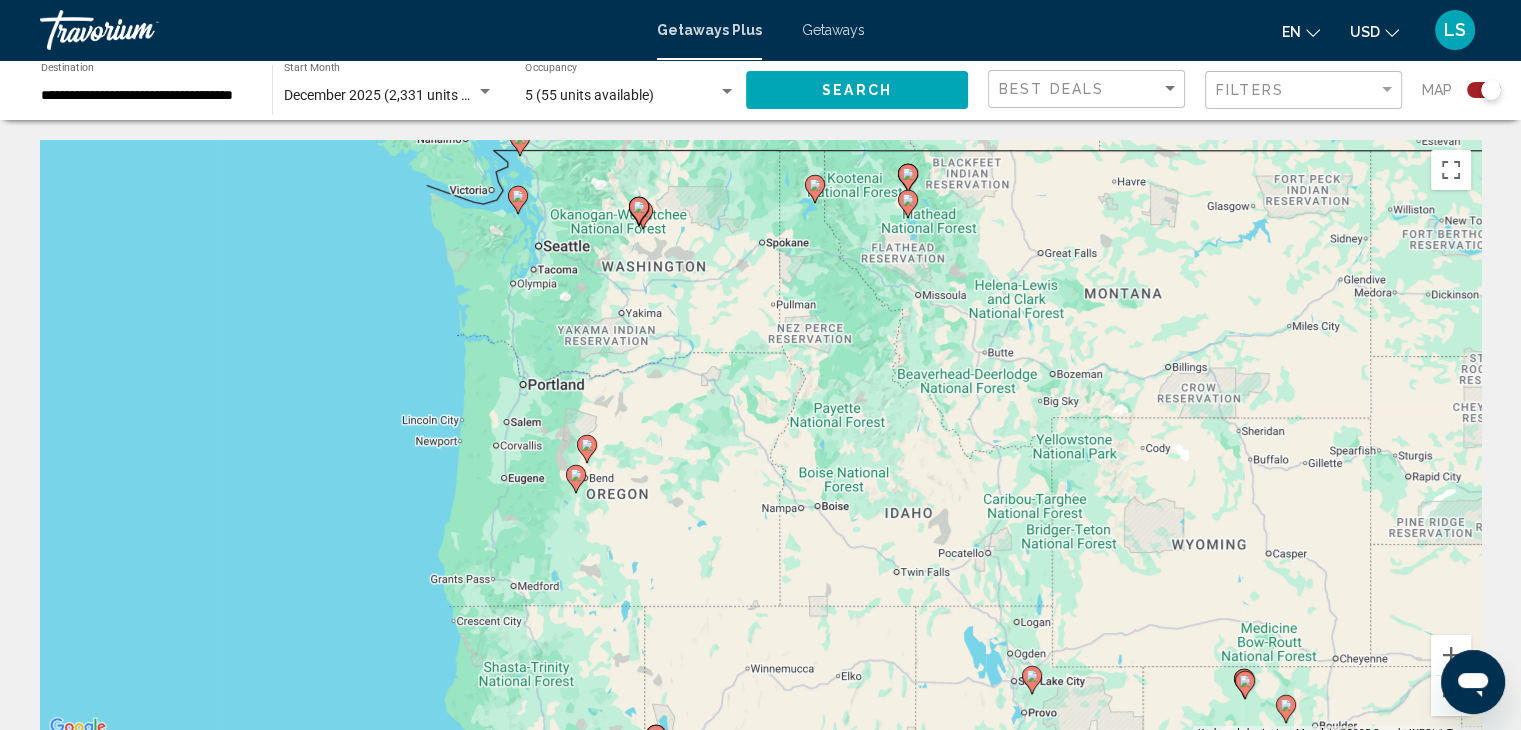click on "To activate drag with keyboard, press Alt + Enter. Once in keyboard drag state, use the arrow keys to move the marker. To complete the drag, press the Enter key. To cancel, press Escape." at bounding box center (760, 440) 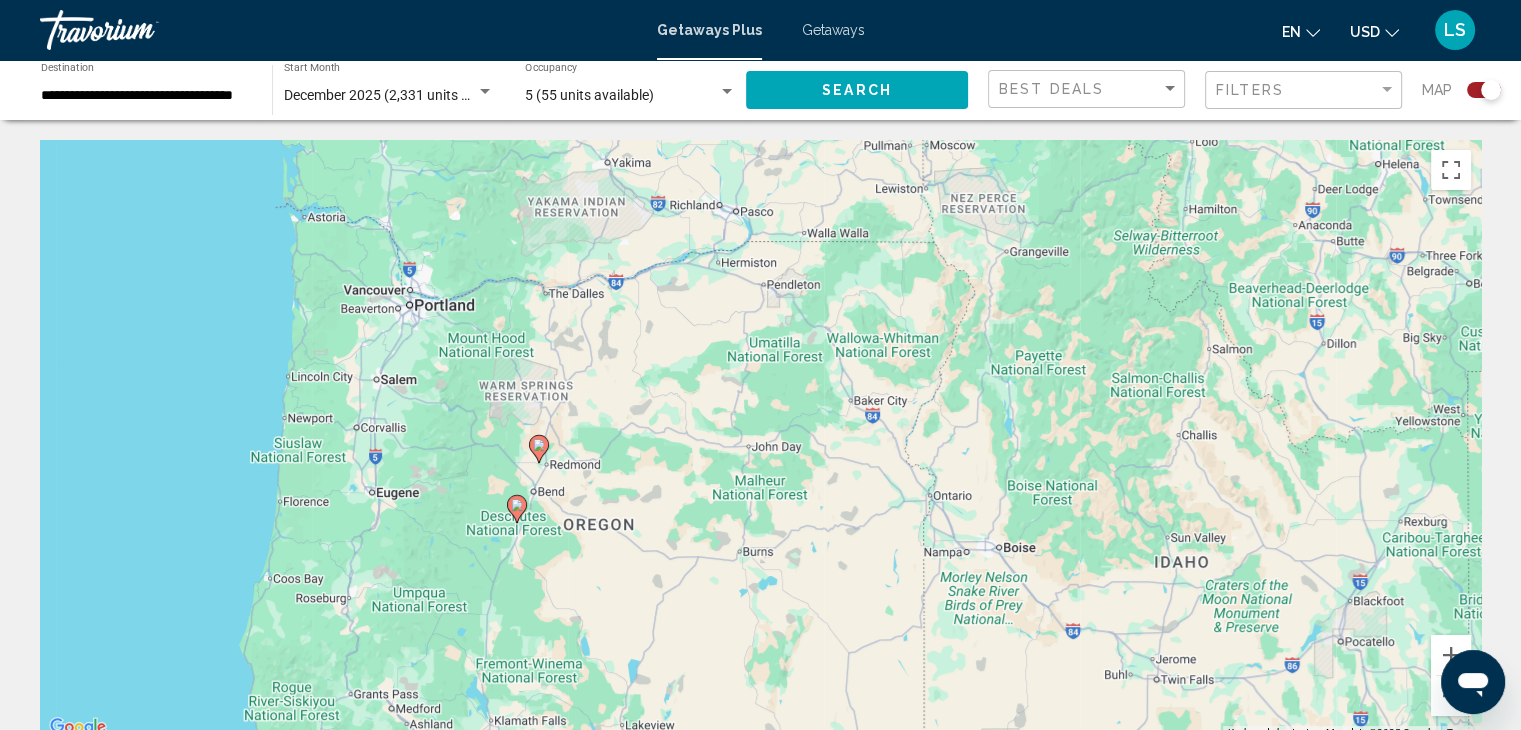 click 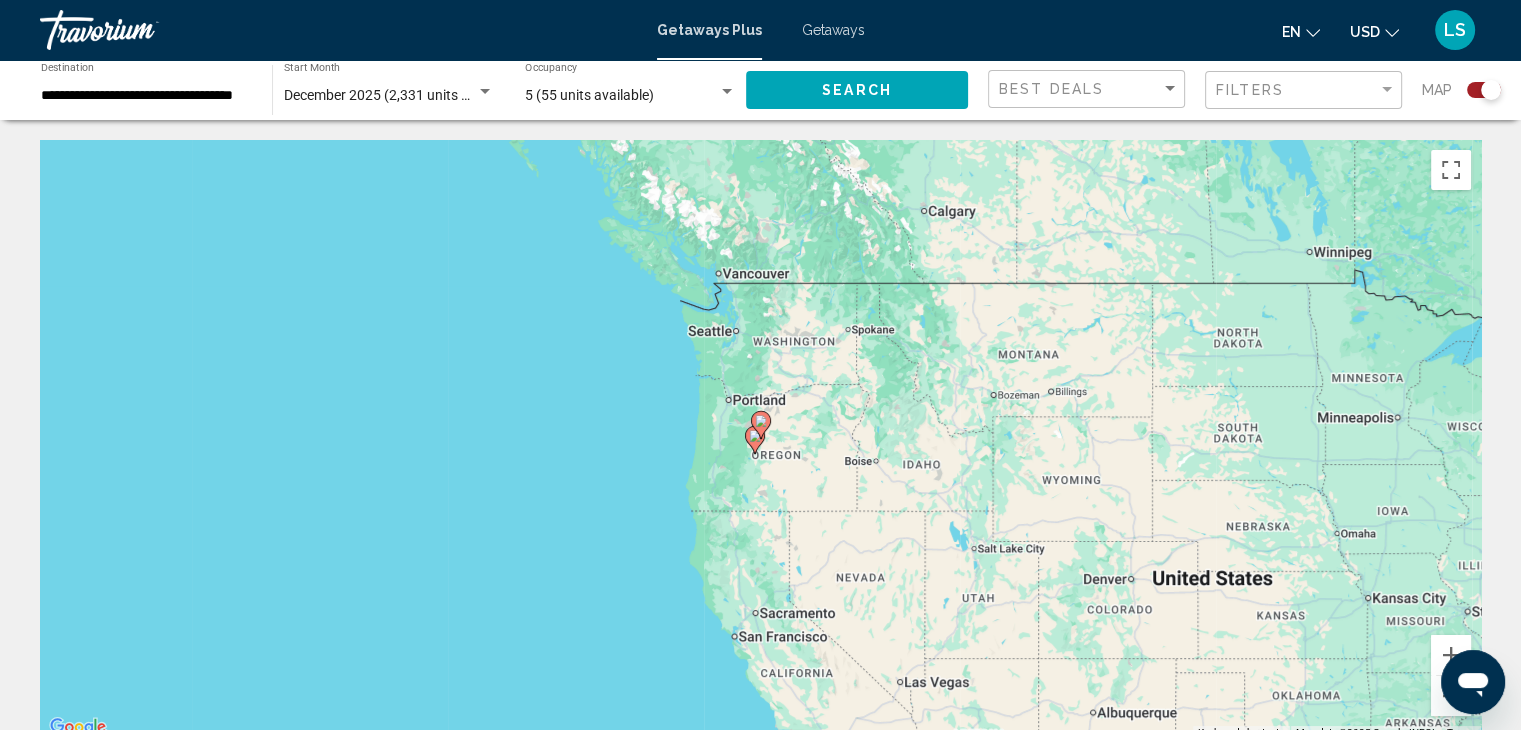 click 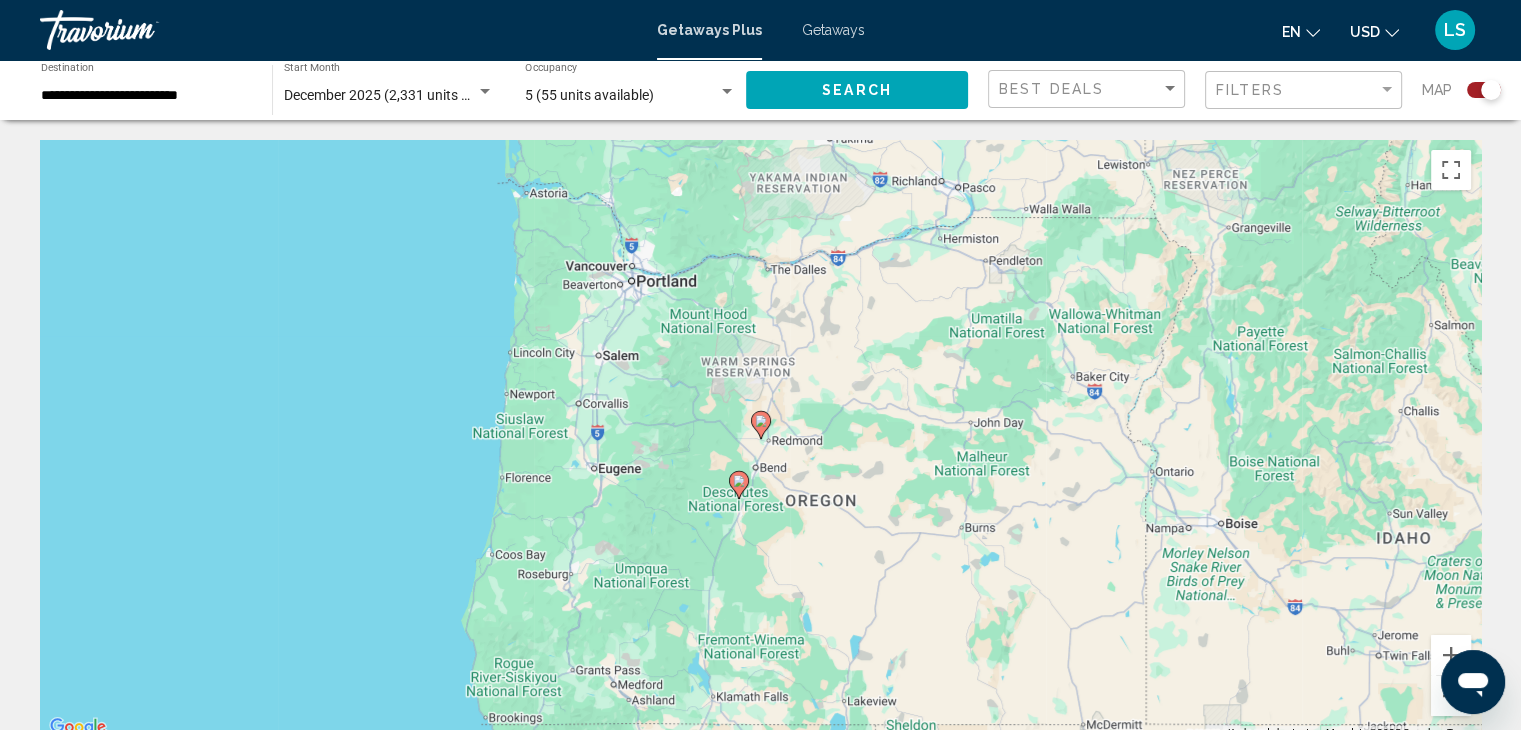click 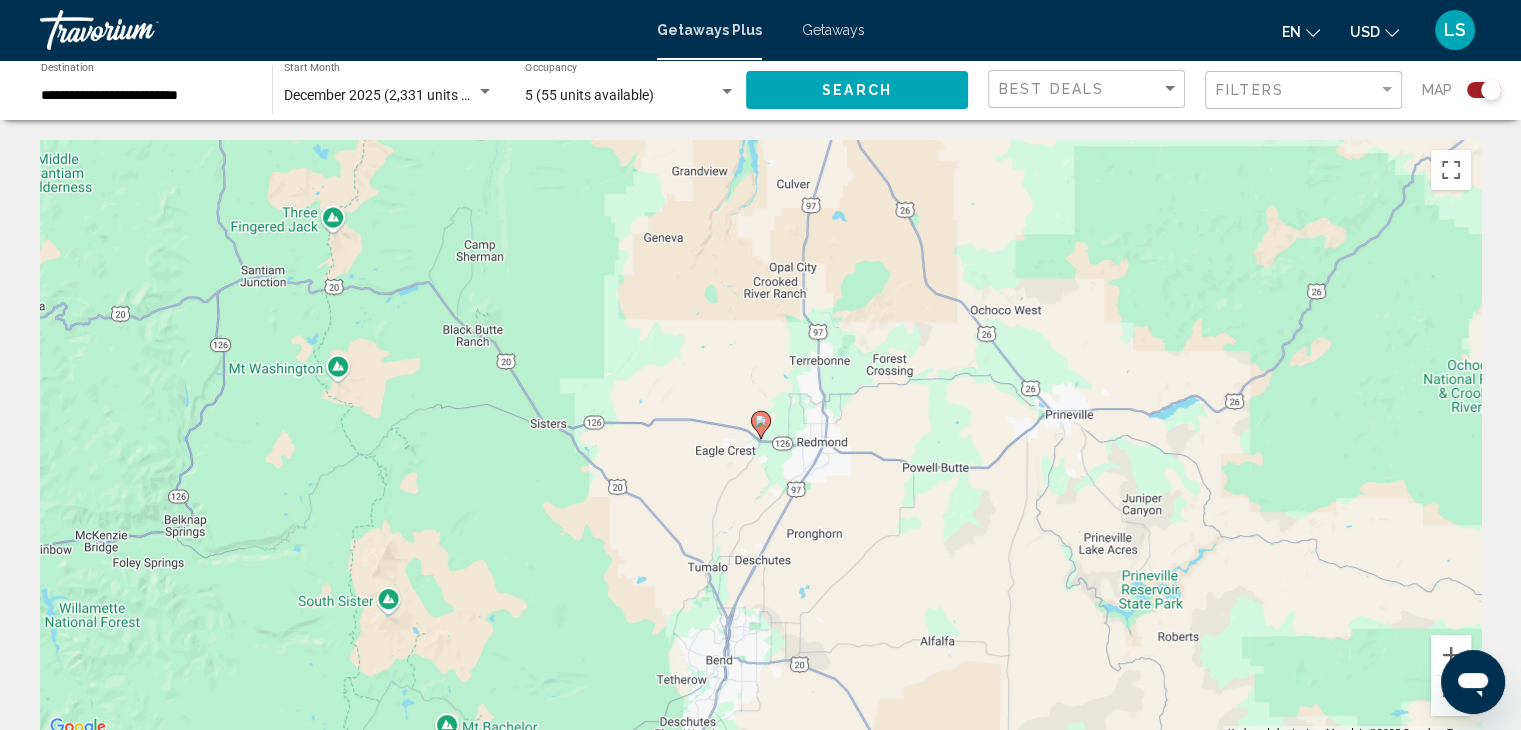 click 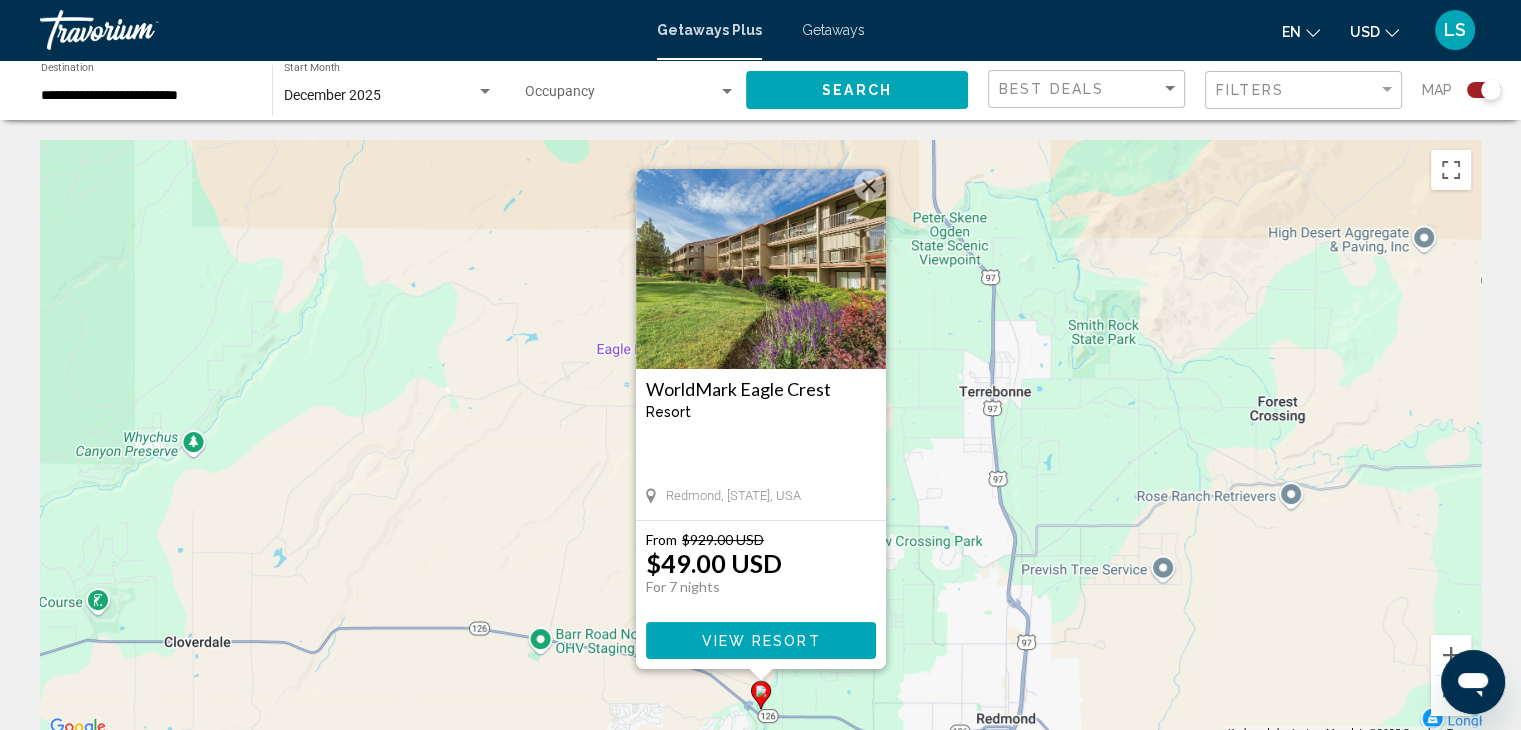 click on "View Resort" at bounding box center [761, 640] 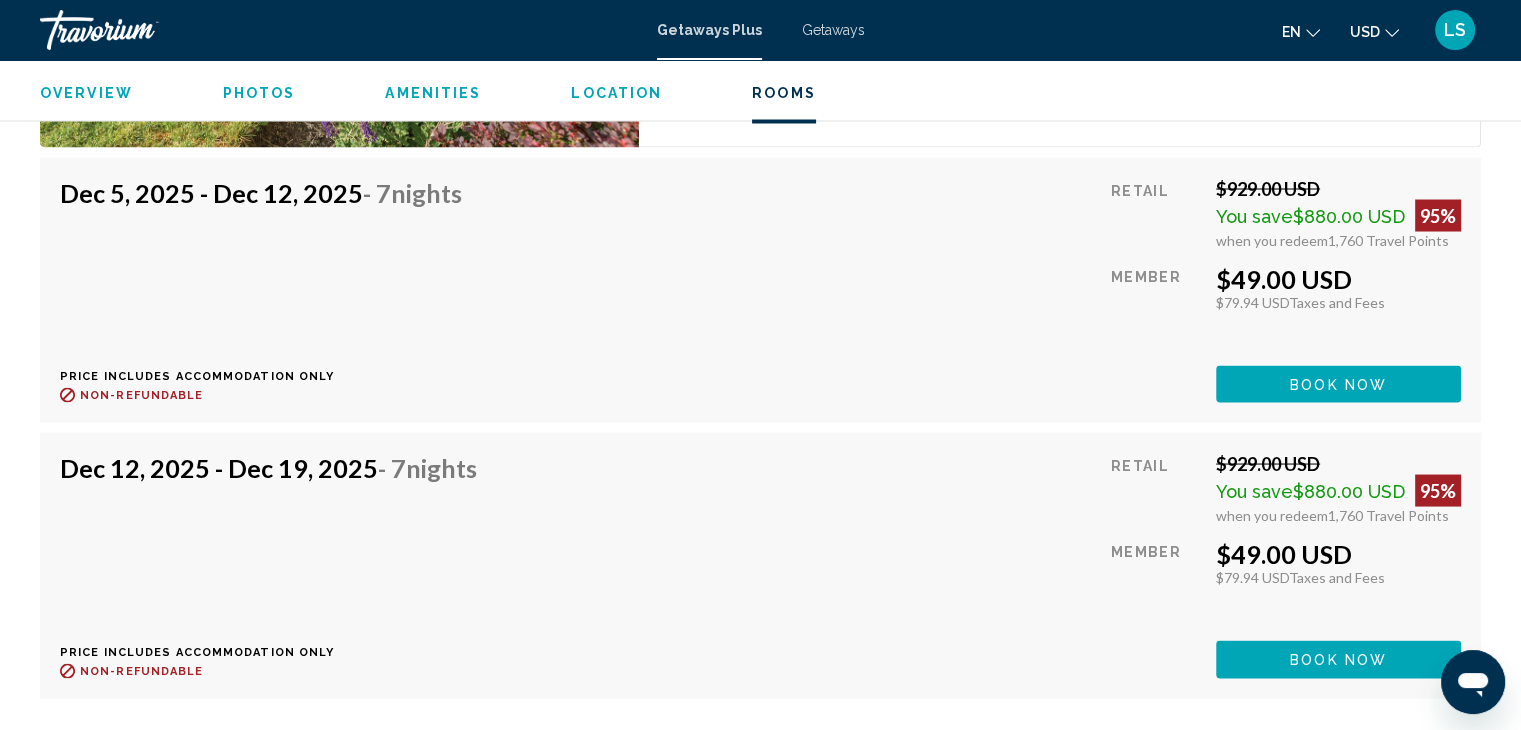 scroll, scrollTop: 3652, scrollLeft: 0, axis: vertical 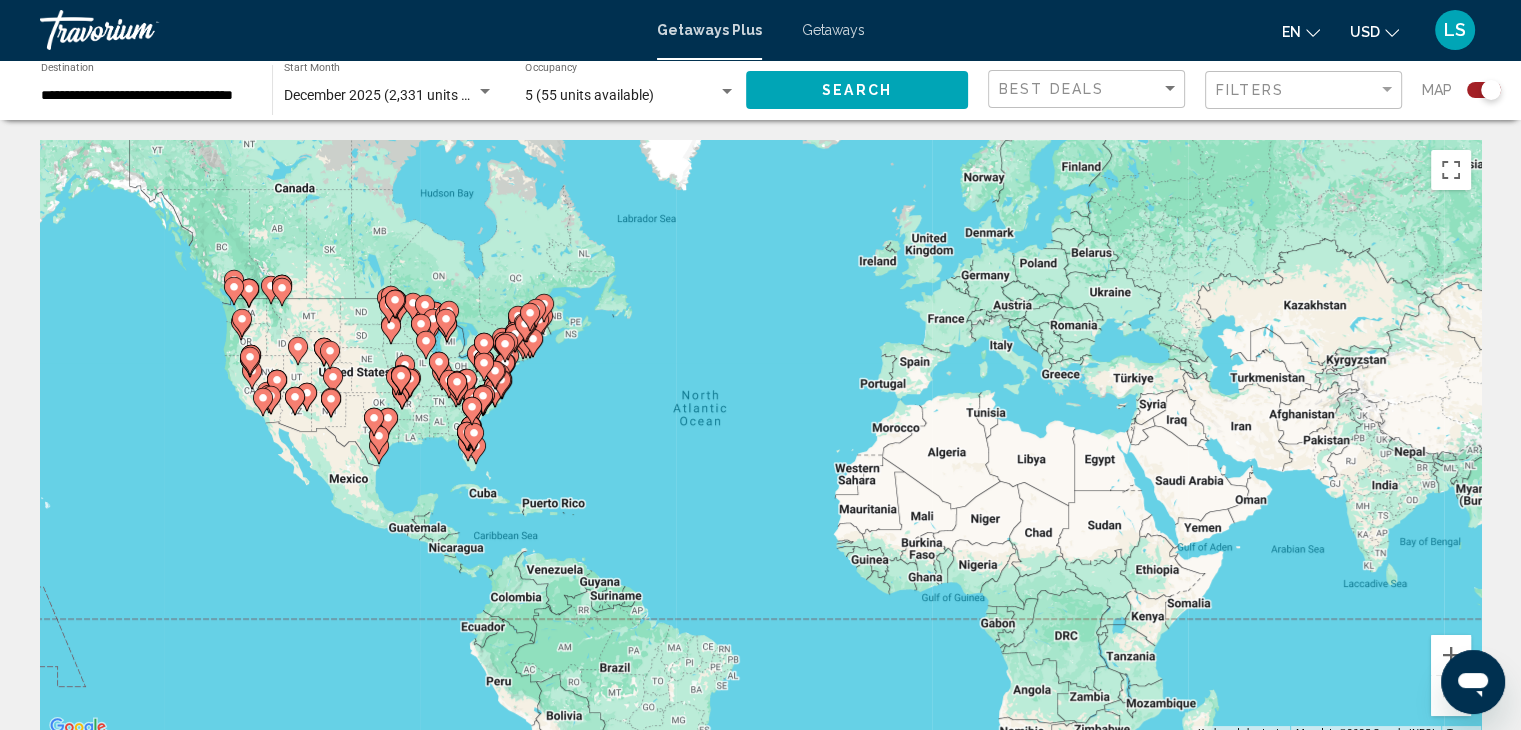 click 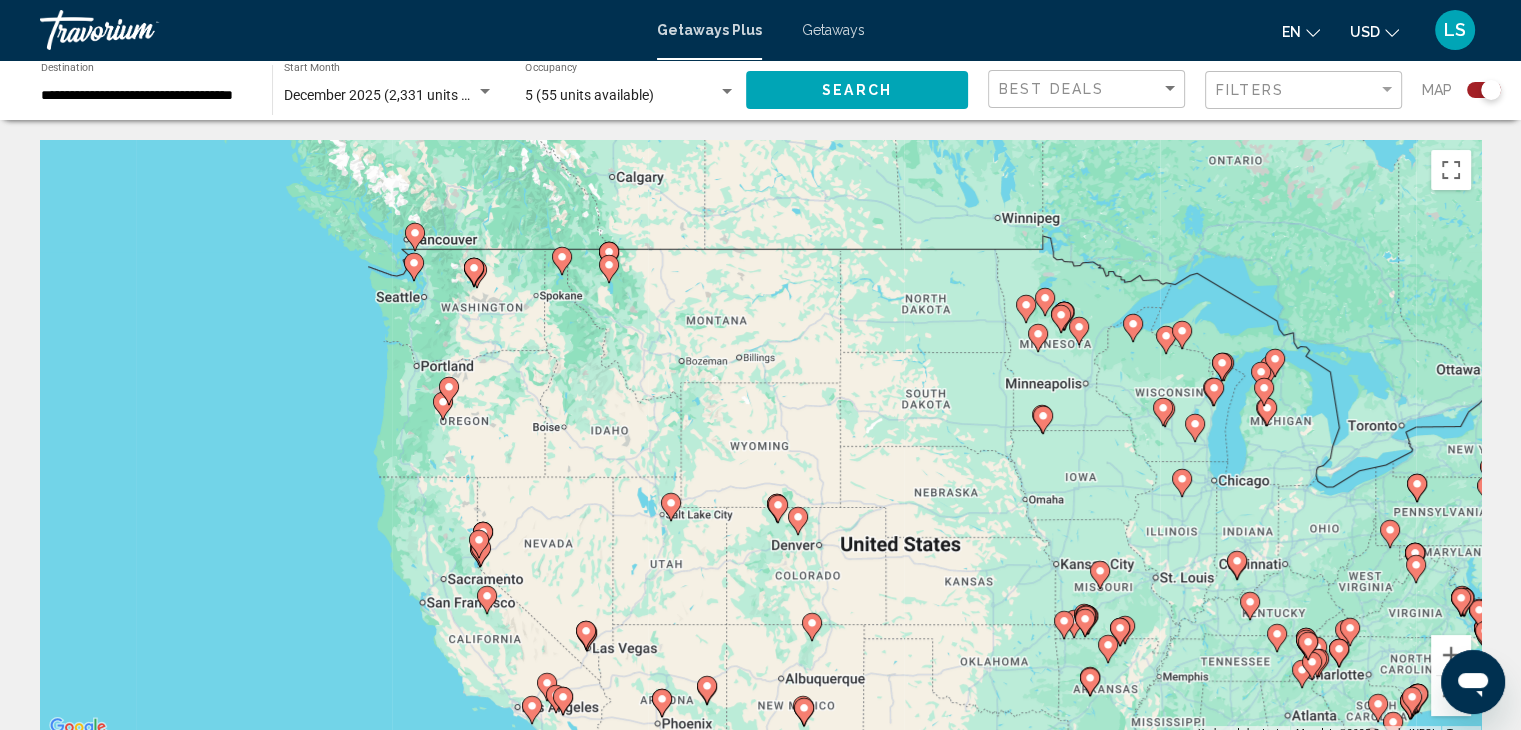 click 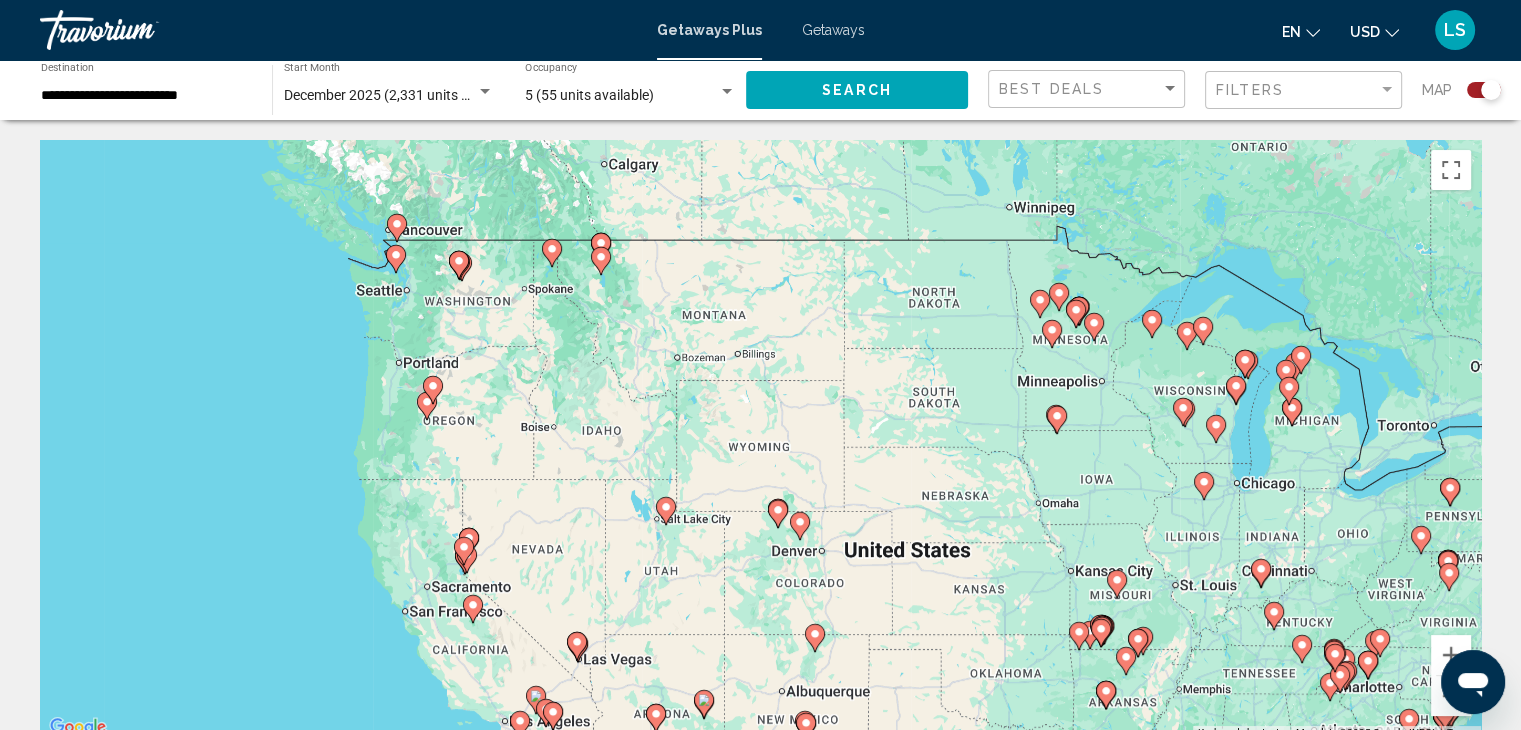 click on "To activate drag with keyboard, press Alt + Enter. Once in keyboard drag state, use the arrow keys to move the marker. To complete the drag, press the Enter key. To cancel, press Escape." at bounding box center (760, 440) 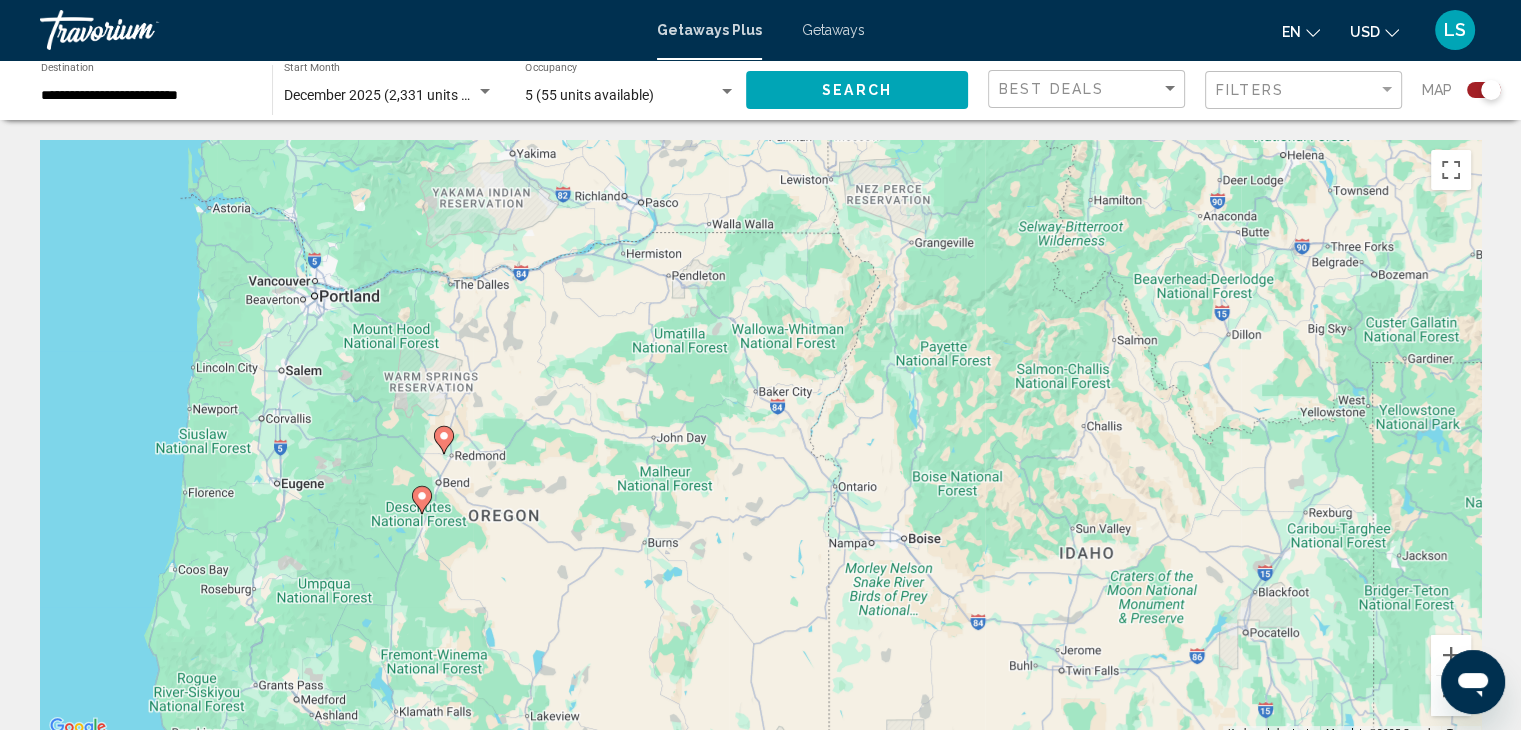 drag, startPoint x: 256, startPoint y: 440, endPoint x: 751, endPoint y: 518, distance: 501.1078 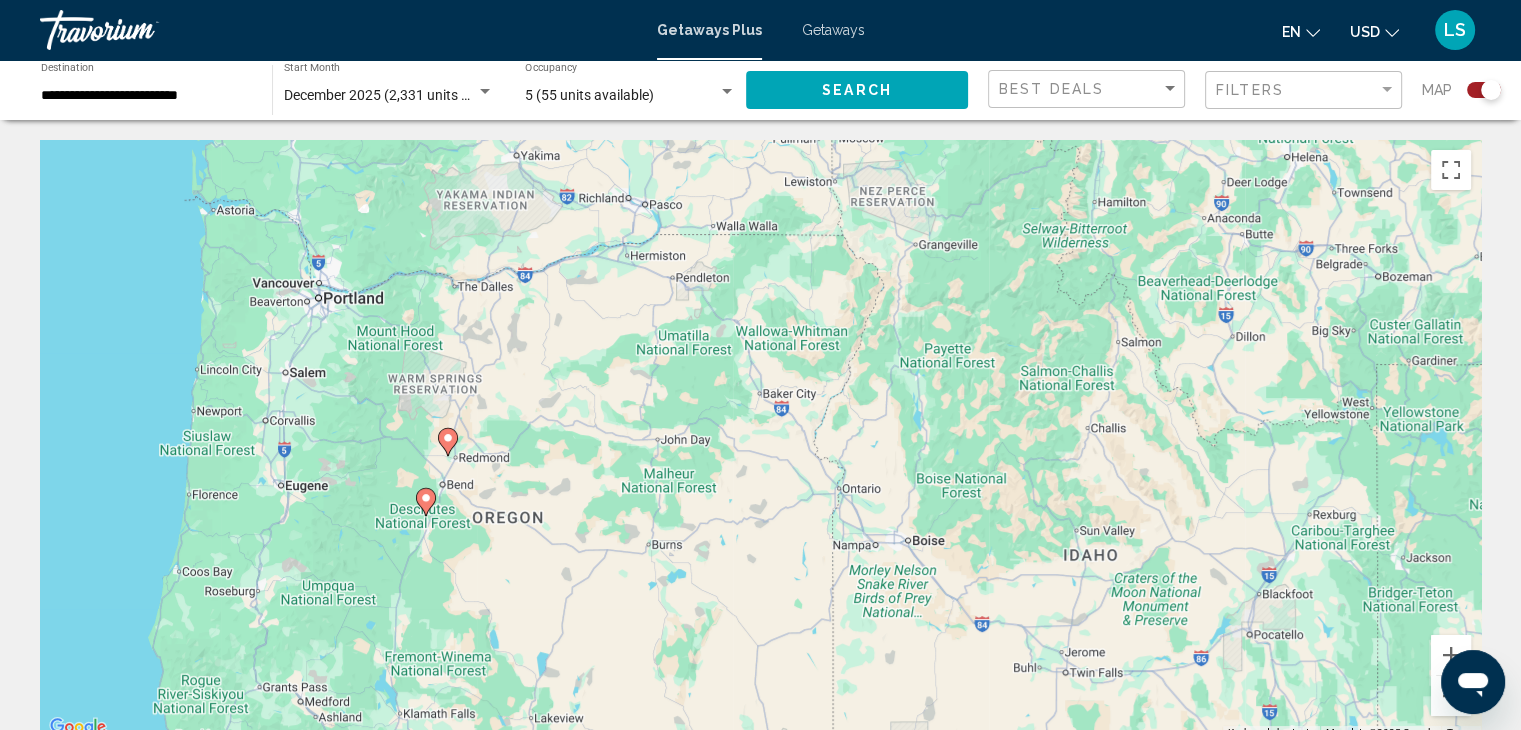 click 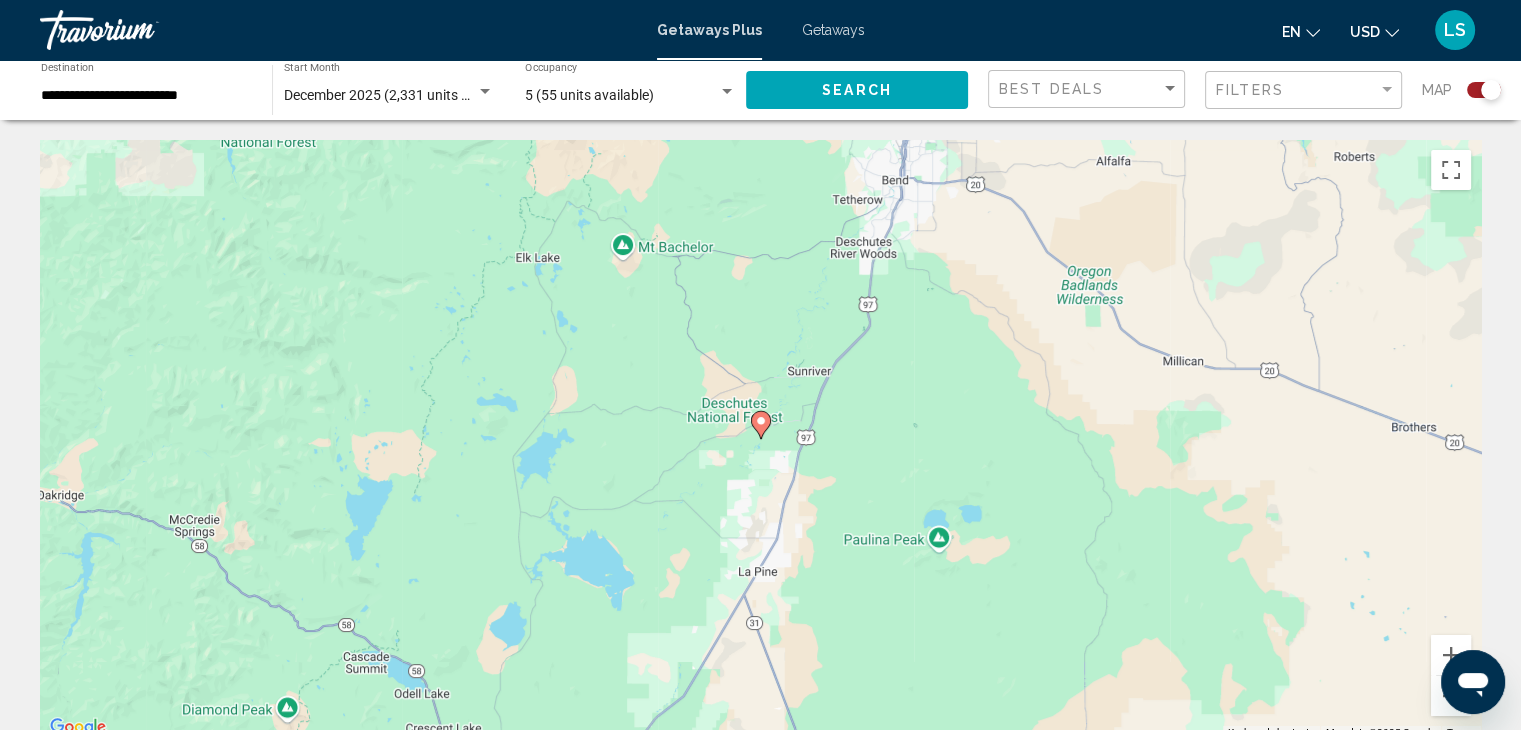 click 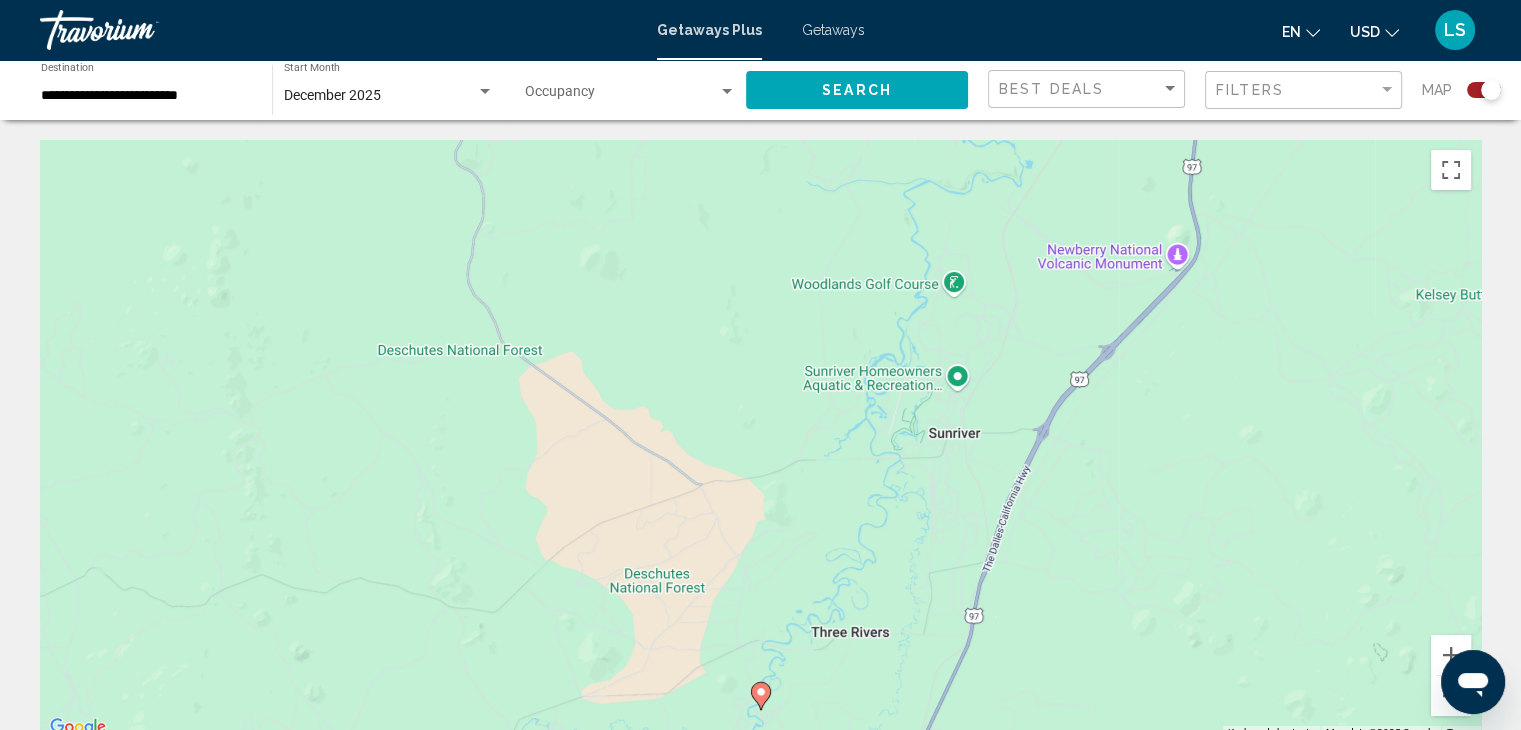 click 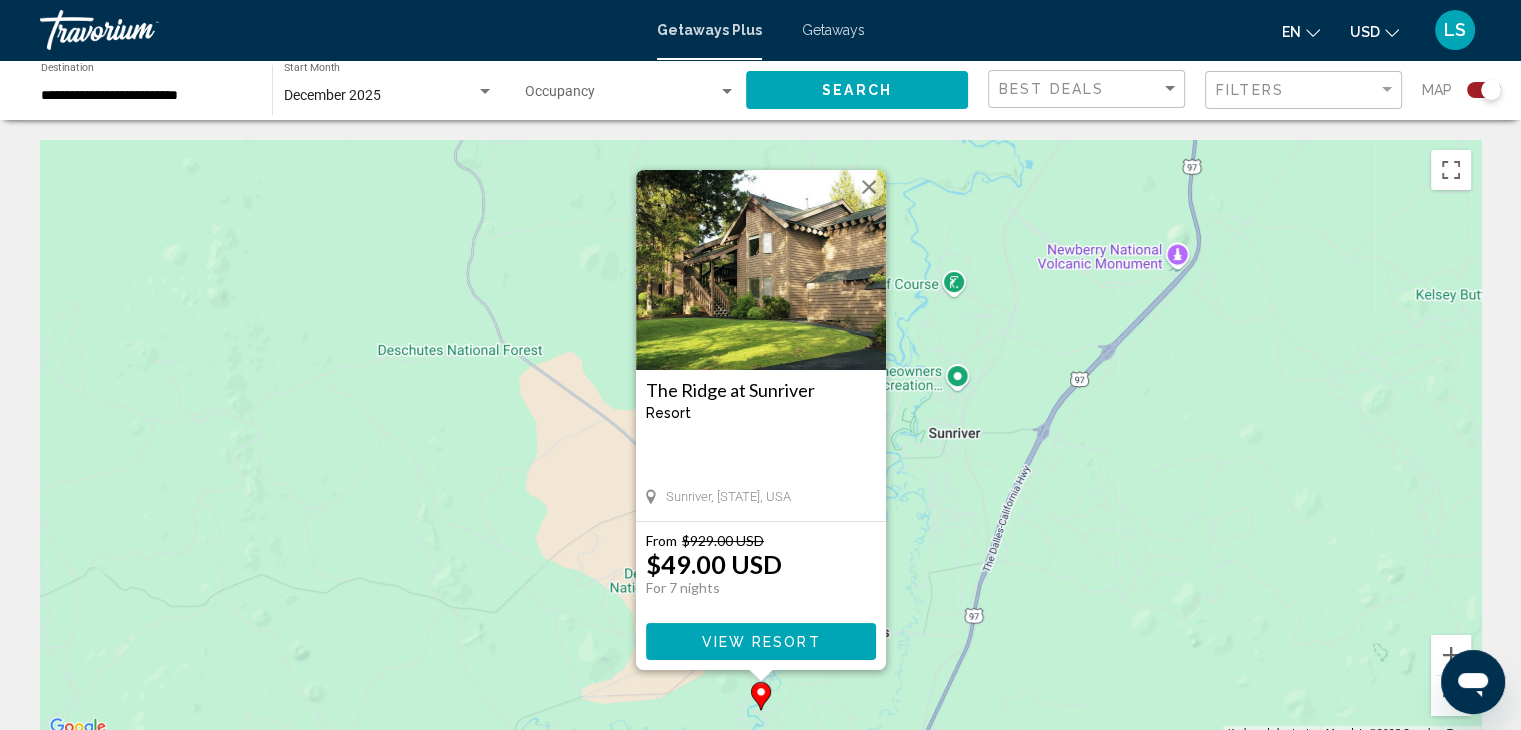 click on "View Resort" at bounding box center (760, 642) 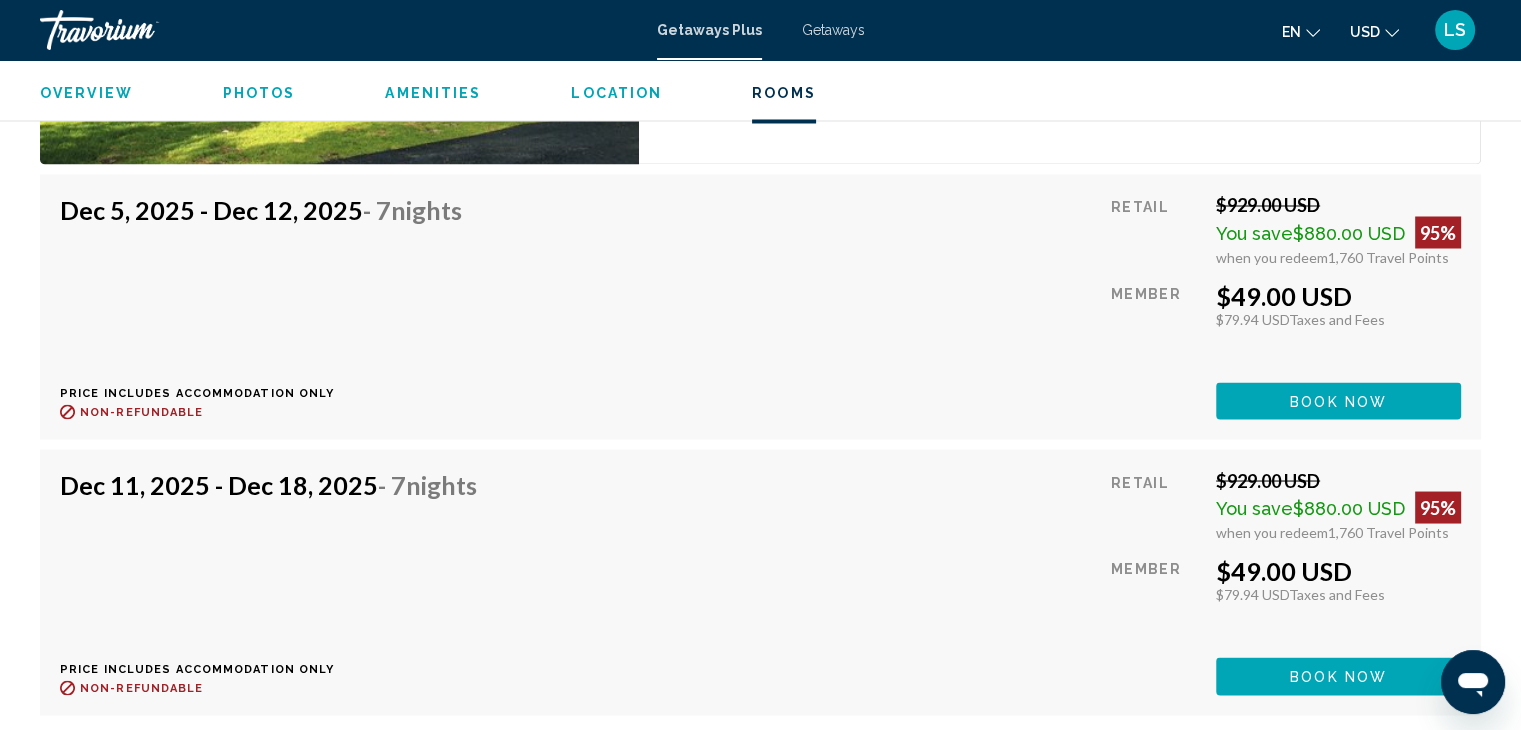 scroll, scrollTop: 3589, scrollLeft: 0, axis: vertical 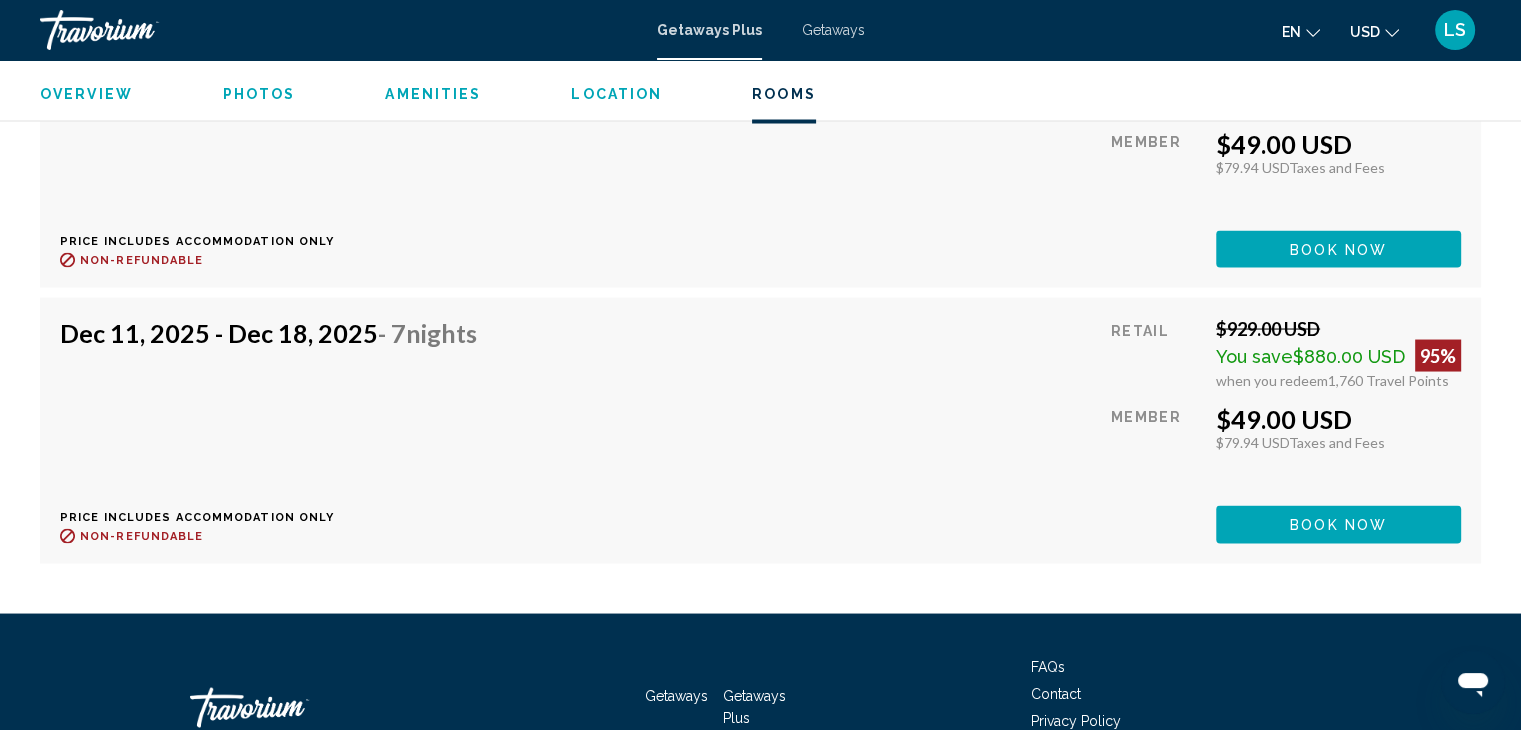 click on "- 7  Nights" at bounding box center (427, 332) 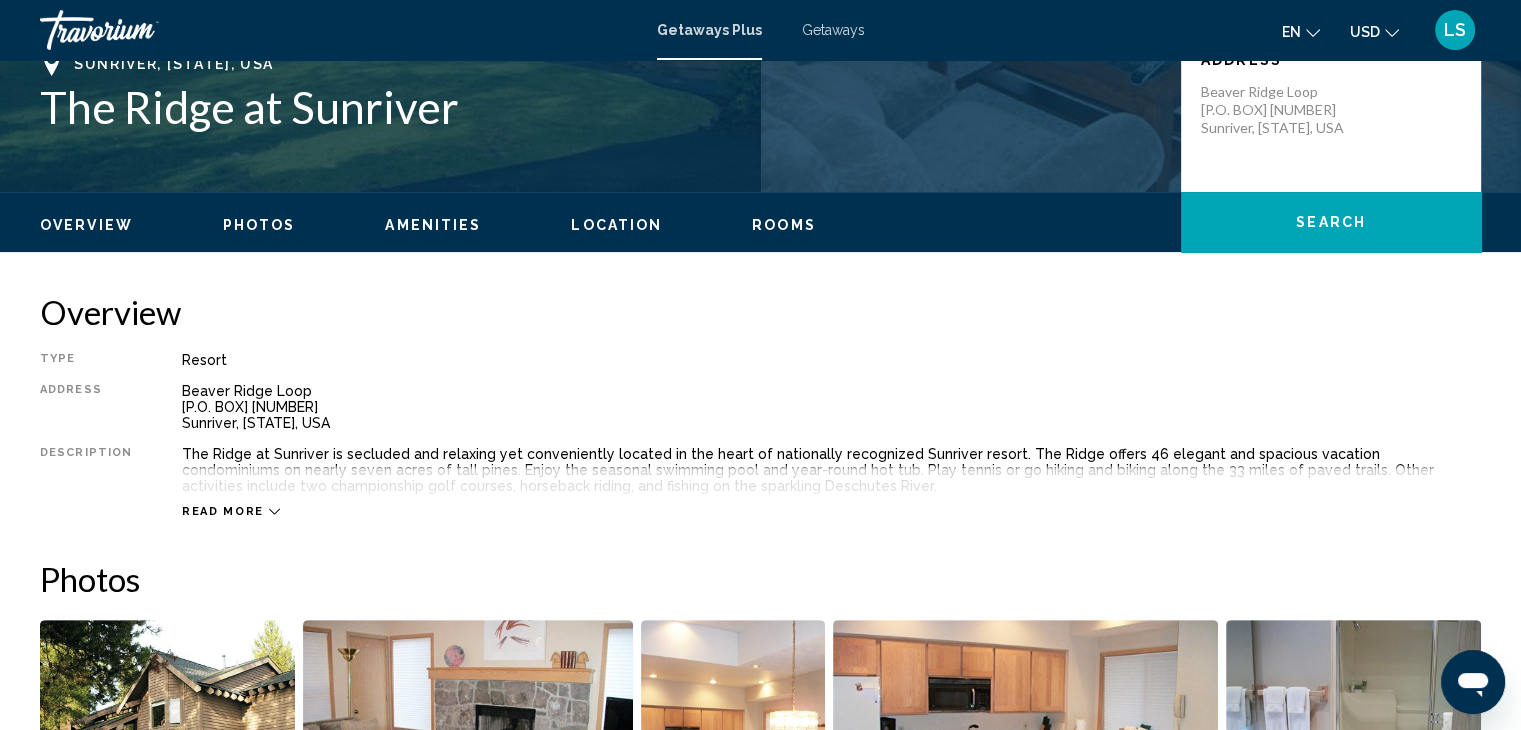 scroll, scrollTop: 484, scrollLeft: 0, axis: vertical 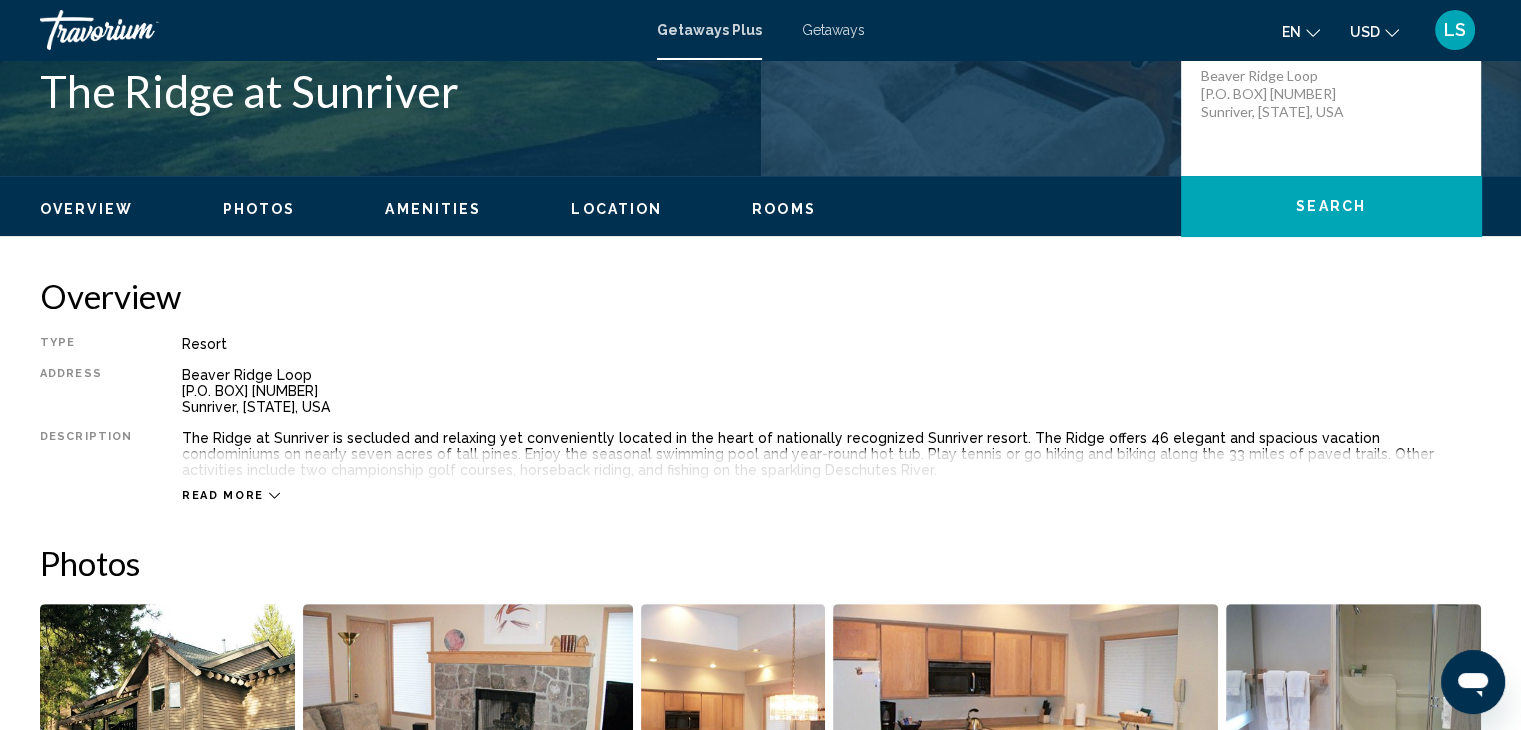 click on "Amenities" at bounding box center (433, 209) 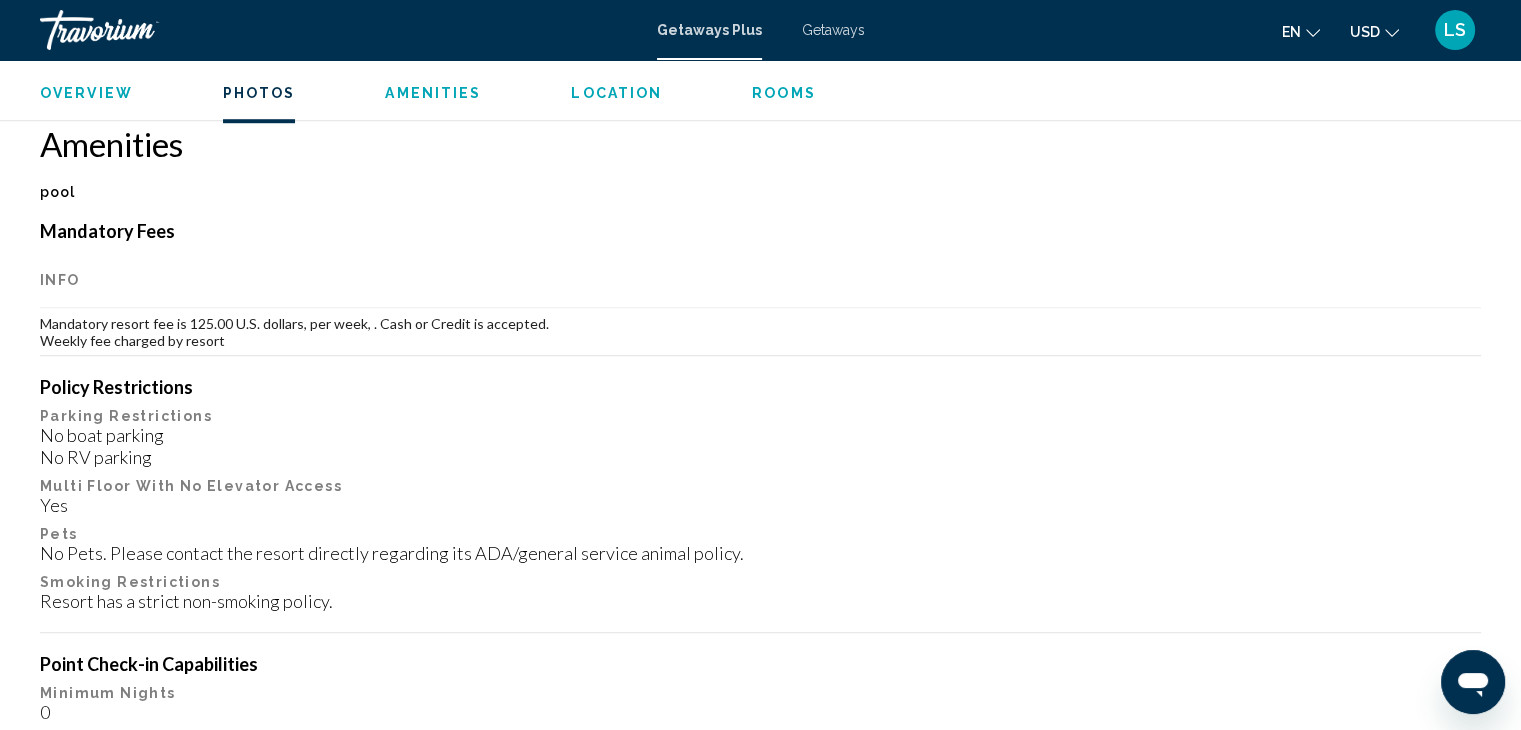 scroll, scrollTop: 1523, scrollLeft: 0, axis: vertical 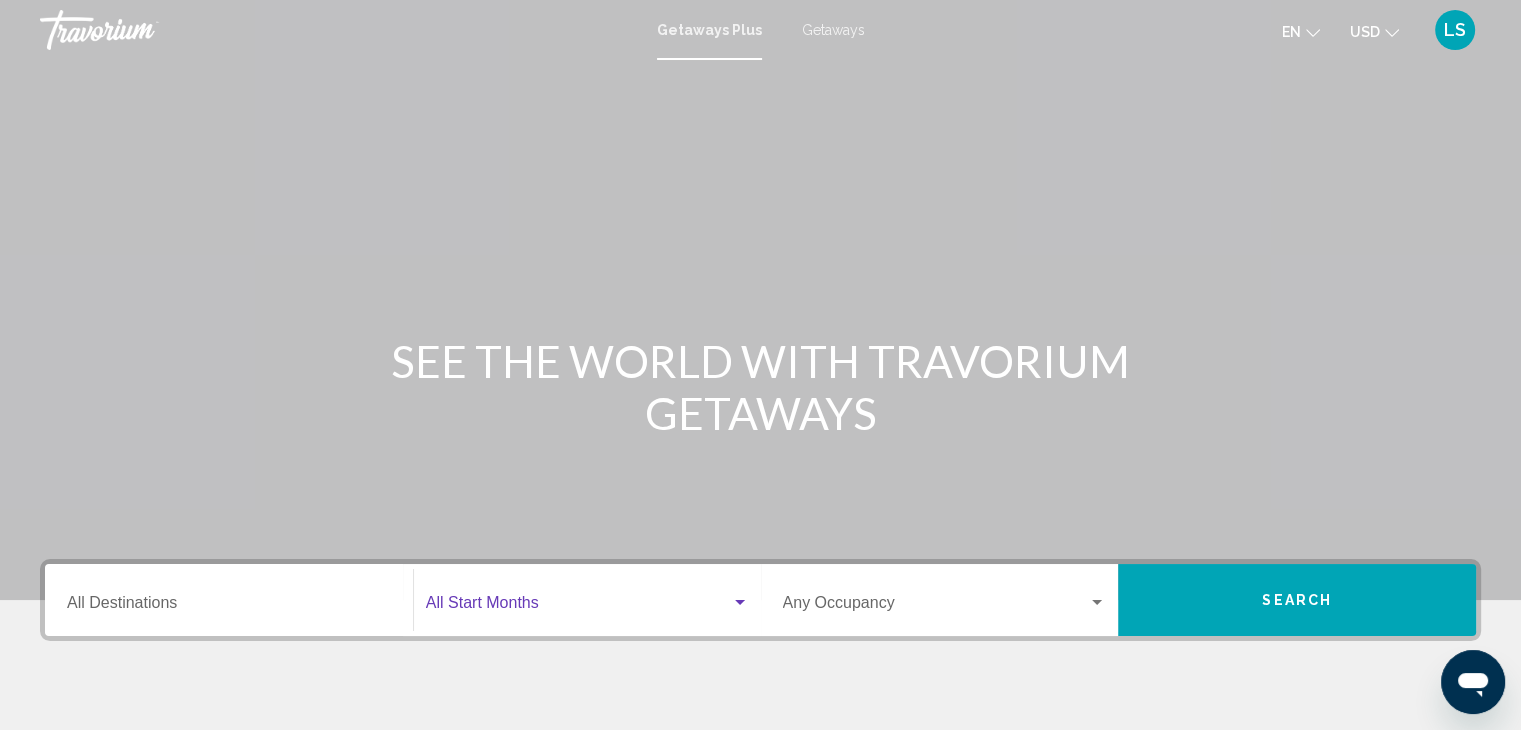 click at bounding box center (578, 607) 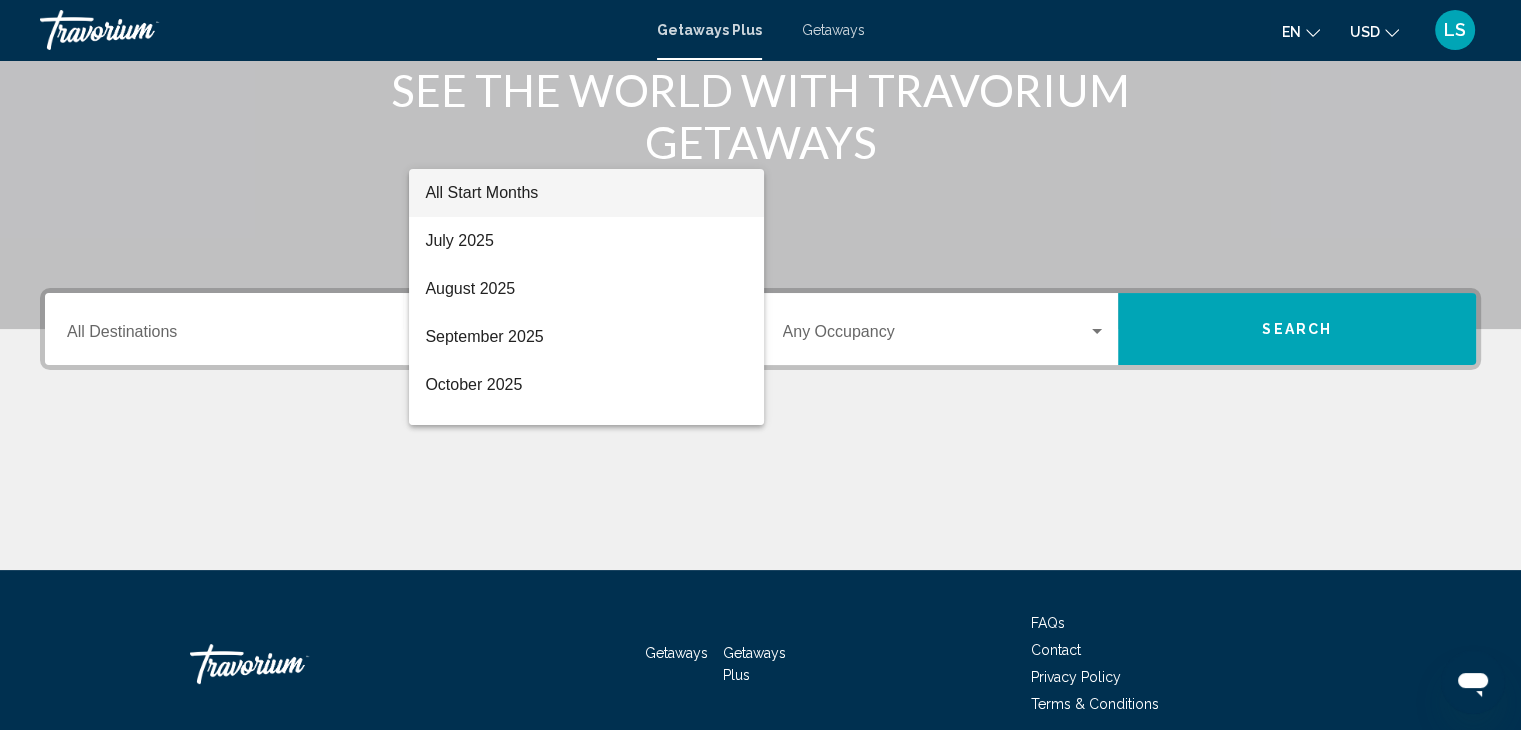 scroll, scrollTop: 356, scrollLeft: 0, axis: vertical 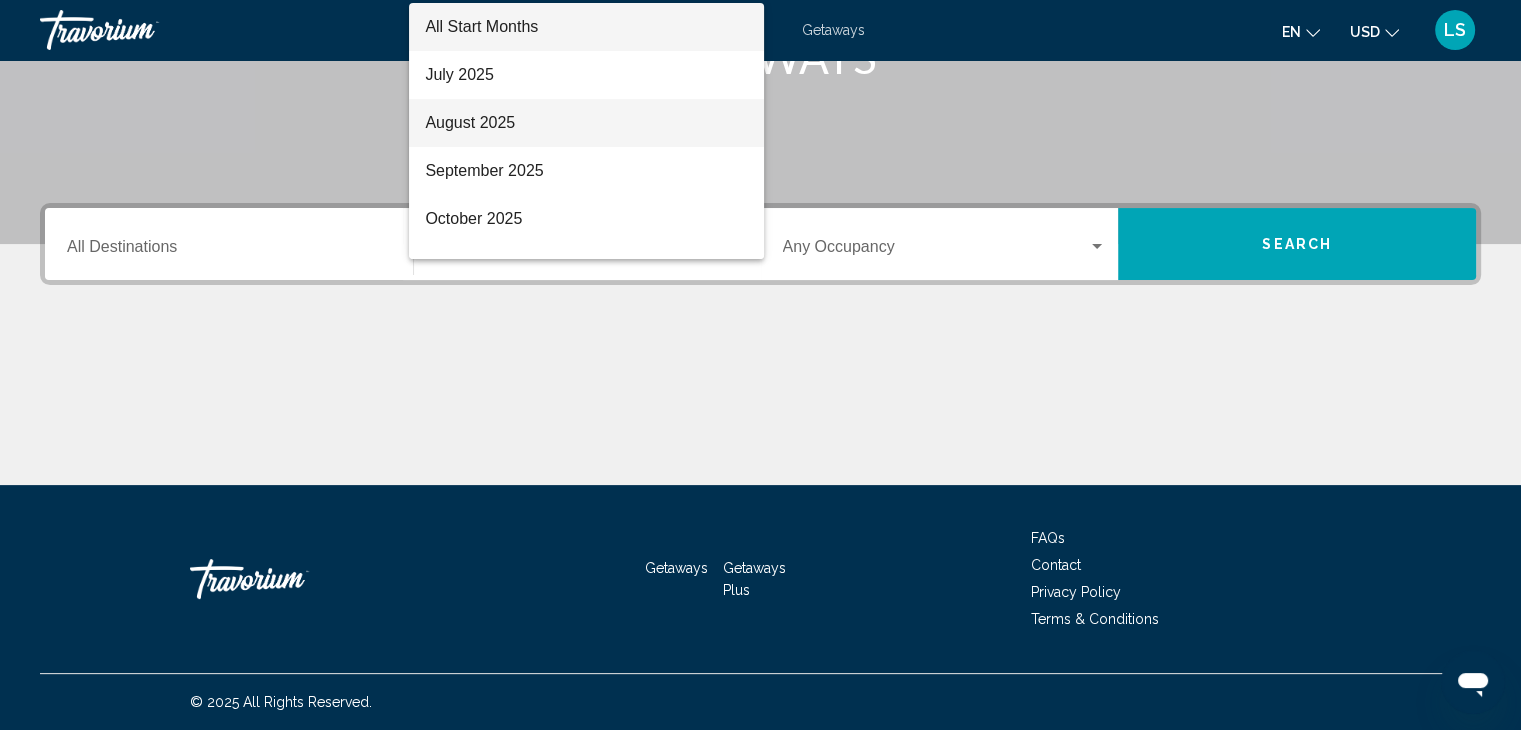 click on "August 2025" at bounding box center (586, 123) 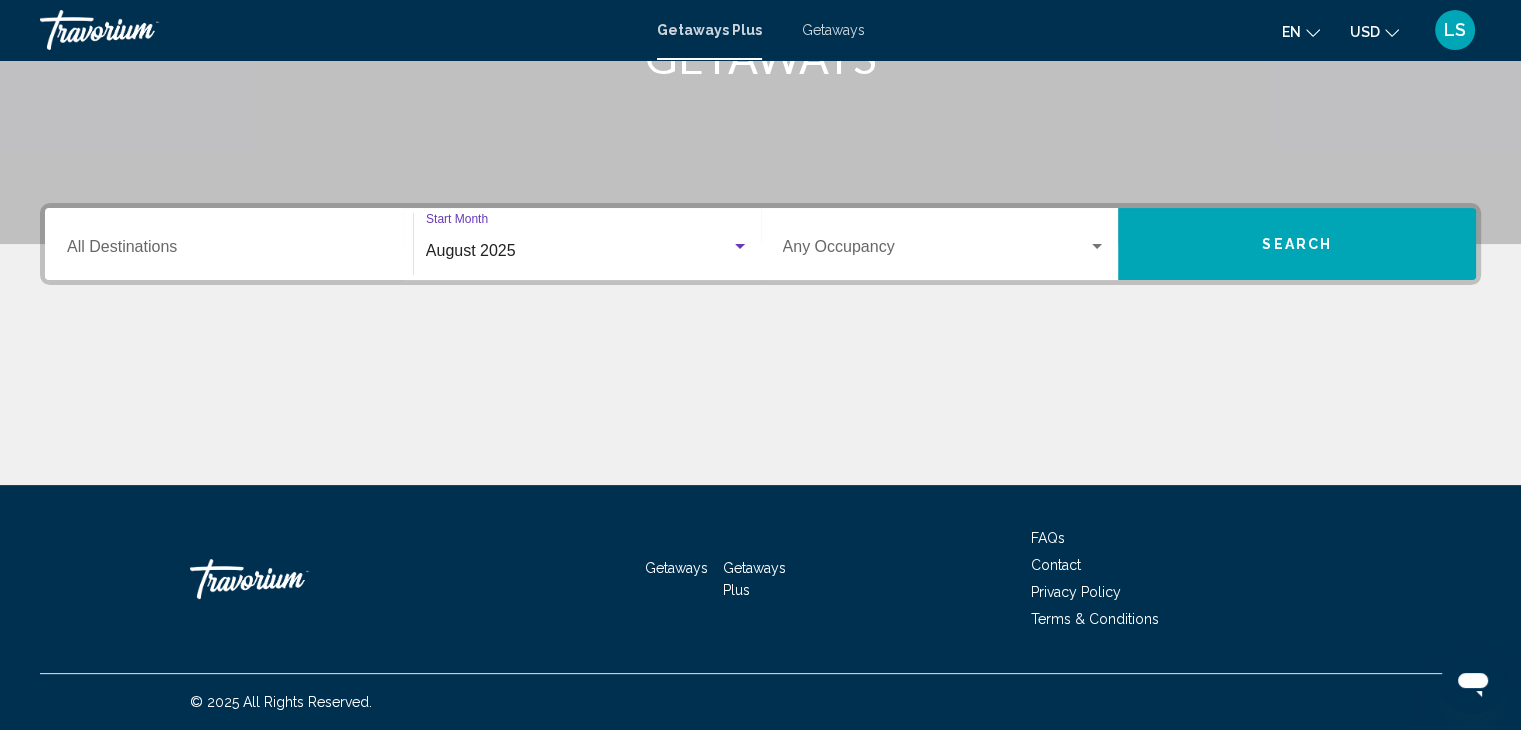 click on "Destination All Destinations" at bounding box center [229, 251] 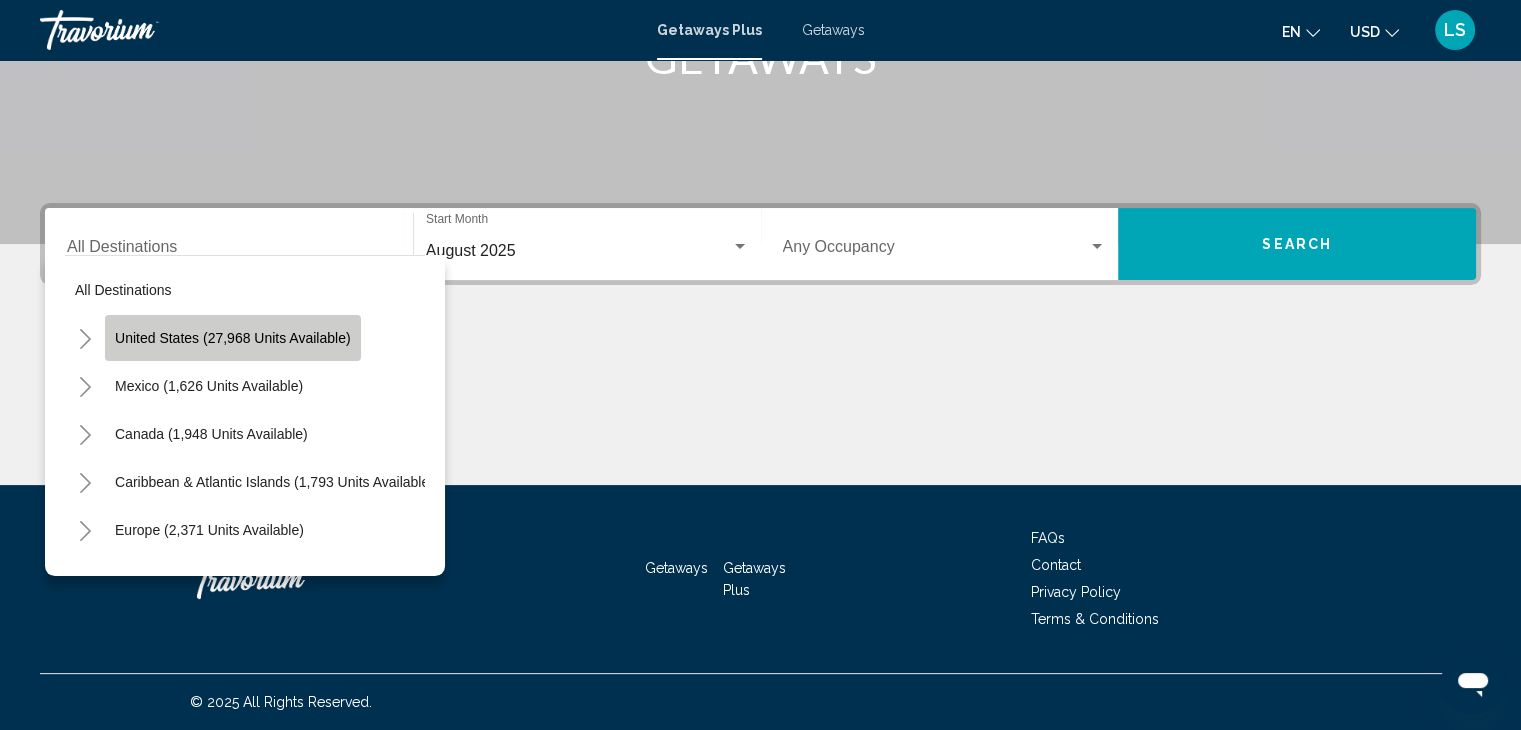 click on "United States (27,968 units available)" 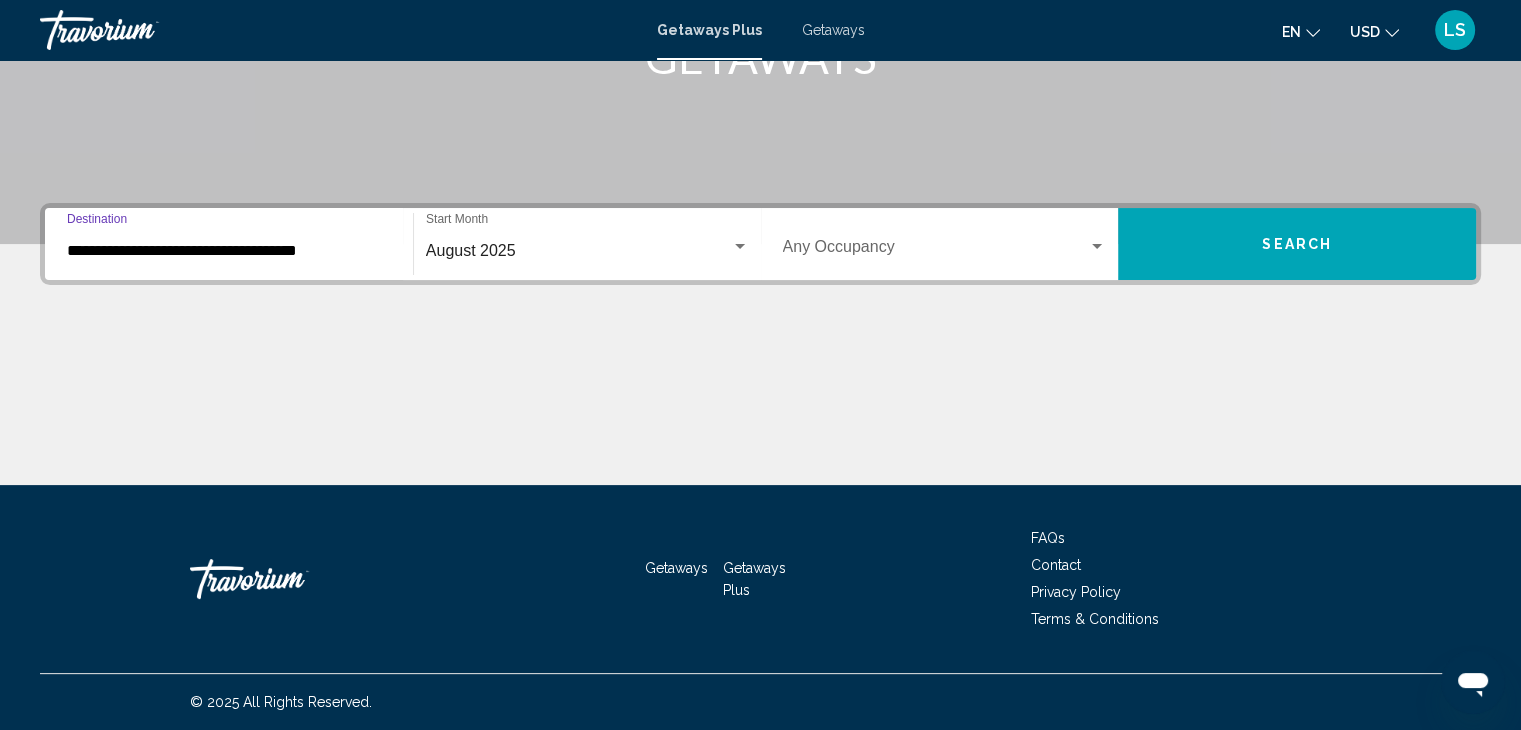 click on "Occupancy Any Occupancy" at bounding box center [945, 244] 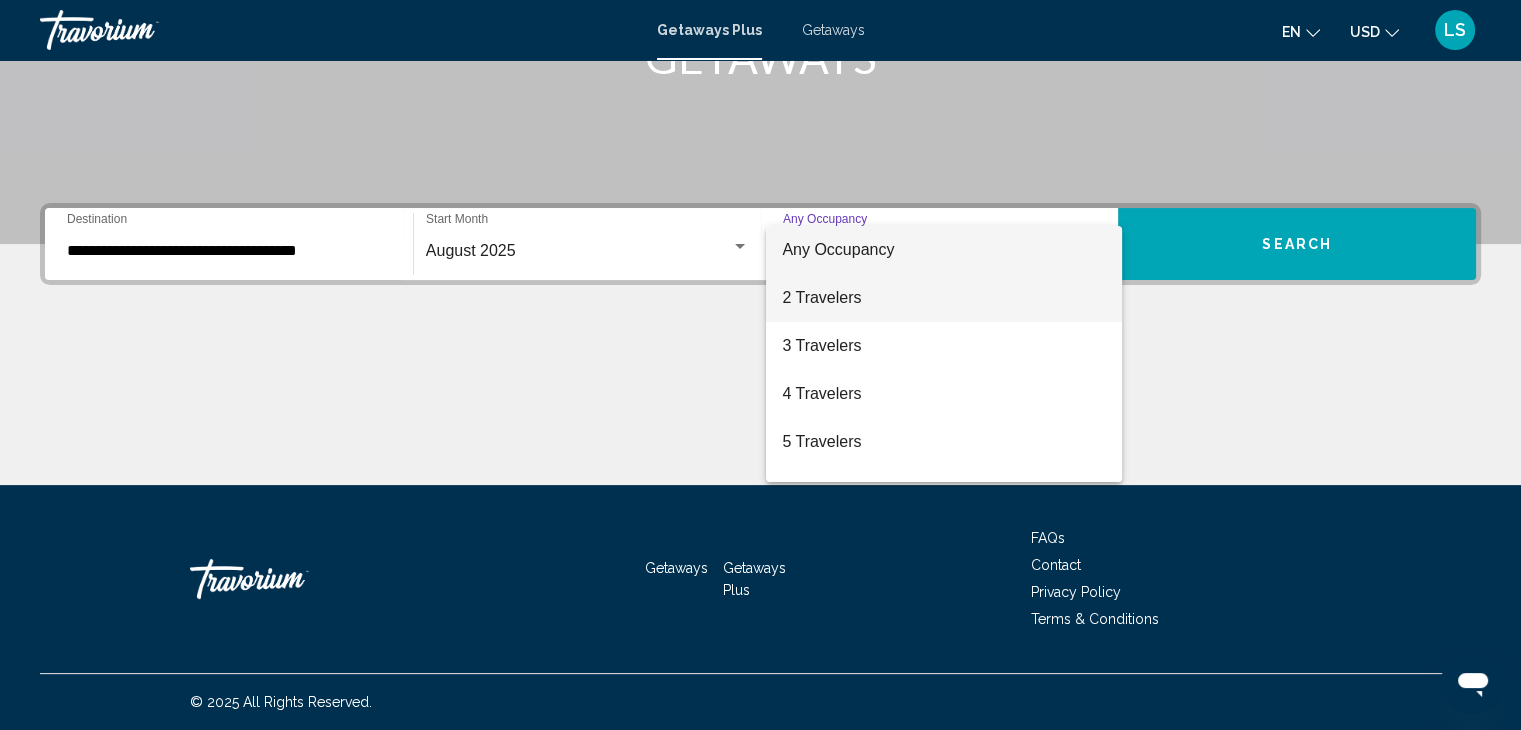 click on "2 Travelers" at bounding box center (944, 298) 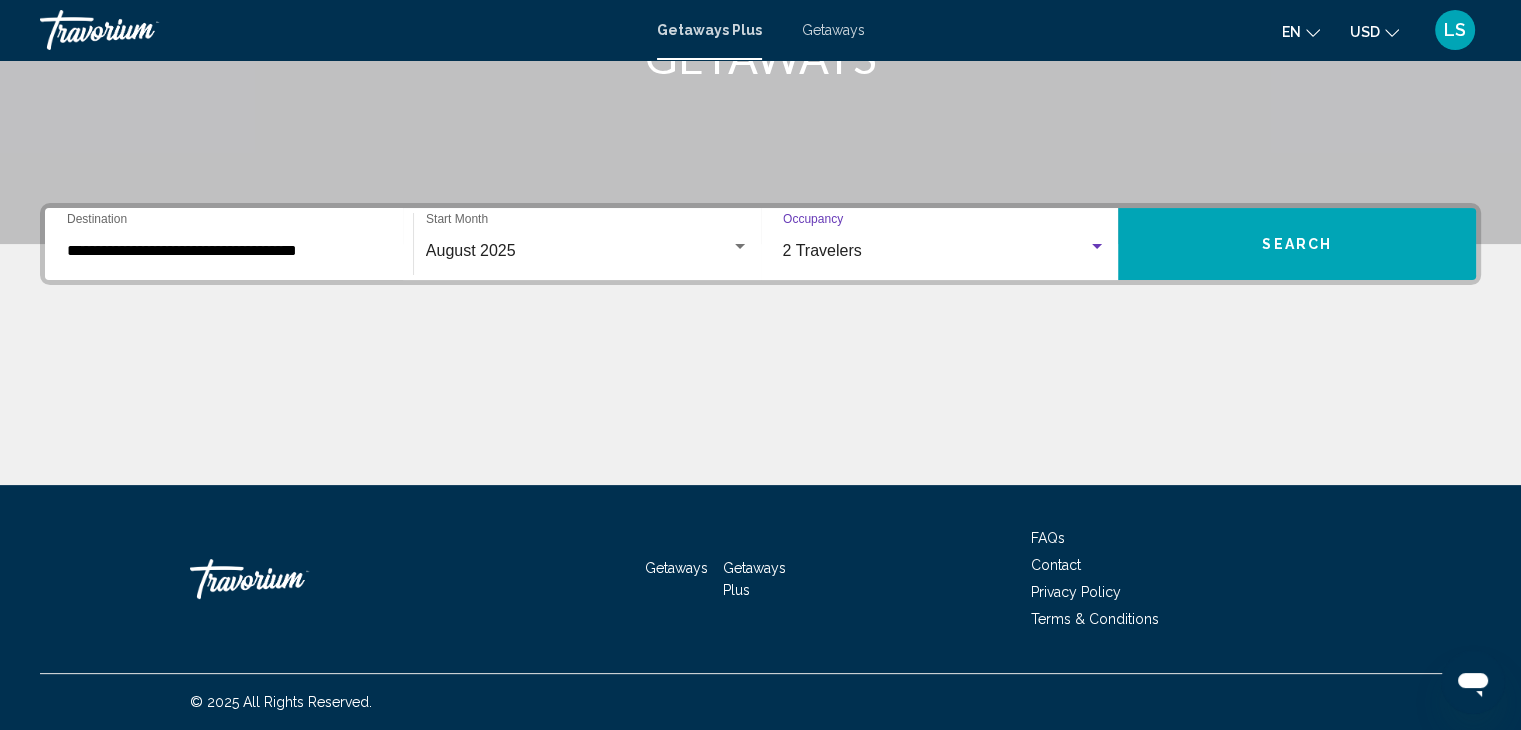 click on "Search" at bounding box center [1297, 244] 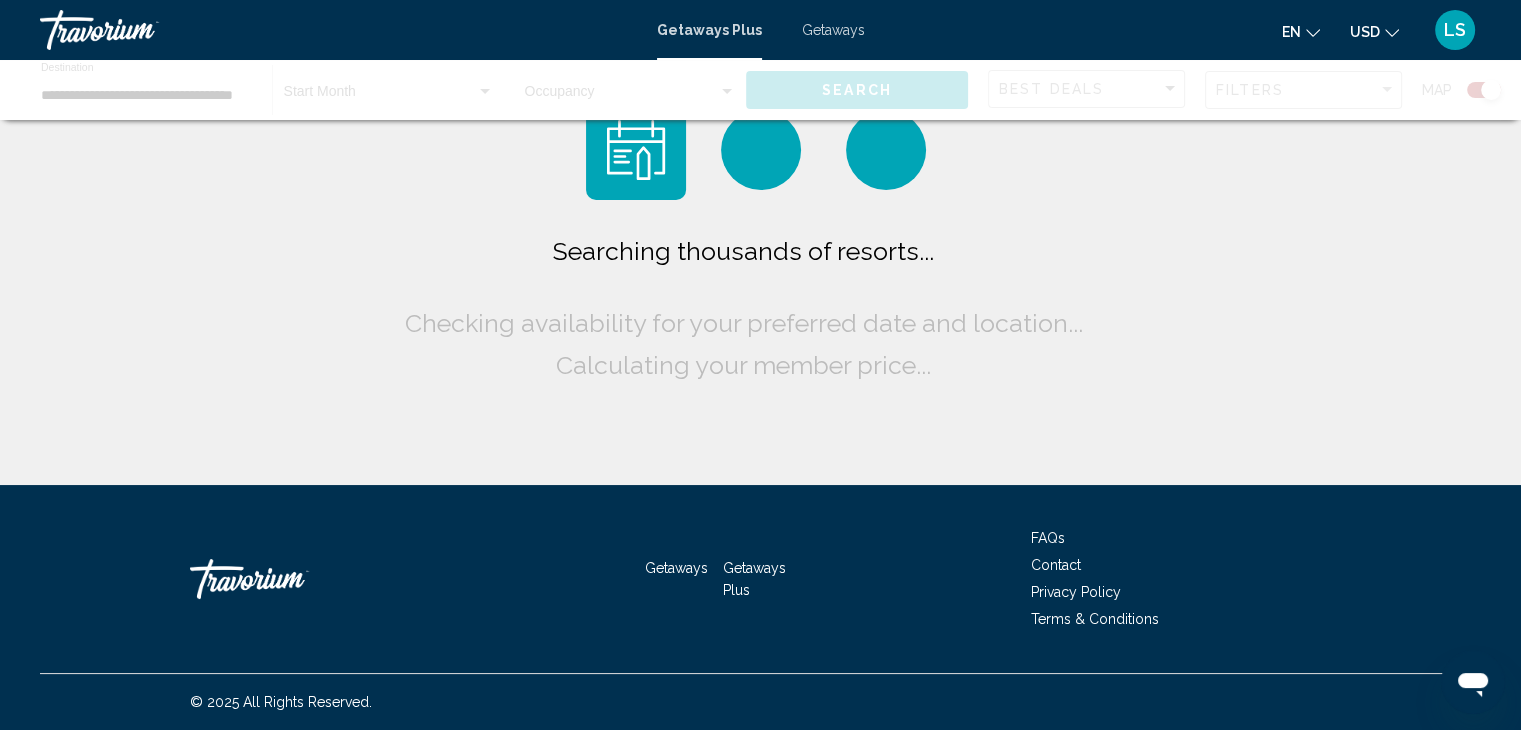 scroll, scrollTop: 0, scrollLeft: 0, axis: both 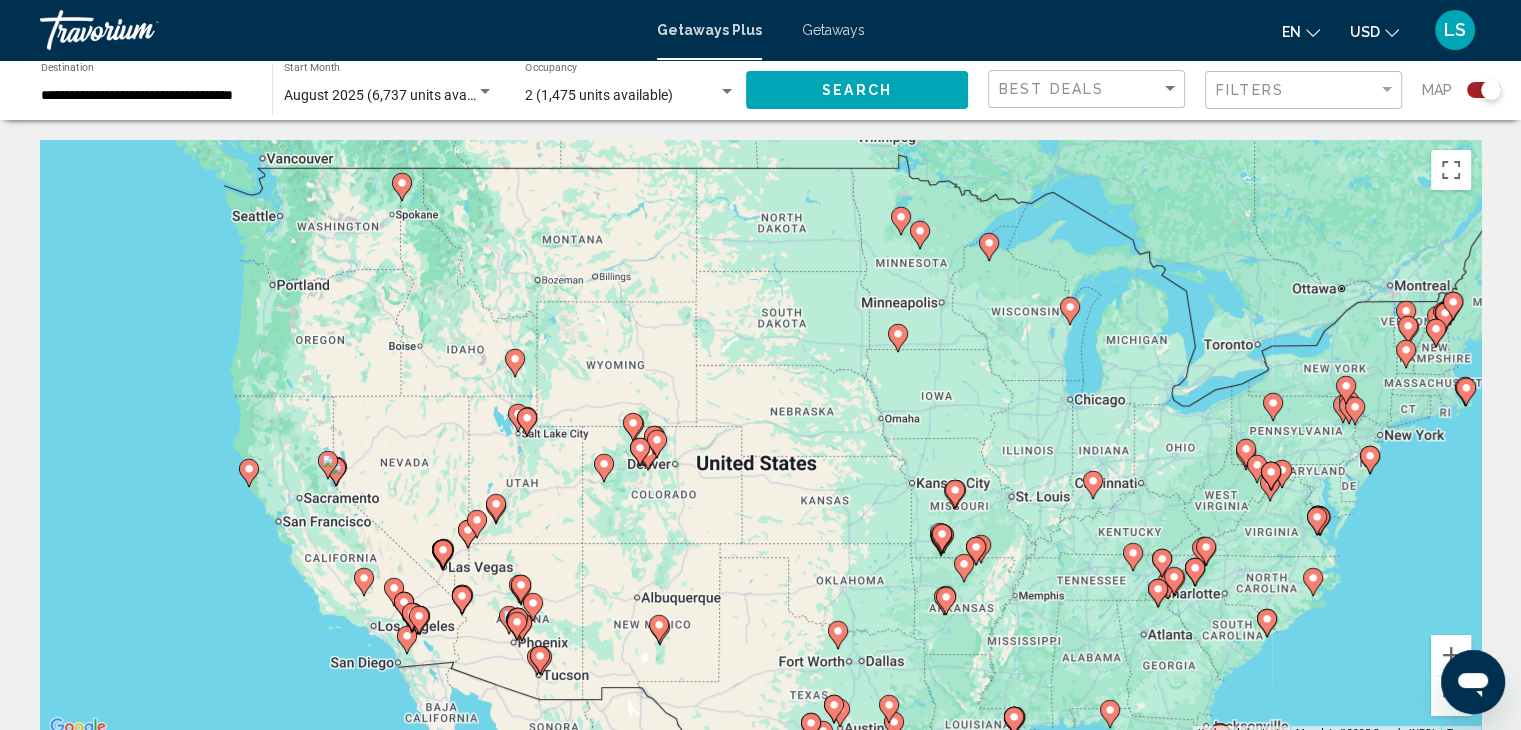 click 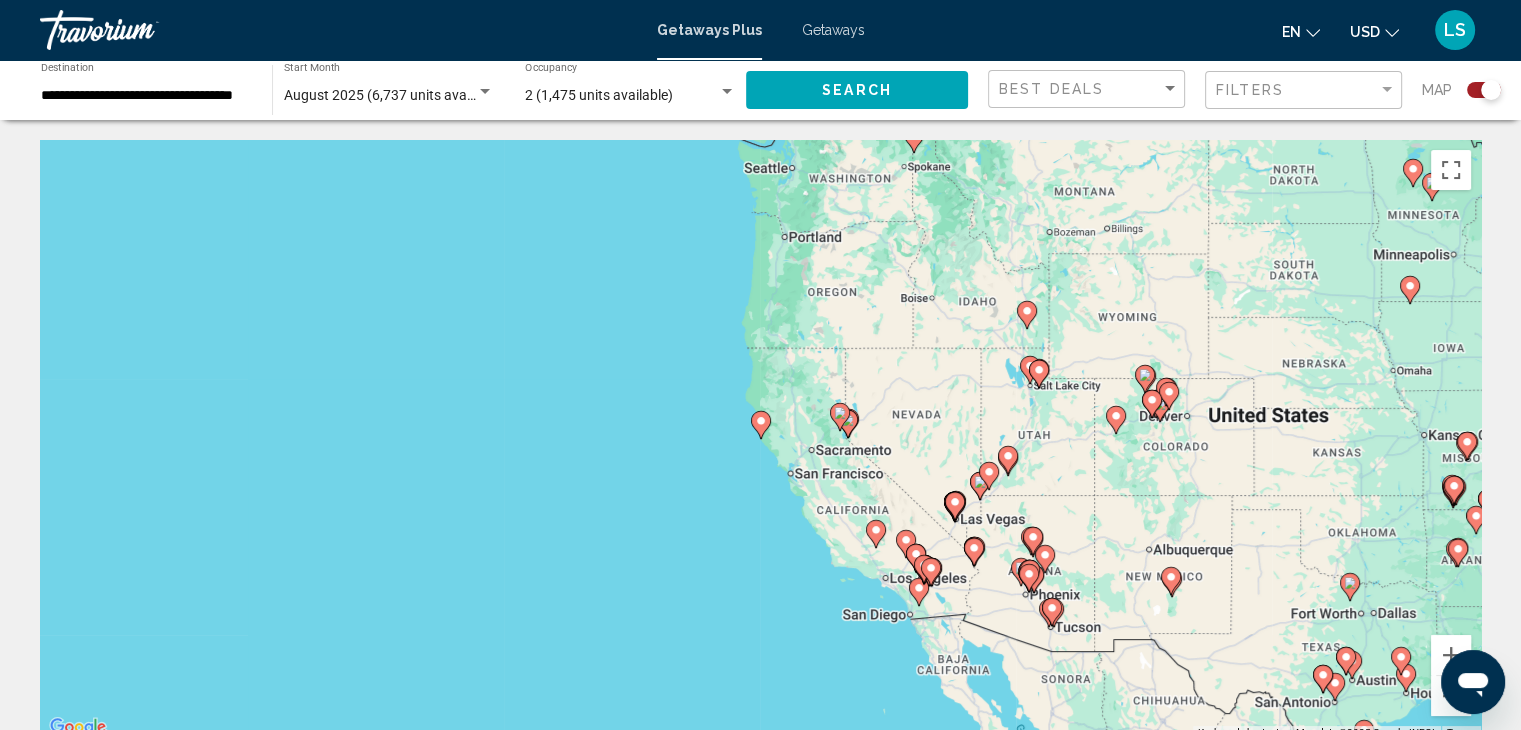 click 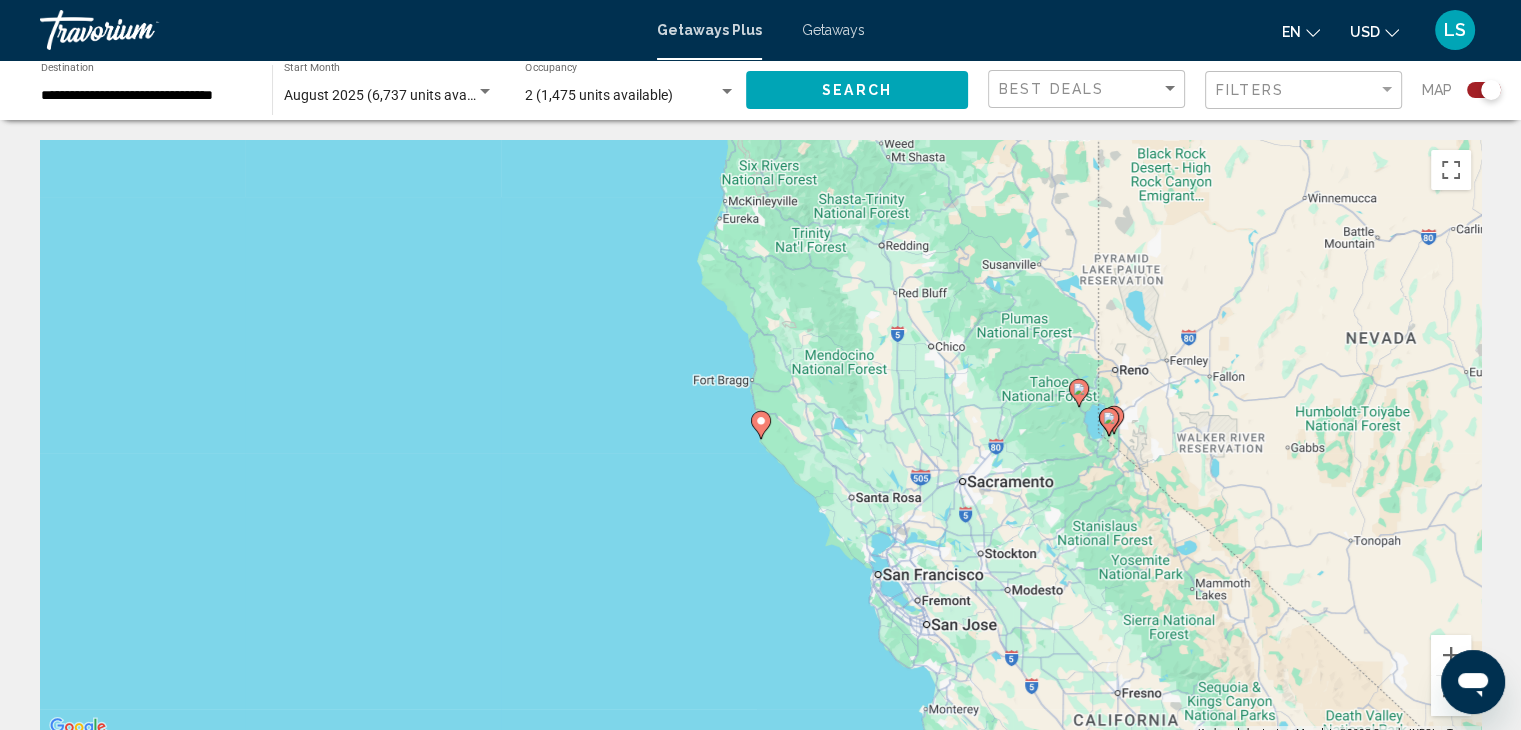 click 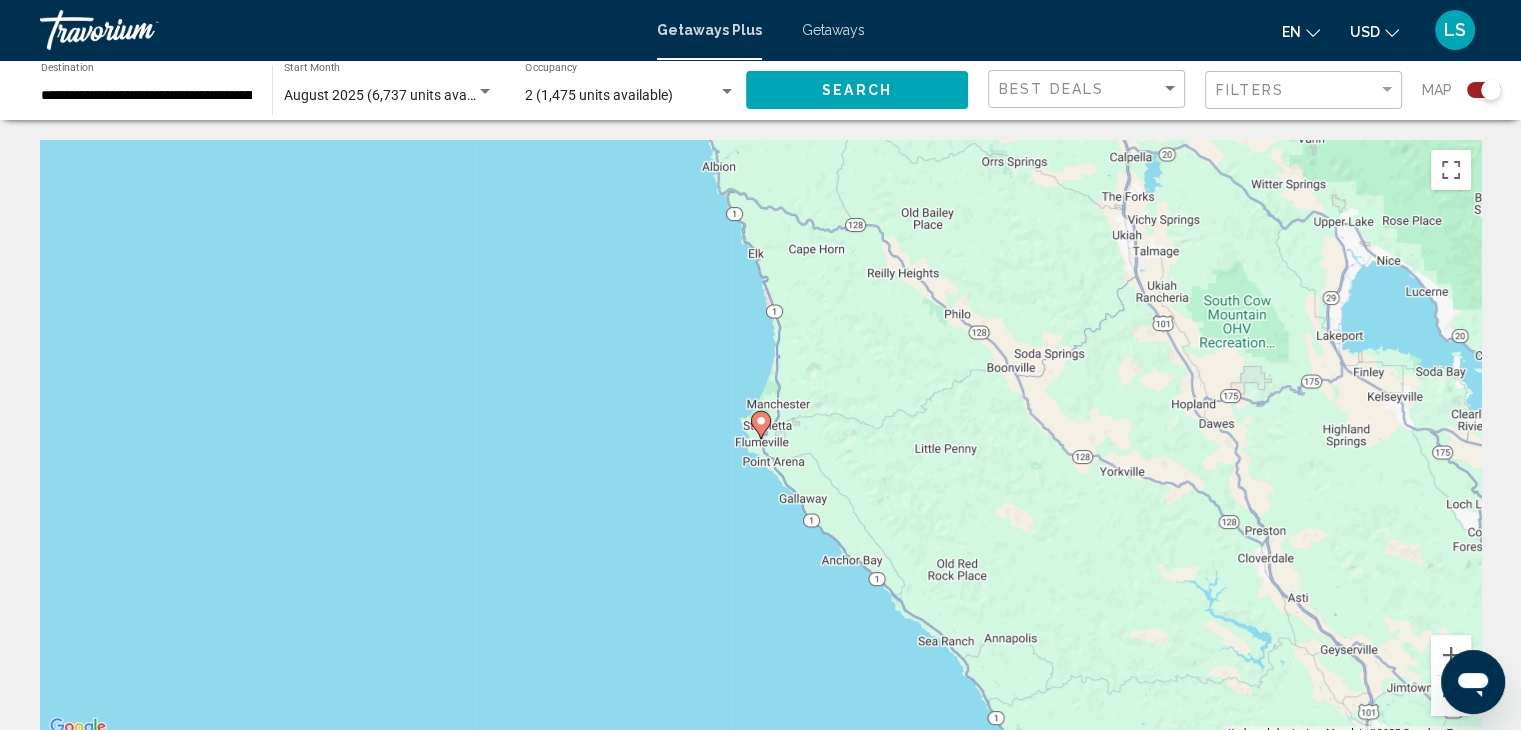 click 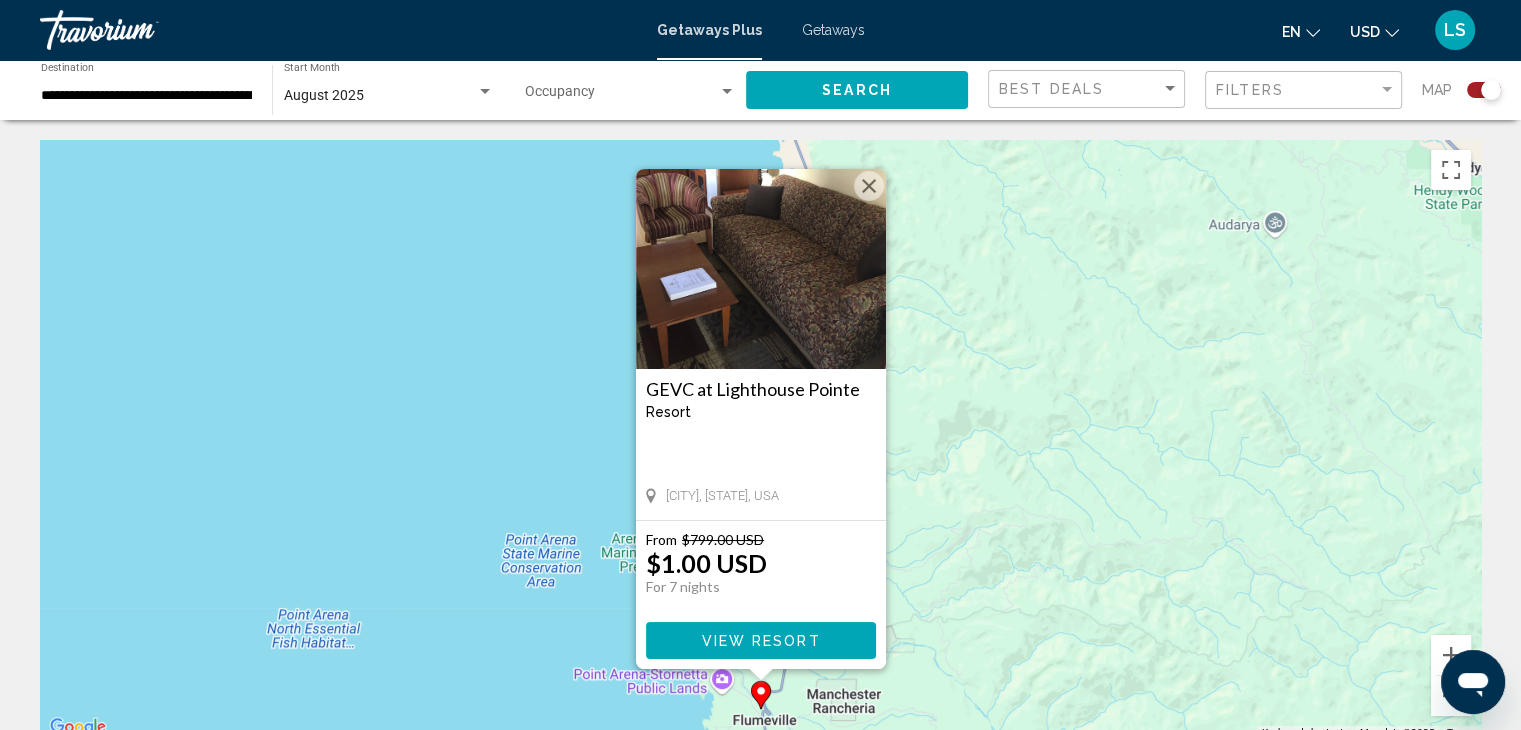 click at bounding box center [869, 186] 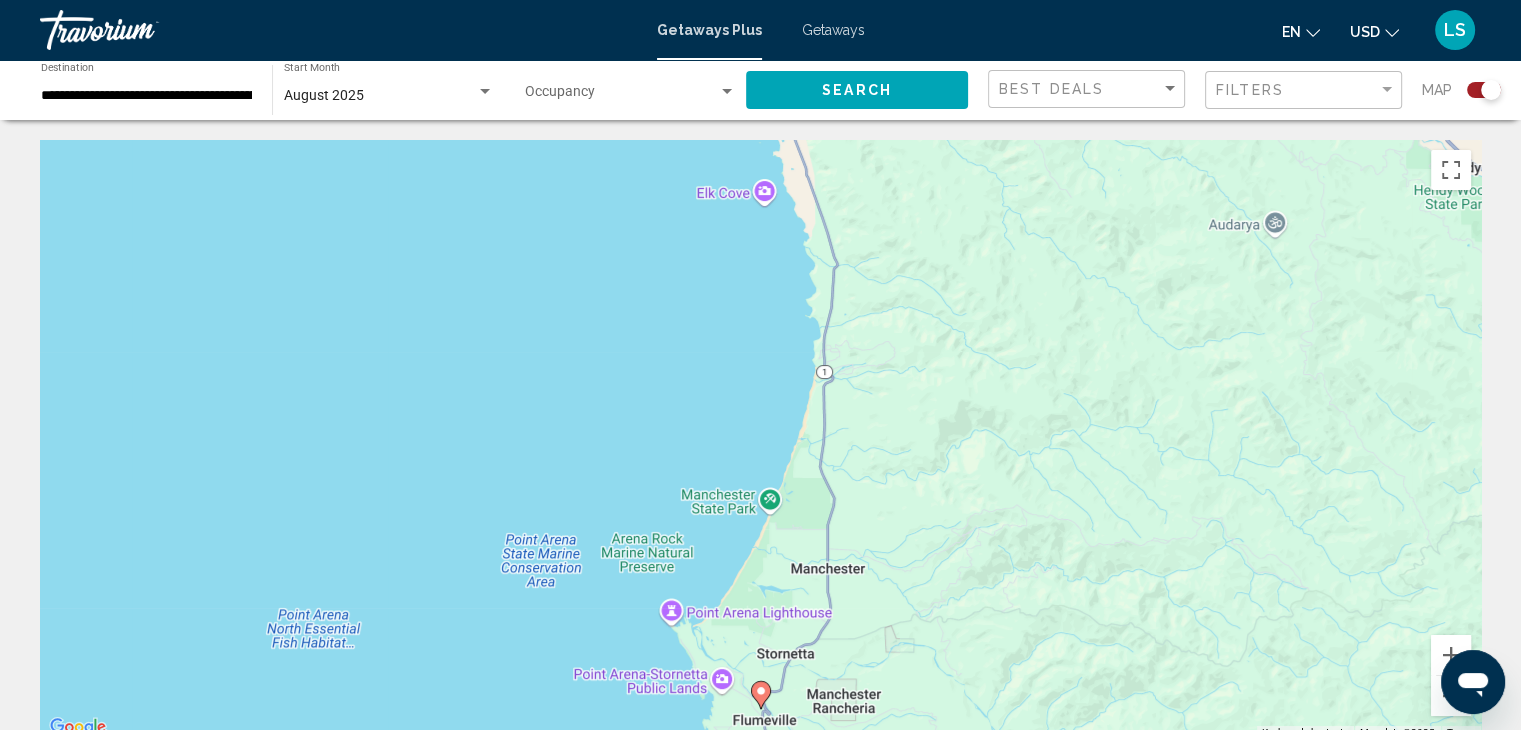 click on "Occupancy Any Occupancy" 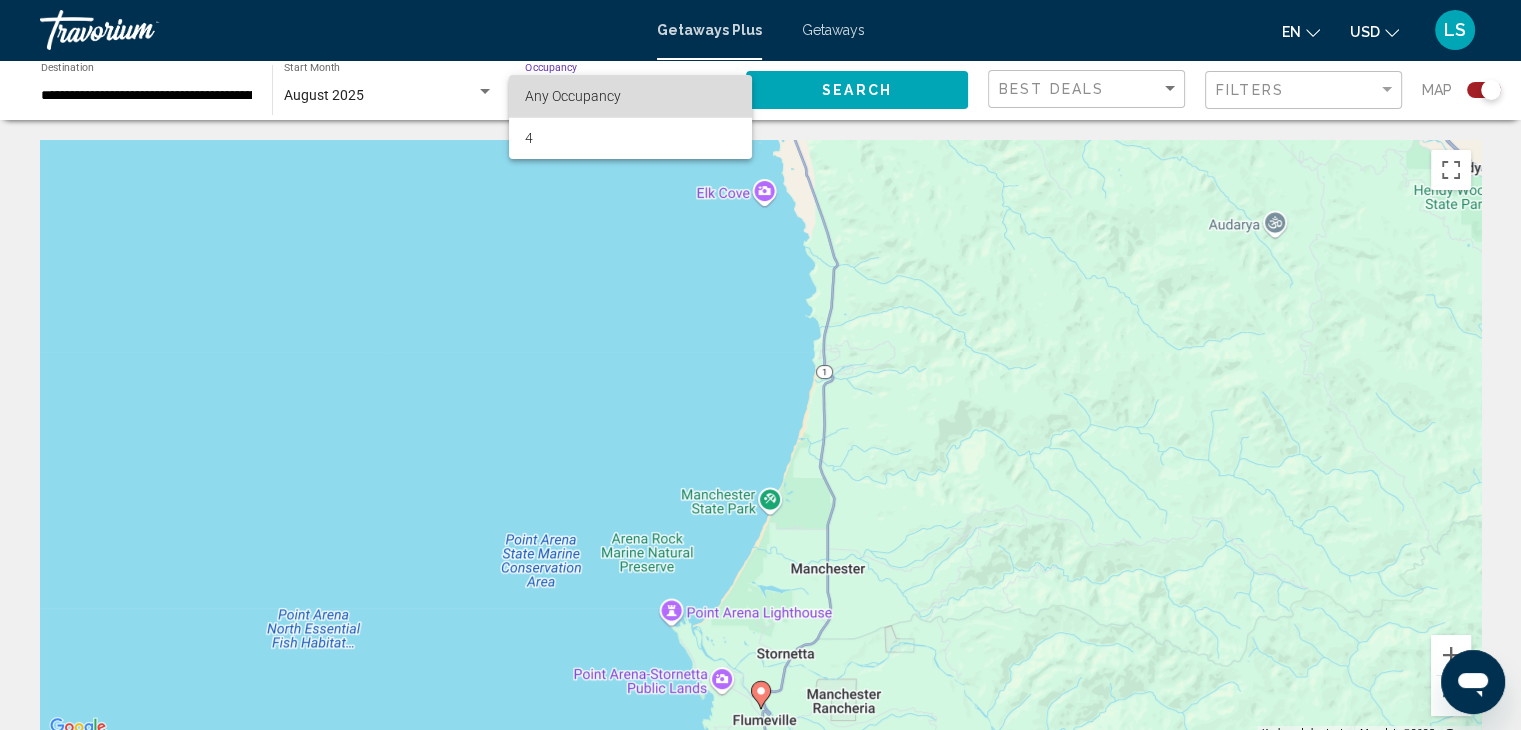 click on "Any Occupancy" at bounding box center (630, 96) 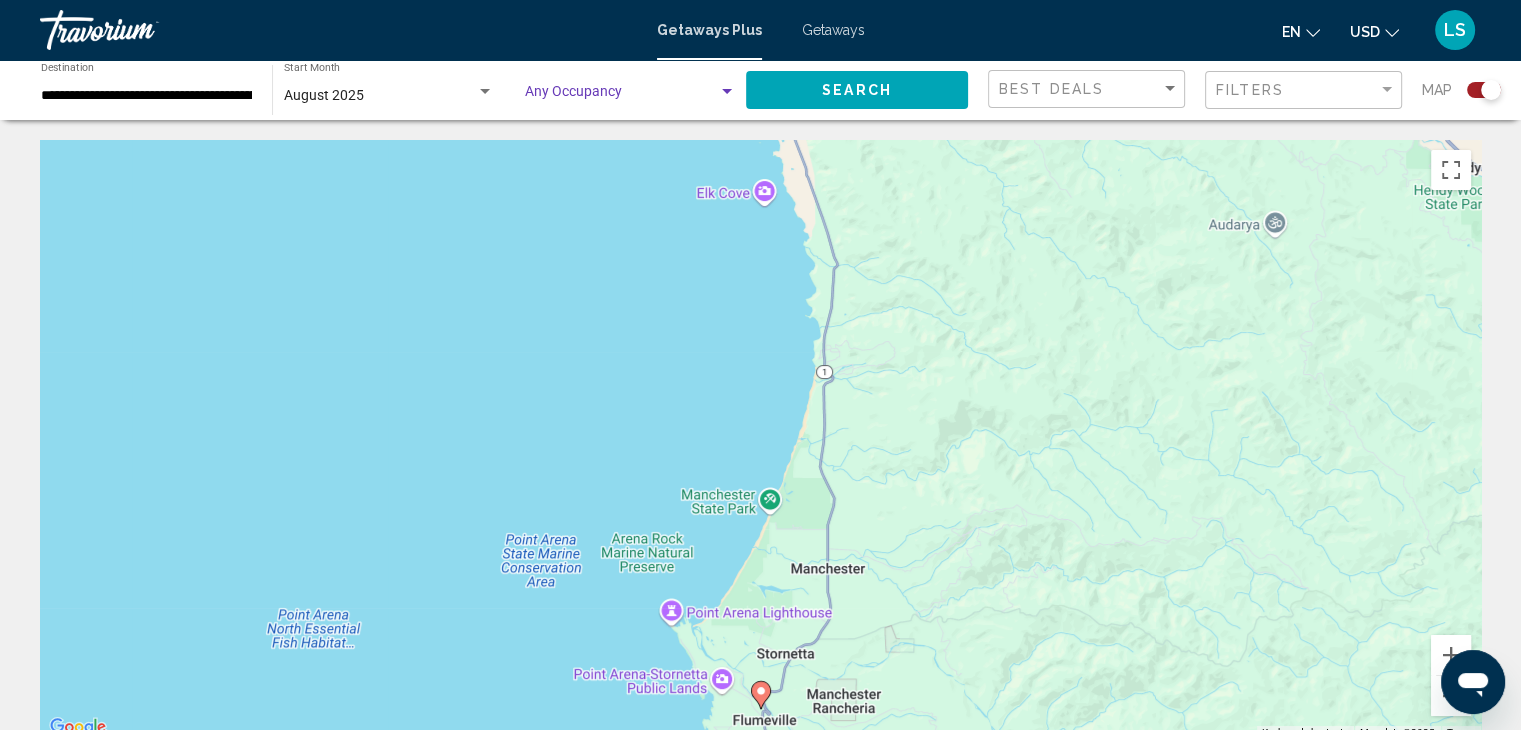 click at bounding box center (621, 96) 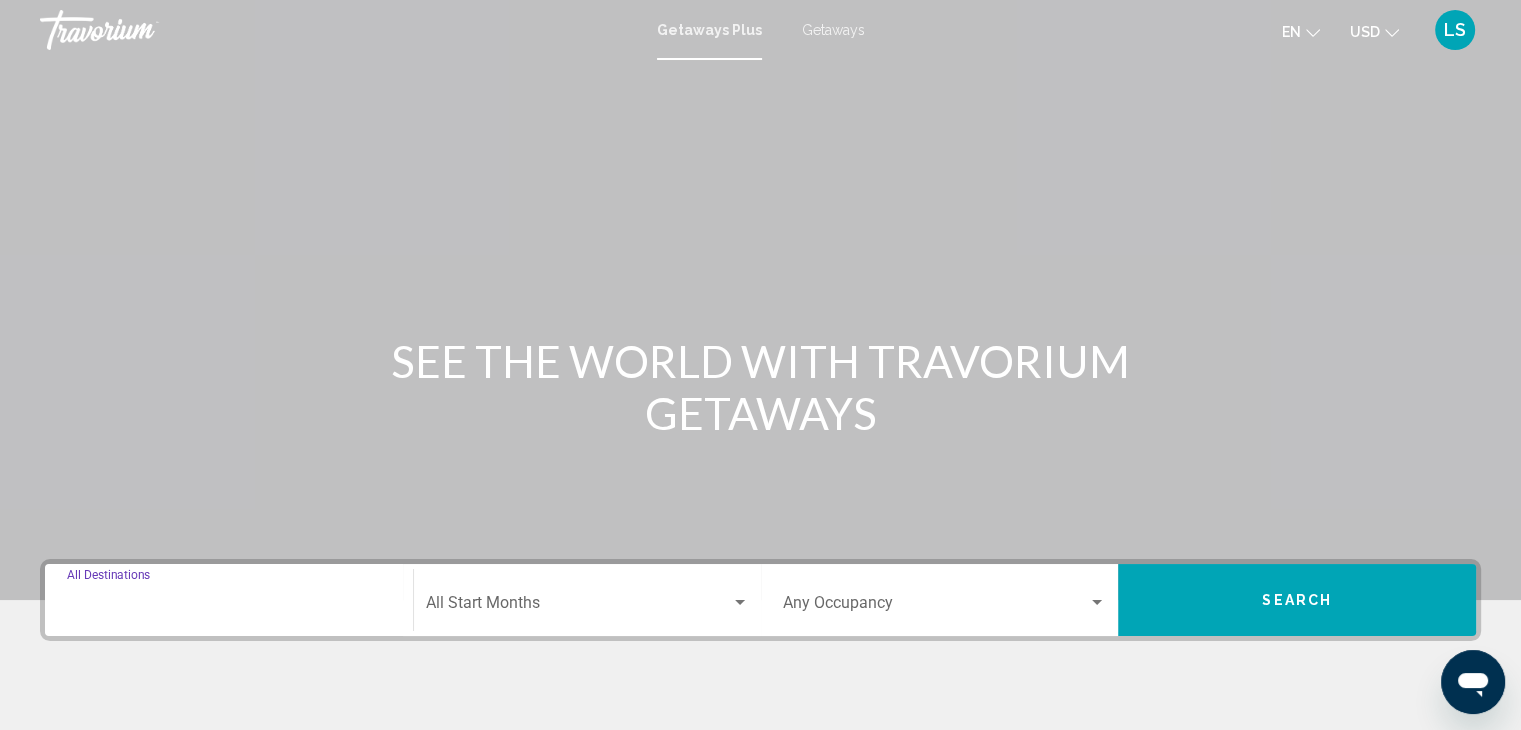 click on "Destination All Destinations" at bounding box center [229, 607] 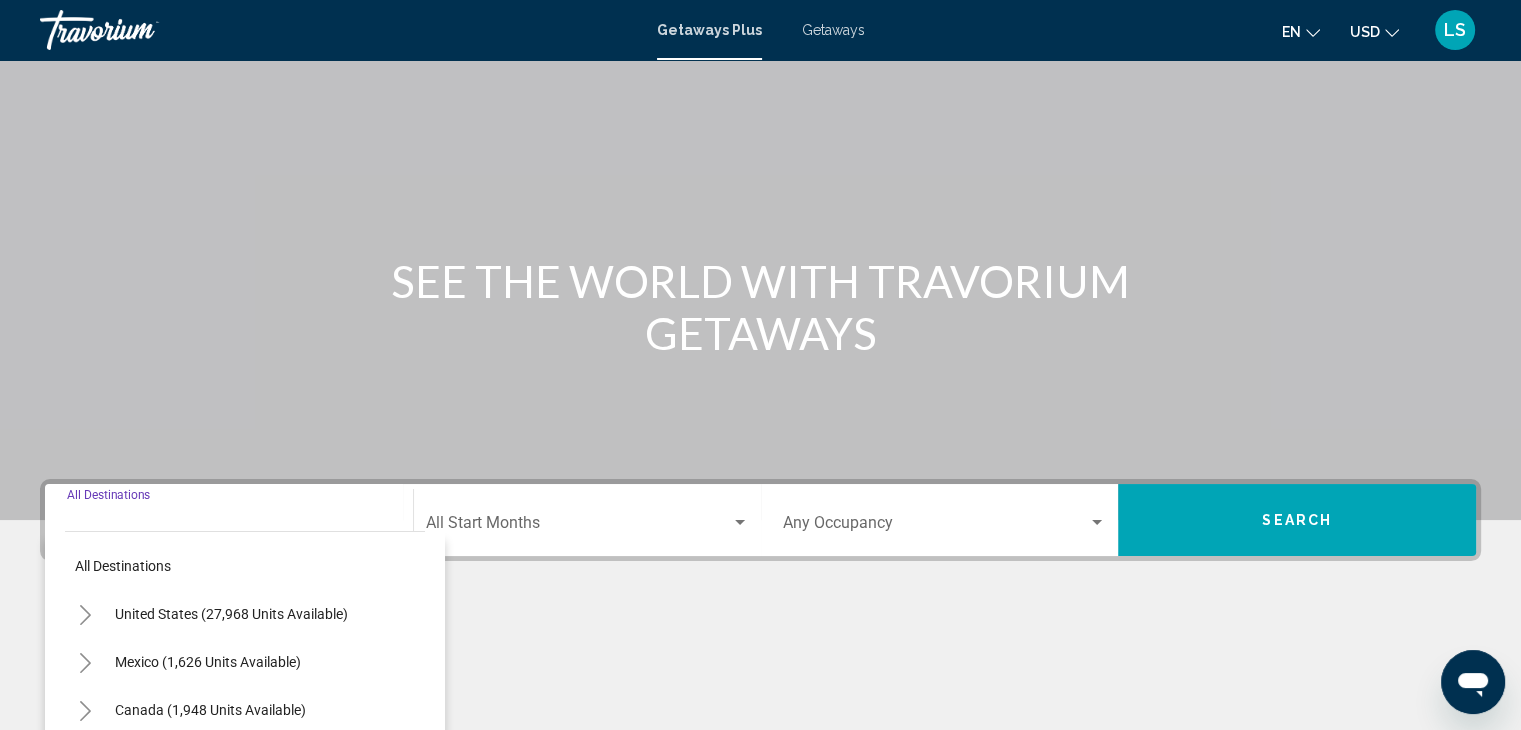 scroll, scrollTop: 356, scrollLeft: 0, axis: vertical 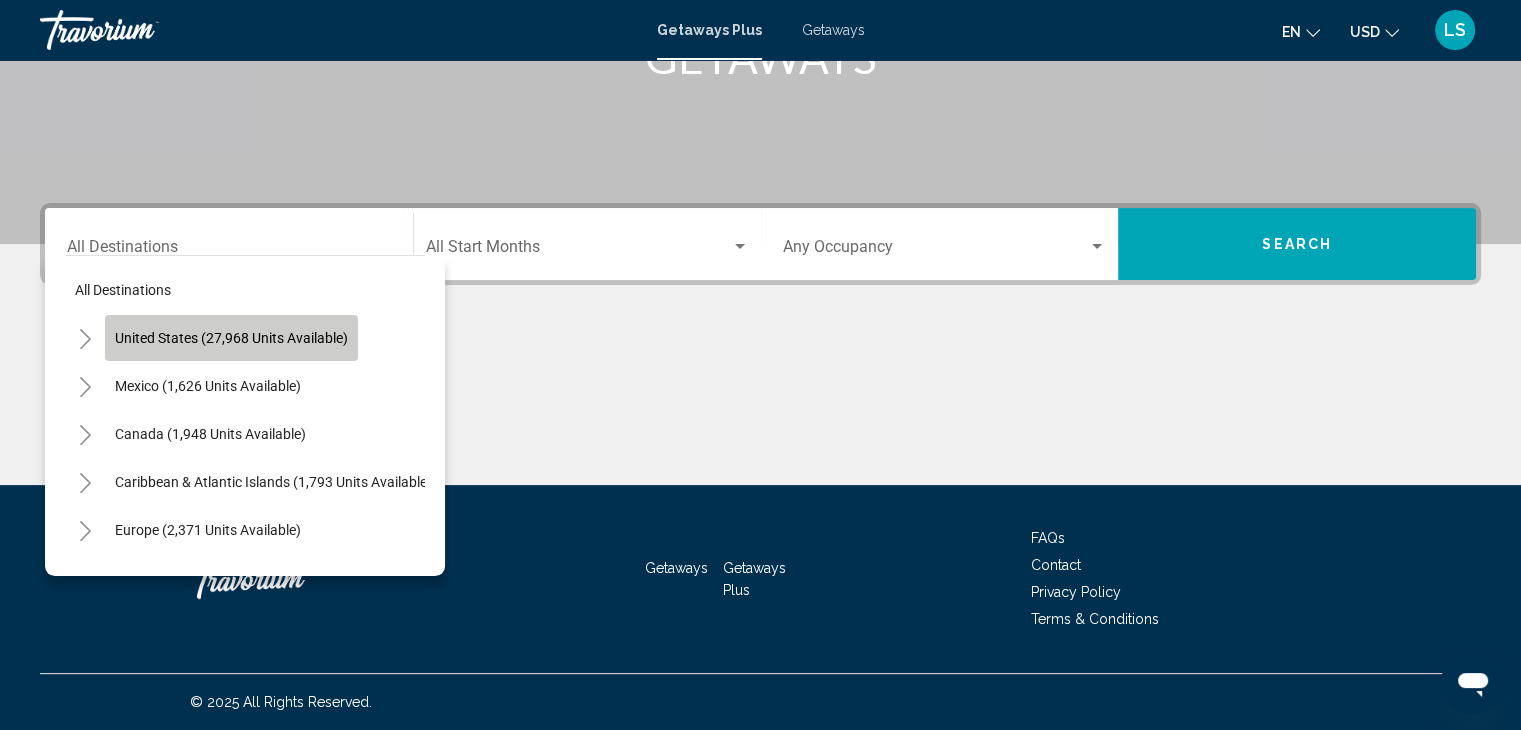 click on "United States (27,968 units available)" 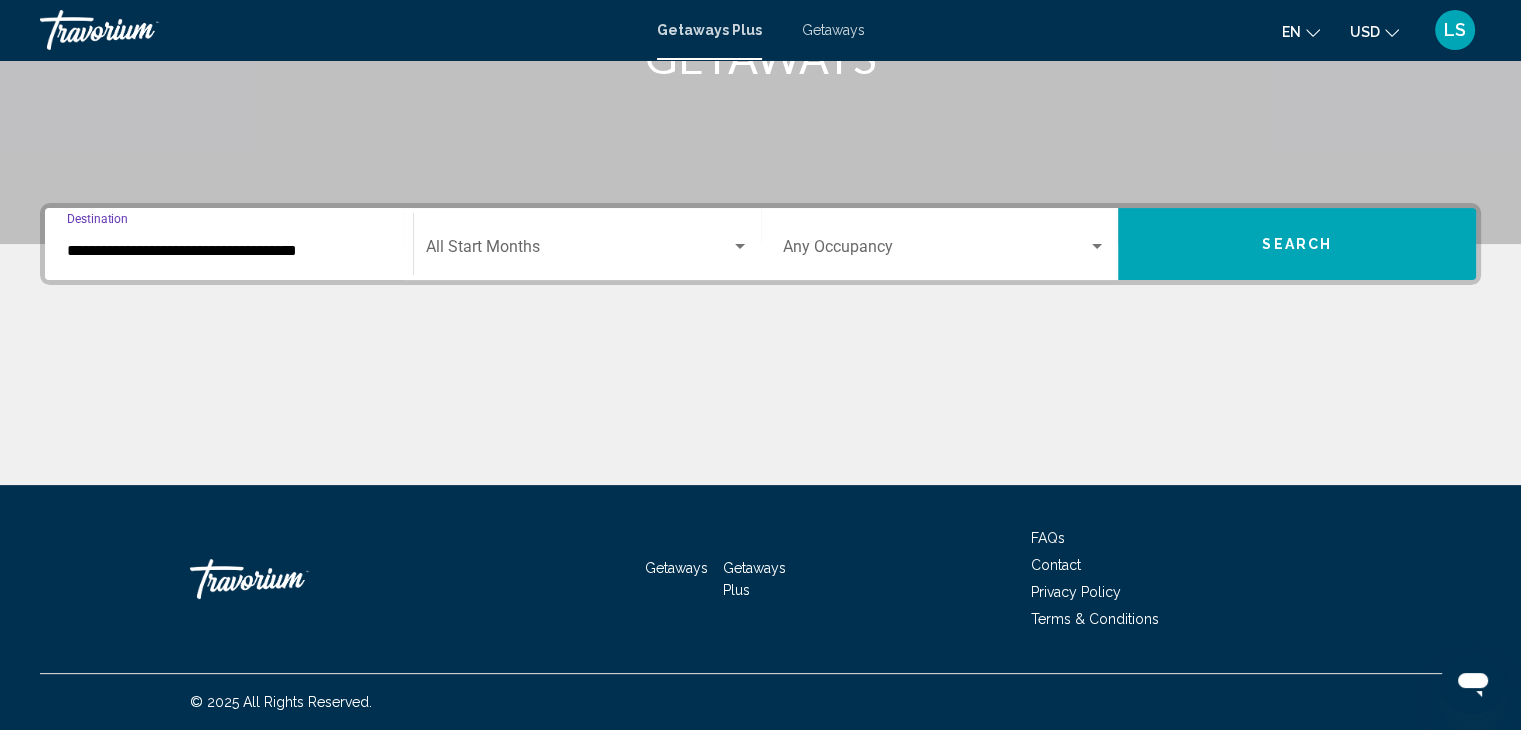 click at bounding box center [578, 251] 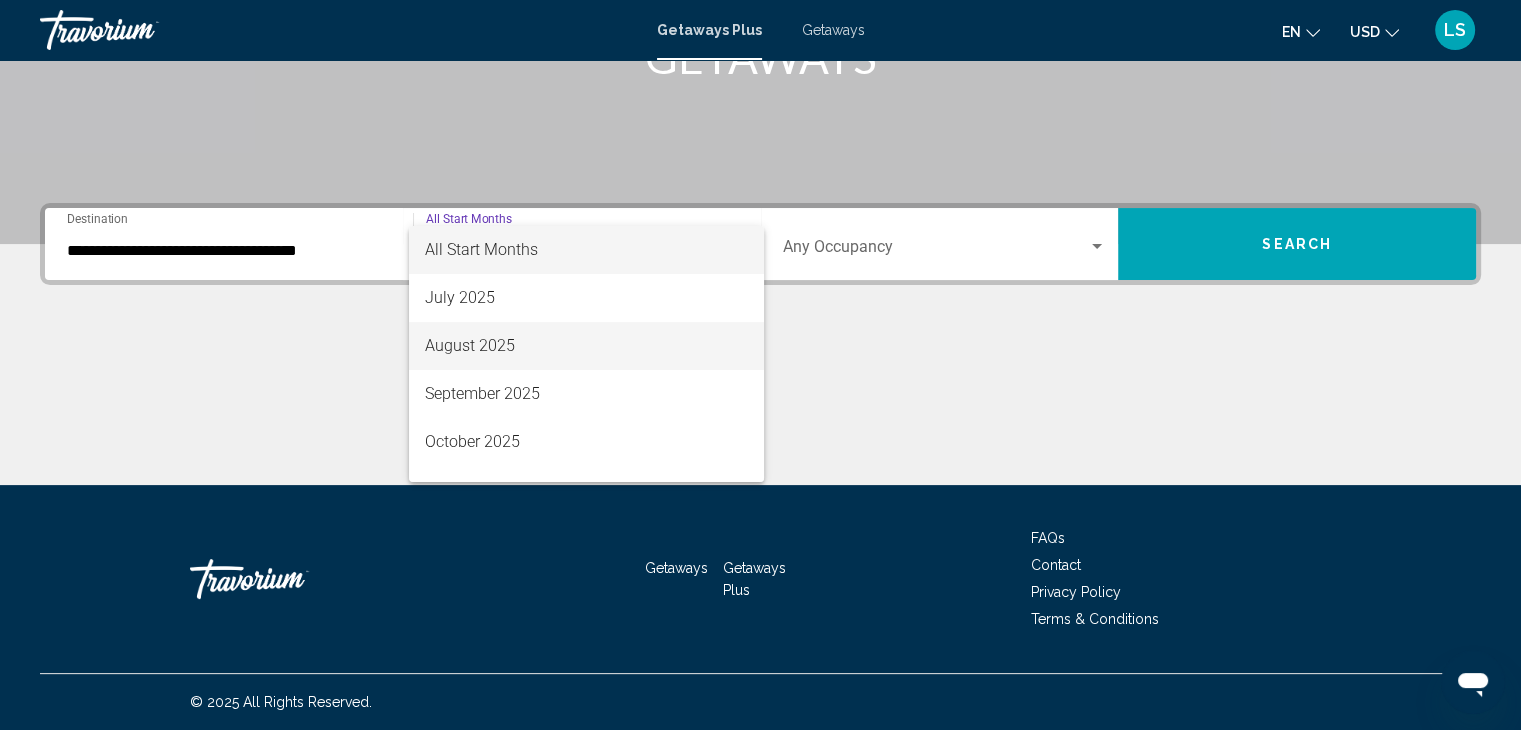 click on "August 2025" at bounding box center (586, 346) 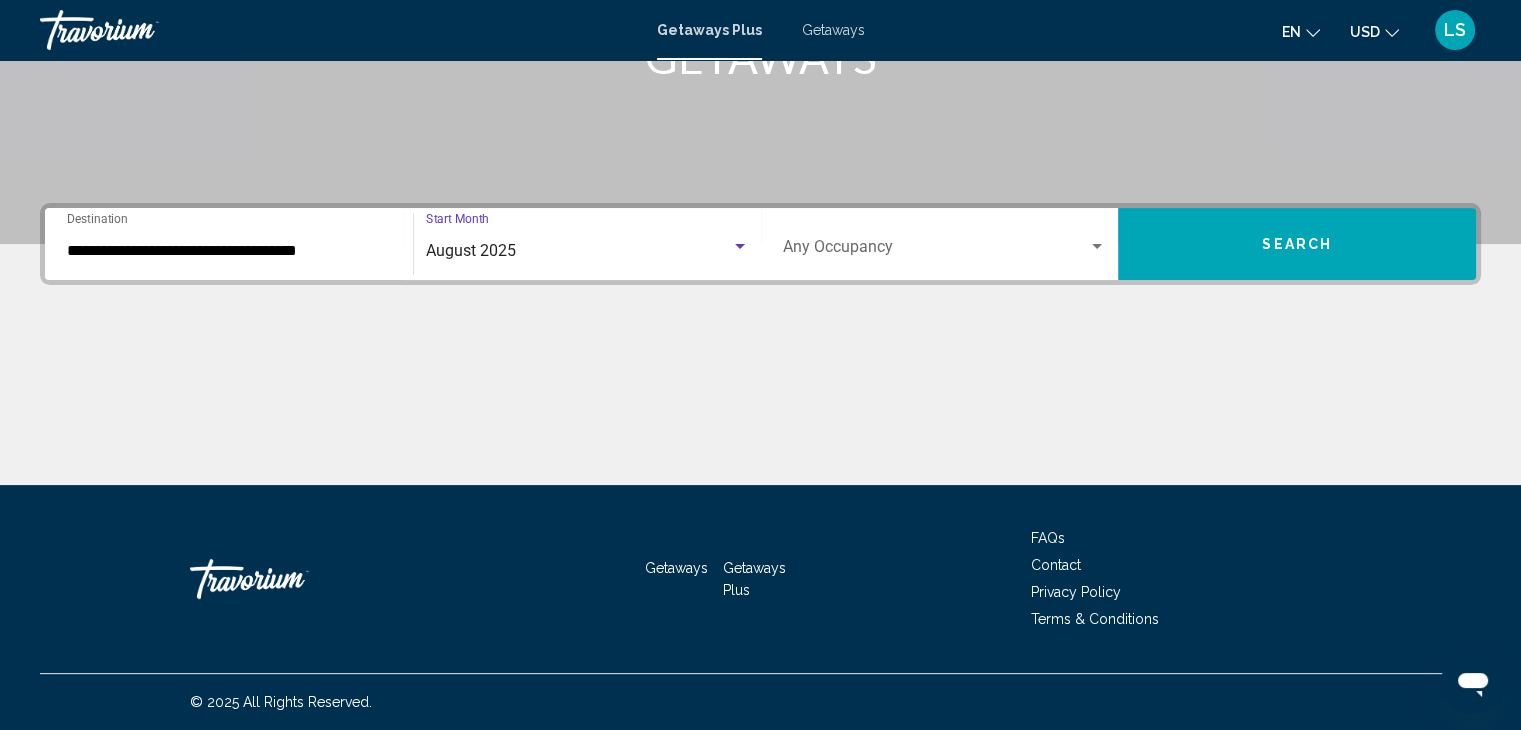 click at bounding box center [936, 251] 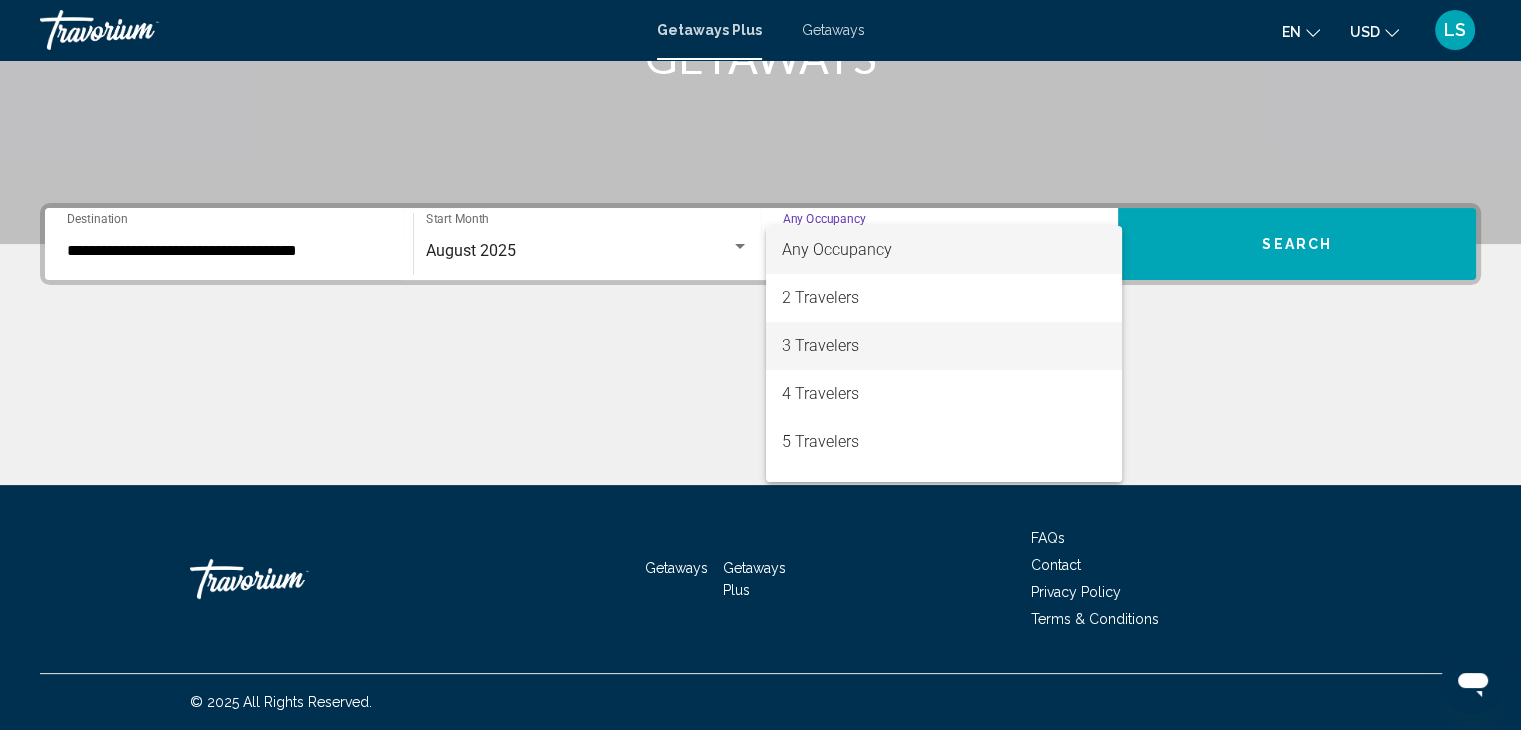 click on "3 Travelers" at bounding box center [944, 346] 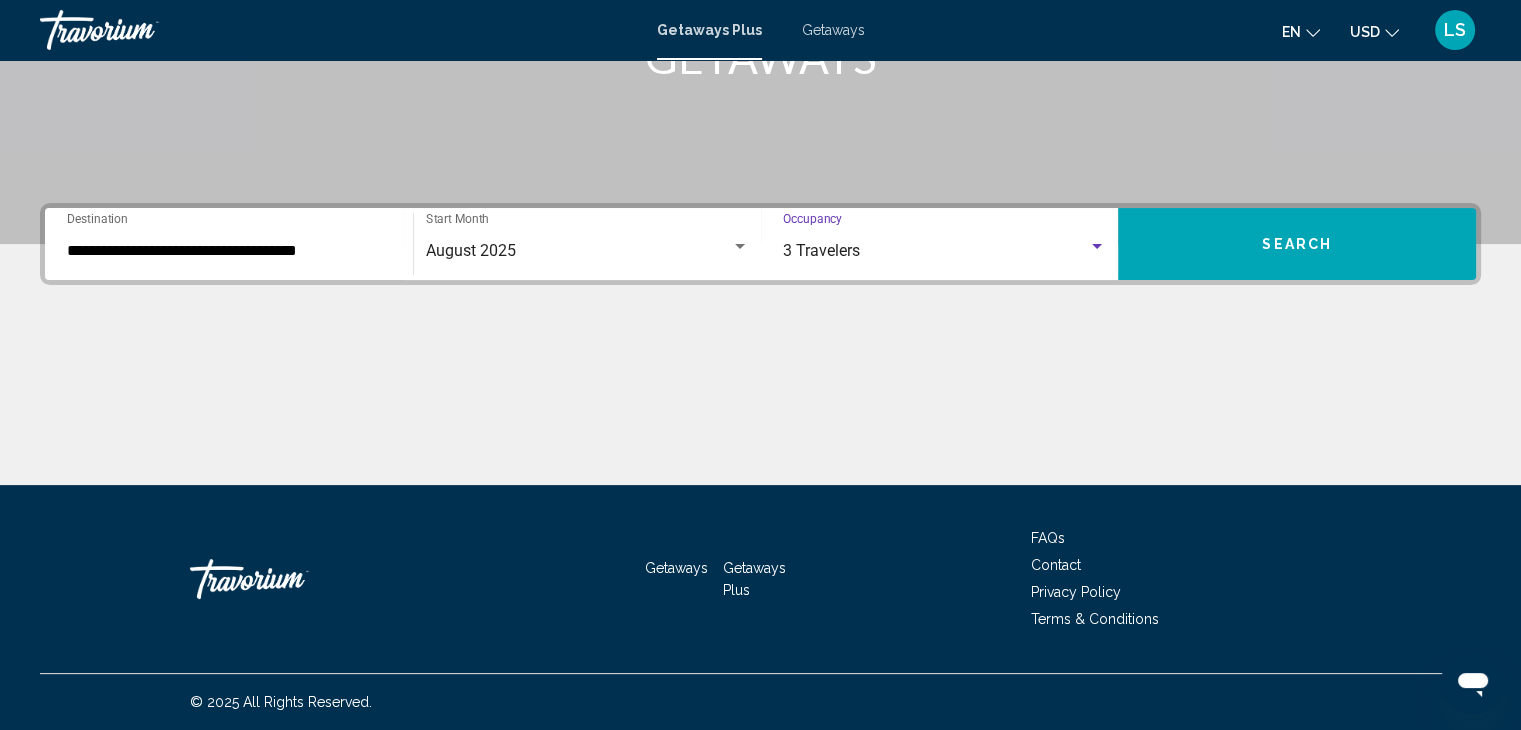 click on "Search" at bounding box center [1297, 244] 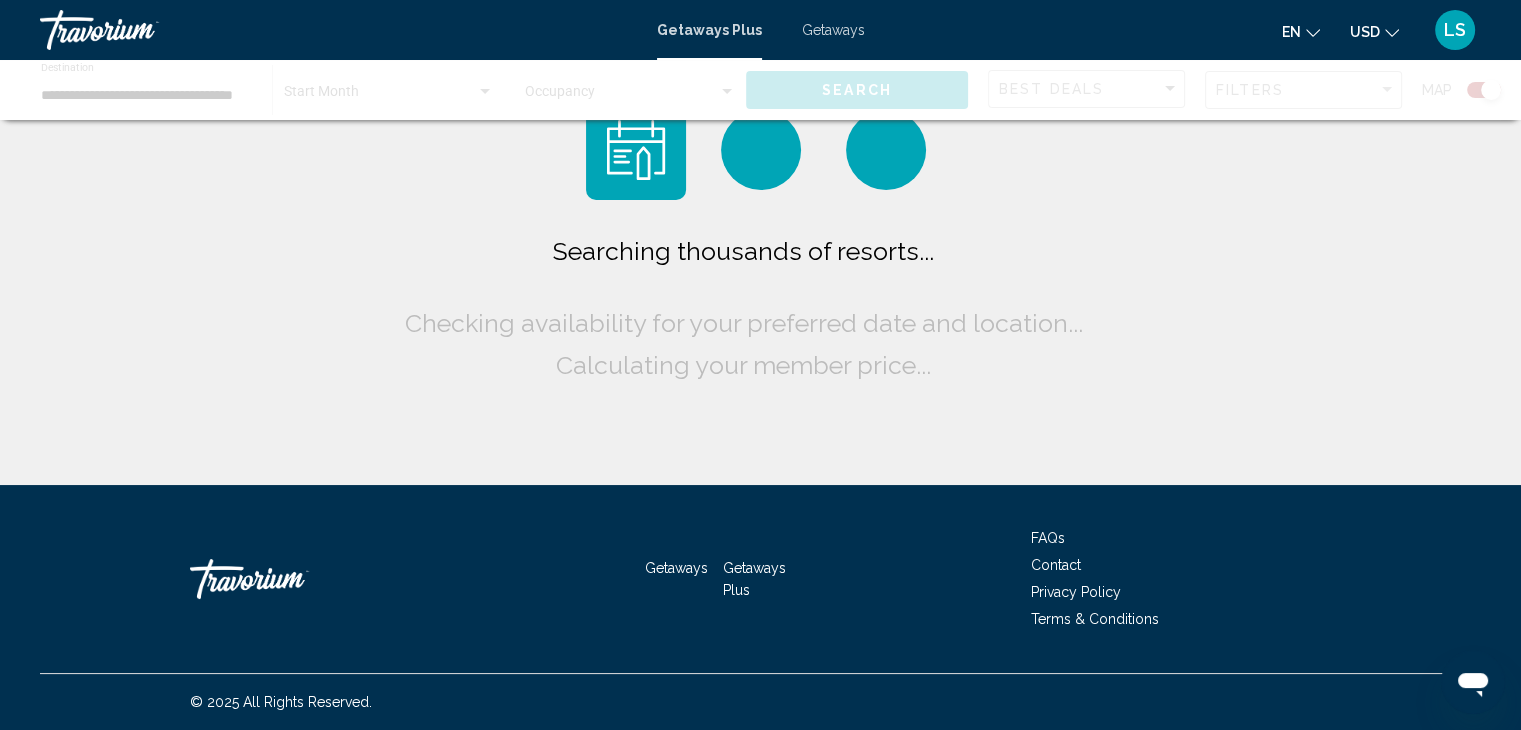scroll, scrollTop: 0, scrollLeft: 0, axis: both 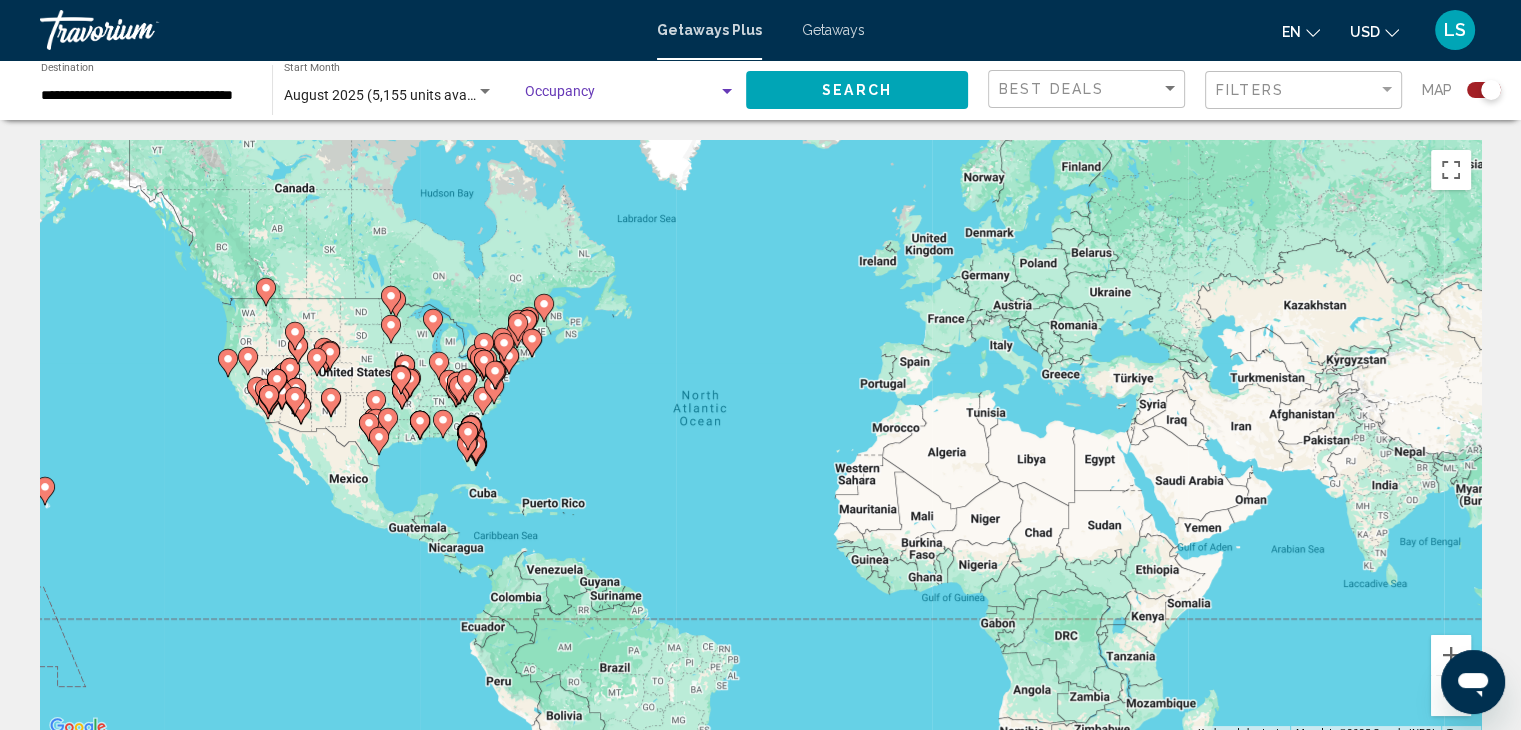 click at bounding box center [621, 96] 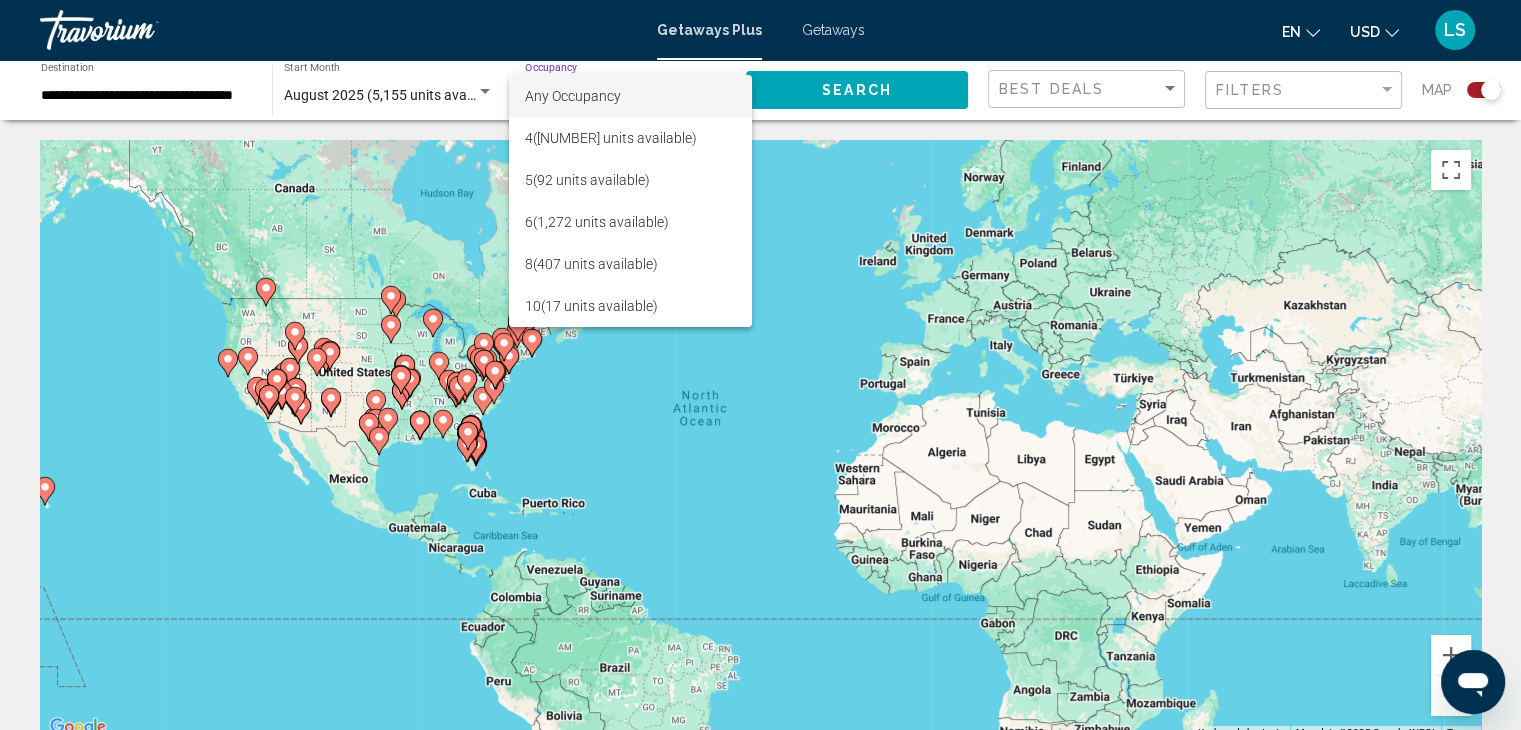 scroll, scrollTop: 4, scrollLeft: 0, axis: vertical 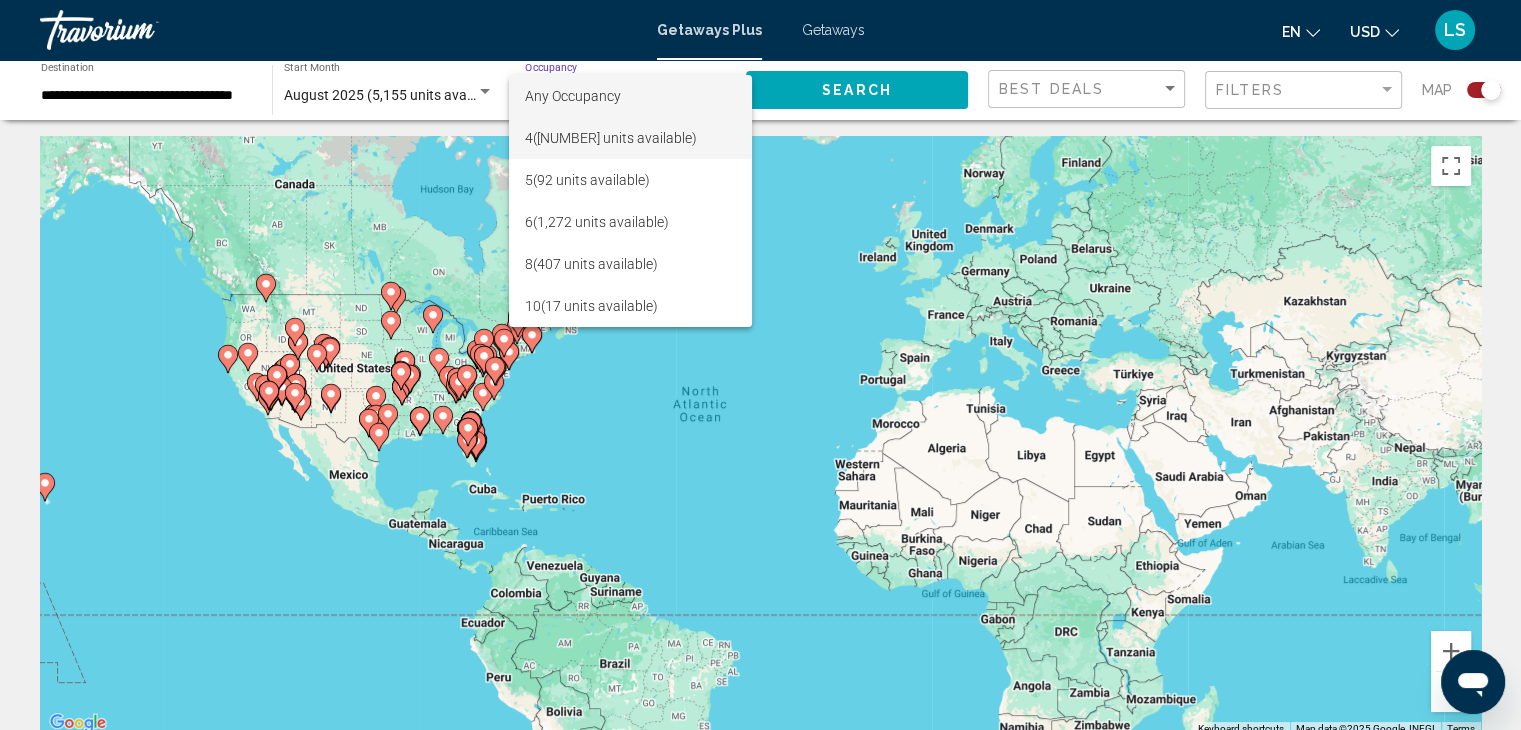 click on "4  (3,367 units available)" at bounding box center (630, 138) 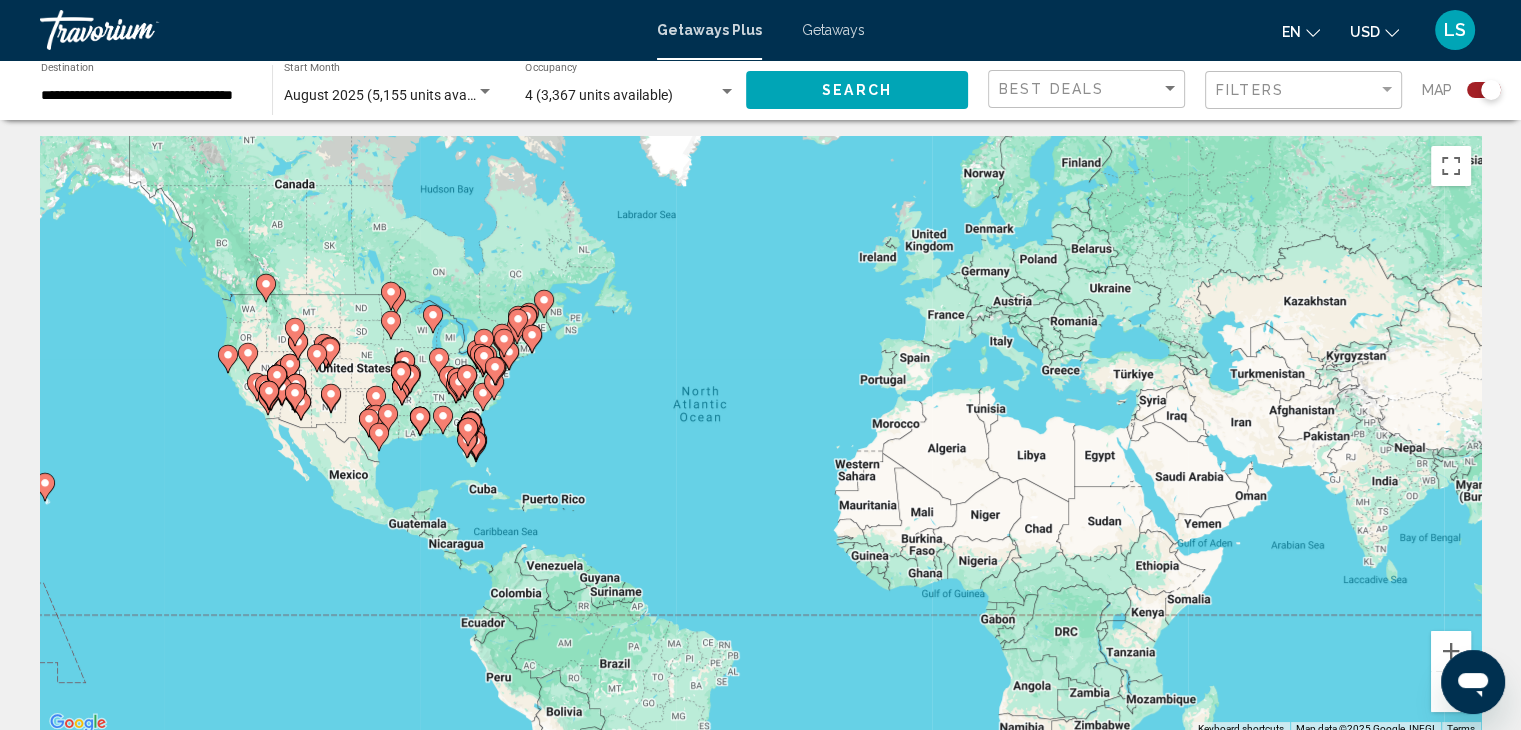 click on "To activate drag with keyboard, press Alt + Enter. Once in keyboard drag state, use the arrow keys to move the marker. To complete the drag, press the Enter key. To cancel, press Escape." at bounding box center [760, 436] 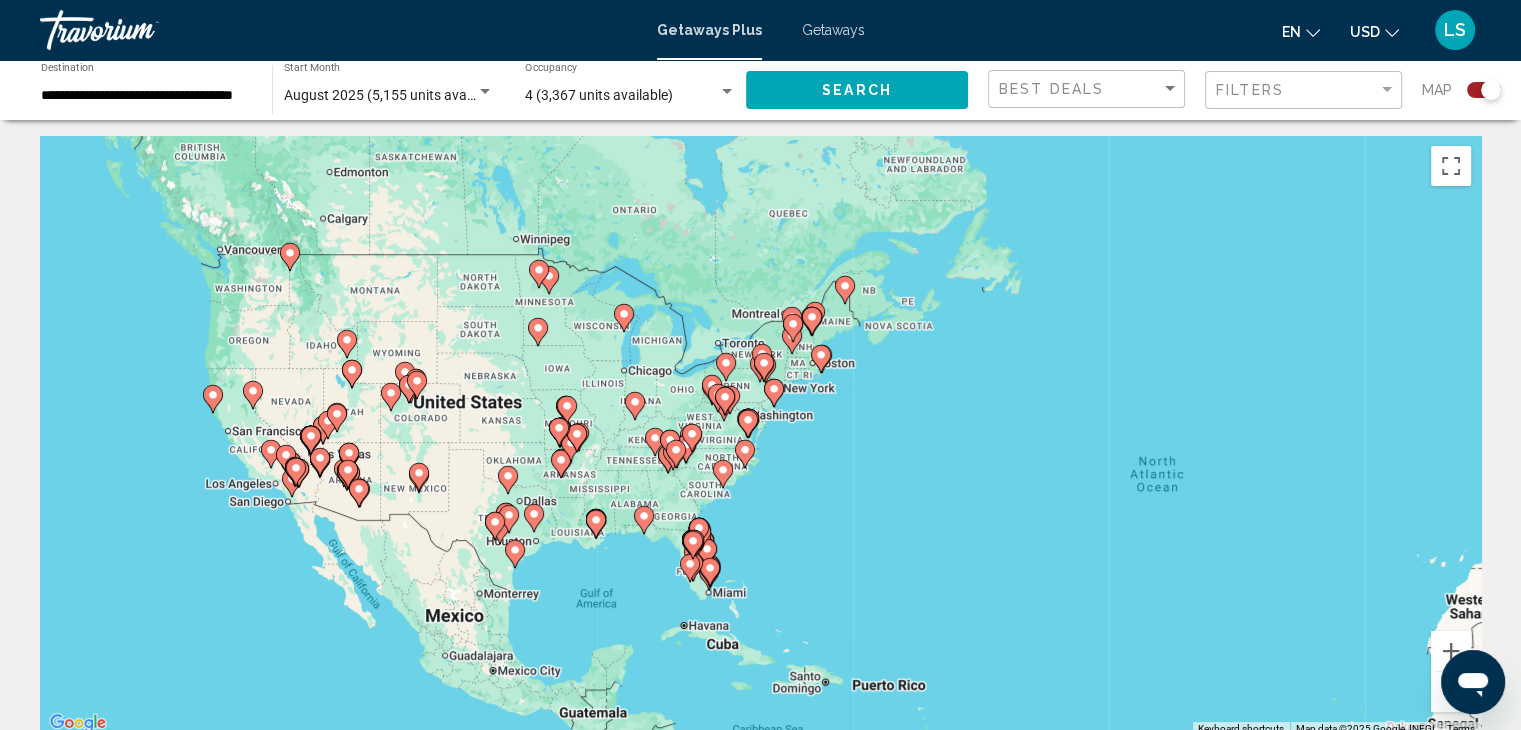 click on "To activate drag with keyboard, press Alt + Enter. Once in keyboard drag state, use the arrow keys to move the marker. To complete the drag, press the Enter key. To cancel, press Escape." at bounding box center (760, 436) 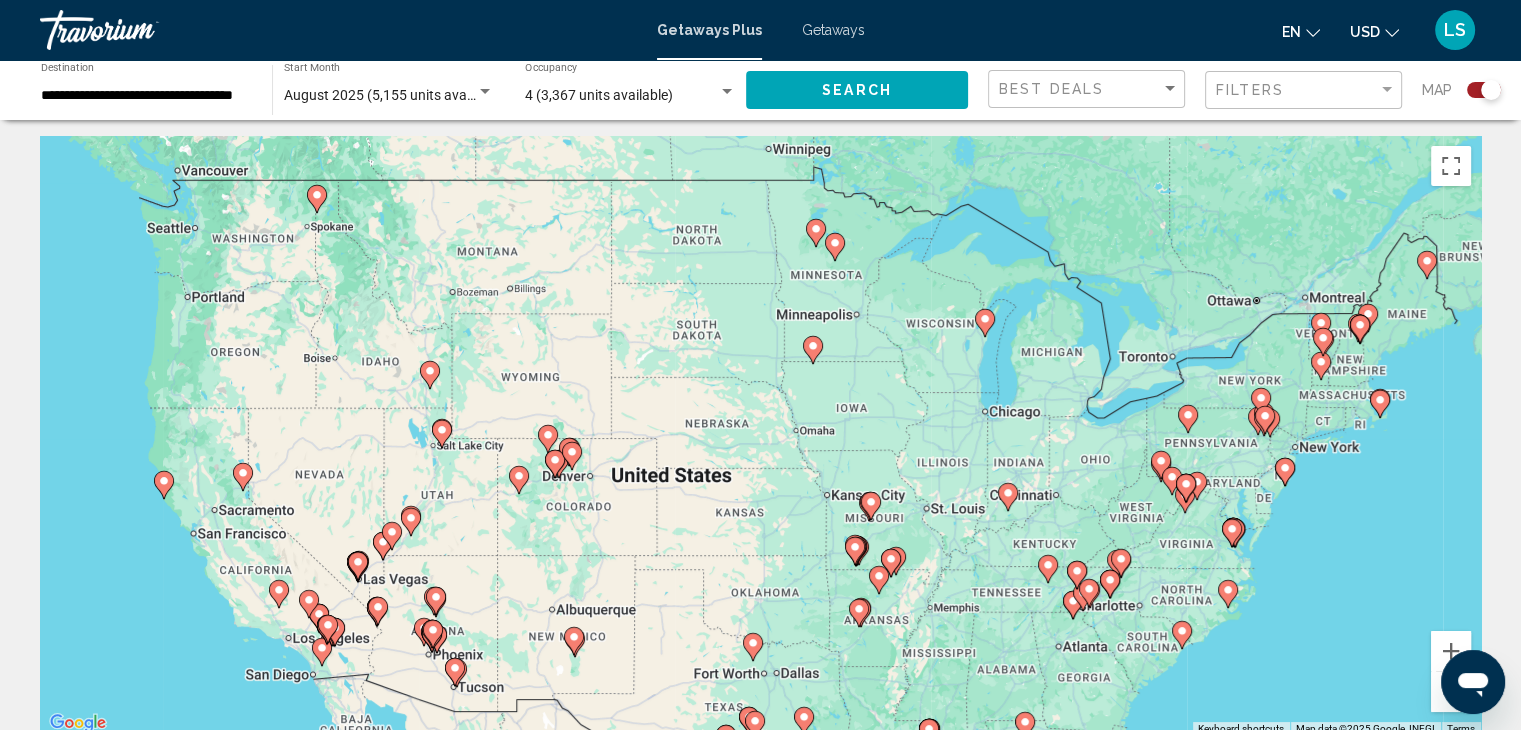 click 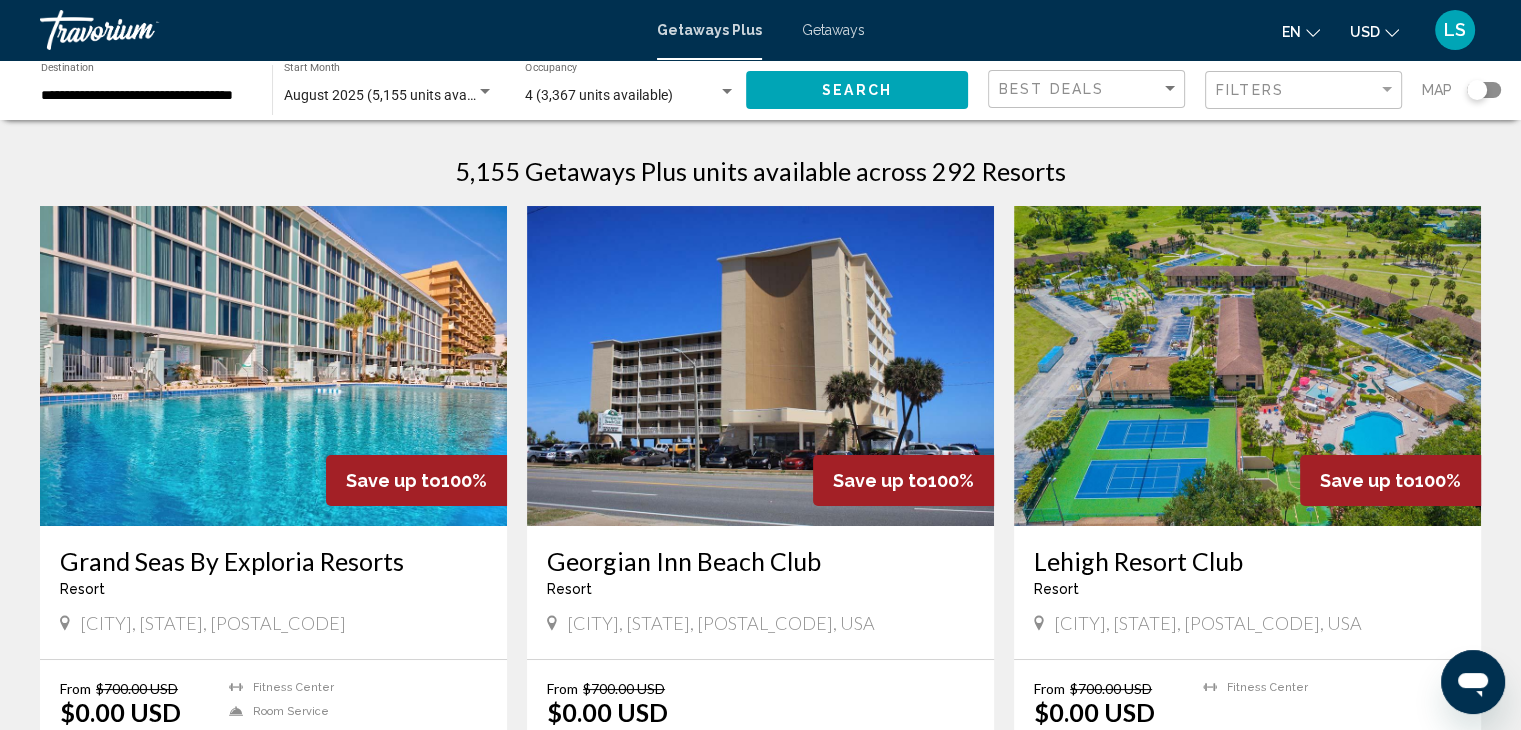 click on "4 (3,367 units available)" at bounding box center [599, 95] 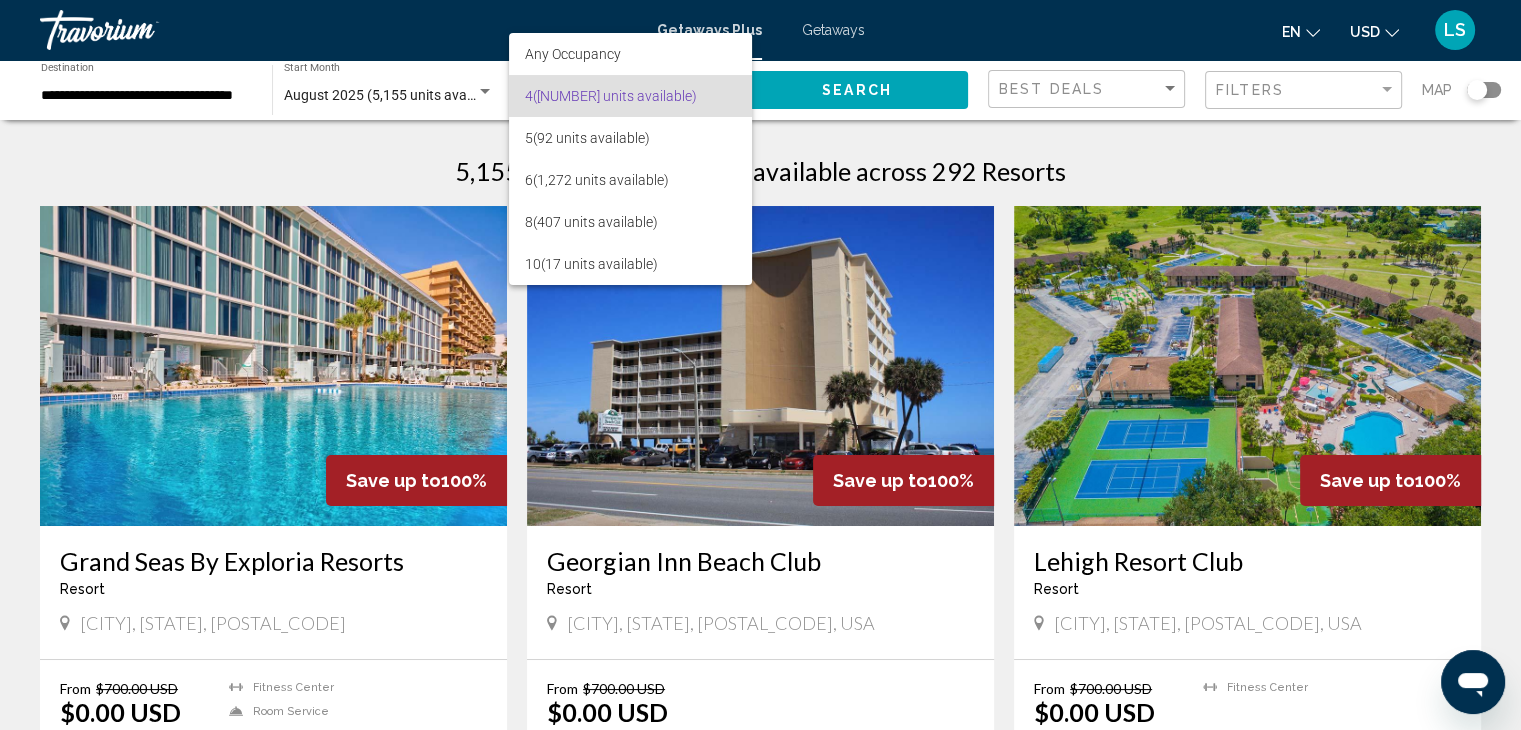 click at bounding box center [760, 365] 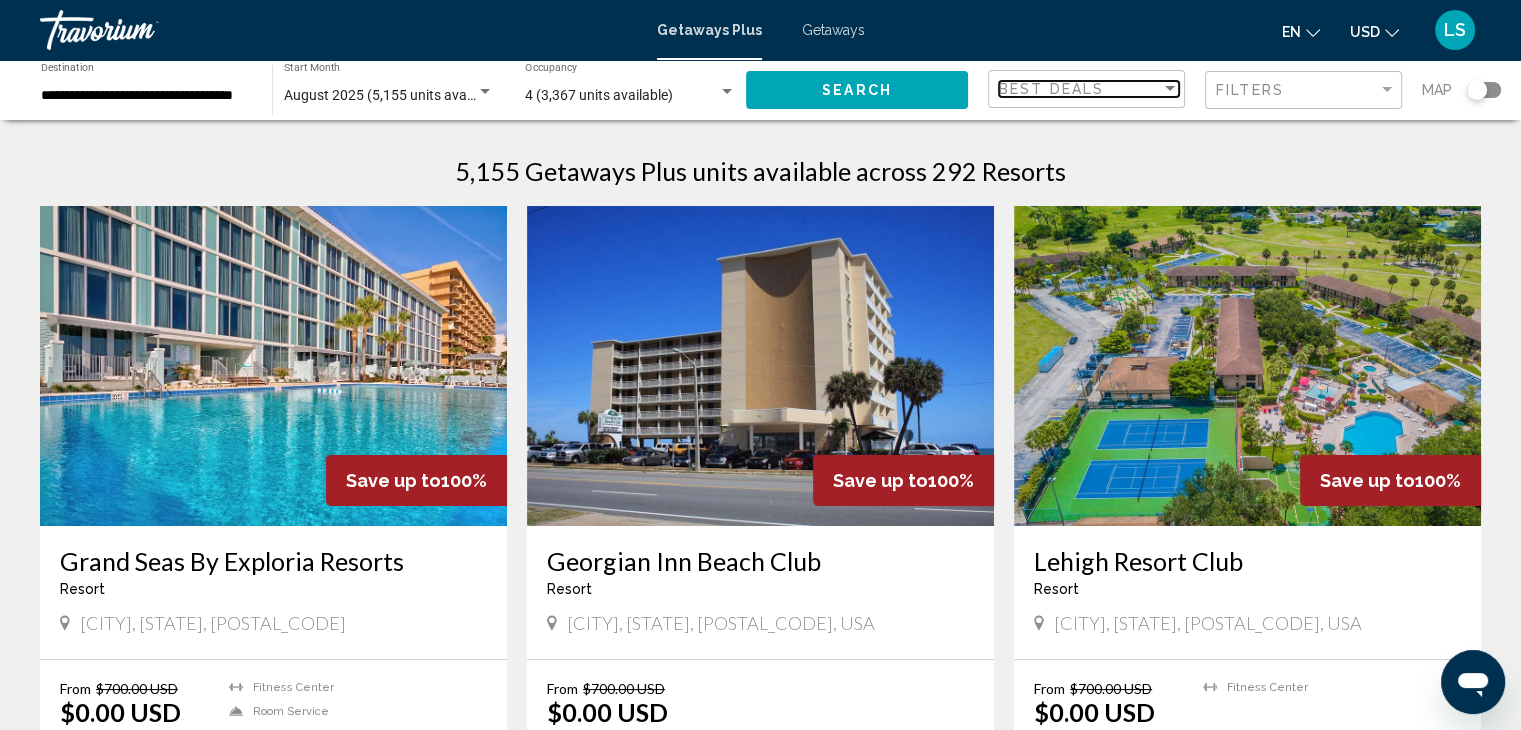 click on "Best Deals" at bounding box center (1080, 89) 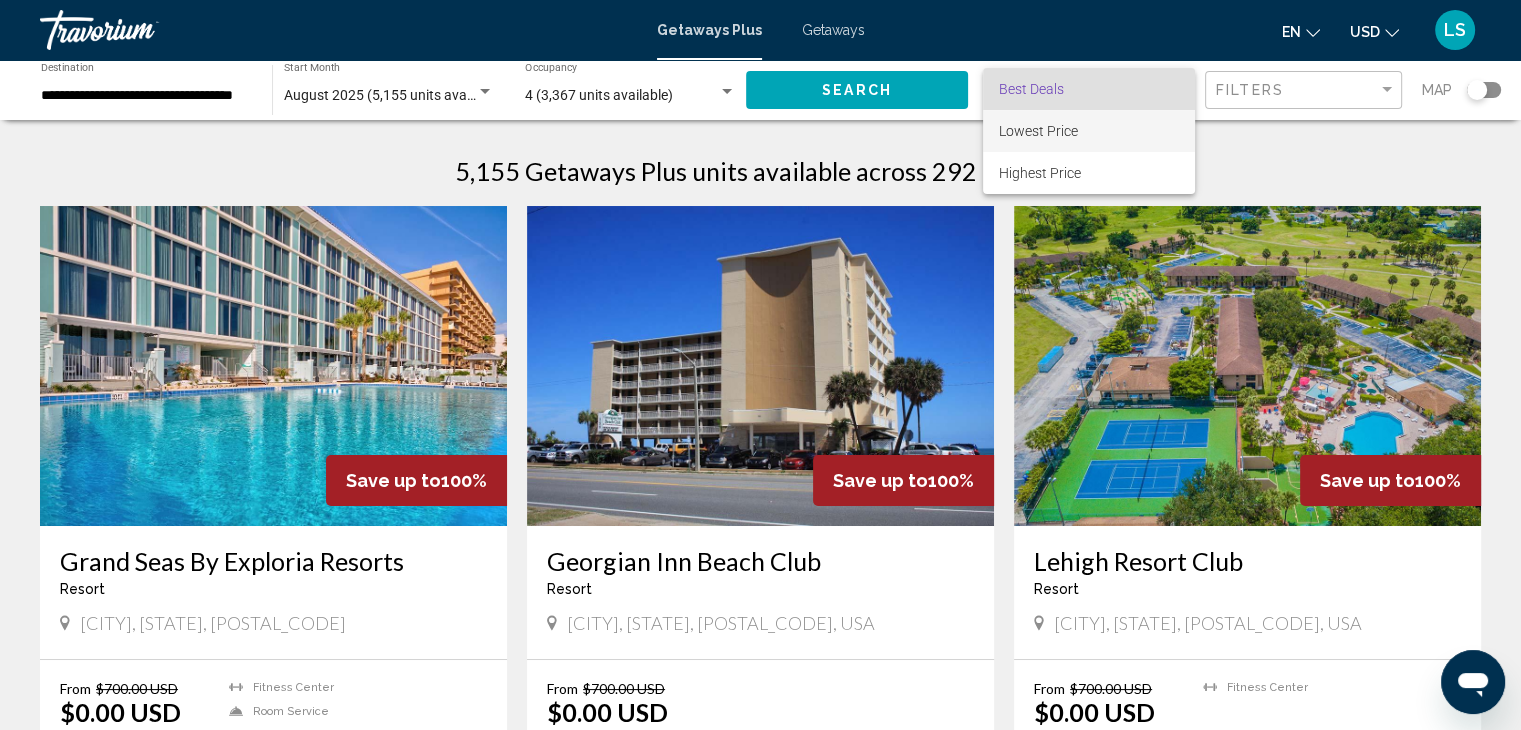 click on "Lowest Price" at bounding box center [1089, 131] 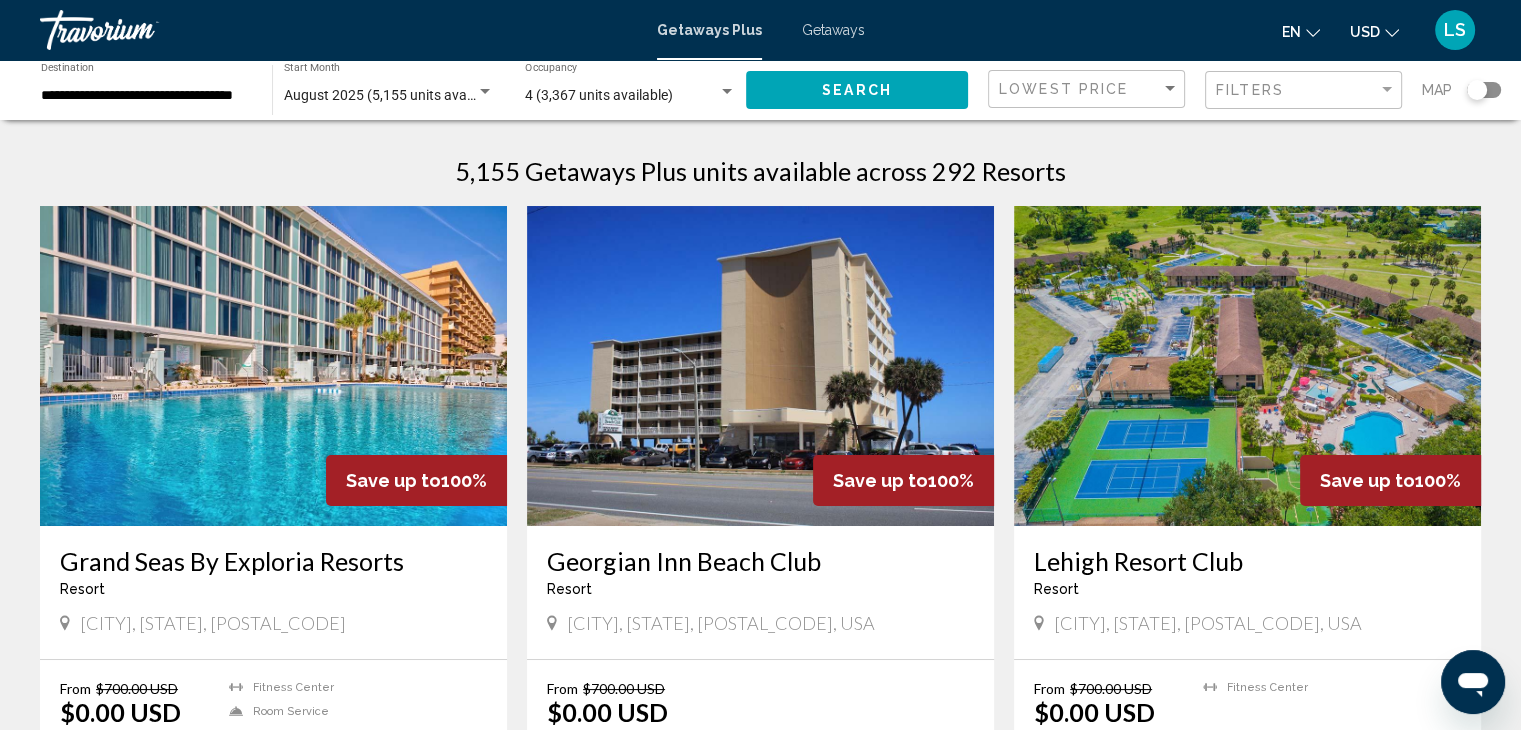 click on "Filters" 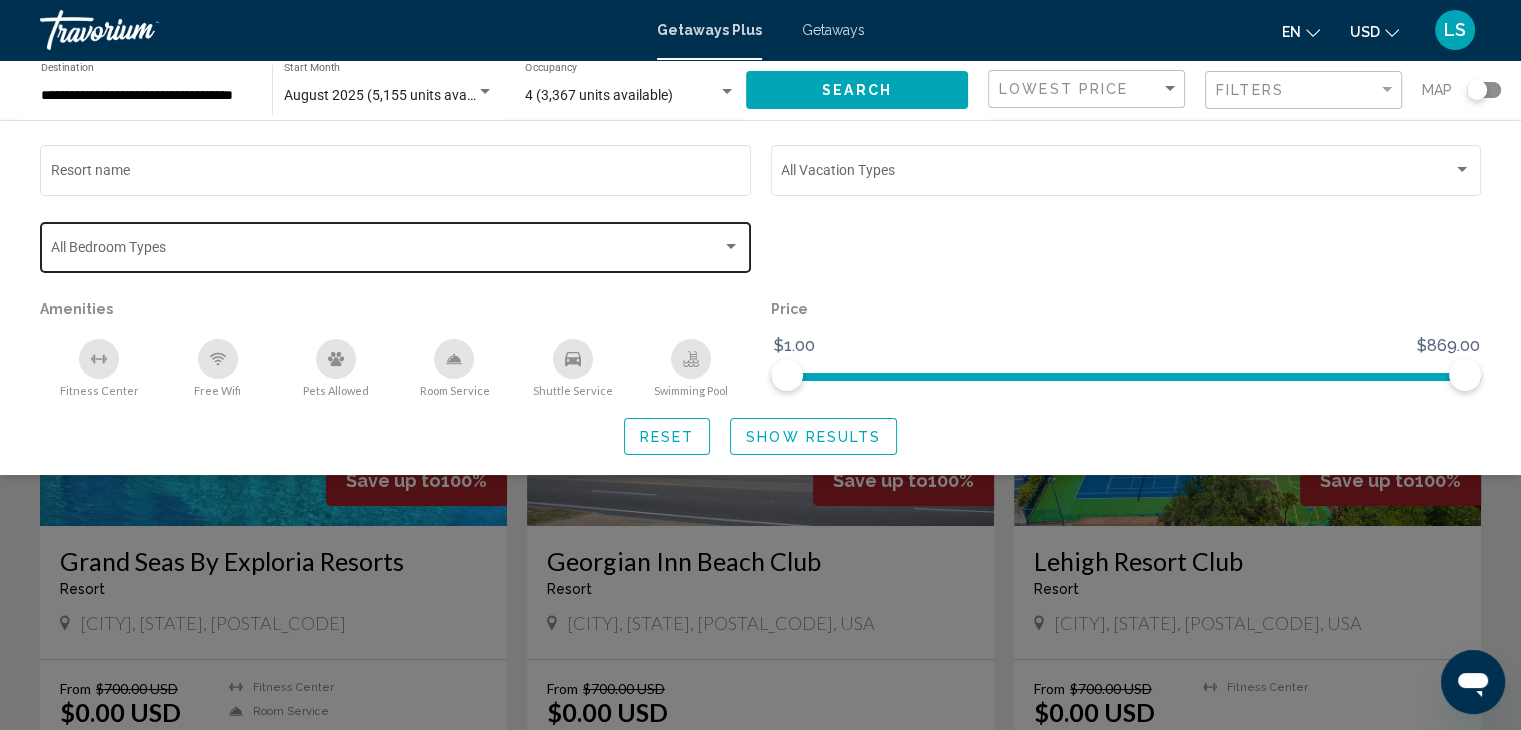 click on "Bedroom Types All Bedroom Types" 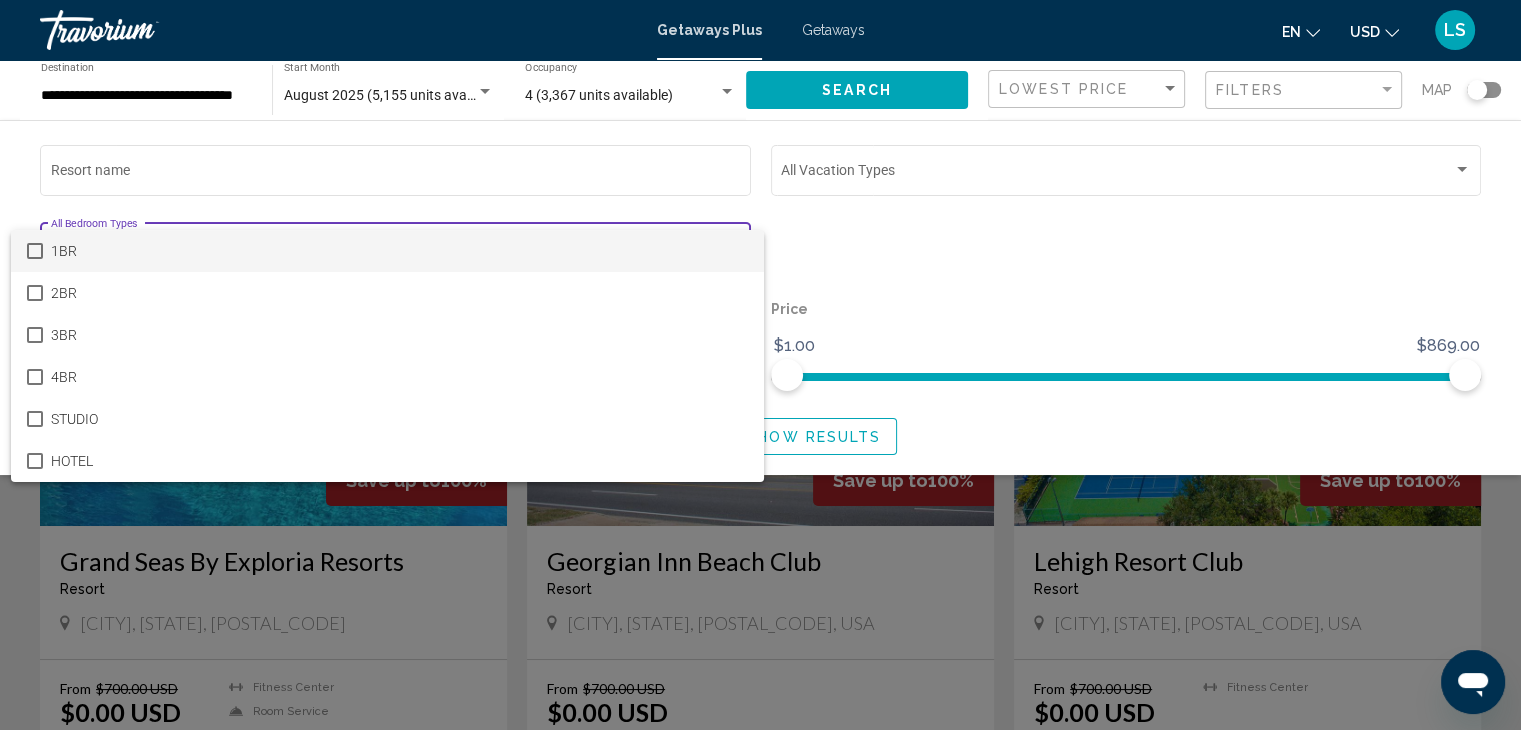 click at bounding box center [760, 365] 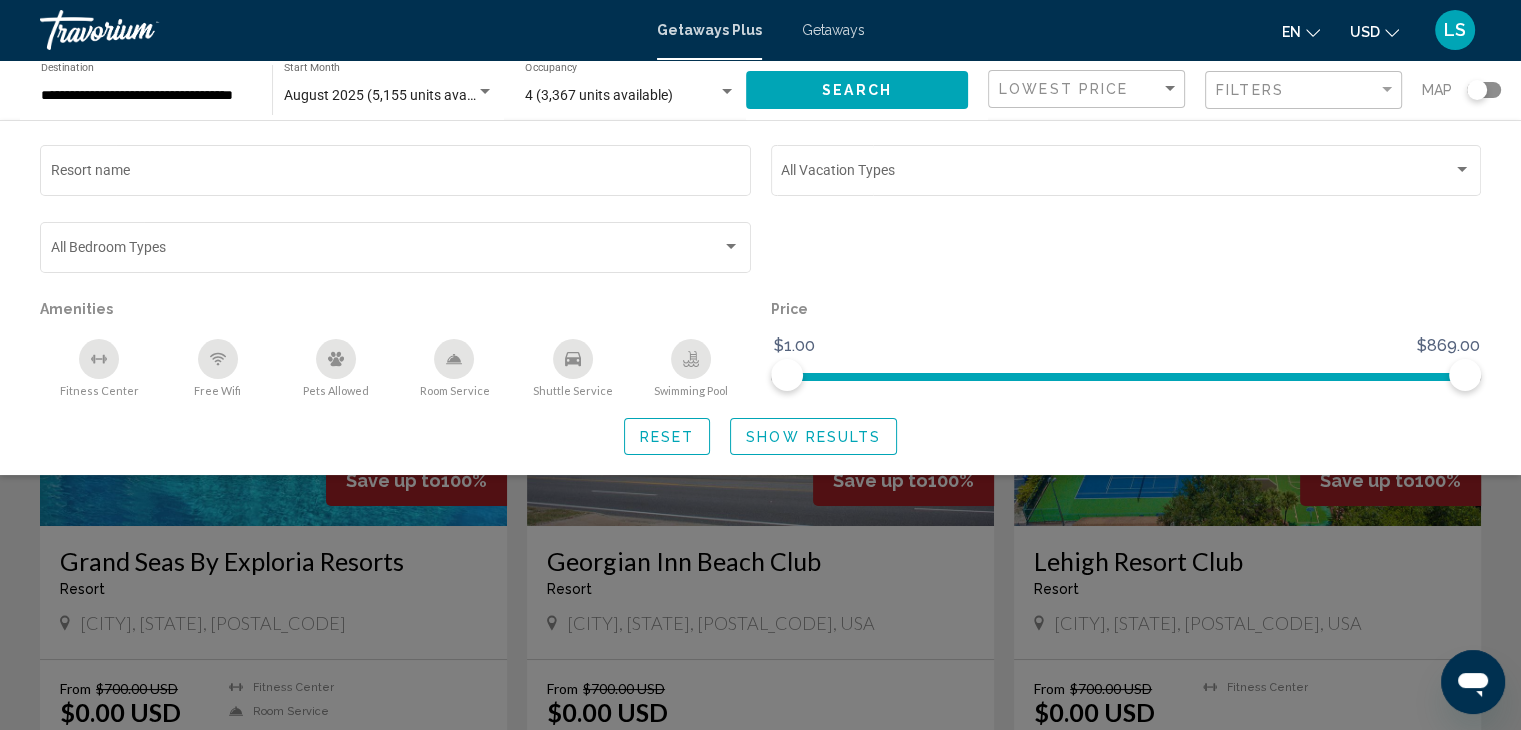 click on "Vacation Types All Vacation Types" 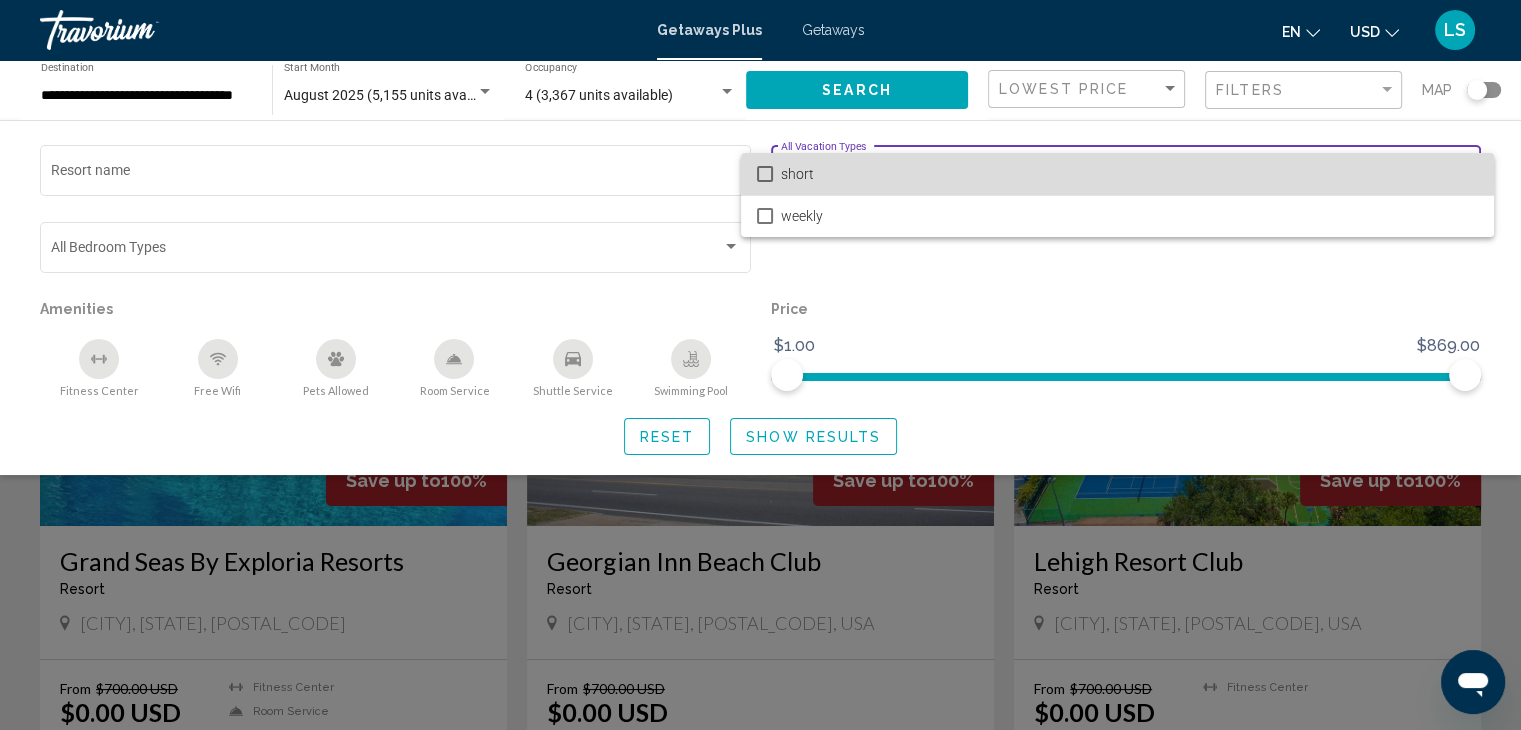 click on "short" at bounding box center (1129, 174) 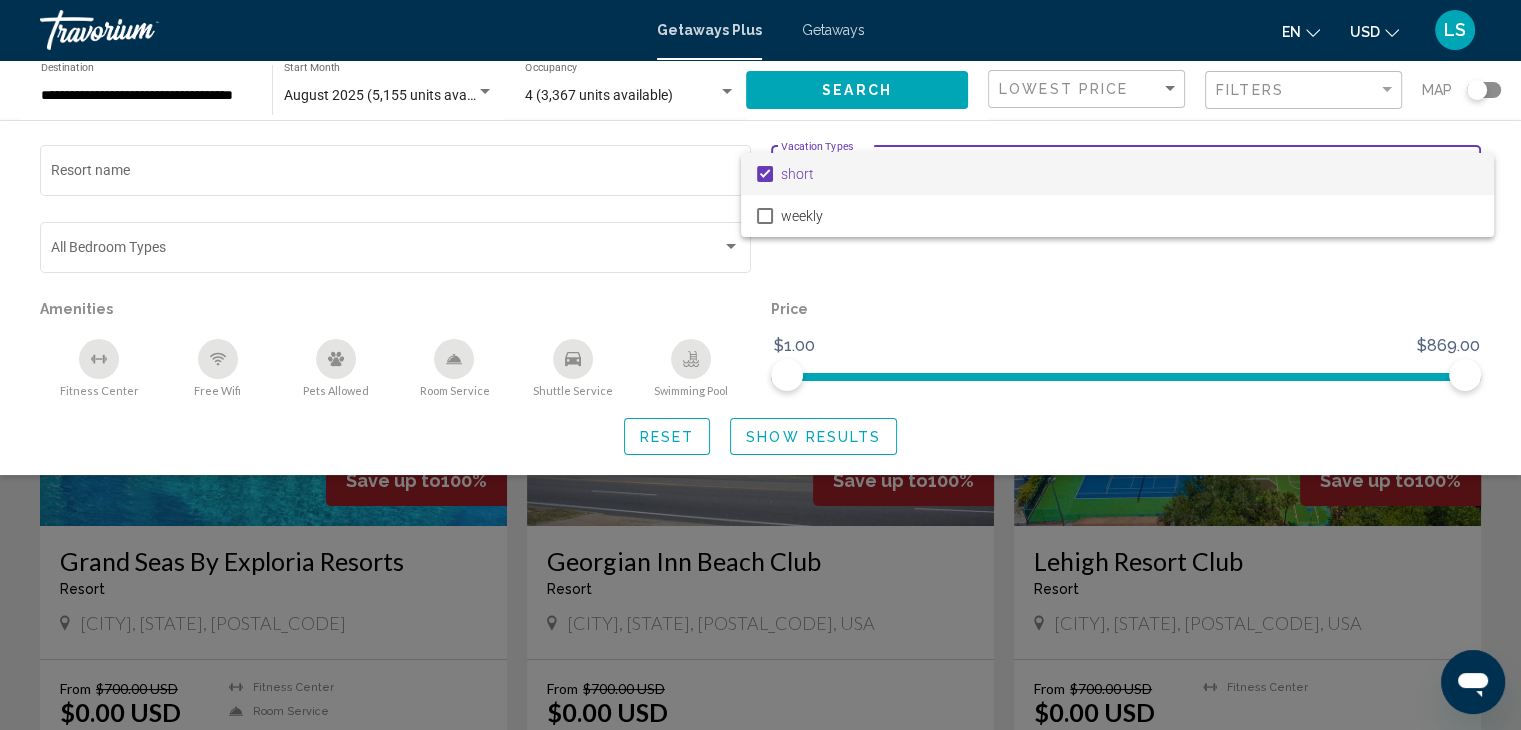 click at bounding box center [760, 365] 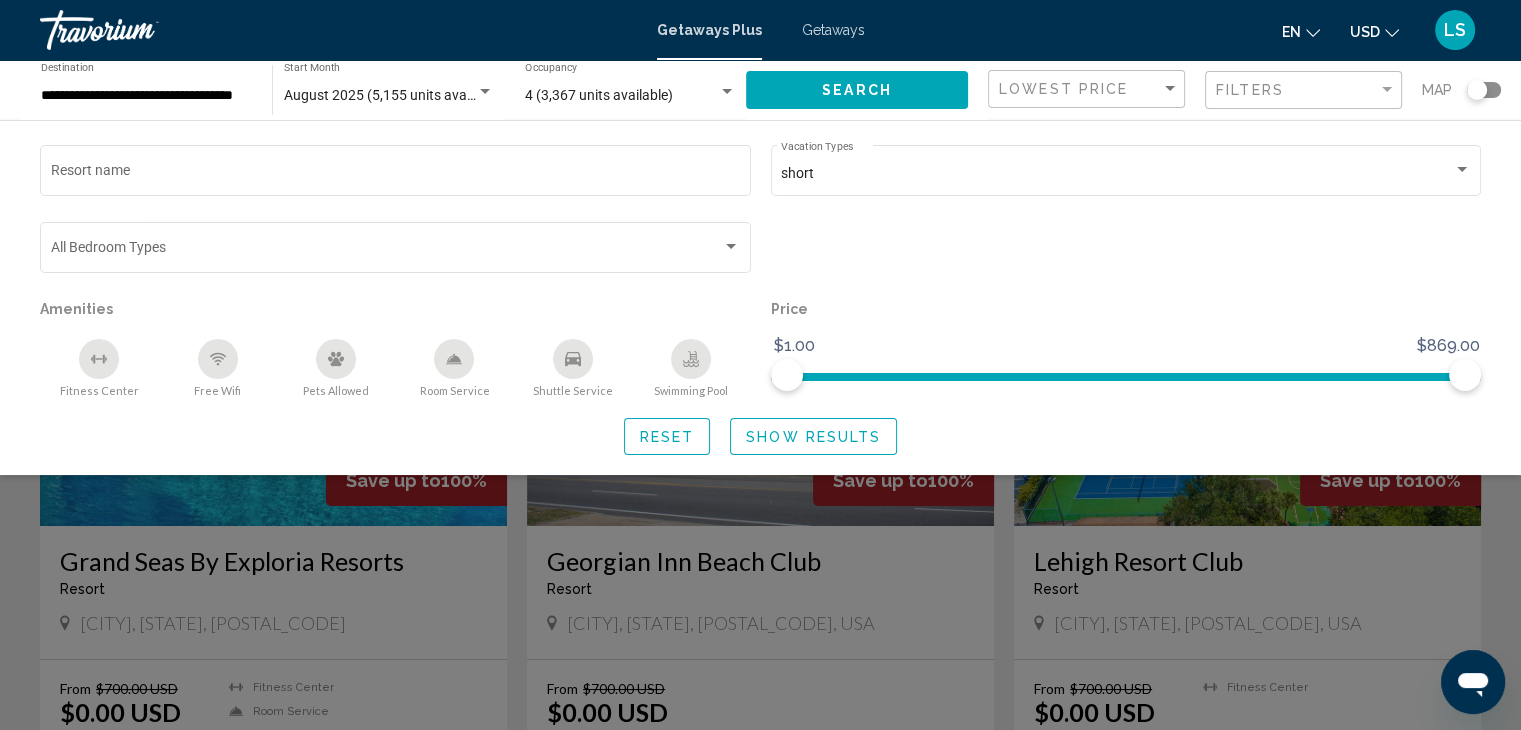 click on "Show Results" 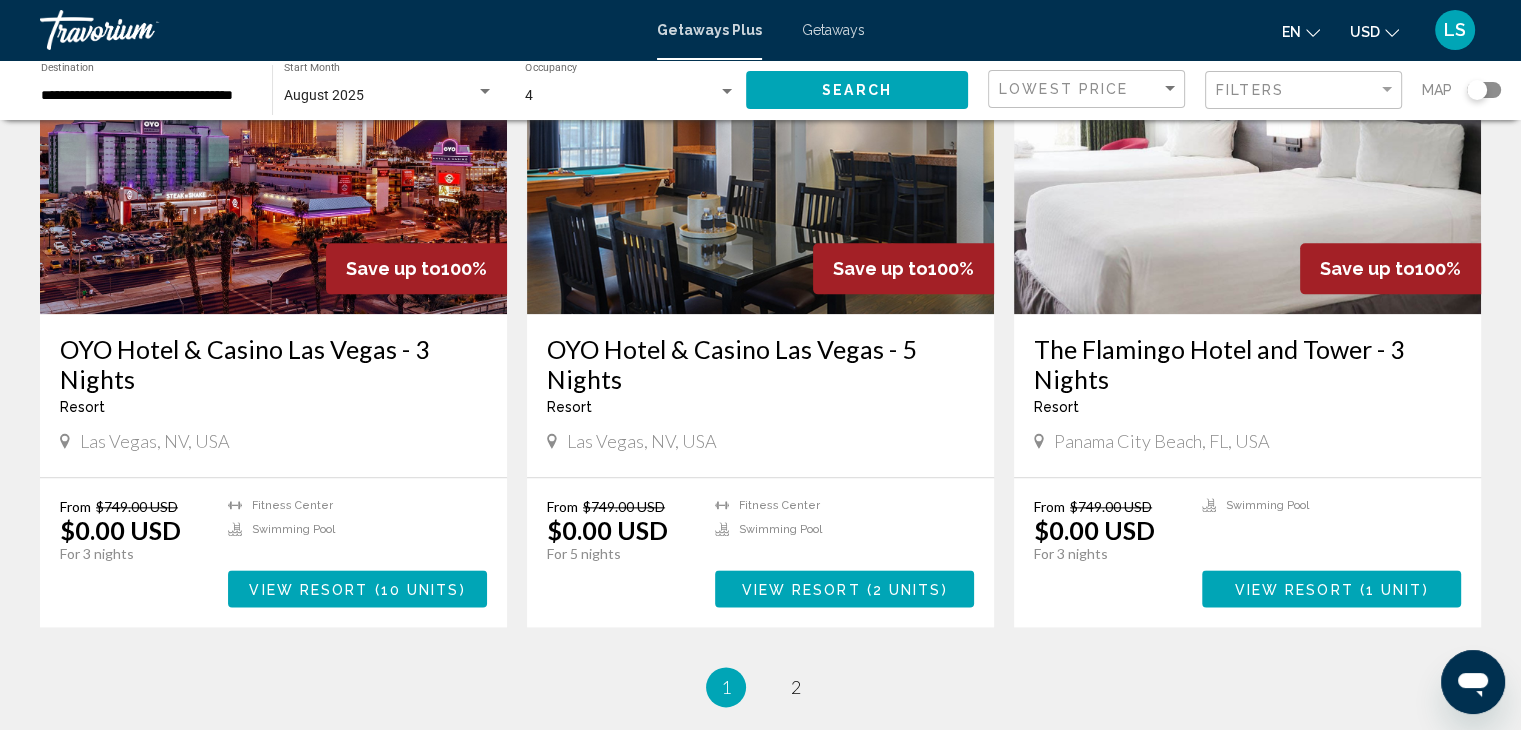 scroll, scrollTop: 2315, scrollLeft: 0, axis: vertical 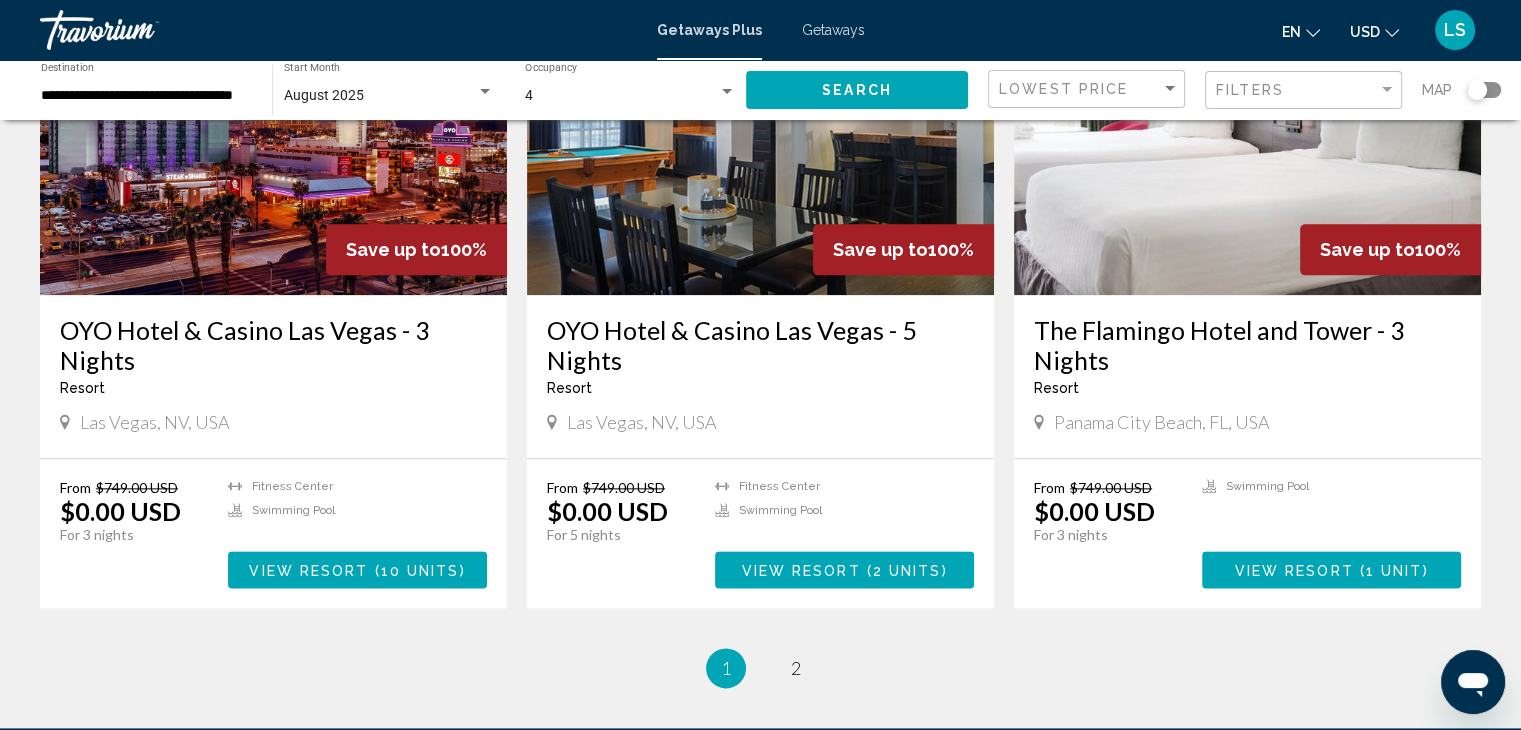 click on "1 / 2  You're on page  1 page  2" at bounding box center (760, 668) 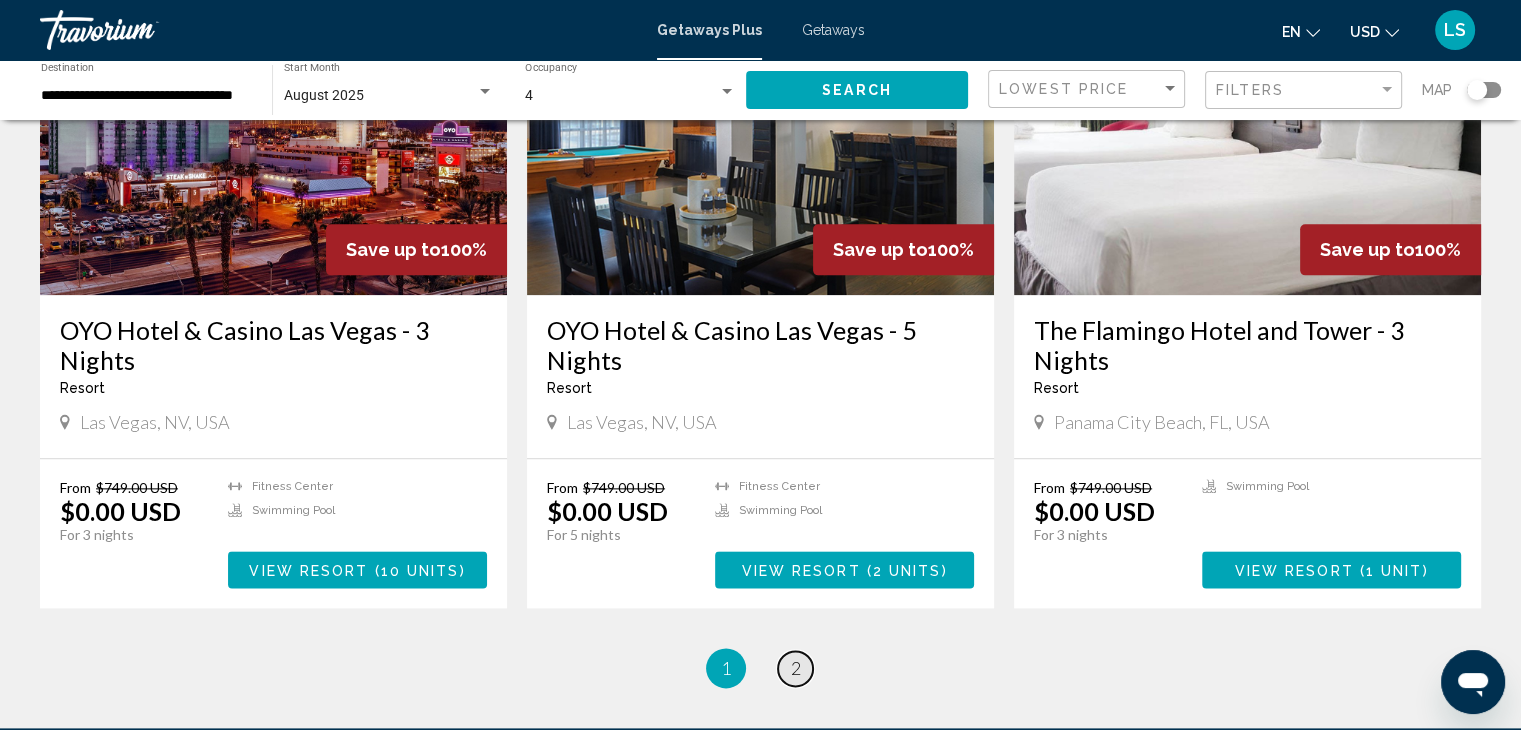 click on "2" at bounding box center (796, 668) 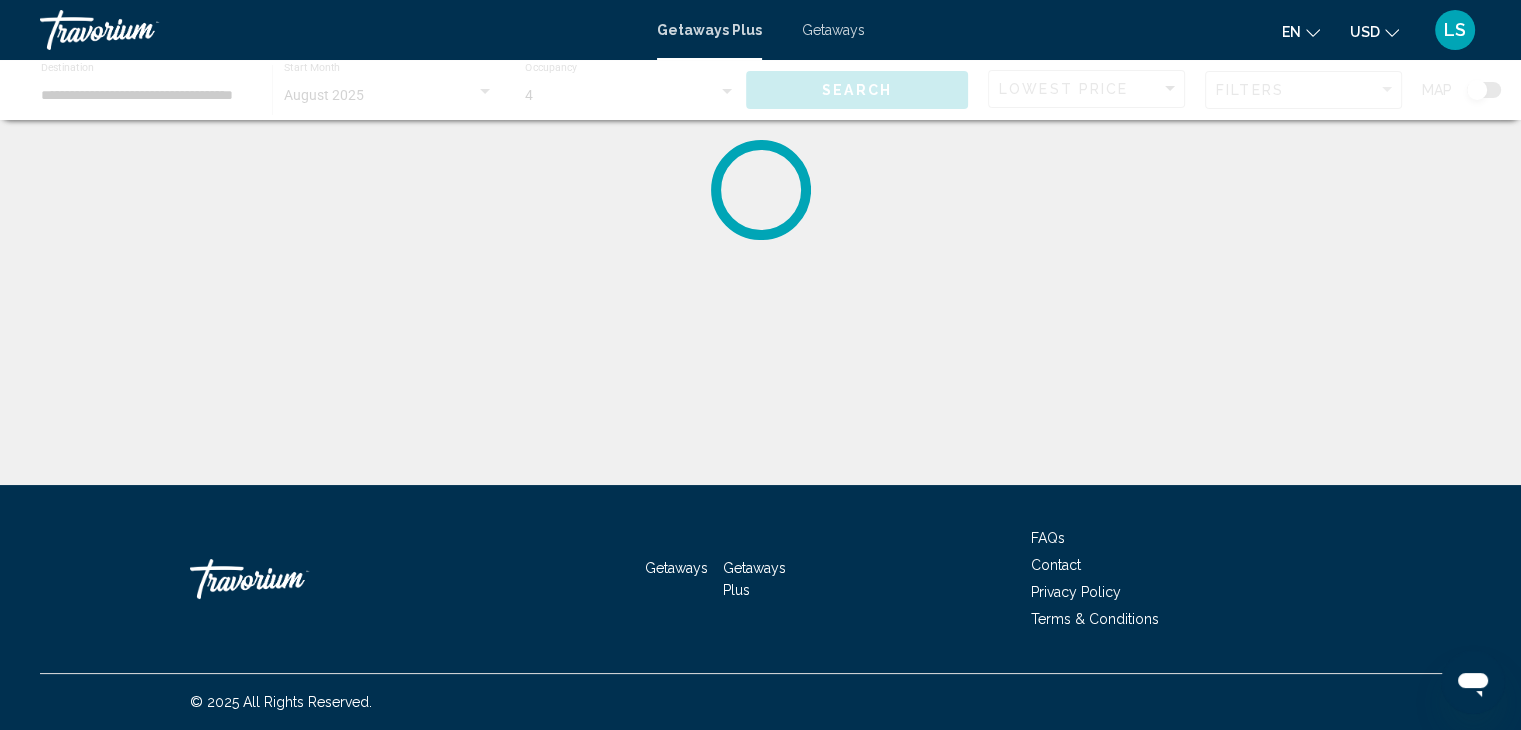 scroll, scrollTop: 0, scrollLeft: 0, axis: both 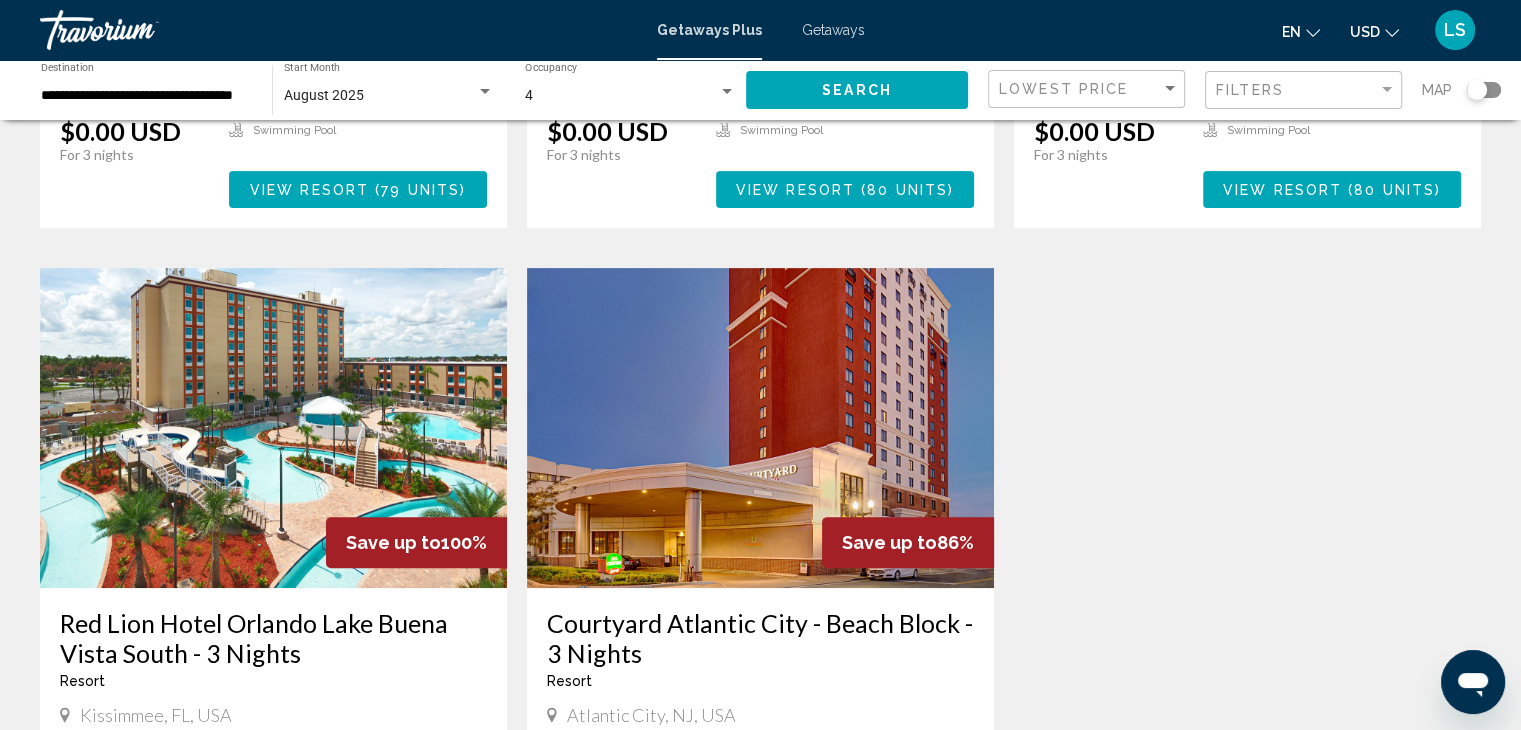 click on "4" at bounding box center (621, 96) 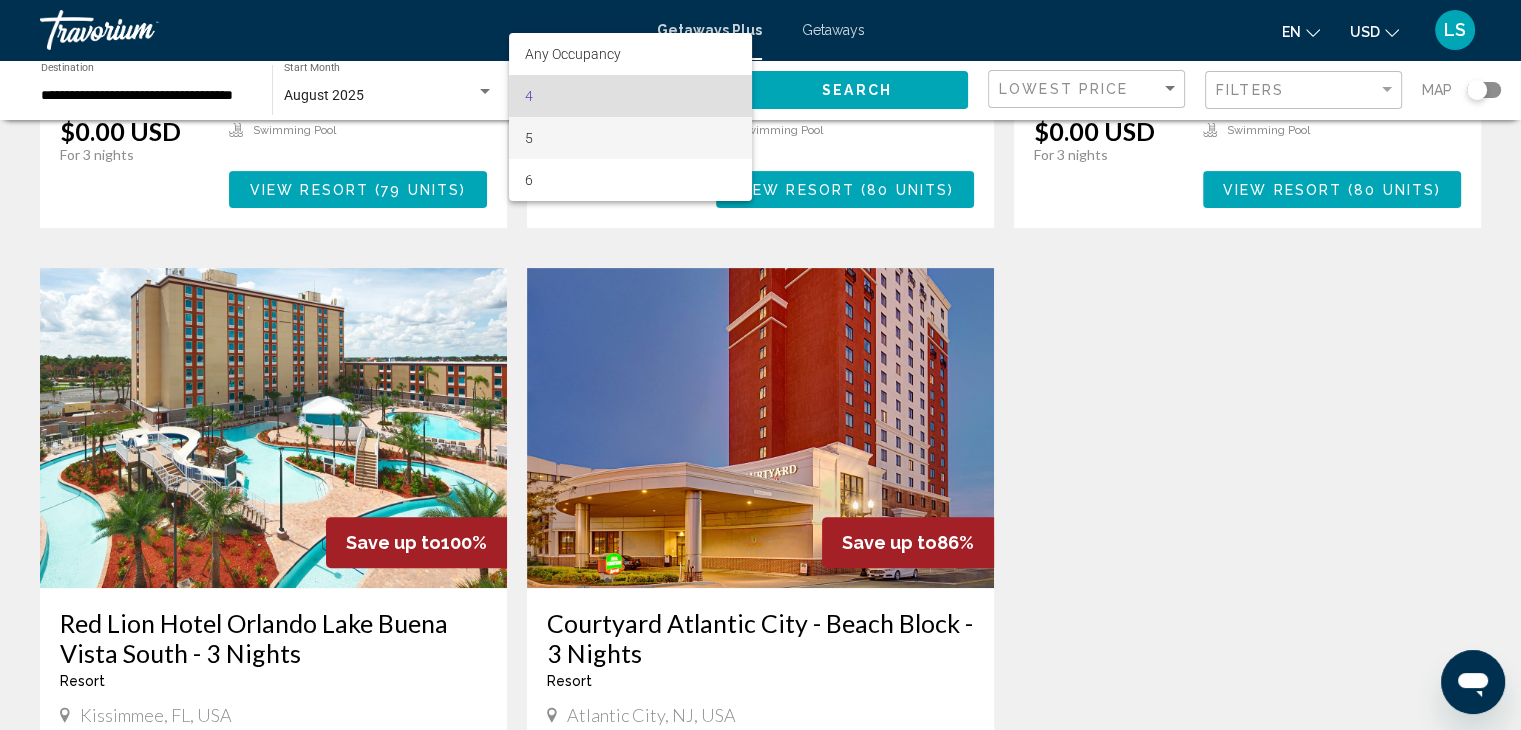 click on "5" at bounding box center (630, 138) 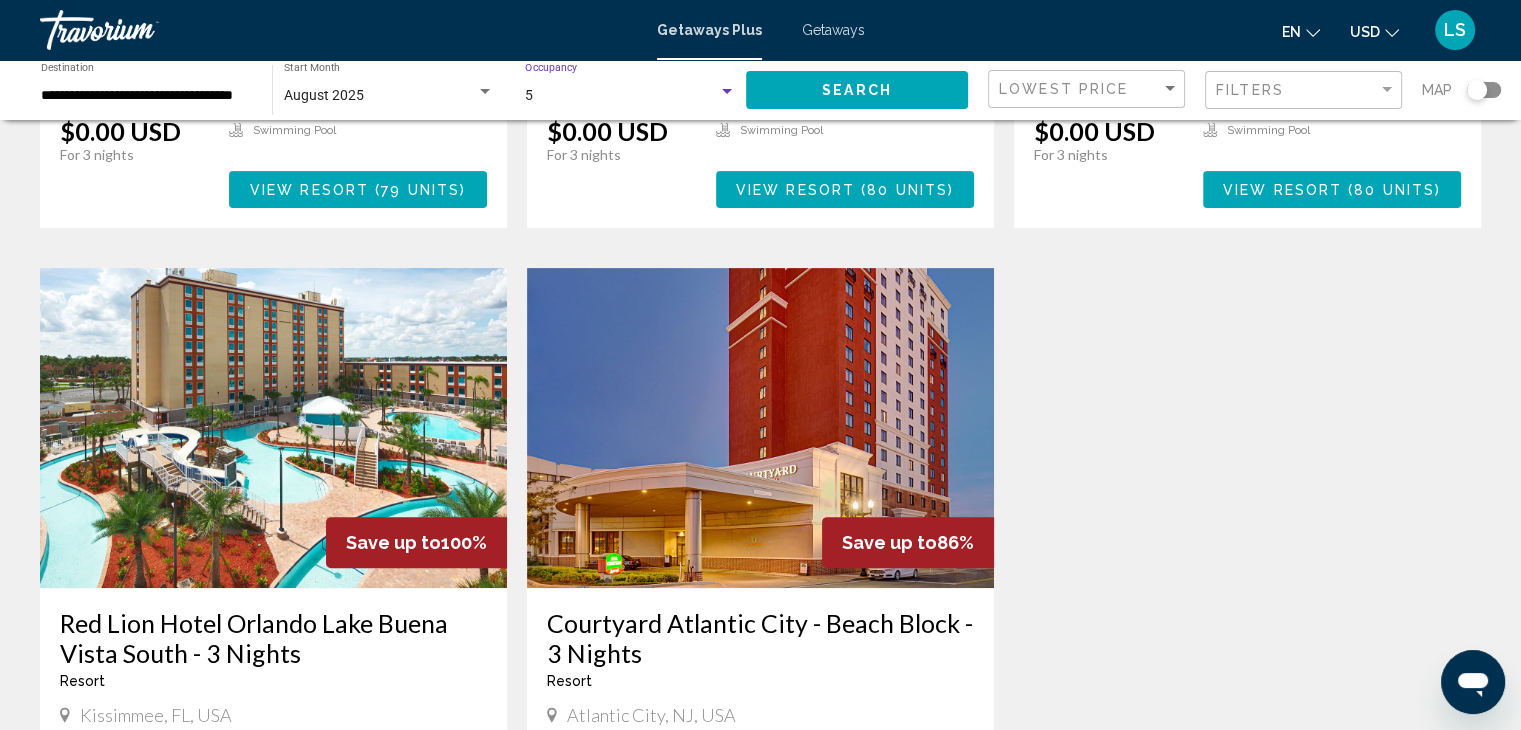 click on "Search" 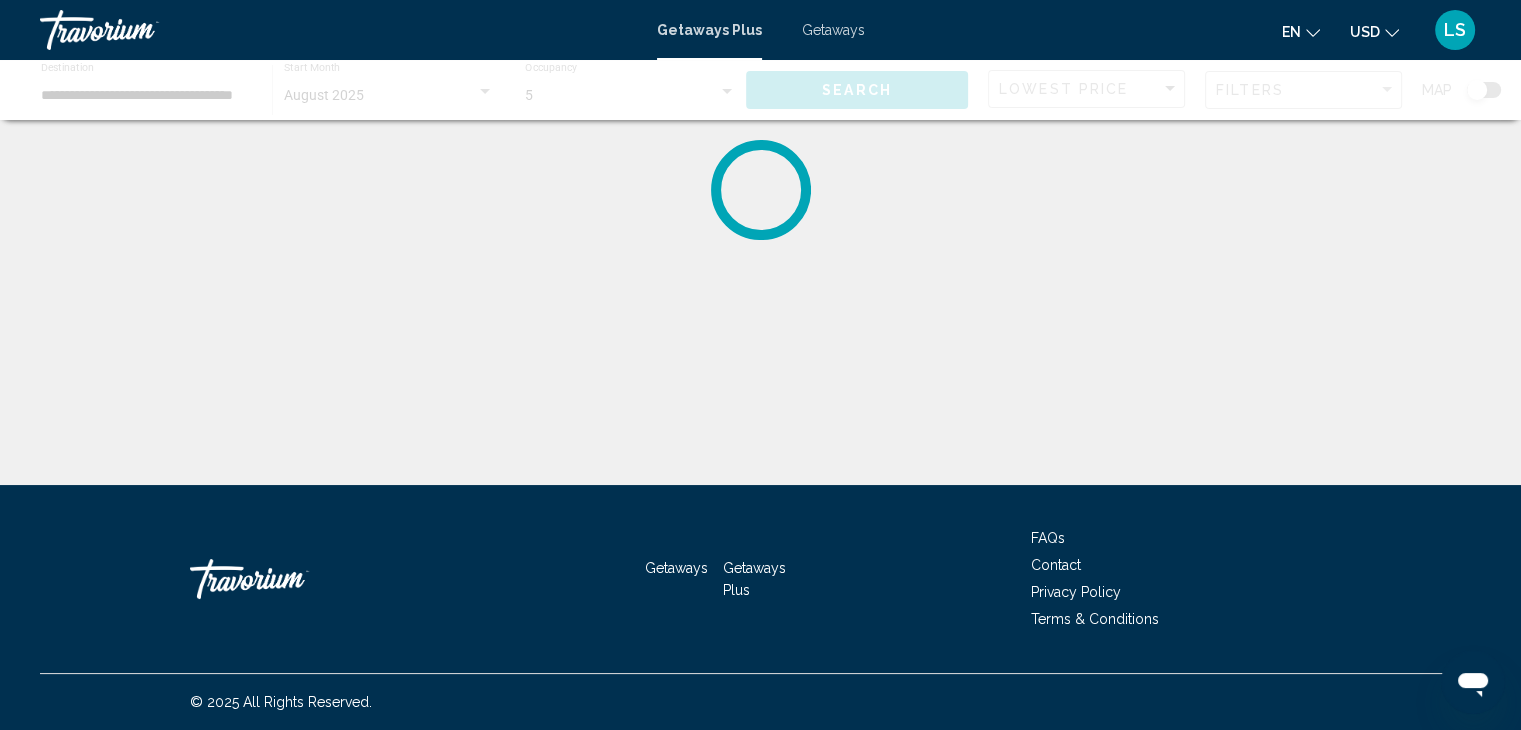 scroll, scrollTop: 0, scrollLeft: 0, axis: both 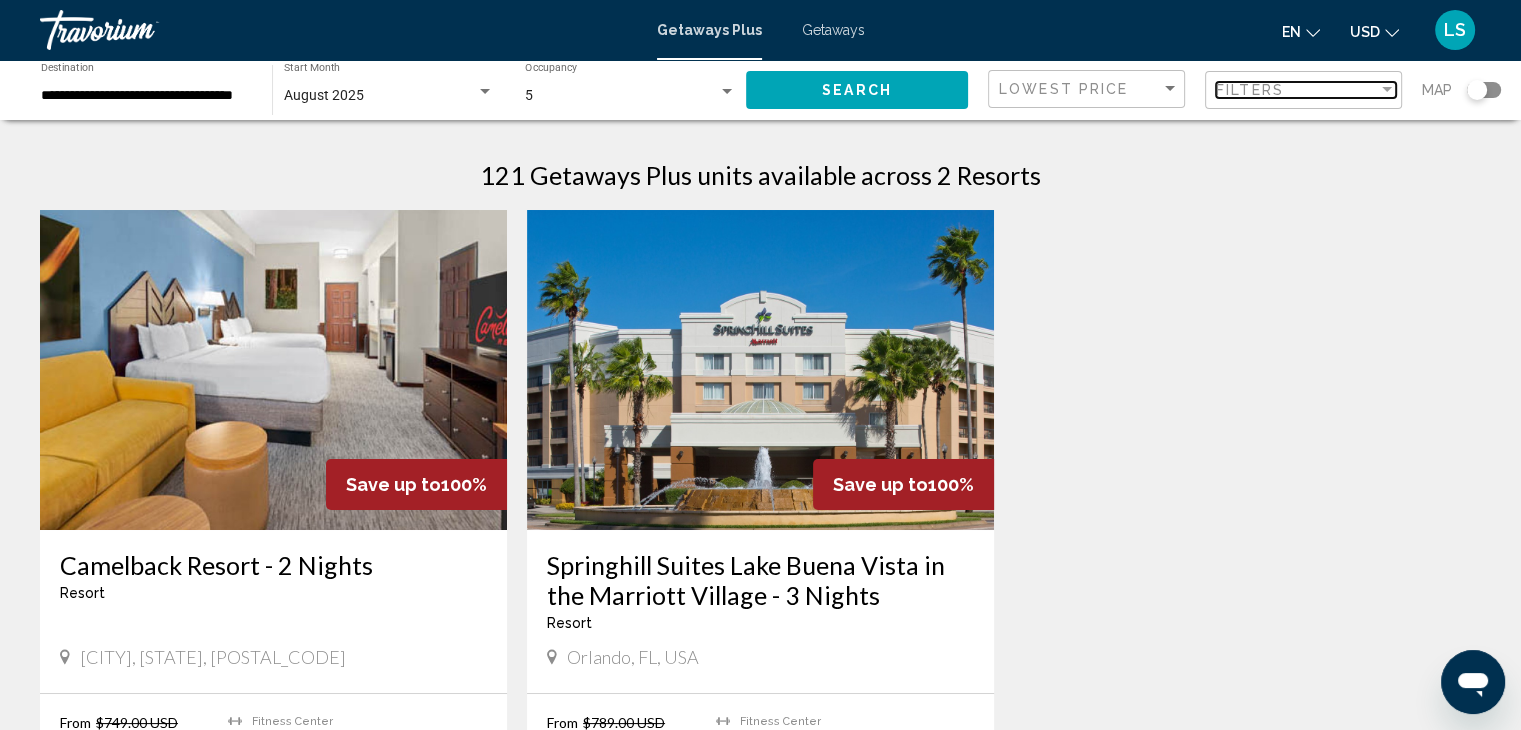 click on "Filters" at bounding box center (1250, 90) 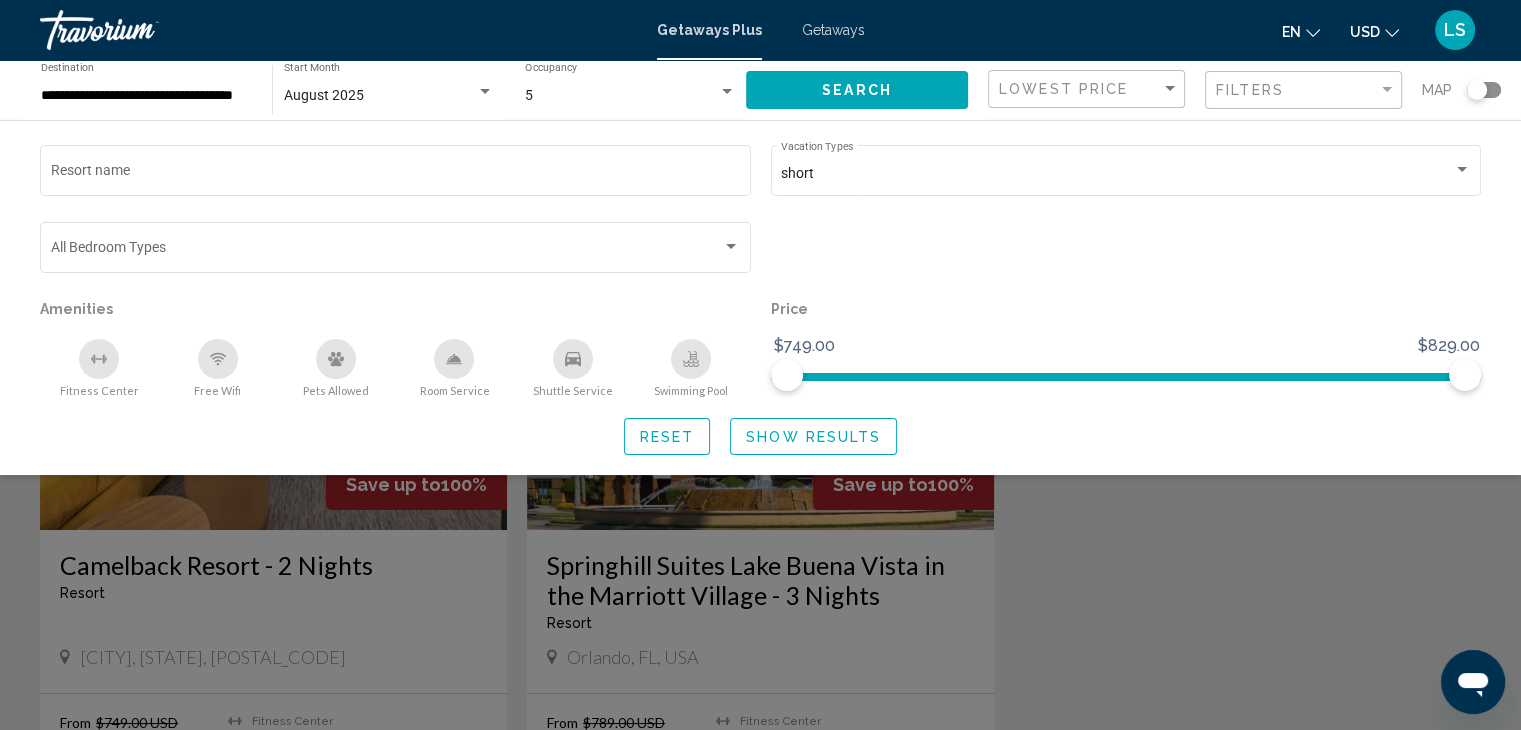 click on "Reset" 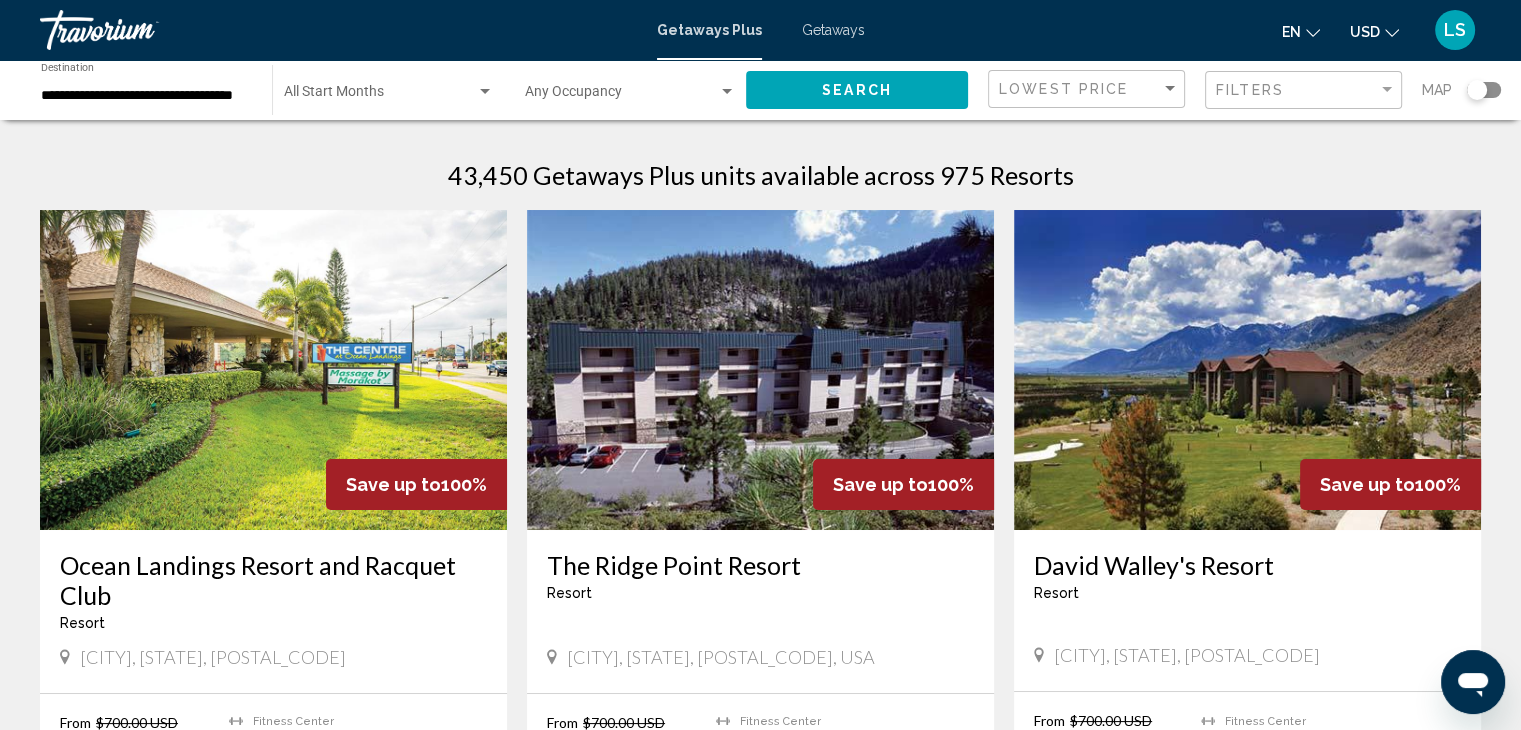 scroll, scrollTop: 13, scrollLeft: 0, axis: vertical 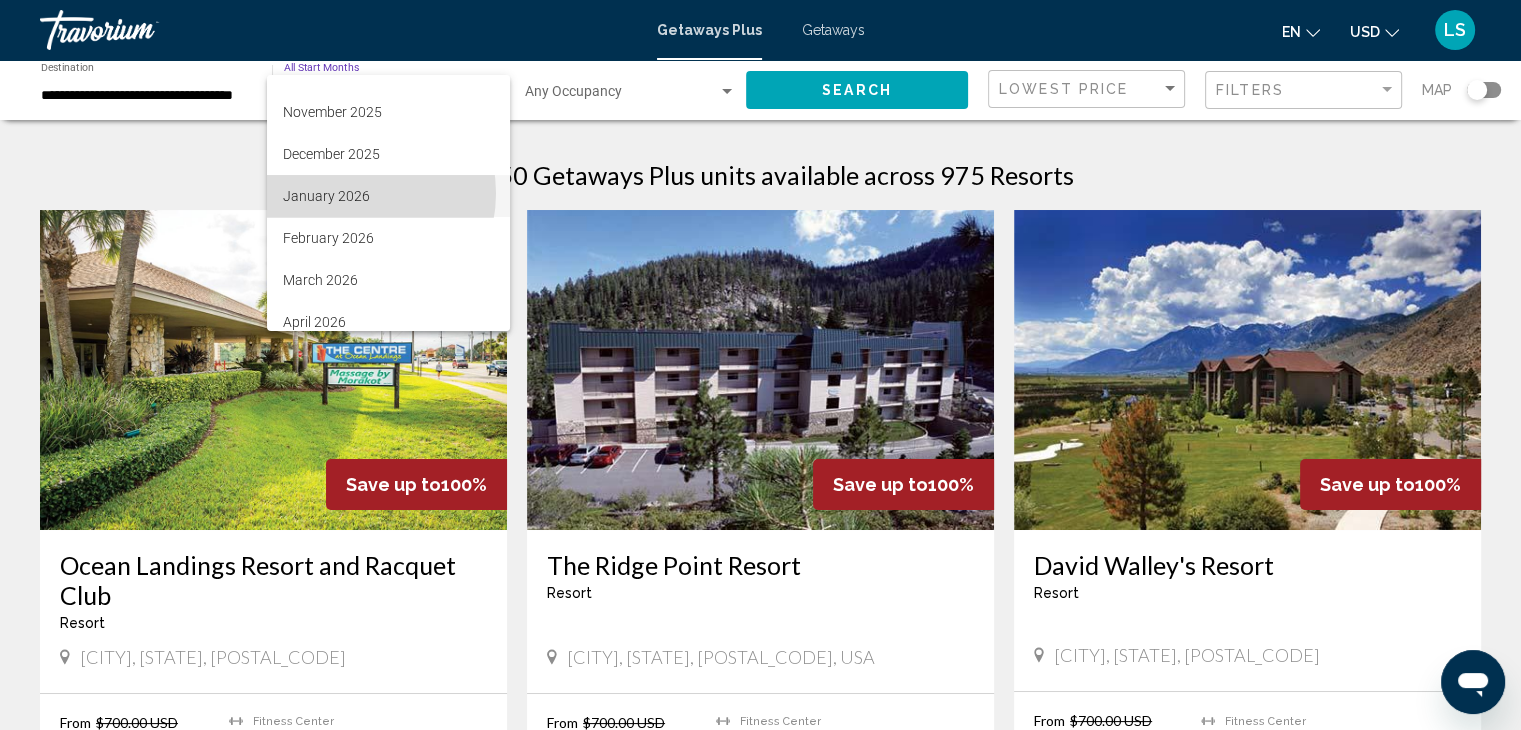 click on "January 2026" at bounding box center (388, 196) 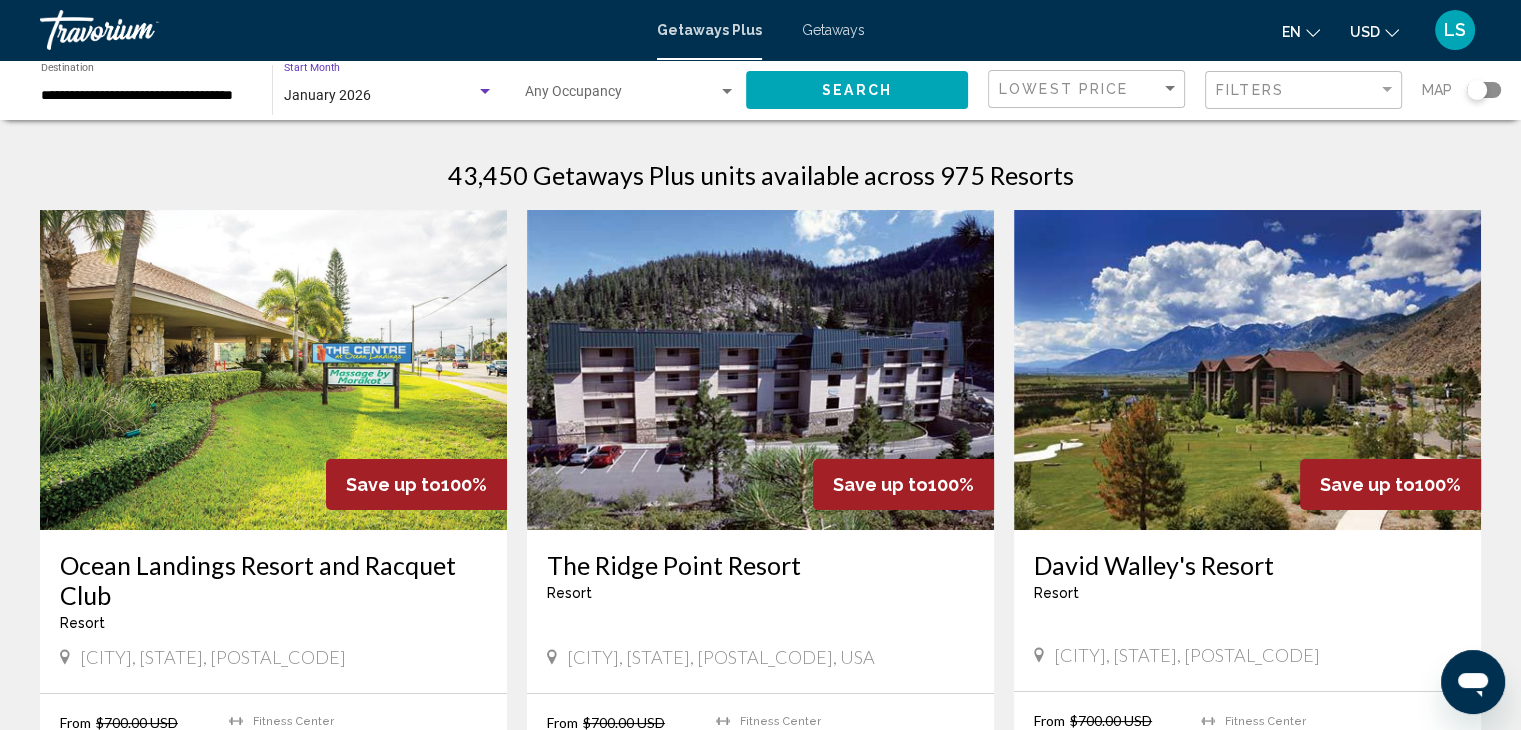 click on "Search" 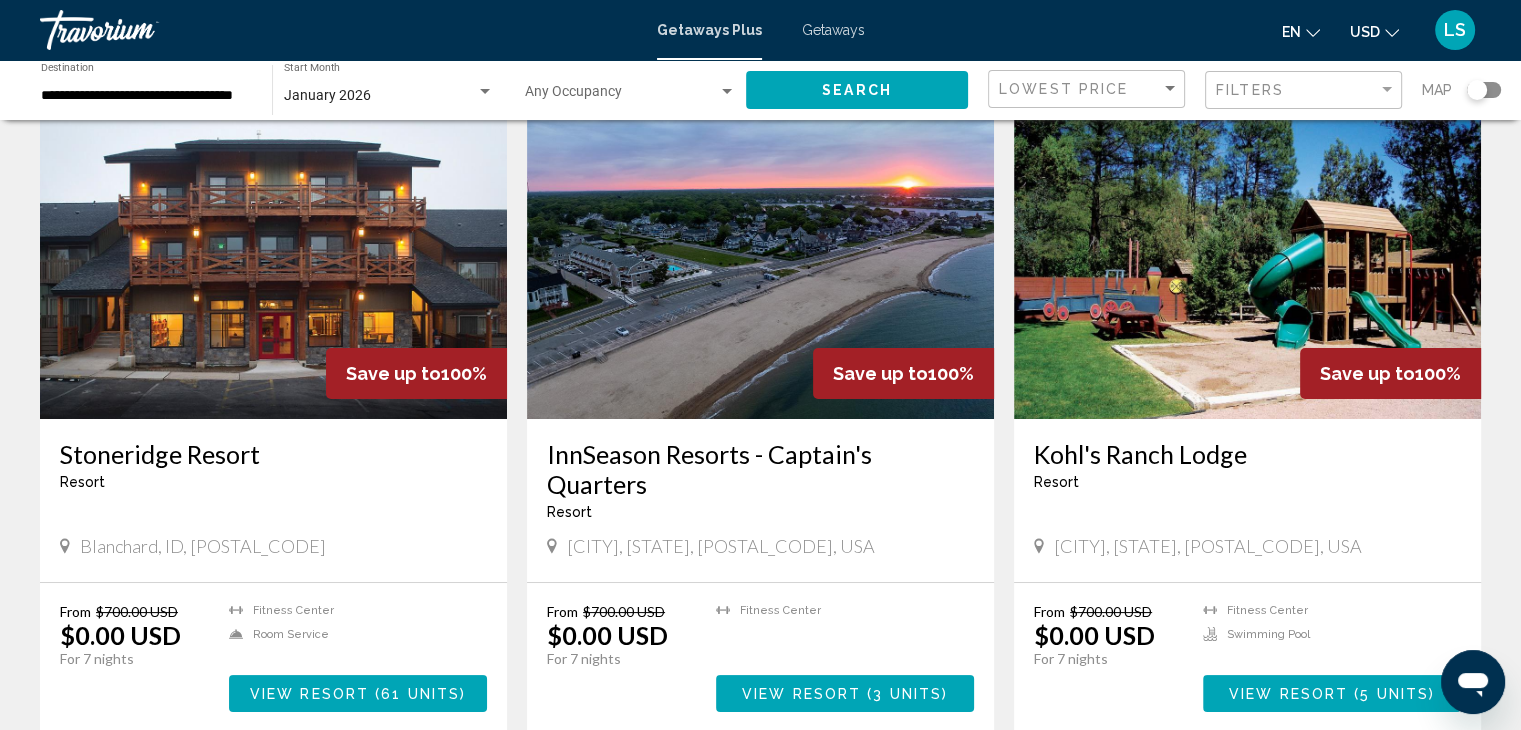 scroll, scrollTop: 109, scrollLeft: 0, axis: vertical 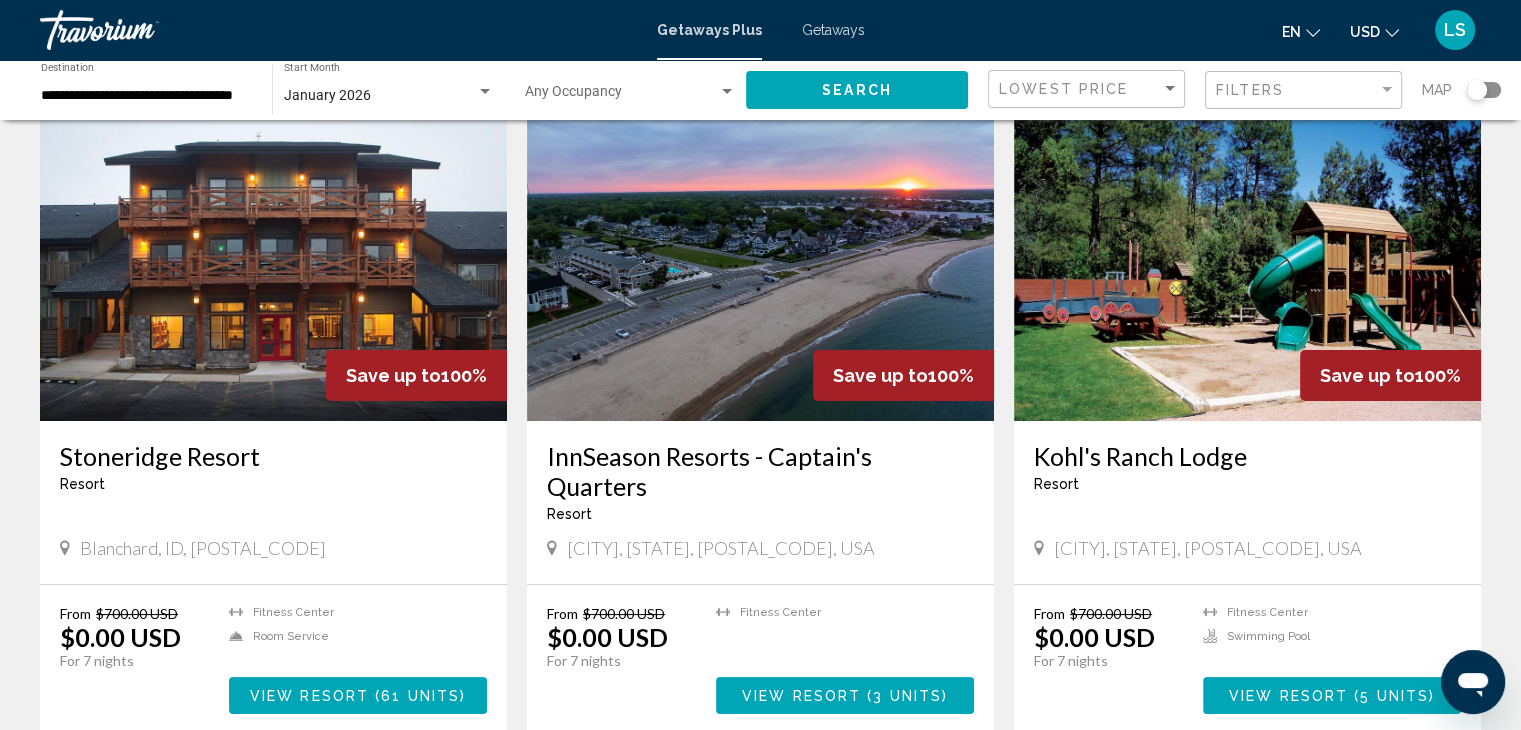 click at bounding box center [273, 261] 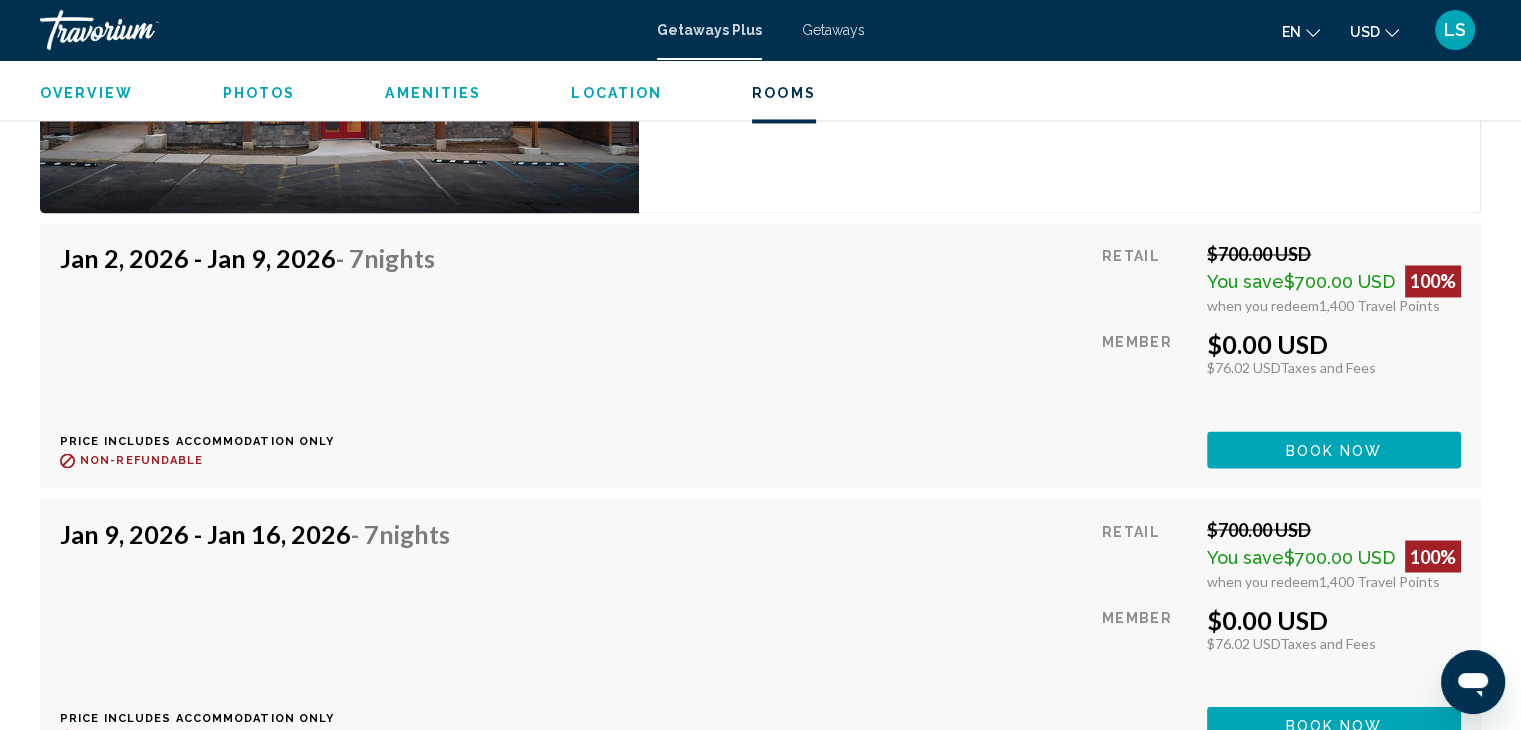 scroll, scrollTop: 3295, scrollLeft: 0, axis: vertical 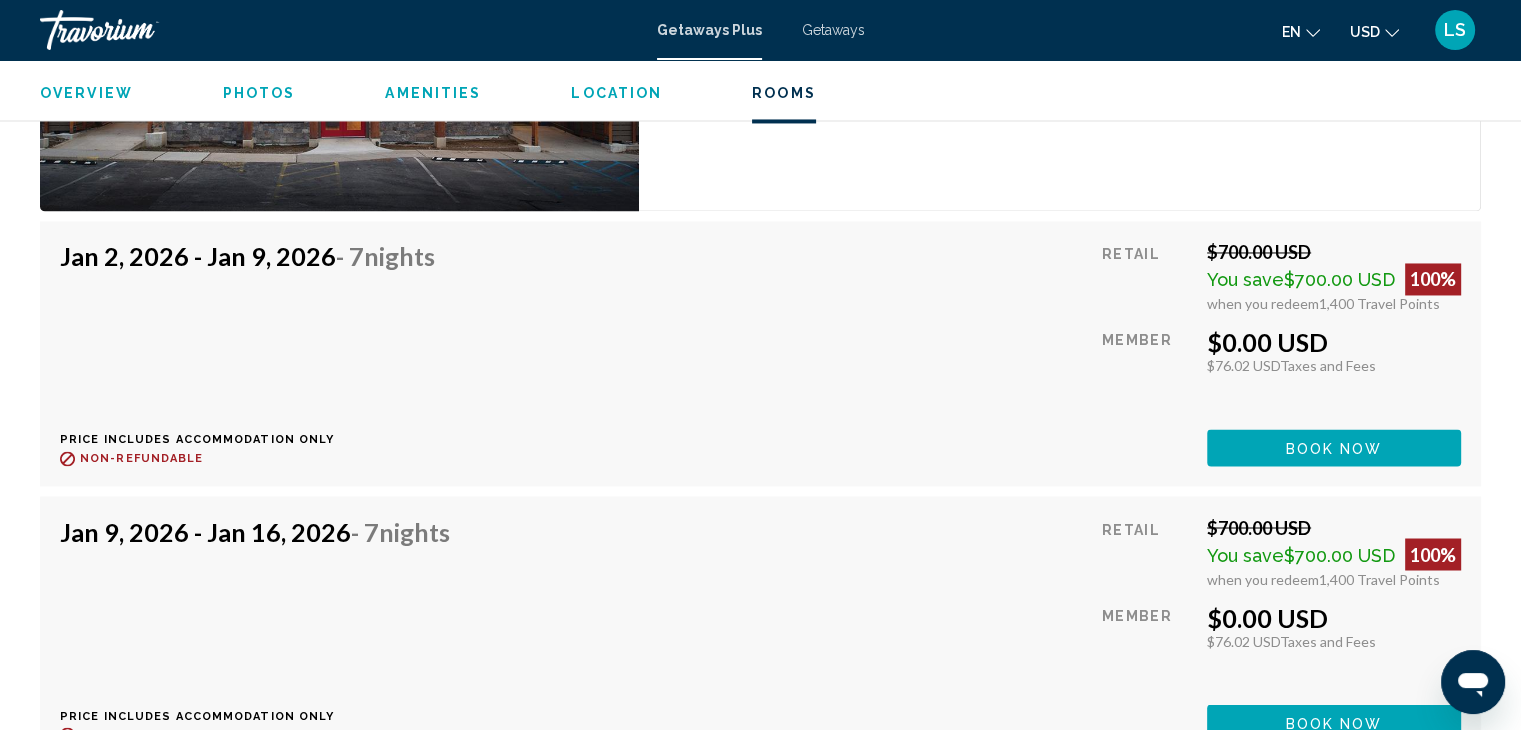 click on "$76.02 USD  Taxes and Fees" at bounding box center [1334, 640] 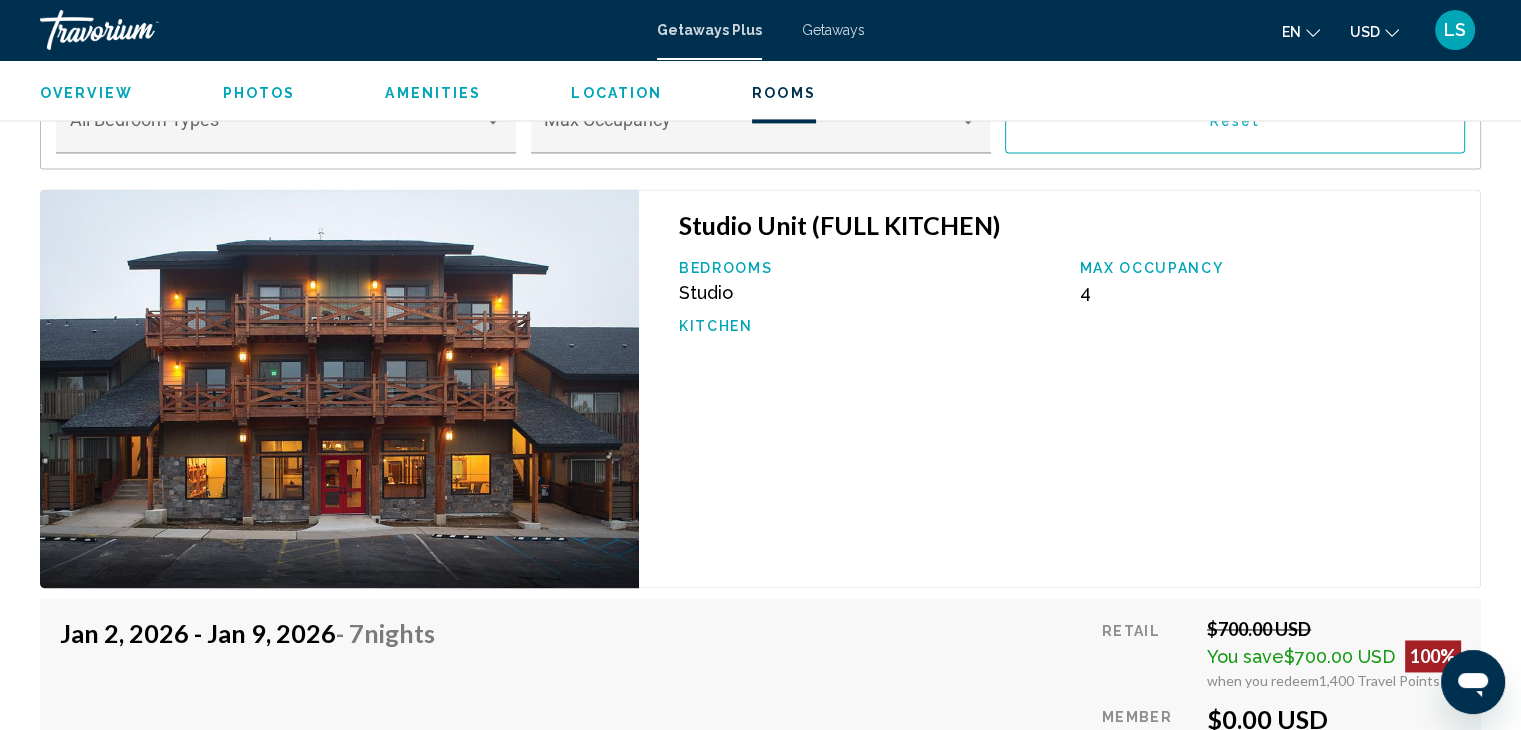 scroll, scrollTop: 2917, scrollLeft: 0, axis: vertical 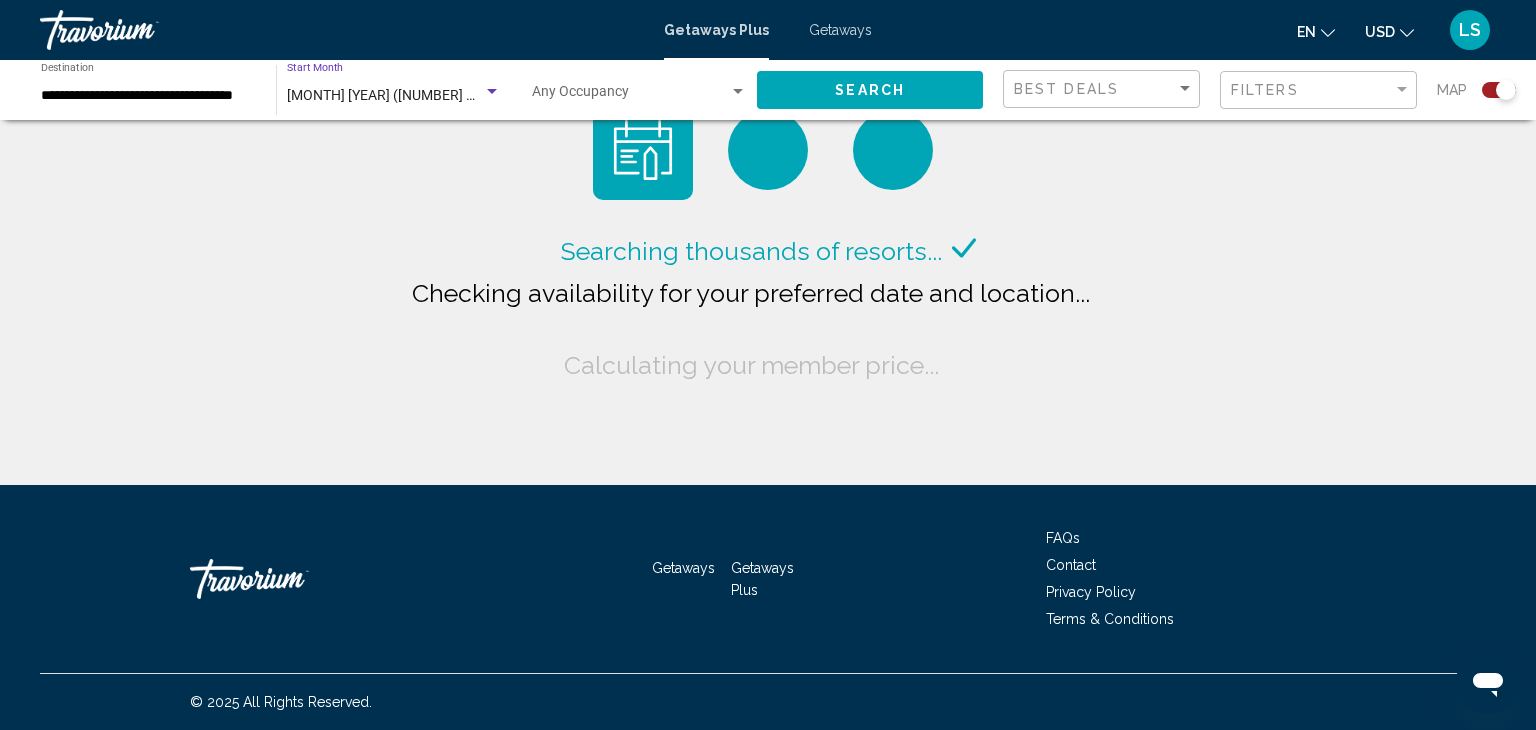 click on "January 2026 (1,920 units available)" at bounding box center (423, 95) 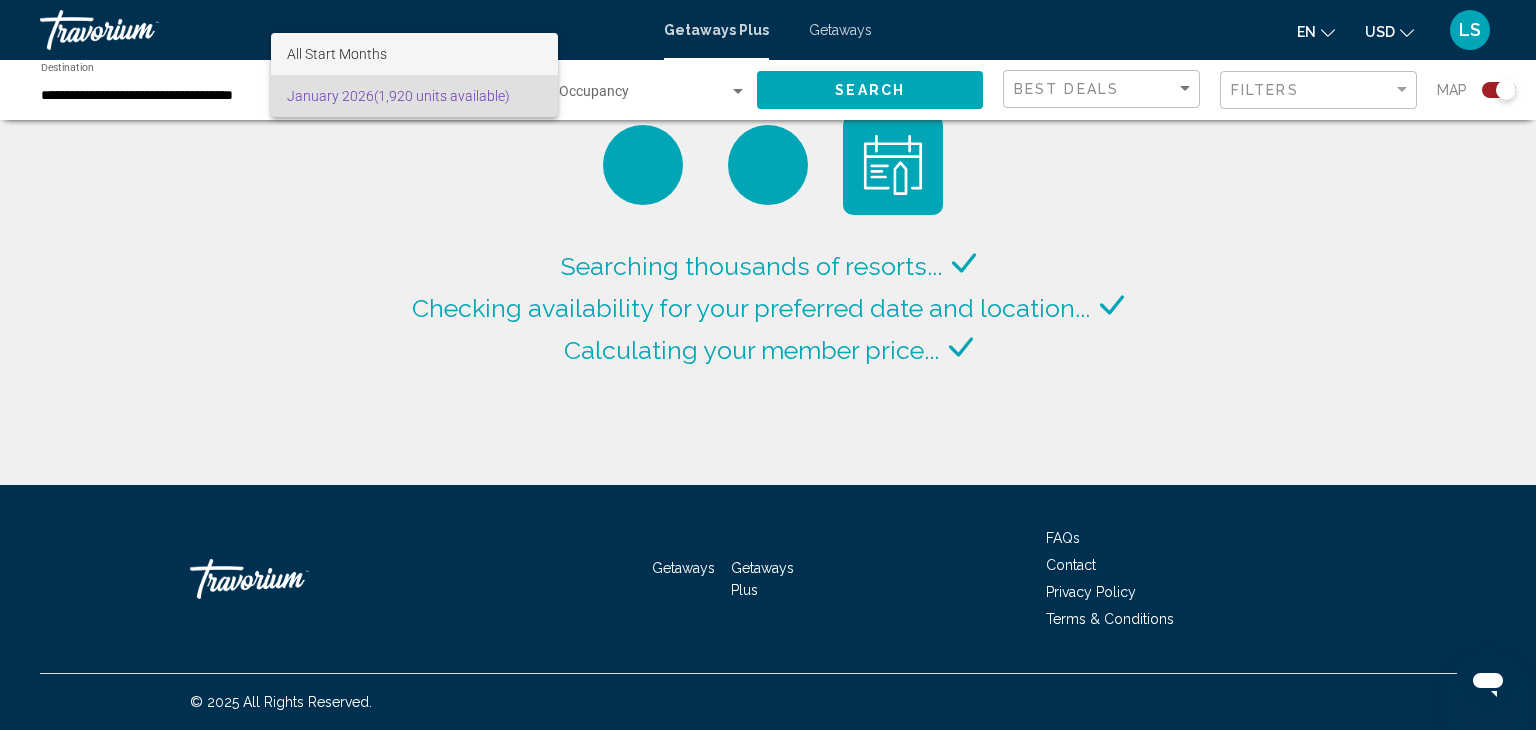 click on "All Start Months" at bounding box center [337, 54] 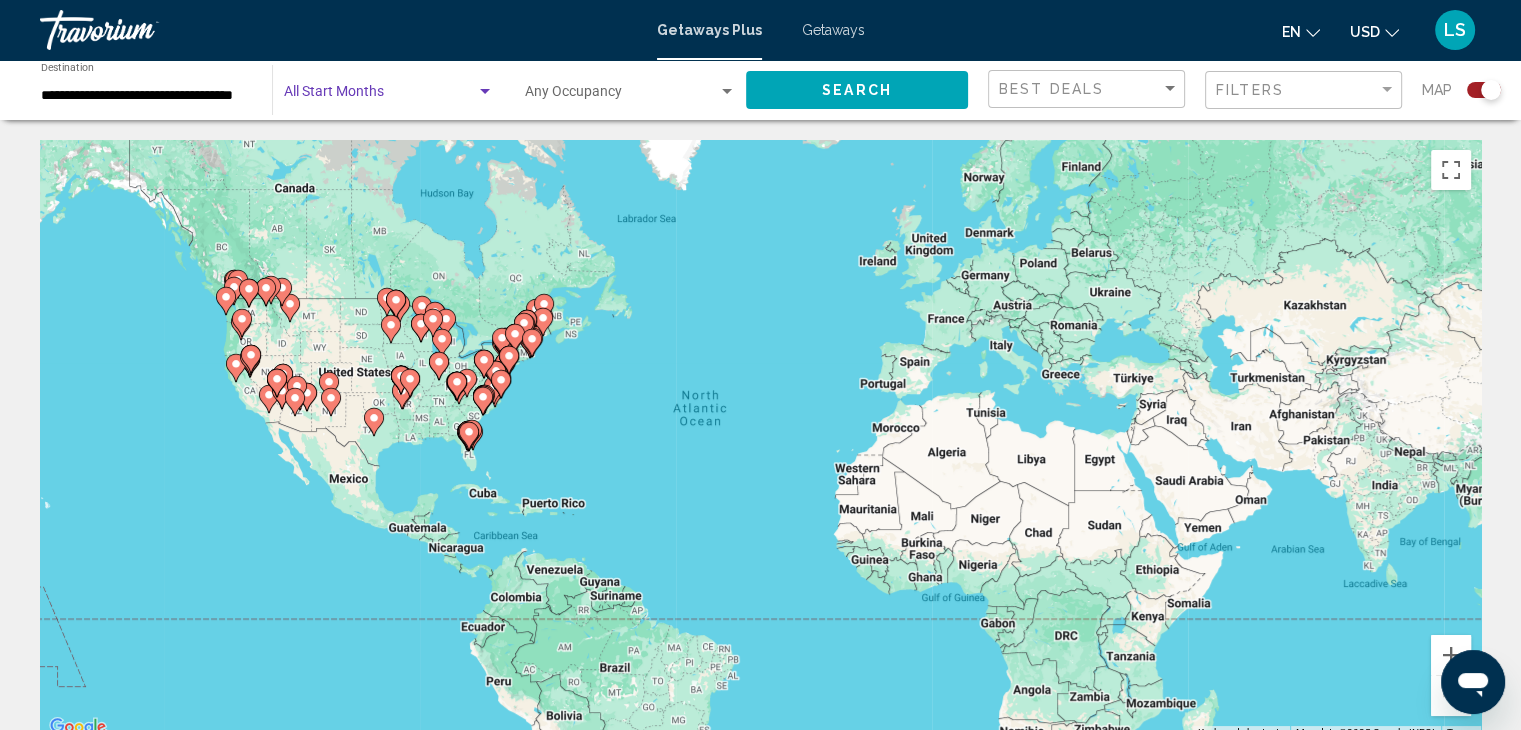 click at bounding box center (380, 96) 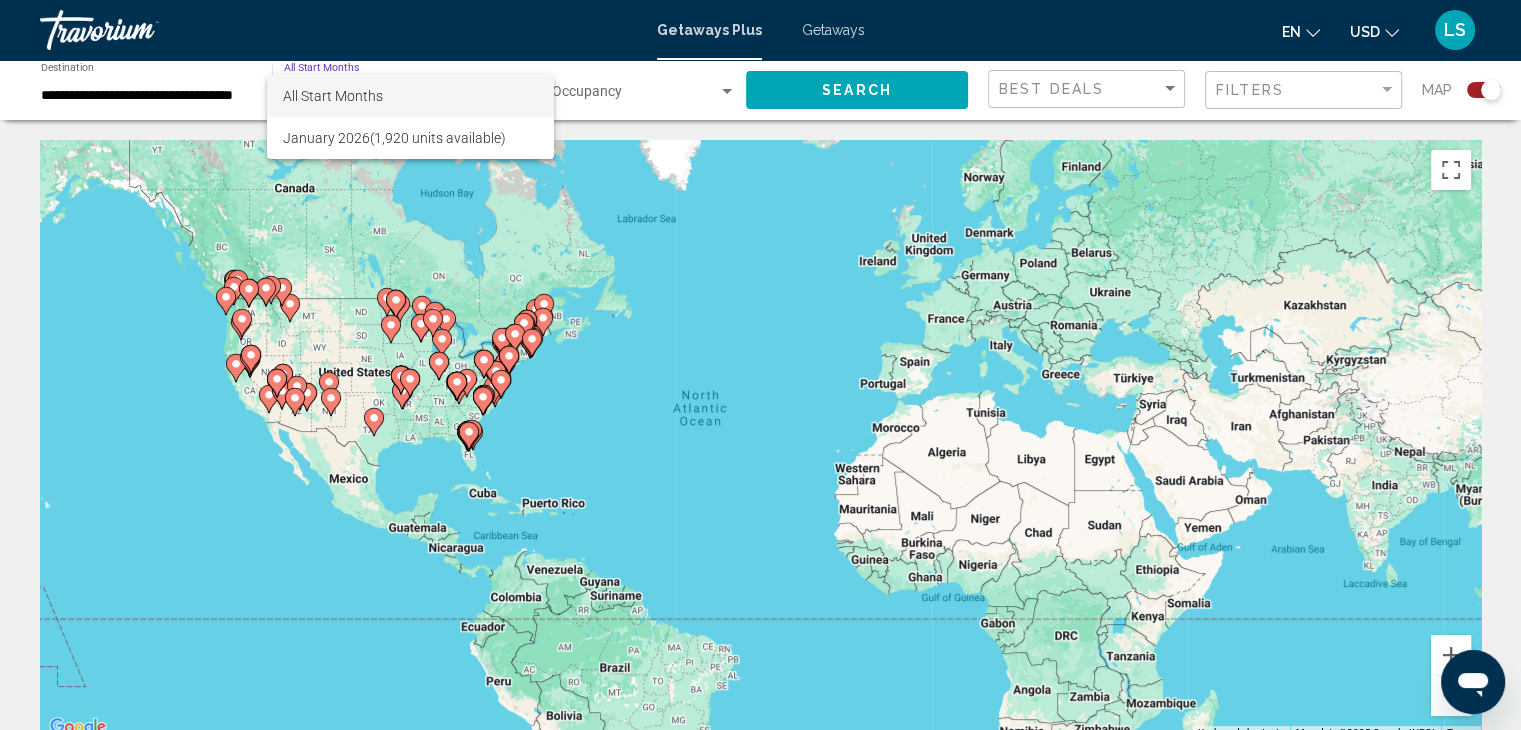 click on "All Start Months" at bounding box center [333, 96] 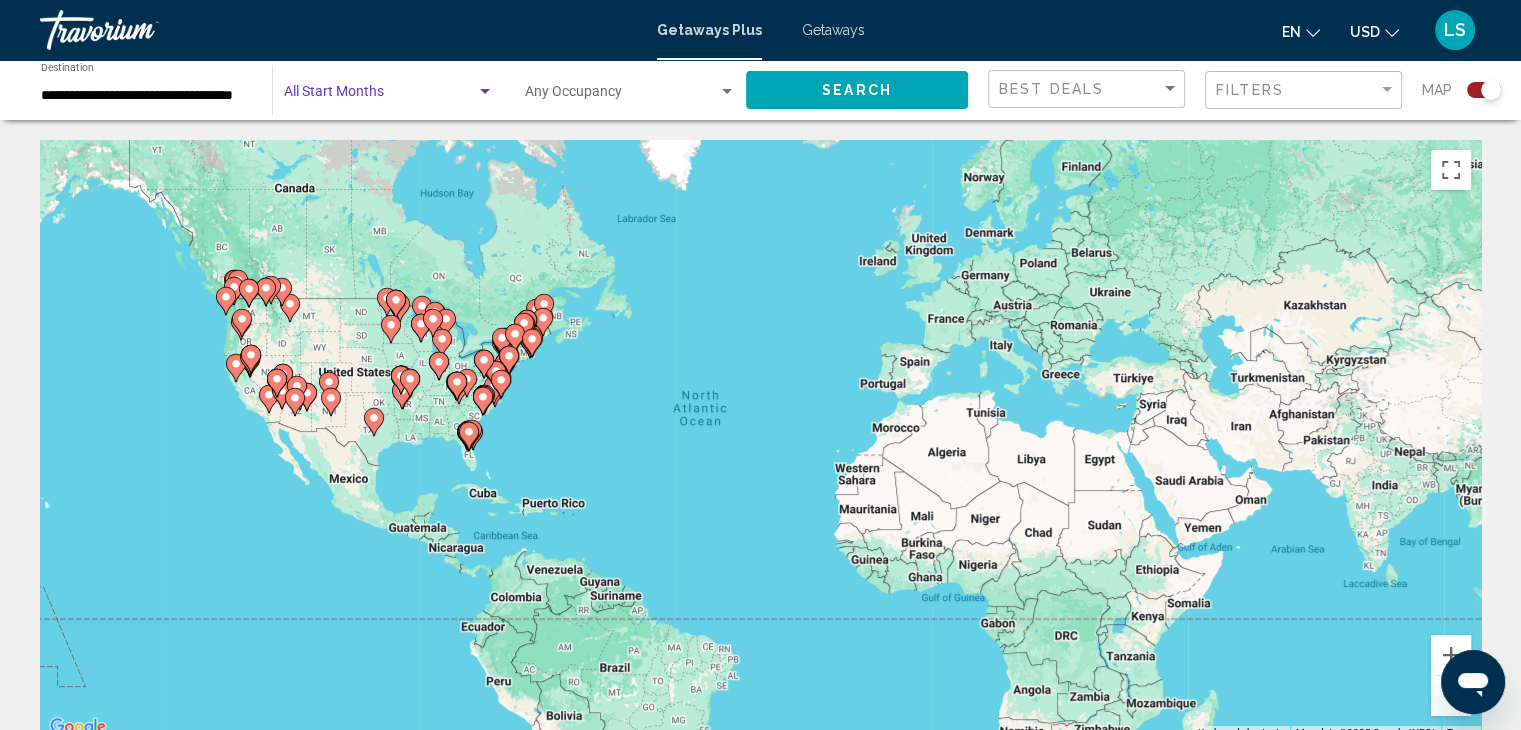 click 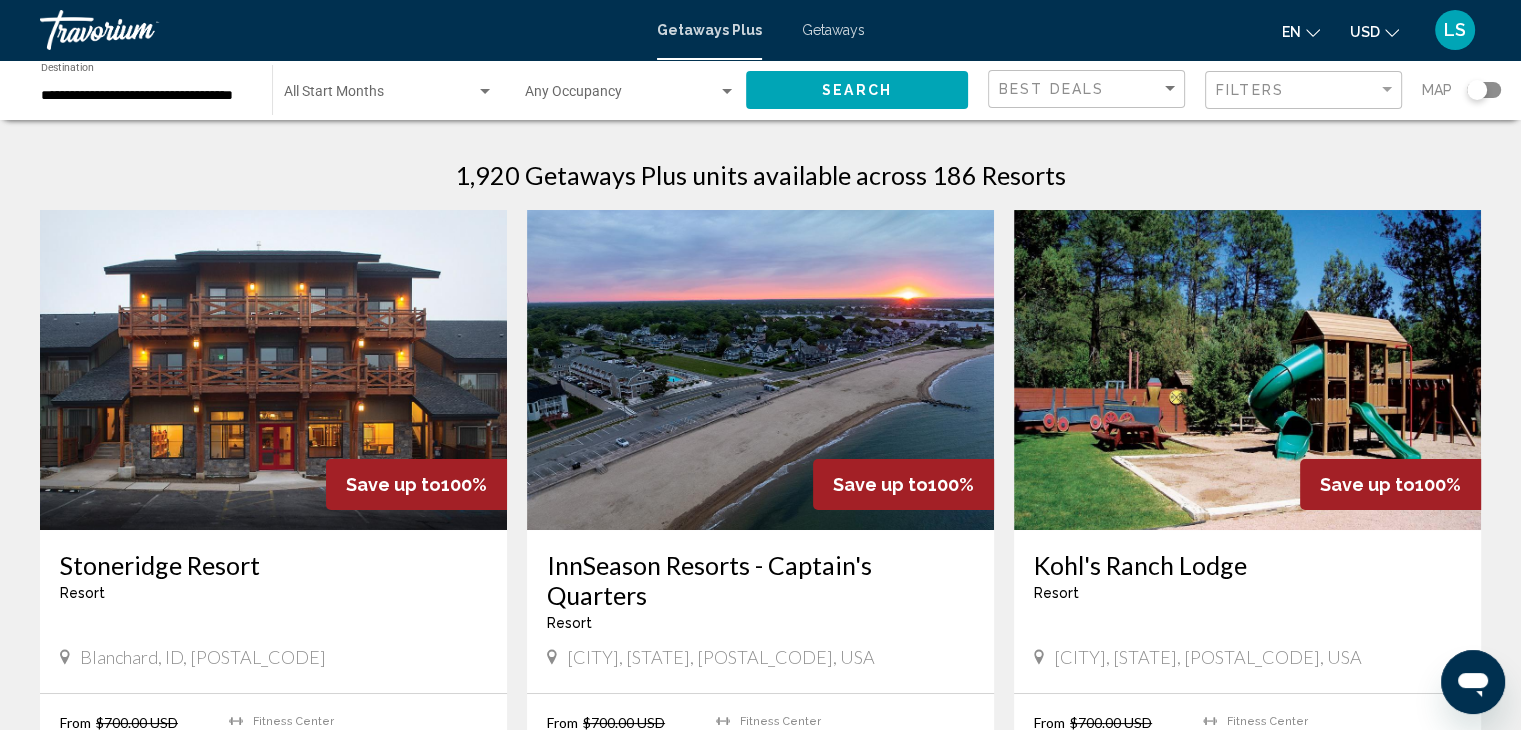 click on "Start Month All Start Months" 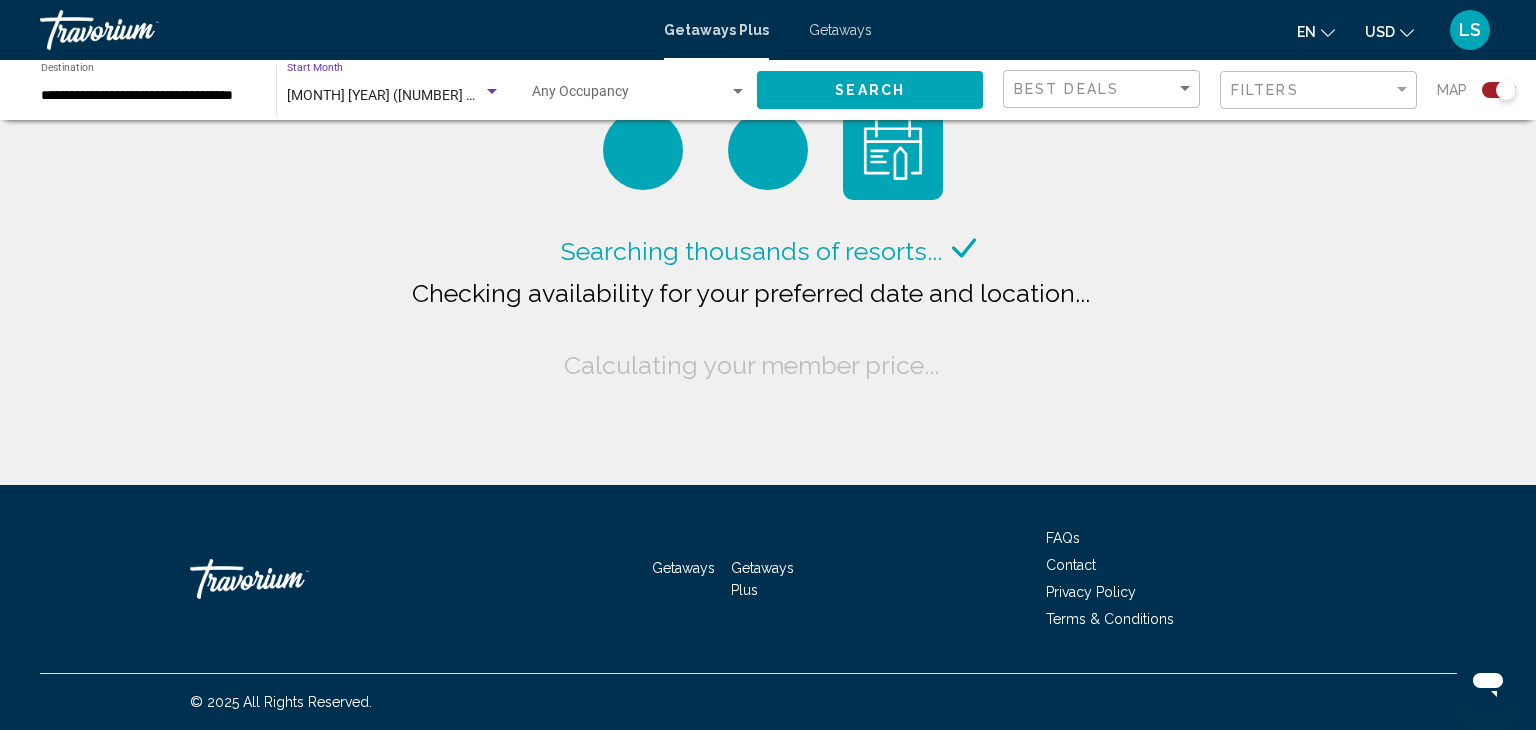 click on "January 2026 (1,920 units available)" at bounding box center [423, 95] 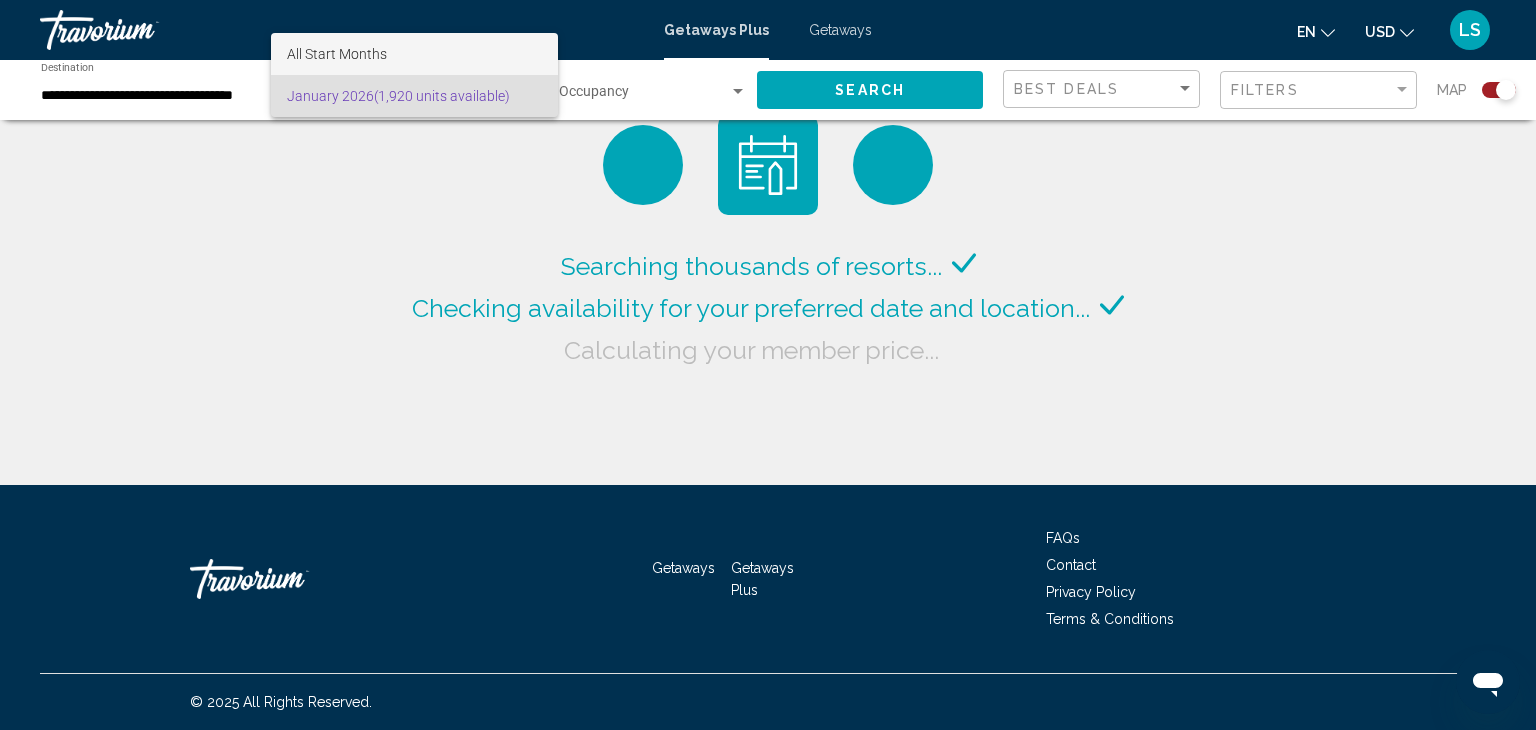 click on "All Start Months" at bounding box center (414, 54) 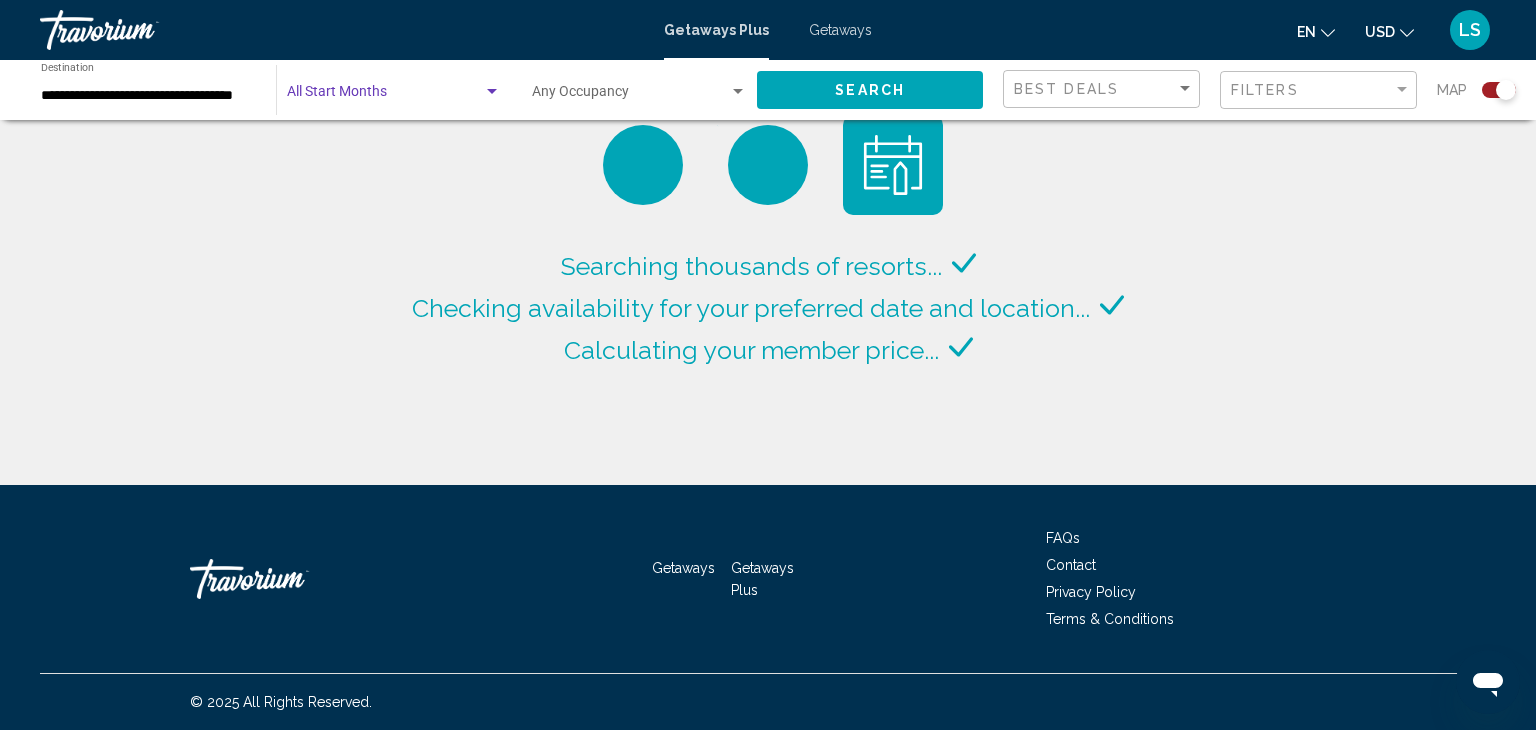 click on "Search" 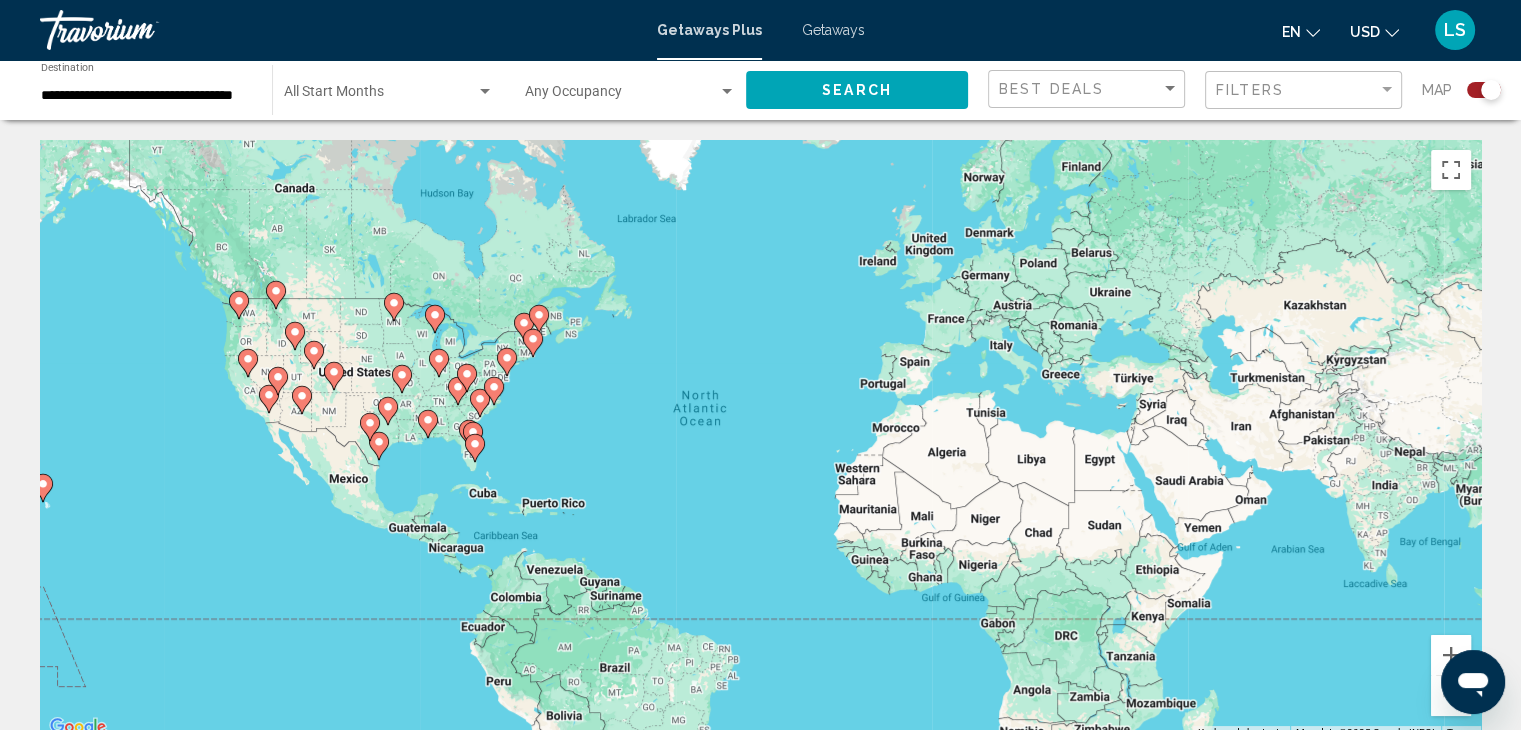 click at bounding box center (380, 96) 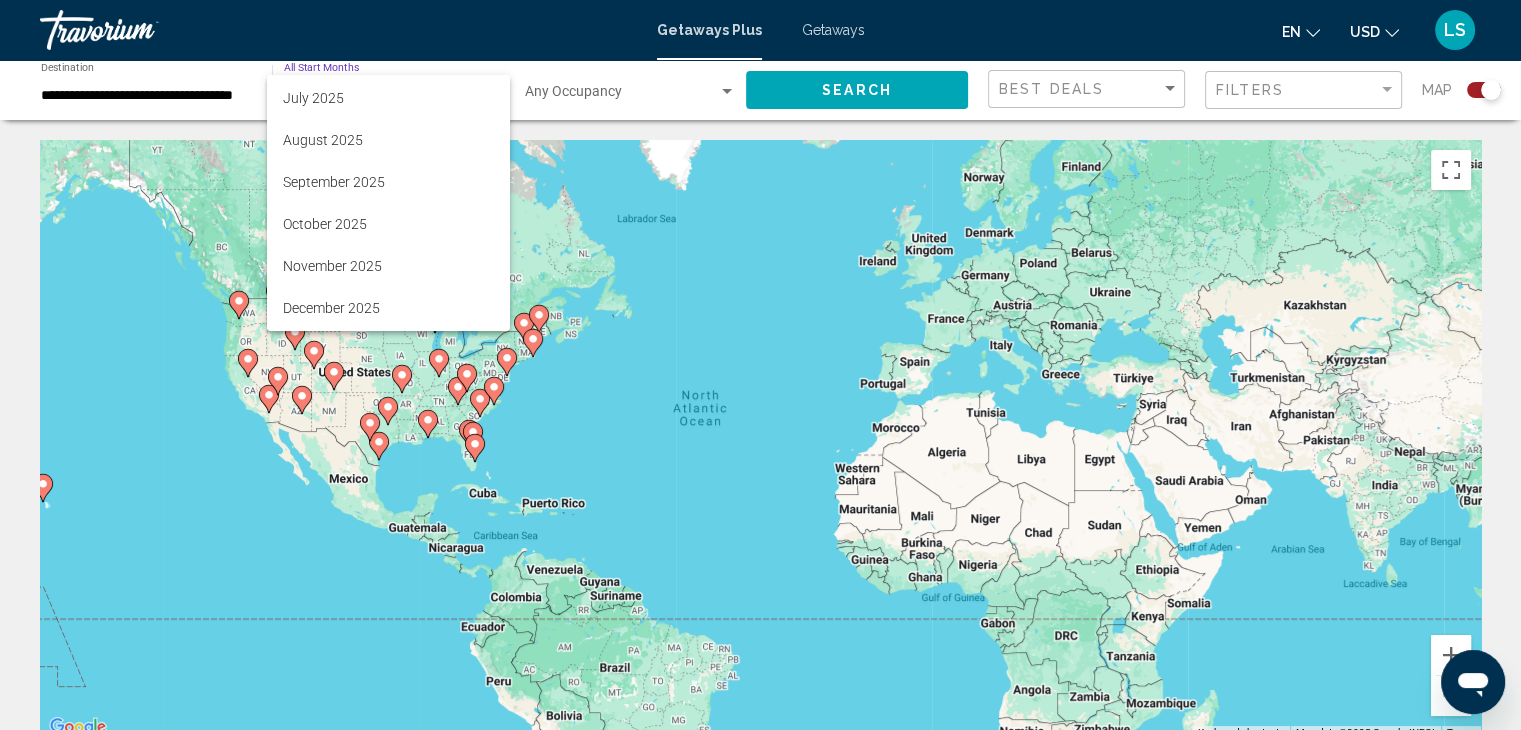 scroll, scrollTop: 97, scrollLeft: 0, axis: vertical 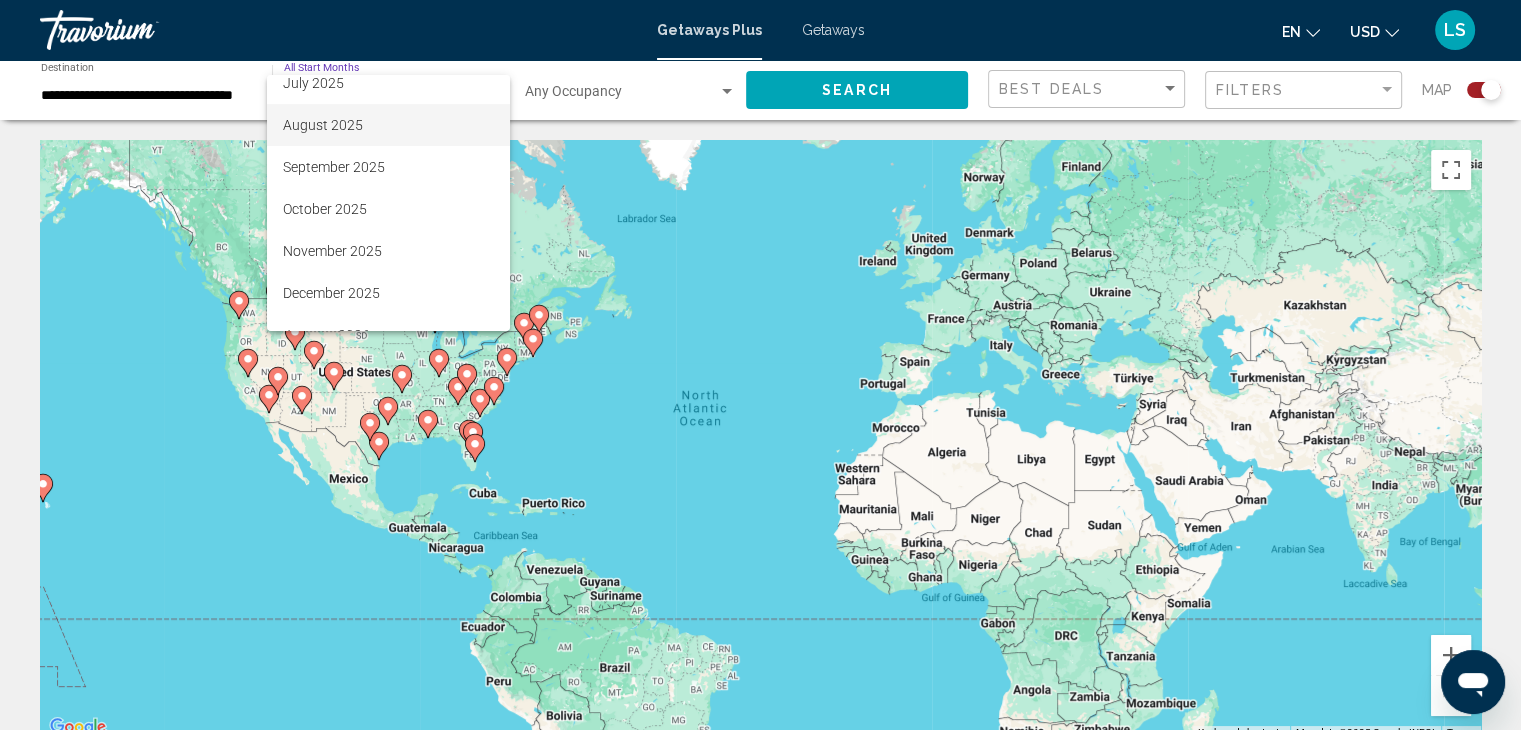 click on "August 2025" at bounding box center (388, 125) 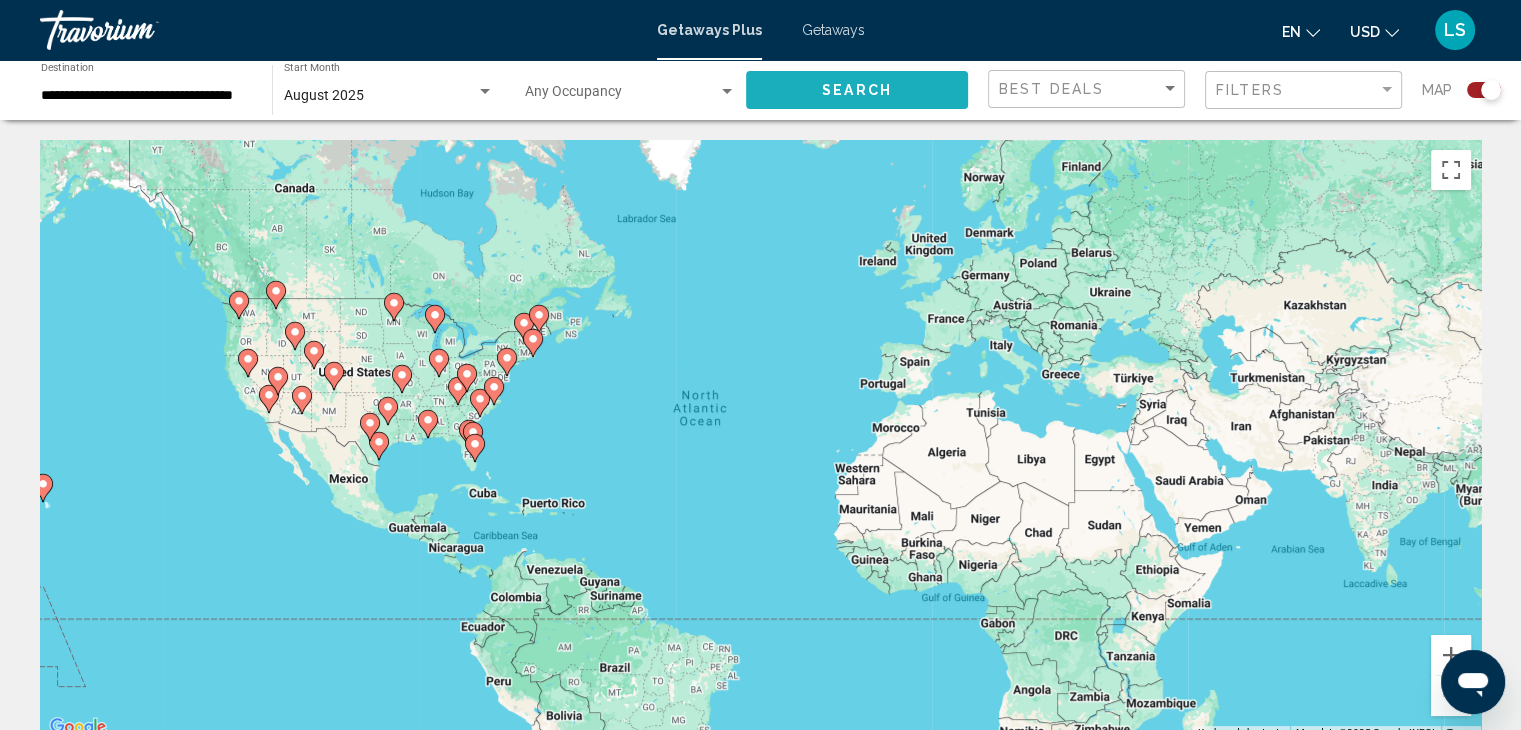 click on "Search" 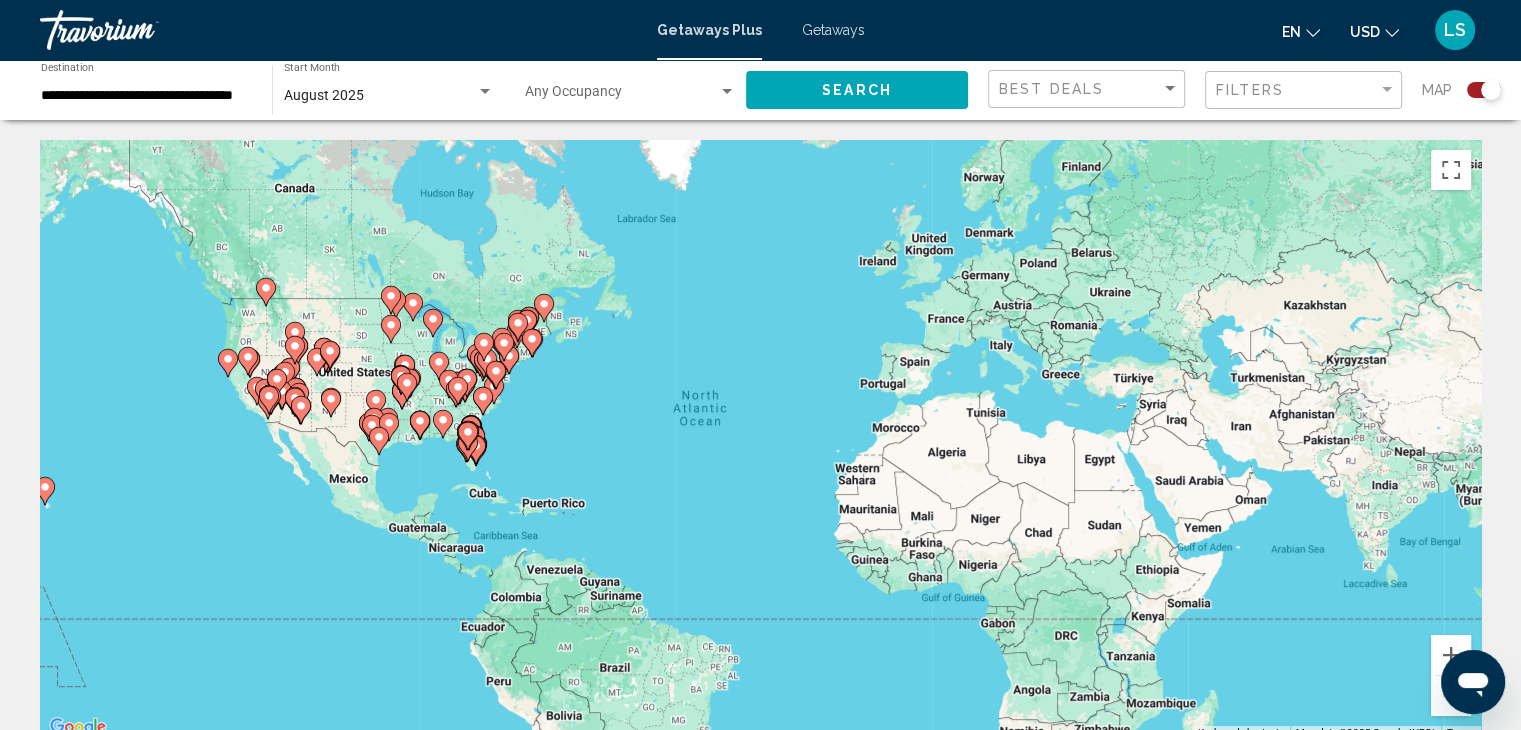 click on "Occupancy Any Occupancy" 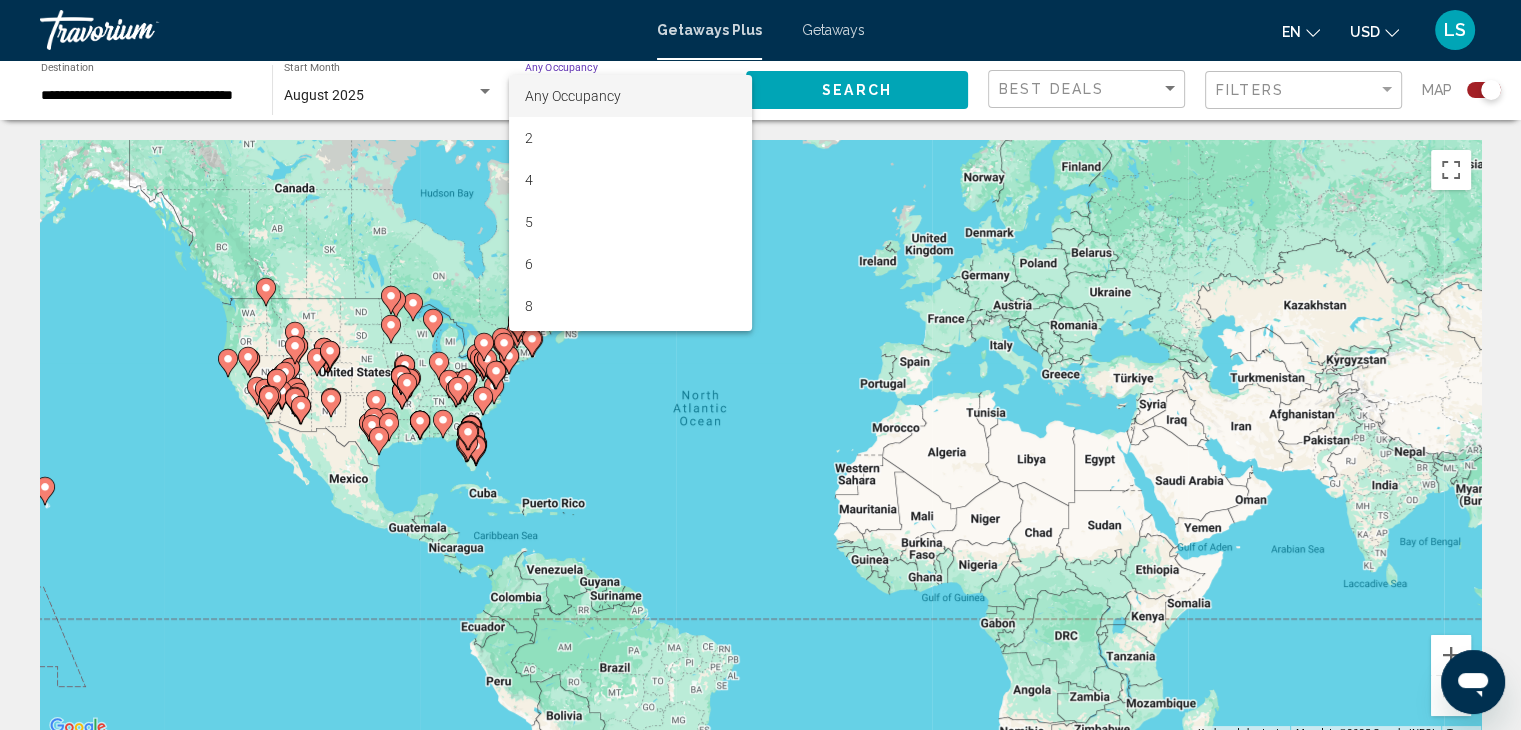 click at bounding box center (760, 365) 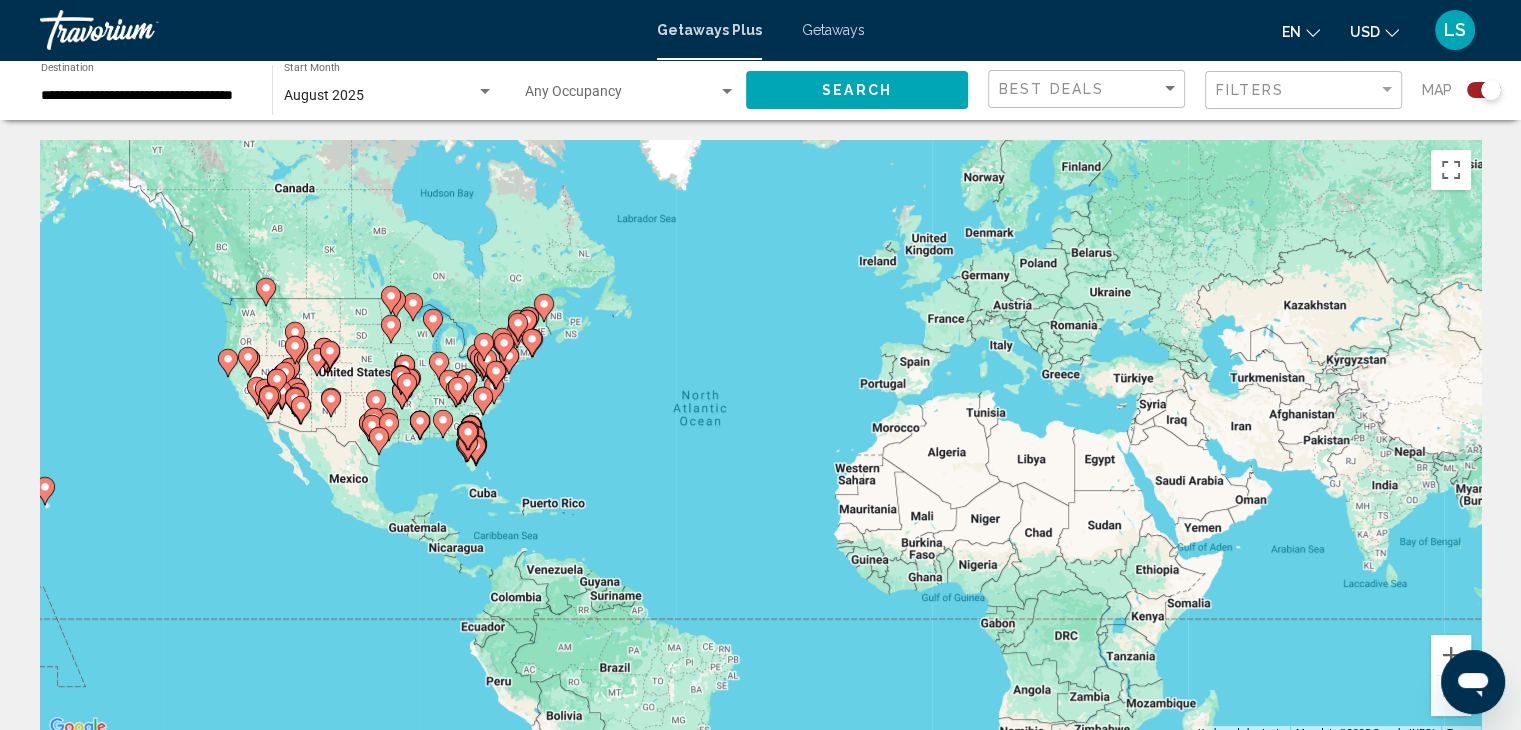 click on "To activate drag with keyboard, press Alt + Enter. Once in keyboard drag state, use the arrow keys to move the marker. To complete the drag, press the Enter key. To cancel, press Escape." at bounding box center [760, 440] 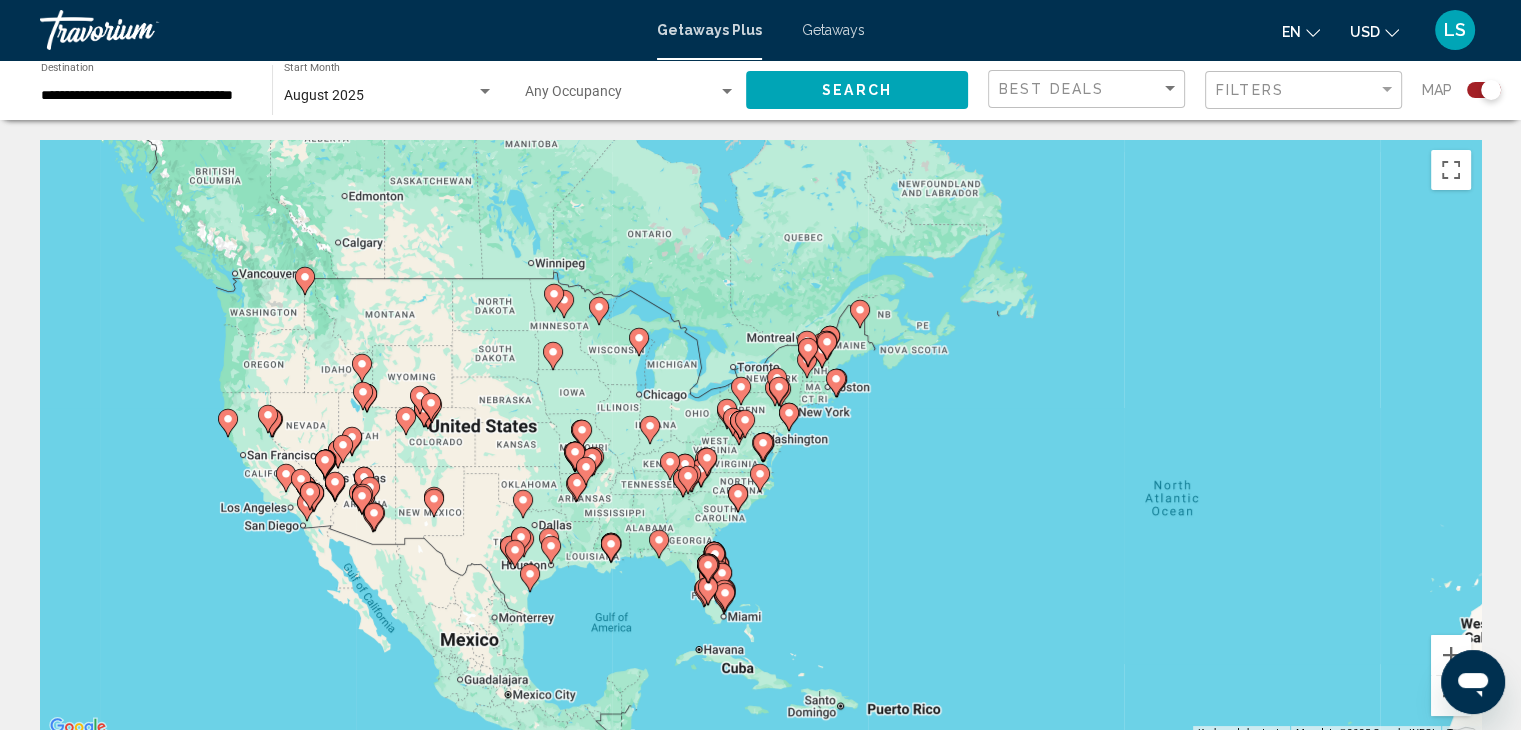 click on "To activate drag with keyboard, press Alt + Enter. Once in keyboard drag state, use the arrow keys to move the marker. To complete the drag, press the Enter key. To cancel, press Escape." at bounding box center [760, 440] 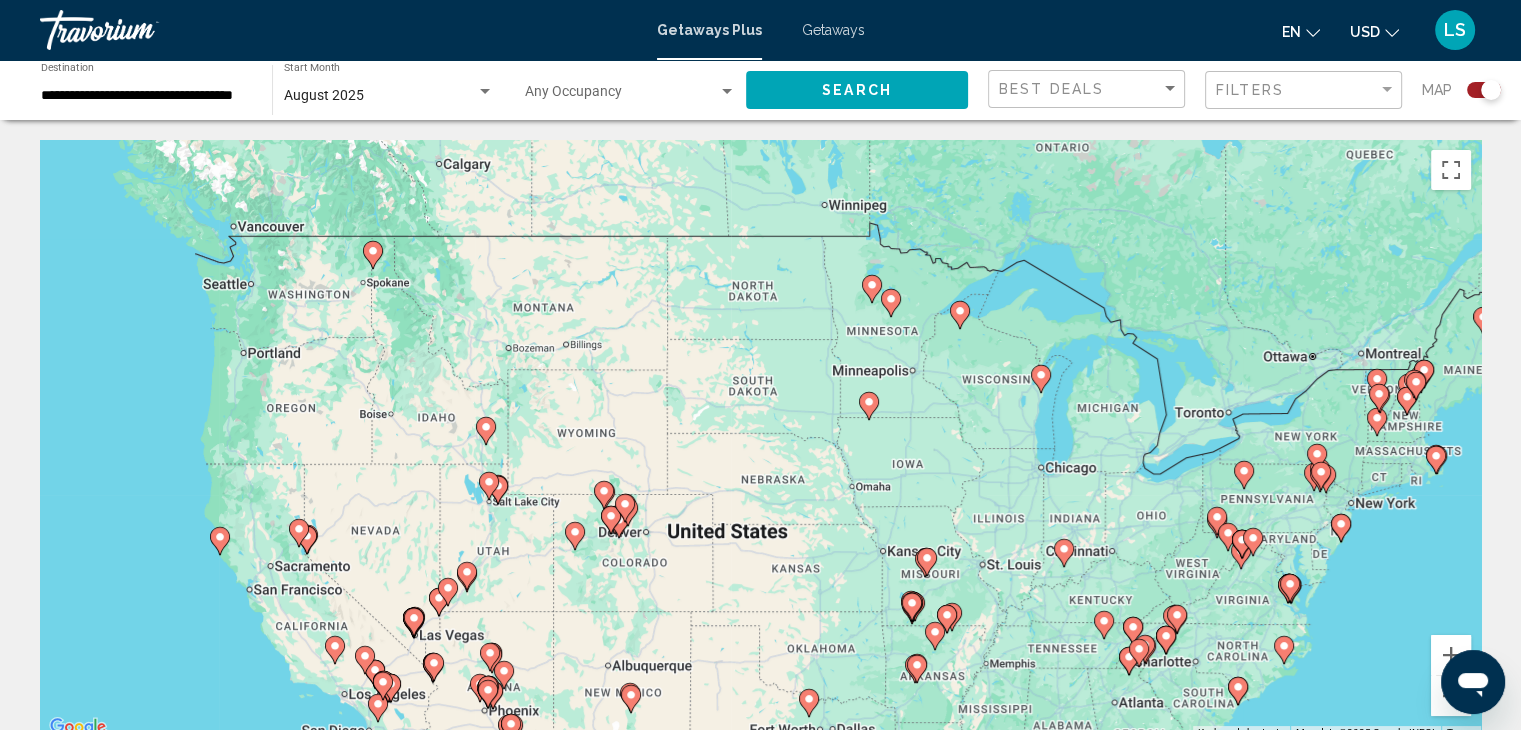 click on "To activate drag with keyboard, press Alt + Enter. Once in keyboard drag state, use the arrow keys to move the marker. To complete the drag, press the Enter key. To cancel, press Escape." at bounding box center [760, 440] 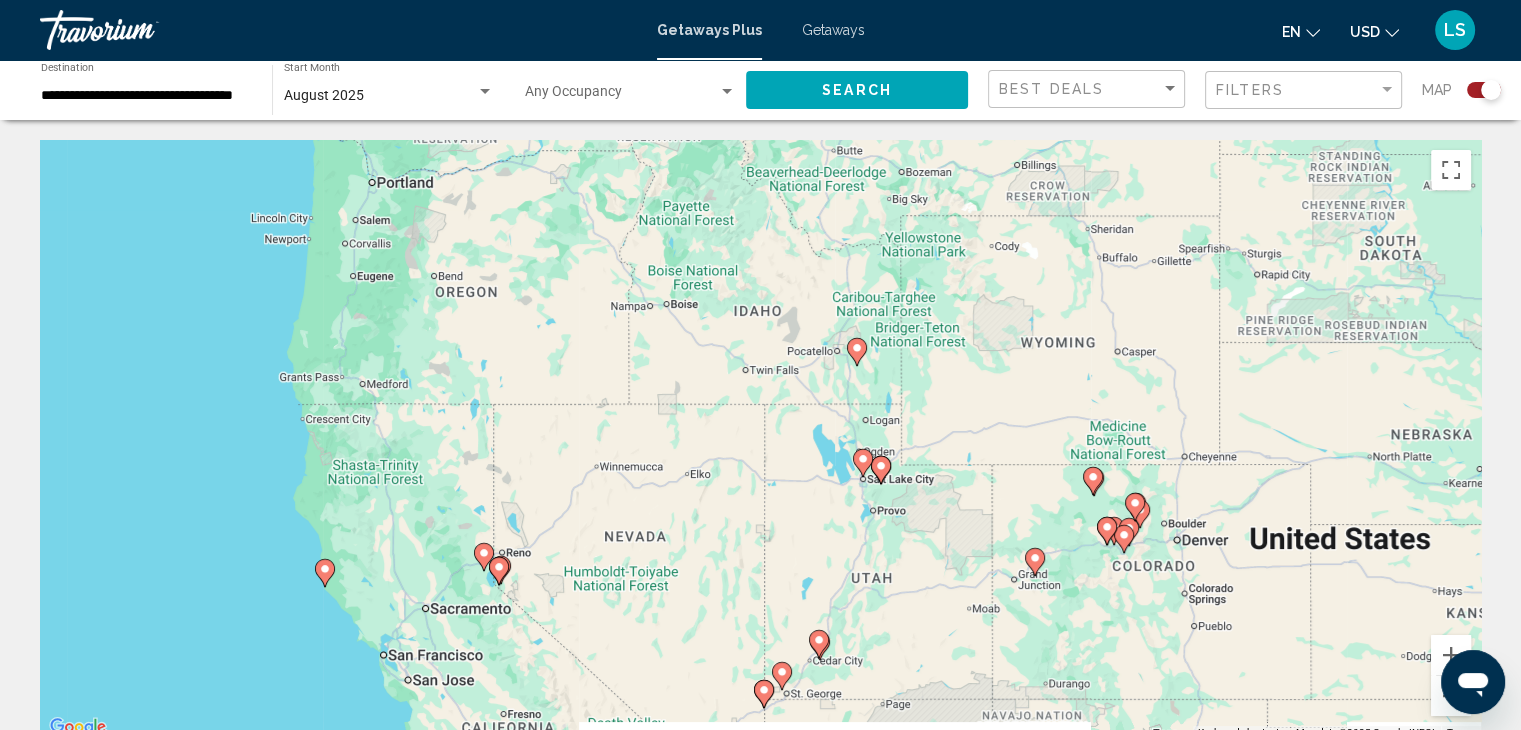 drag, startPoint x: 336, startPoint y: 372, endPoint x: 566, endPoint y: 246, distance: 262.2518 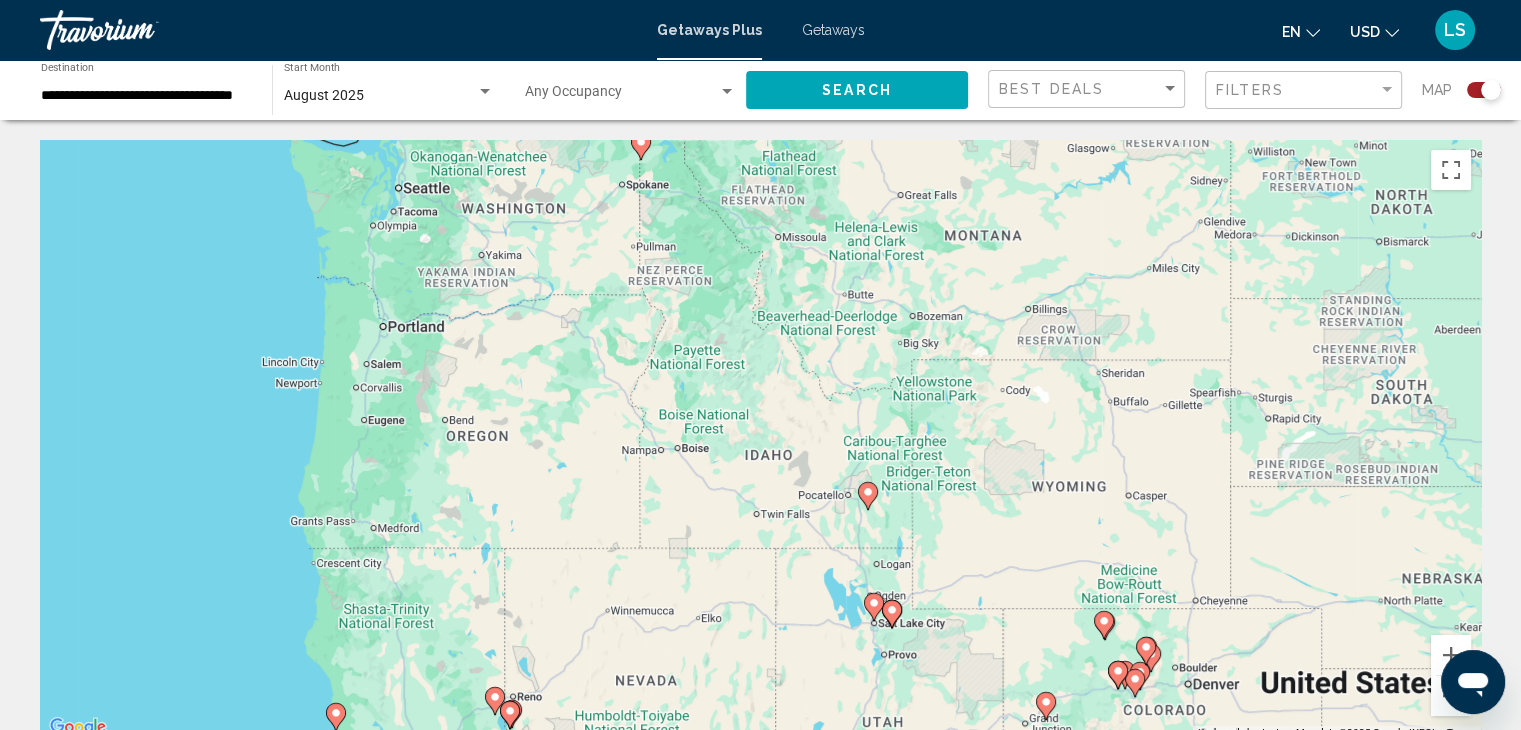 drag, startPoint x: 584, startPoint y: 327, endPoint x: 595, endPoint y: 473, distance: 146.4138 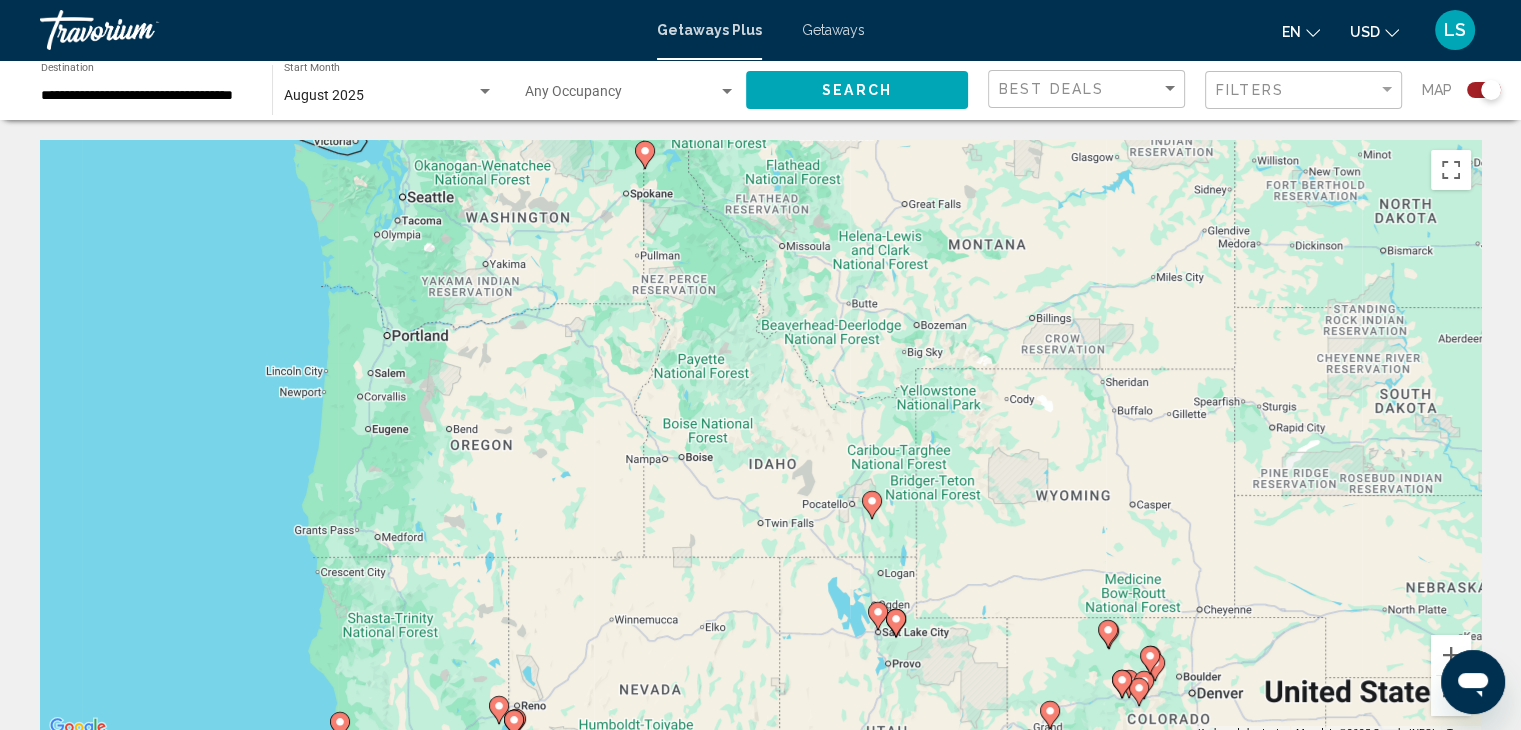 click on "To activate drag with keyboard, press Alt + Enter. Once in keyboard drag state, use the arrow keys to move the marker. To complete the drag, press the Enter key. To cancel, press Escape." at bounding box center (760, 440) 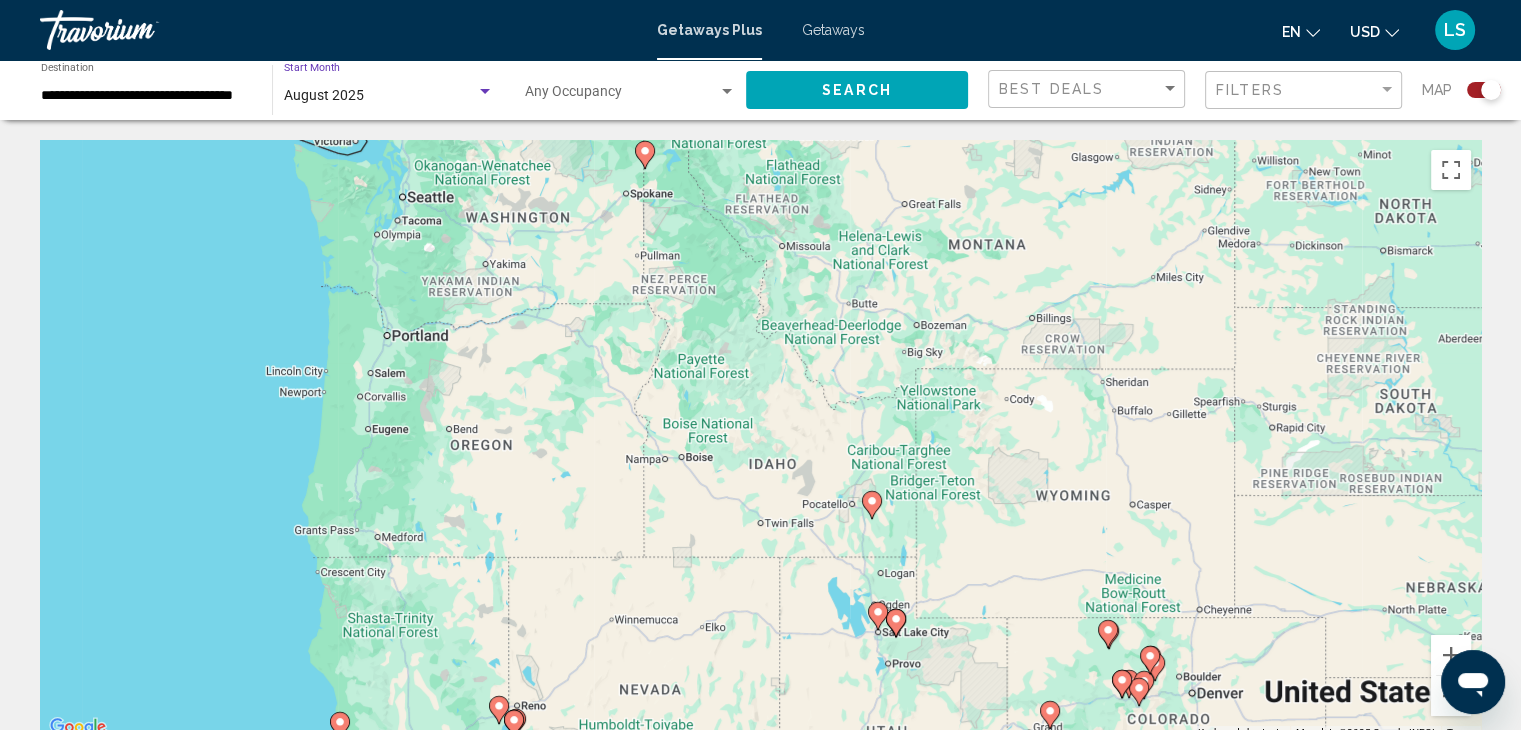 click on "August 2025" at bounding box center (380, 96) 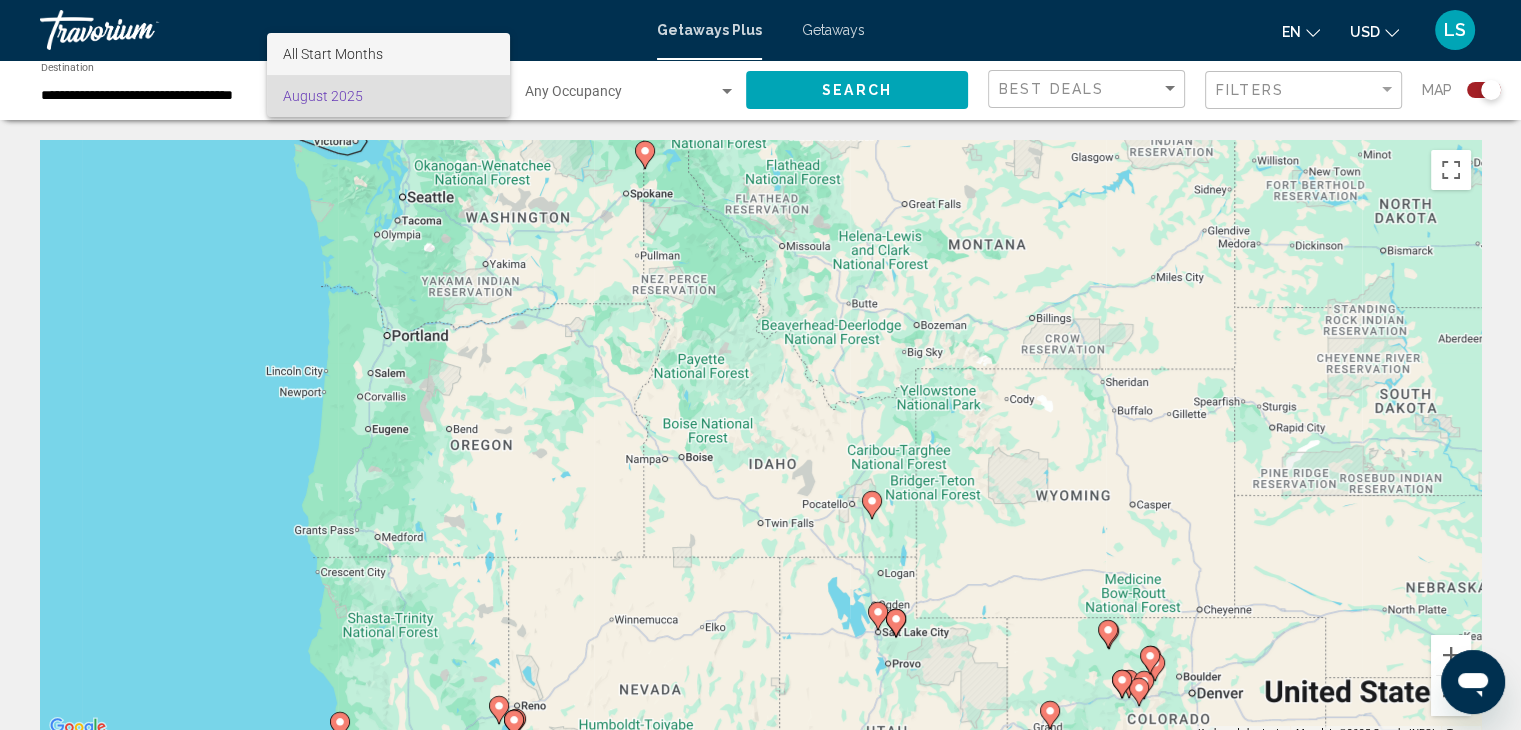 click on "All Start Months" at bounding box center [388, 54] 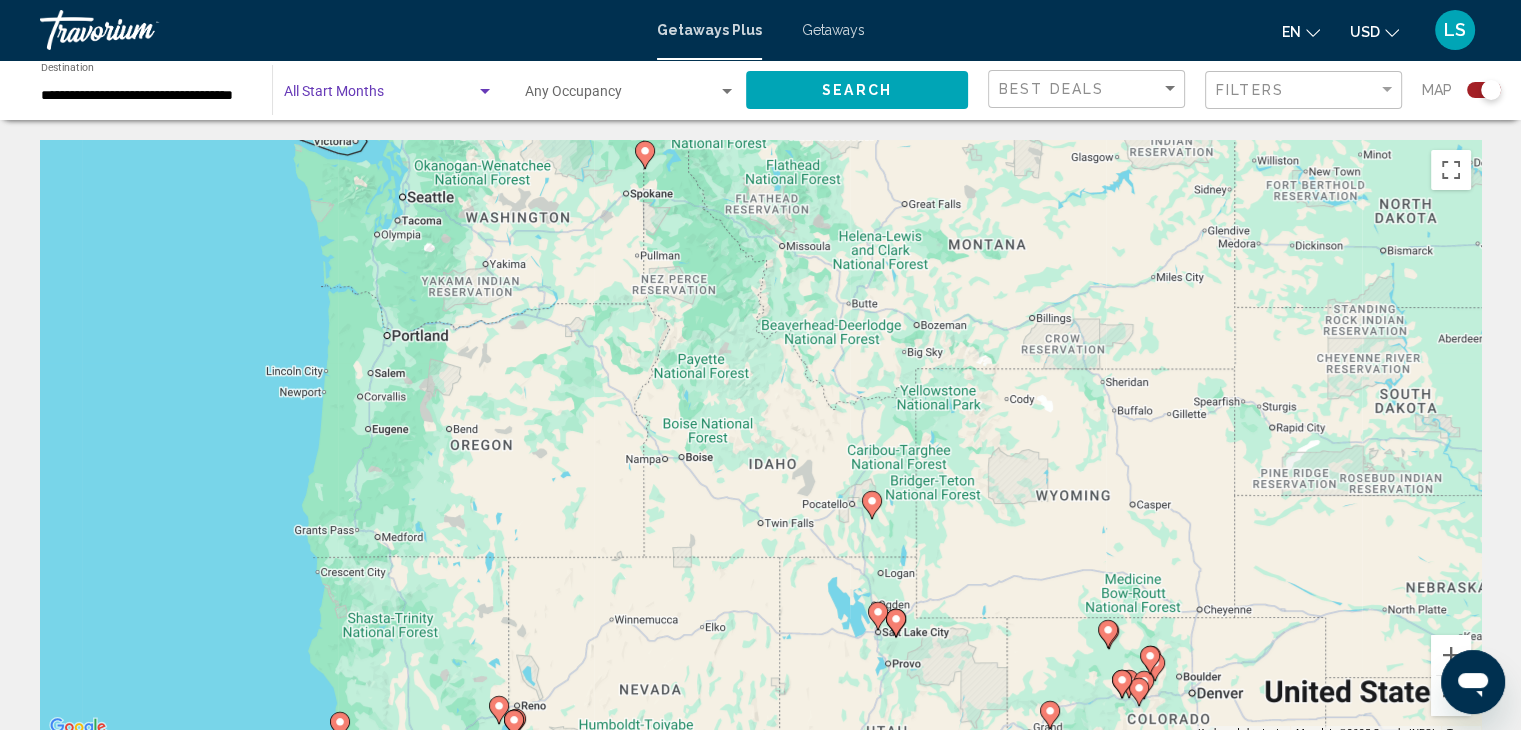 click on "Search" 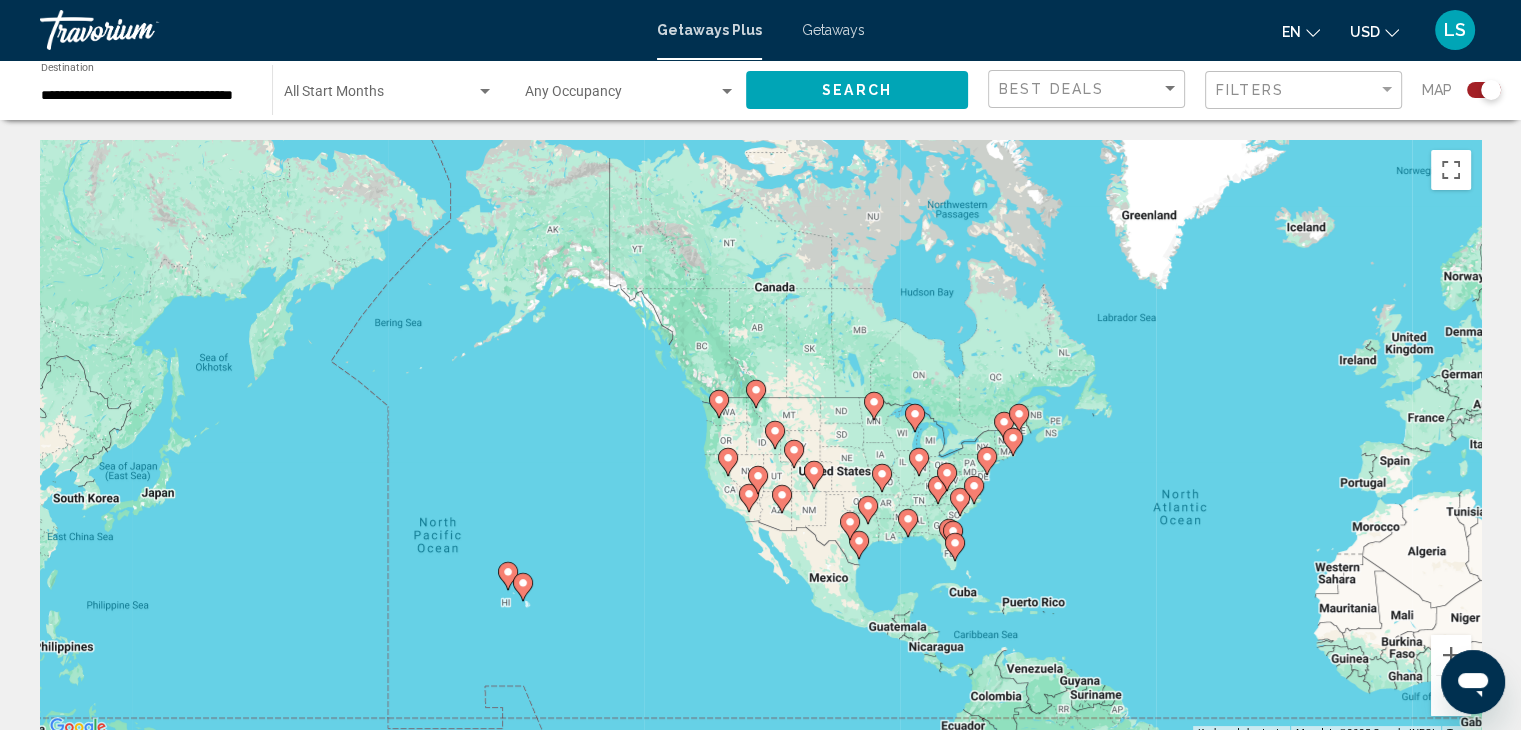 click on "Start Month All Start Months" 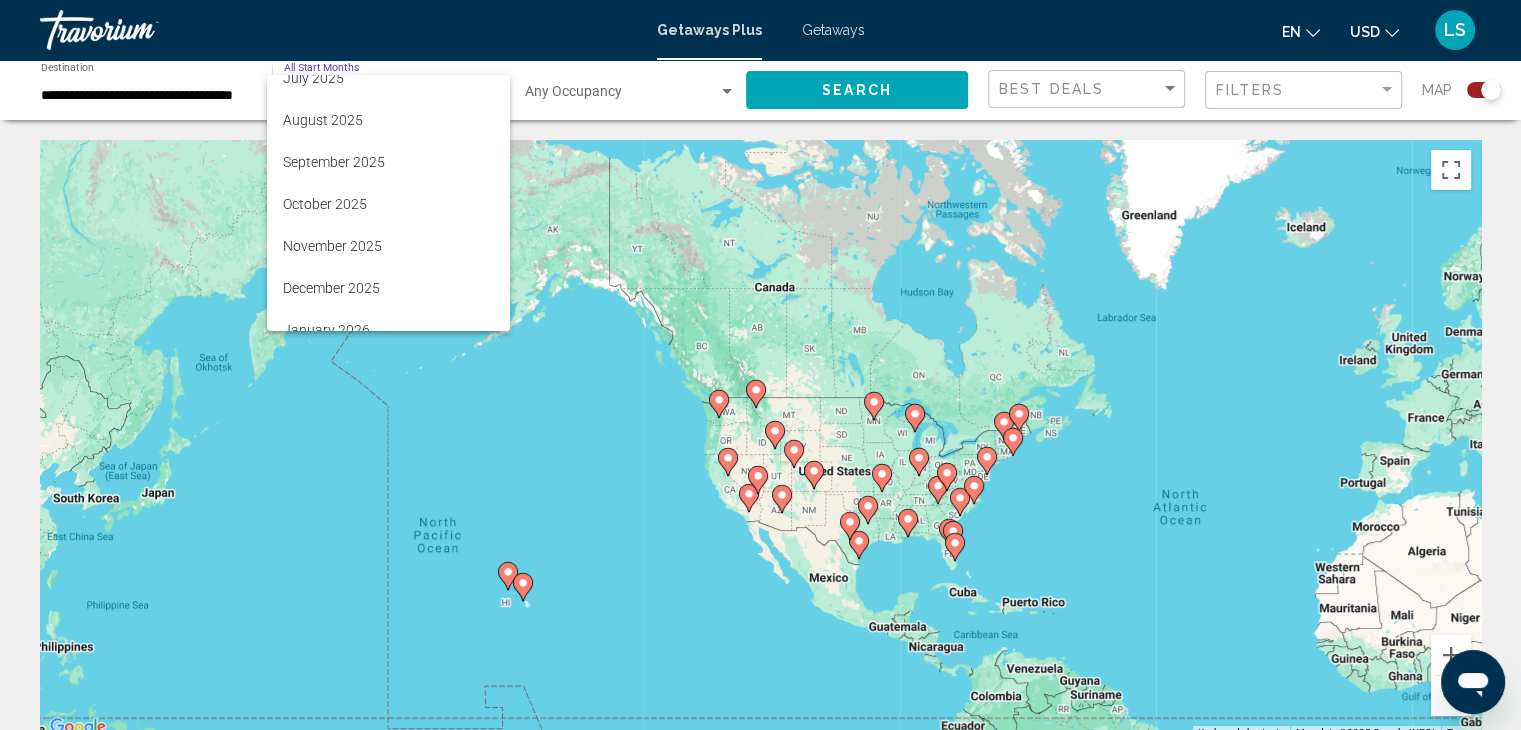 scroll, scrollTop: 72, scrollLeft: 0, axis: vertical 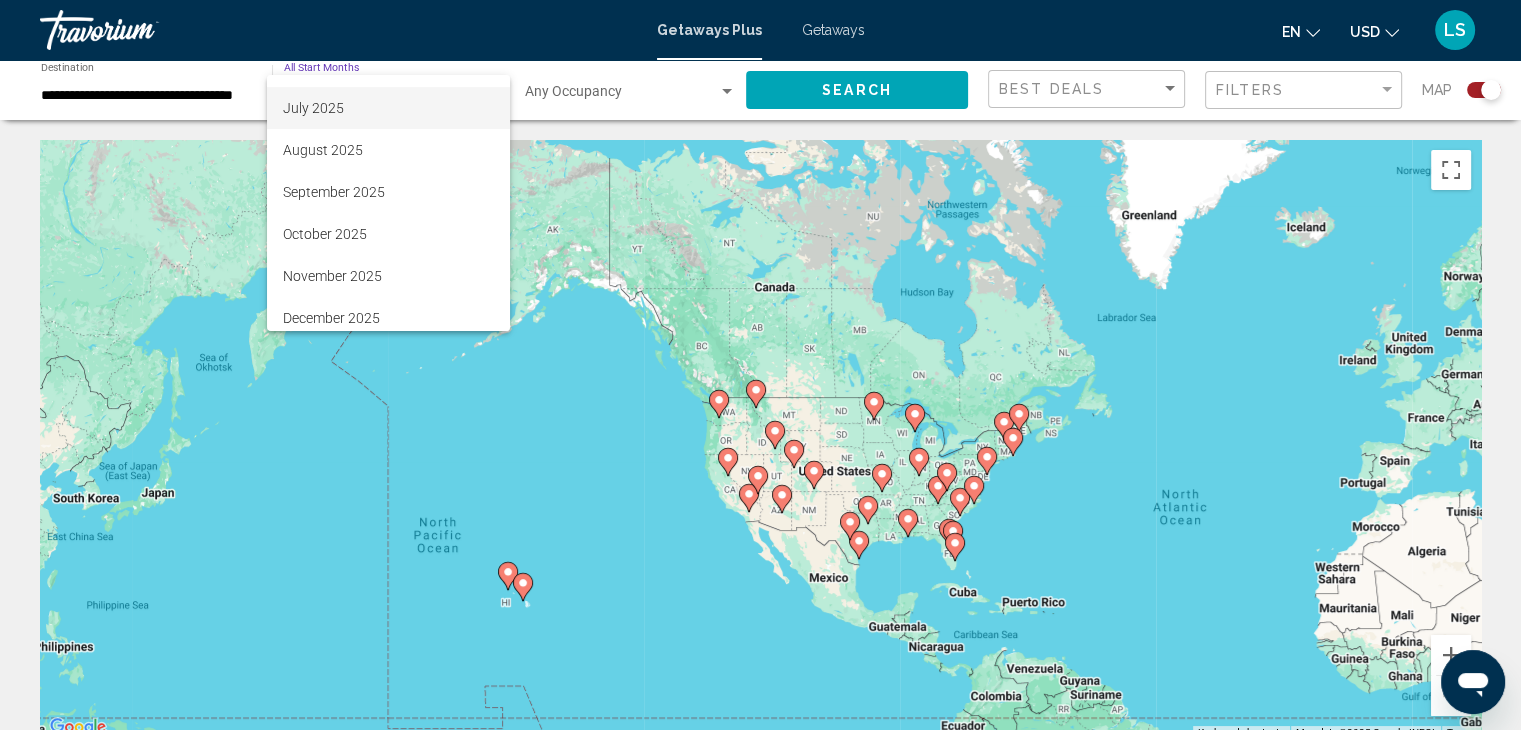 click on "July 2025" at bounding box center (388, 108) 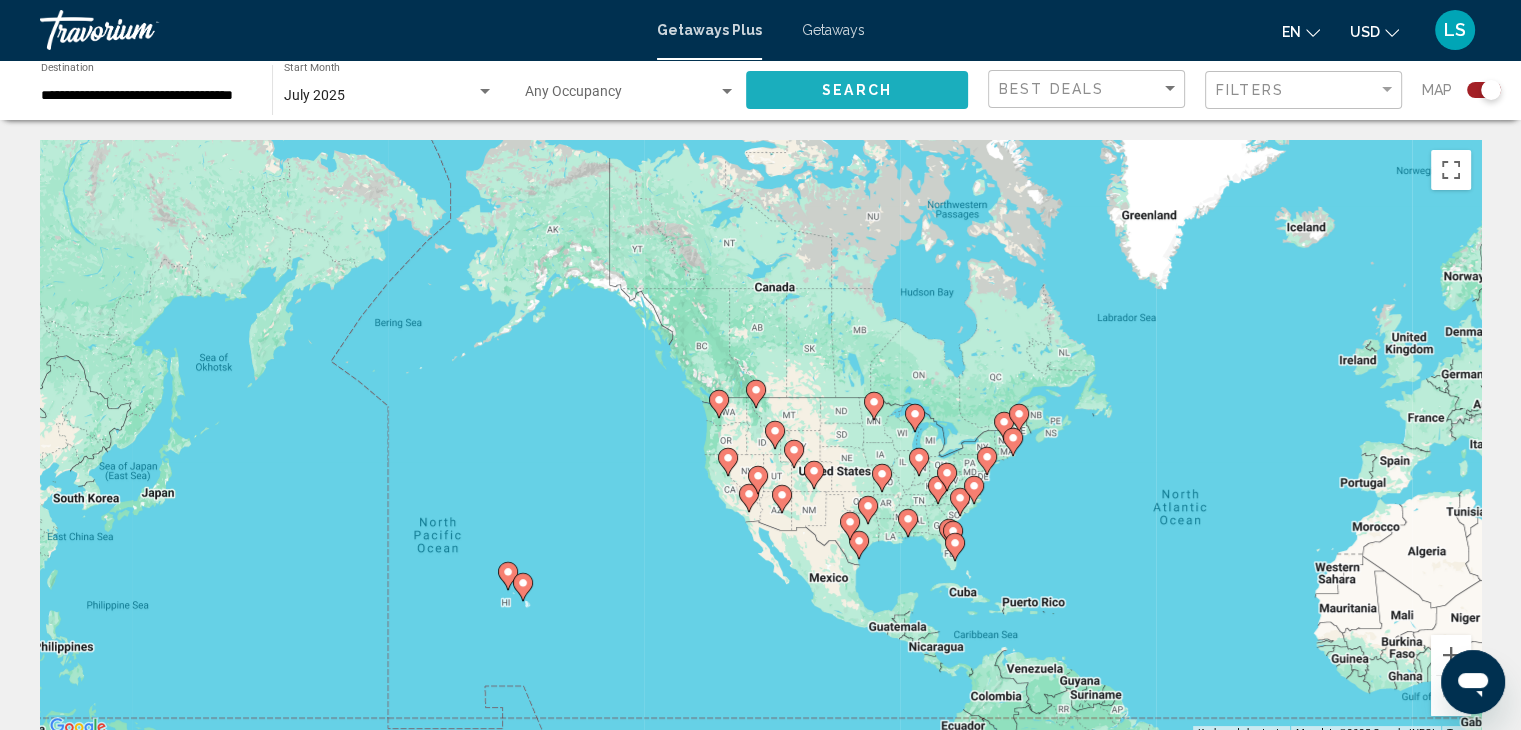 click on "Search" 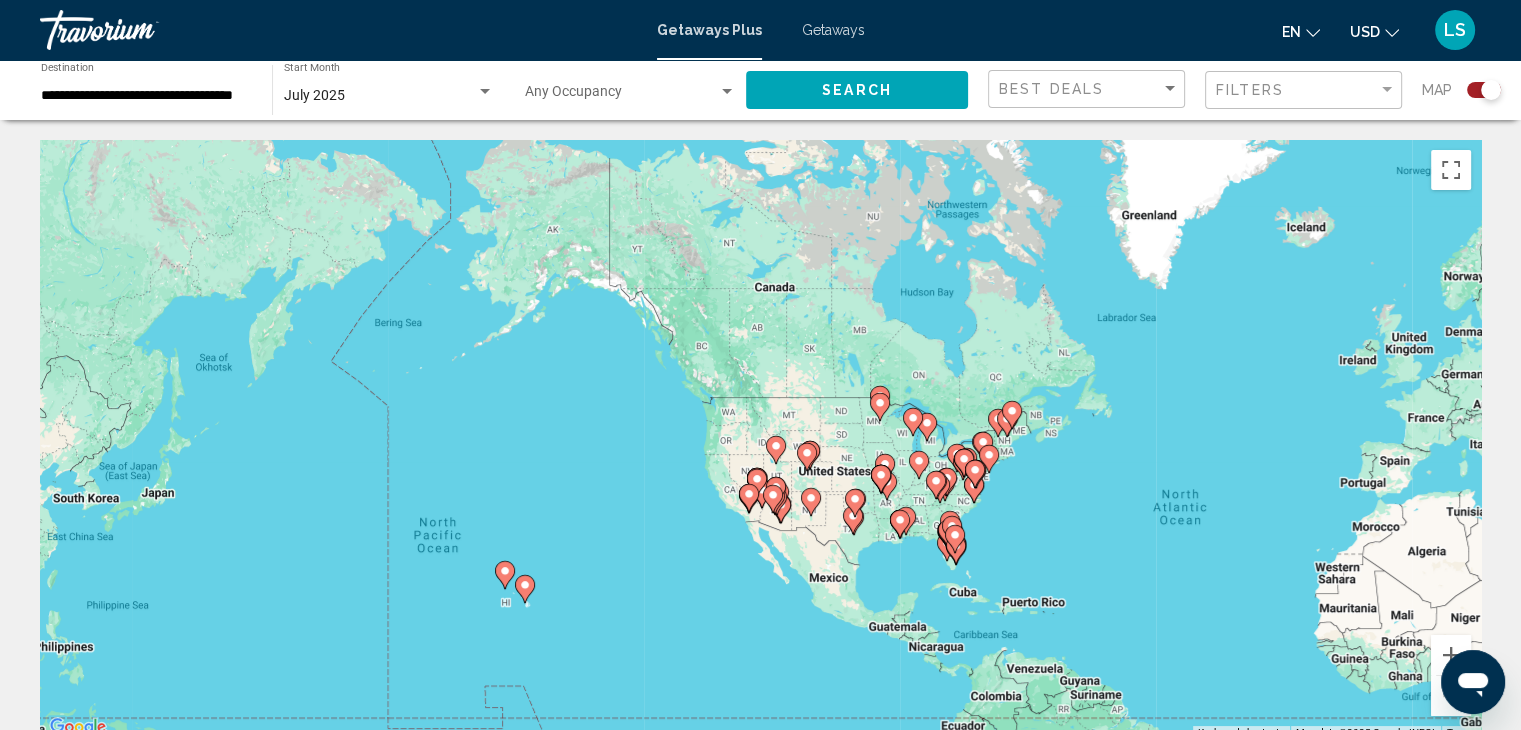 click on "To activate drag with keyboard, press Alt + Enter. Once in keyboard drag state, use the arrow keys to move the marker. To complete the drag, press the Enter key. To cancel, press Escape." at bounding box center (760, 440) 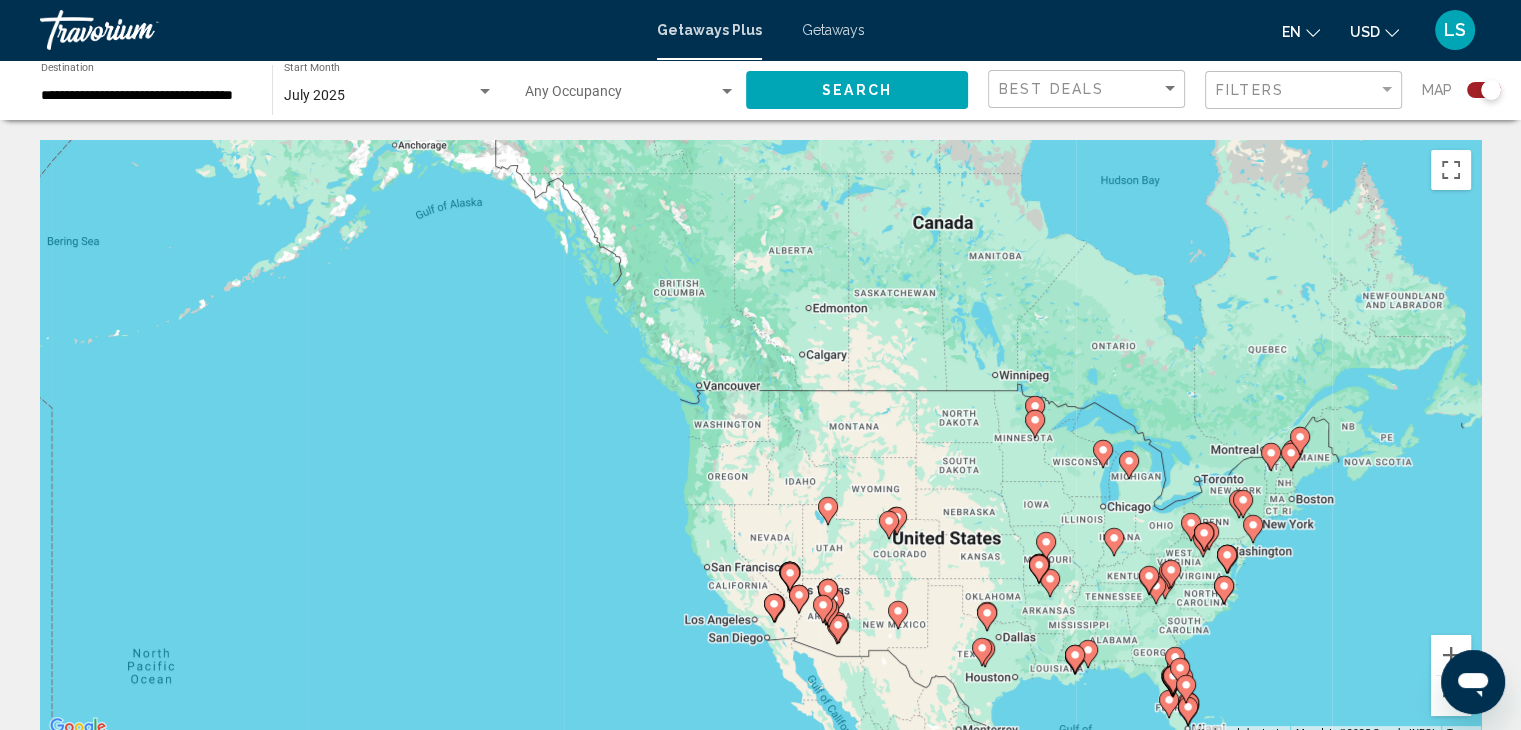 click on "To activate drag with keyboard, press Alt + Enter. Once in keyboard drag state, use the arrow keys to move the marker. To complete the drag, press the Enter key. To cancel, press Escape." at bounding box center (760, 440) 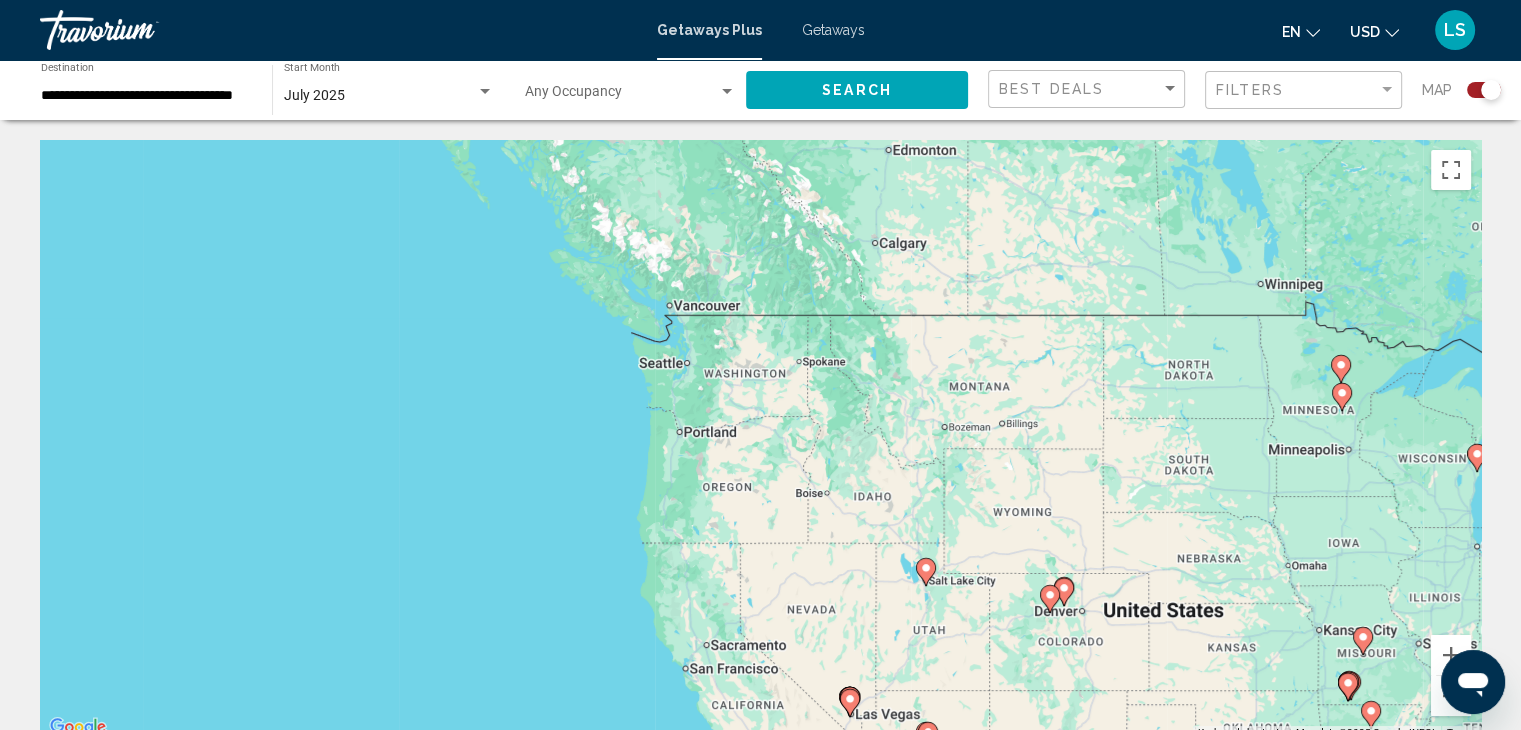 click on "To activate drag with keyboard, press Alt + Enter. Once in keyboard drag state, use the arrow keys to move the marker. To complete the drag, press the Enter key. To cancel, press Escape." at bounding box center [760, 440] 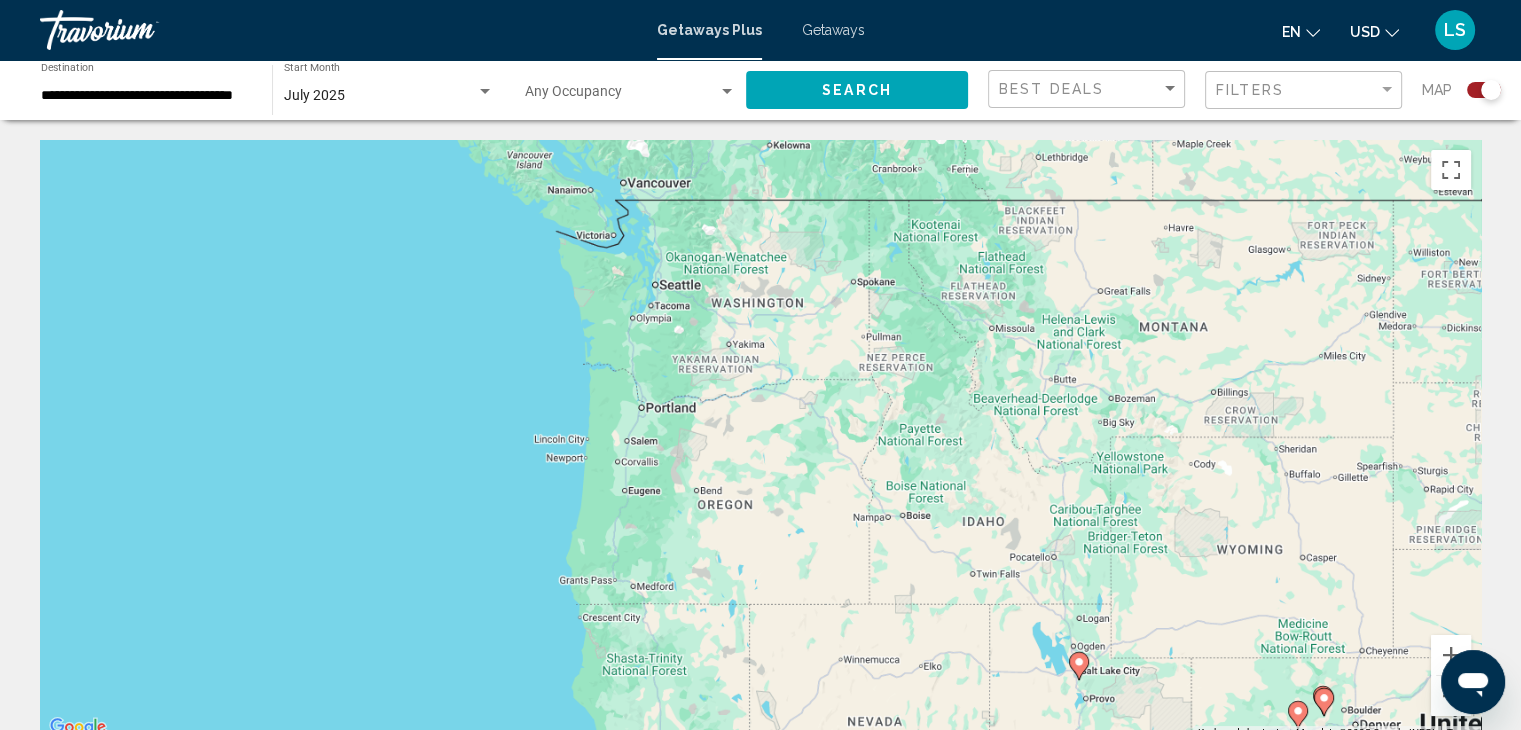 click on "To activate drag with keyboard, press Alt + Enter. Once in keyboard drag state, use the arrow keys to move the marker. To complete the drag, press the Enter key. To cancel, press Escape." at bounding box center (760, 440) 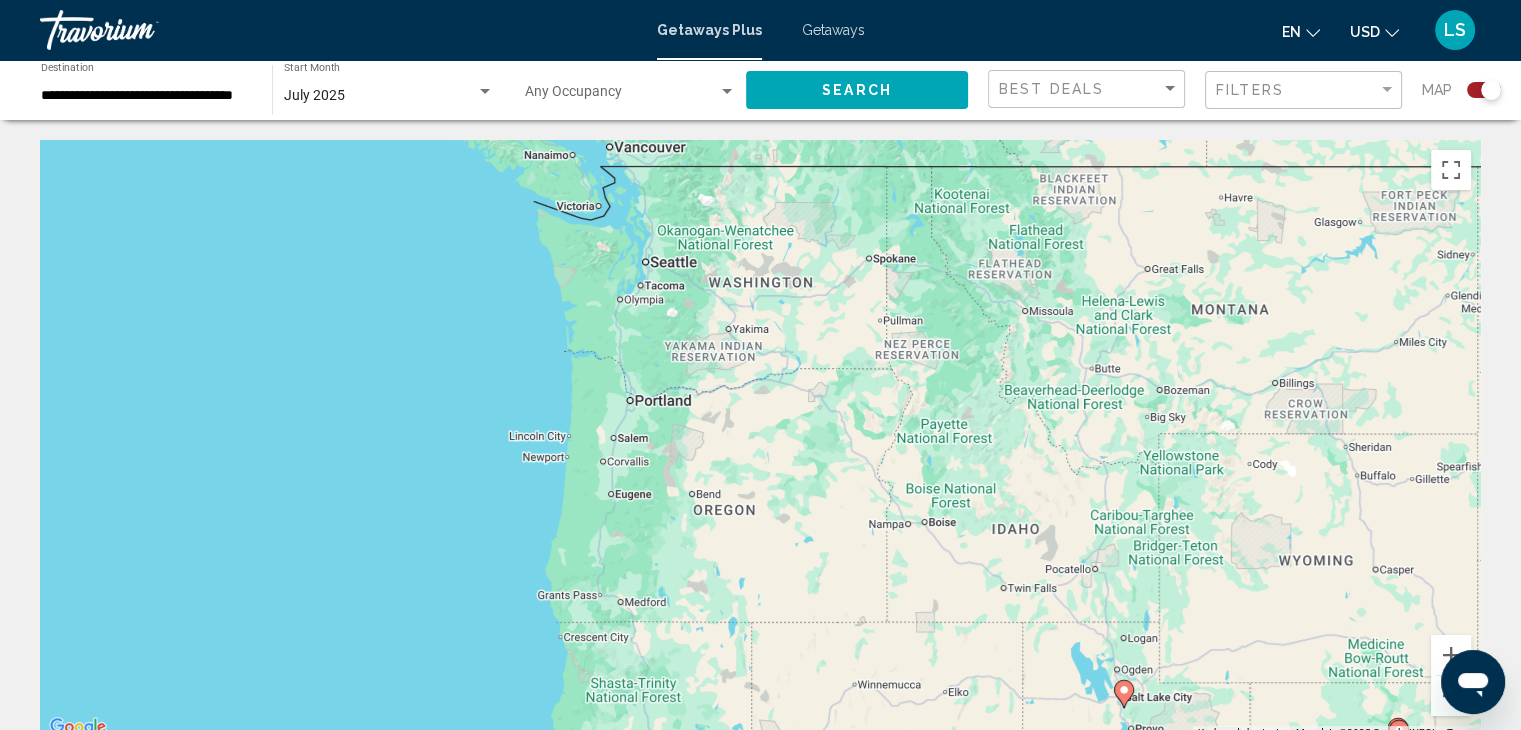click on "To activate drag with keyboard, press Alt + Enter. Once in keyboard drag state, use the arrow keys to move the marker. To complete the drag, press the Enter key. To cancel, press Escape." at bounding box center [760, 440] 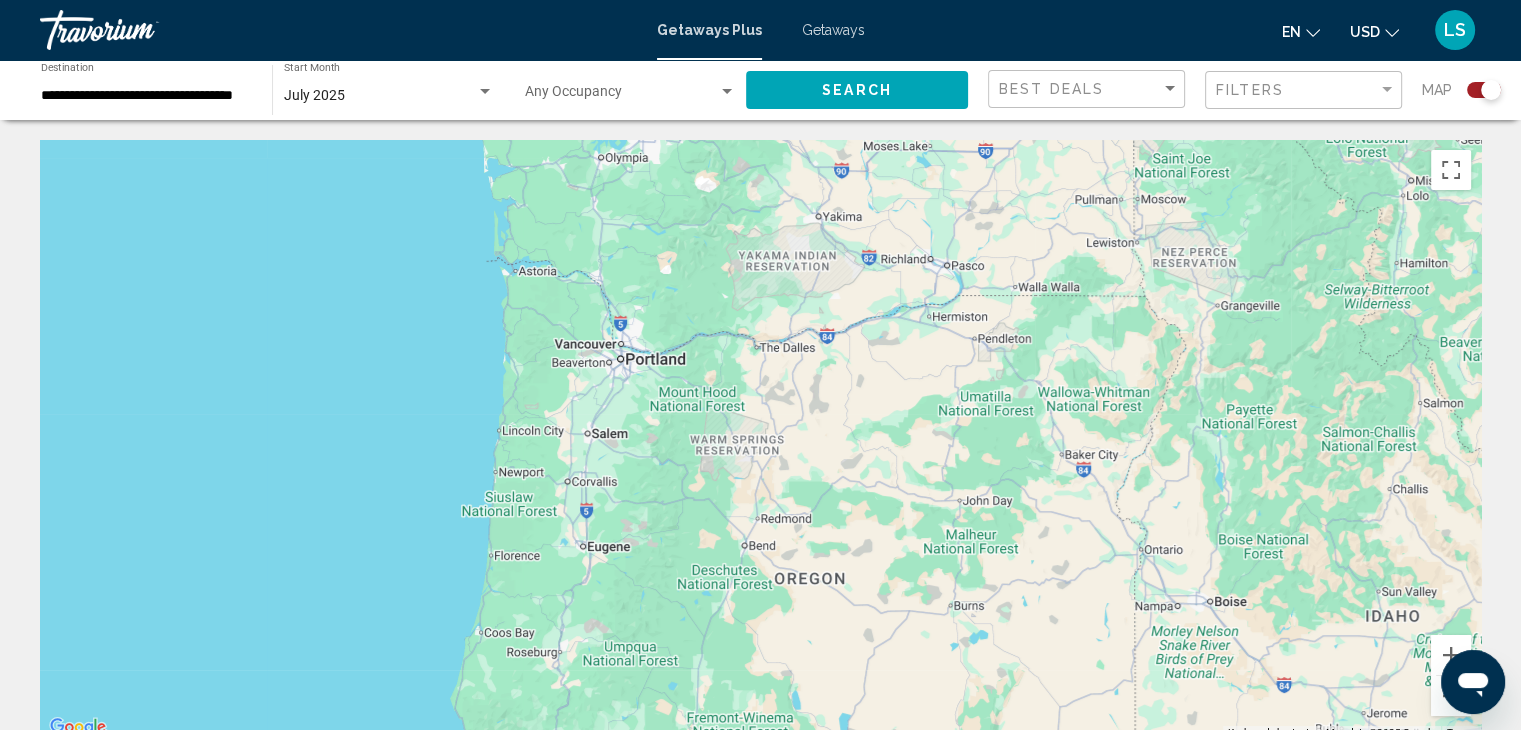 drag, startPoint x: 594, startPoint y: 412, endPoint x: 737, endPoint y: 383, distance: 145.91093 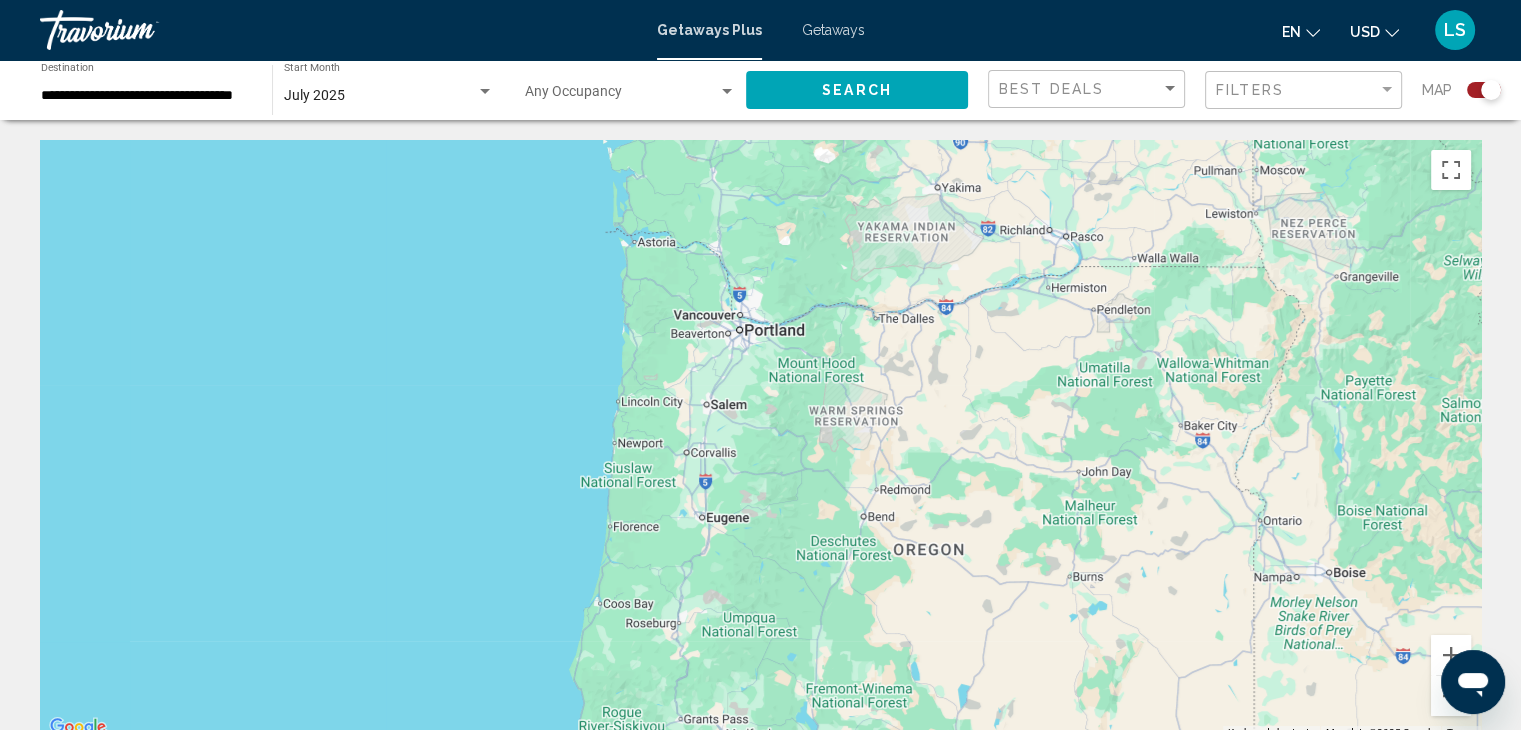 click on "Getaways Plus  Getaways en
English Español Français Italiano Português русский USD
USD ($) MXN (Mex$) CAD (Can$) GBP (£) EUR (€) AUD (A$) NZD (NZ$) CNY (CN¥) LS Login" at bounding box center [760, 30] 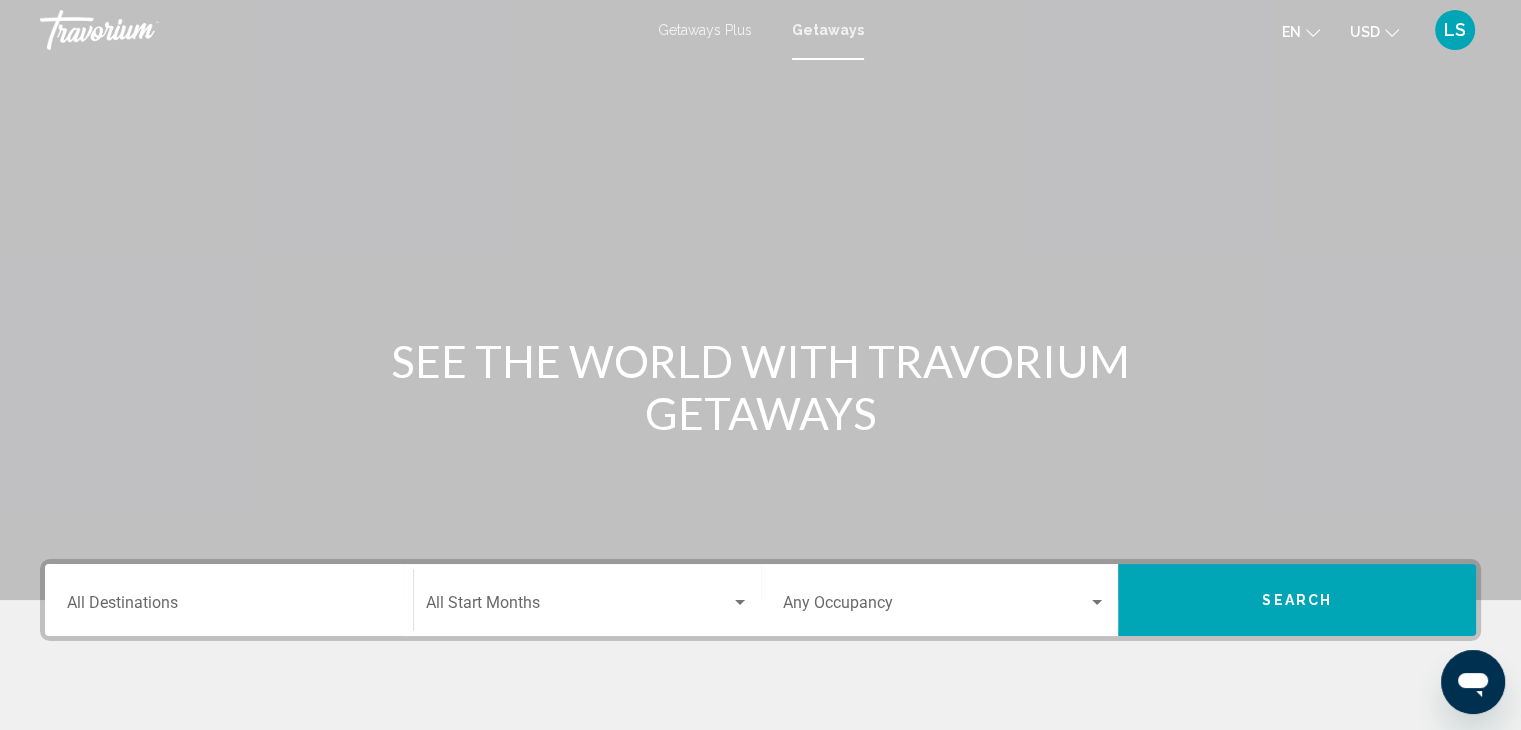 click on "Destination All Destinations" at bounding box center (229, 607) 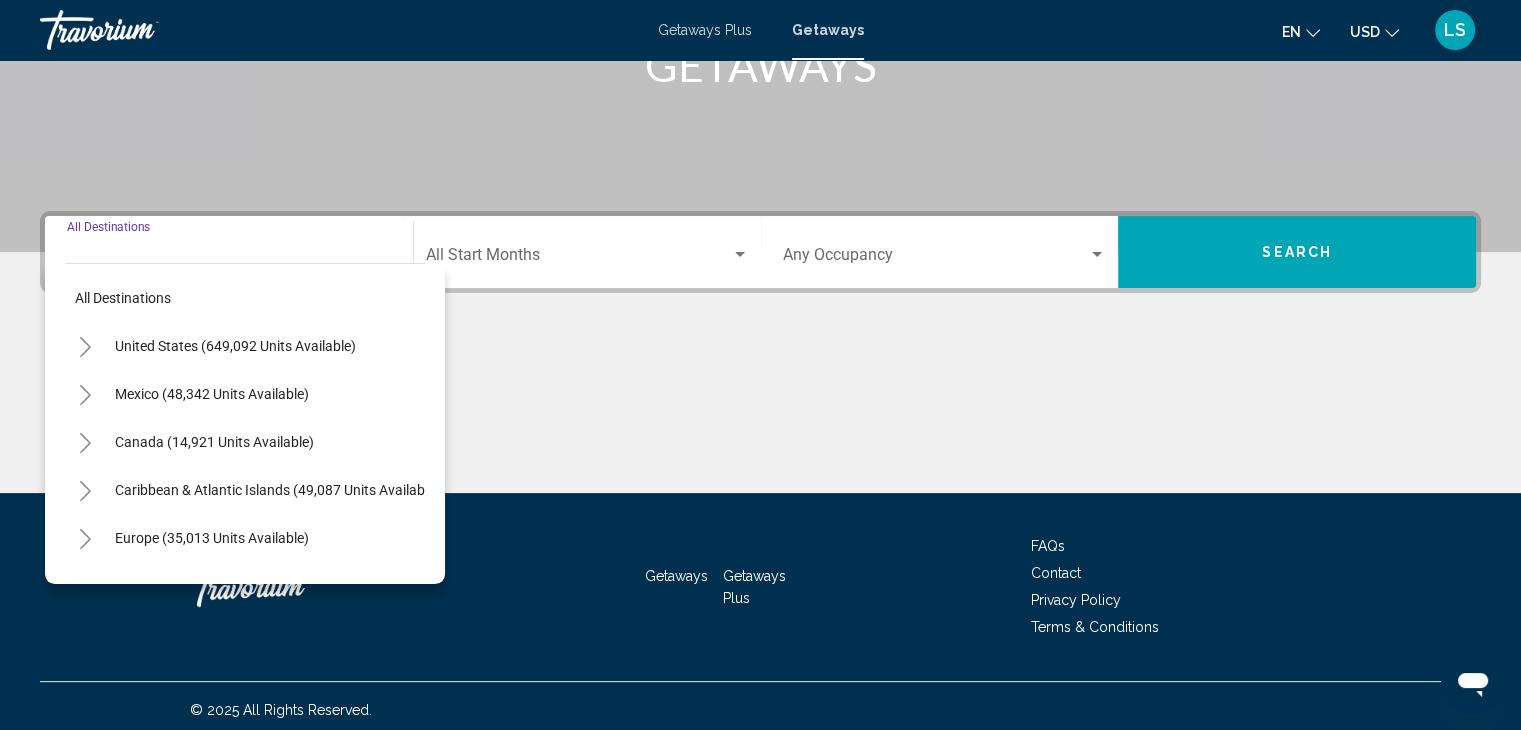scroll, scrollTop: 356, scrollLeft: 0, axis: vertical 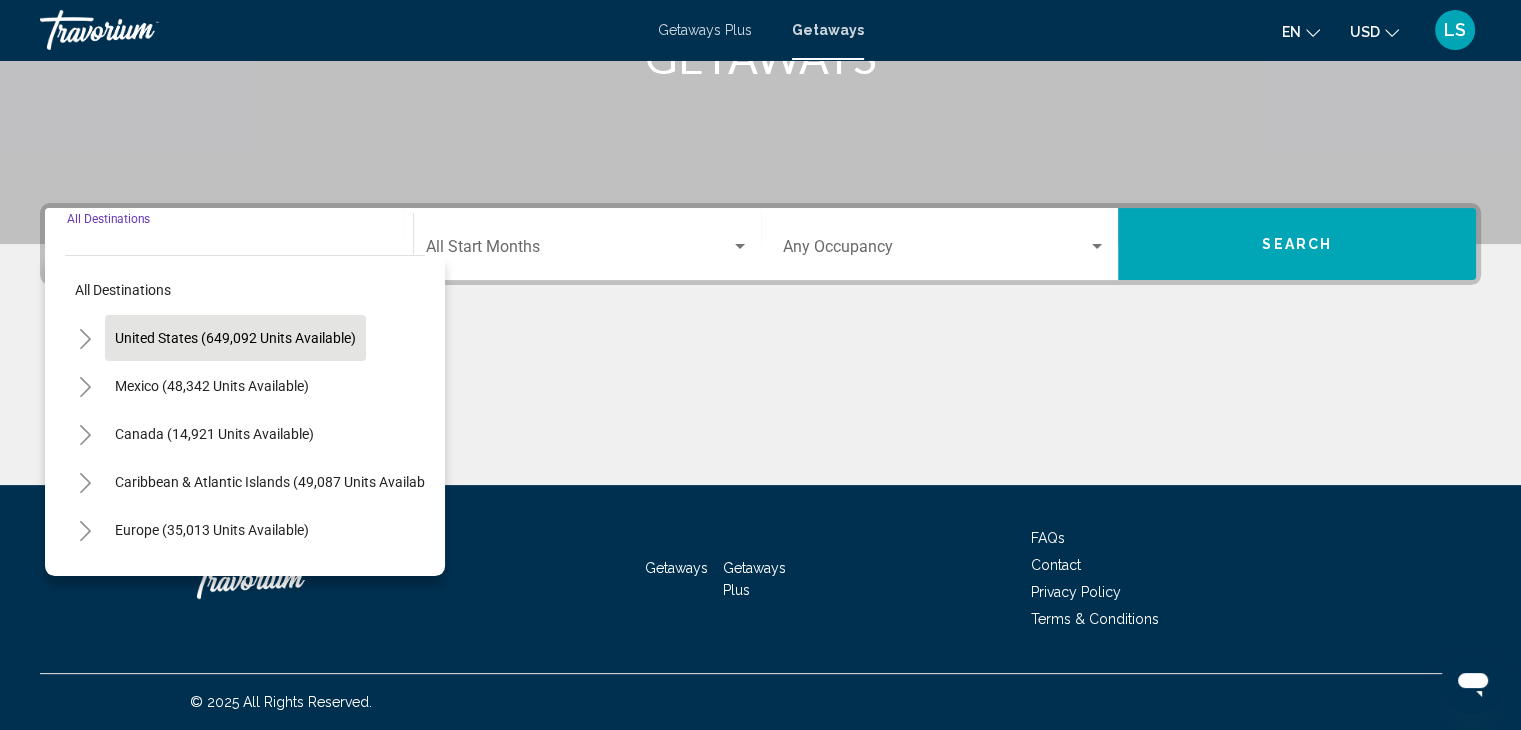 click on "United States (649,092 units available)" at bounding box center [212, 386] 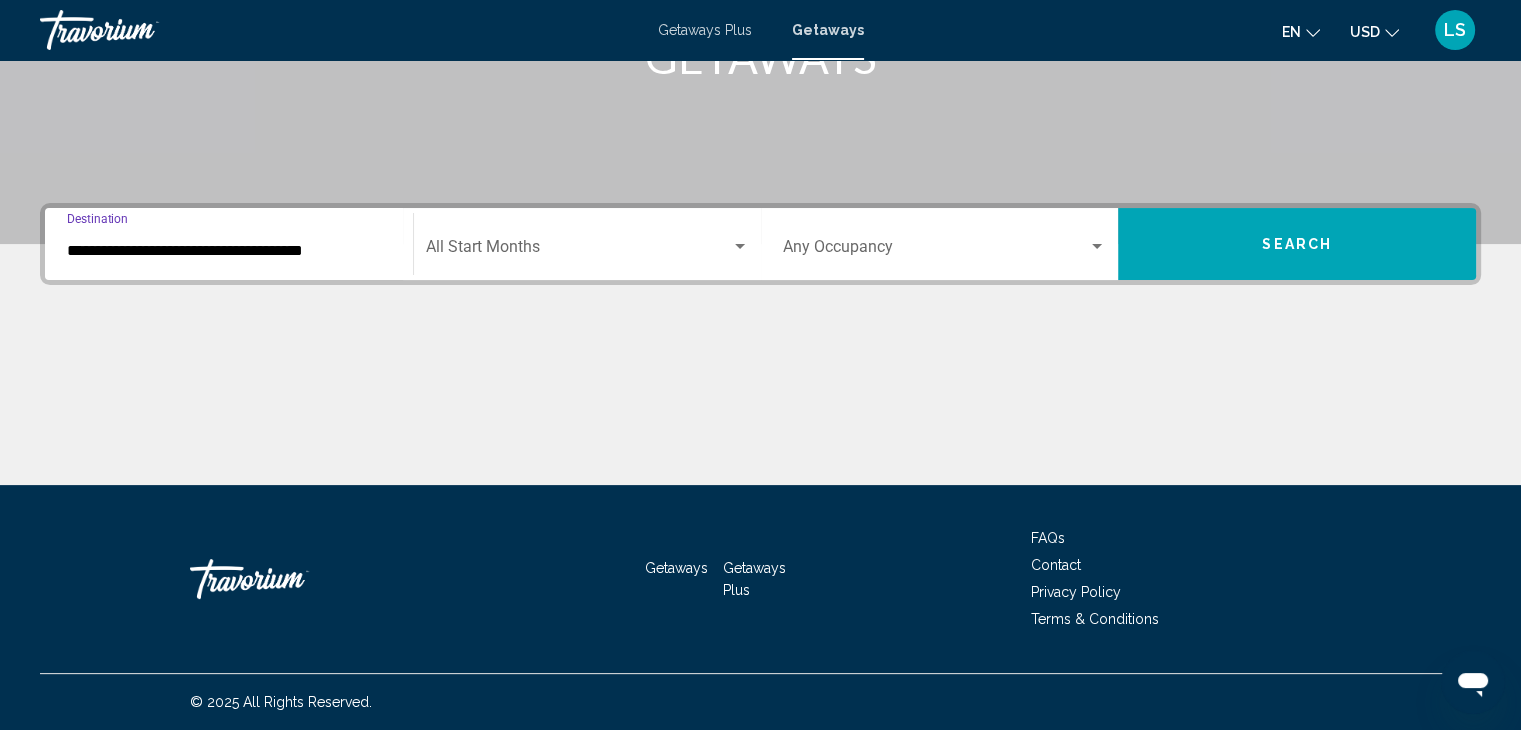 click at bounding box center (578, 251) 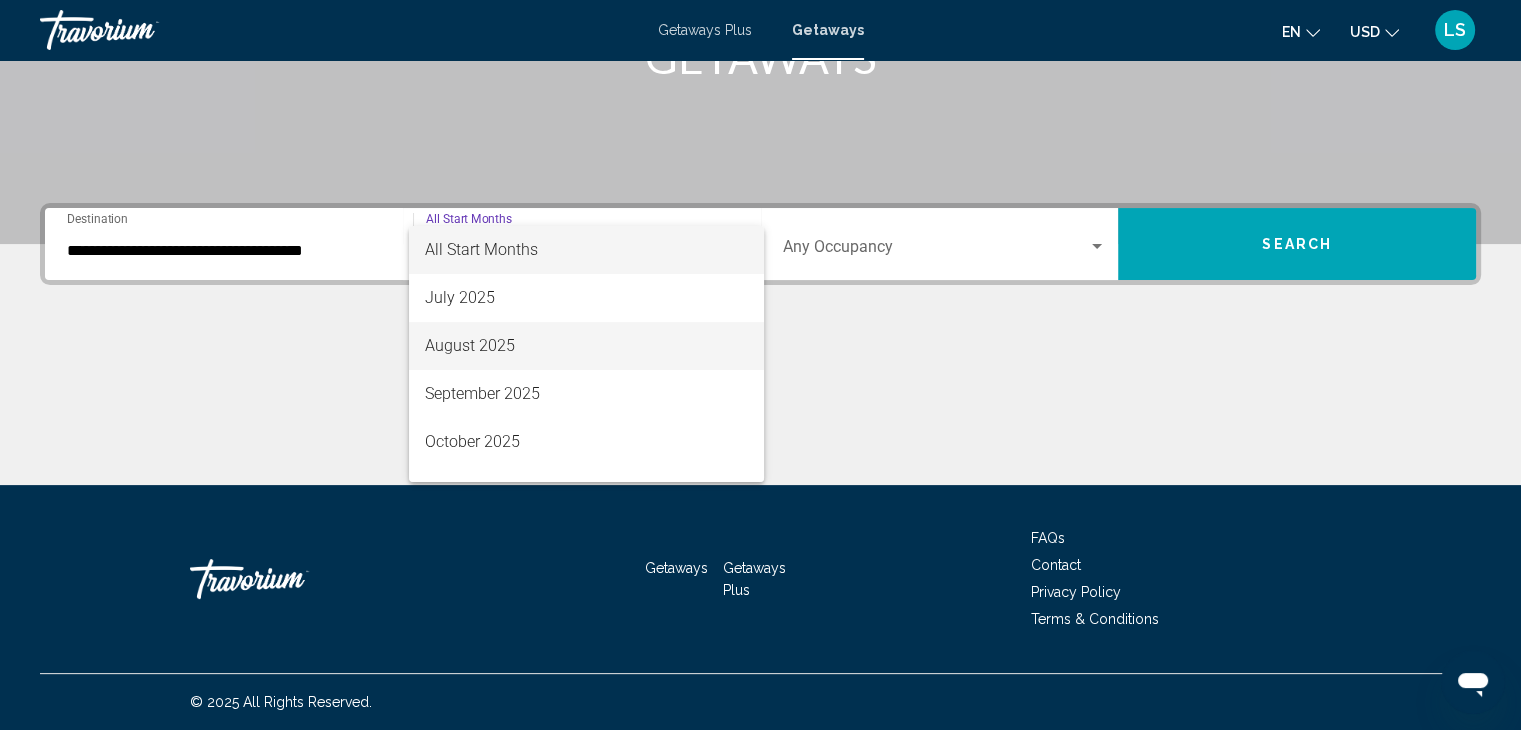 click on "August 2025" at bounding box center [586, 346] 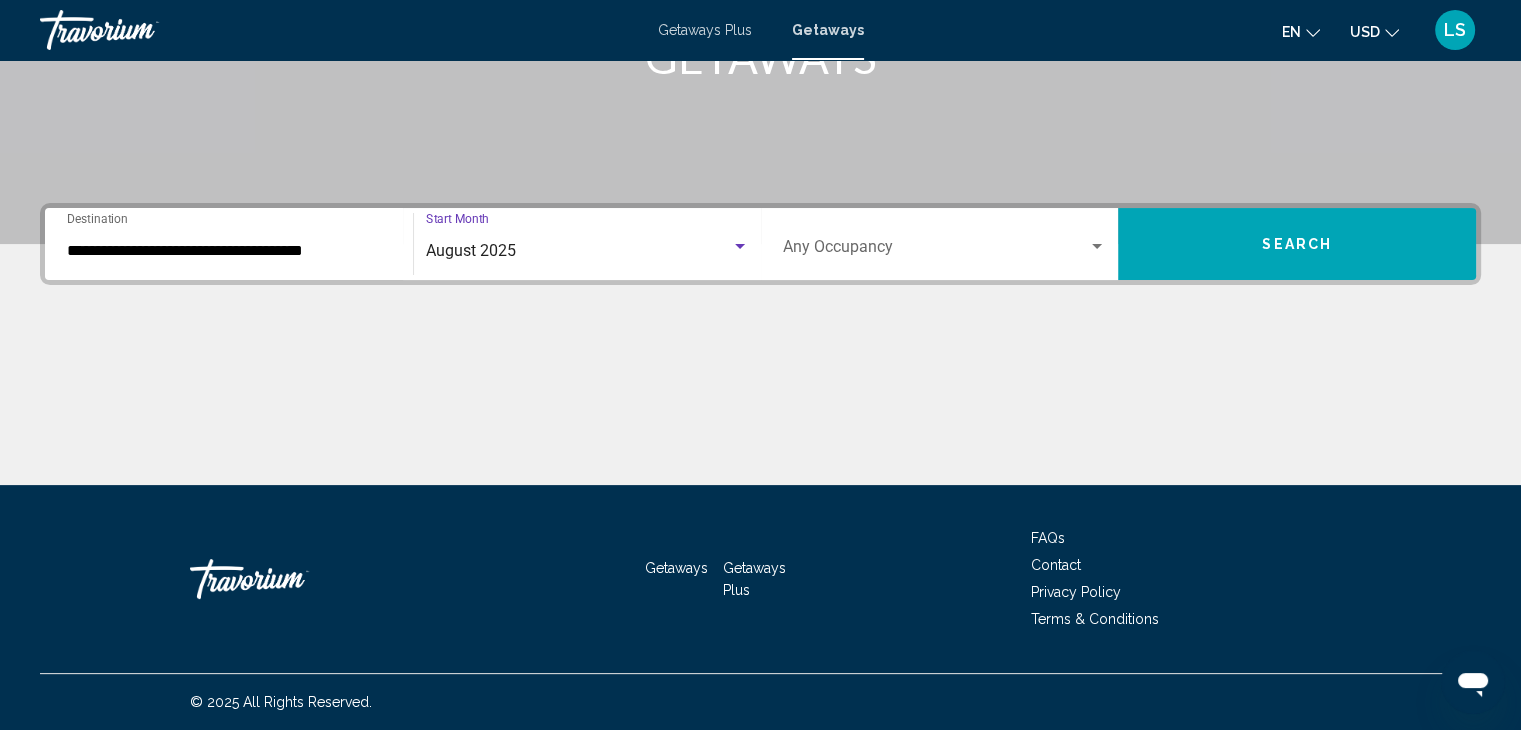 click on "Occupancy Any Occupancy" at bounding box center (945, 244) 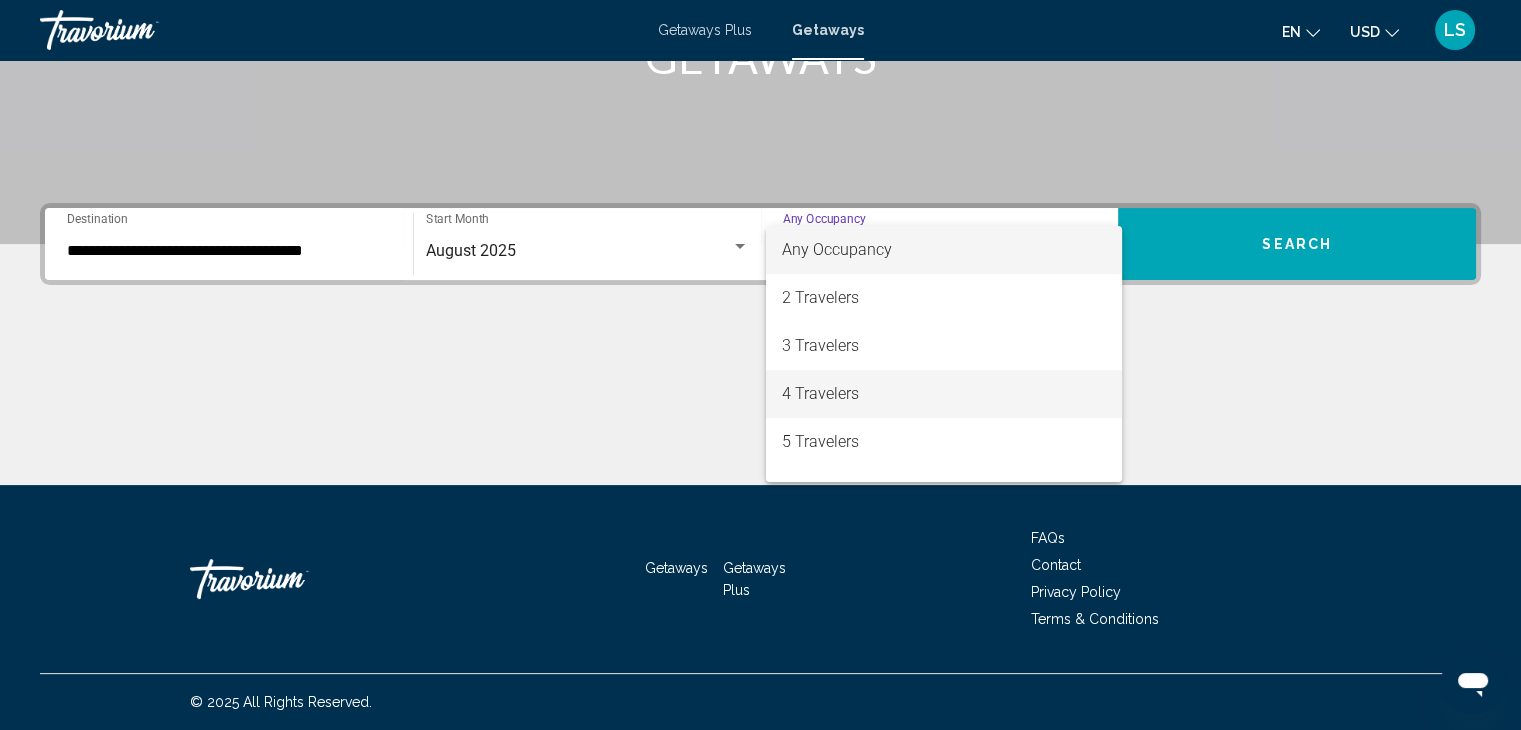click on "4 Travelers" at bounding box center (944, 394) 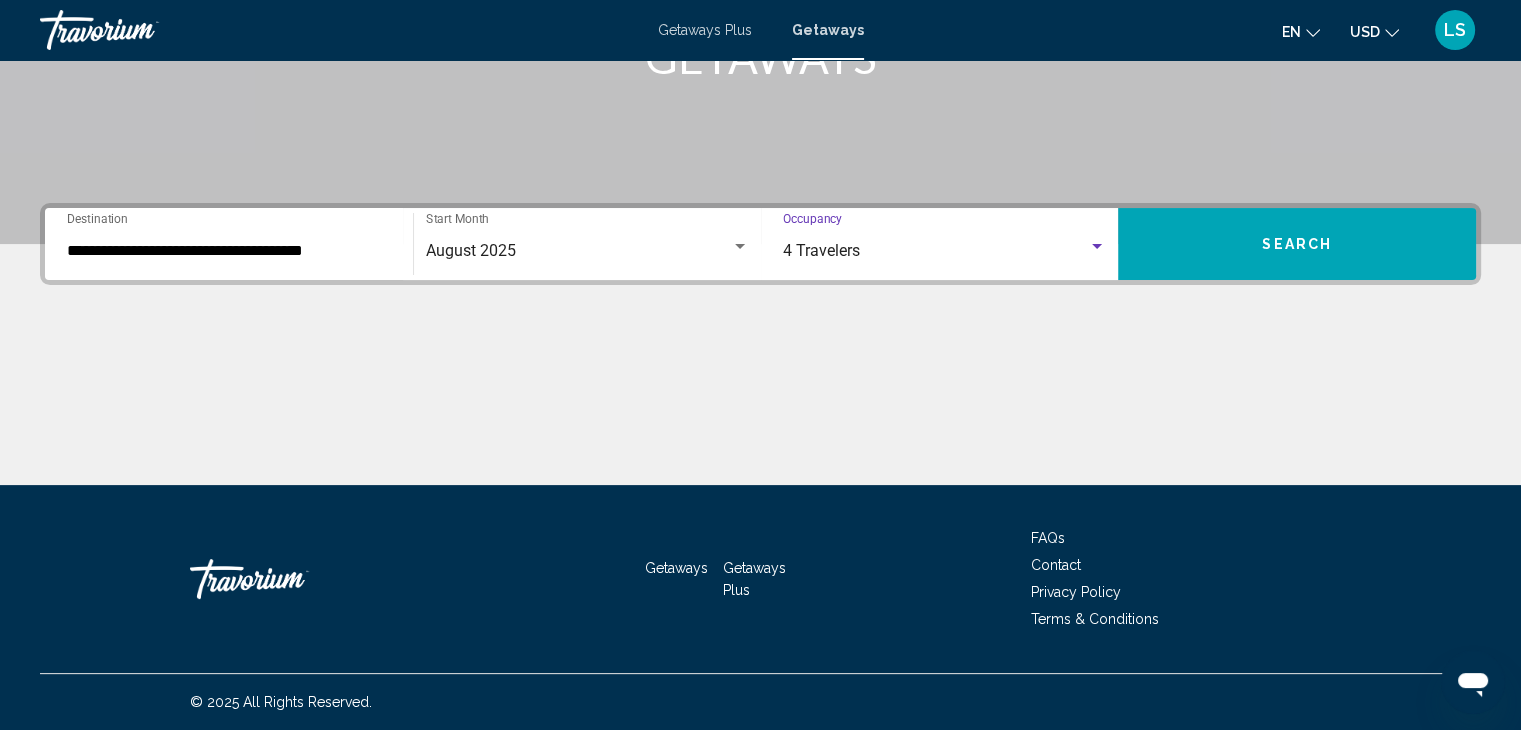 click on "Search" at bounding box center (1297, 245) 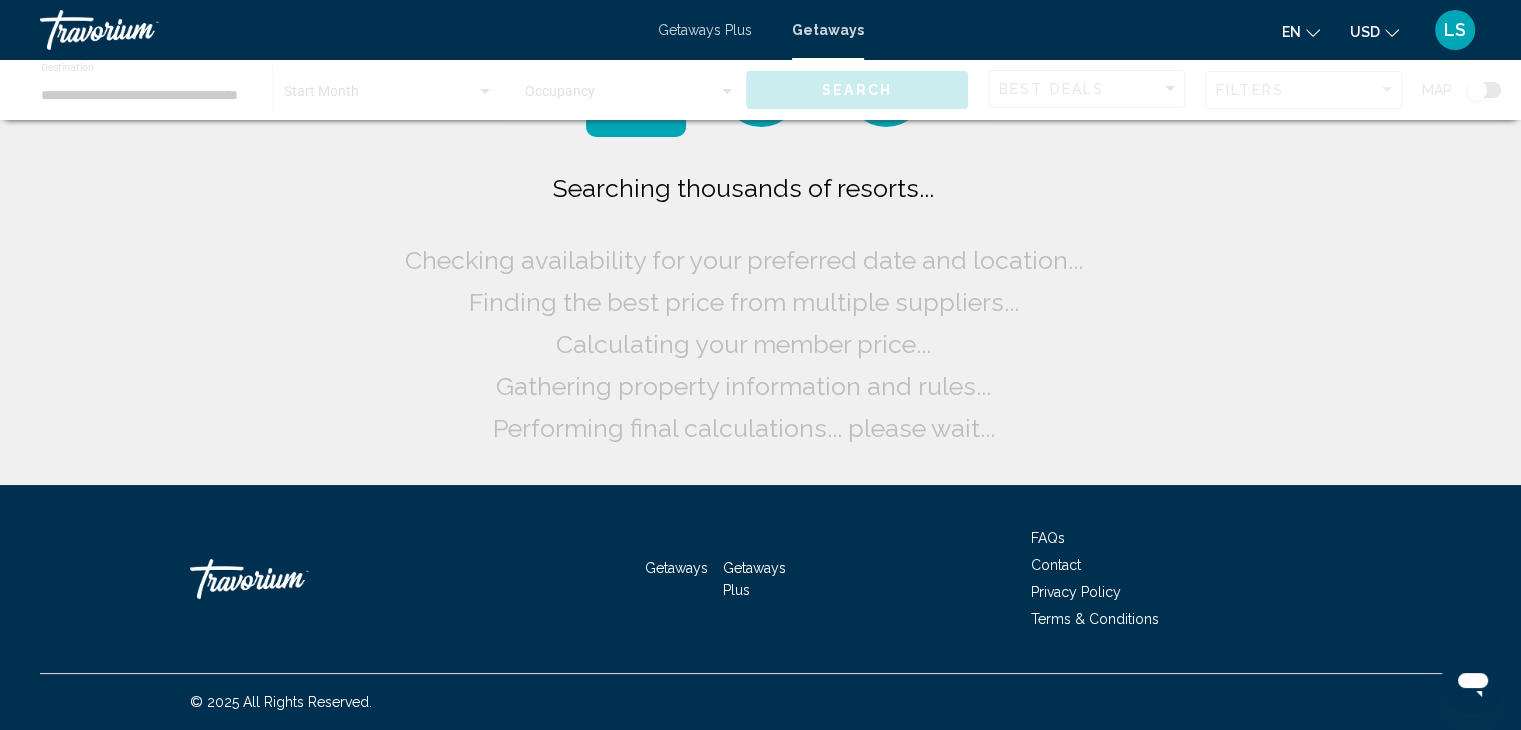 scroll, scrollTop: 0, scrollLeft: 0, axis: both 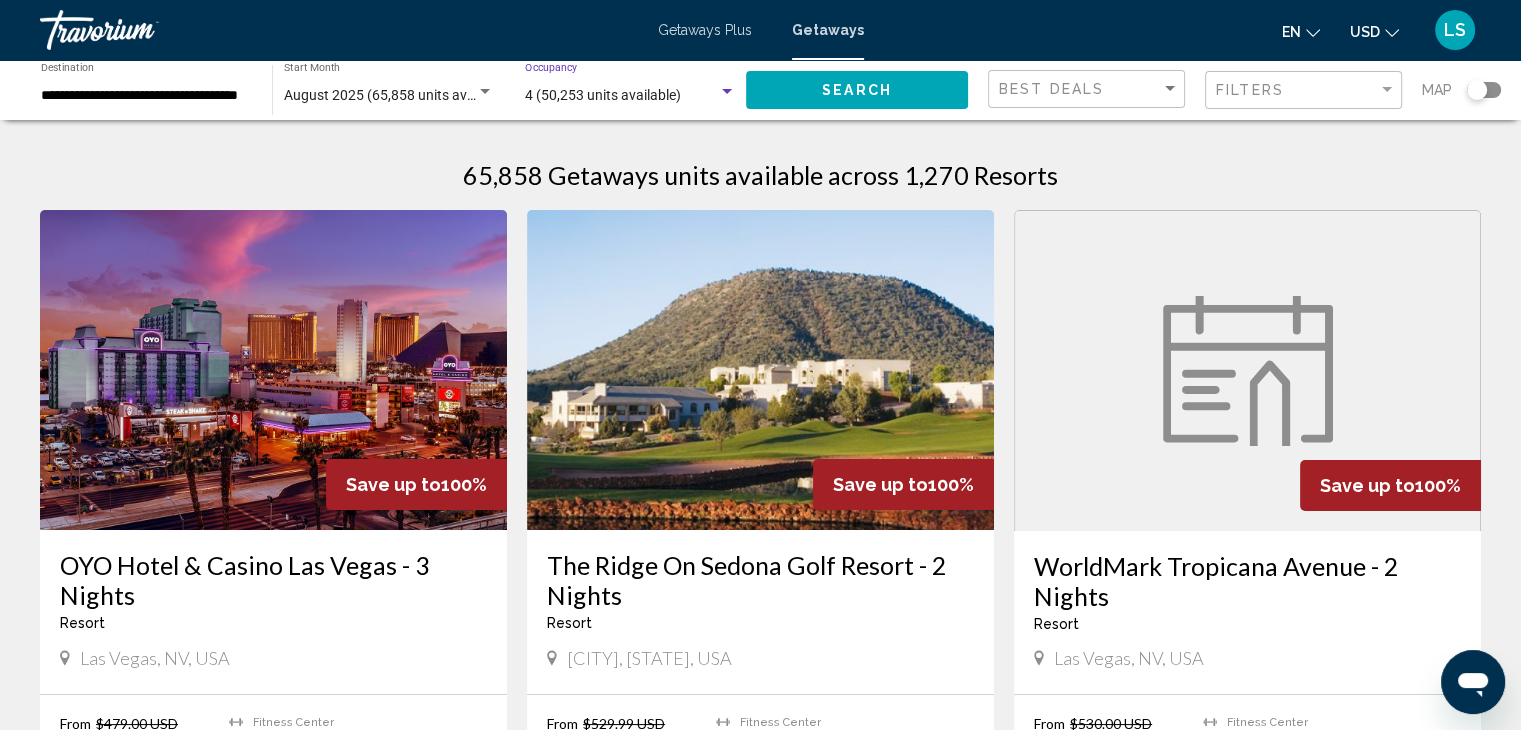 click on "4 (50,253 units available)" at bounding box center [603, 95] 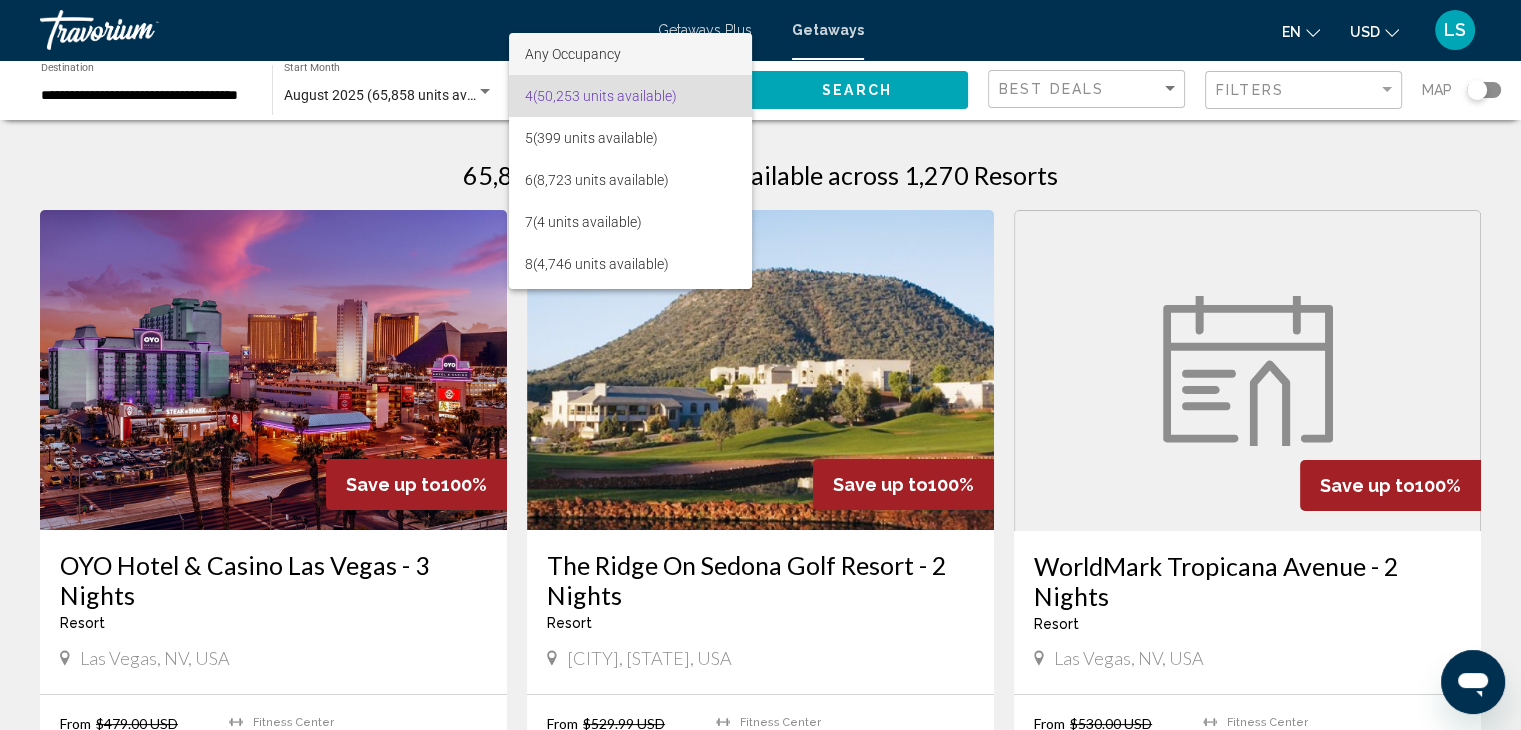 click on "Any Occupancy" at bounding box center [630, 54] 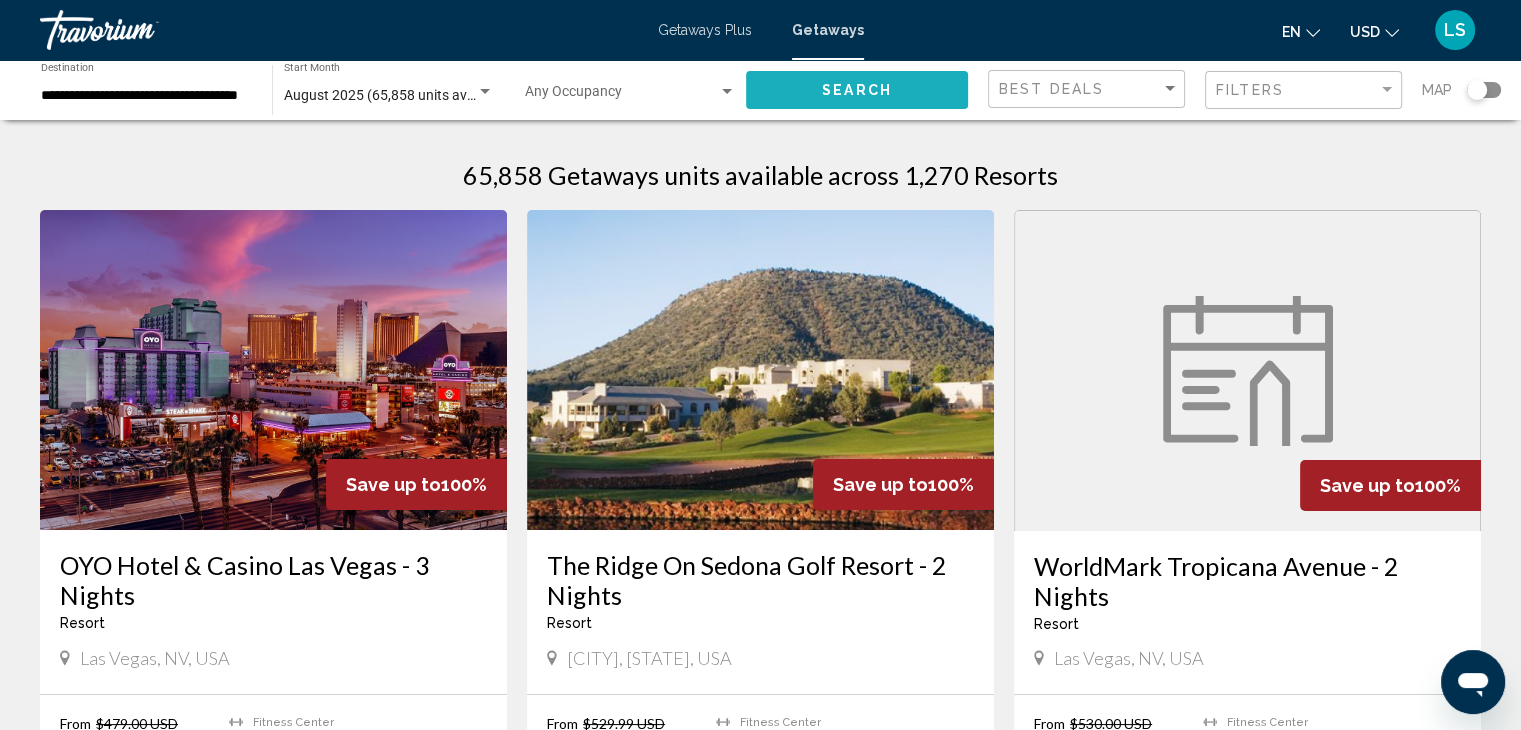 click on "Search" 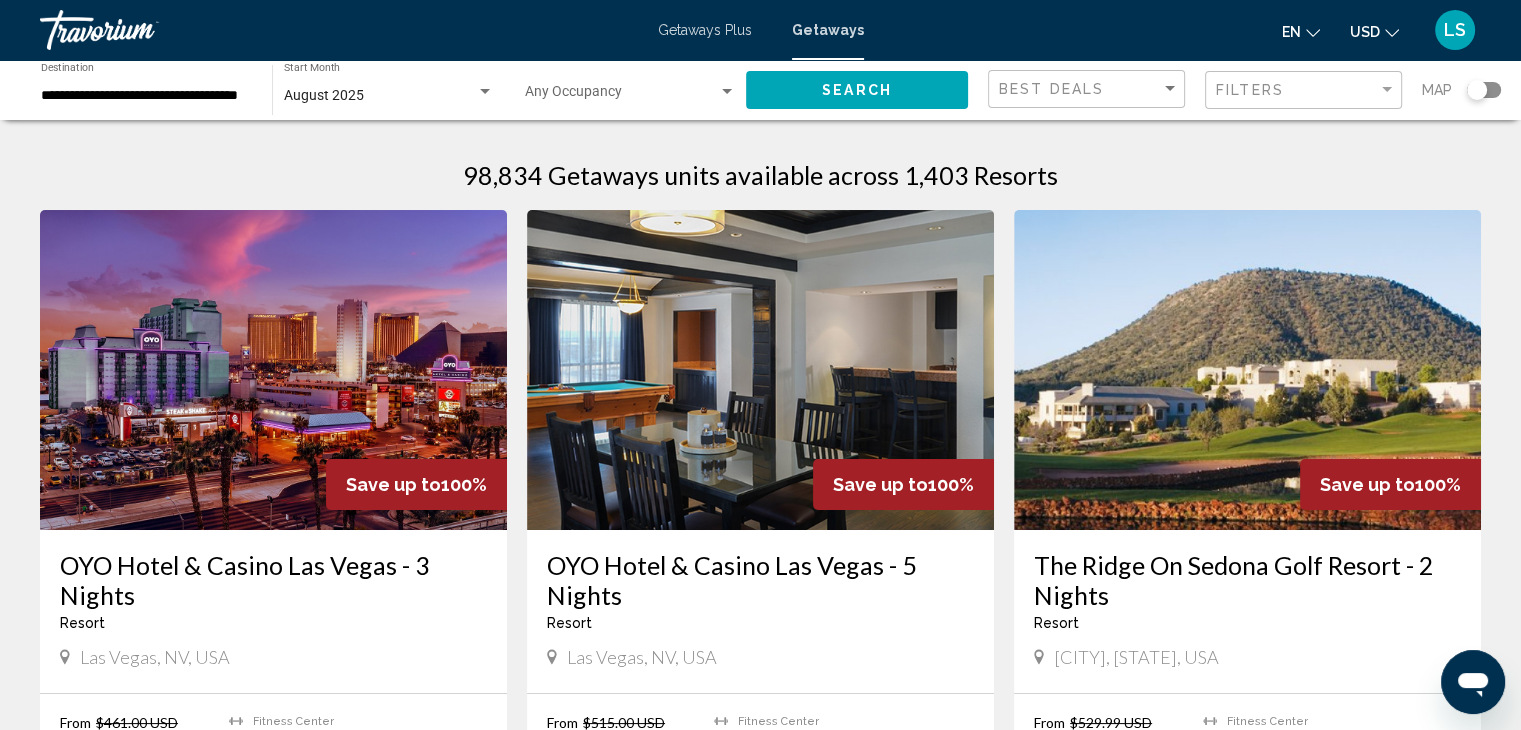 click on "August 2025 Start Month All Start Months" 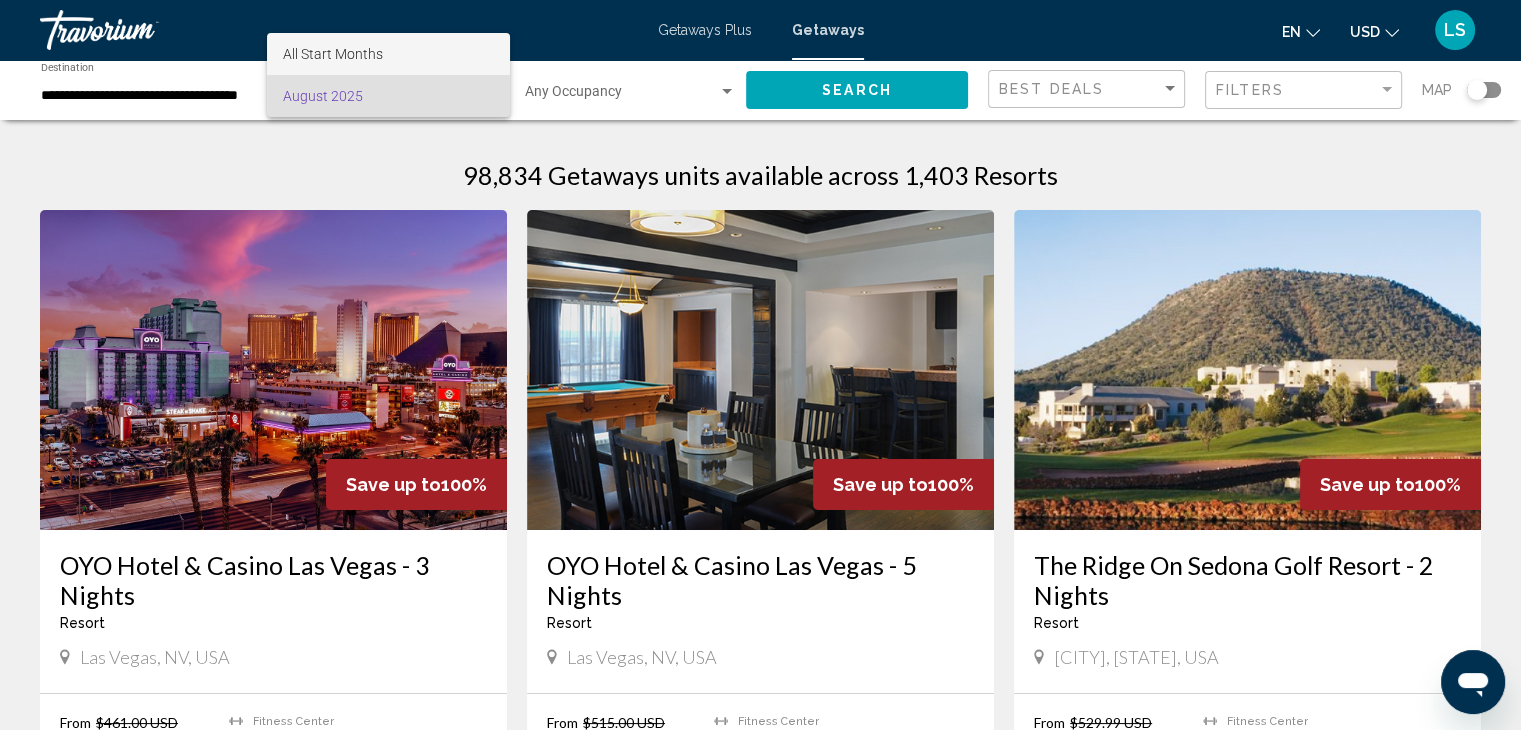 click on "All Start Months" at bounding box center [388, 54] 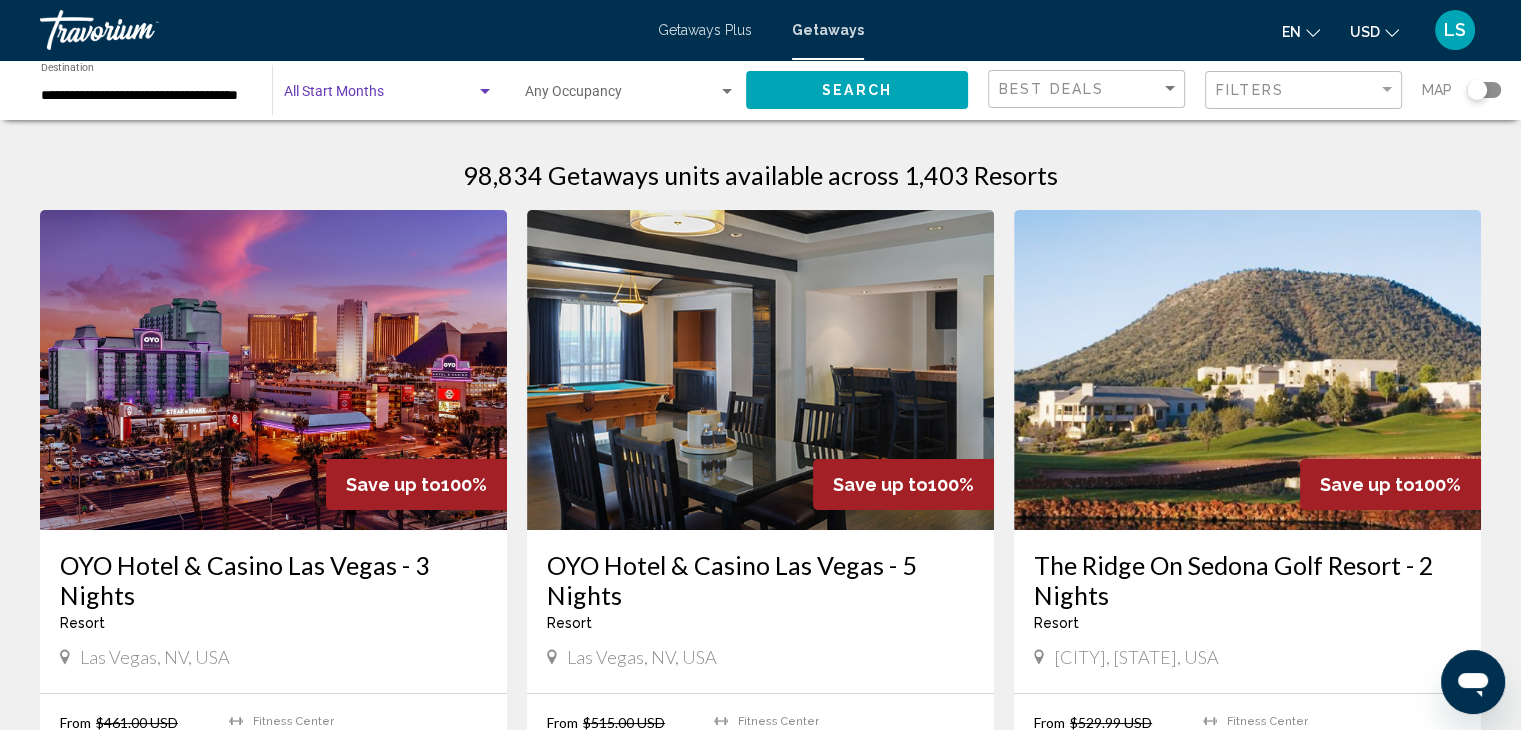 click on "Search" 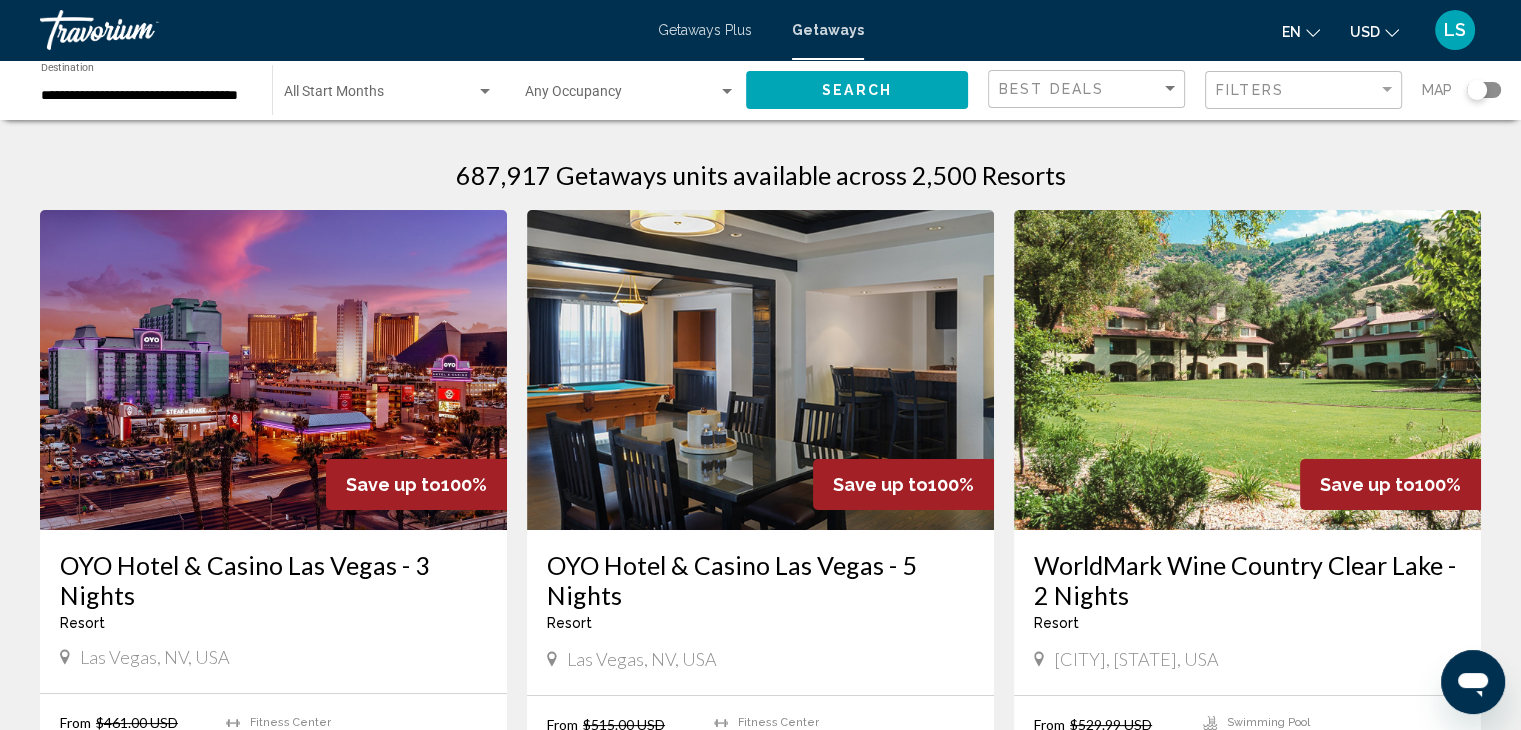 click at bounding box center (380, 96) 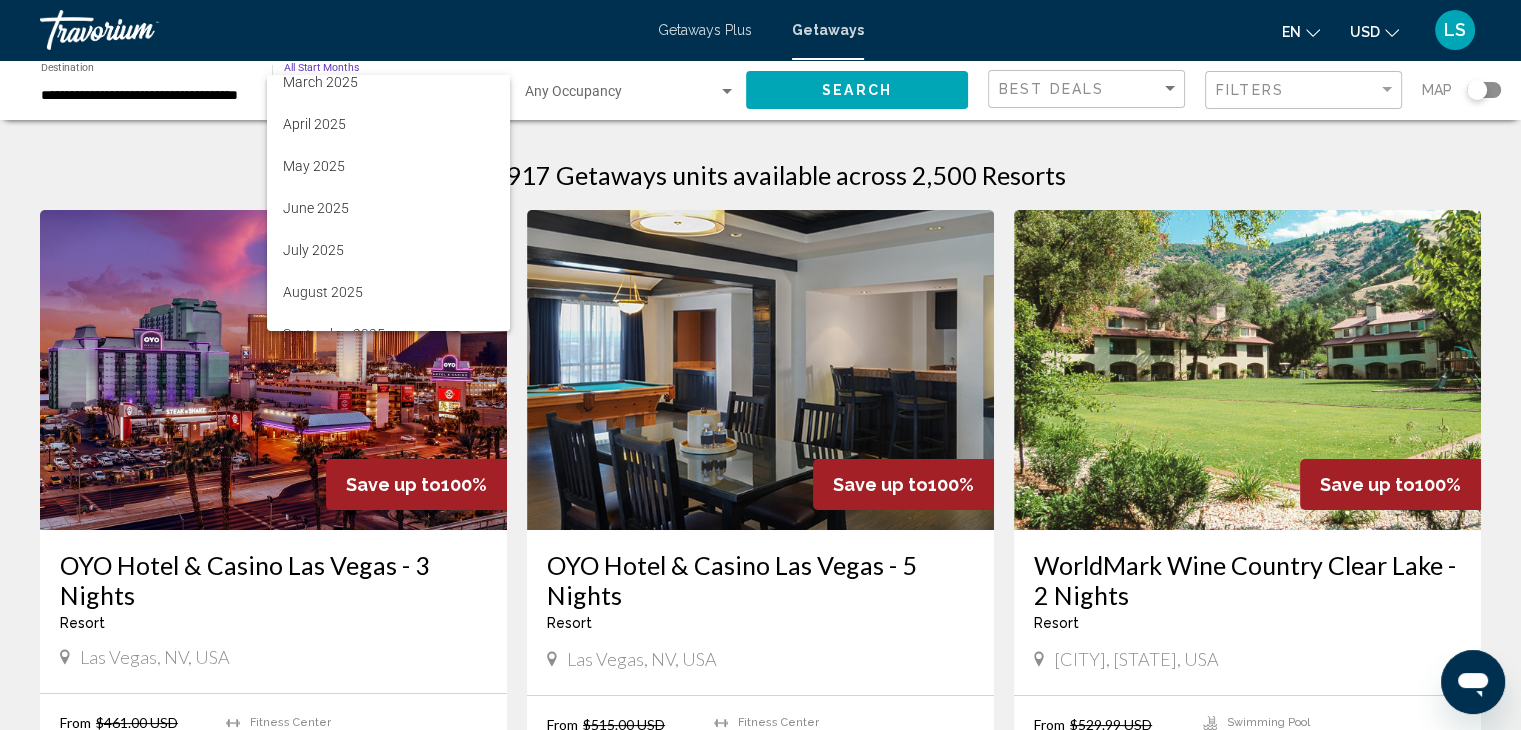 scroll, scrollTop: 168, scrollLeft: 0, axis: vertical 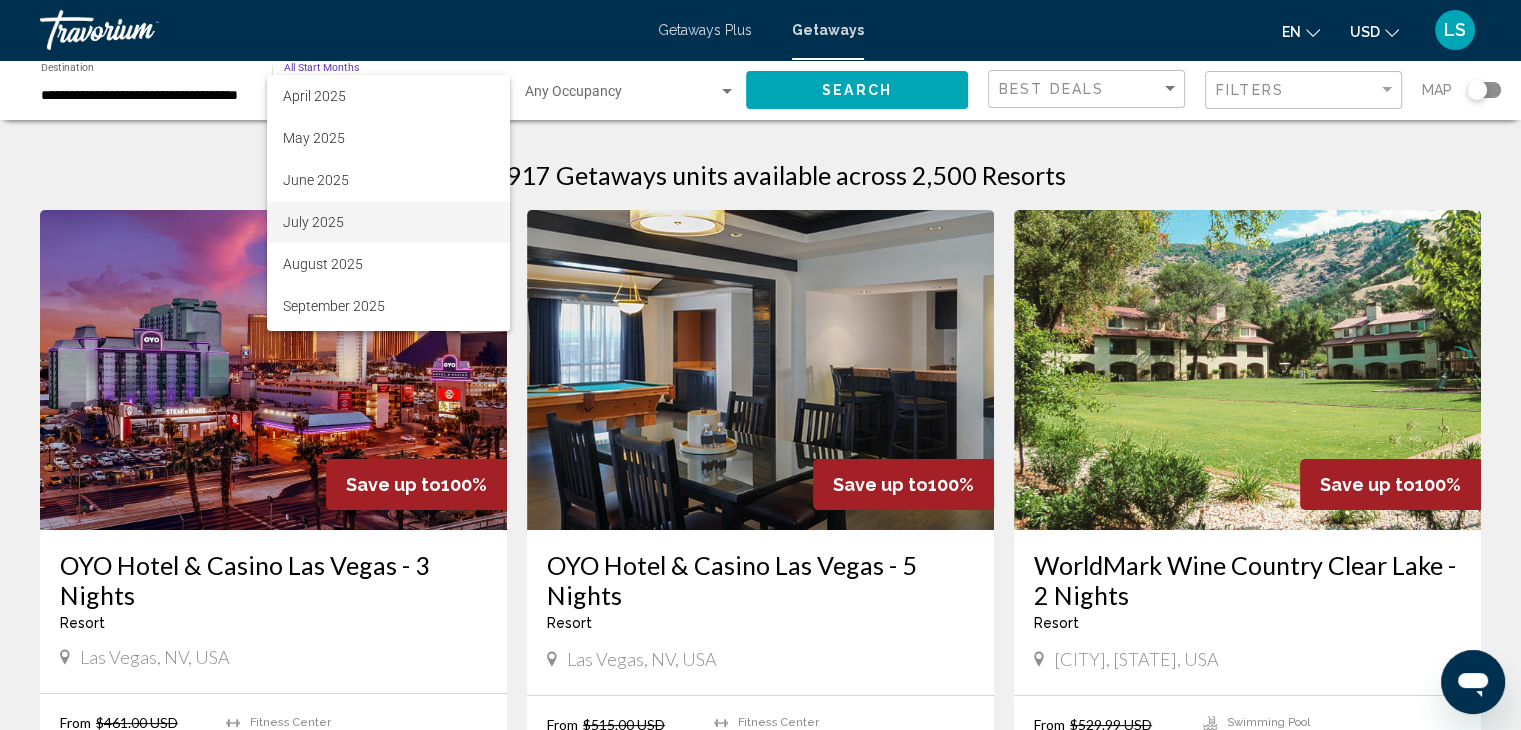 click on "July 2025" at bounding box center [388, 222] 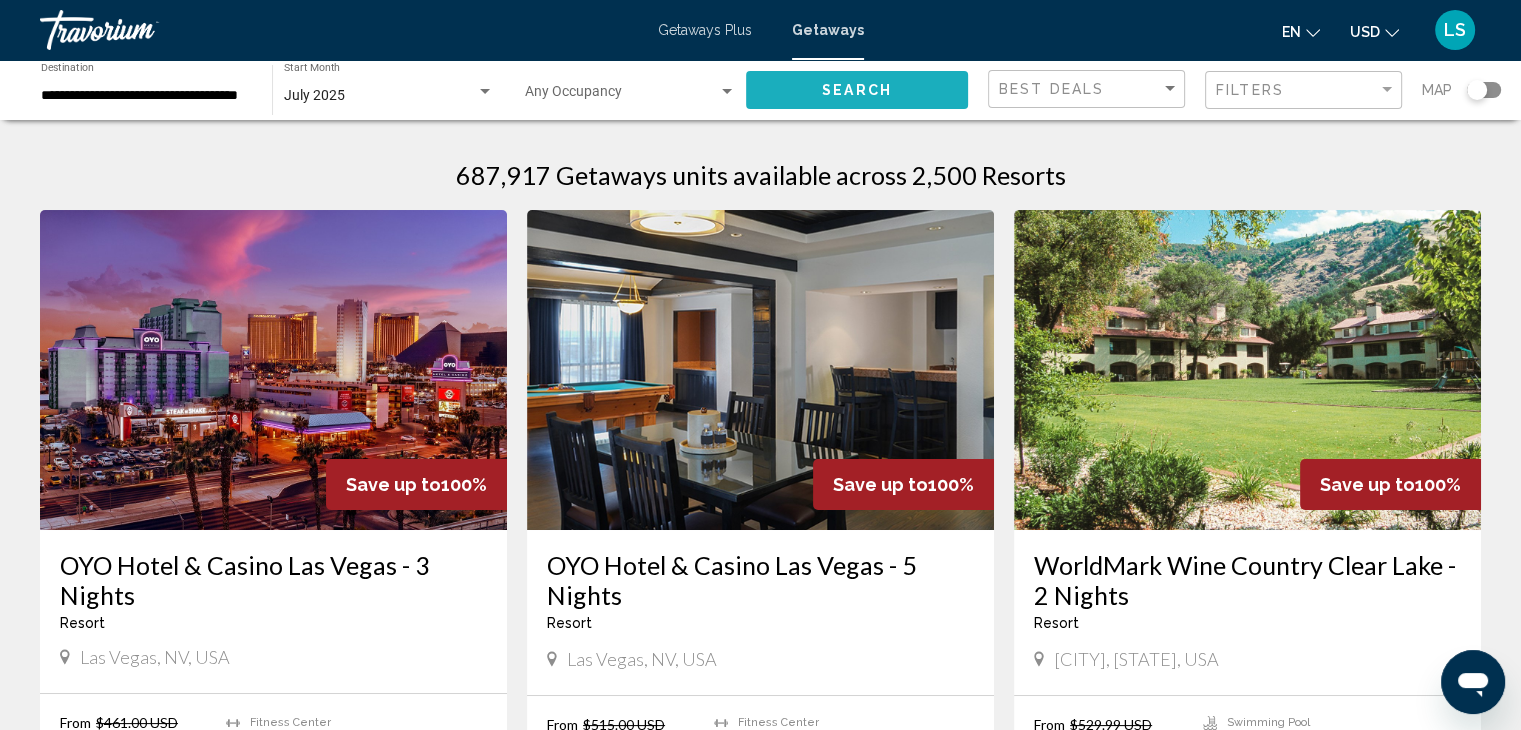 click on "Search" 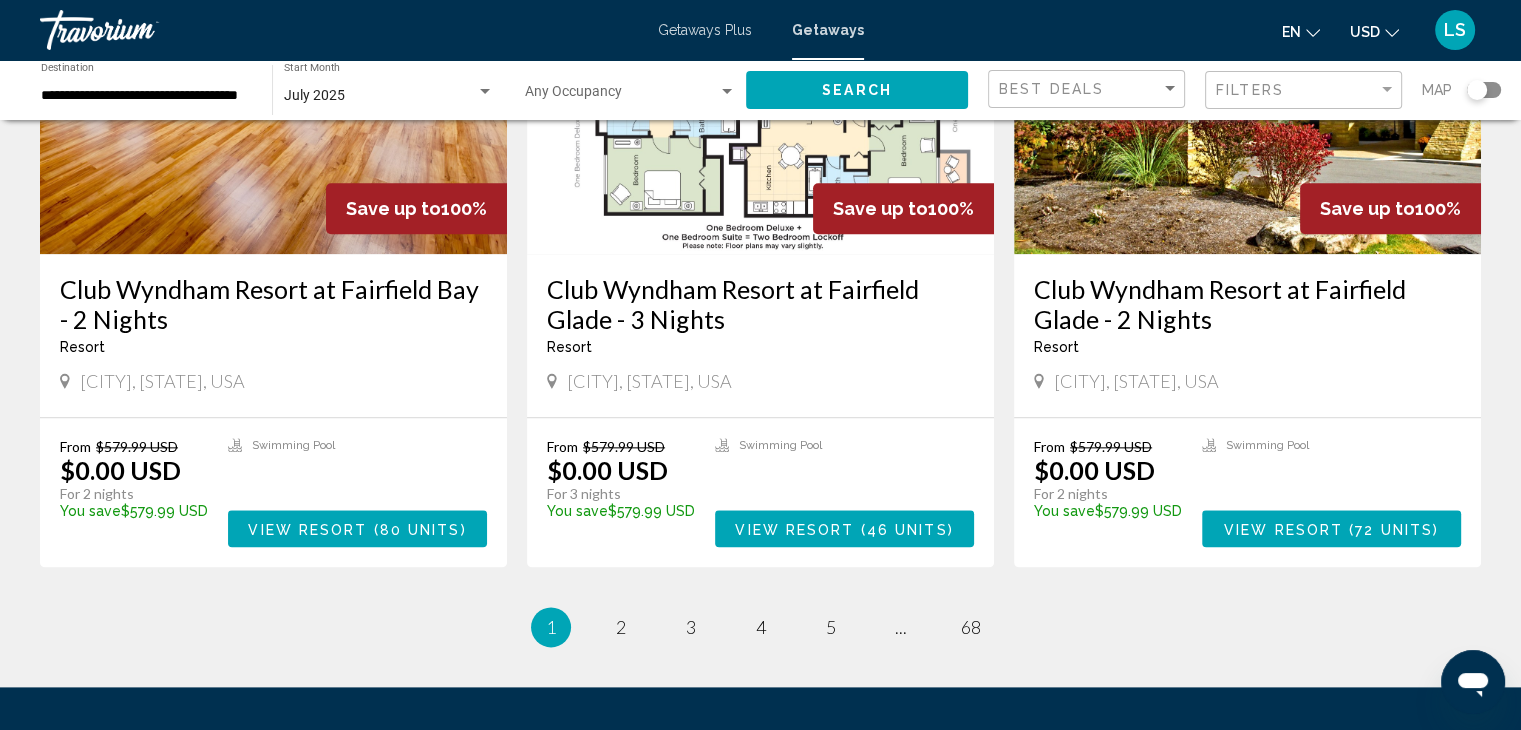 scroll, scrollTop: 2302, scrollLeft: 0, axis: vertical 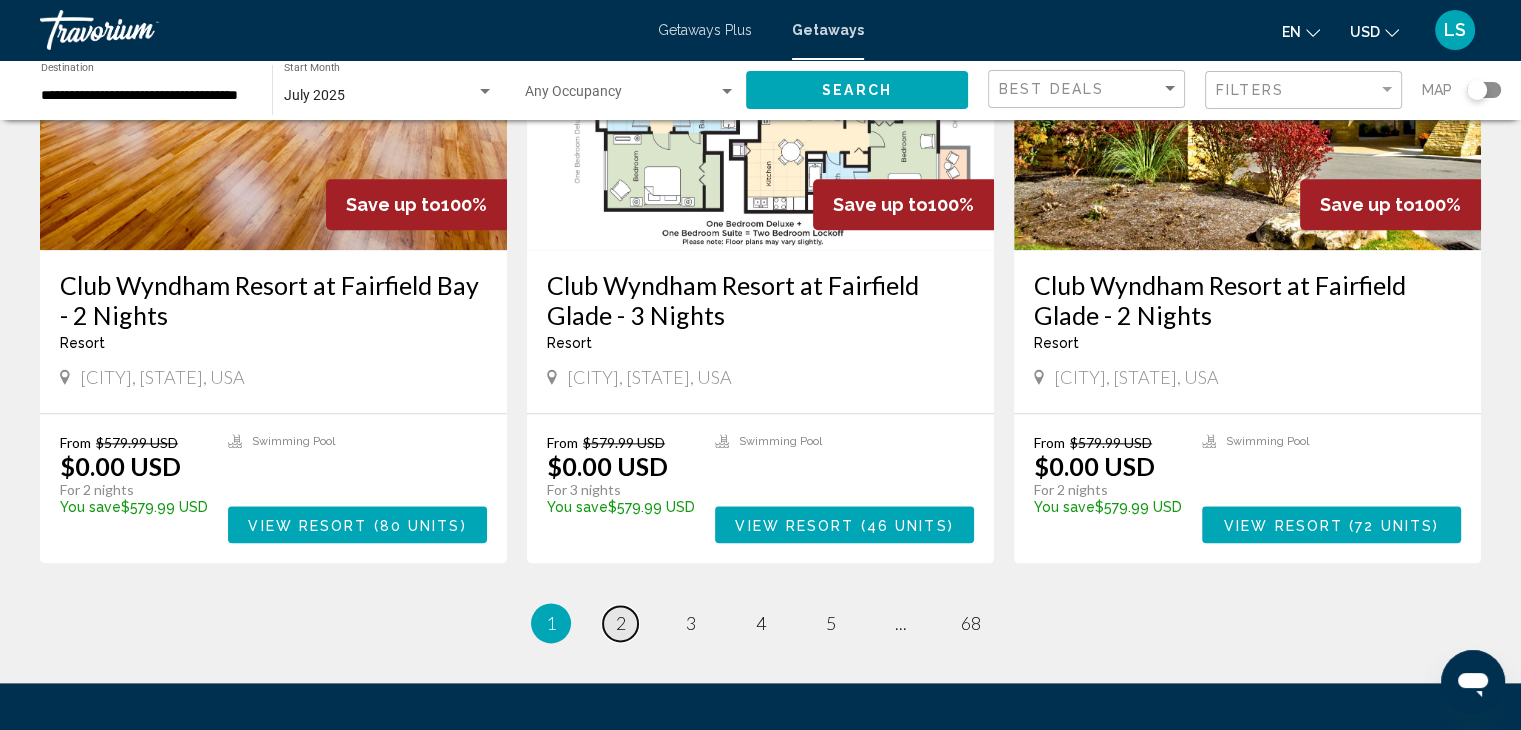 click on "page  2" at bounding box center (620, 623) 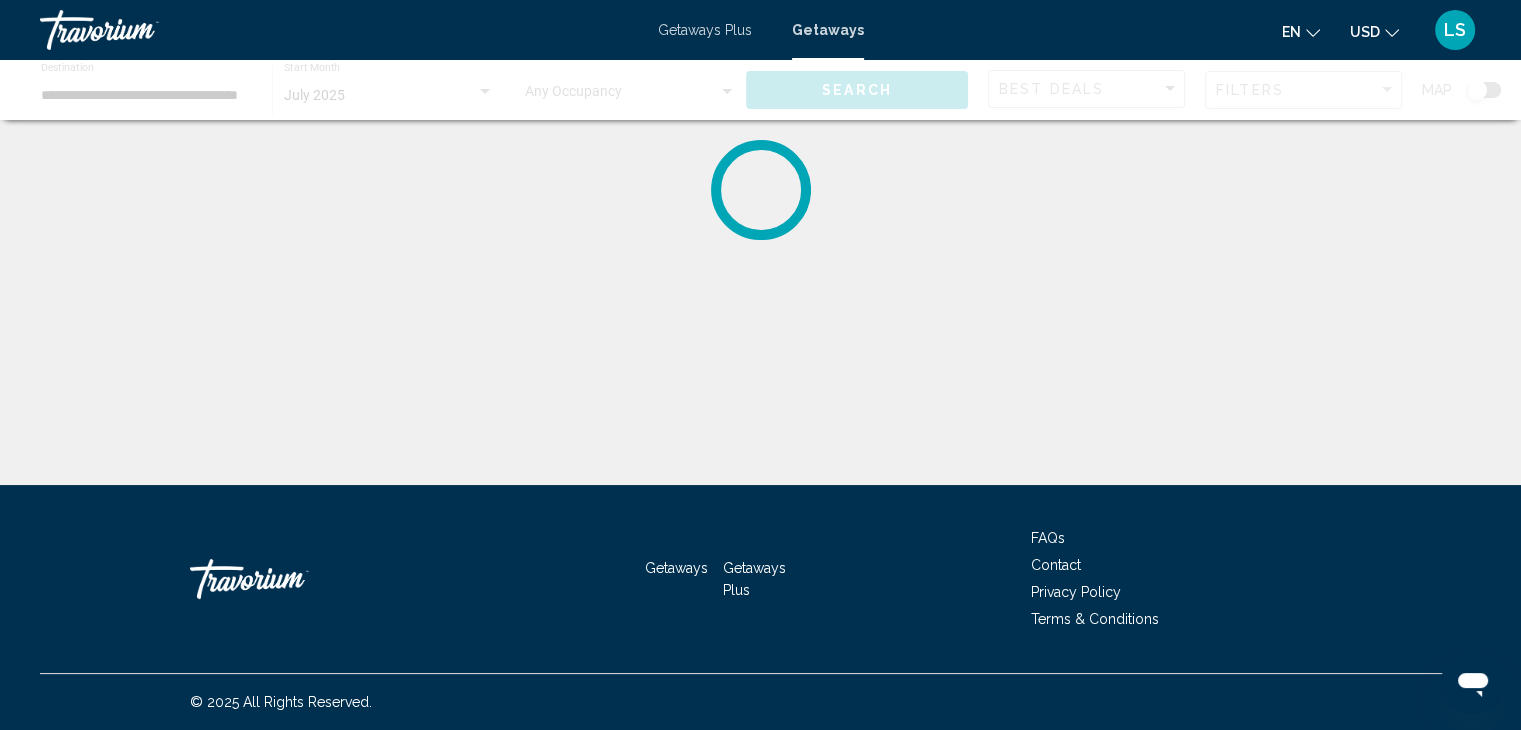 scroll, scrollTop: 0, scrollLeft: 0, axis: both 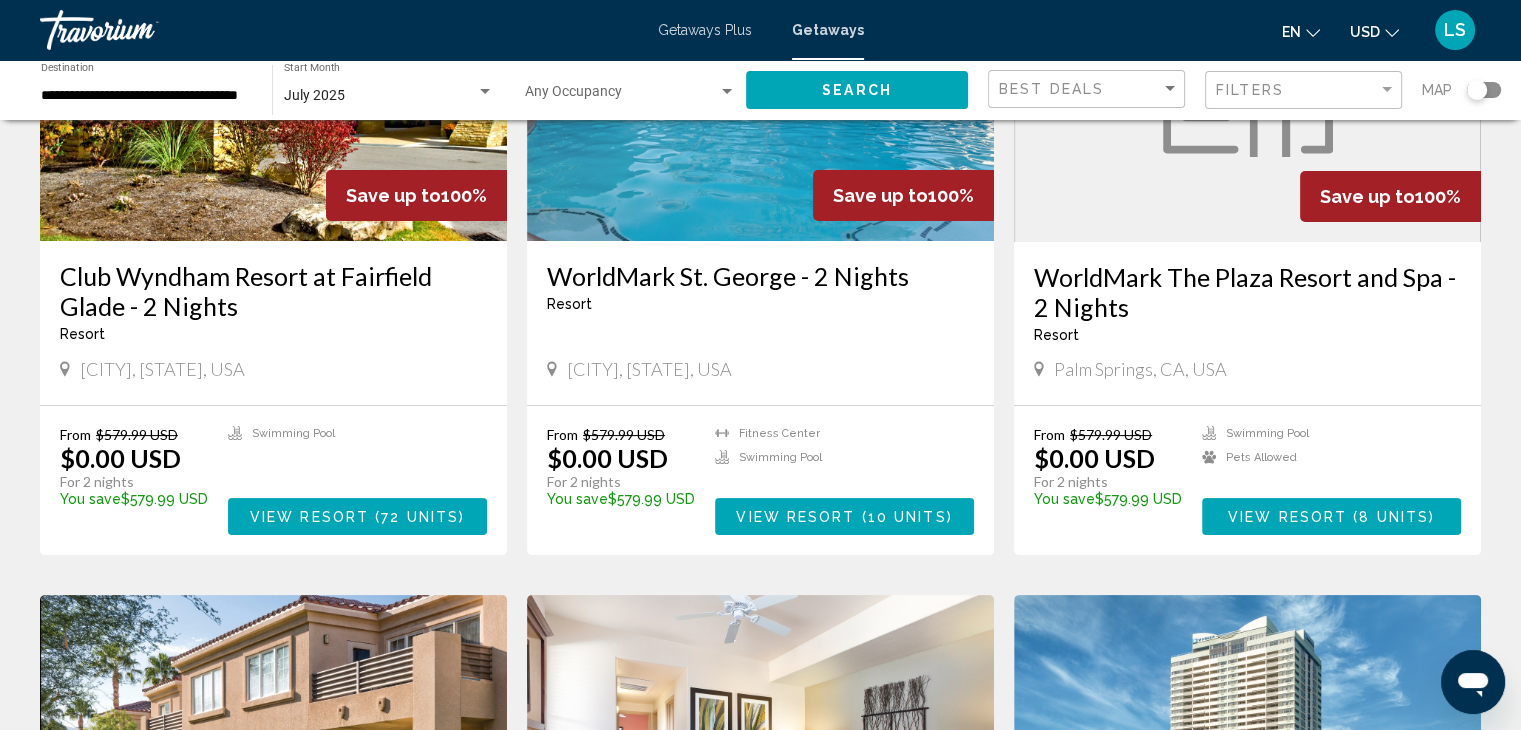 click on "WorldMark The Plaza Resort and Spa - 2 Nights" at bounding box center [1247, 292] 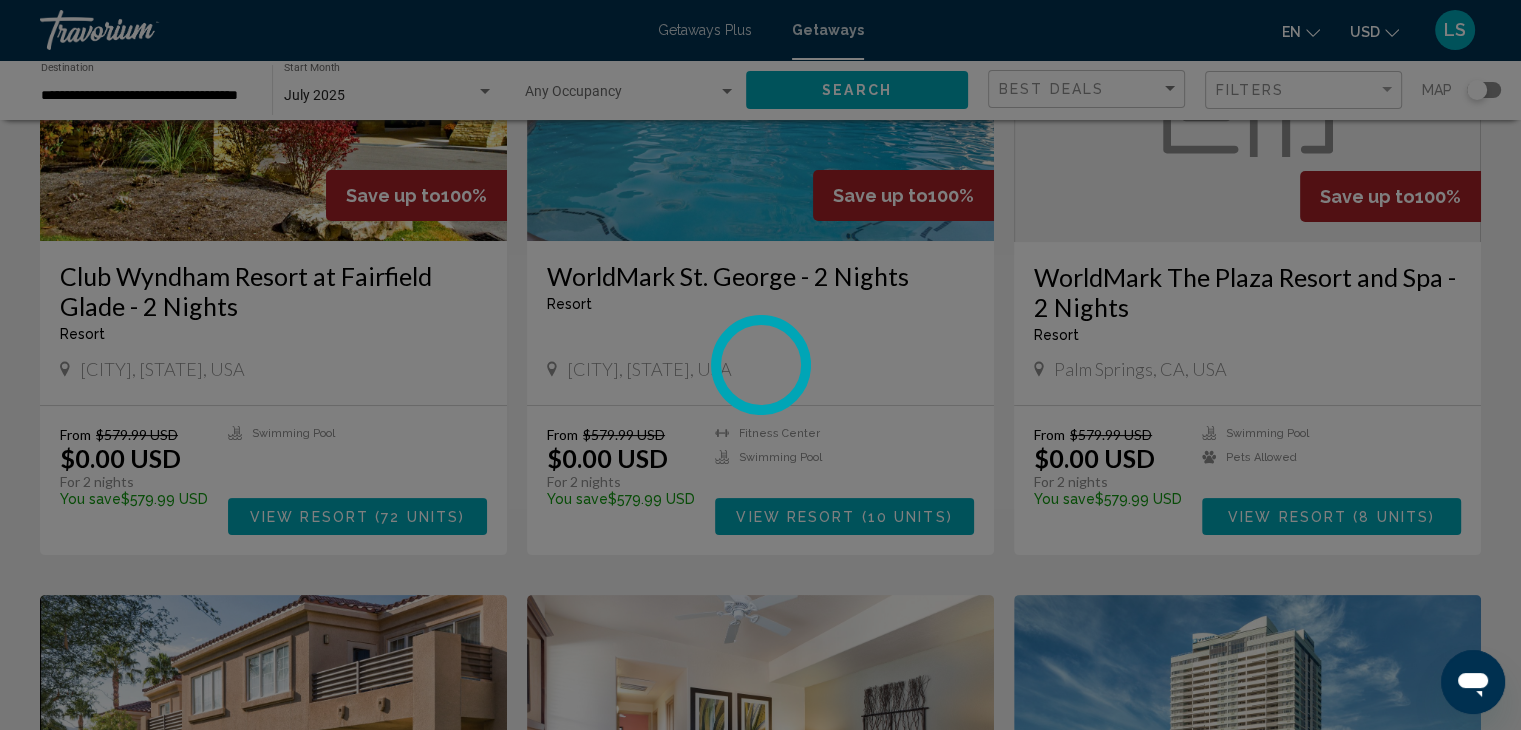 scroll, scrollTop: 0, scrollLeft: 0, axis: both 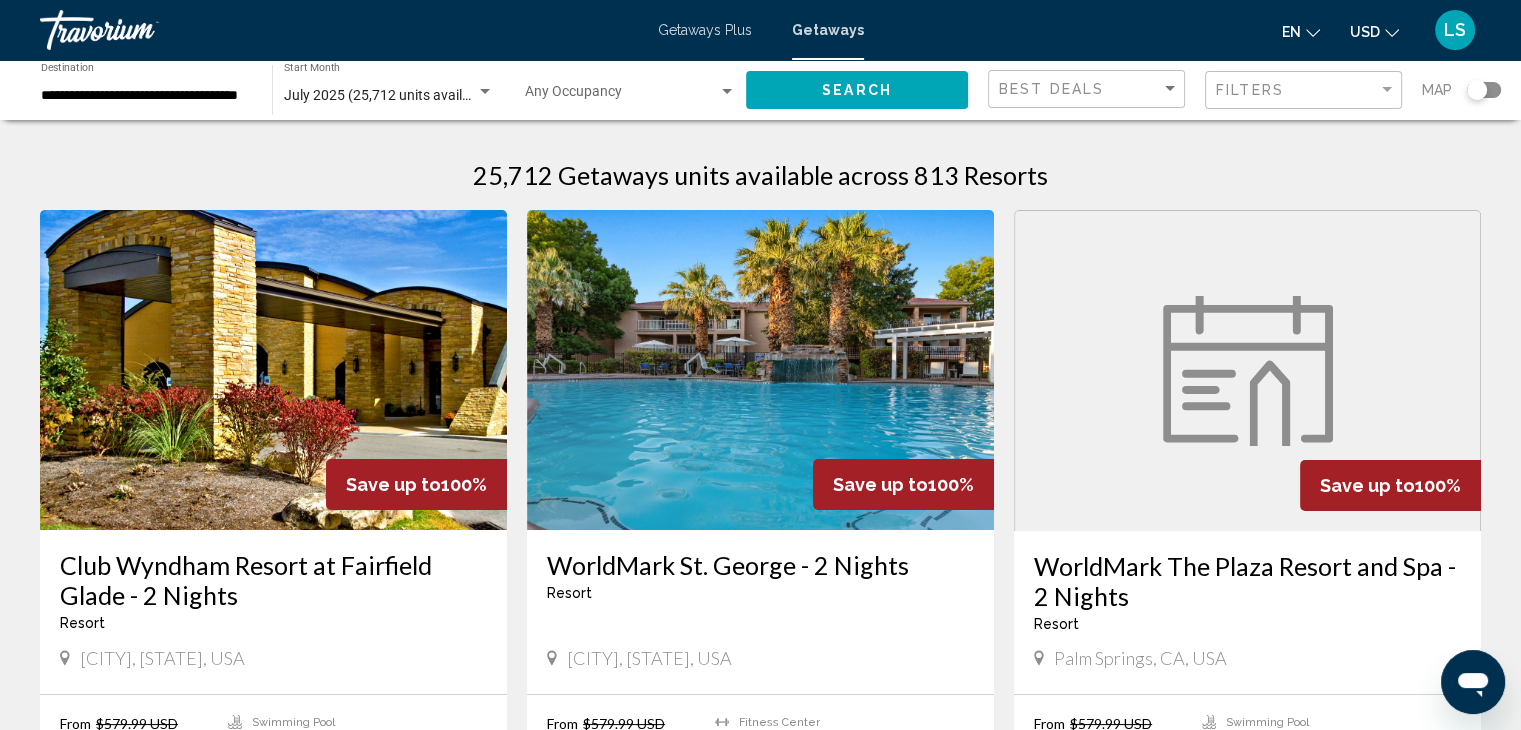 click 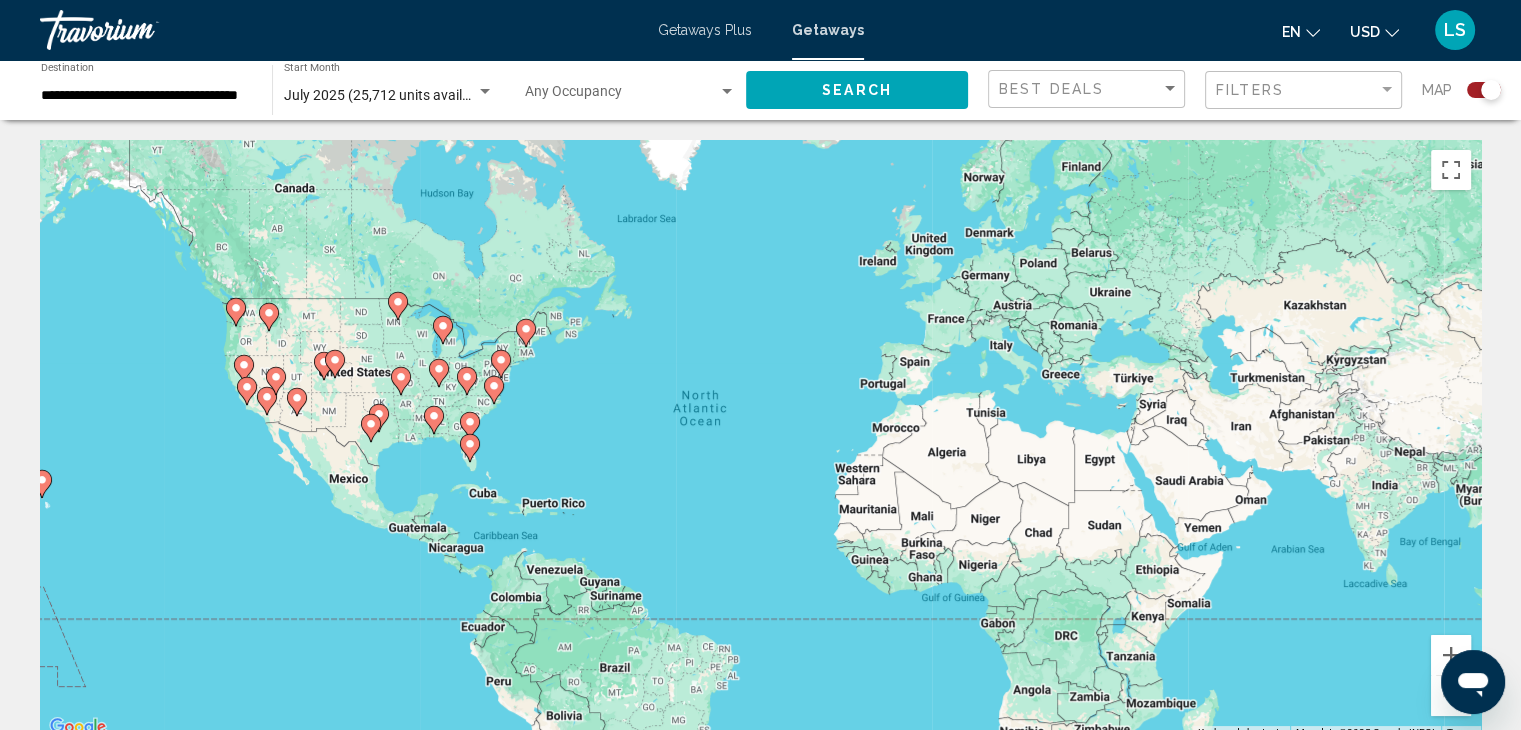 click on "To activate drag with keyboard, press Alt + Enter. Once in keyboard drag state, use the arrow keys to move the marker. To complete the drag, press the Enter key. To cancel, press Escape." at bounding box center (760, 440) 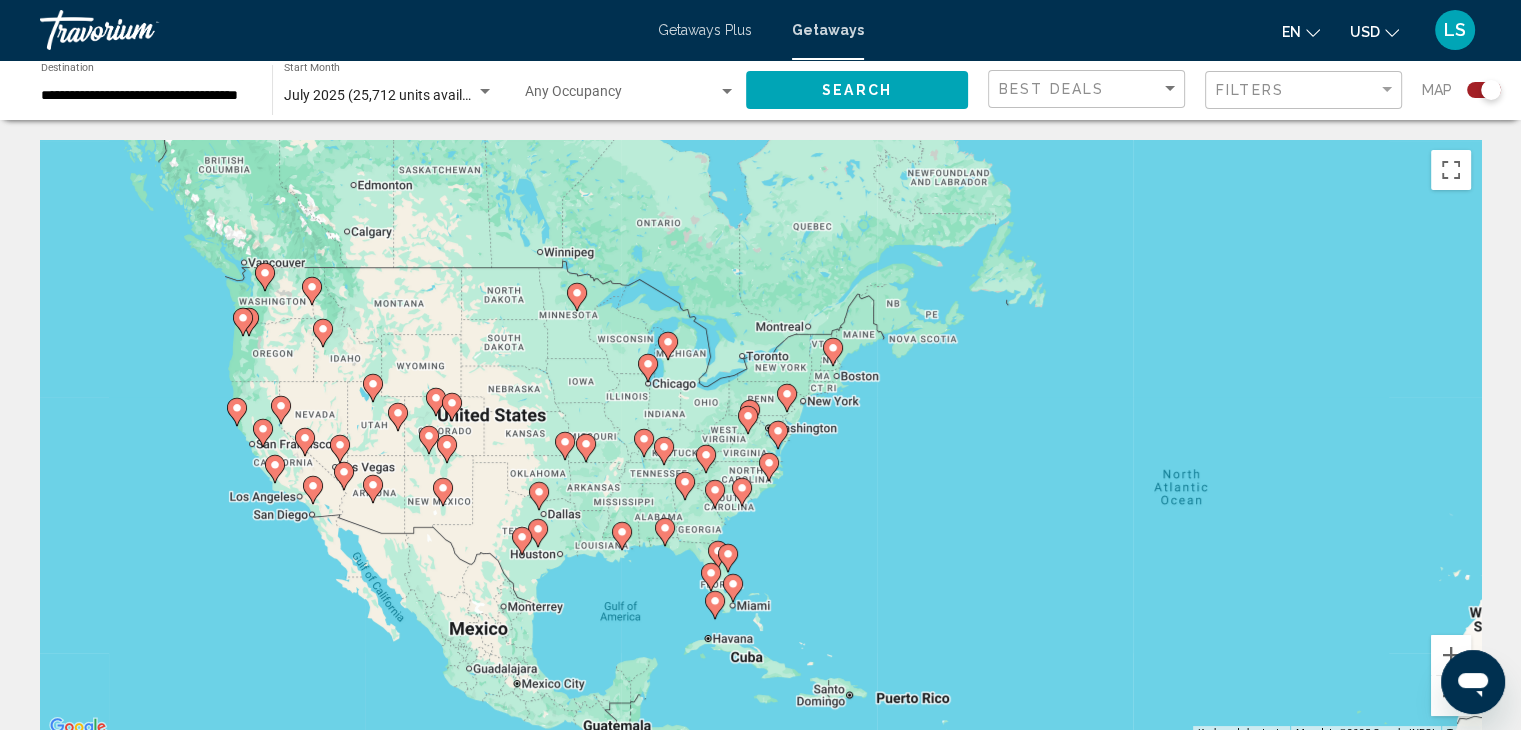 click on "To activate drag with keyboard, press Alt + Enter. Once in keyboard drag state, use the arrow keys to move the marker. To complete the drag, press the Enter key. To cancel, press Escape." at bounding box center [760, 440] 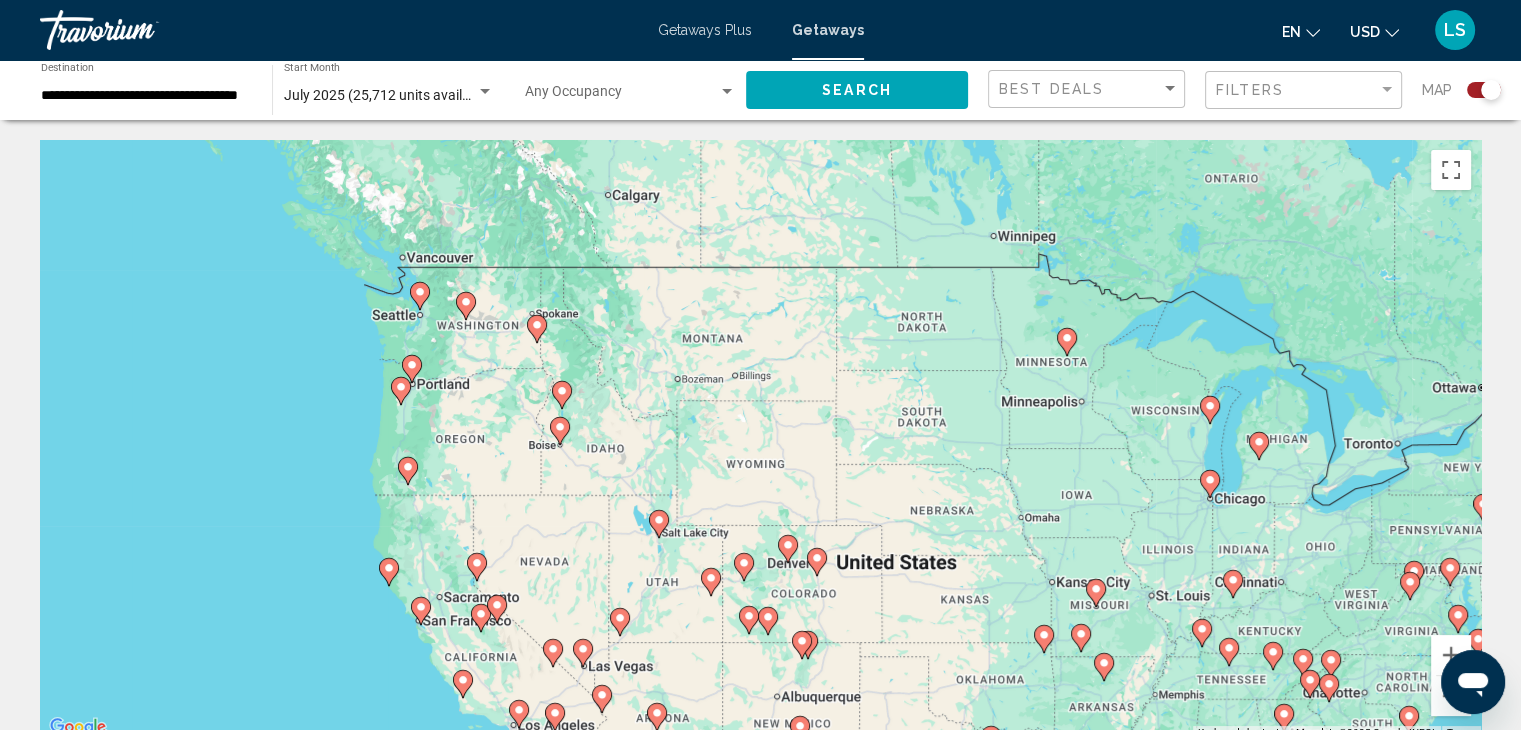 drag, startPoint x: 276, startPoint y: 318, endPoint x: 468, endPoint y: 433, distance: 223.80573 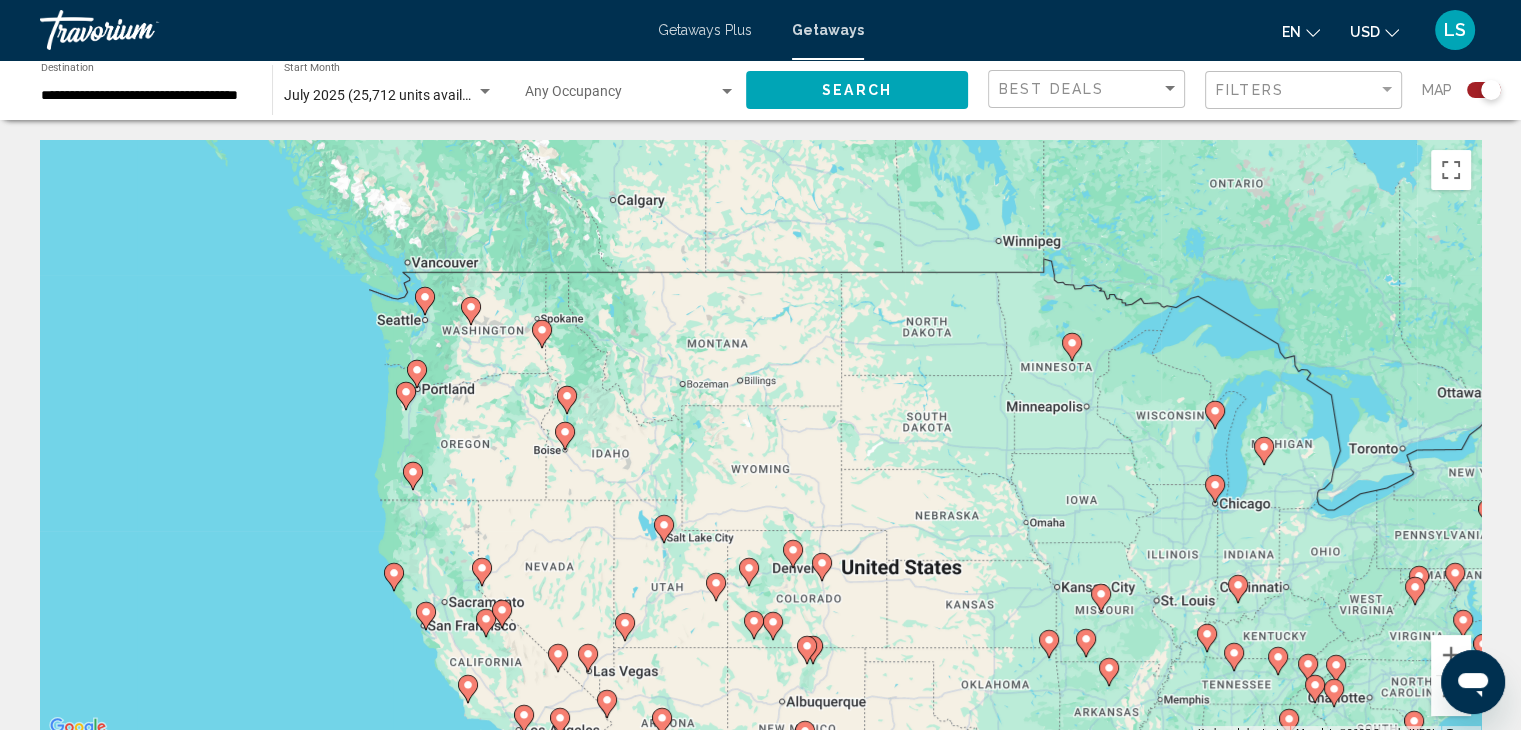 click on "To activate drag with keyboard, press Alt + Enter. Once in keyboard drag state, use the arrow keys to move the marker. To complete the drag, press the Enter key. To cancel, press Escape." at bounding box center [760, 440] 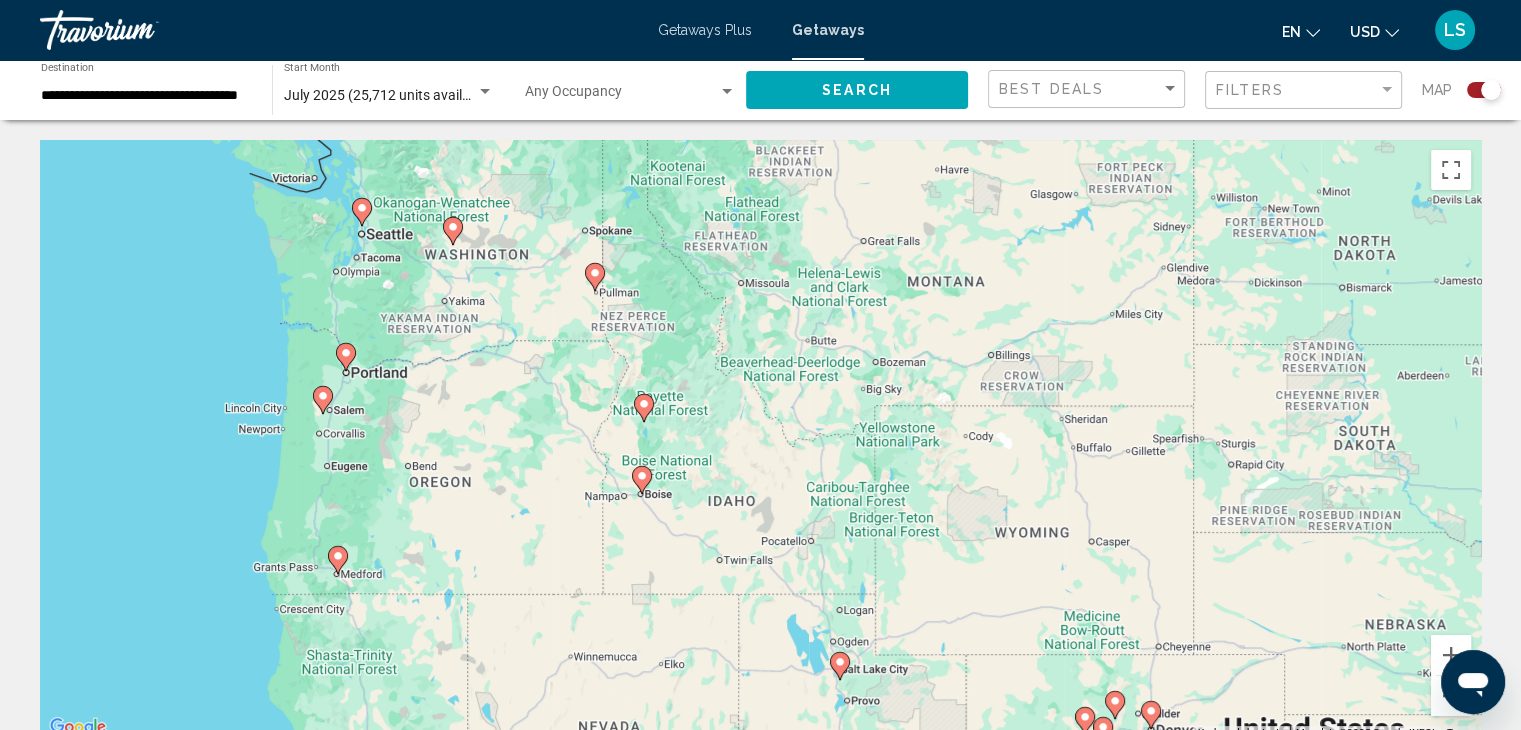 click 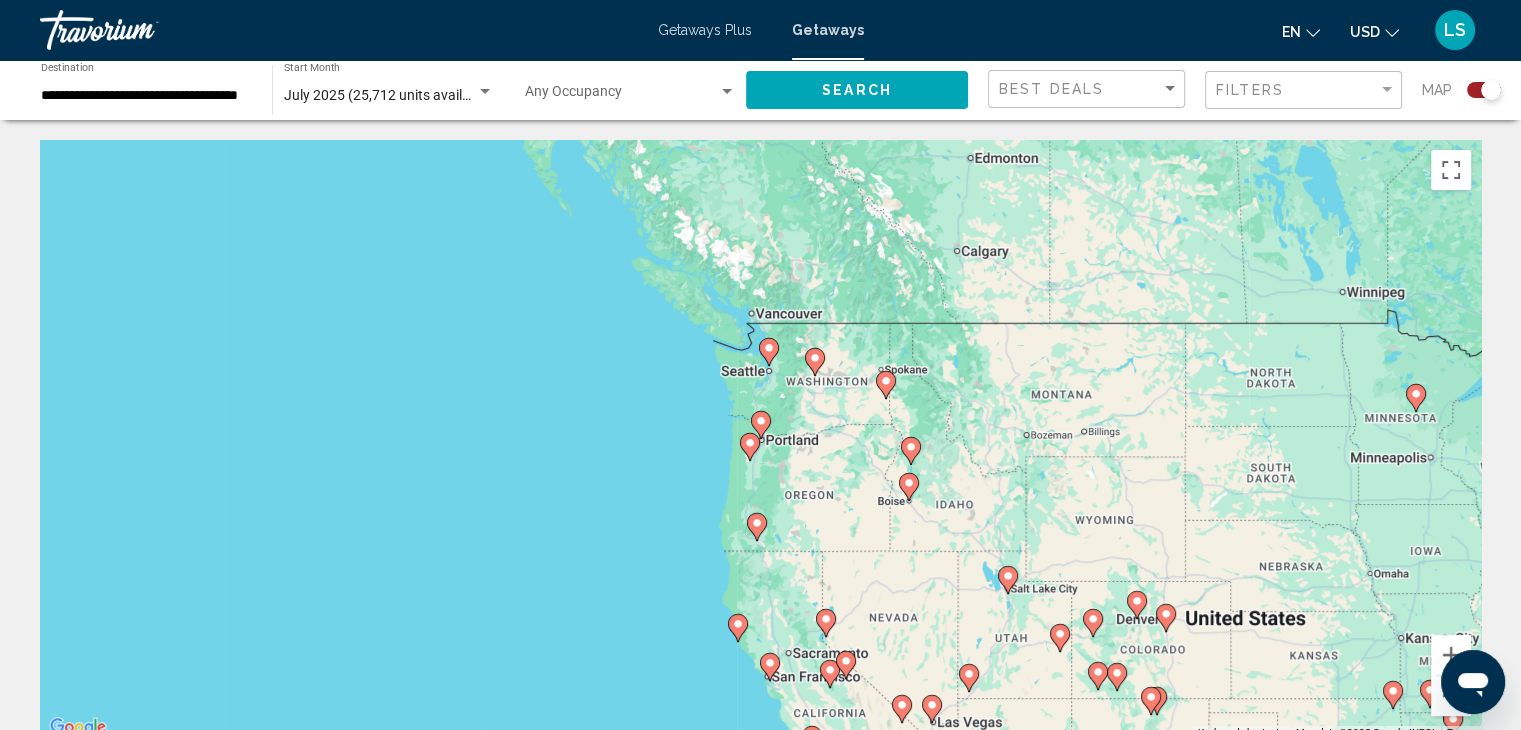 click 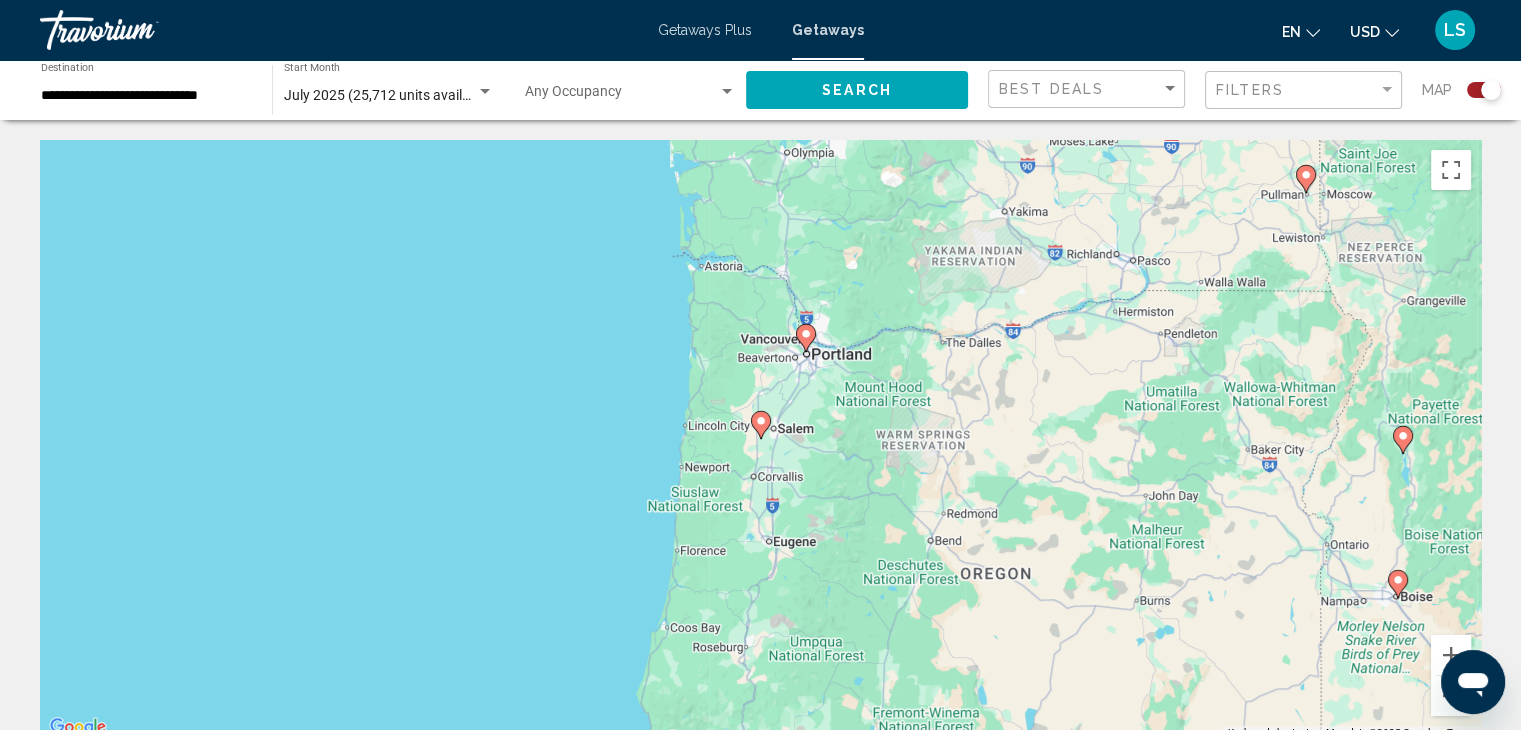 click 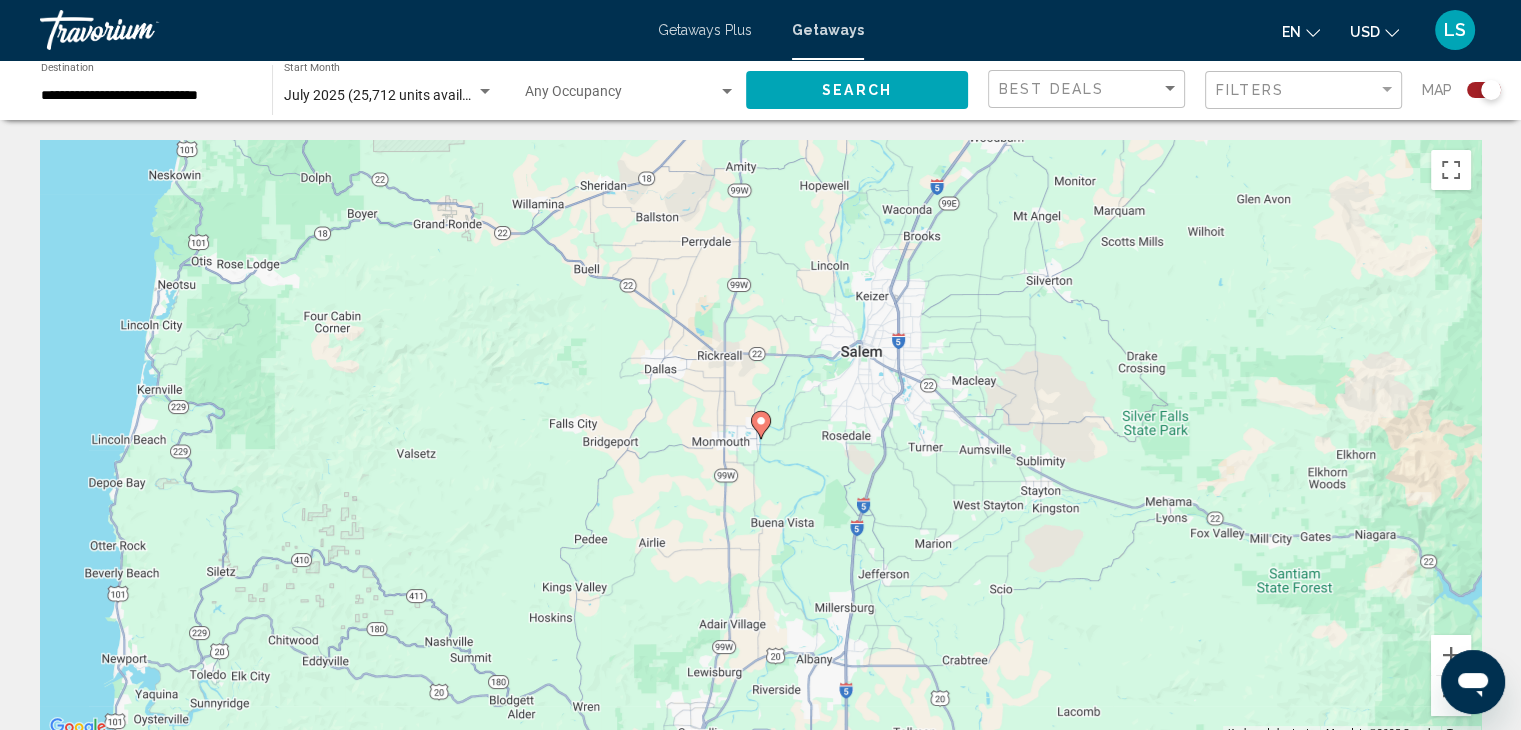 click 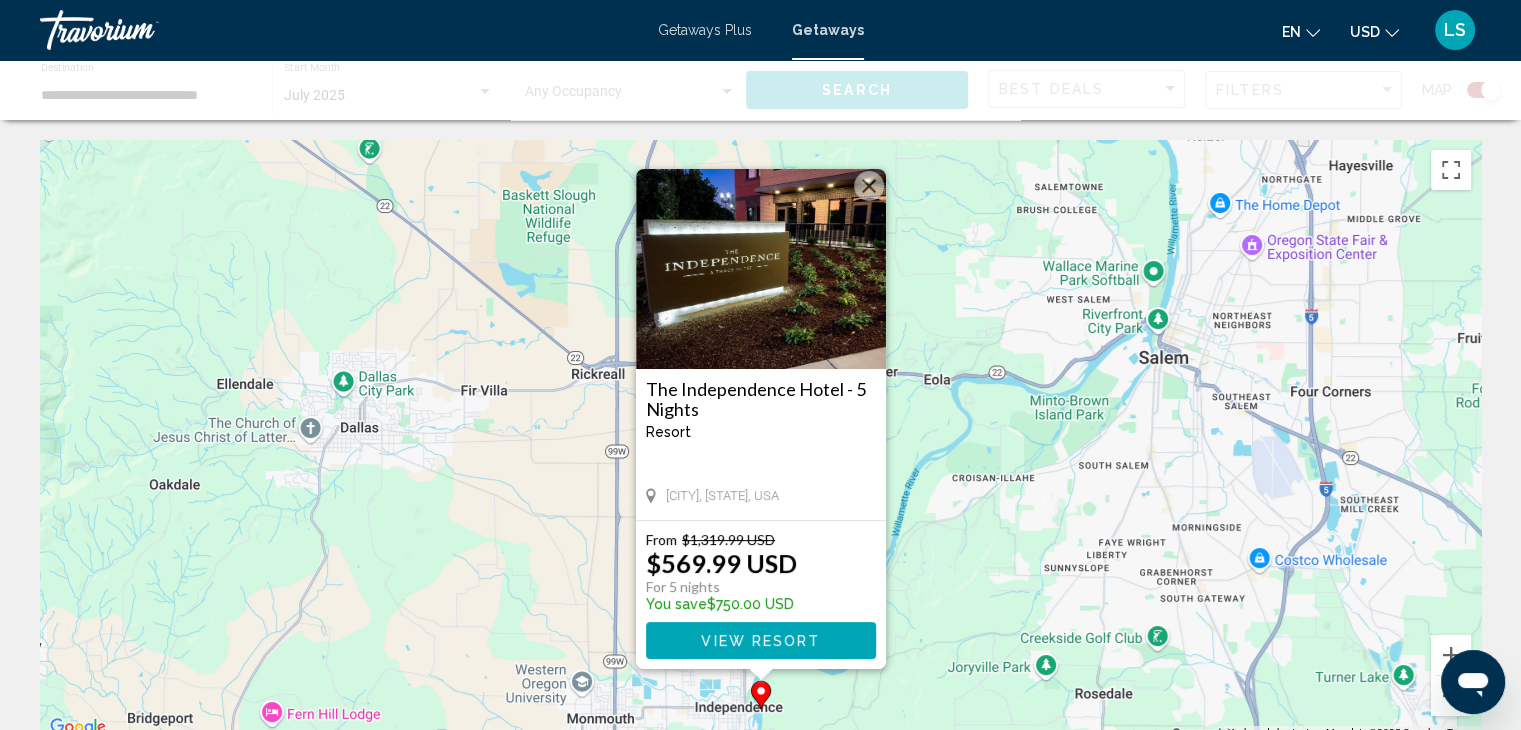 click on "To activate drag with keyboard, press Alt + Enter. Once in keyboard drag state, use the arrow keys to move the marker. To complete the drag, press the Enter key. To cancel, press Escape.  The Independence Hotel - 5 Nights  Resort  -  This is an adults only resort
Independence, OR, USA From $1,319.99 USD $569.99 USD For 5 nights You save  $750.00 USD  View Resort" at bounding box center (760, 440) 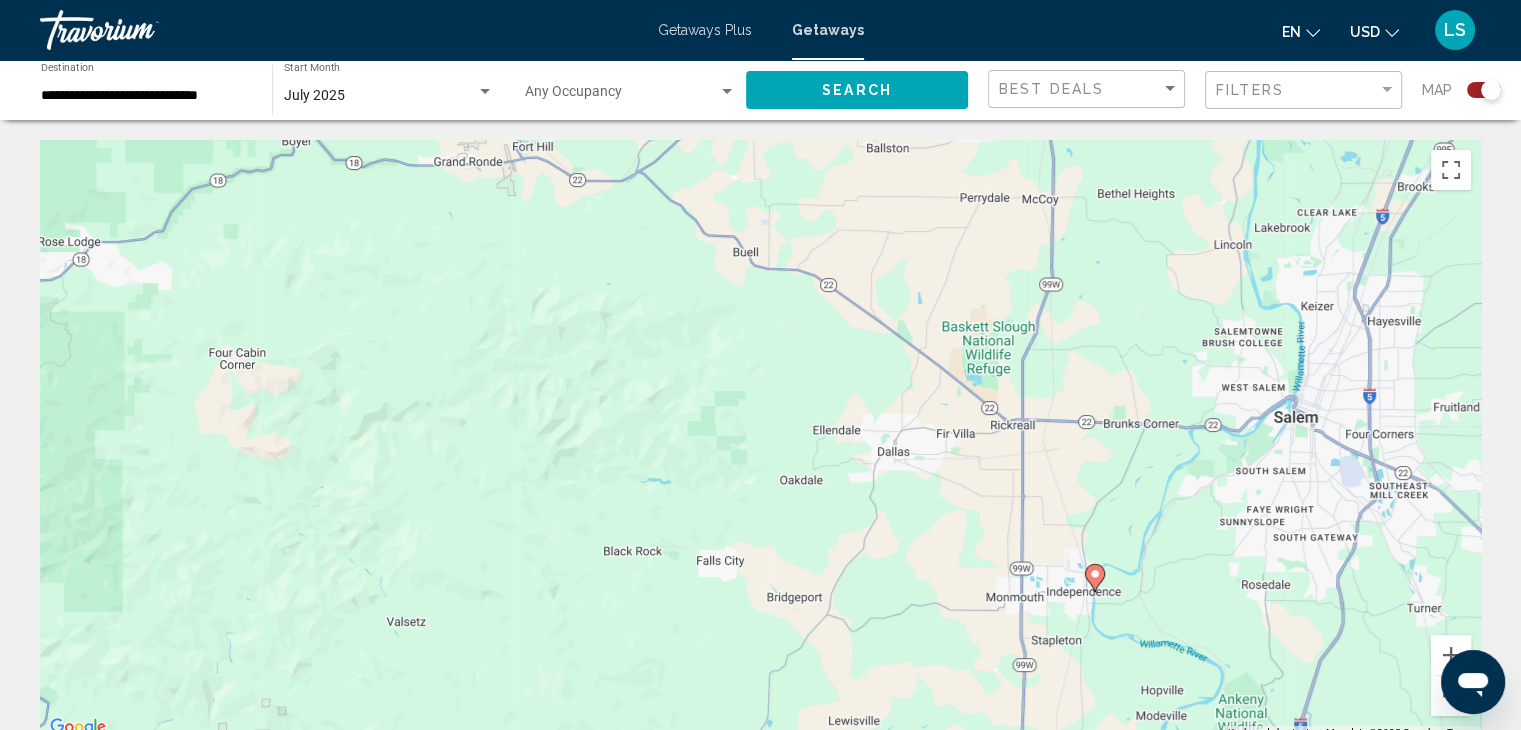 click on "To activate drag with keyboard, press Alt + Enter. Once in keyboard drag state, use the arrow keys to move the marker. To complete the drag, press the Enter key. To cancel, press Escape." at bounding box center (760, 440) 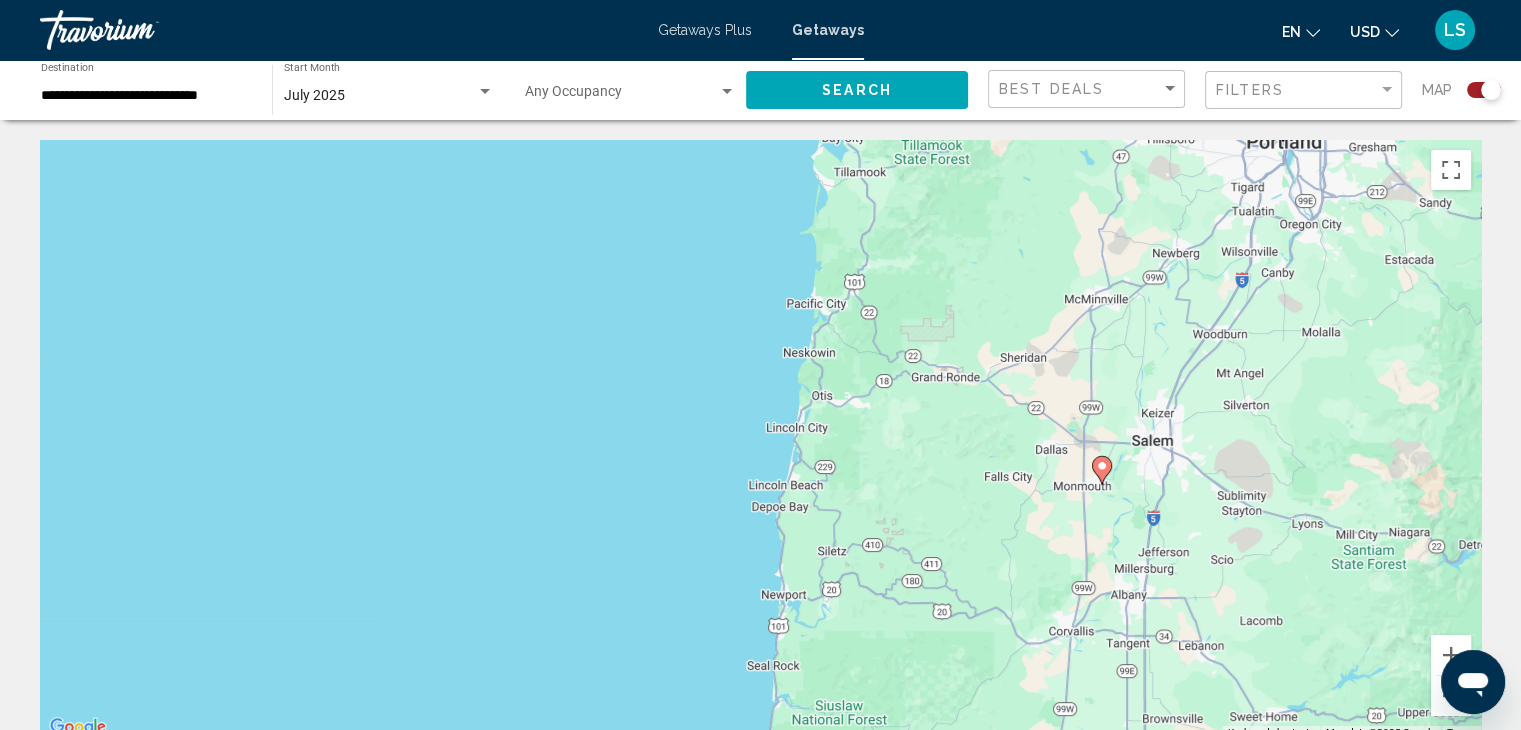 click on "To activate drag with keyboard, press Alt + Enter. Once in keyboard drag state, use the arrow keys to move the marker. To complete the drag, press the Enter key. To cancel, press Escape." at bounding box center (760, 440) 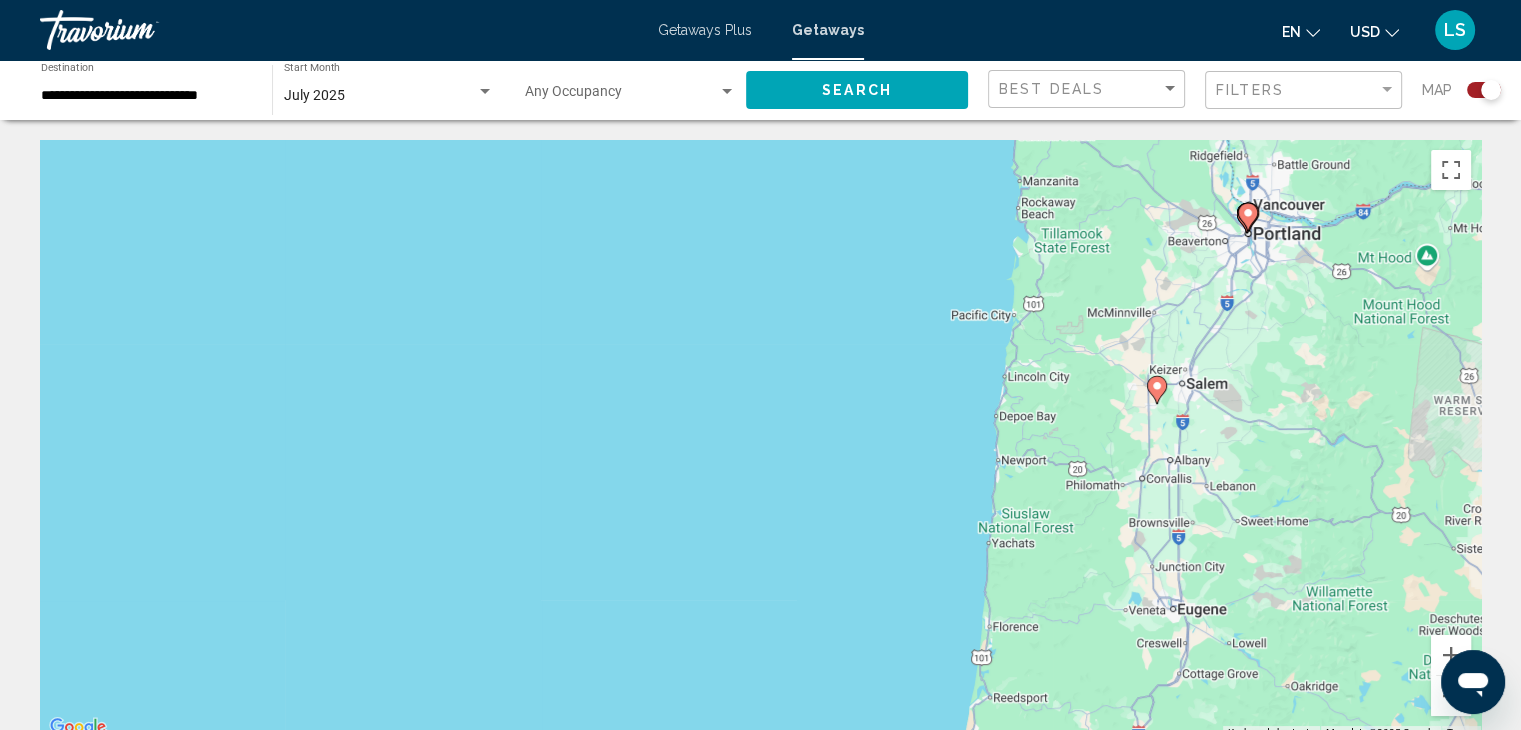click 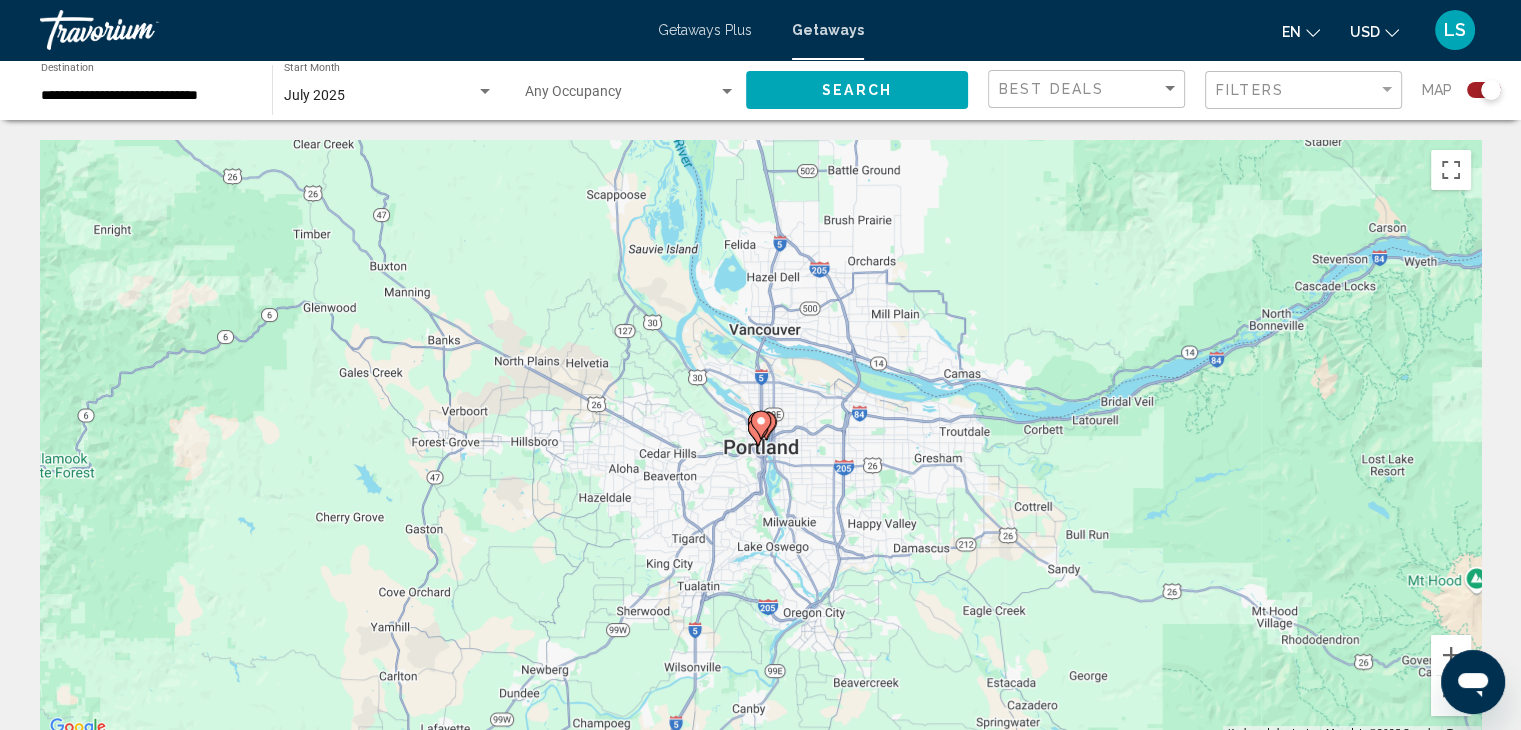 click 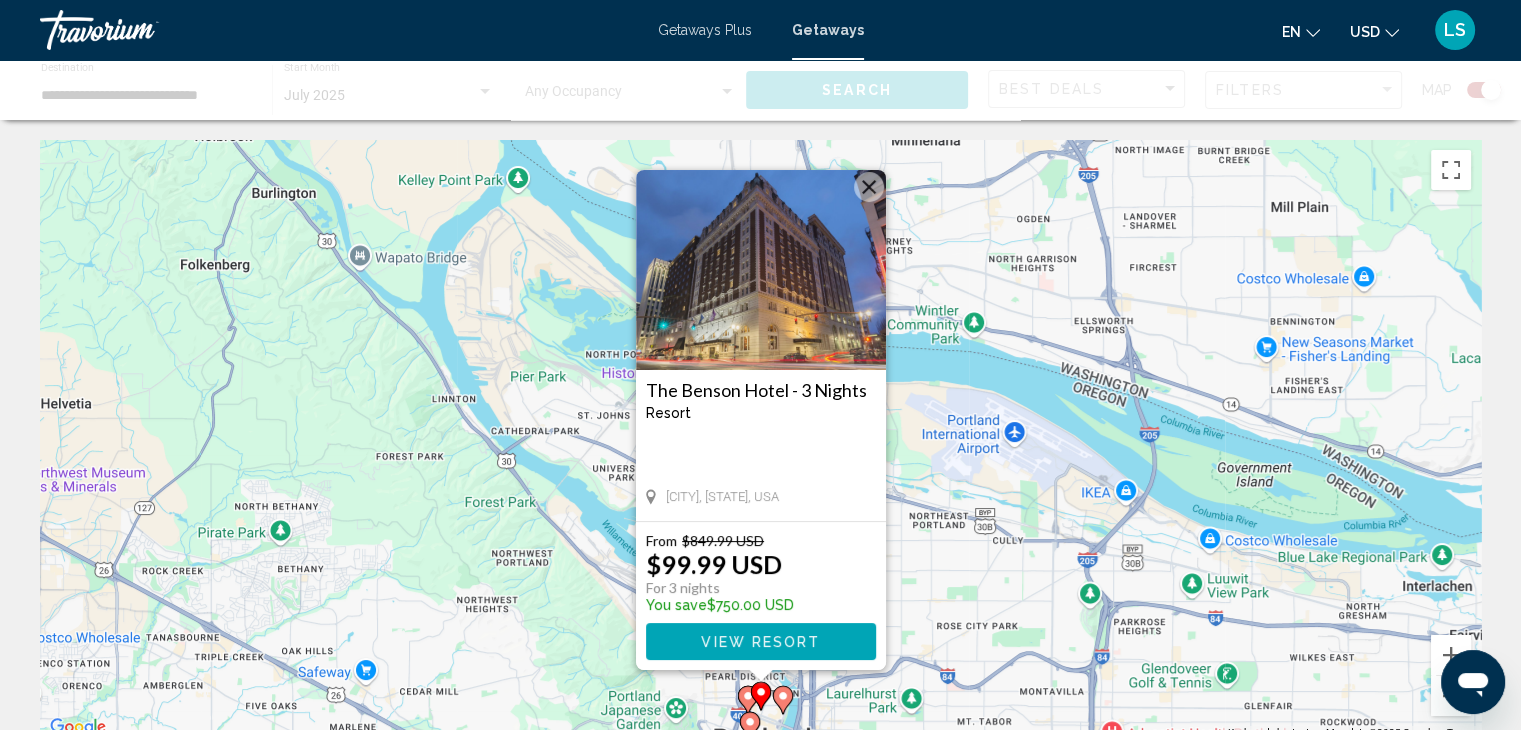 click 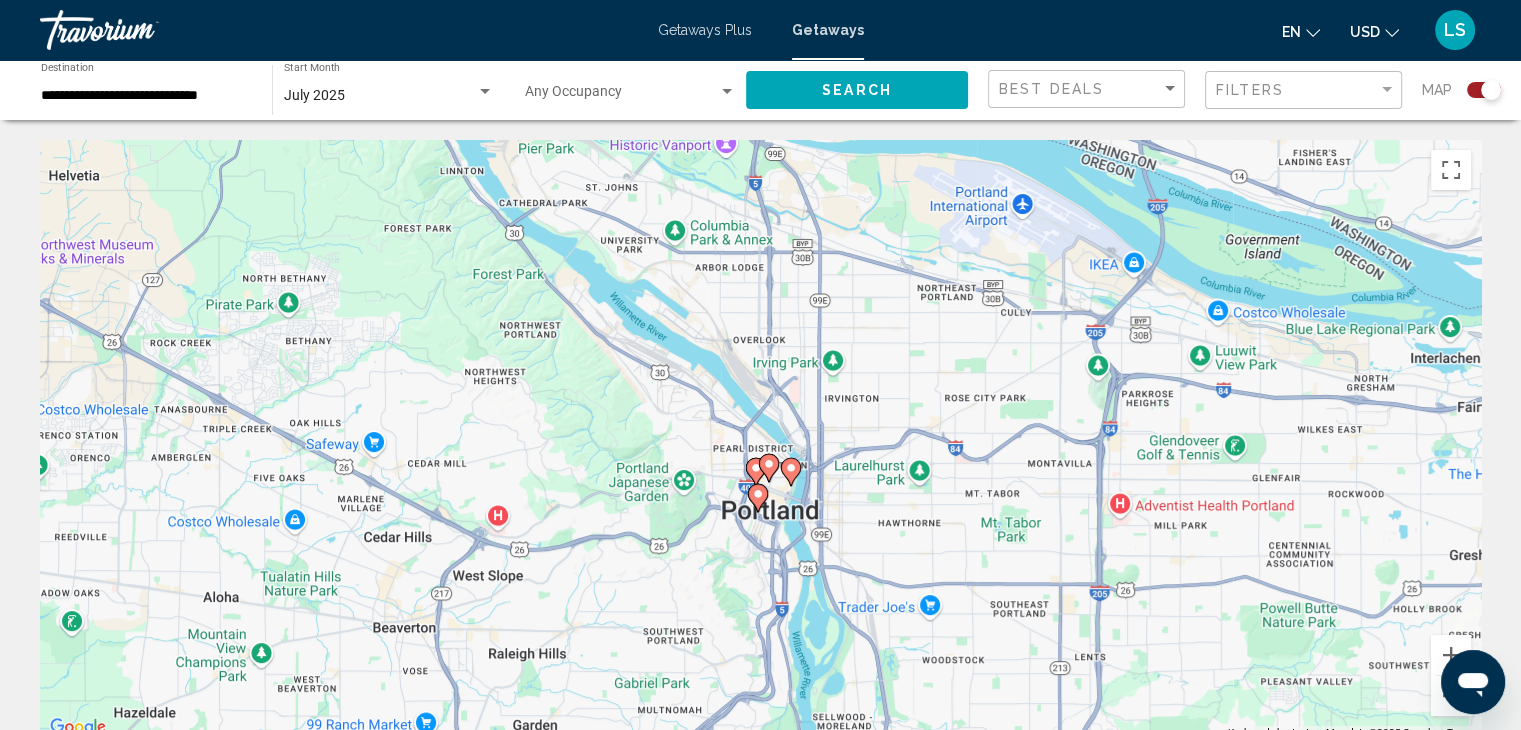 drag, startPoint x: 870, startPoint y: 572, endPoint x: 880, endPoint y: 341, distance: 231.21635 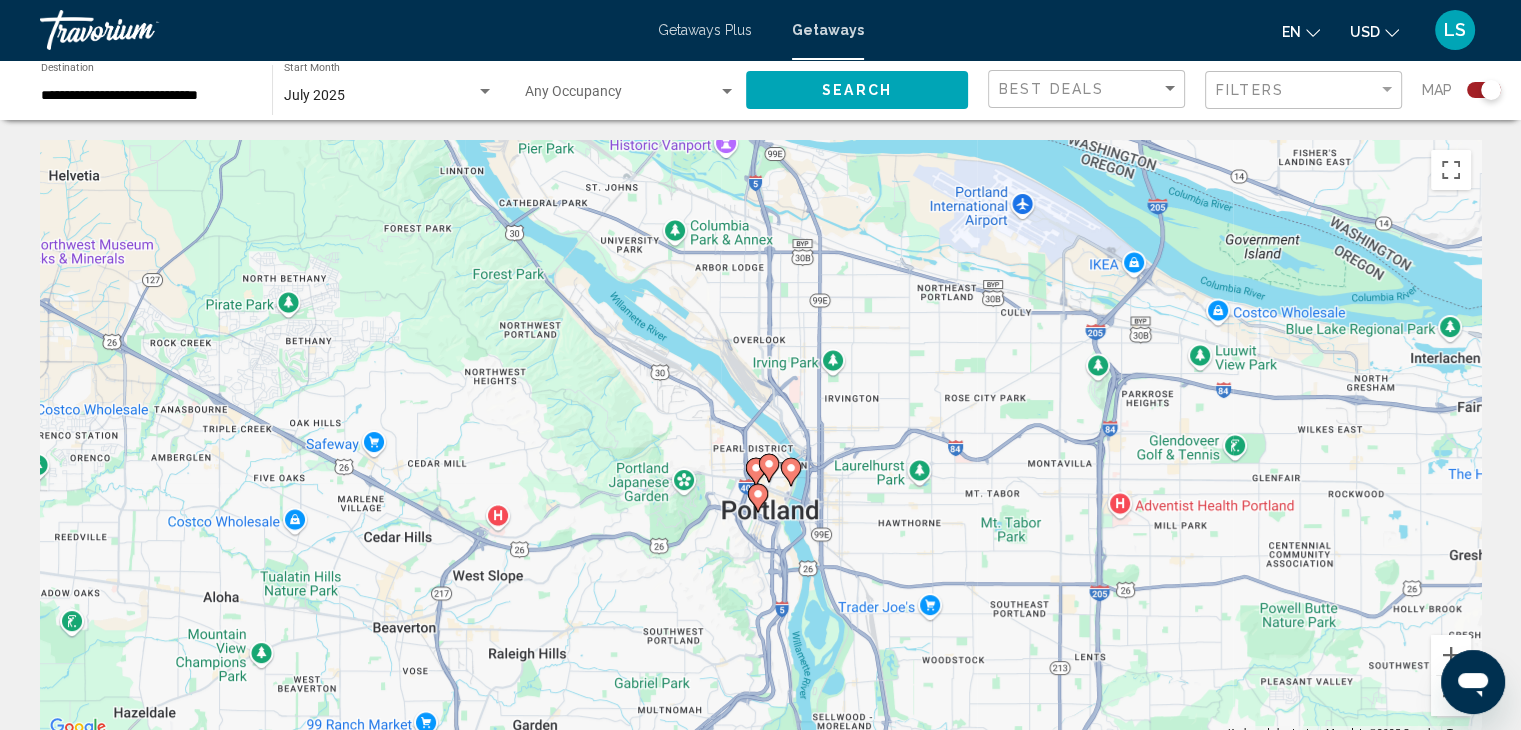 click 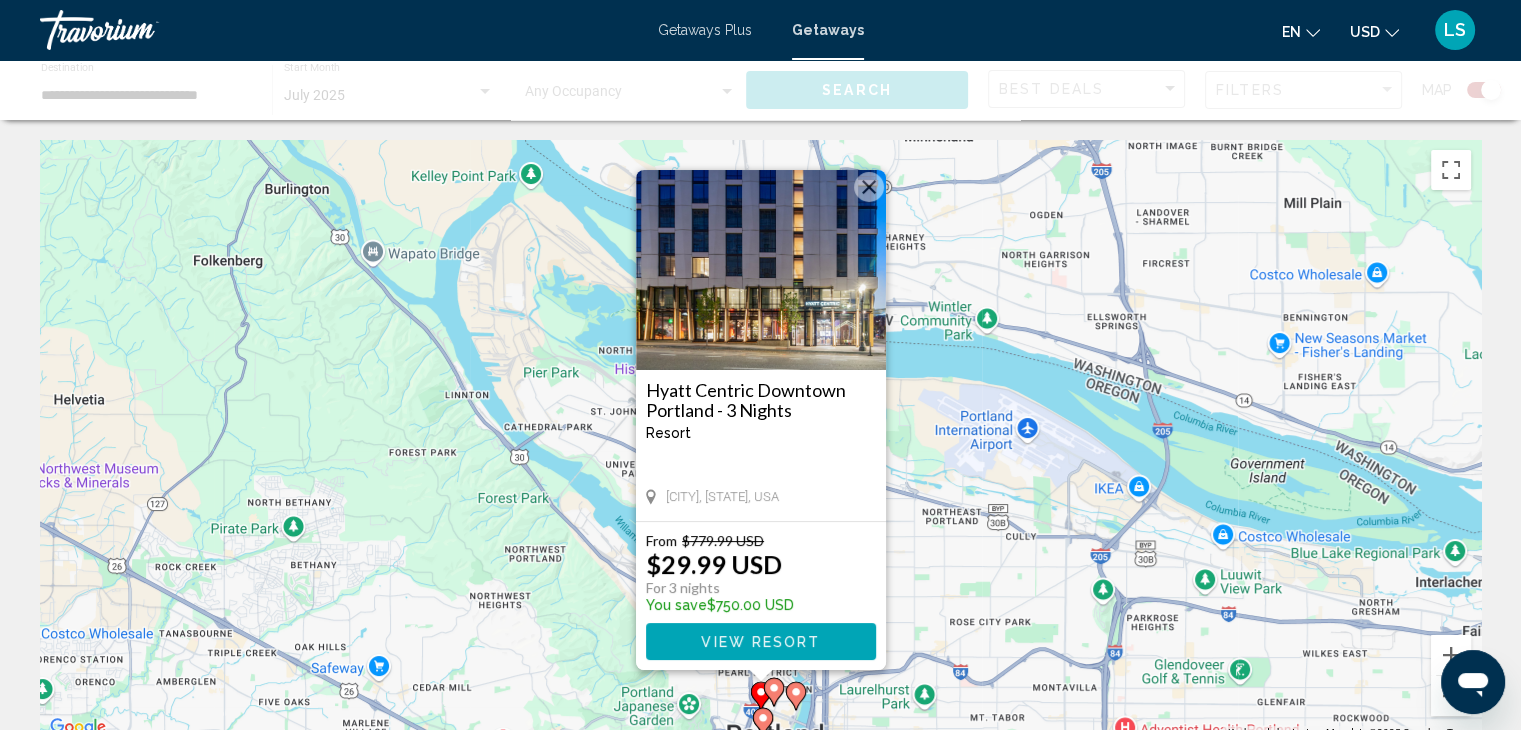 click 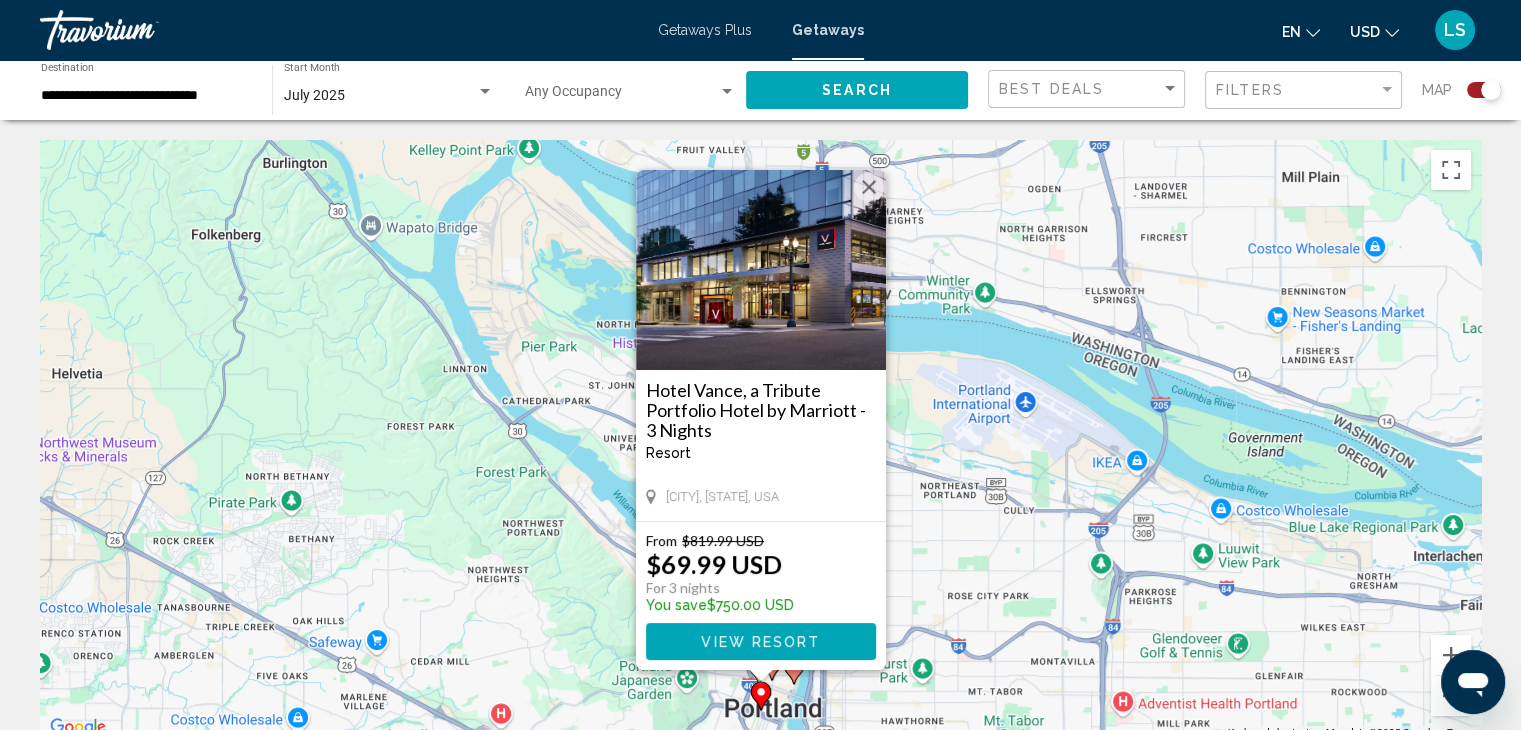 click 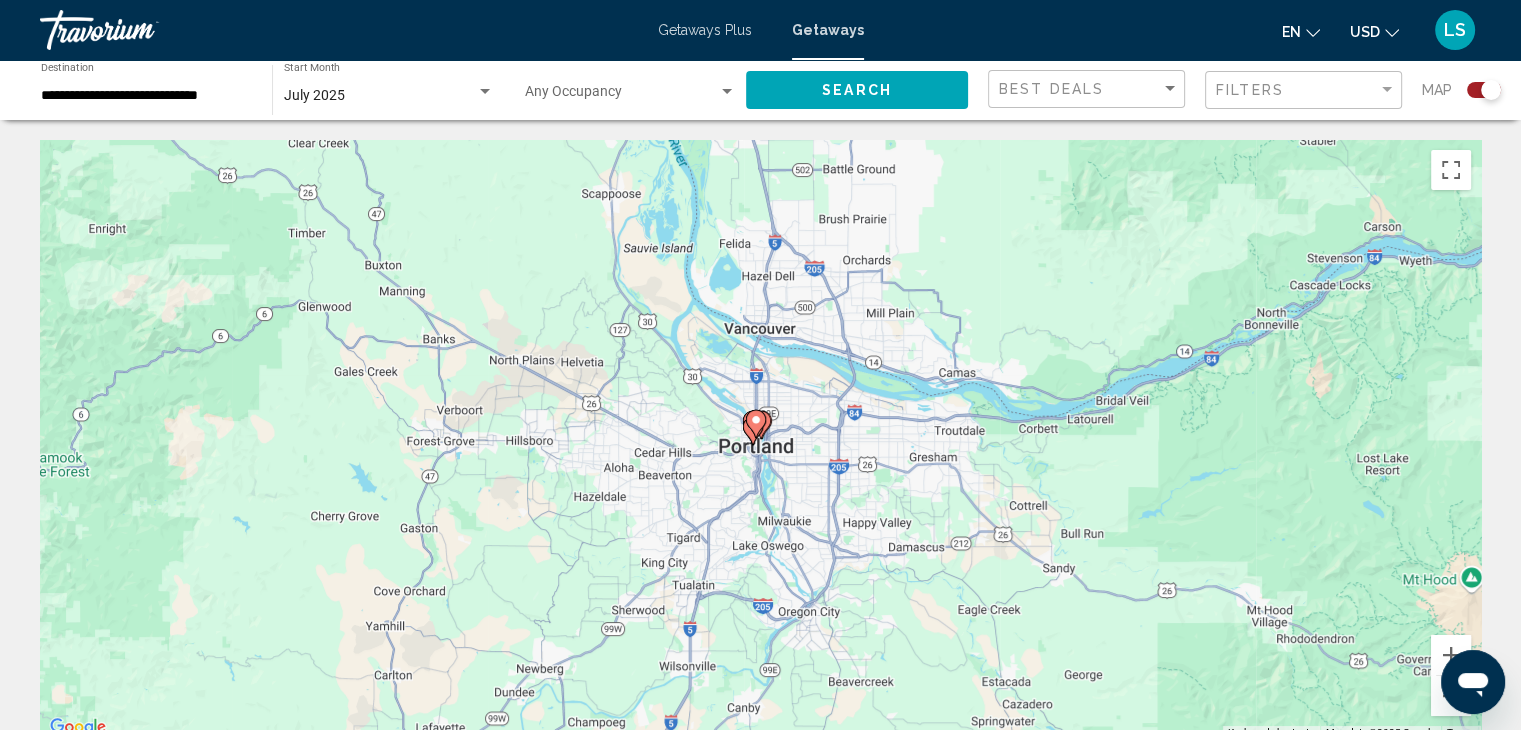 click 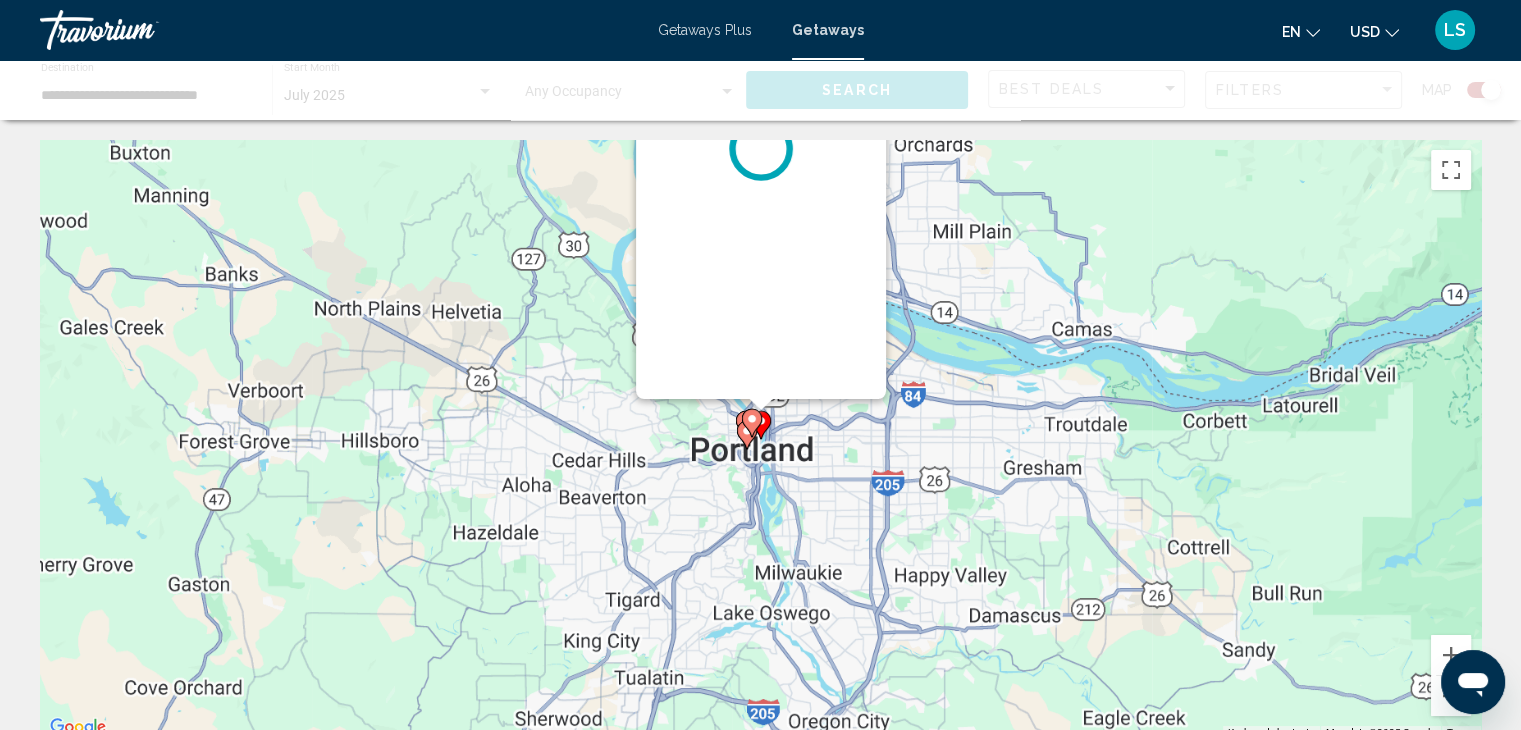 click 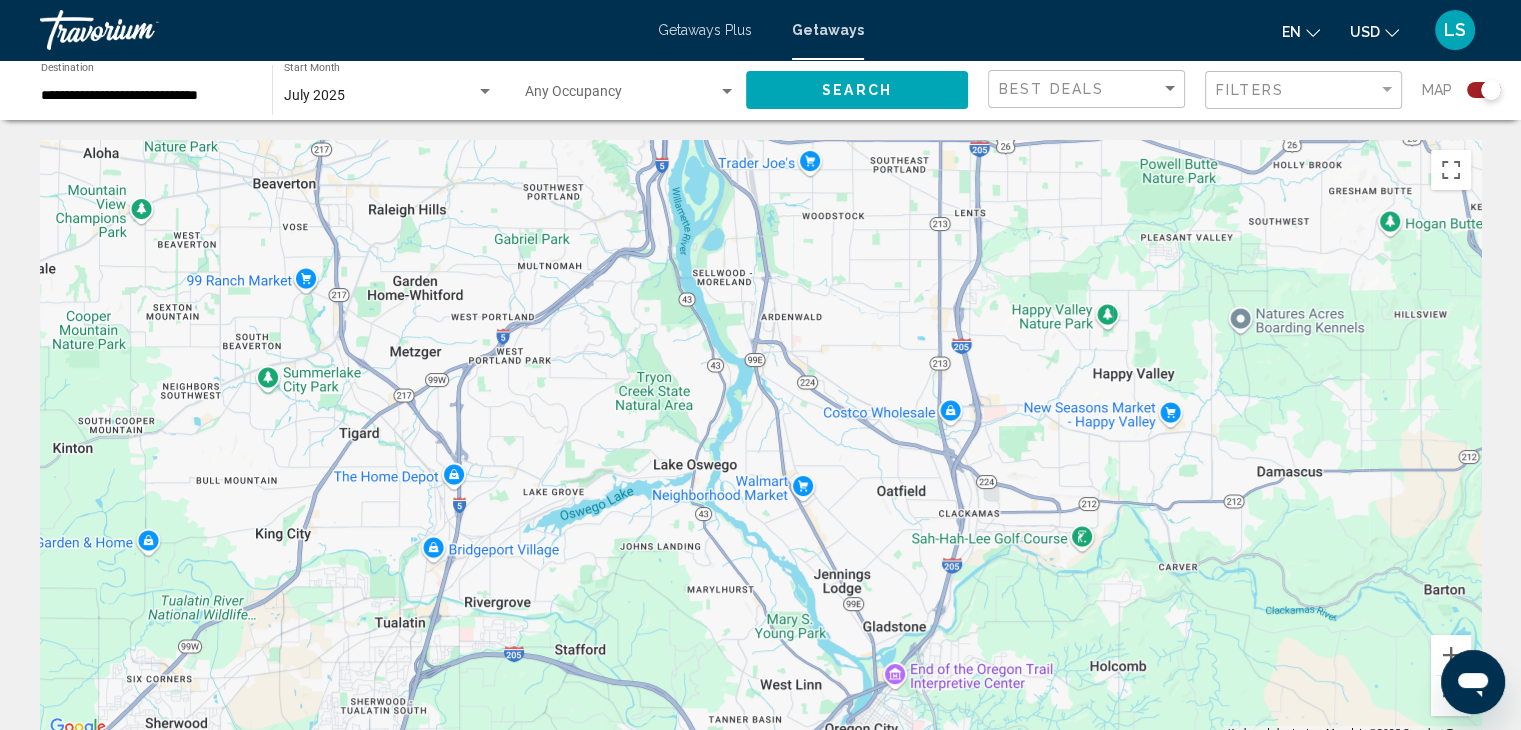 drag, startPoint x: 1044, startPoint y: 586, endPoint x: 961, endPoint y: -71, distance: 662.22205 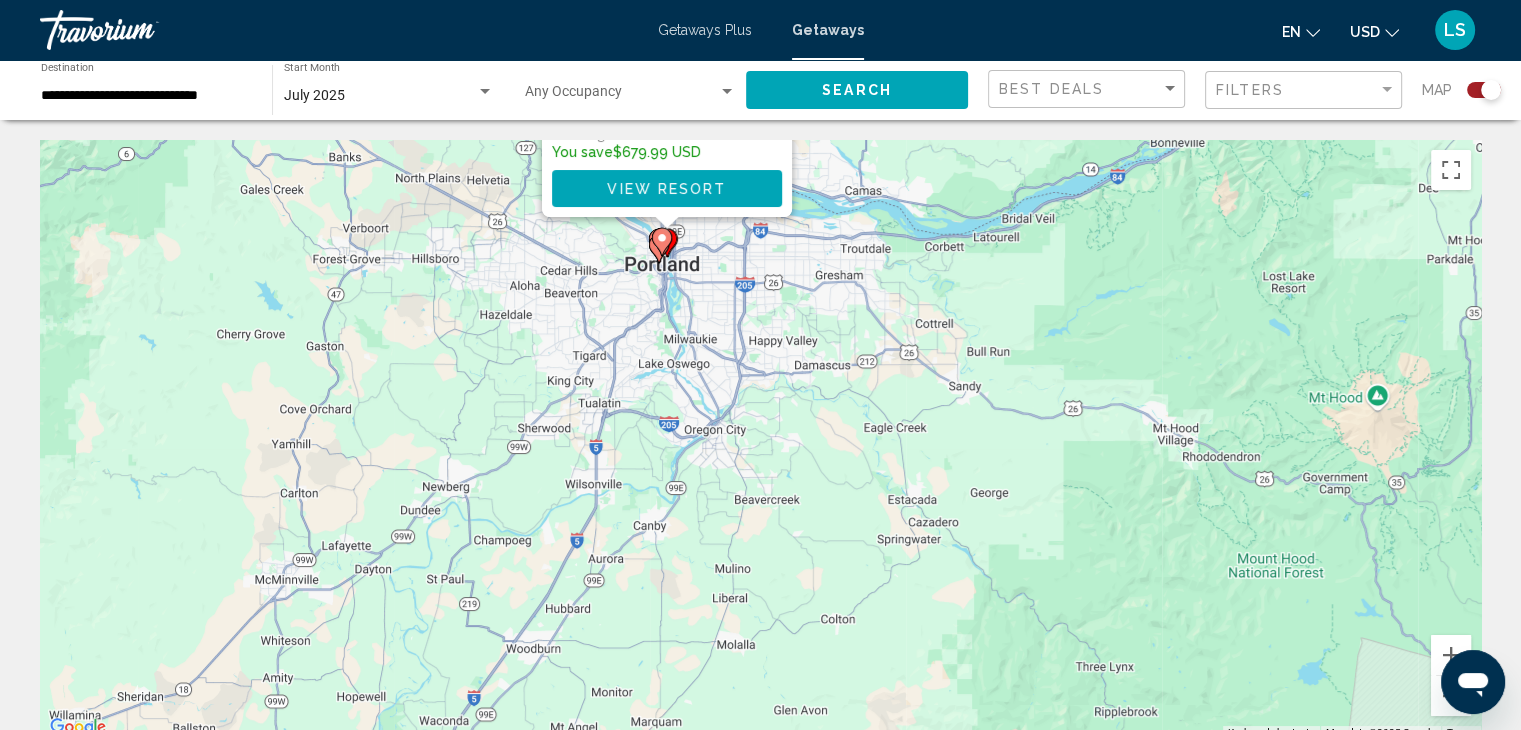 click on "To activate drag with keyboard, press Alt + Enter. Once in keyboard drag state, use the arrow keys to move the marker. To complete the drag, press the Enter key. To cancel, press Escape.  WorldMark Portland Waterfront Park - 4 Nights  Resort  -  This is an adults only resort
Portland, OR, USA From $679.99 USD $0.00 USD For 4 nights You save  $679.99 USD  View Resort" at bounding box center [760, 440] 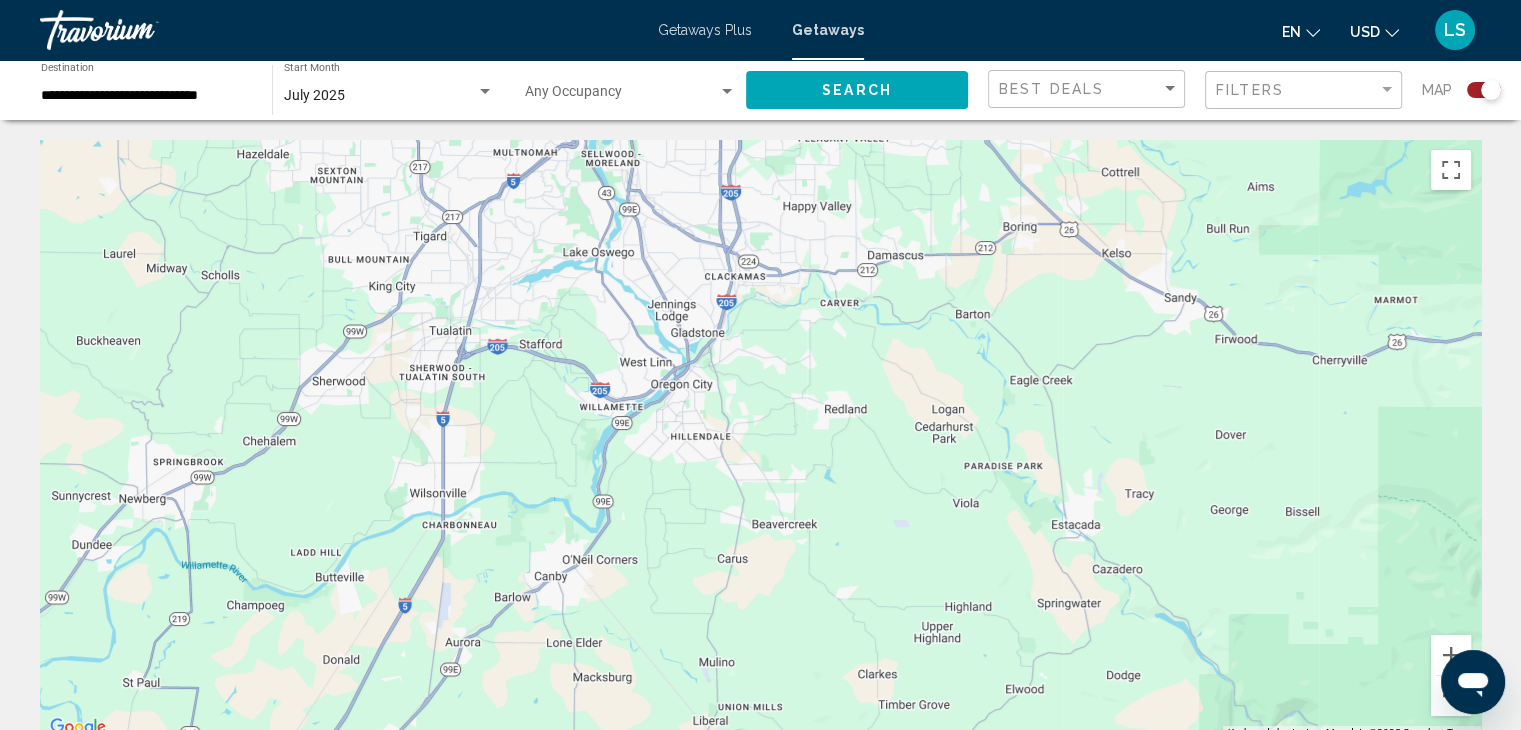 click on "To activate drag with keyboard, press Alt + Enter. Once in keyboard drag state, use the arrow keys to move the marker. To complete the drag, press the Enter key. To cancel, press Escape." at bounding box center [760, 440] 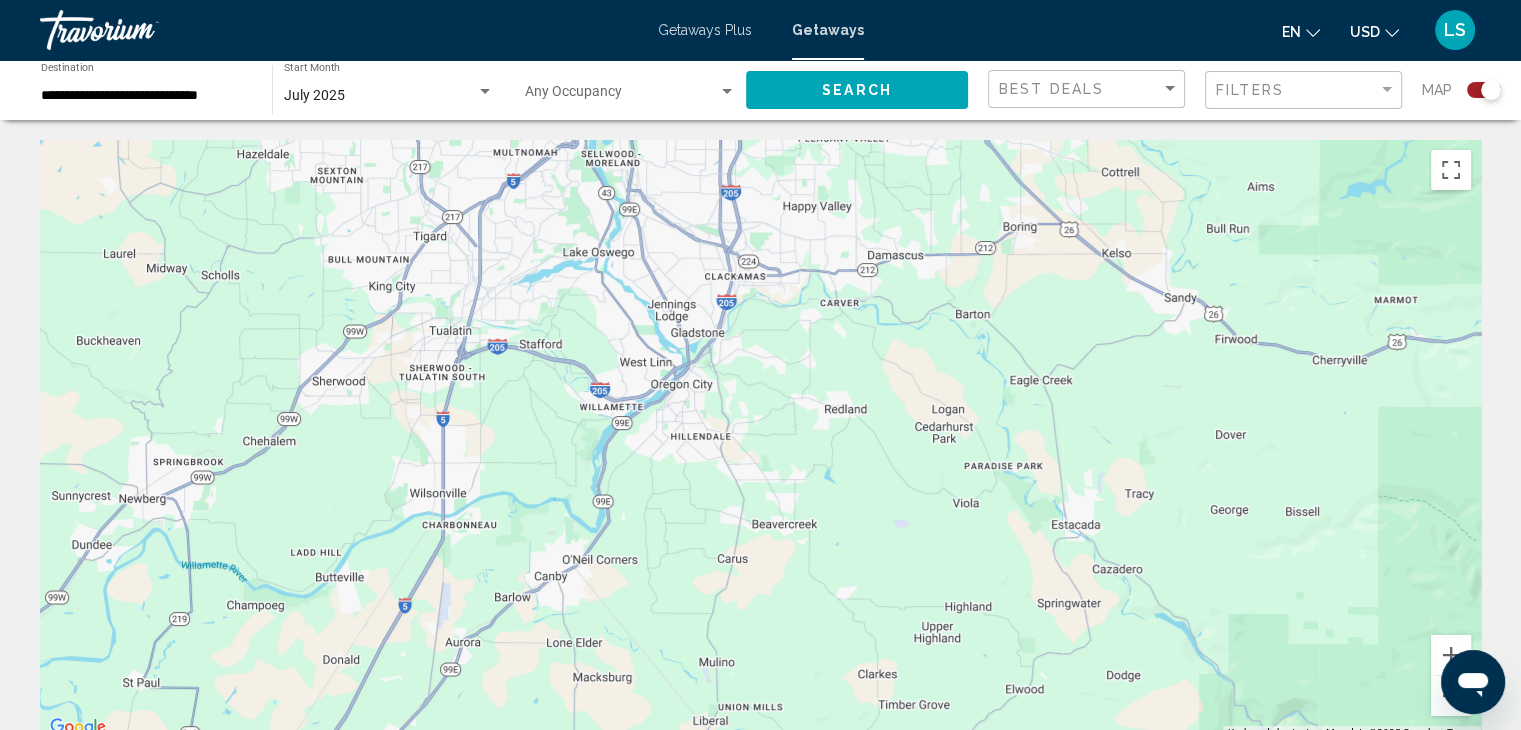 click on "To activate drag with keyboard, press Alt + Enter. Once in keyboard drag state, use the arrow keys to move the marker. To complete the drag, press the Enter key. To cancel, press Escape." at bounding box center [760, 440] 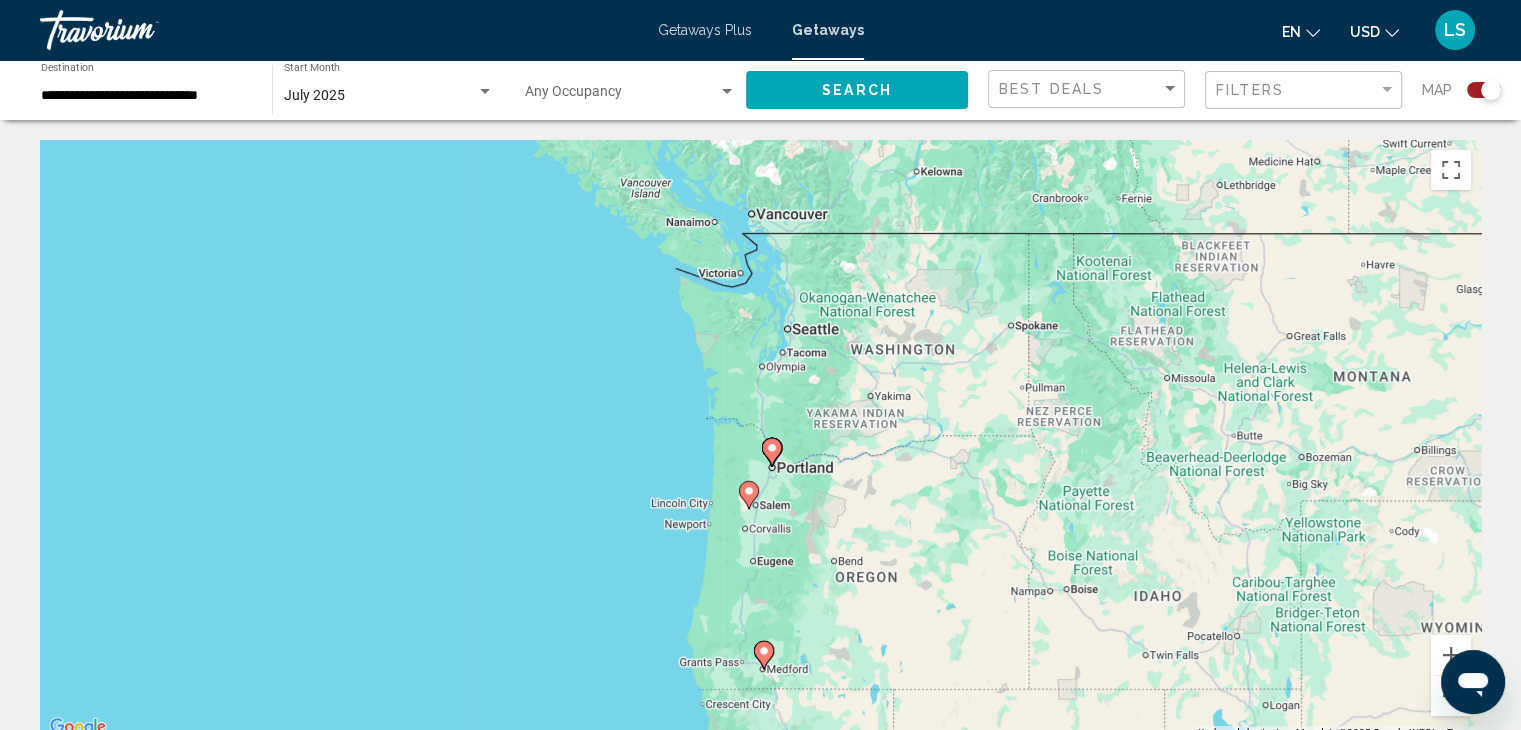 click 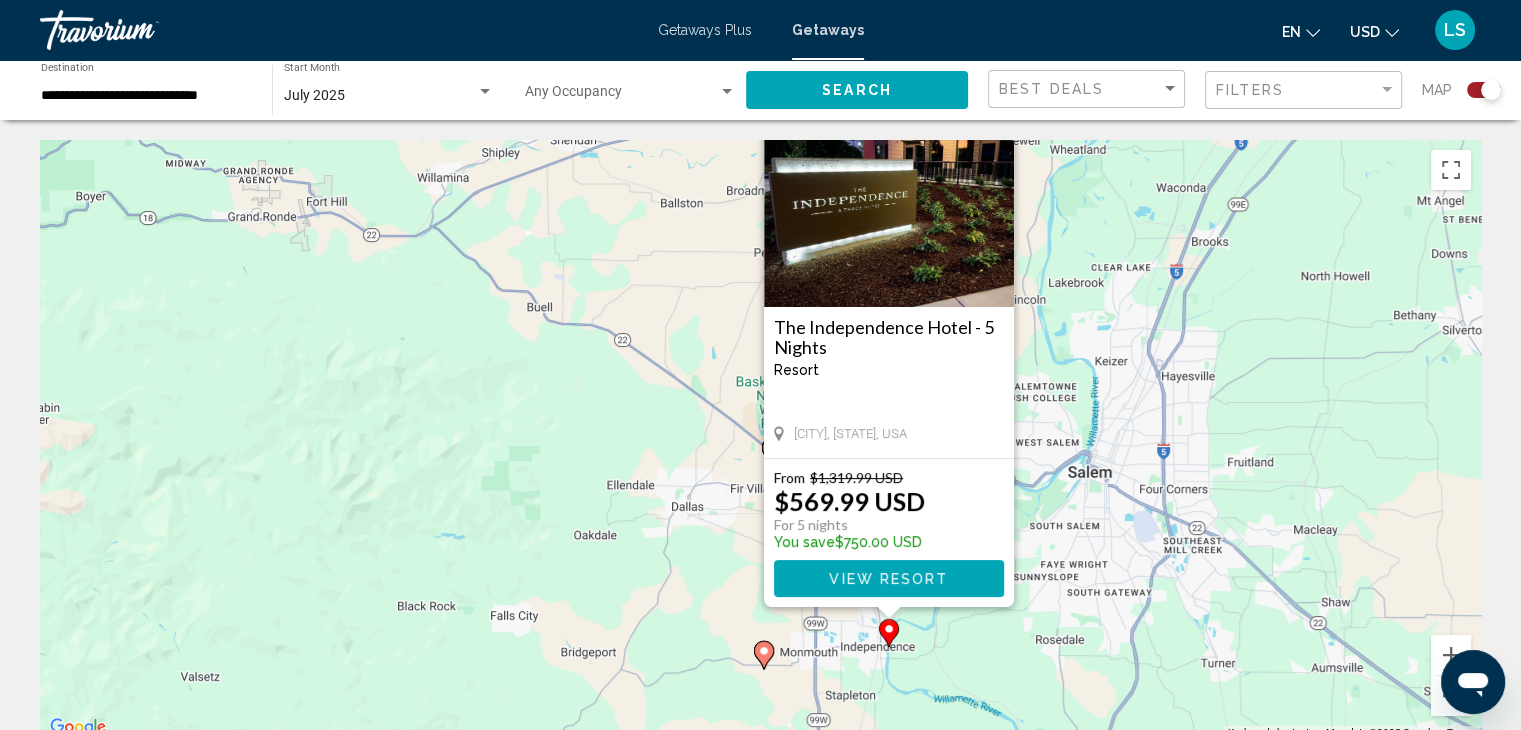 click on "To activate drag with keyboard, press Alt + Enter. Once in keyboard drag state, use the arrow keys to move the marker. To complete the drag, press the Enter key. To cancel, press Escape.  The Independence Hotel - 5 Nights  Resort  -  This is an adults only resort
Independence, OR, USA From $1,319.99 USD $569.99 USD For 5 nights You save  $750.00 USD  View Resort" at bounding box center [760, 440] 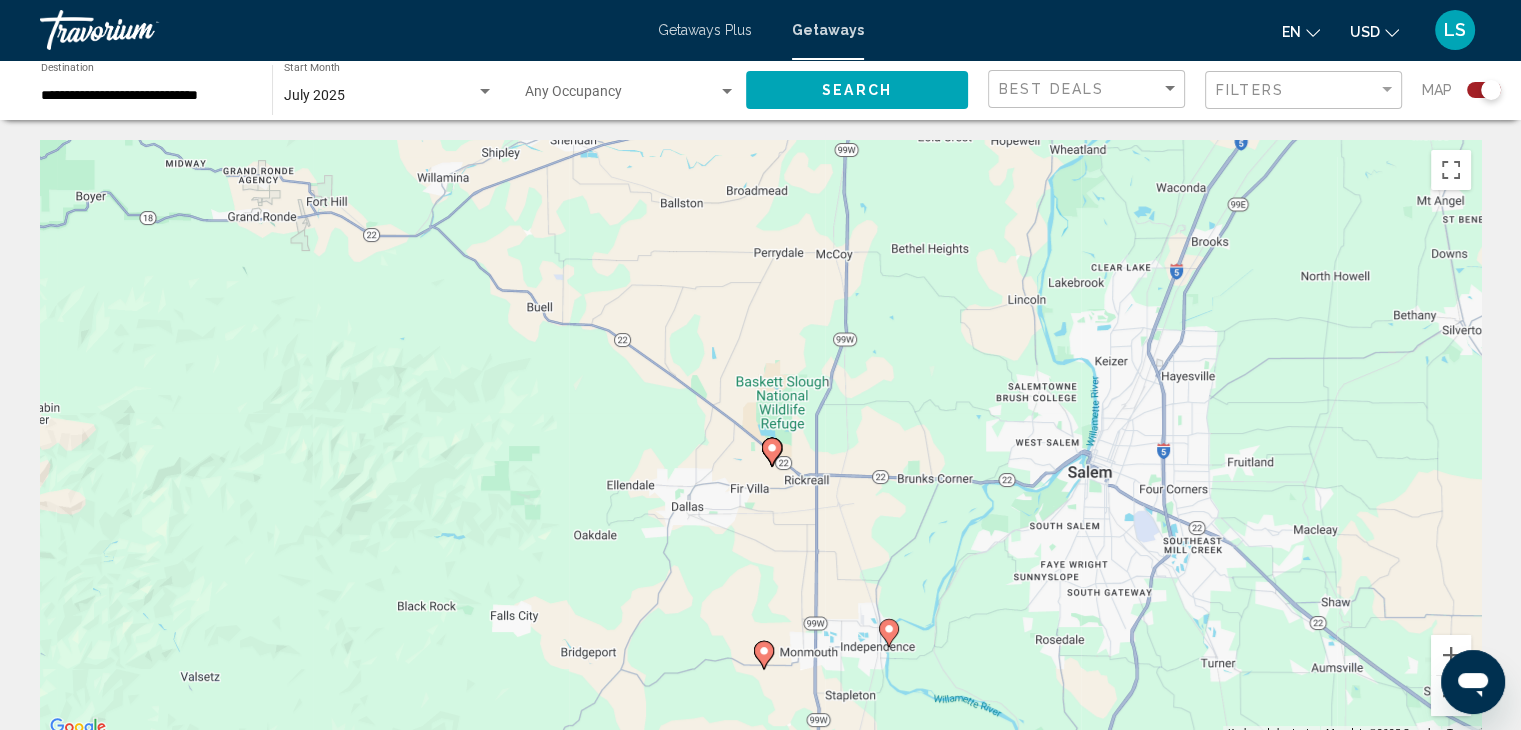 click on "To activate drag with keyboard, press Alt + Enter. Once in keyboard drag state, use the arrow keys to move the marker. To complete the drag, press the Enter key. To cancel, press Escape." at bounding box center [760, 440] 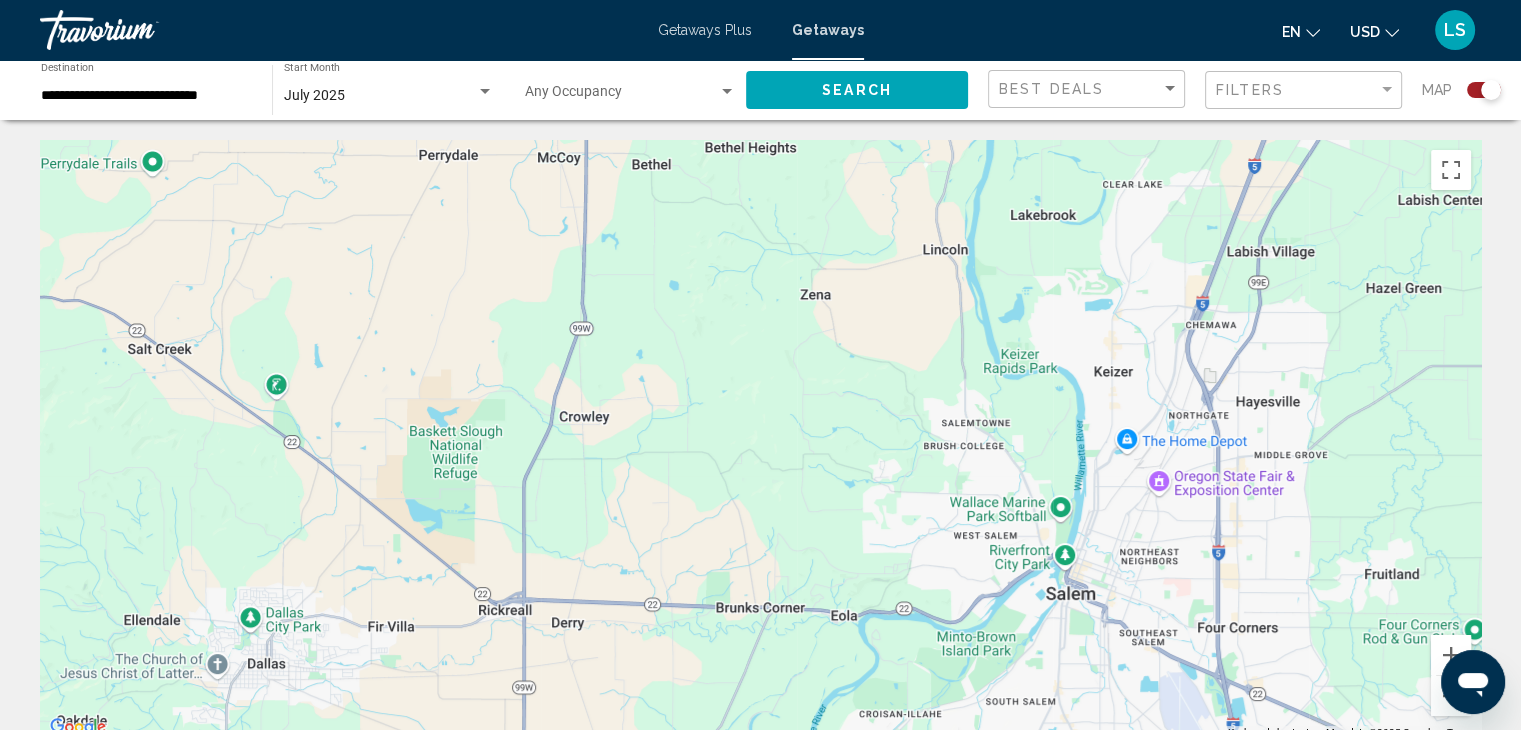 click at bounding box center (760, 440) 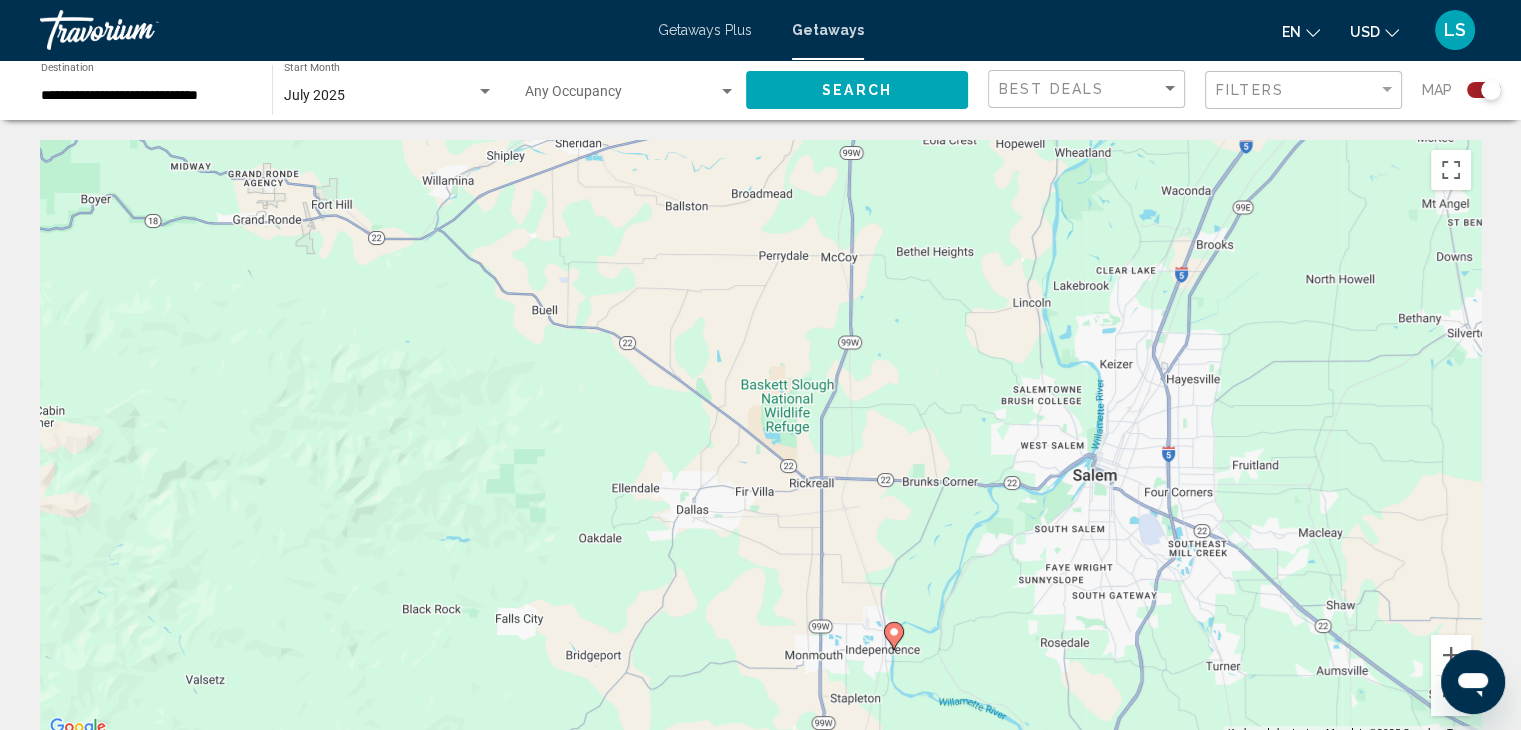 drag, startPoint x: 1119, startPoint y: 356, endPoint x: 1115, endPoint y: 341, distance: 15.524175 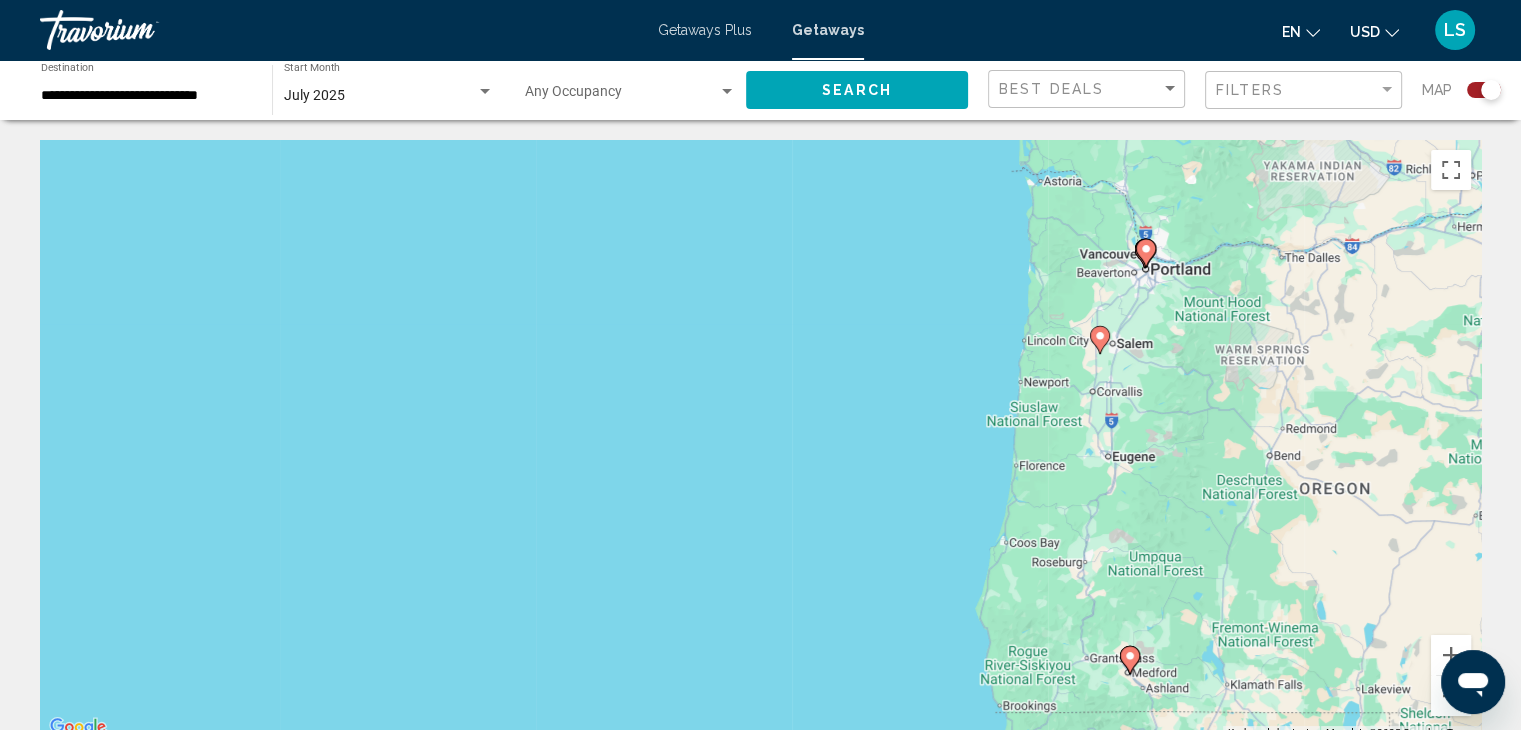 click 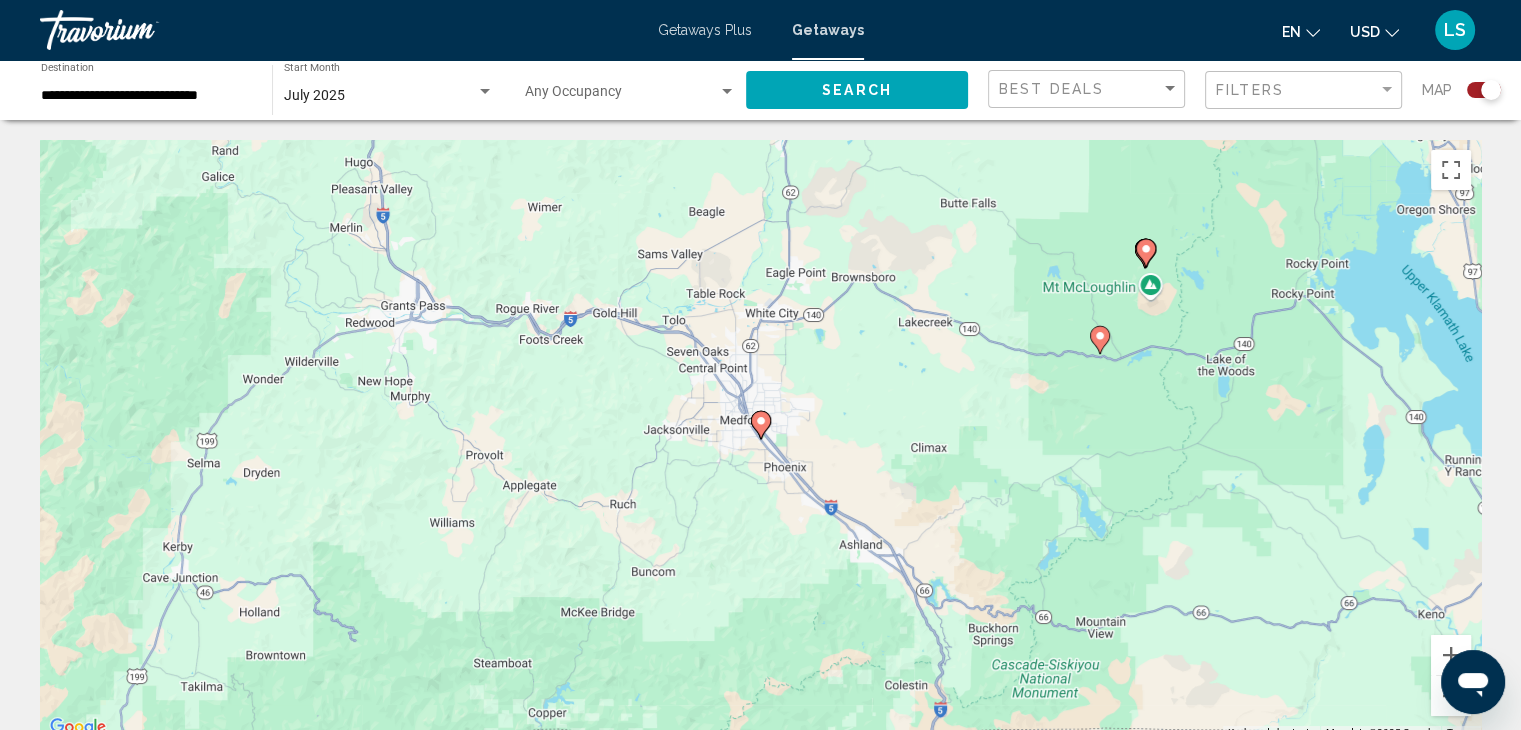 click 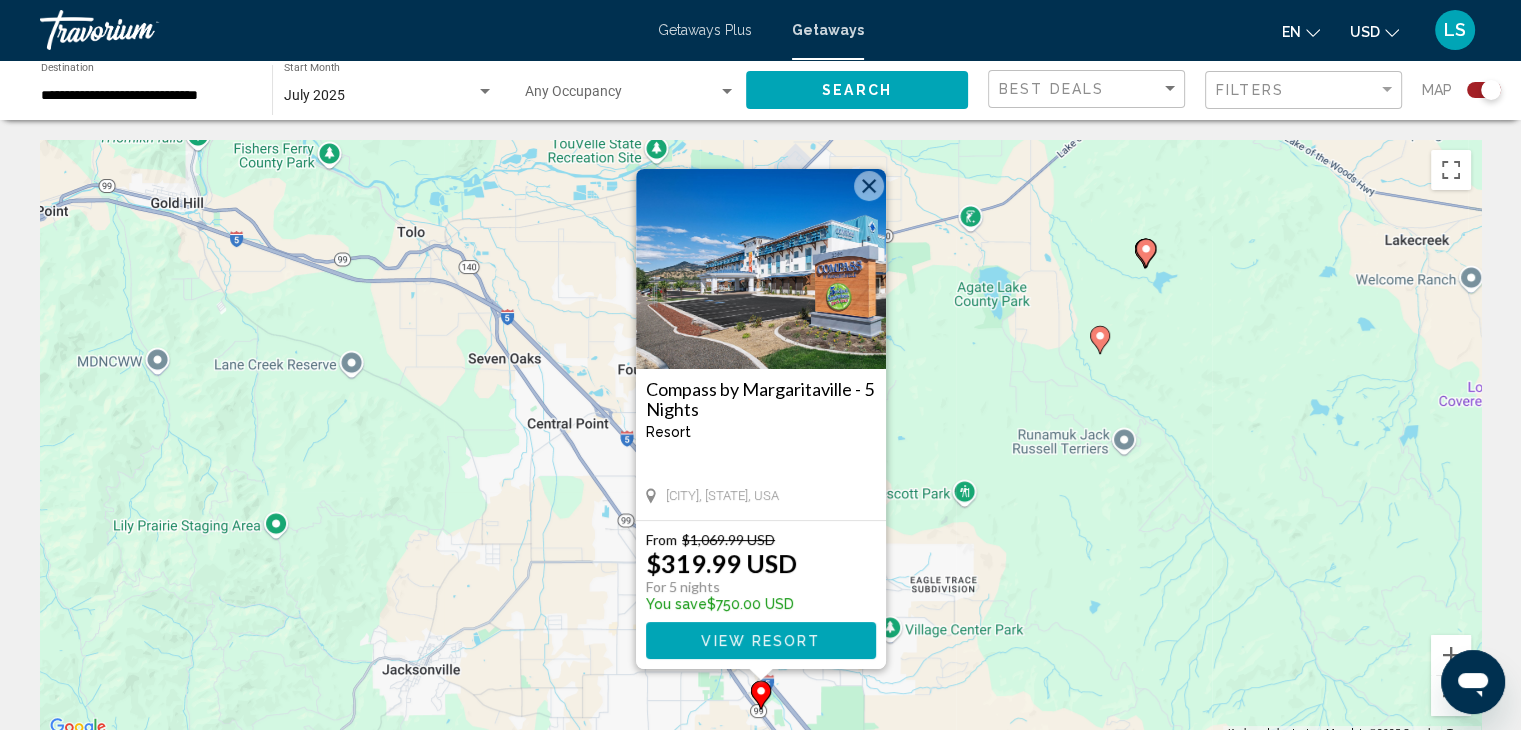 click at bounding box center (869, 186) 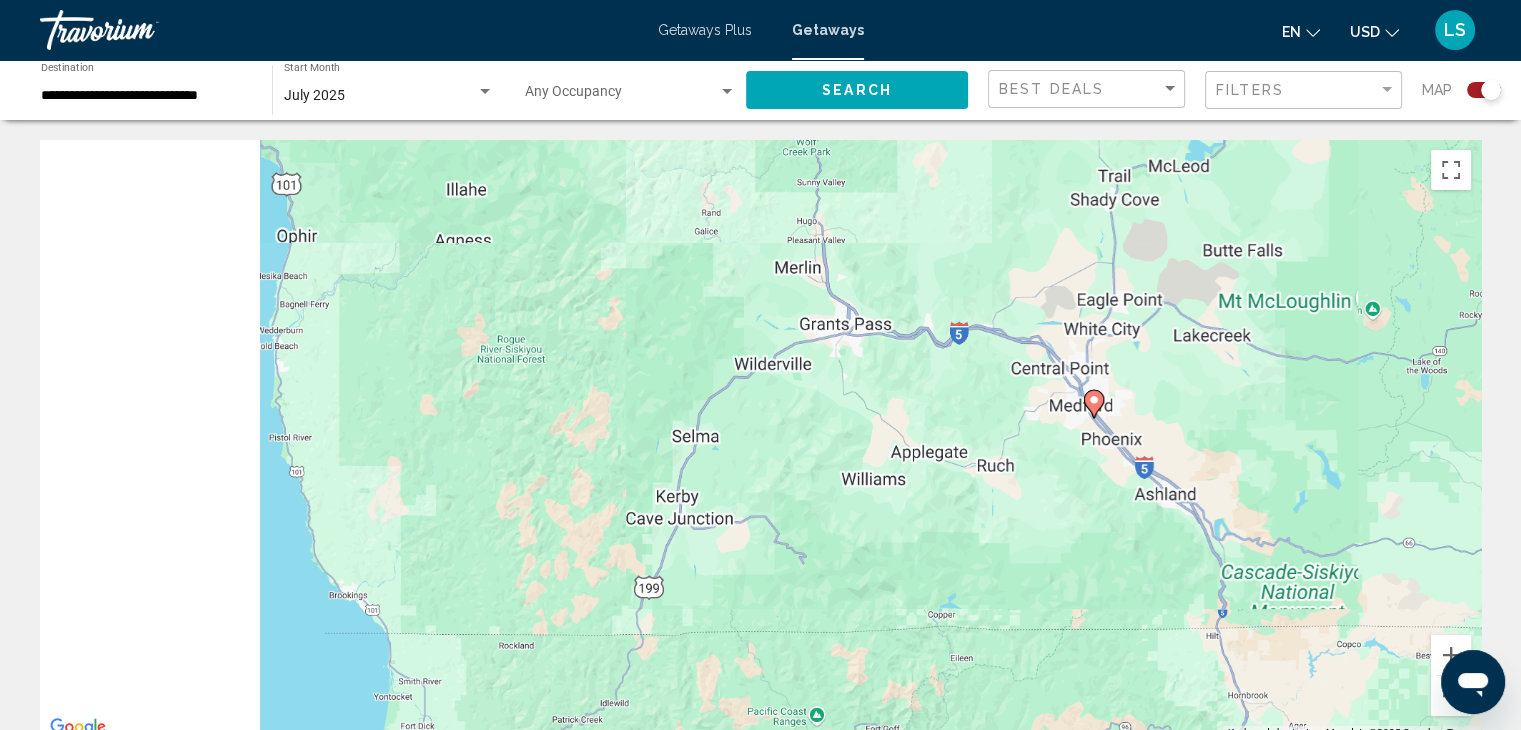click on "To activate drag with keyboard, press Alt + Enter. Once in keyboard drag state, use the arrow keys to move the marker. To complete the drag, press the Enter key. To cancel, press Escape." at bounding box center (760, 440) 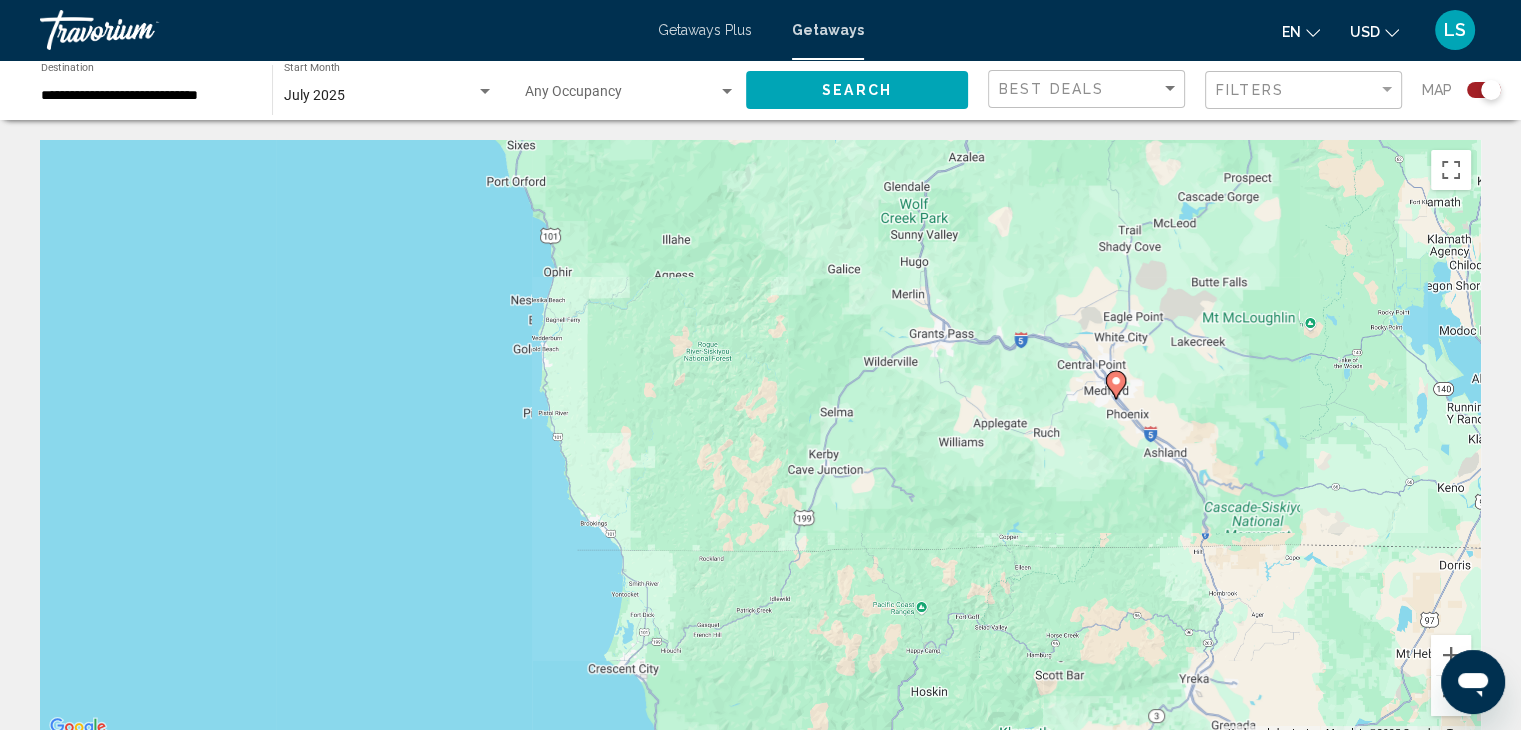 click on "To activate drag with keyboard, press Alt + Enter. Once in keyboard drag state, use the arrow keys to move the marker. To complete the drag, press the Enter key. To cancel, press Escape." at bounding box center [760, 440] 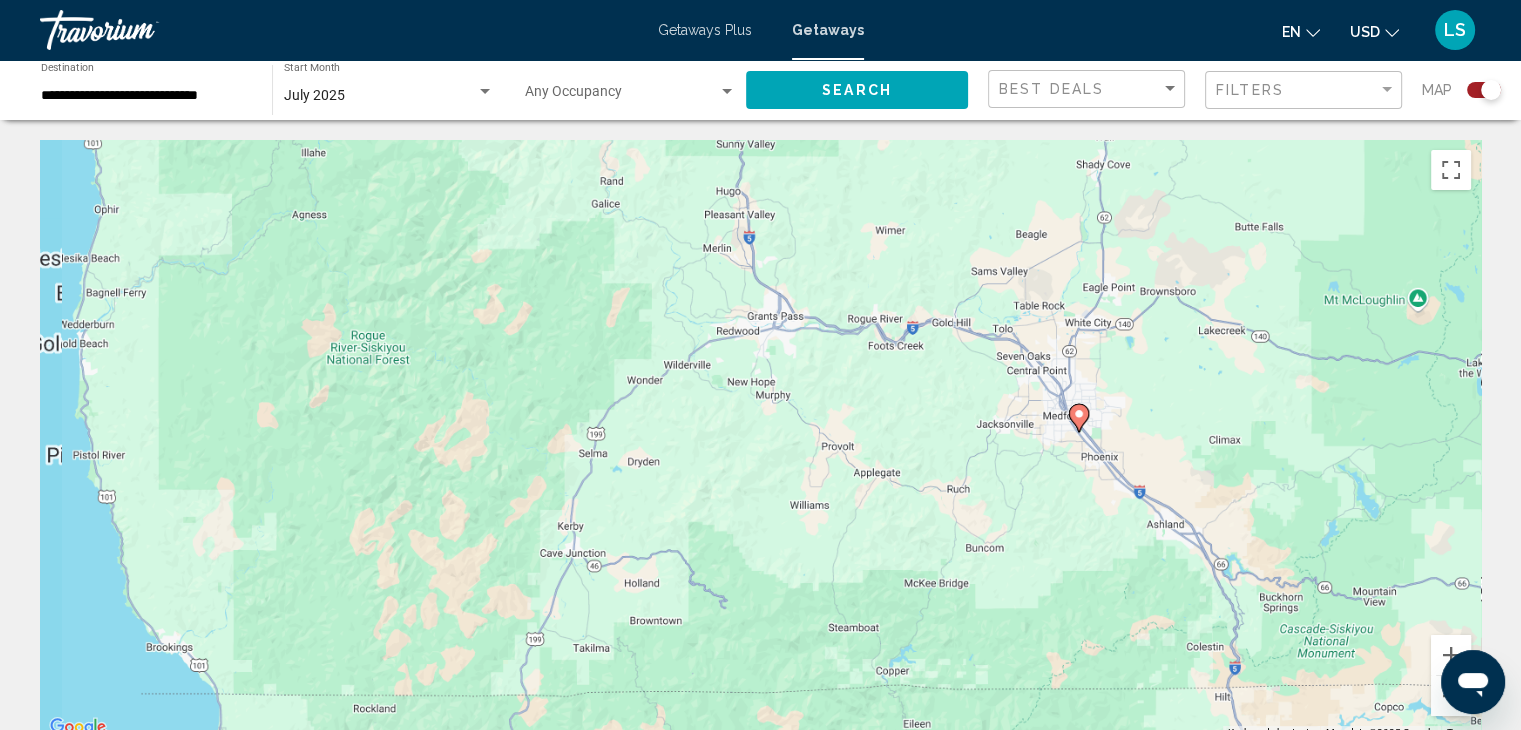 click on "To activate drag with keyboard, press Alt + Enter. Once in keyboard drag state, use the arrow keys to move the marker. To complete the drag, press the Enter key. To cancel, press Escape." at bounding box center [760, 440] 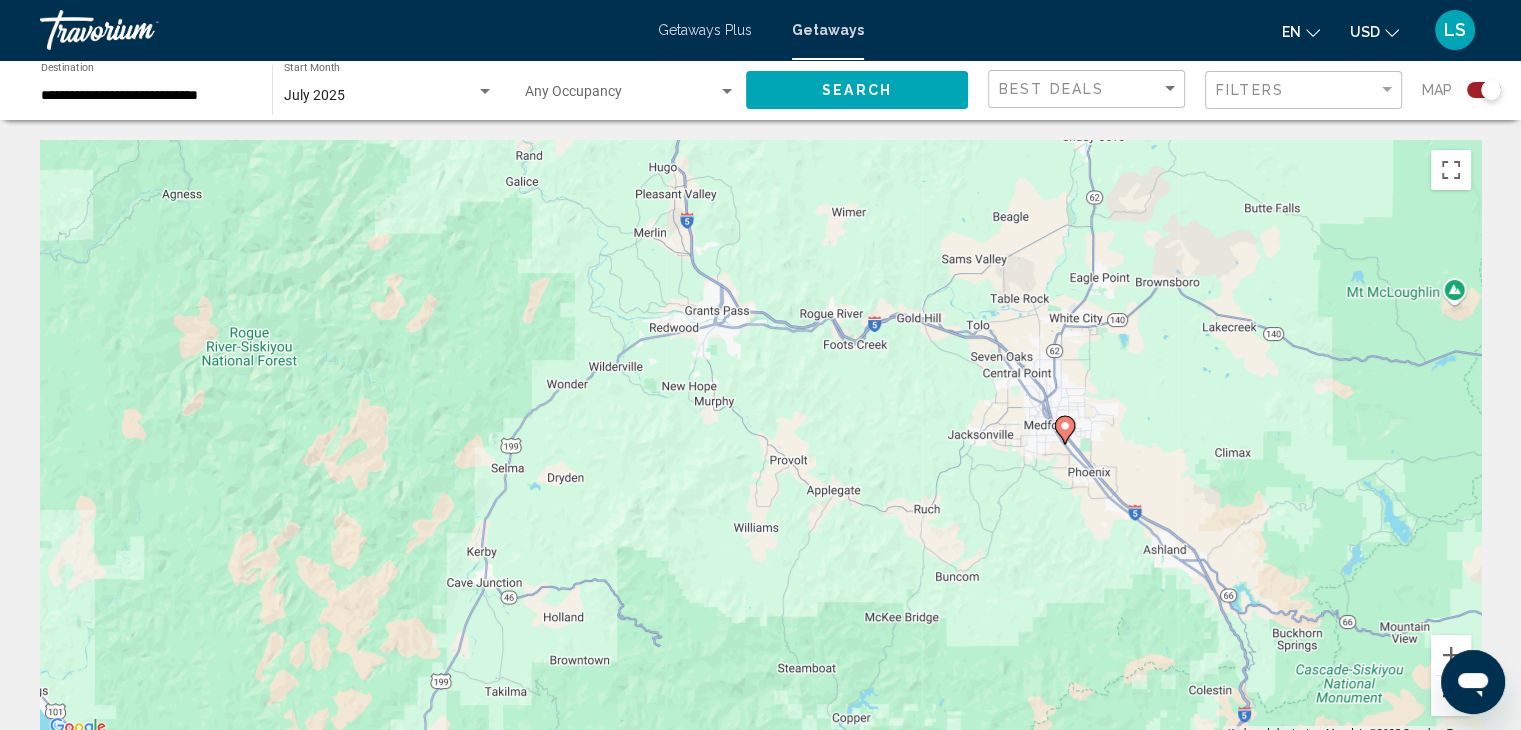 click at bounding box center [1451, 696] 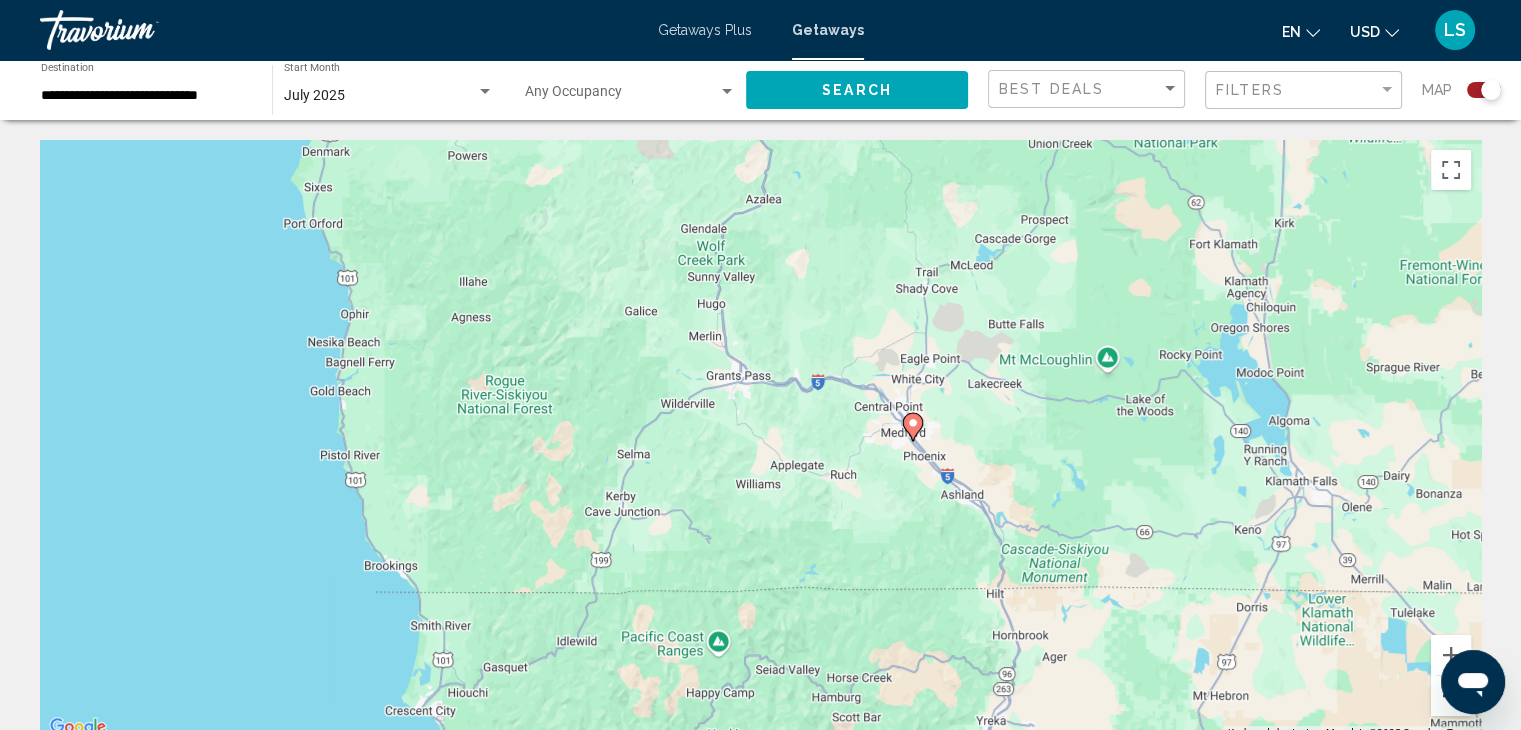 click at bounding box center [1451, 696] 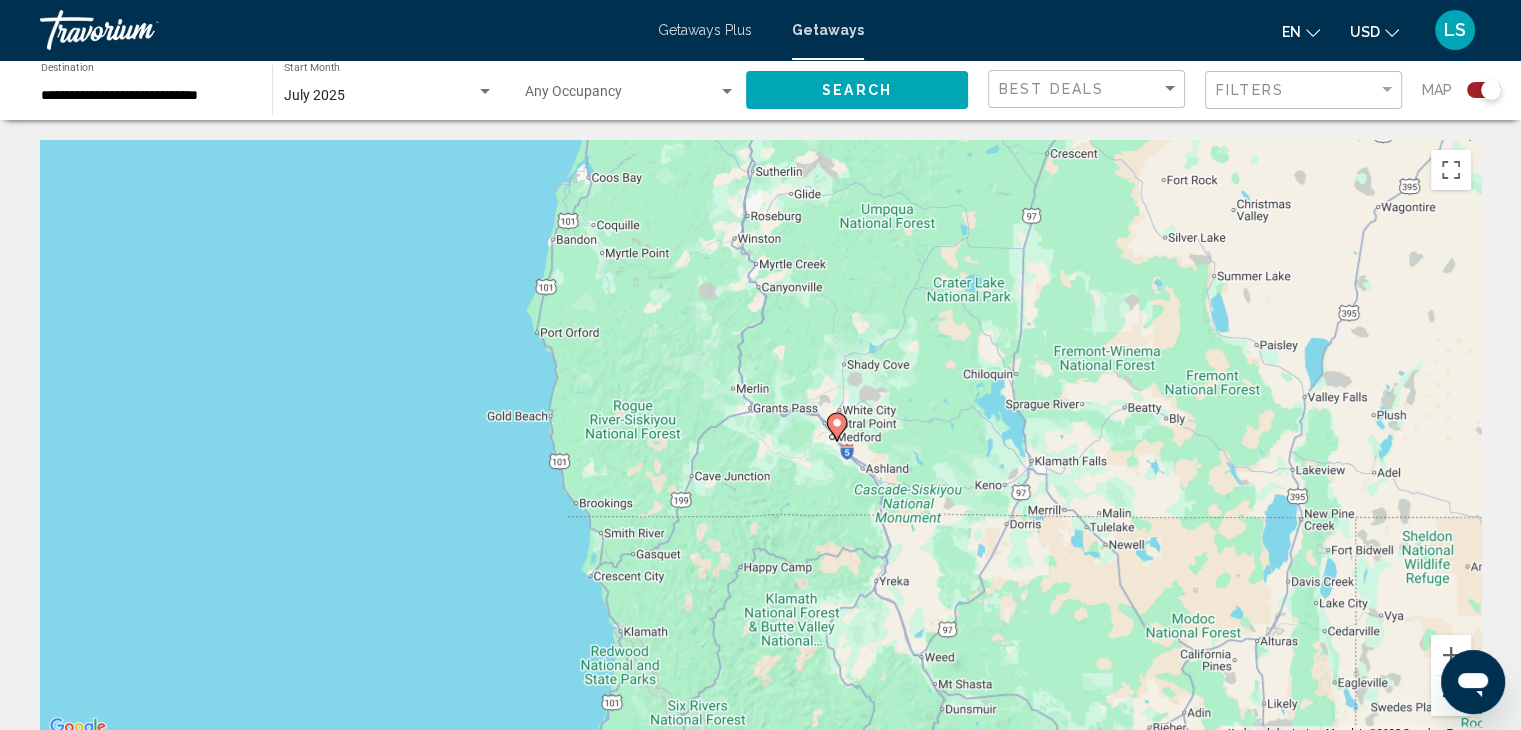 click at bounding box center [1451, 696] 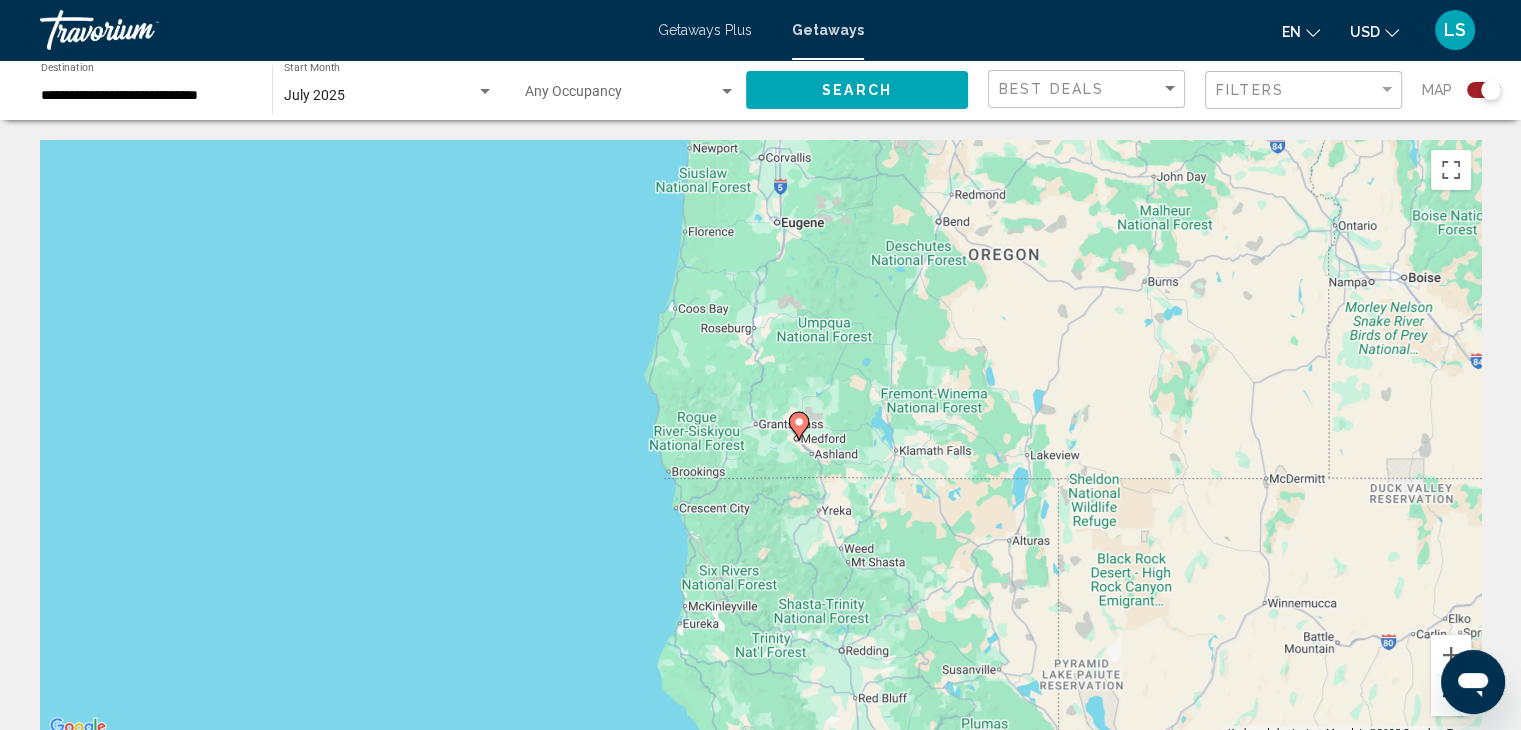 click at bounding box center [1451, 696] 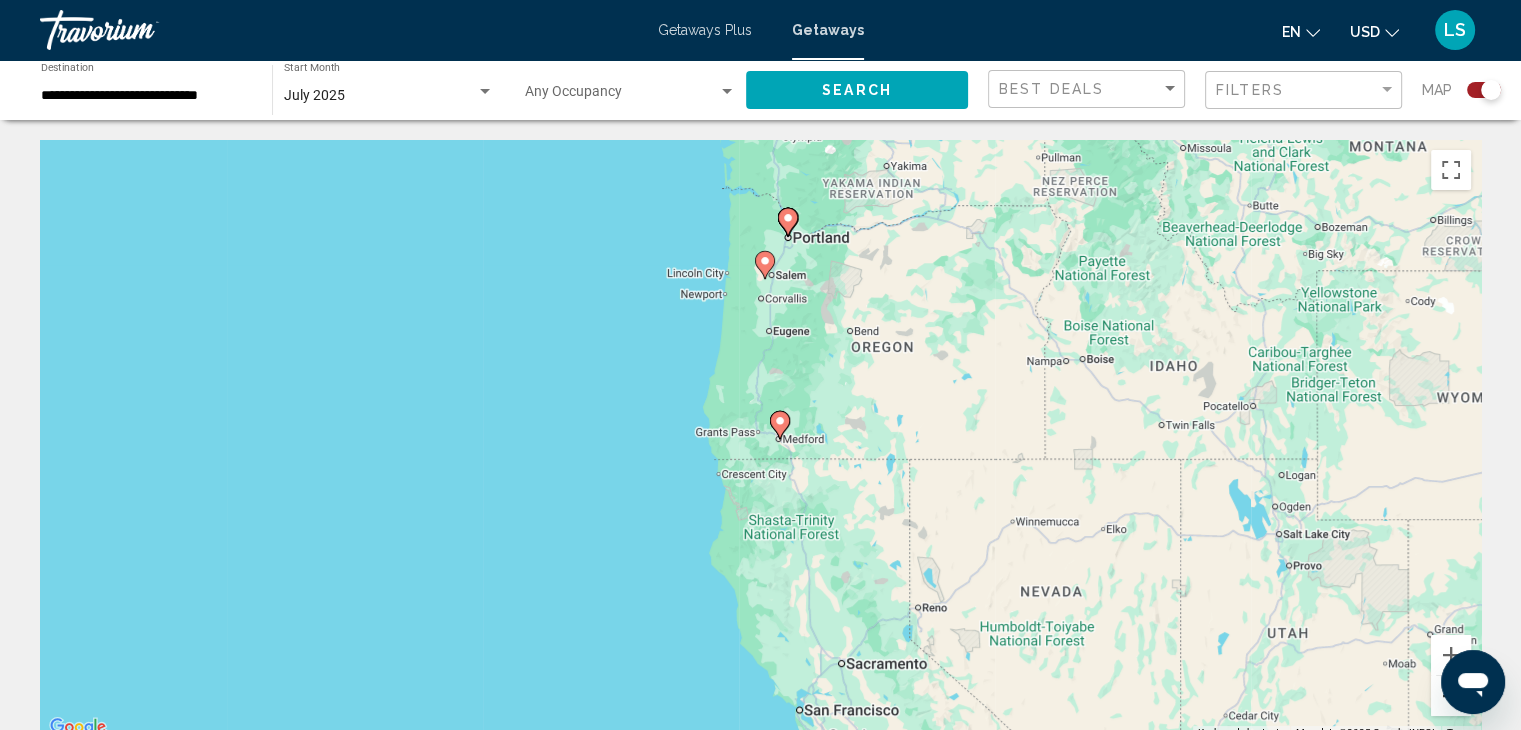 click at bounding box center [1451, 696] 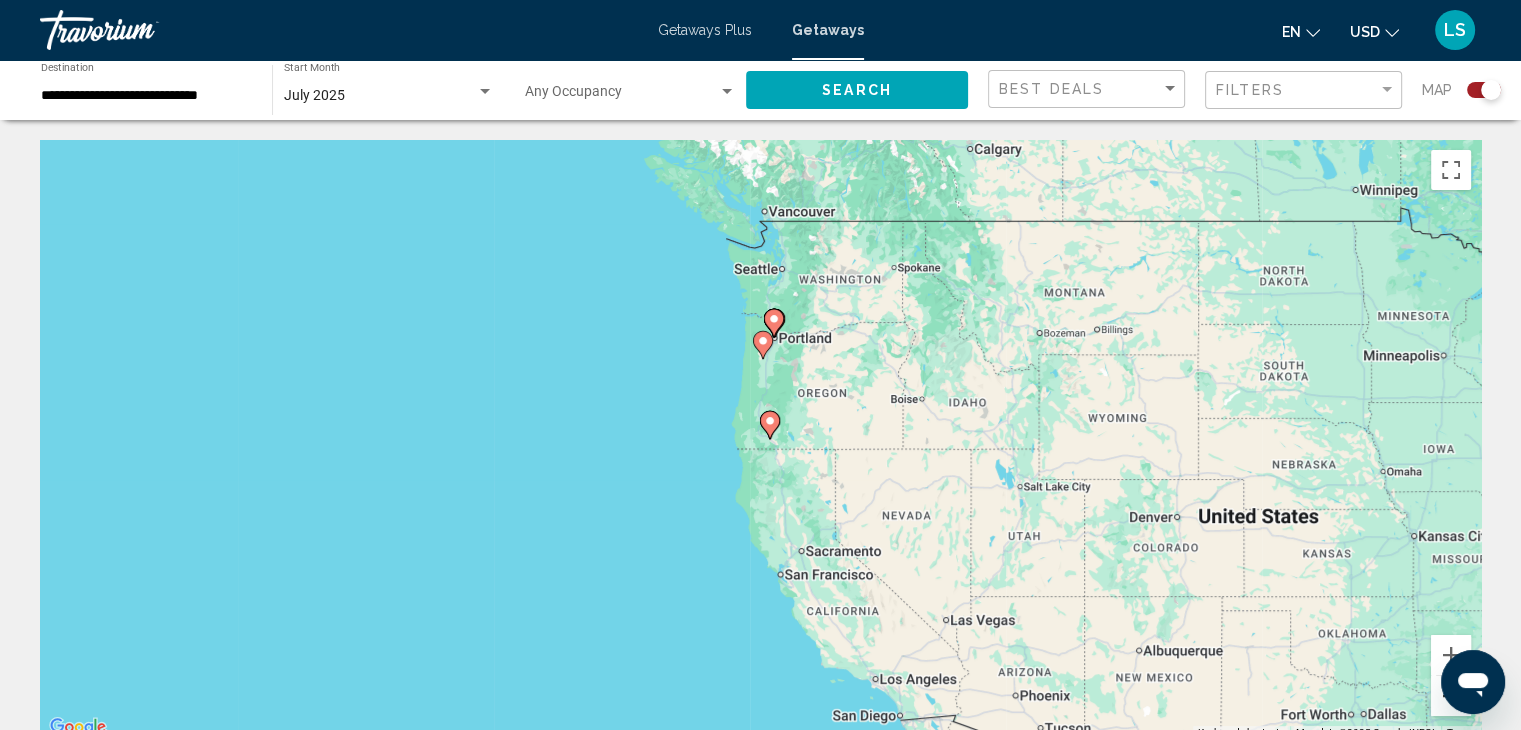 click at bounding box center [1451, 696] 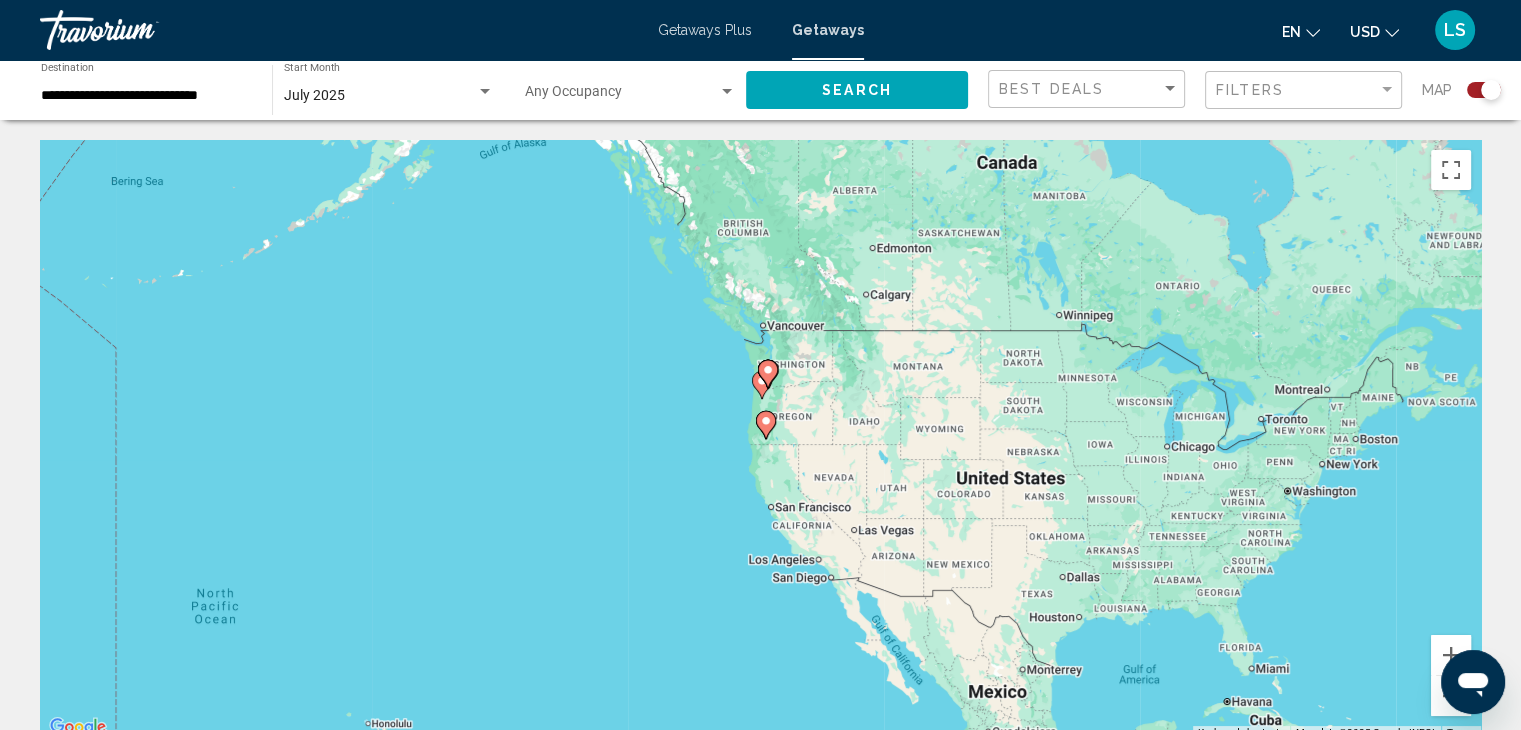 click on "To activate drag with keyboard, press Alt + Enter. Once in keyboard drag state, use the arrow keys to move the marker. To complete the drag, press the Enter key. To cancel, press Escape." at bounding box center (760, 440) 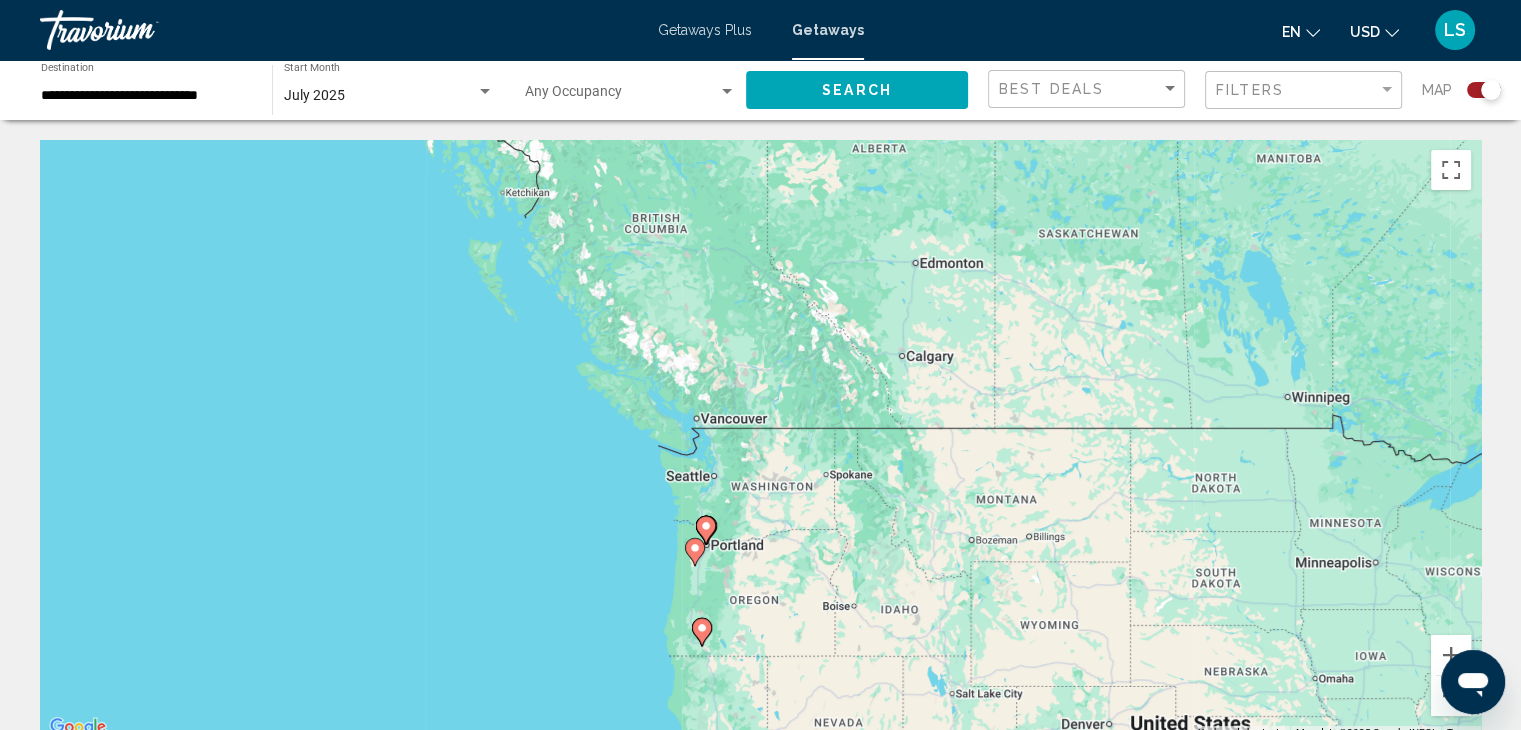 drag, startPoint x: 796, startPoint y: 306, endPoint x: 789, endPoint y: 455, distance: 149.16434 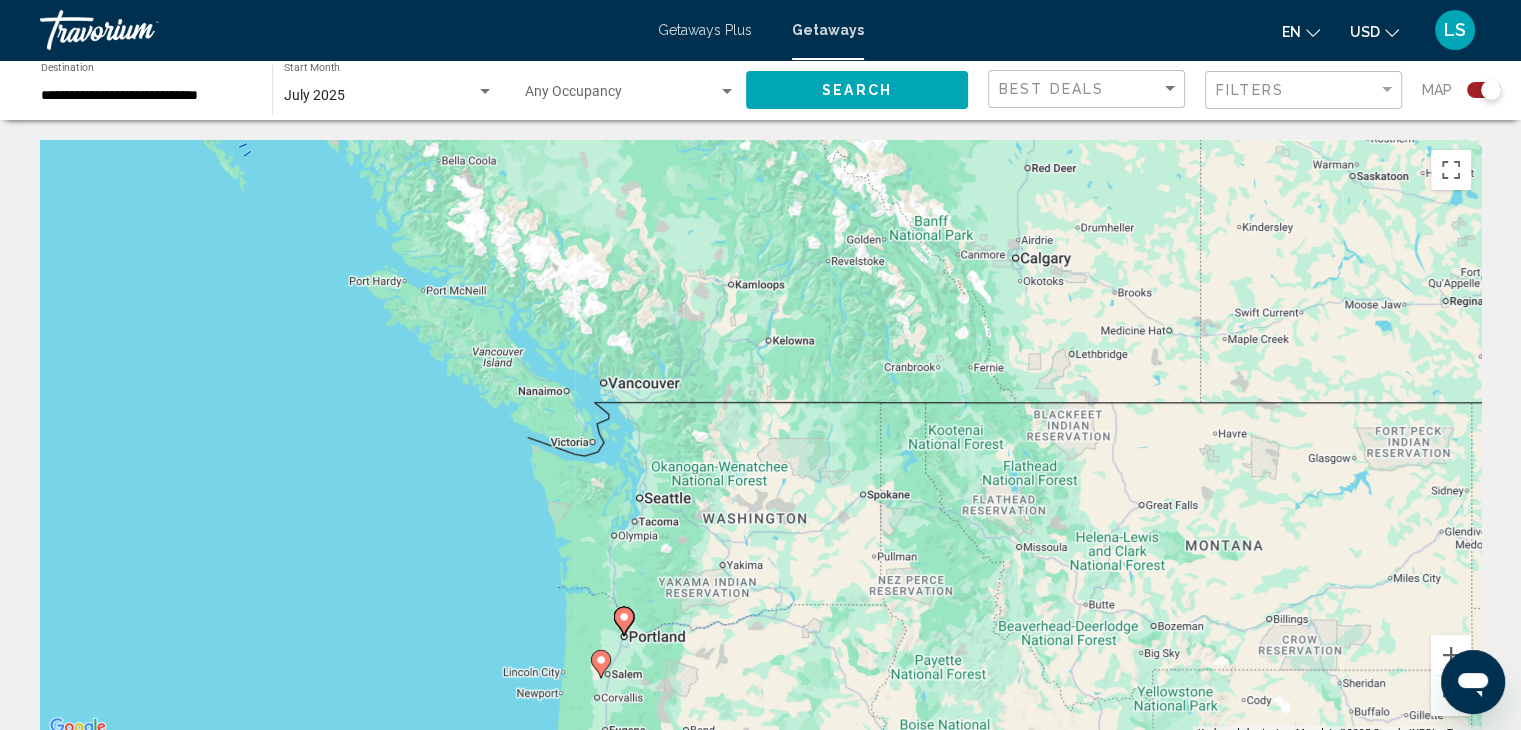 click on "To activate drag with keyboard, press Alt + Enter. Once in keyboard drag state, use the arrow keys to move the marker. To complete the drag, press the Enter key. To cancel, press Escape." at bounding box center (760, 440) 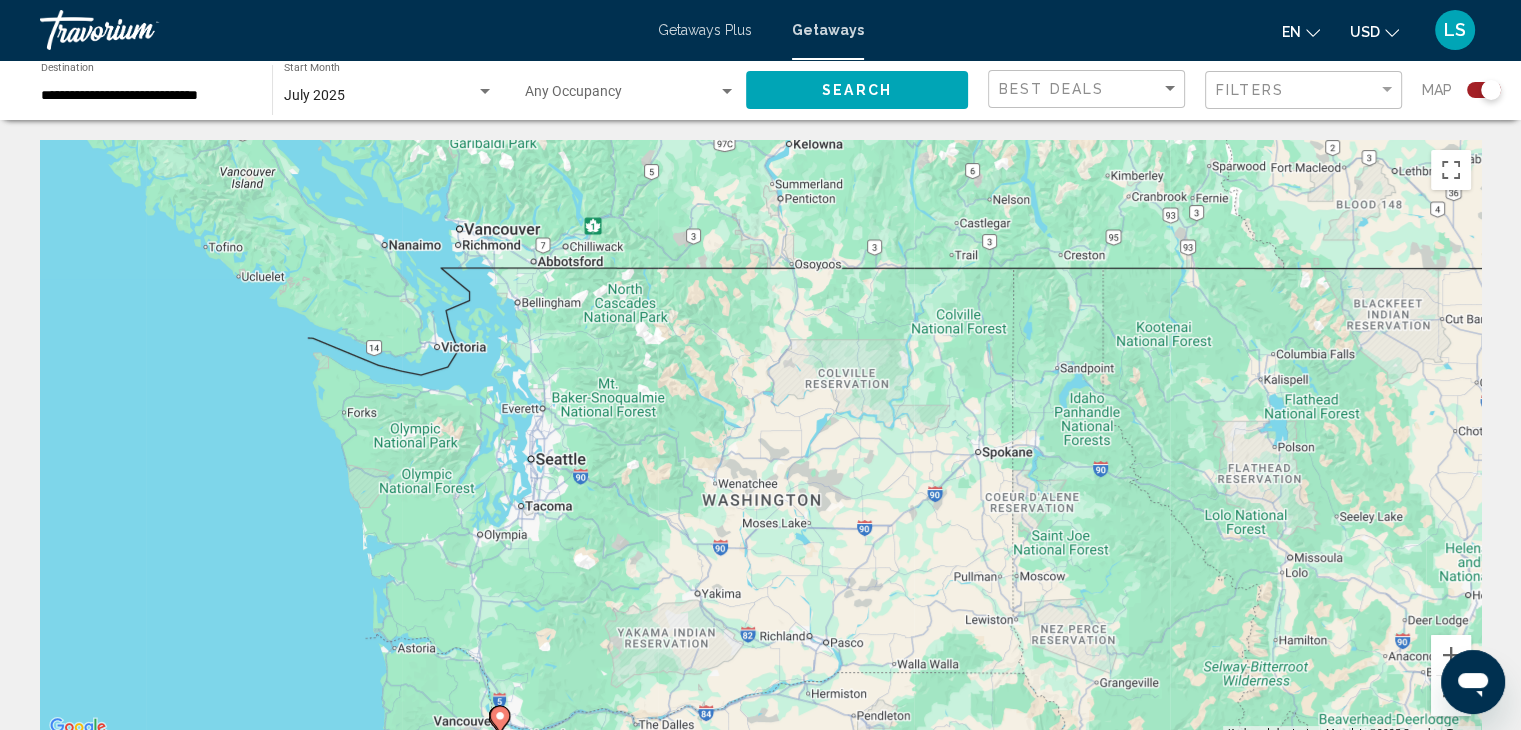 drag, startPoint x: 748, startPoint y: 564, endPoint x: 775, endPoint y: 497, distance: 72.235725 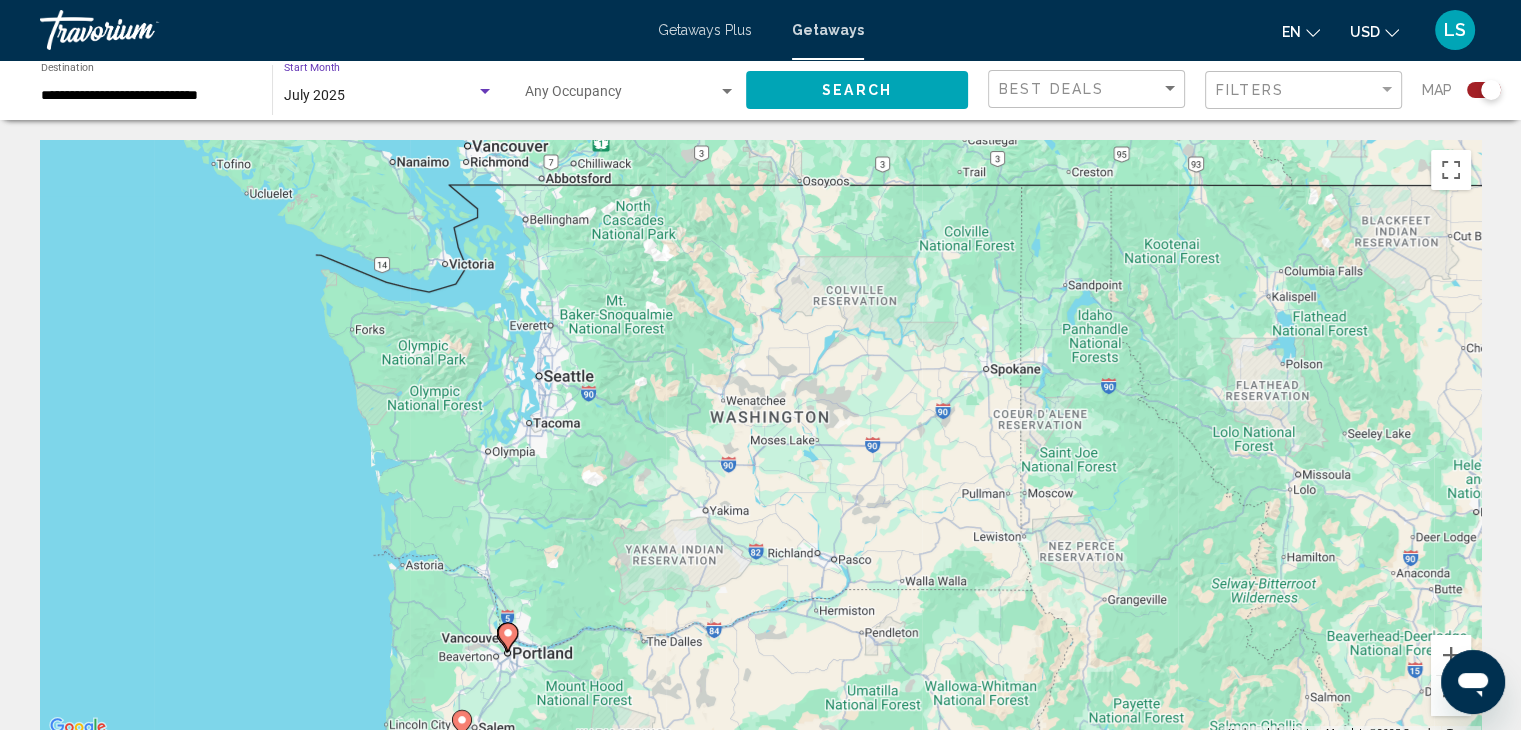 click on "July 2025" at bounding box center (380, 96) 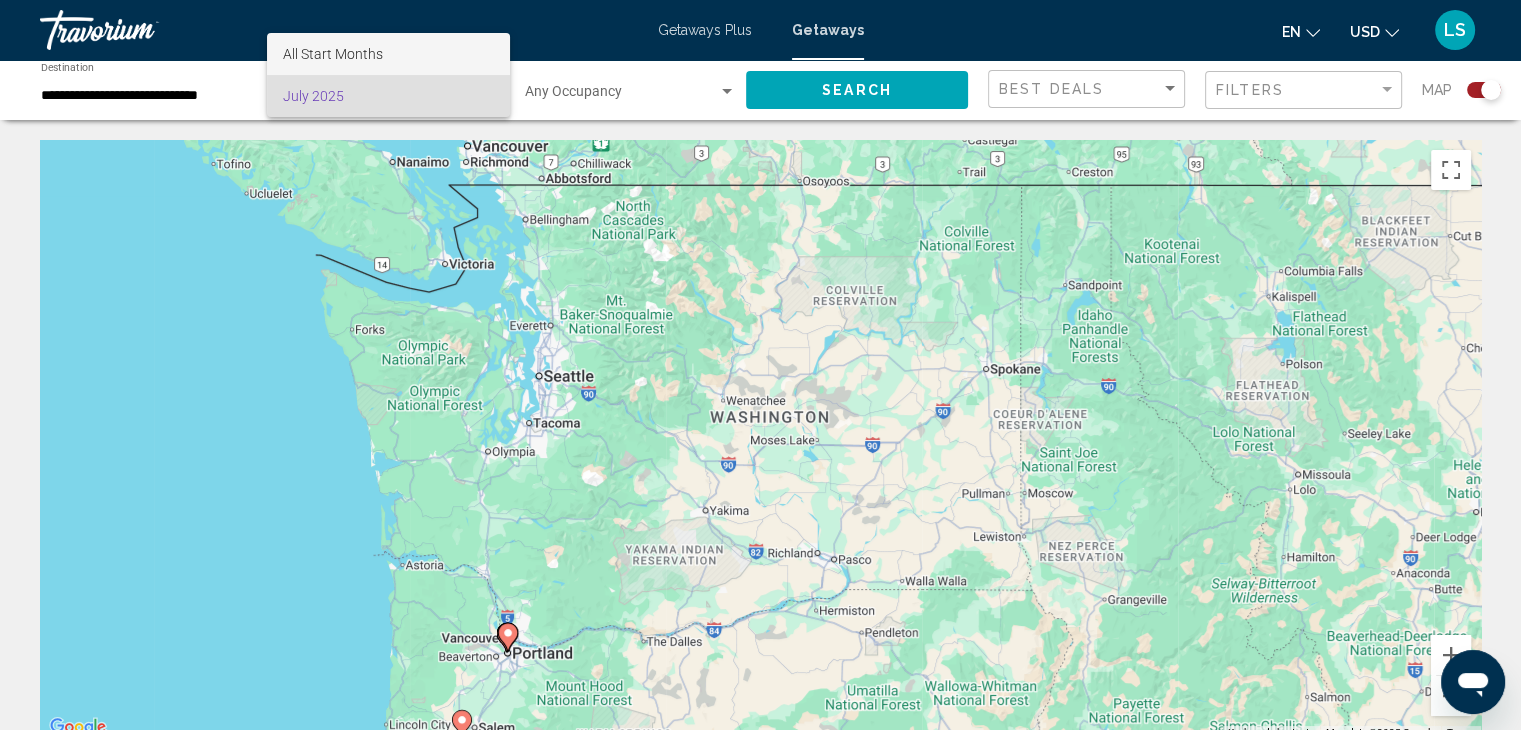 click on "All Start Months" at bounding box center [388, 54] 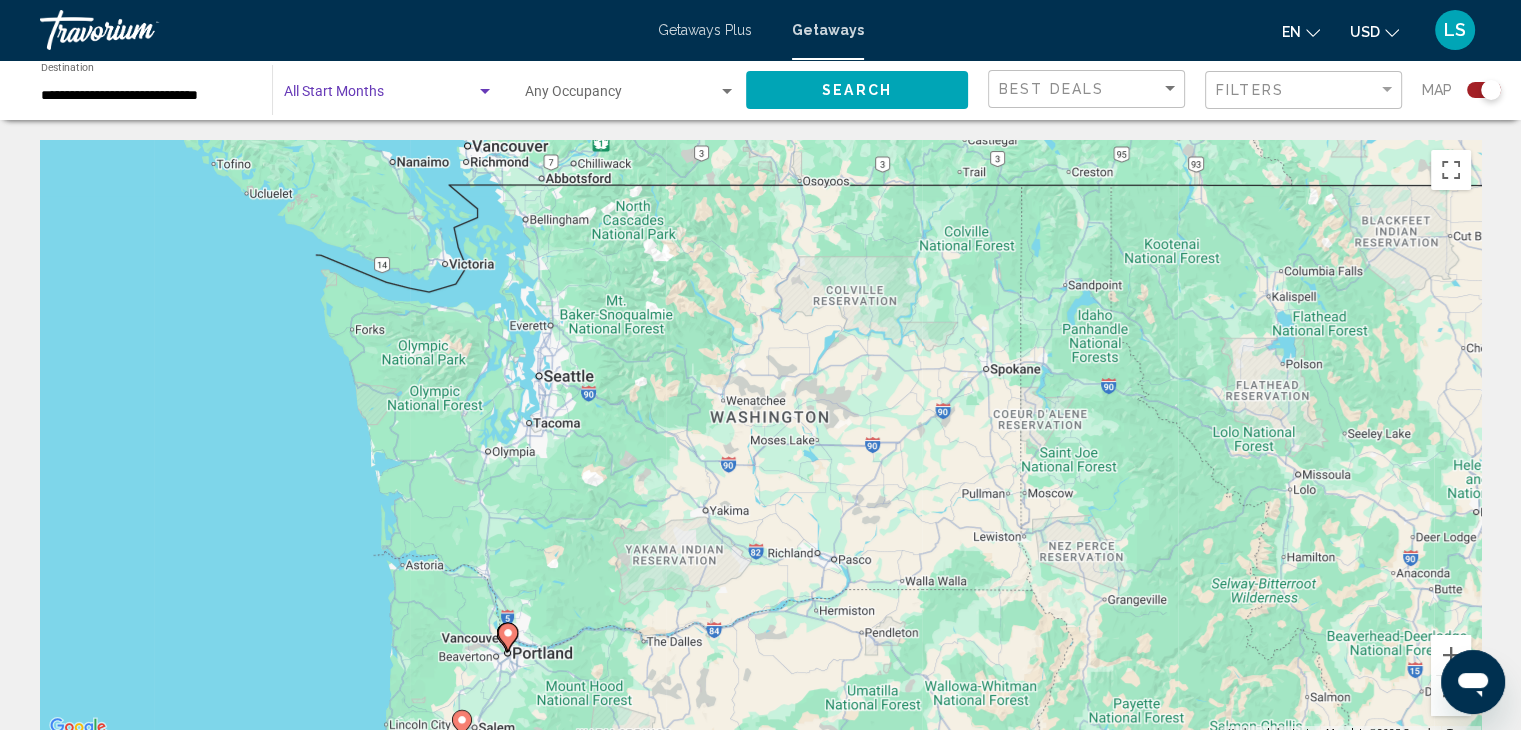 click on "Search" 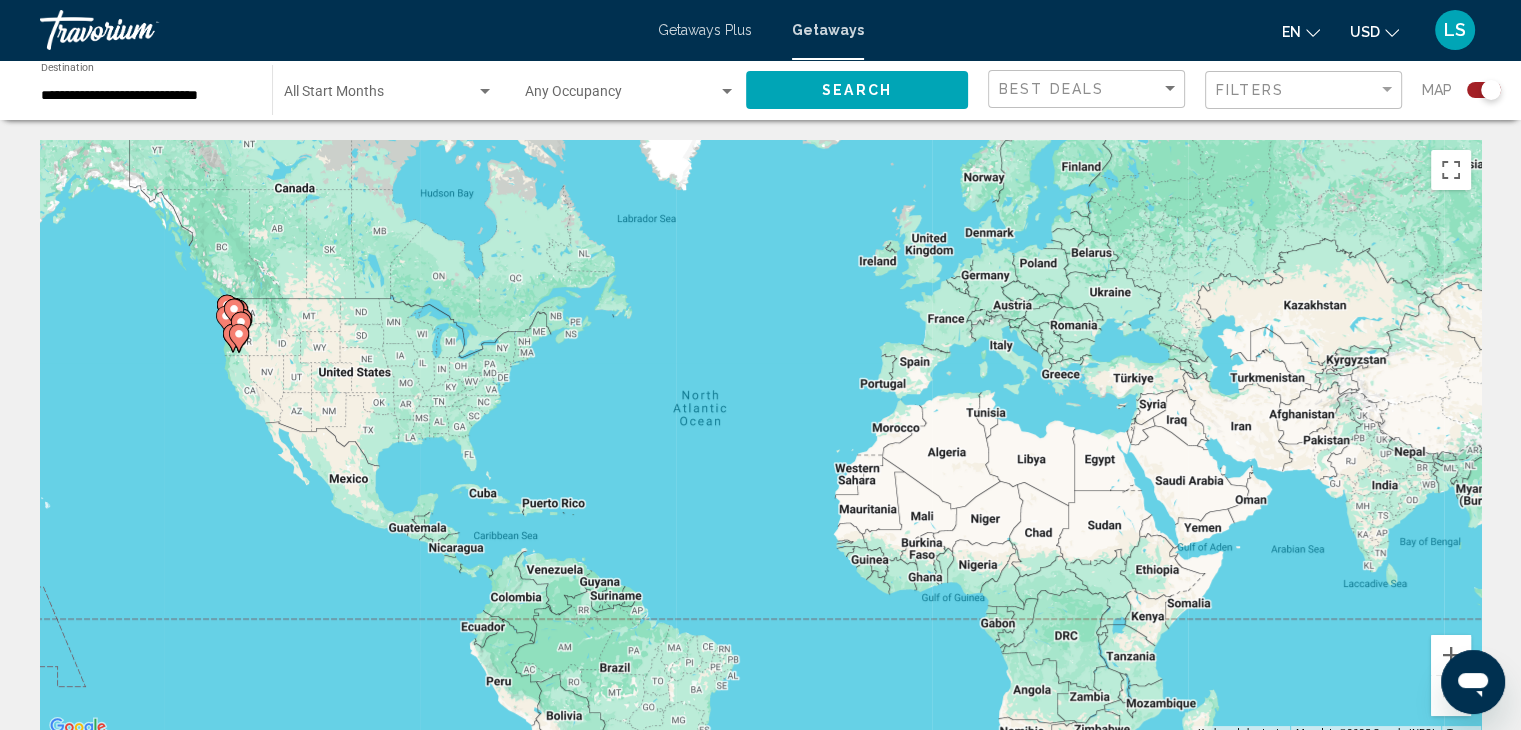 click at bounding box center [380, 96] 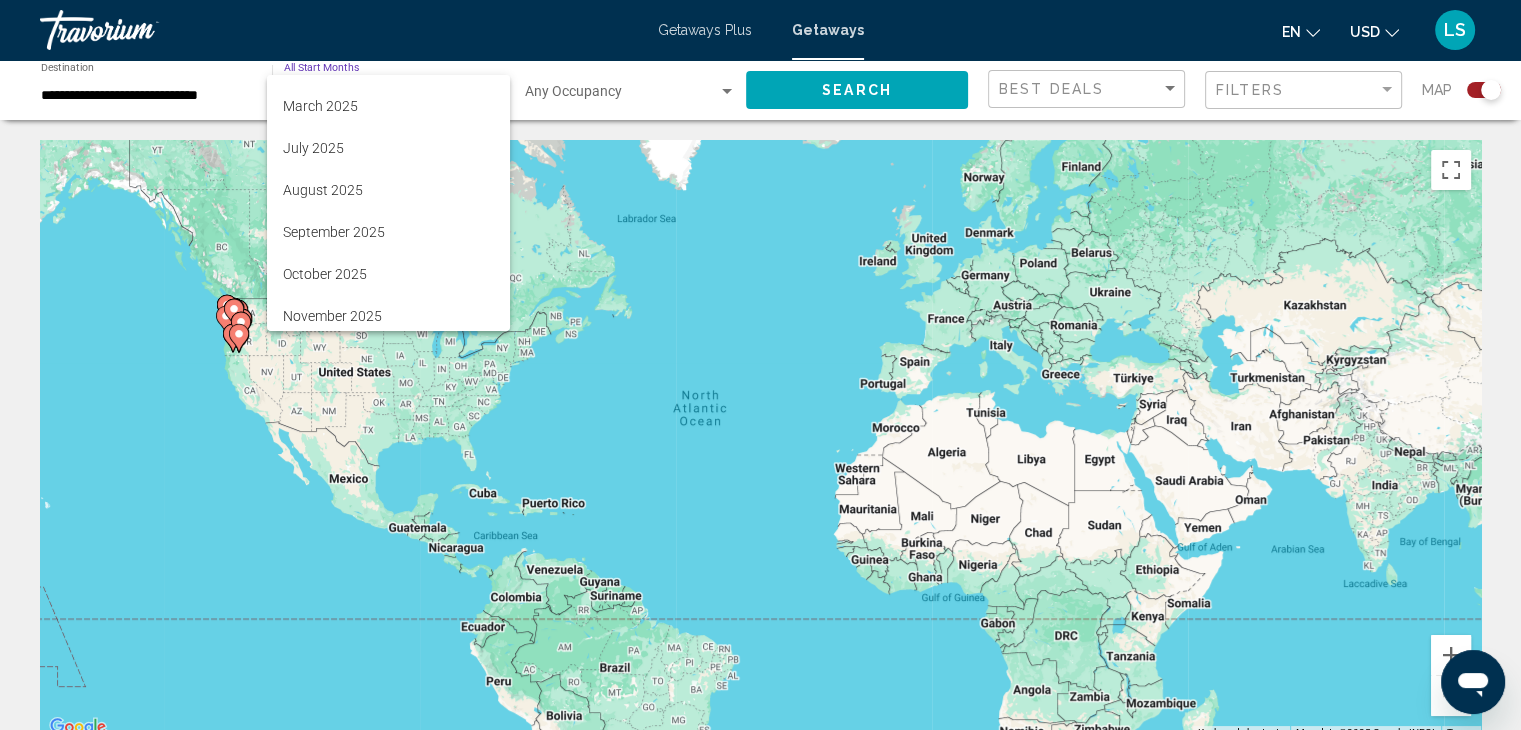 scroll, scrollTop: 119, scrollLeft: 0, axis: vertical 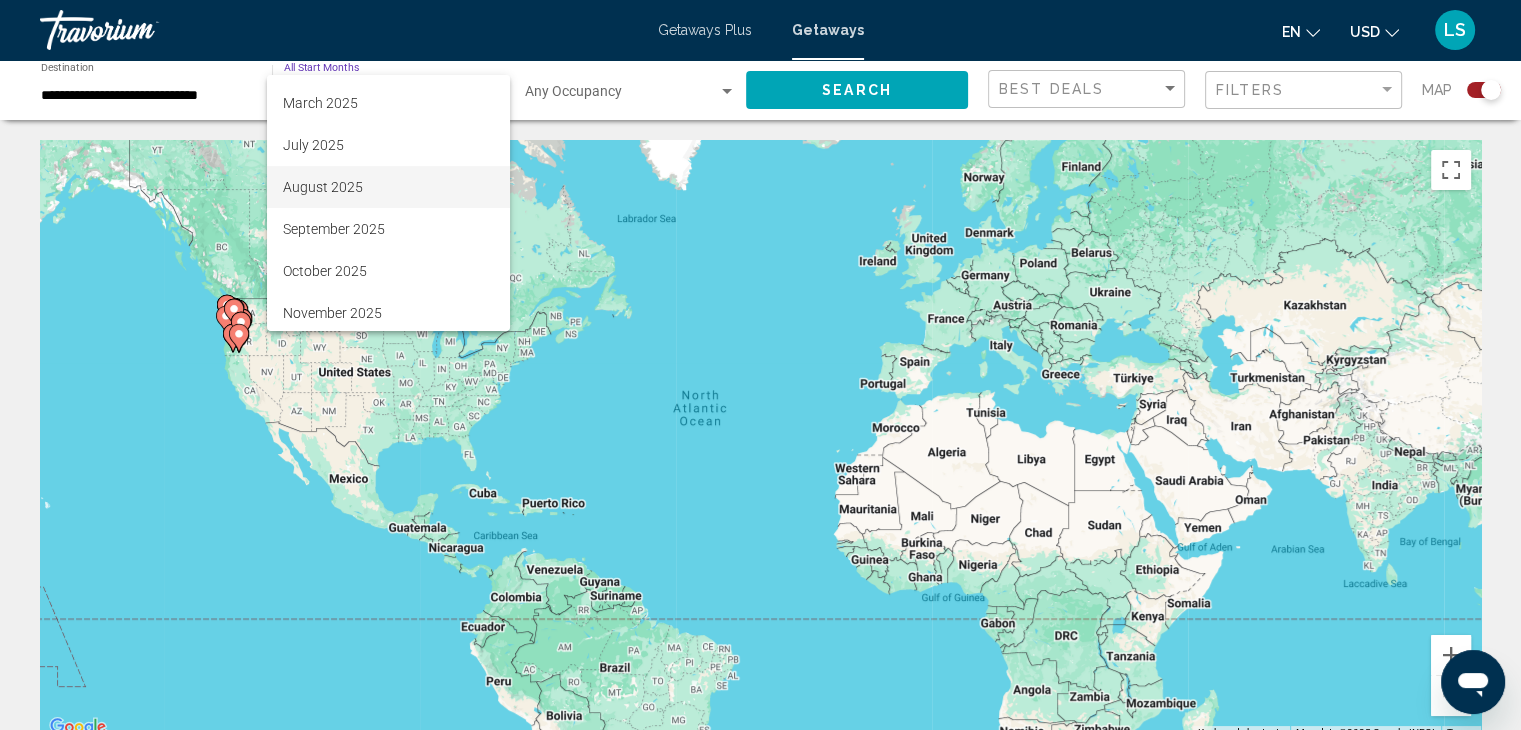 click on "August 2025" at bounding box center (388, 187) 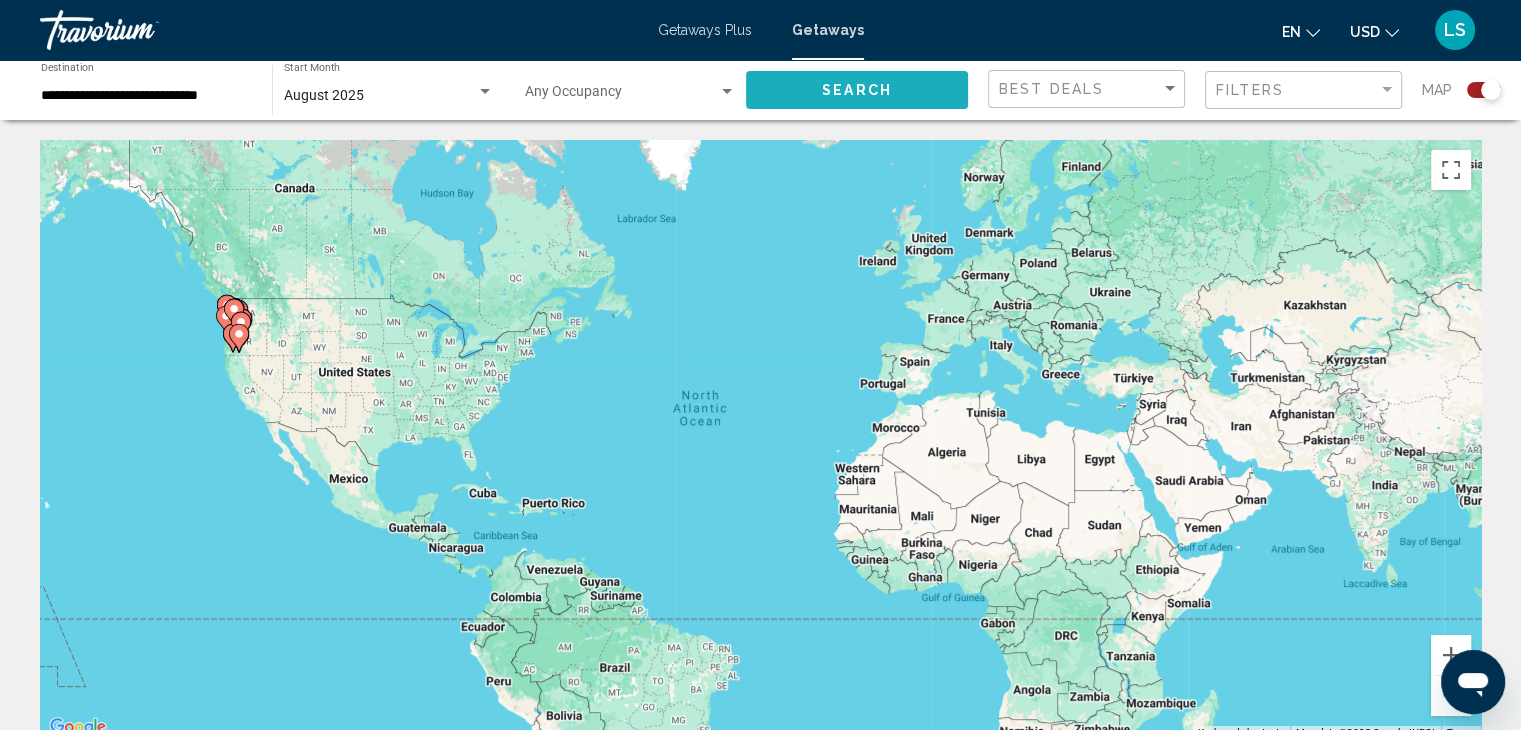 click on "Search" 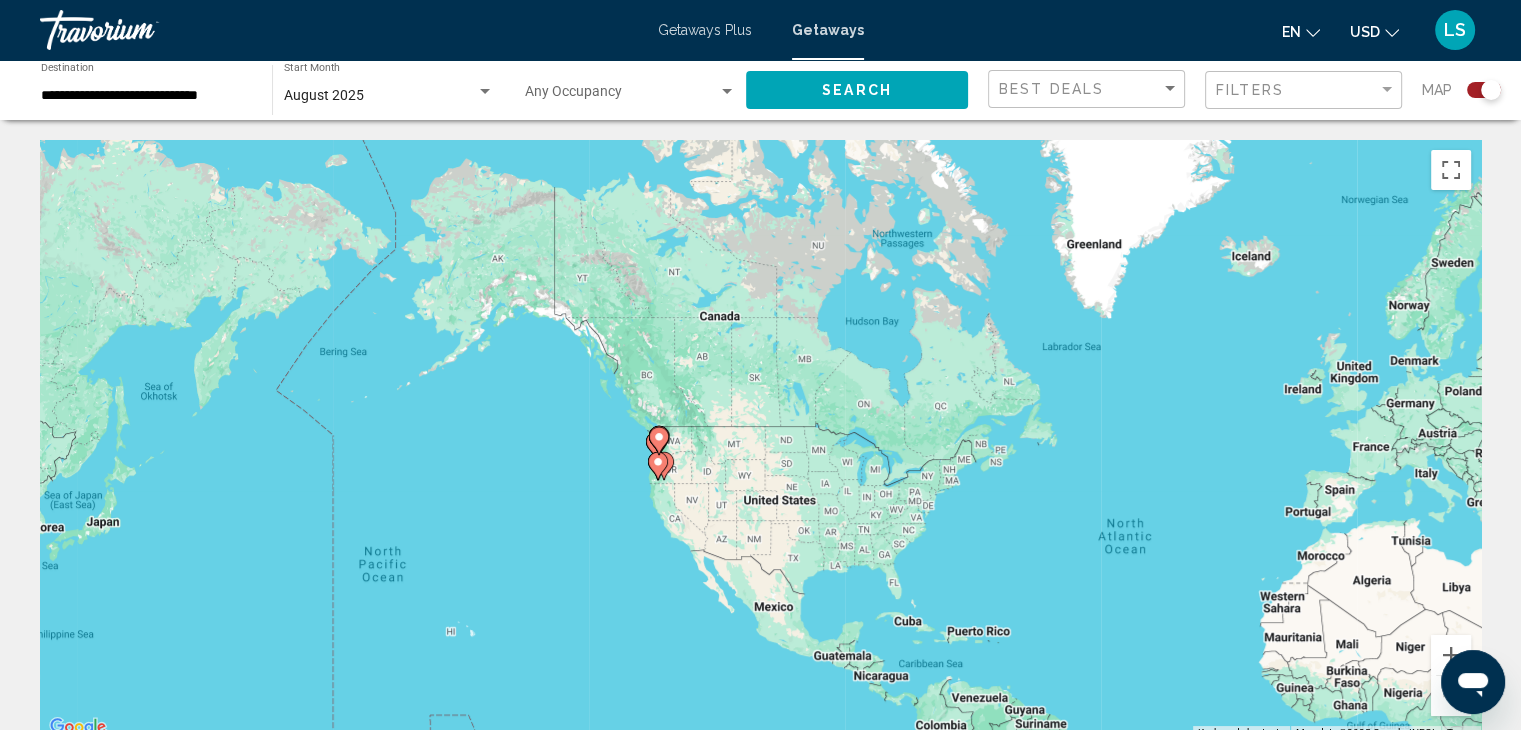 drag, startPoint x: 369, startPoint y: 365, endPoint x: 797, endPoint y: 484, distance: 444.2353 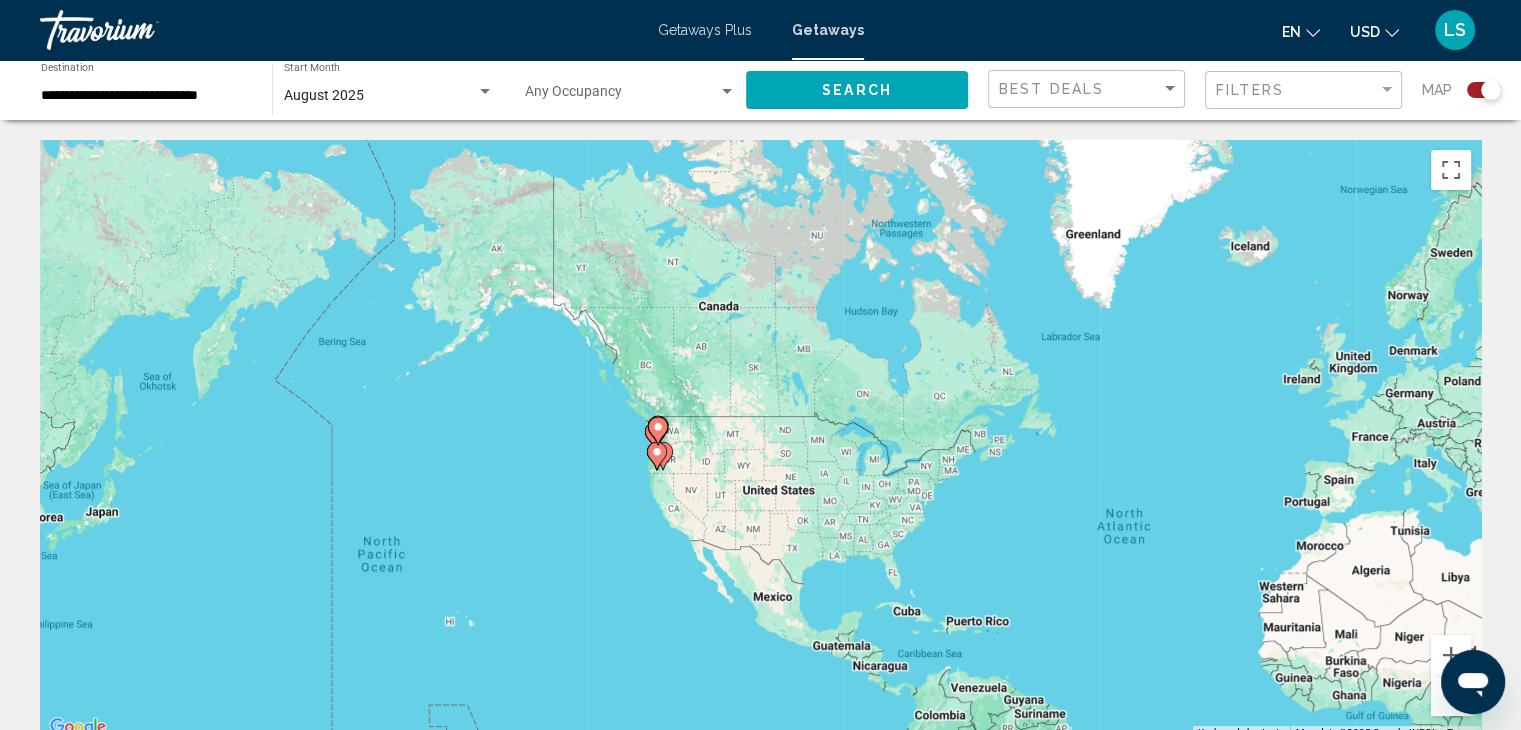 click on "To activate drag with keyboard, press Alt + Enter. Once in keyboard drag state, use the arrow keys to move the marker. To complete the drag, press the Enter key. To cancel, press Escape." at bounding box center [760, 440] 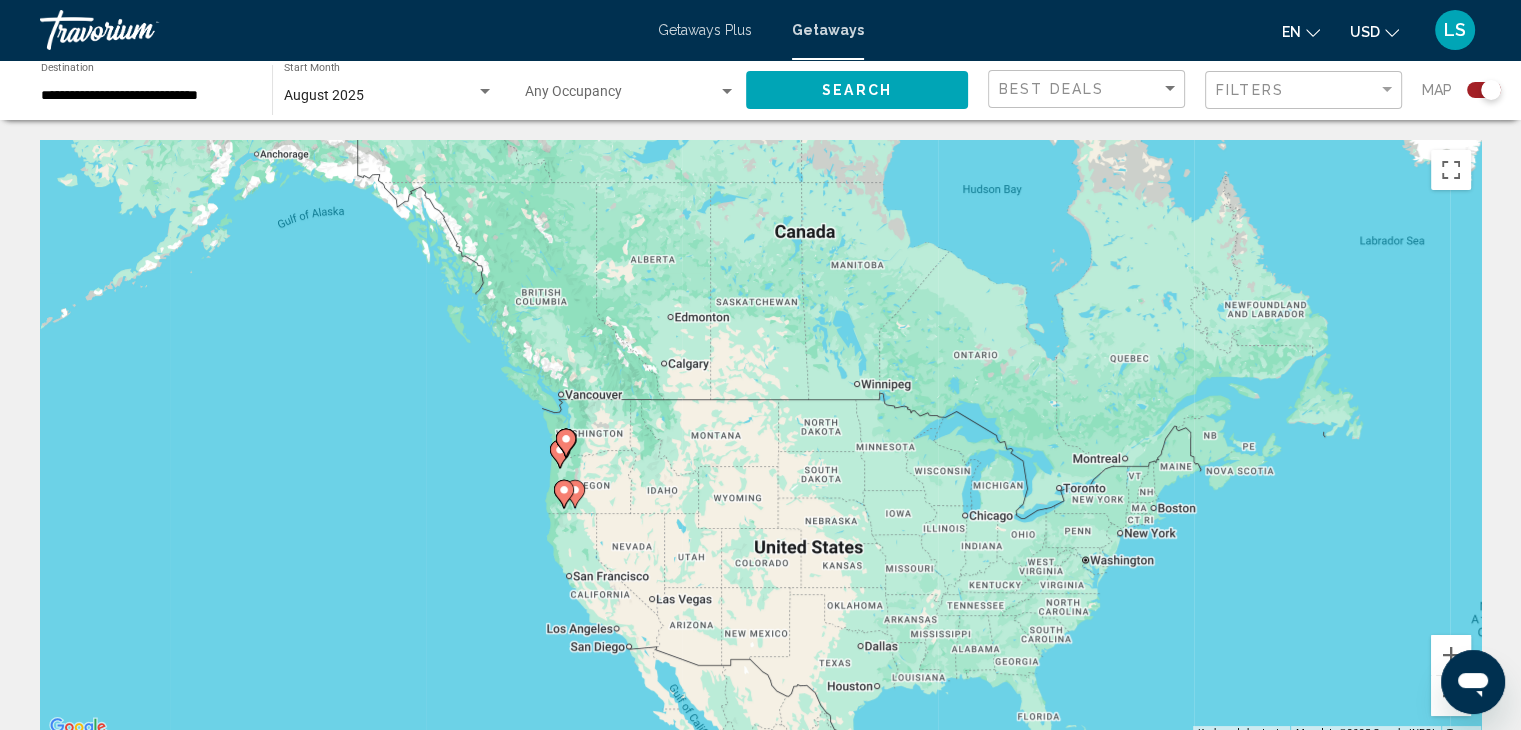 click on "**********" at bounding box center [146, 96] 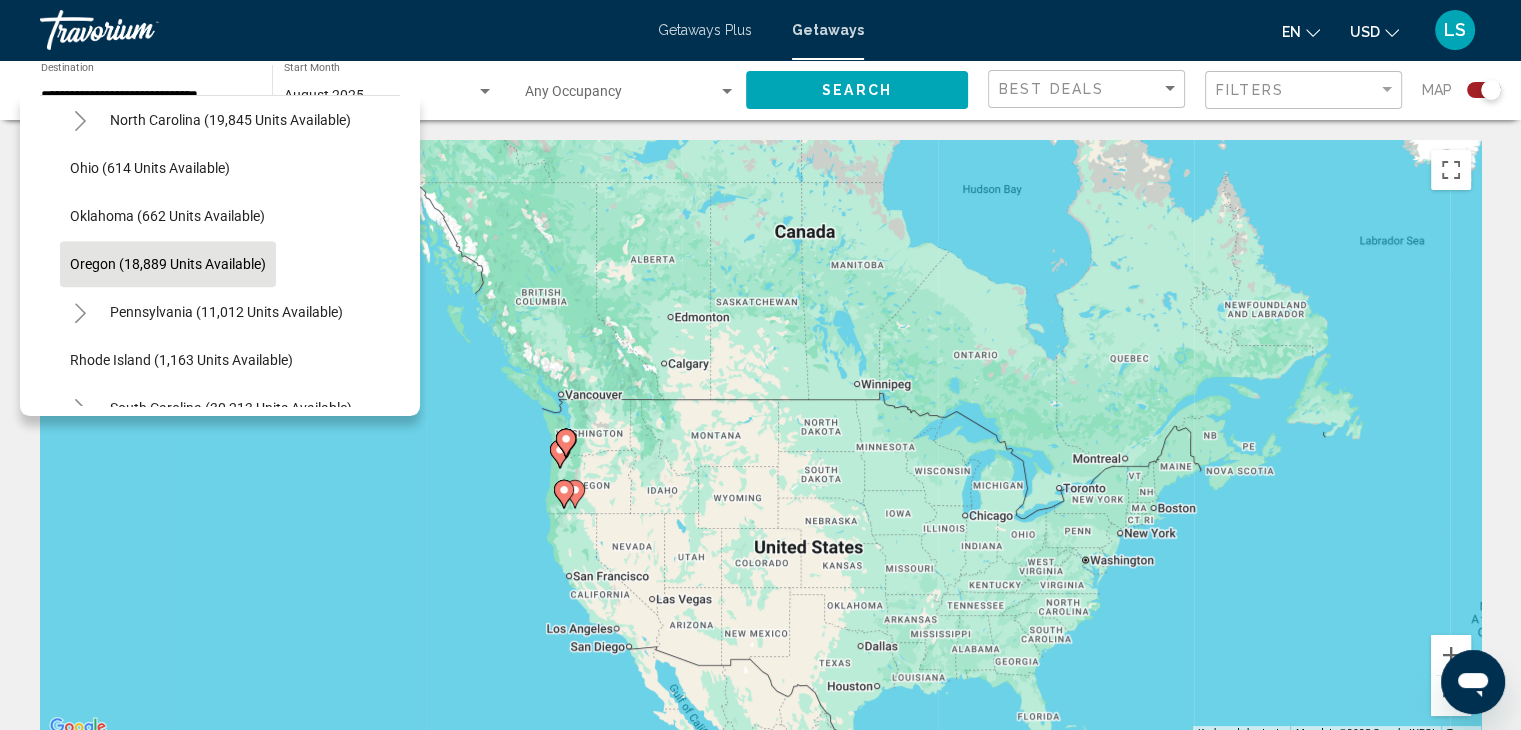scroll, scrollTop: 1507, scrollLeft: 0, axis: vertical 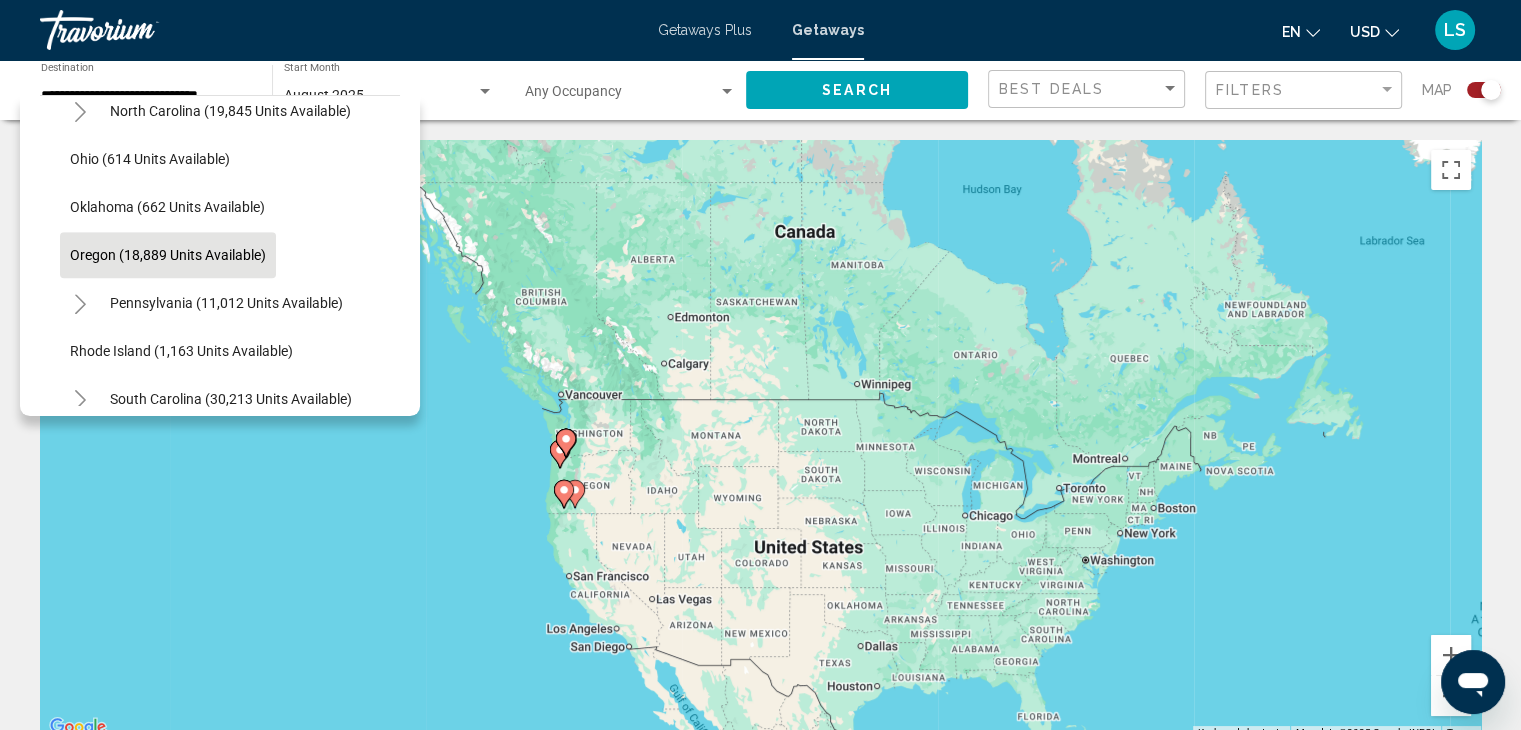 click 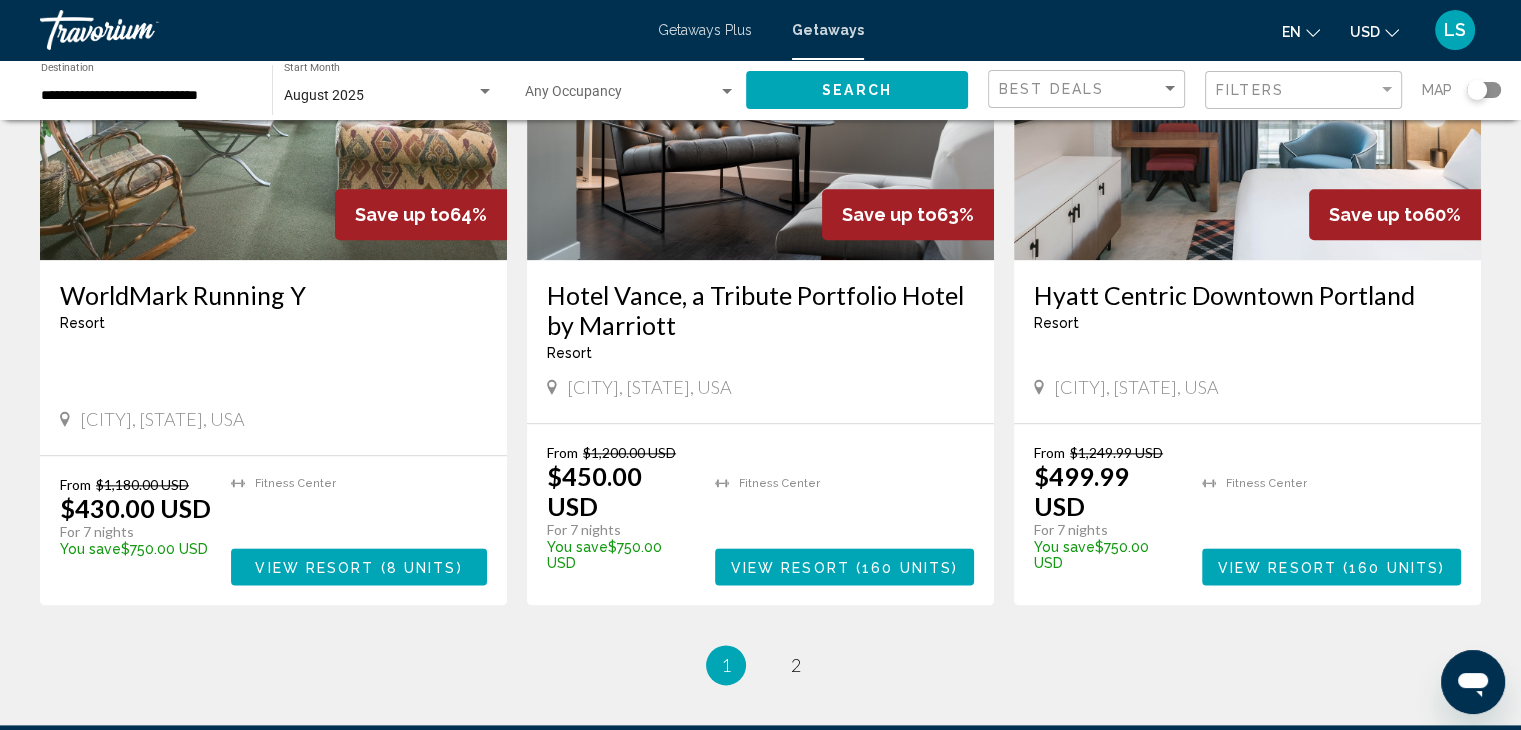 scroll, scrollTop: 2495, scrollLeft: 0, axis: vertical 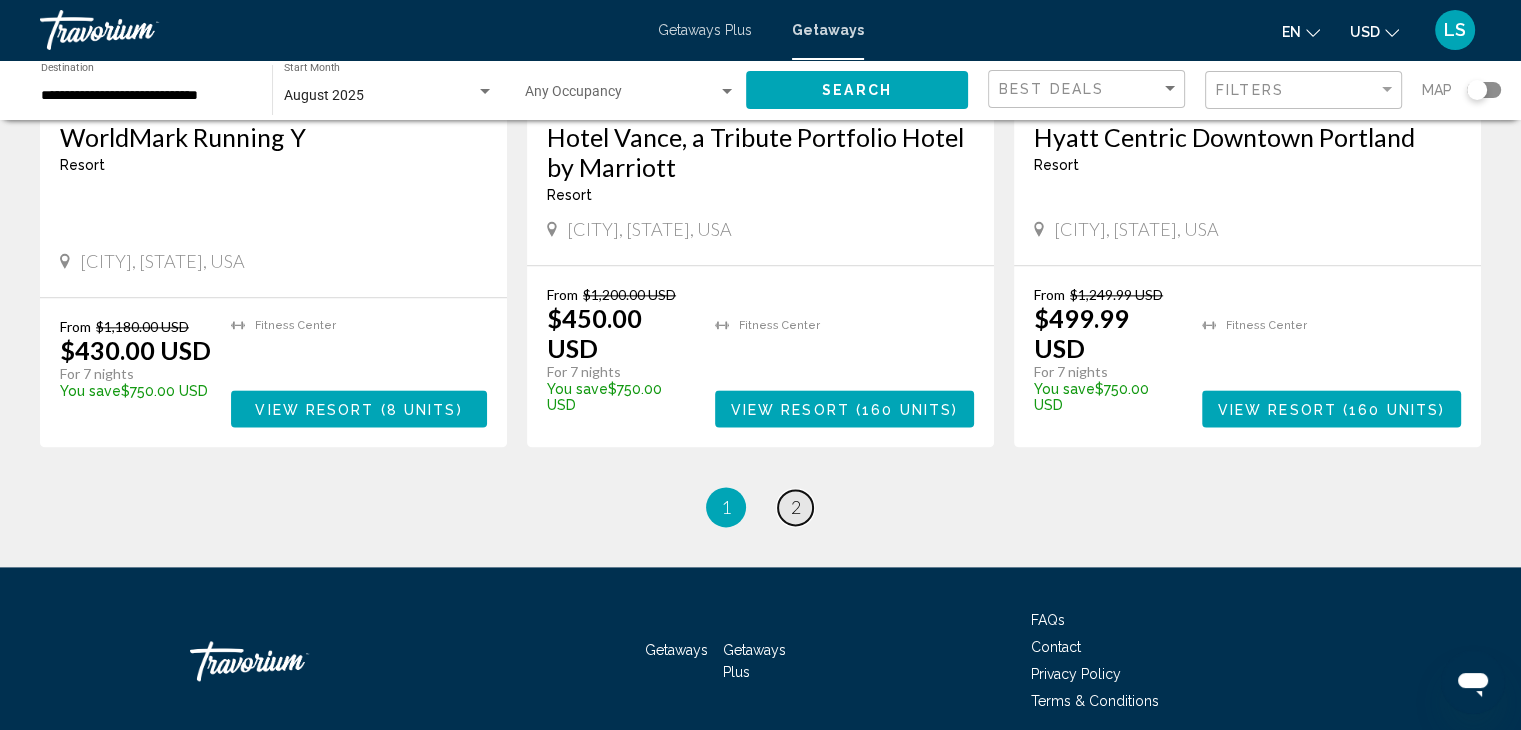 click on "page  2" at bounding box center (795, 507) 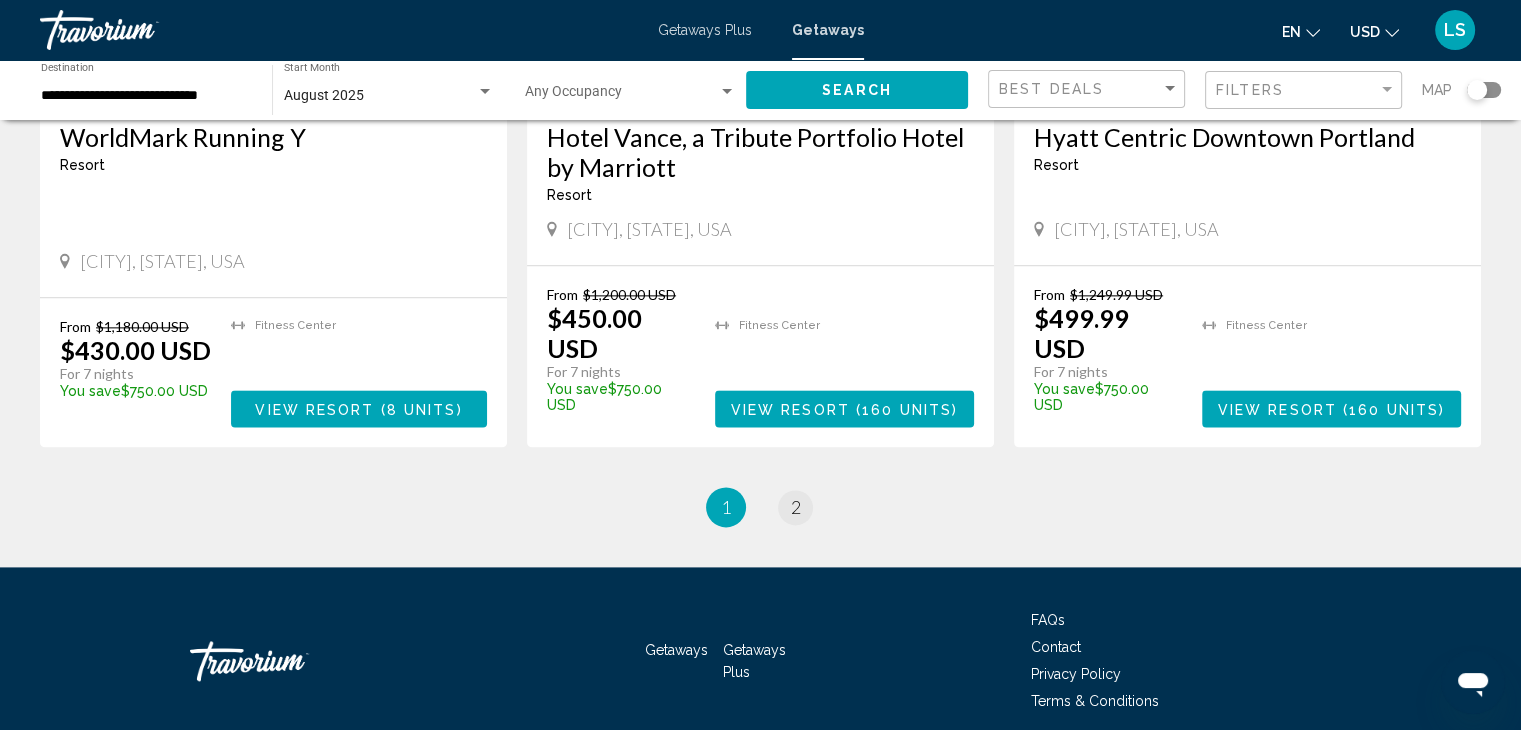 scroll, scrollTop: 0, scrollLeft: 0, axis: both 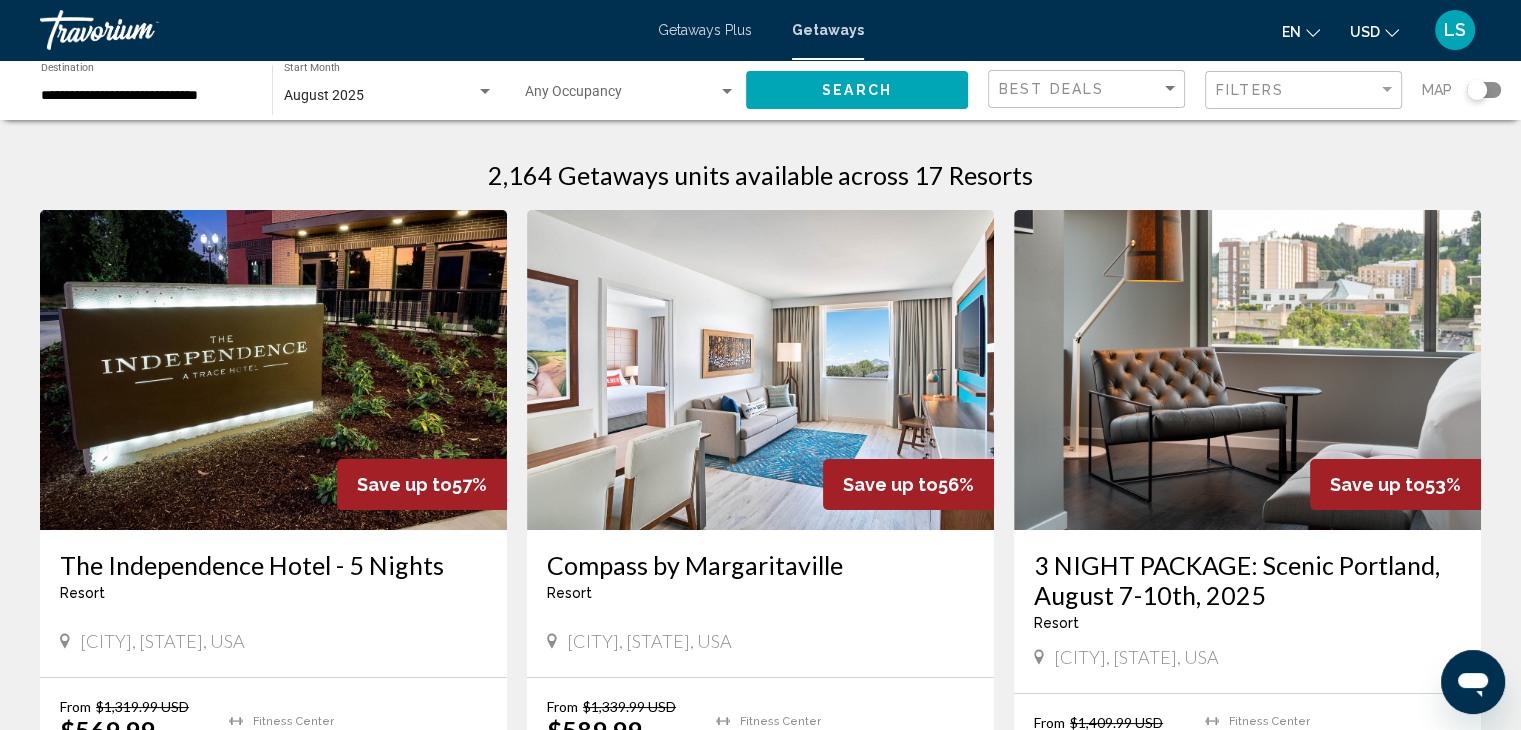 click on "**********" at bounding box center [146, 96] 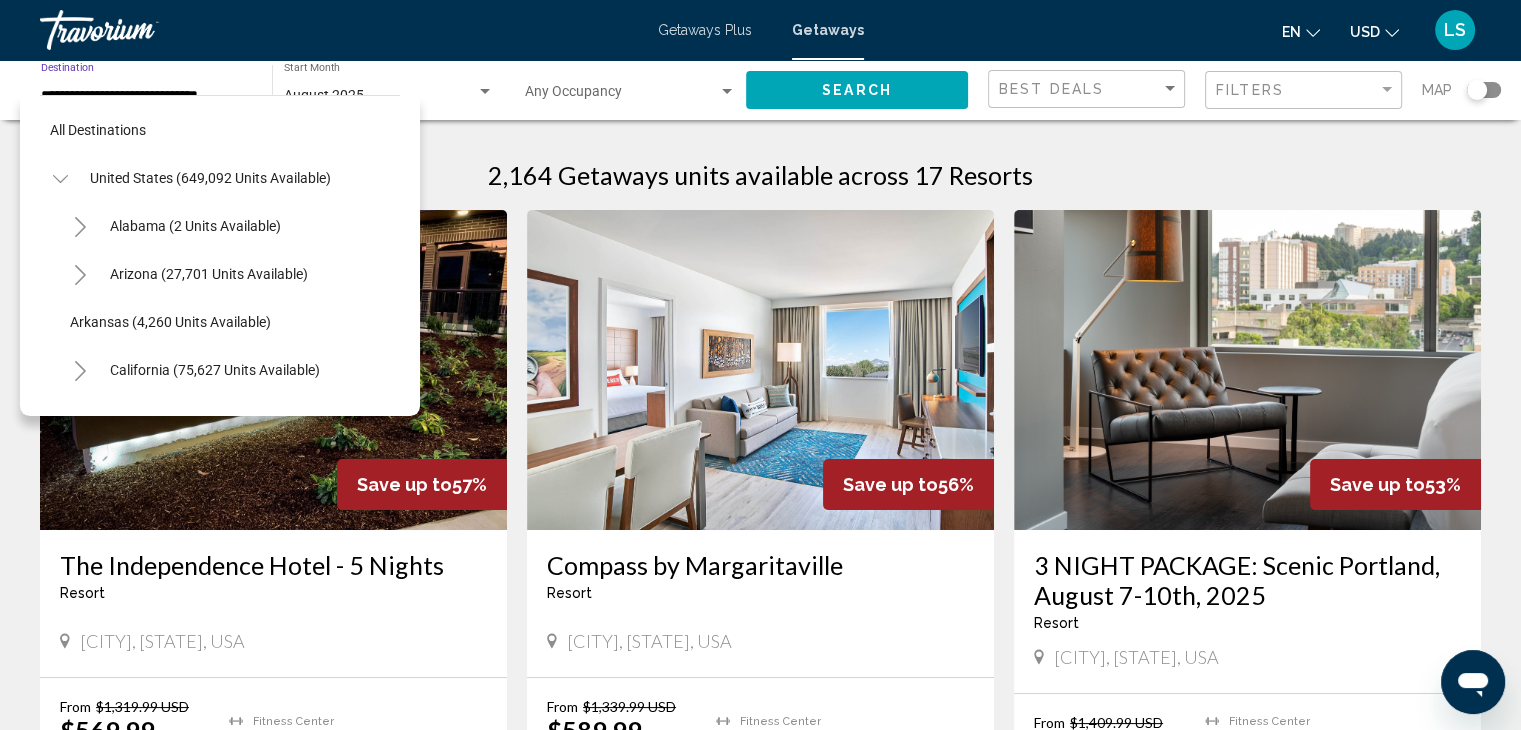 scroll, scrollTop: 1518, scrollLeft: 0, axis: vertical 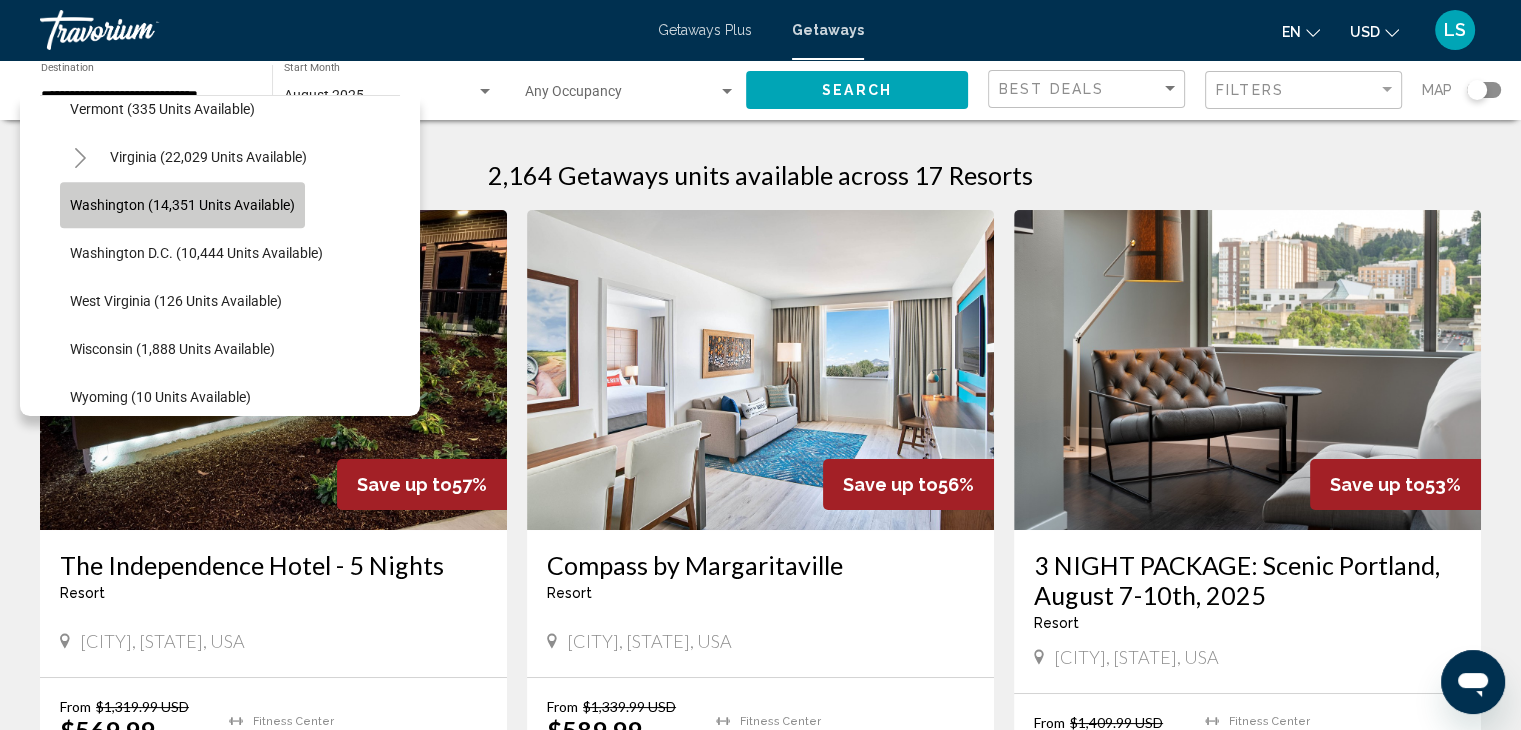 click on "Washington (14,351 units available)" 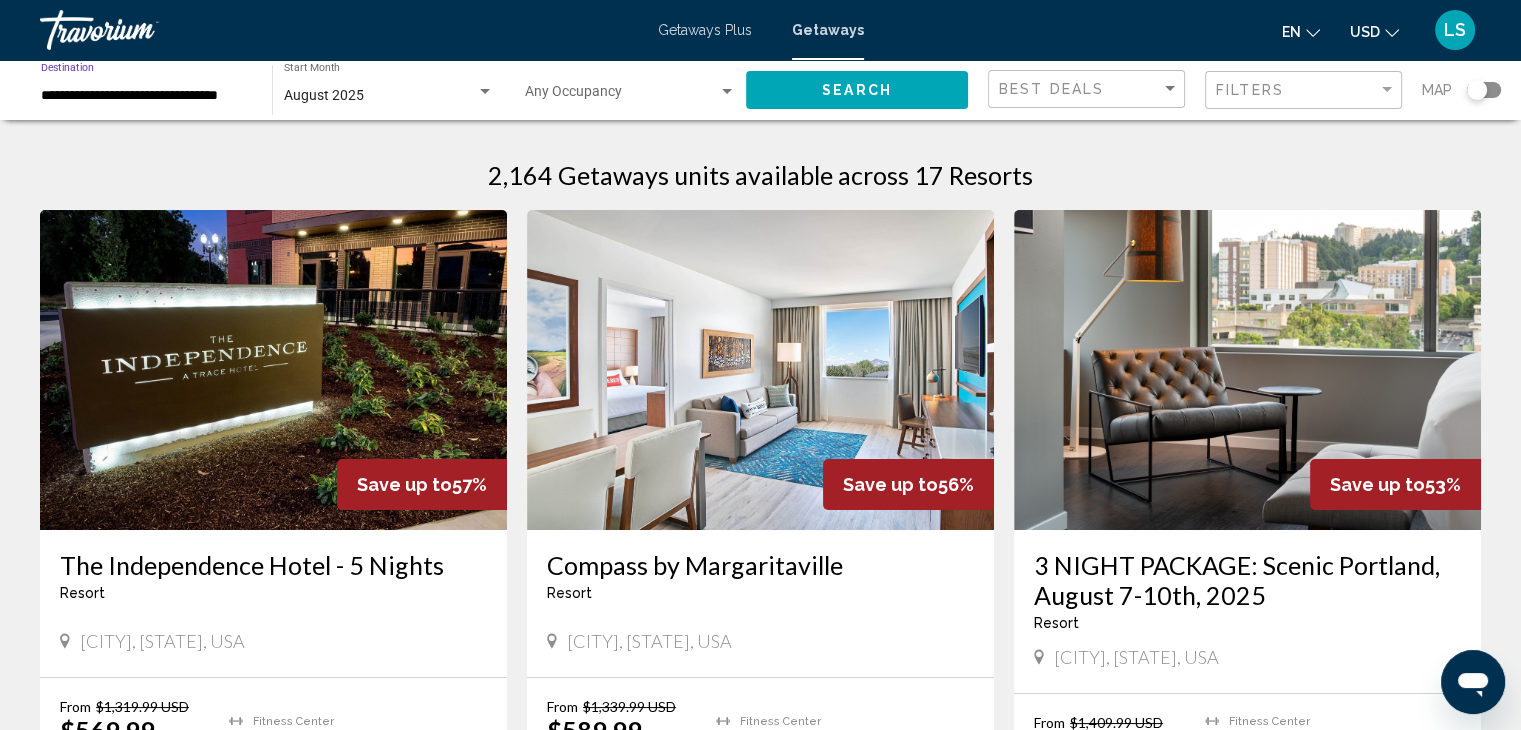 click on "Search" 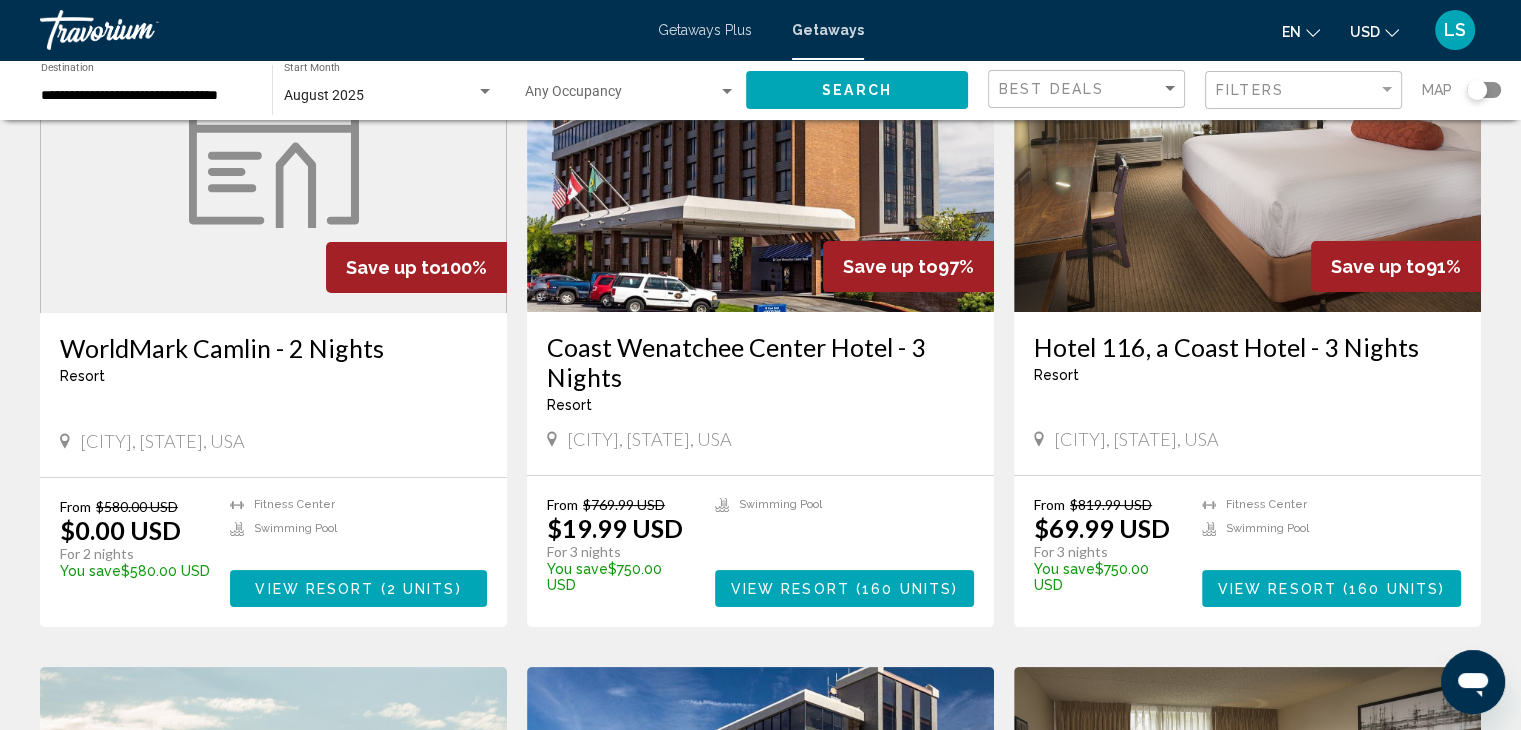scroll, scrollTop: 229, scrollLeft: 0, axis: vertical 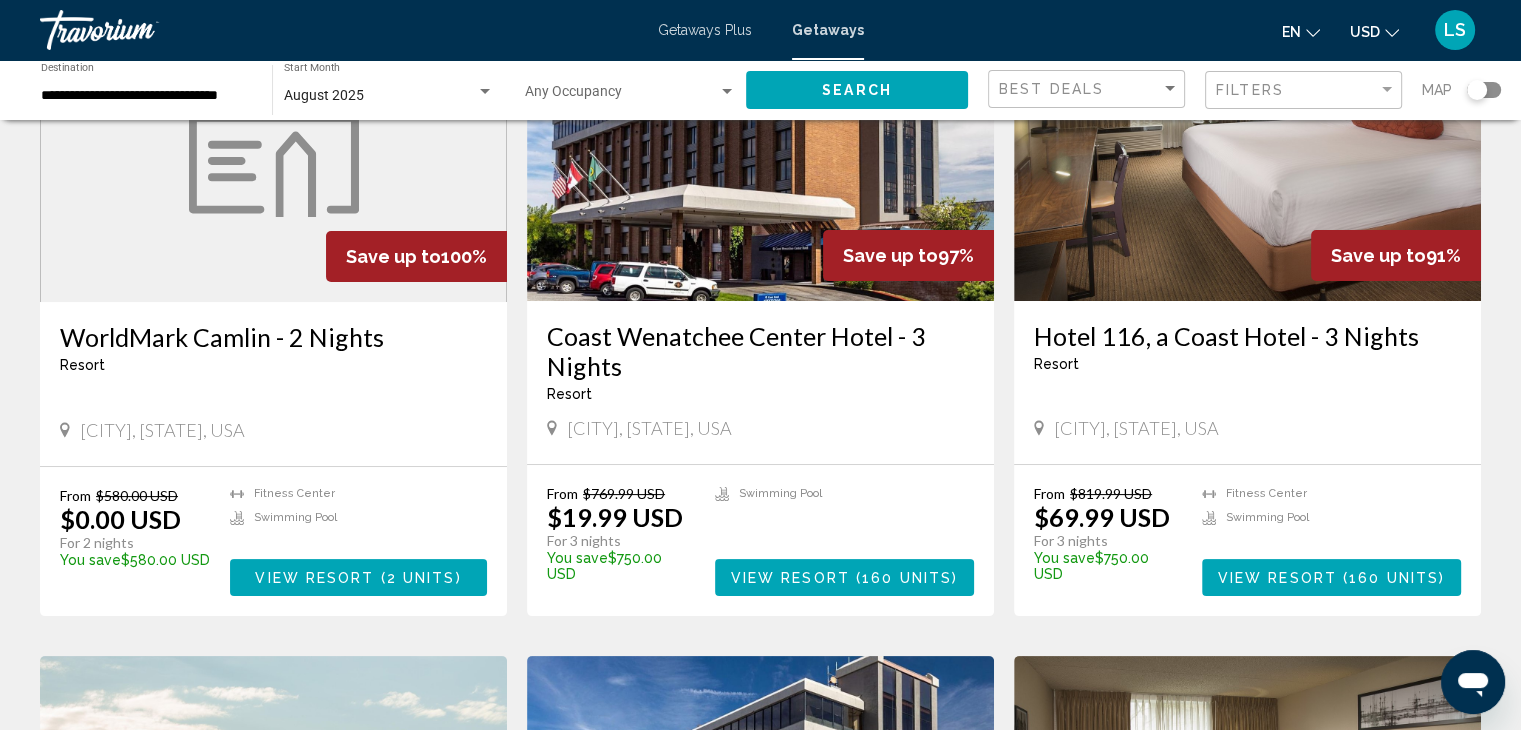 click on "View Resort" at bounding box center (314, 578) 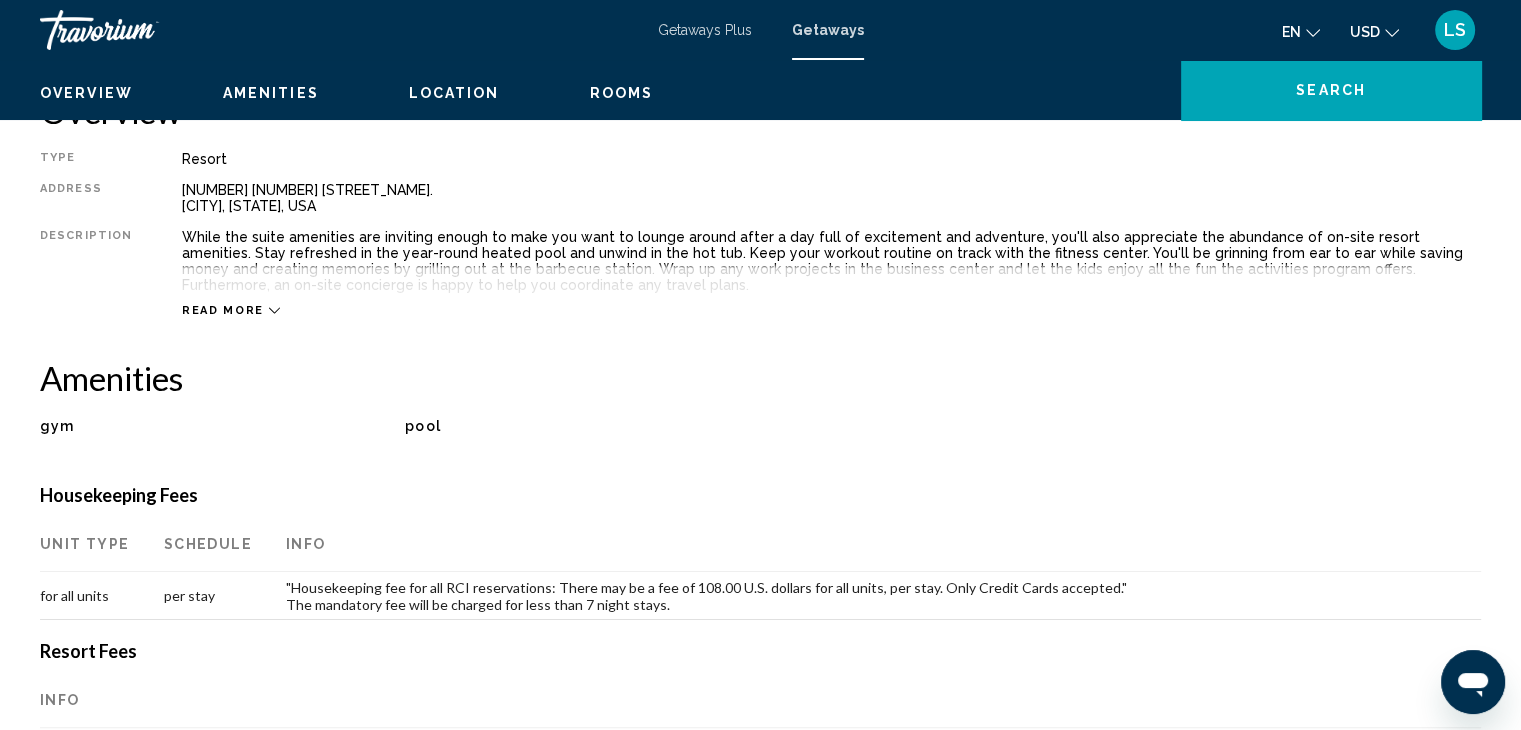 scroll, scrollTop: 0, scrollLeft: 0, axis: both 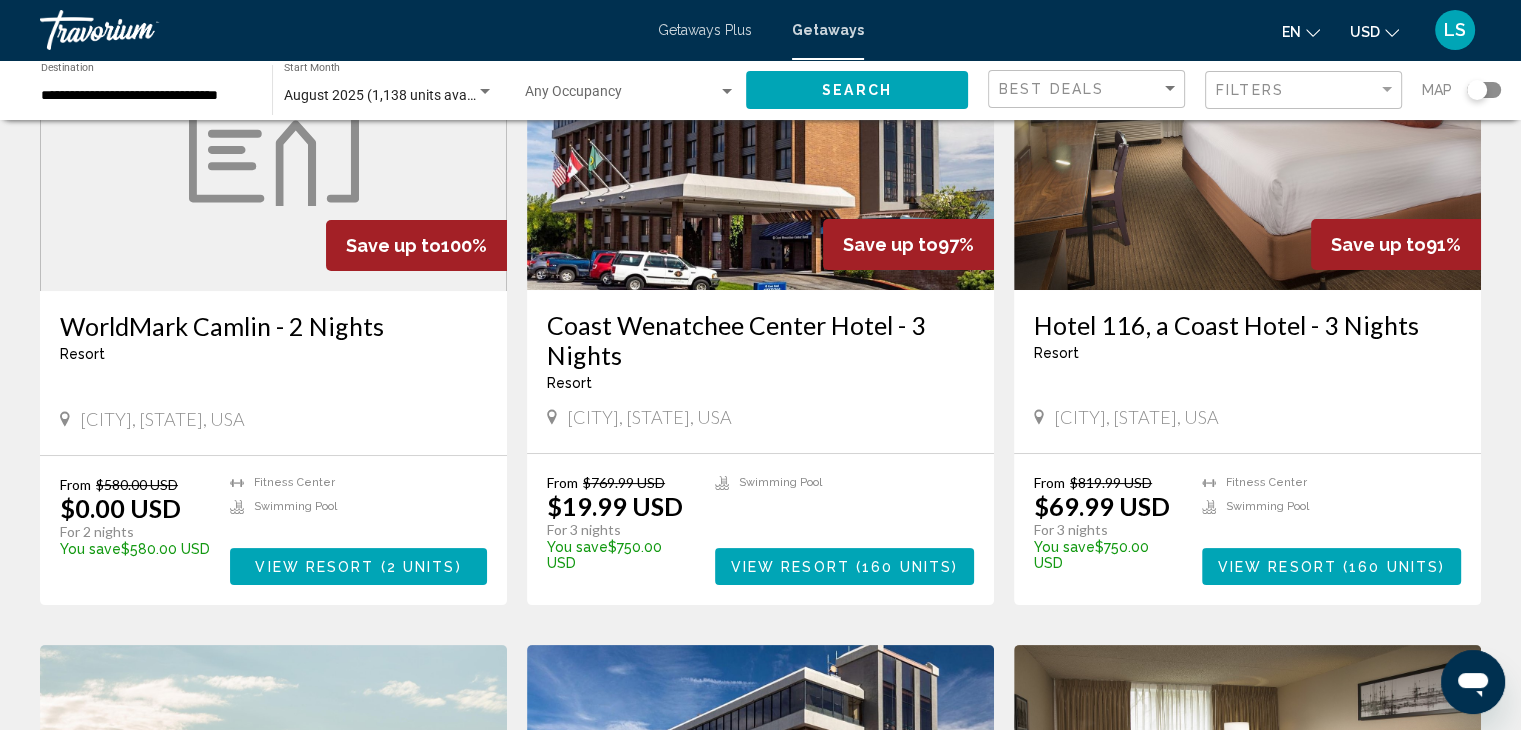 click on "Coast Wenatchee Center Hotel - 3 Nights" at bounding box center (760, 340) 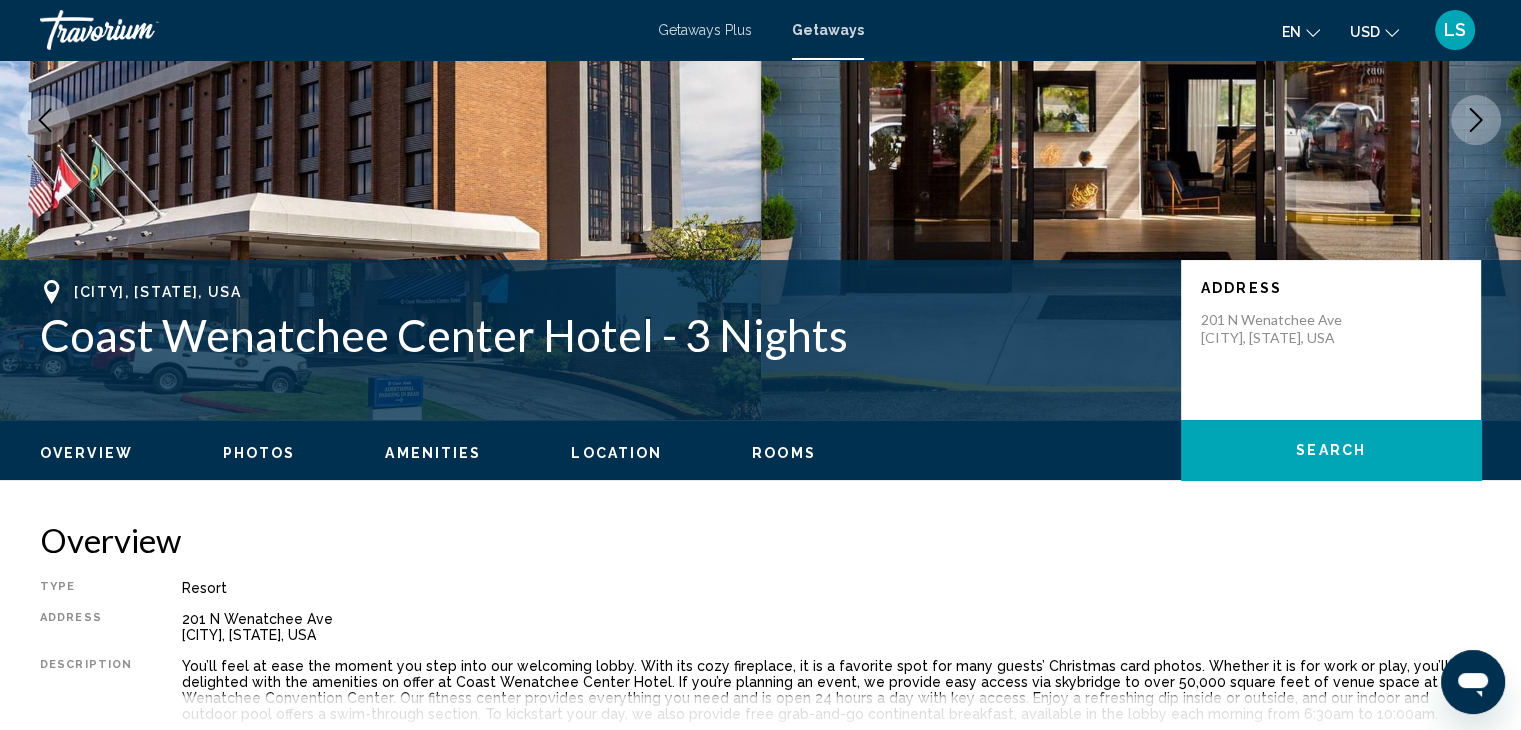scroll, scrollTop: 0, scrollLeft: 0, axis: both 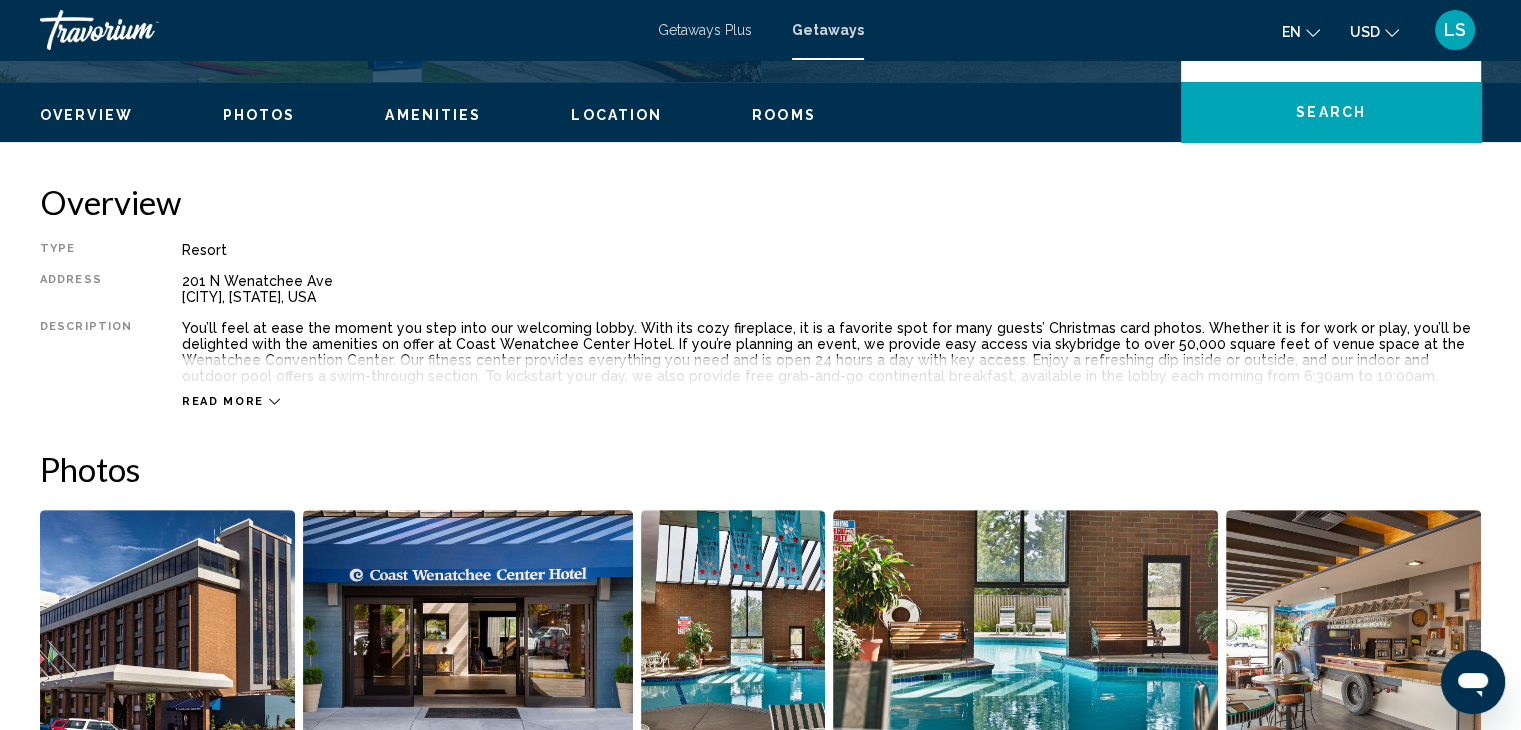 click on "Read more" at bounding box center [223, 401] 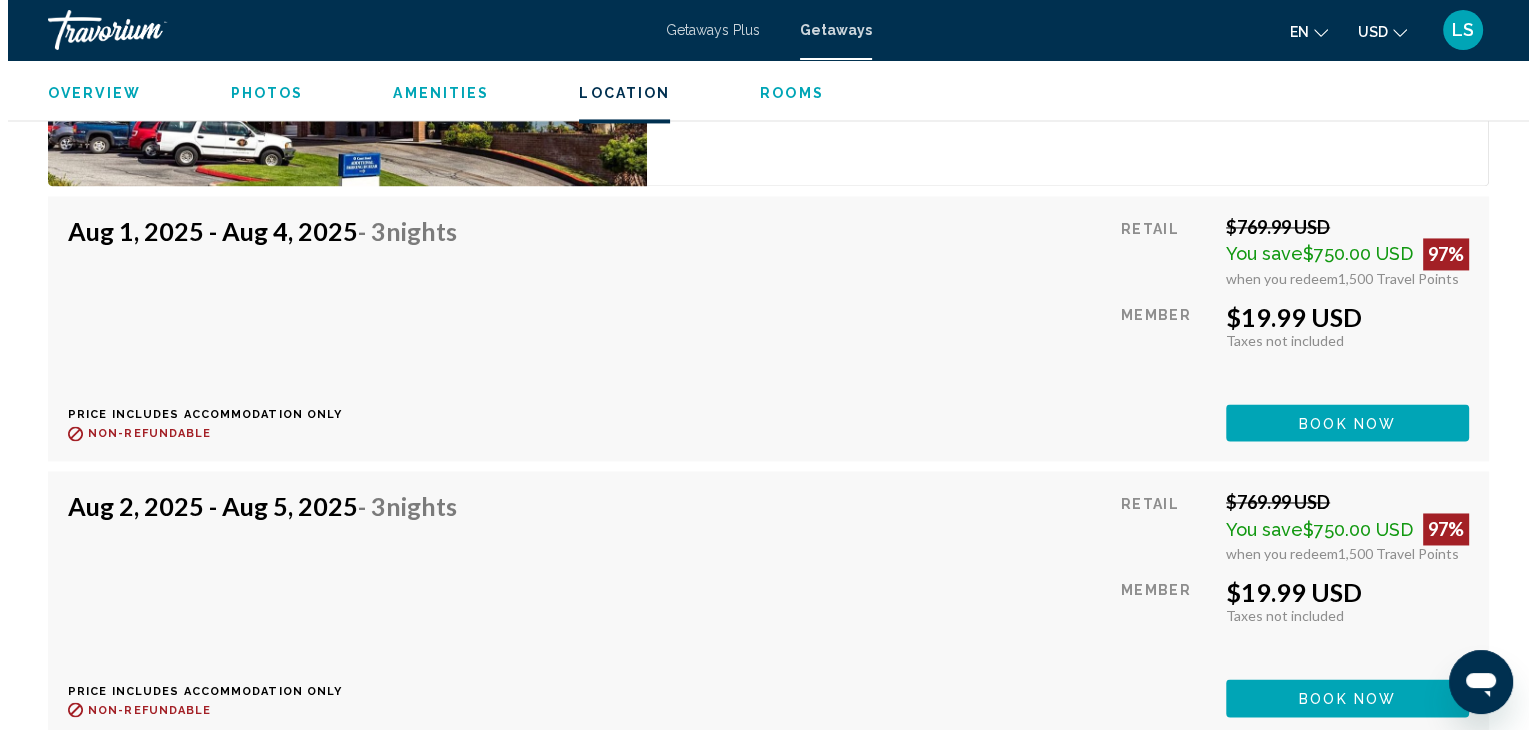 scroll, scrollTop: 0, scrollLeft: 0, axis: both 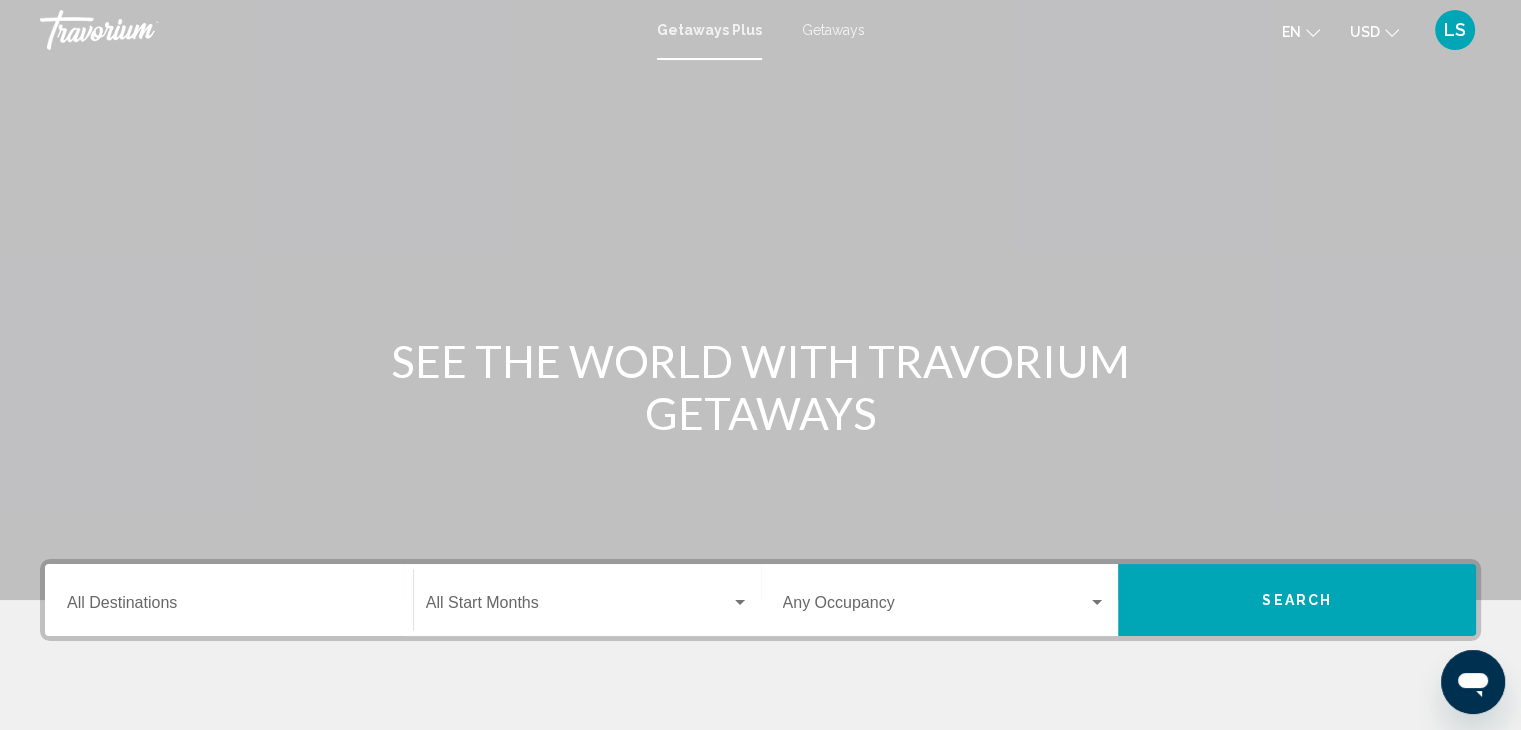 click on "Getaways" at bounding box center (833, 30) 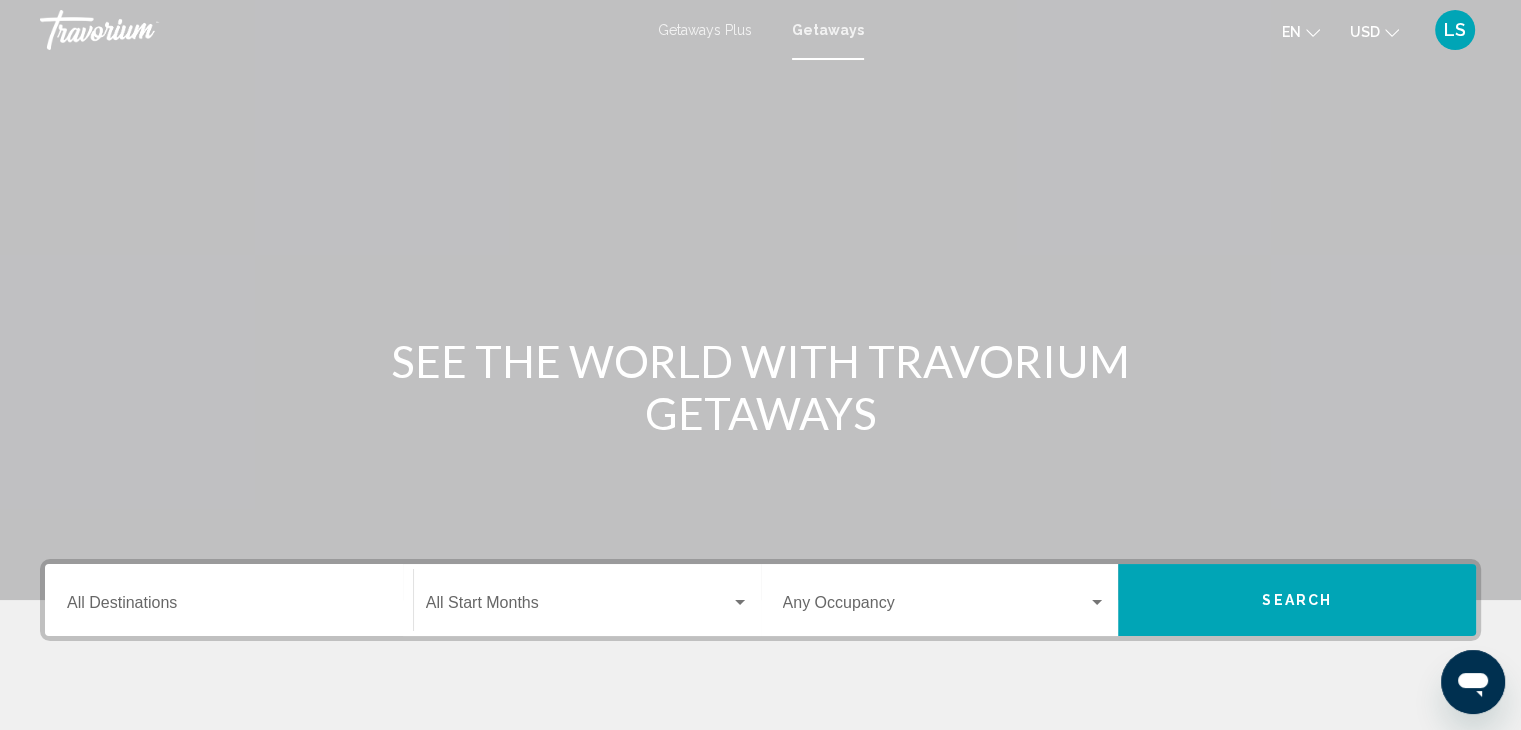 click on "Destination All Destinations" at bounding box center (229, 607) 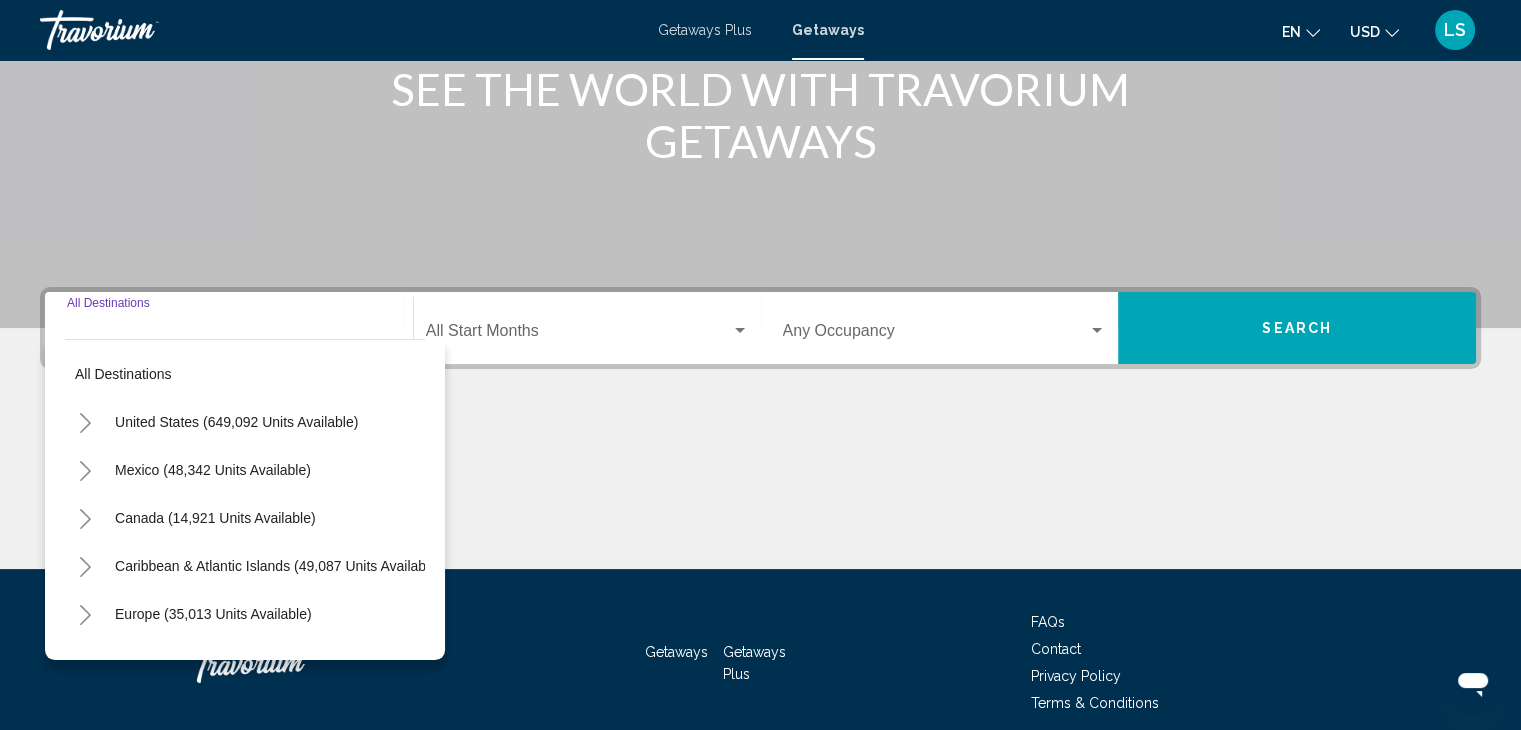 scroll, scrollTop: 356, scrollLeft: 0, axis: vertical 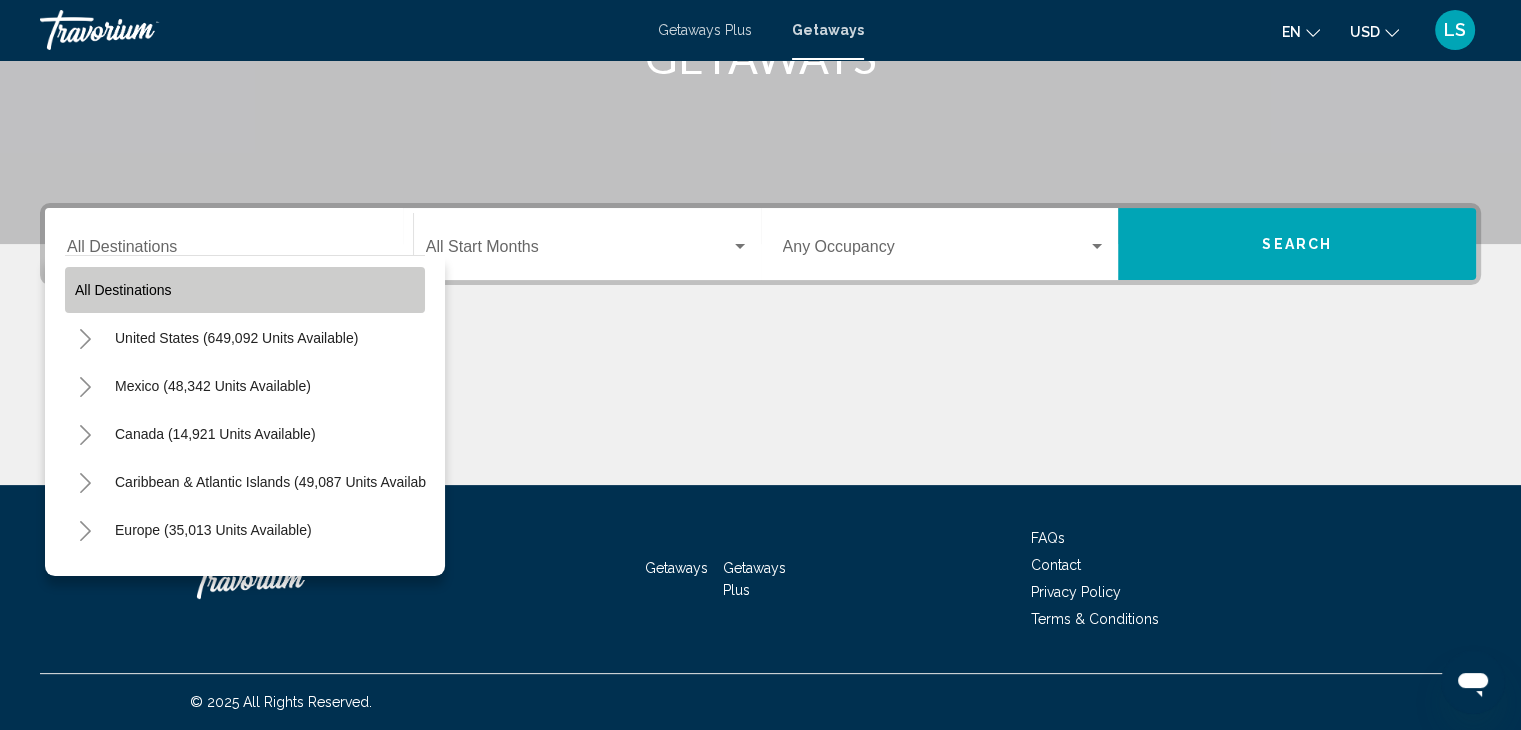 click on "All destinations" at bounding box center [245, 290] 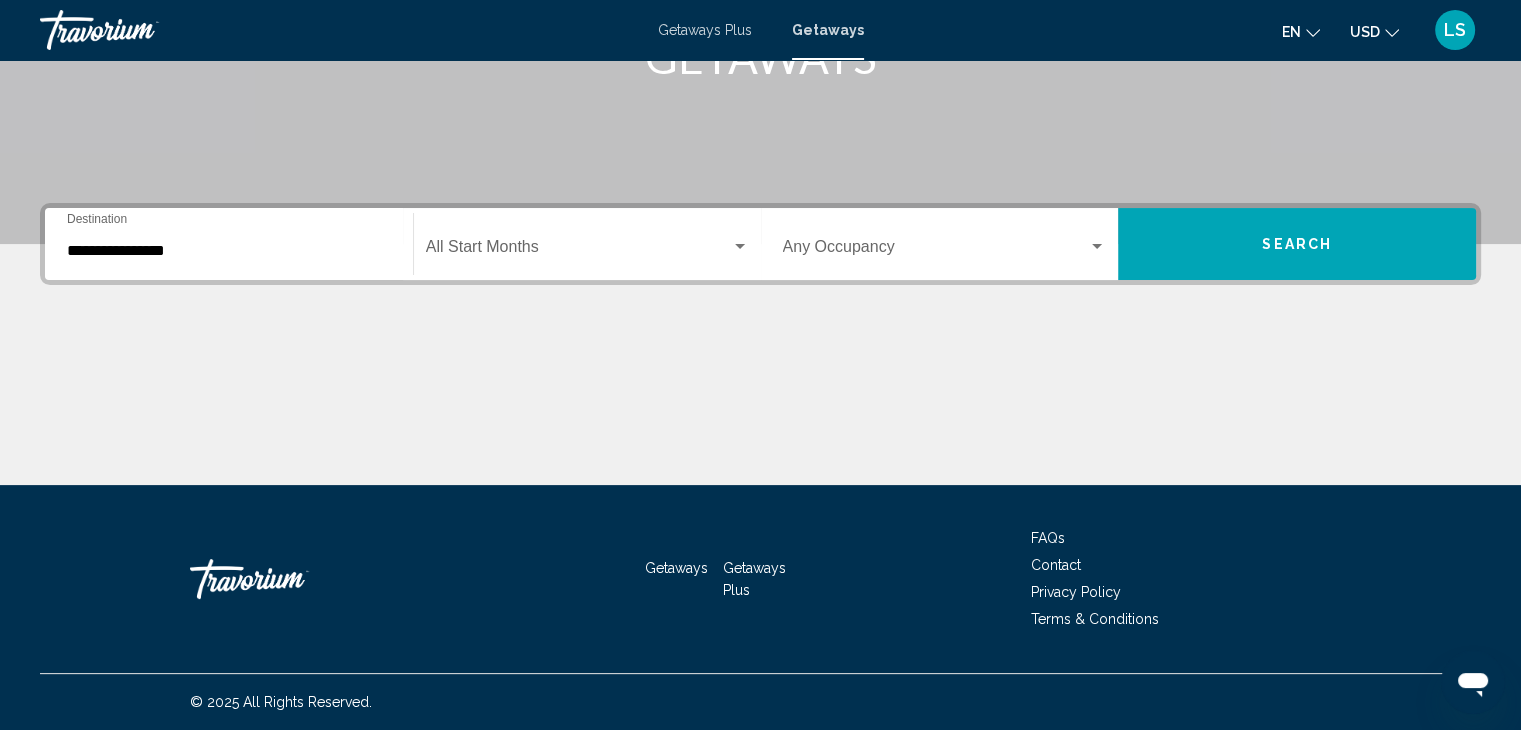 click on "**********" at bounding box center (229, 251) 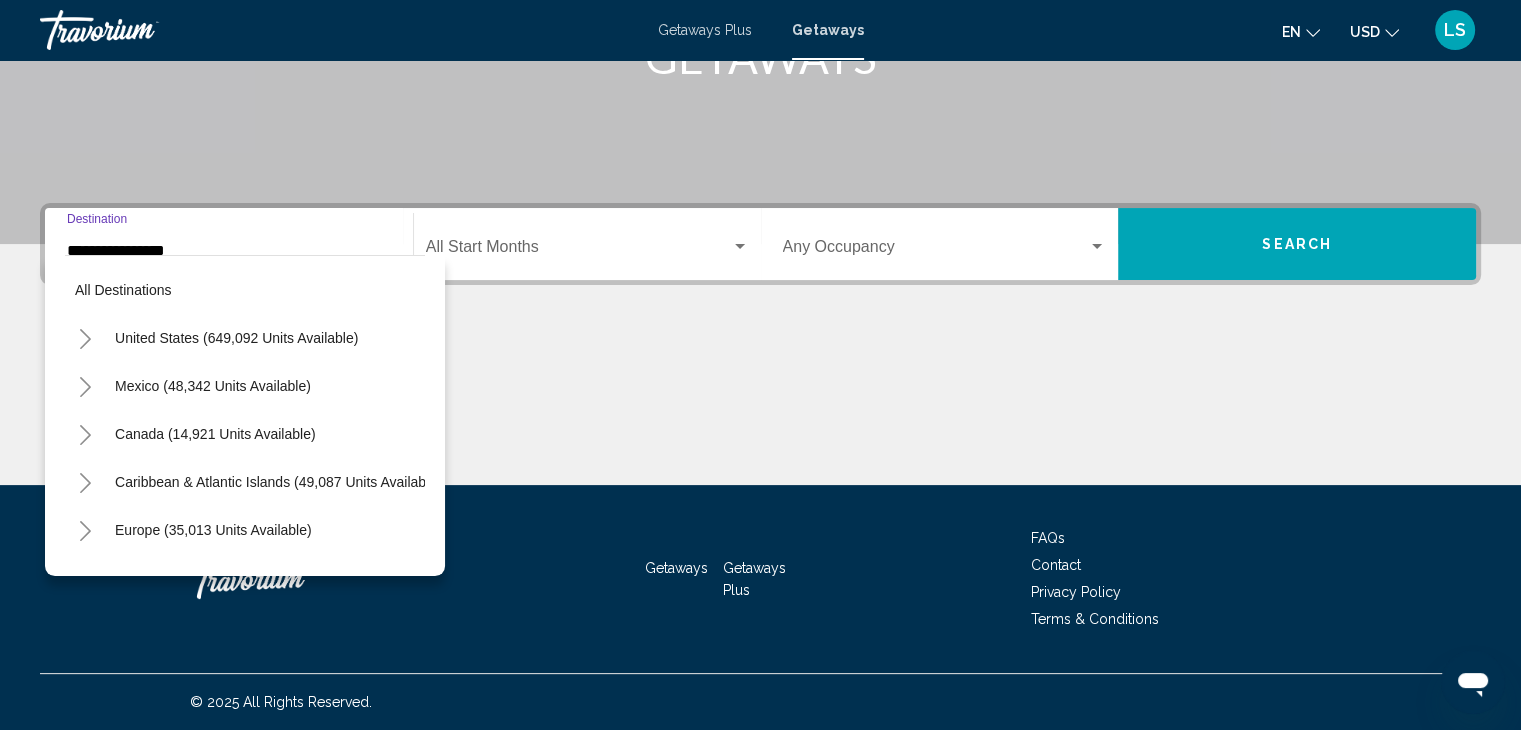 click on "**********" at bounding box center [229, 251] 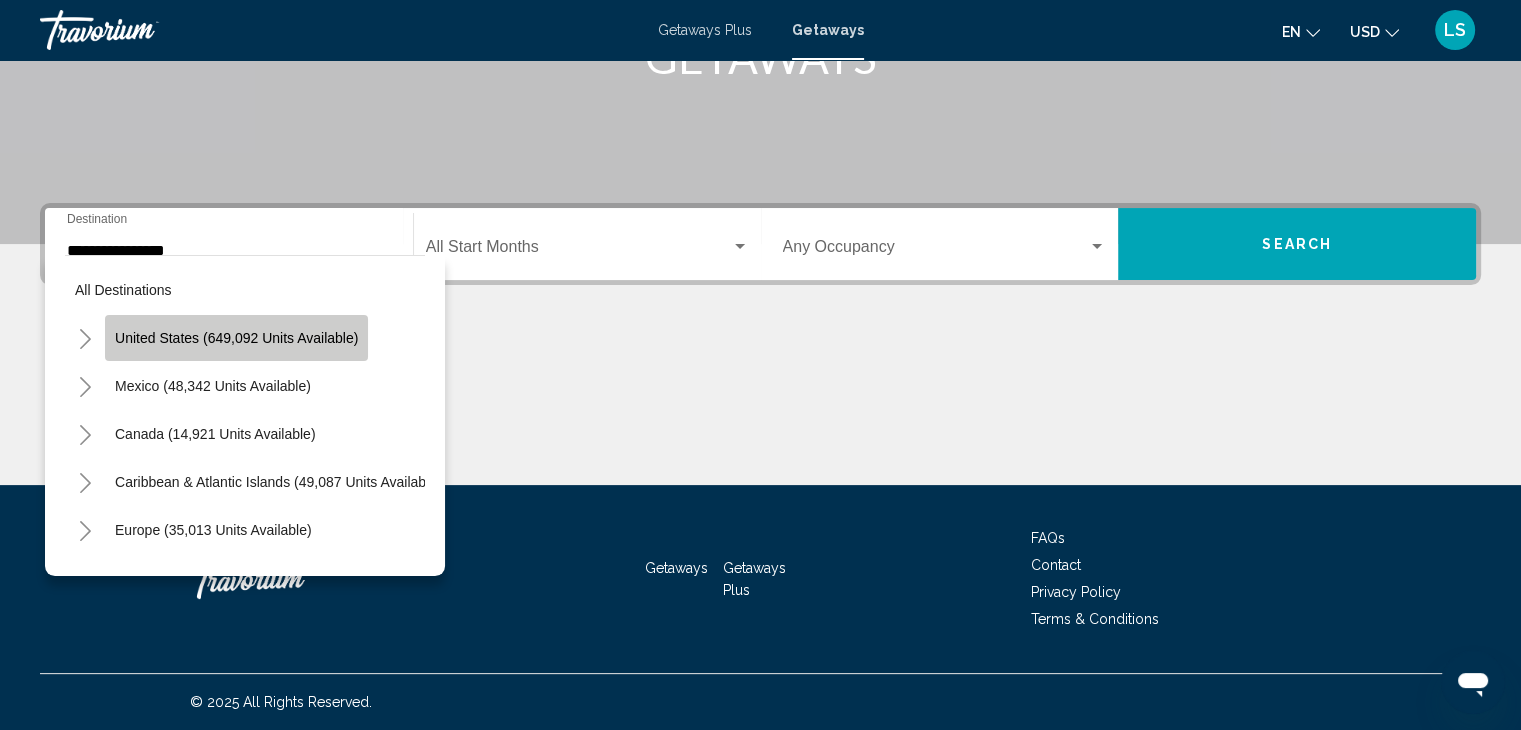 click on "United States (649,092 units available)" 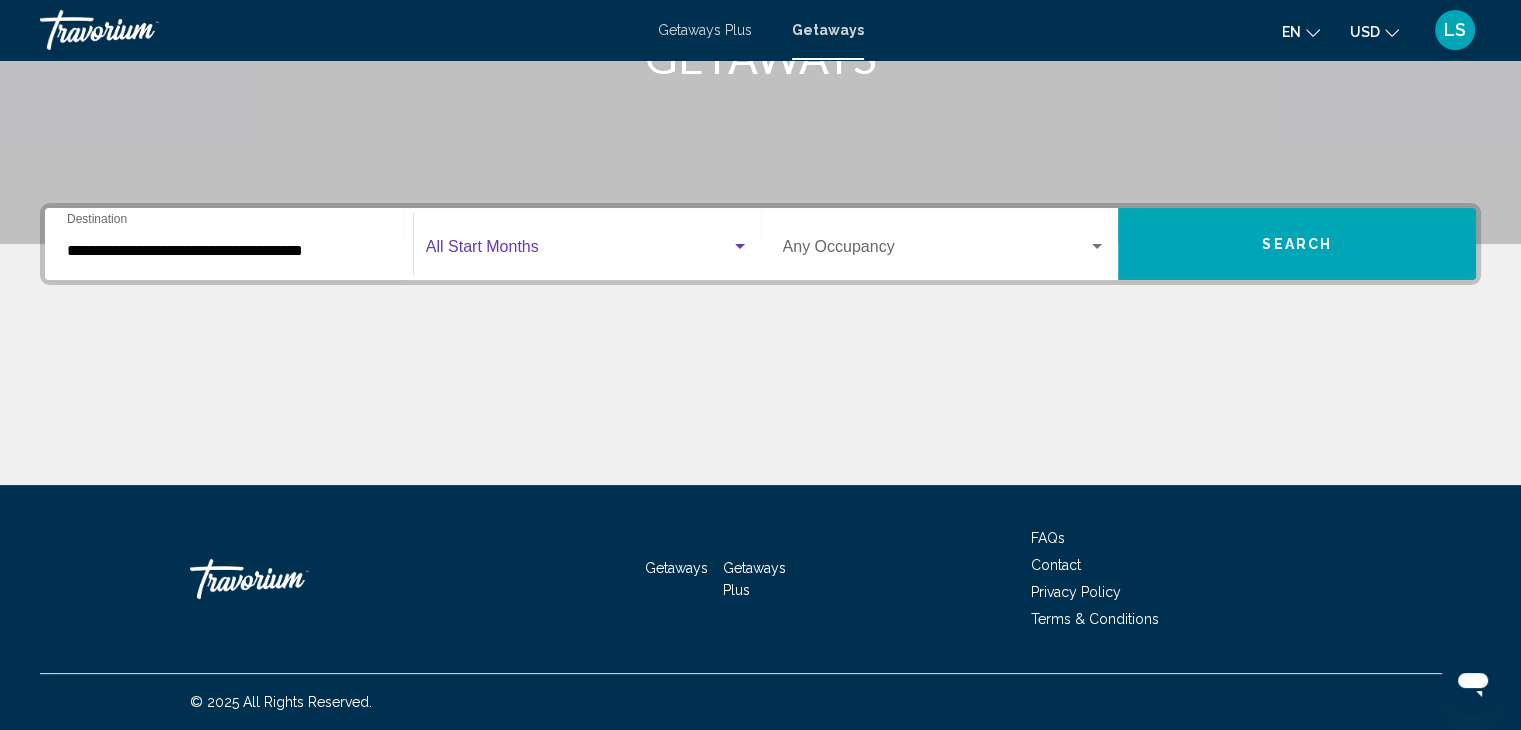 click at bounding box center (578, 251) 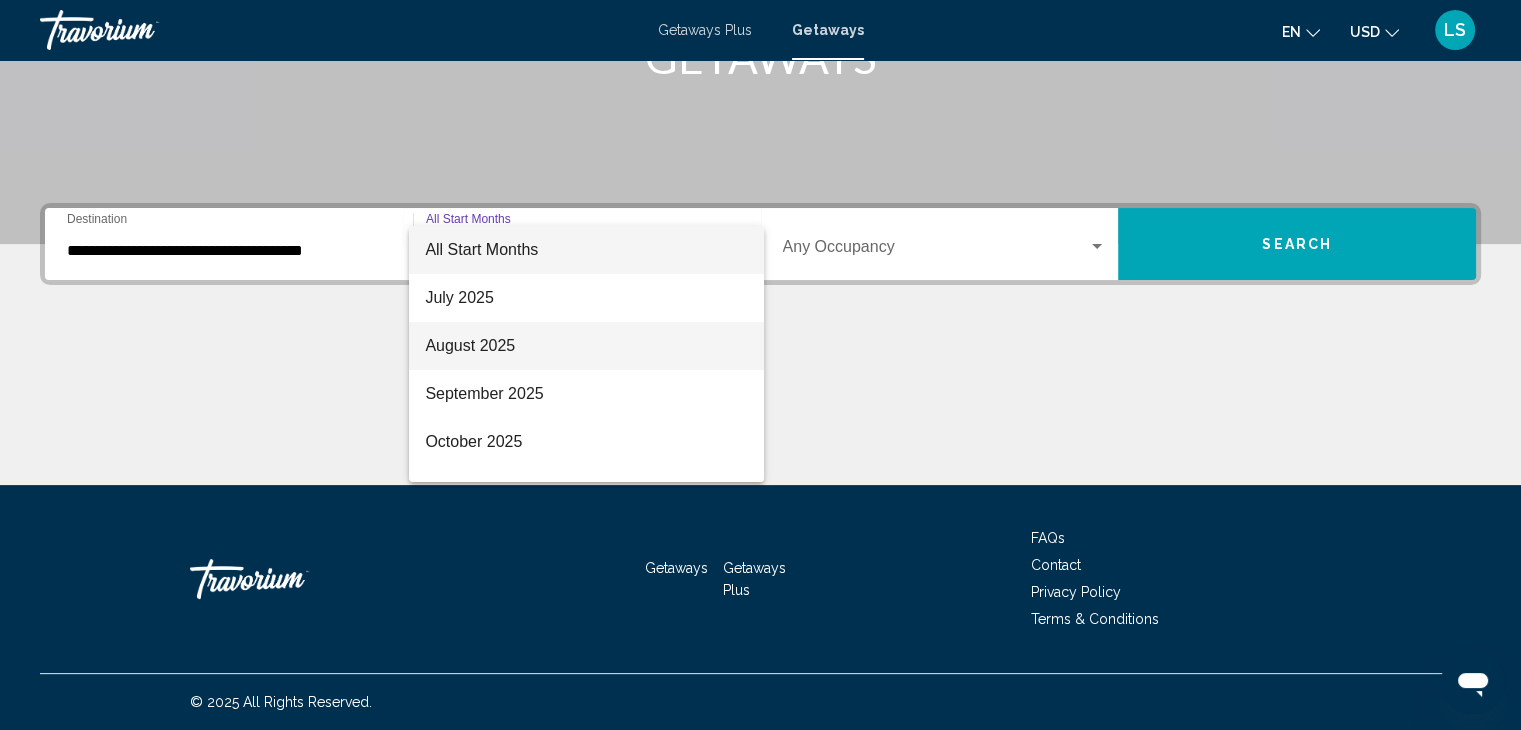 click on "August 2025" at bounding box center (586, 346) 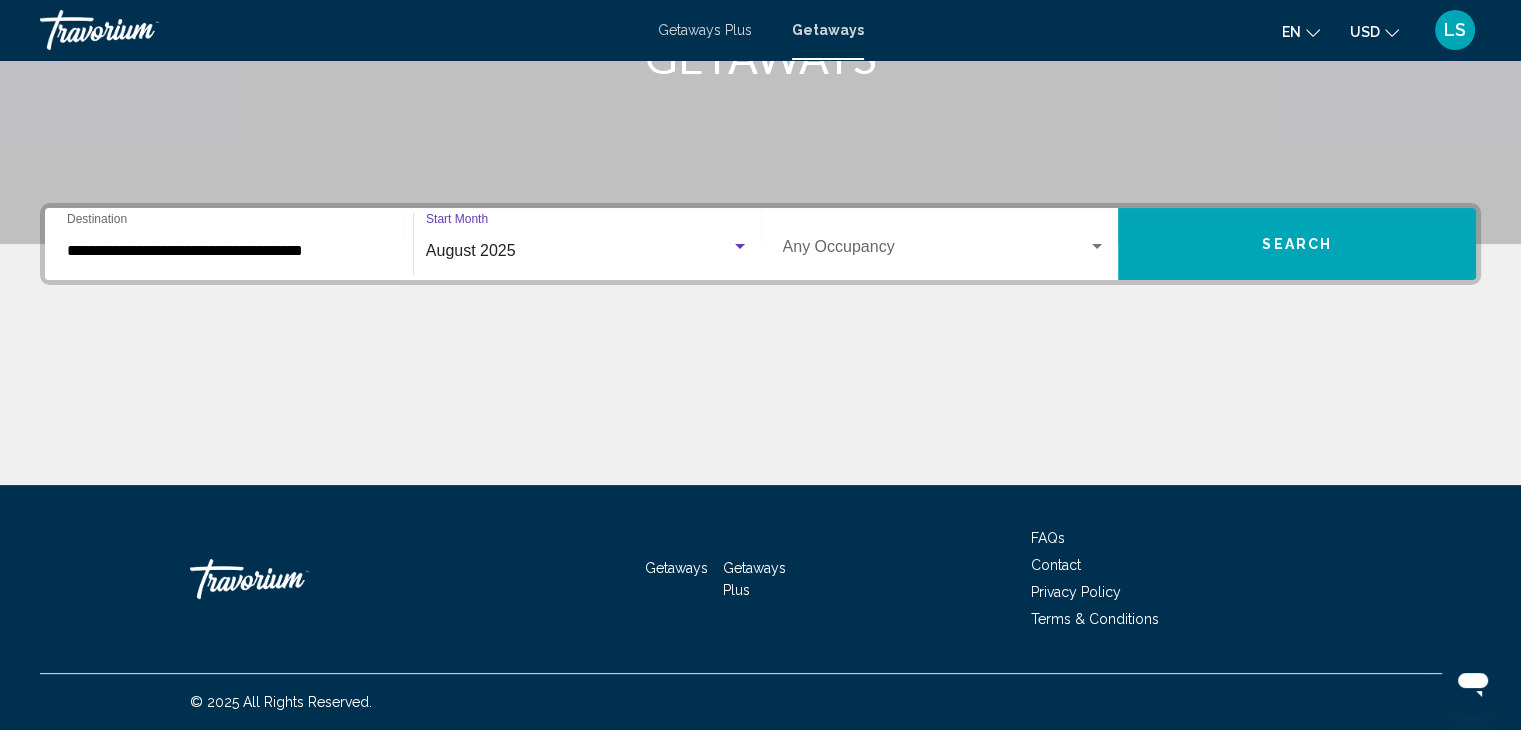 click at bounding box center [936, 251] 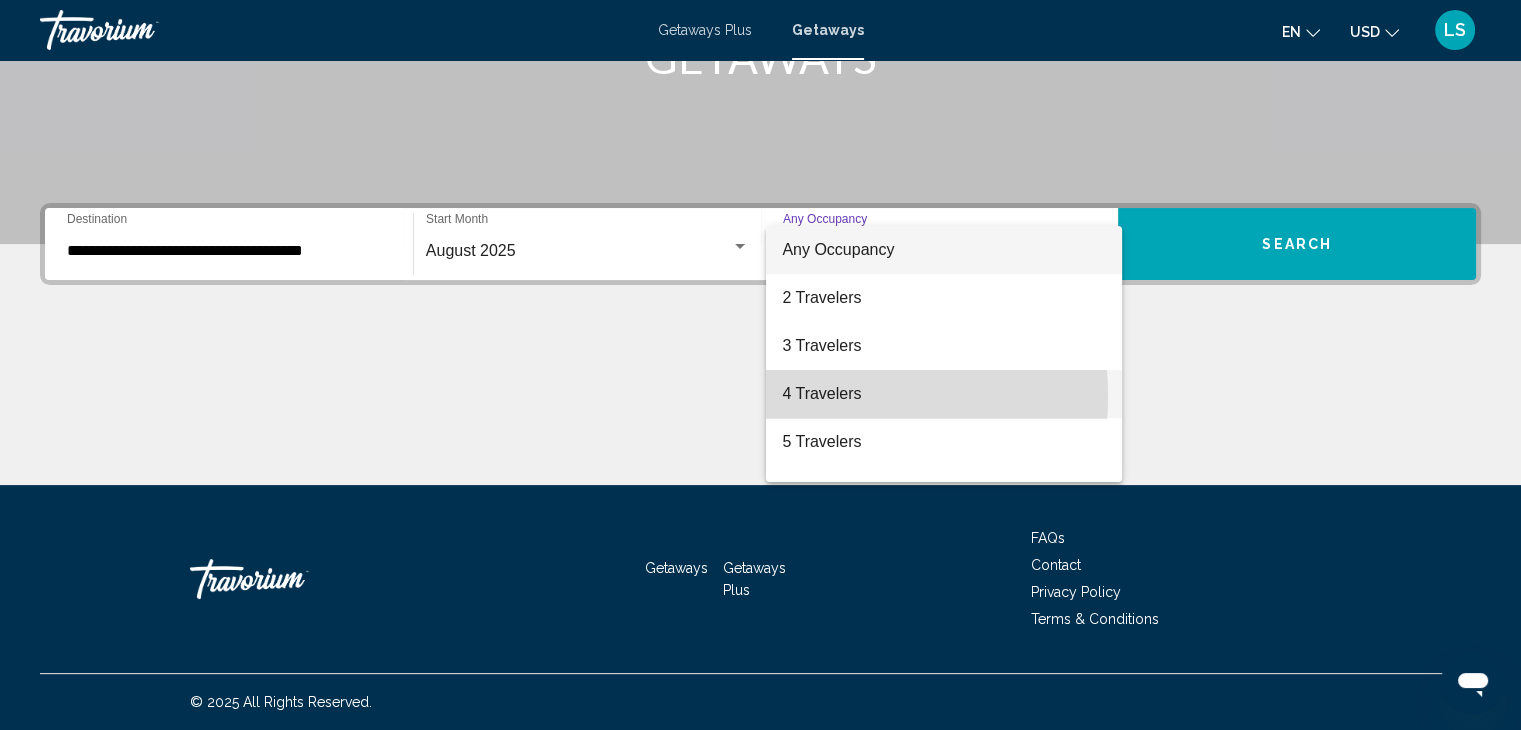 click on "4 Travelers" at bounding box center (944, 394) 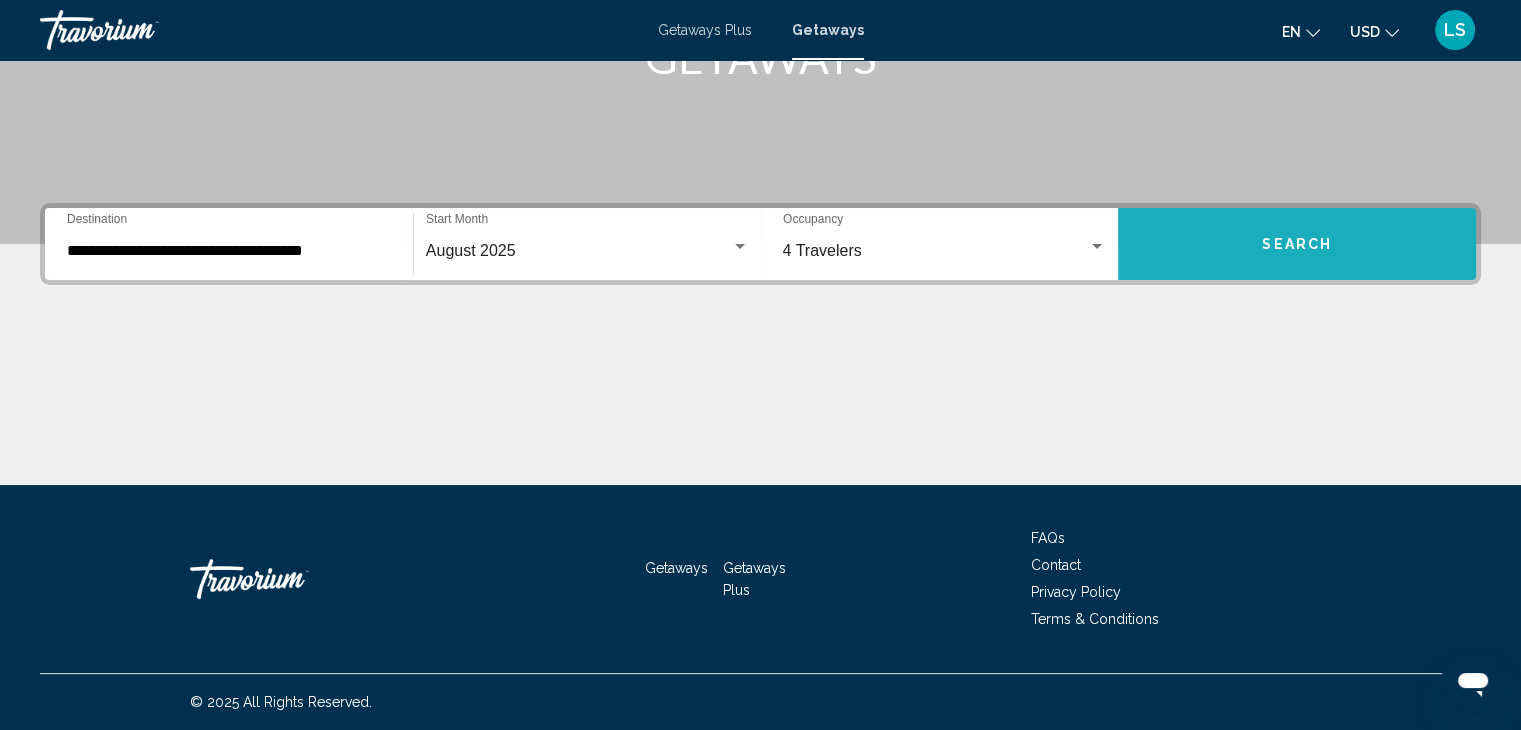 click on "Search" at bounding box center [1297, 244] 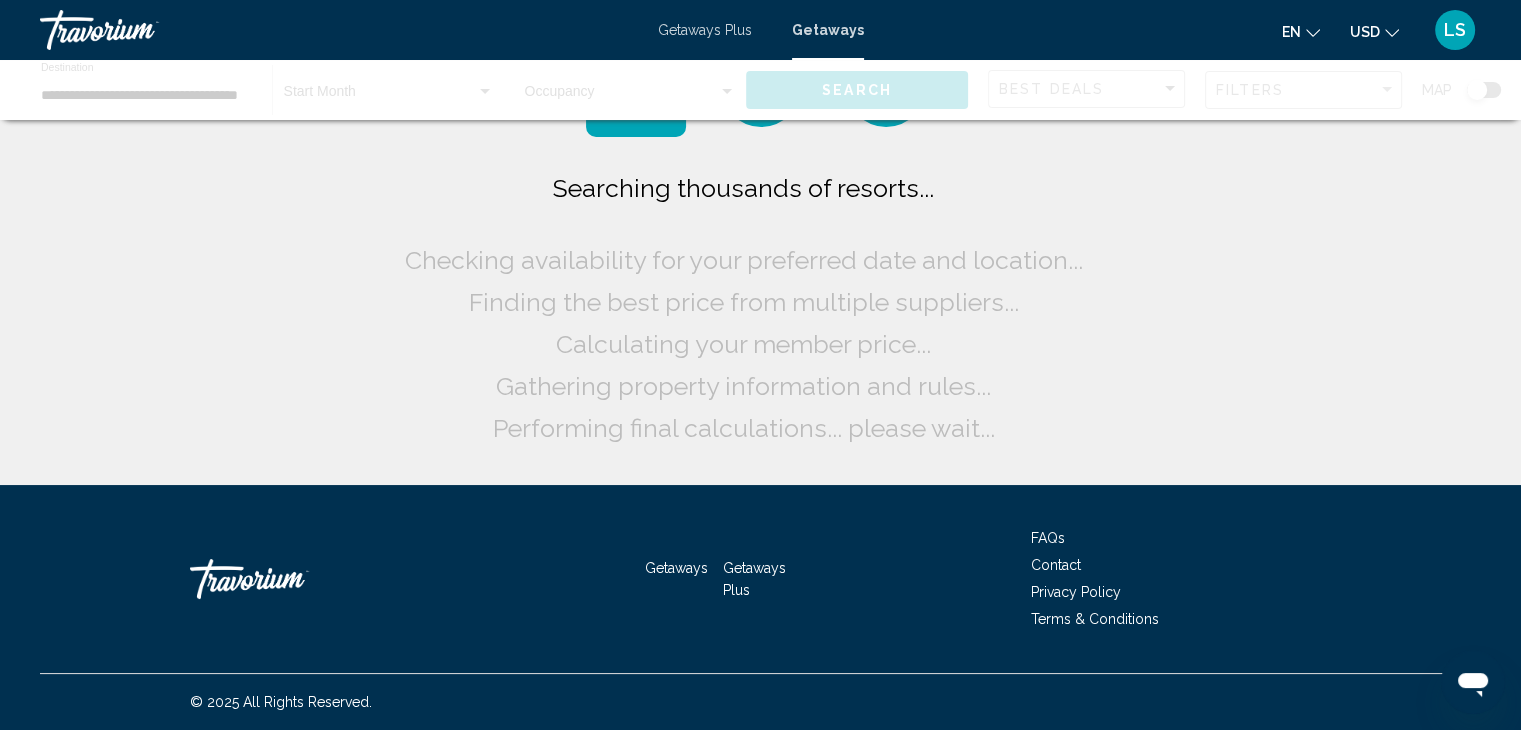 scroll, scrollTop: 0, scrollLeft: 0, axis: both 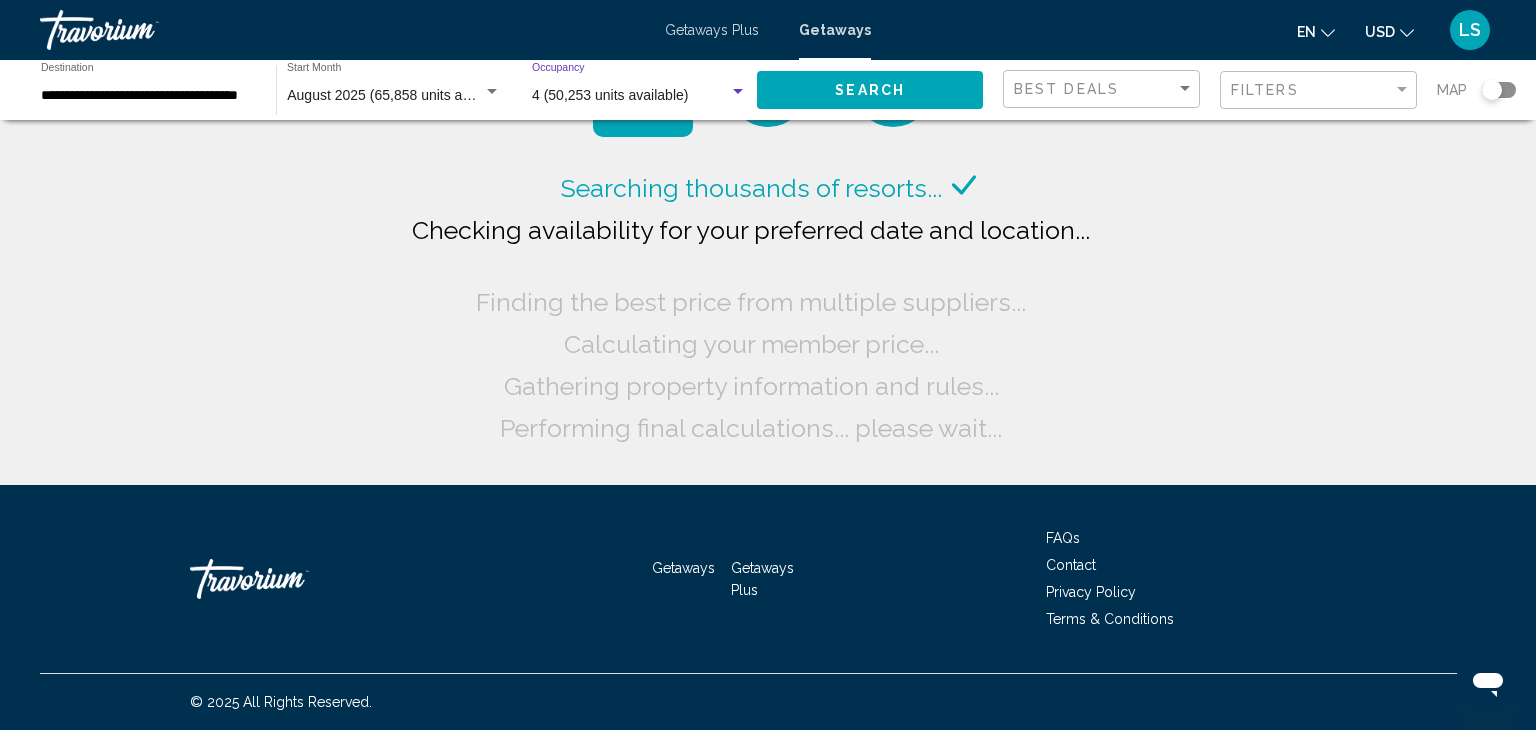 click on "4 (50,253 units available)" at bounding box center (610, 95) 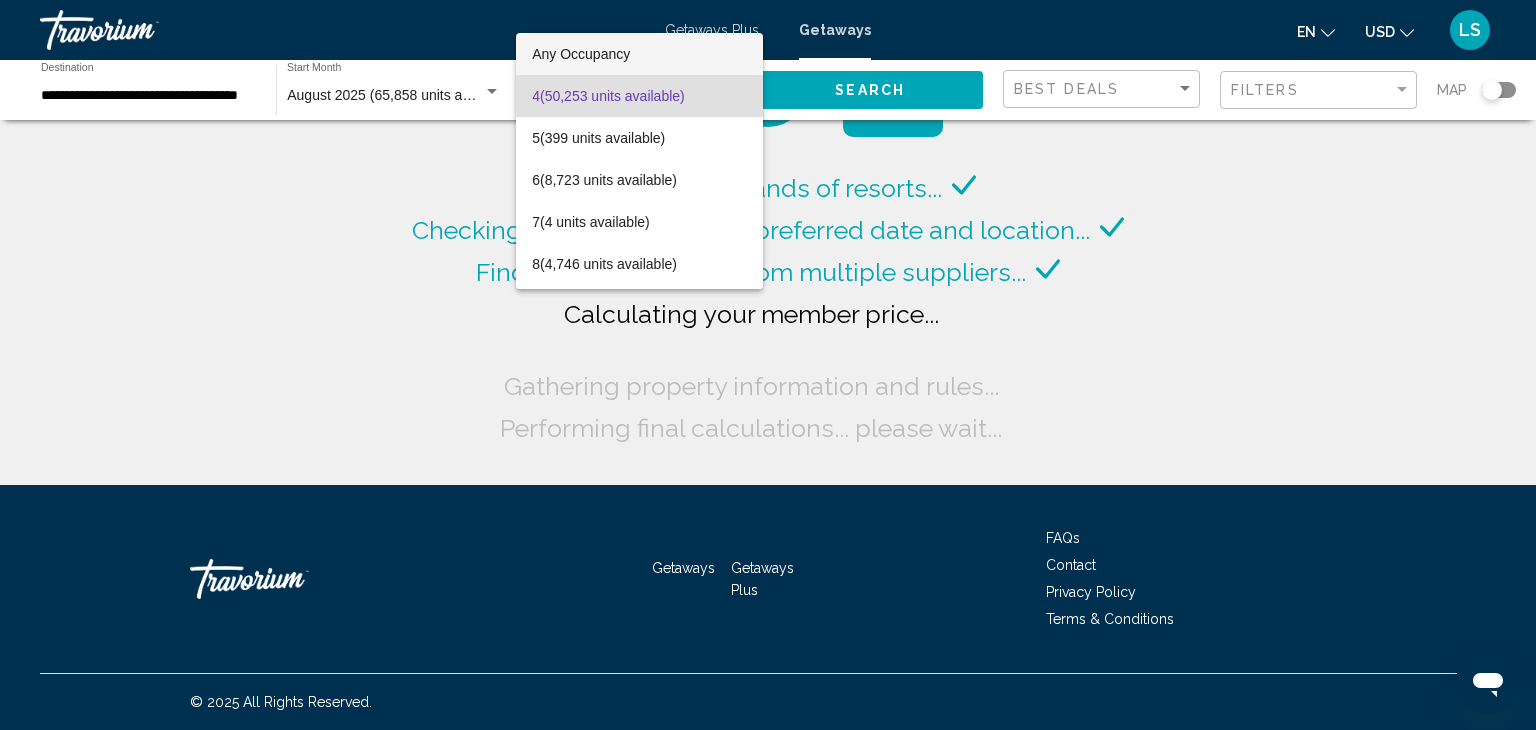 click on "Any Occupancy" at bounding box center (581, 54) 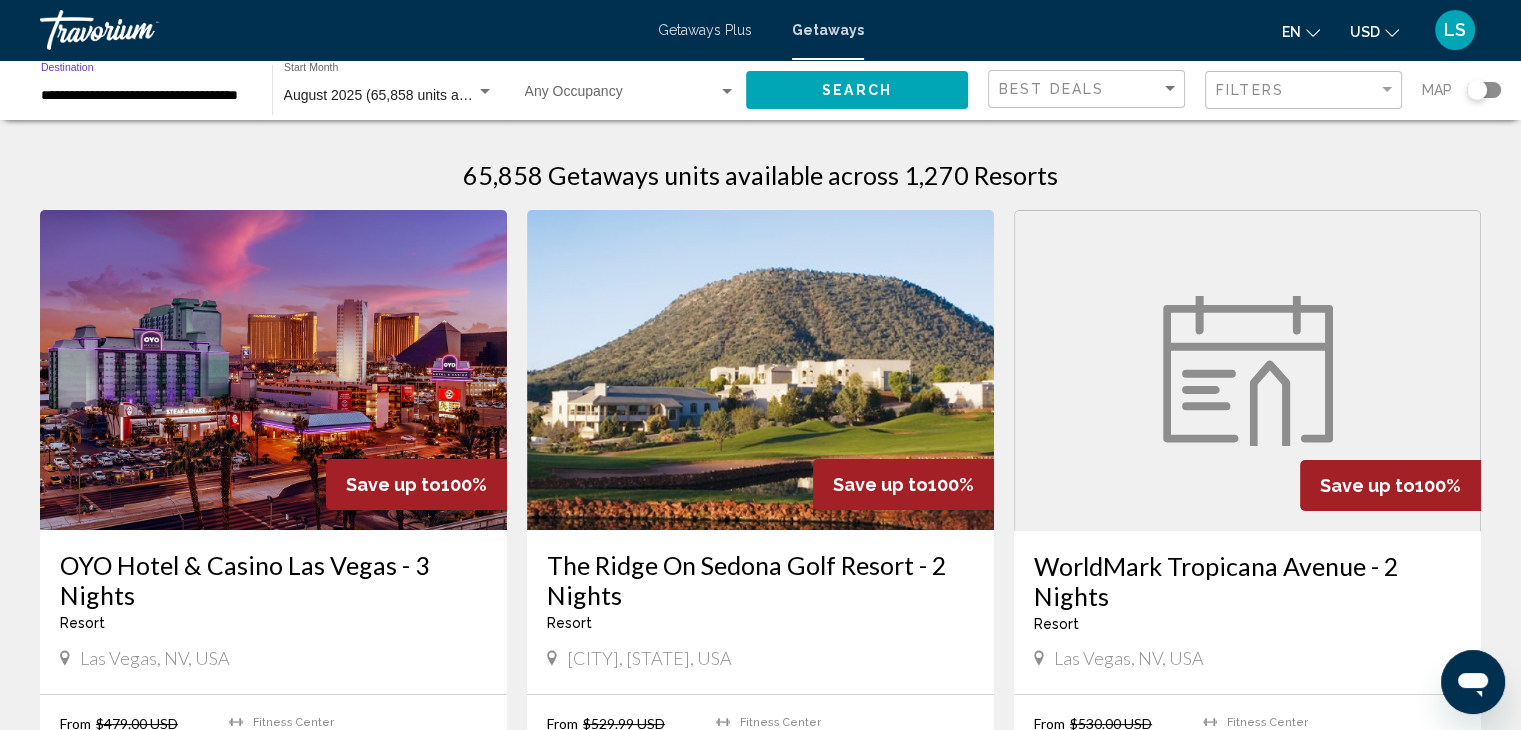 click on "**********" at bounding box center (146, 96) 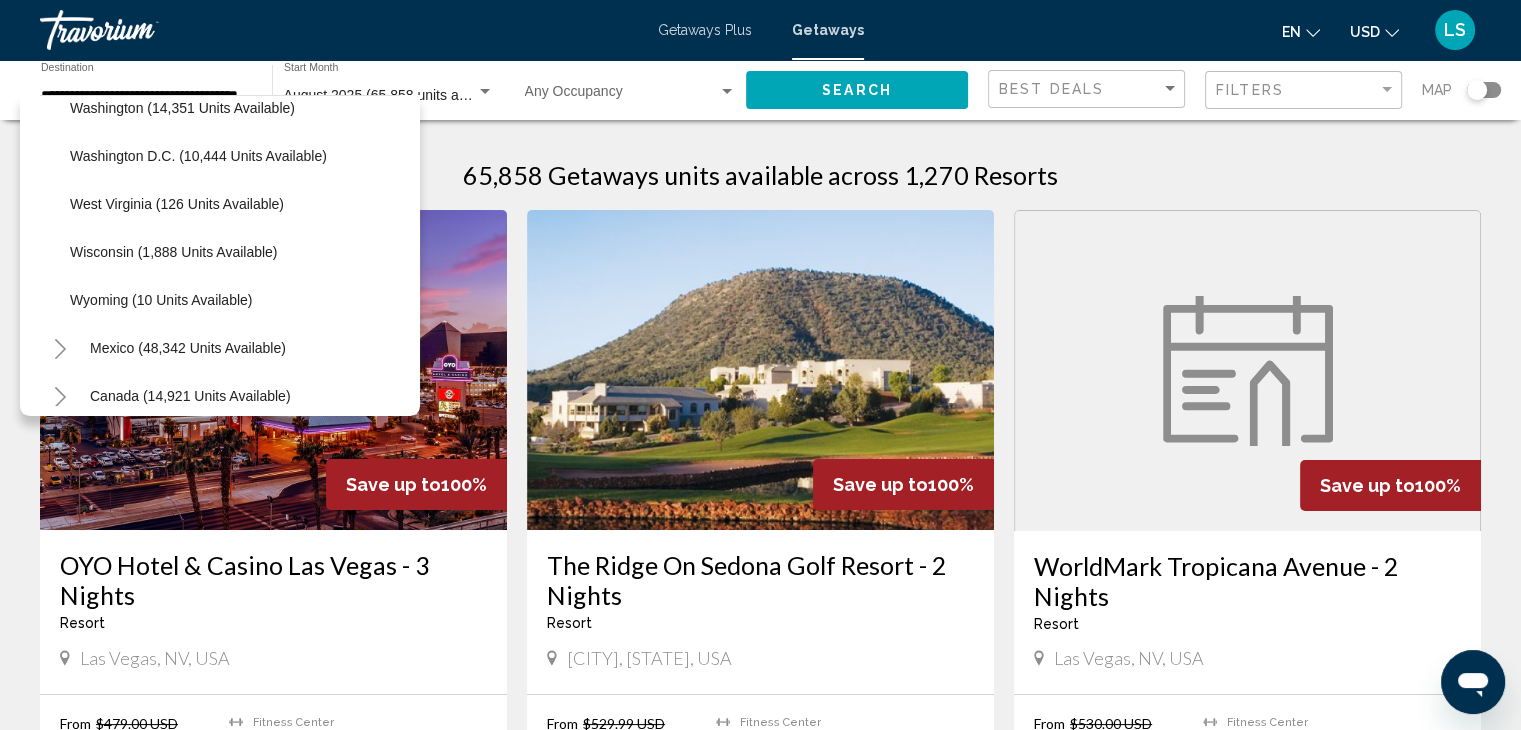 scroll, scrollTop: 2095, scrollLeft: 0, axis: vertical 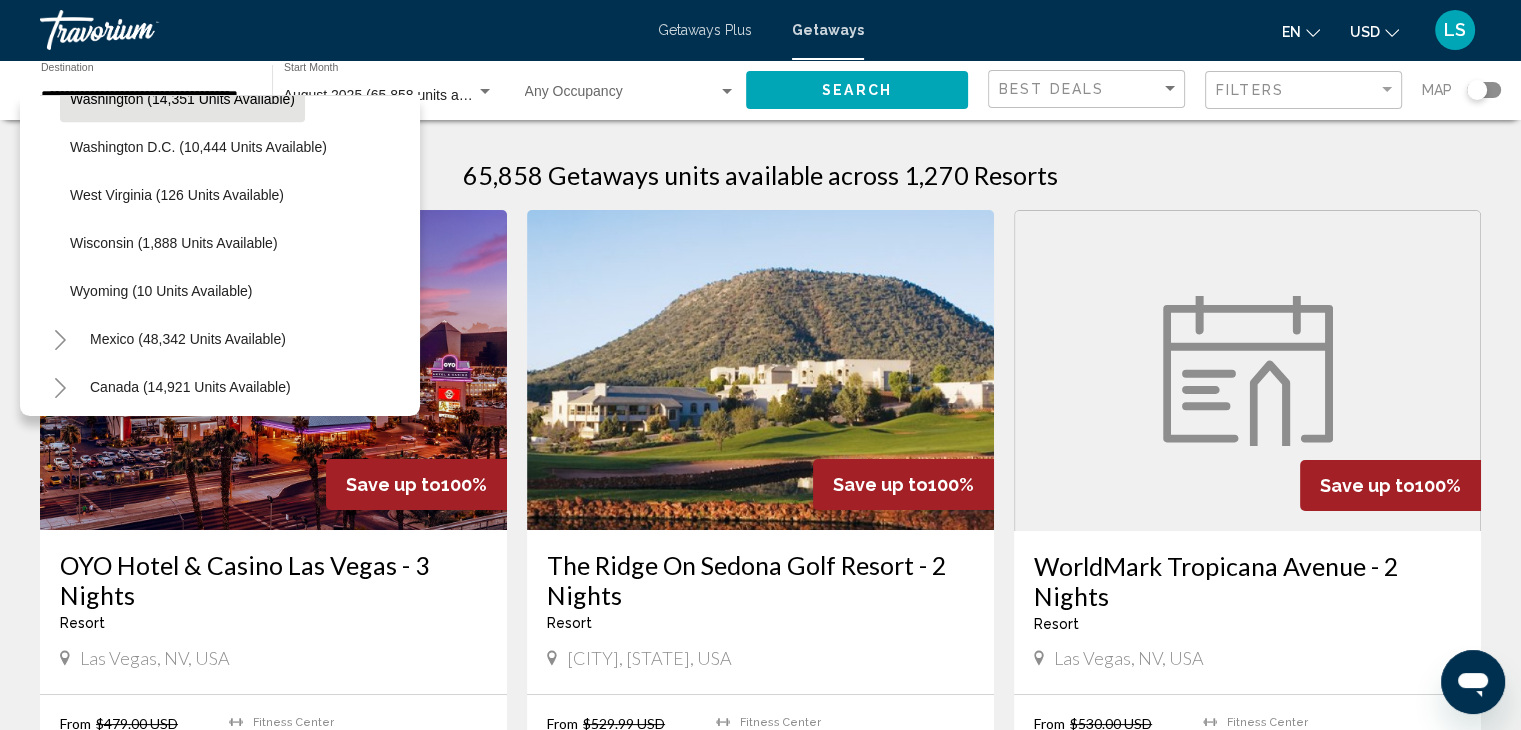 click on "Washington (14,351 units available)" 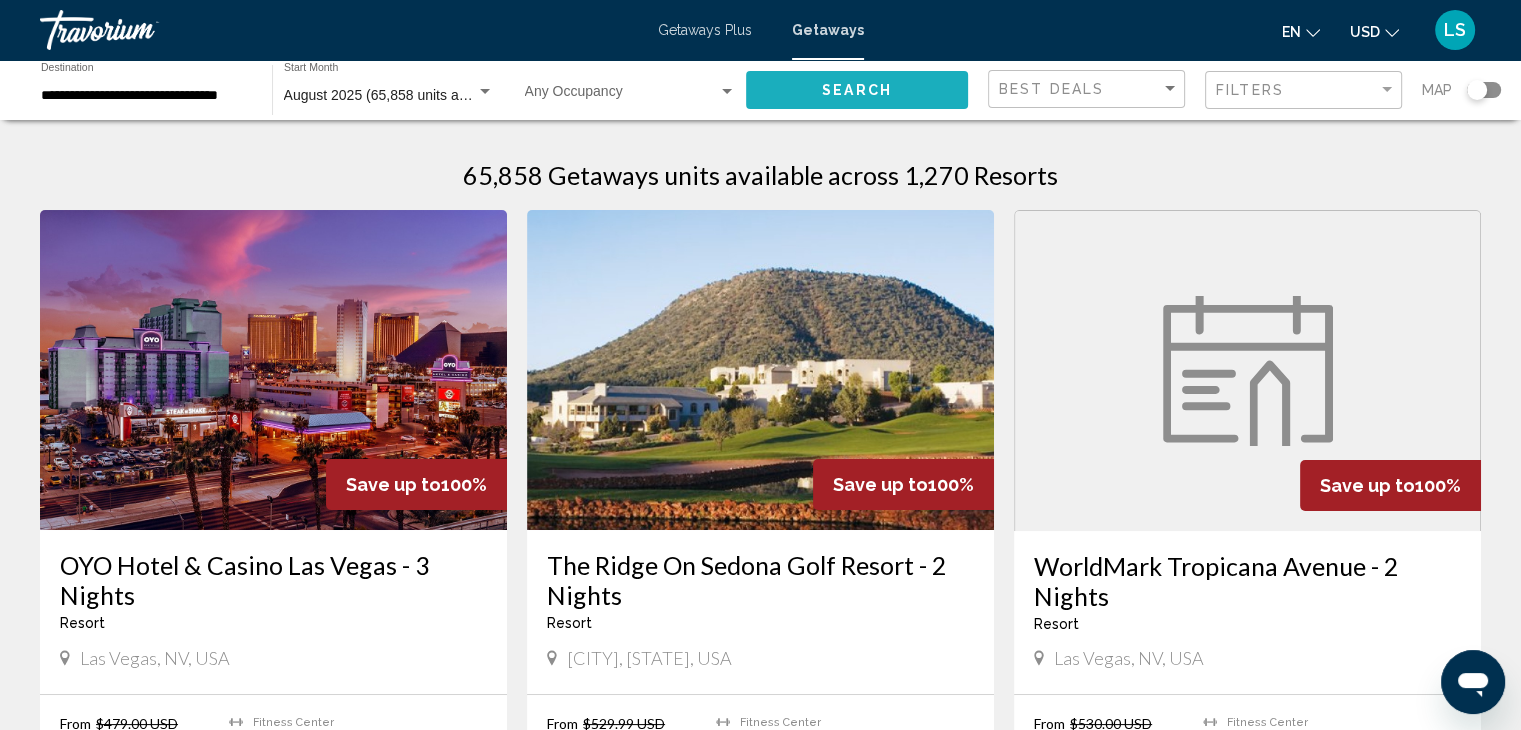 click on "Search" 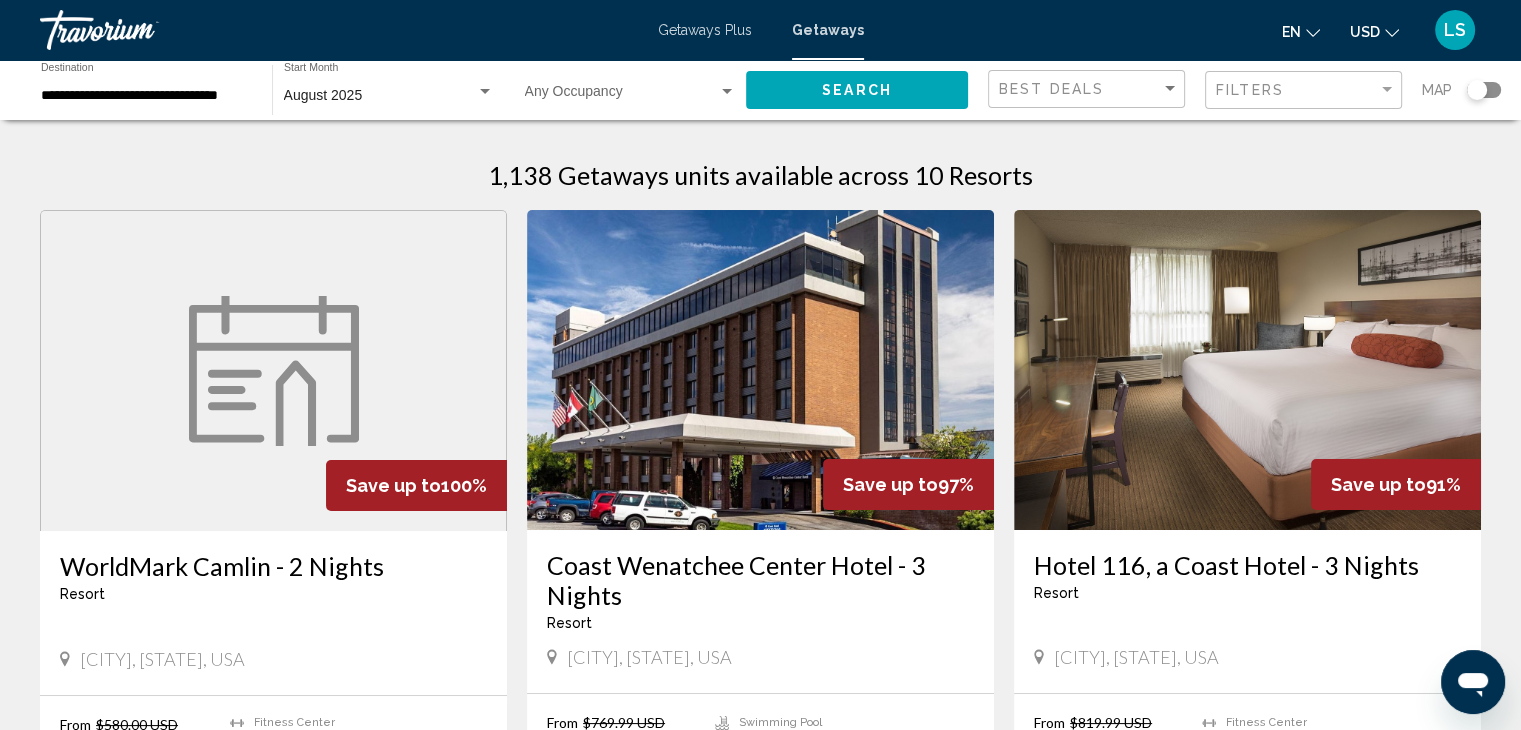 click on "Search" 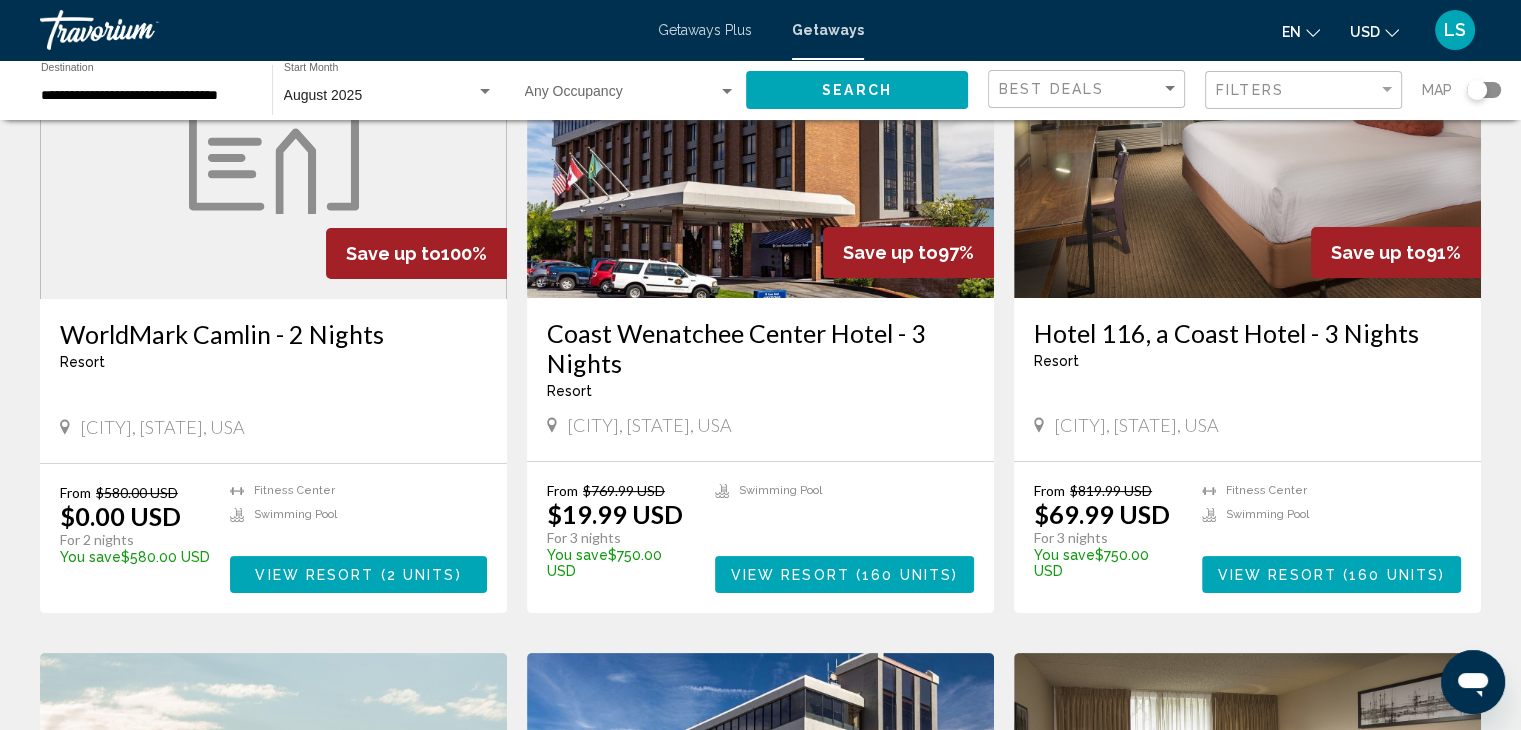 scroll, scrollTop: 240, scrollLeft: 0, axis: vertical 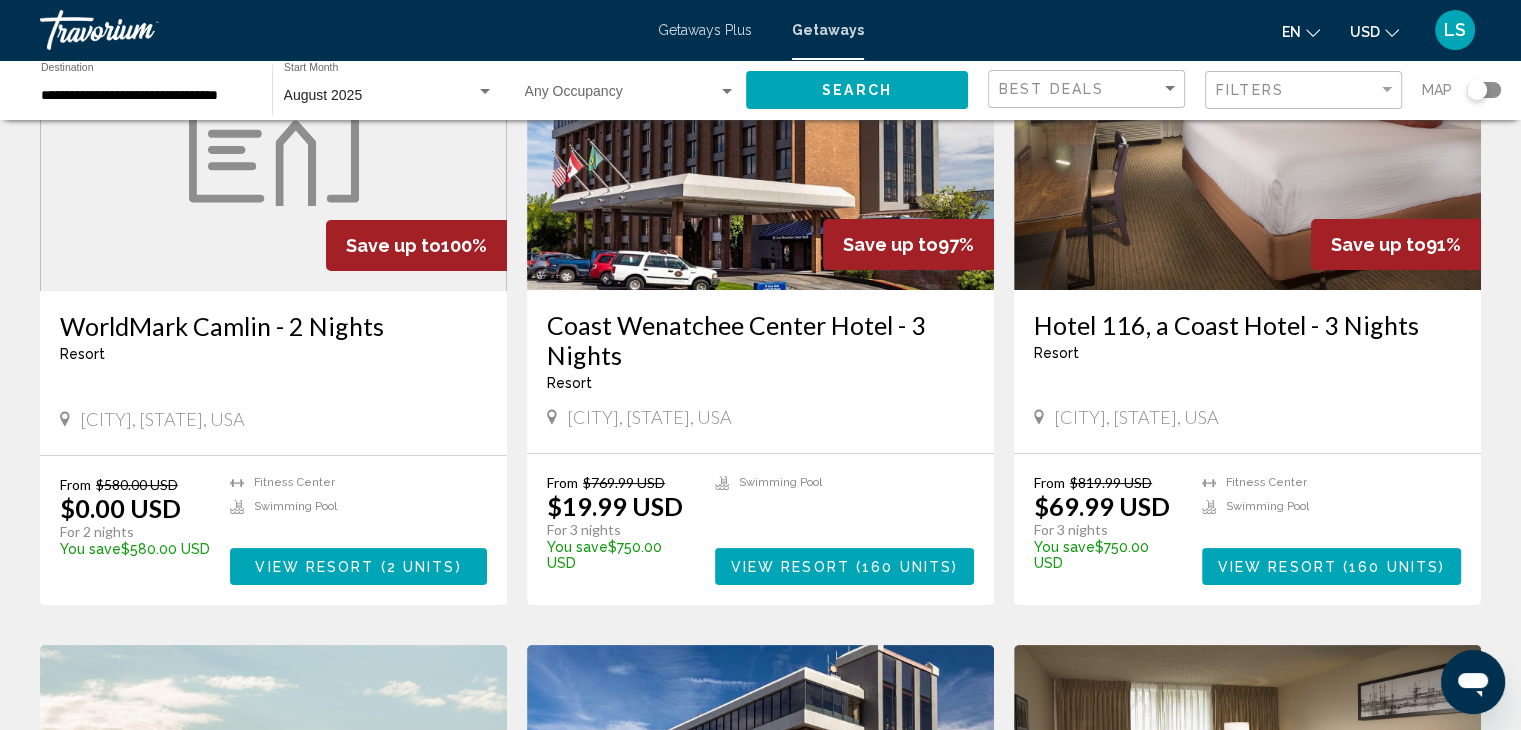 click on "Coast Wenatchee Center Hotel - 3 Nights" at bounding box center [760, 340] 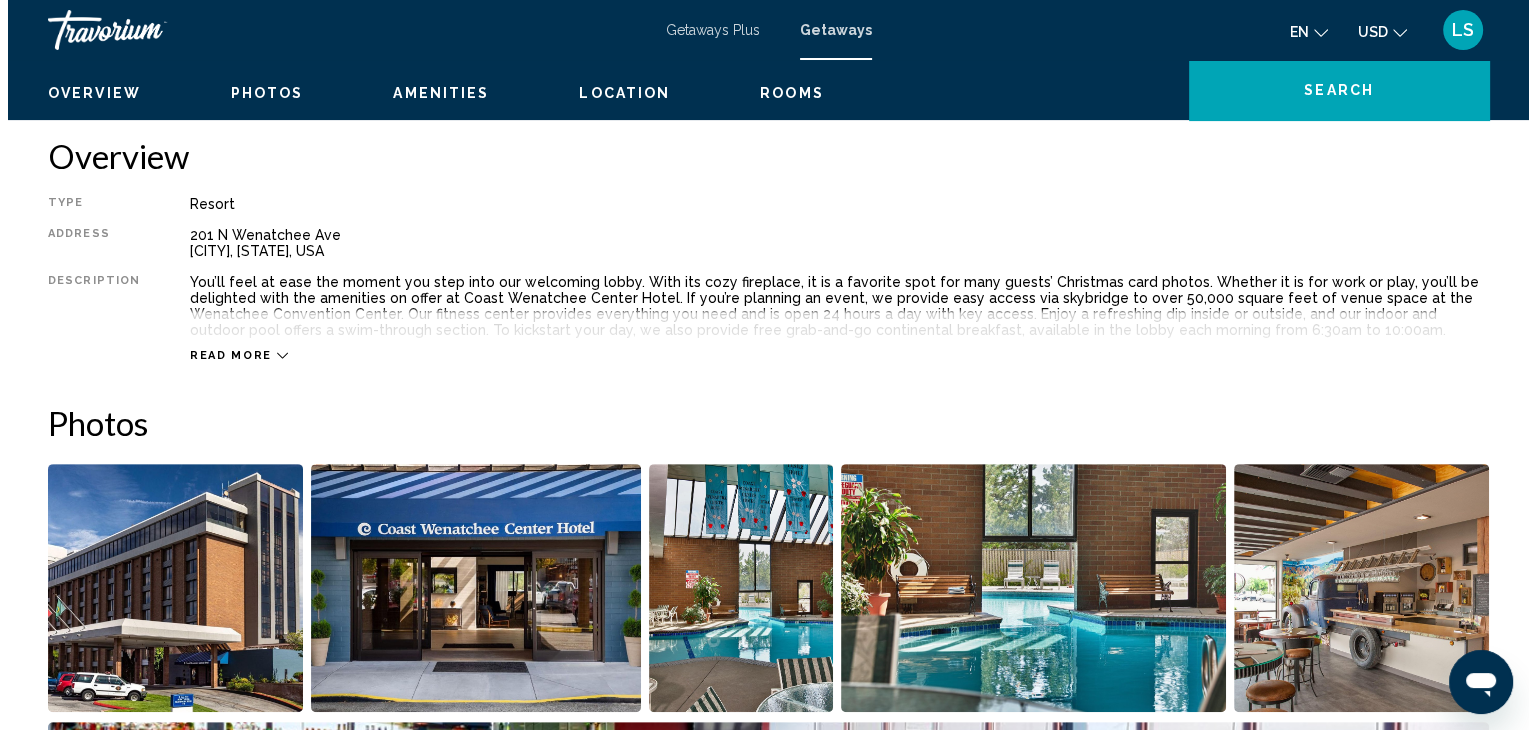 scroll, scrollTop: 0, scrollLeft: 0, axis: both 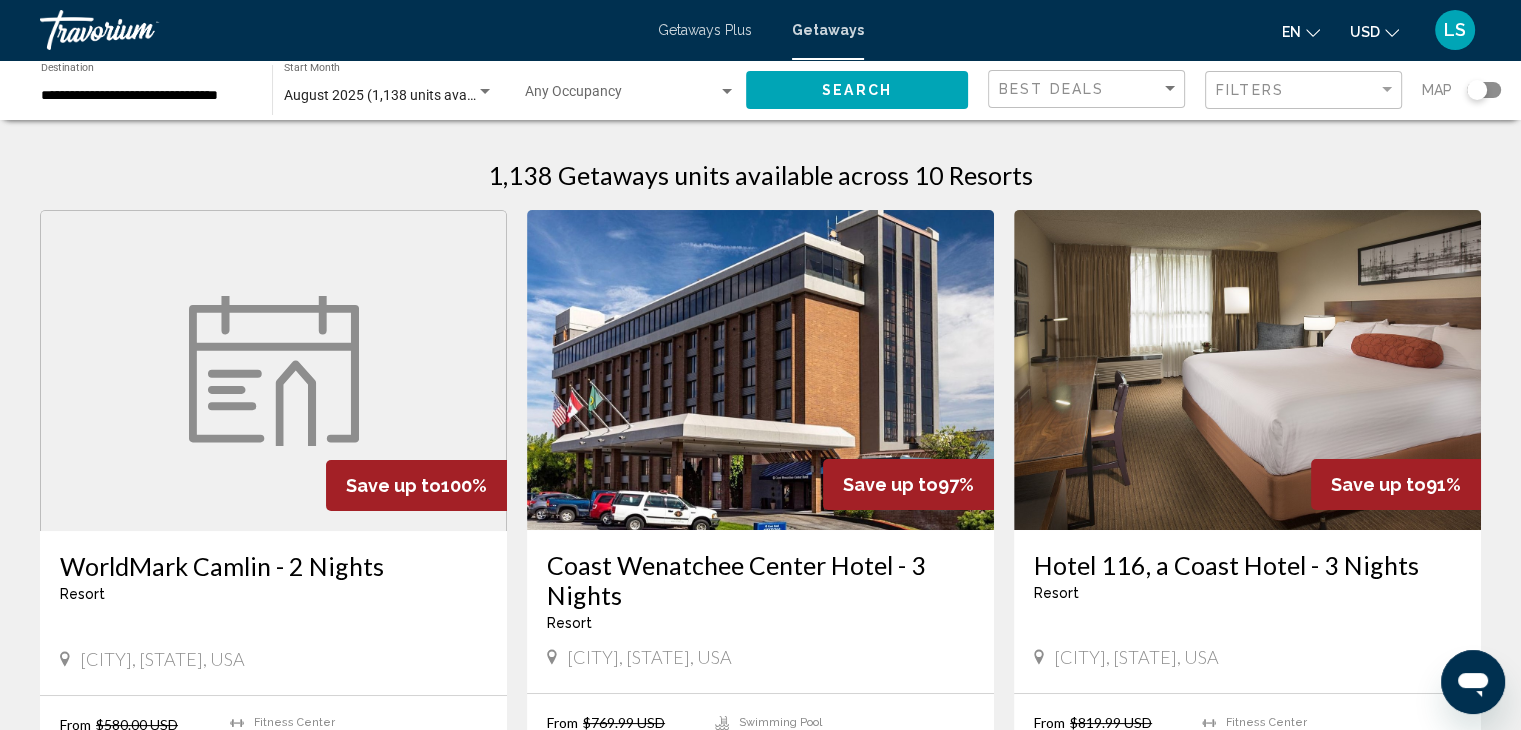 drag, startPoint x: 819, startPoint y: 618, endPoint x: 755, endPoint y: 613, distance: 64.195015 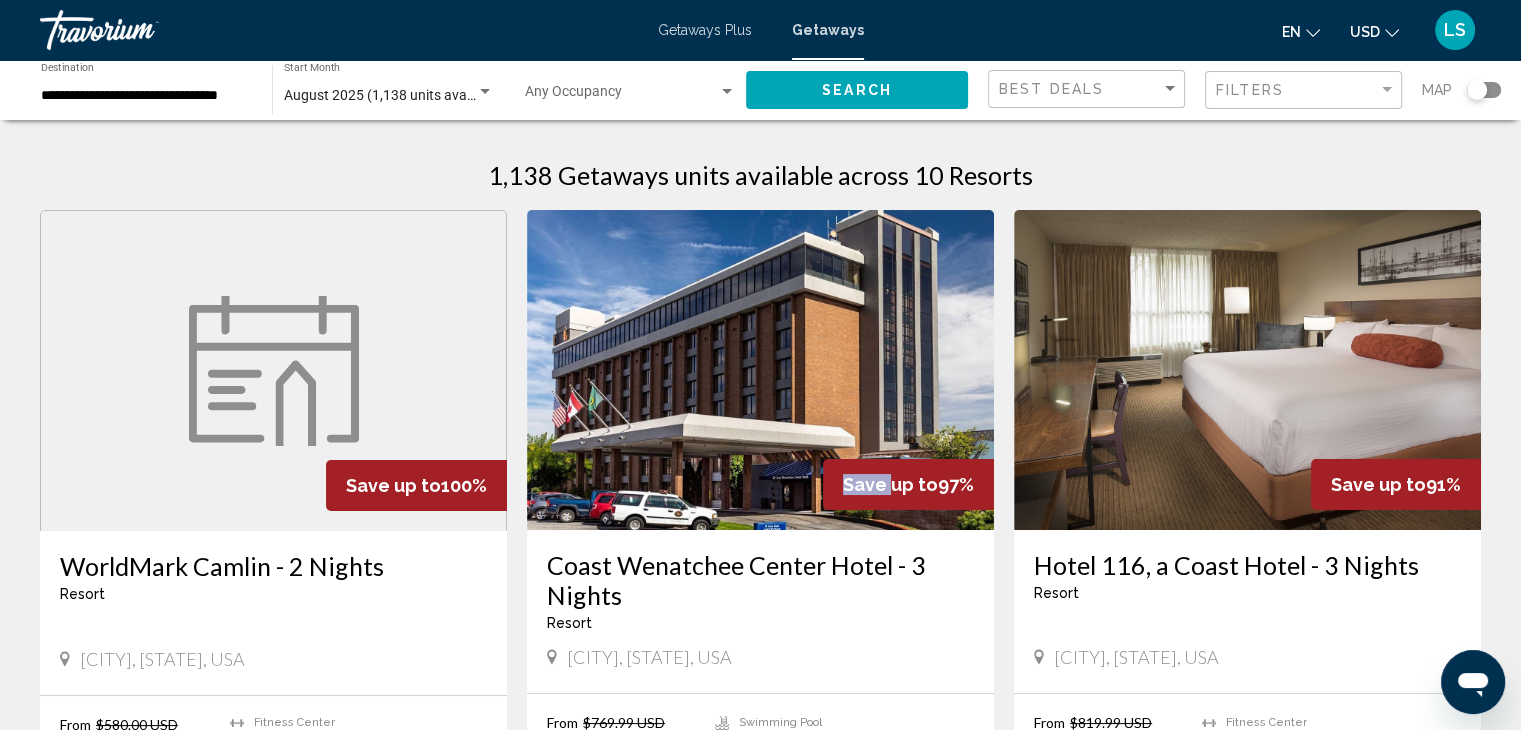 click on "Save up to  97%" at bounding box center (908, 484) 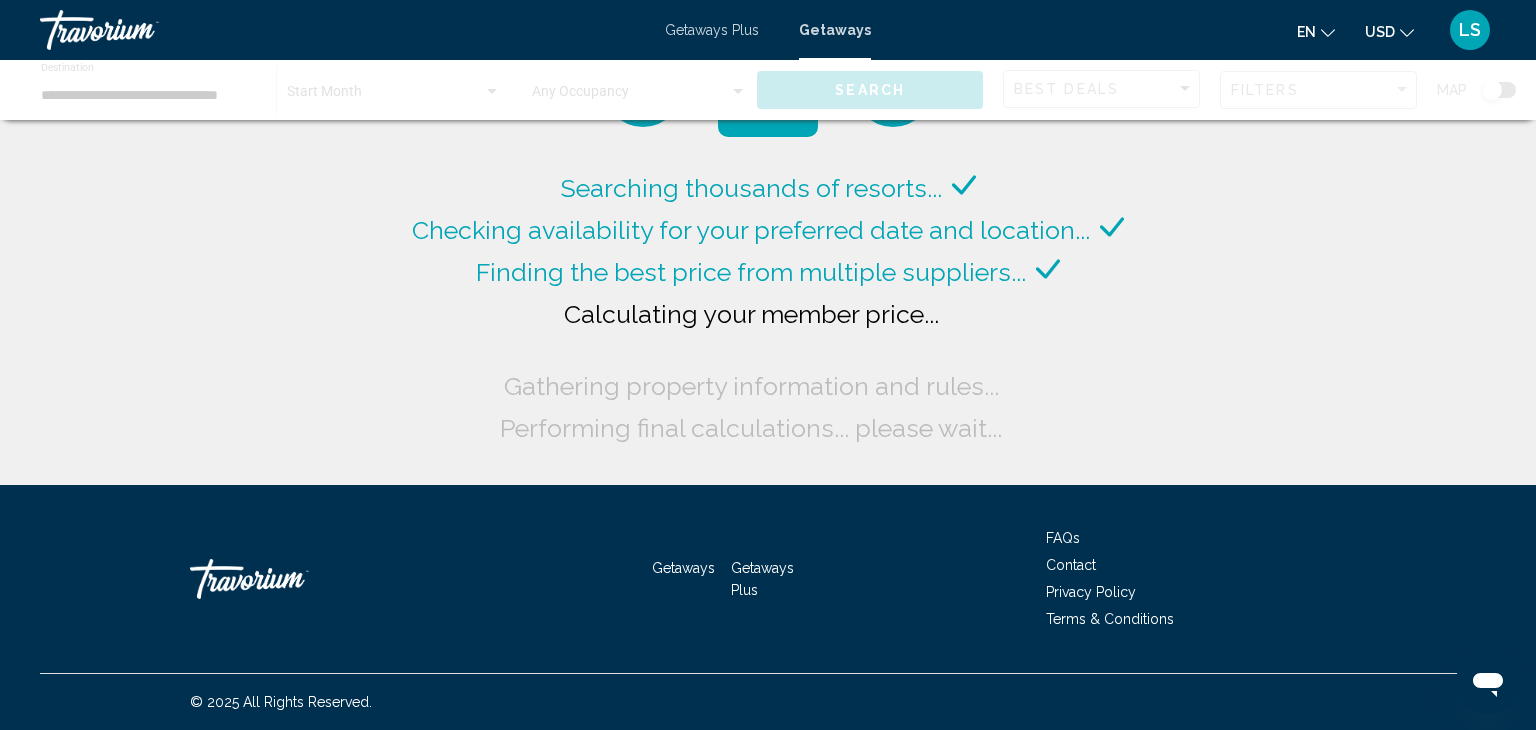 click on "Searching thousands of resorts...
Checking availability for your preferred date and location...
Finding the best price from multiple suppliers...
Calculating your member price...
Gathering property information and rules...
Performing final calculations... please wait..." 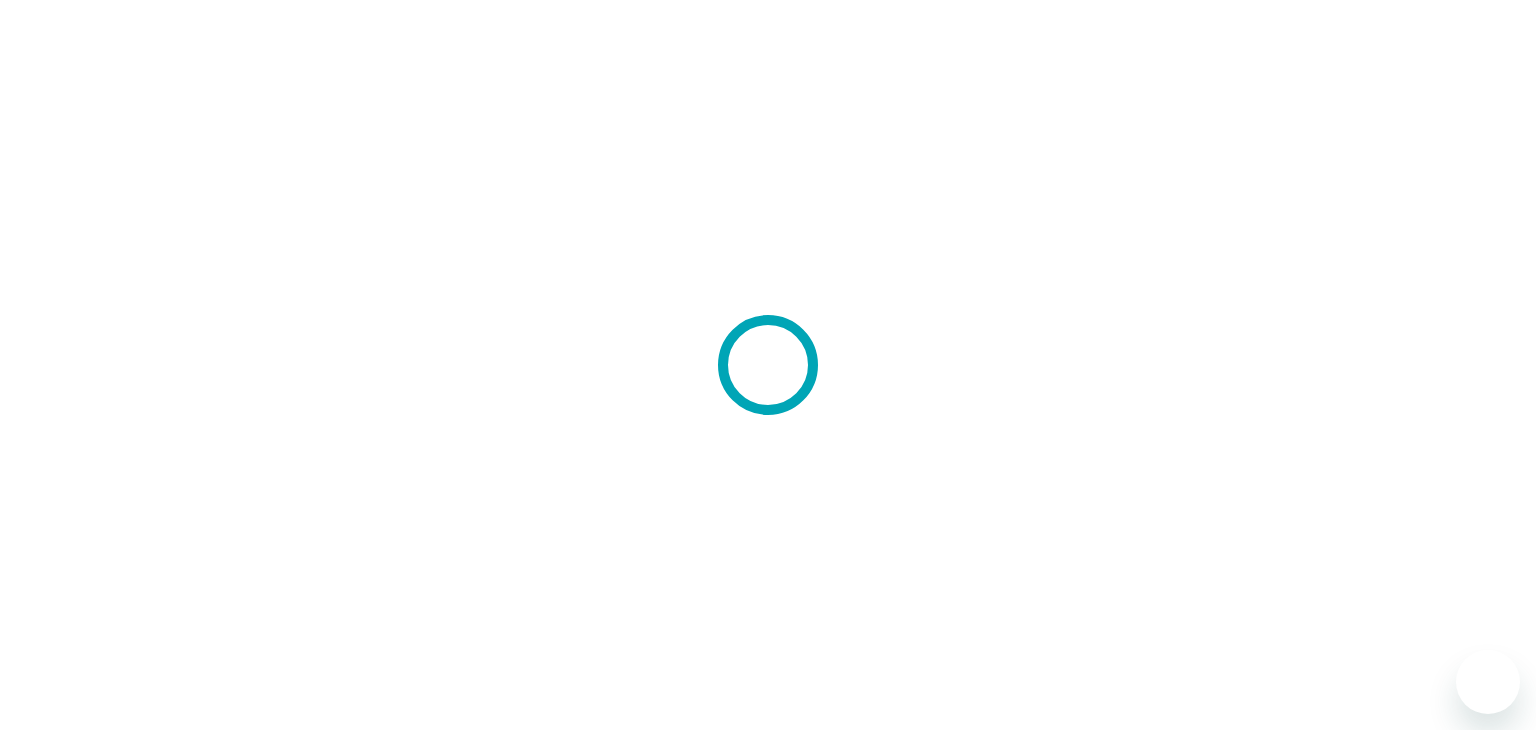 scroll, scrollTop: 0, scrollLeft: 0, axis: both 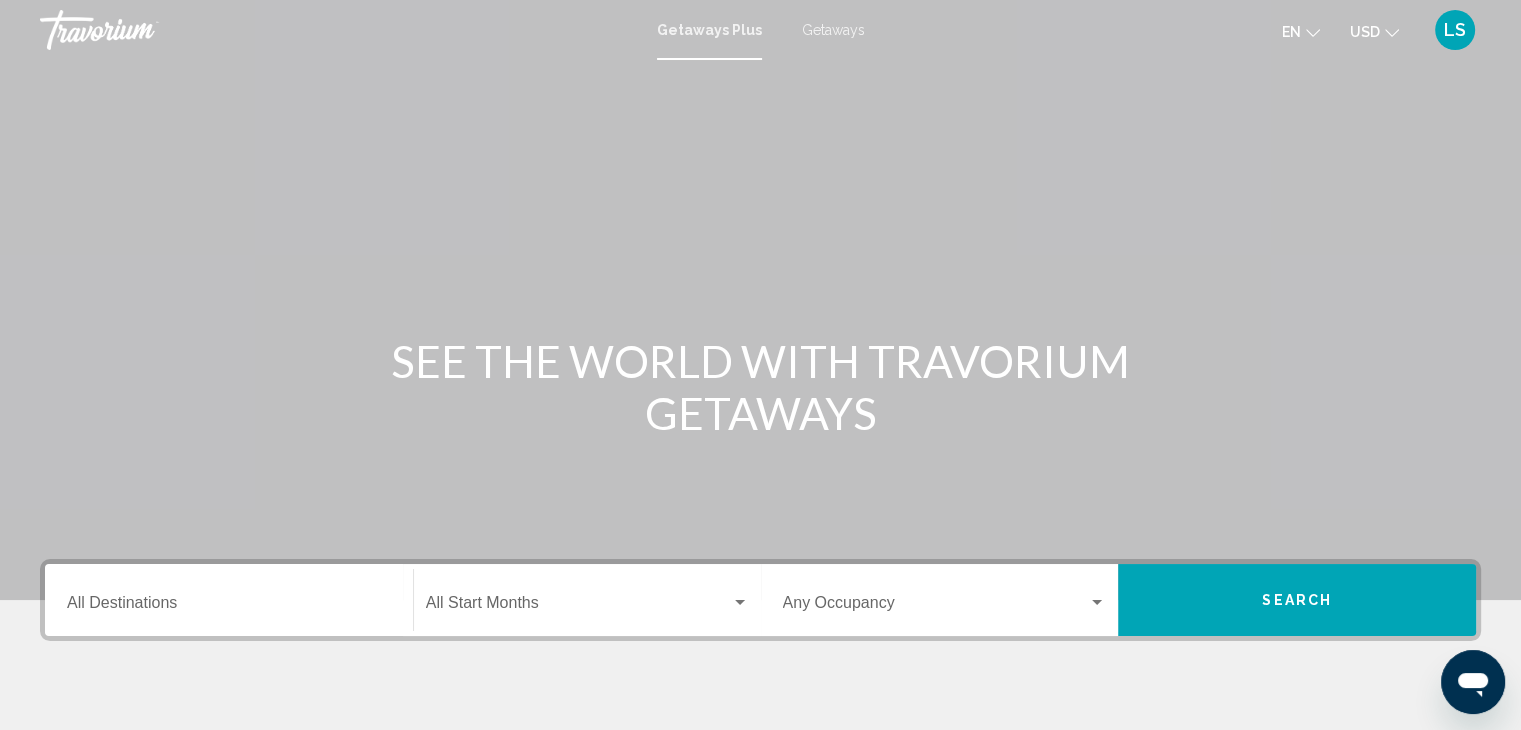 click on "Destination All Destinations" at bounding box center (229, 600) 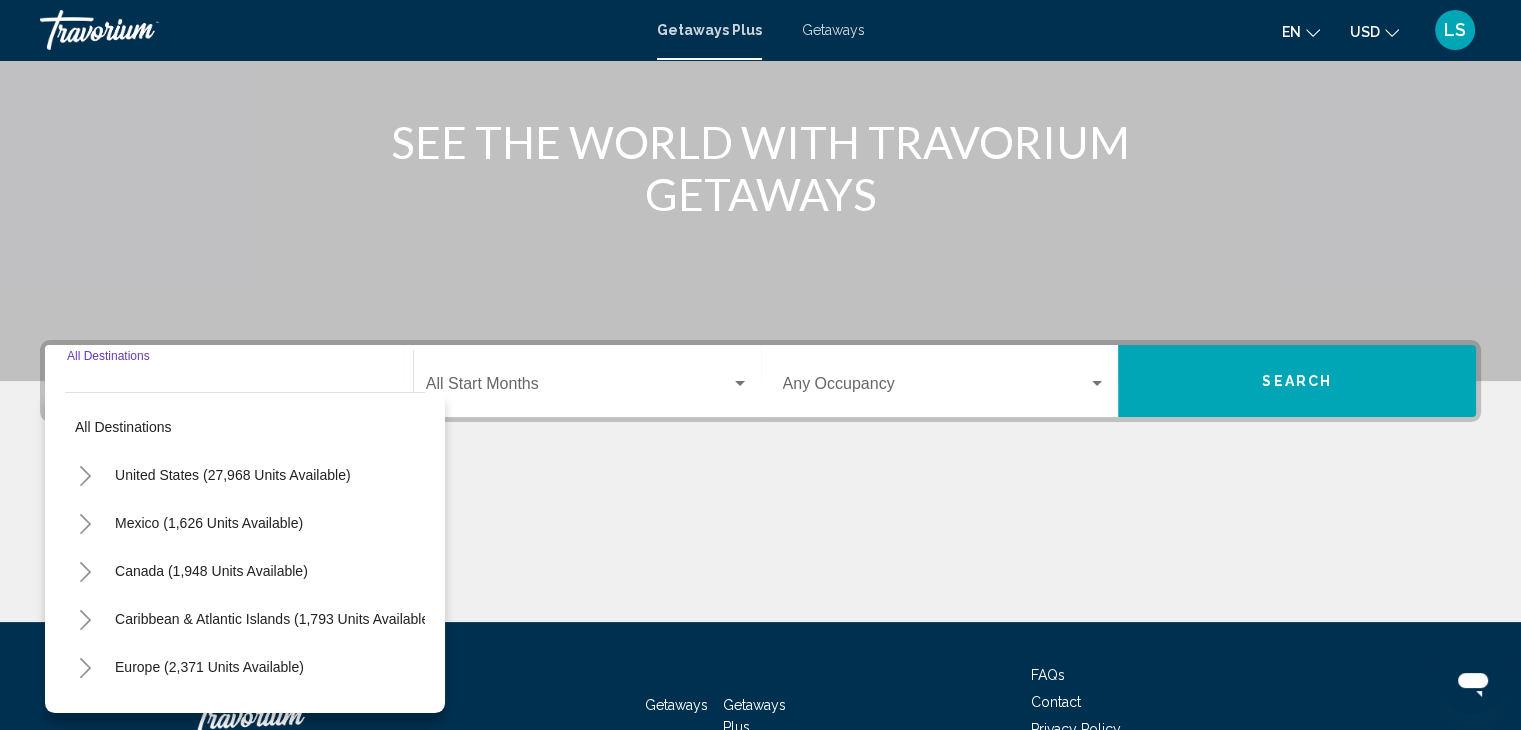 scroll, scrollTop: 356, scrollLeft: 0, axis: vertical 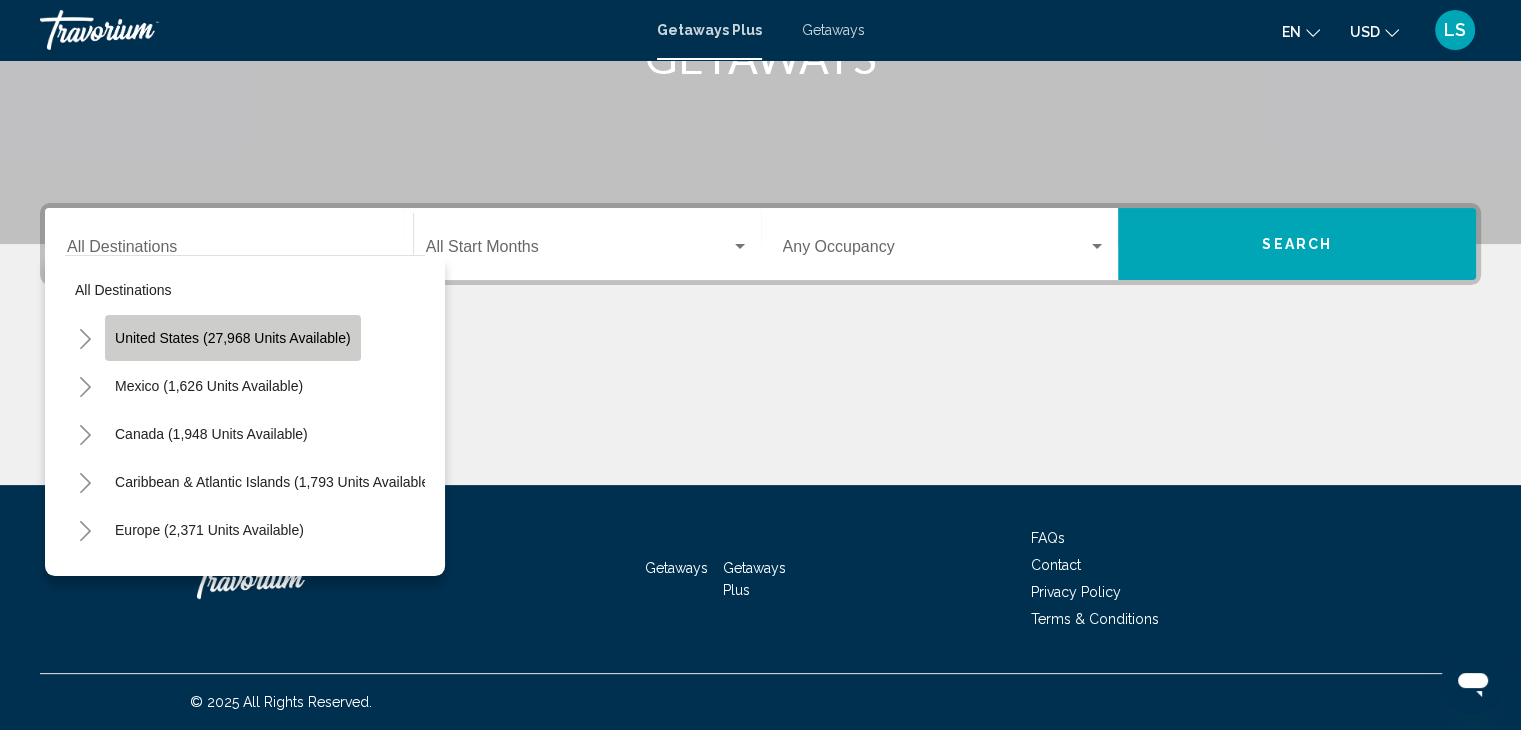 click on "United States (27,968 units available)" 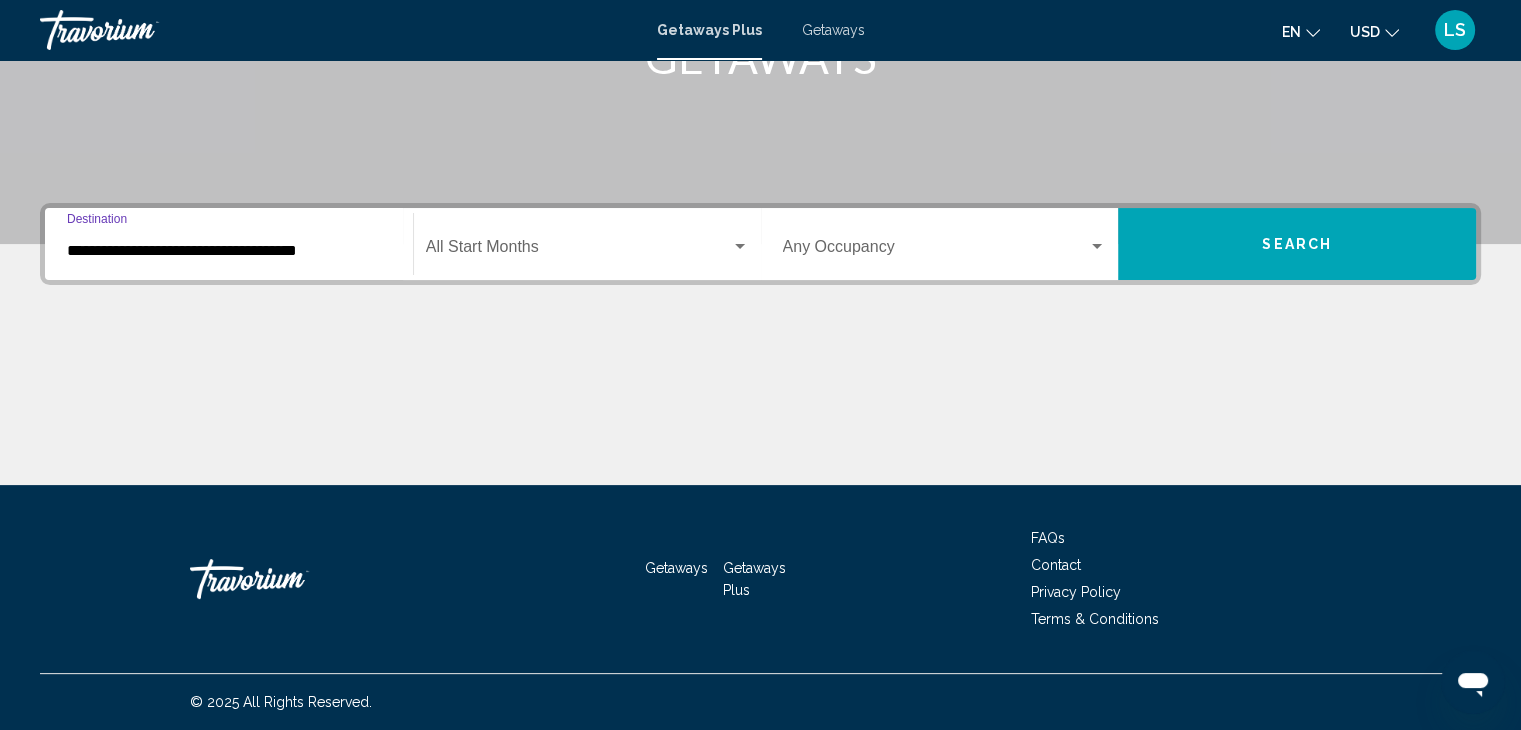 click at bounding box center (578, 251) 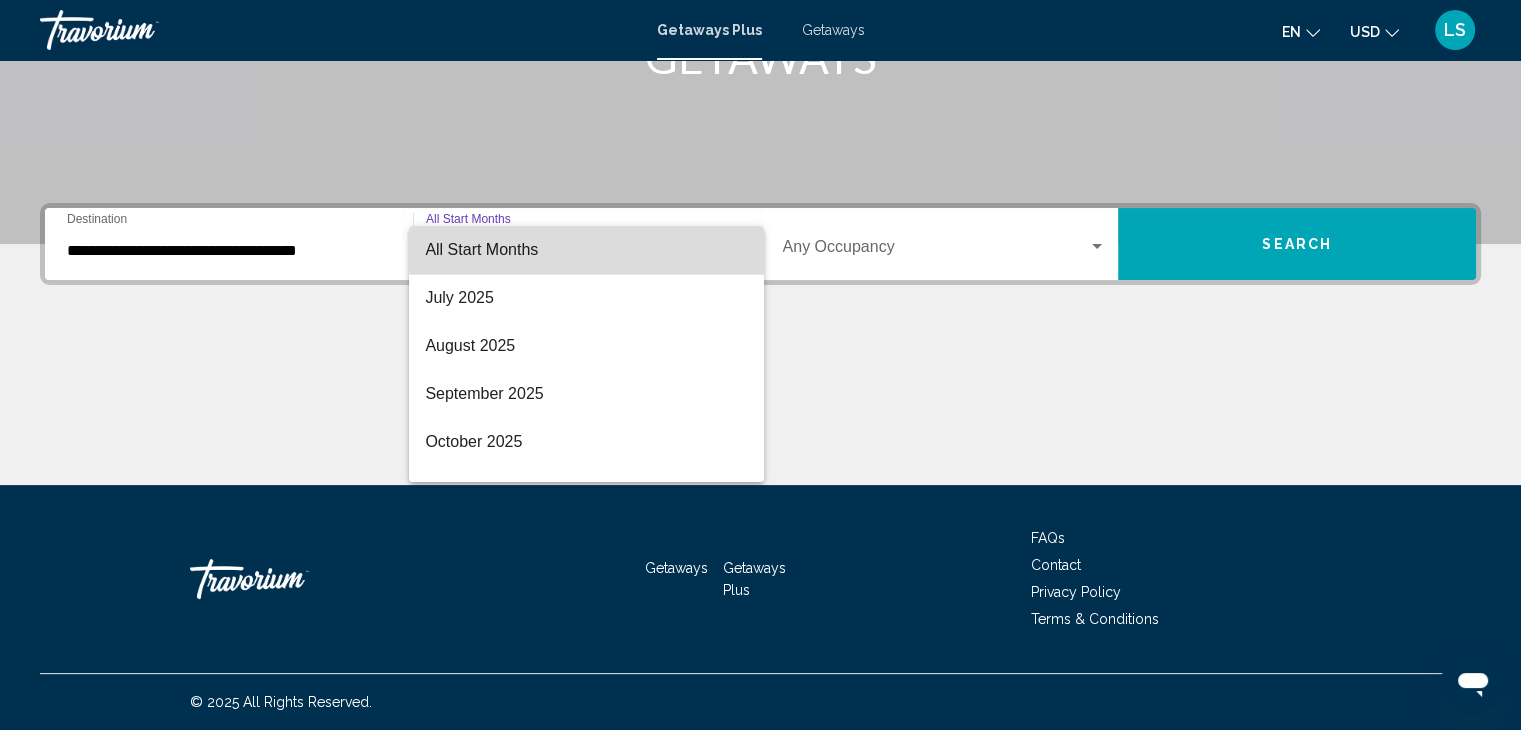 click on "All Start Months" at bounding box center [586, 250] 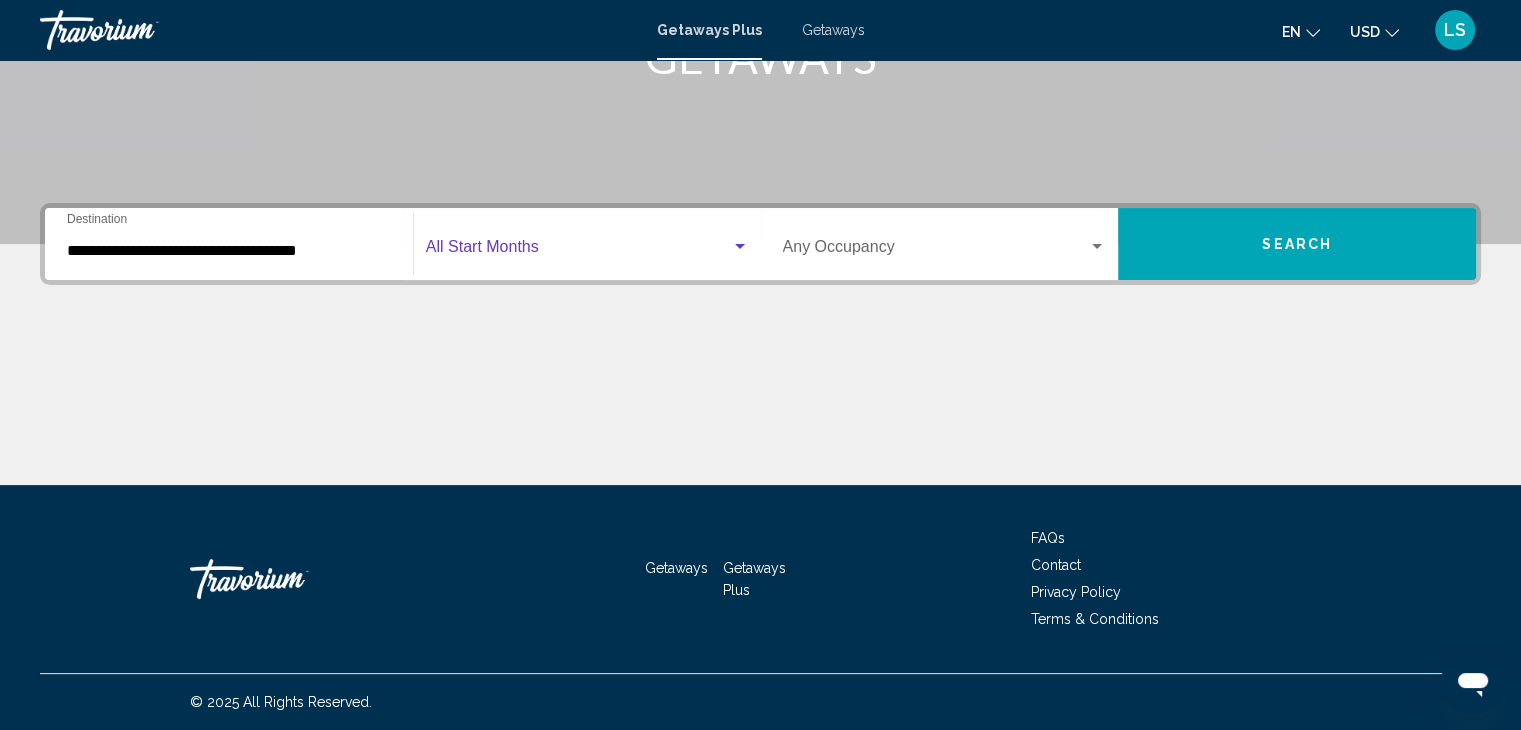 click on "Start Month All Start Months" 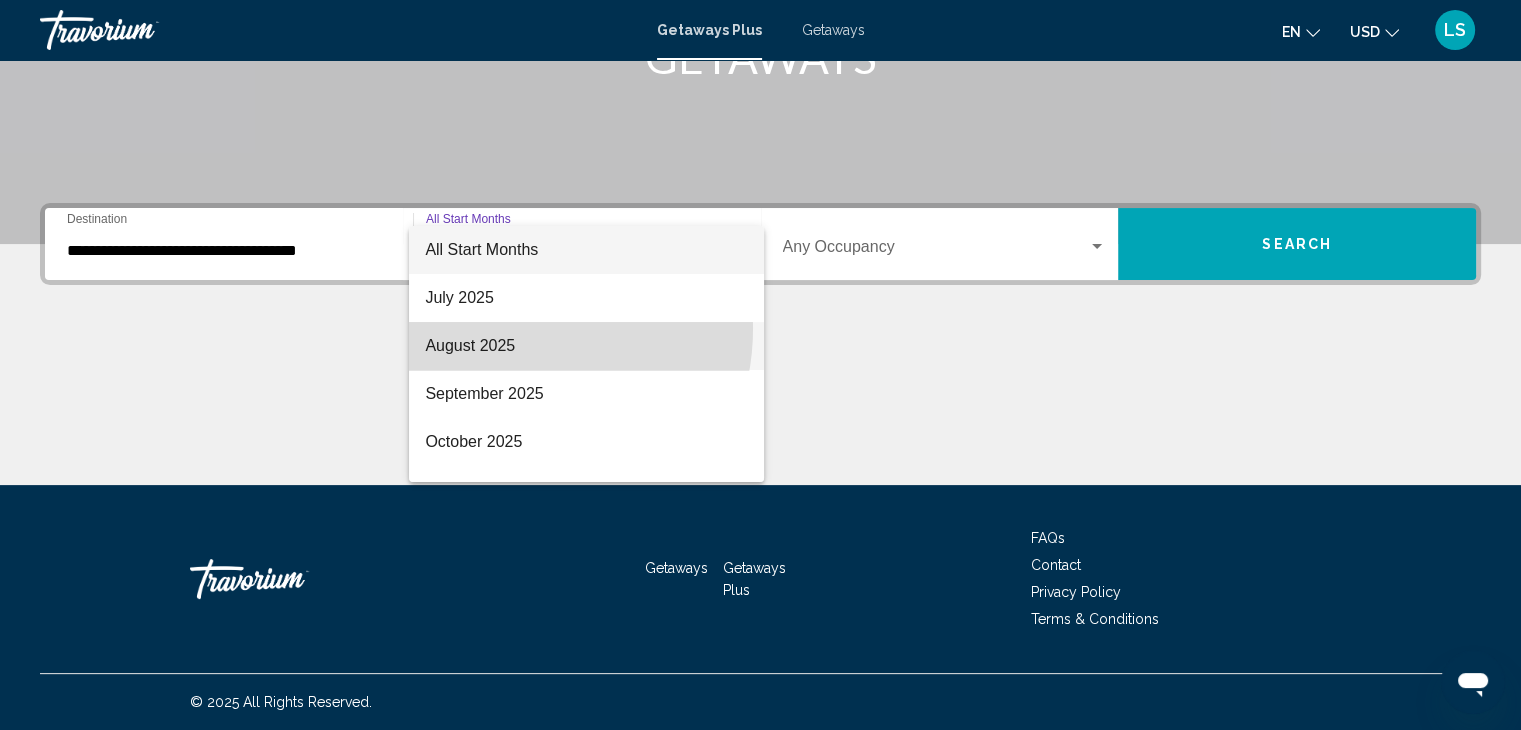 click on "August 2025" at bounding box center (586, 346) 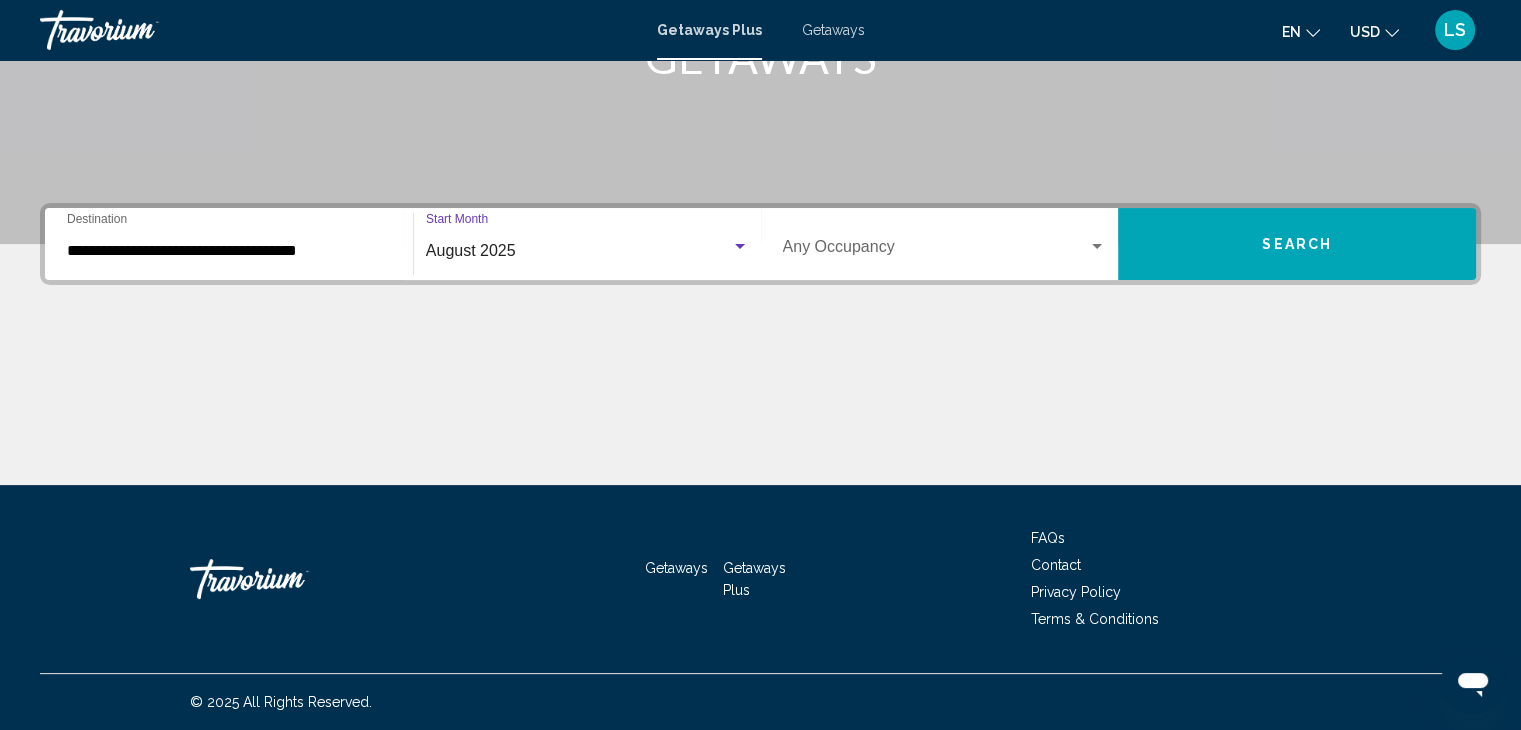 click on "Occupancy Any Occupancy" at bounding box center [945, 244] 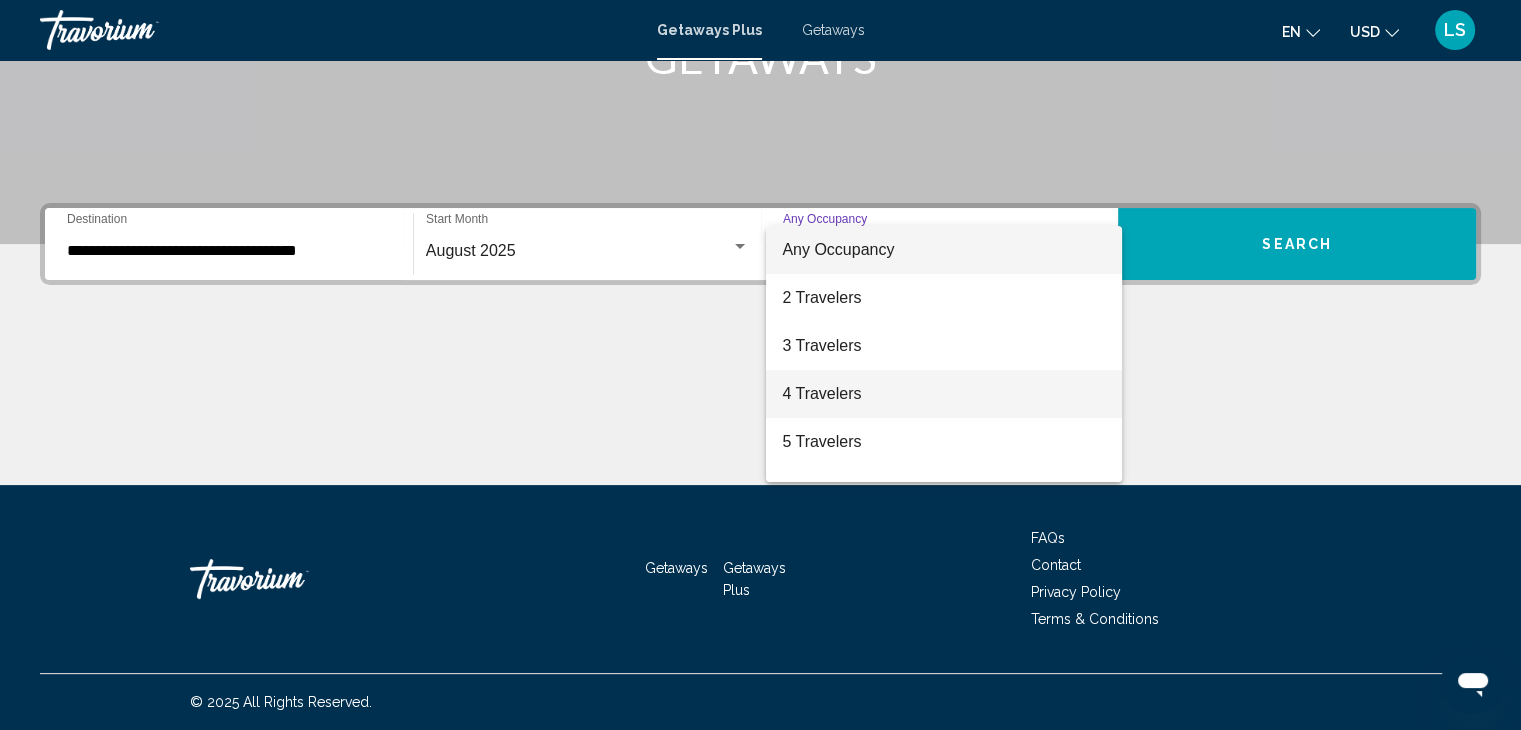 click on "4 Travelers" at bounding box center [944, 394] 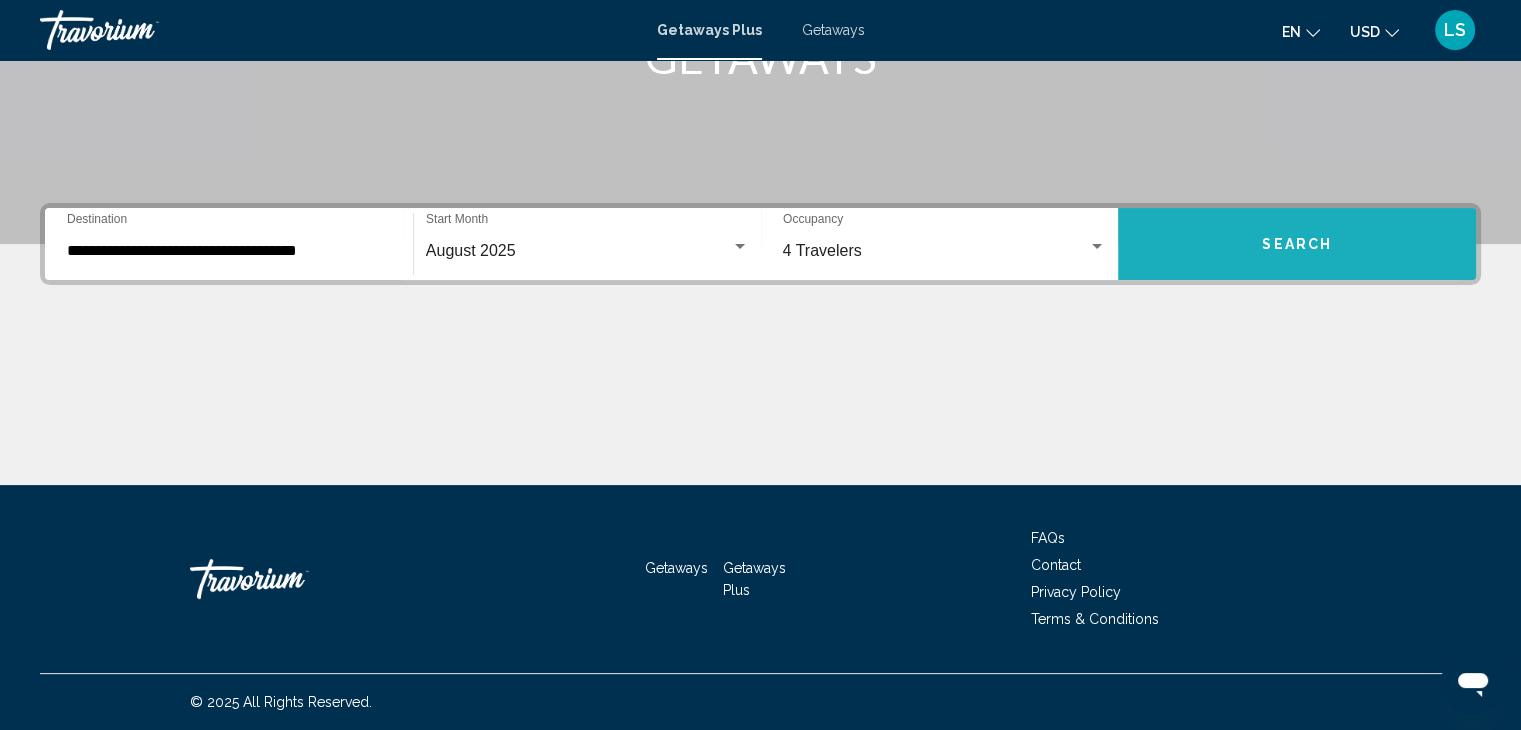click on "Search" at bounding box center [1297, 244] 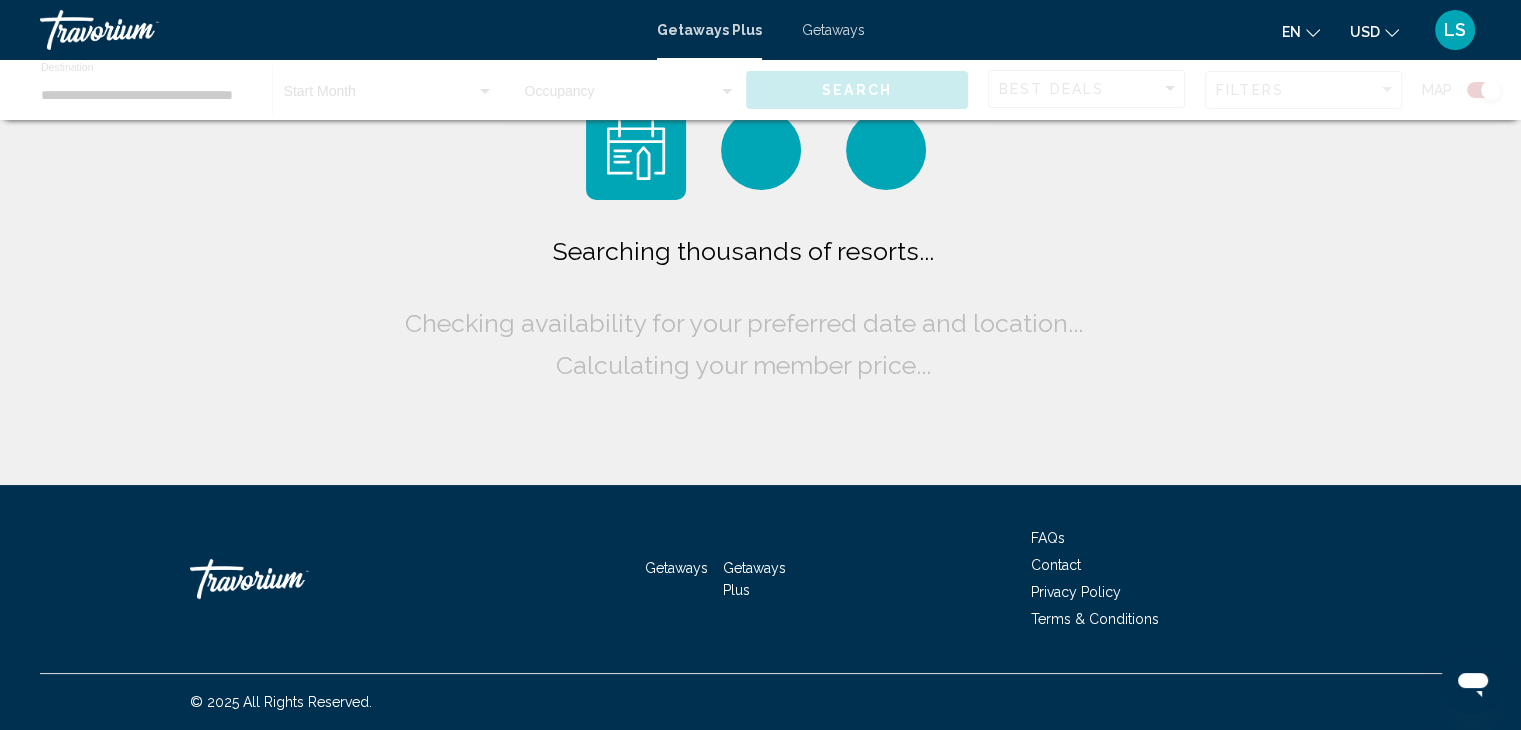 scroll, scrollTop: 0, scrollLeft: 0, axis: both 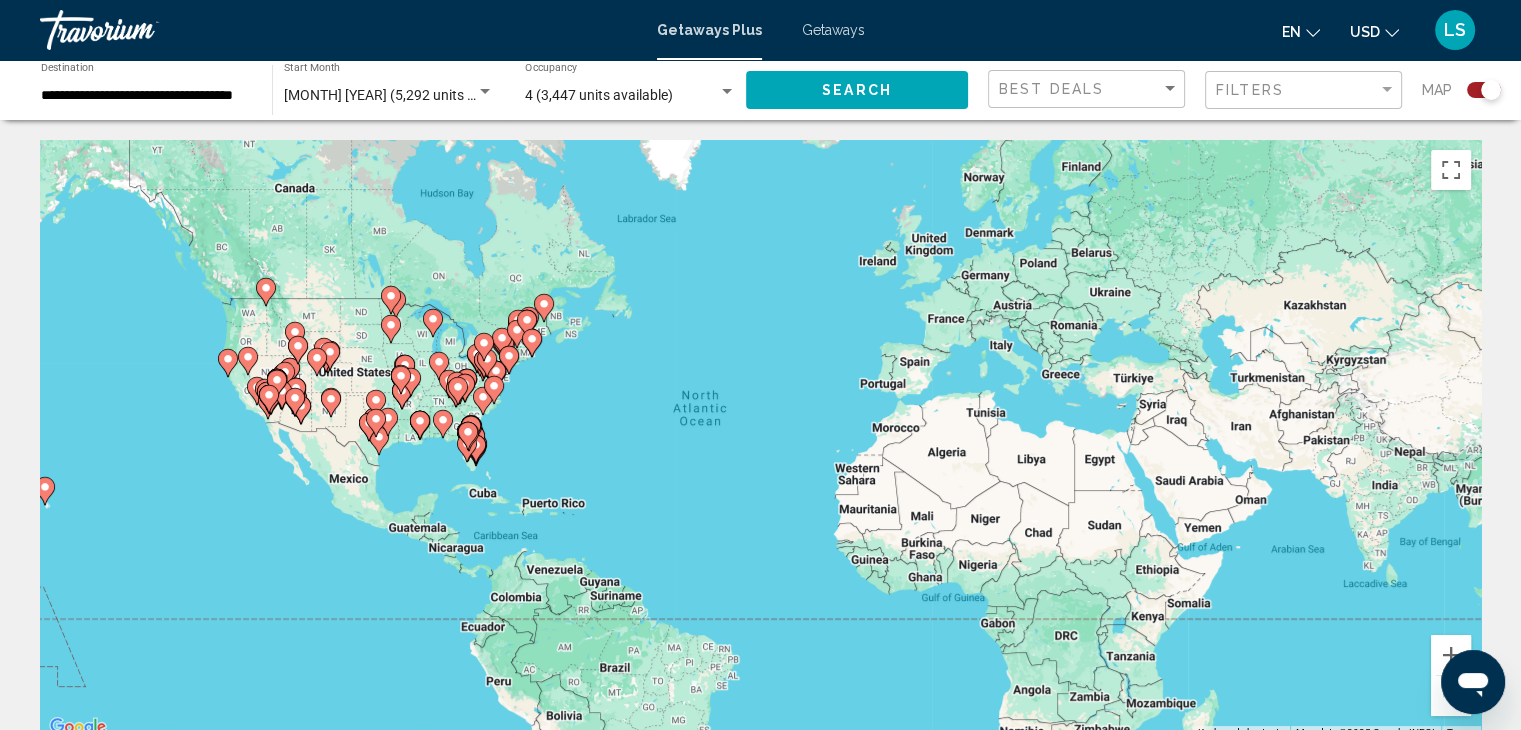 click on "4 (3,447 units available)" at bounding box center (599, 95) 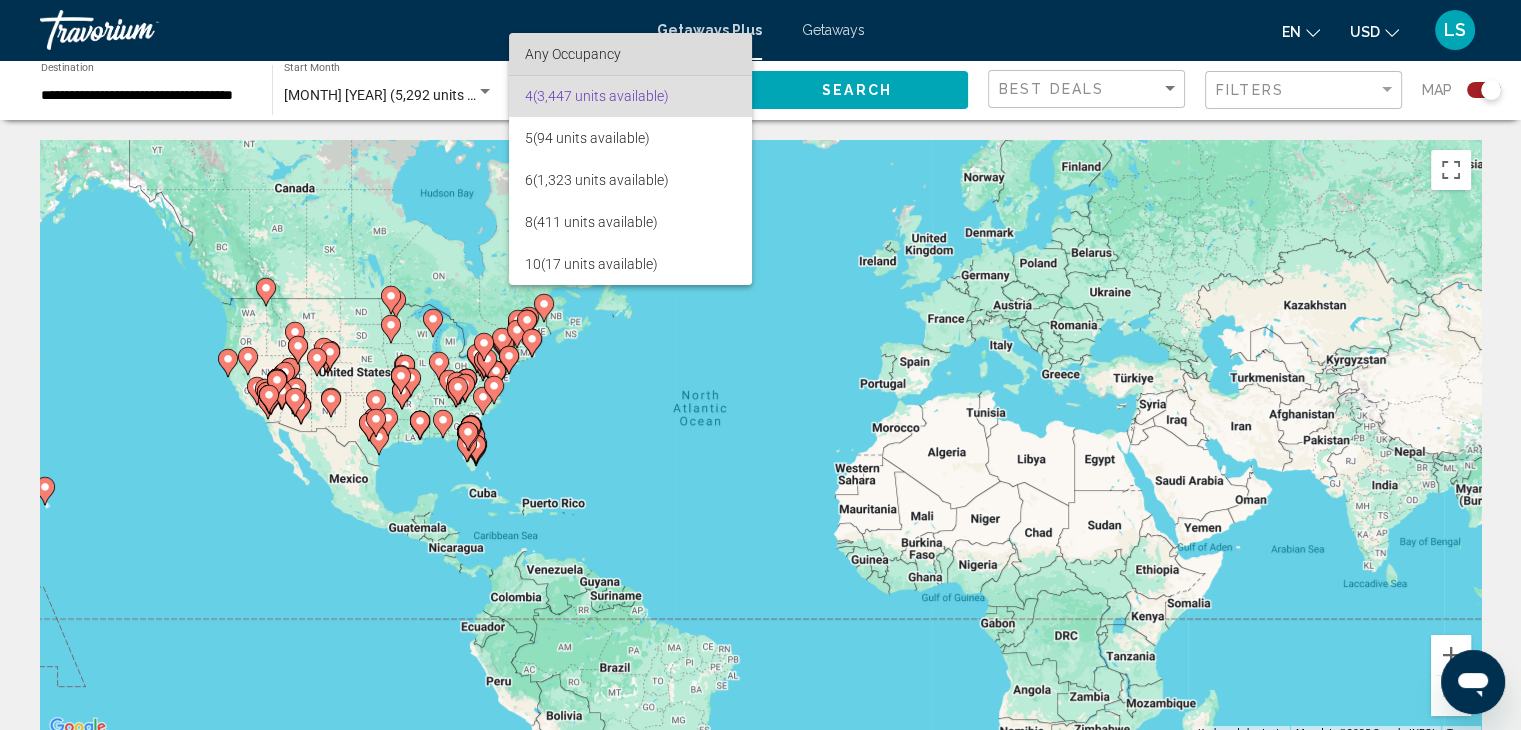 click on "Any Occupancy" at bounding box center [573, 54] 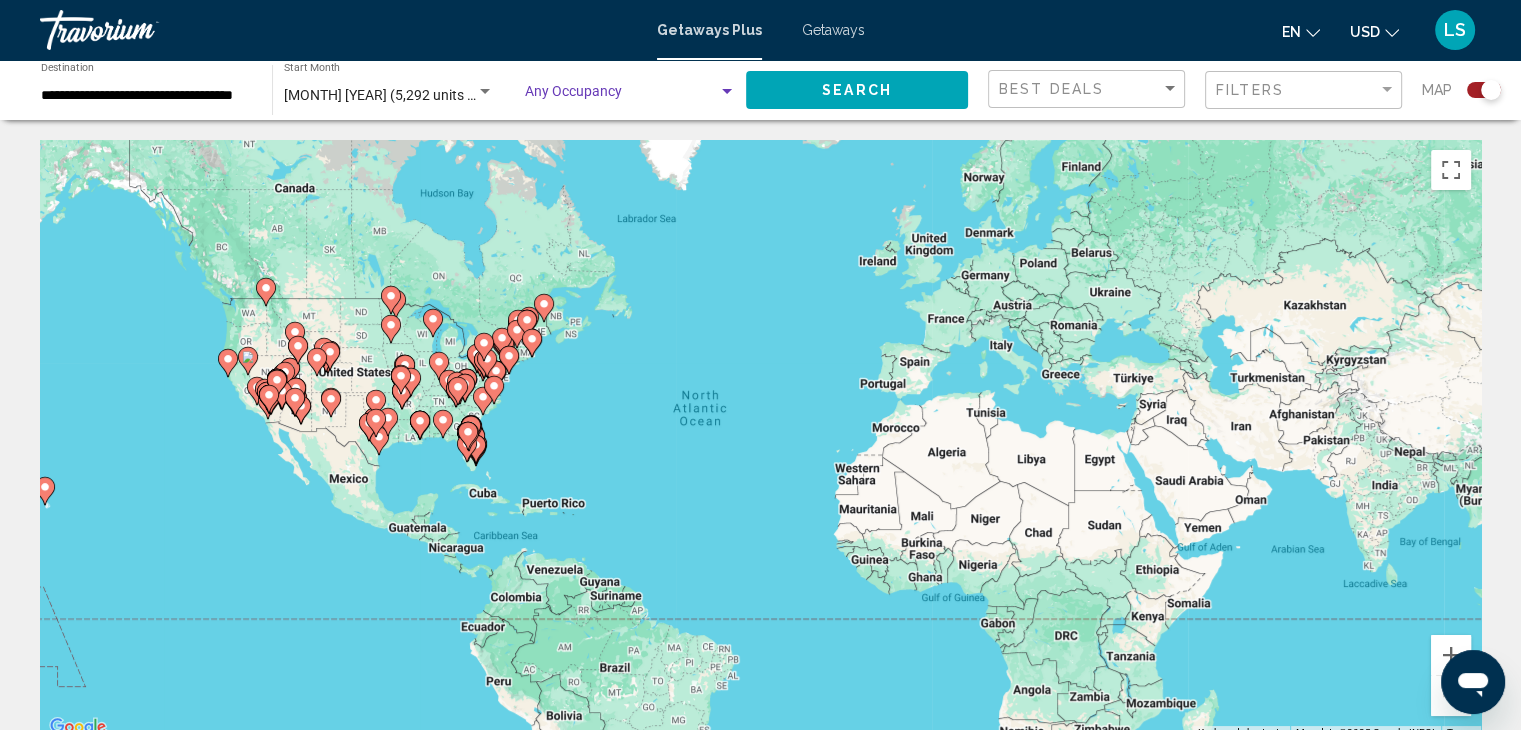 click on "Search" 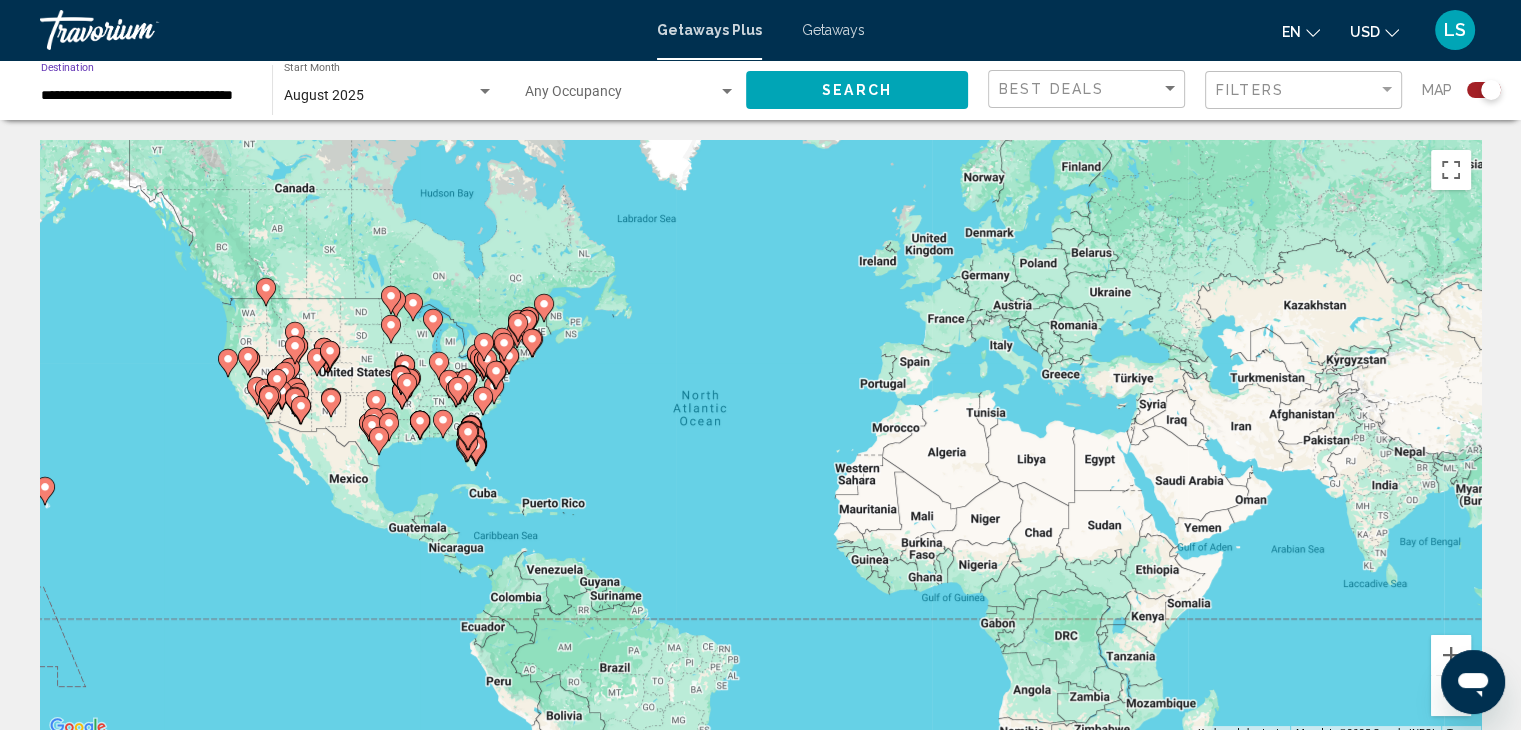 click on "**********" at bounding box center (146, 96) 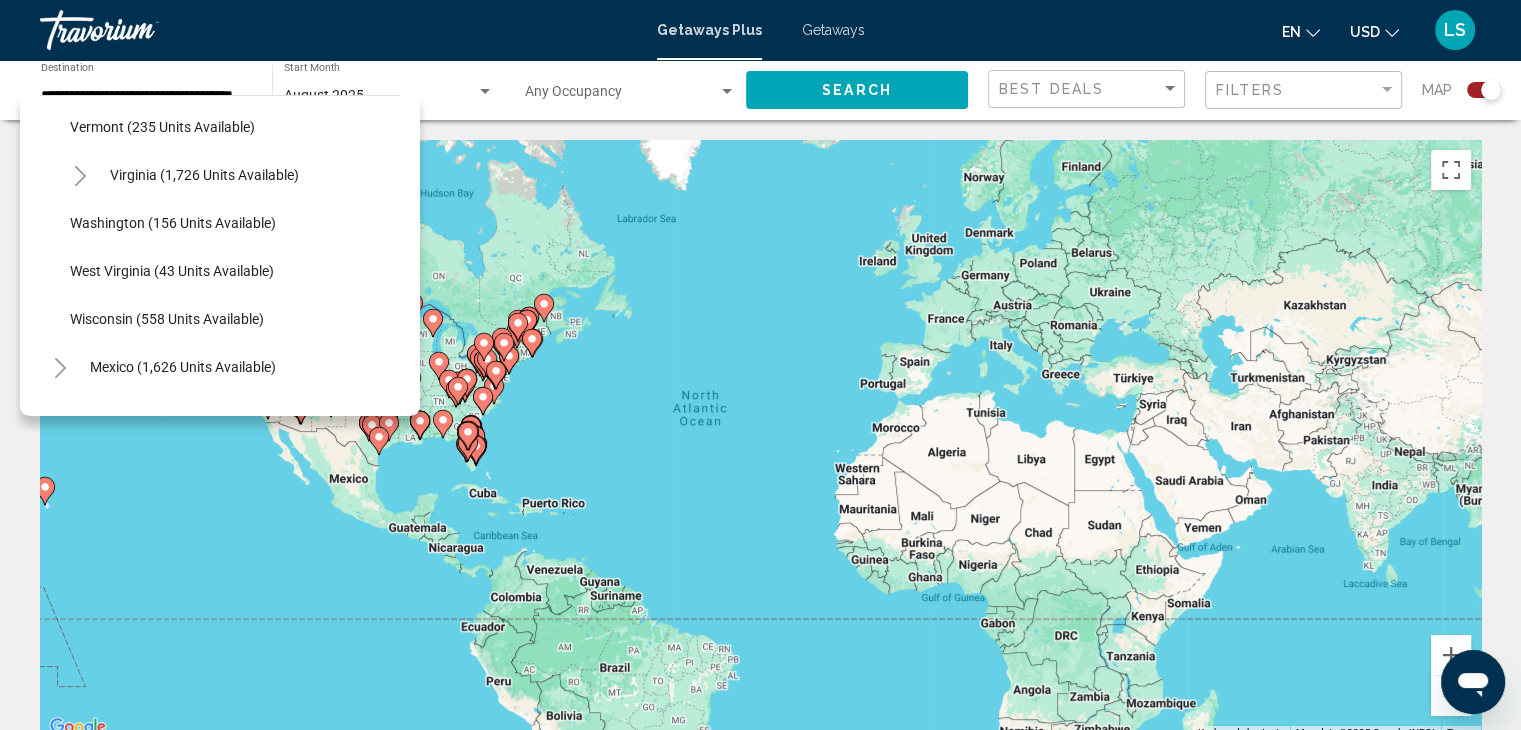 scroll, scrollTop: 1627, scrollLeft: 0, axis: vertical 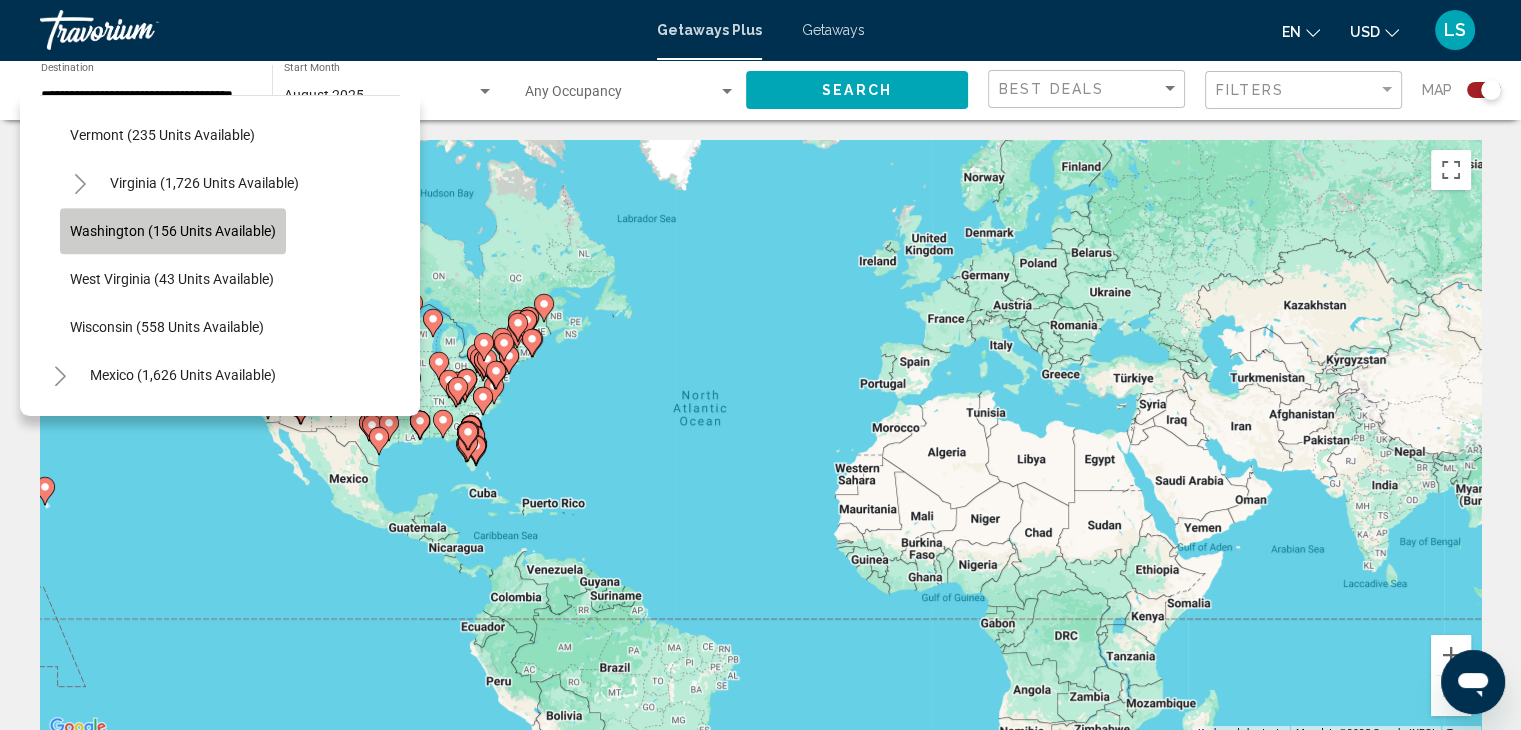 click on "Washington (156 units available)" 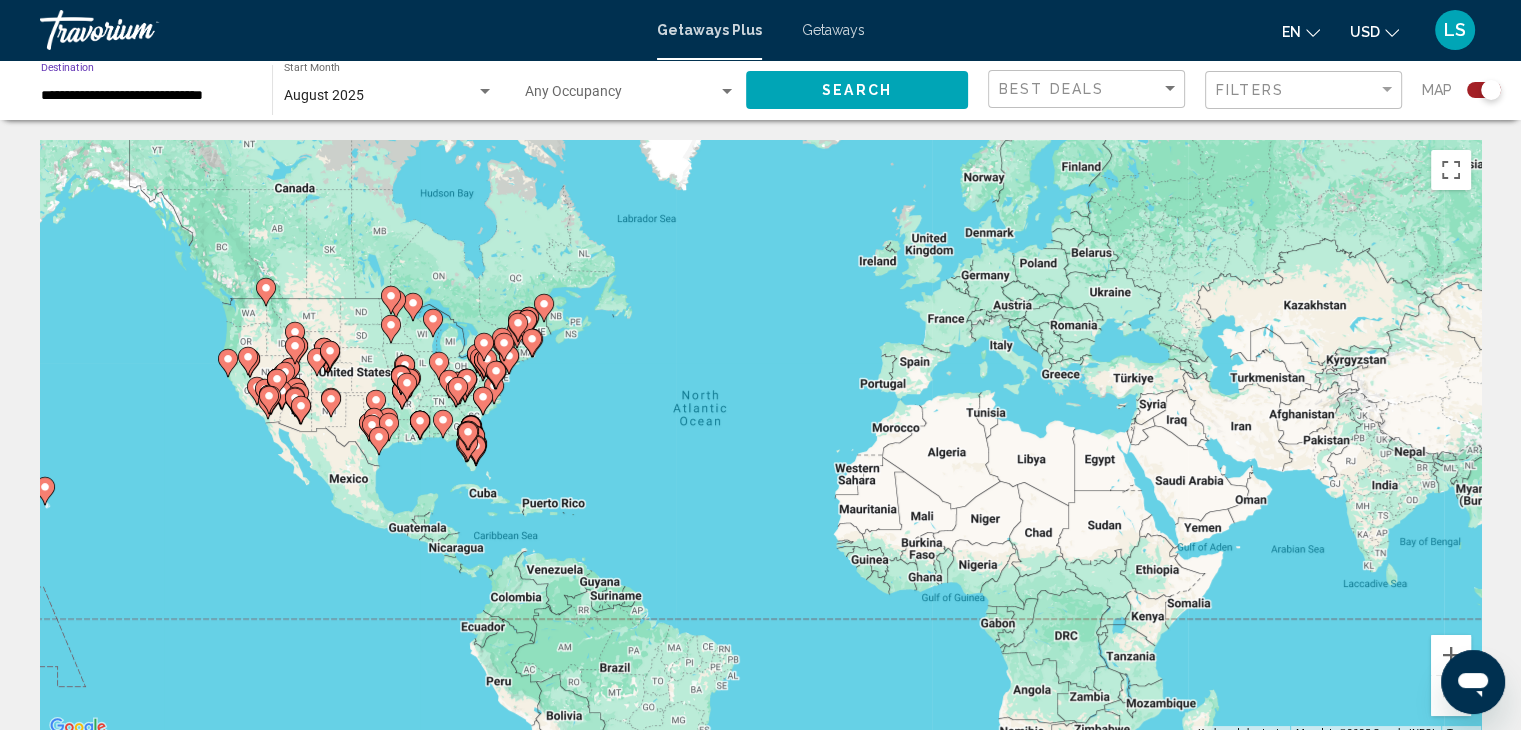 click on "Search" 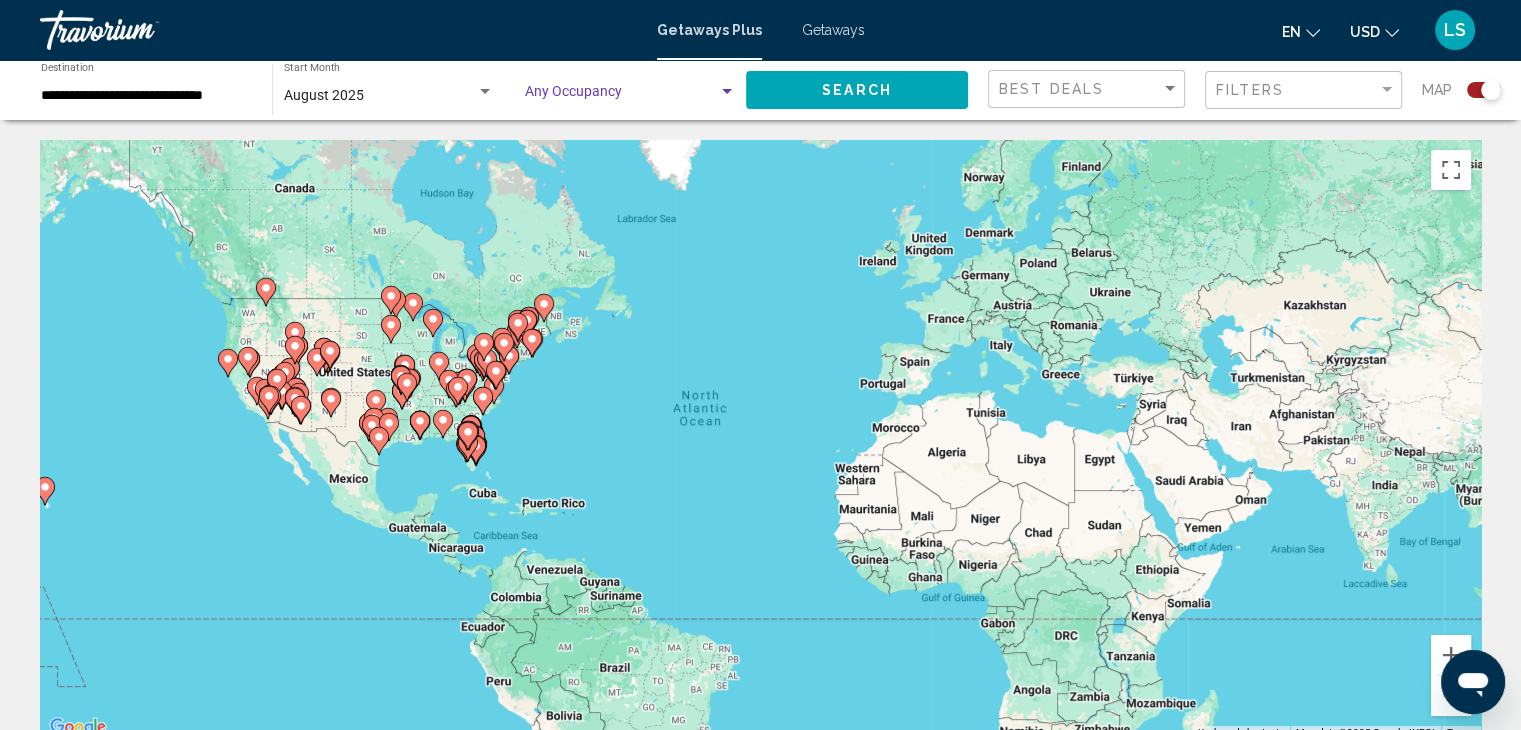click at bounding box center [621, 96] 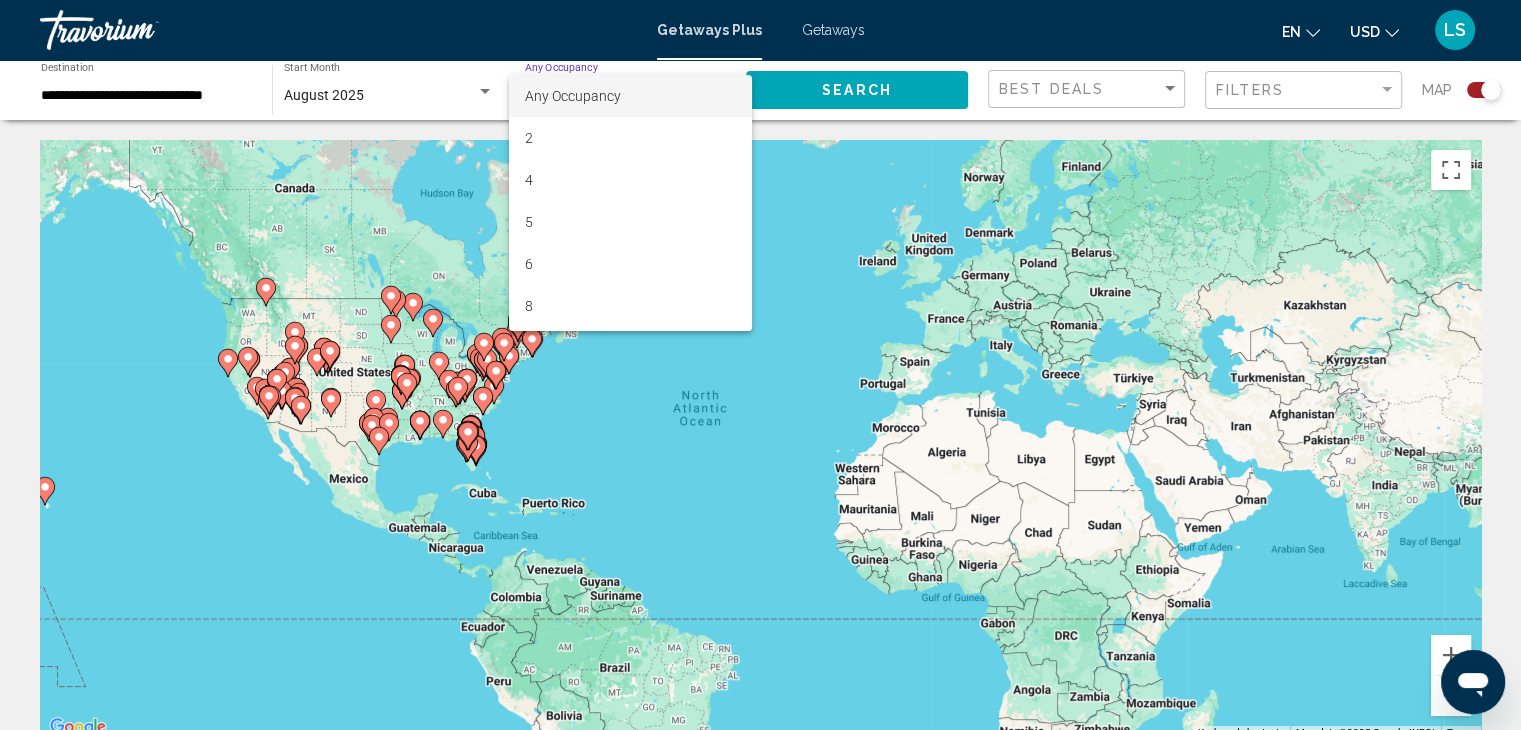 click at bounding box center (760, 365) 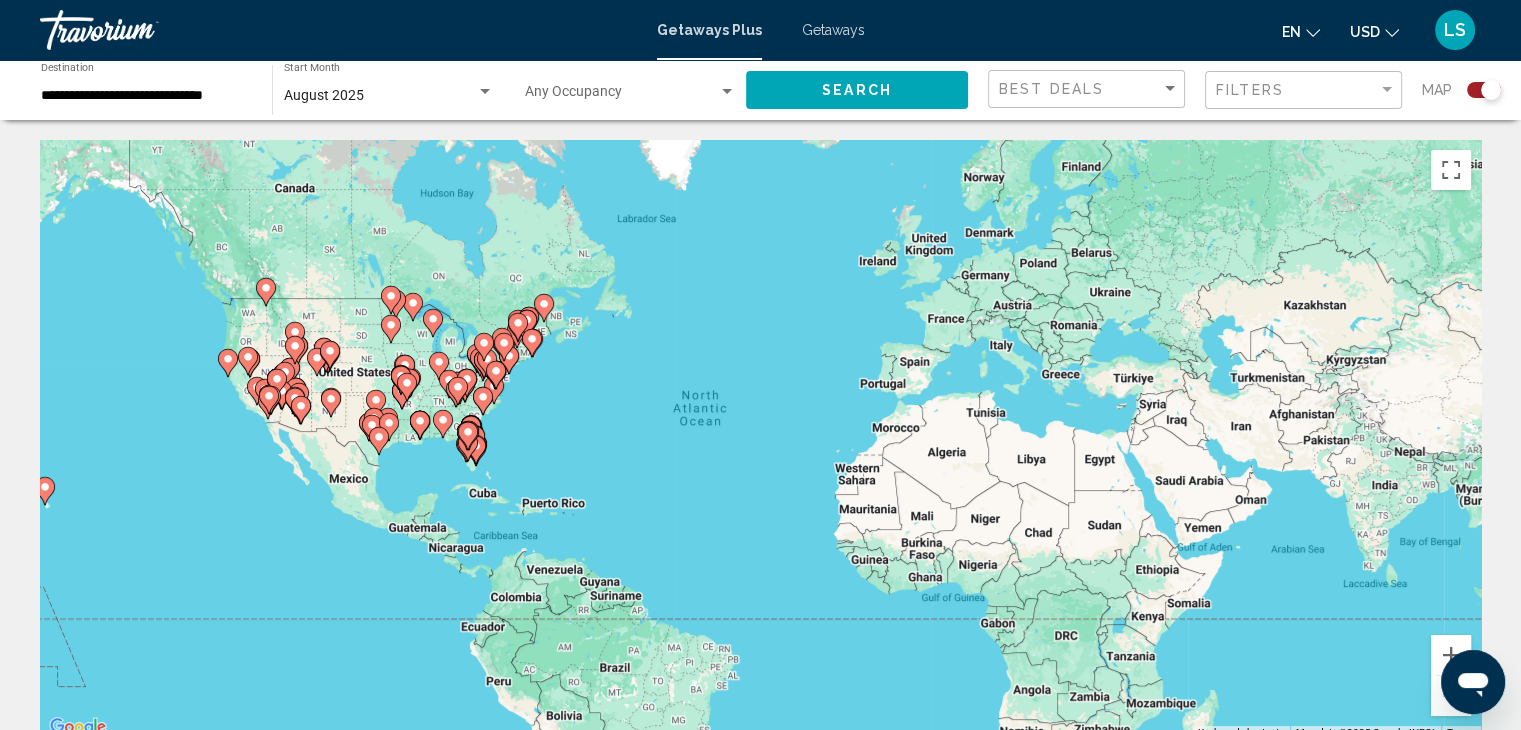 click 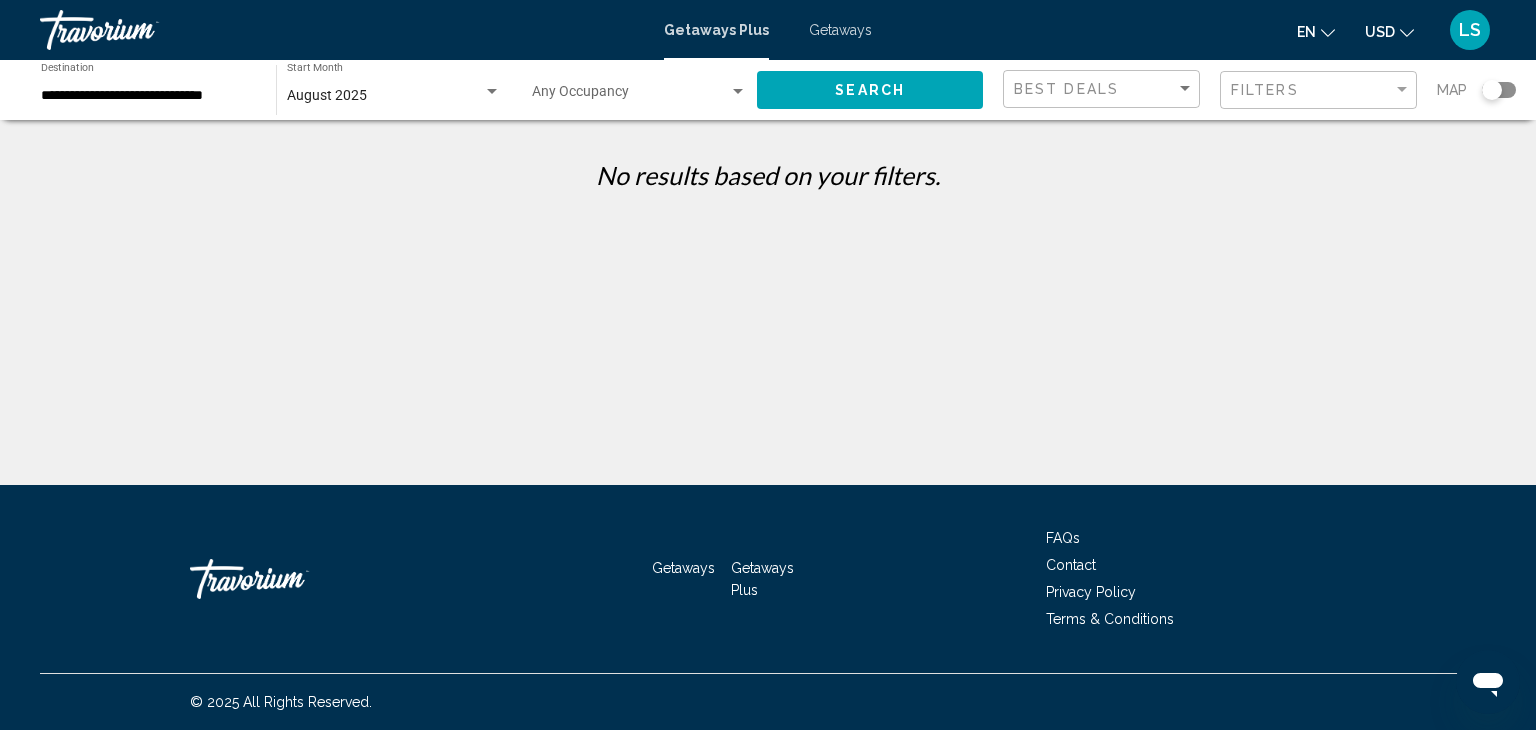 click on "Getaways" at bounding box center [840, 30] 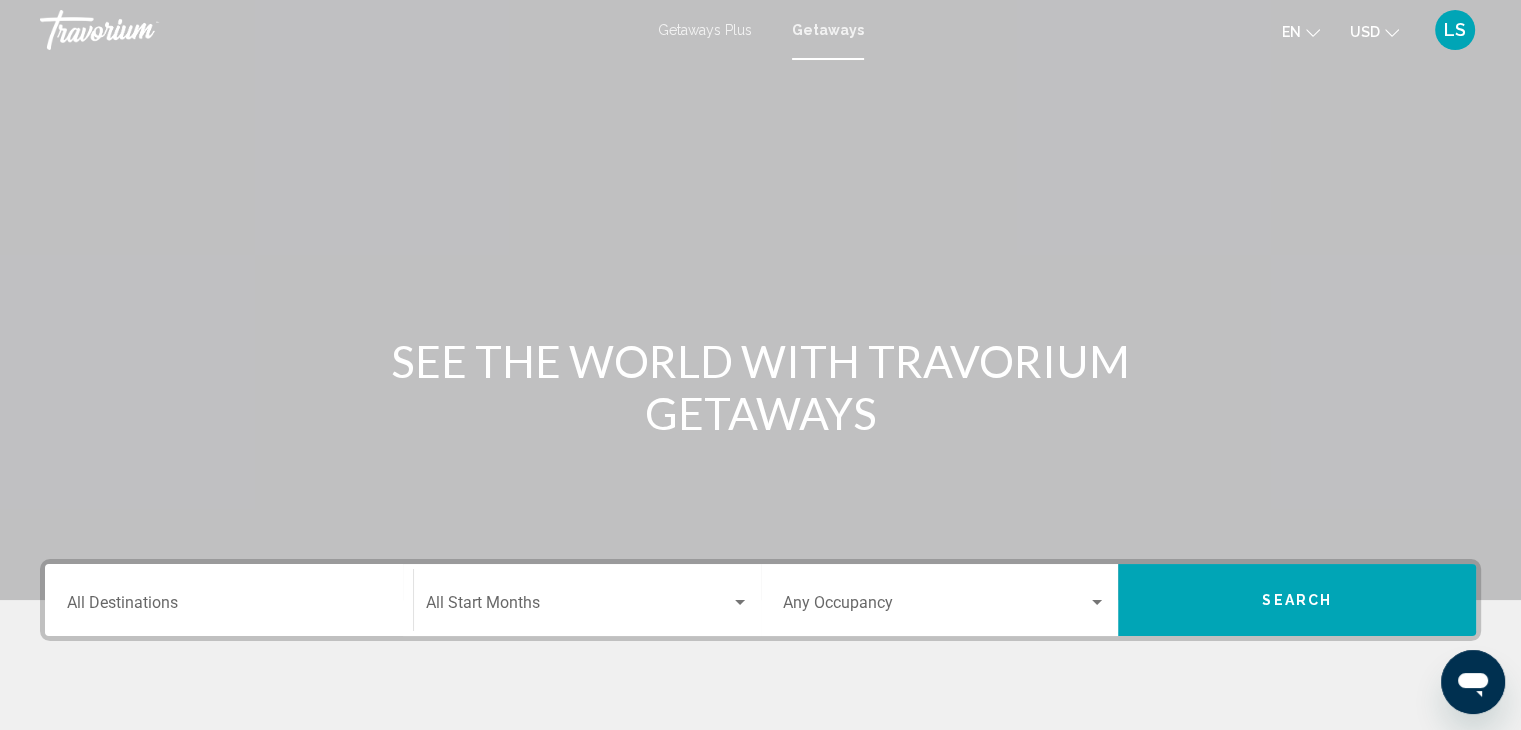click on "Occupancy Any Occupancy" at bounding box center (945, 600) 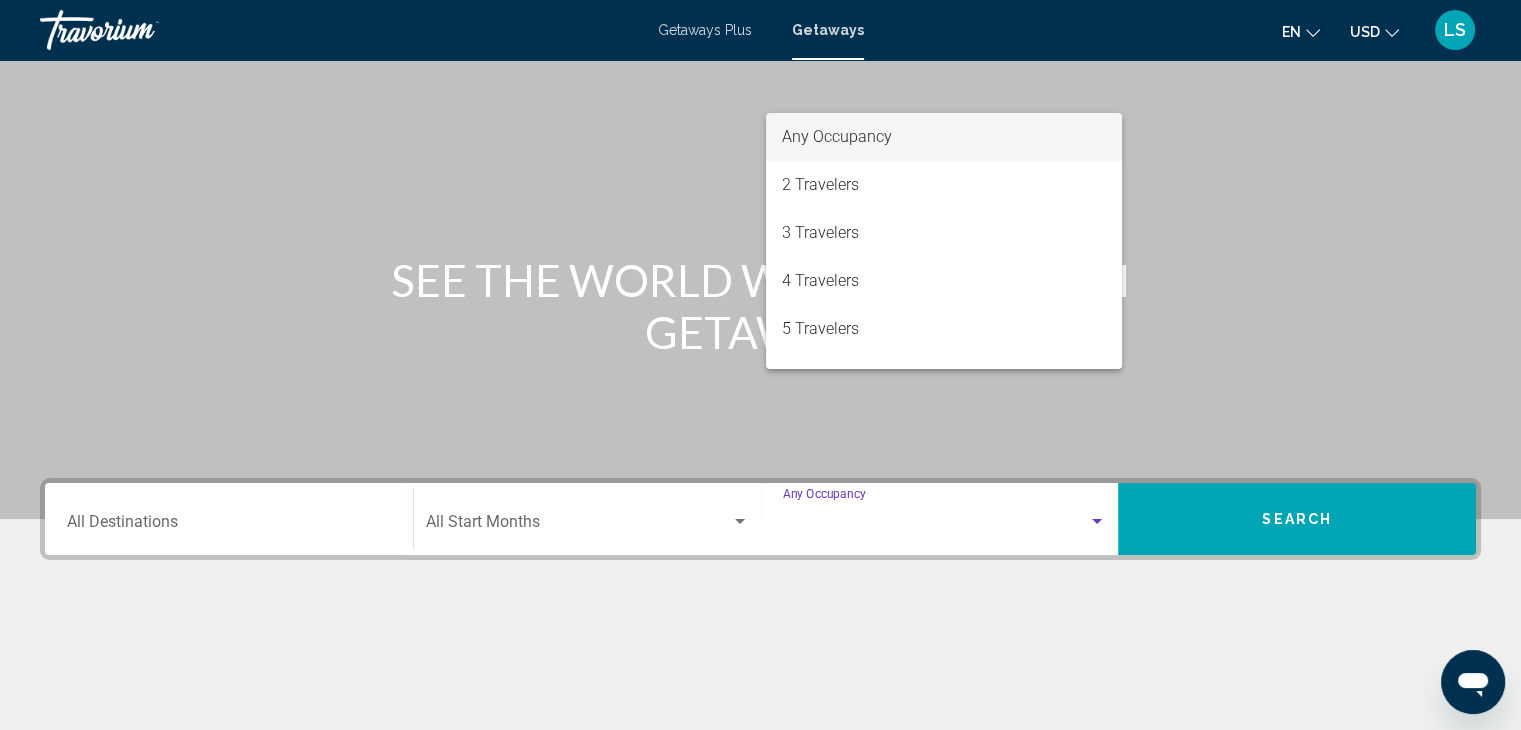 scroll, scrollTop: 356, scrollLeft: 0, axis: vertical 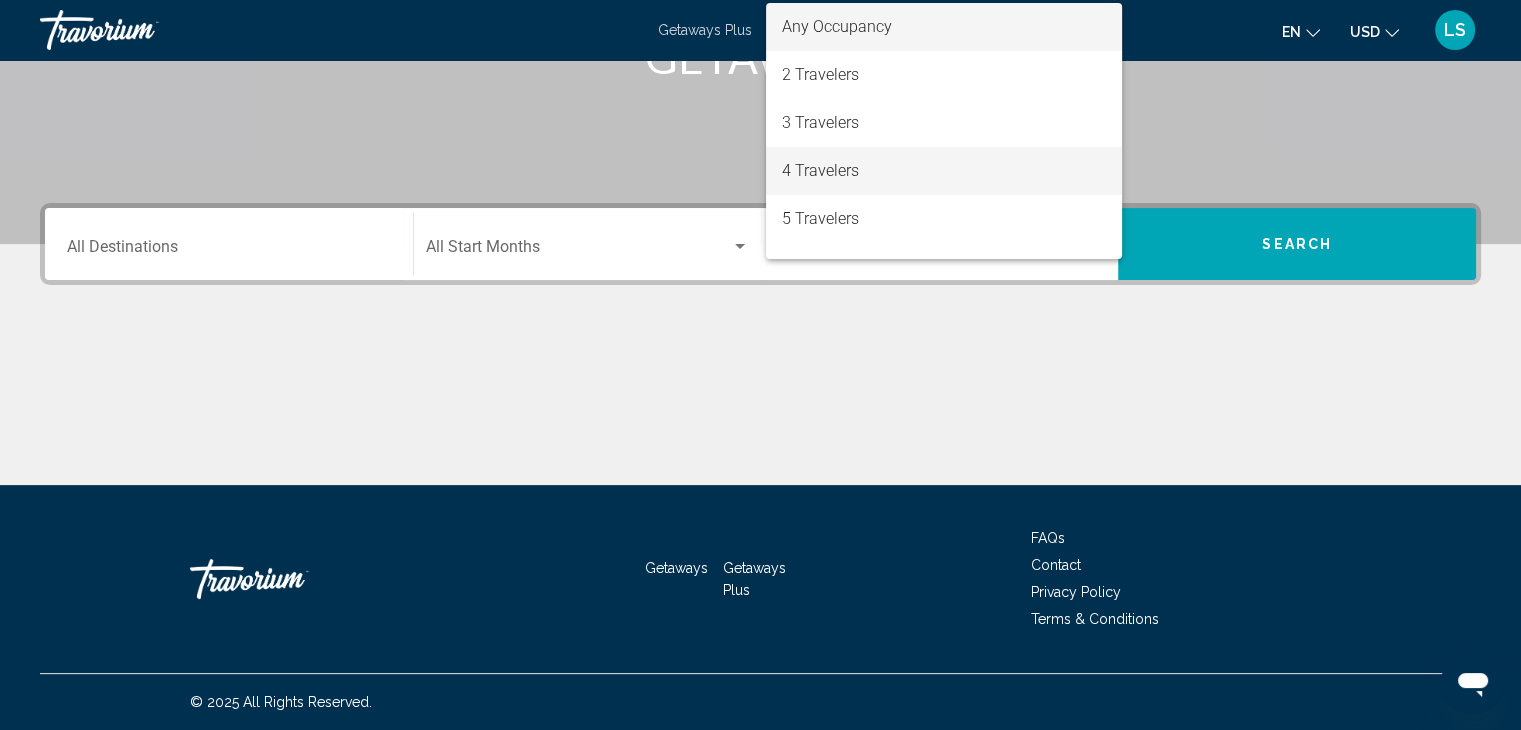 click on "4 Travelers" at bounding box center (944, 171) 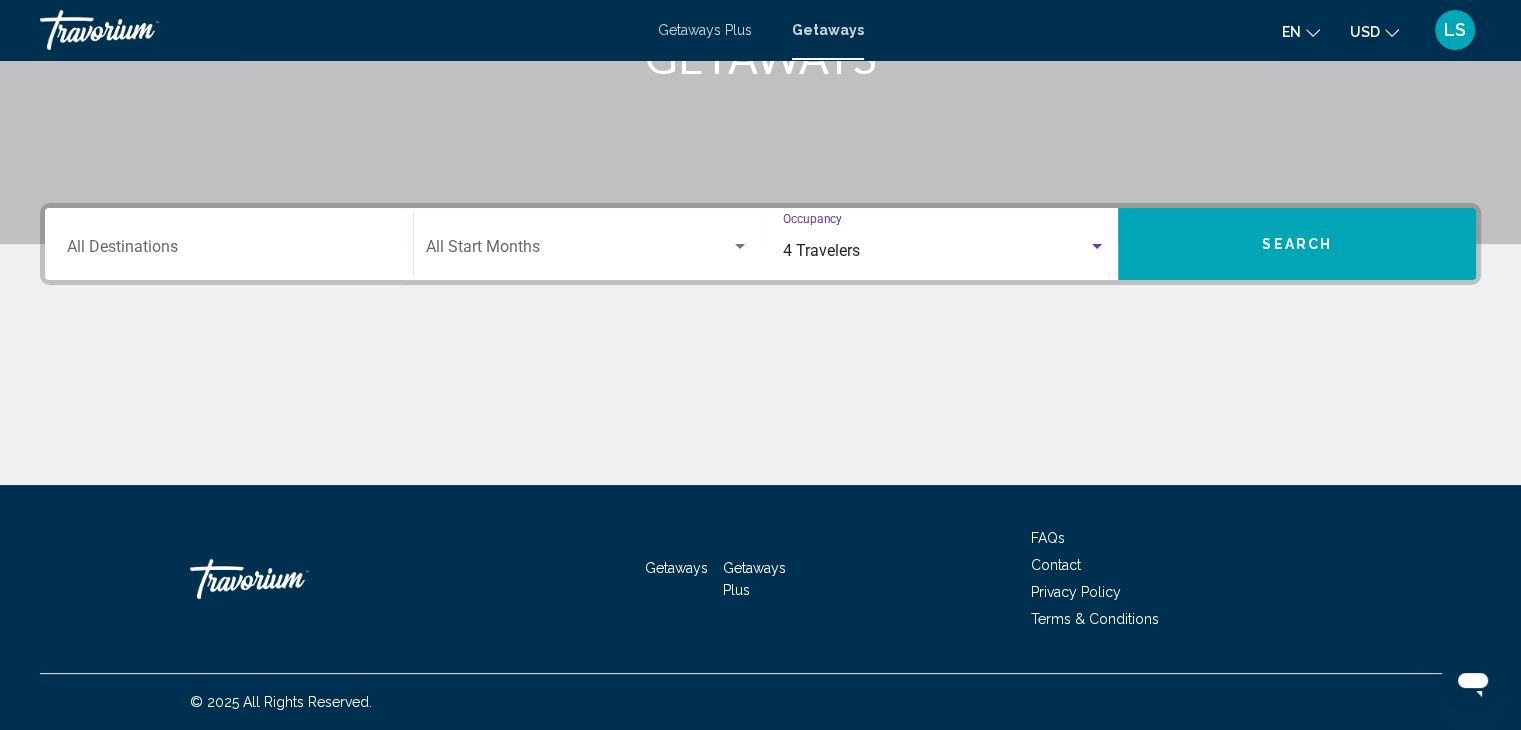 click at bounding box center [578, 251] 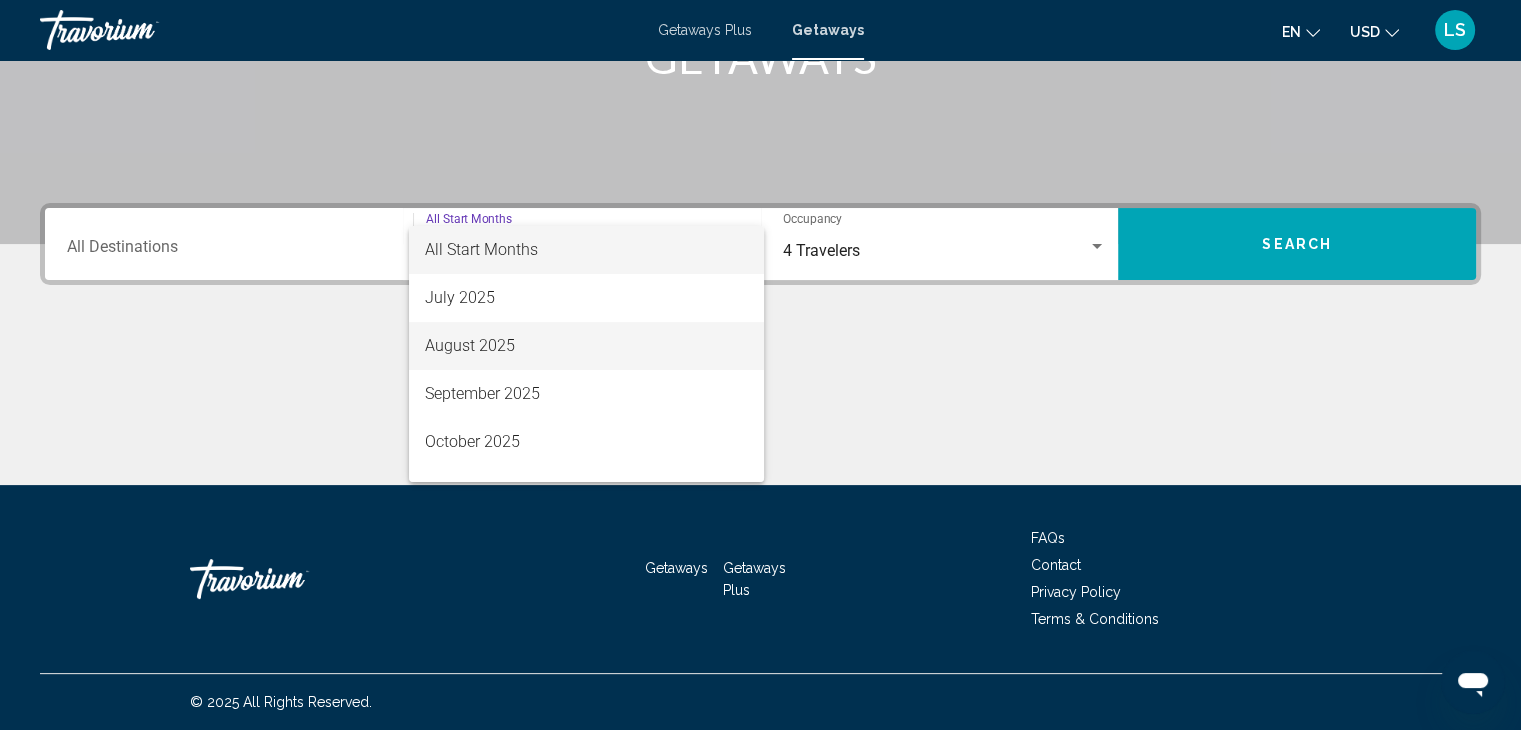 click on "August 2025" at bounding box center [586, 346] 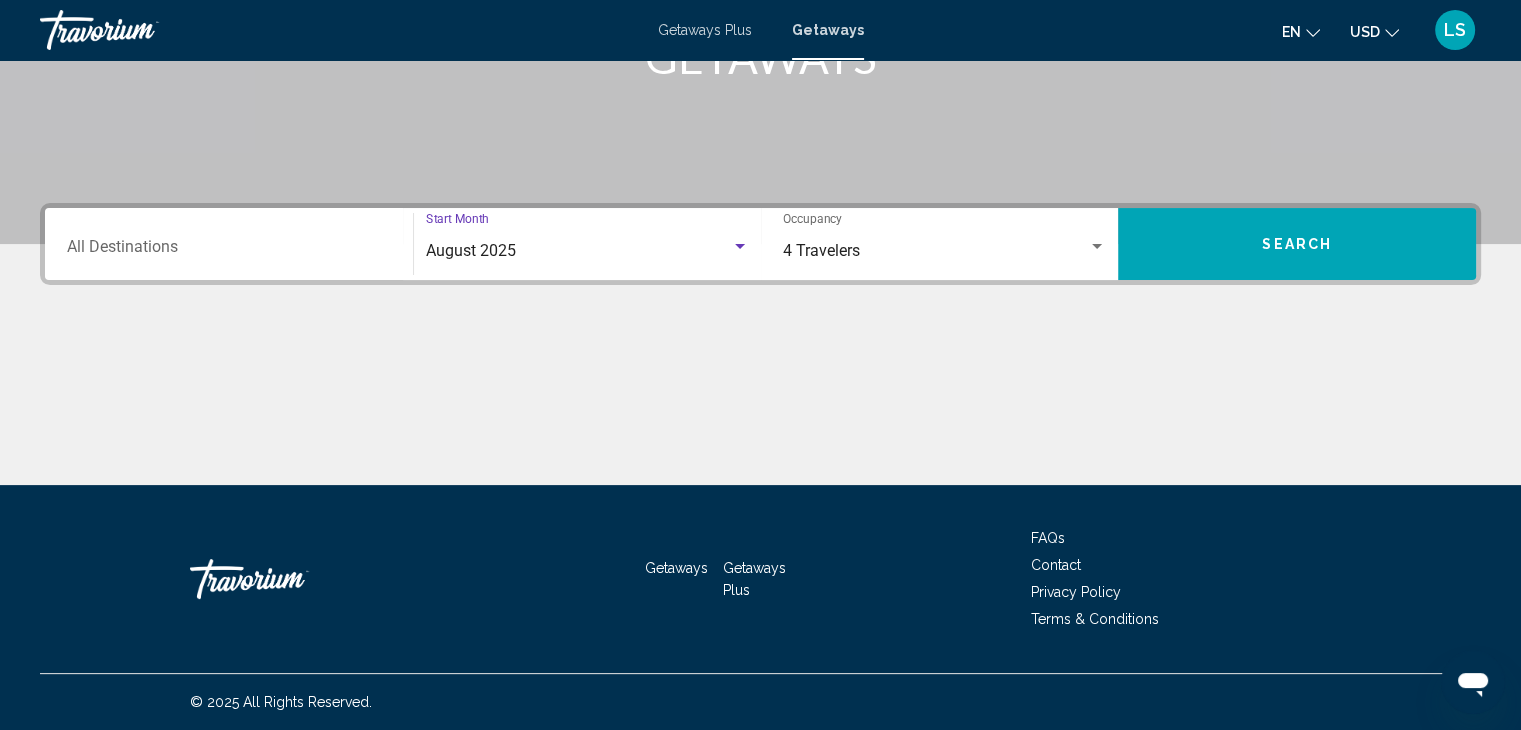 click on "Destination All Destinations" at bounding box center (229, 251) 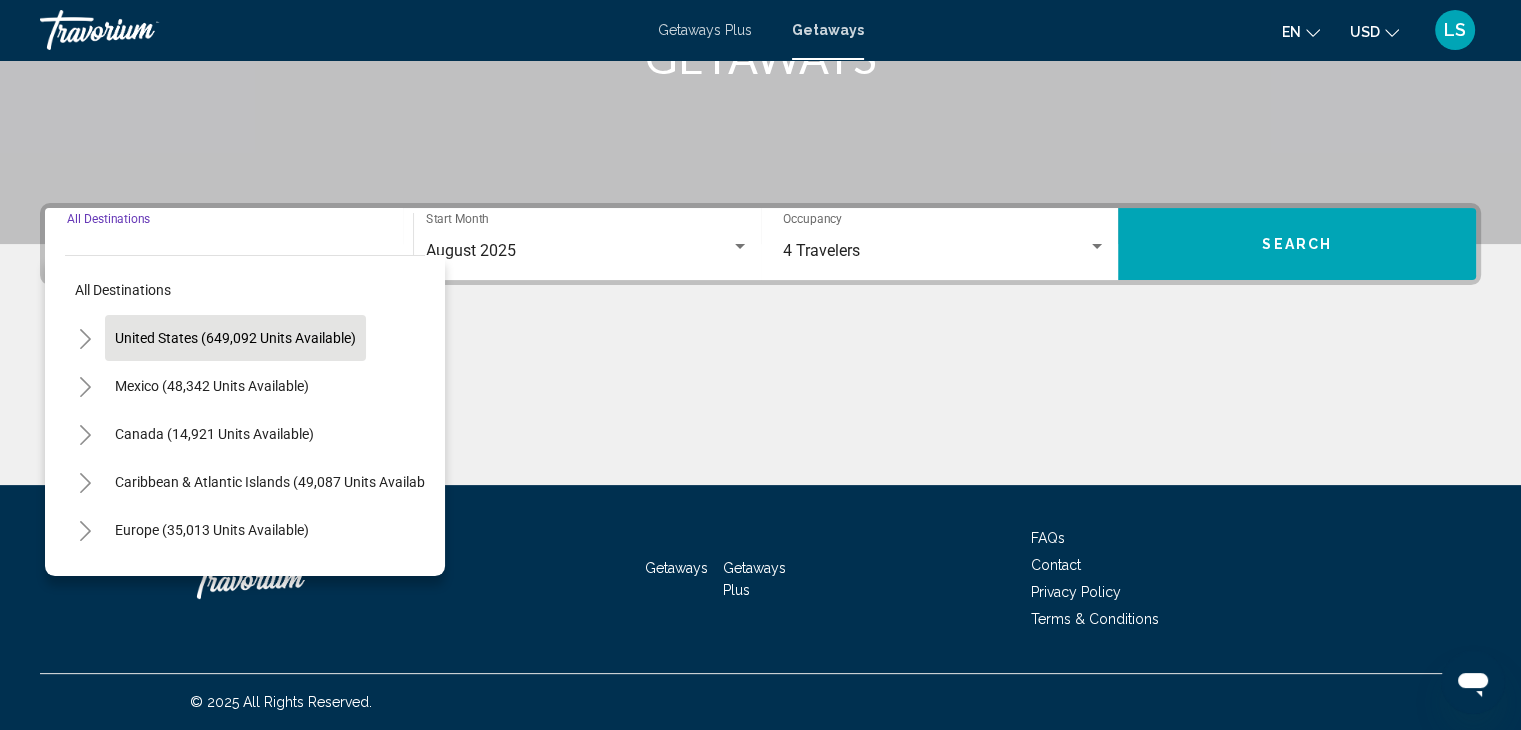 click on "United States (649,092 units available)" at bounding box center (212, 386) 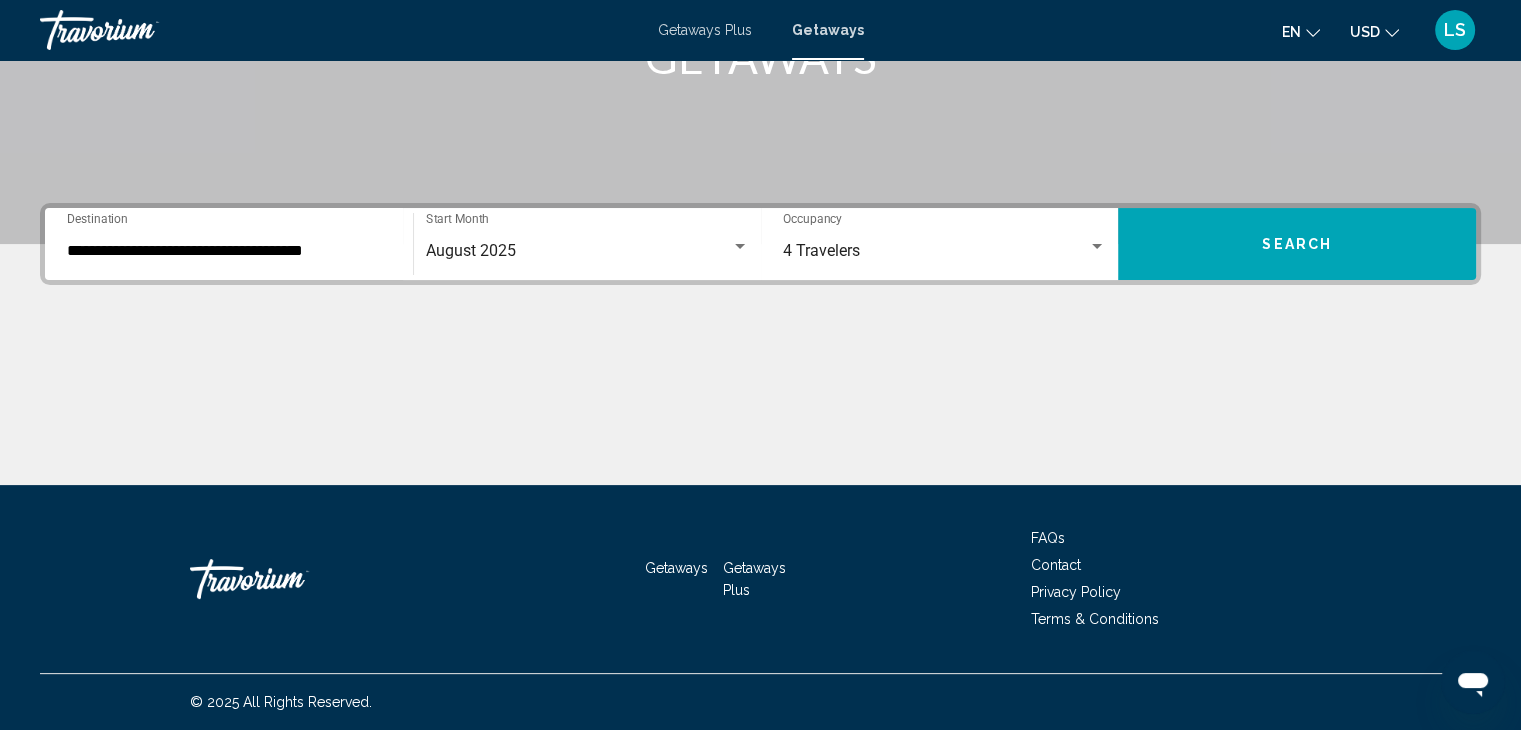 click on "4 Travelers Occupancy Any Occupancy" at bounding box center [945, 244] 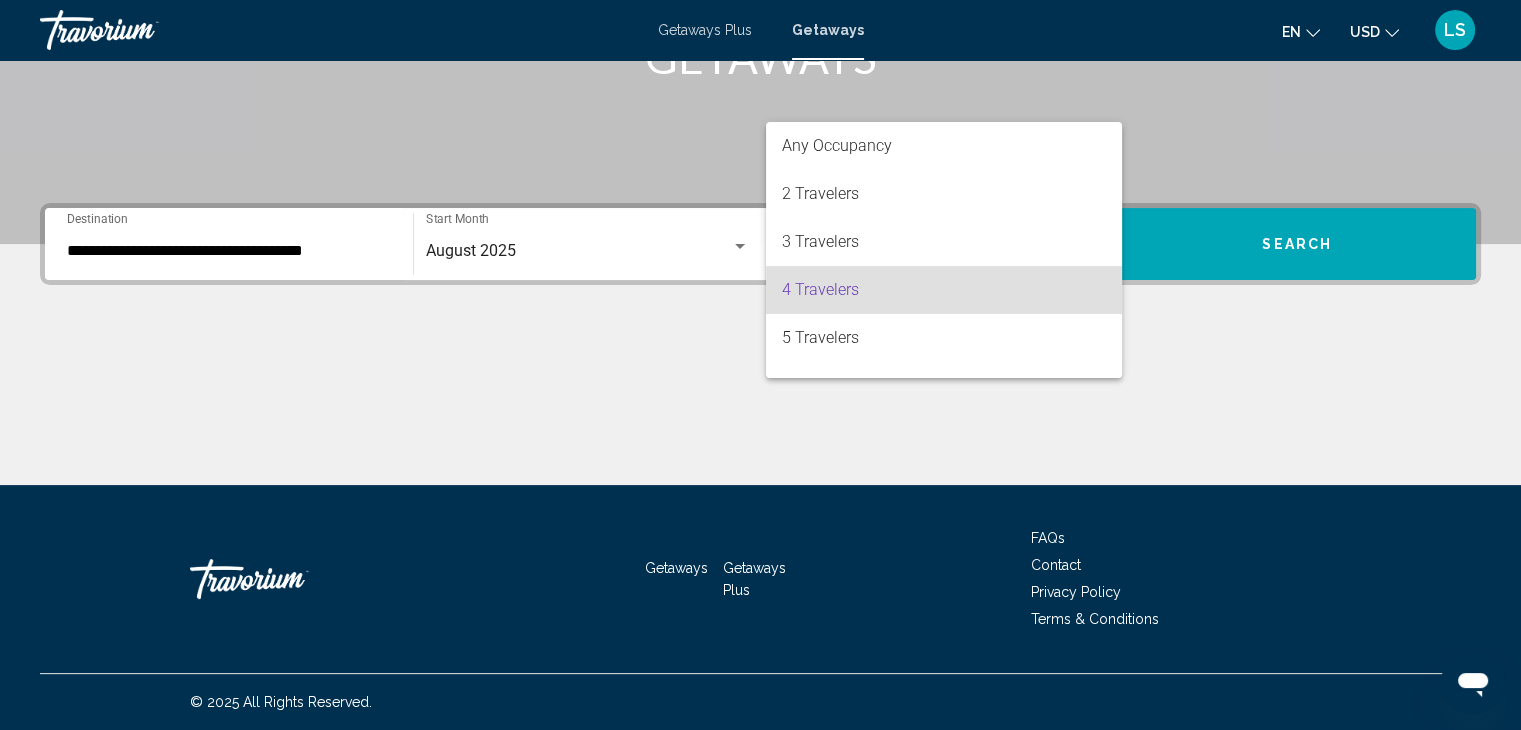 scroll, scrollTop: 40, scrollLeft: 0, axis: vertical 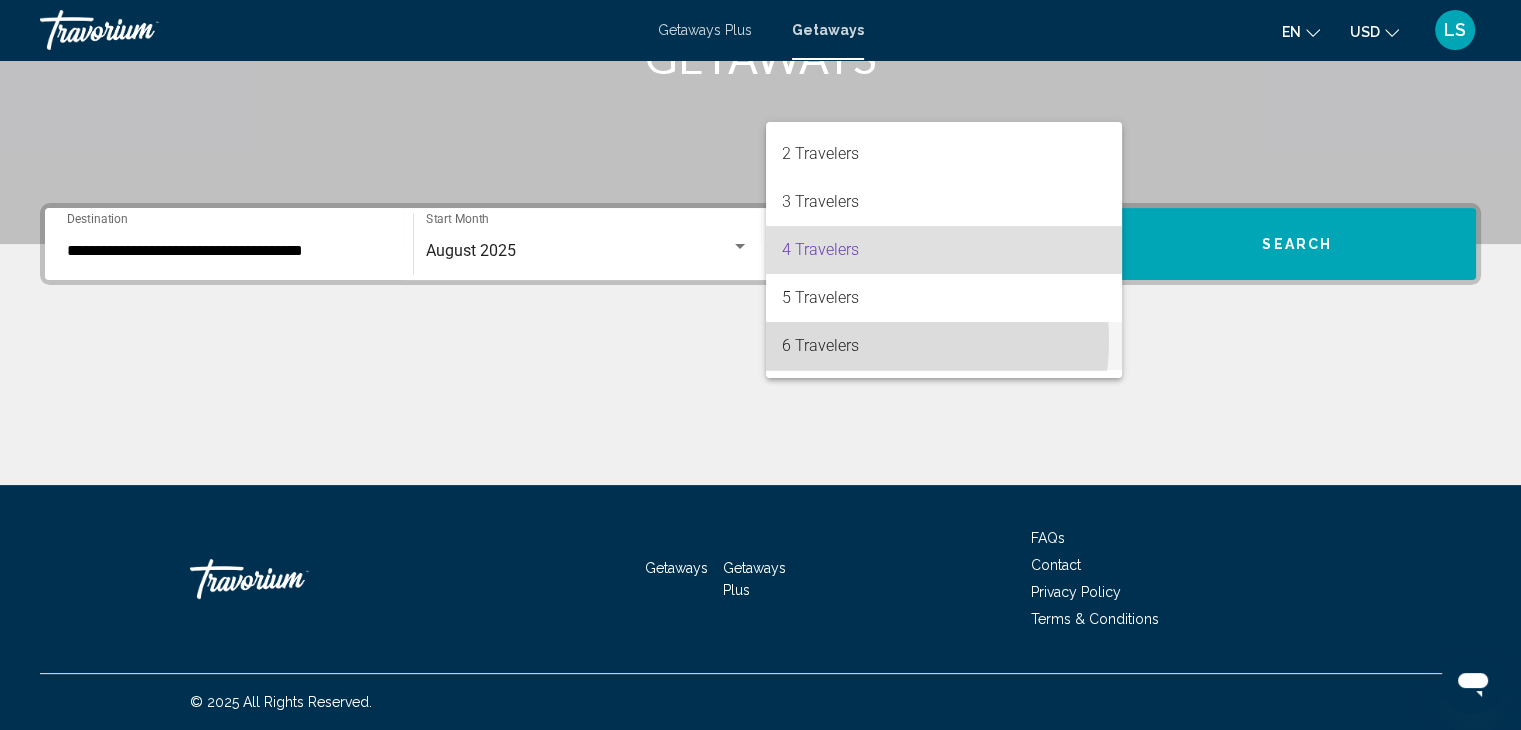 click on "6 Travelers" at bounding box center (944, 346) 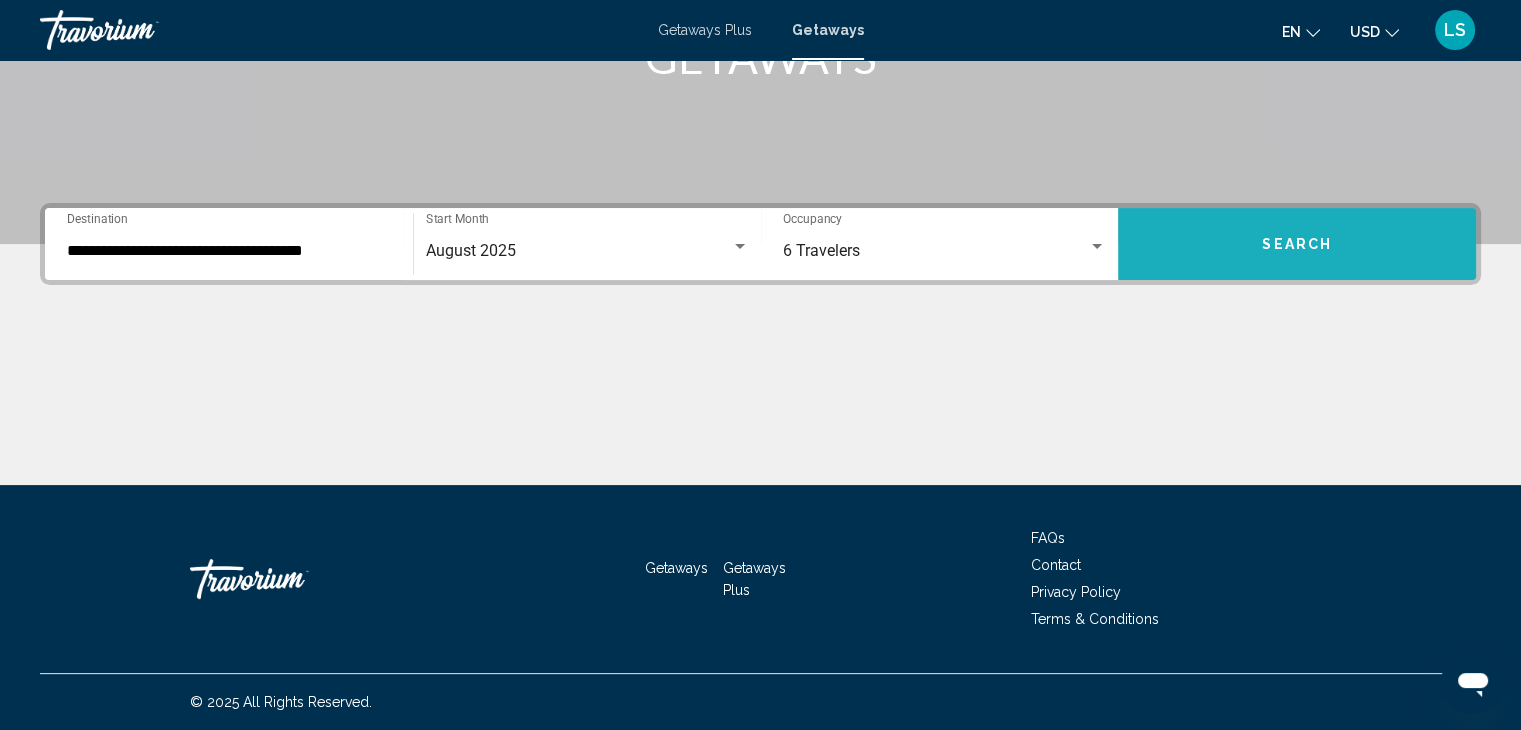 click on "Search" at bounding box center [1297, 245] 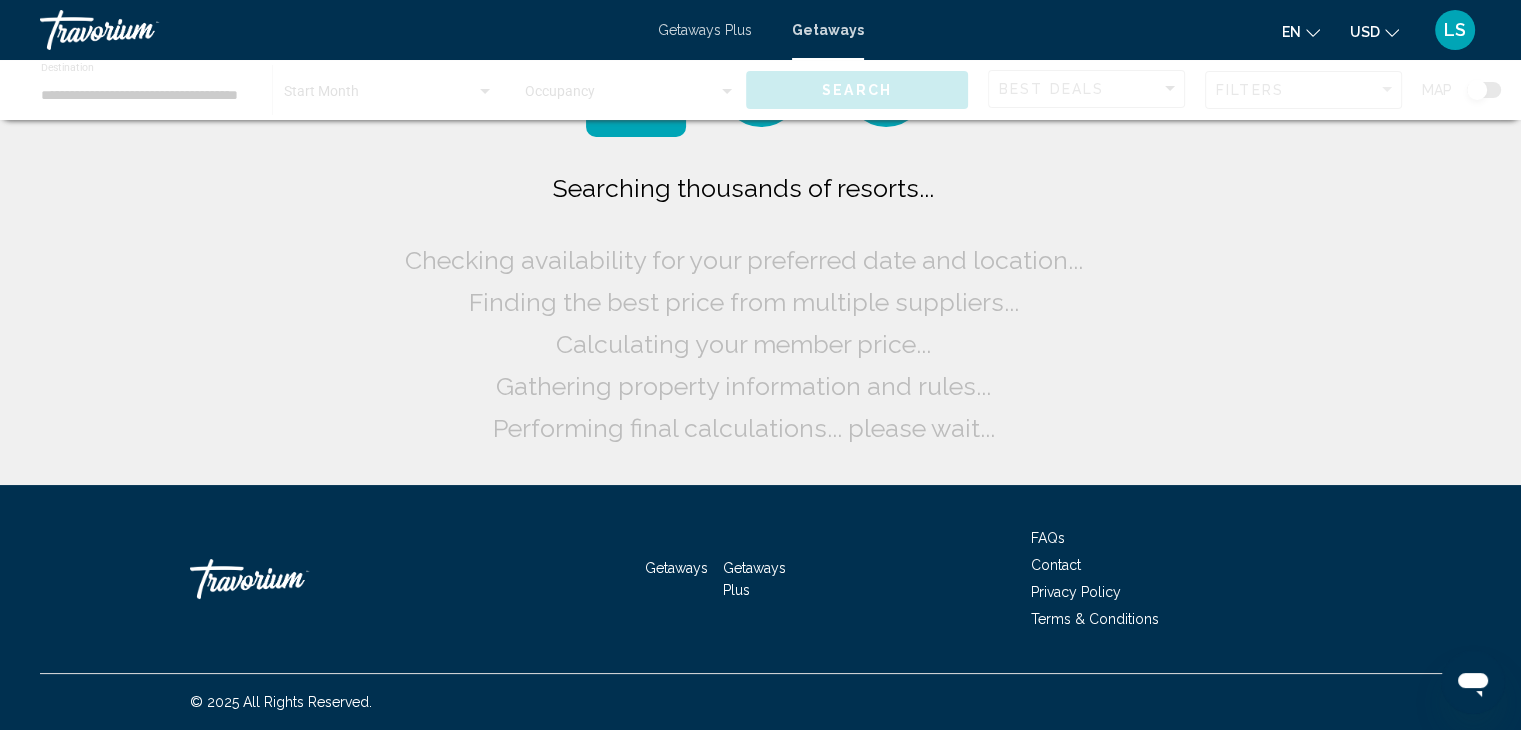 scroll, scrollTop: 0, scrollLeft: 0, axis: both 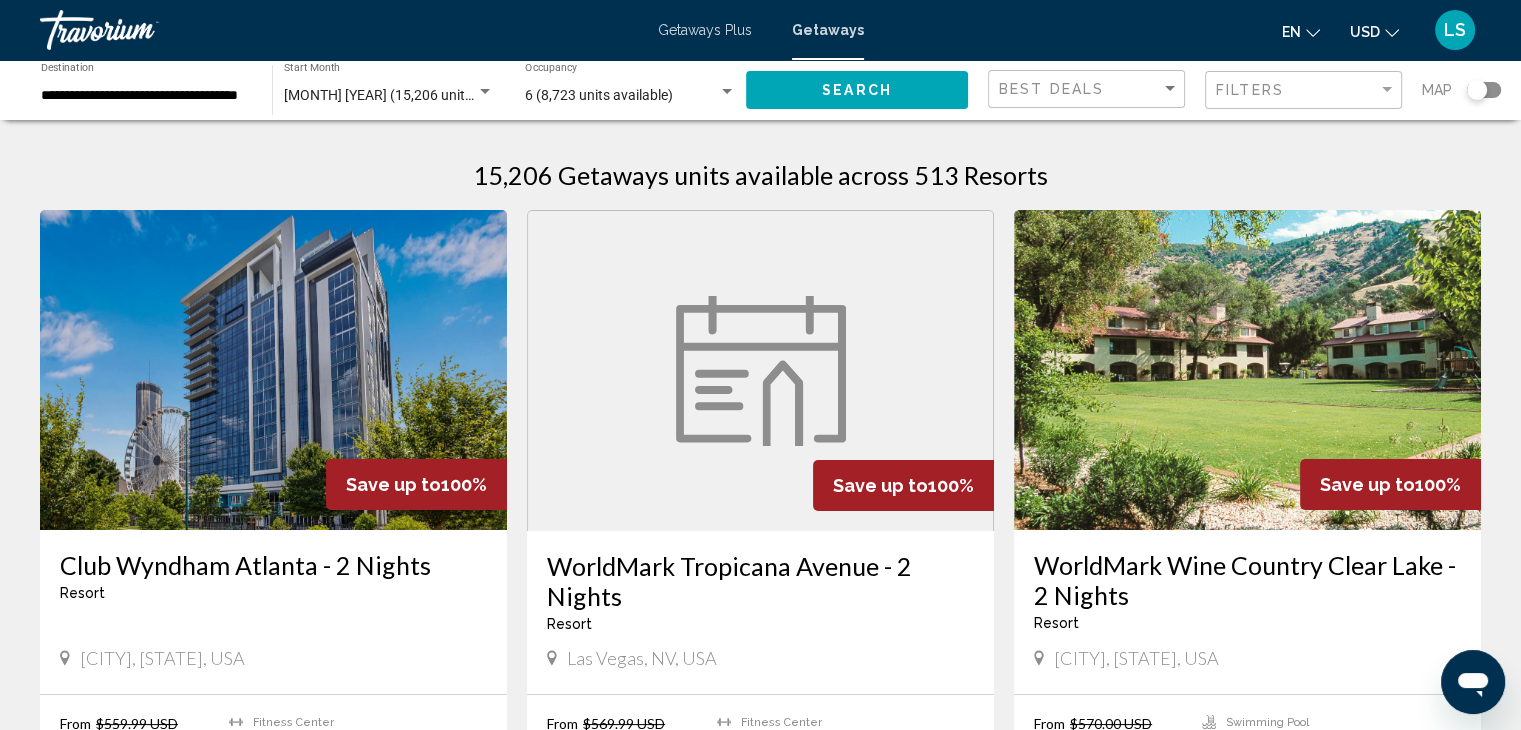 click on "**********" at bounding box center [146, 96] 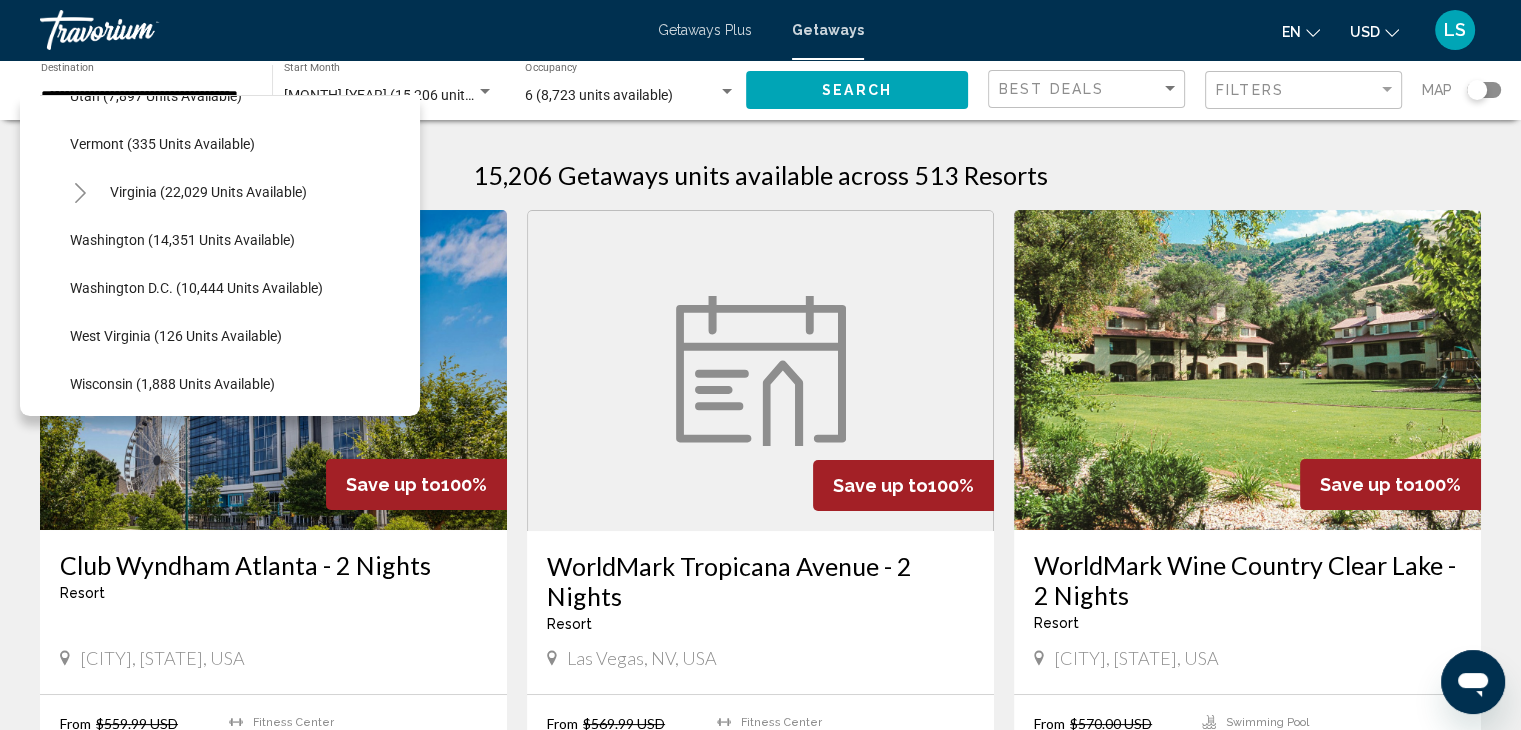 scroll, scrollTop: 1963, scrollLeft: 0, axis: vertical 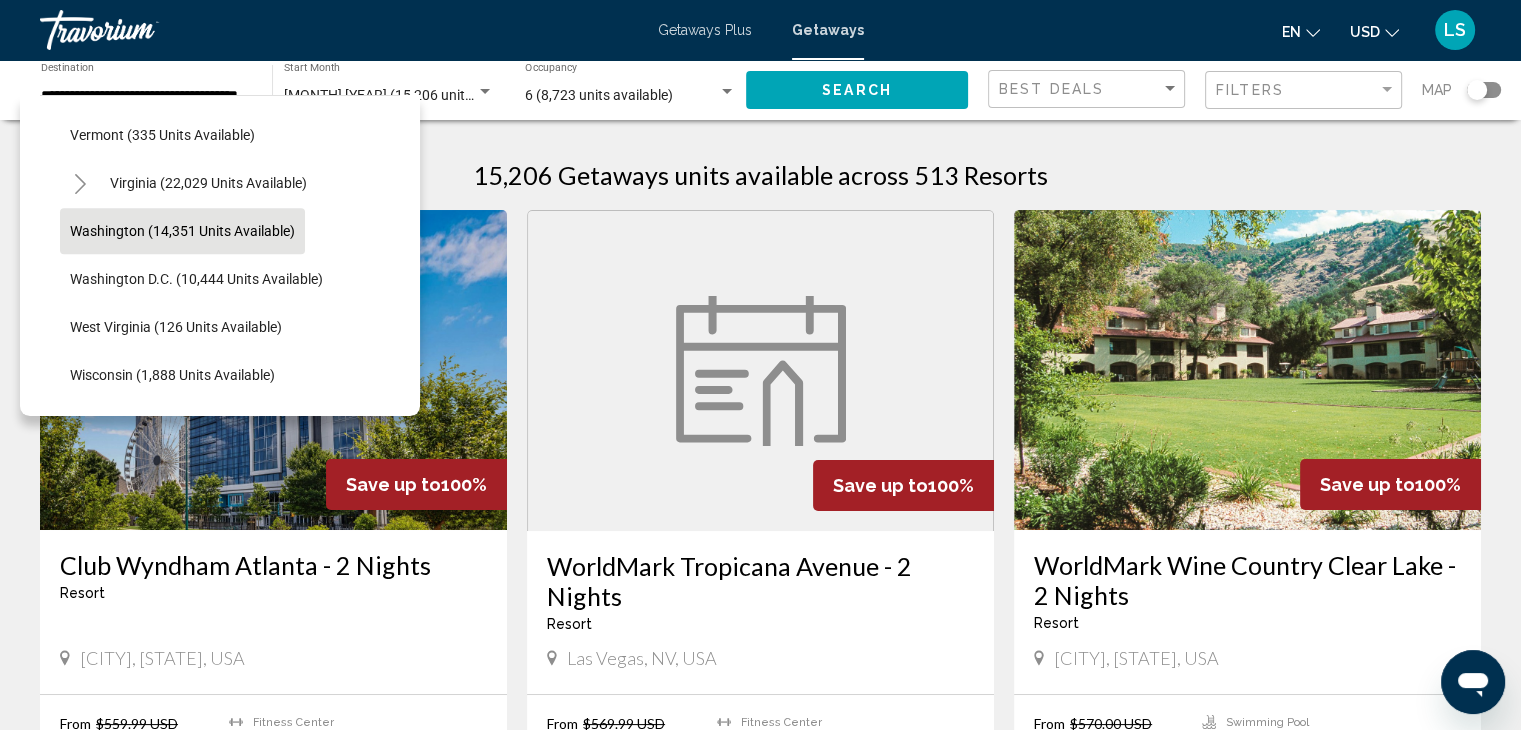 click on "Washington (14,351 units available)" 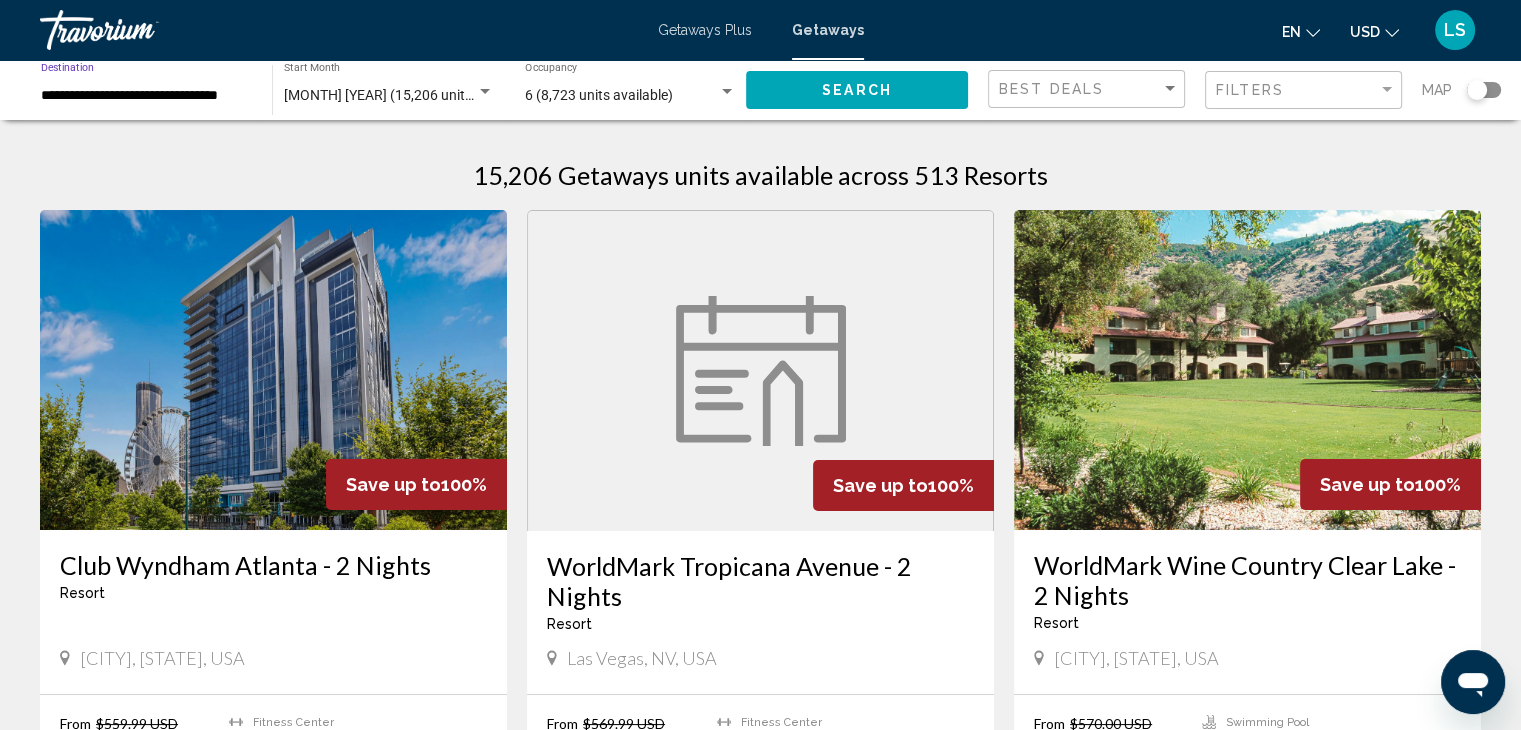 click on "Search" 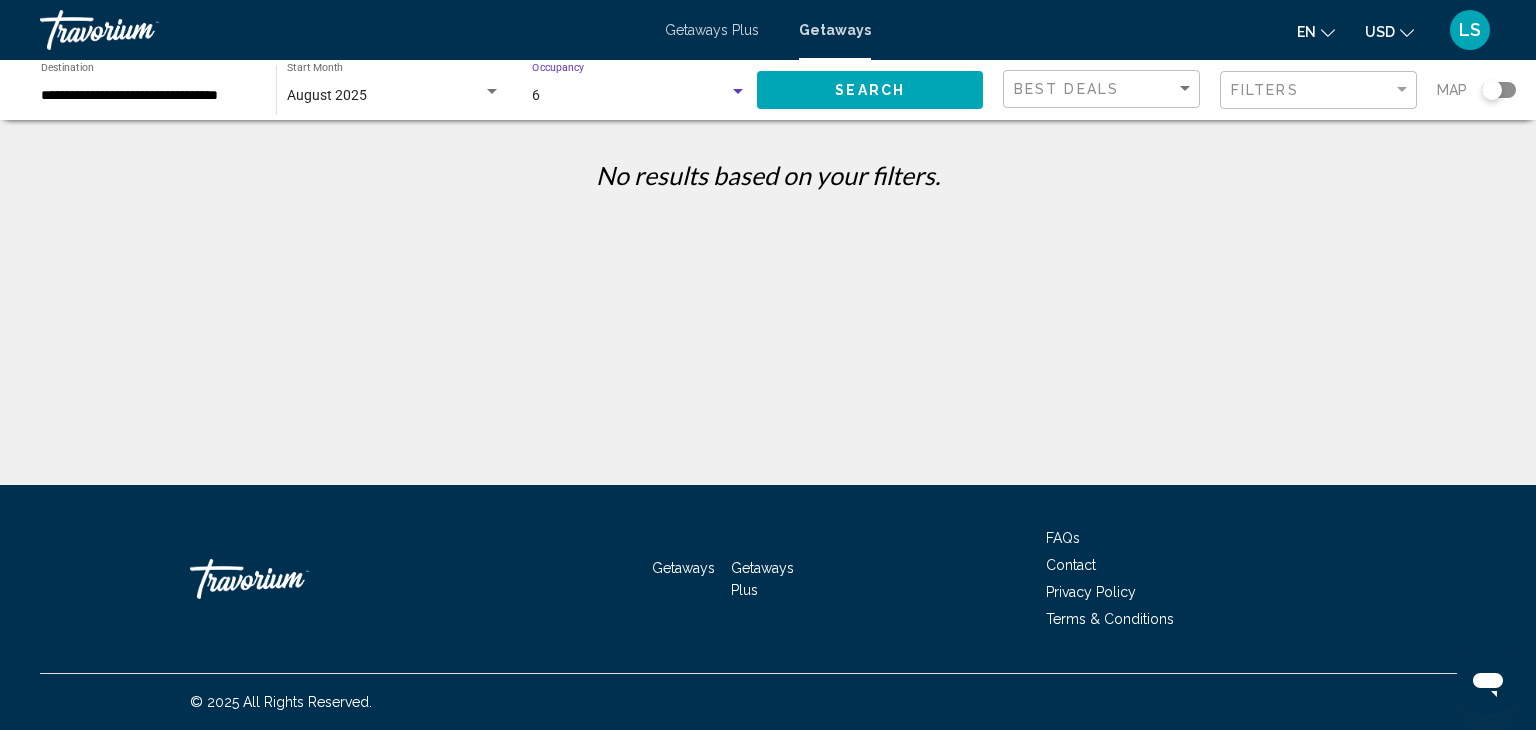 click on "6" at bounding box center (630, 96) 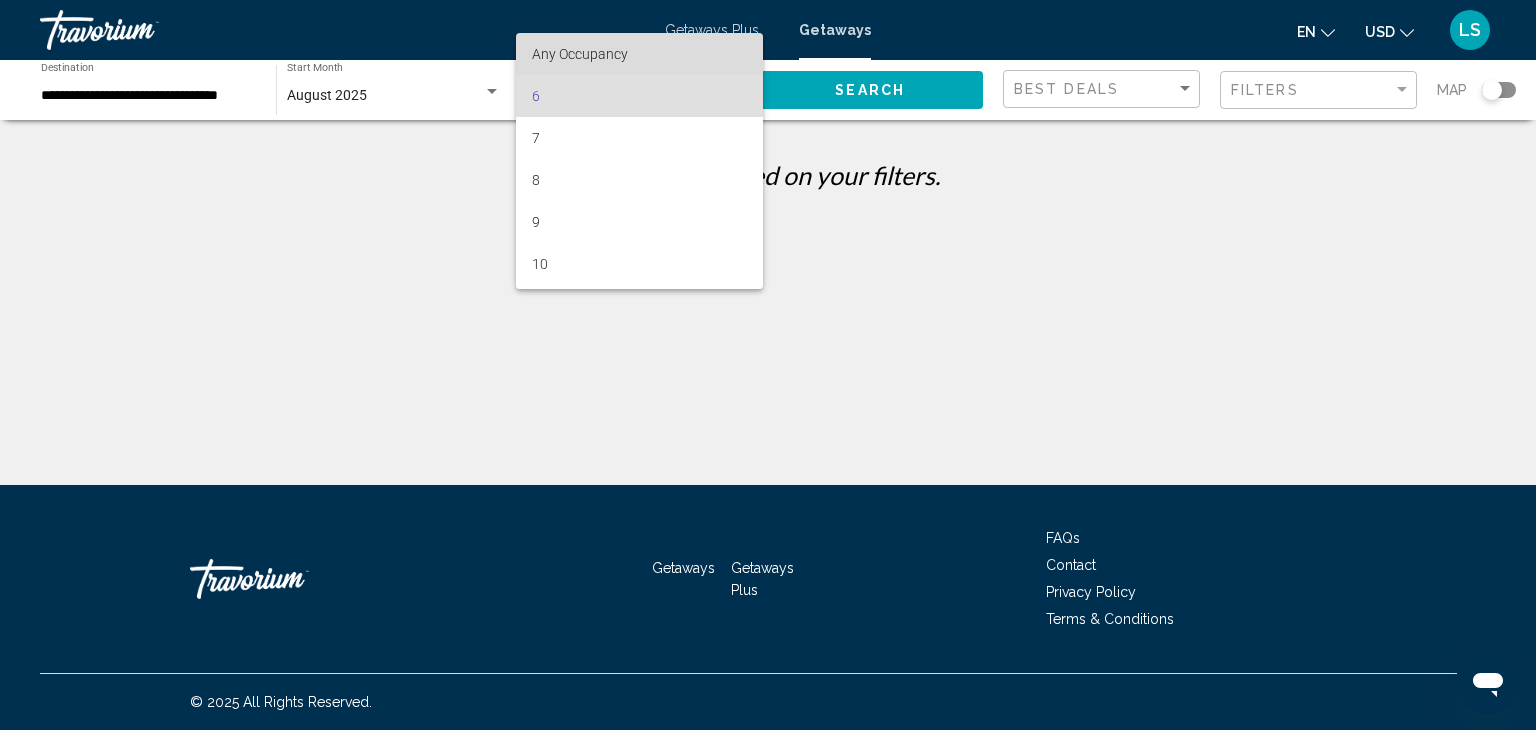 click on "Any Occupancy" at bounding box center [639, 54] 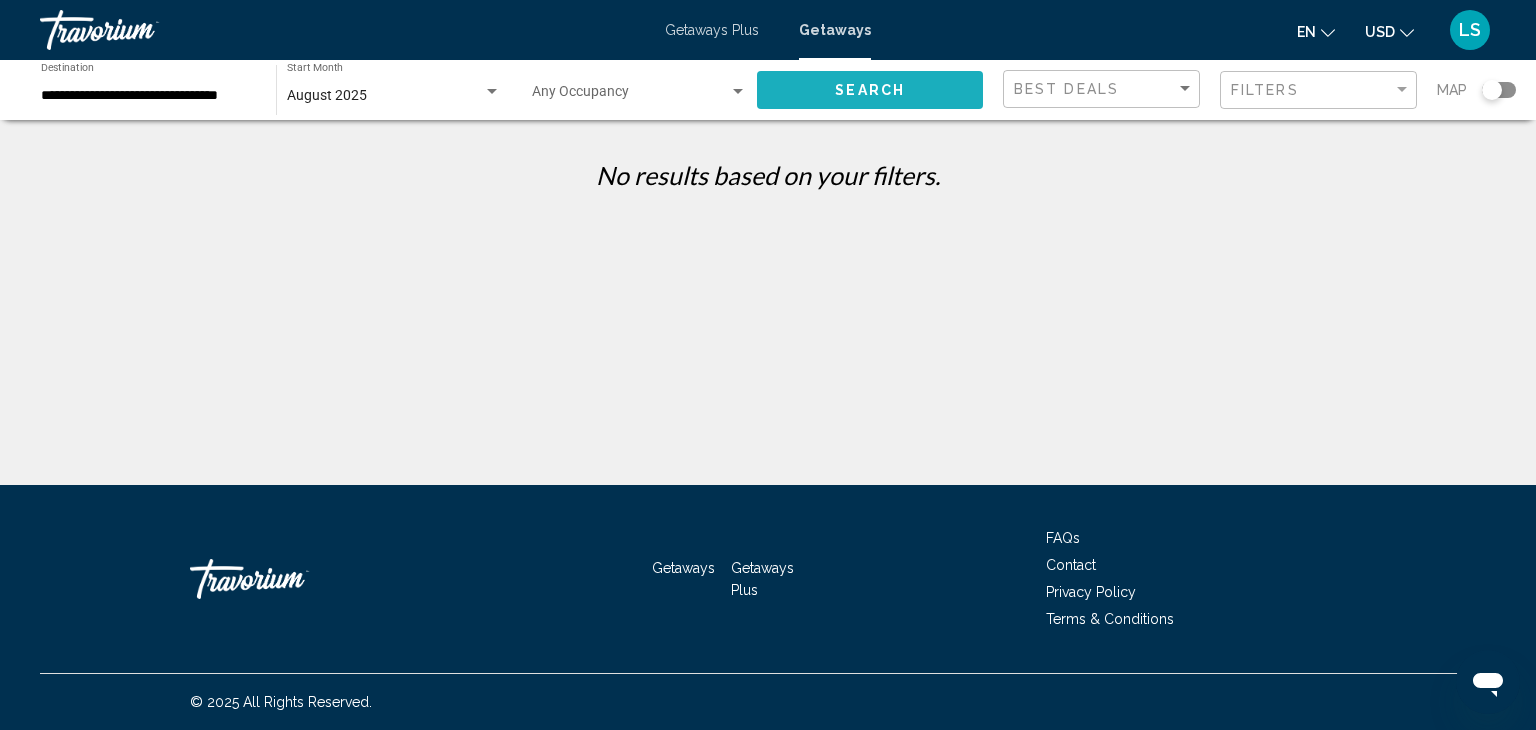 click on "Search" 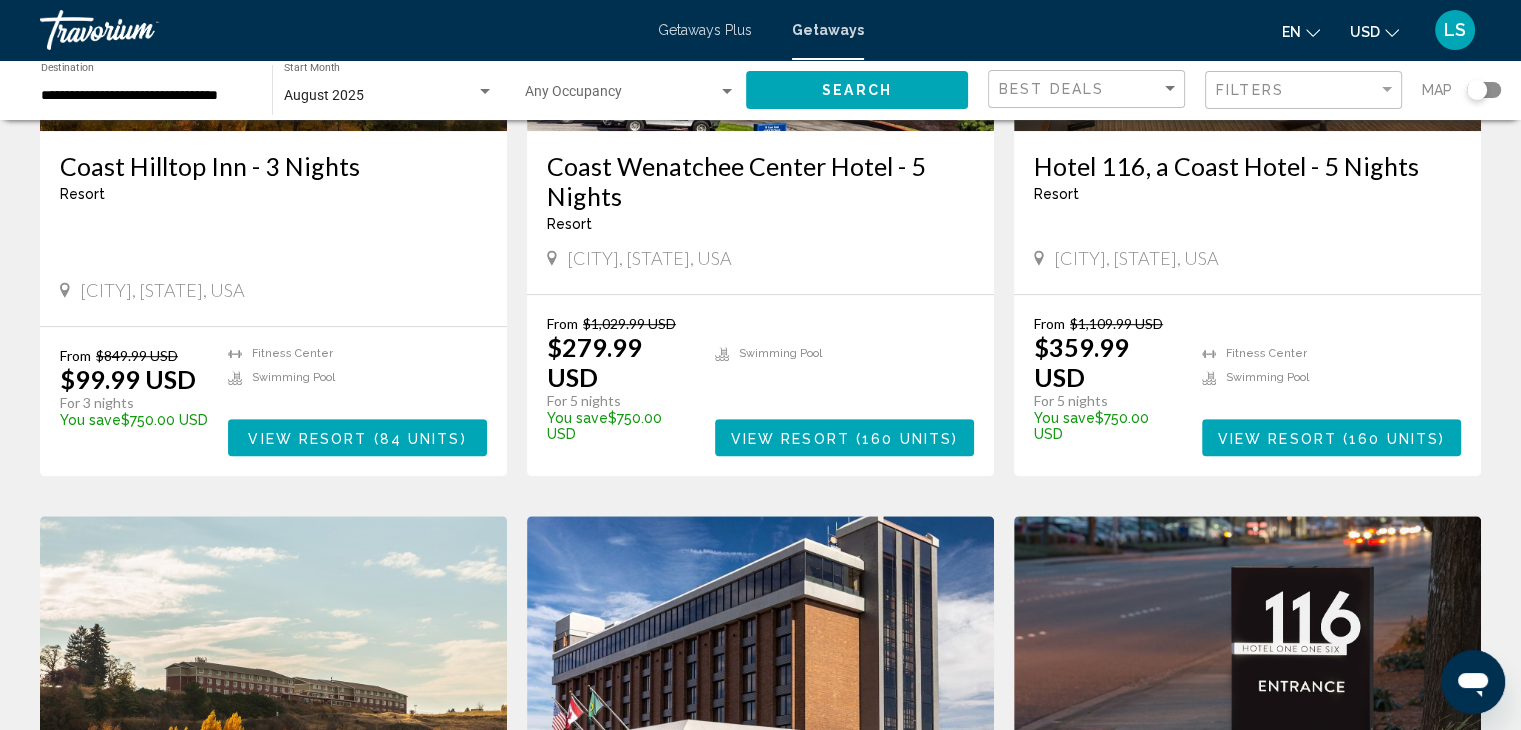 scroll, scrollTop: 1100, scrollLeft: 0, axis: vertical 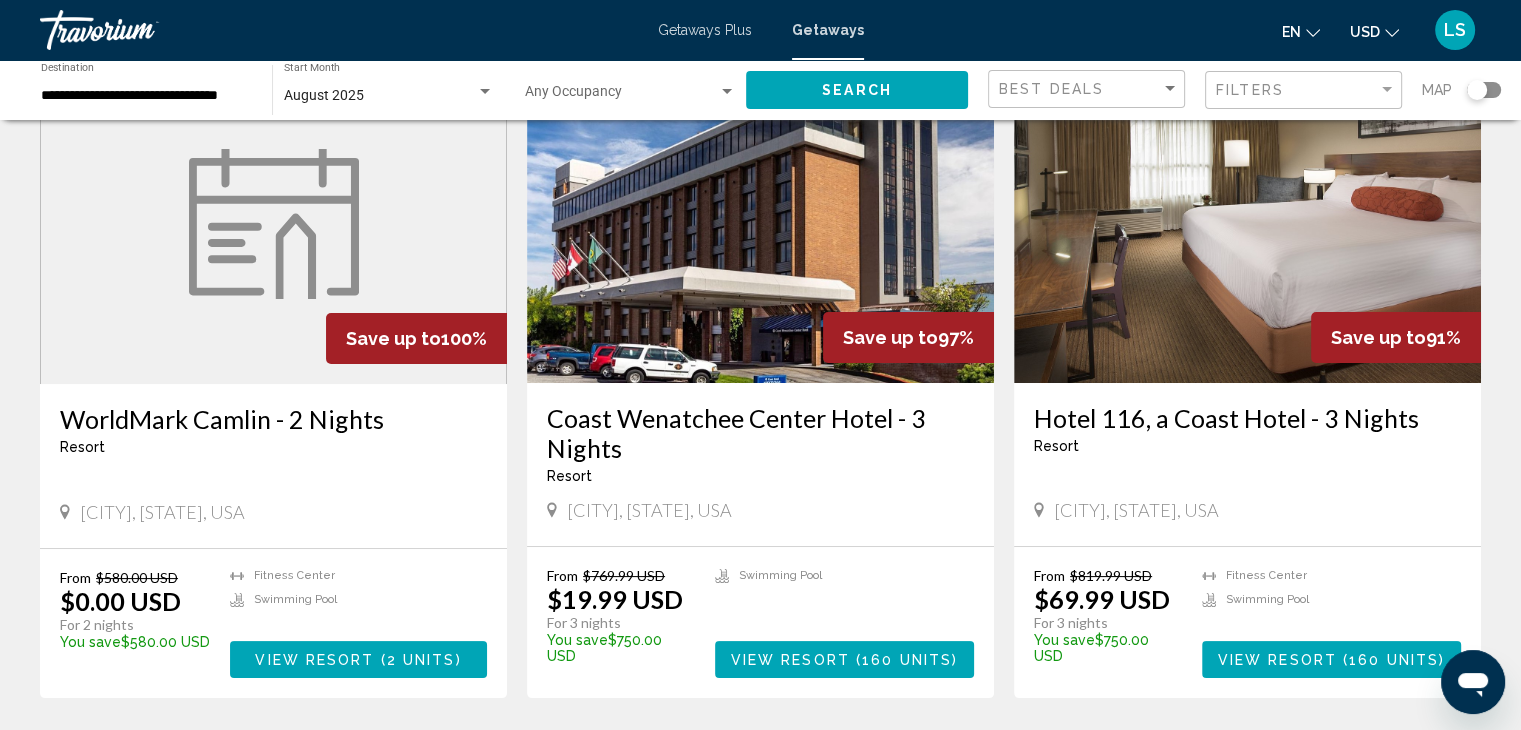 click on "Hotel 116, a Coast Hotel - 3 Nights" at bounding box center [1247, 418] 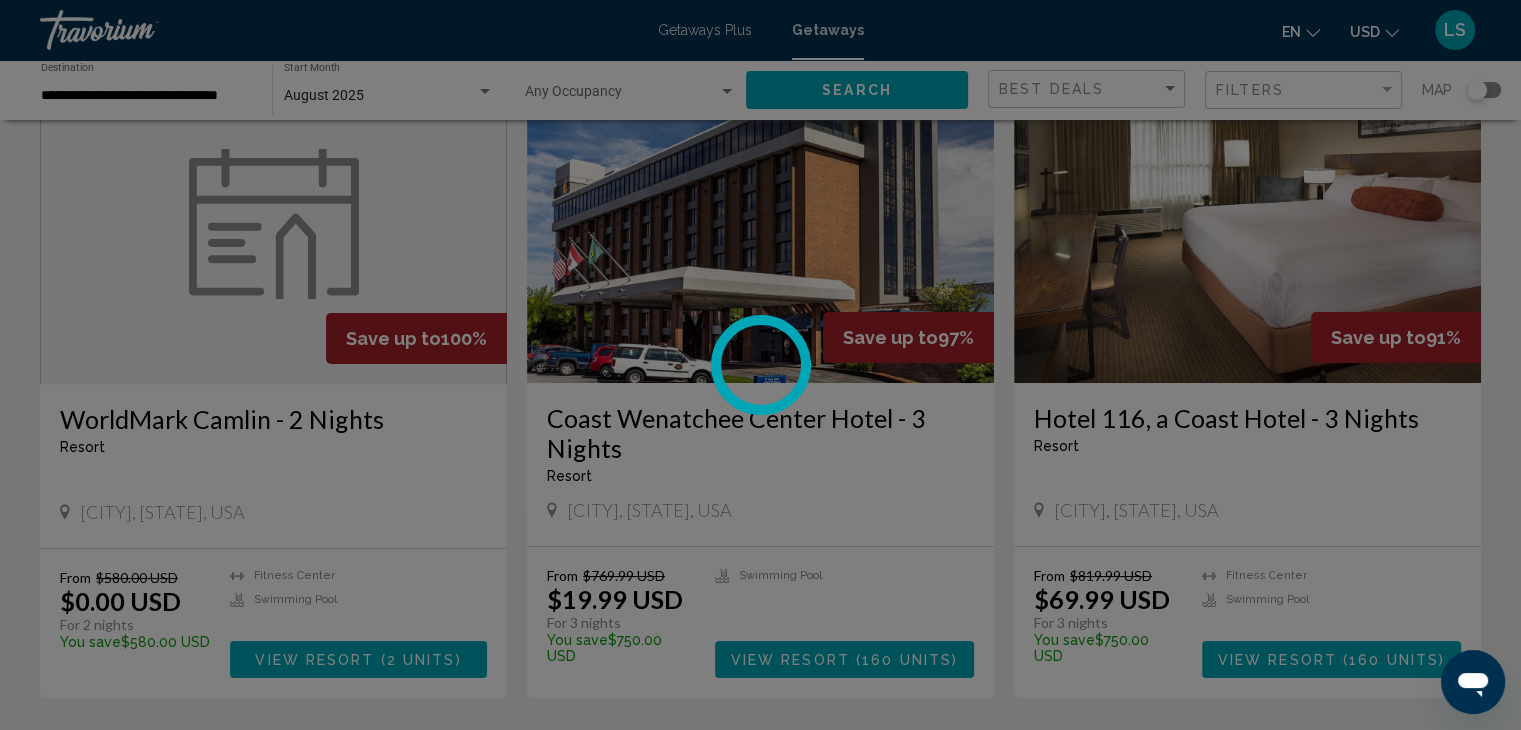 scroll, scrollTop: 0, scrollLeft: 0, axis: both 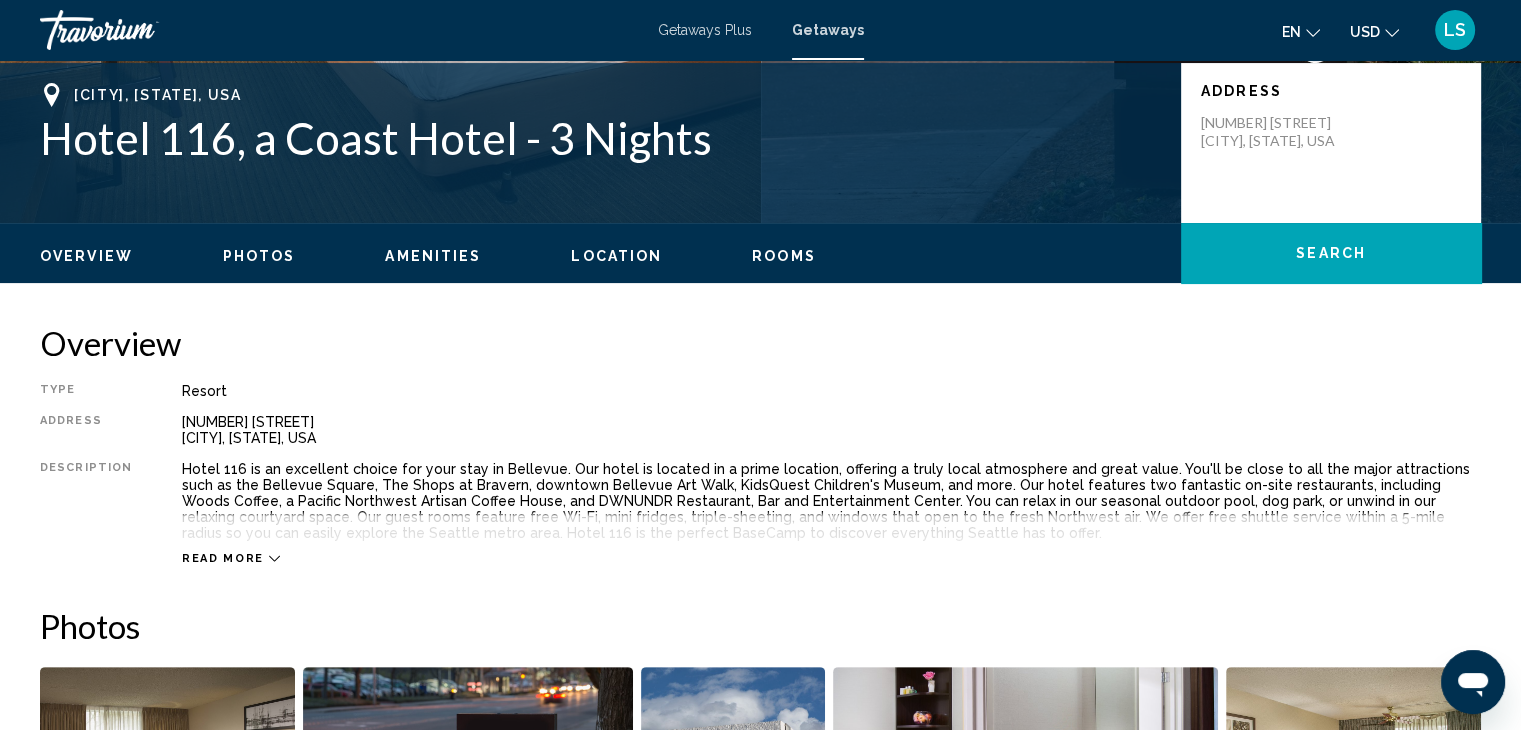 click on "Read more" at bounding box center (223, 558) 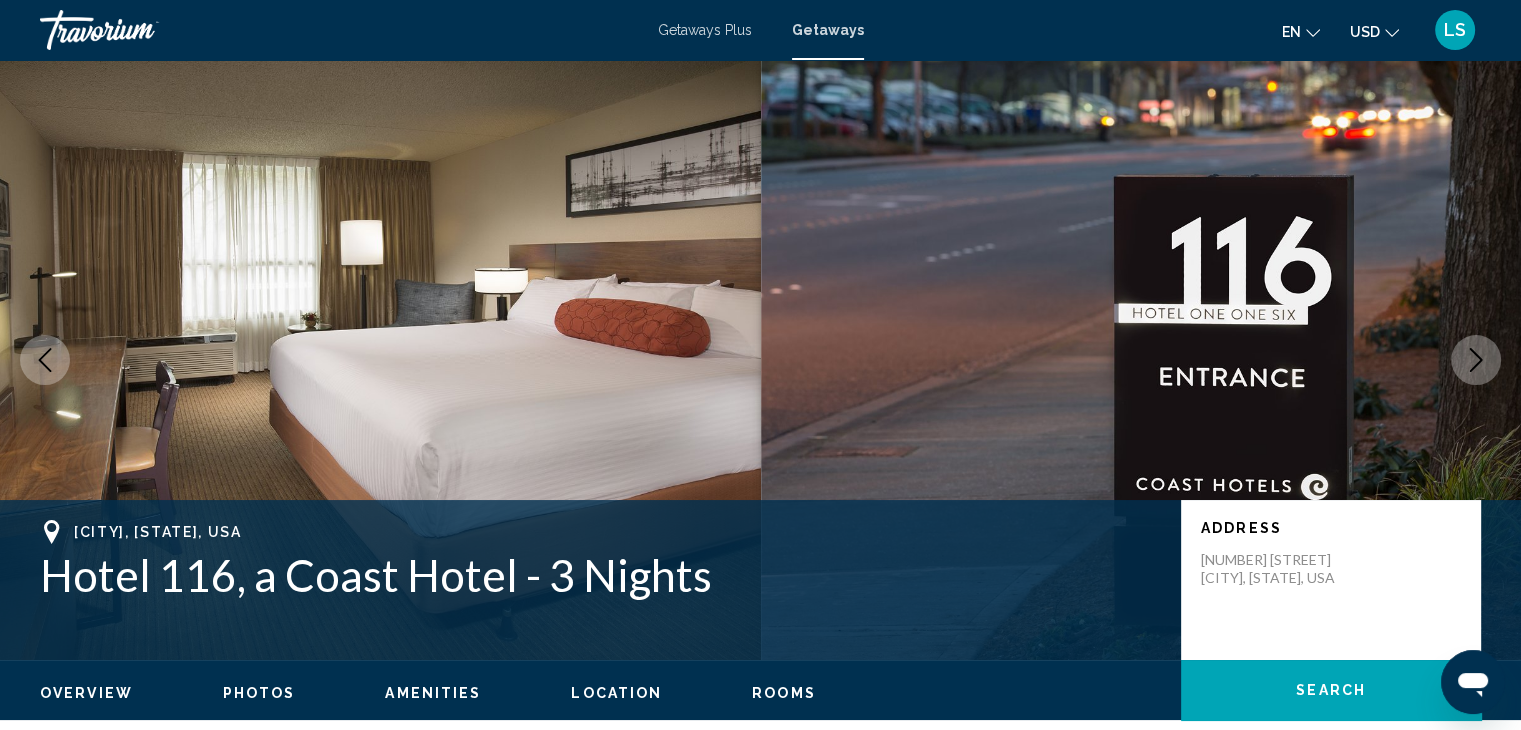 scroll, scrollTop: 49, scrollLeft: 0, axis: vertical 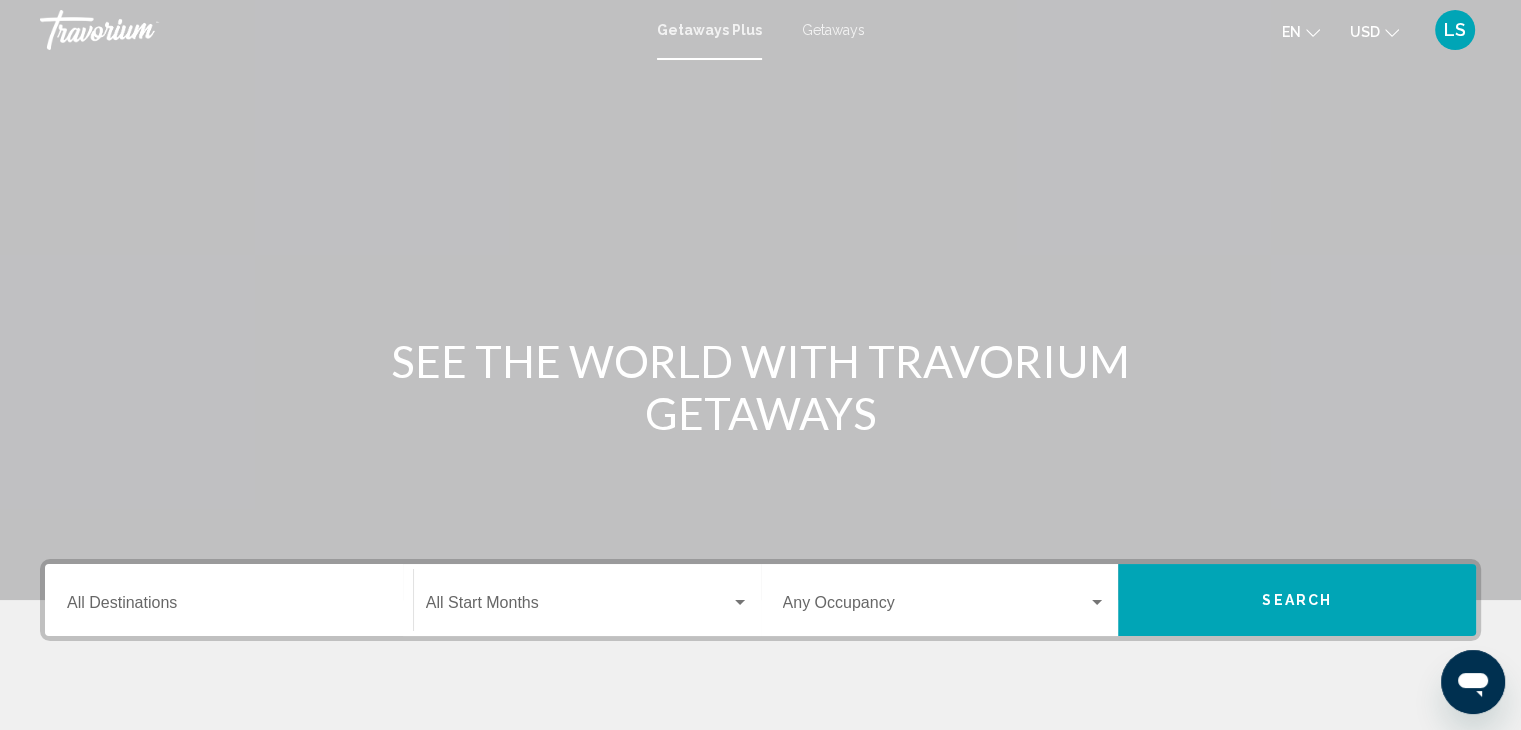 click on "Getaways" at bounding box center [833, 30] 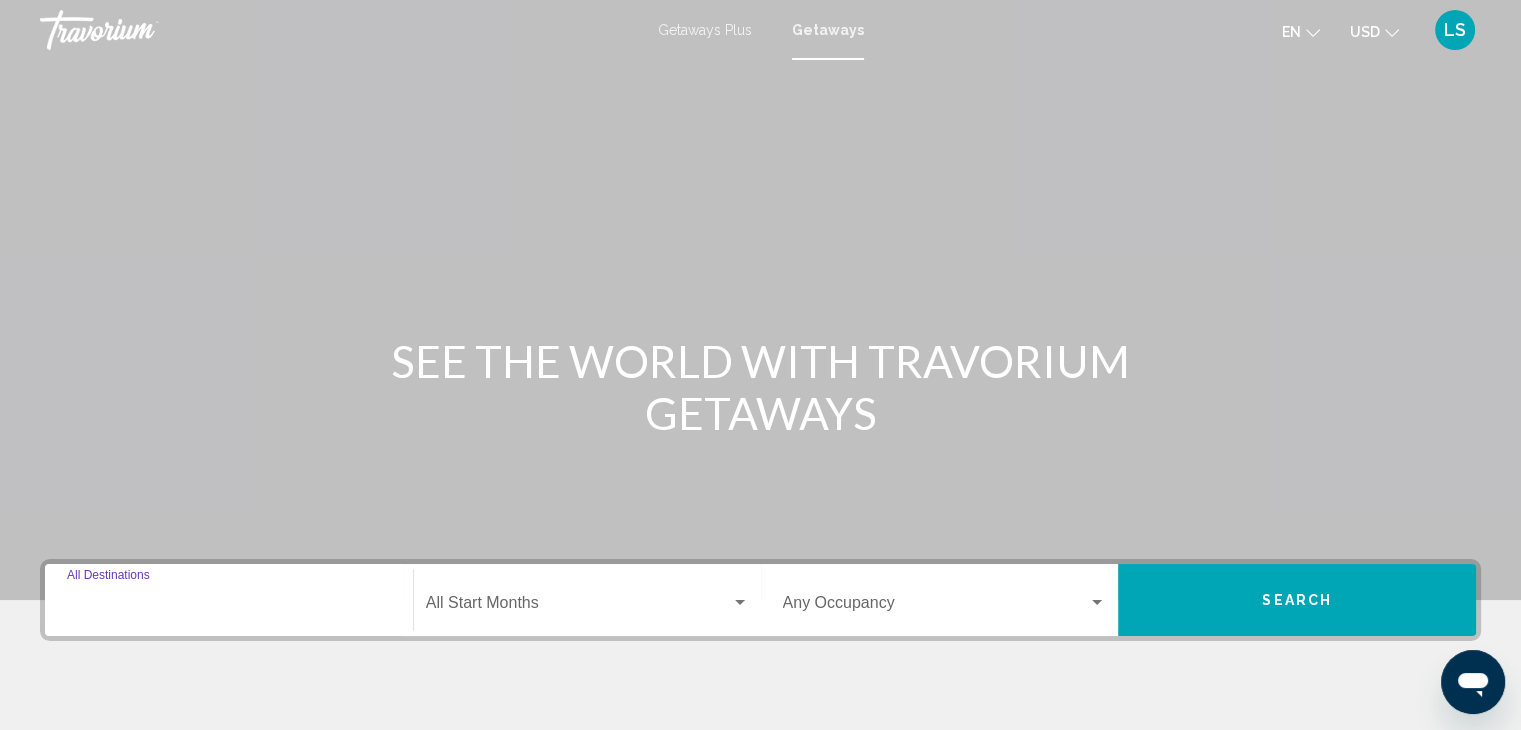 click on "Destination All Destinations" at bounding box center [229, 607] 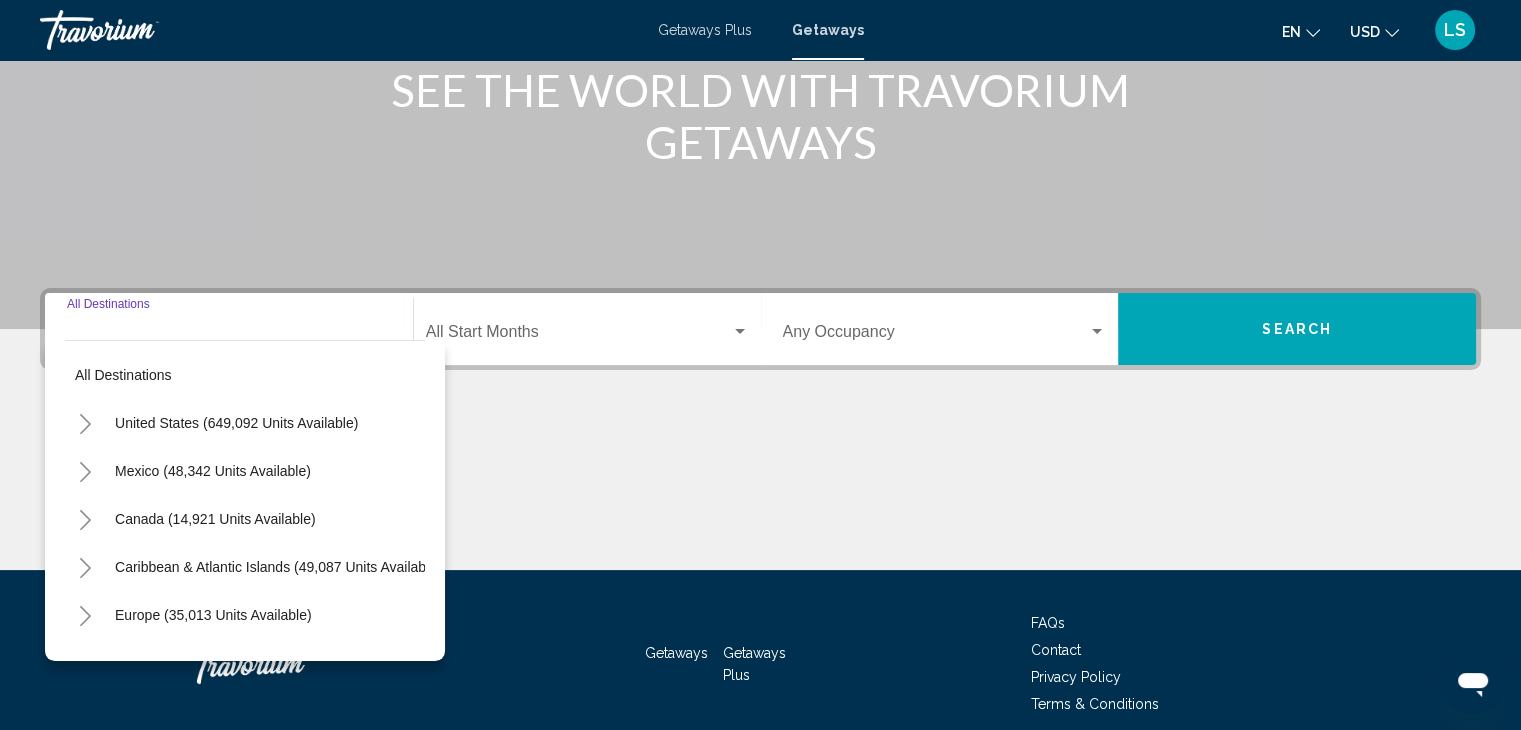 scroll, scrollTop: 356, scrollLeft: 0, axis: vertical 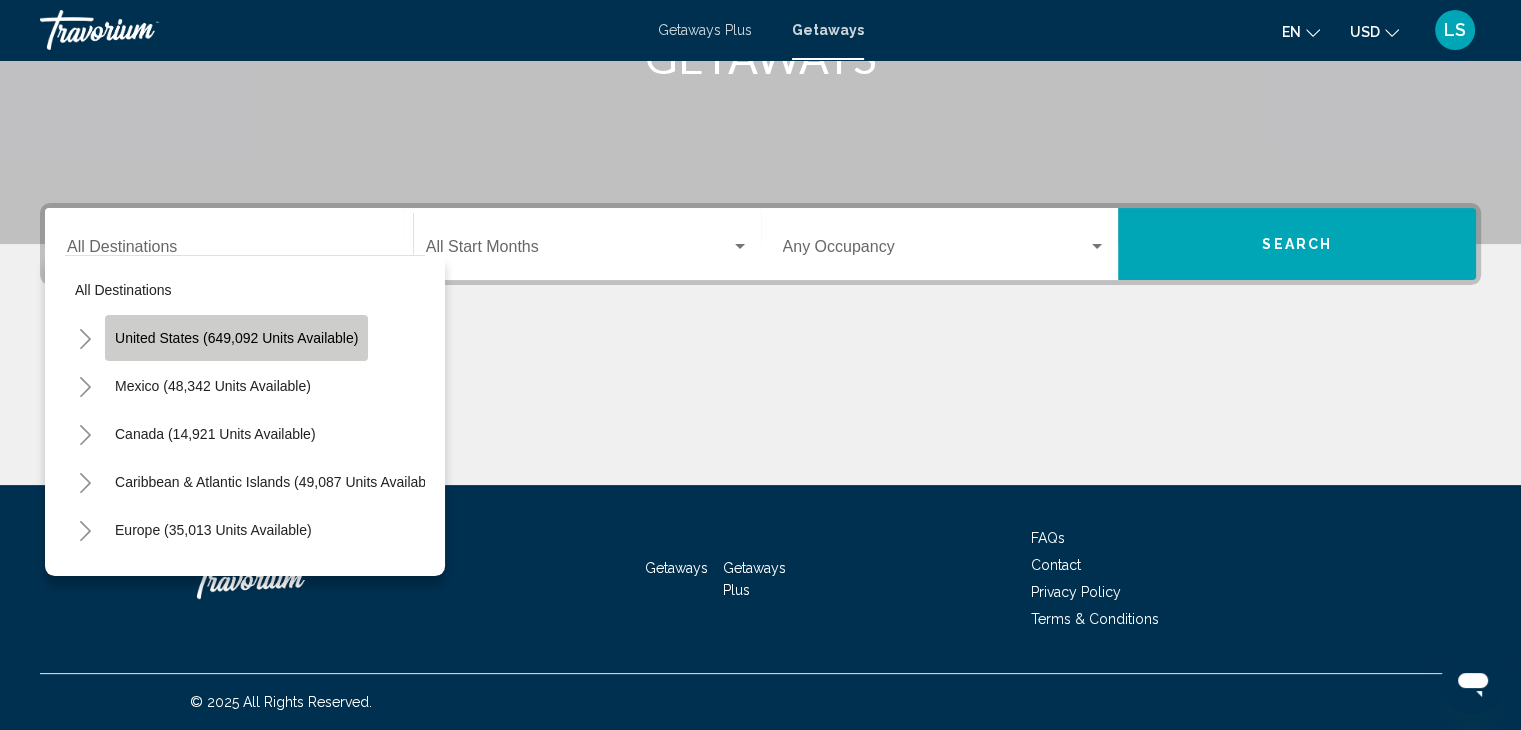 click on "United States (649,092 units available)" 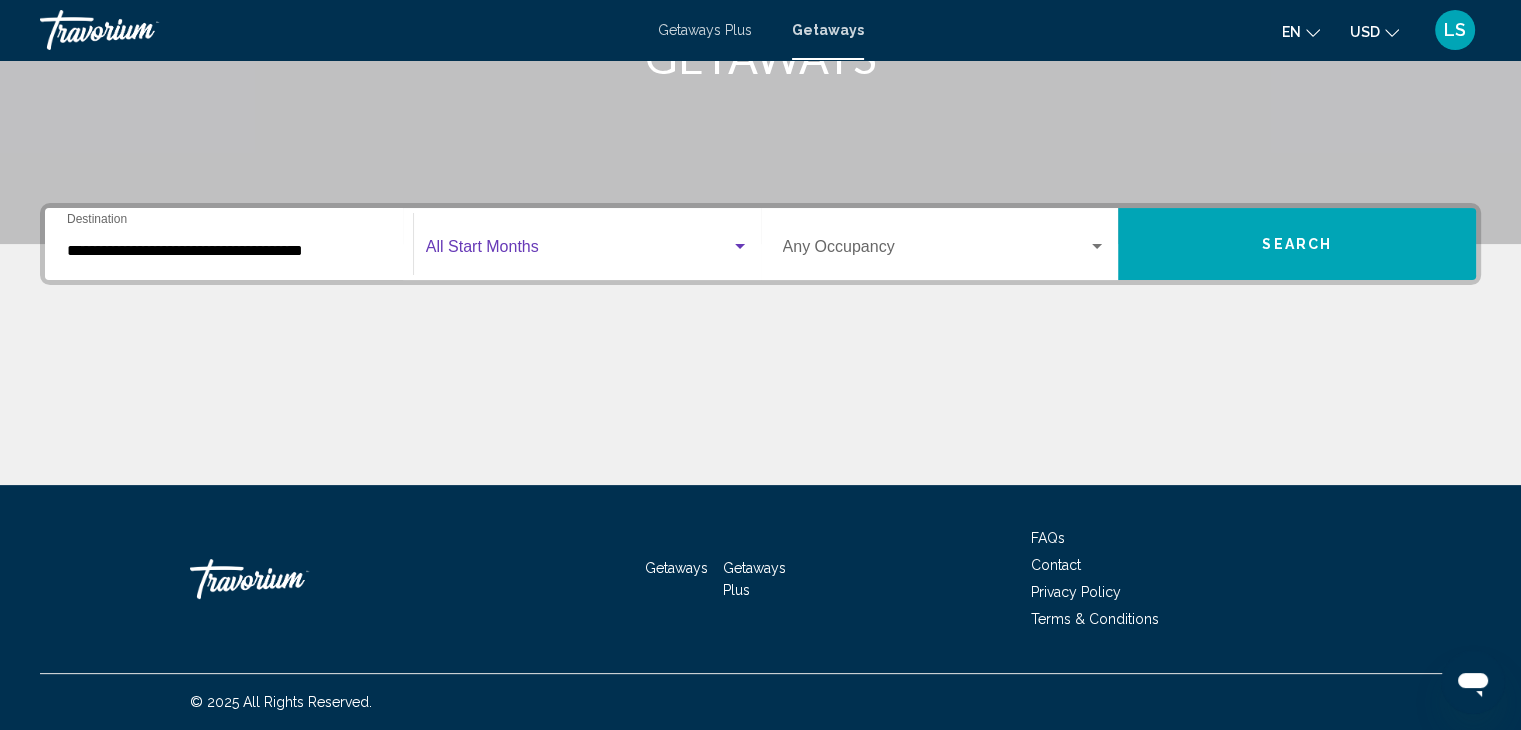 click at bounding box center [578, 251] 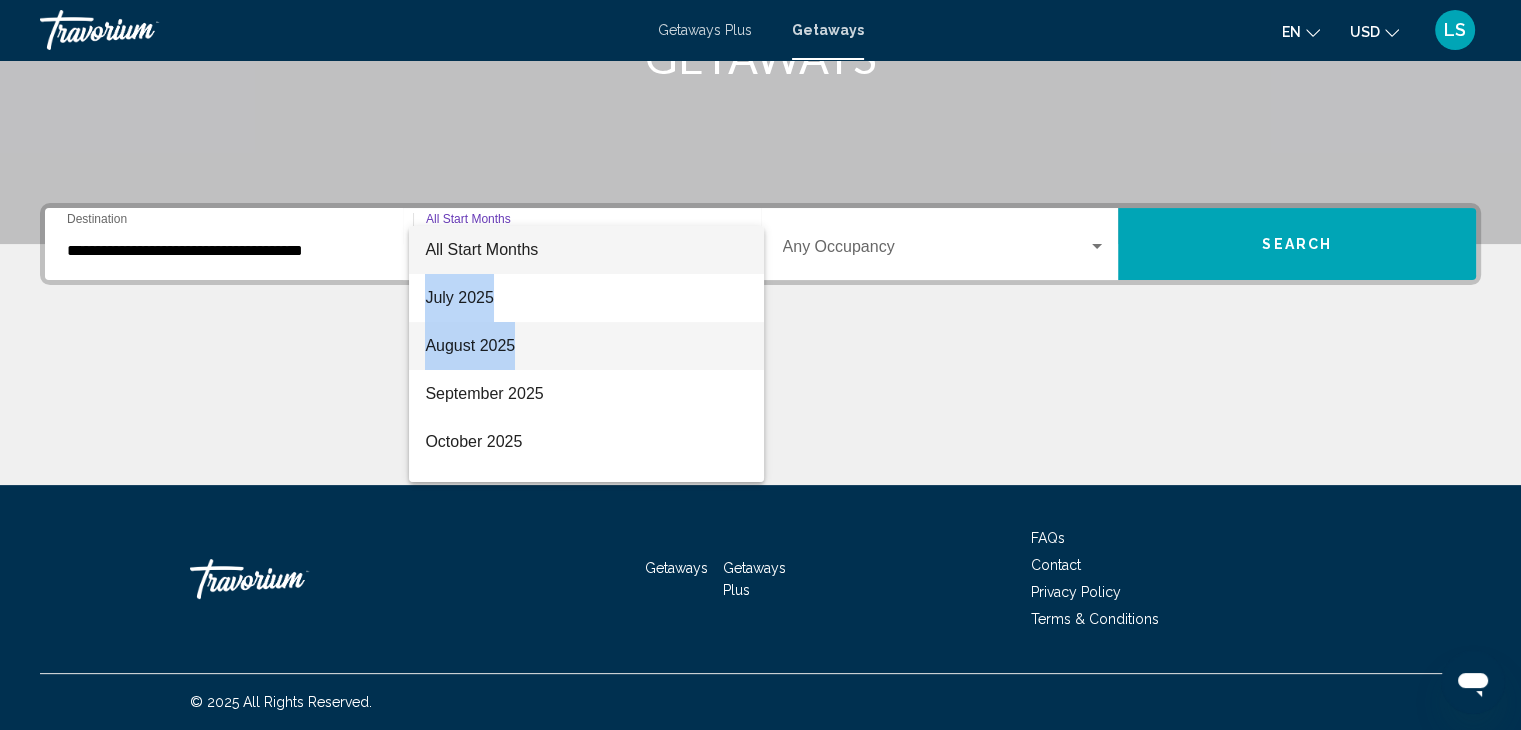 drag, startPoint x: 608, startPoint y: 247, endPoint x: 545, endPoint y: 341, distance: 113.15918 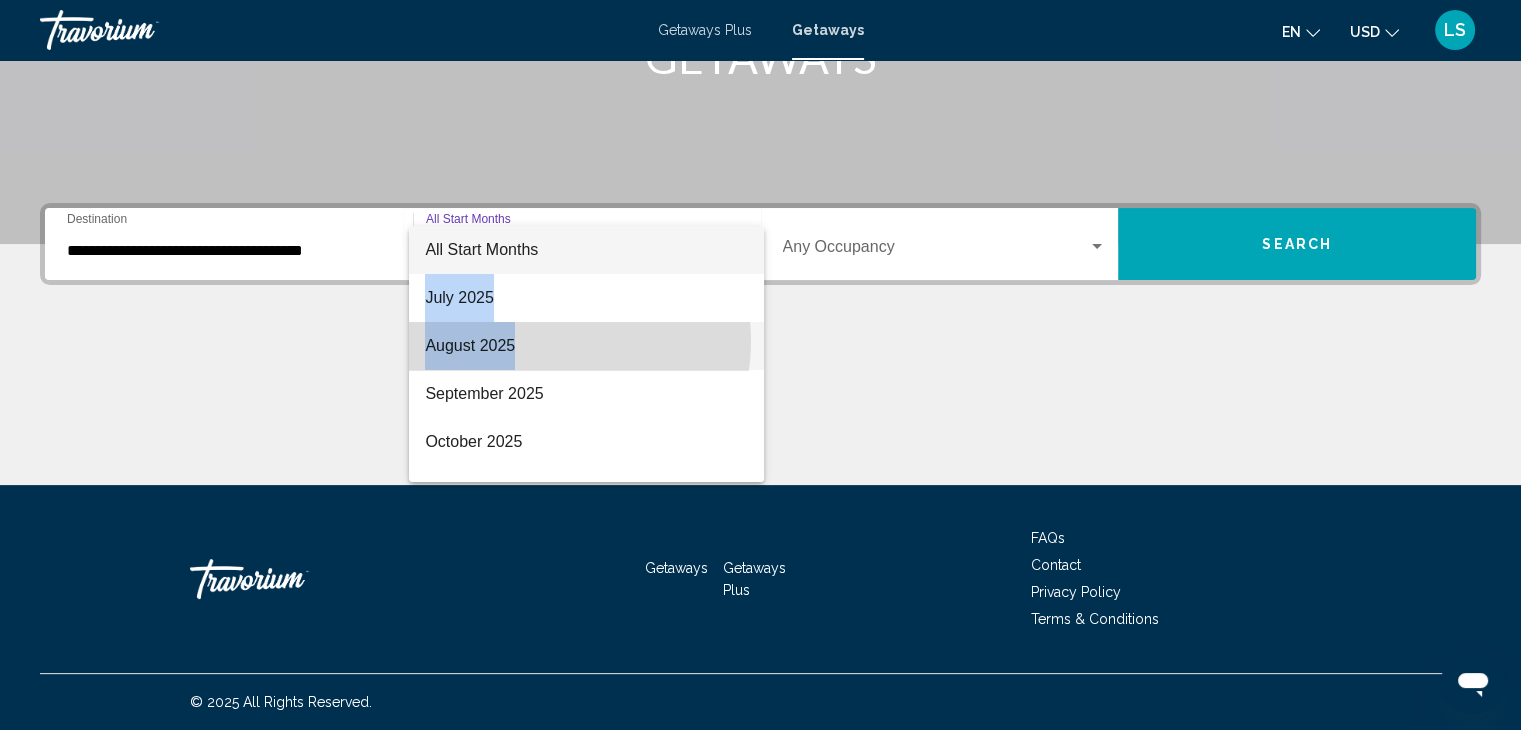 click on "August 2025" at bounding box center [586, 346] 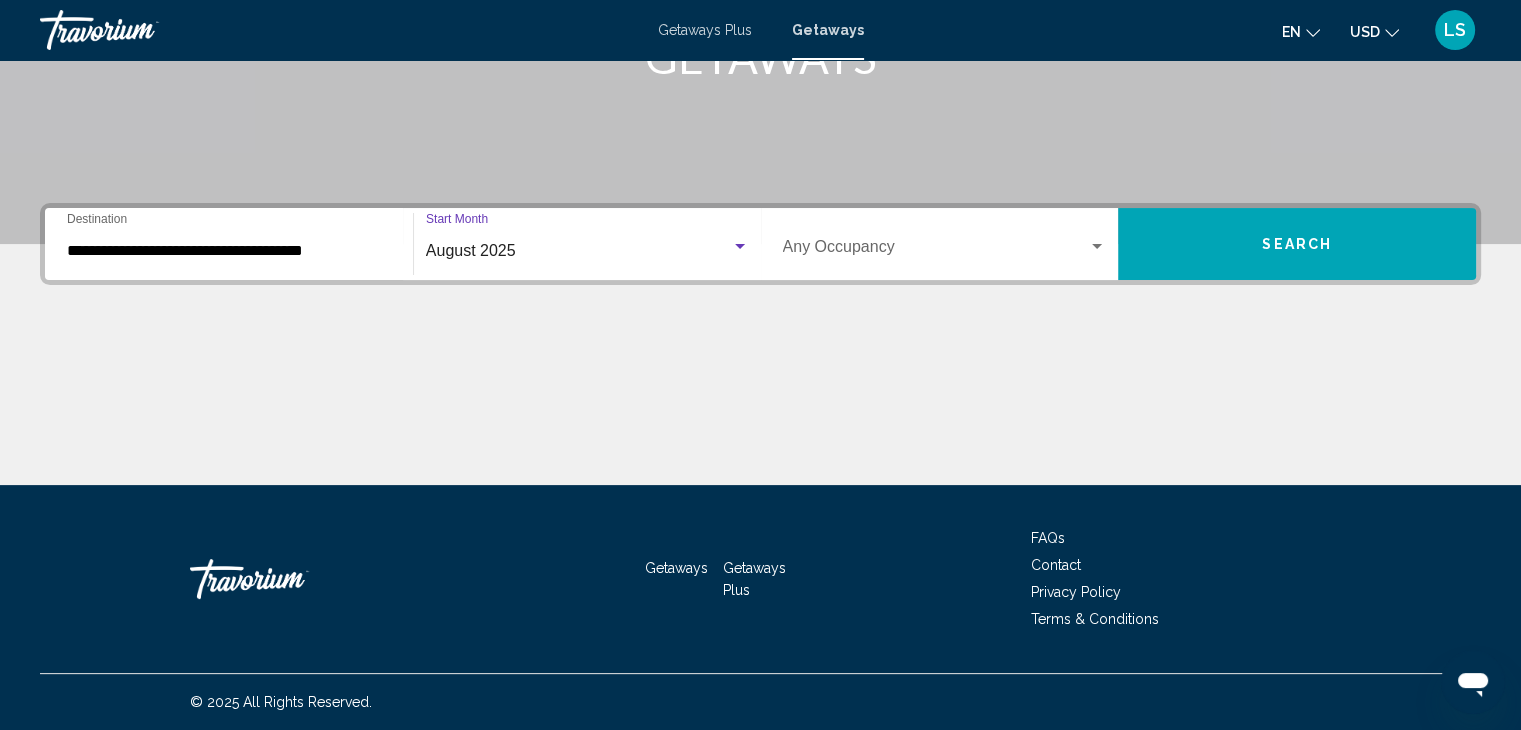 click on "Occupancy Any Occupancy" at bounding box center [945, 244] 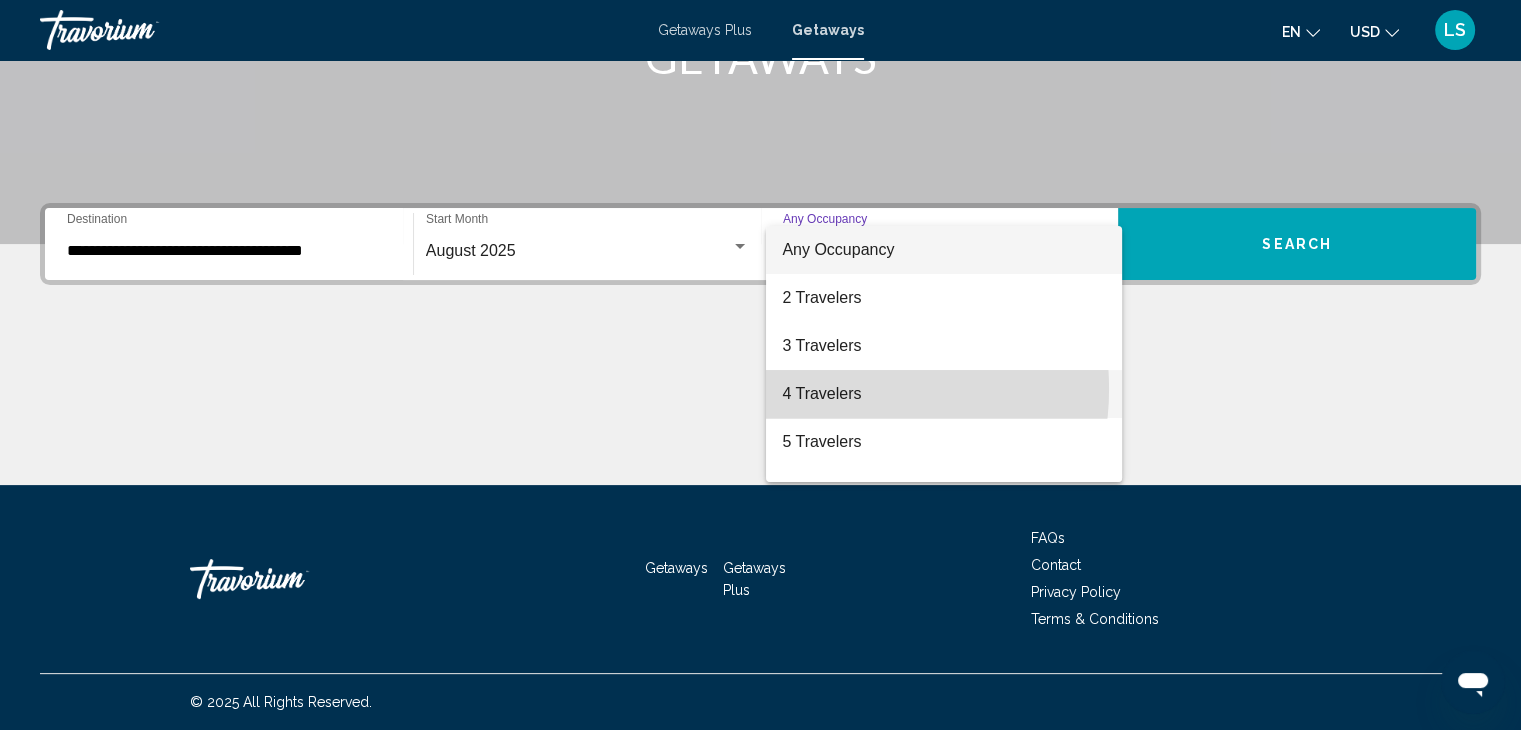 click on "4 Travelers" at bounding box center (944, 394) 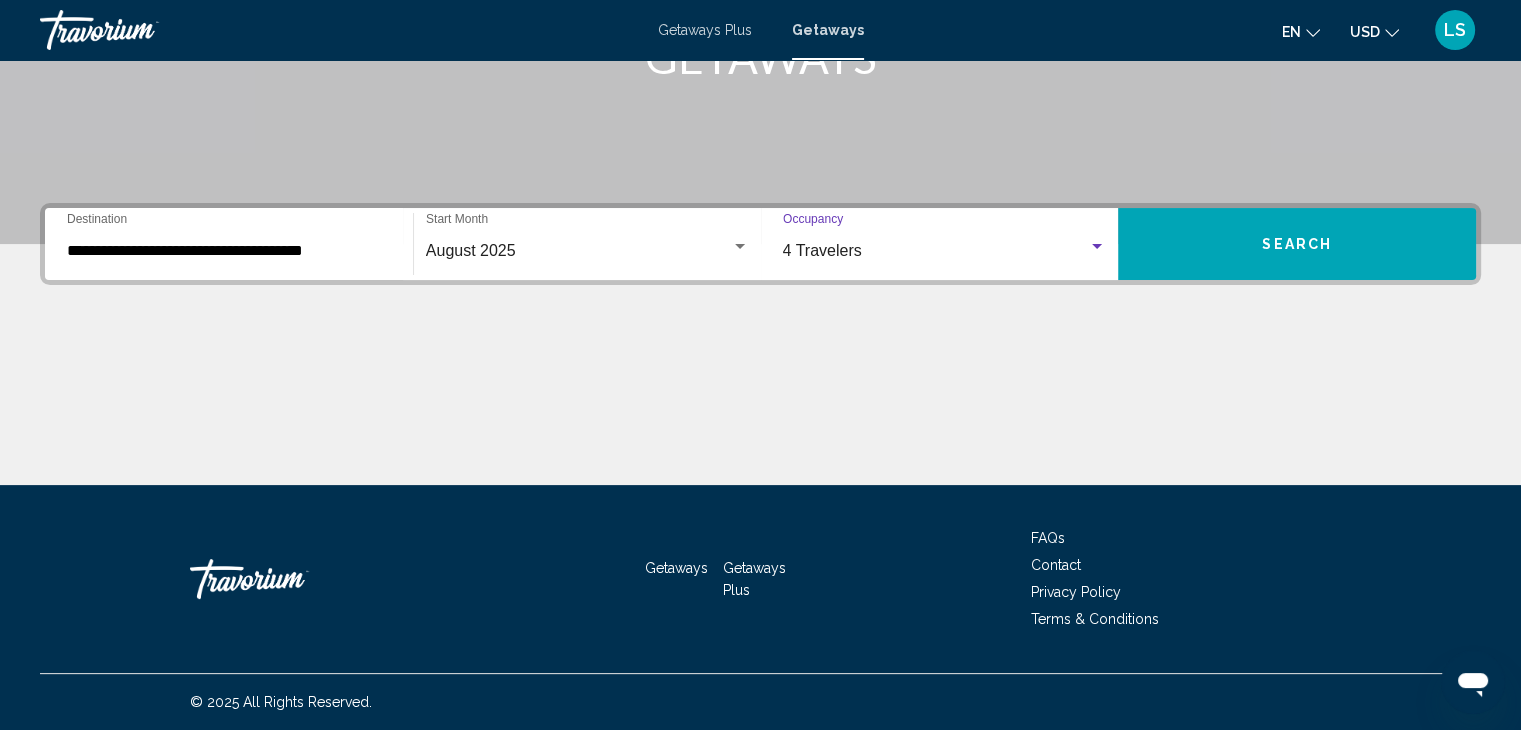 click on "Search" at bounding box center [1297, 245] 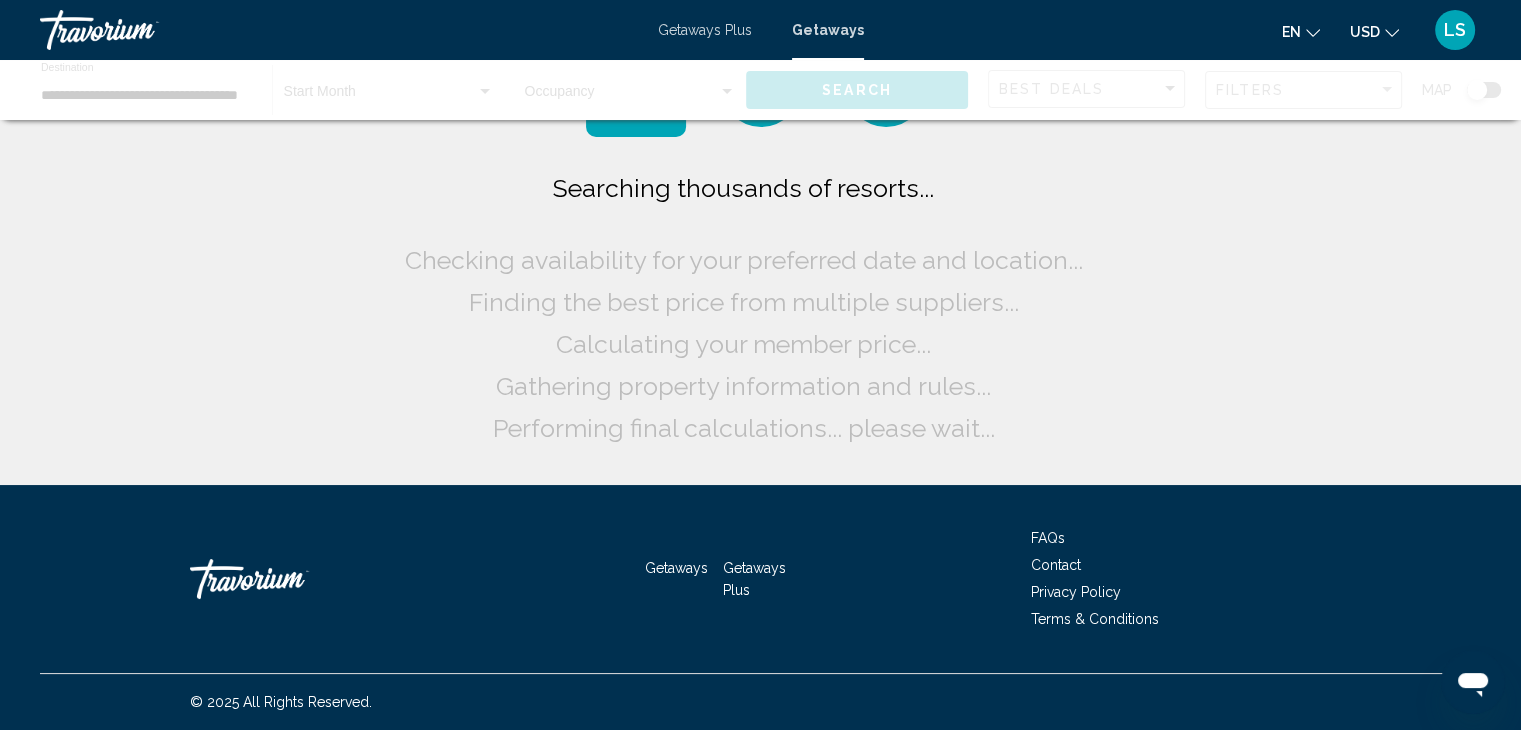 scroll, scrollTop: 0, scrollLeft: 0, axis: both 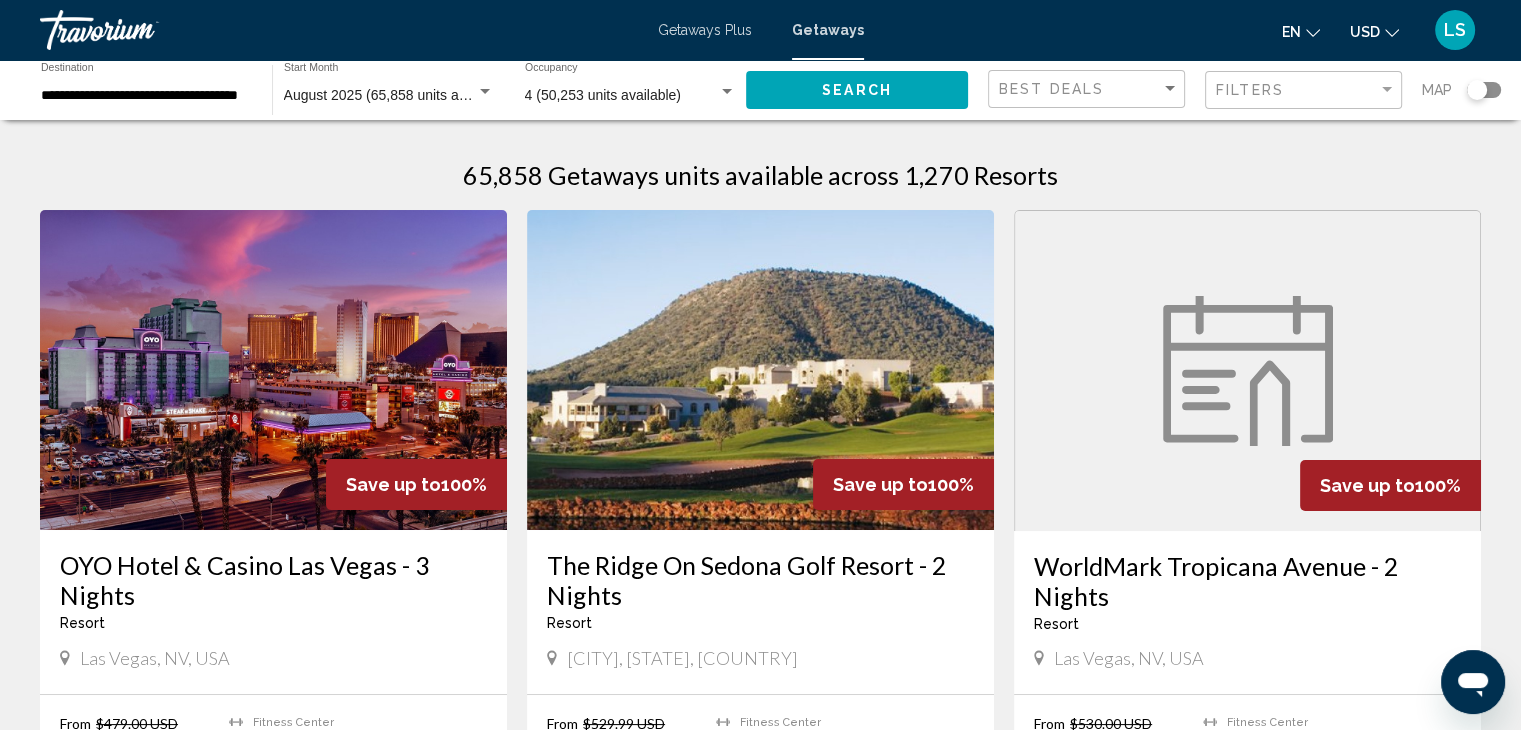 click on "4 (50,253 units available) Occupancy Any Occupancy" 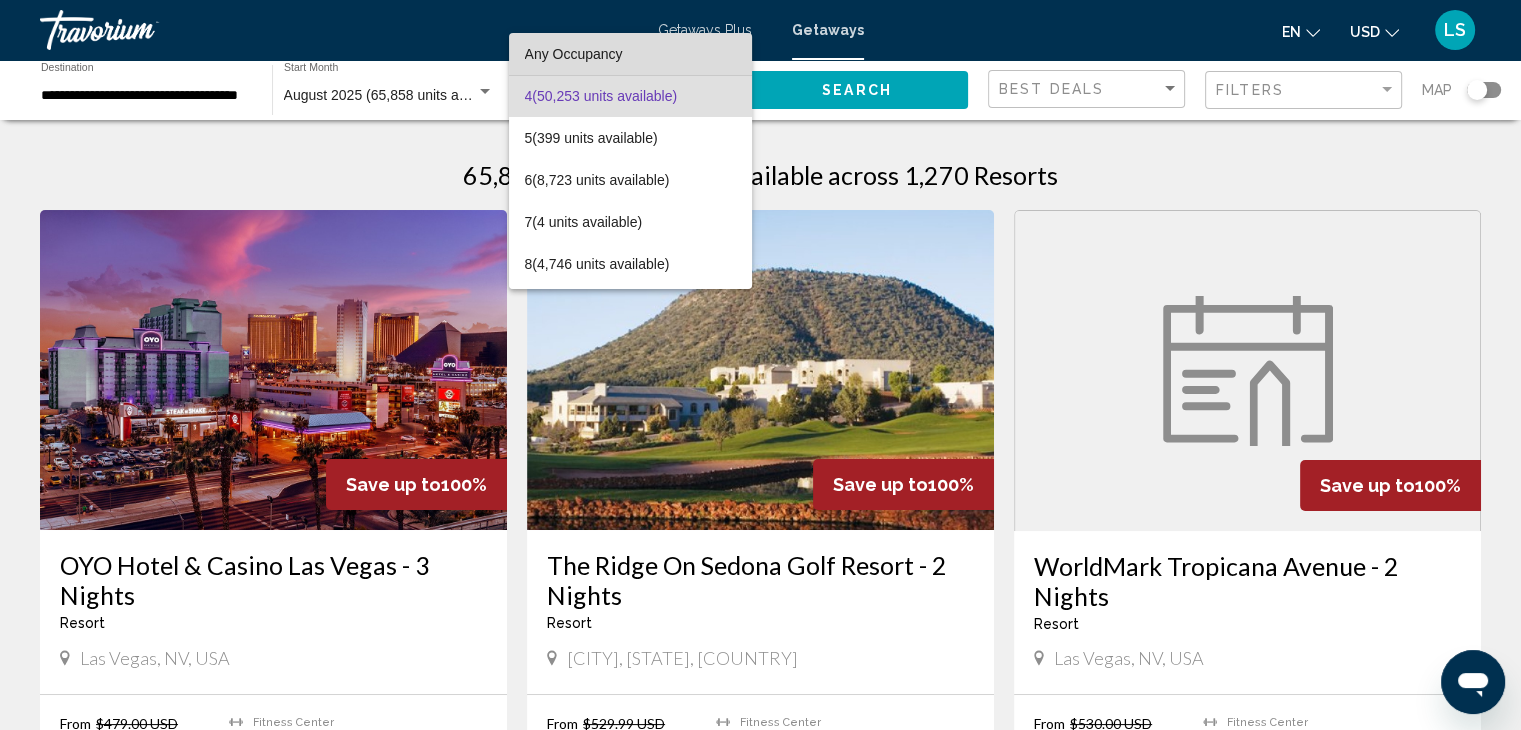 click on "Any Occupancy" at bounding box center (630, 54) 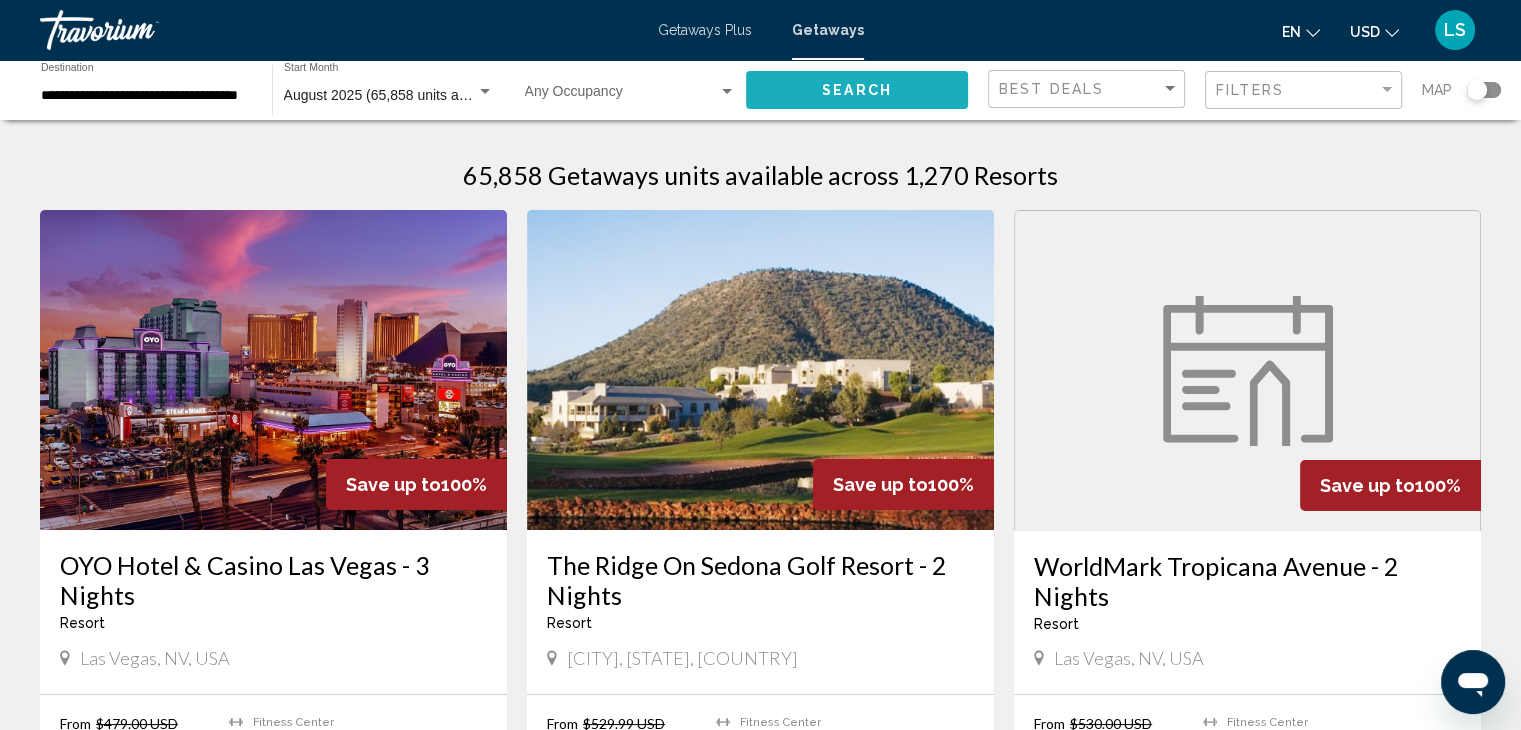 click on "Search" 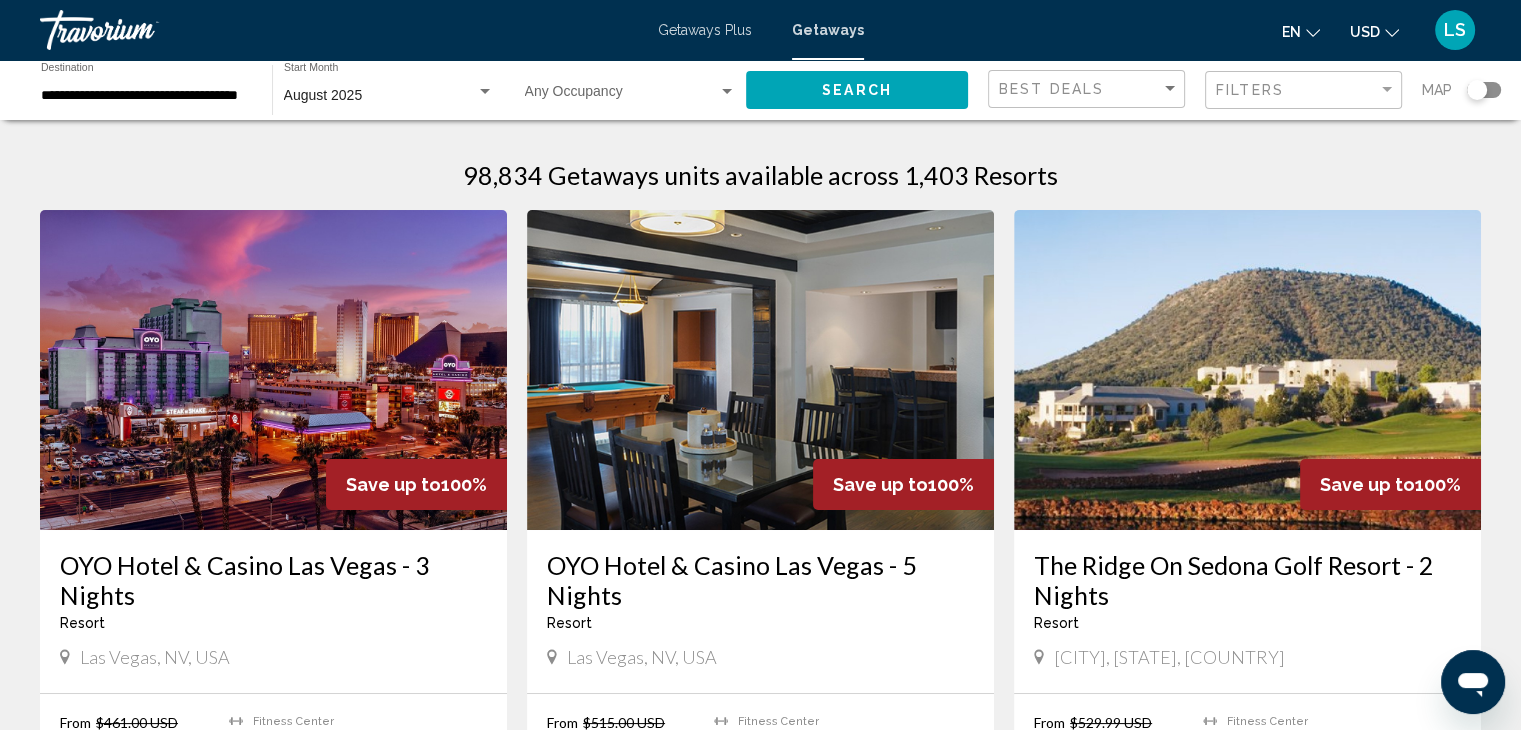 click on "**********" 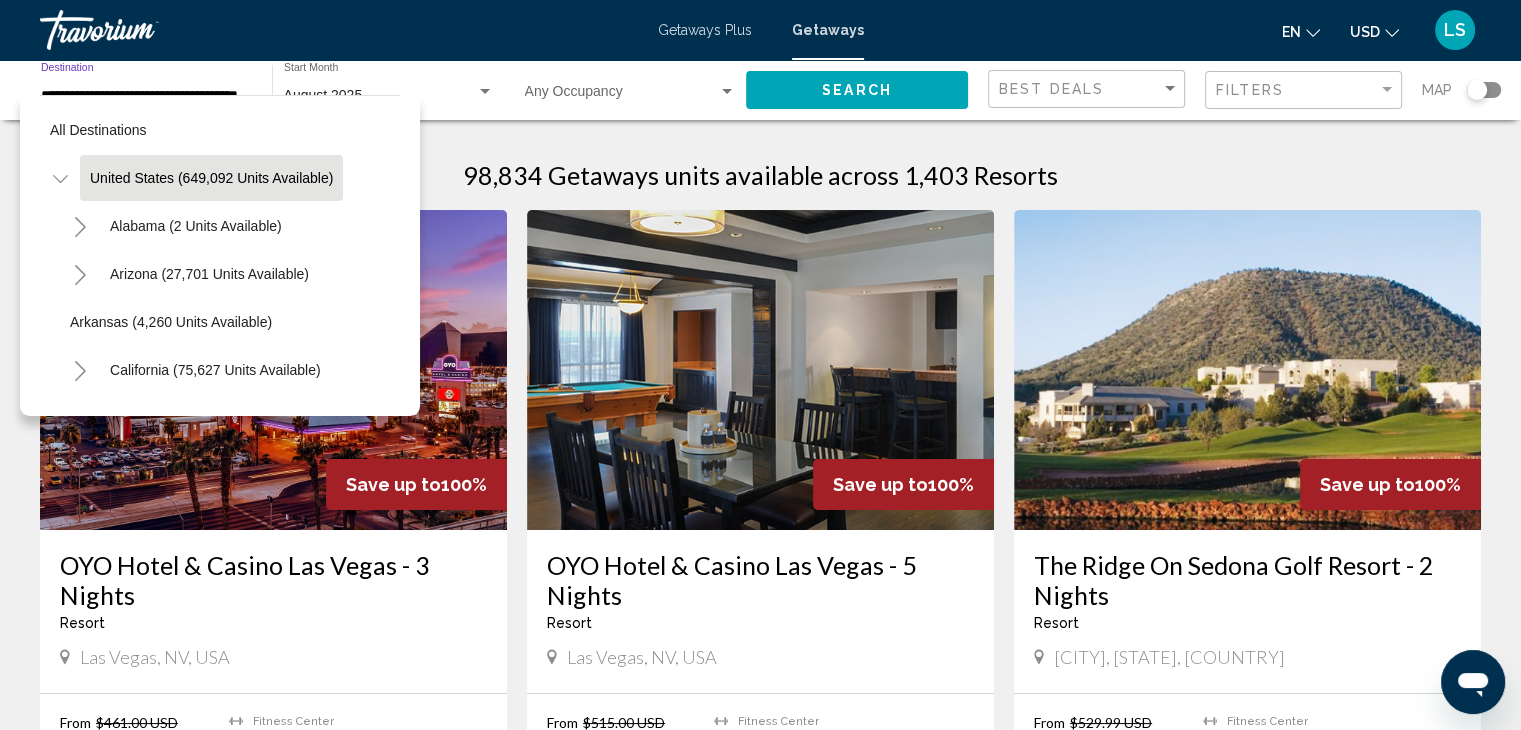 scroll, scrollTop: 0, scrollLeft: 29, axis: horizontal 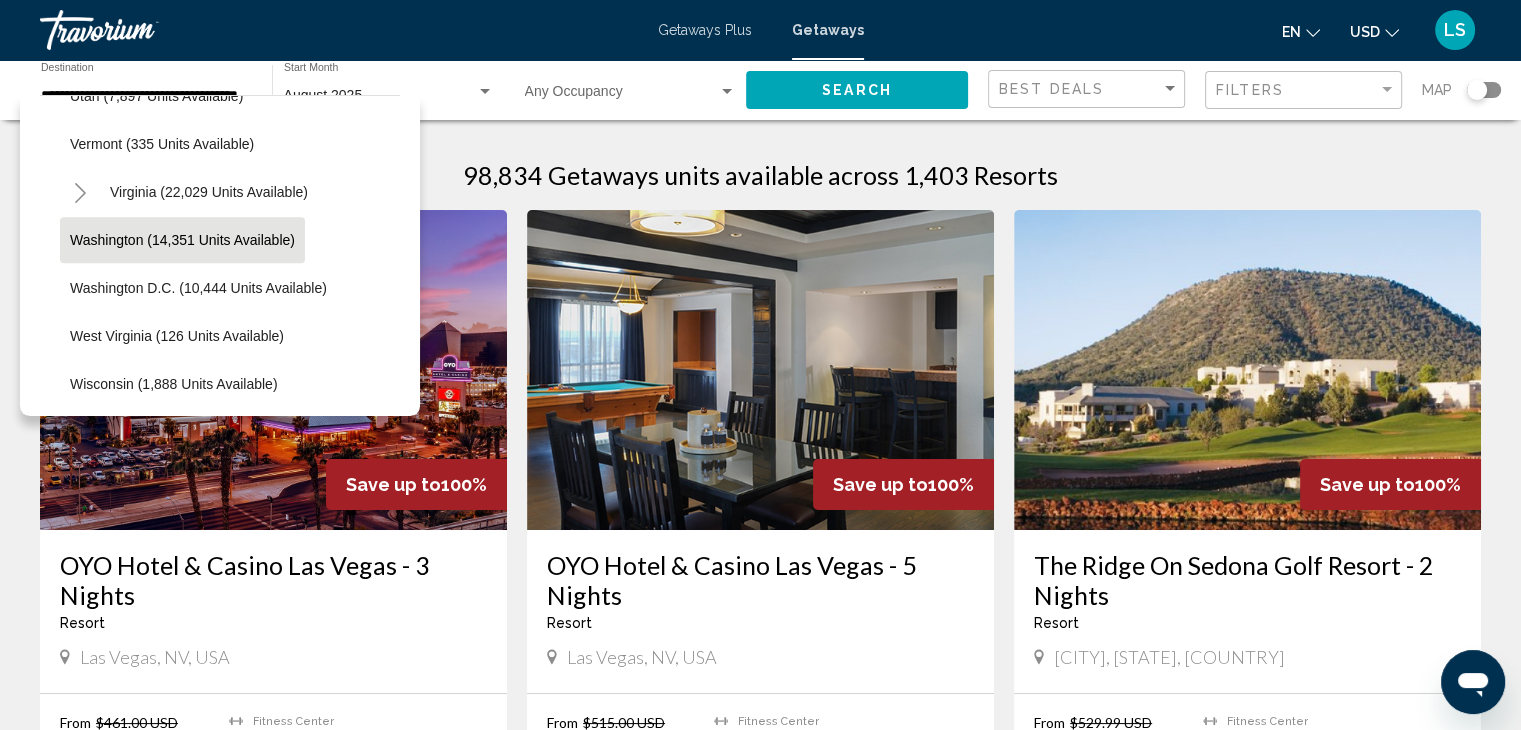 click on "Washington (14,351 units available)" 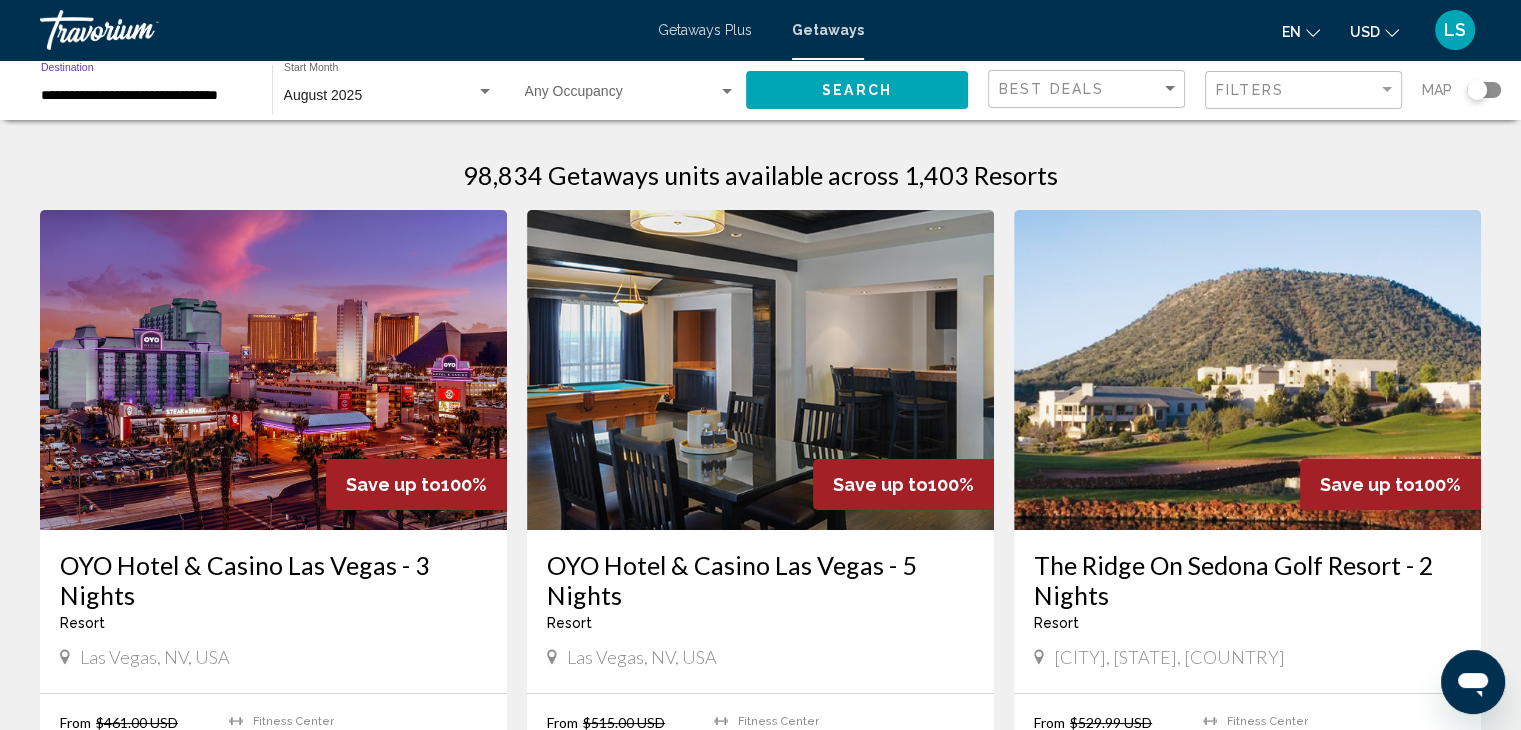 scroll, scrollTop: 0, scrollLeft: 11, axis: horizontal 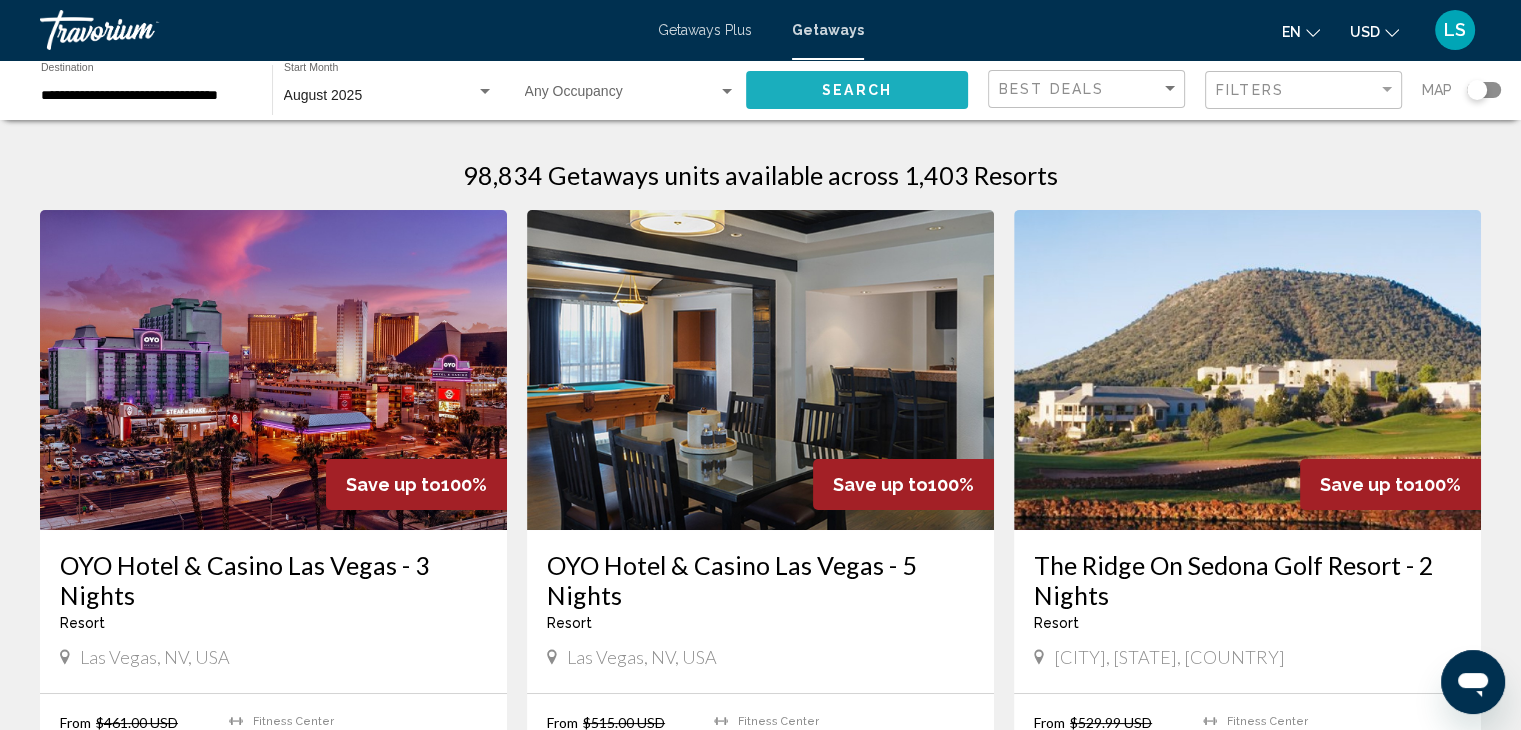 click on "Search" 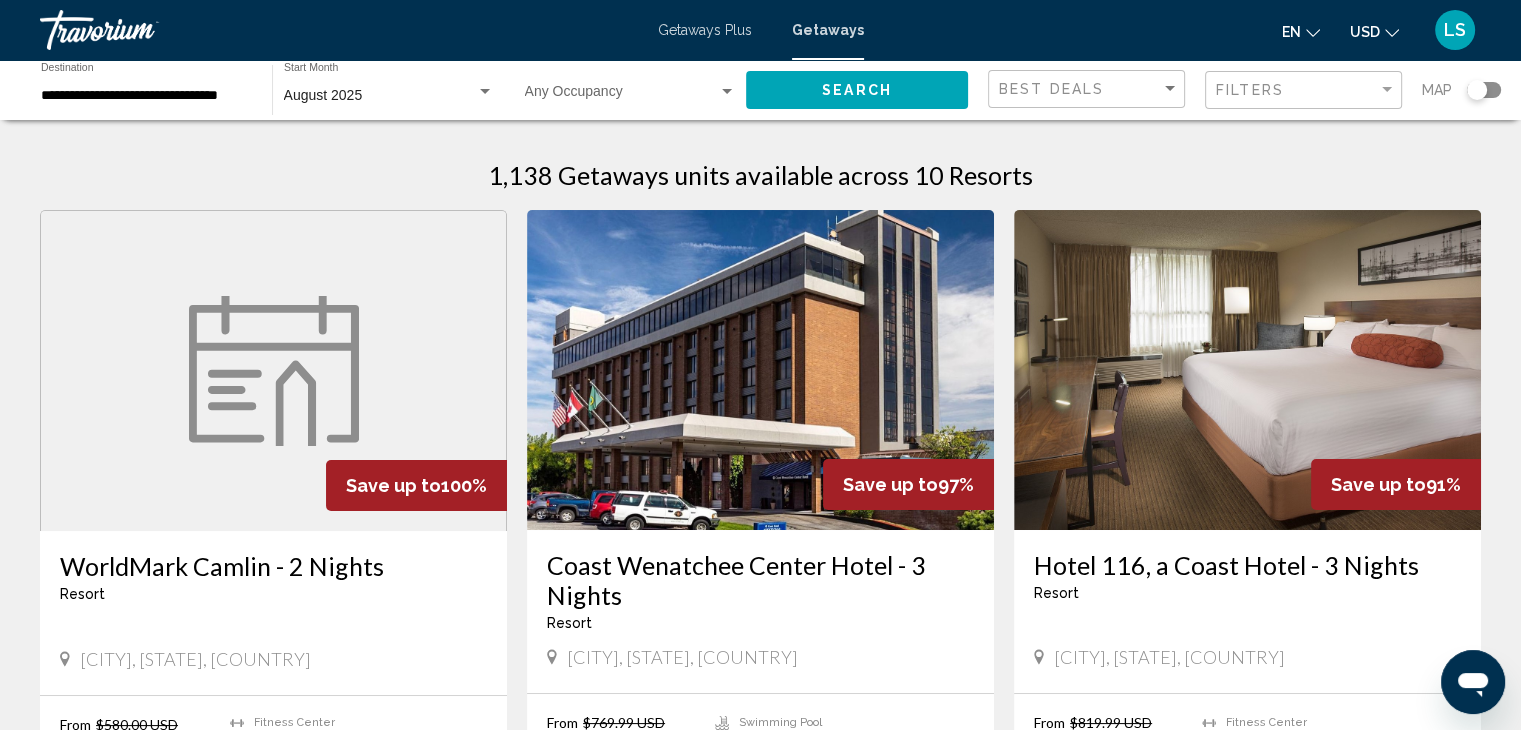 click on "Coast Wenatchee Center Hotel - 3 Nights  Resort  -  This is an adults only resort
Wenatchee, WA, USA" at bounding box center [760, 611] 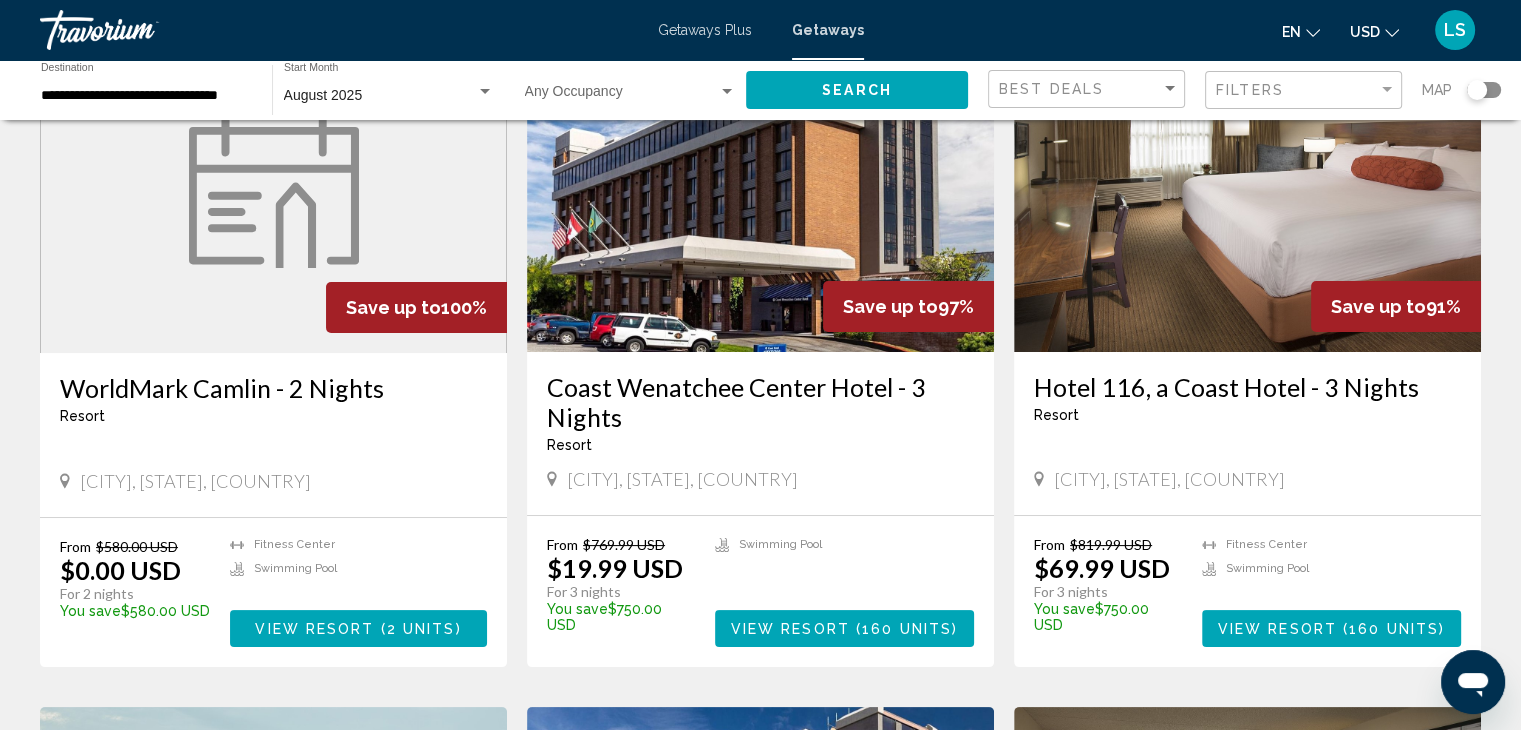 scroll, scrollTop: 189, scrollLeft: 0, axis: vertical 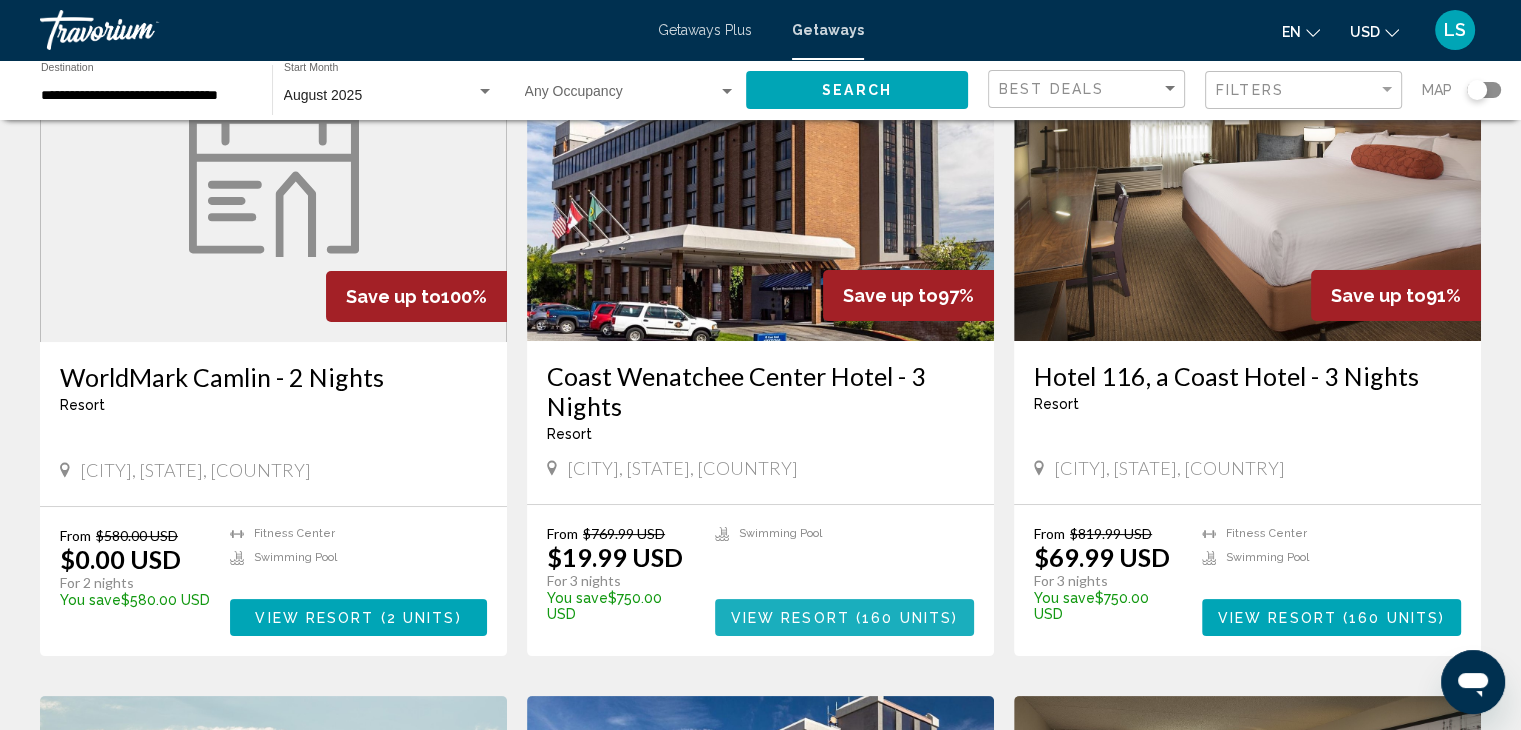 click on "View Resort" at bounding box center [790, 618] 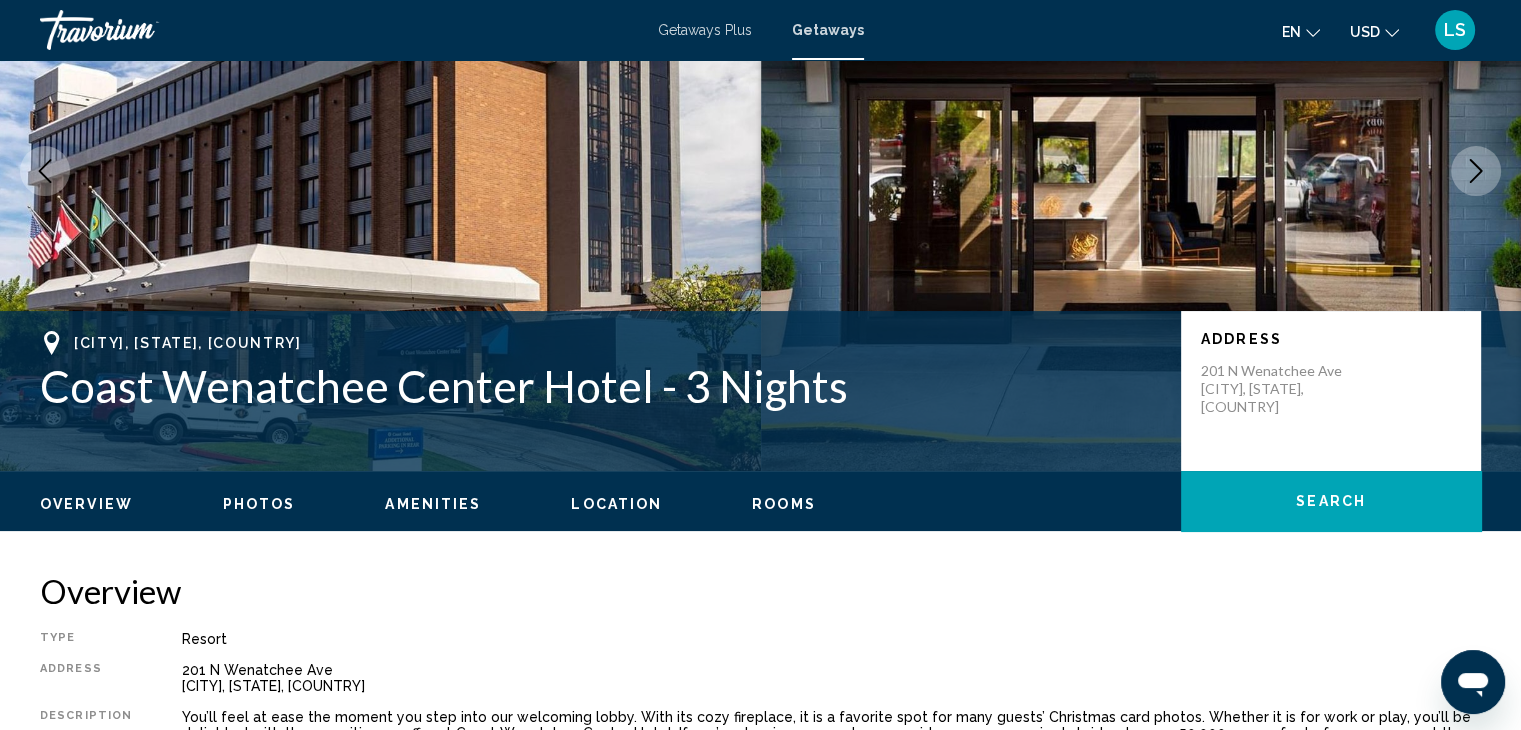 scroll, scrollTop: 0, scrollLeft: 0, axis: both 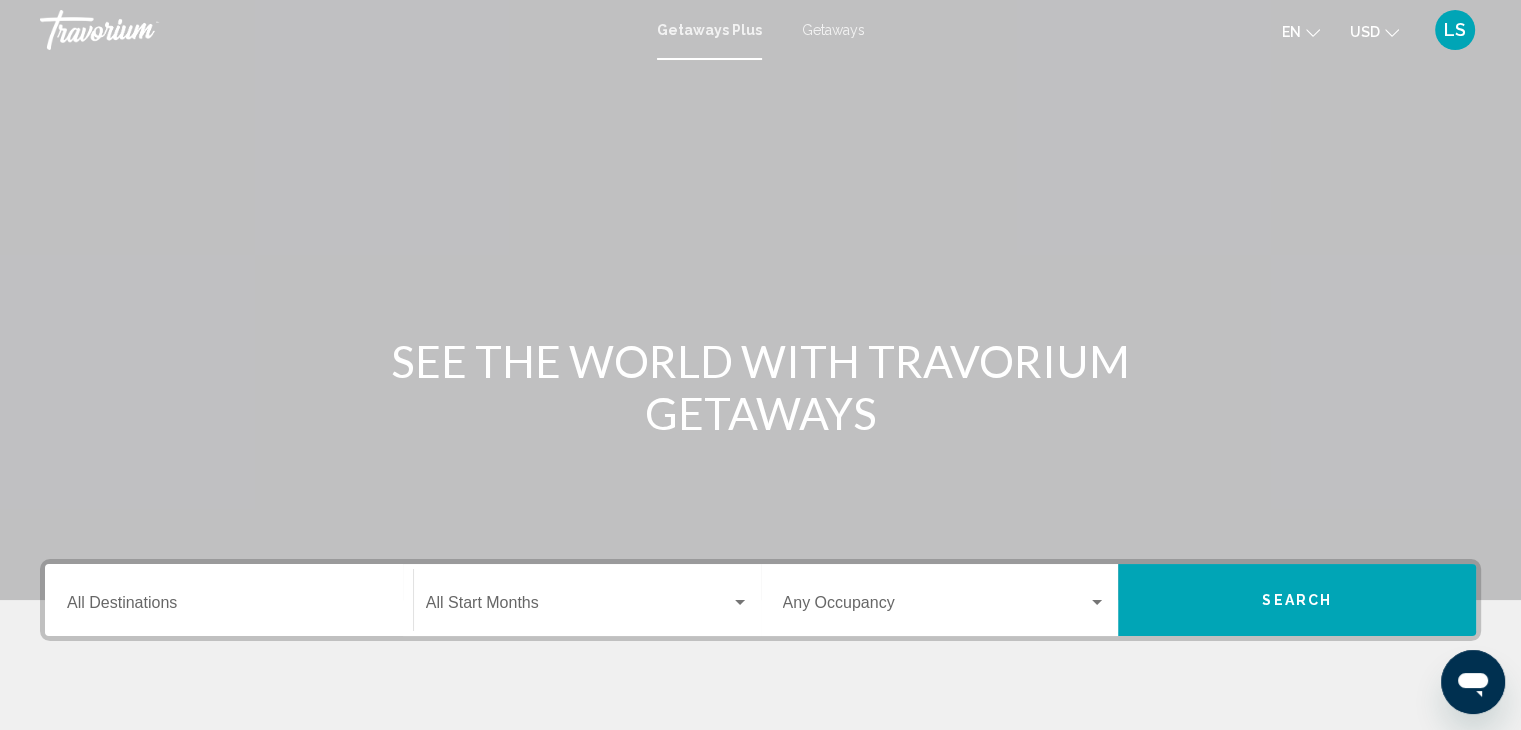 click on "Getaways" at bounding box center (833, 30) 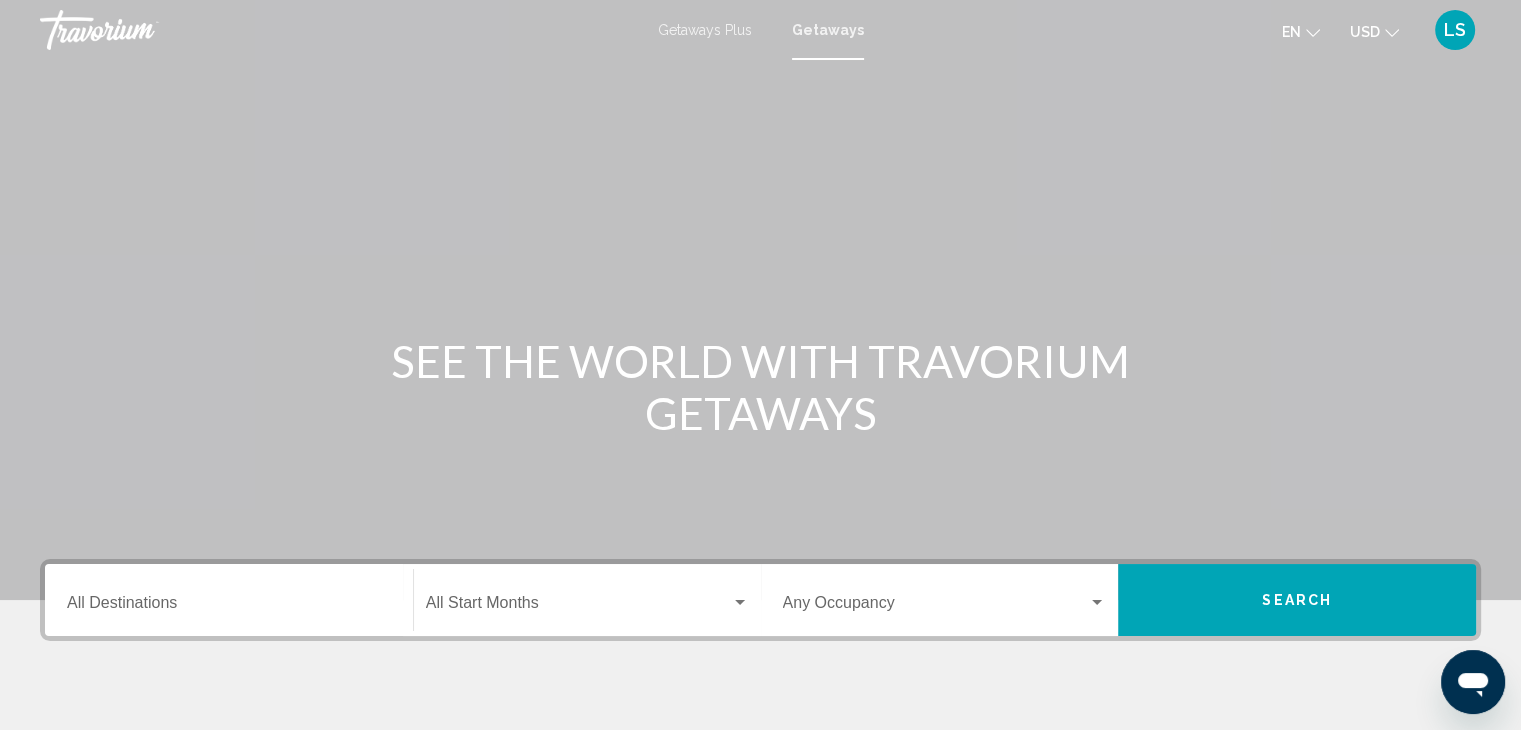 click on "Destination All Destinations" at bounding box center [229, 600] 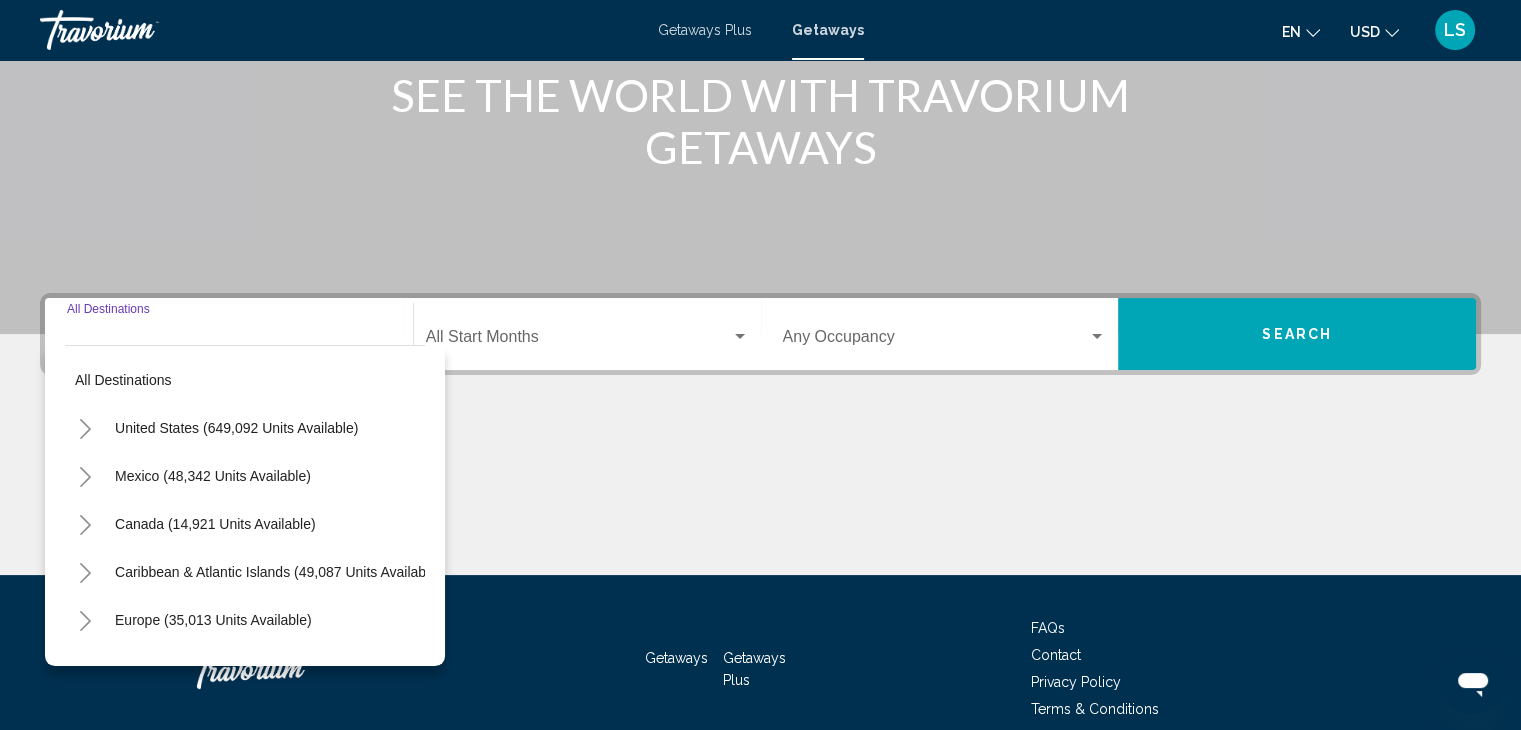 scroll, scrollTop: 356, scrollLeft: 0, axis: vertical 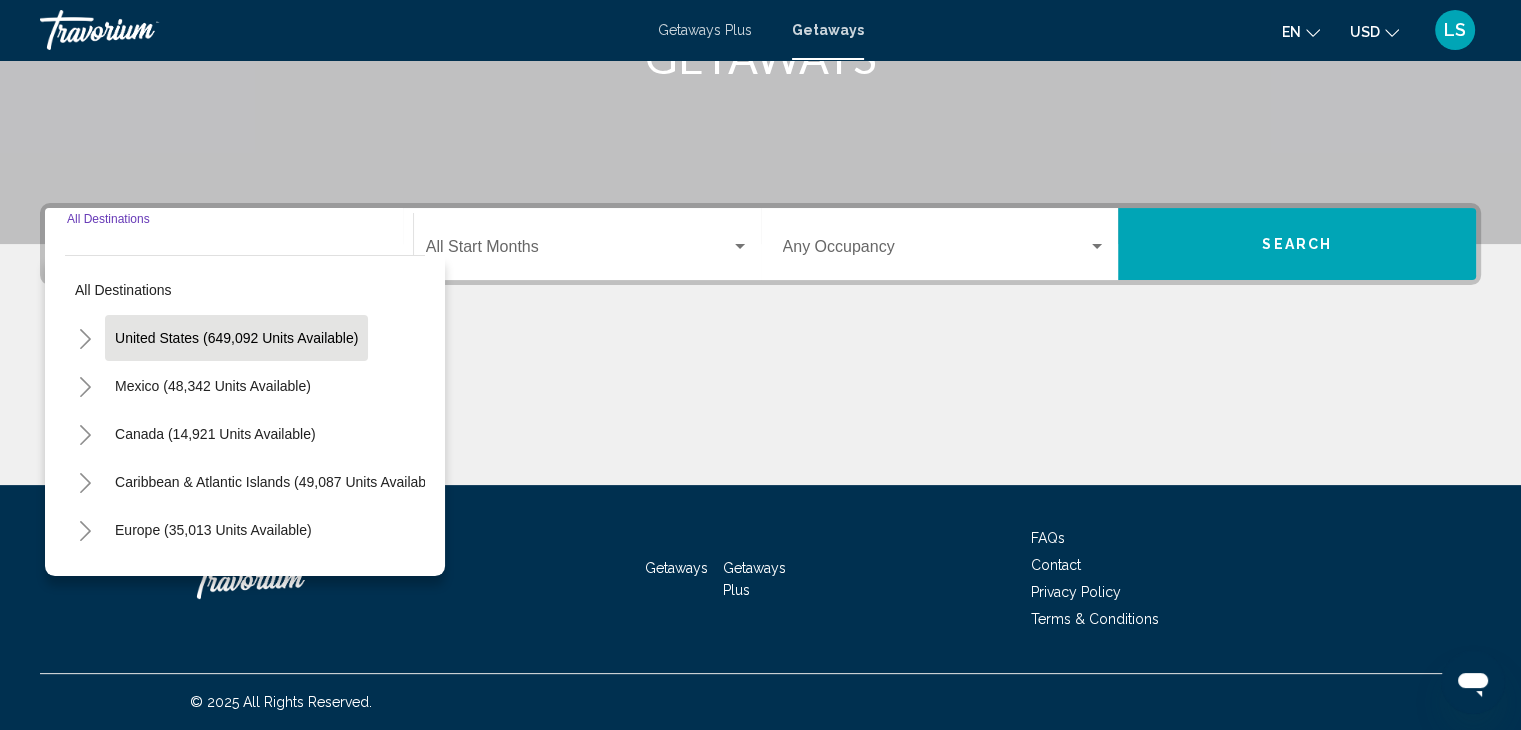 click on "United States (649,092 units available)" at bounding box center (213, 386) 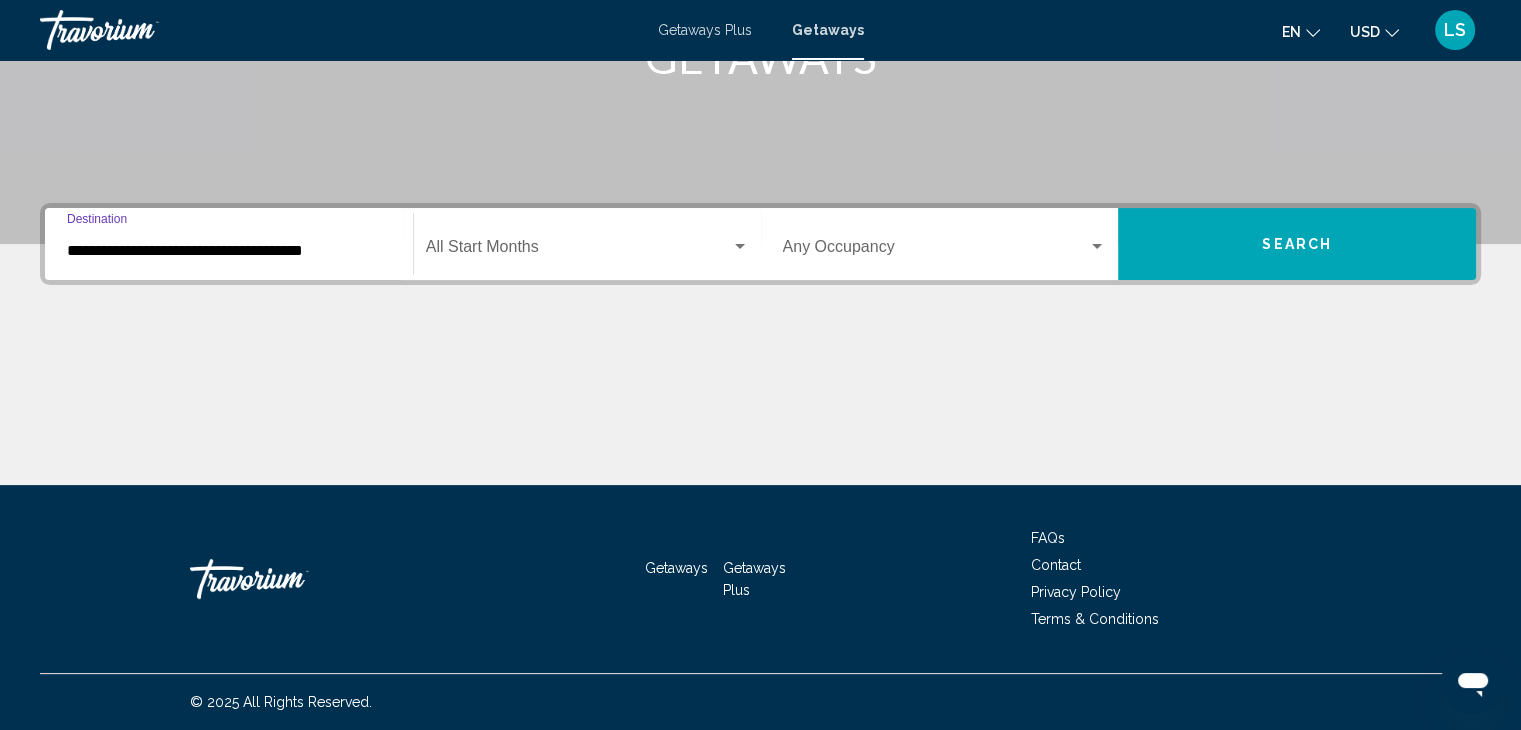 click on "Start Month All Start Months" 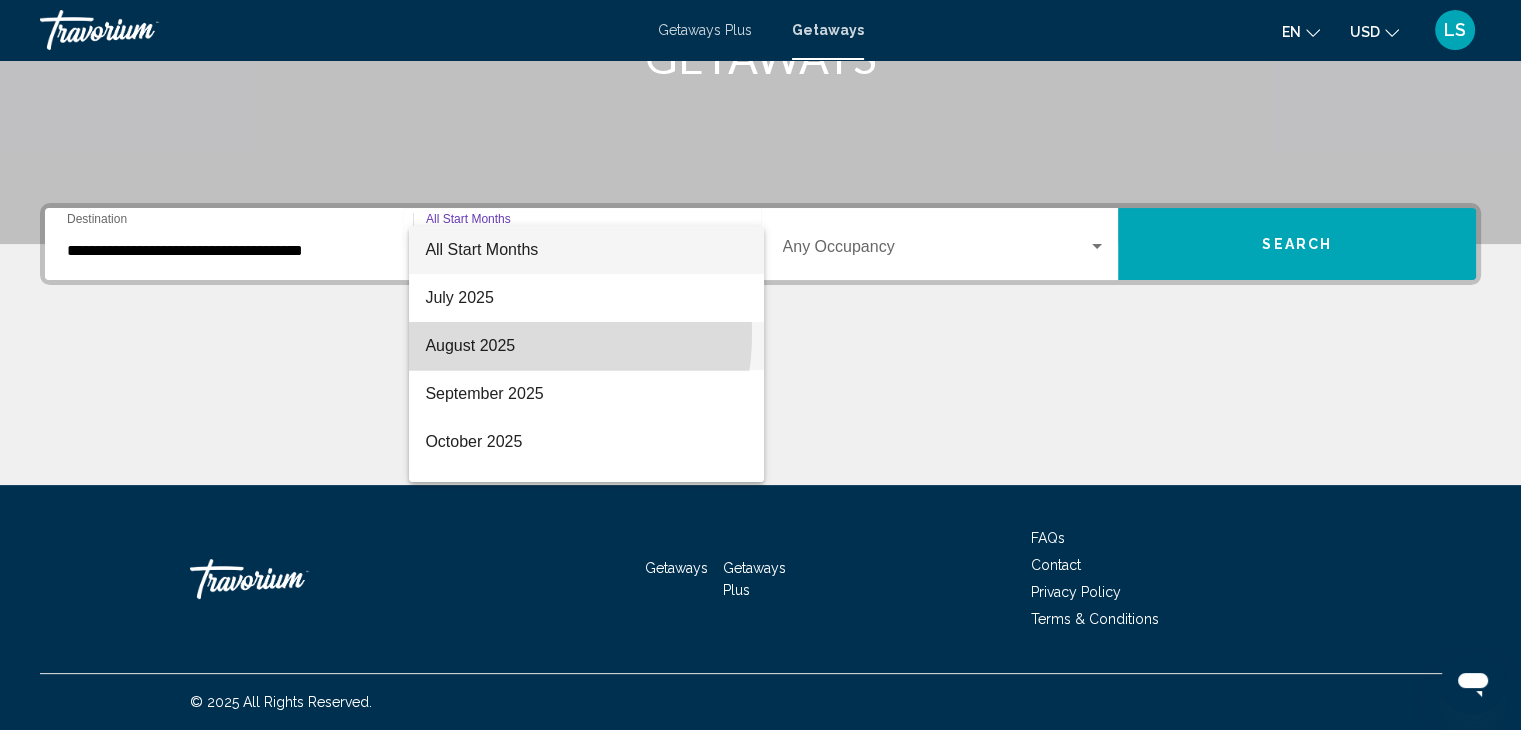 click on "August 2025" at bounding box center [586, 346] 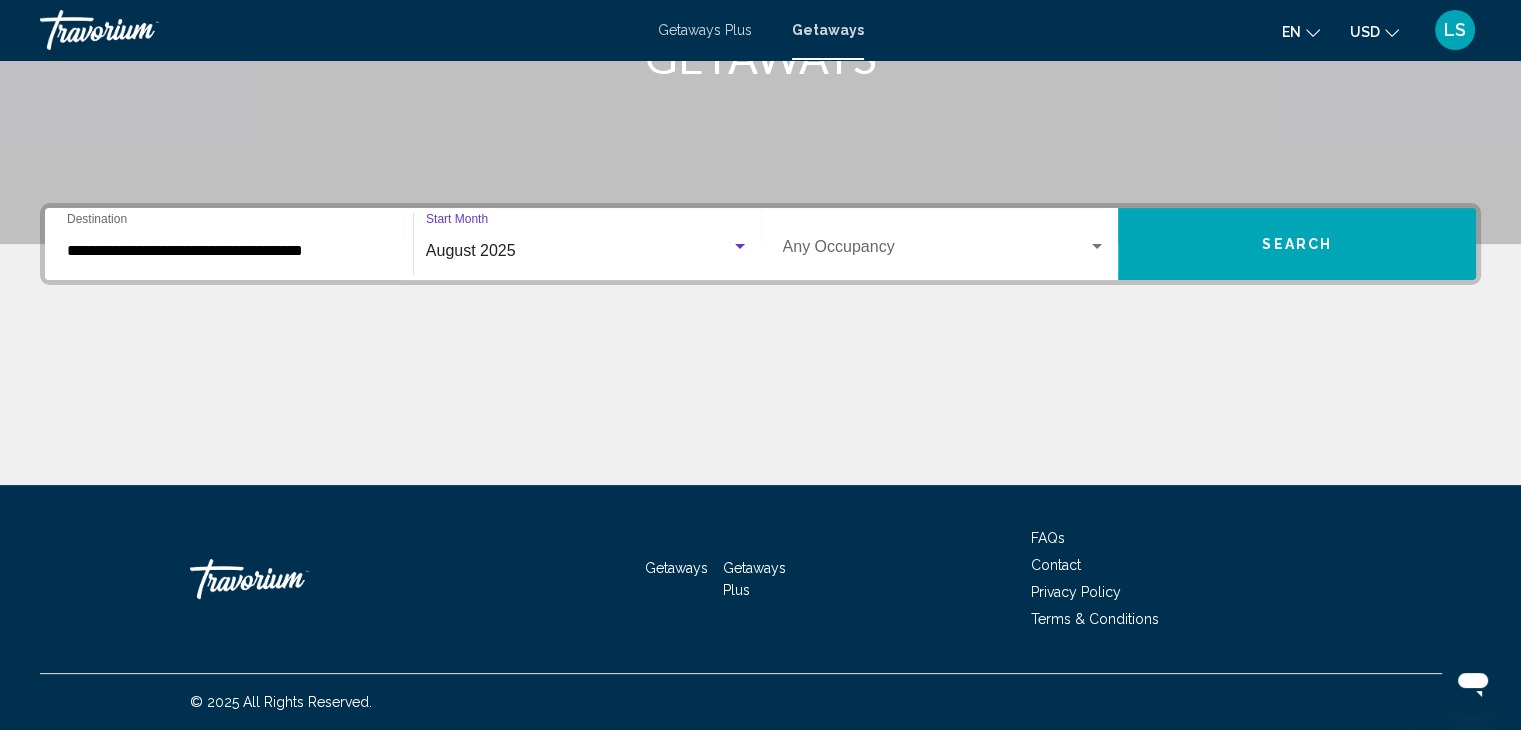 click at bounding box center (936, 251) 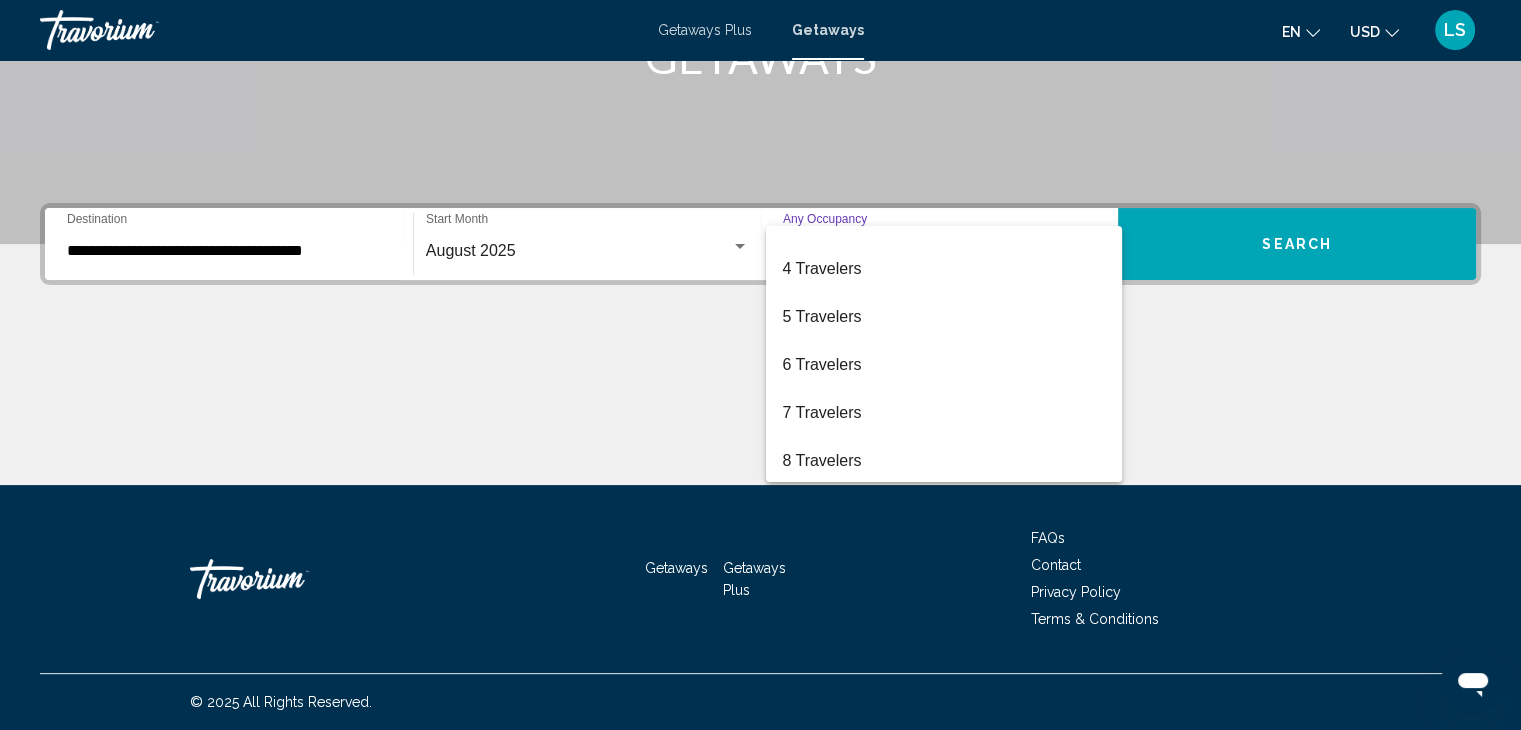 scroll, scrollTop: 128, scrollLeft: 0, axis: vertical 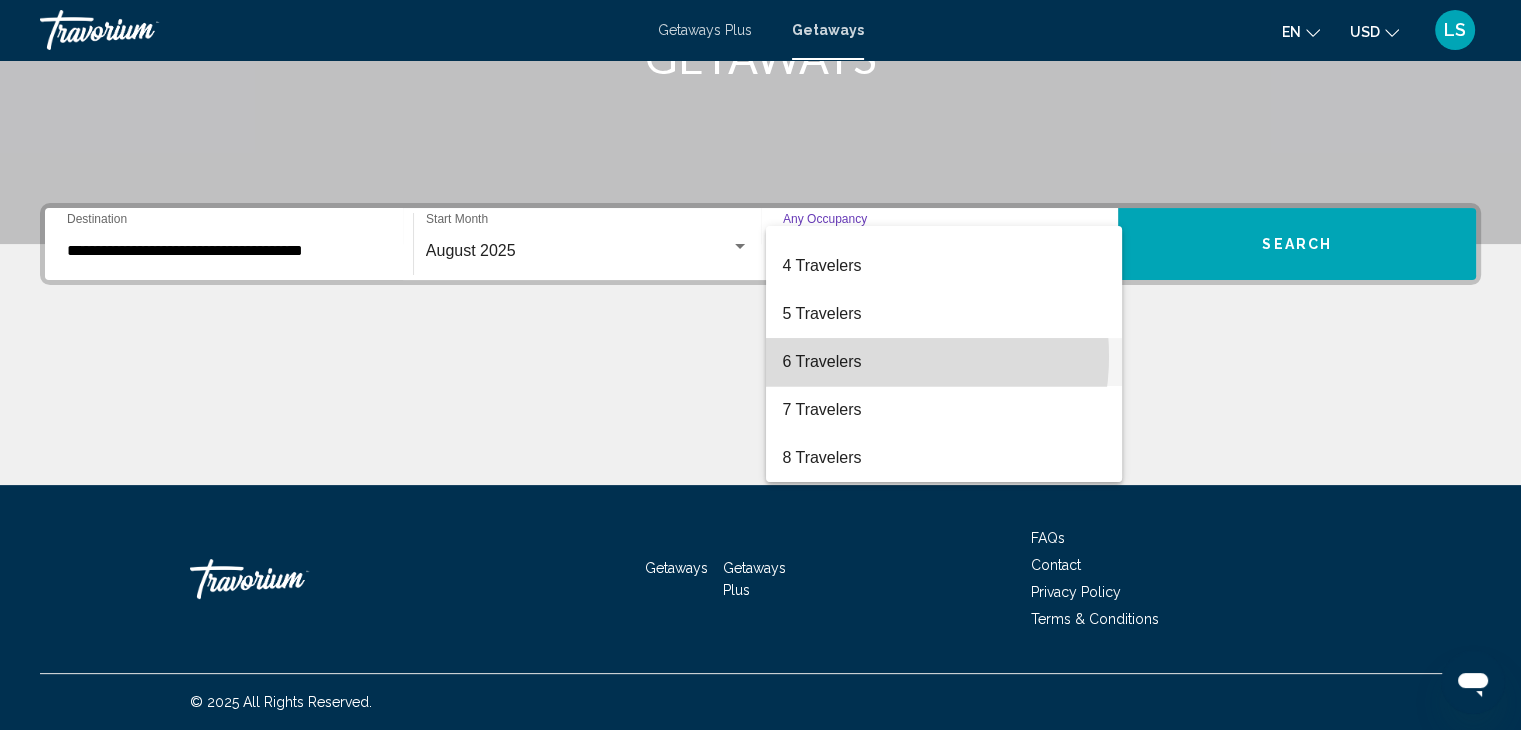 click on "6 Travelers" at bounding box center [944, 362] 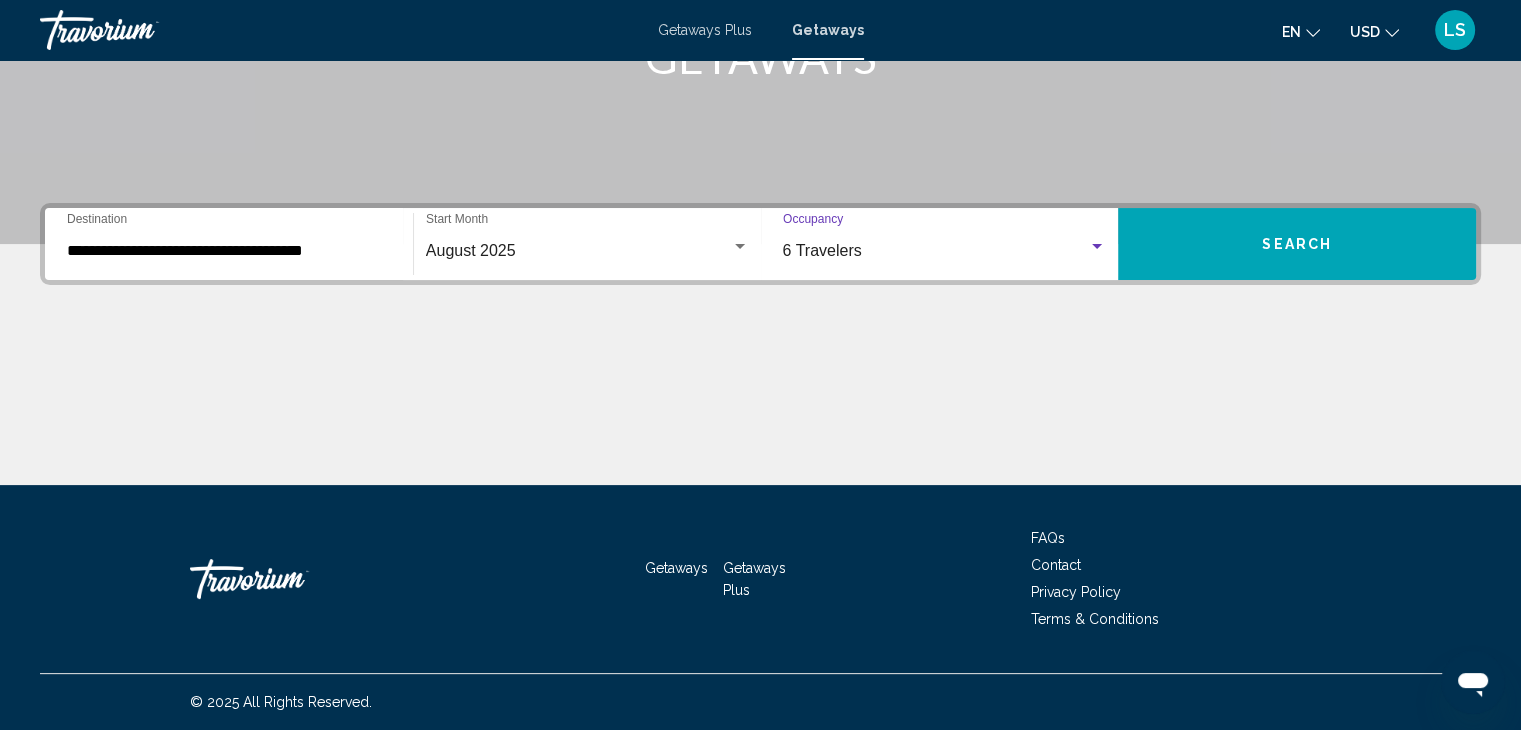 click on "Search" at bounding box center [1297, 244] 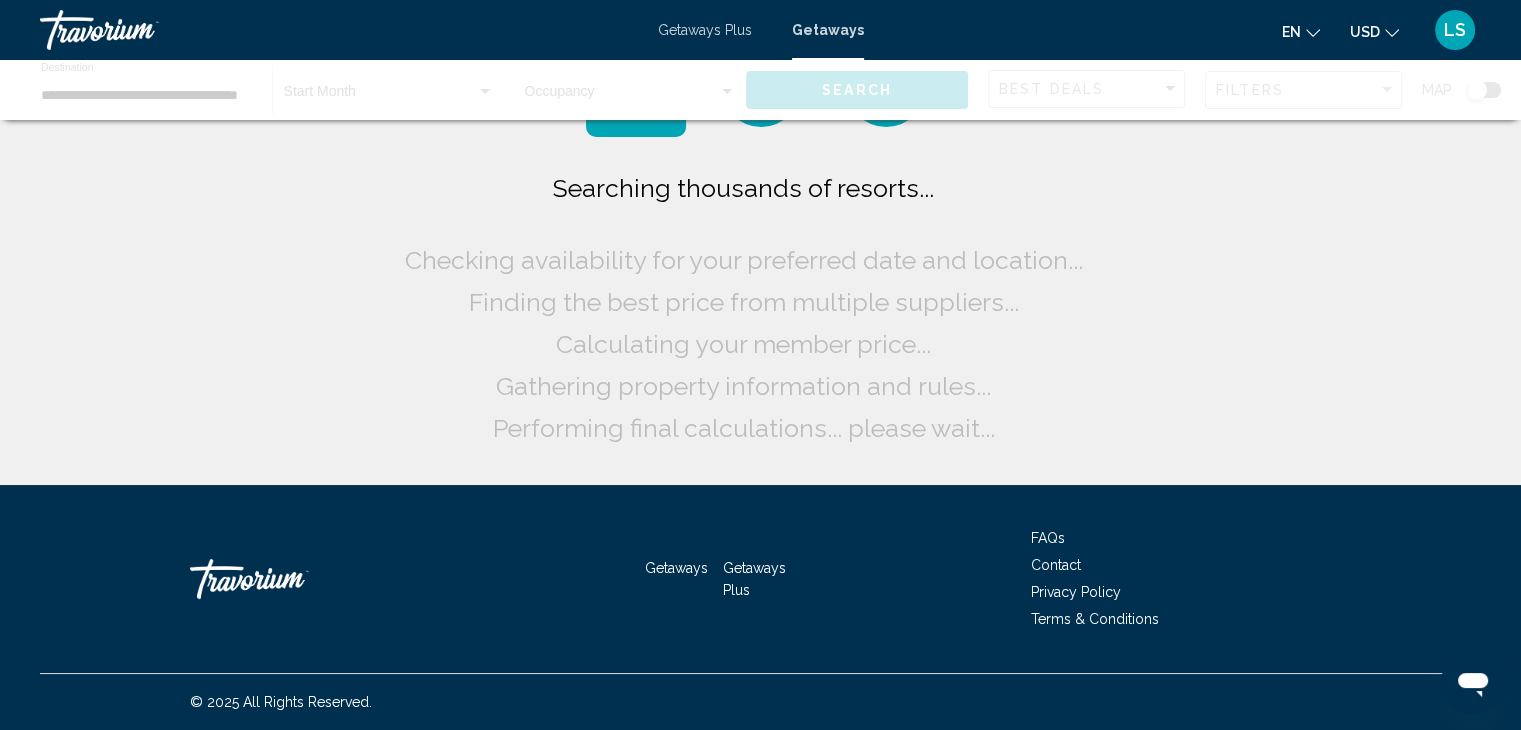 scroll, scrollTop: 0, scrollLeft: 0, axis: both 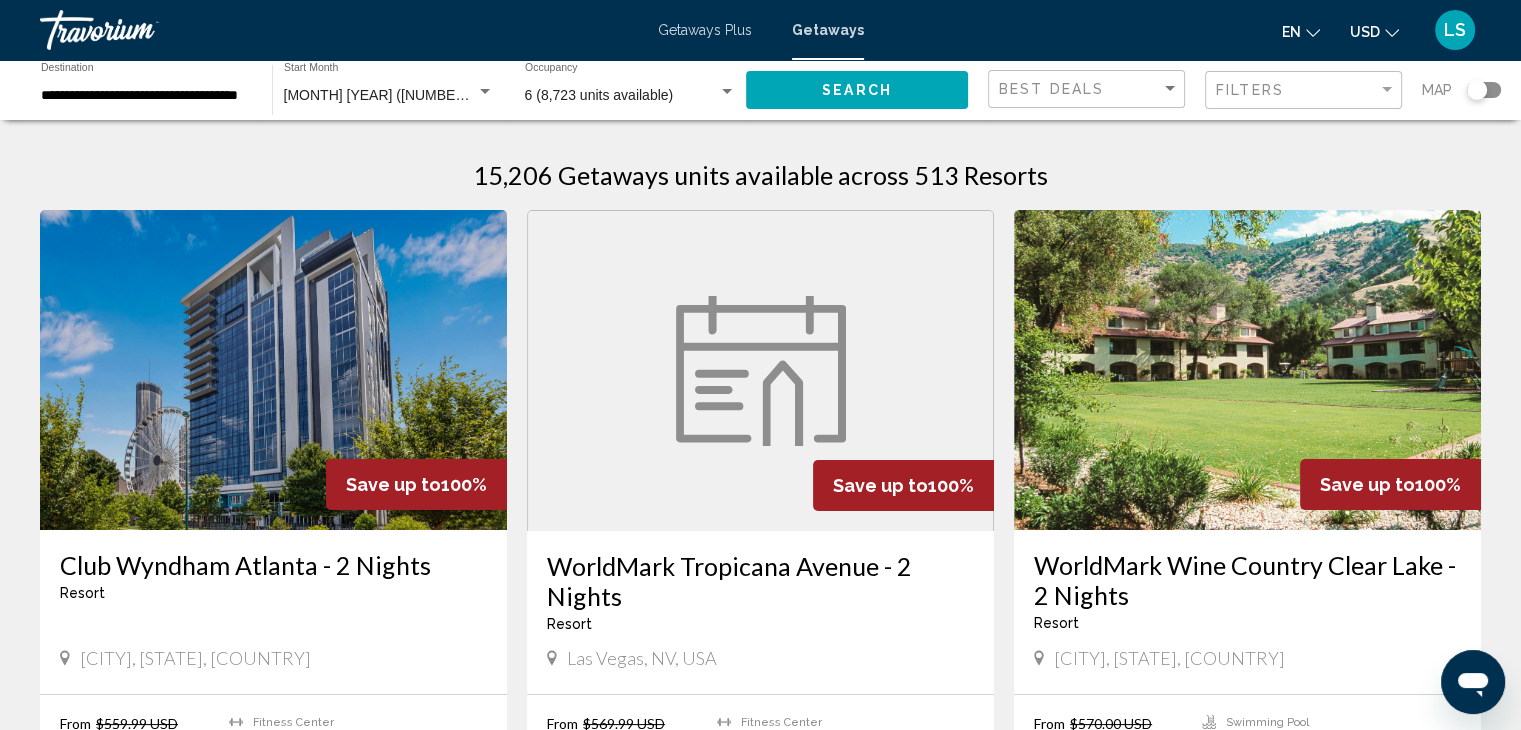 click on "6 (8,723 units available)" at bounding box center [599, 95] 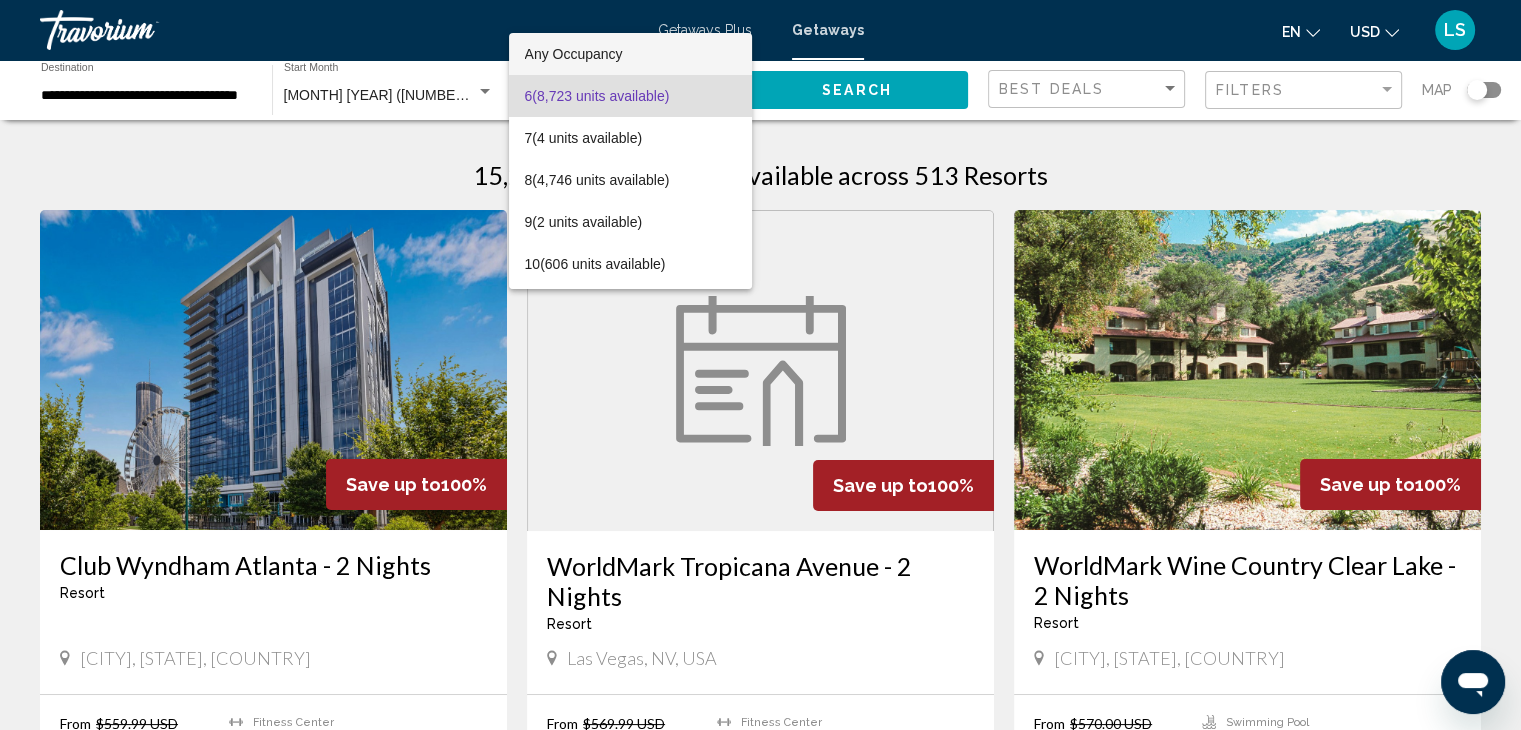 click on "Any Occupancy" at bounding box center [574, 54] 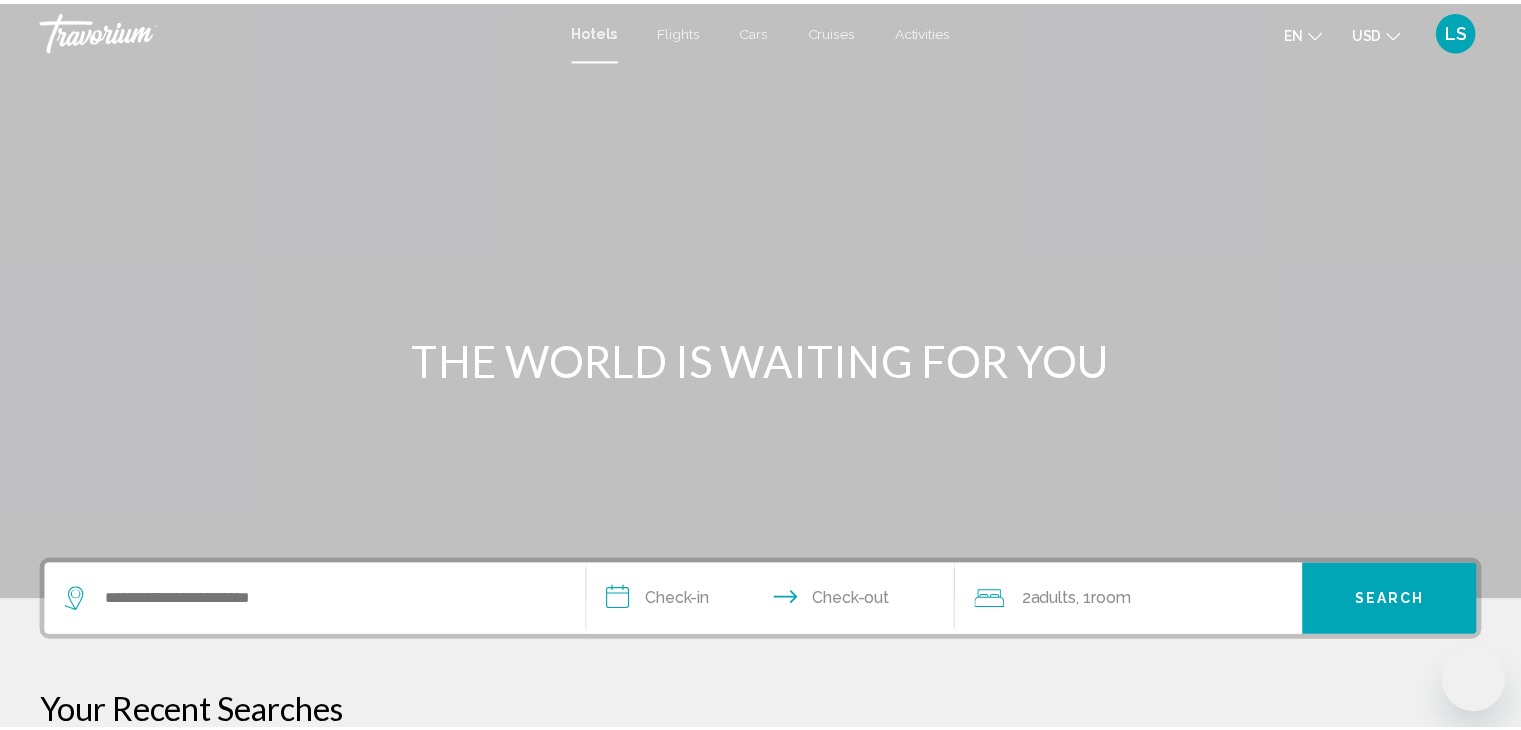 scroll, scrollTop: 0, scrollLeft: 0, axis: both 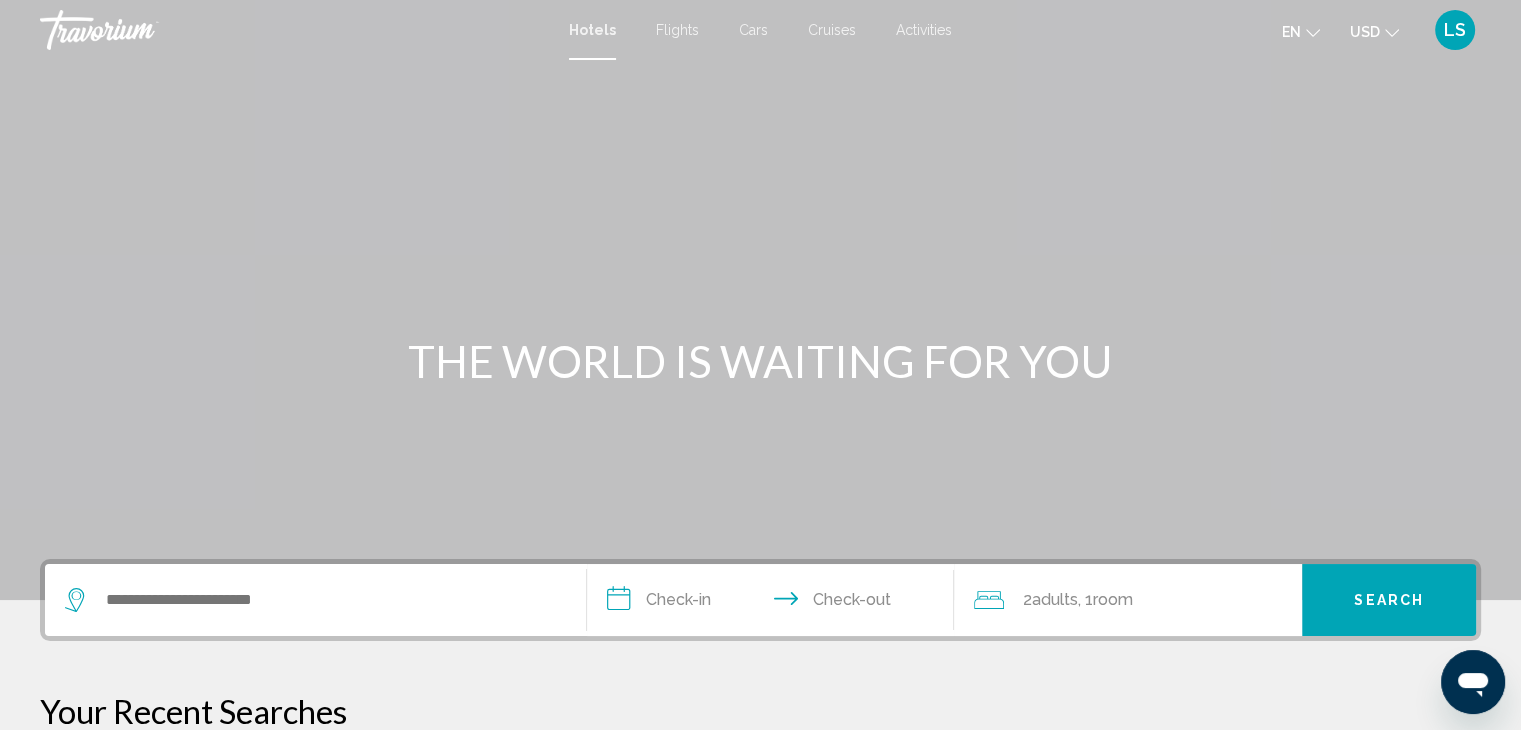 click on "**********" at bounding box center (775, 603) 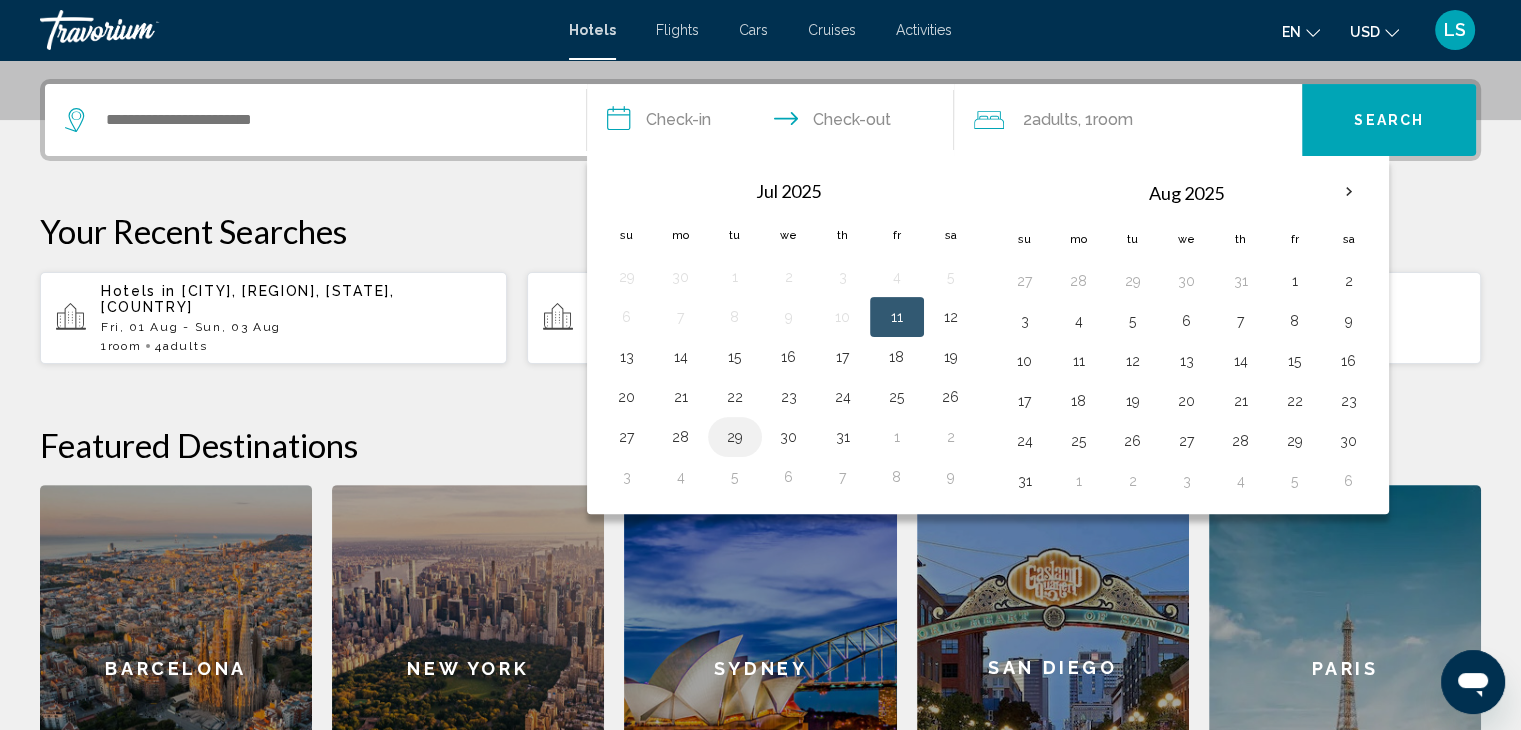 scroll, scrollTop: 493, scrollLeft: 0, axis: vertical 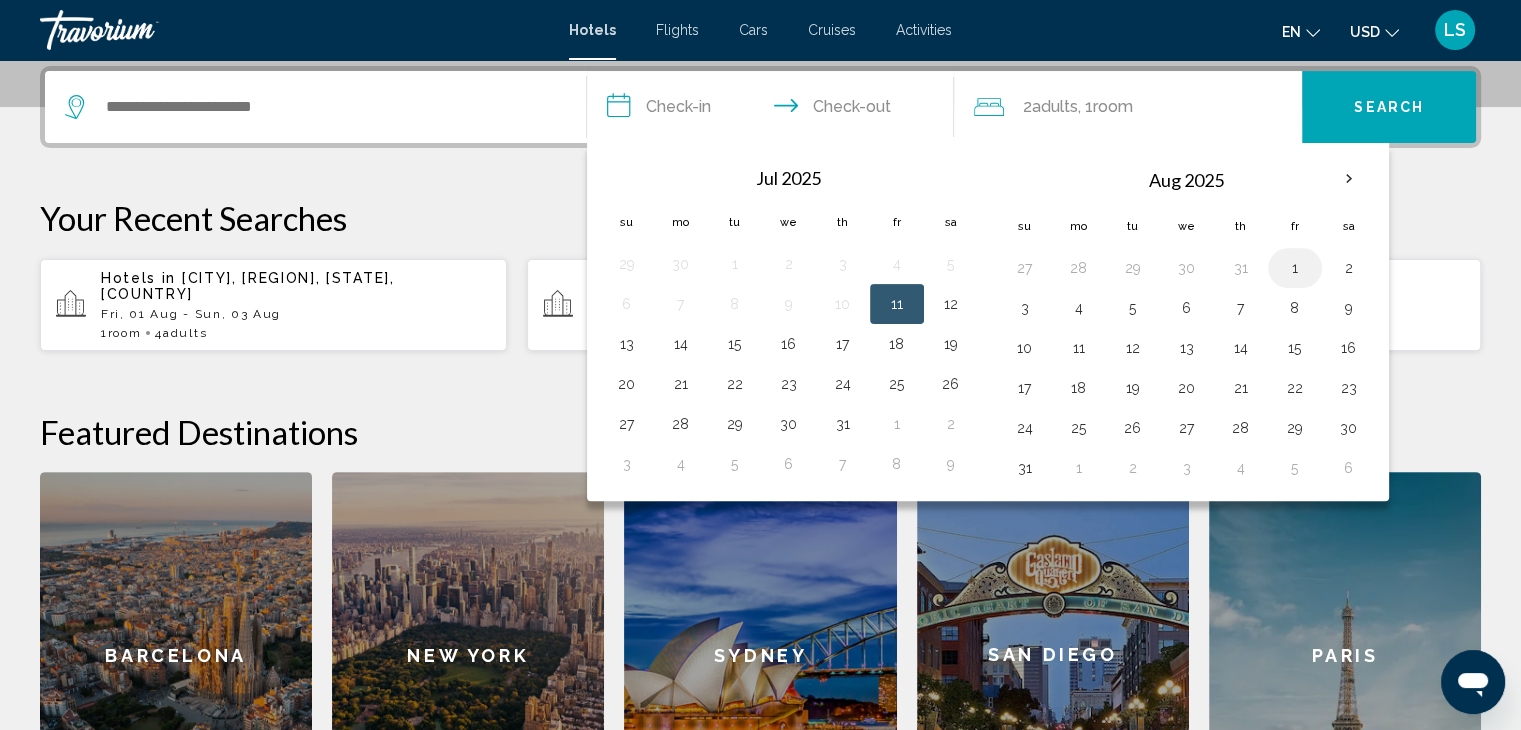 click on "1" at bounding box center (1295, 268) 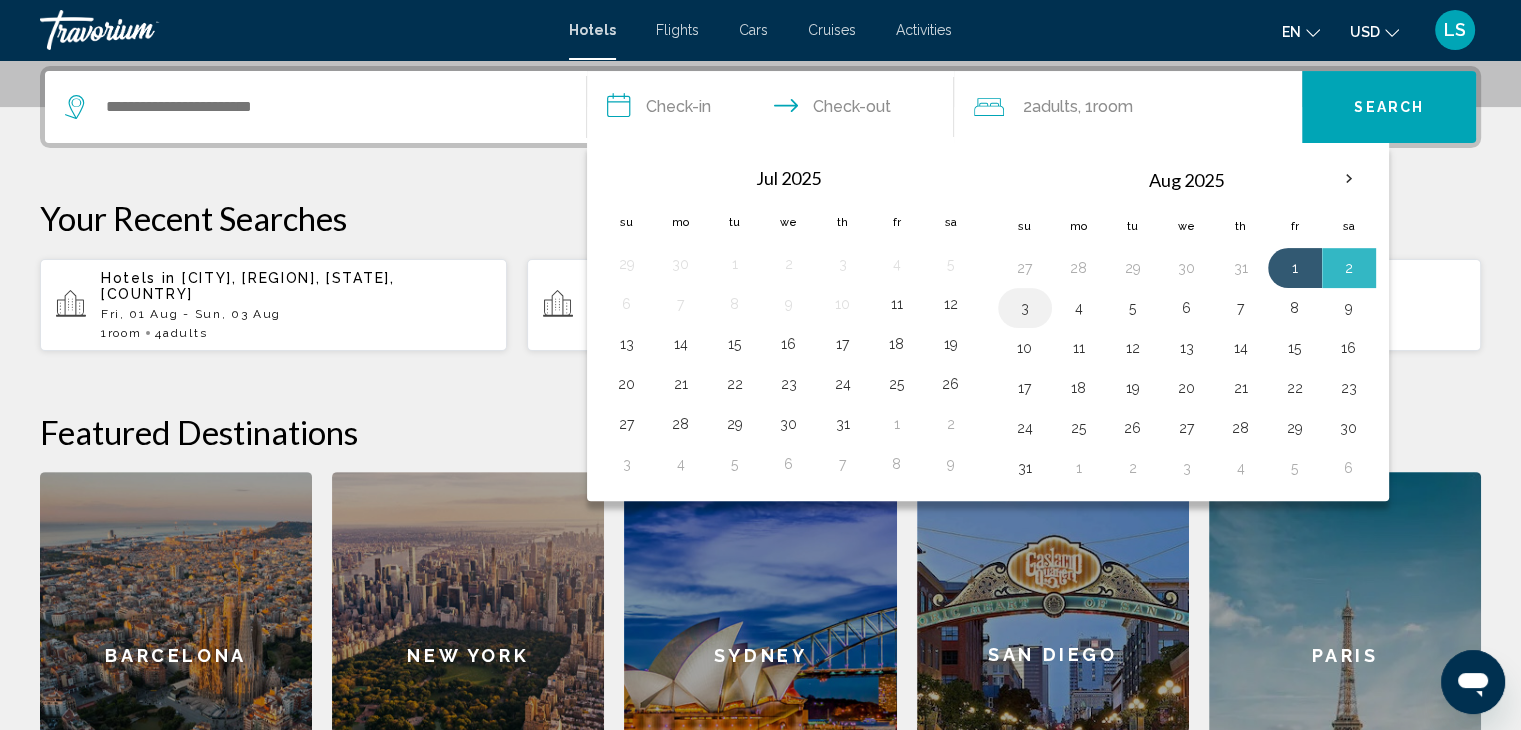 click on "3" at bounding box center [1025, 308] 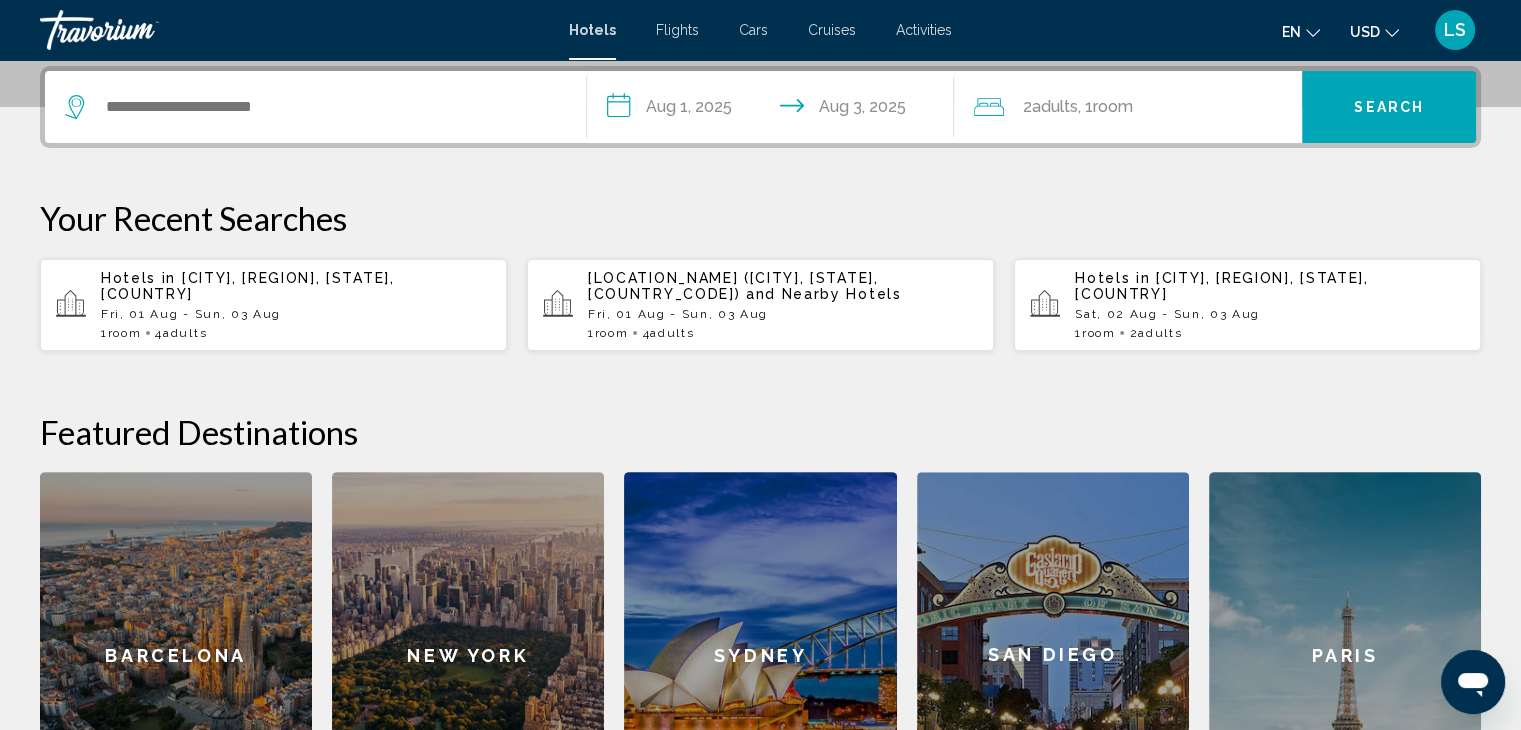 click on "Adults" 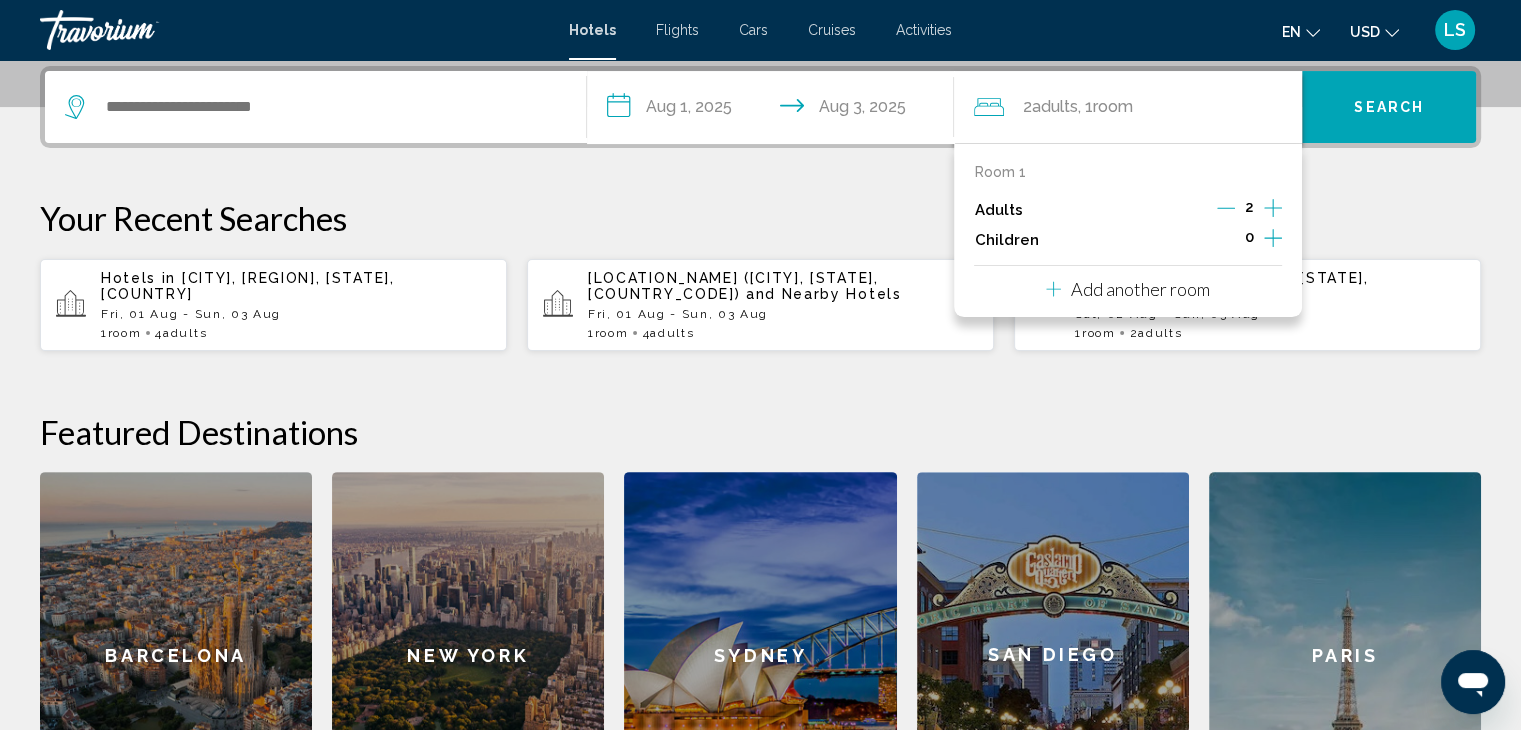 click 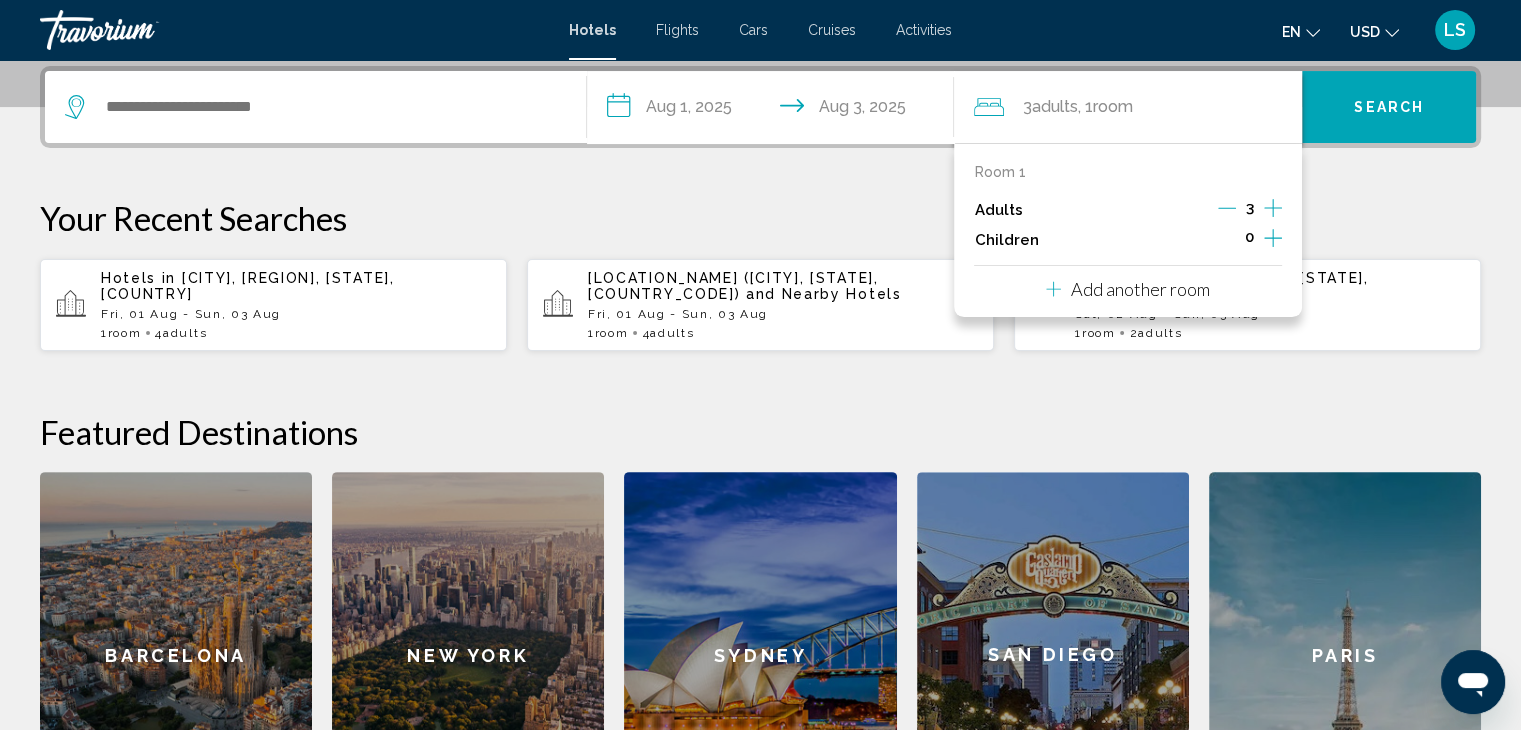 click 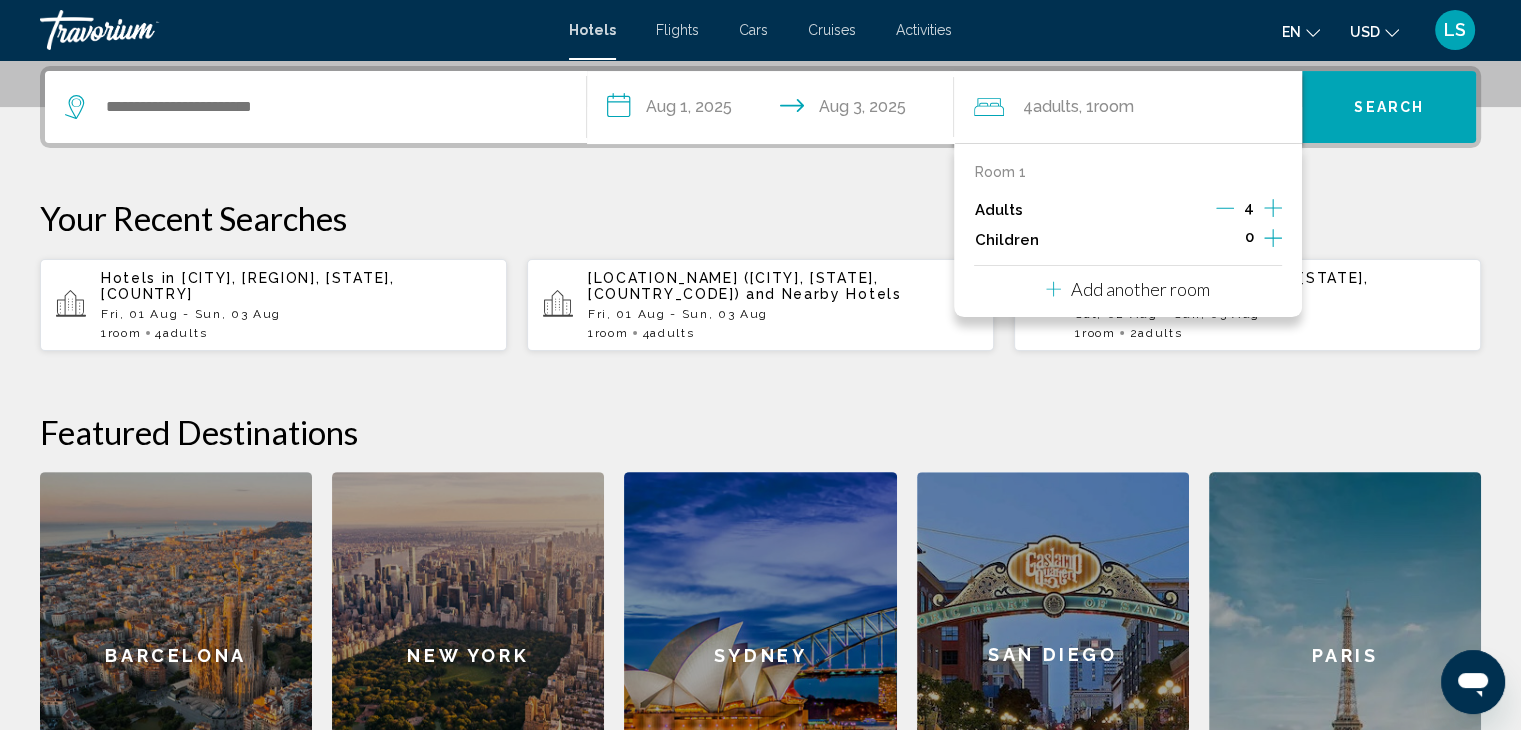 click 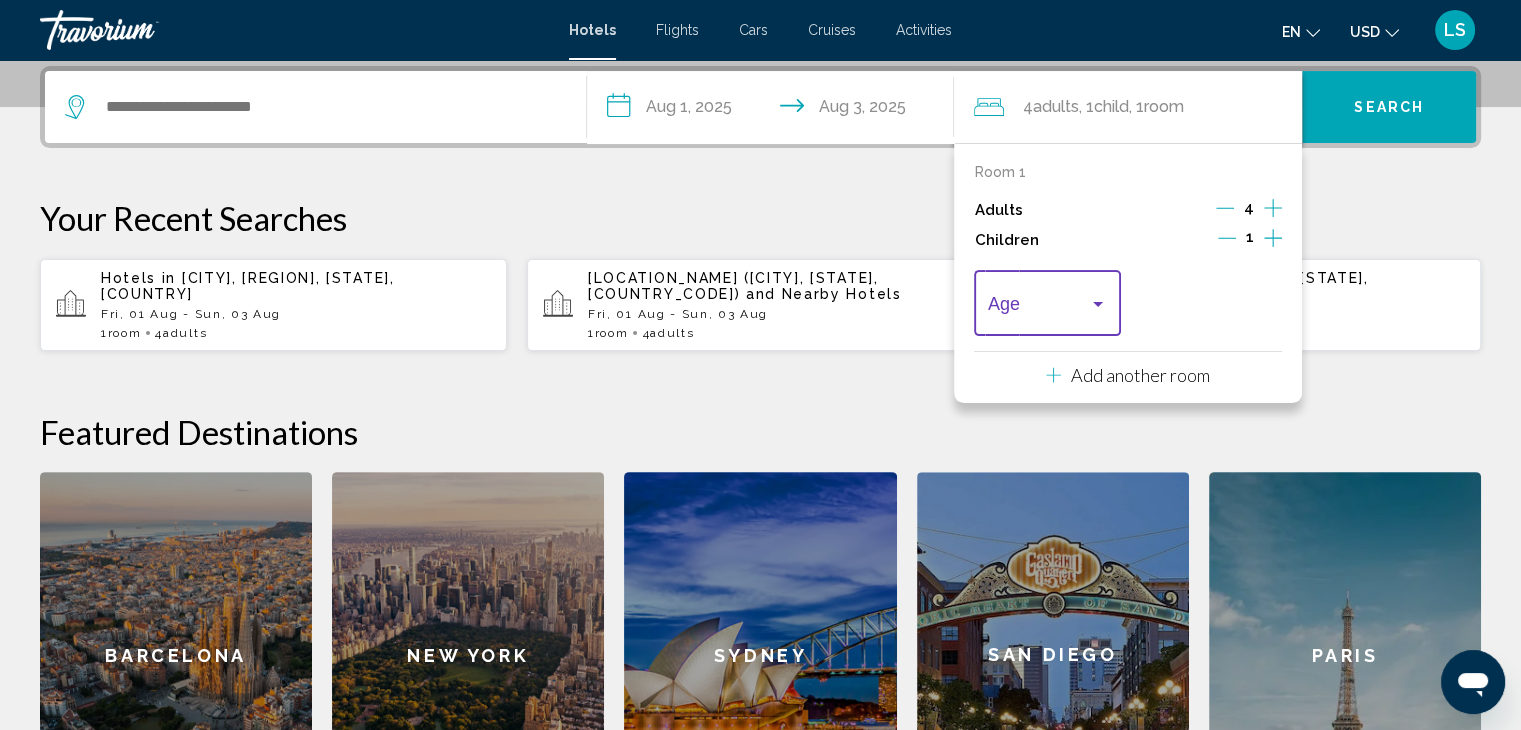 click at bounding box center (1038, 308) 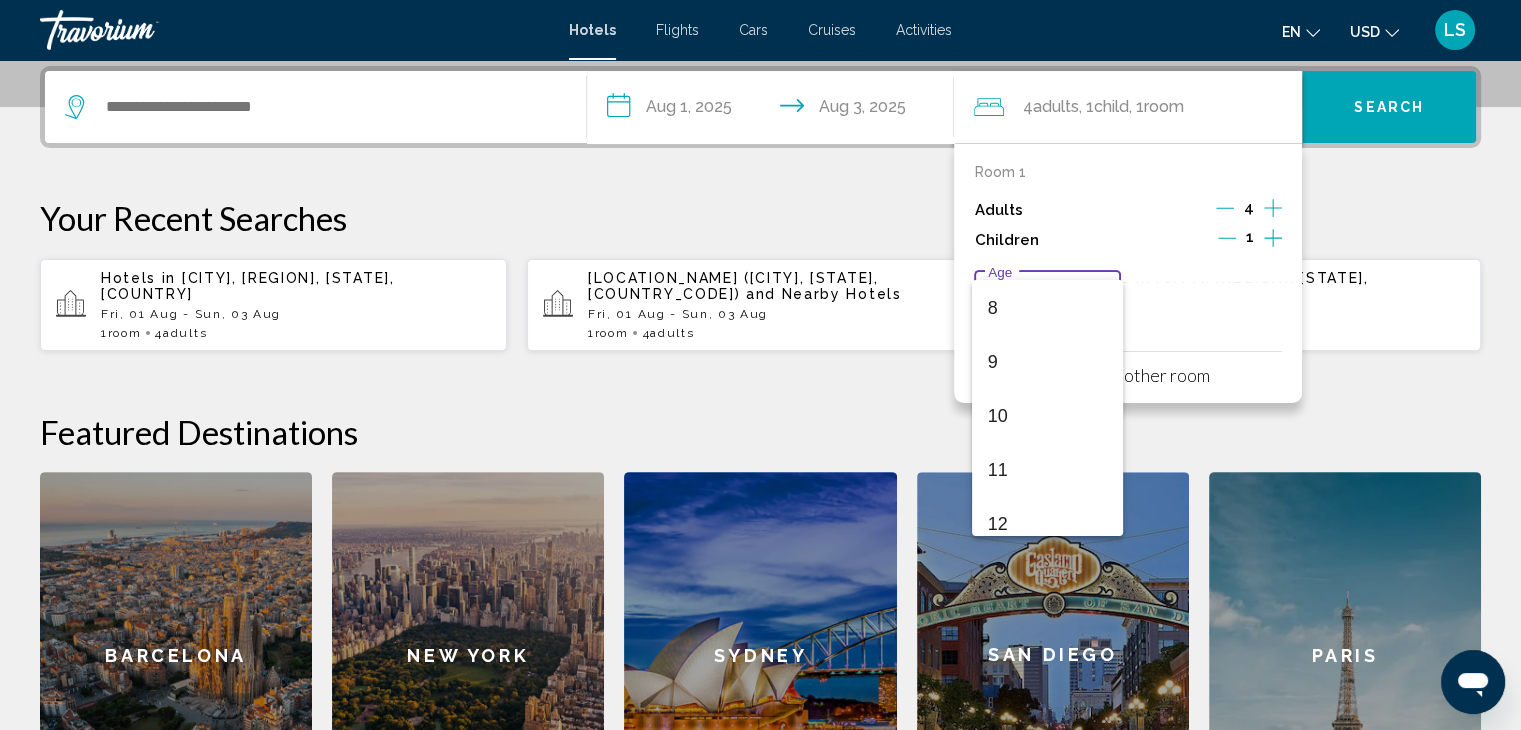 scroll, scrollTop: 438, scrollLeft: 0, axis: vertical 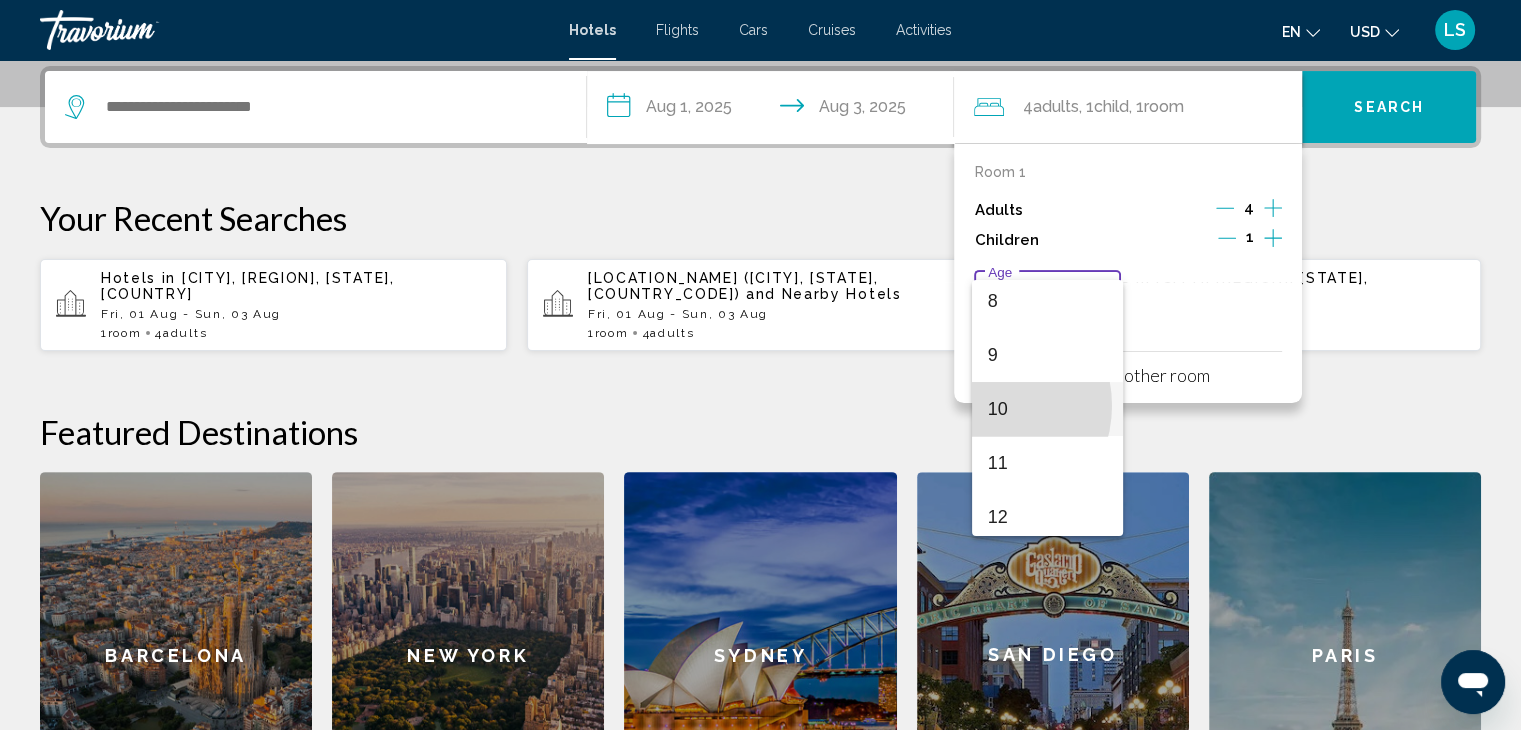 click on "10" at bounding box center [1047, 409] 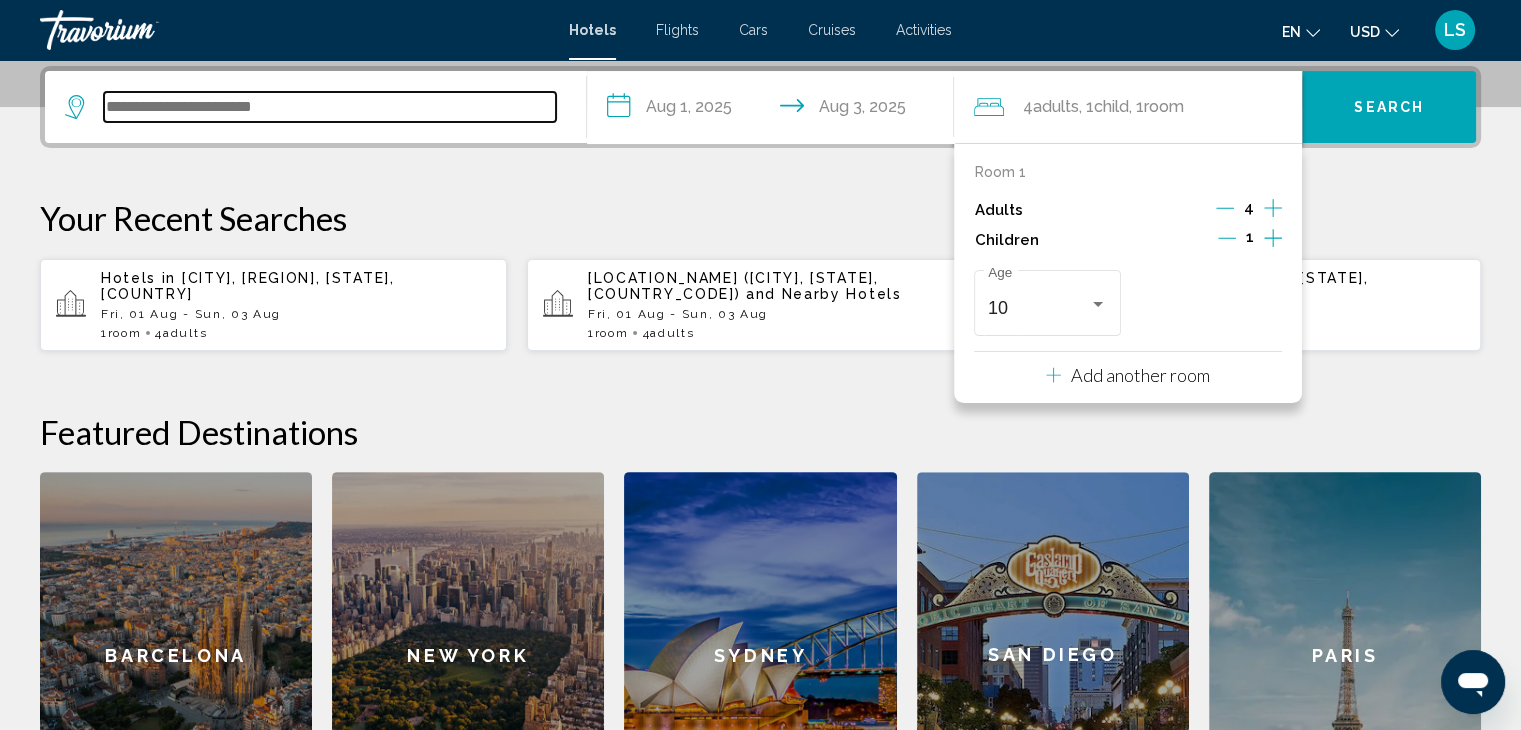 click at bounding box center (330, 107) 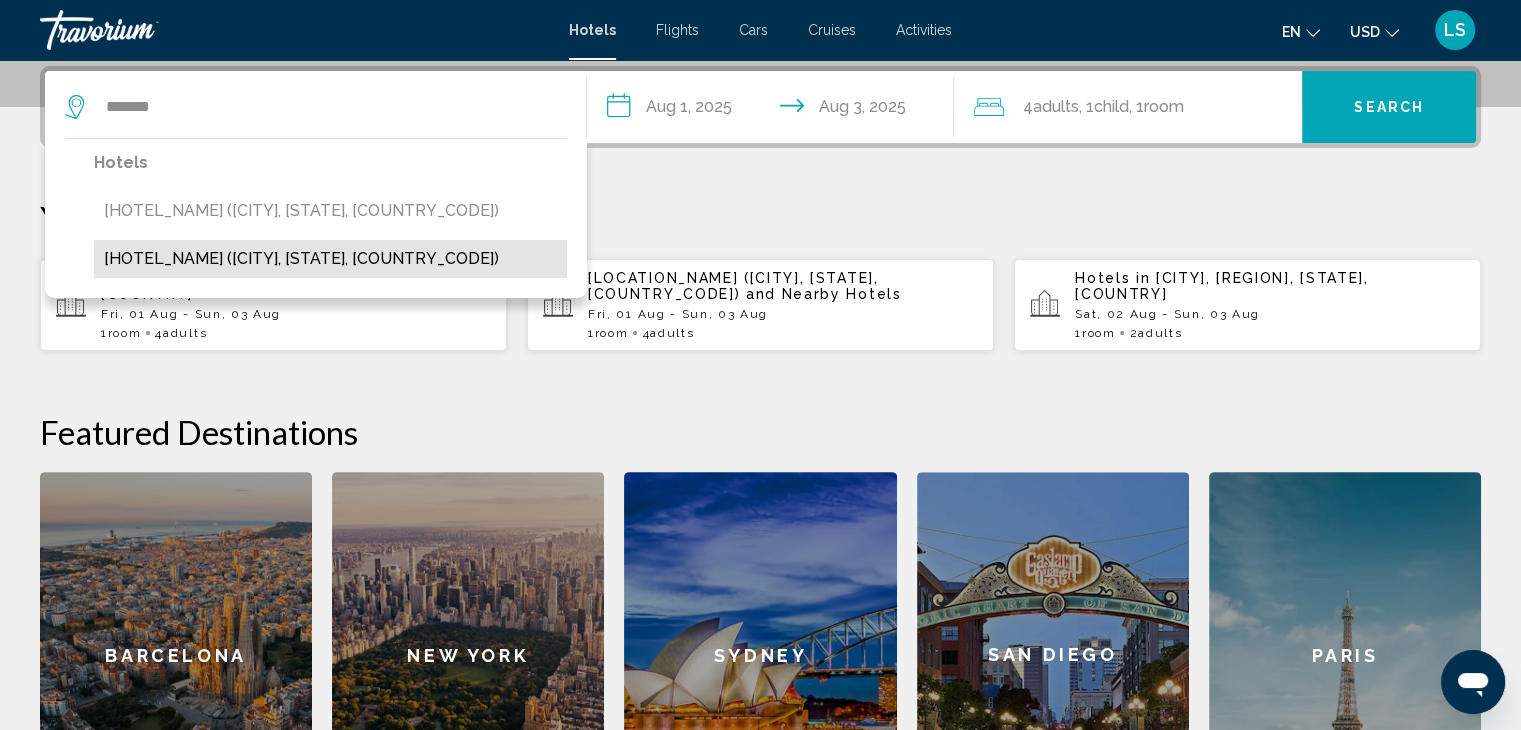 click on "[HOTEL_NAME] ([CITY], [STATE], [COUNTRY_CODE])" at bounding box center (330, 259) 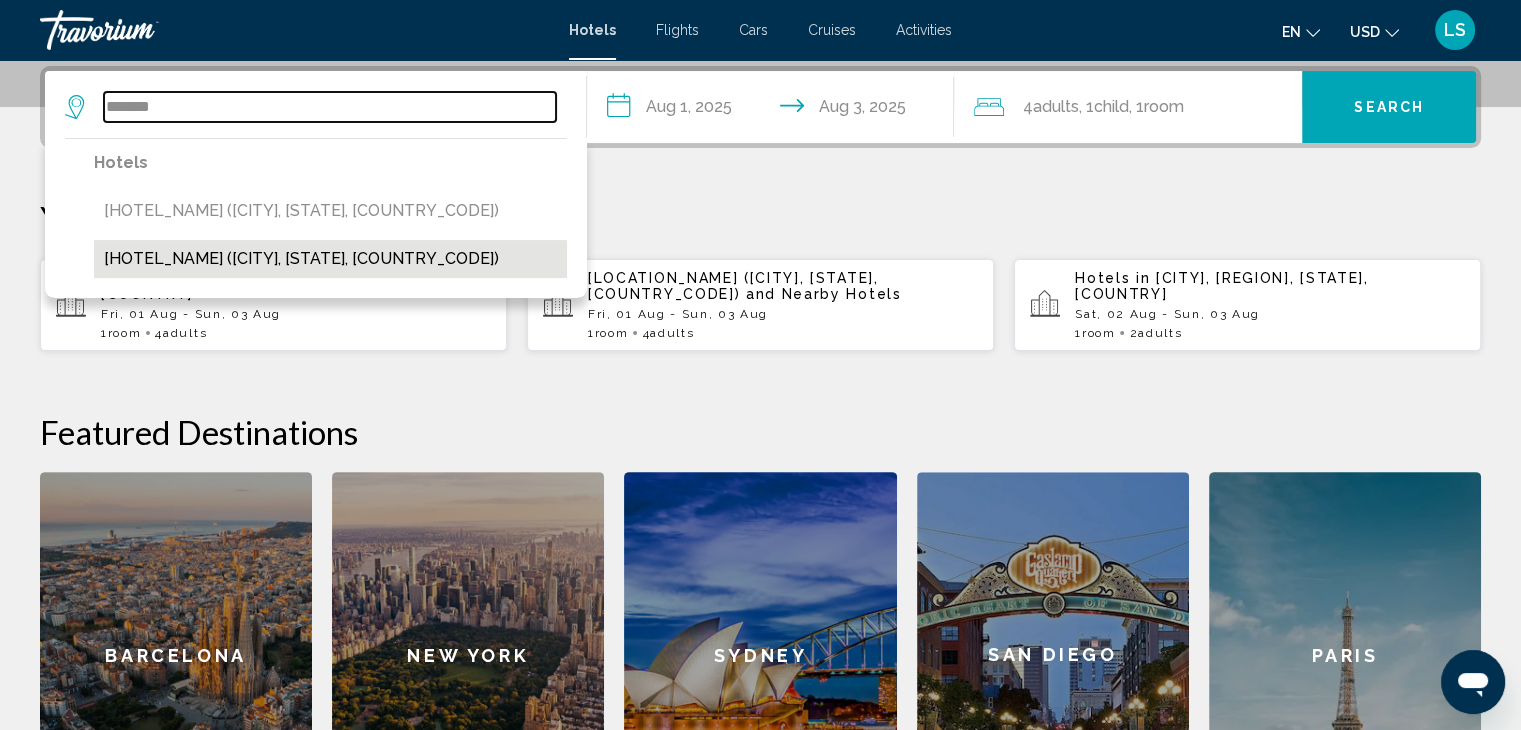 type on "**********" 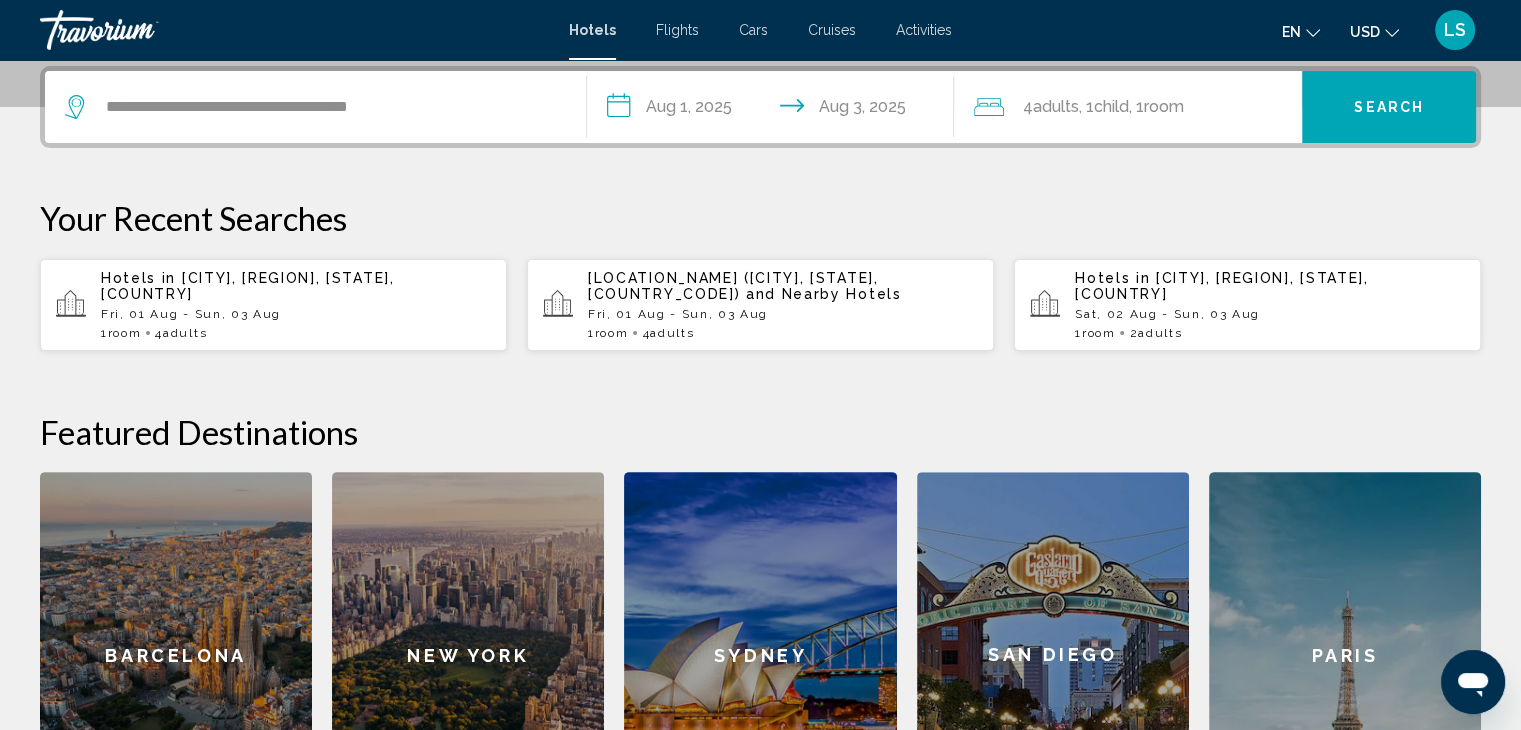 click on "Search" at bounding box center (1389, 107) 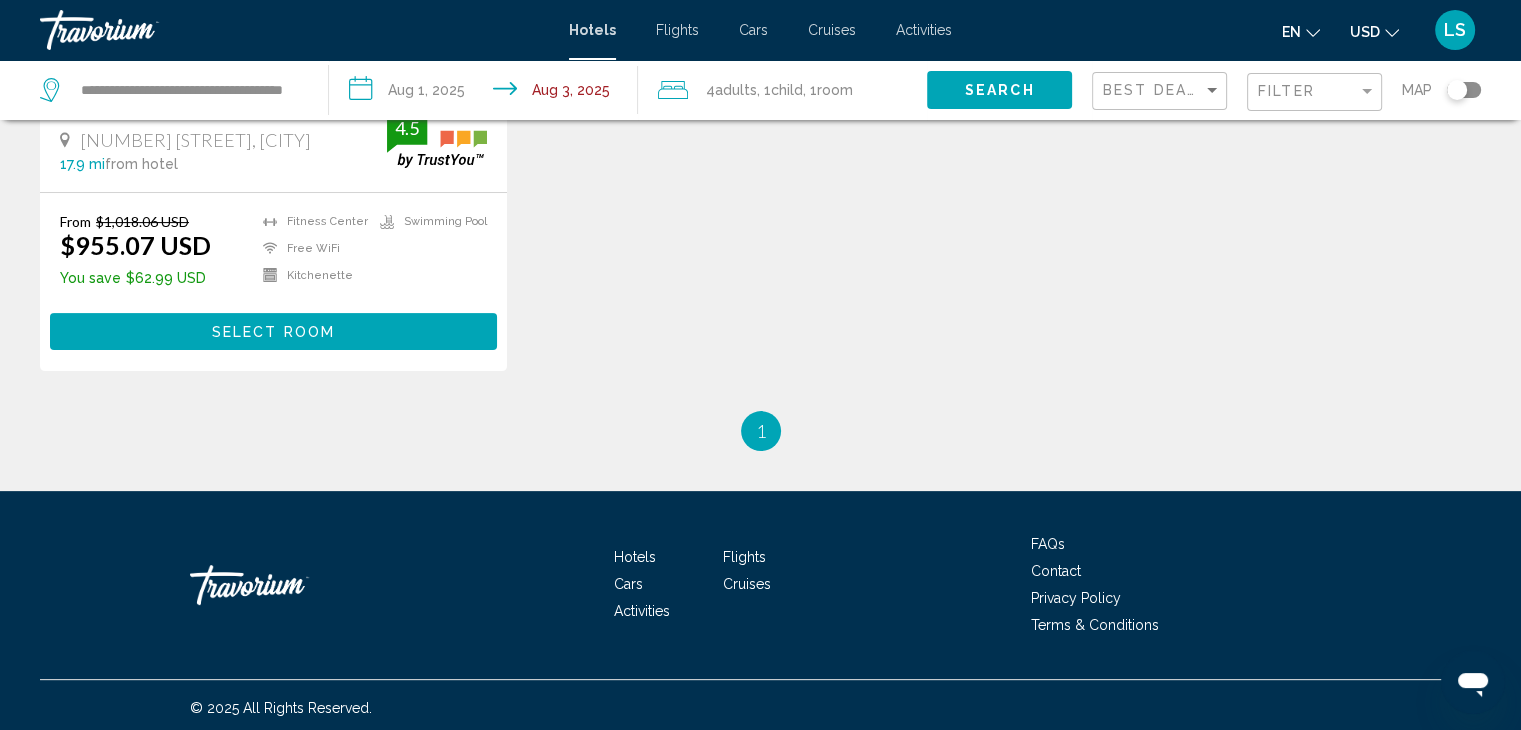 scroll, scrollTop: 0, scrollLeft: 0, axis: both 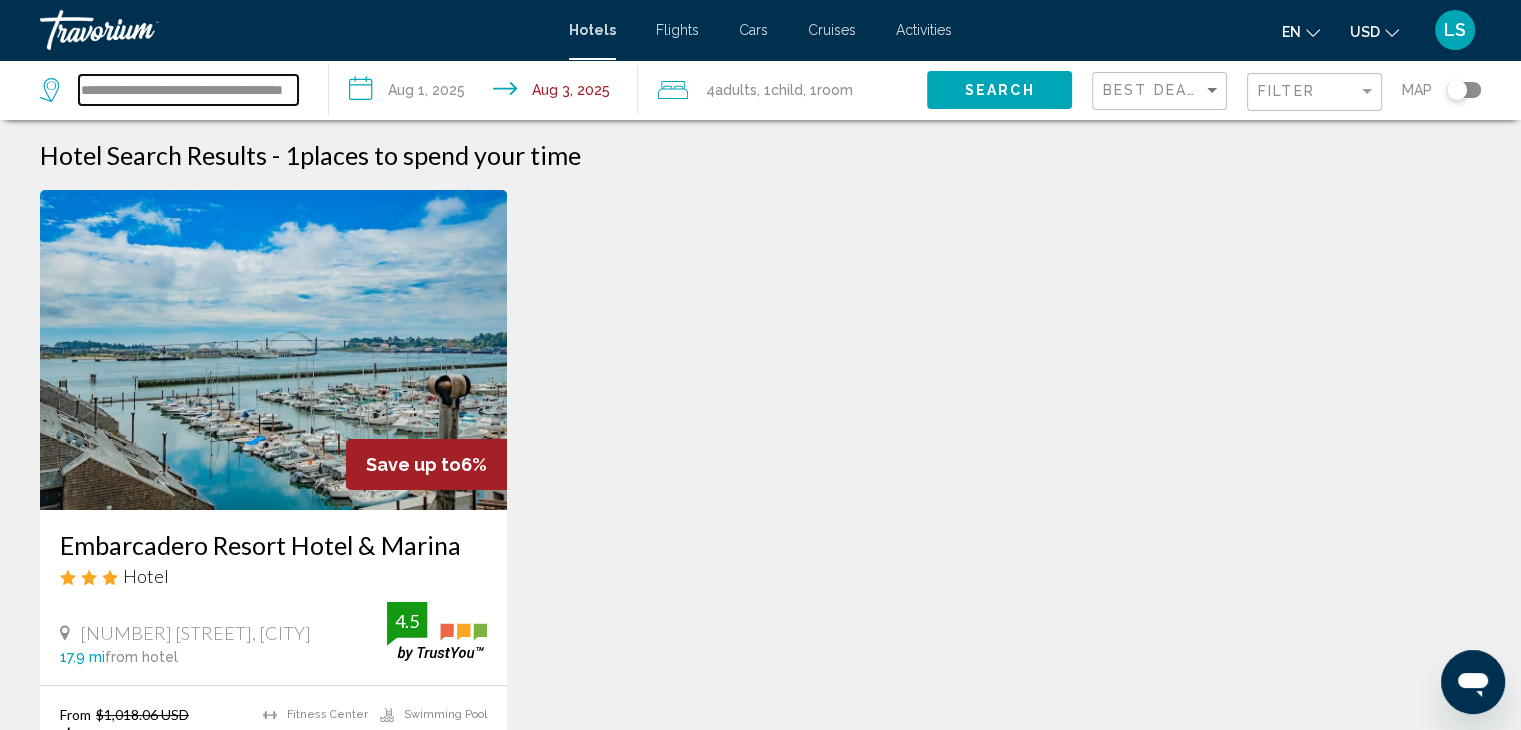 click on "**********" at bounding box center [188, 90] 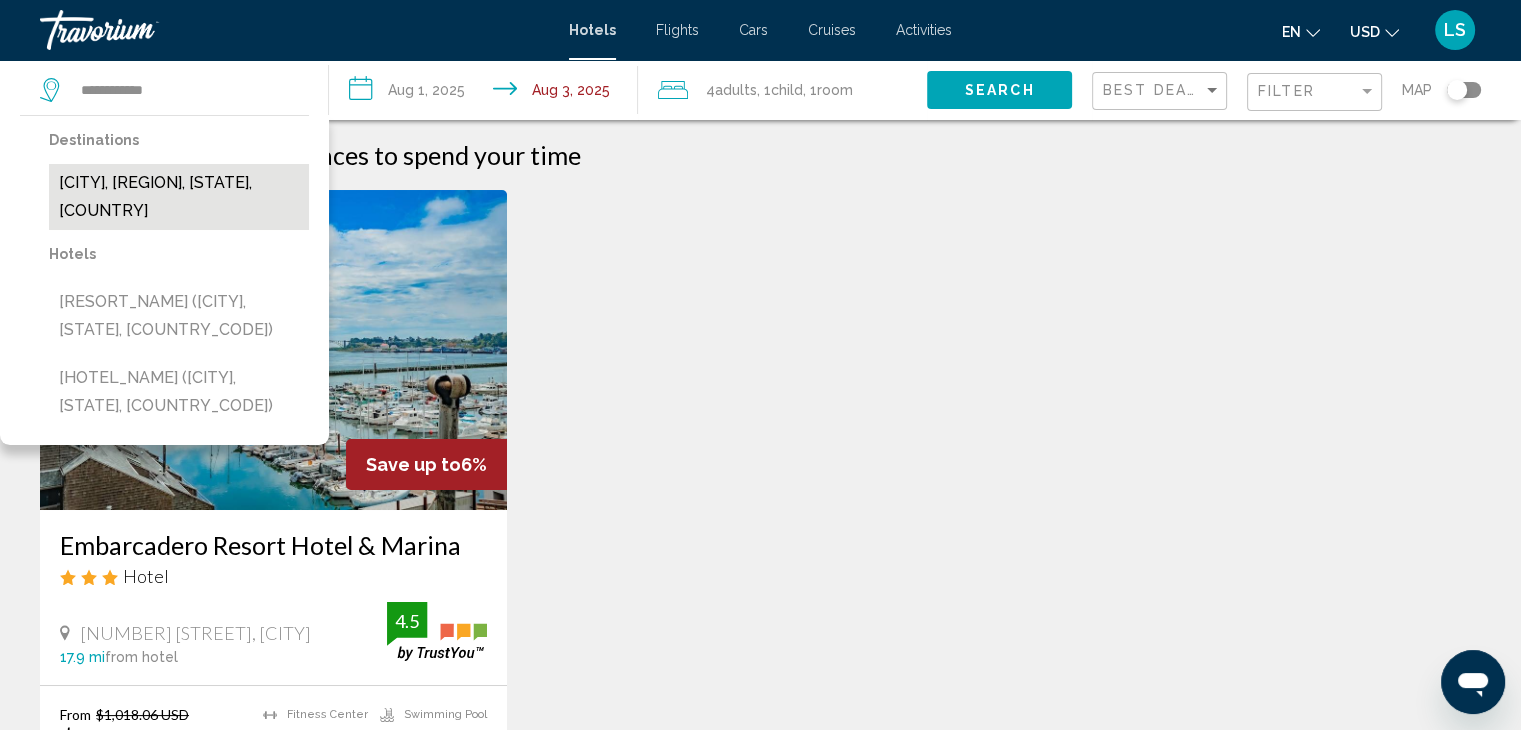 click on "[CITY], [REGION], [STATE], [COUNTRY]" at bounding box center (179, 197) 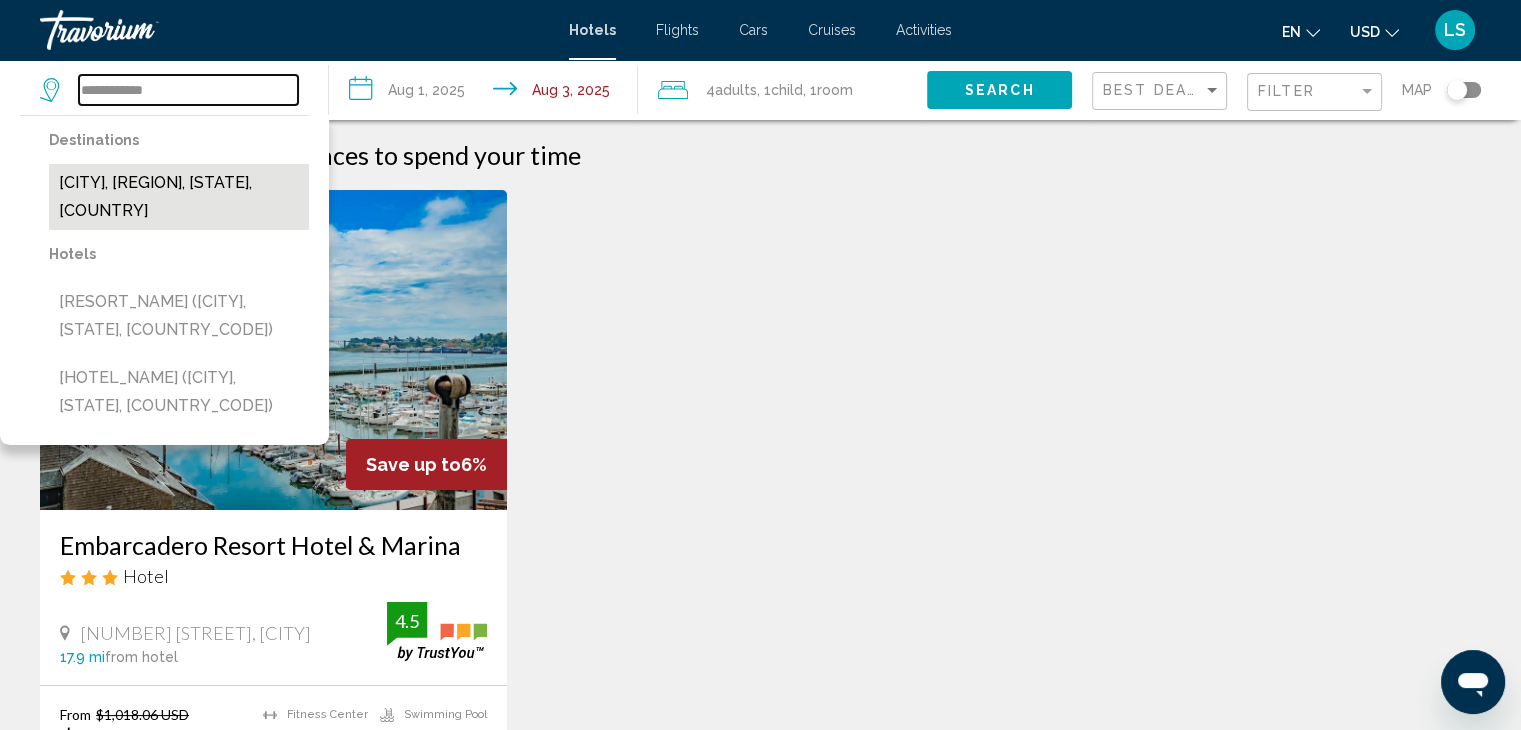 type on "**********" 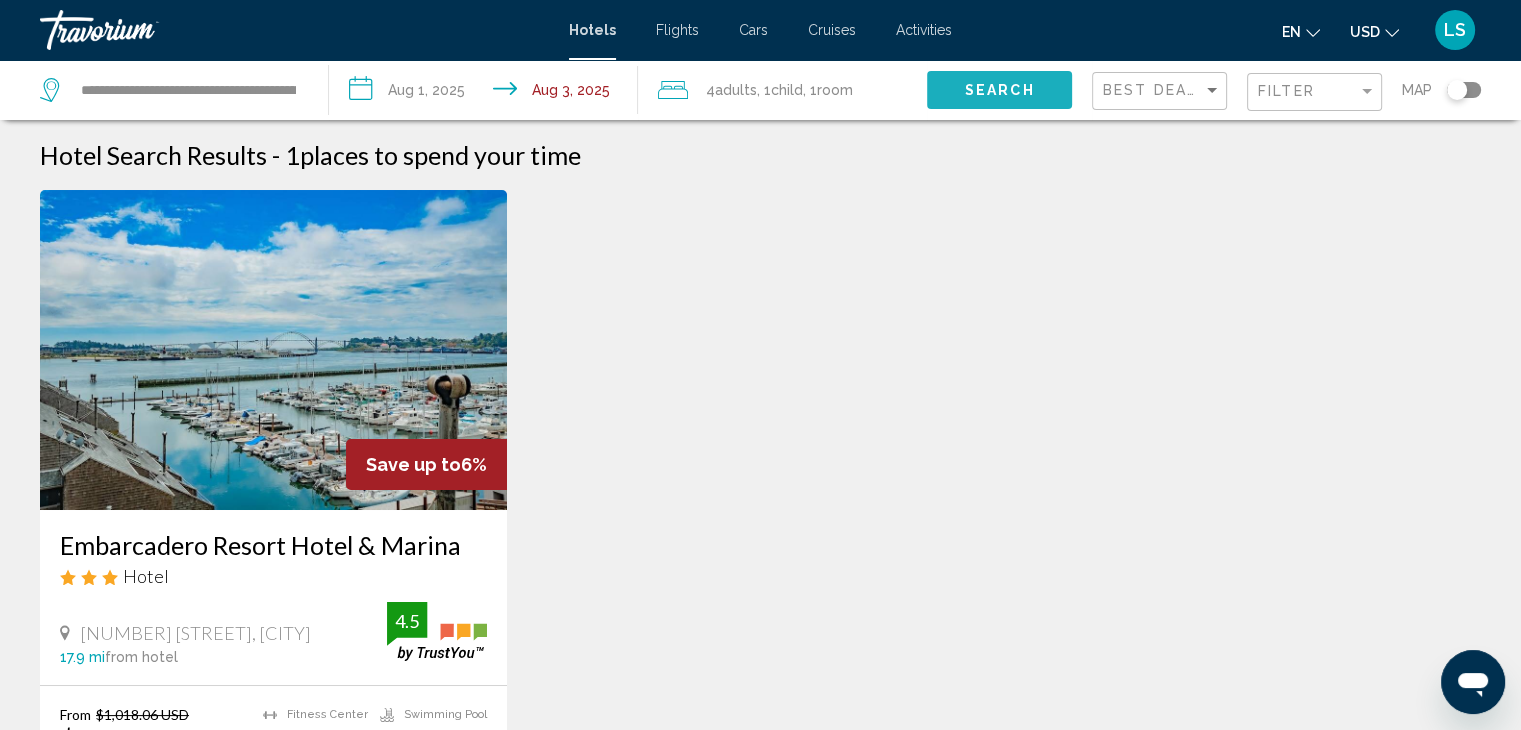 click on "Search" 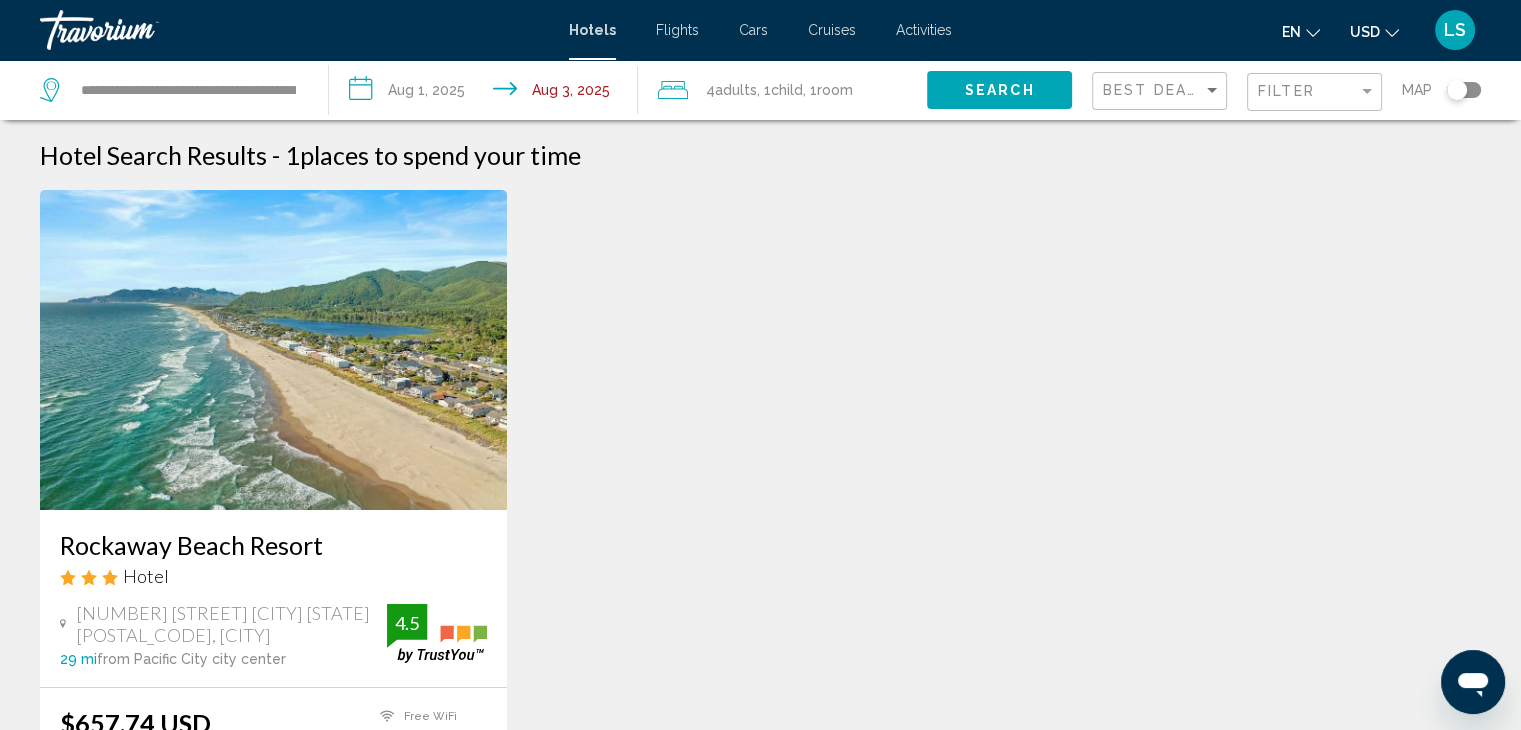click on "Child" 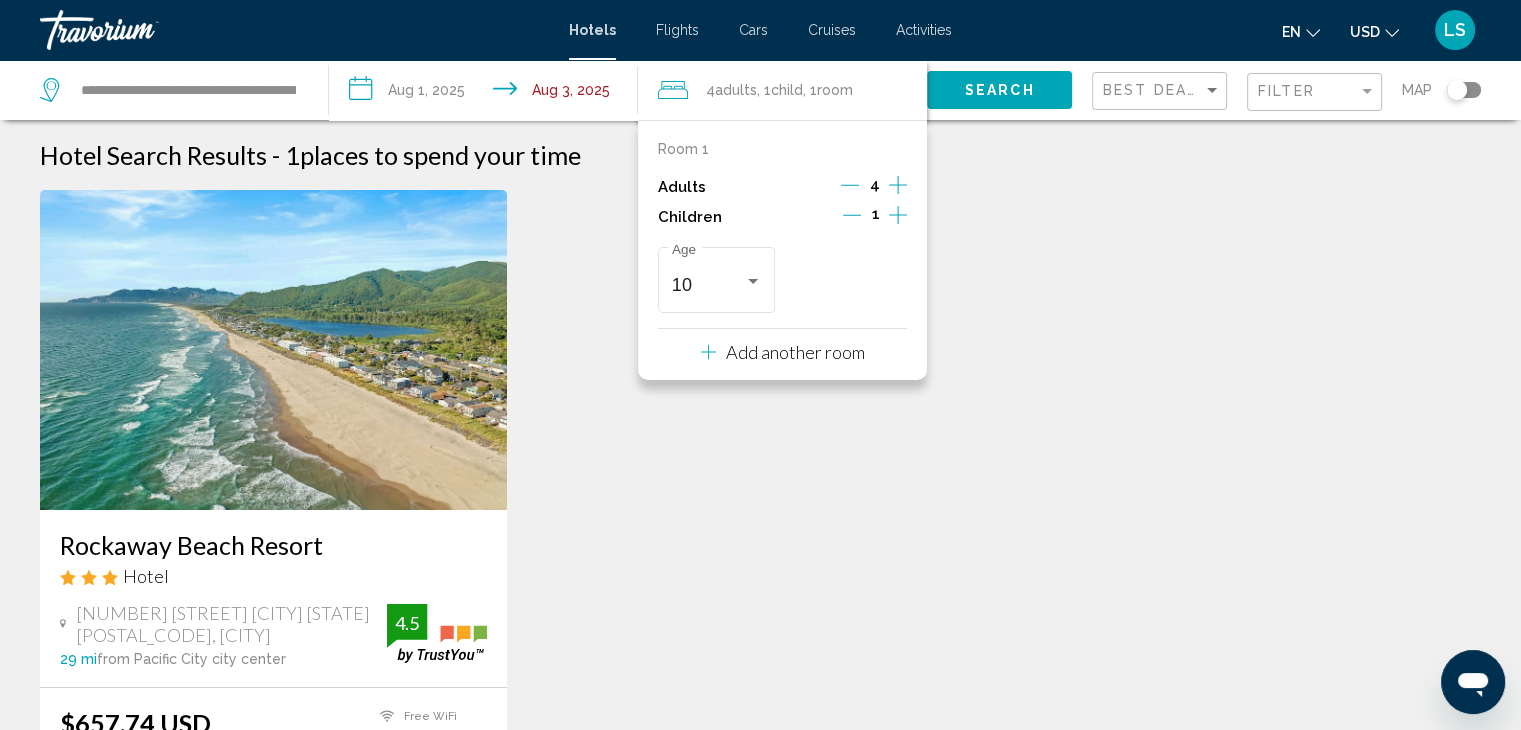 click 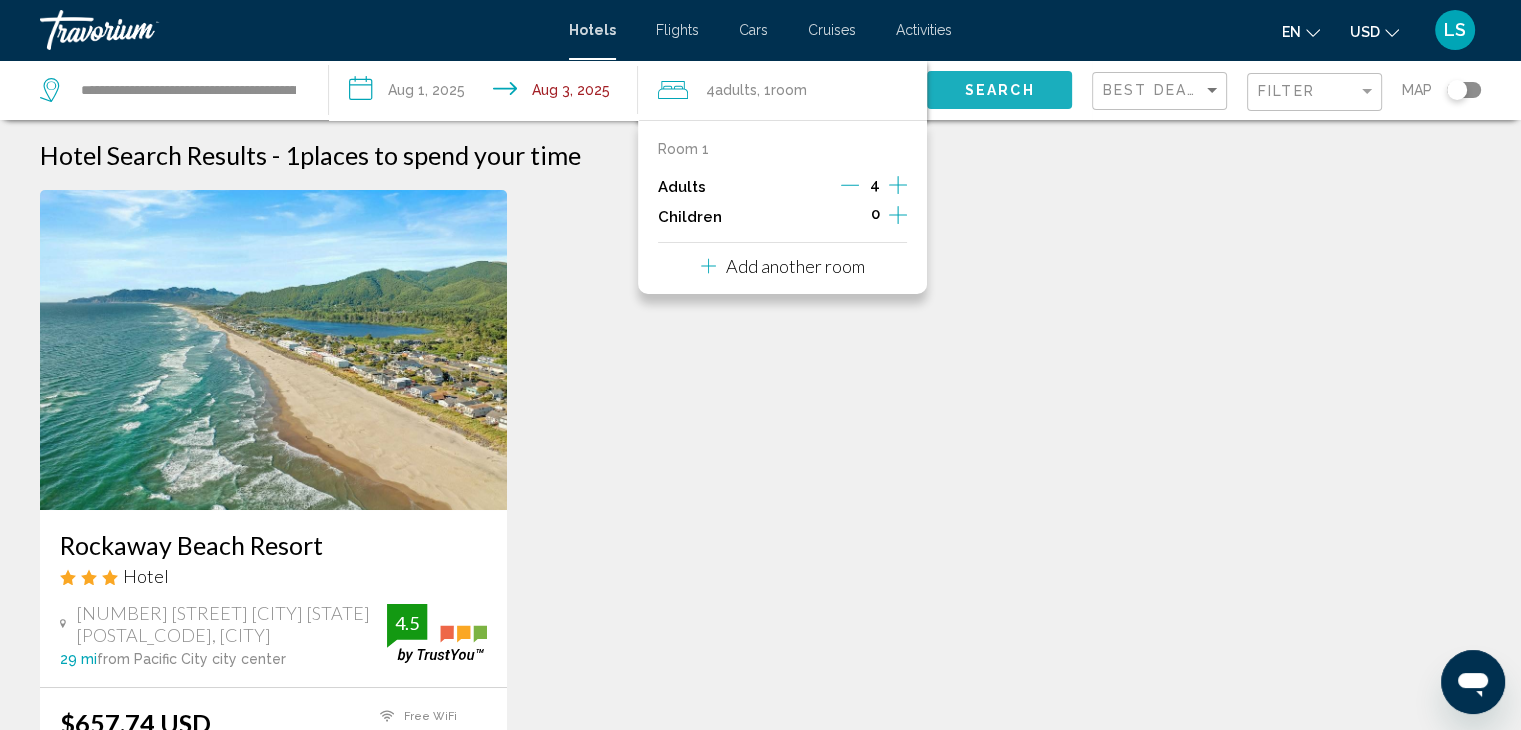 click on "Search" 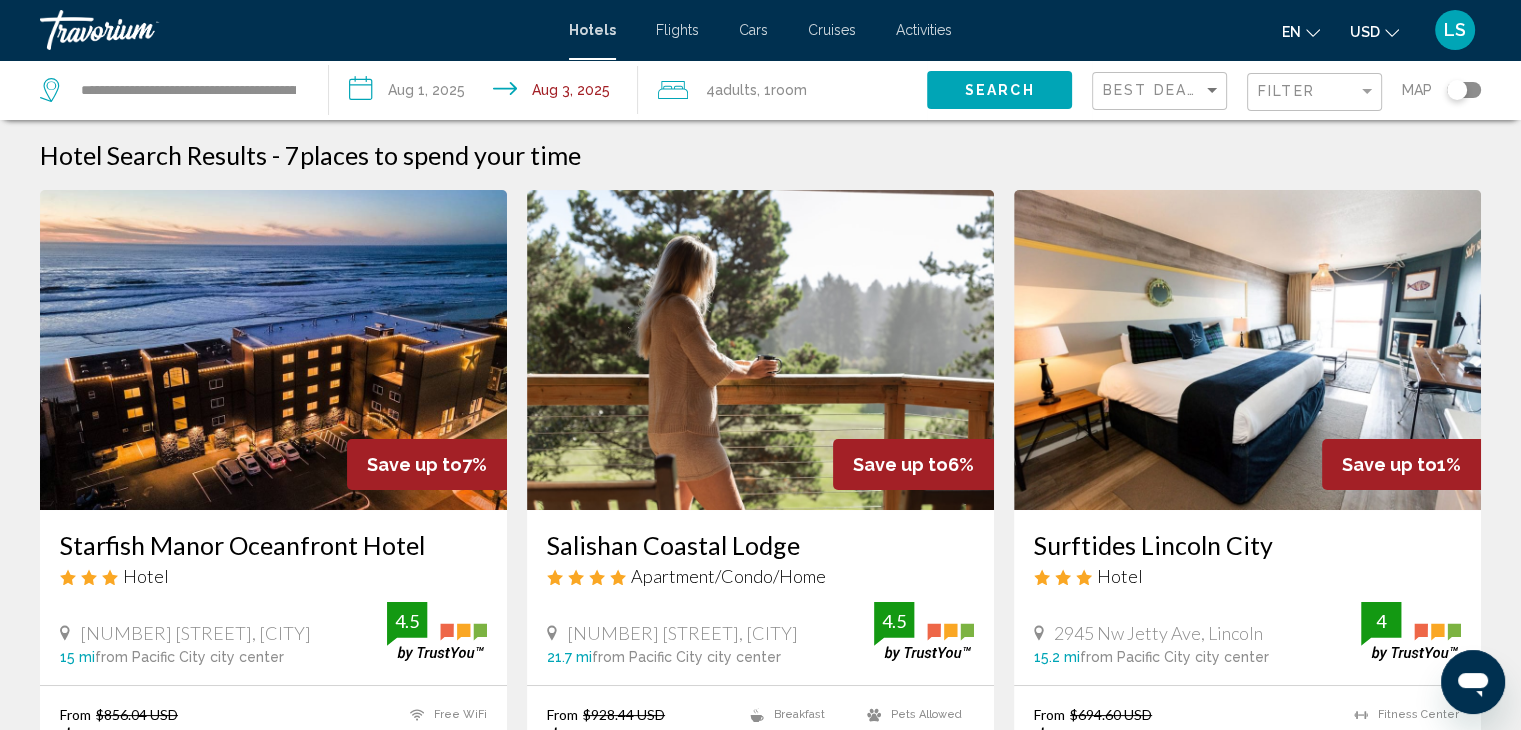 scroll, scrollTop: 20, scrollLeft: 0, axis: vertical 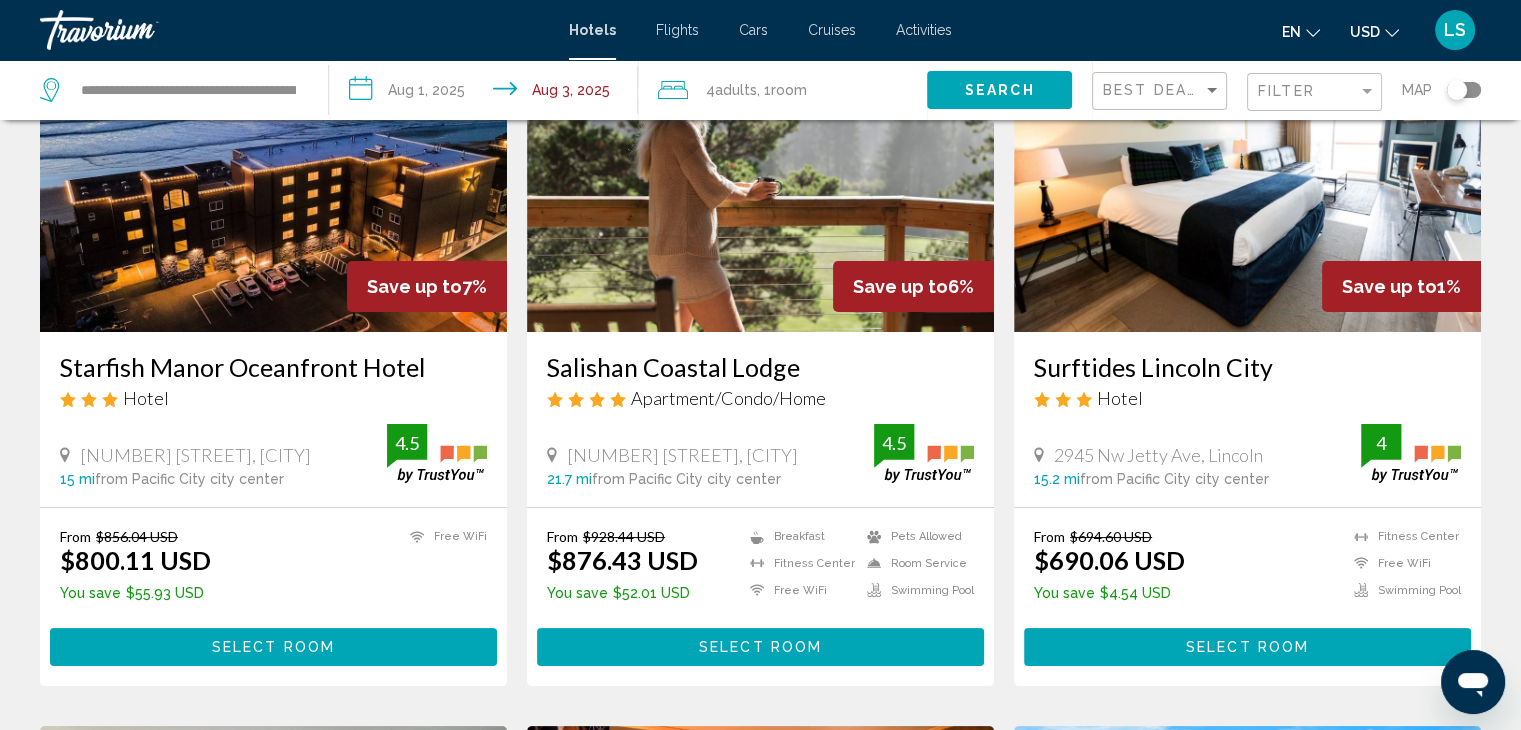 click at bounding box center (760, 172) 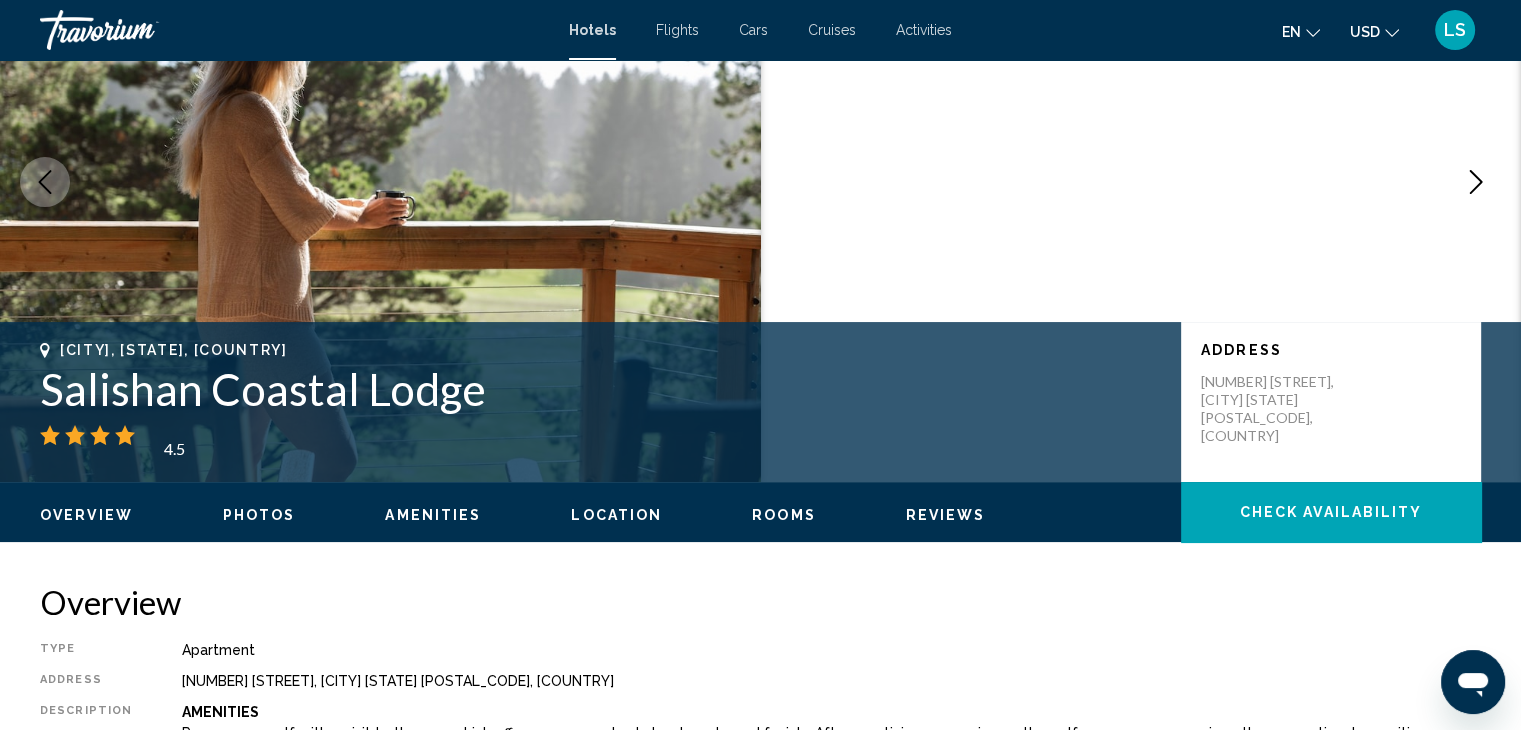 scroll, scrollTop: 0, scrollLeft: 0, axis: both 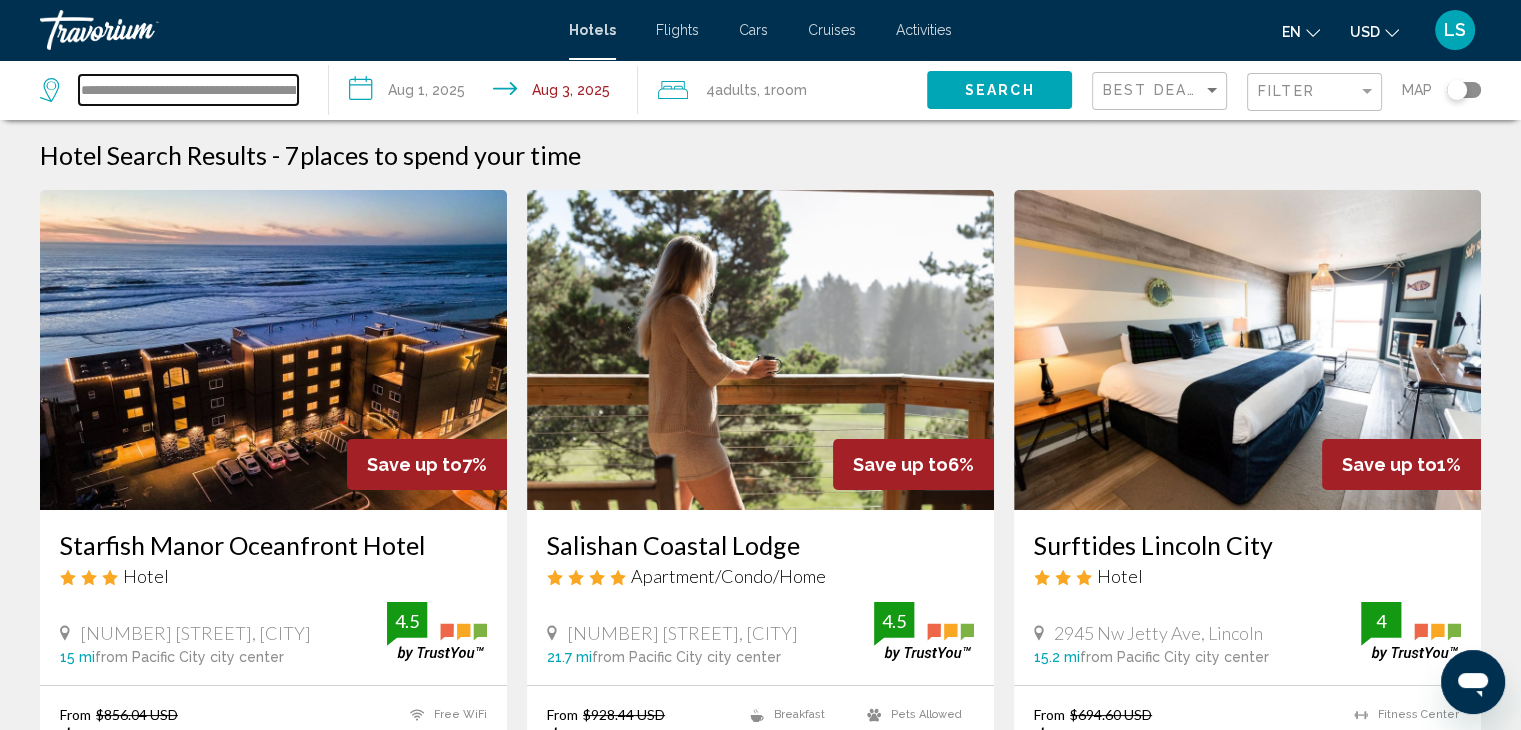click on "**********" at bounding box center [188, 90] 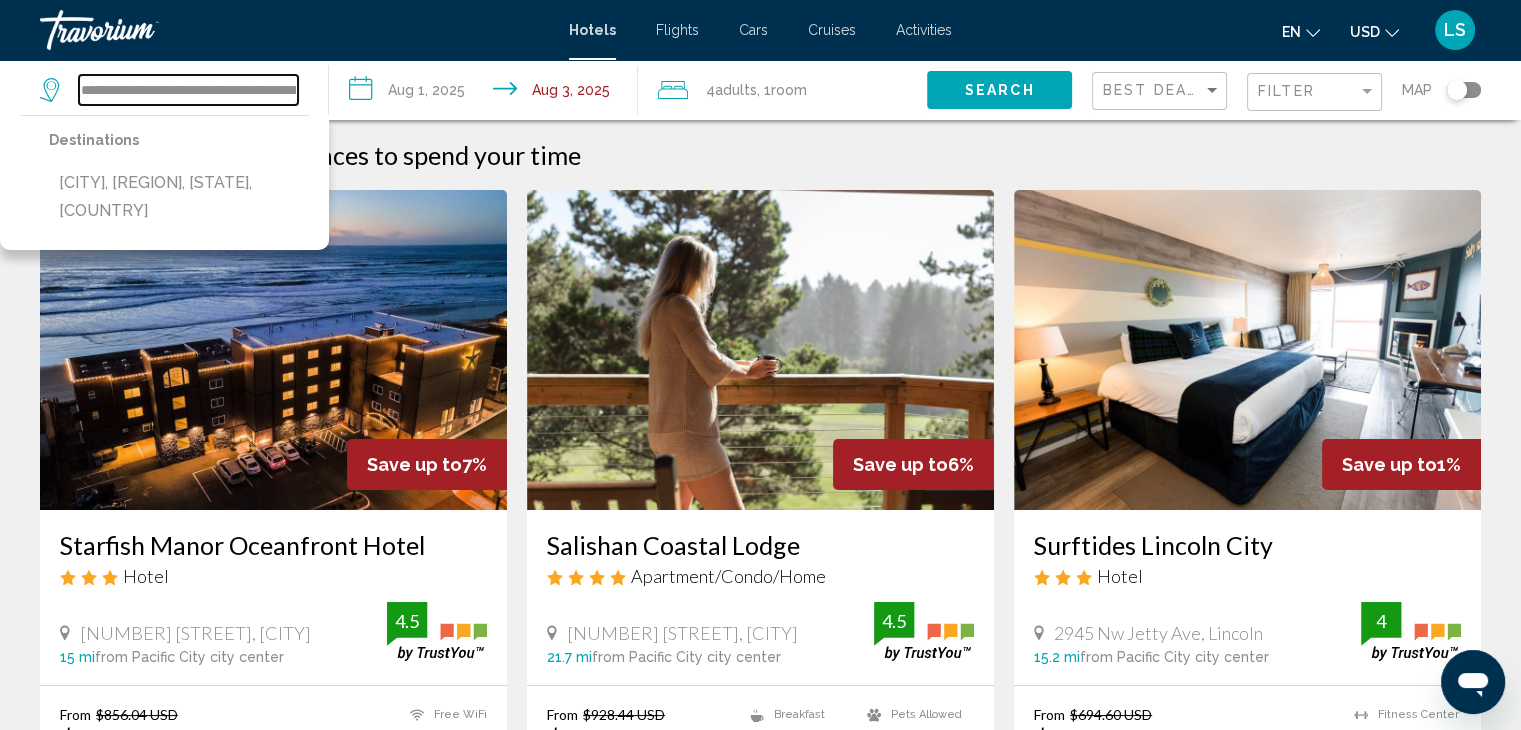 click on "**********" at bounding box center [188, 90] 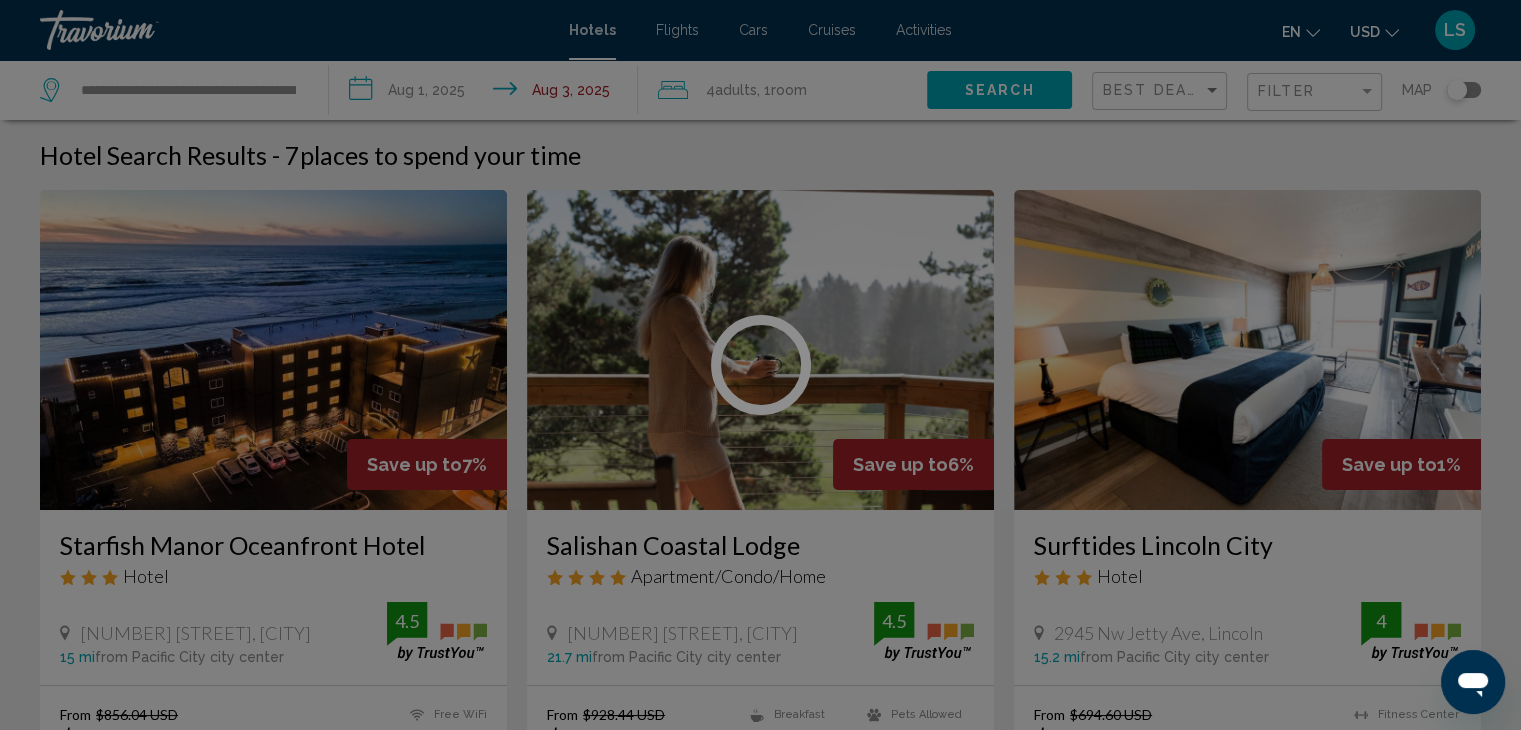 click at bounding box center [760, 365] 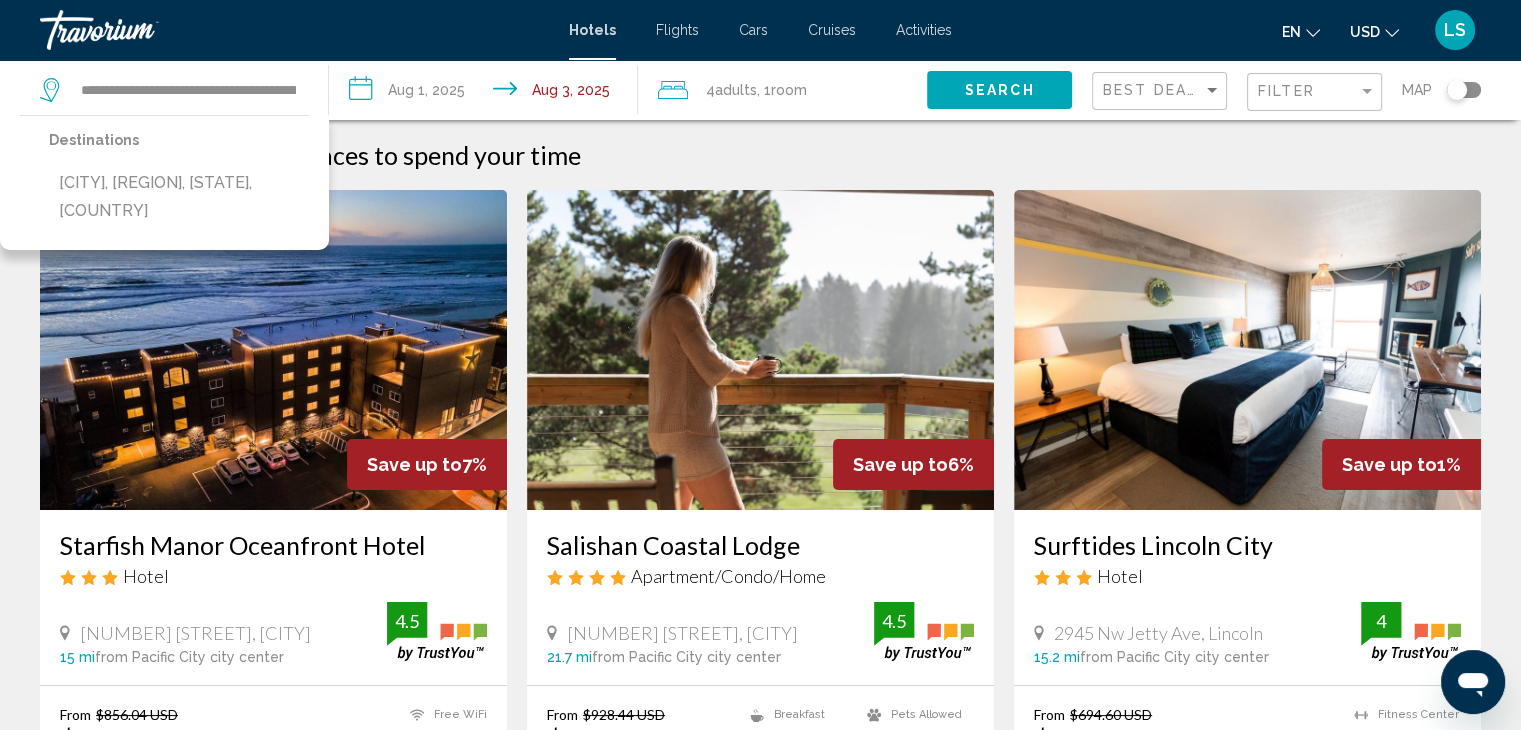 click on "Hotels Flights Cars Cruises Activities Hotels Flights Cars Cruises Activities en
English Español Français Italiano Português русский USD
USD ($) MXN (Mex$) CAD (Can$) GBP (£) EUR (€) AUD (A$) NZD (NZ$) CNY (CN¥) LS Login" at bounding box center [760, 30] 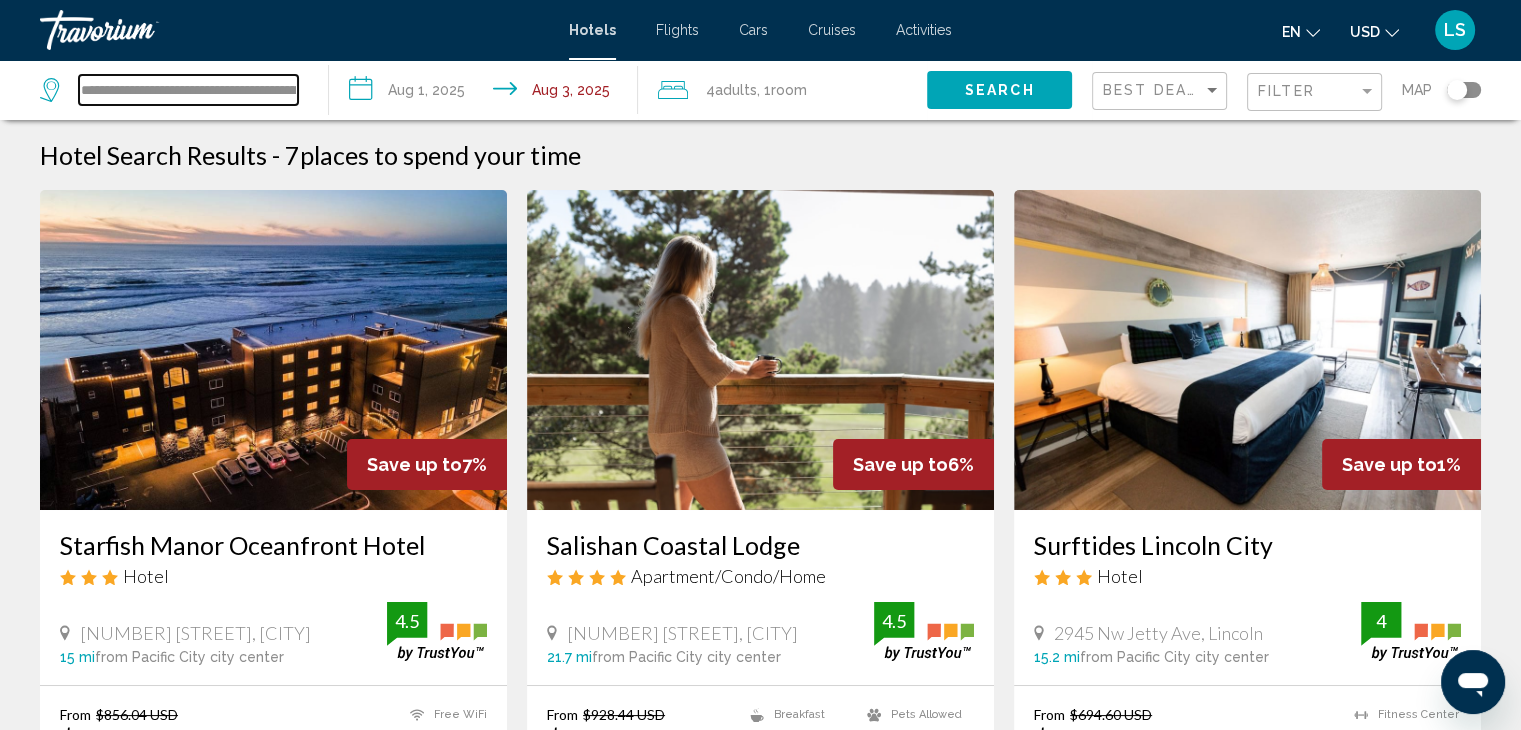 click on "**********" at bounding box center [188, 90] 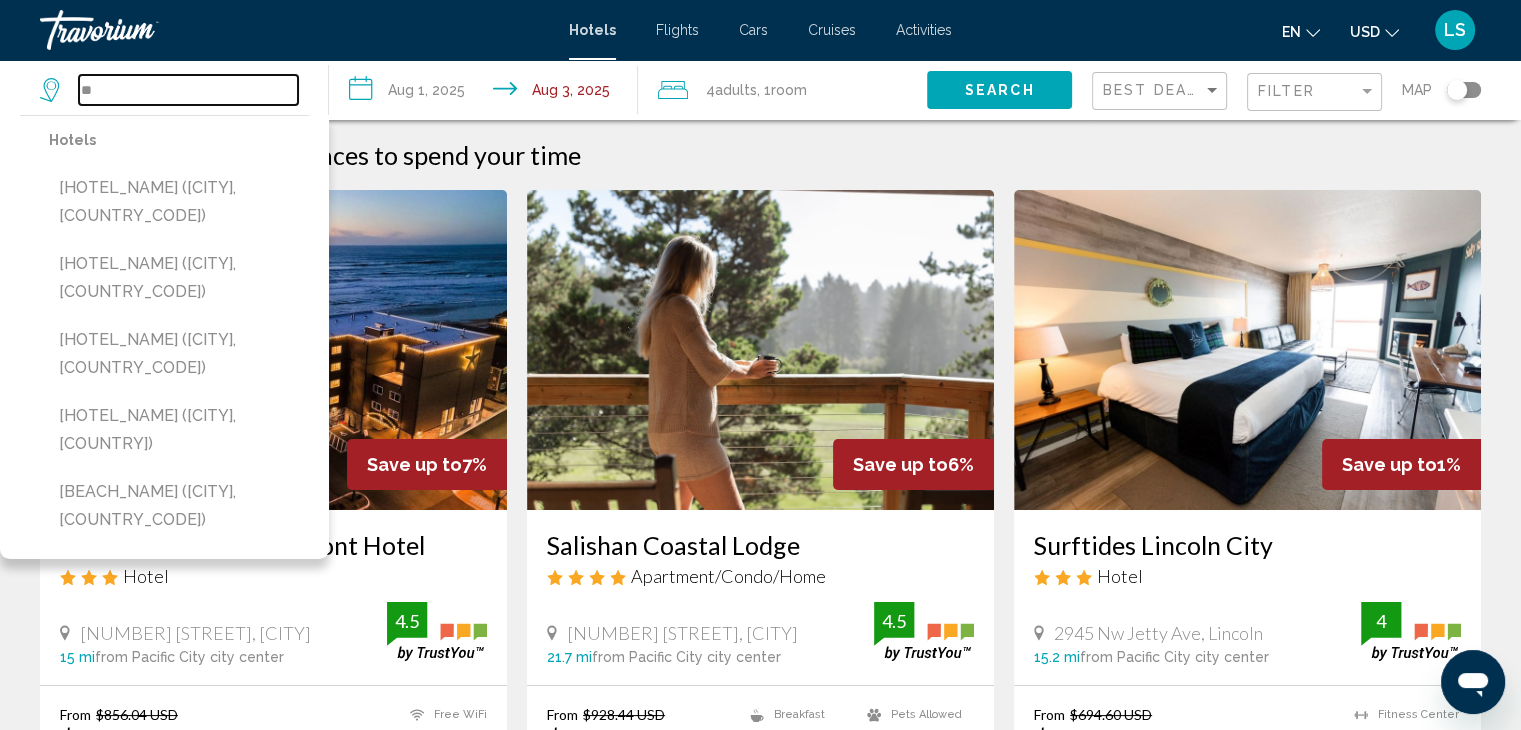 type on "*" 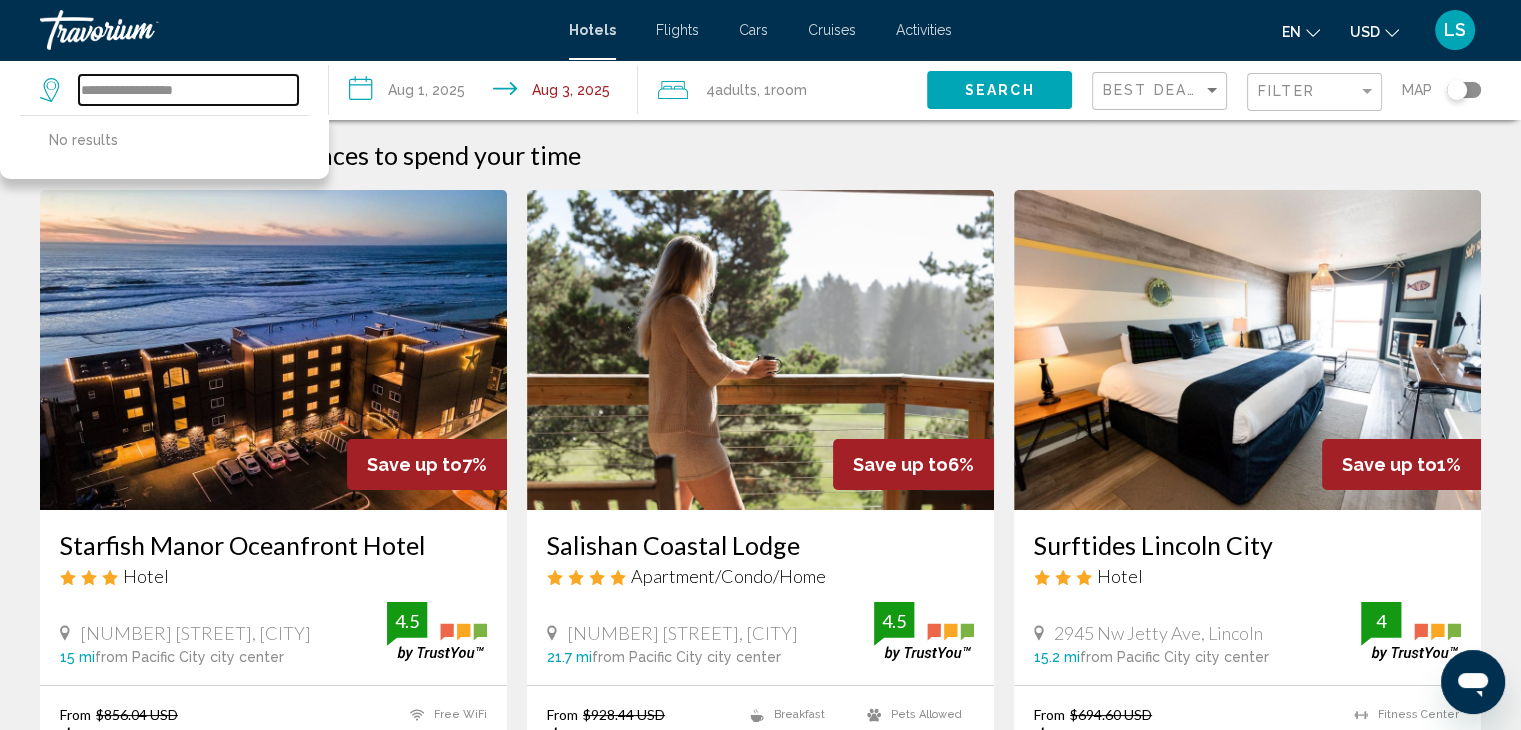 click on "**********" at bounding box center (188, 90) 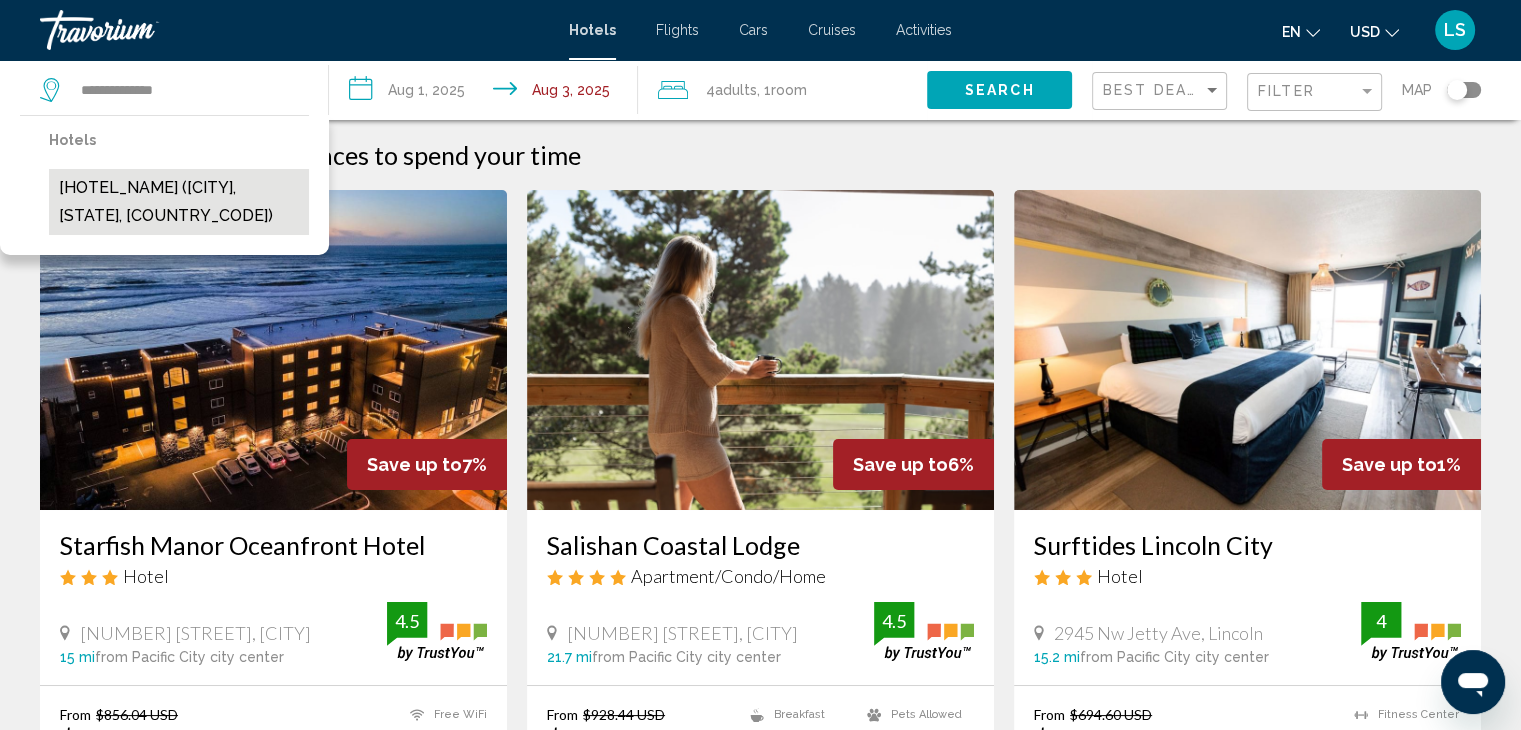 click on "Headlands Coastal Lodge & Spa ([CITY], [STATE], [COUNTRY])" at bounding box center (179, 202) 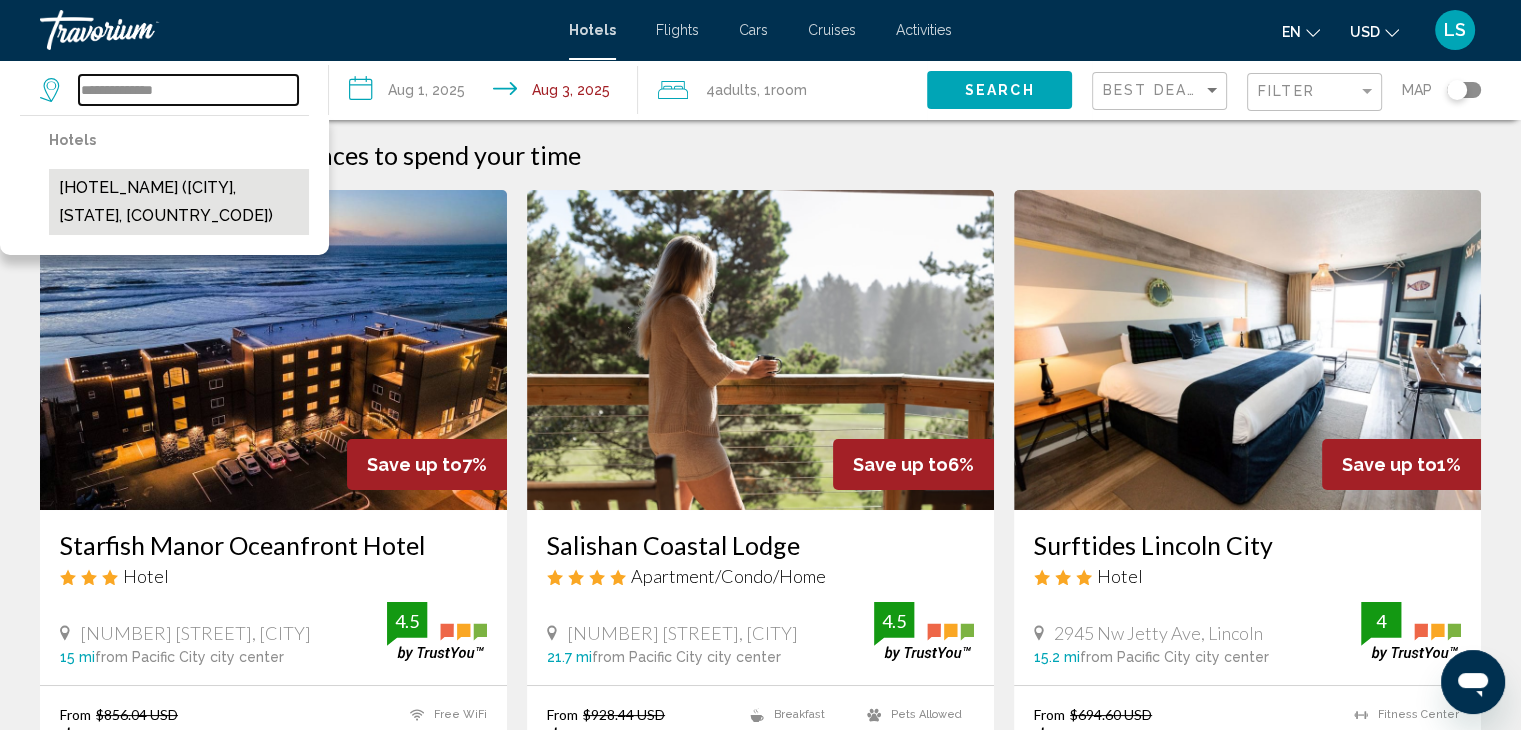 type on "**********" 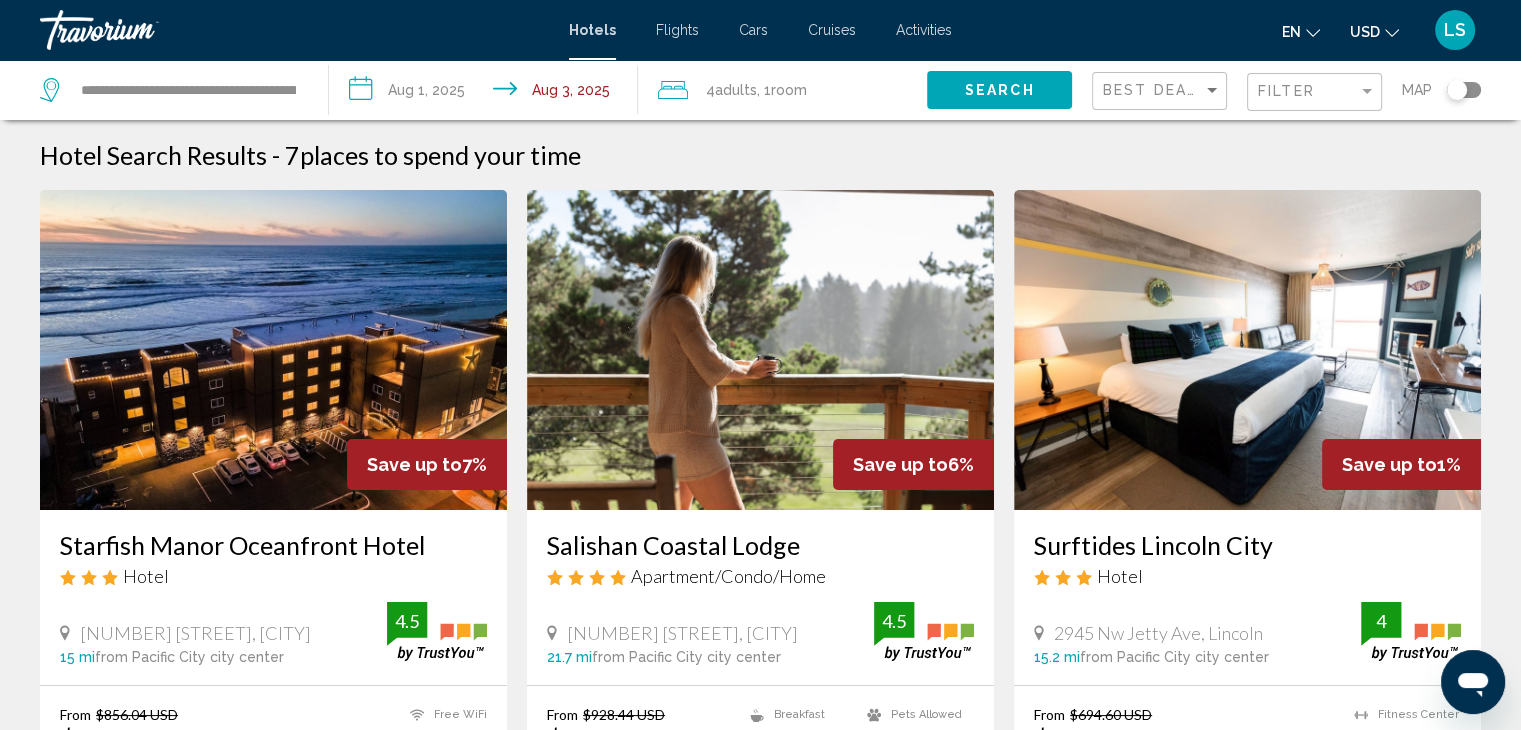 click on "Search" 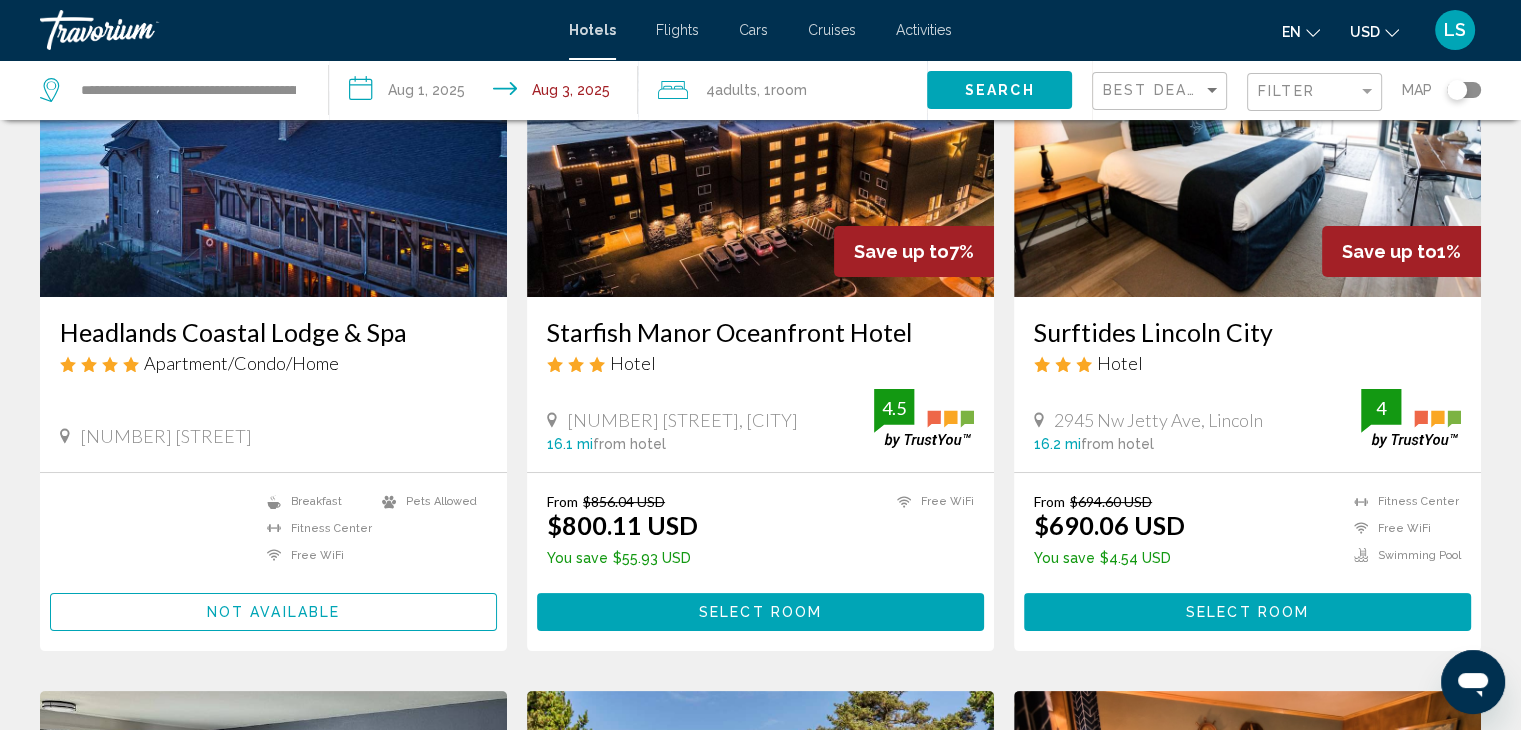scroll, scrollTop: 222, scrollLeft: 0, axis: vertical 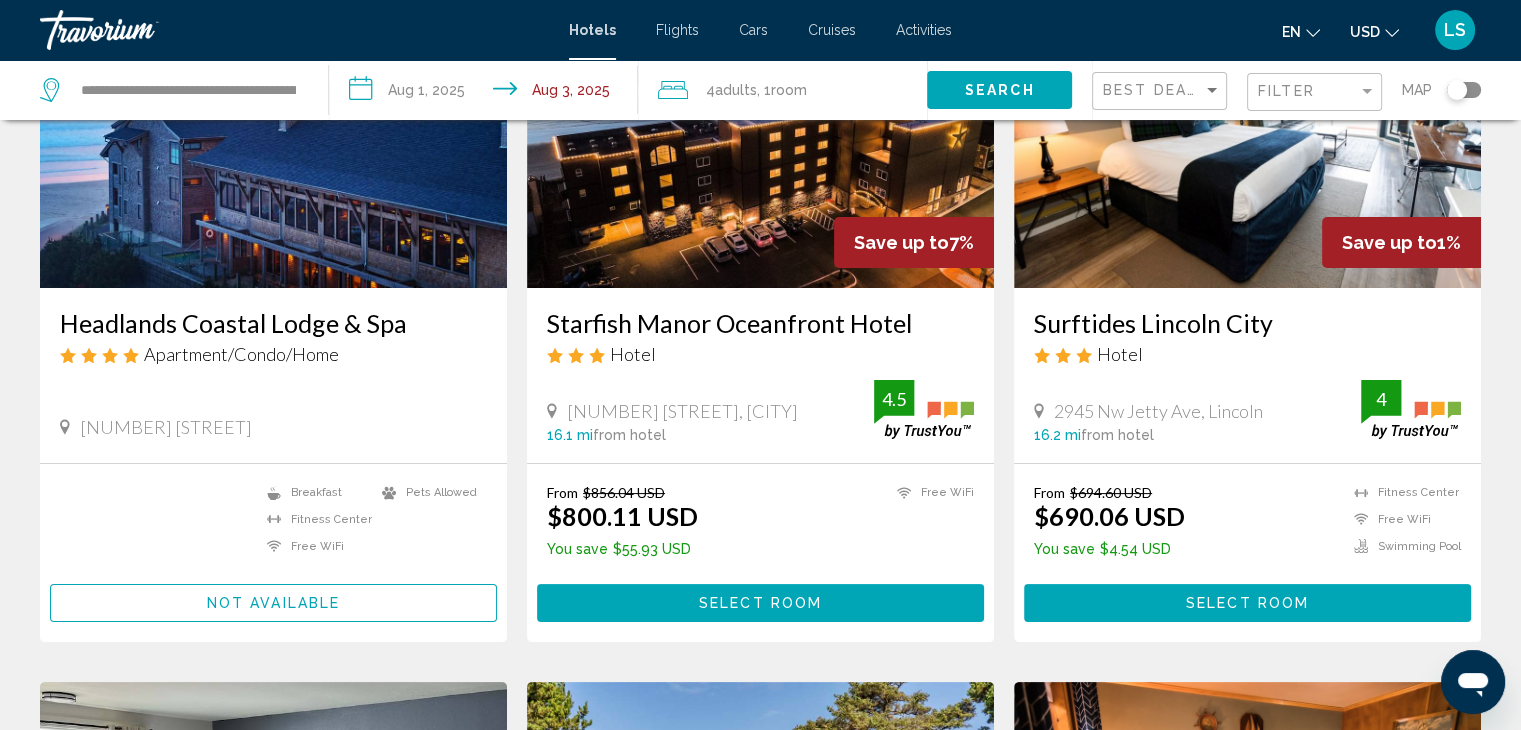 click on "Headlands Coastal Lodge & Spa" at bounding box center (273, 323) 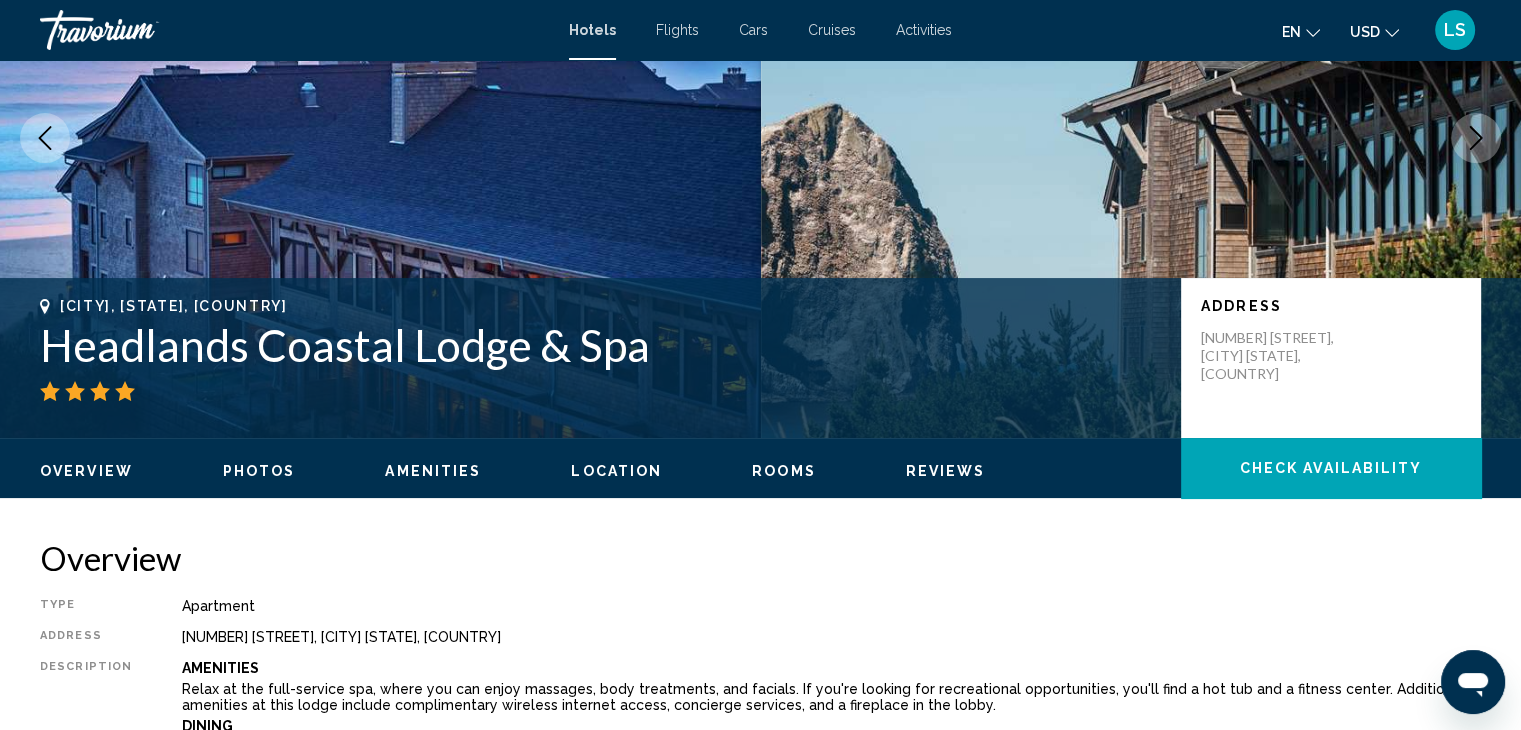 scroll, scrollTop: 0, scrollLeft: 0, axis: both 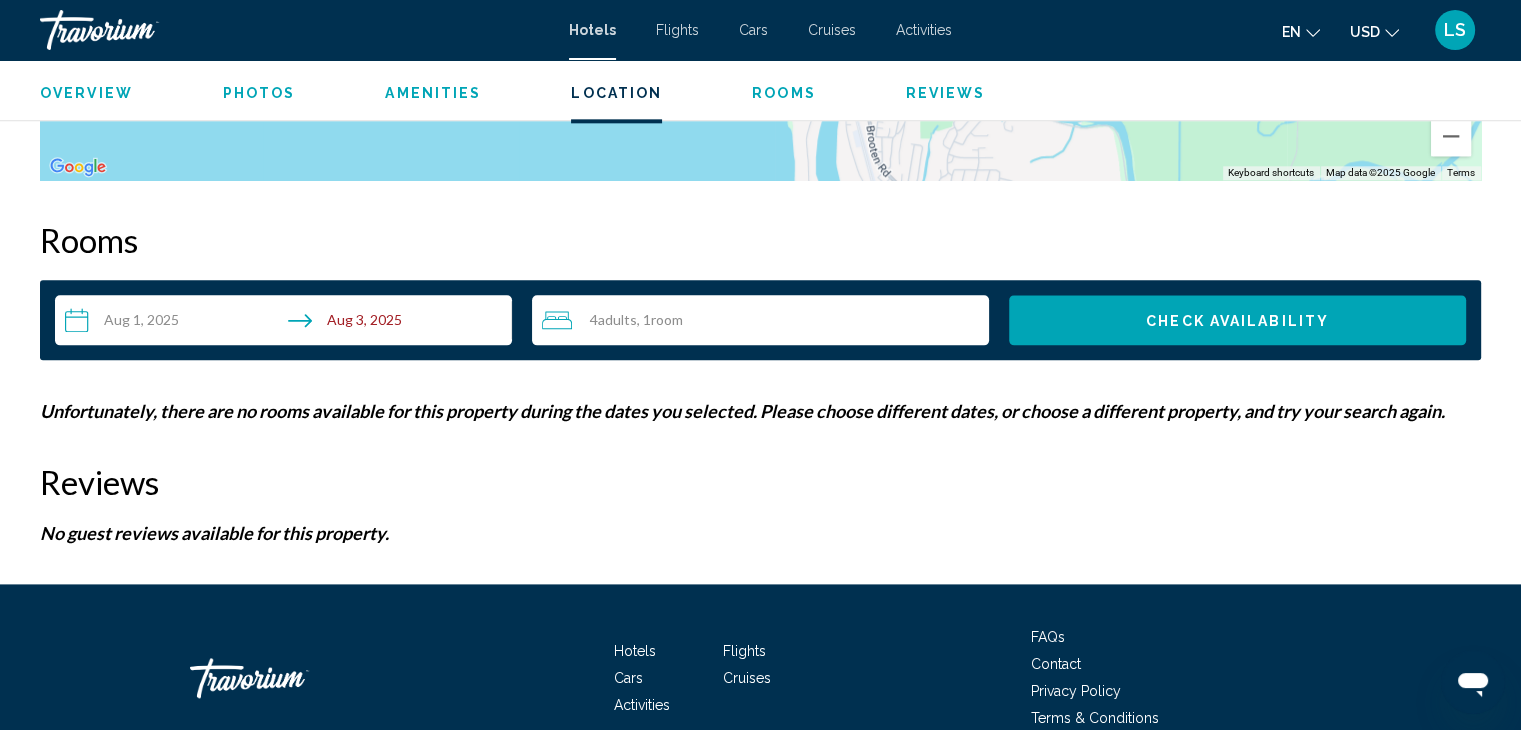 click on "4  Adult Adults , 1  Room rooms" at bounding box center [765, 320] 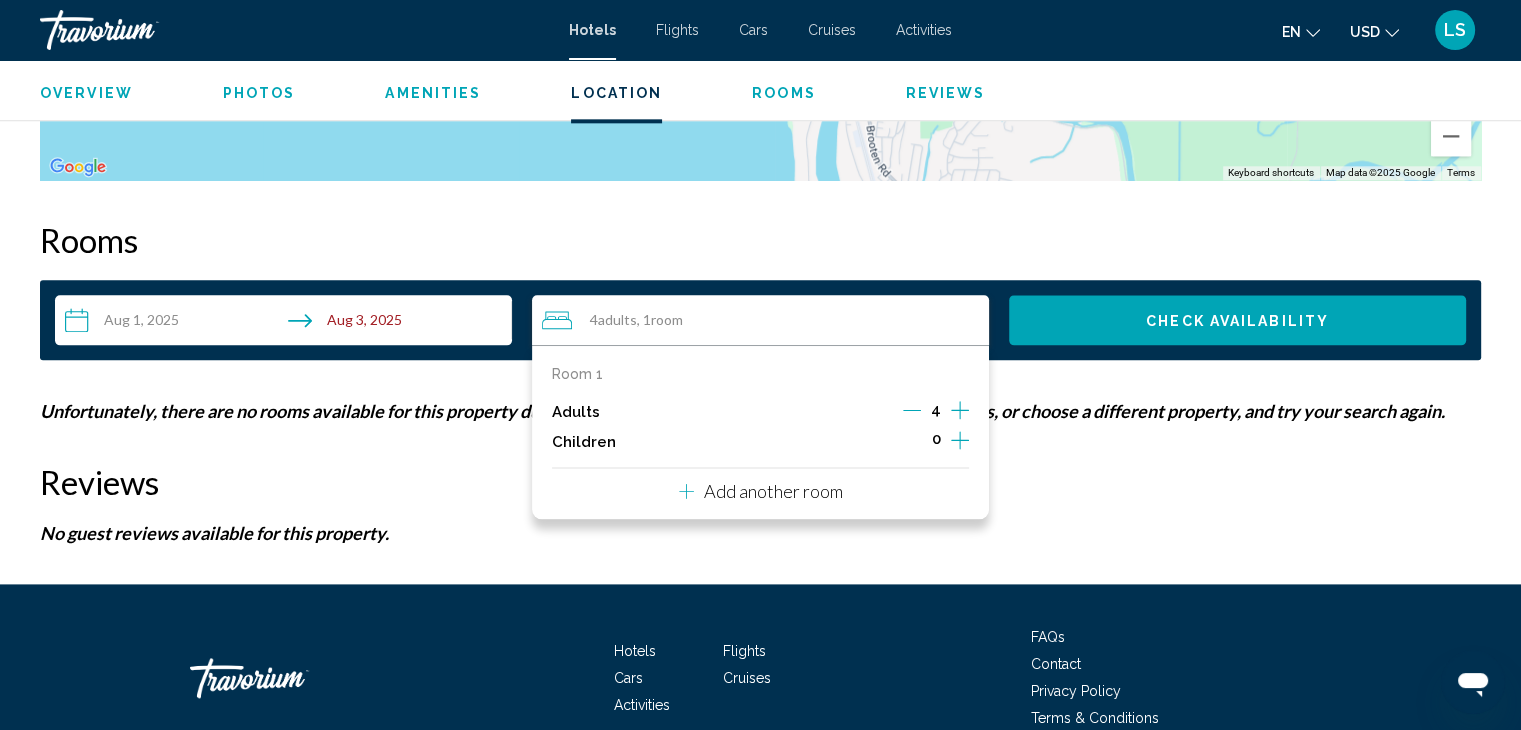 click 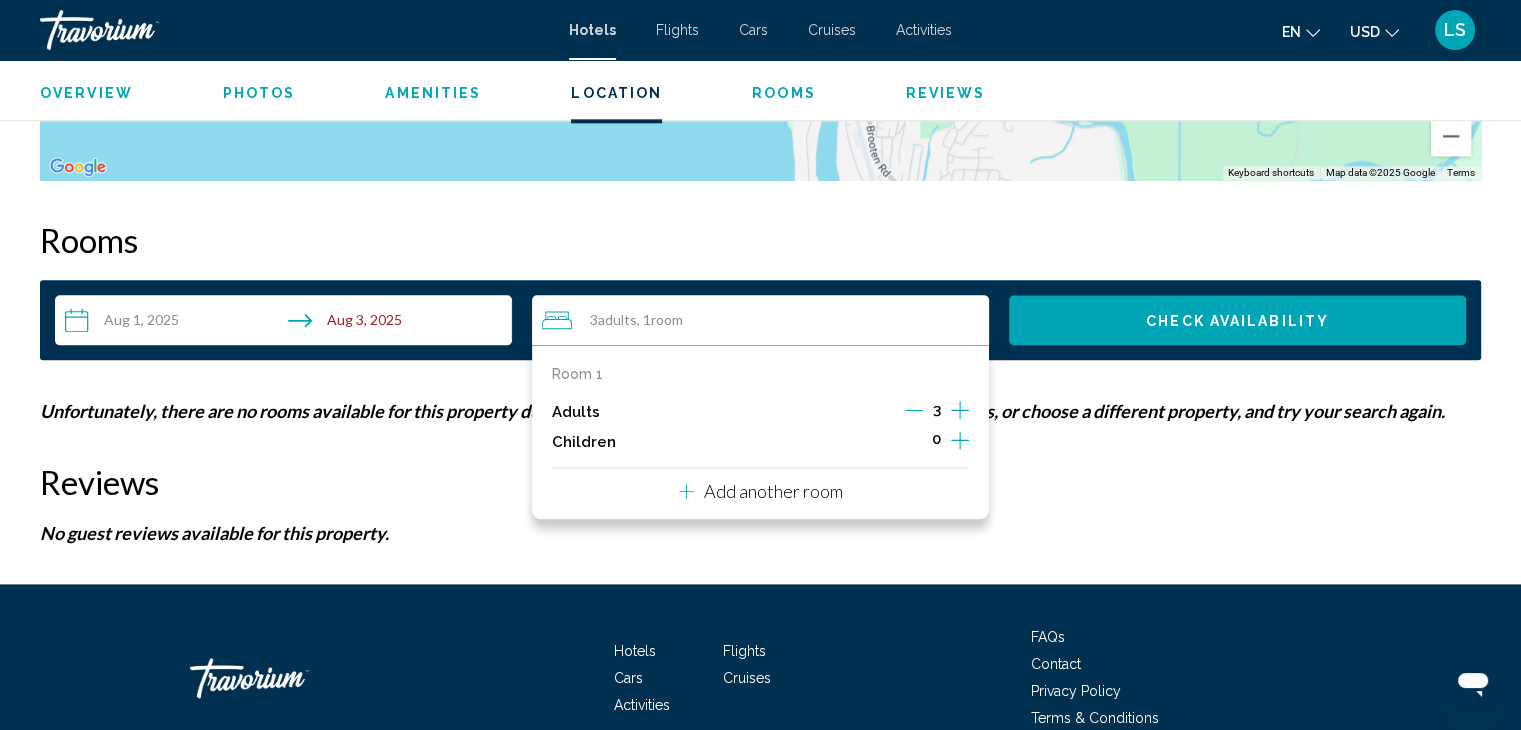 click 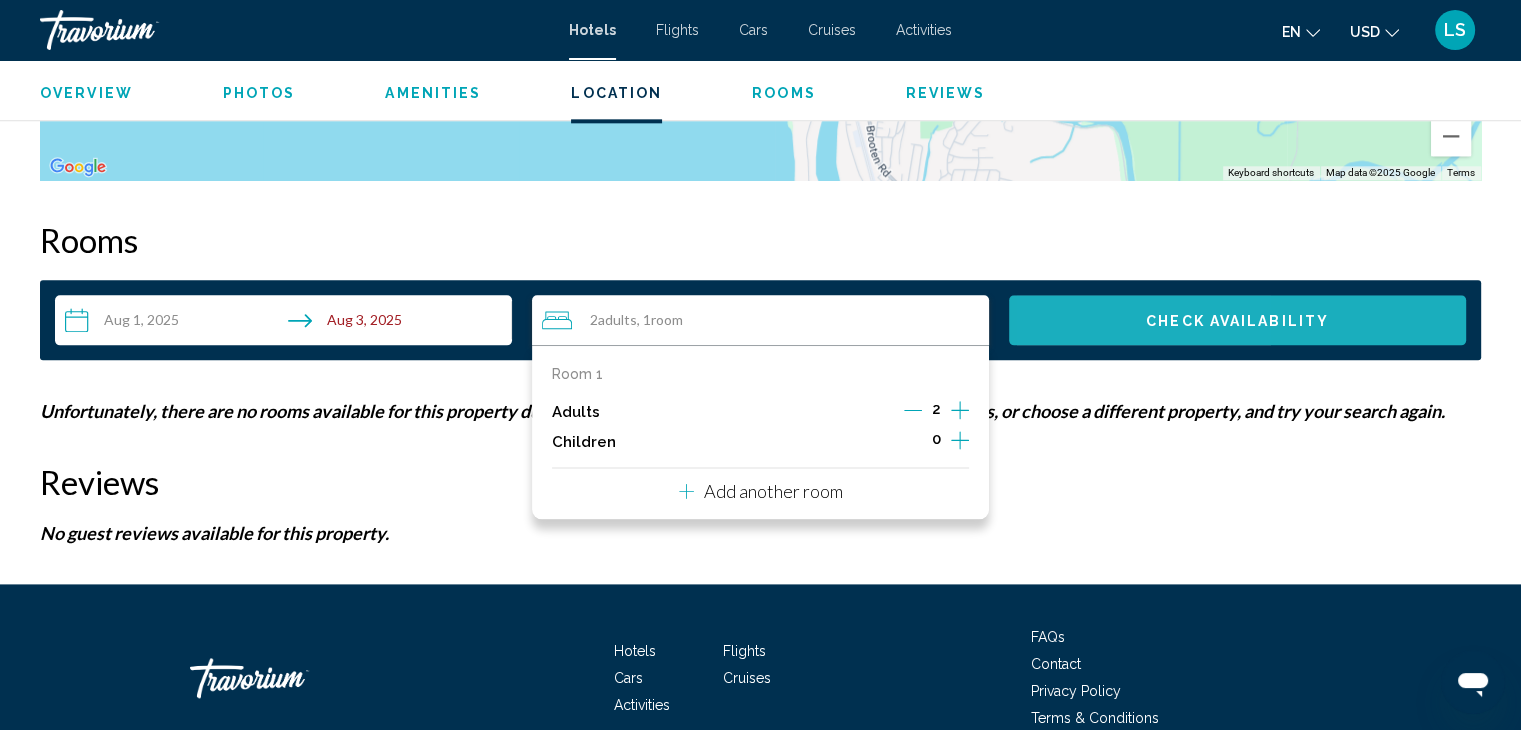 click on "Check Availability" at bounding box center [1237, 320] 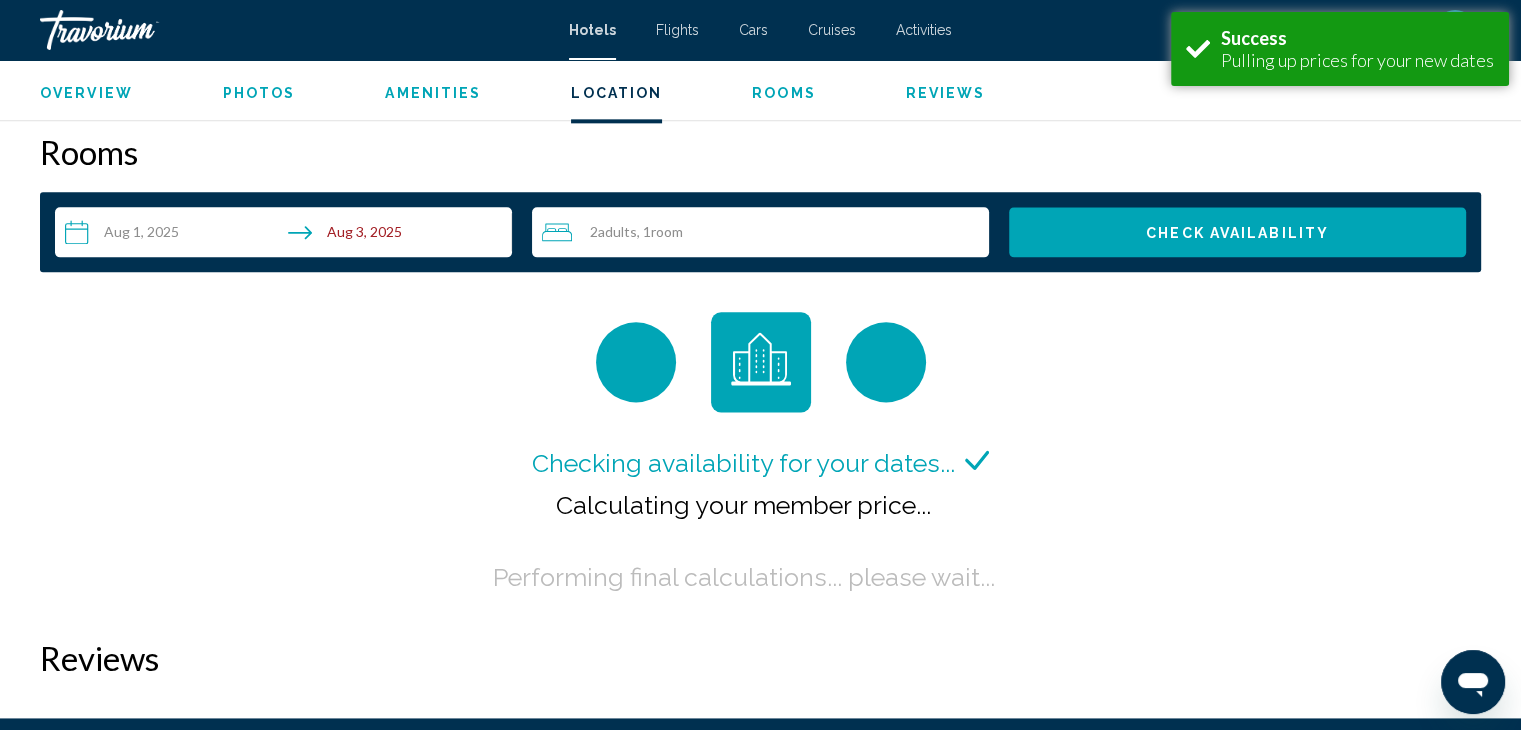 scroll, scrollTop: 2532, scrollLeft: 0, axis: vertical 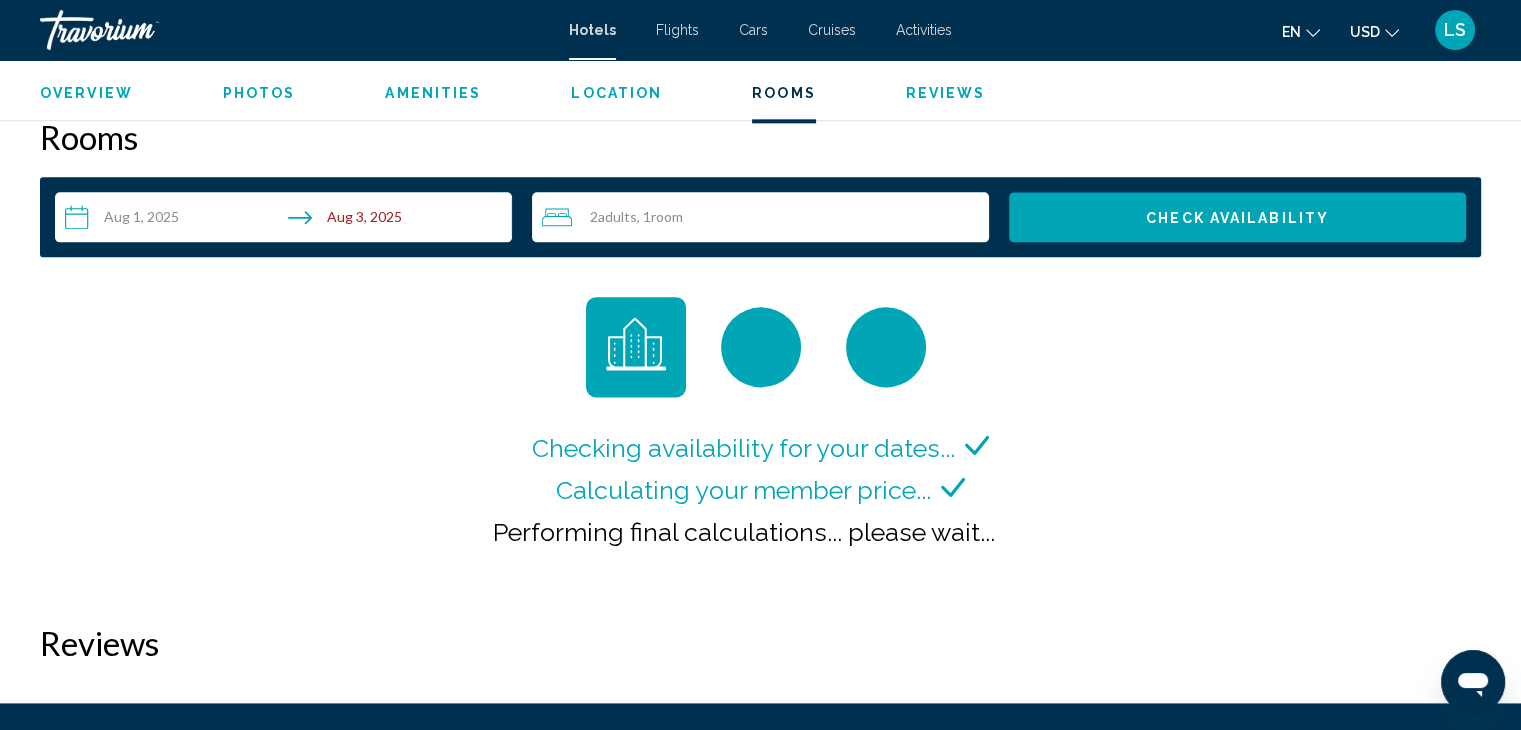 click on "Hotels" at bounding box center (592, 30) 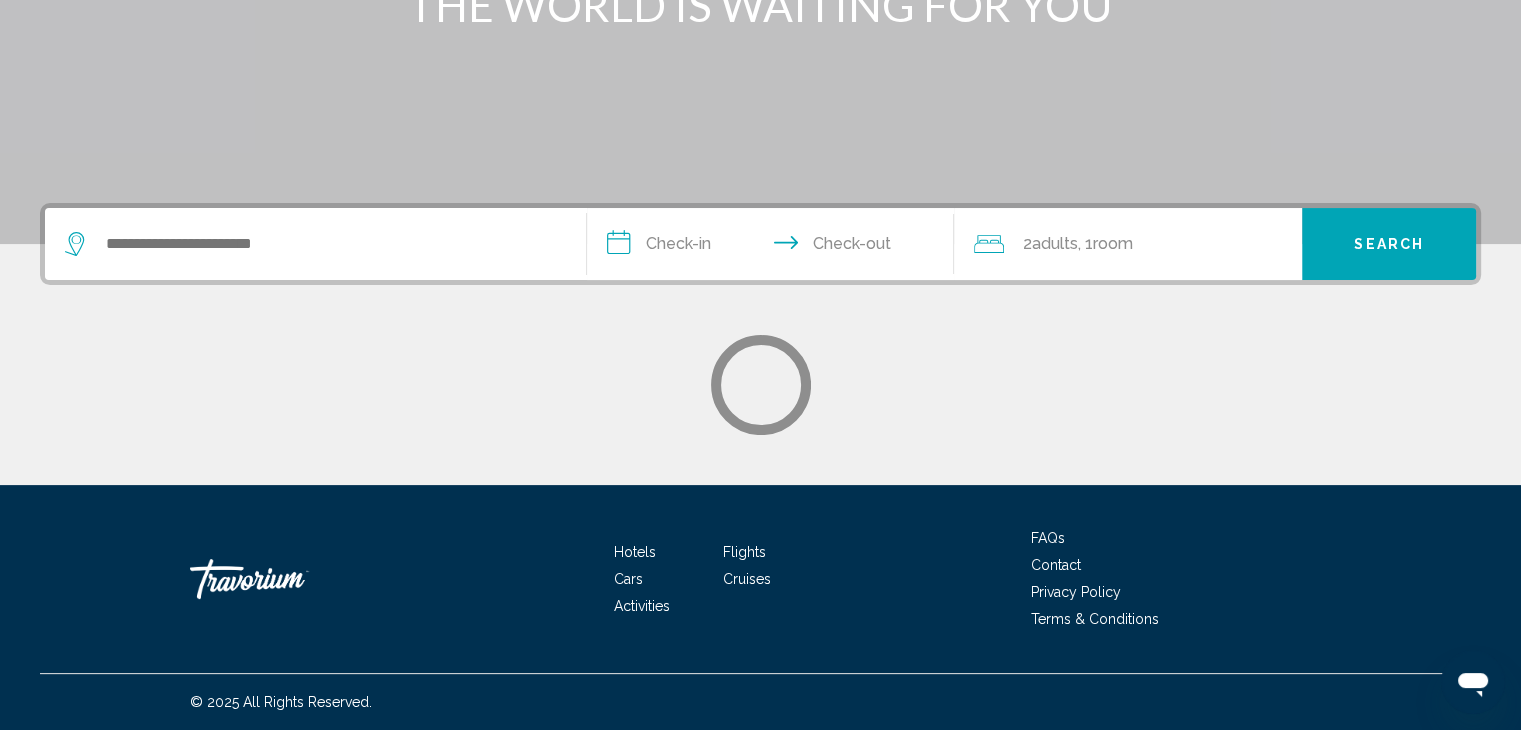 scroll, scrollTop: 0, scrollLeft: 0, axis: both 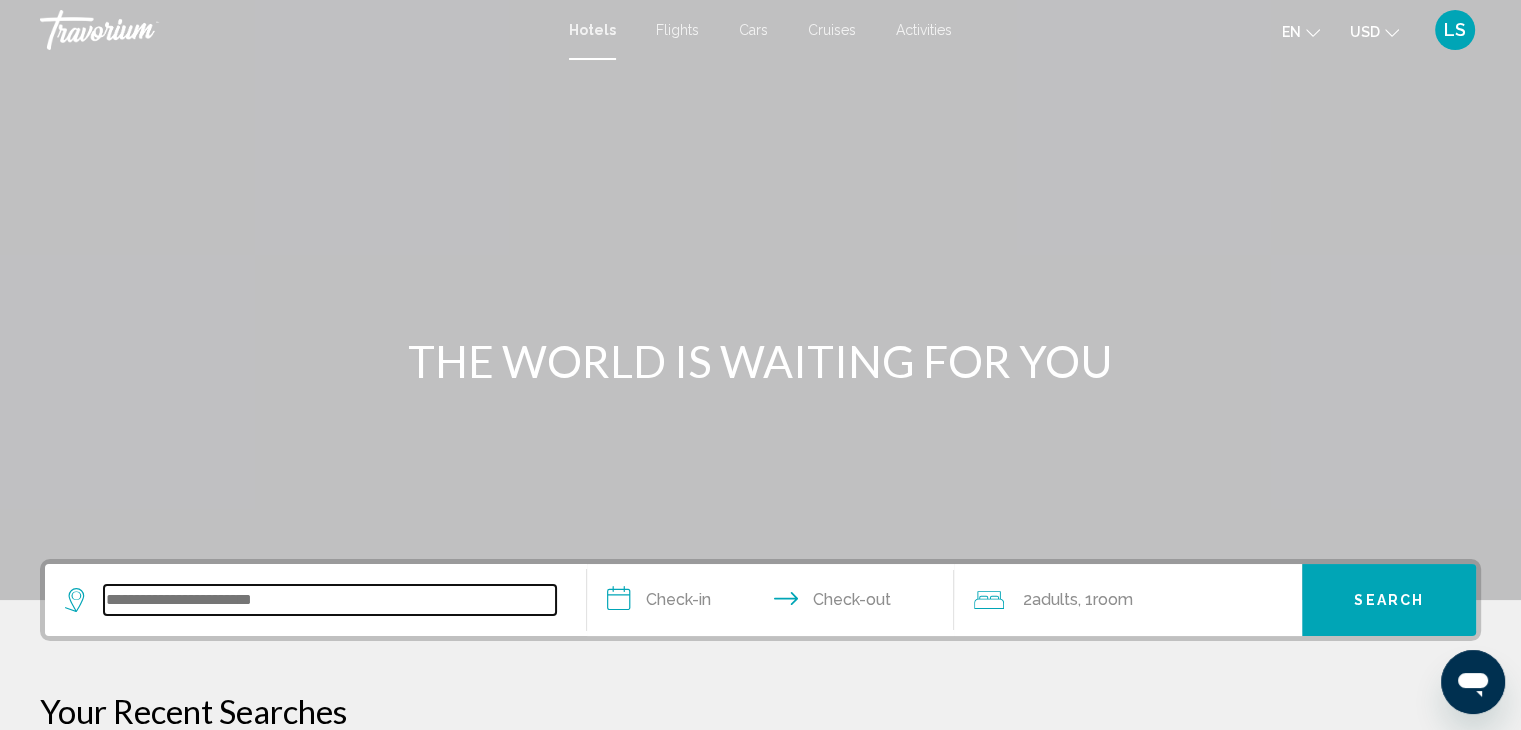 click at bounding box center (330, 600) 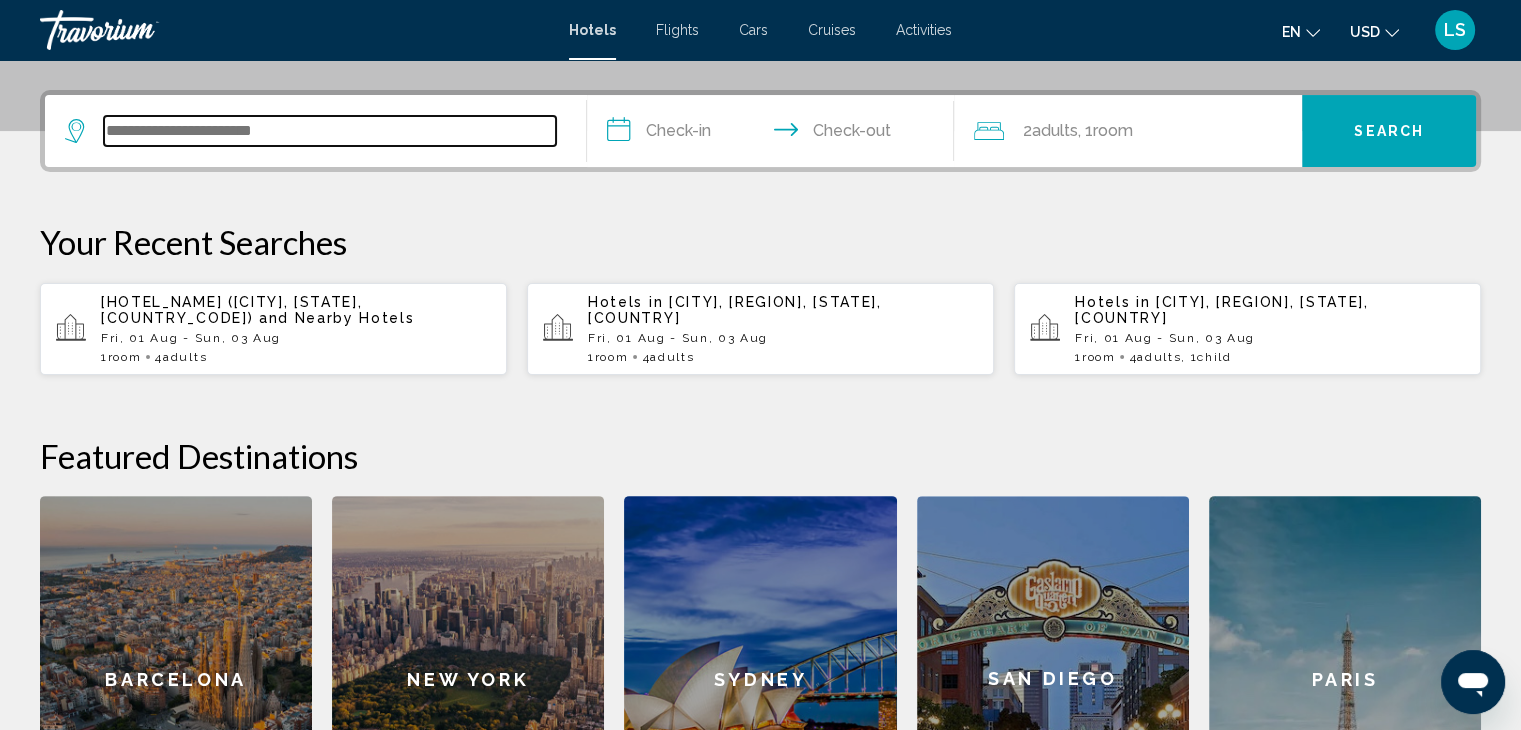 scroll, scrollTop: 493, scrollLeft: 0, axis: vertical 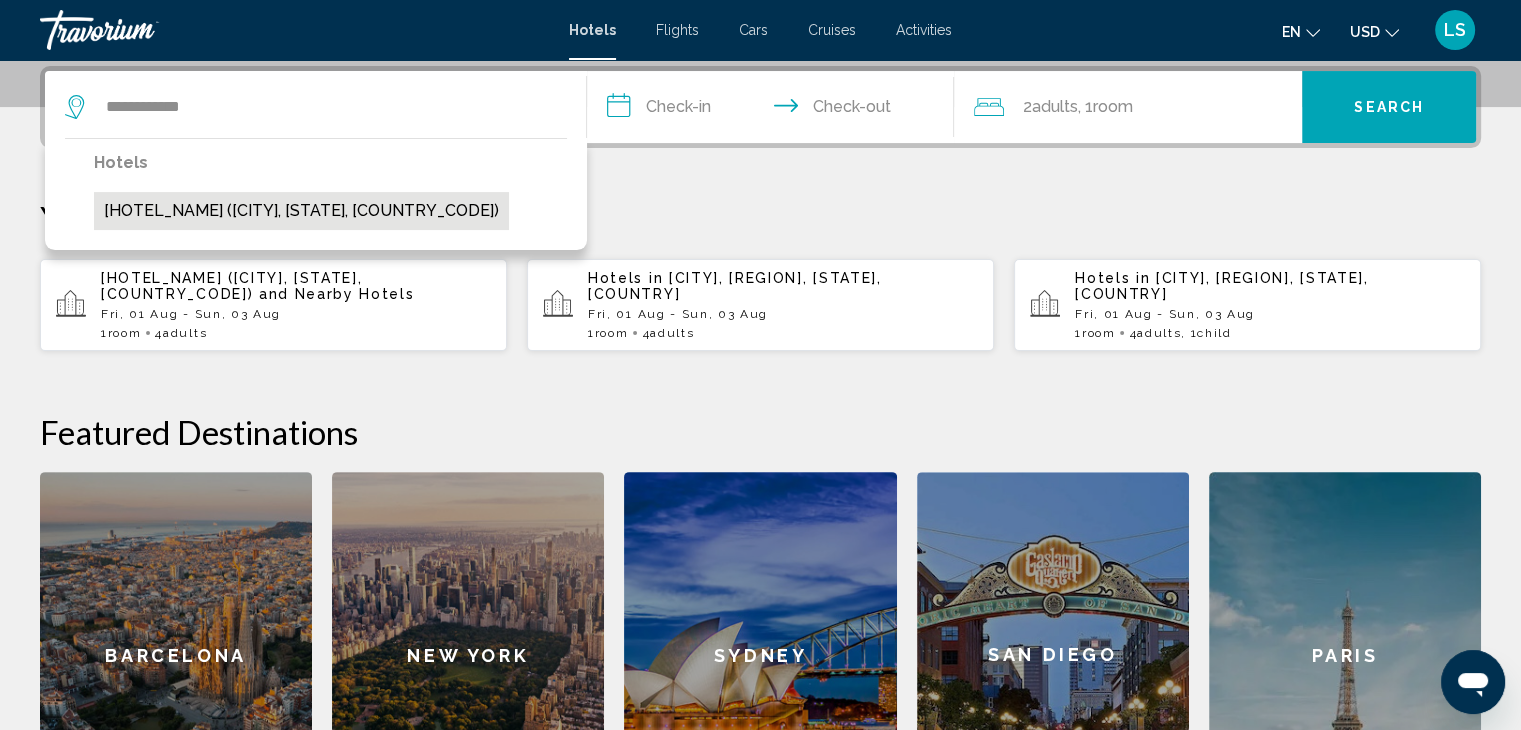 click on "[INN] [SPA] ([CITY], [STATE], [COUNTRY])" at bounding box center (301, 211) 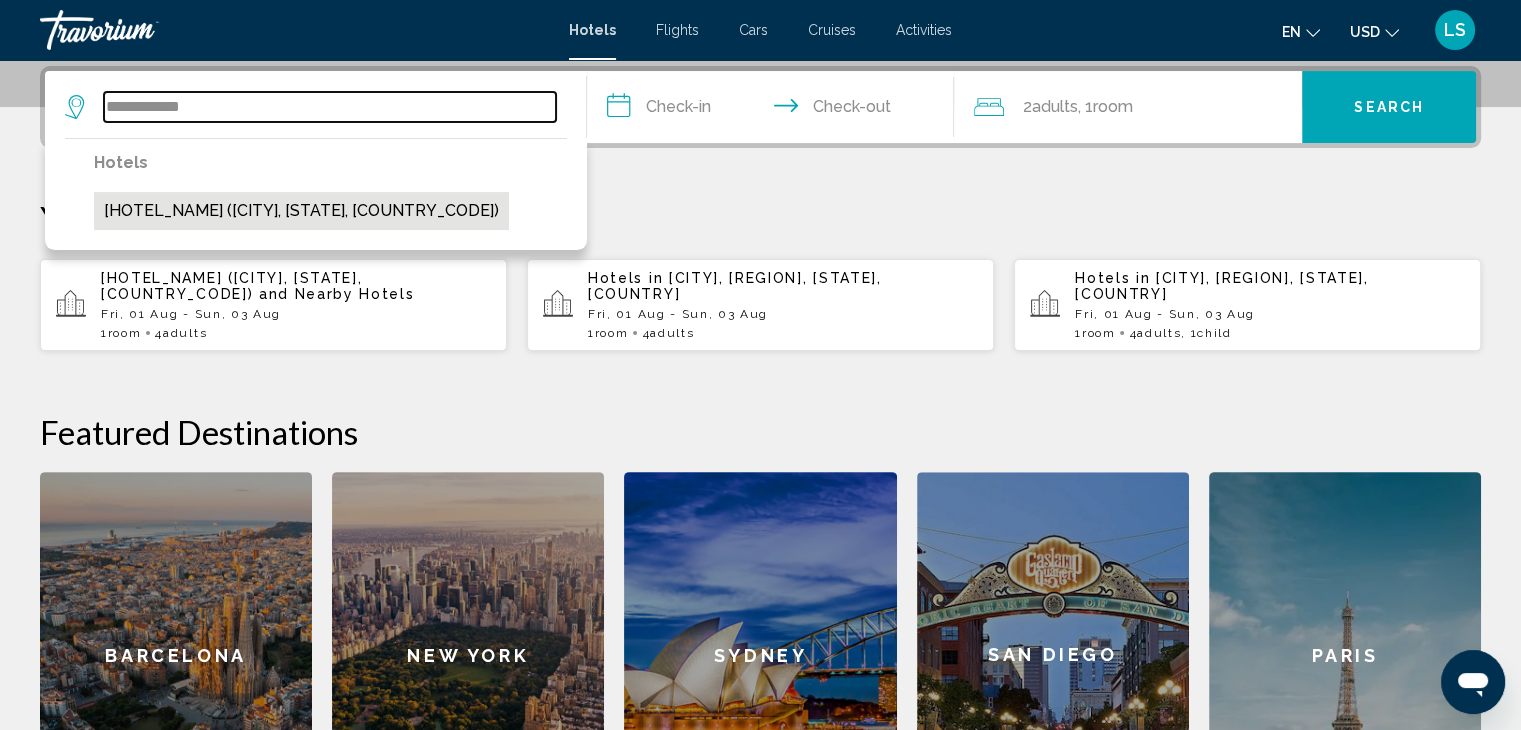 type on "**********" 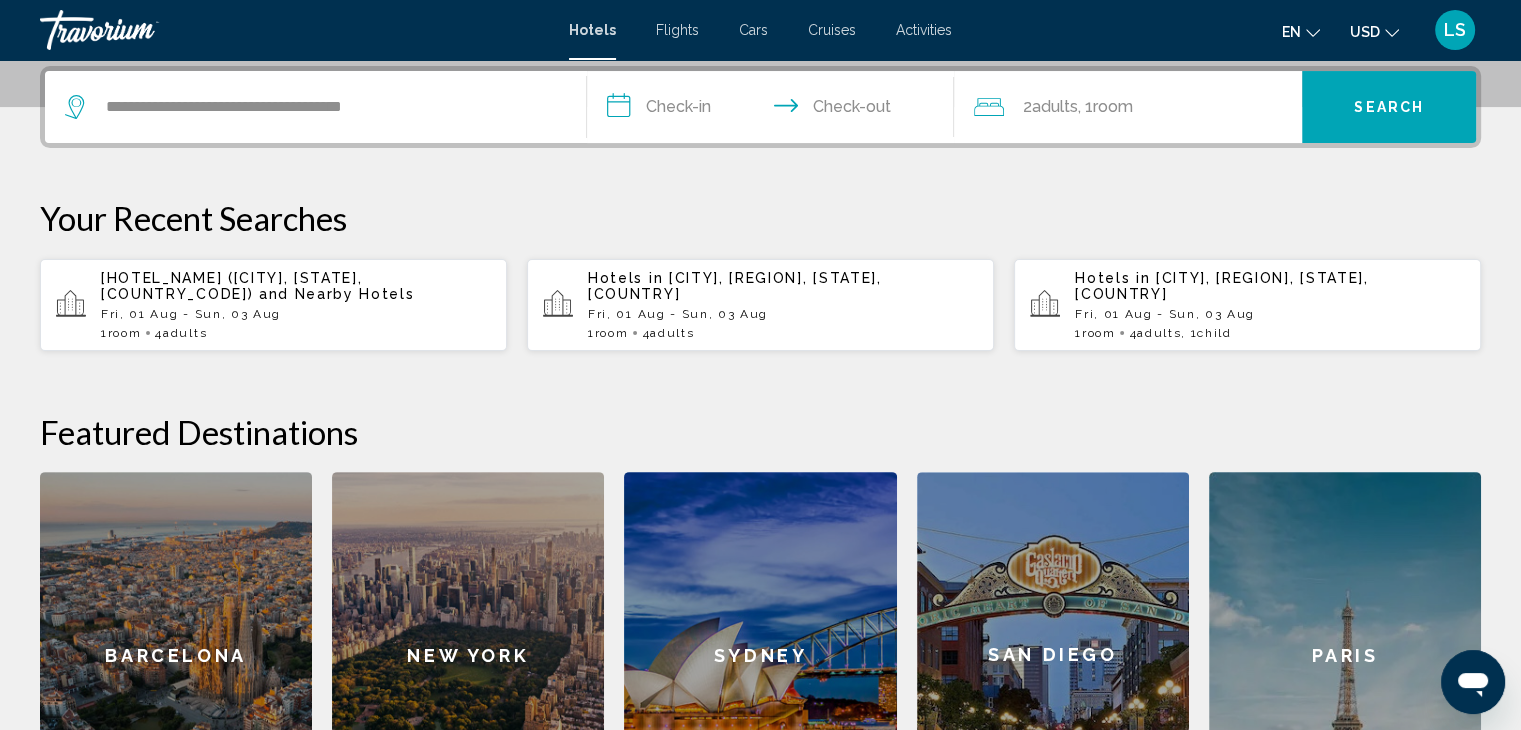 click on "**********" at bounding box center (775, 110) 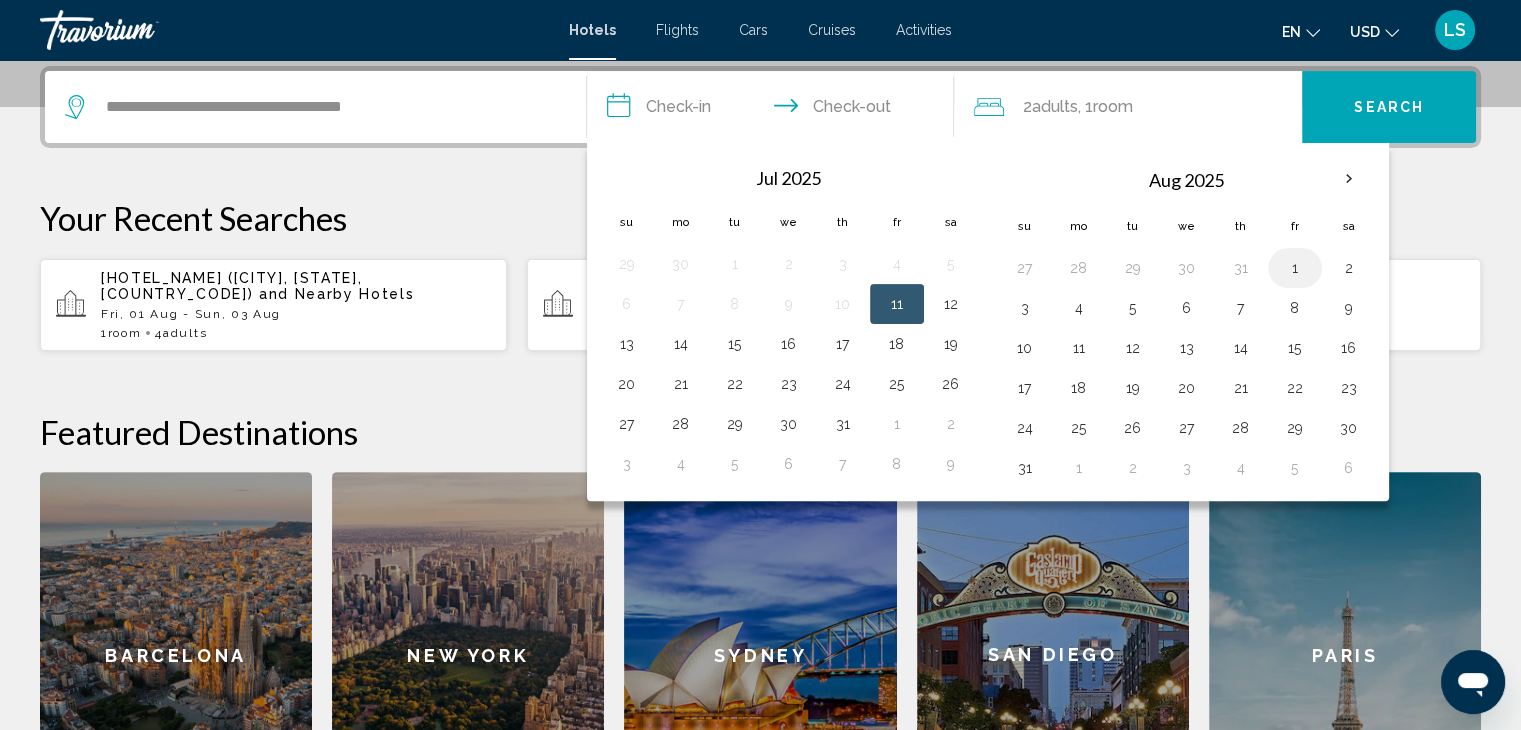 click on "1" at bounding box center [1295, 268] 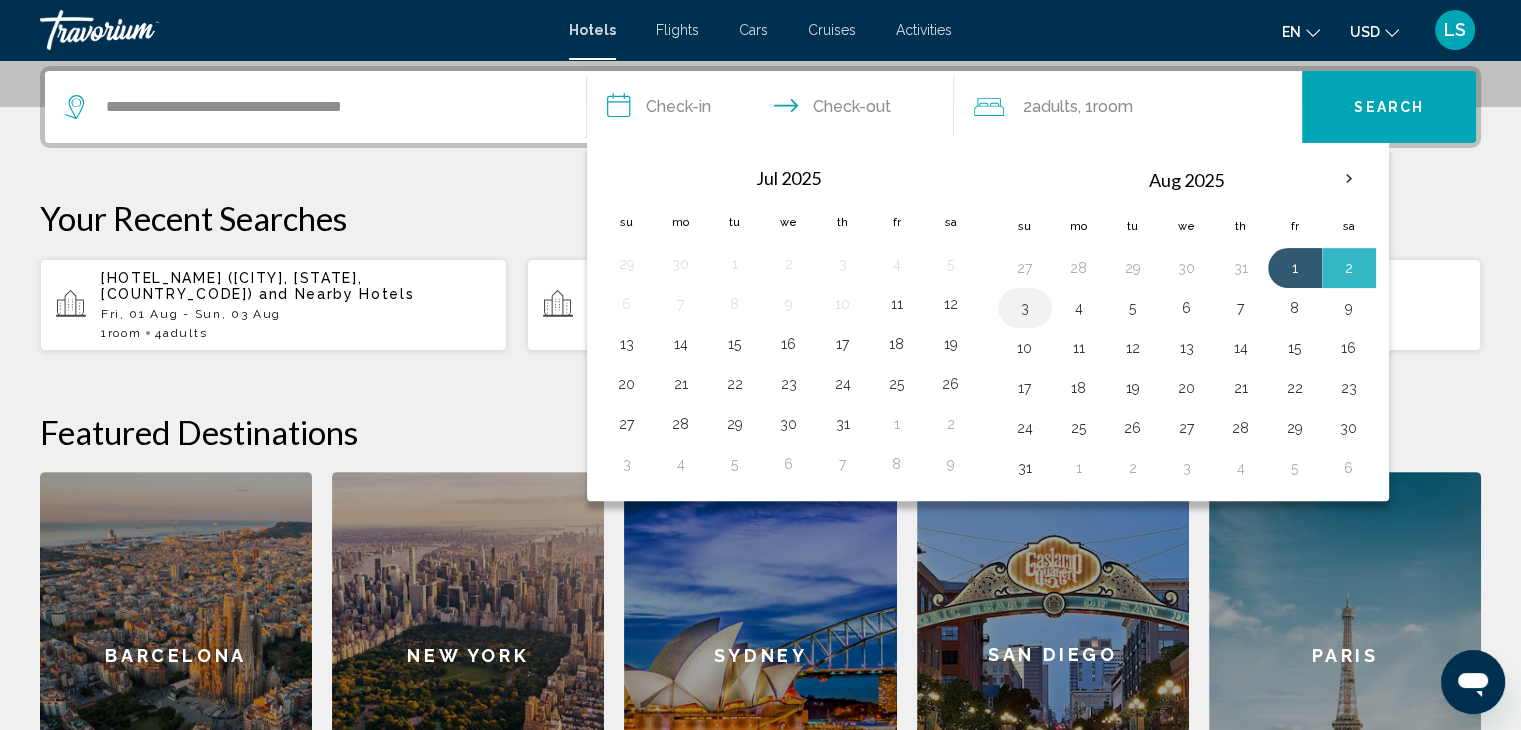 click on "3" at bounding box center [1025, 308] 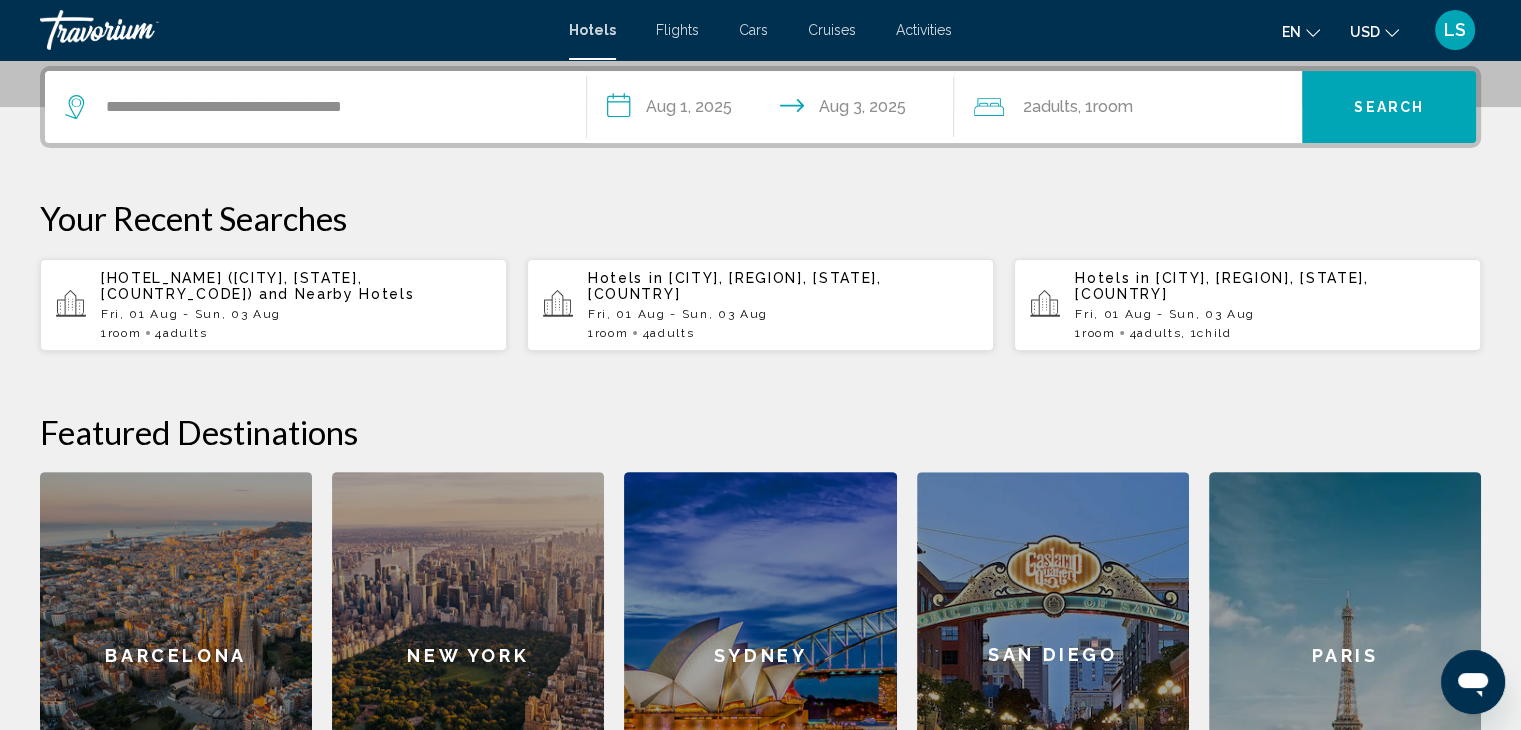 click on ", 1  Room rooms" 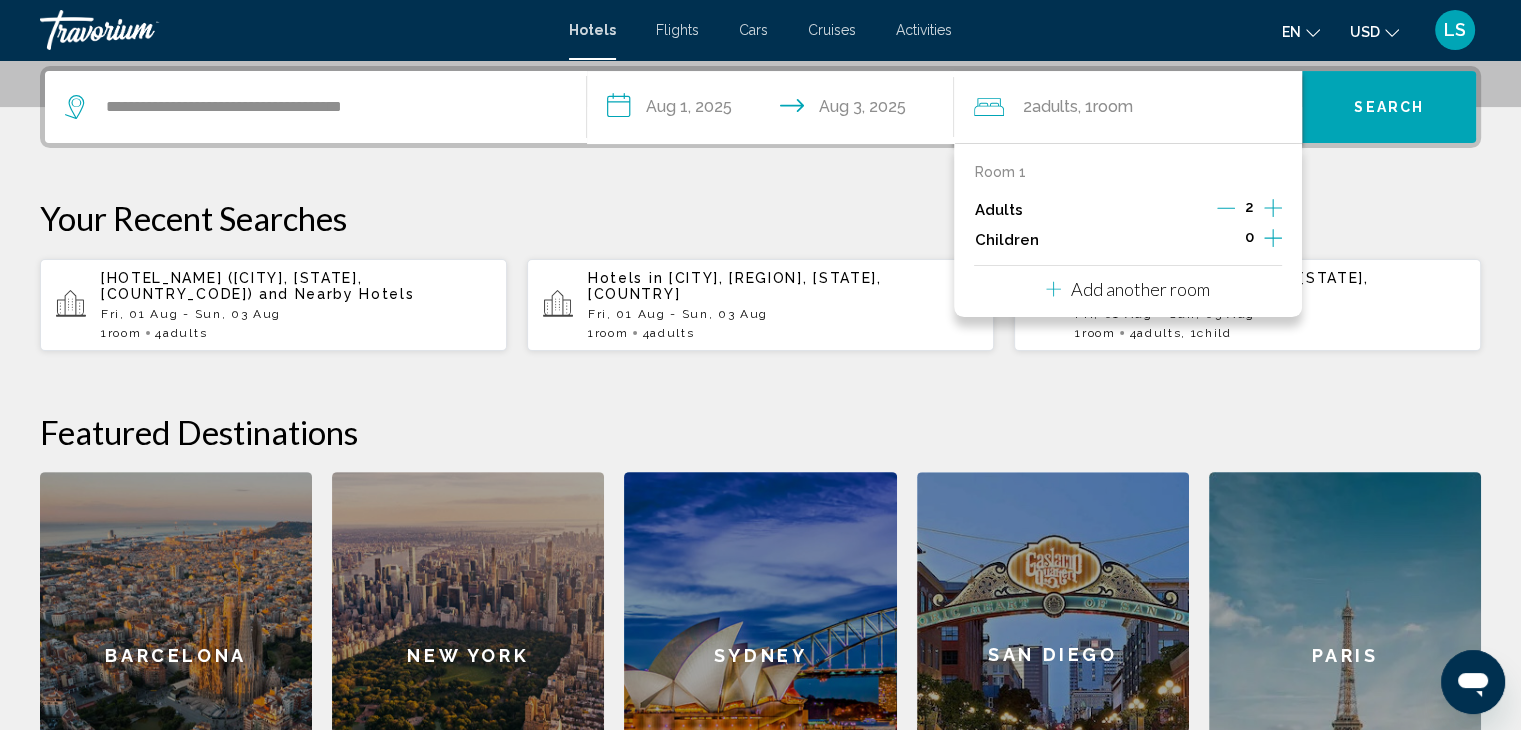 click 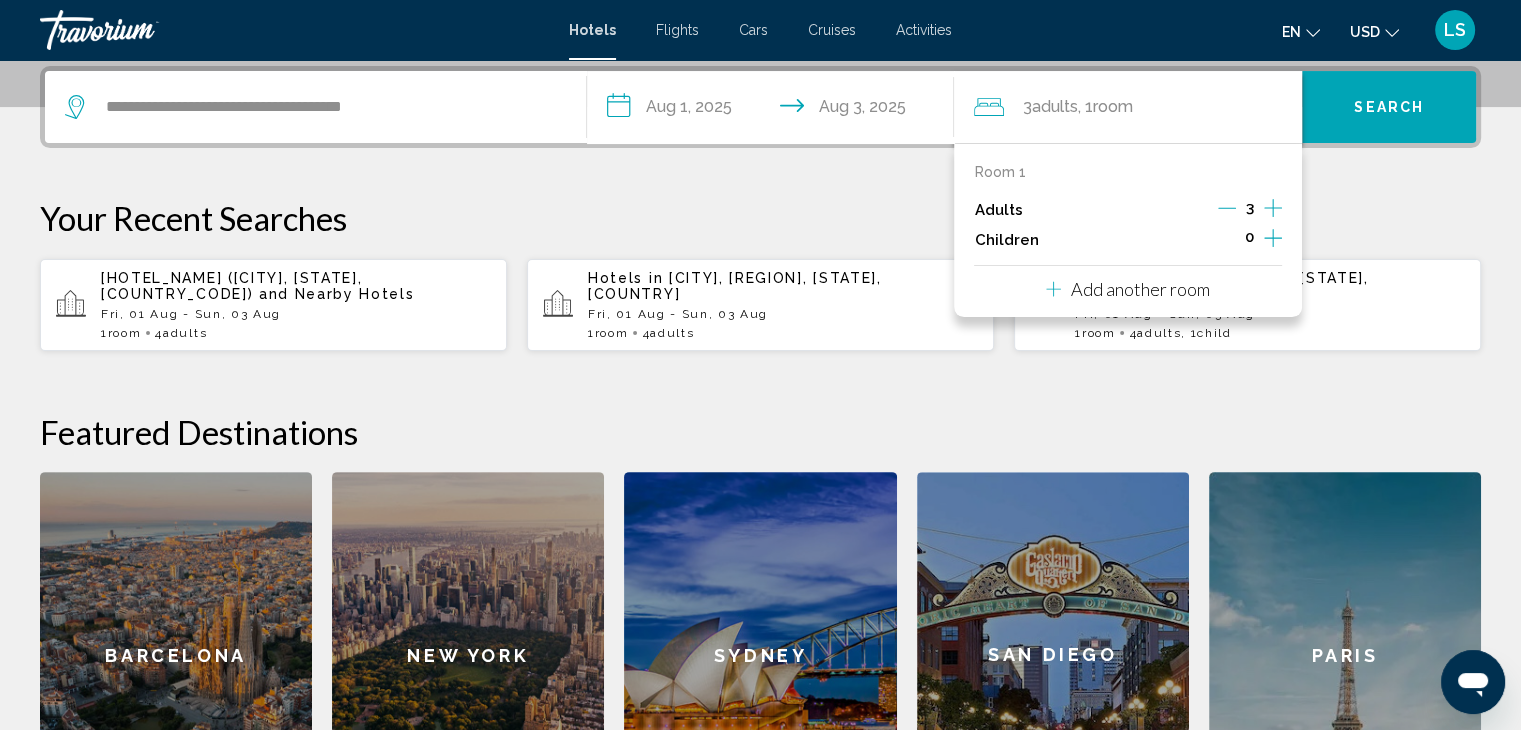 click 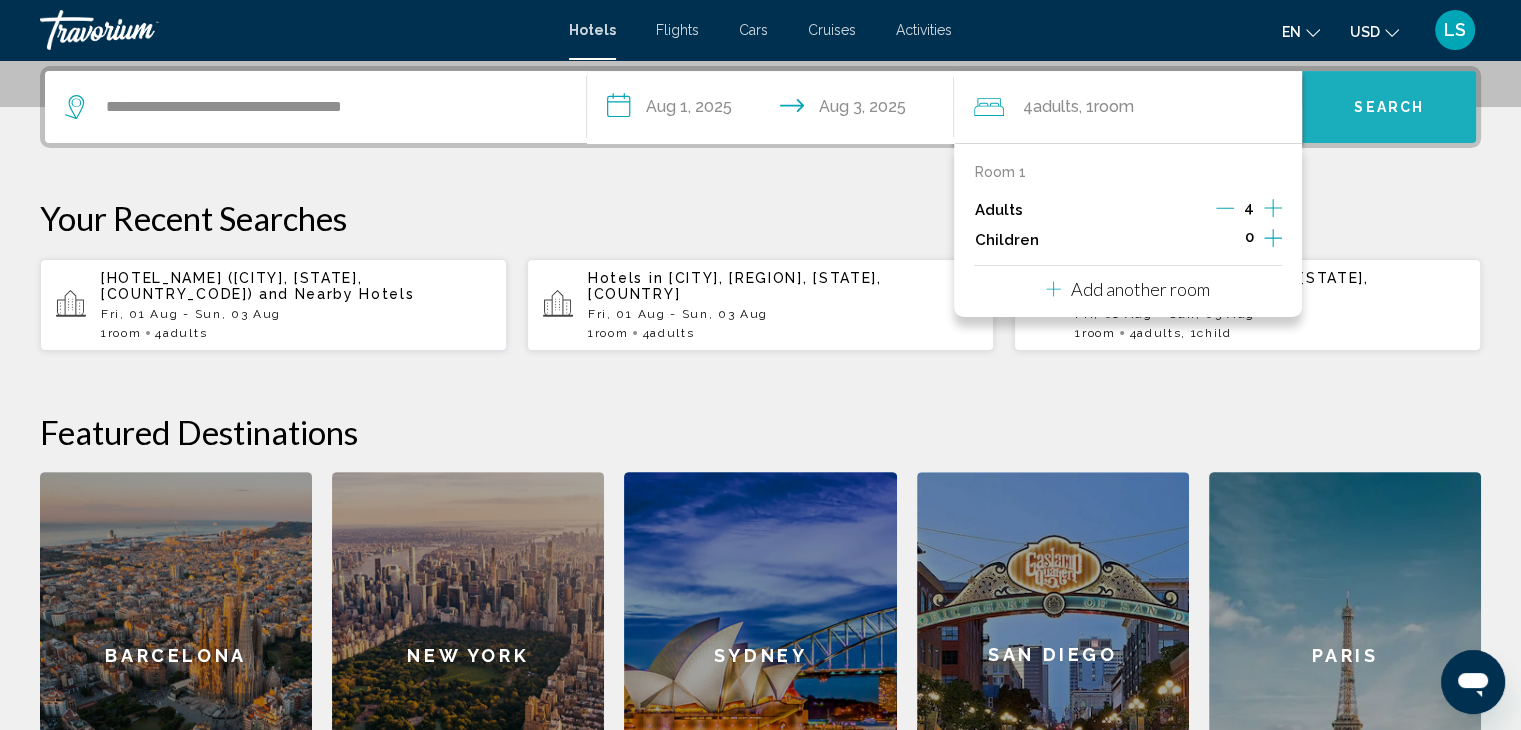 click on "Search" at bounding box center (1389, 107) 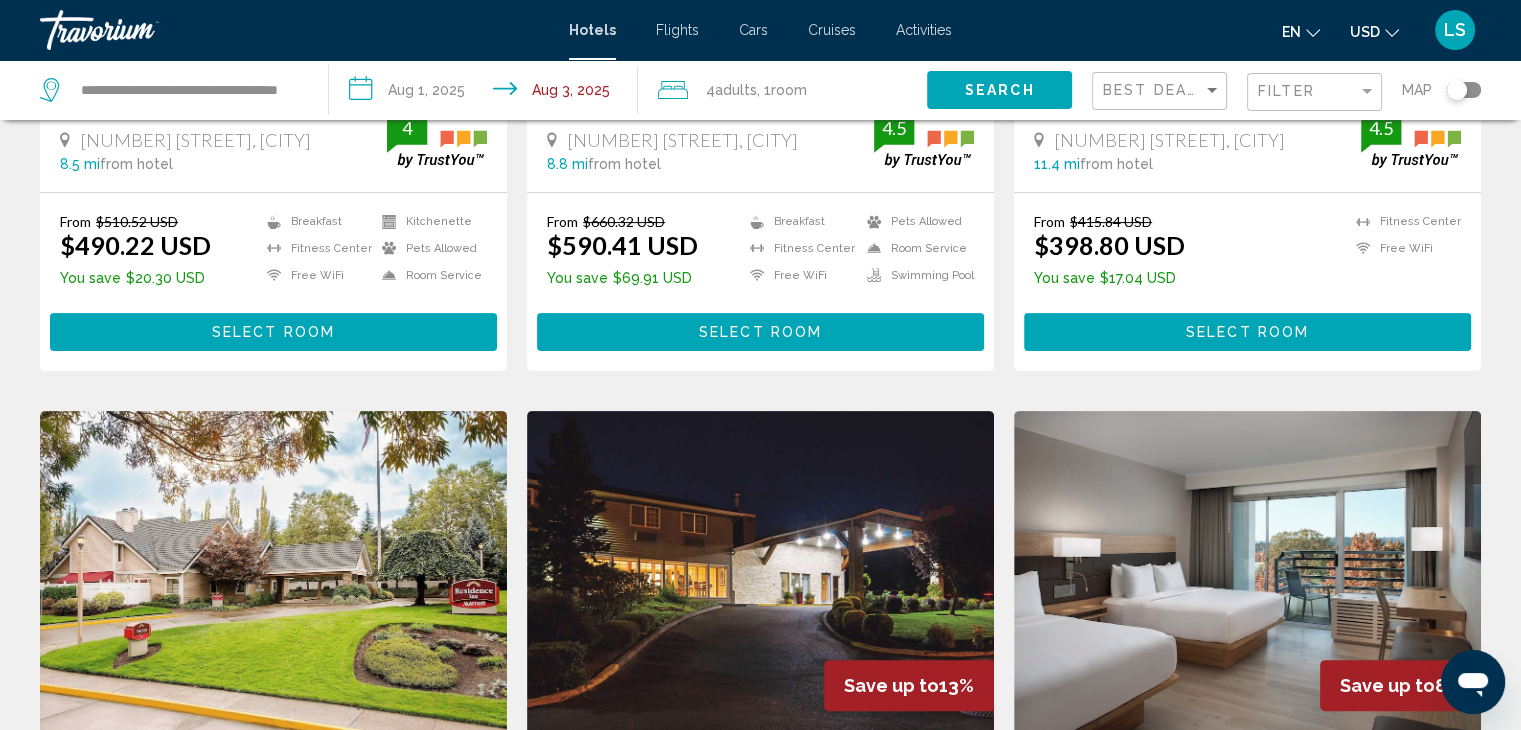 scroll, scrollTop: 0, scrollLeft: 0, axis: both 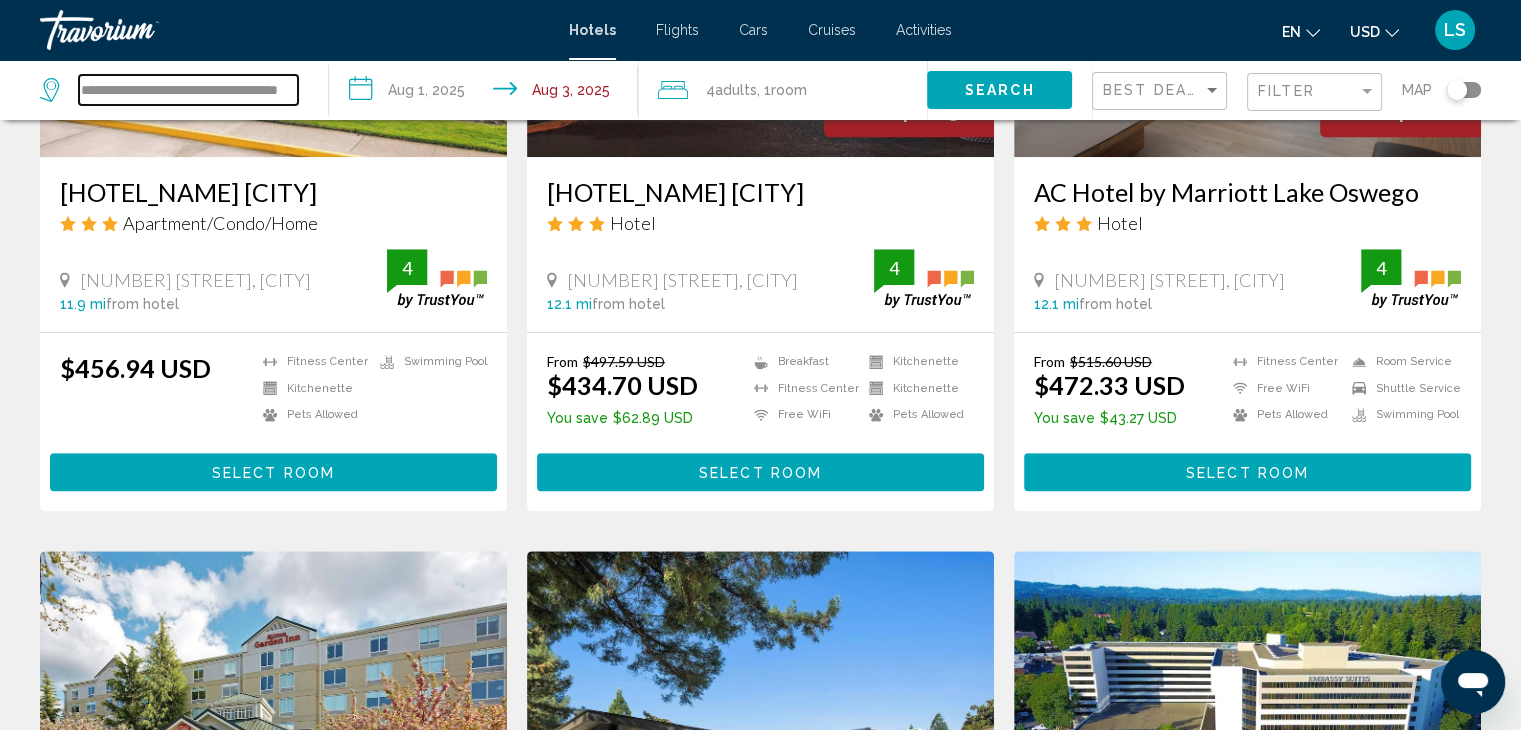click on "**********" at bounding box center [188, 90] 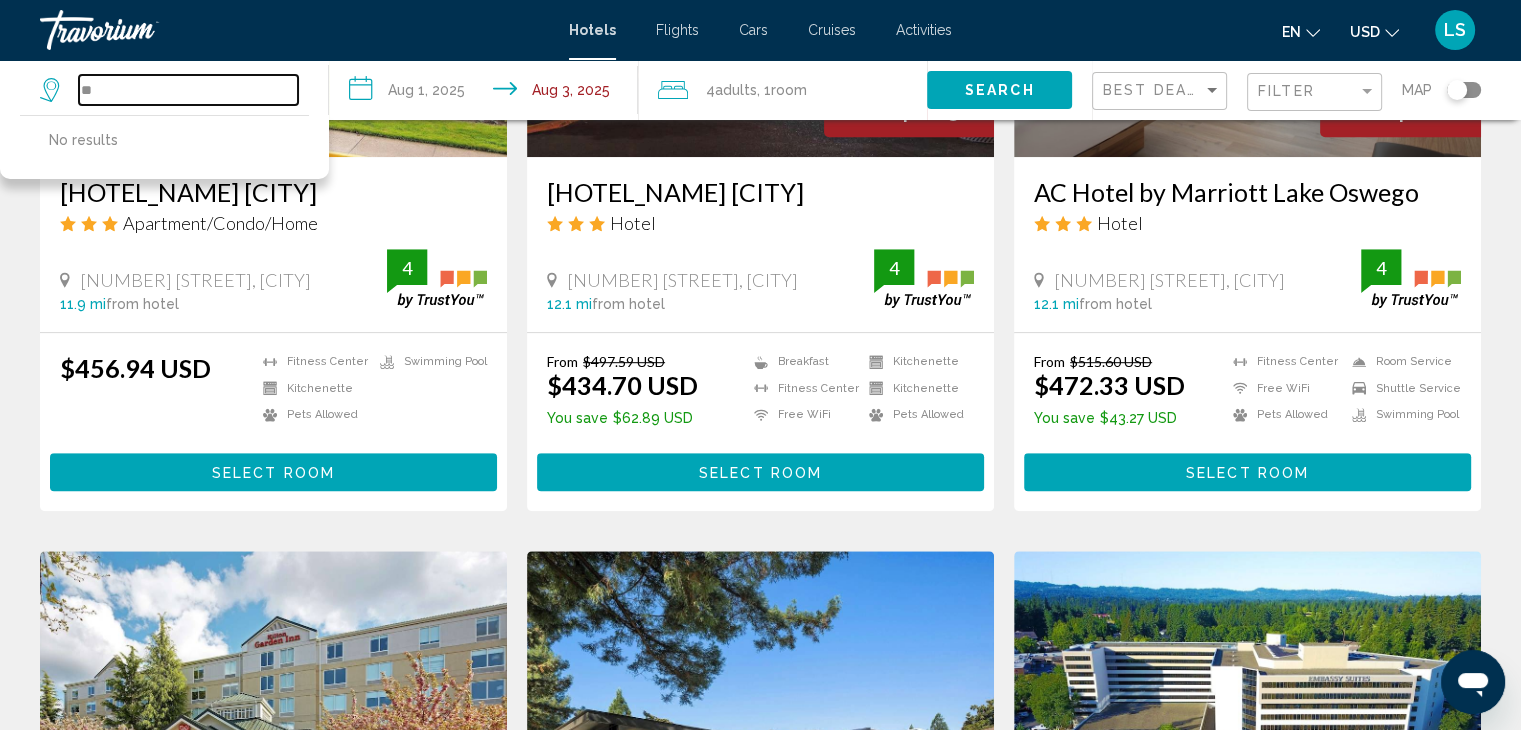 type on "*" 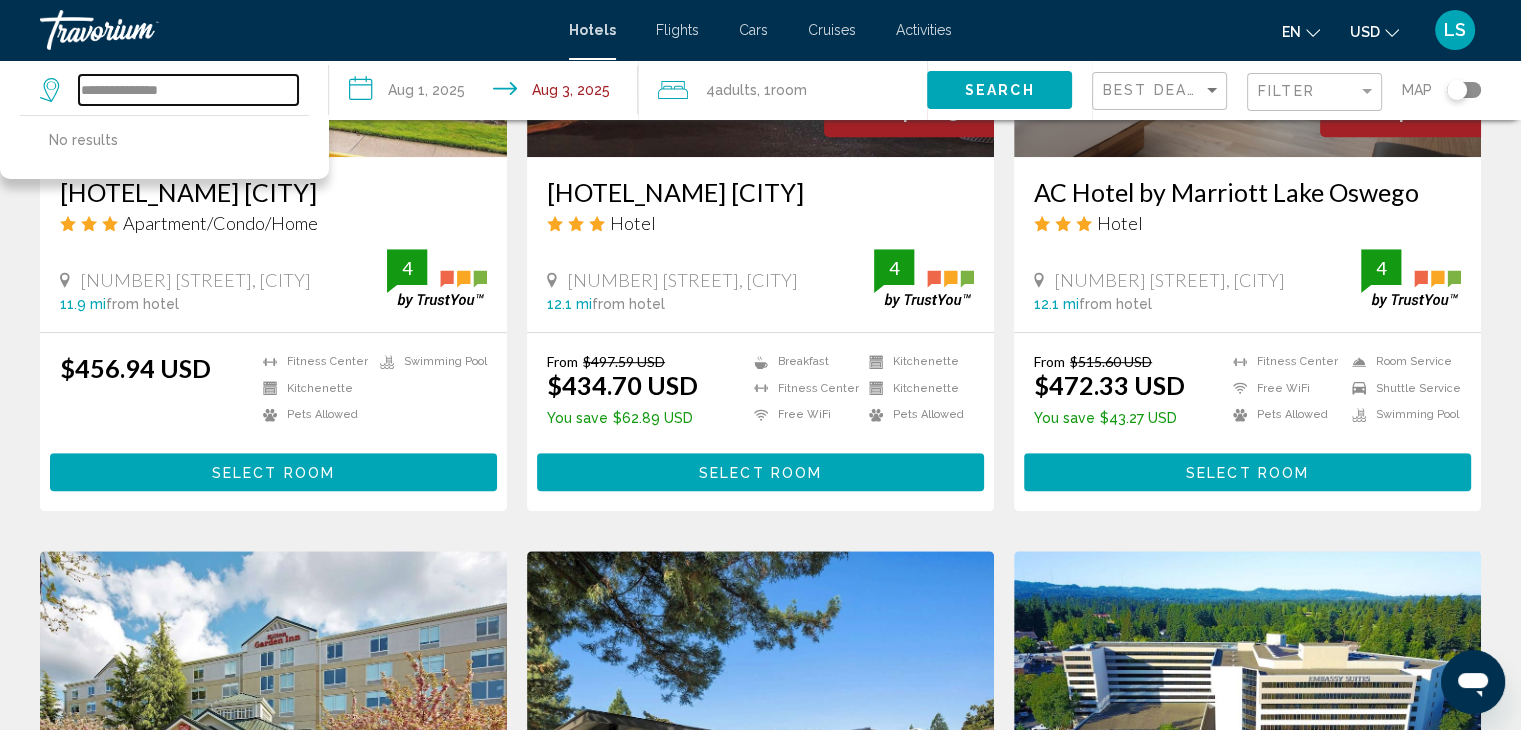 drag, startPoint x: 199, startPoint y: 89, endPoint x: 49, endPoint y: 84, distance: 150.08331 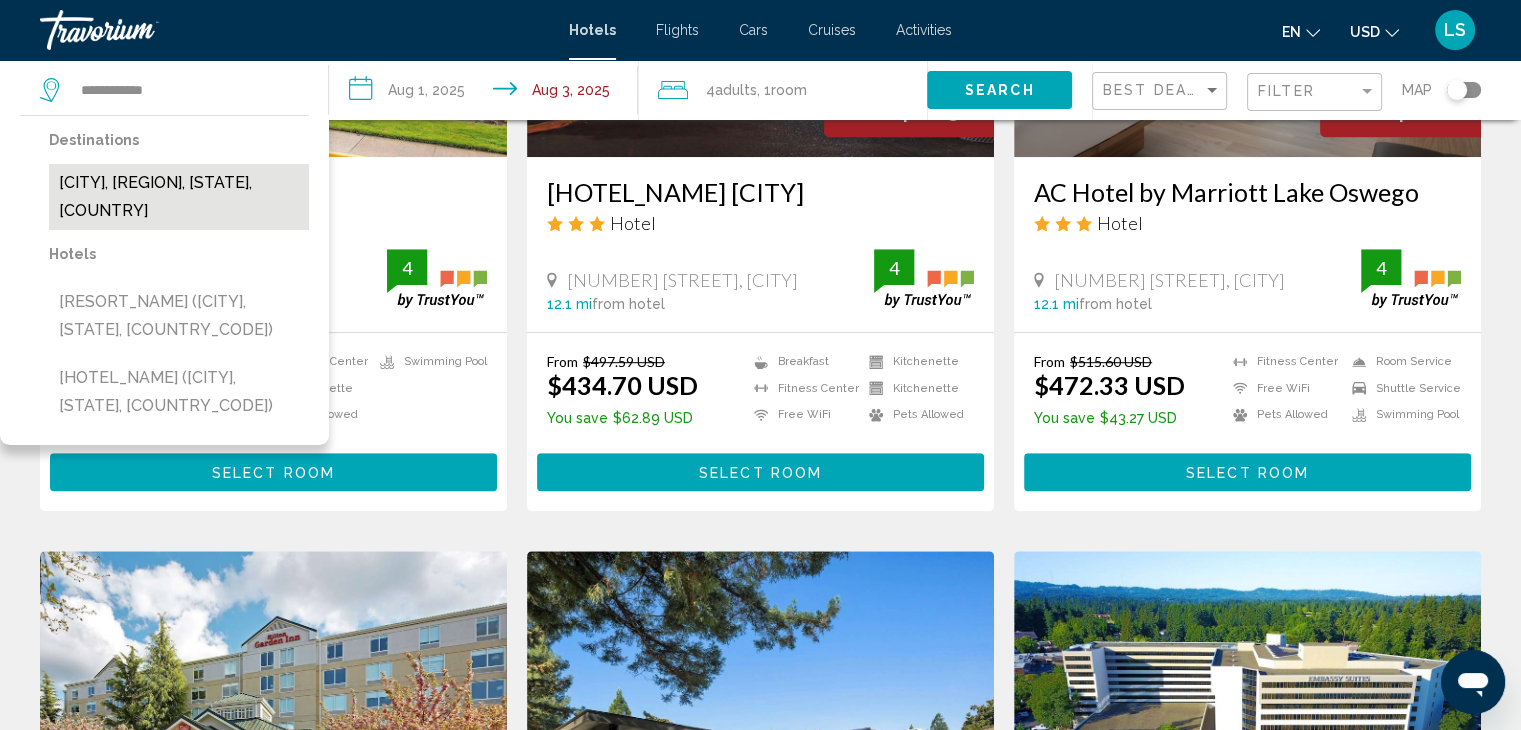 click on "[CITY], Central Oregon Coast, [STATE], [COUNTRY]" at bounding box center (179, 197) 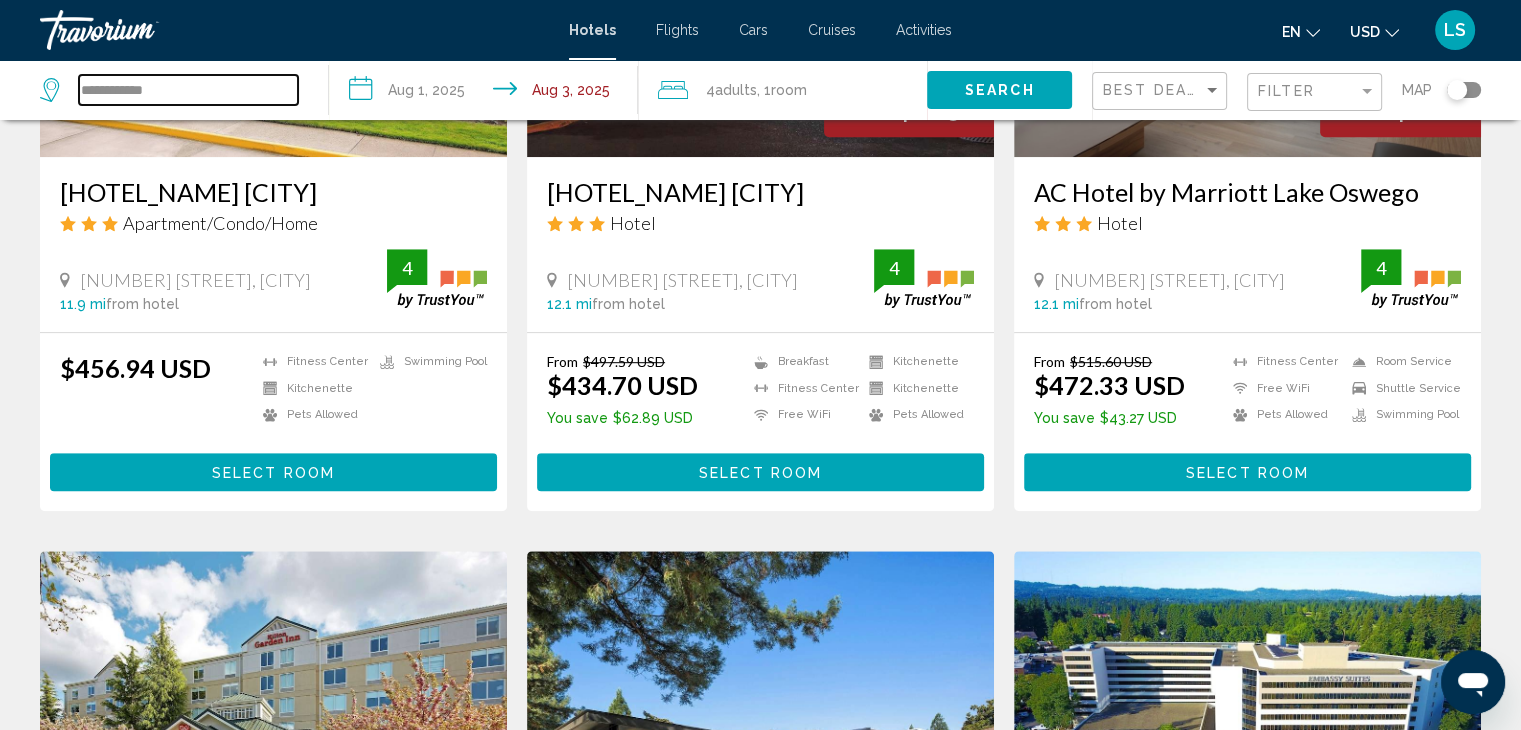 type on "**********" 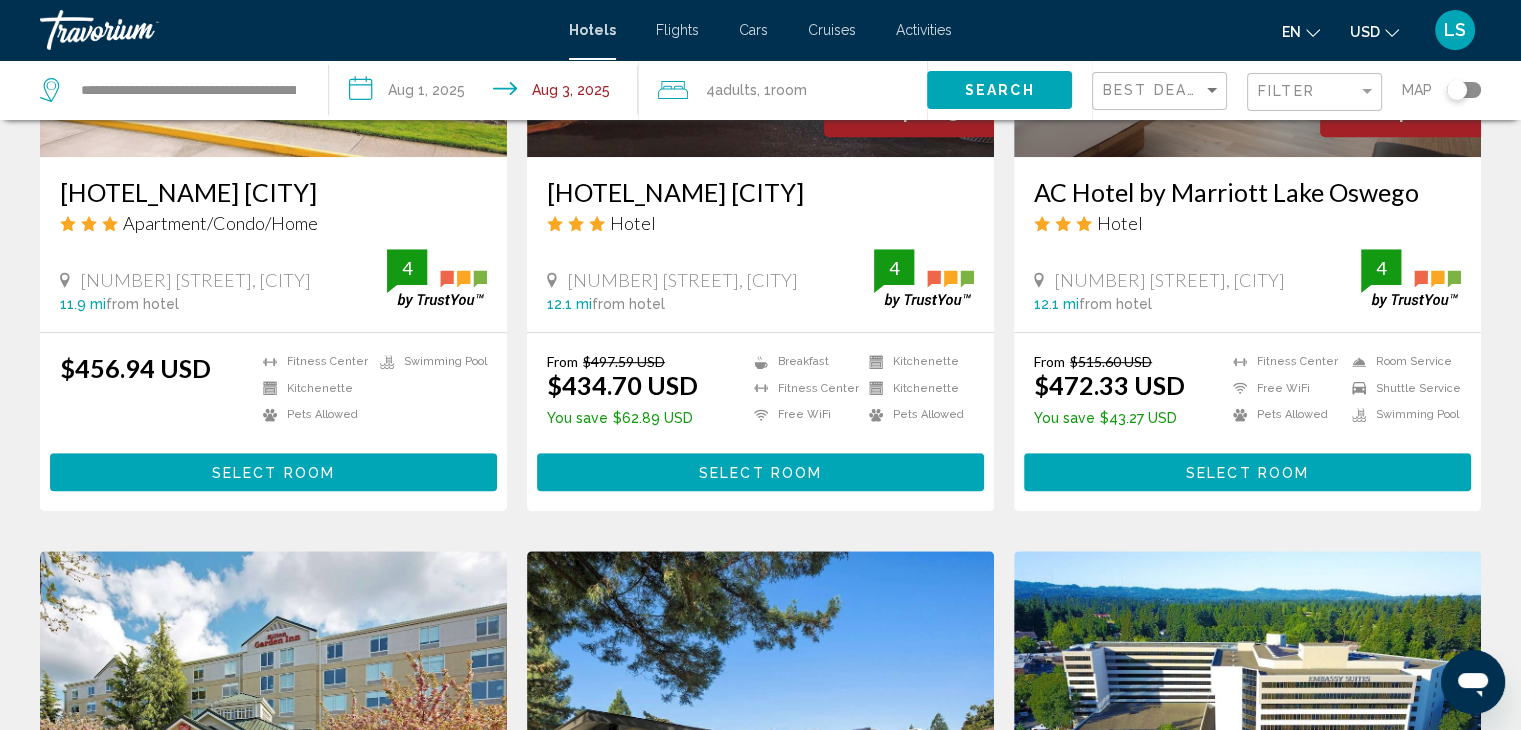 click on "Search" 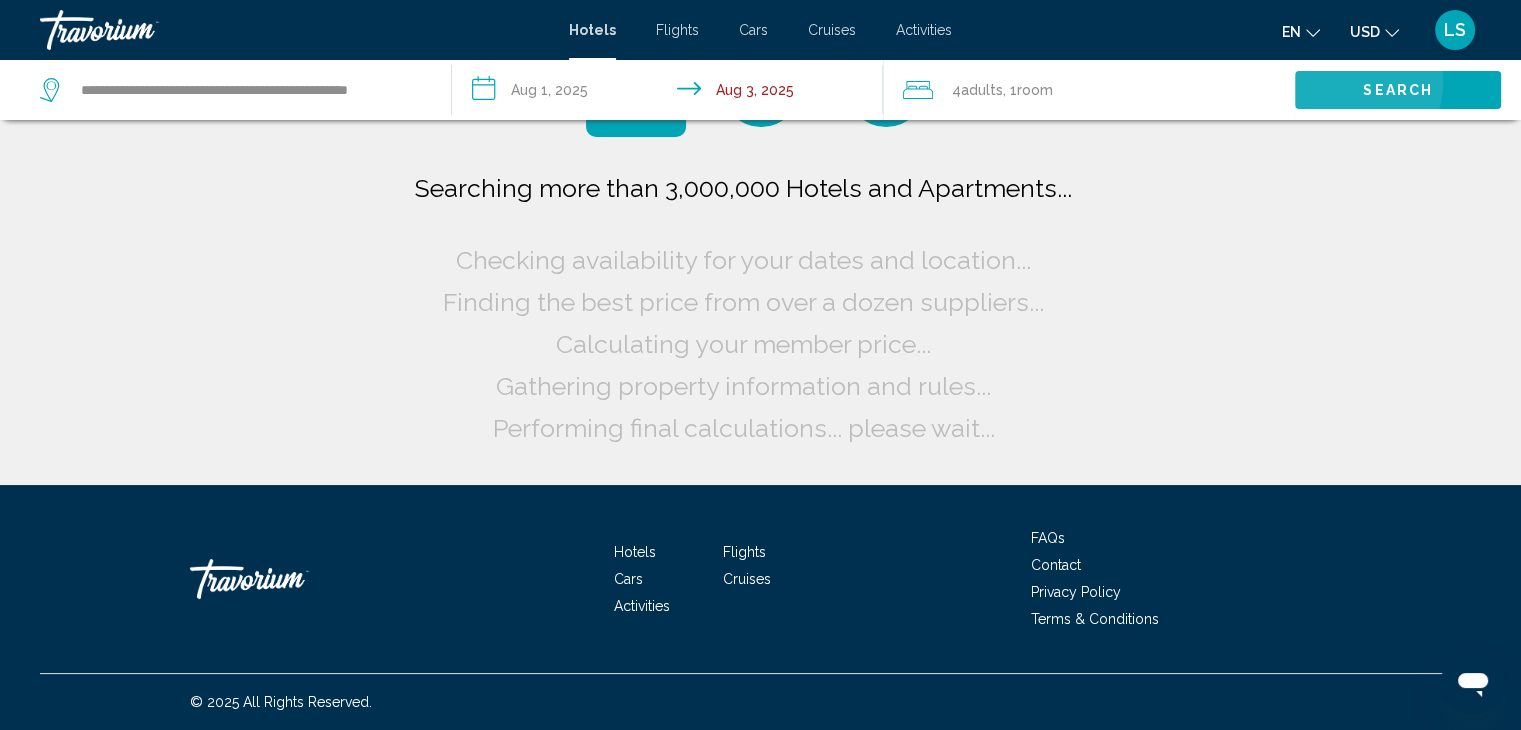 scroll, scrollTop: 0, scrollLeft: 0, axis: both 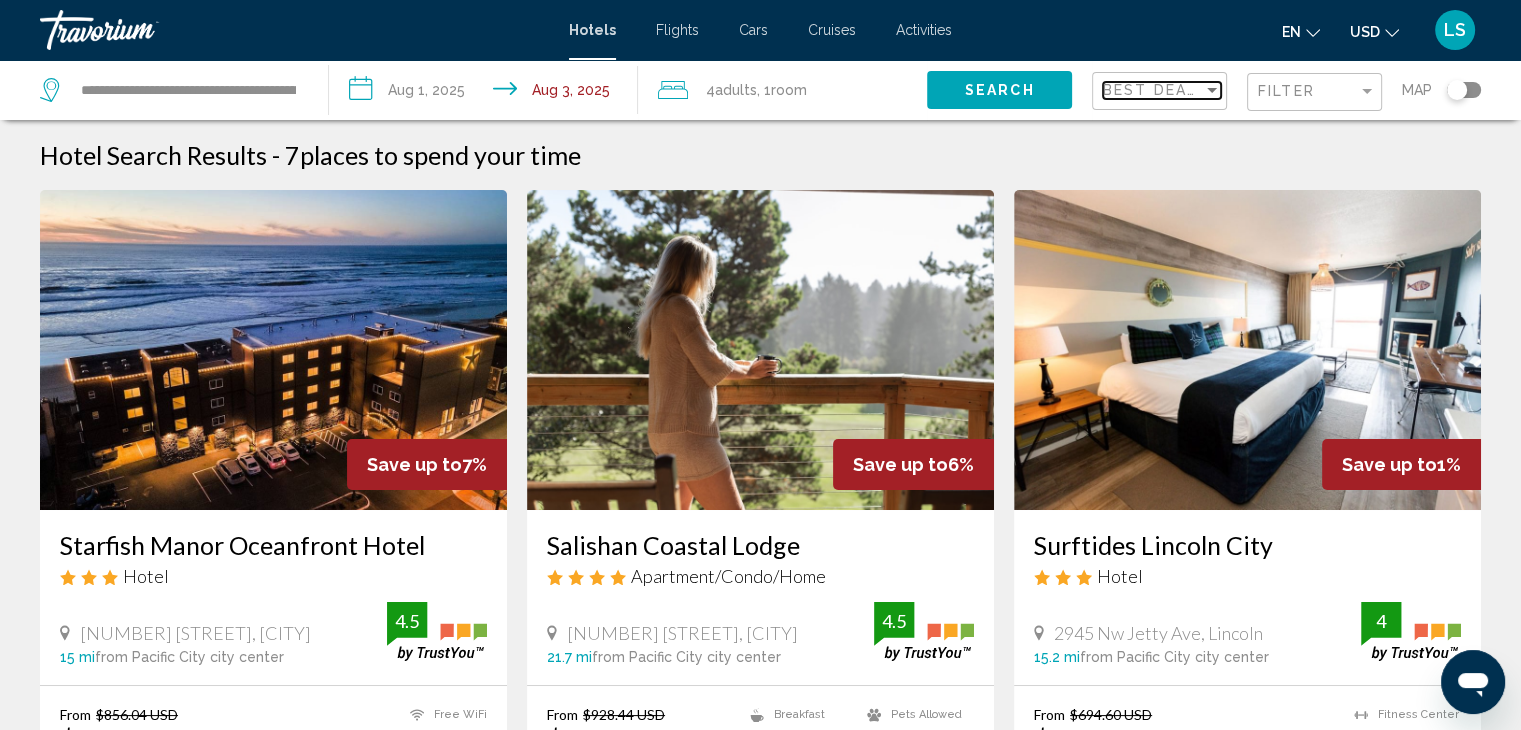 click on "Best Deals" at bounding box center (1155, 90) 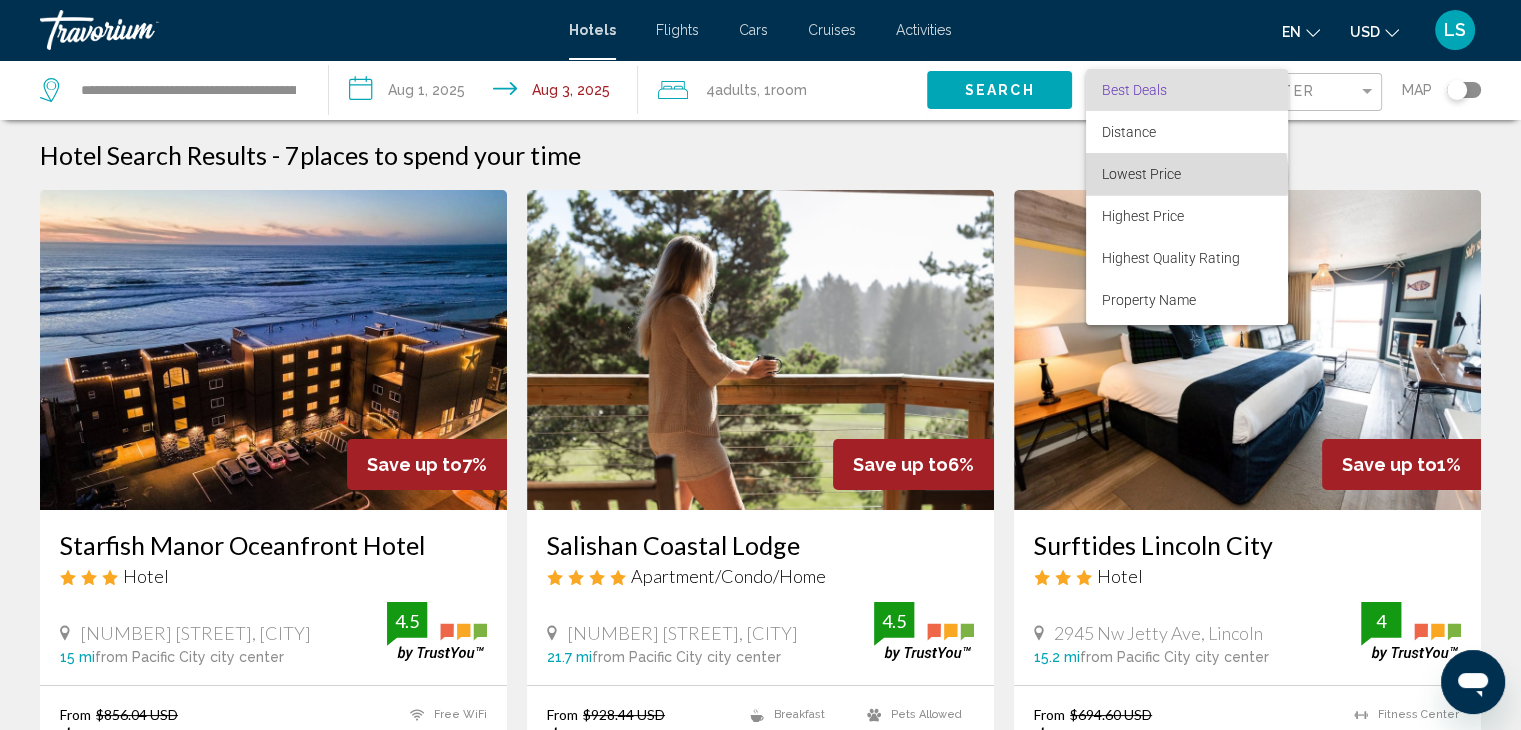 click on "Lowest Price" at bounding box center (1141, 174) 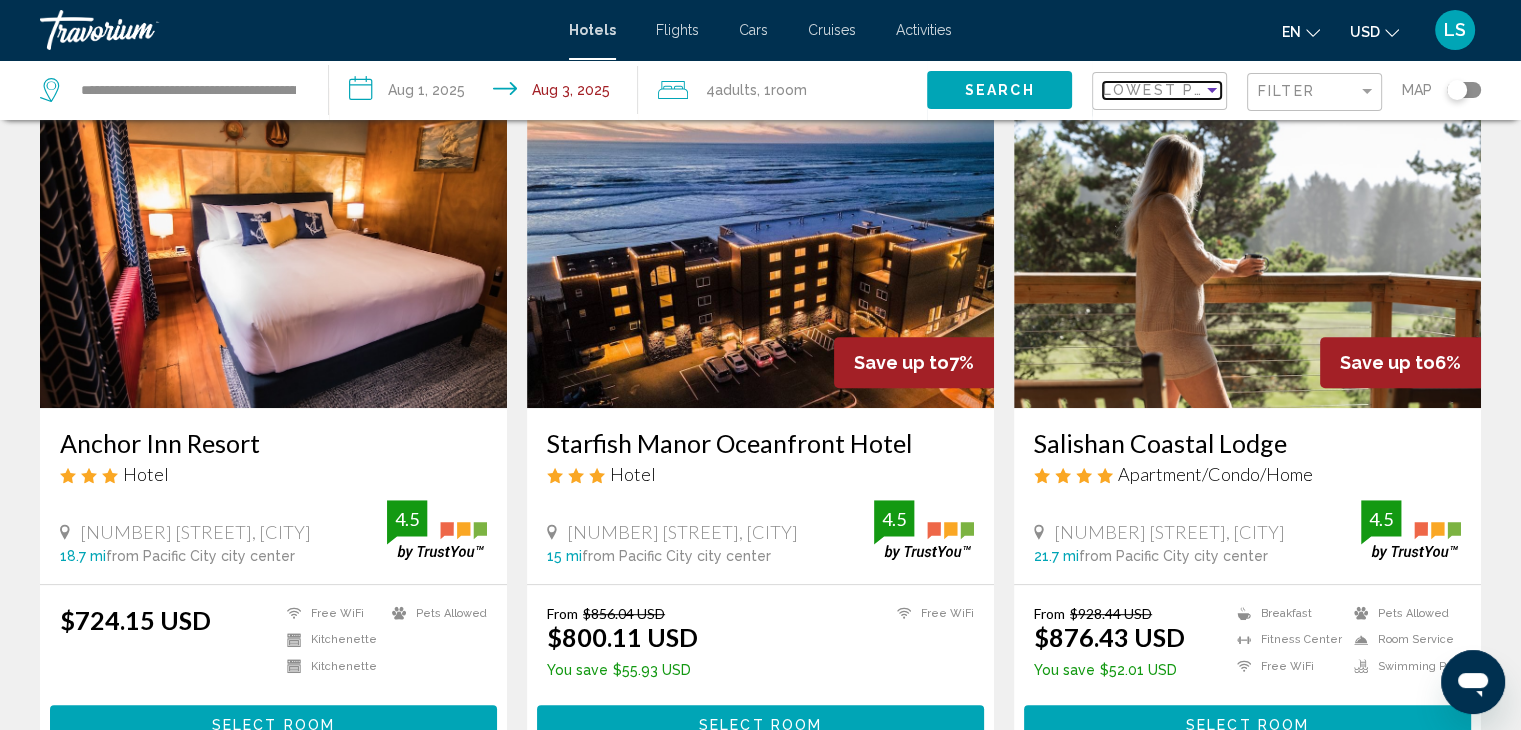 scroll, scrollTop: 836, scrollLeft: 0, axis: vertical 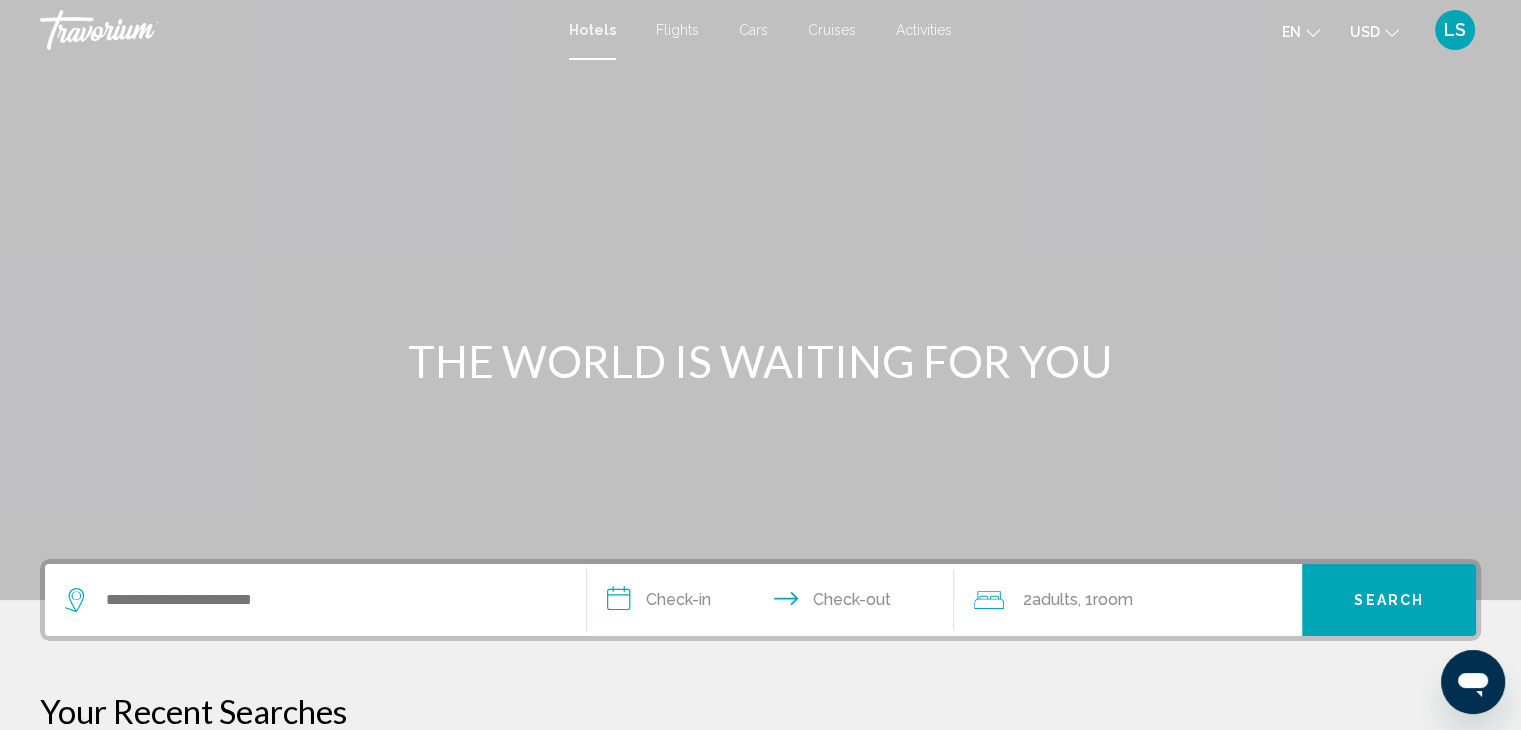 click on "**********" at bounding box center [775, 603] 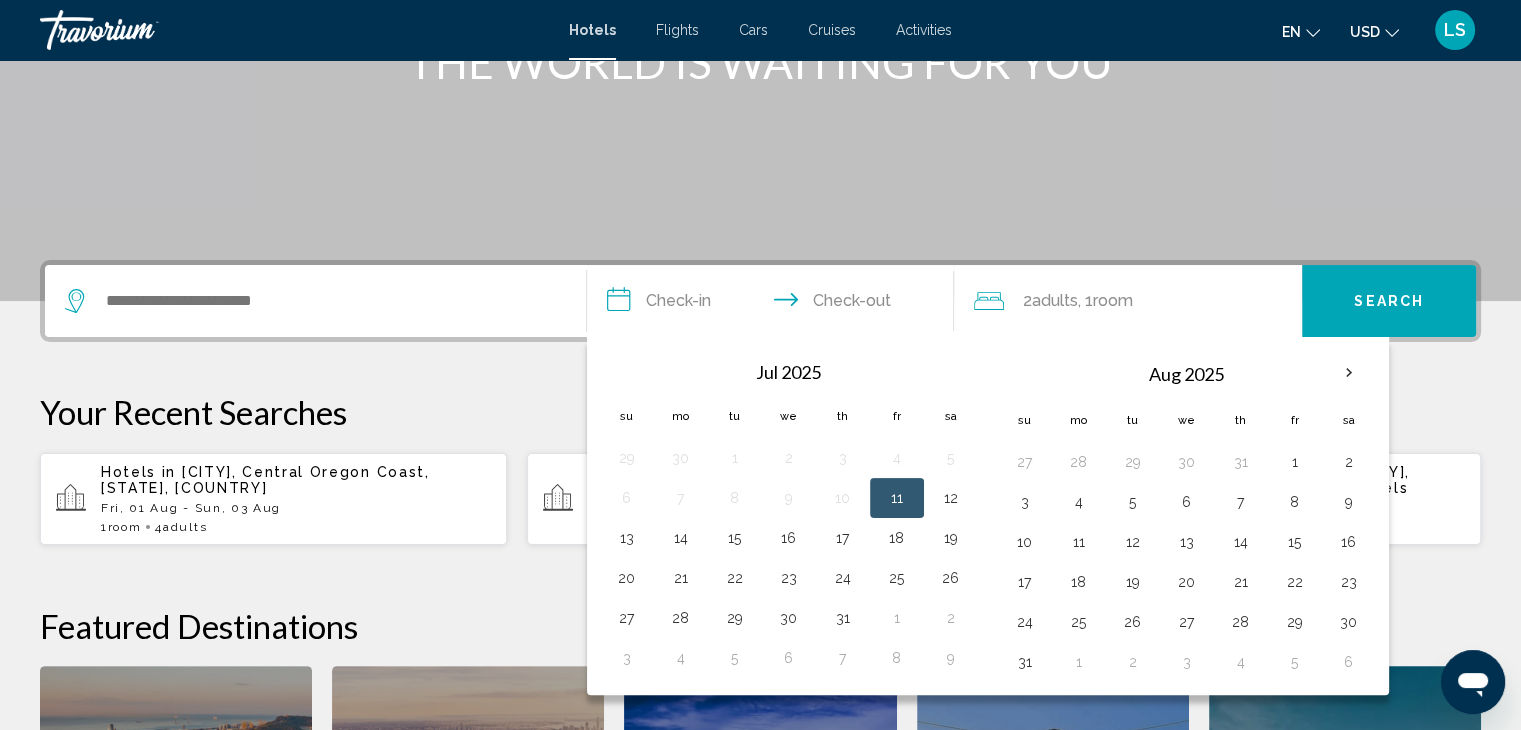scroll, scrollTop: 493, scrollLeft: 0, axis: vertical 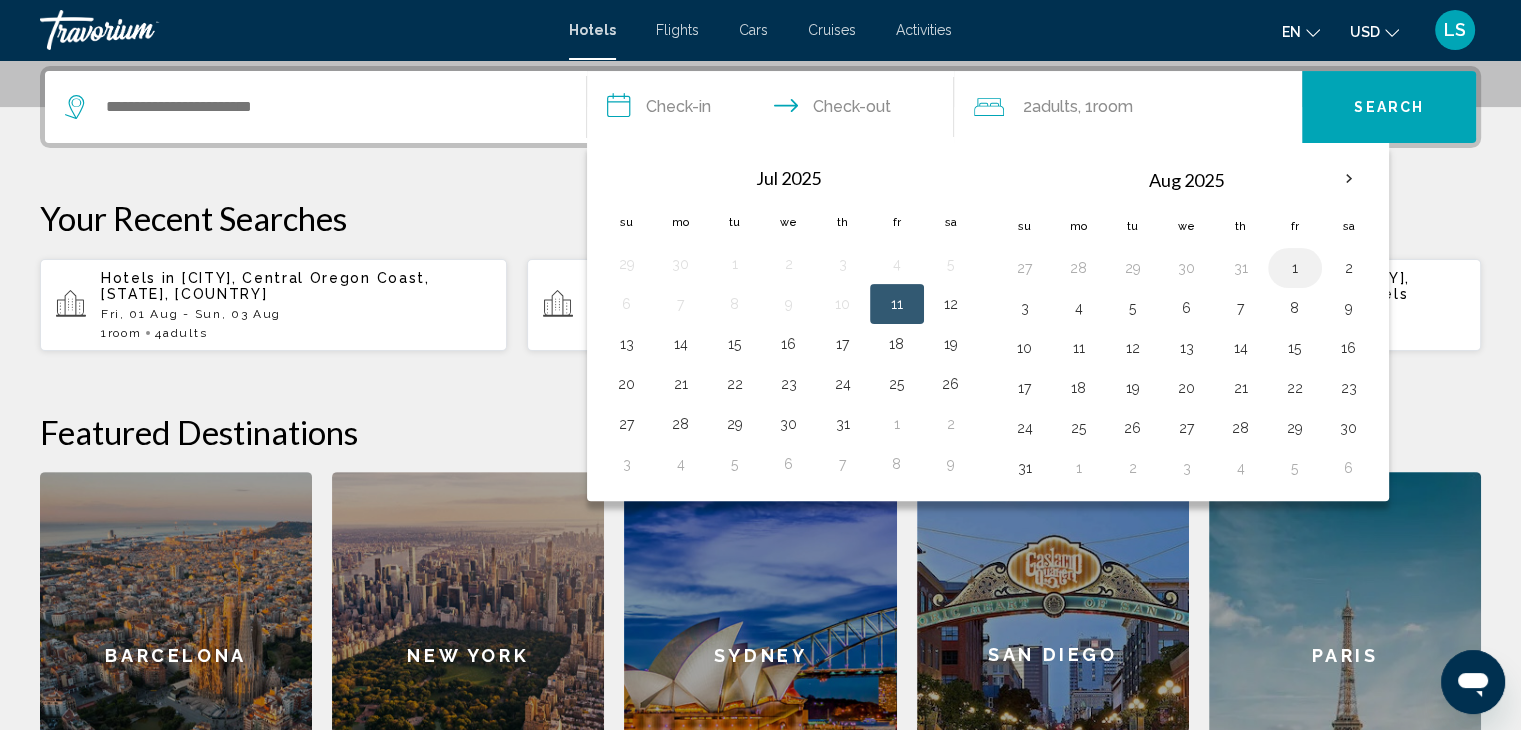 click on "1" at bounding box center [1295, 268] 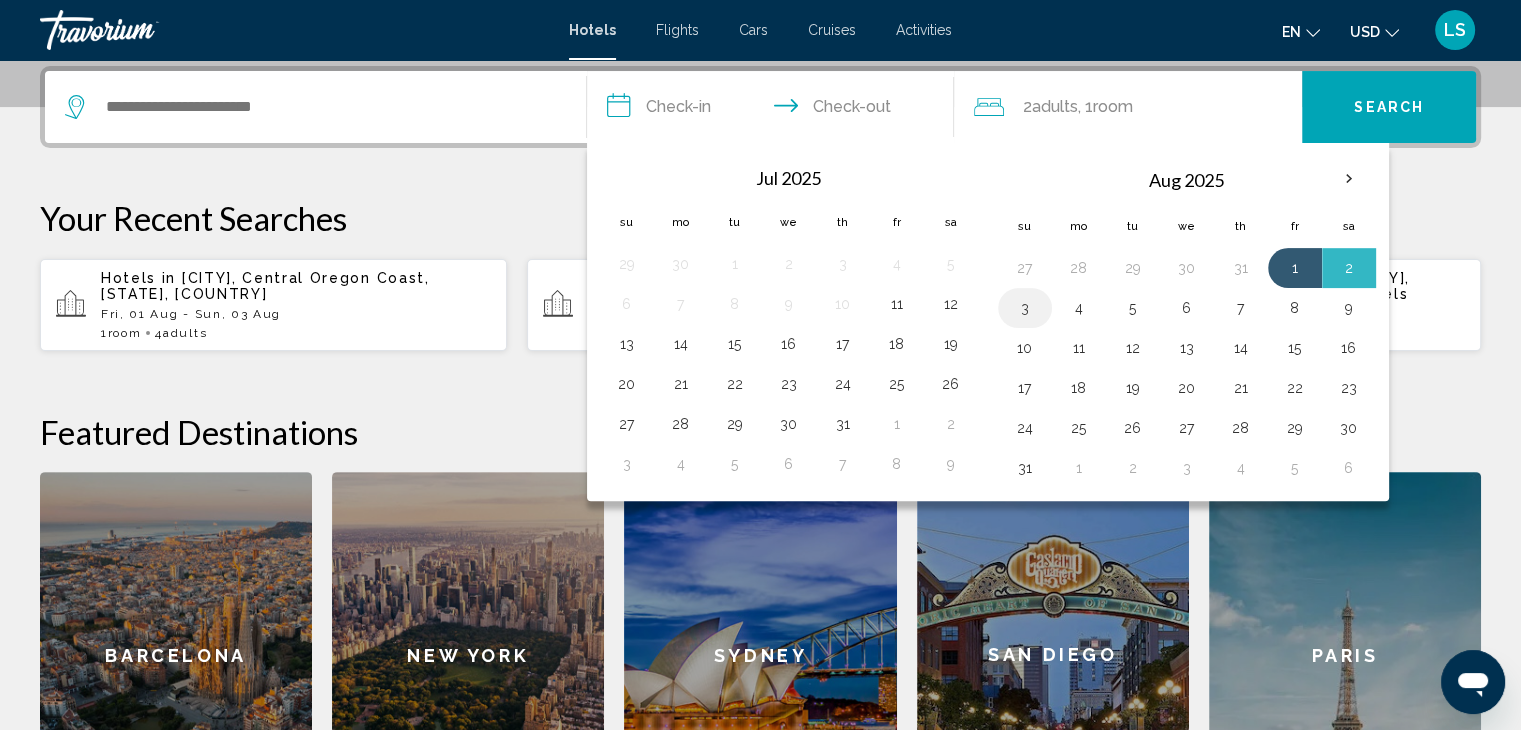 click on "3" at bounding box center [1025, 308] 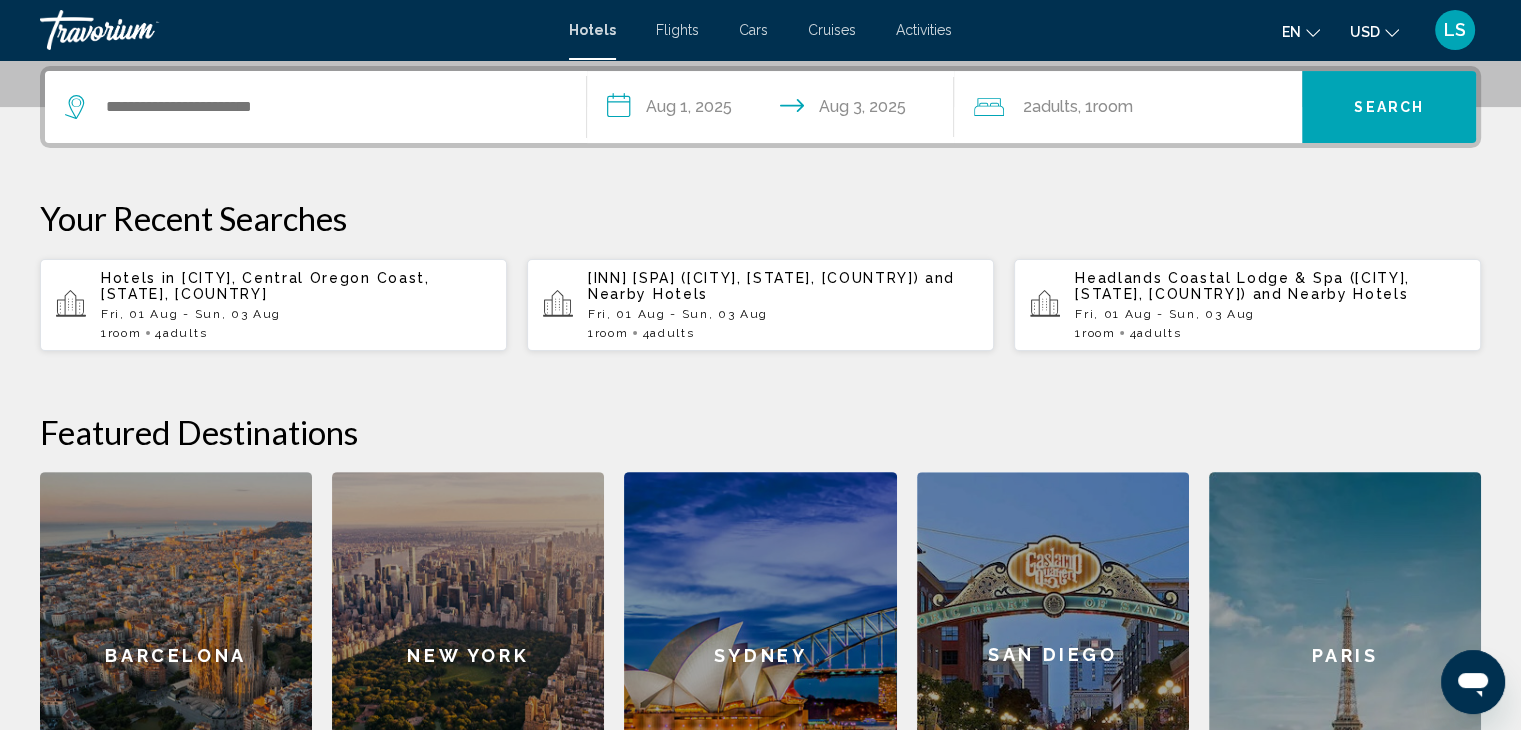 click on "2  Adult Adults" 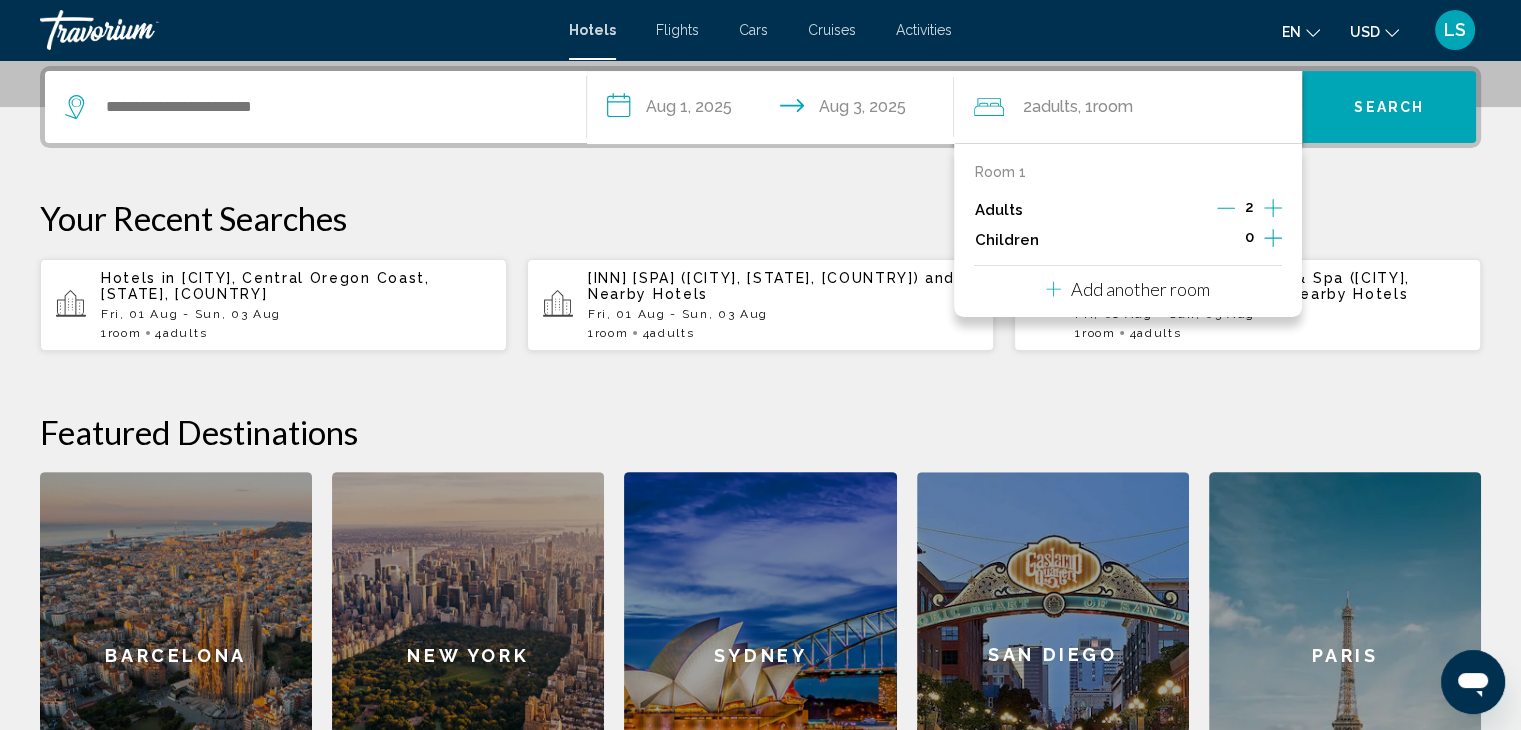 click 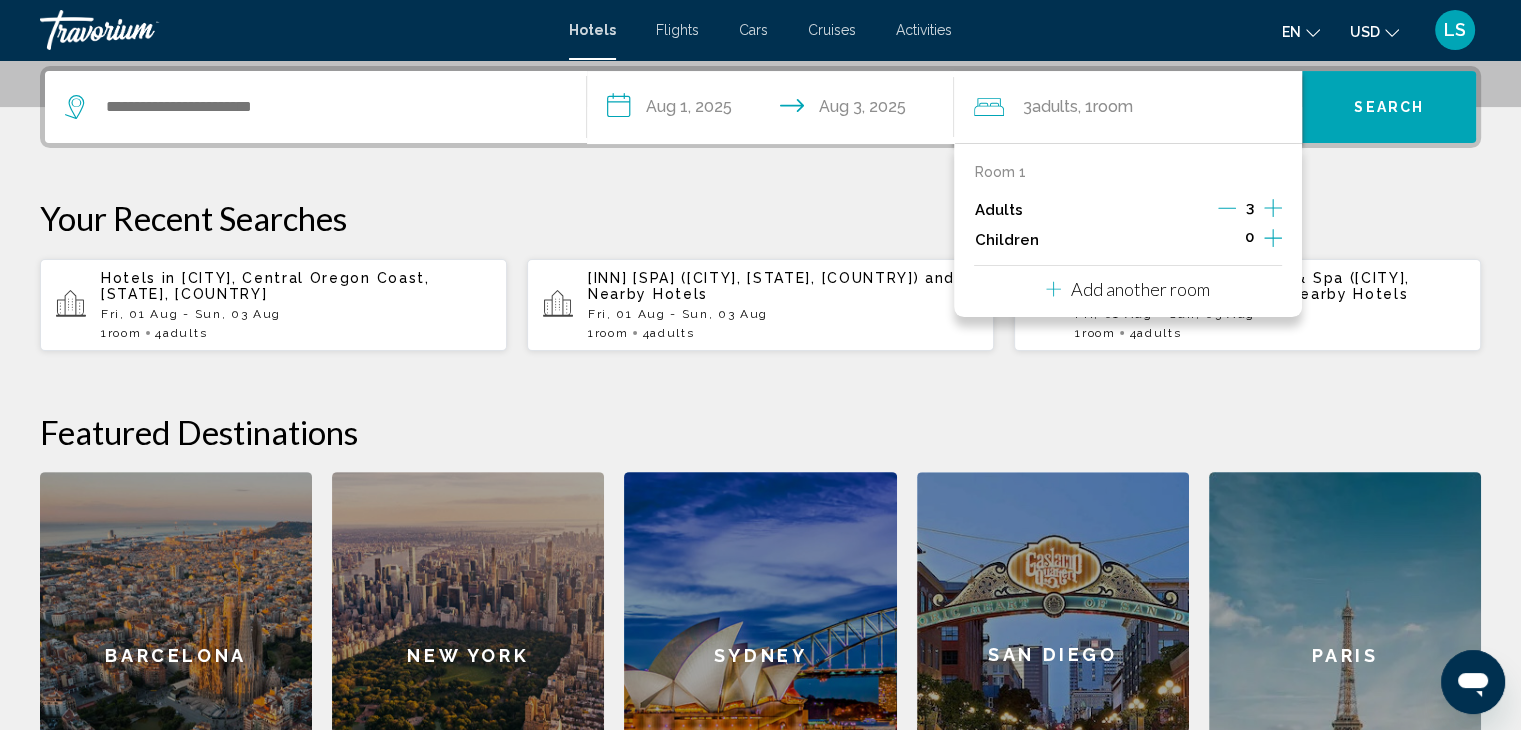 click 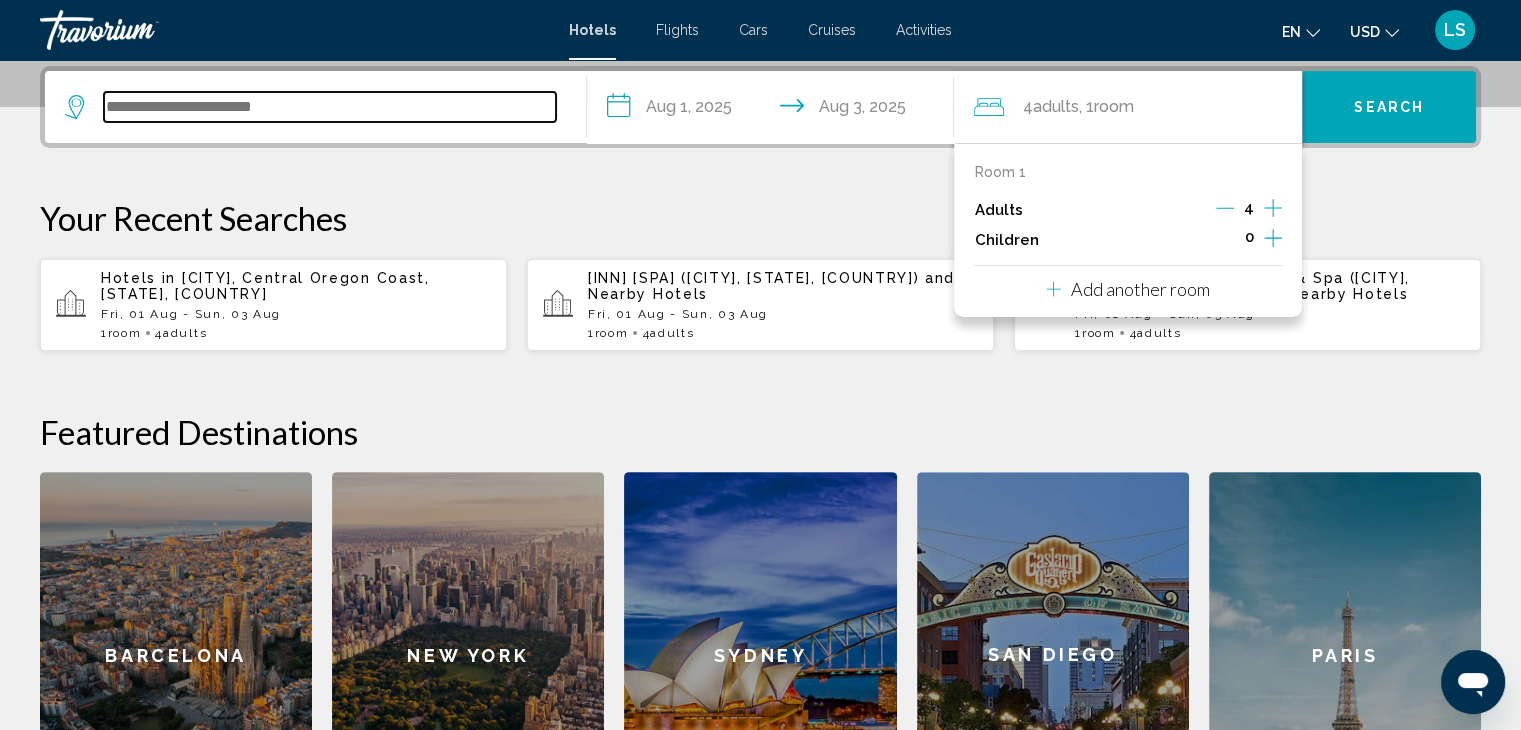click at bounding box center (330, 107) 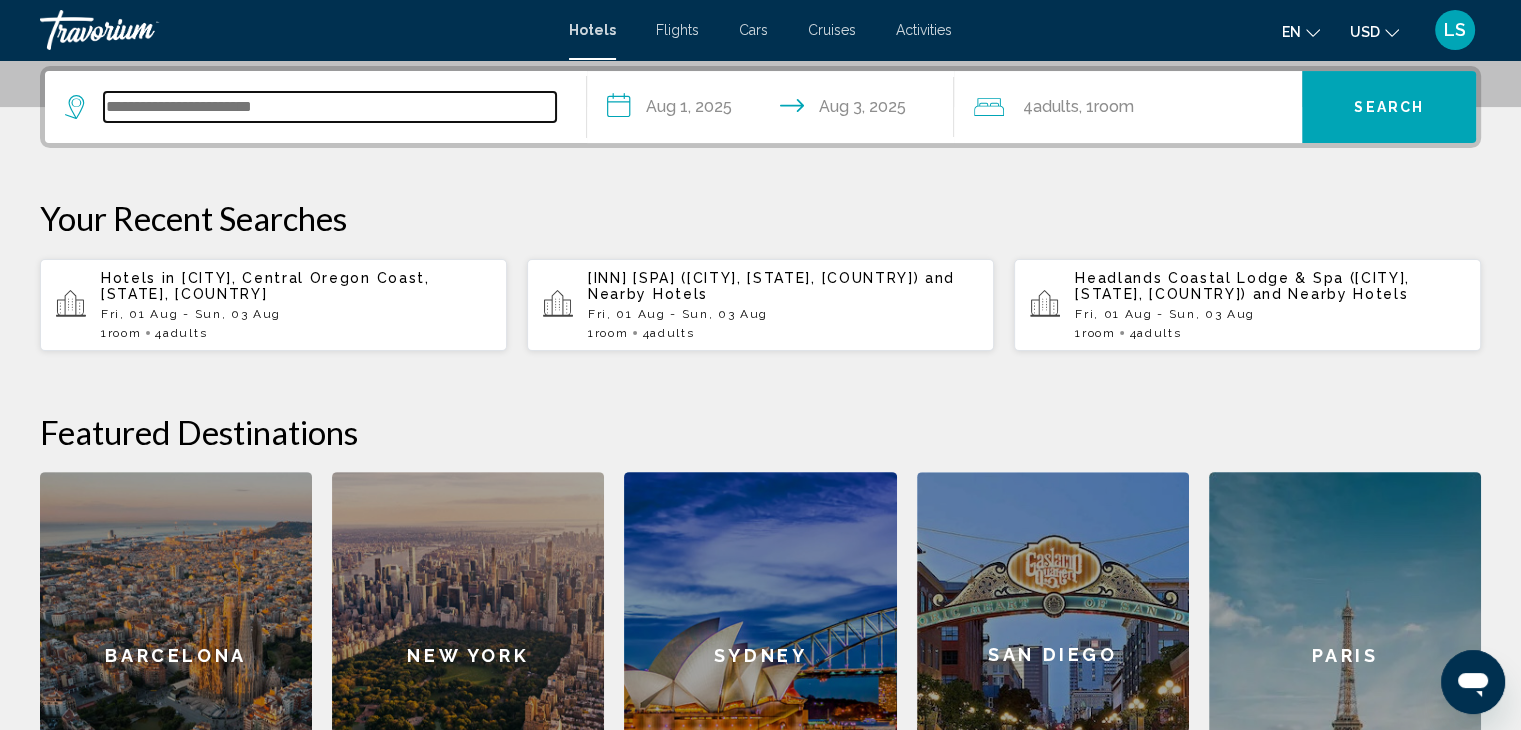 click at bounding box center [330, 107] 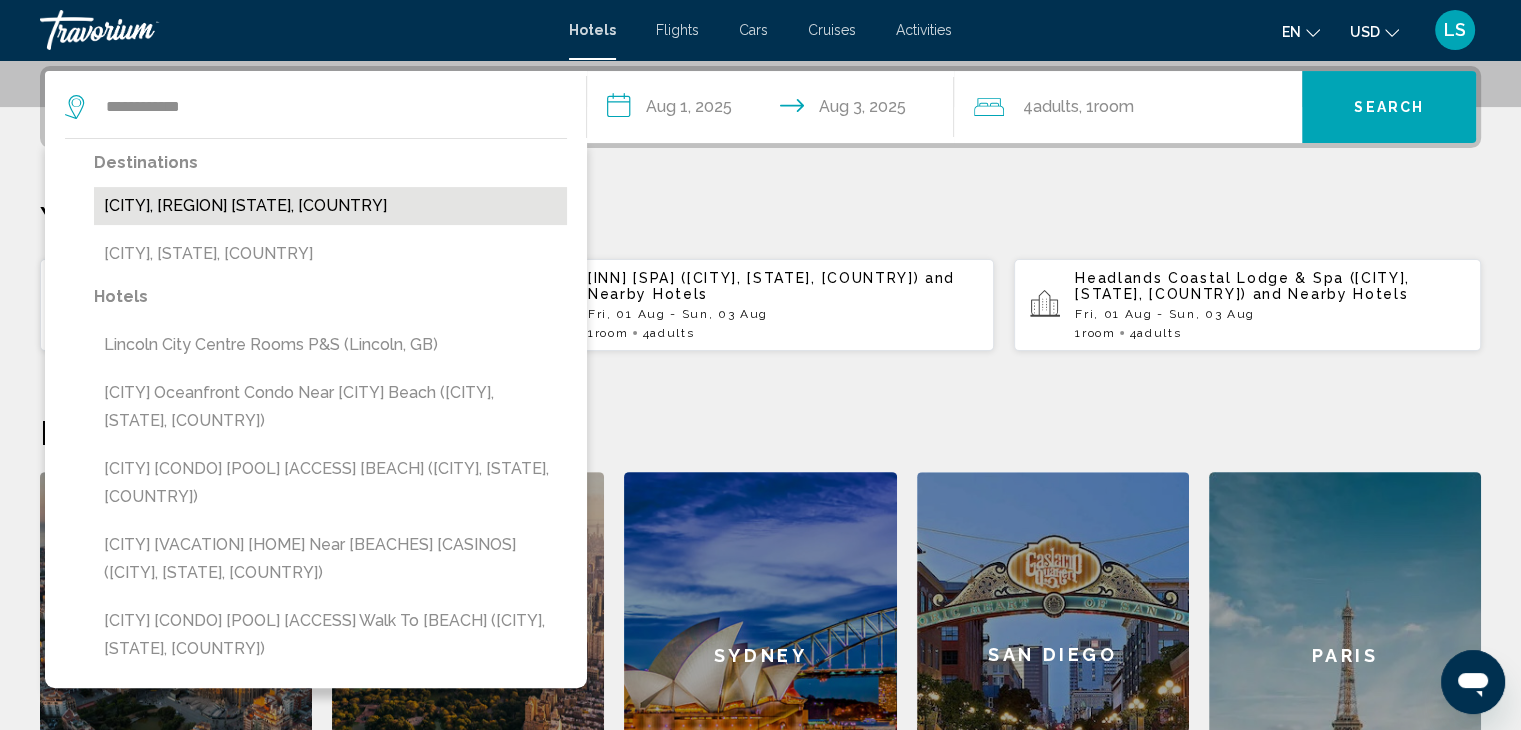click on "[CITY], [REGION] [STATE], [COUNTRY]" at bounding box center [330, 206] 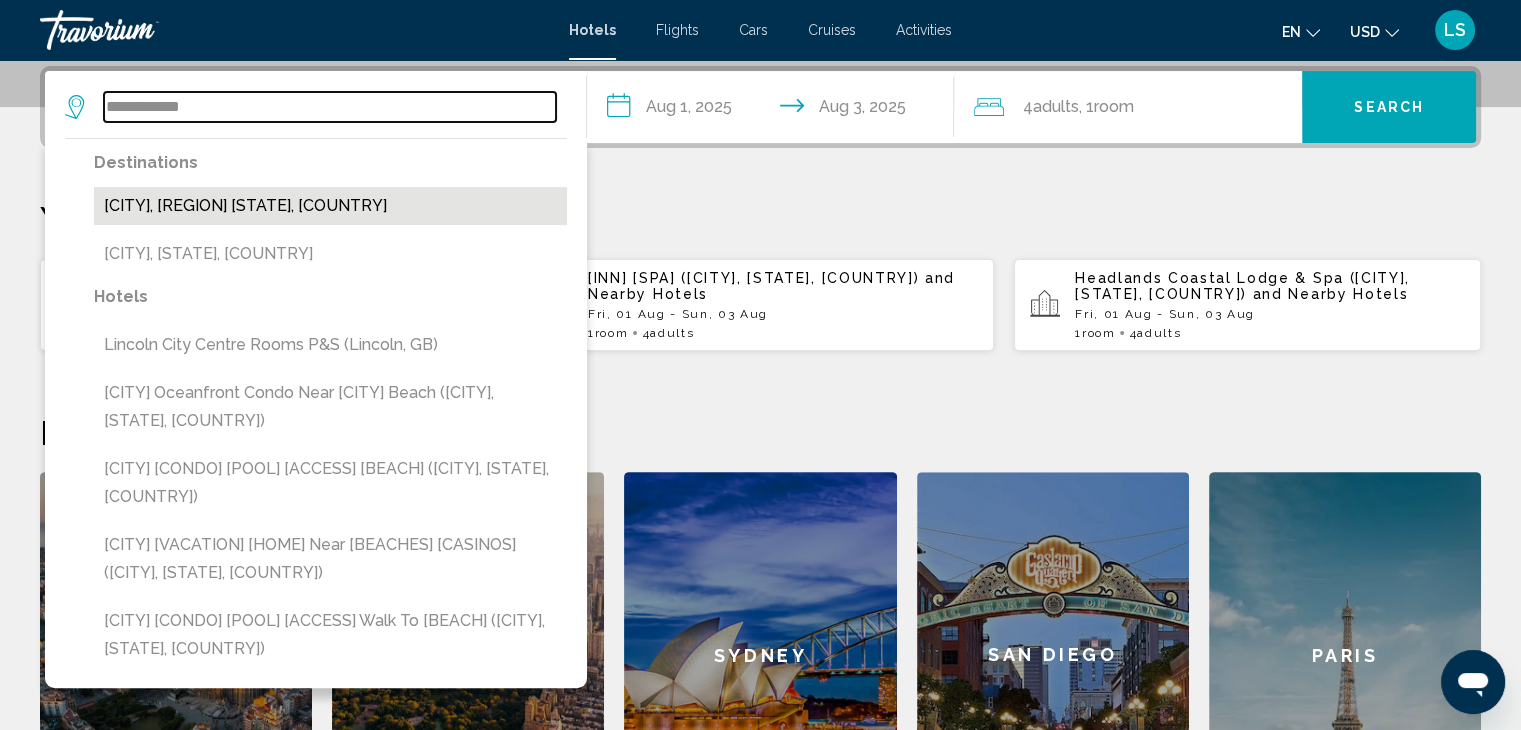 type on "**********" 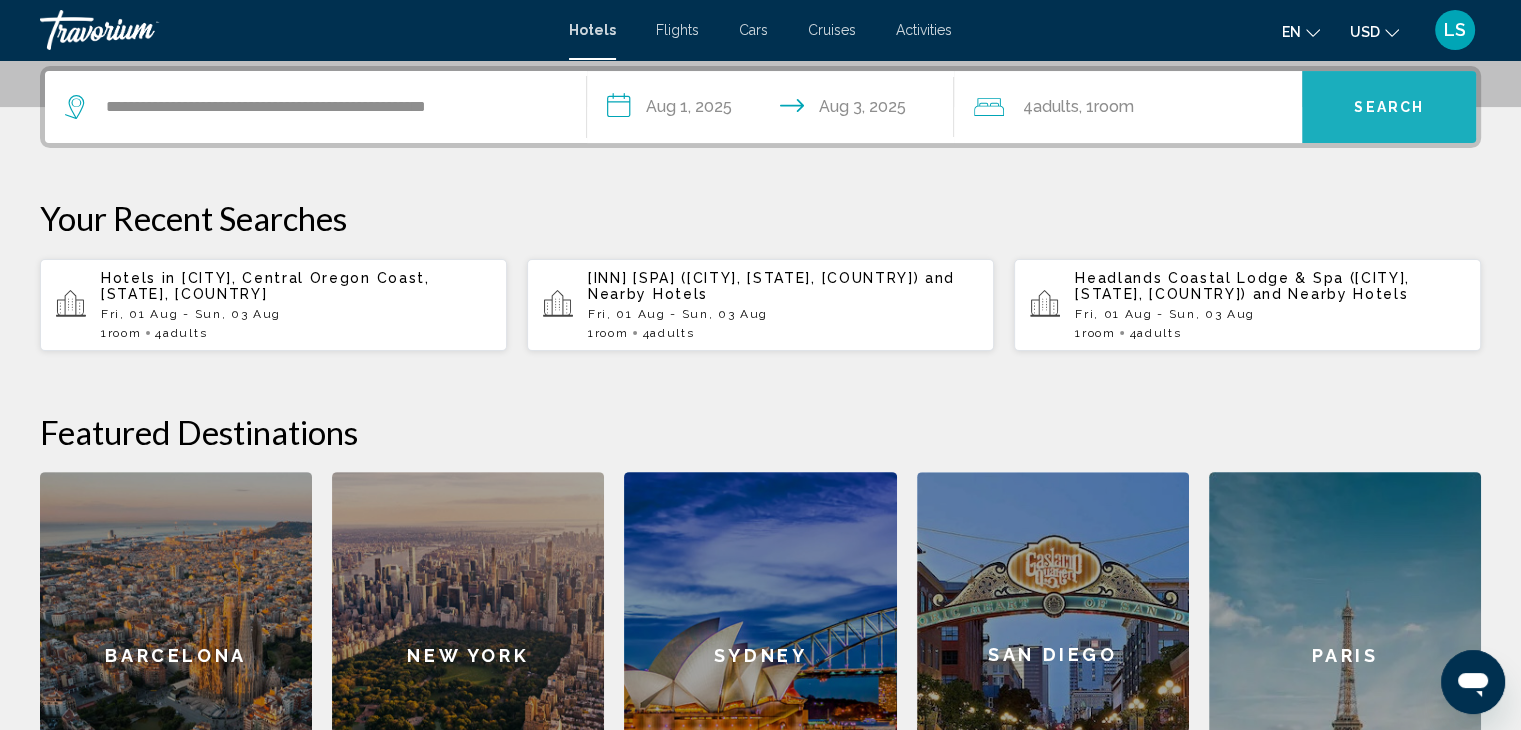 click on "Search" at bounding box center [1389, 107] 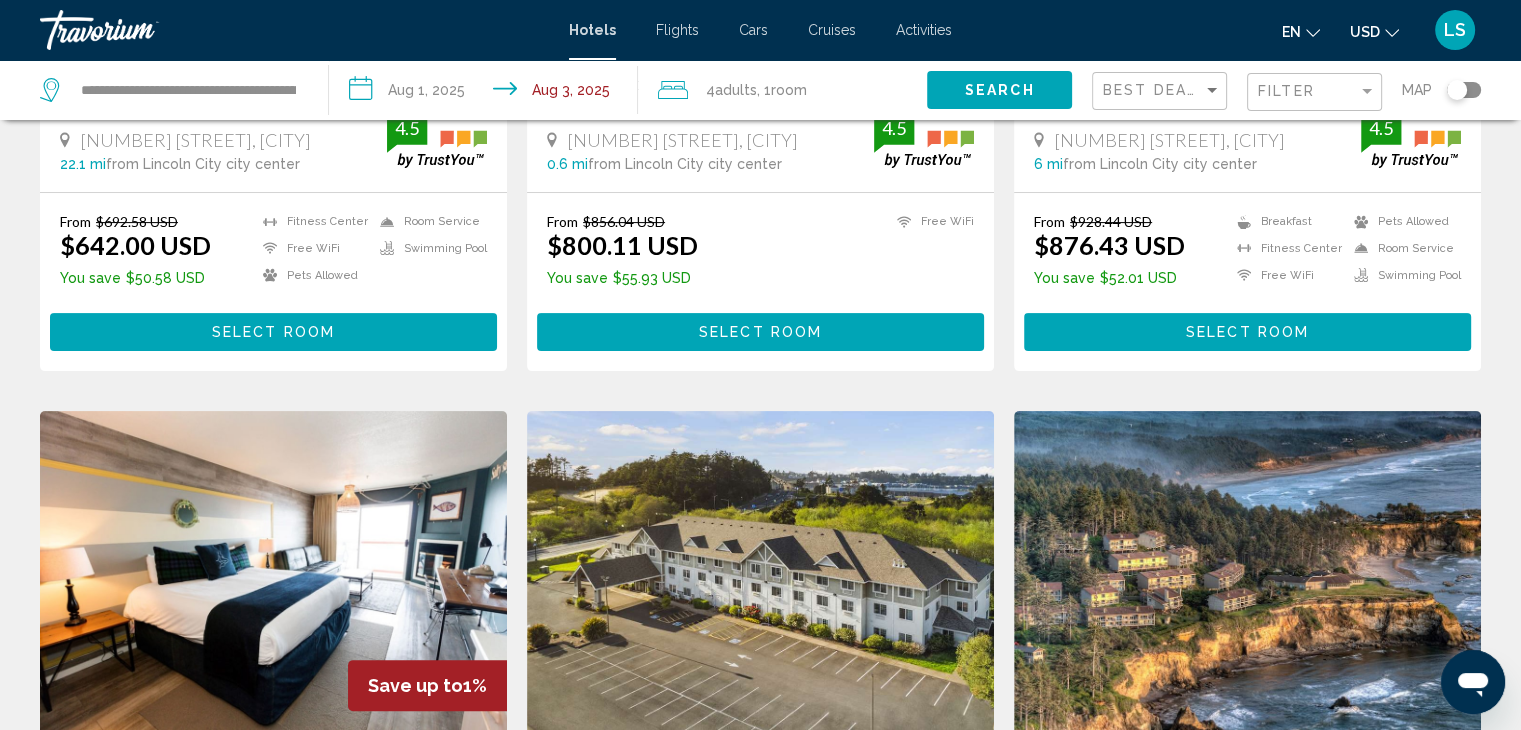 scroll, scrollTop: 0, scrollLeft: 0, axis: both 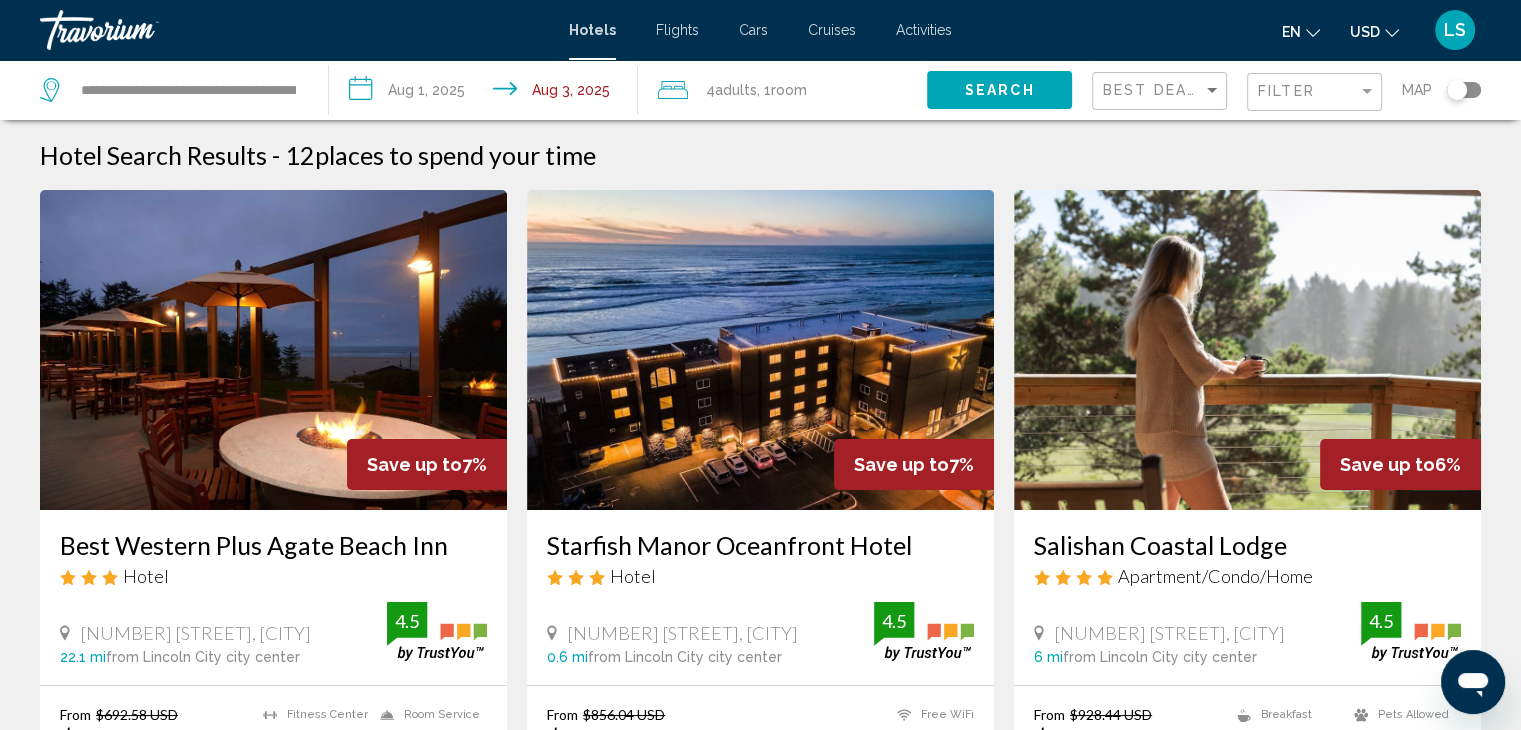 click on "Best Deals" 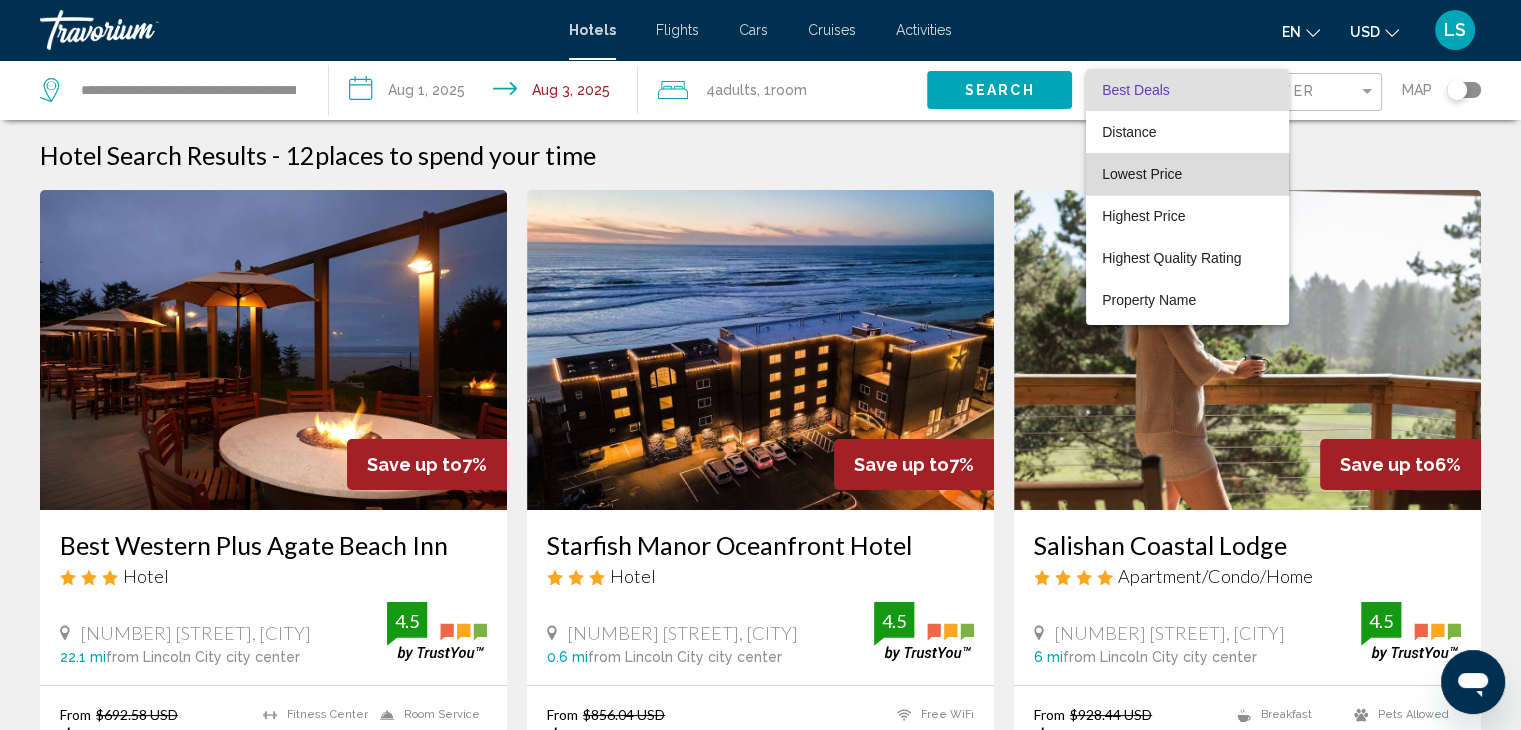 click on "Lowest Price" at bounding box center (1187, 174) 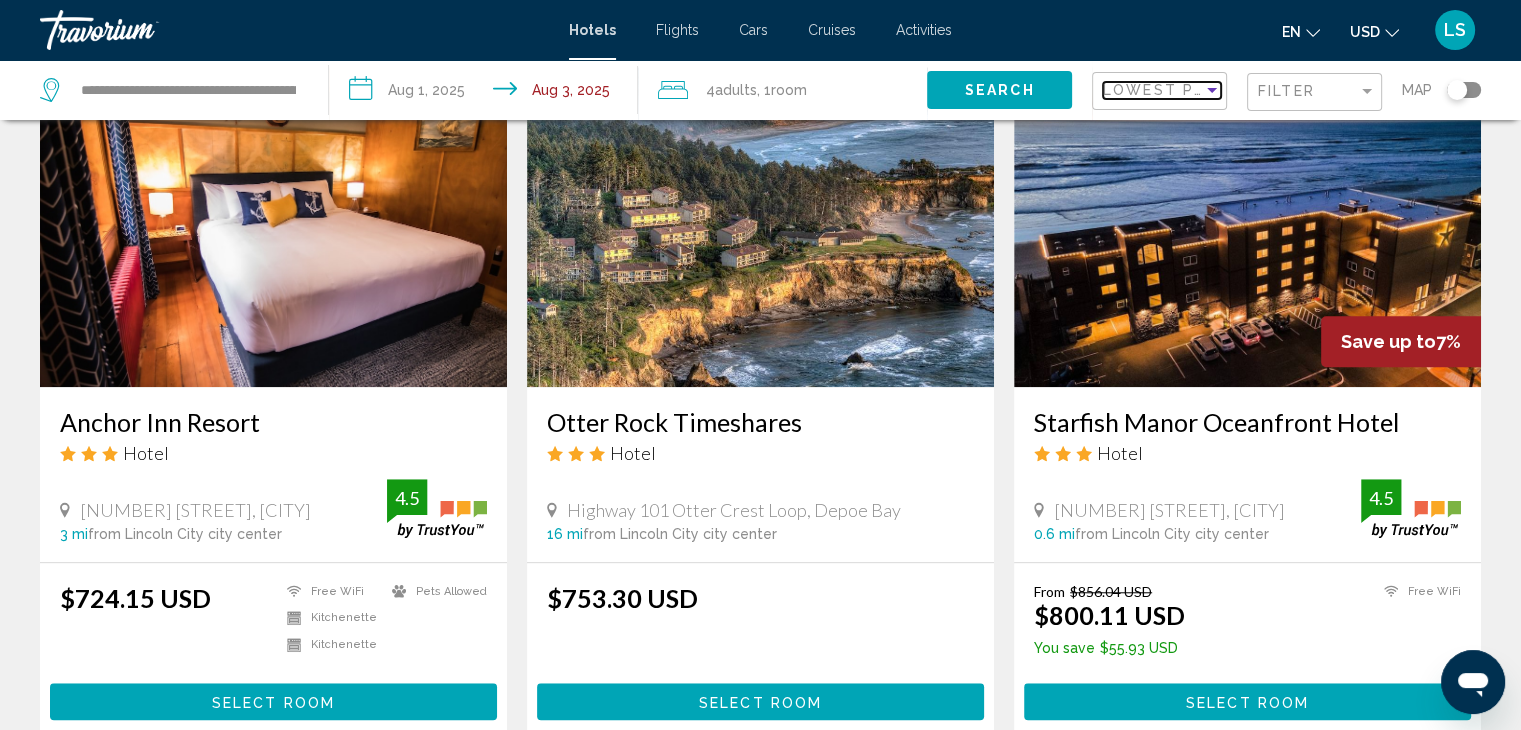scroll, scrollTop: 1577, scrollLeft: 0, axis: vertical 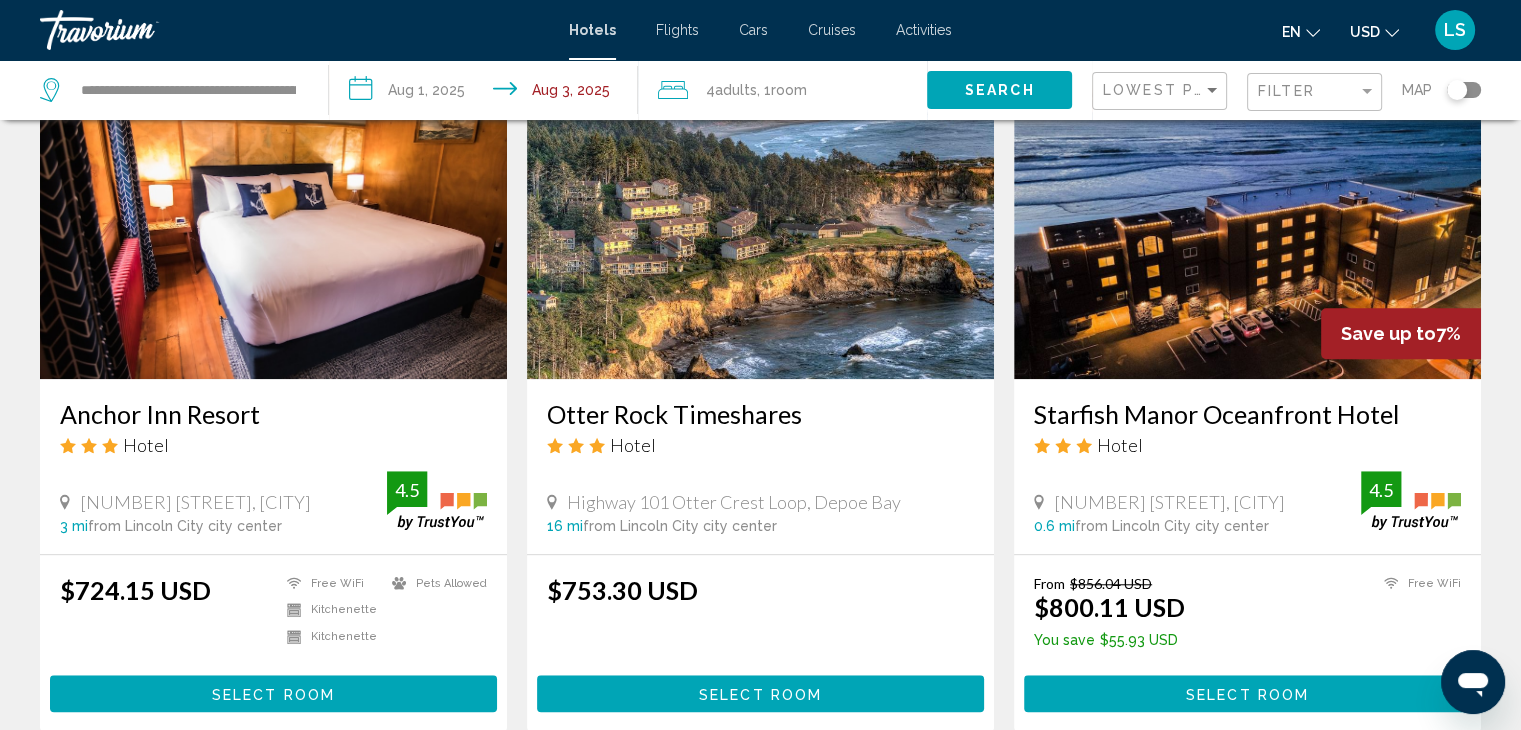 click on "Otter Rock Timeshares
Hotel" at bounding box center [760, 435] 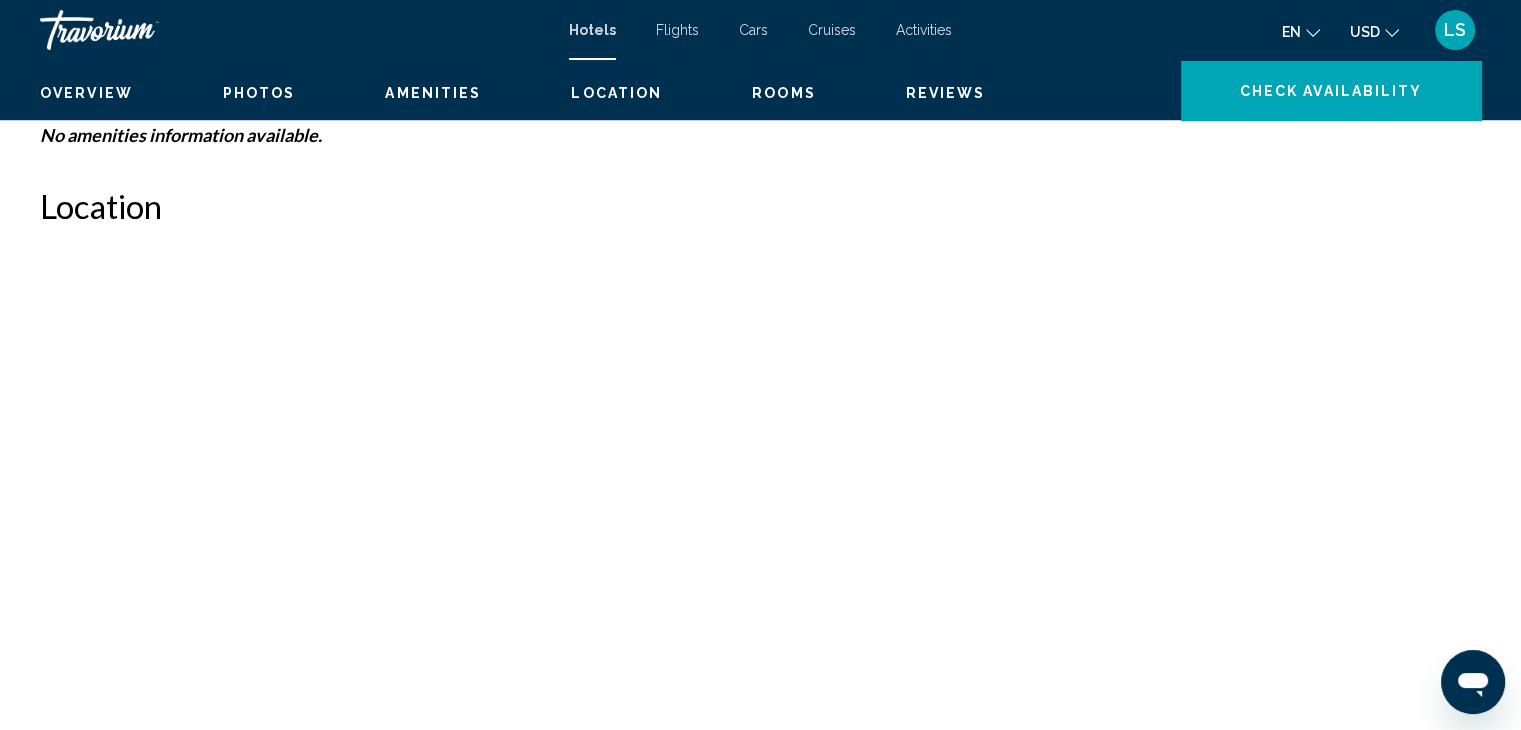 scroll, scrollTop: 0, scrollLeft: 0, axis: both 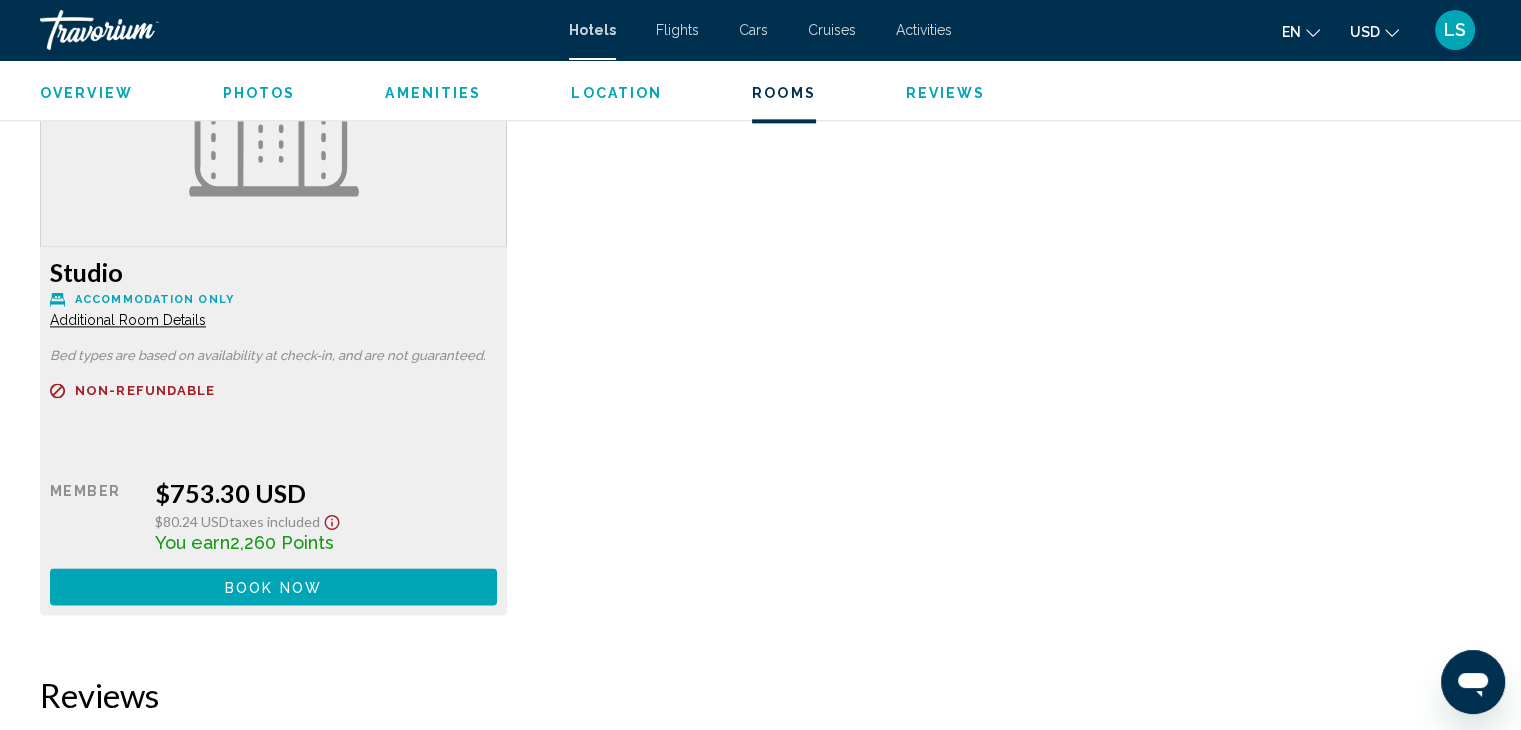 click on "Additional Room Details" at bounding box center (128, 320) 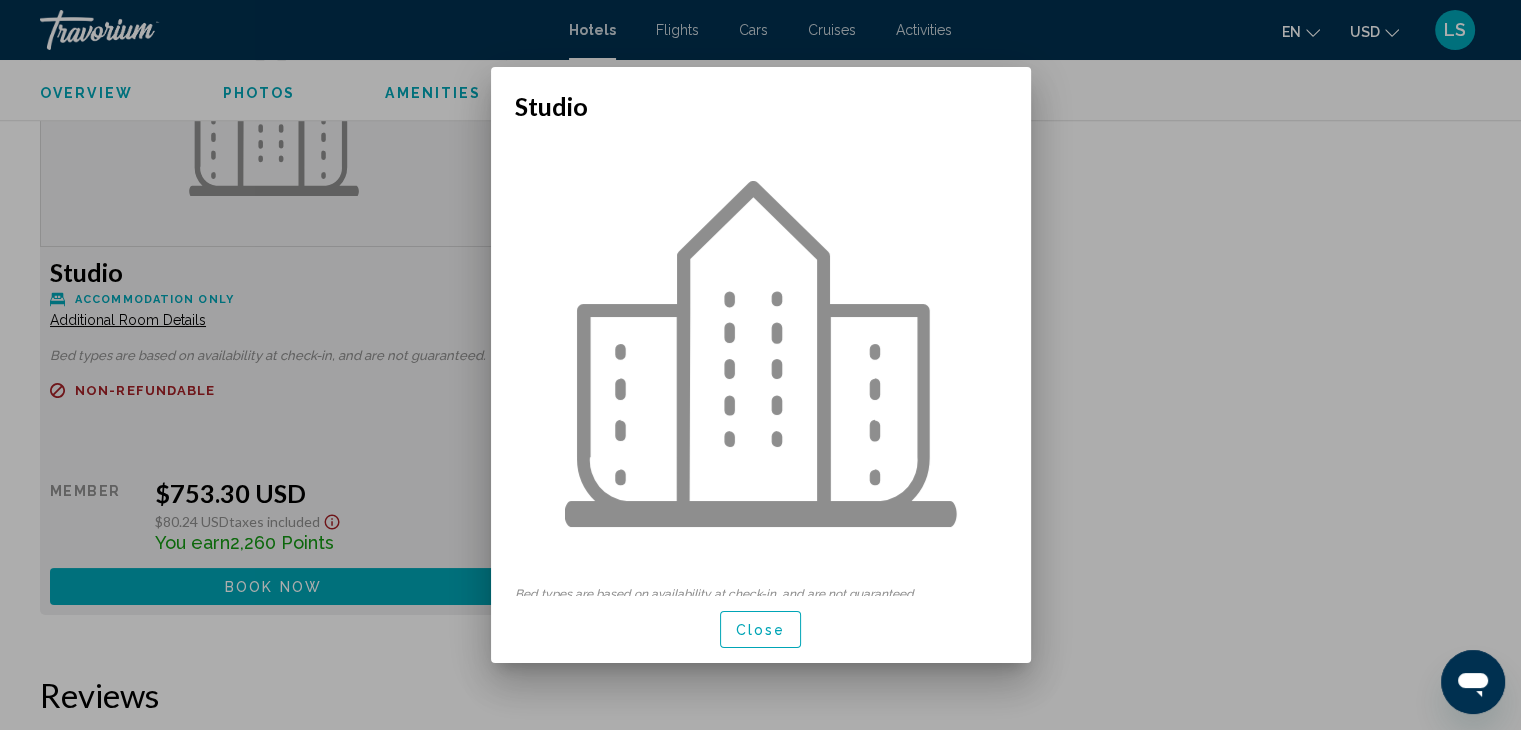 click on "Close" at bounding box center [761, 629] 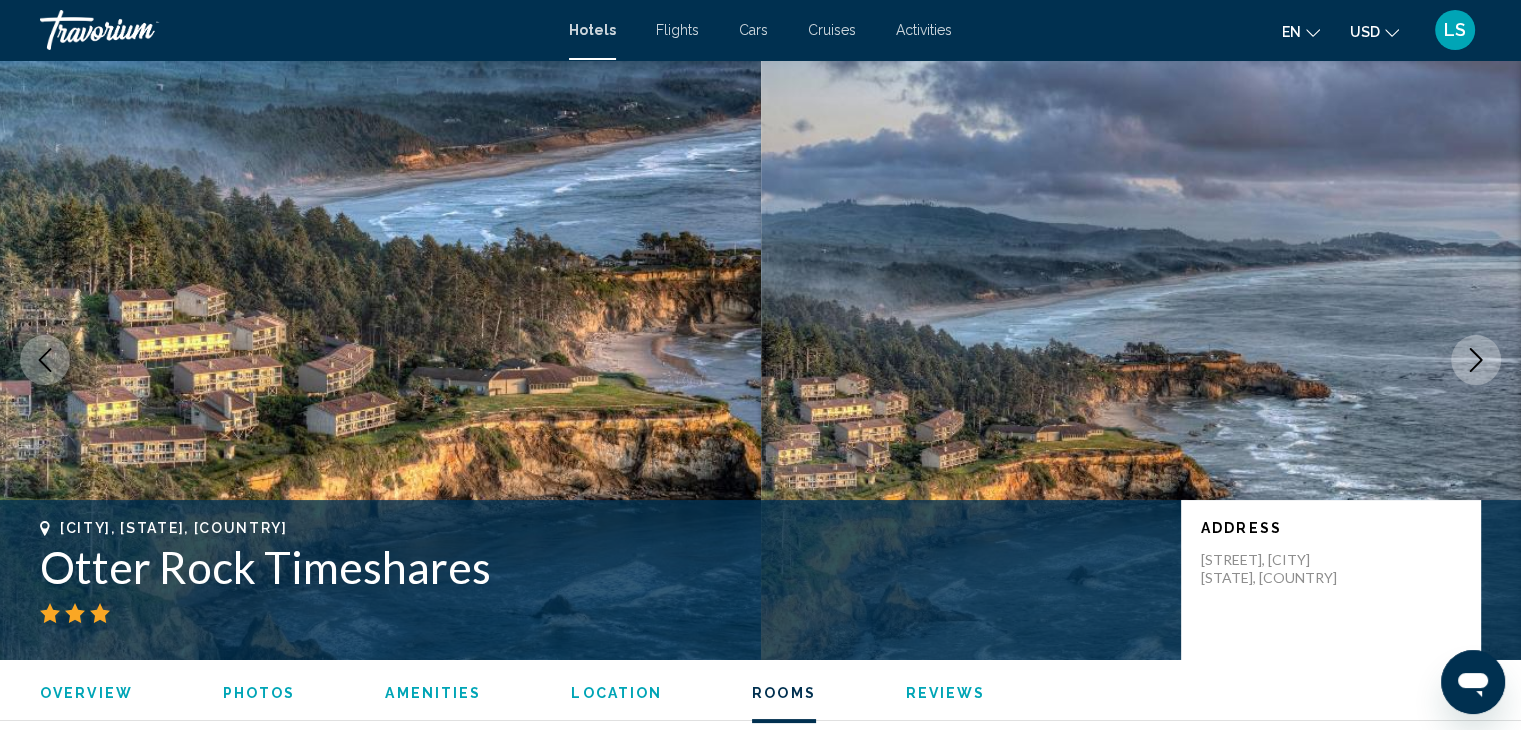 scroll, scrollTop: 2659, scrollLeft: 0, axis: vertical 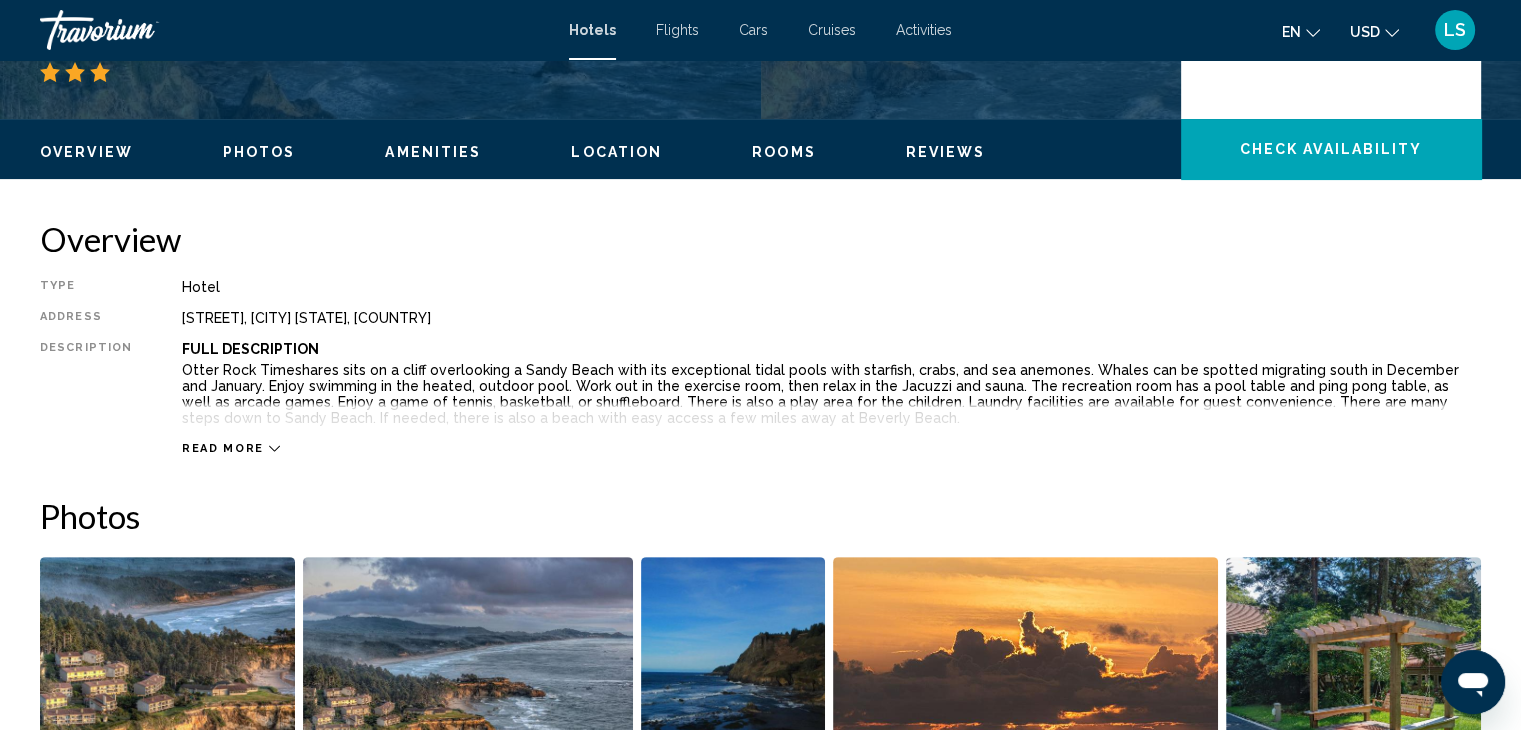 click on "Read more" at bounding box center (831, 428) 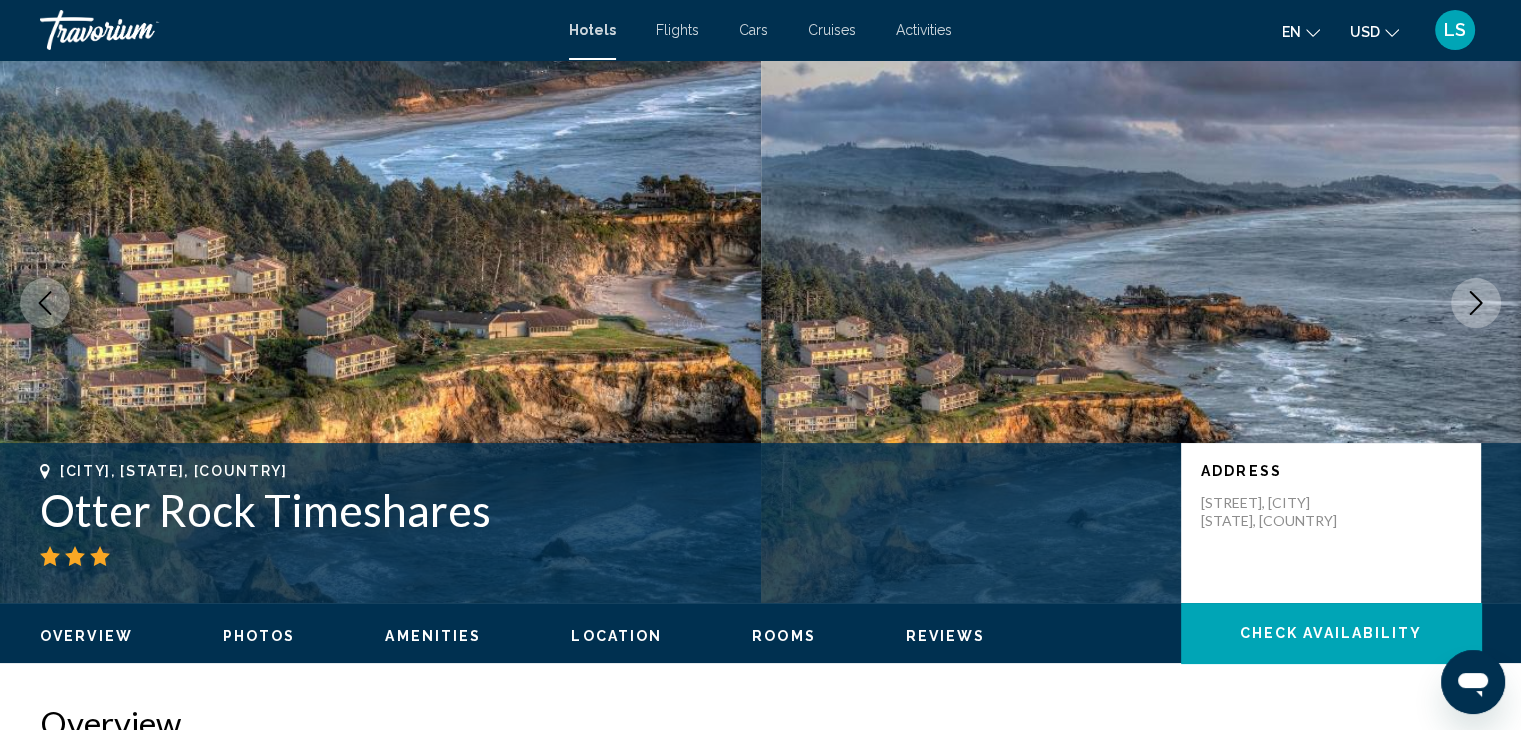 scroll, scrollTop: 0, scrollLeft: 0, axis: both 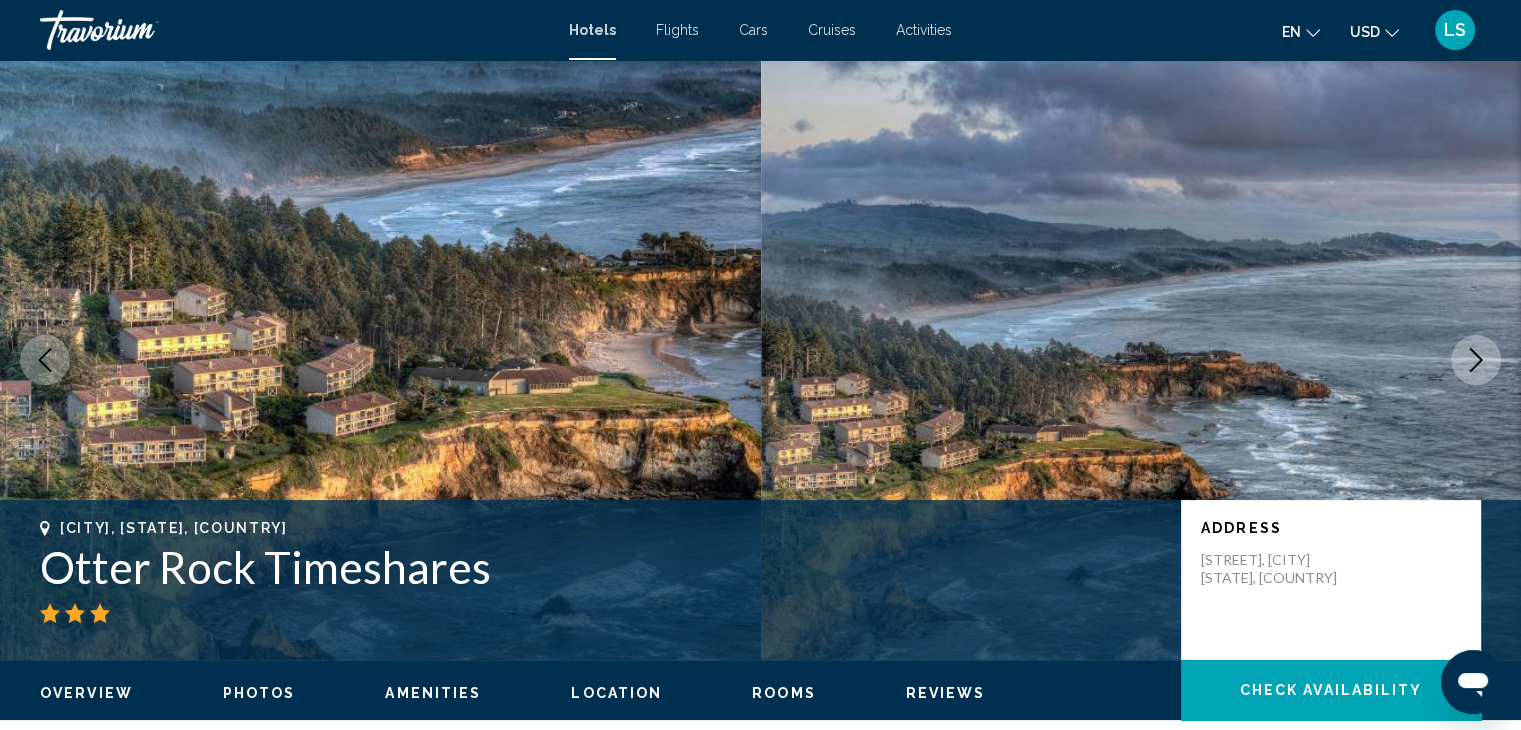 click on "Amenities" at bounding box center (433, 693) 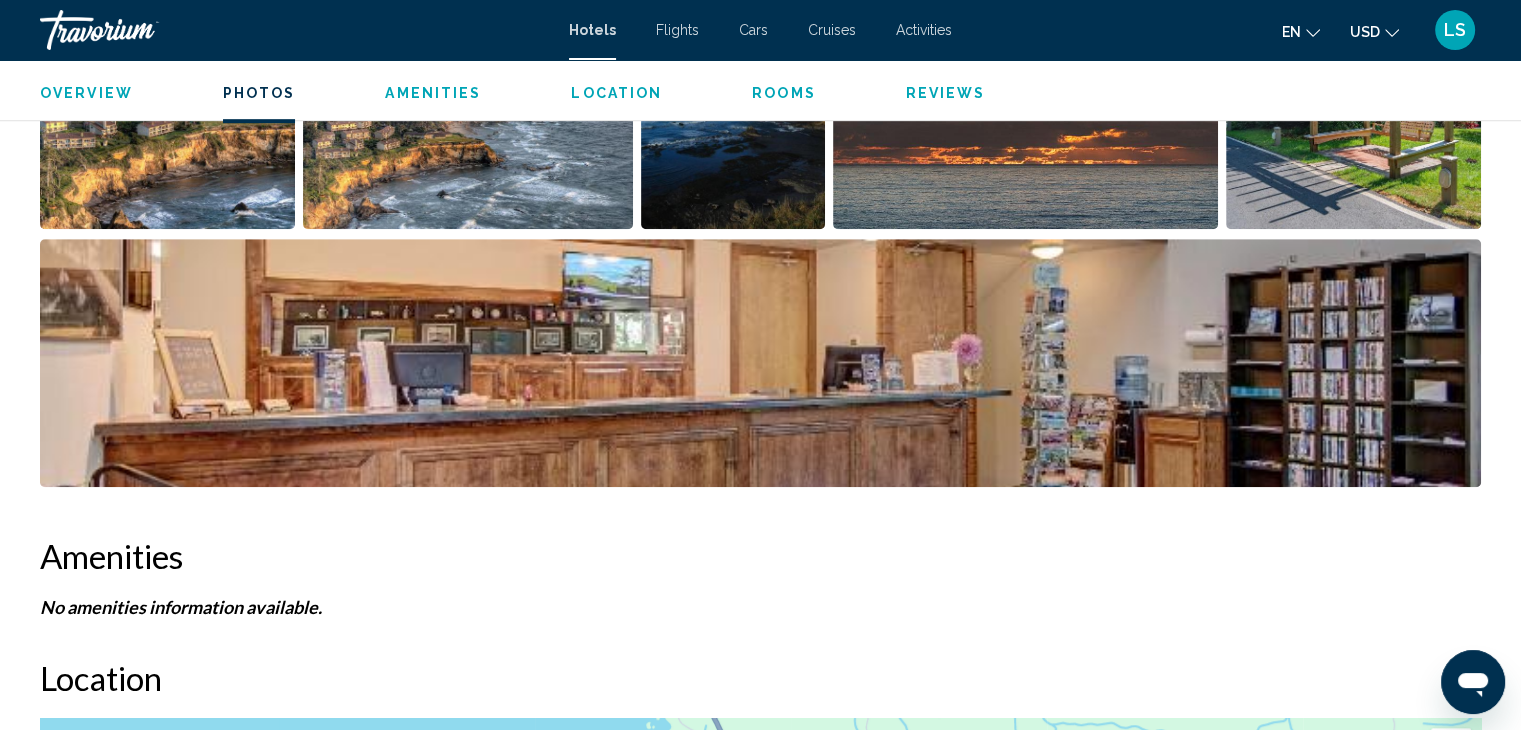 drag, startPoint x: 406, startPoint y: 689, endPoint x: 531, endPoint y: 488, distance: 236.69812 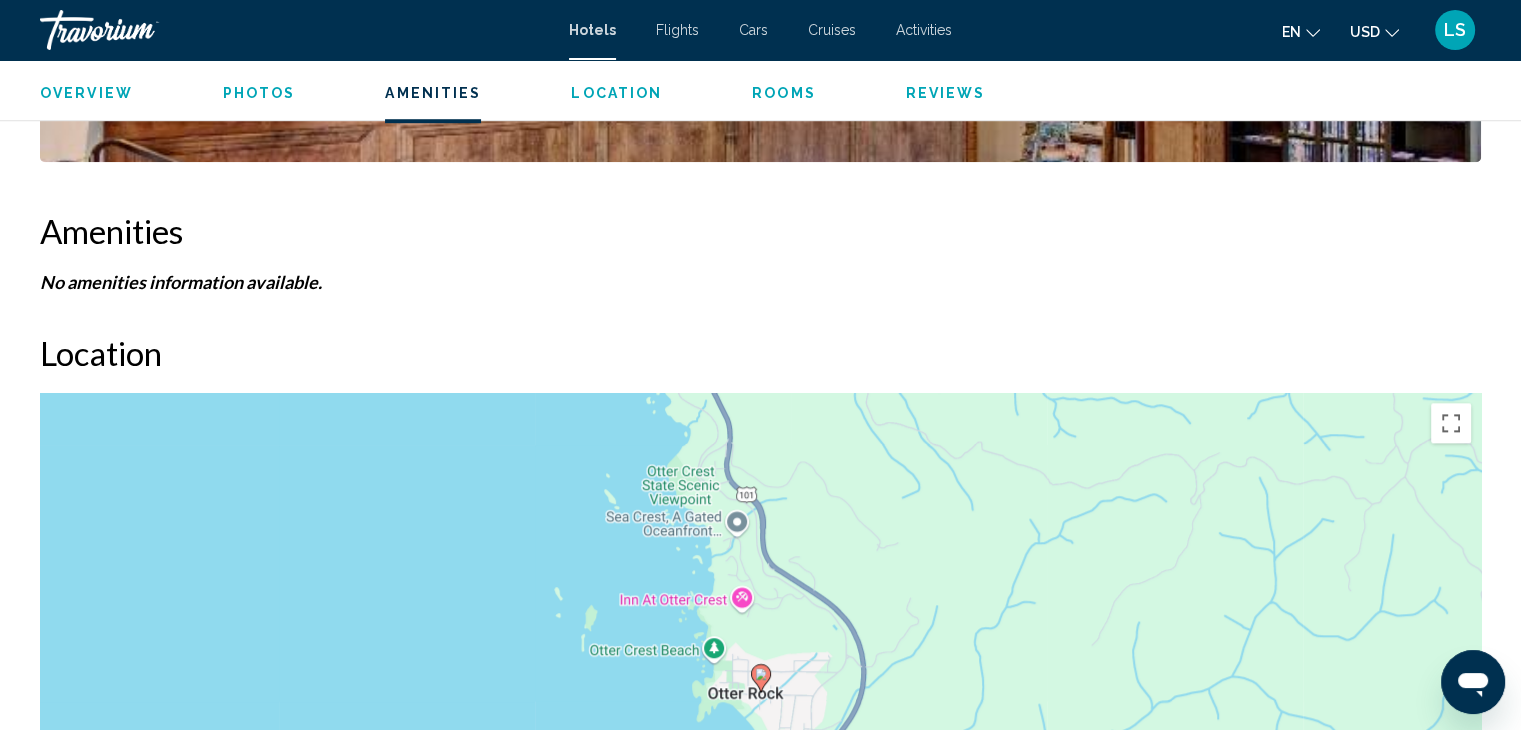 scroll, scrollTop: 1532, scrollLeft: 0, axis: vertical 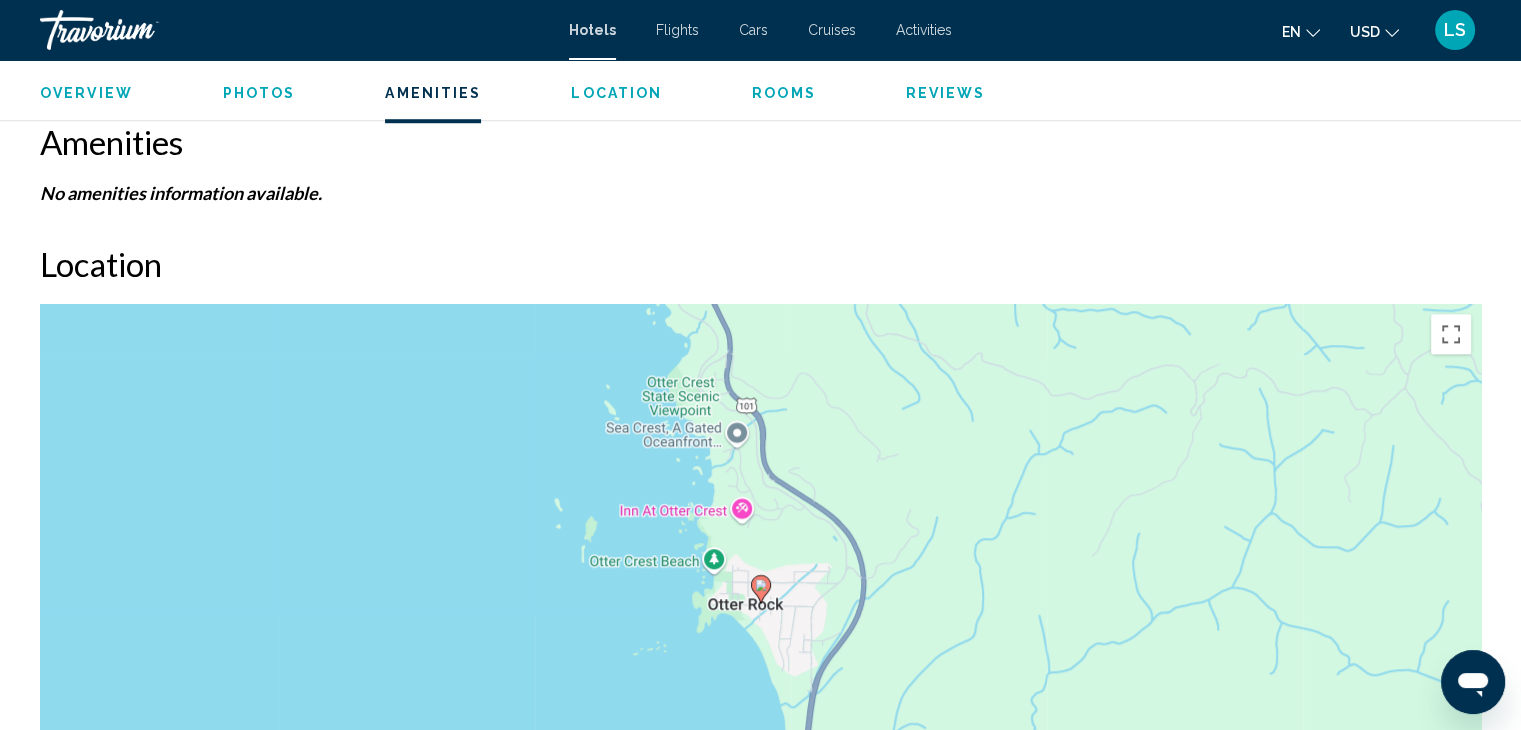 drag, startPoint x: 531, startPoint y: 488, endPoint x: 521, endPoint y: 219, distance: 269.18582 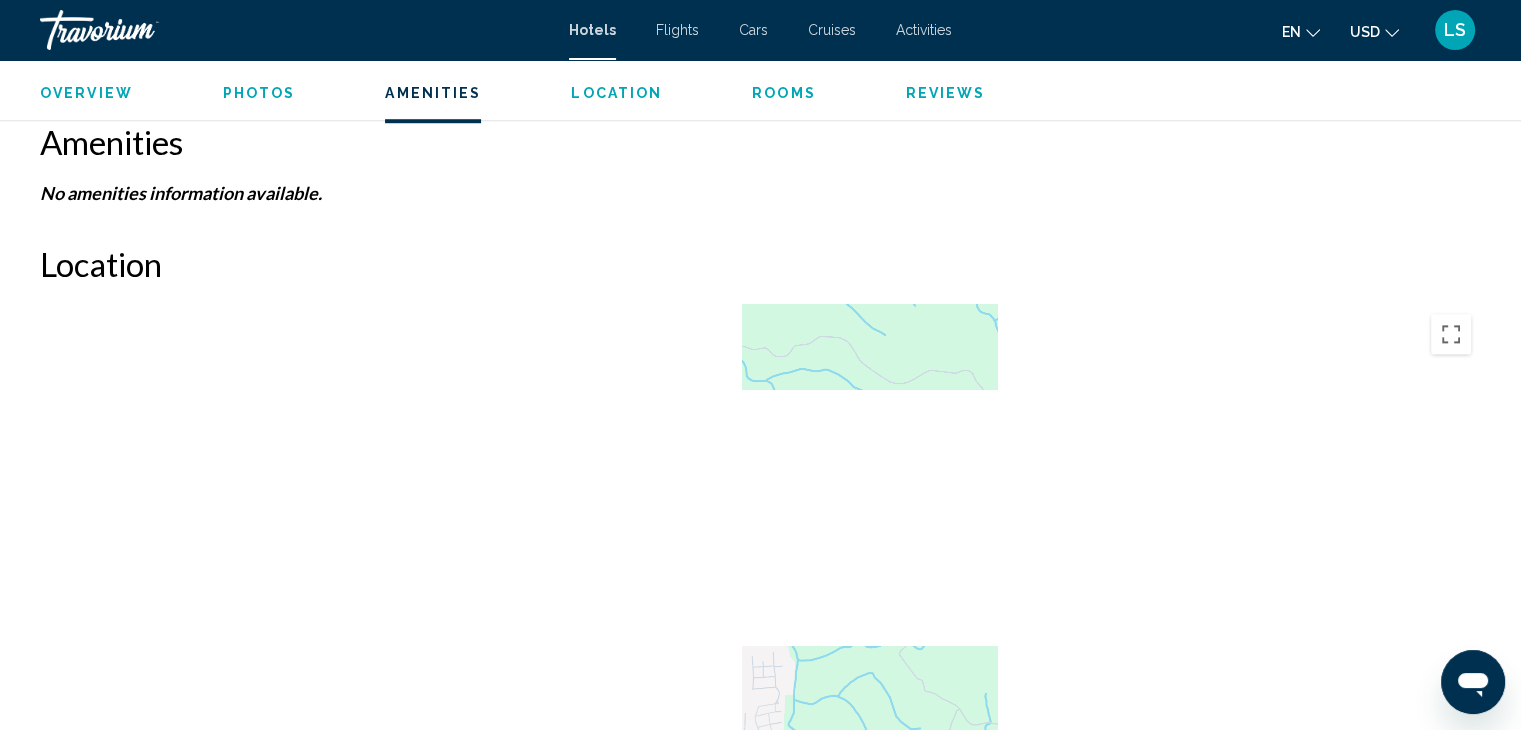 drag, startPoint x: 521, startPoint y: 219, endPoint x: 1098, endPoint y: 229, distance: 577.0867 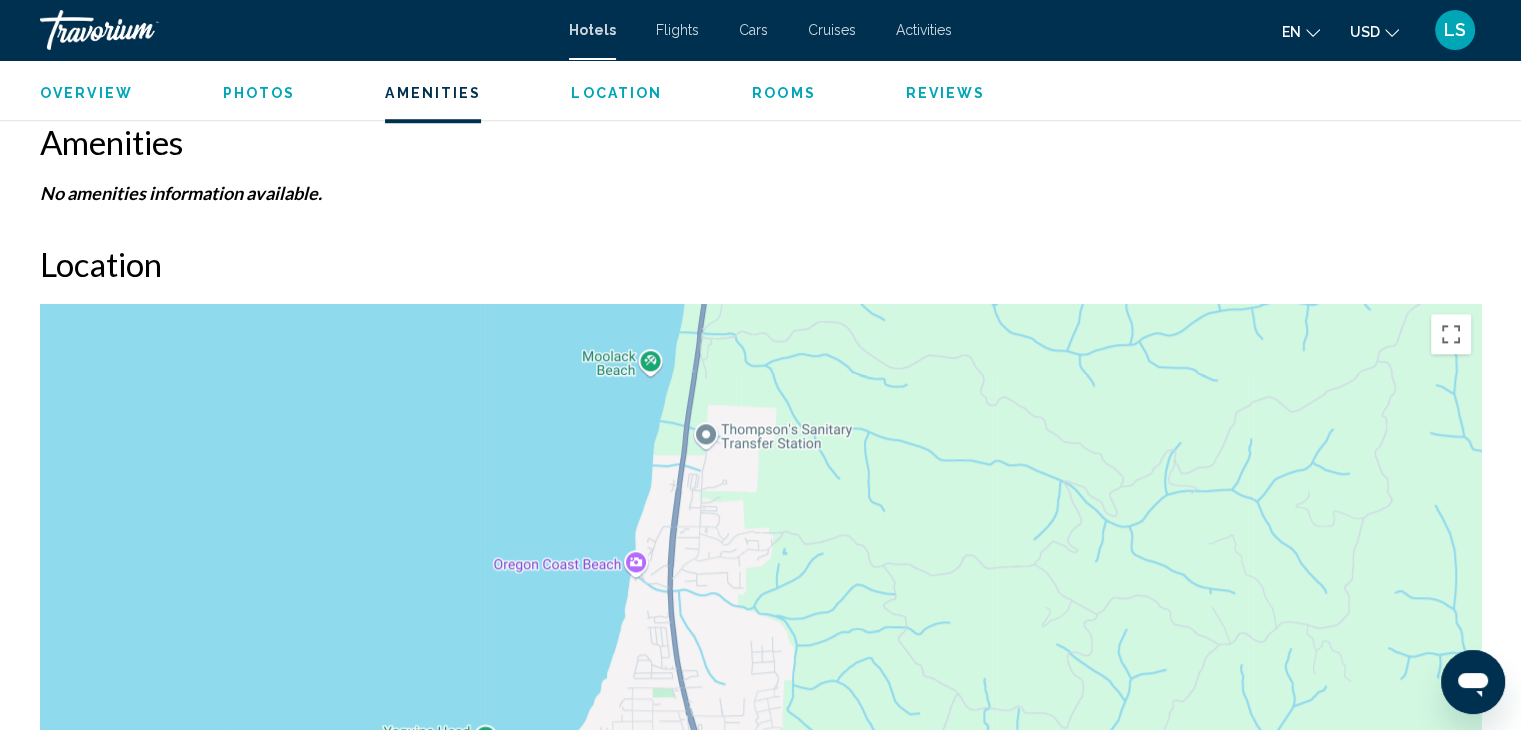 drag, startPoint x: 1098, startPoint y: 229, endPoint x: 1535, endPoint y: 361, distance: 456.50082 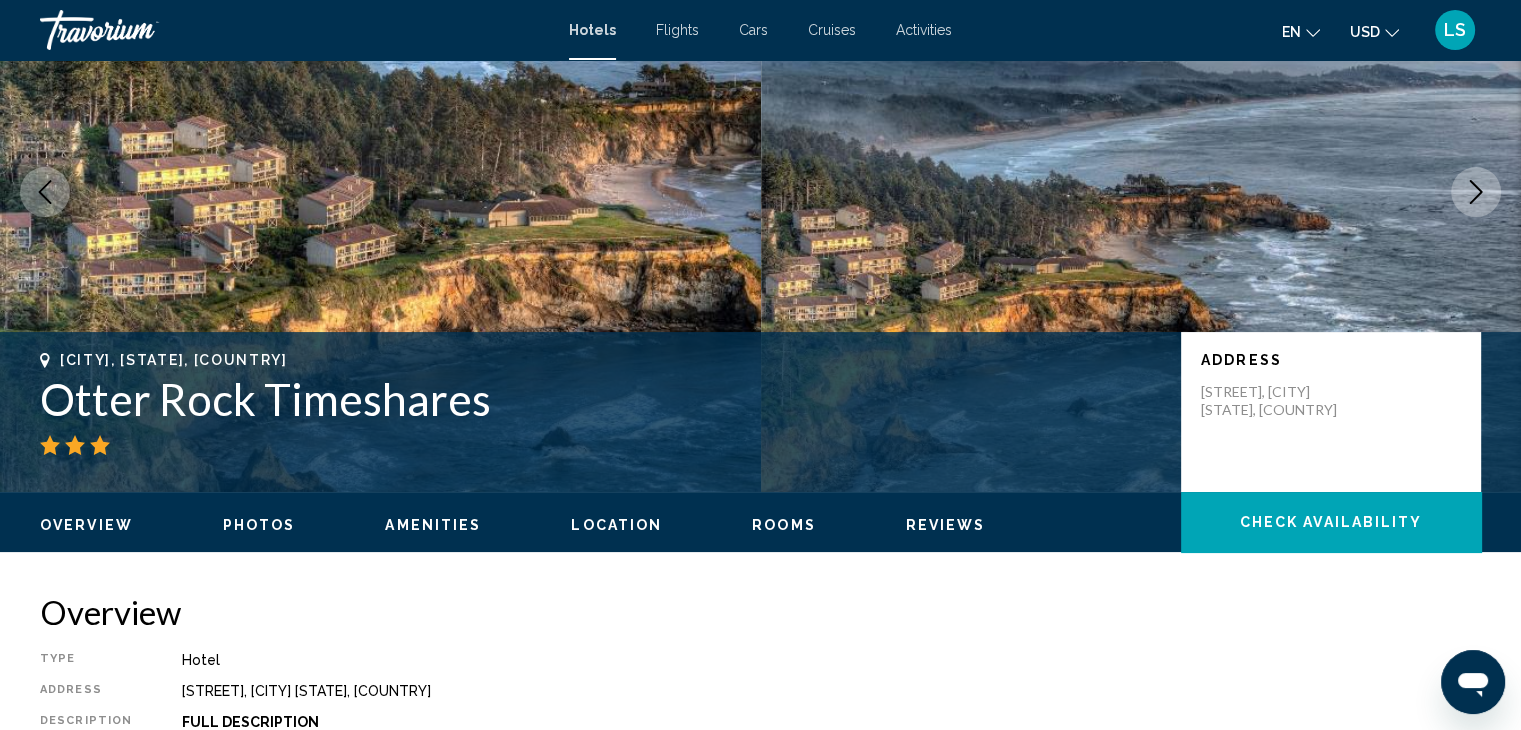 scroll, scrollTop: 0, scrollLeft: 0, axis: both 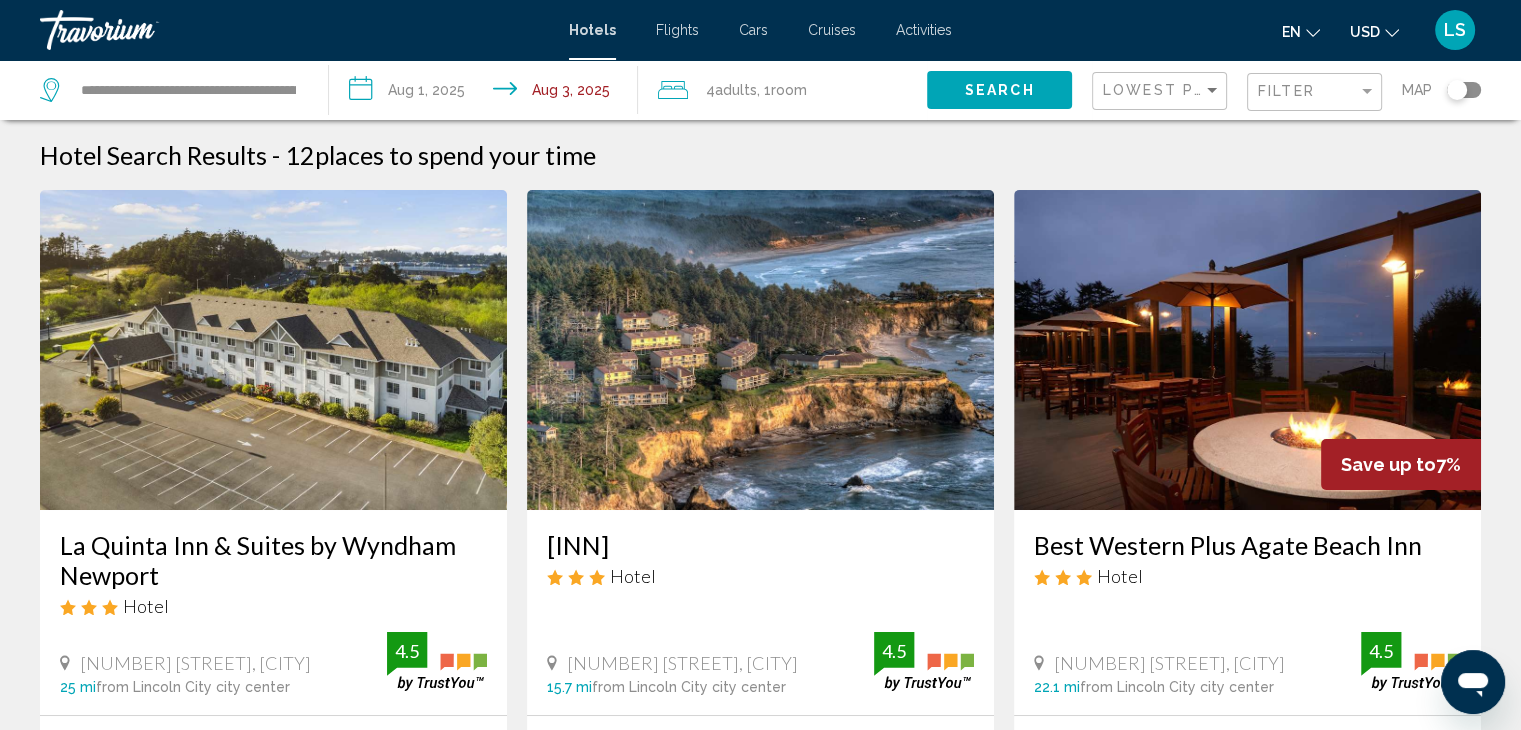 click on "**********" at bounding box center [487, 93] 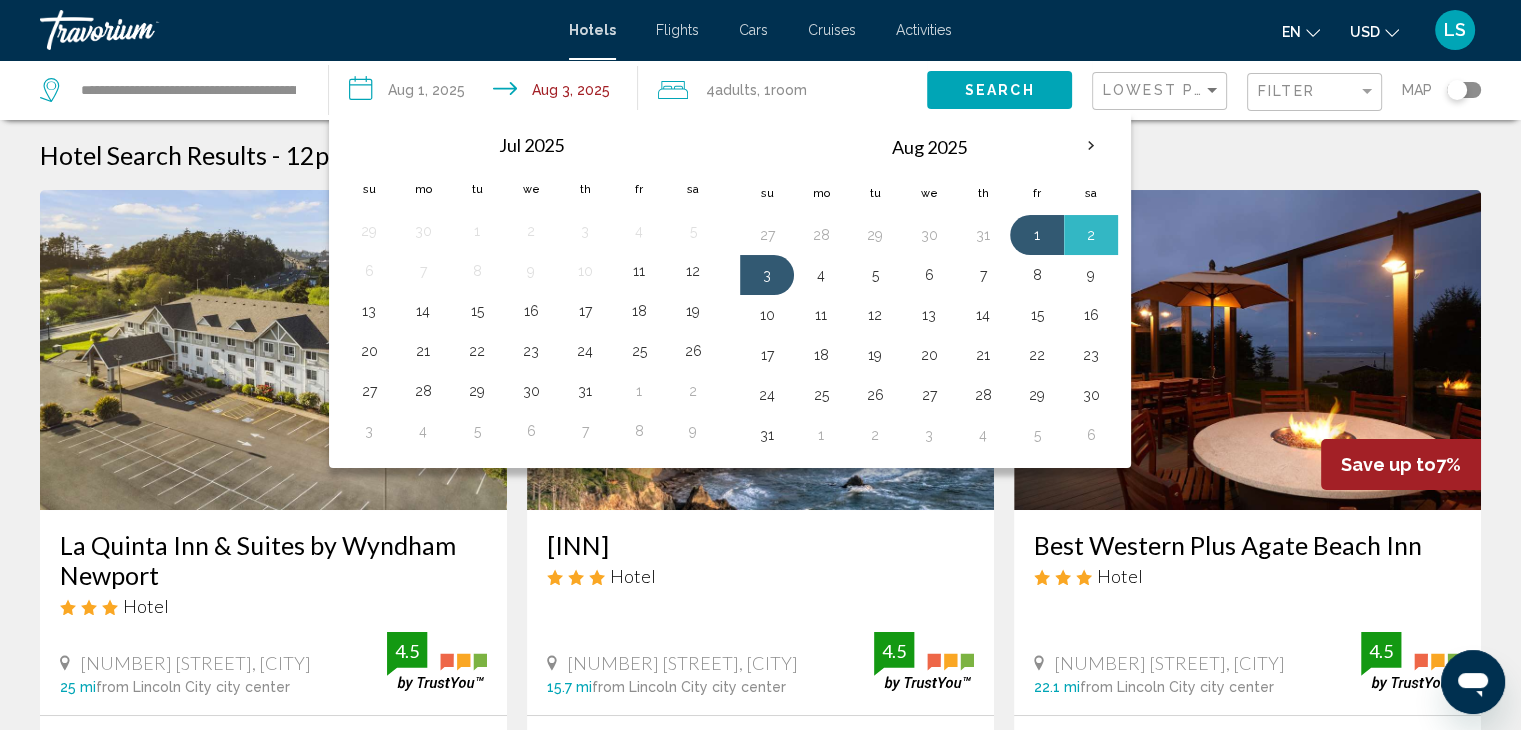 click on "Hotel Search Results  -   12  places to spend your time" at bounding box center (760, 155) 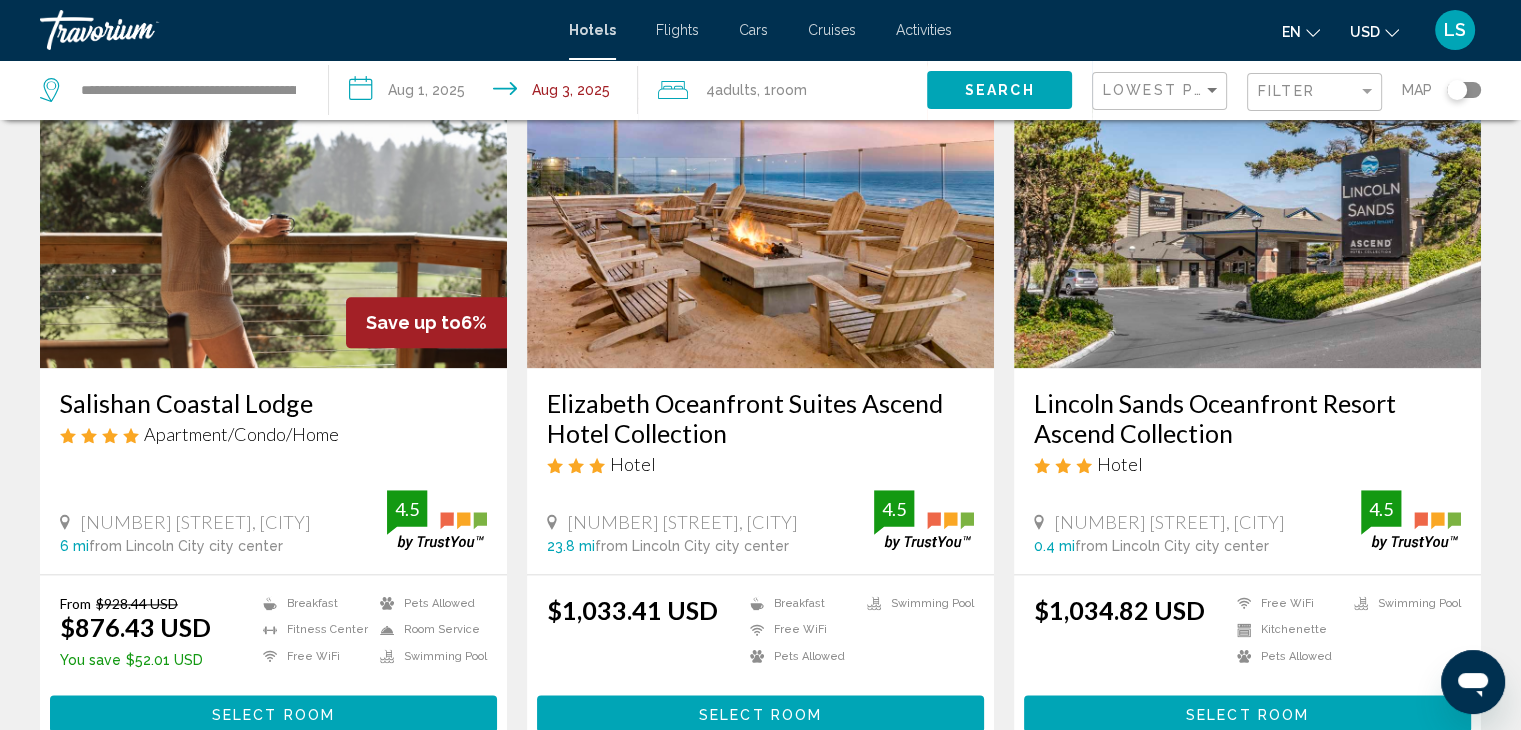scroll, scrollTop: 2234, scrollLeft: 0, axis: vertical 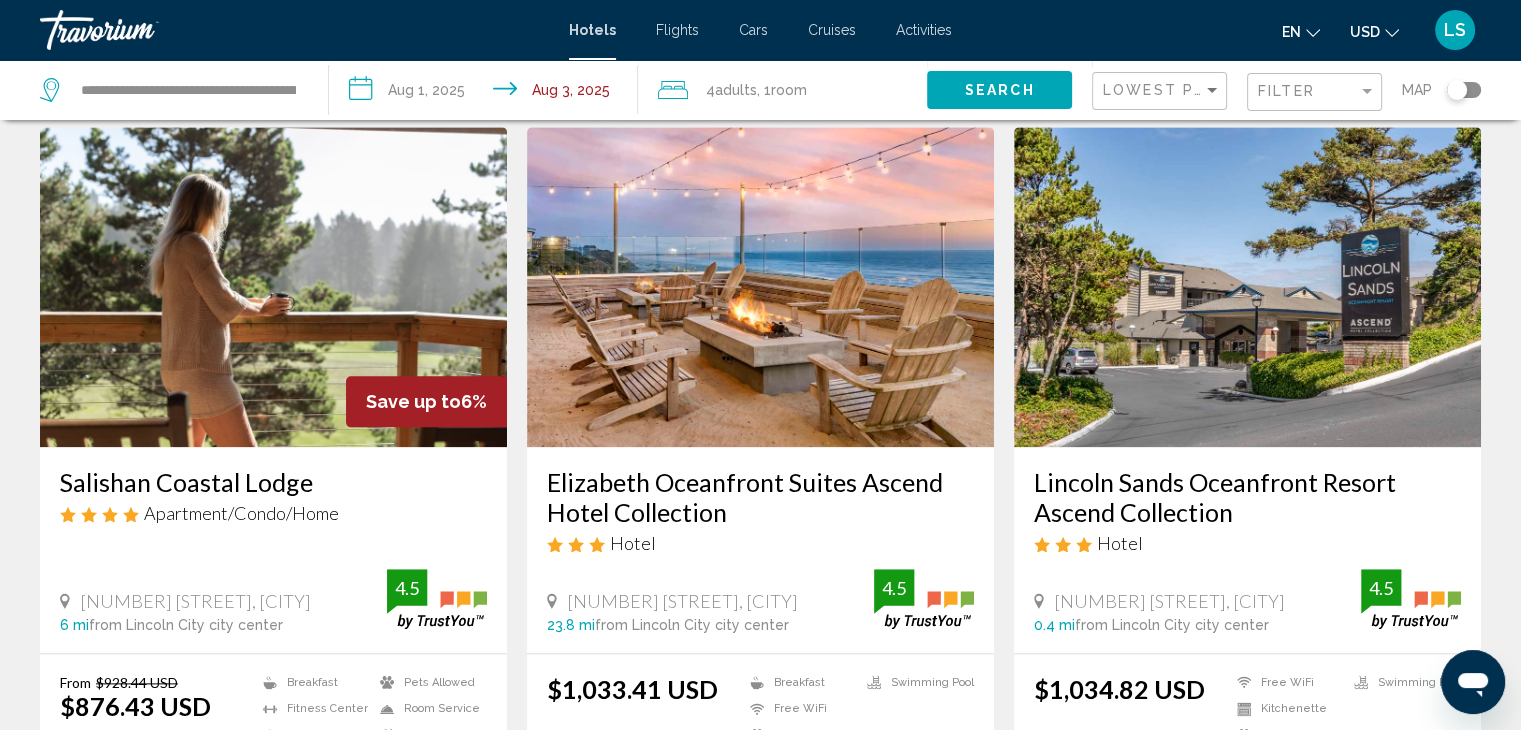 click on "Salishan Coastal Lodge" at bounding box center (273, 482) 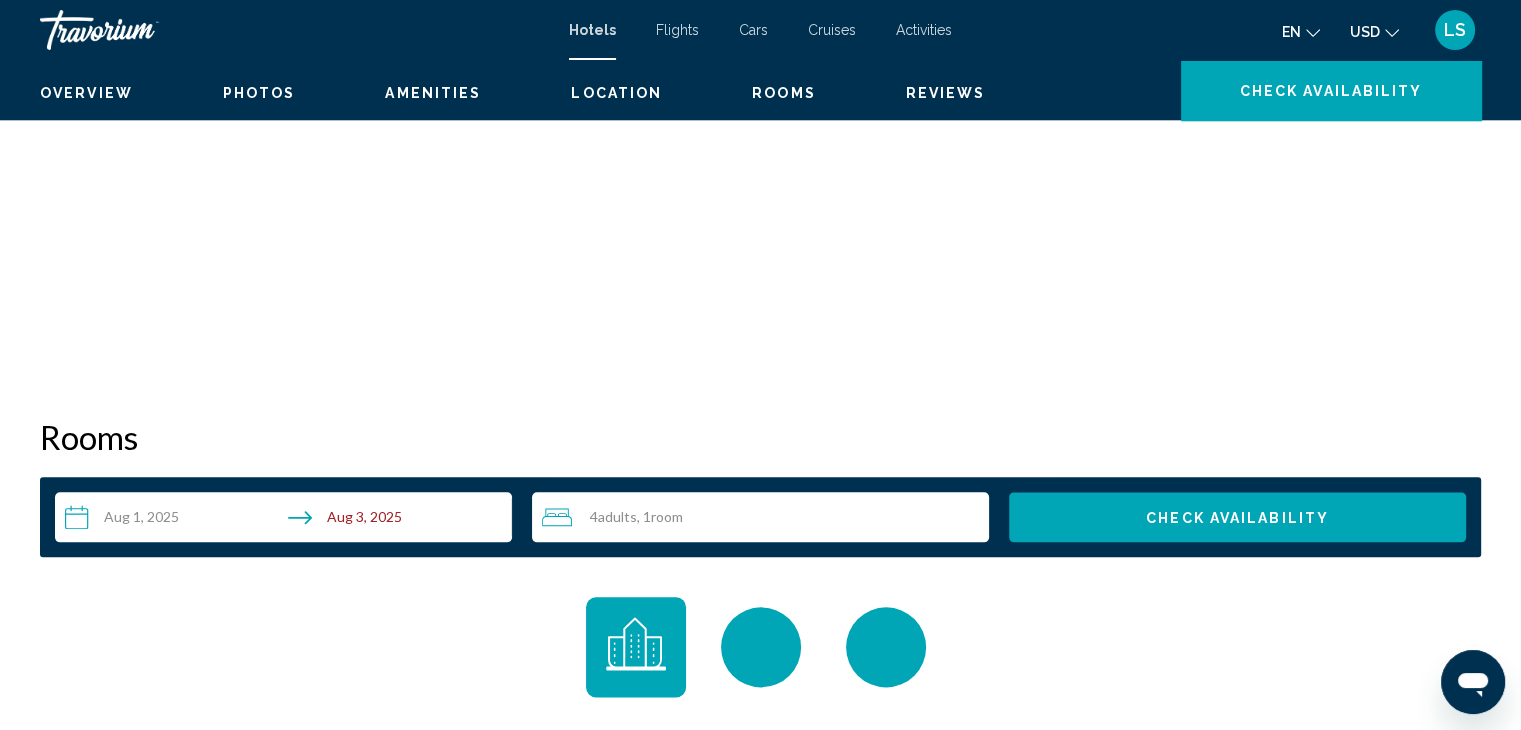scroll, scrollTop: 0, scrollLeft: 0, axis: both 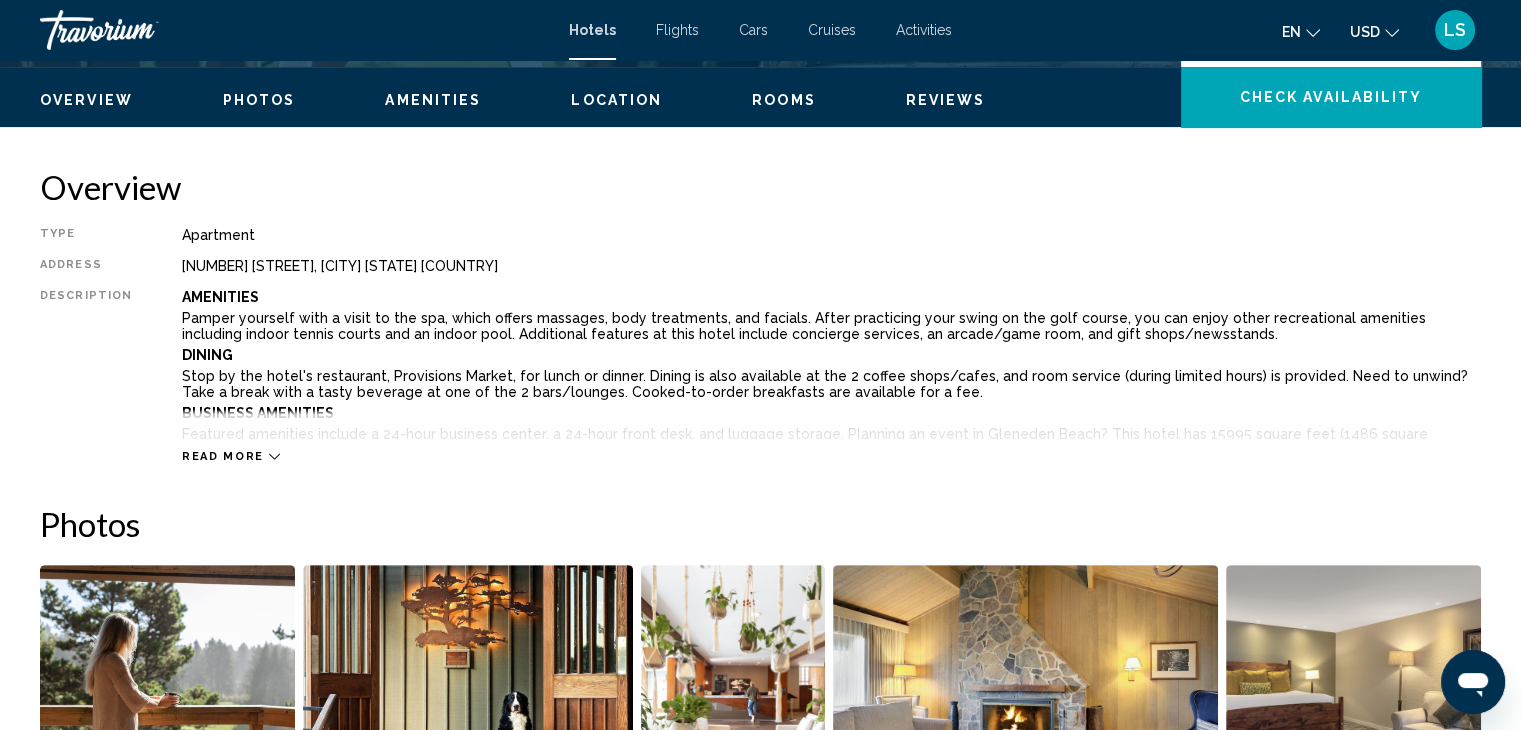 click on "Amenities Pamper yourself with a visit to the spa, which offers massages, body treatments, and facials. After practicing your swing on the golf course, you can enjoy other recreational amenities including indoor tennis courts and an indoor pool. Additional features at this hotel include concierge services, an arcade/game room, and gift shops/newsstands. Dining Stop by the hotel's restaurant, Provisions Market, for lunch or dinner. Dining is also available at the 2 coffee shops/cafes, and room service (during limited hours) is provided. Need to unwind? Take a break with a tasty beverage at one of the 2 bars/lounges. Cooked-to-order breakfasts are available for a fee. Business Amenities Featured amenities include a 24-hour business center, a 24-hour front desk, and luggage storage. Planning an event in Gleneden Beach? This hotel has 15995 square feet (1486 square meters) of space consisting of conference space and meeting rooms. RV/bus/truck parking is available onsite. Rooms Attractions Location Headline" at bounding box center (831, 364) 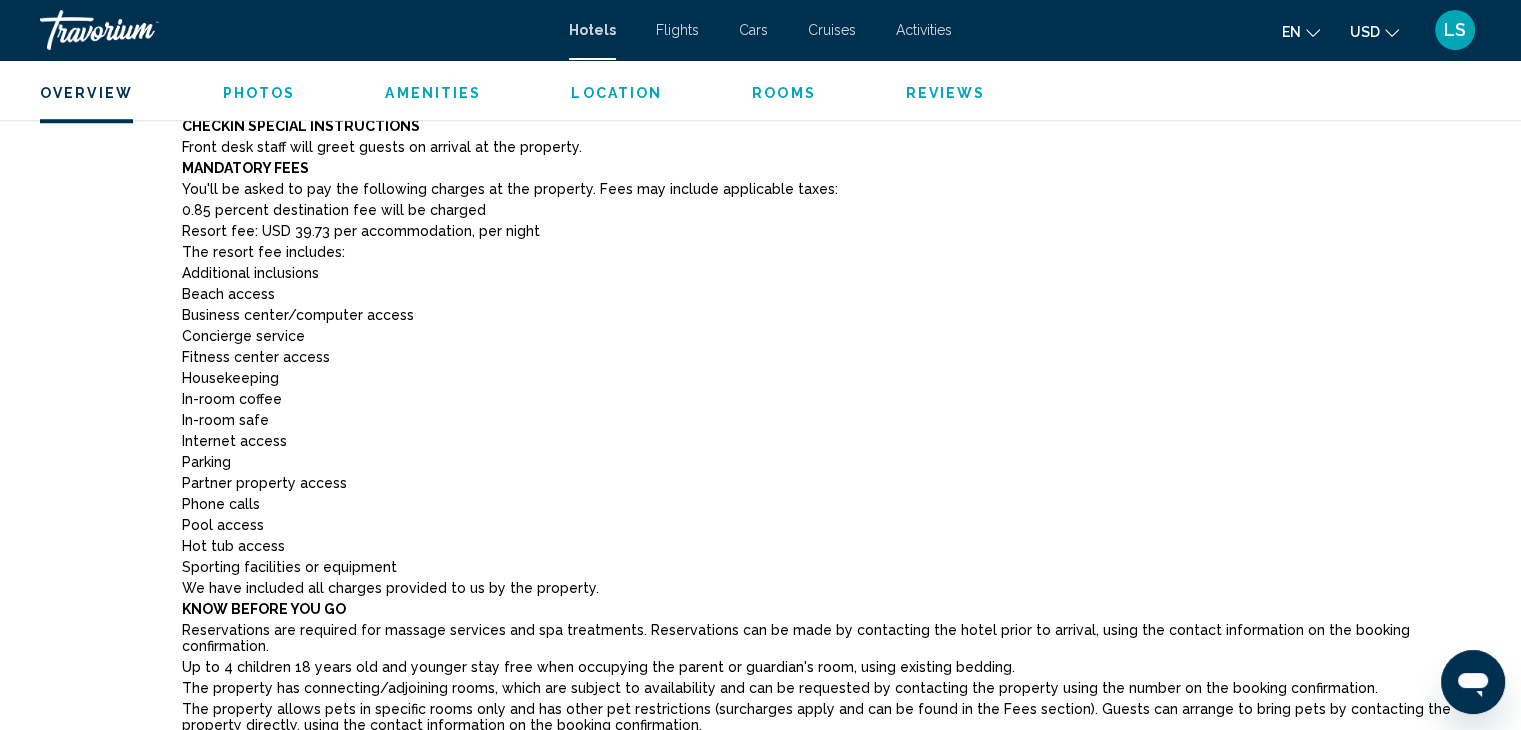 scroll, scrollTop: 1752, scrollLeft: 0, axis: vertical 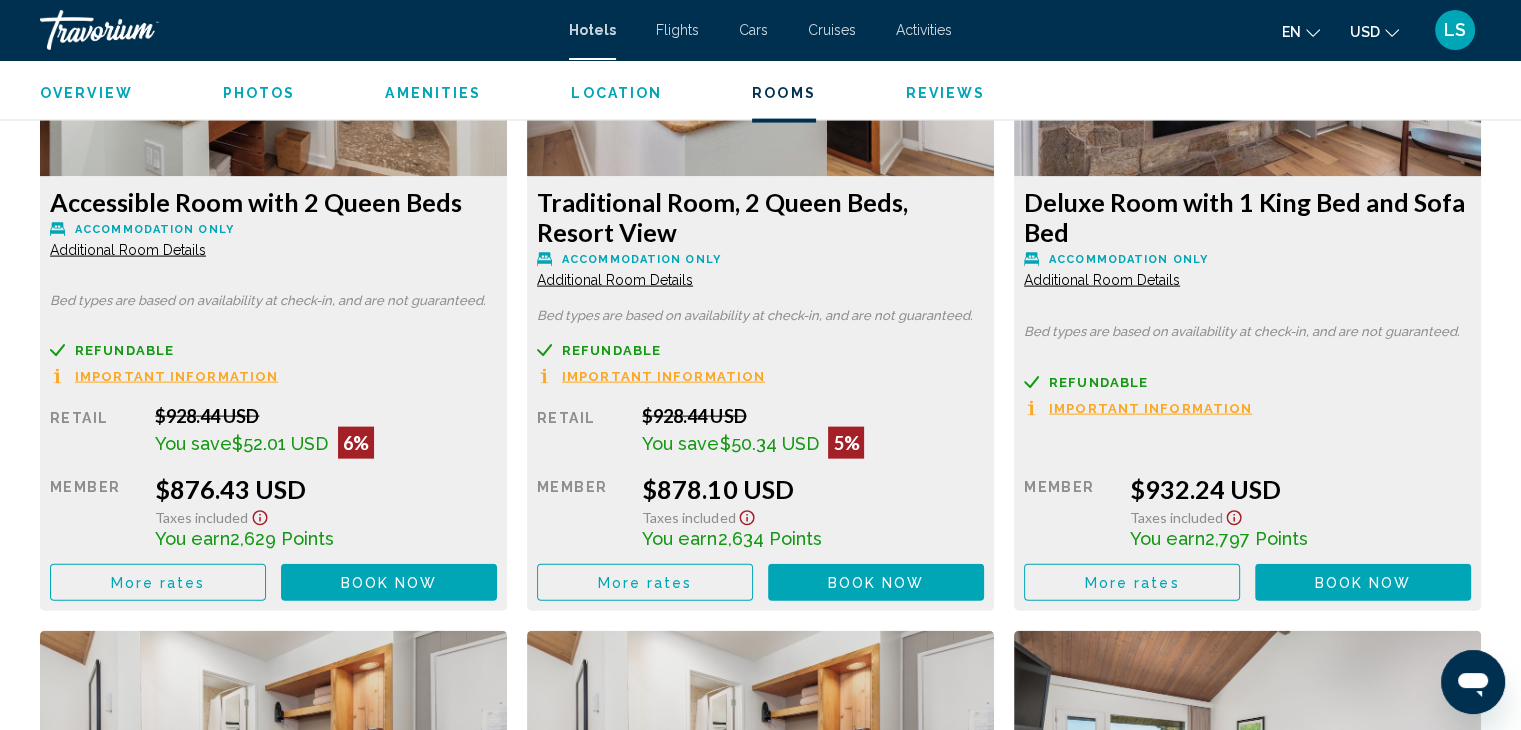 click on "Additional Room Details" at bounding box center [128, 250] 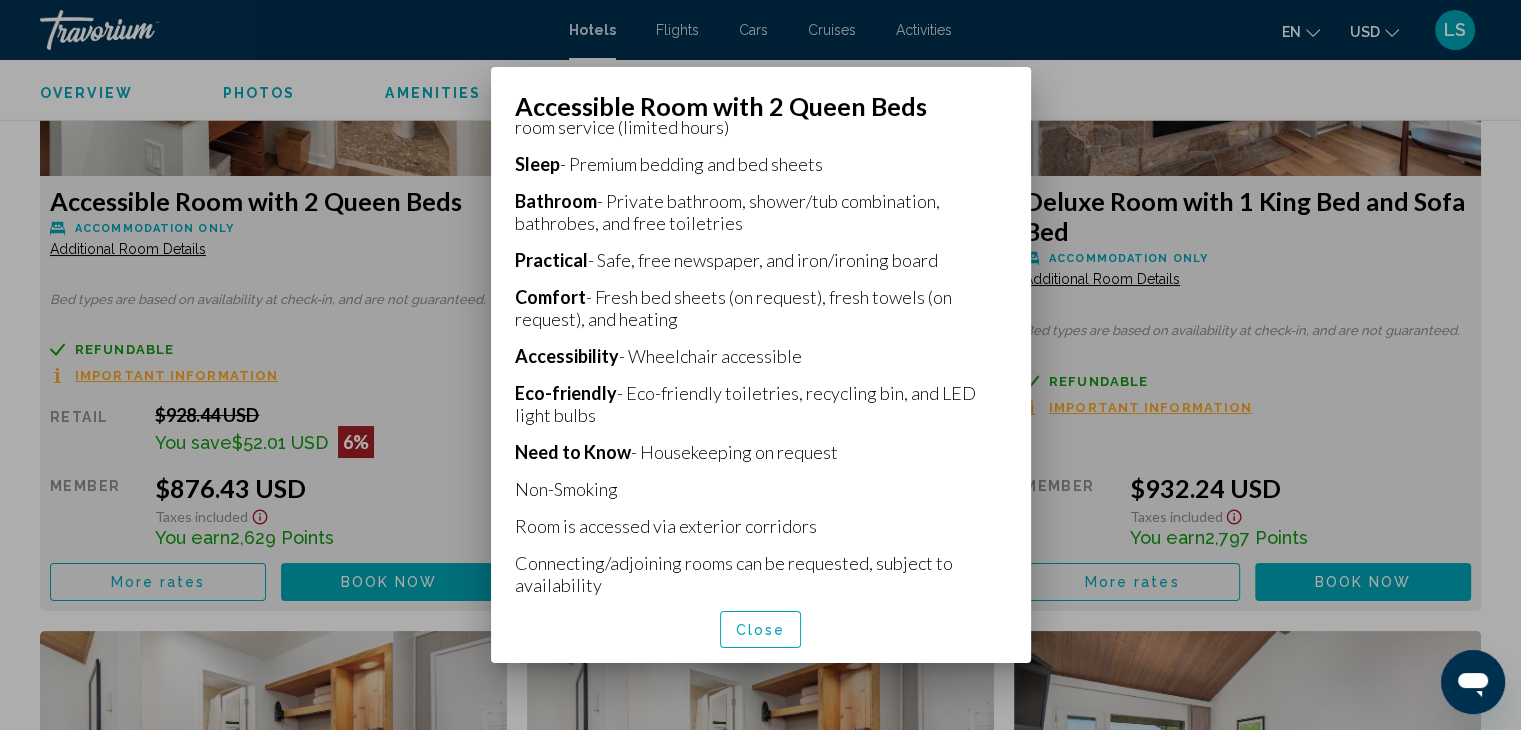 scroll, scrollTop: 633, scrollLeft: 0, axis: vertical 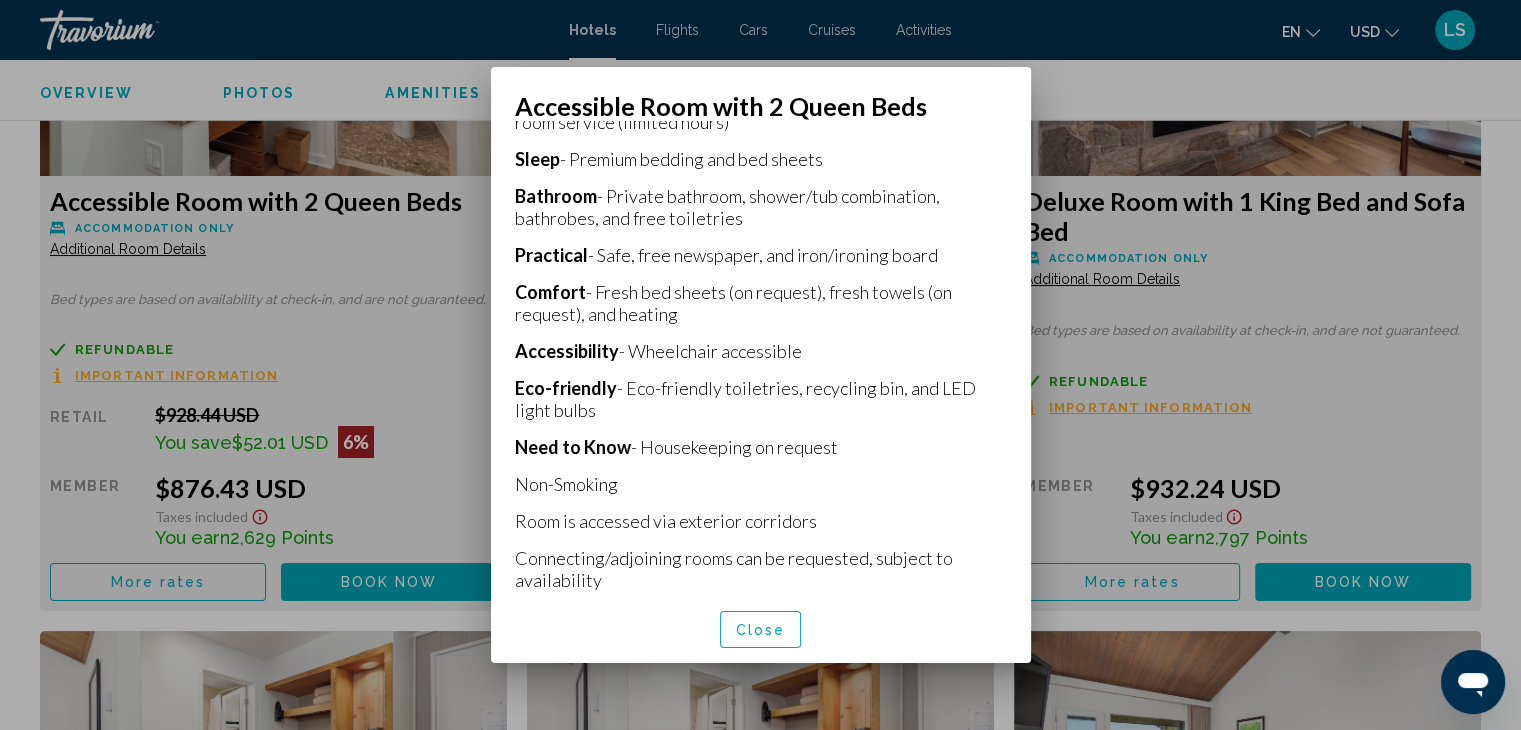 click at bounding box center [760, 365] 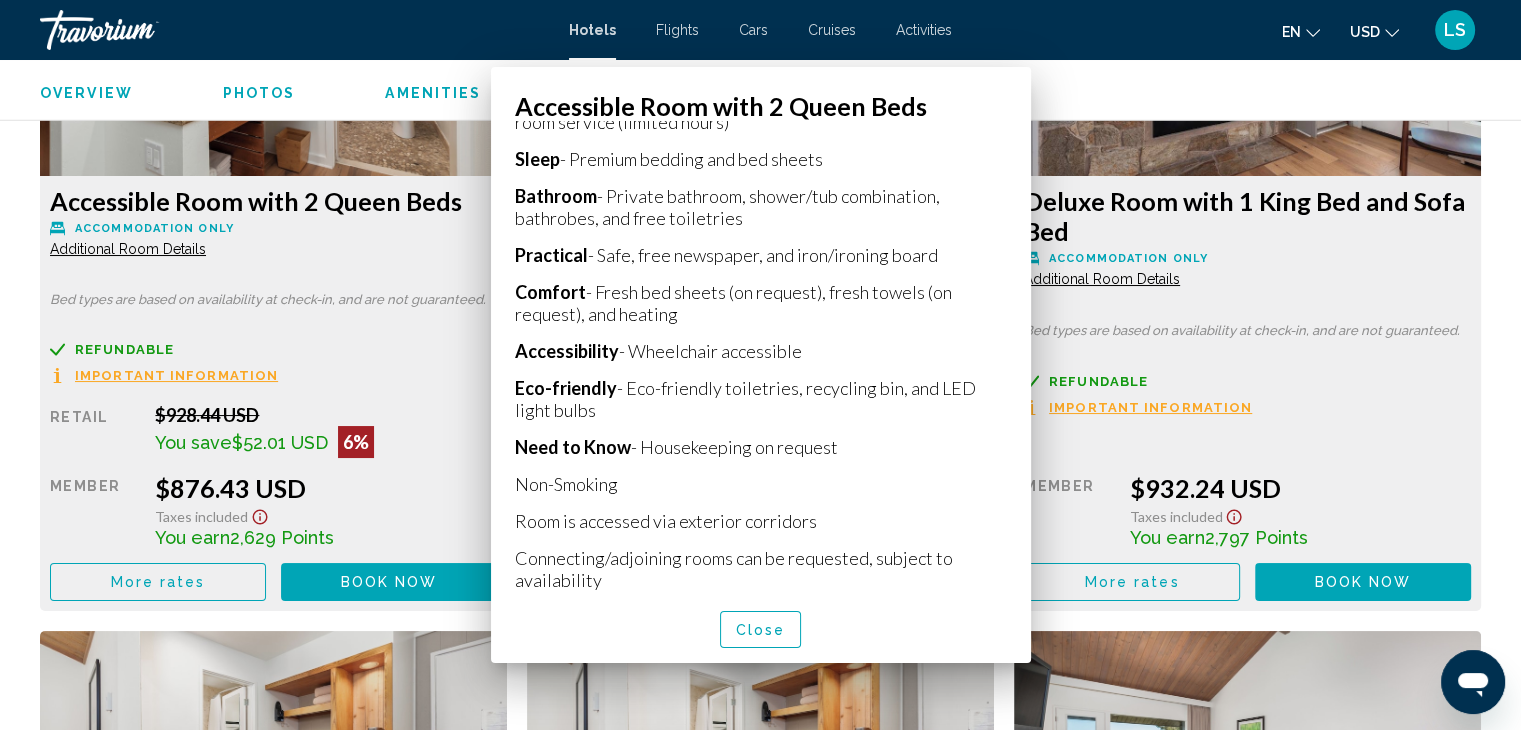 scroll, scrollTop: 4316, scrollLeft: 0, axis: vertical 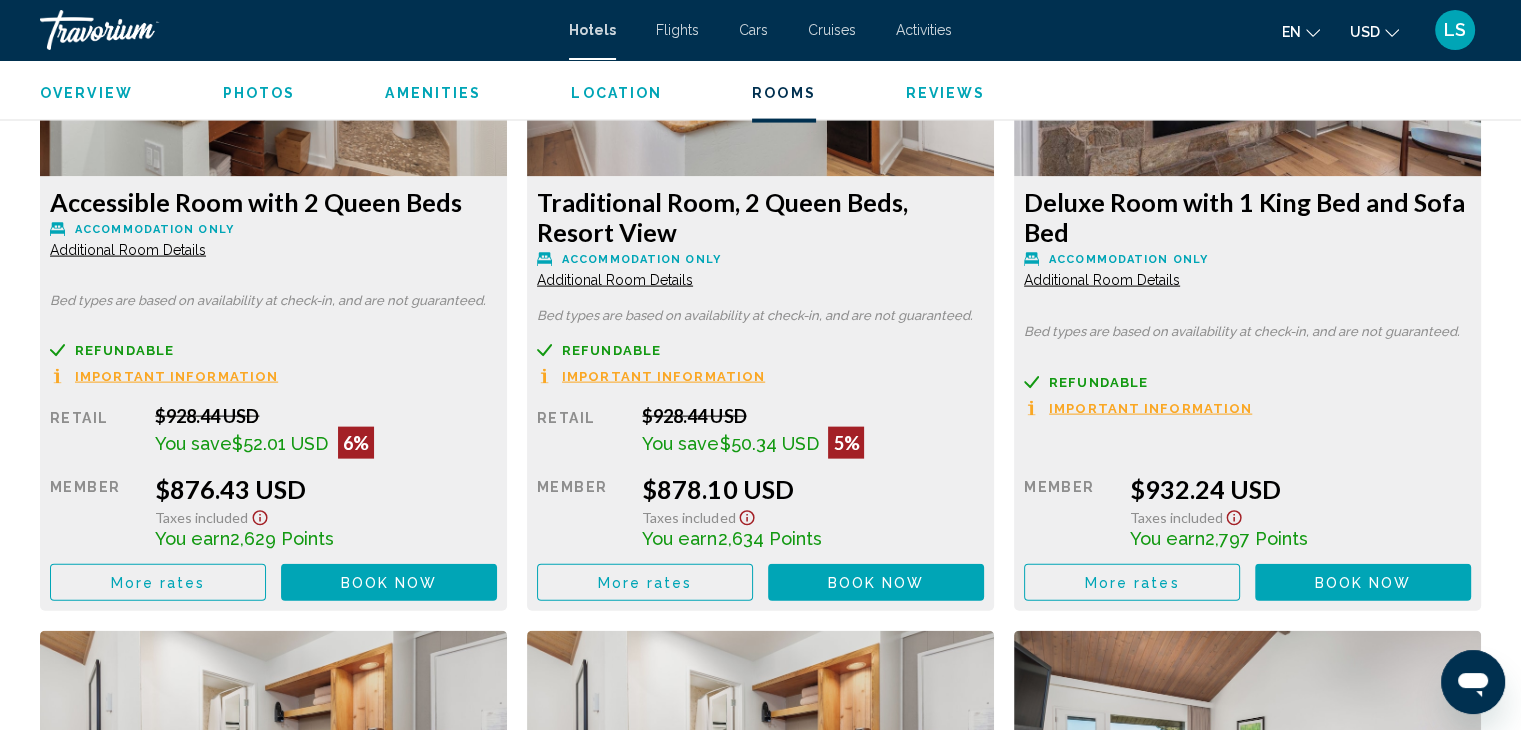 click on "Additional Room Details" at bounding box center [128, 250] 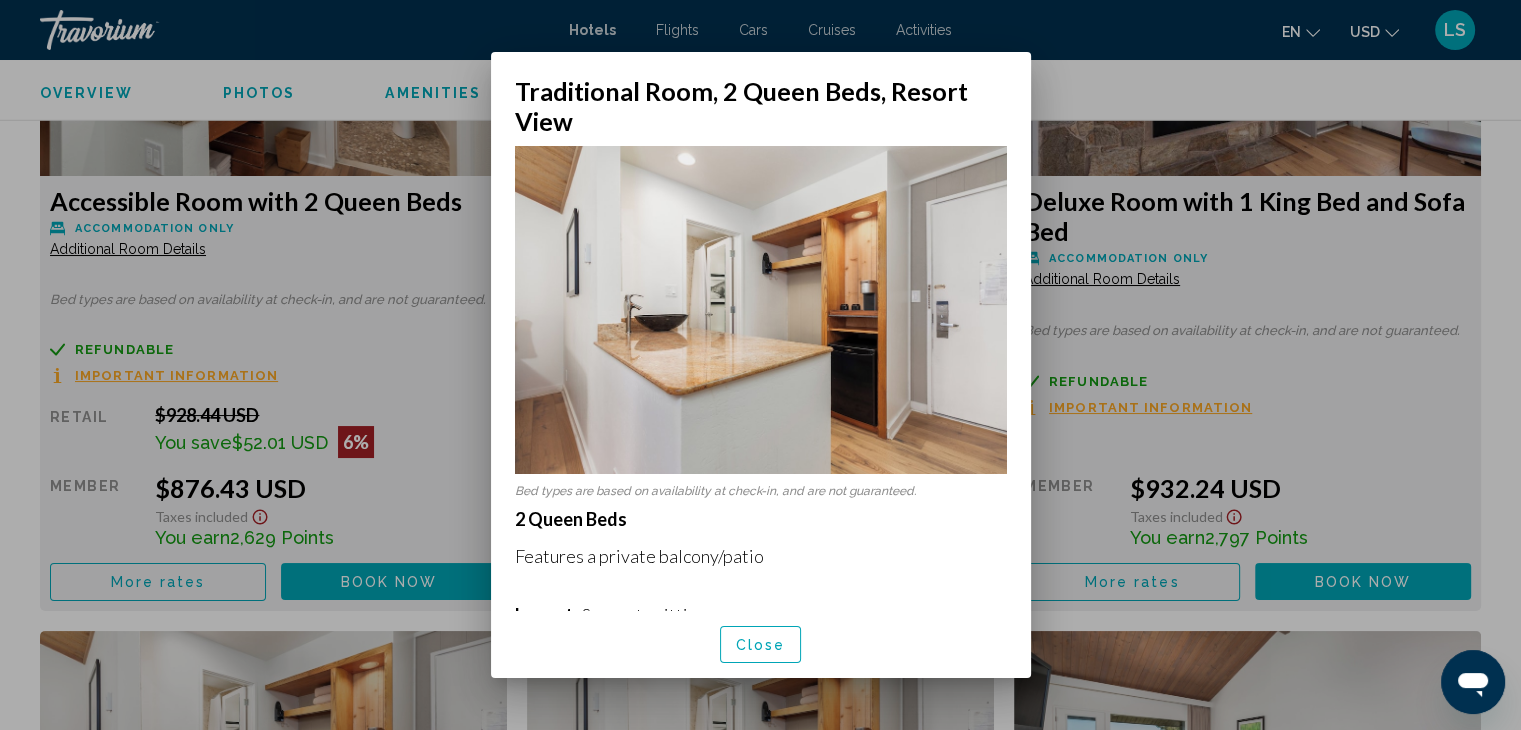 scroll, scrollTop: 0, scrollLeft: 0, axis: both 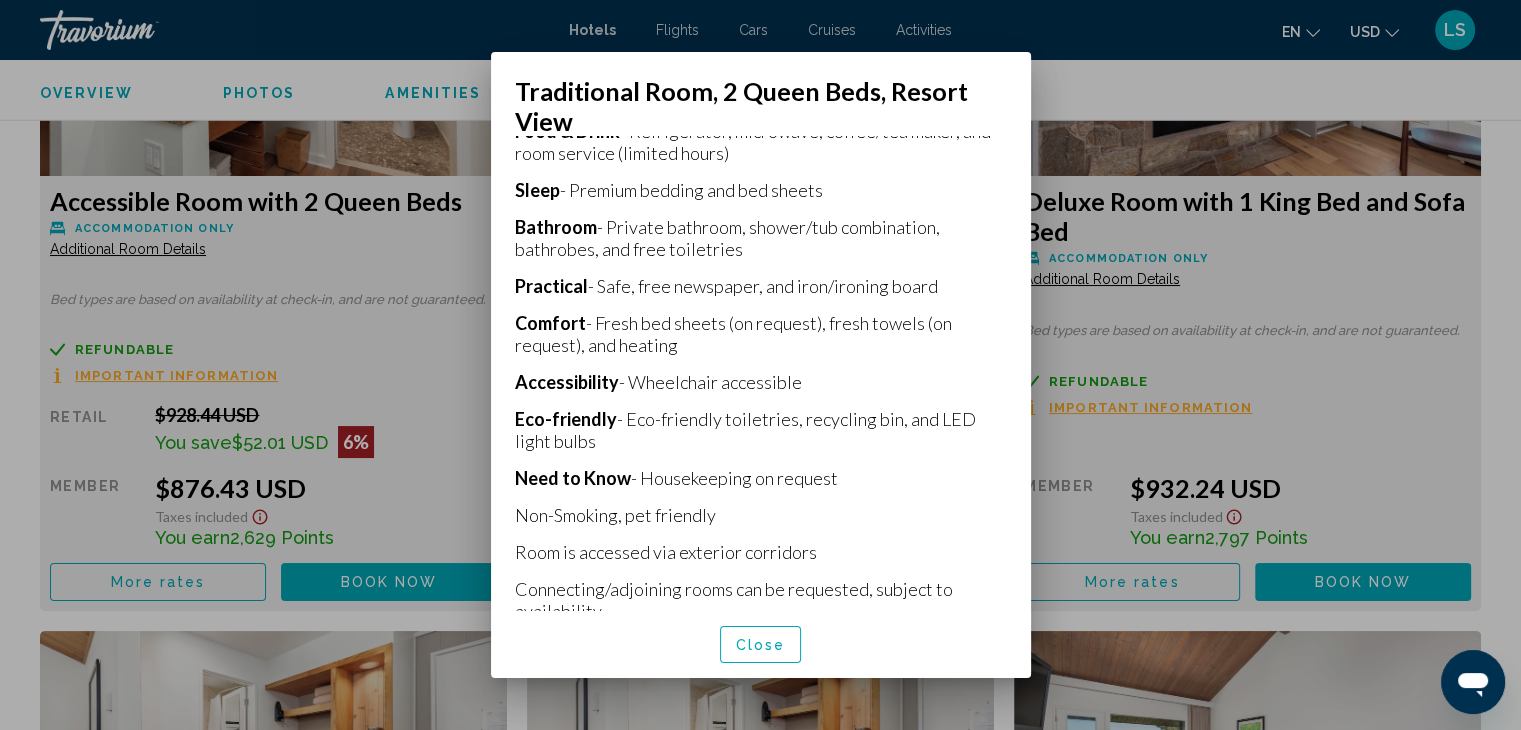 click at bounding box center [760, 365] 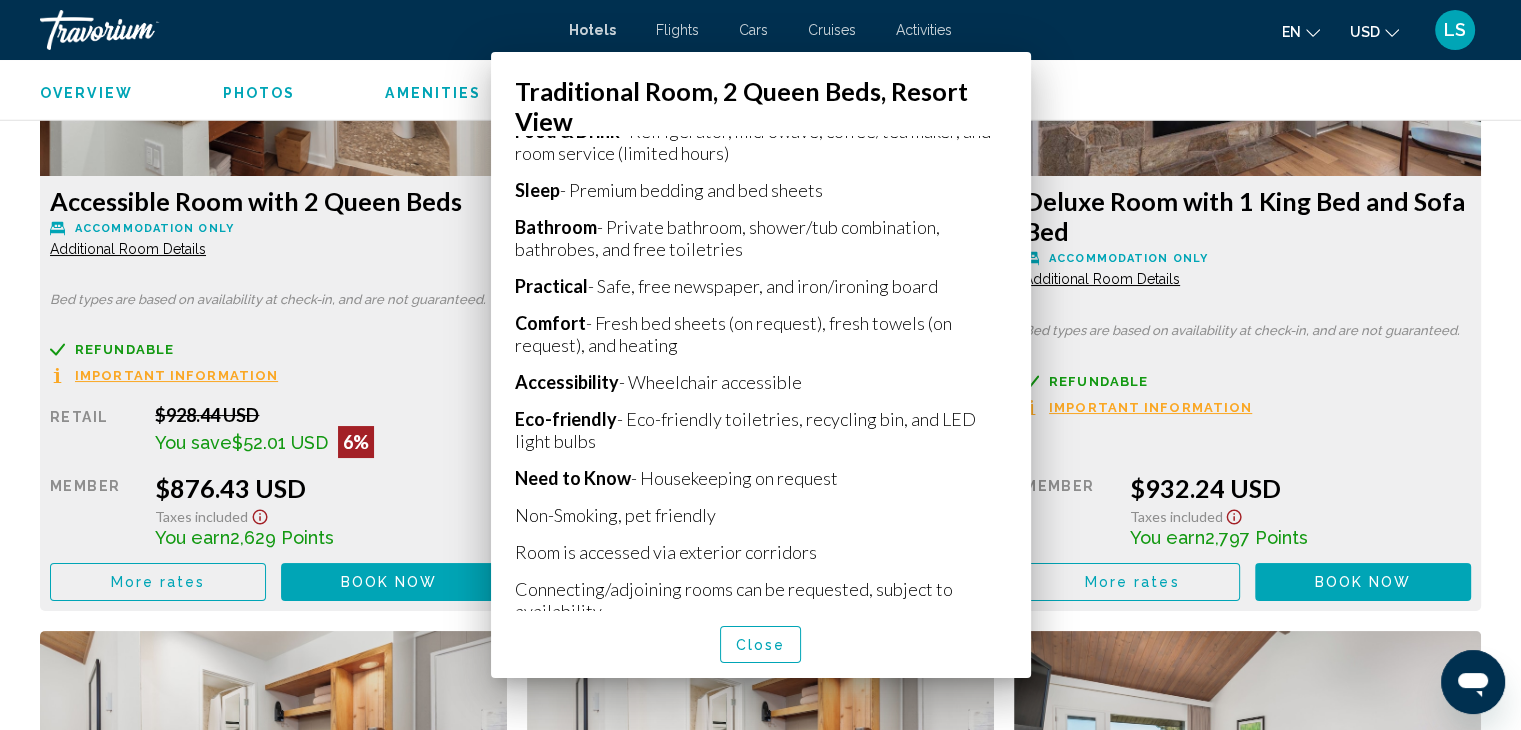 scroll, scrollTop: 4316, scrollLeft: 0, axis: vertical 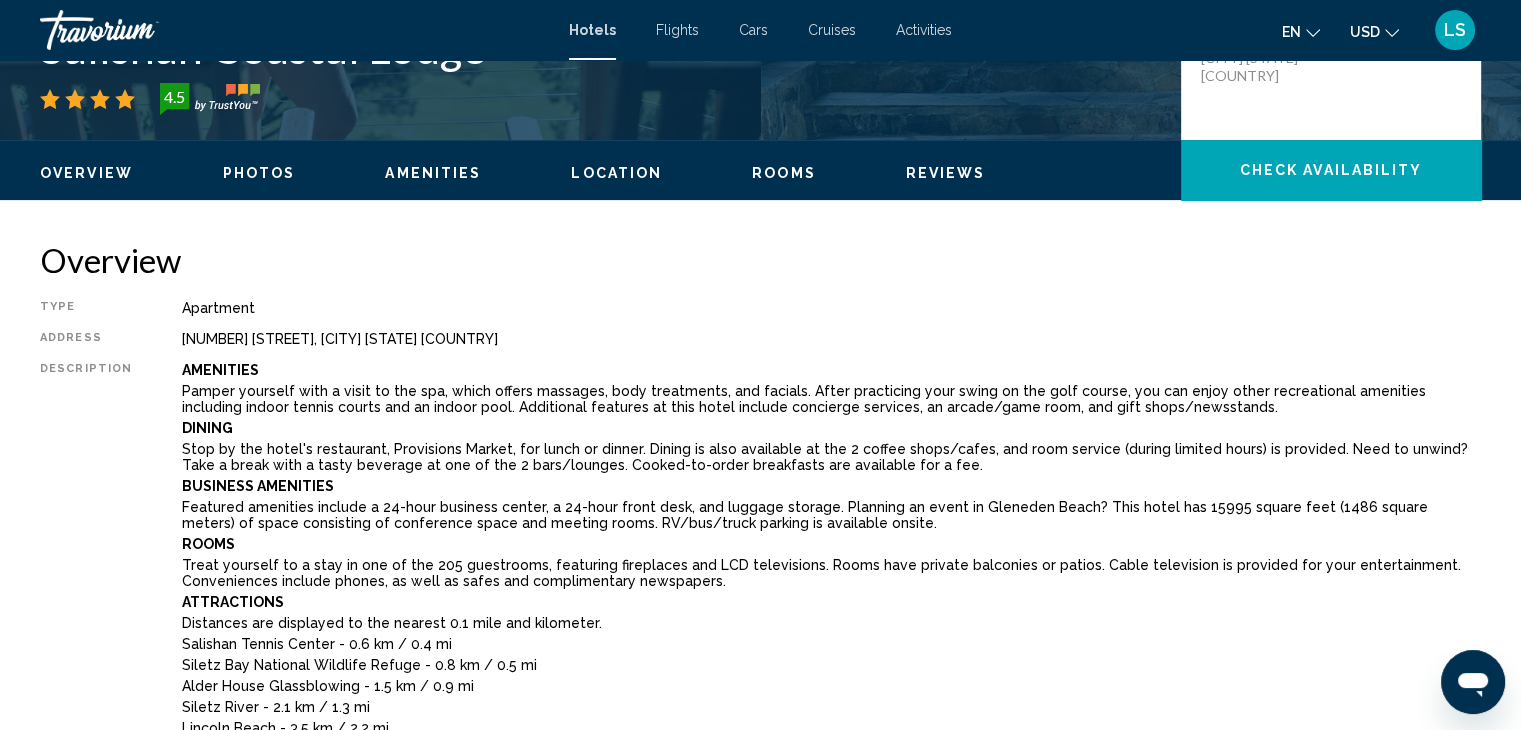 click on "Amenities" at bounding box center [433, 173] 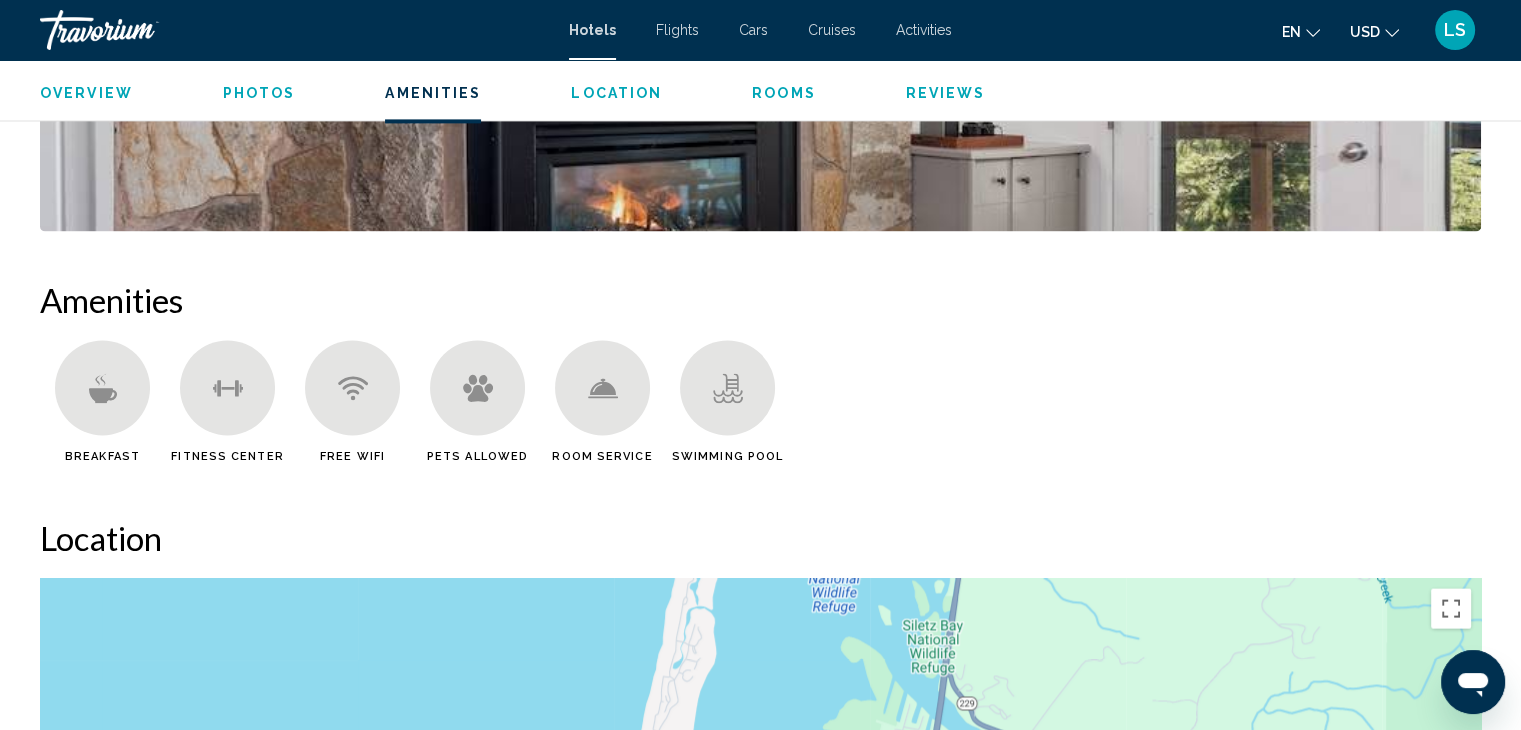 scroll, scrollTop: 2988, scrollLeft: 0, axis: vertical 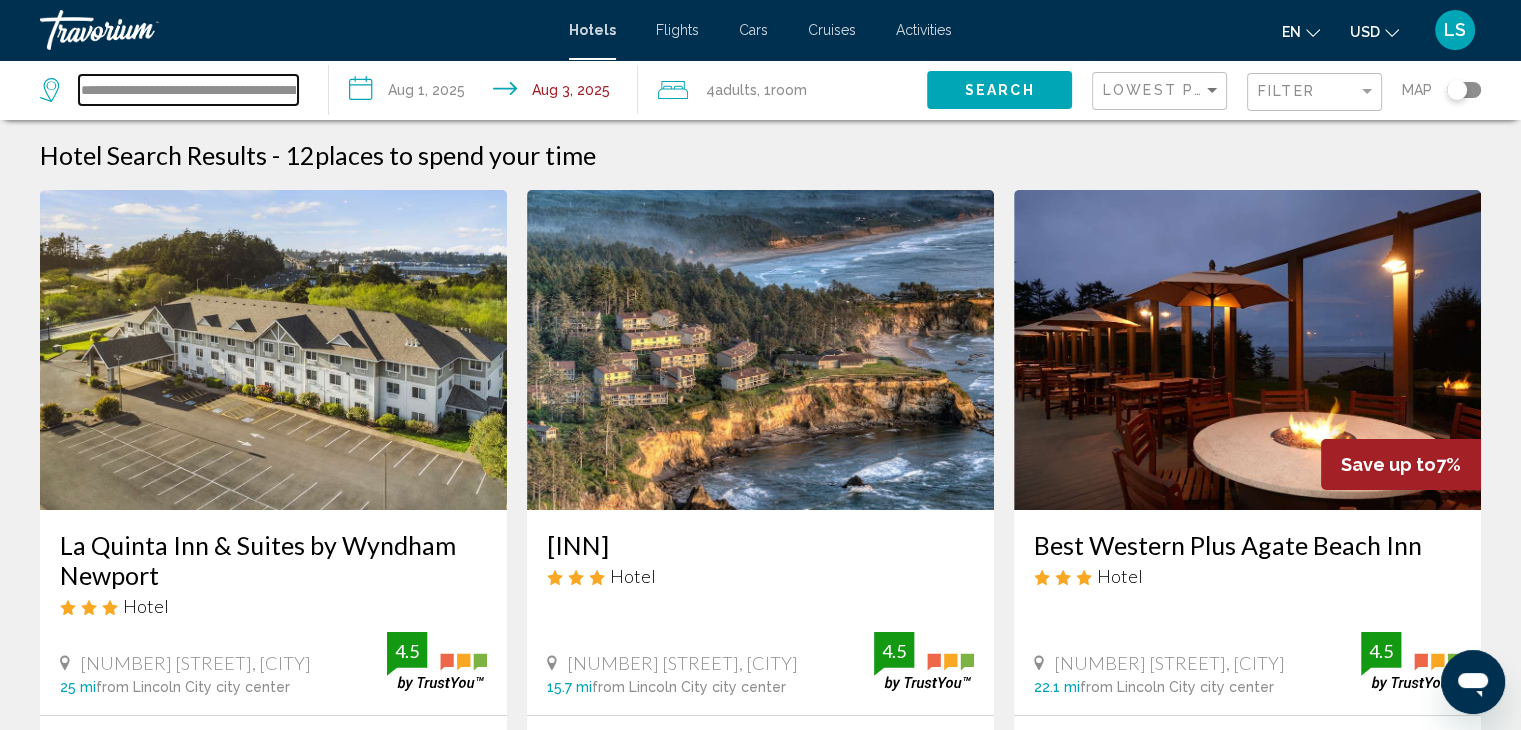 click on "**********" at bounding box center (188, 90) 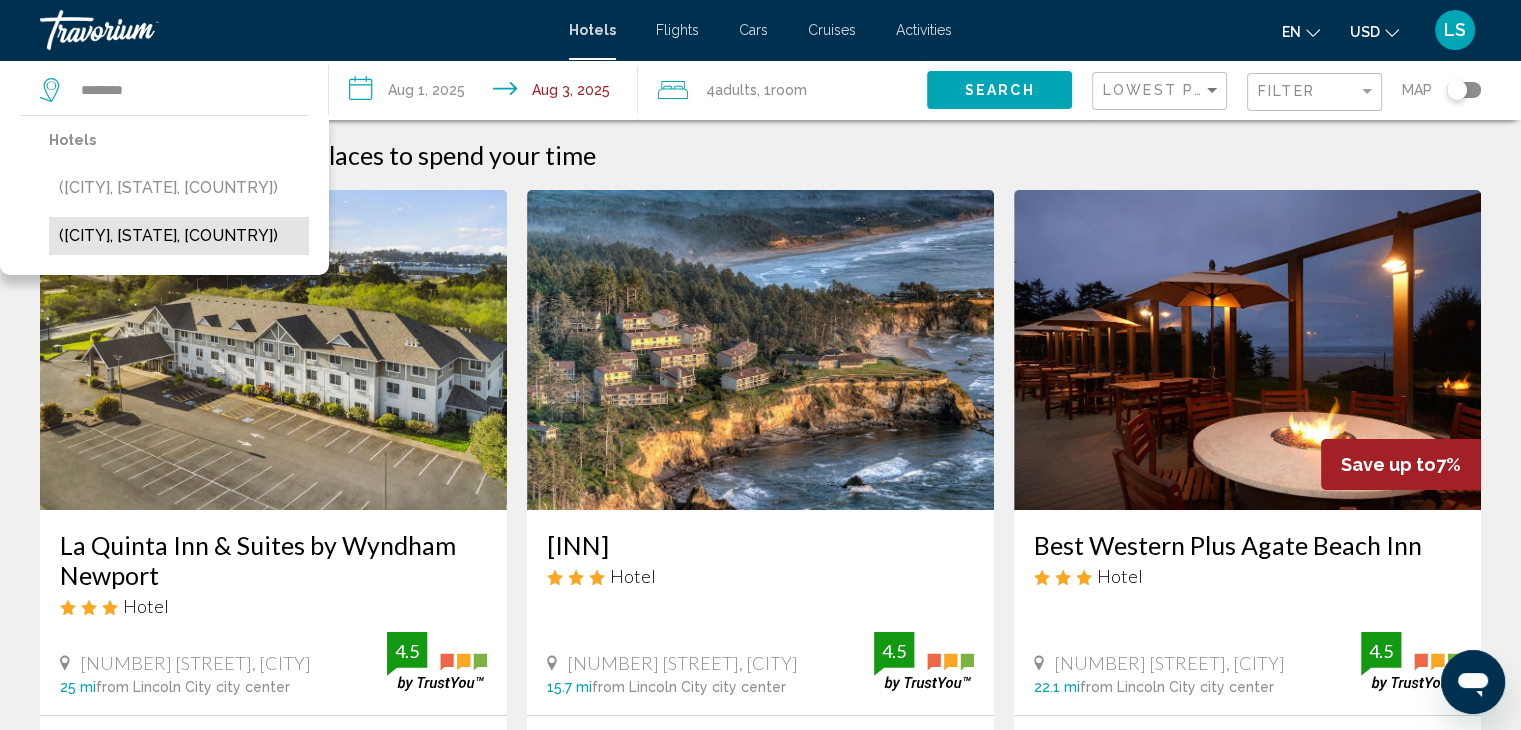 click on "([CITY], [STATE], [COUNTRY])" at bounding box center (179, 236) 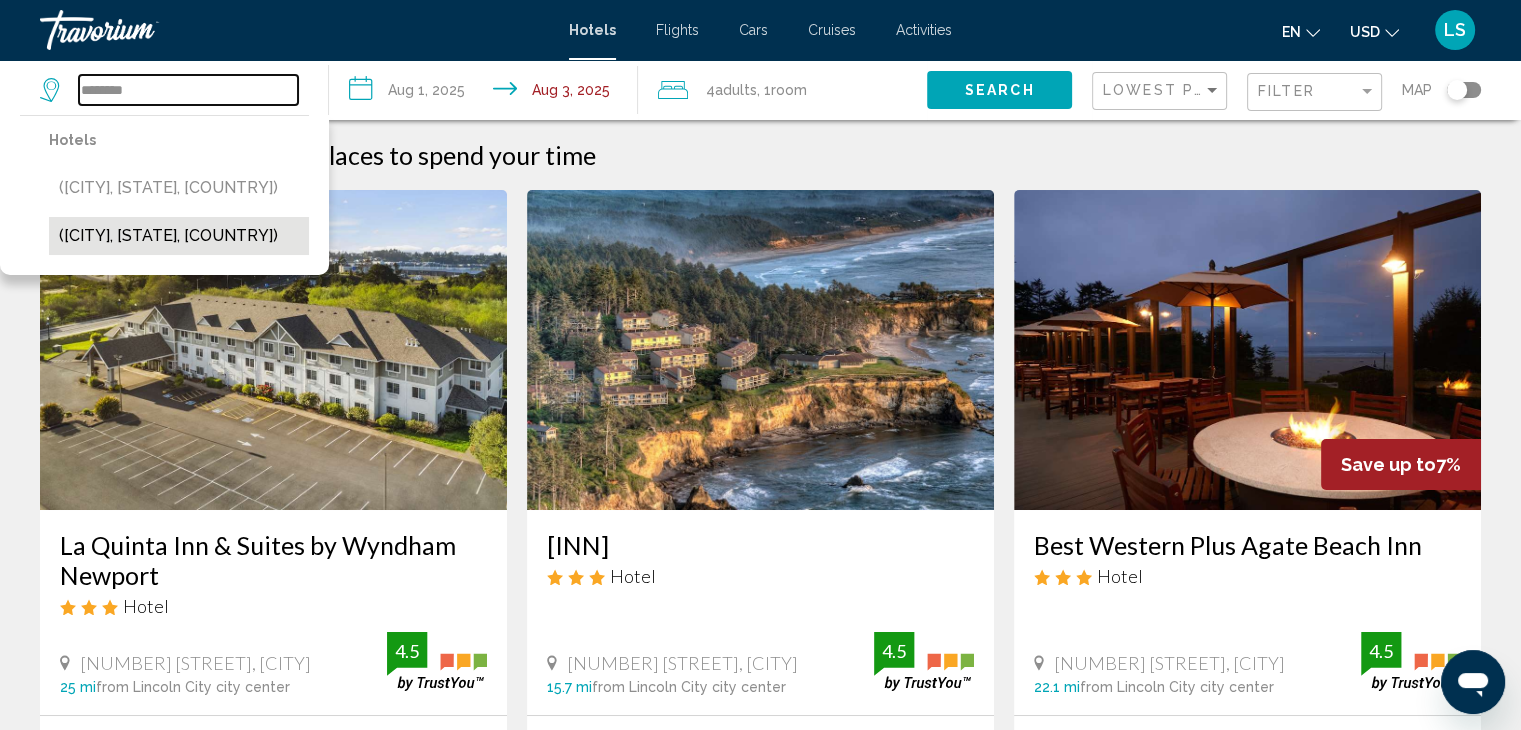 type on "**********" 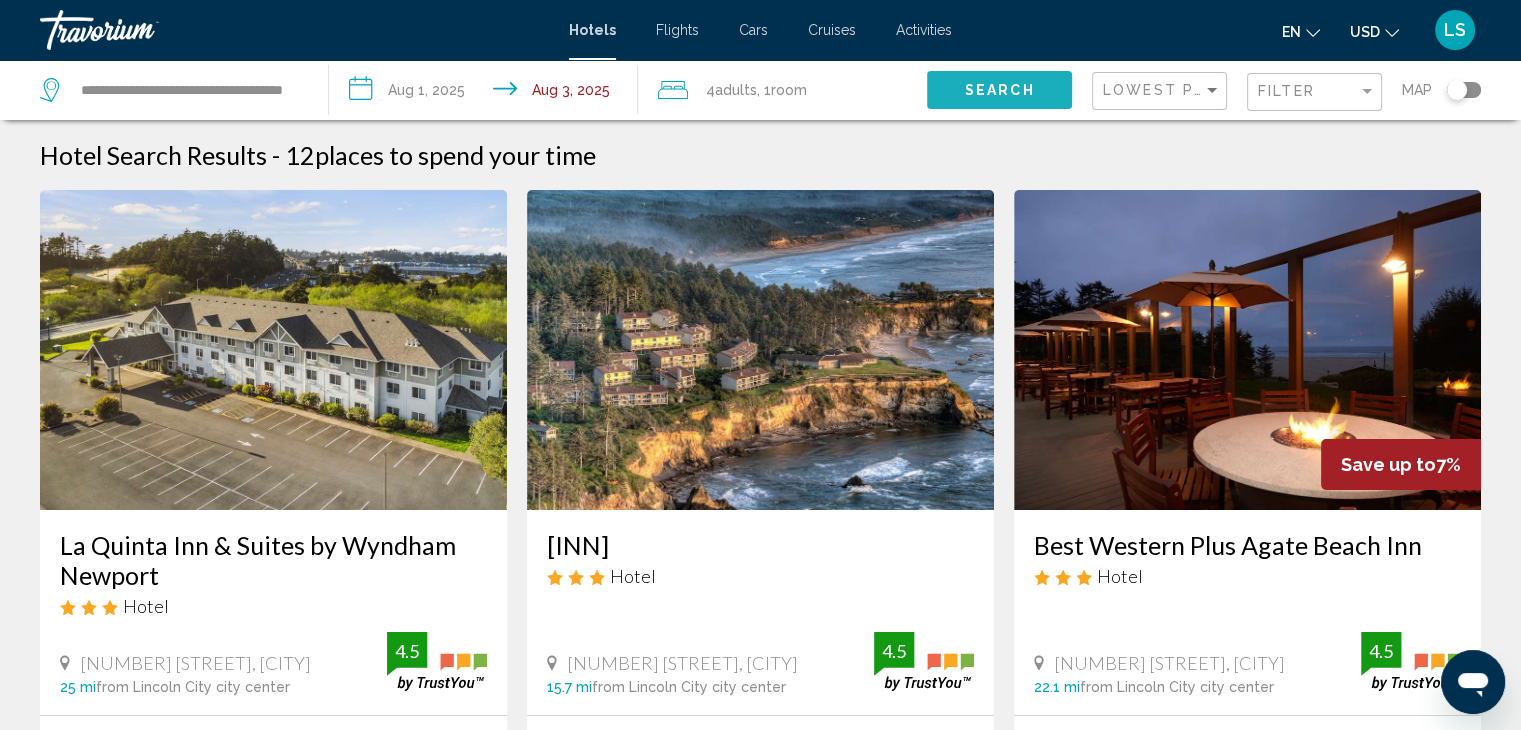 click on "Search" 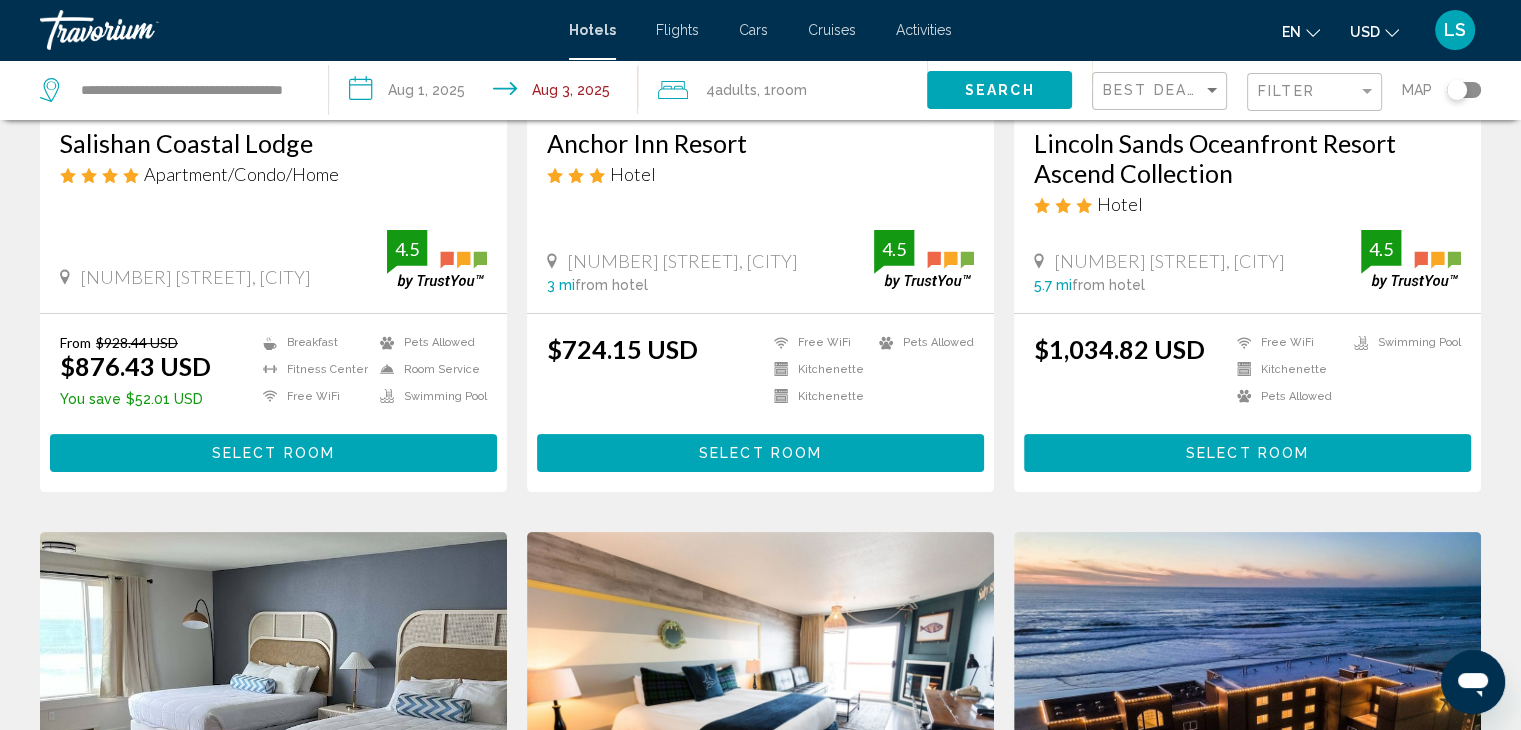 scroll, scrollTop: 406, scrollLeft: 0, axis: vertical 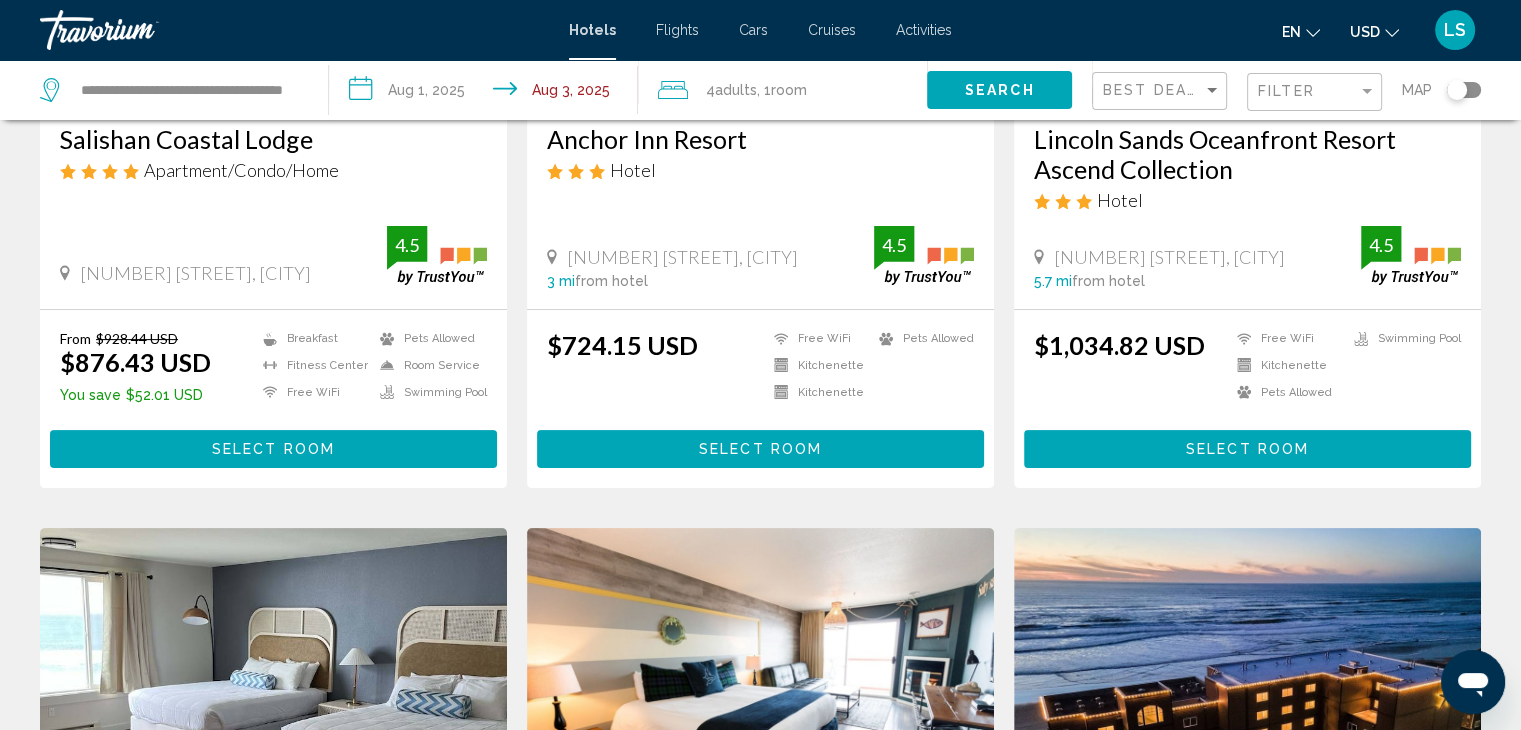 click on "**********" at bounding box center [487, 93] 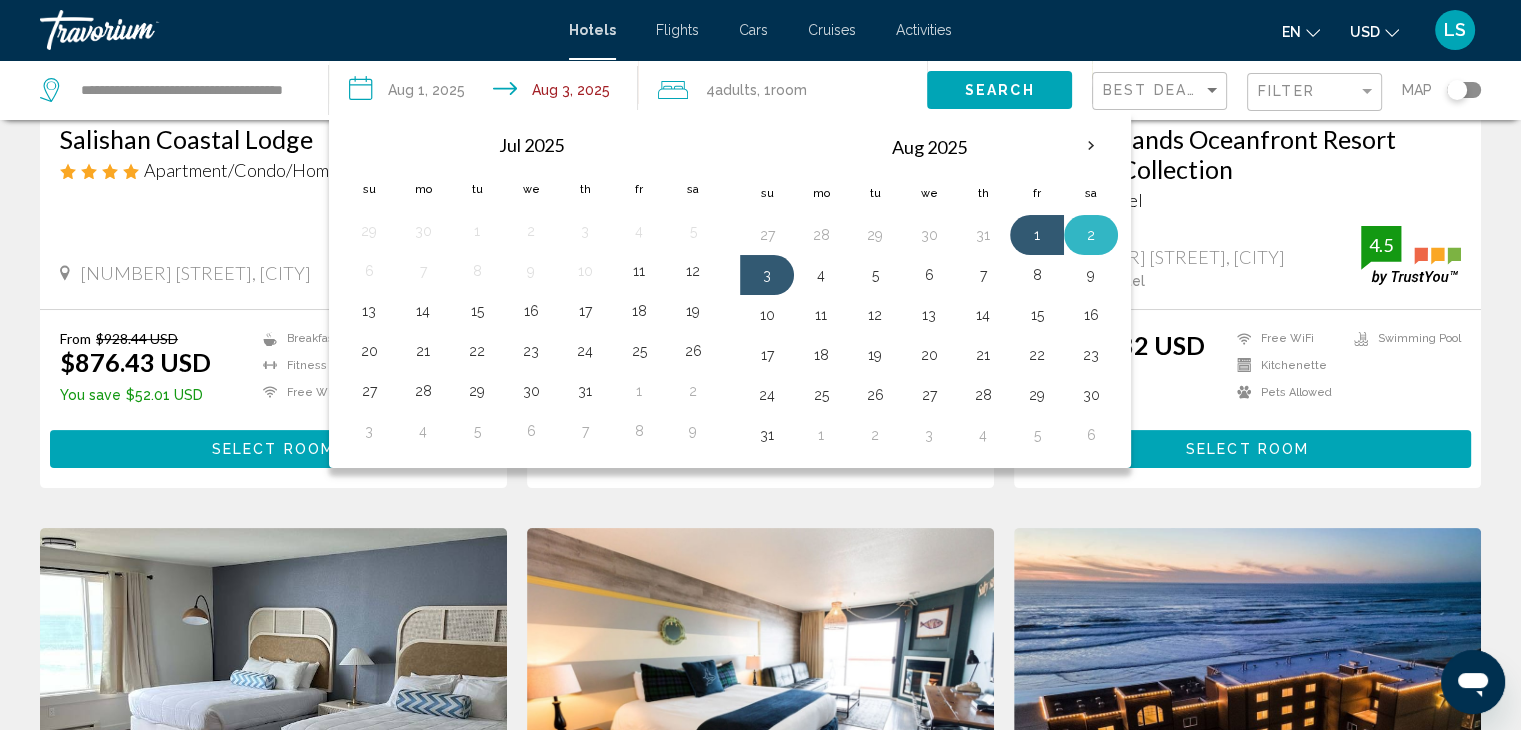 click on "2" at bounding box center (1091, 235) 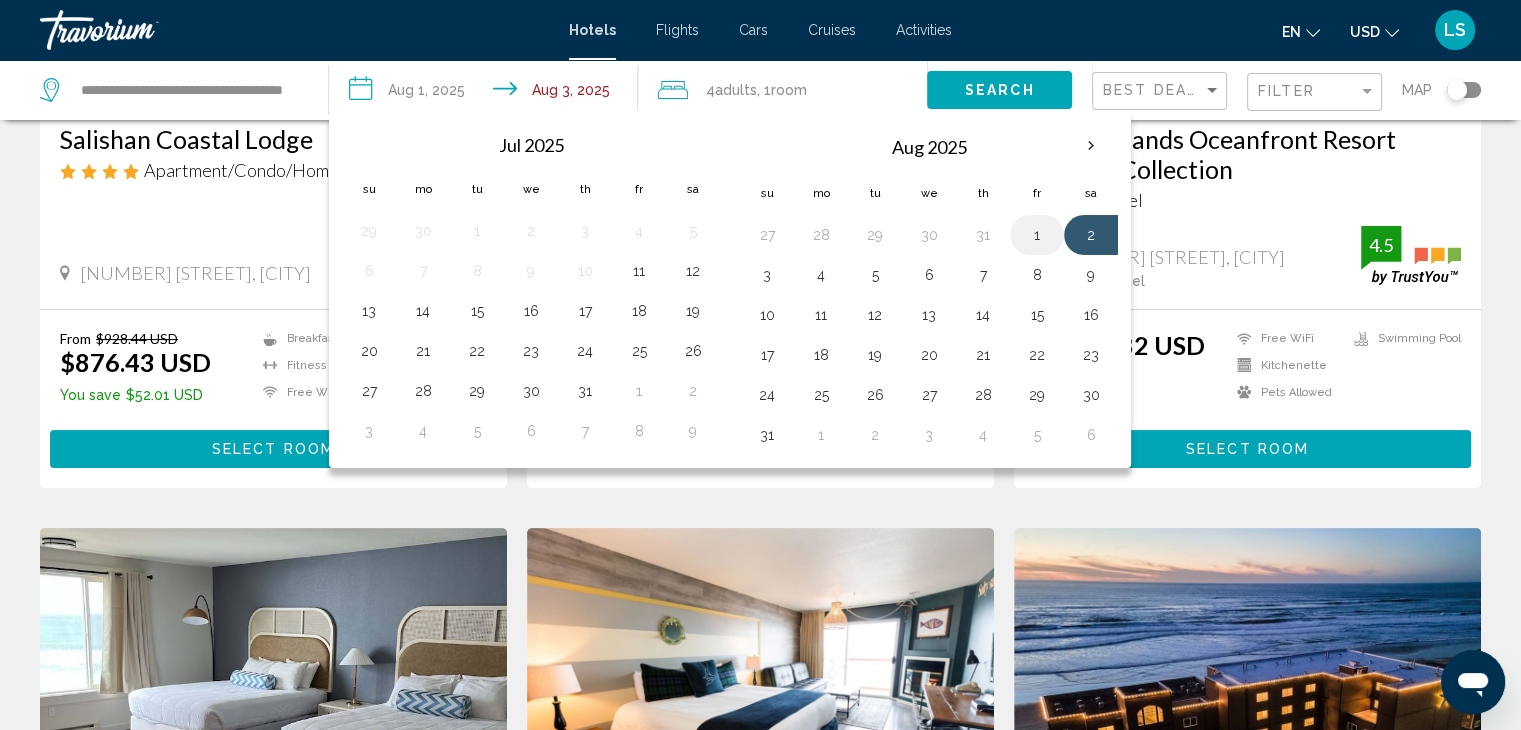 click on "1" at bounding box center [1037, 235] 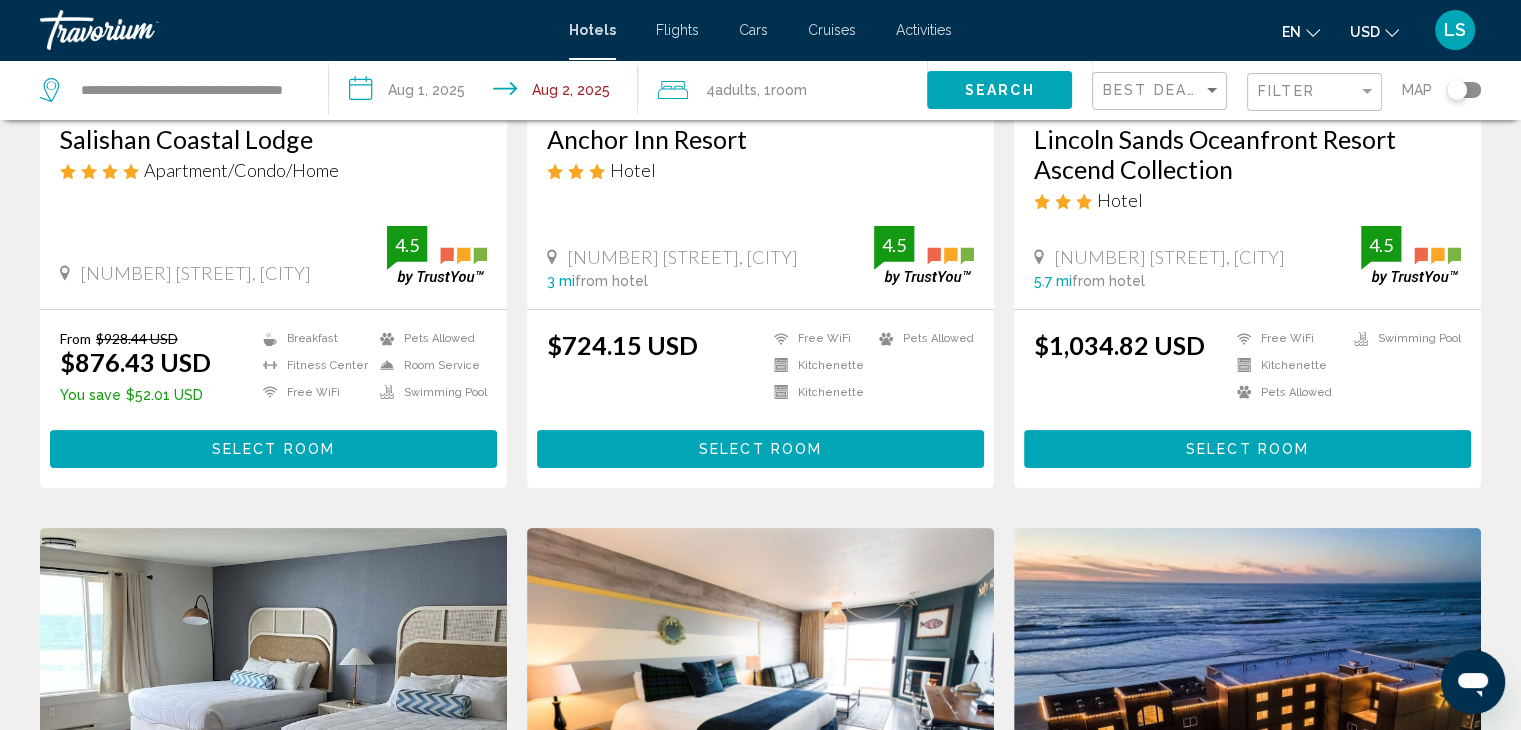 click on "Search" 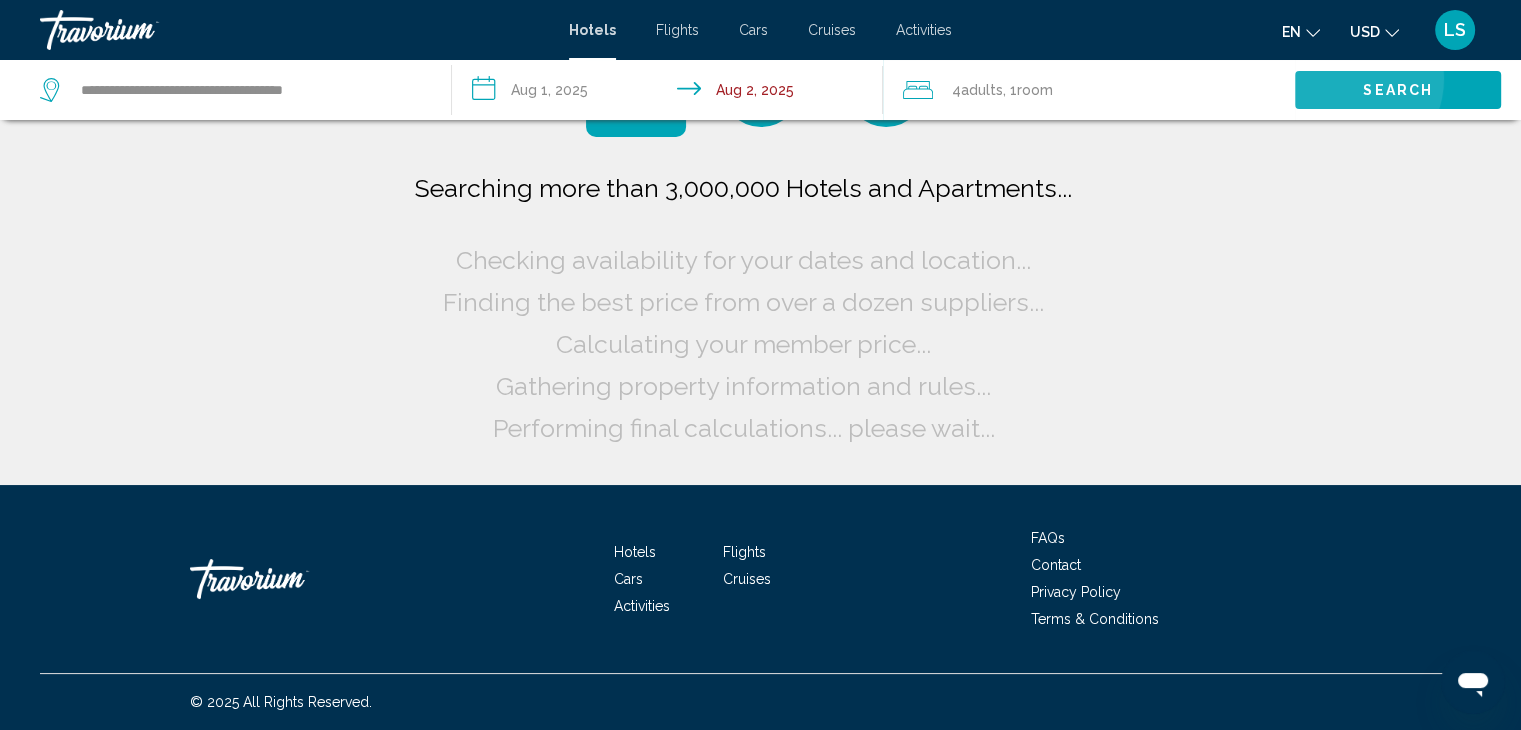 scroll, scrollTop: 0, scrollLeft: 0, axis: both 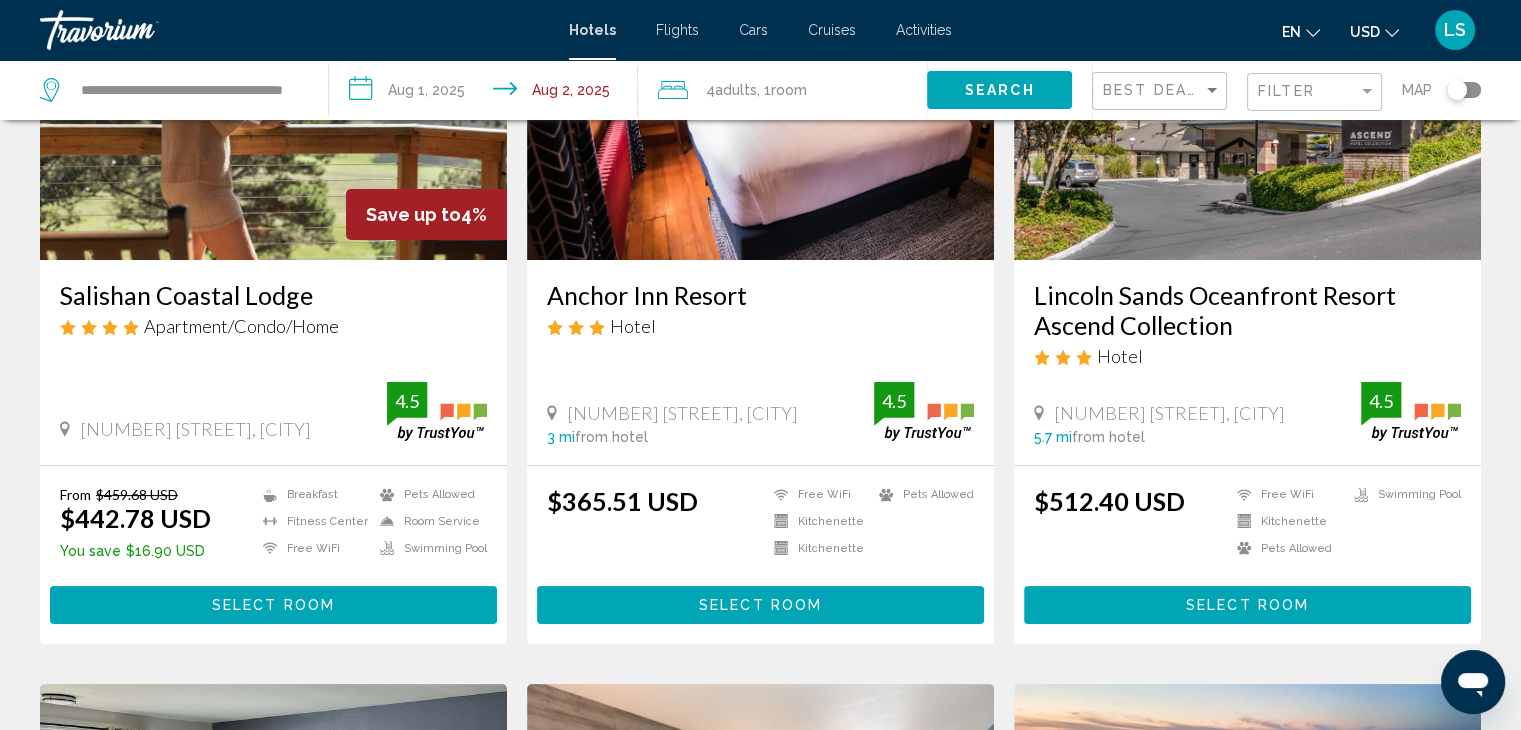 click at bounding box center [273, 100] 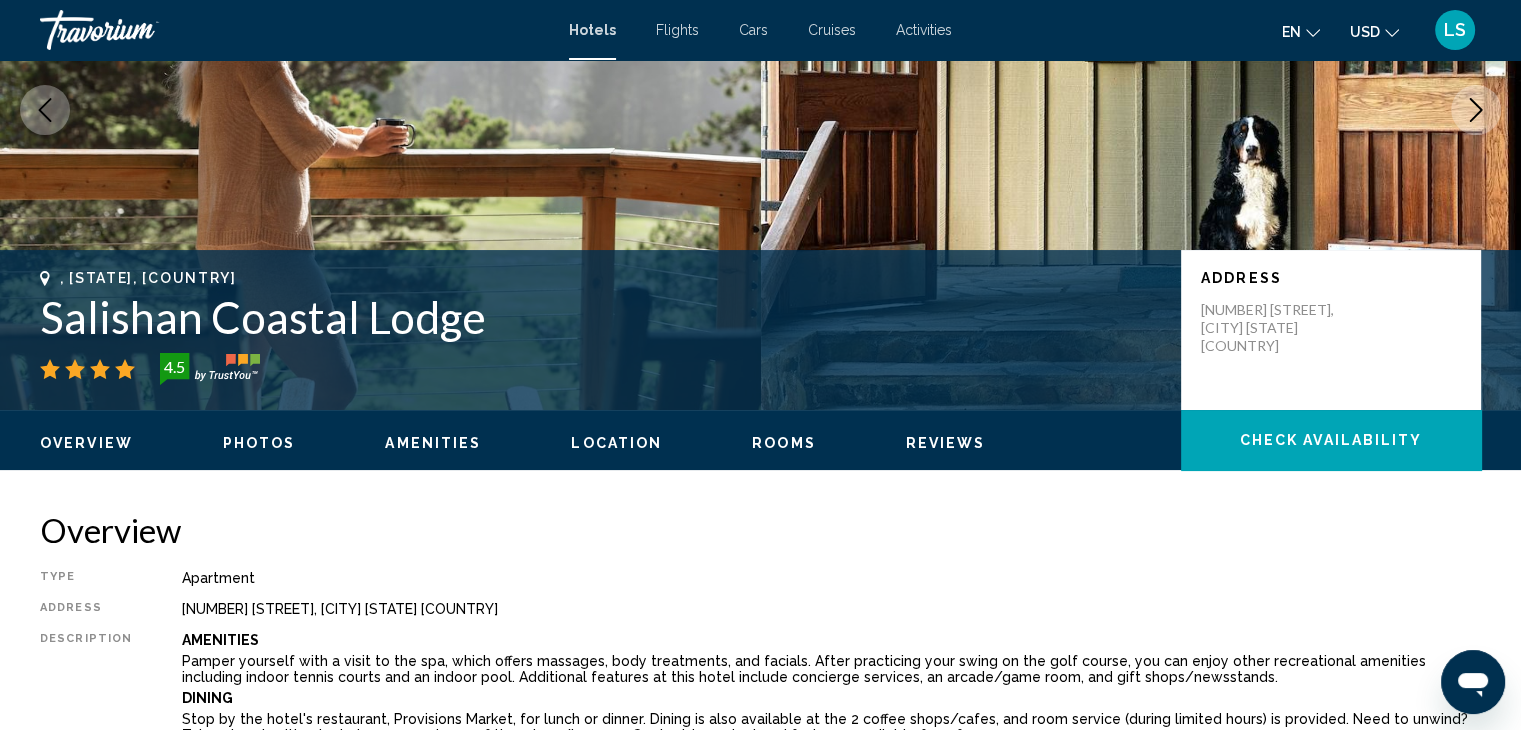 scroll, scrollTop: 0, scrollLeft: 0, axis: both 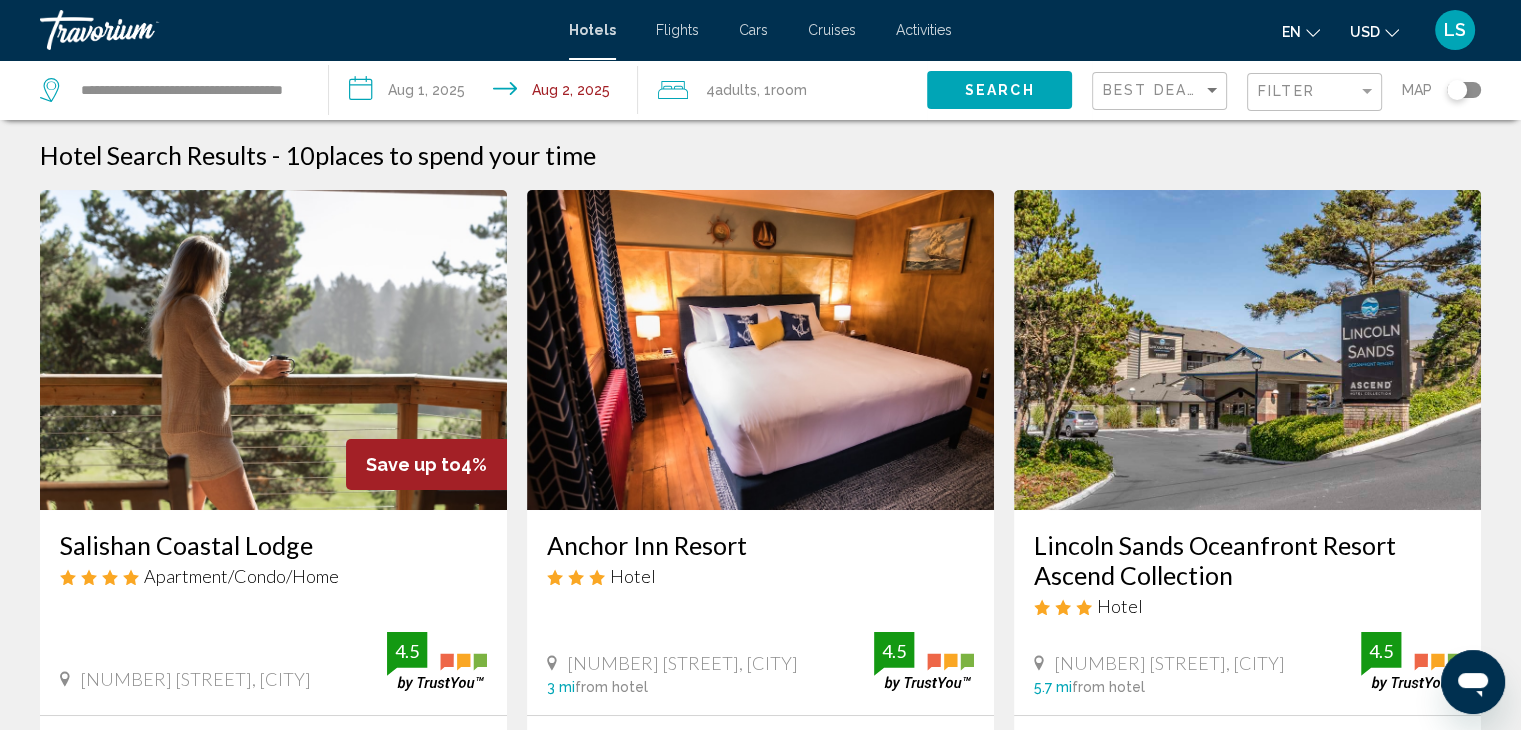 click on "4  Adult Adults" 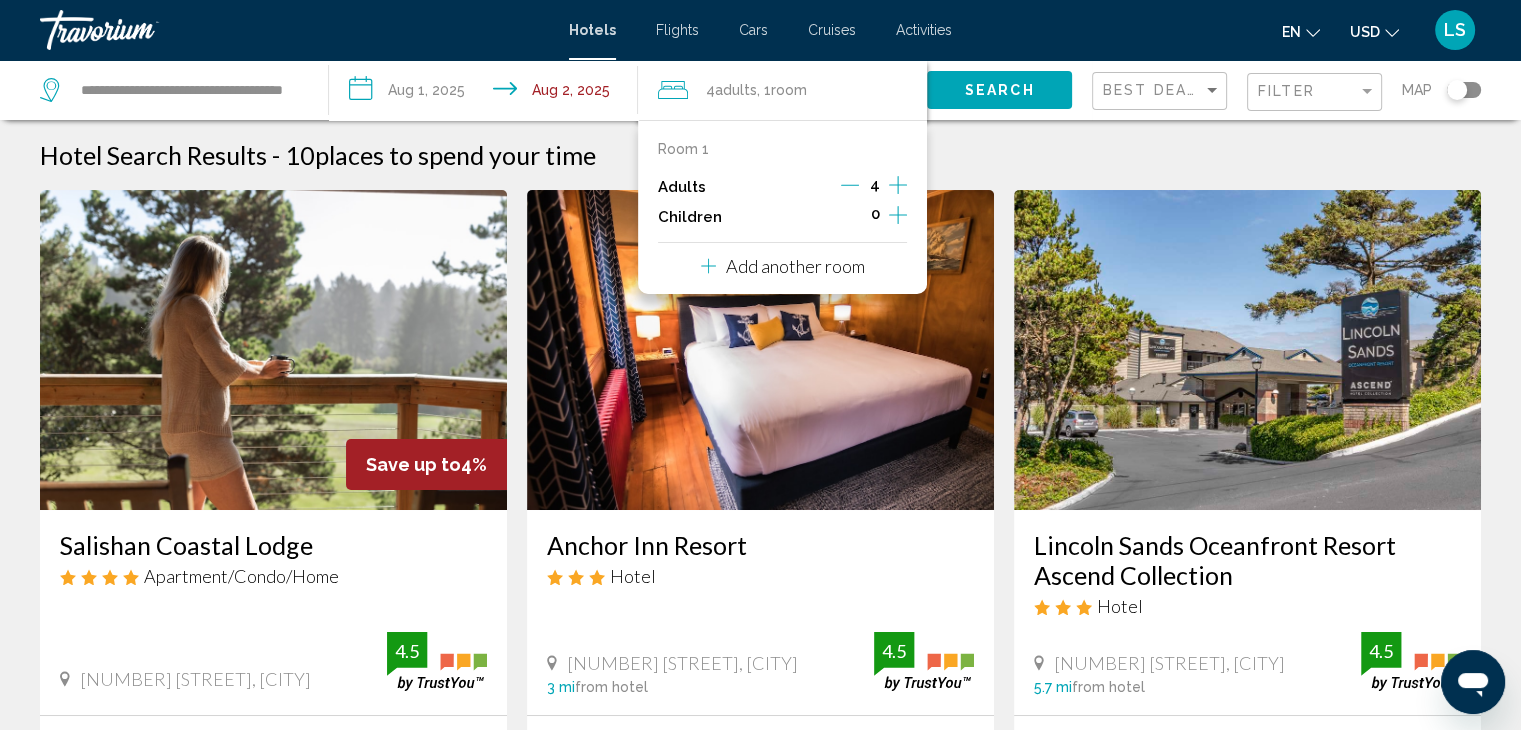 click 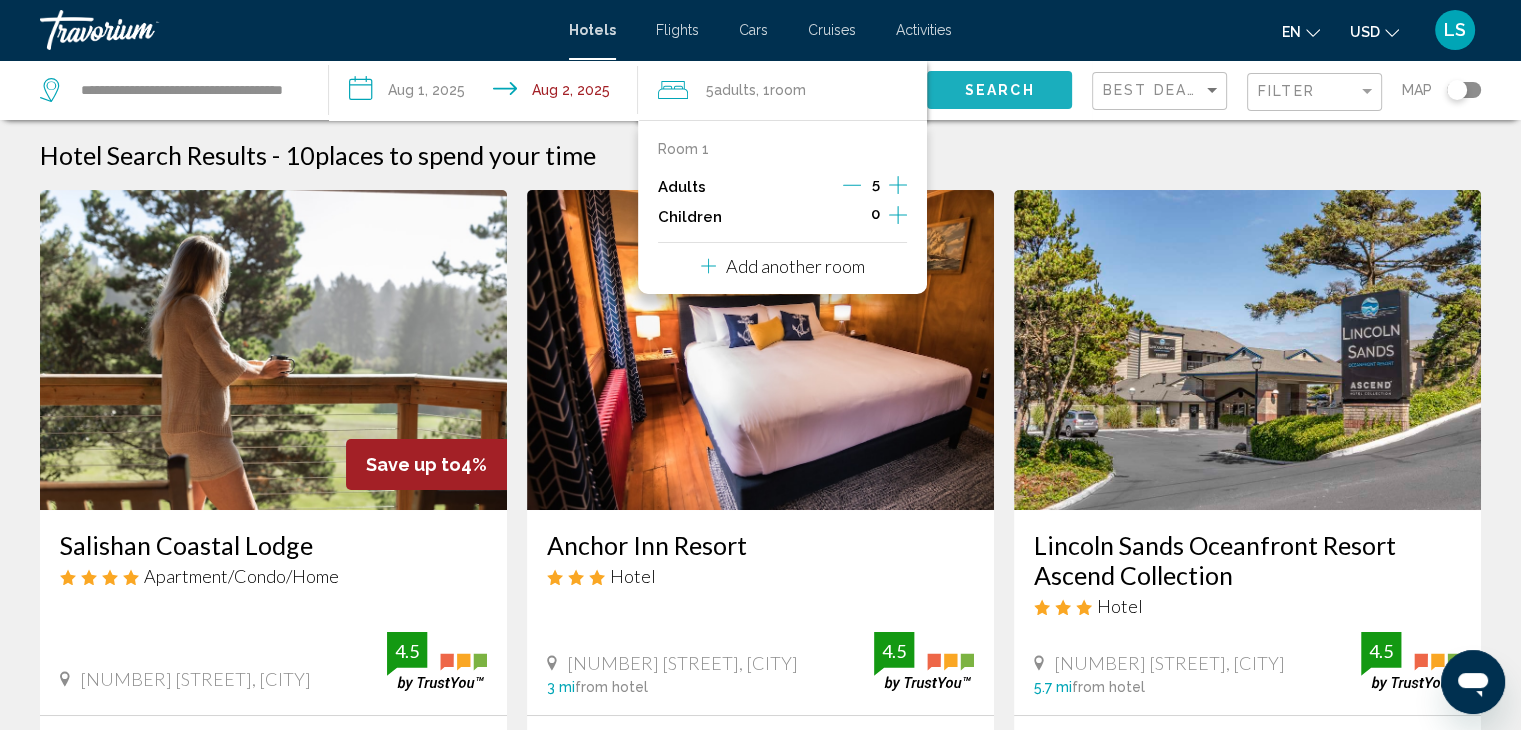click on "Search" 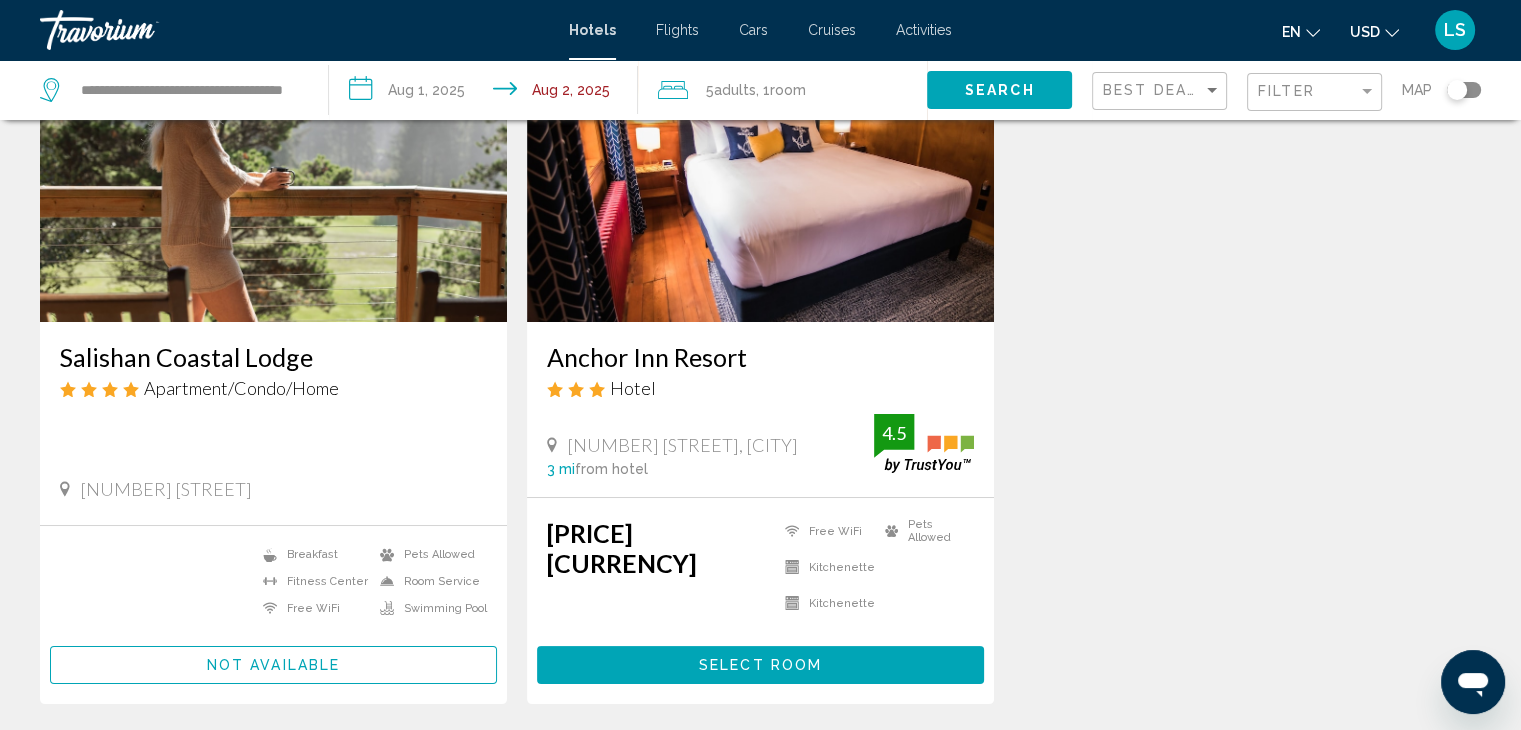 scroll, scrollTop: 202, scrollLeft: 0, axis: vertical 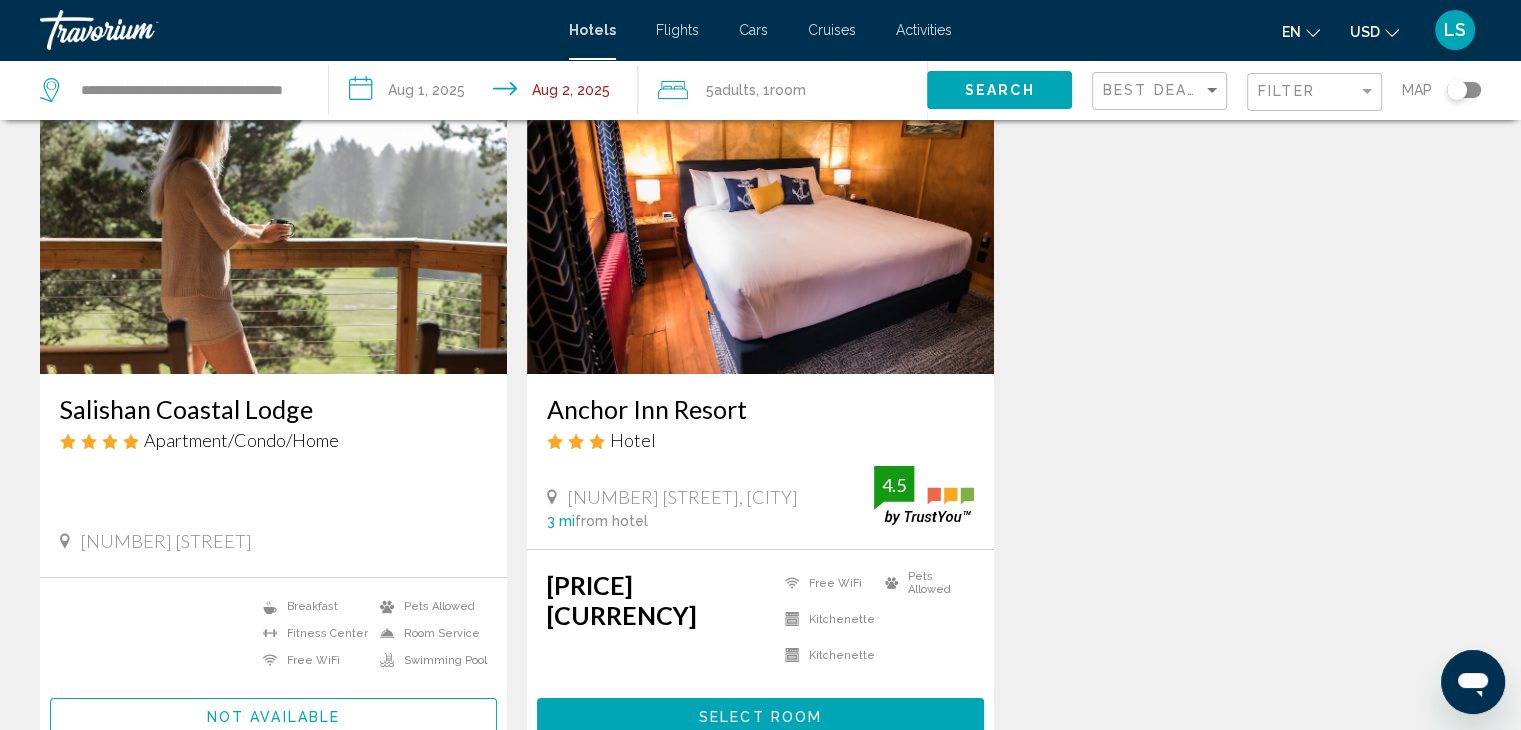 click on "Room" 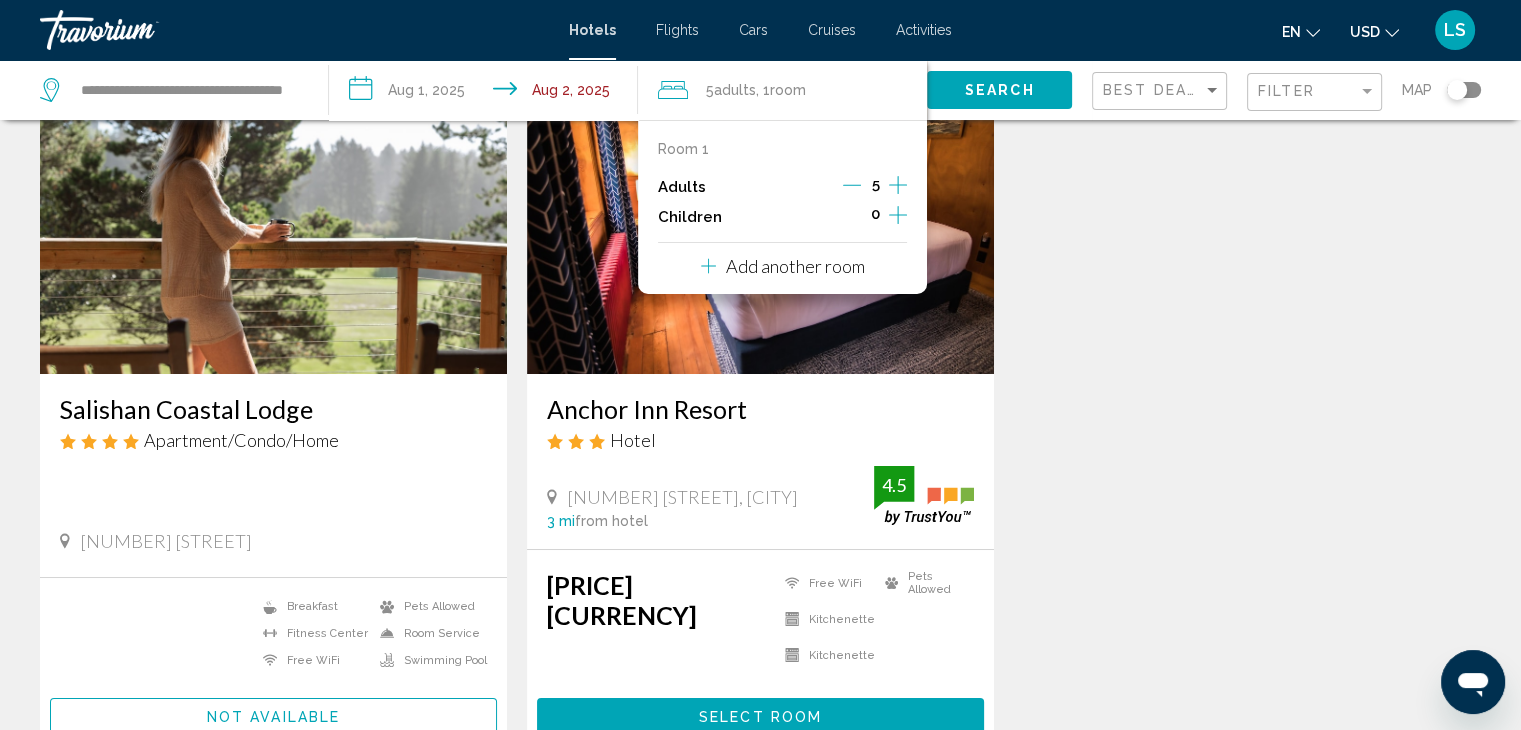 click 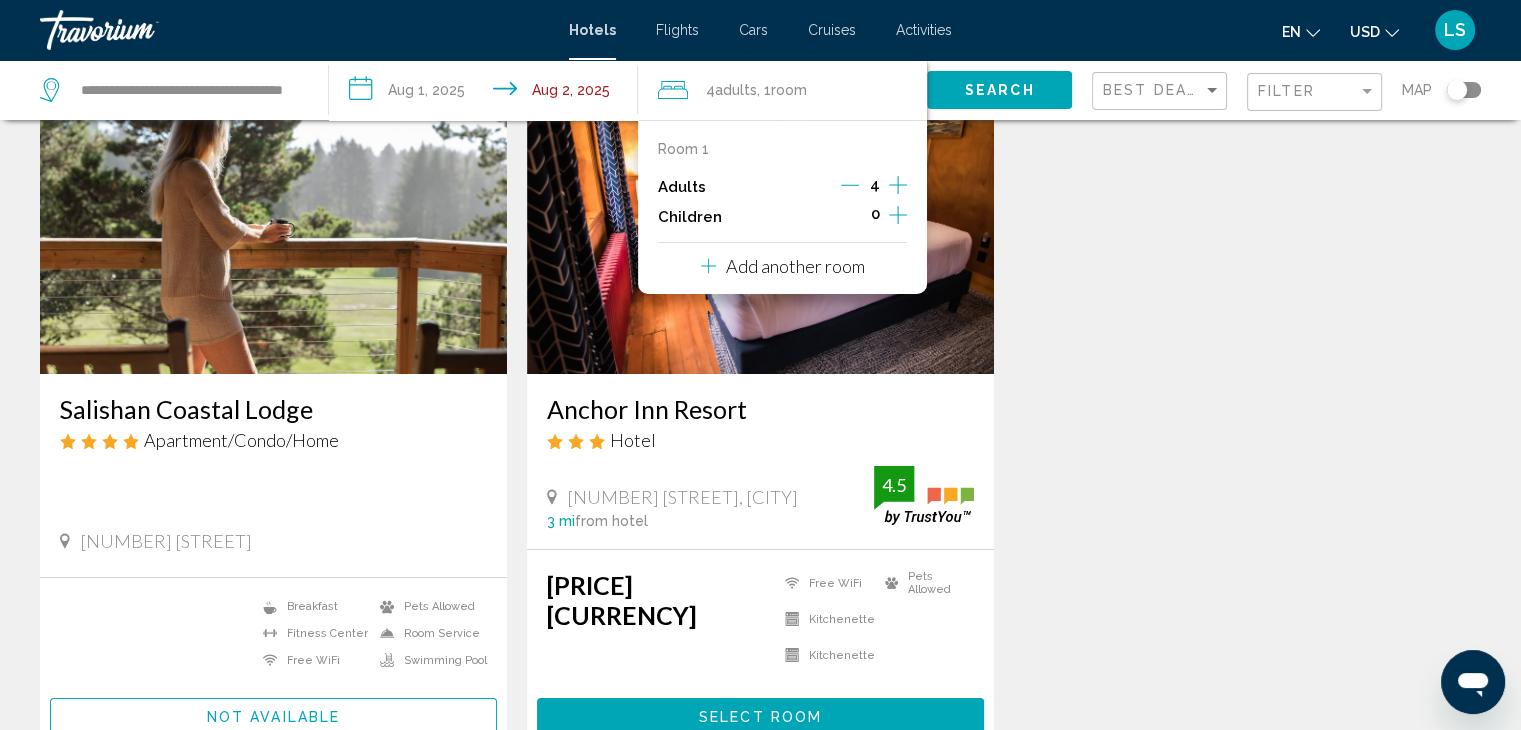 click on "Search" 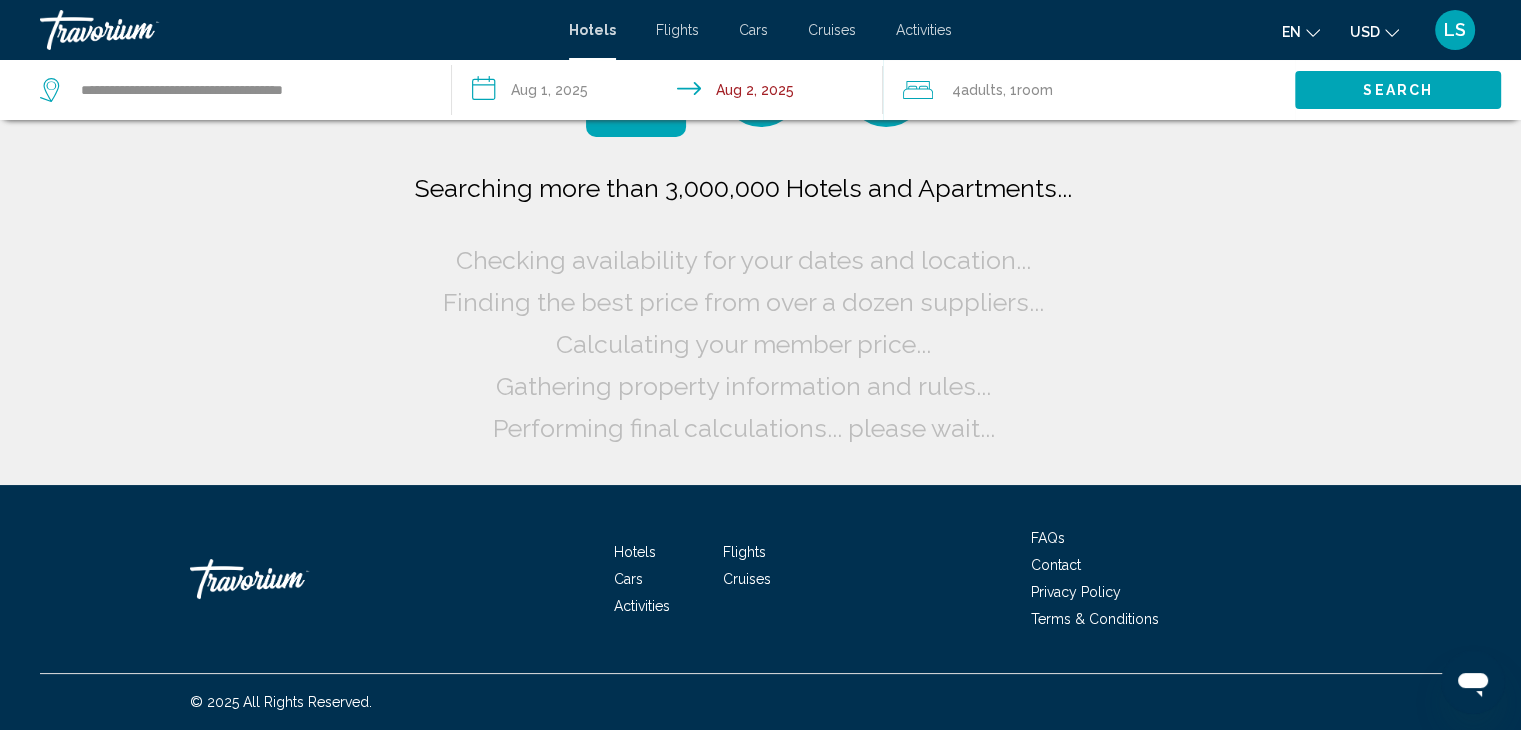 scroll, scrollTop: 0, scrollLeft: 0, axis: both 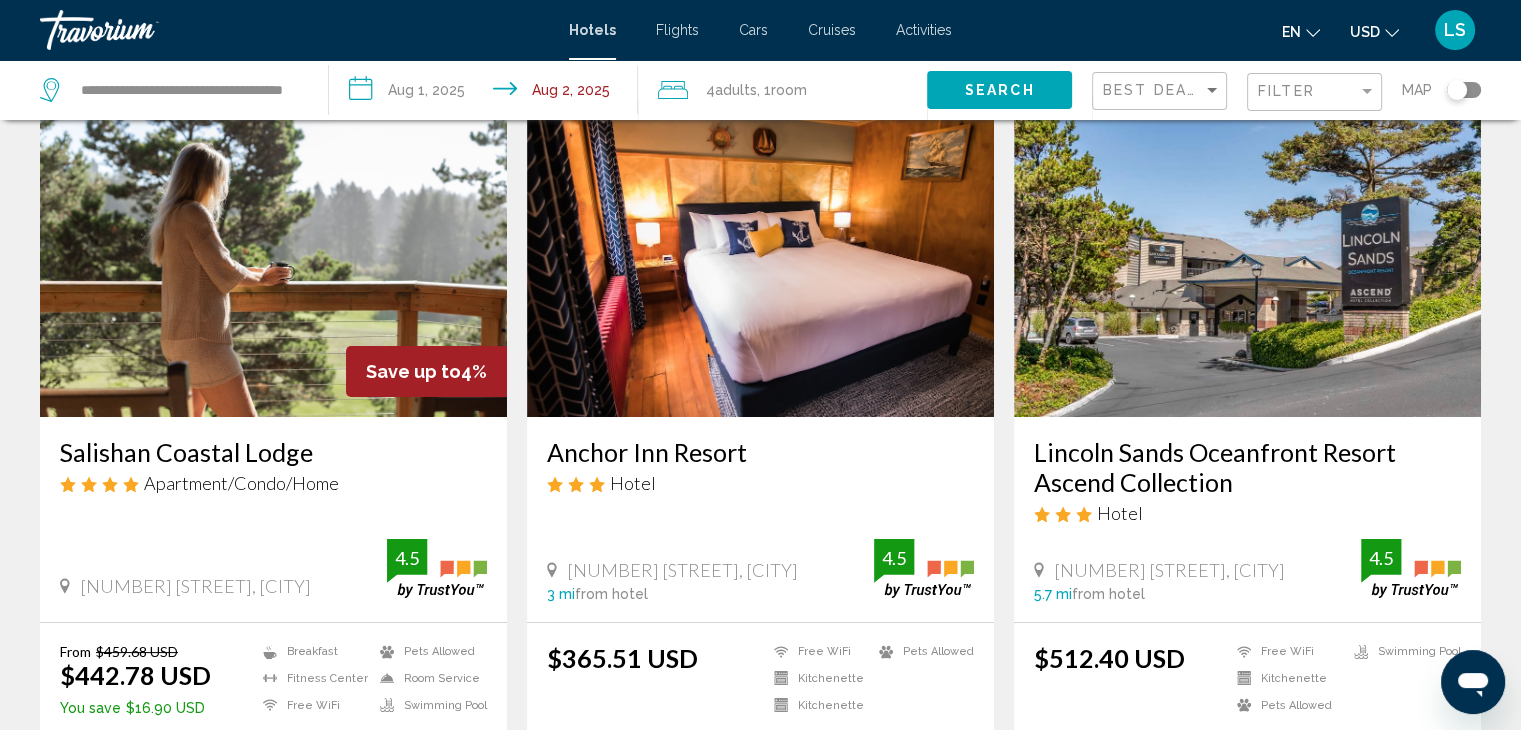 click at bounding box center (1247, 257) 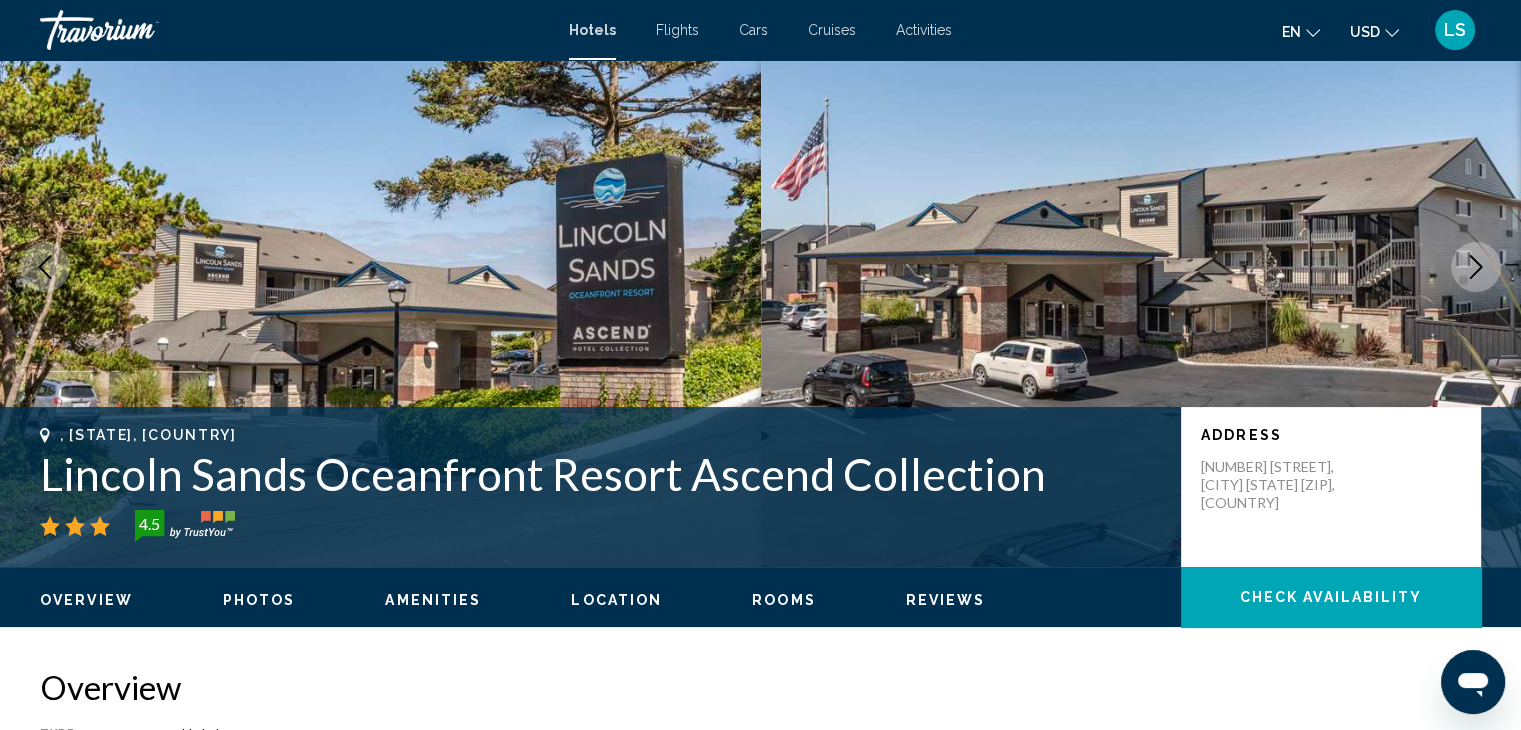 scroll, scrollTop: 0, scrollLeft: 0, axis: both 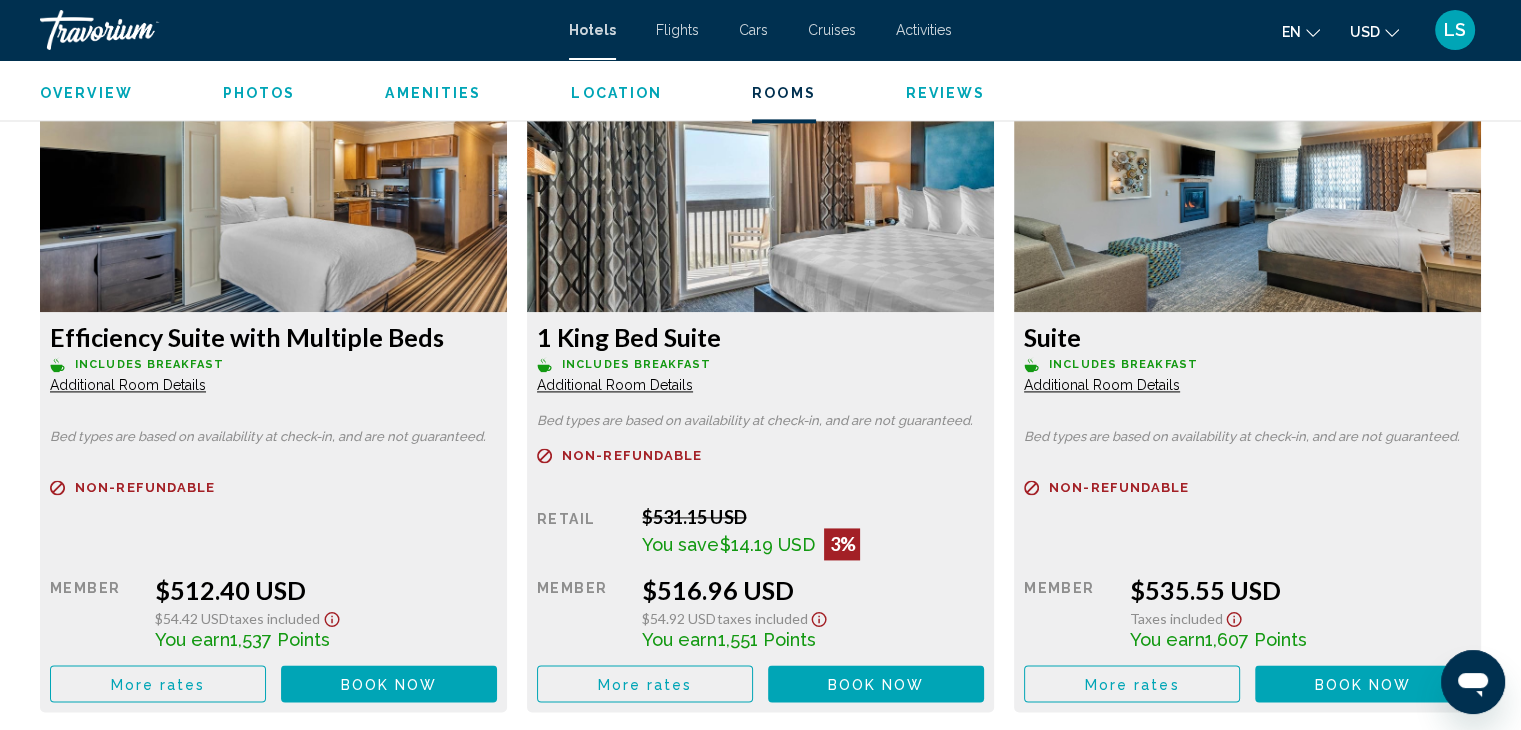 click on "Additional Room Details" at bounding box center [128, 385] 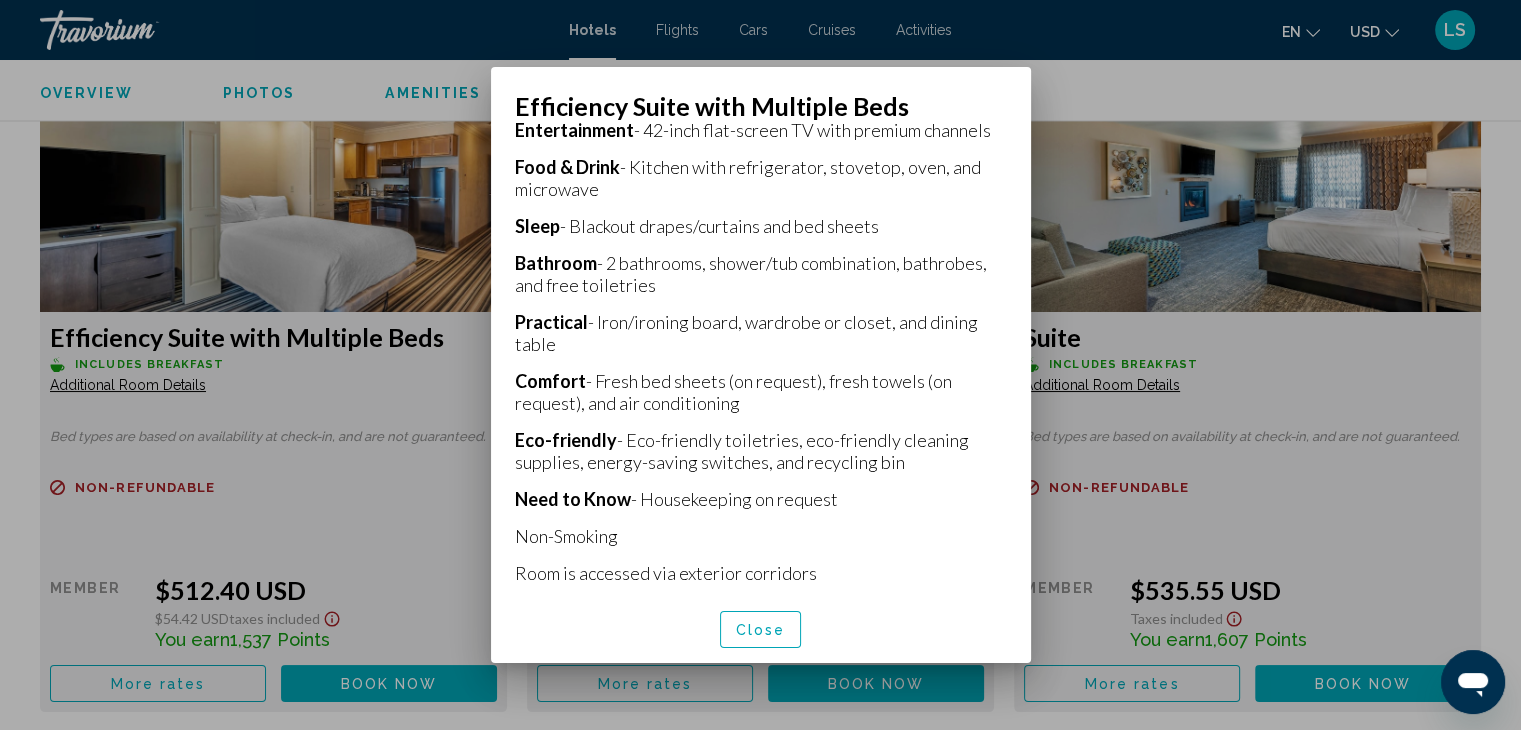 scroll, scrollTop: 559, scrollLeft: 0, axis: vertical 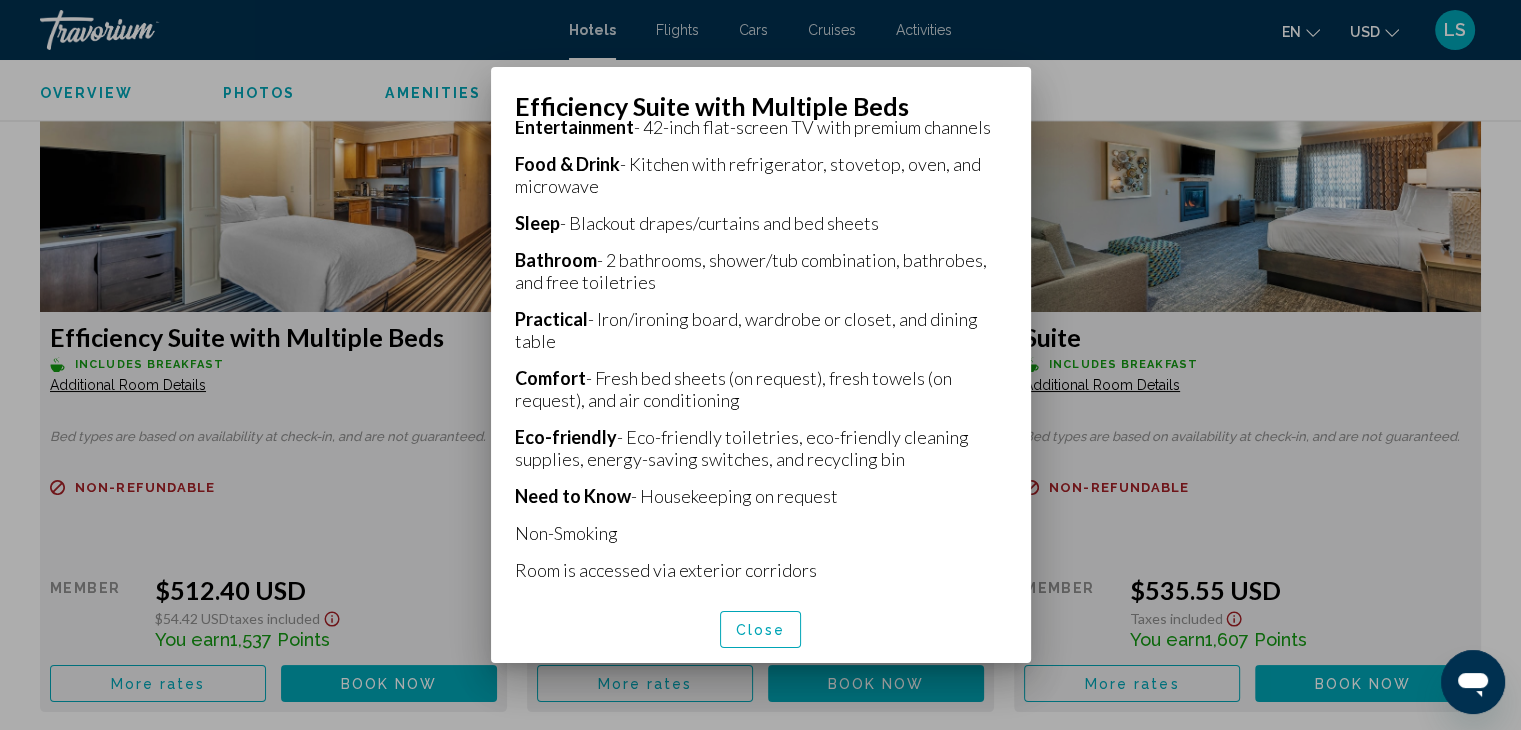 click at bounding box center [760, 365] 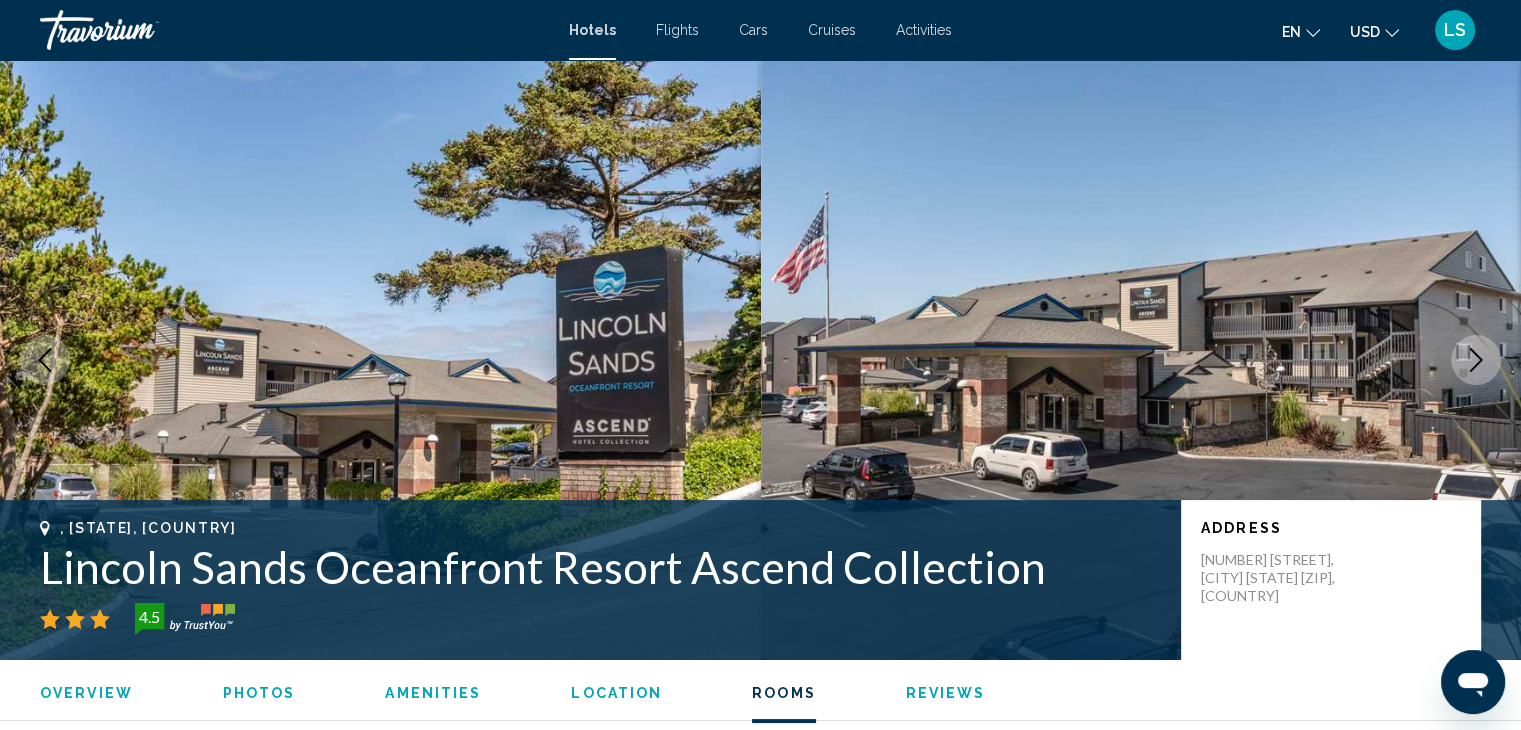 scroll, scrollTop: 2770, scrollLeft: 0, axis: vertical 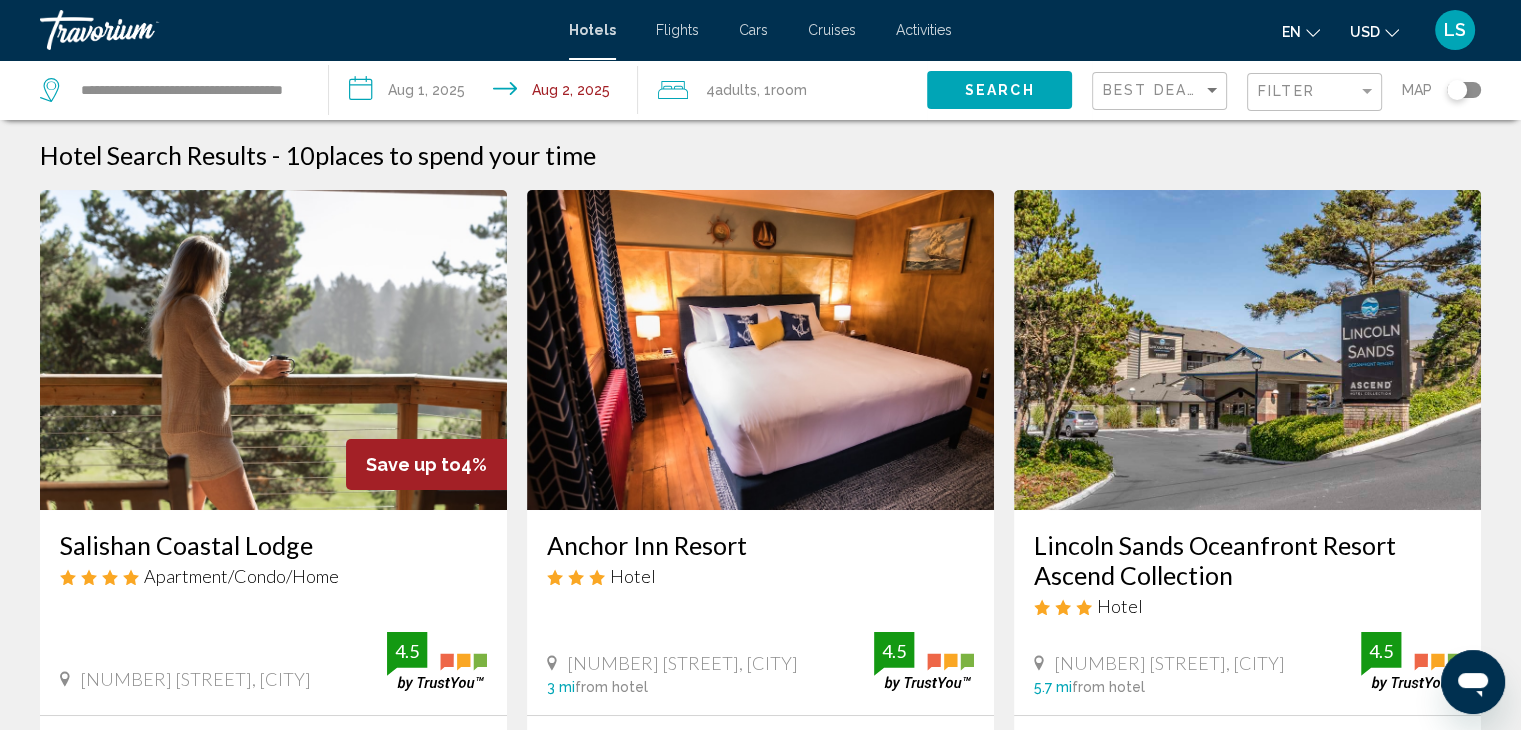 click at bounding box center [760, 350] 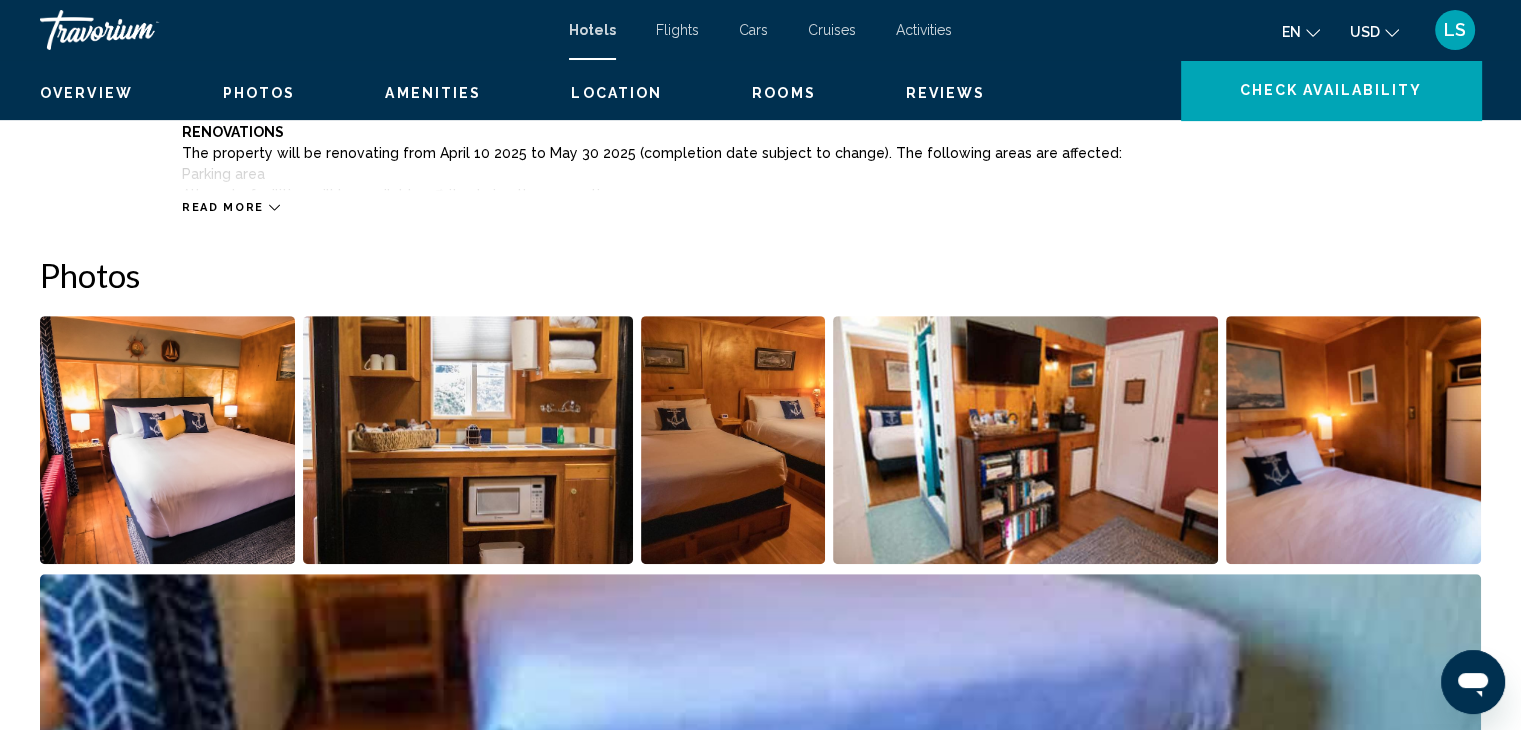 scroll, scrollTop: 0, scrollLeft: 0, axis: both 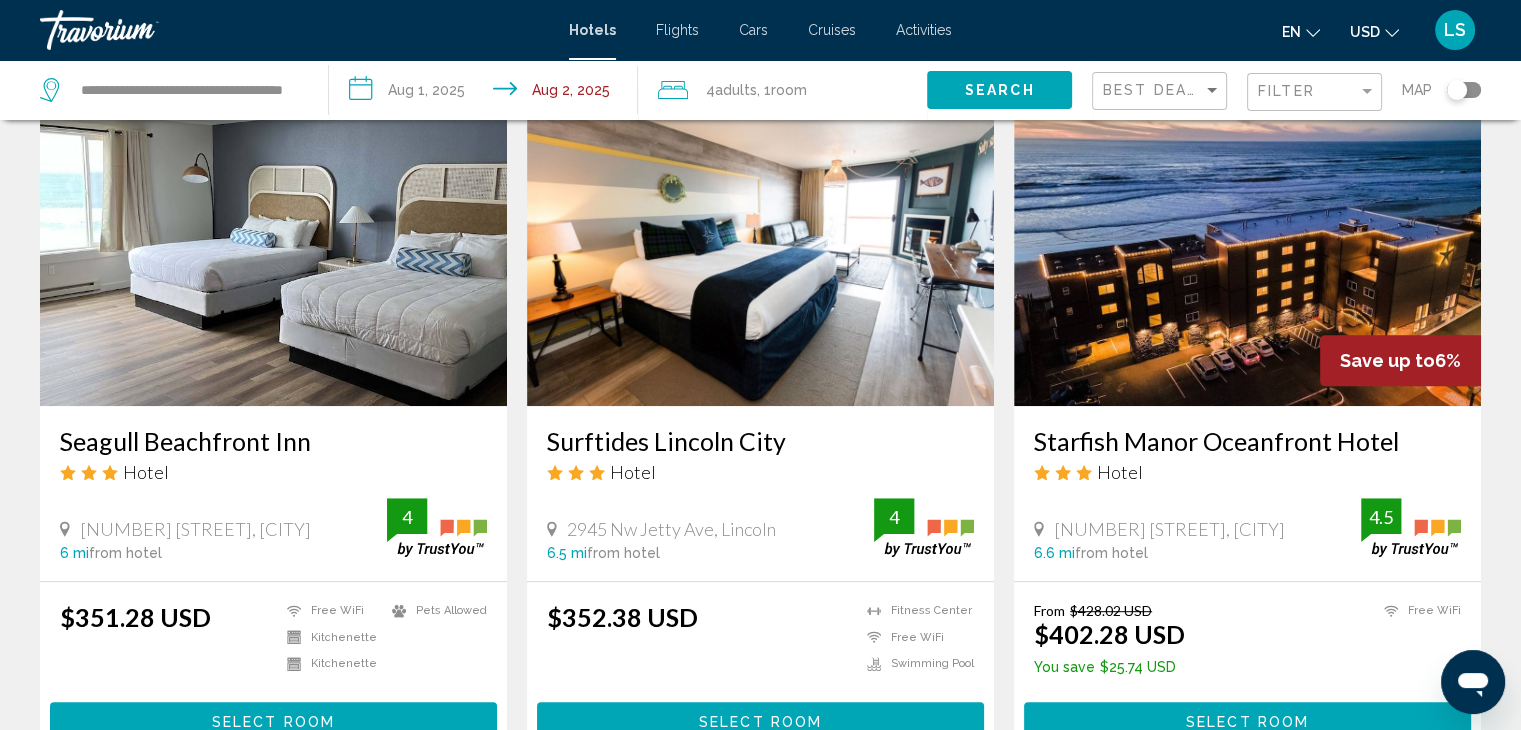 click on "Starfish Manor Oceanfront Hotel" at bounding box center [1247, 441] 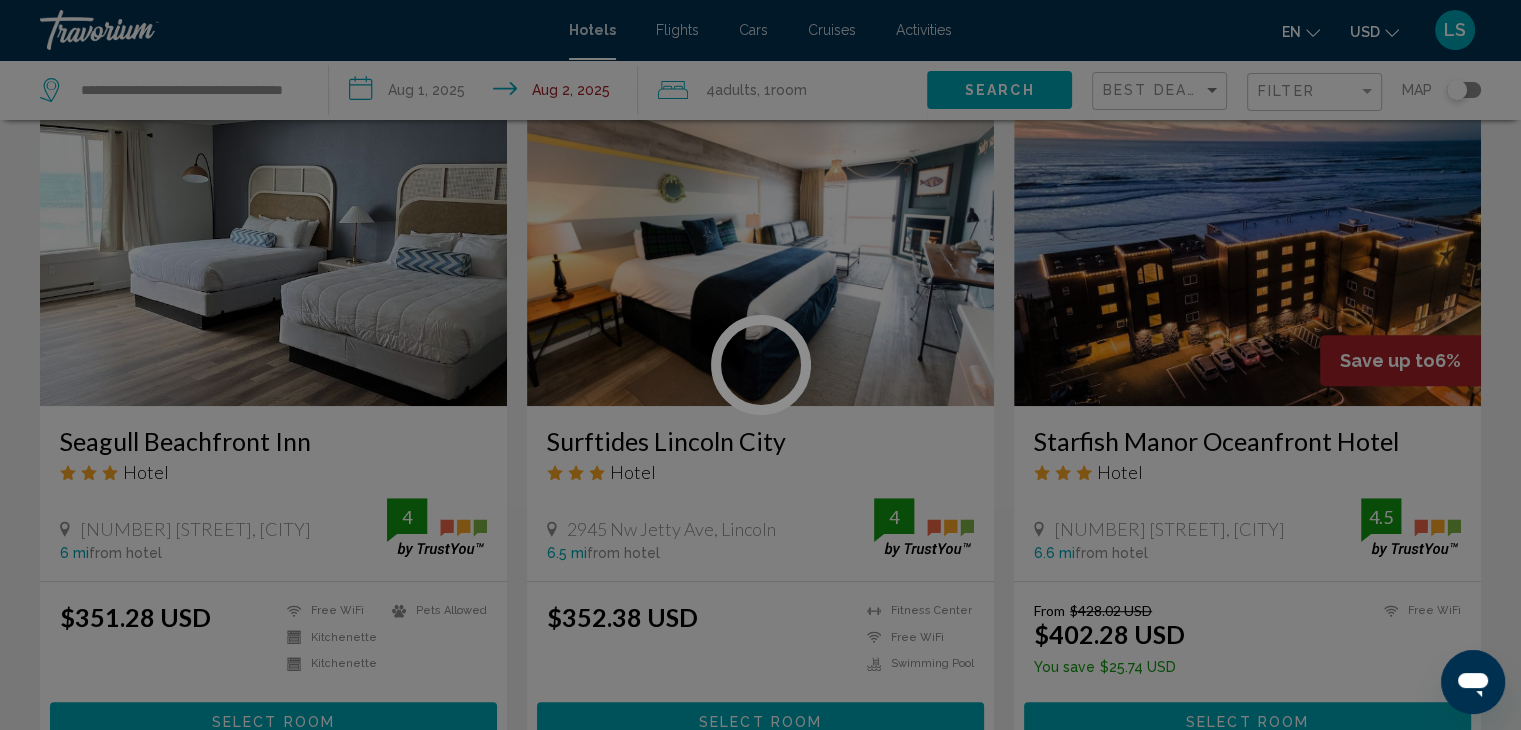 scroll, scrollTop: 0, scrollLeft: 0, axis: both 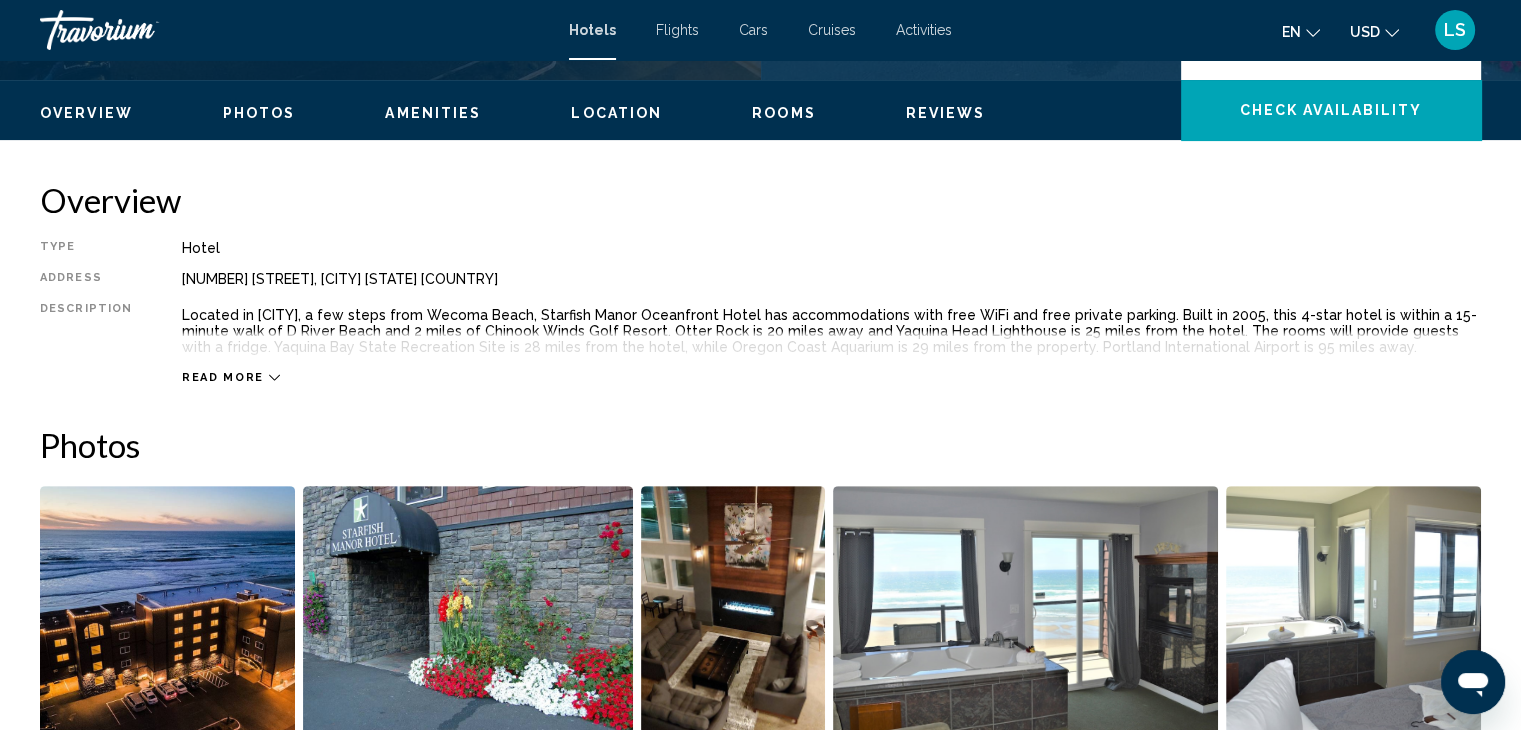 click on "Read more" at bounding box center [223, 377] 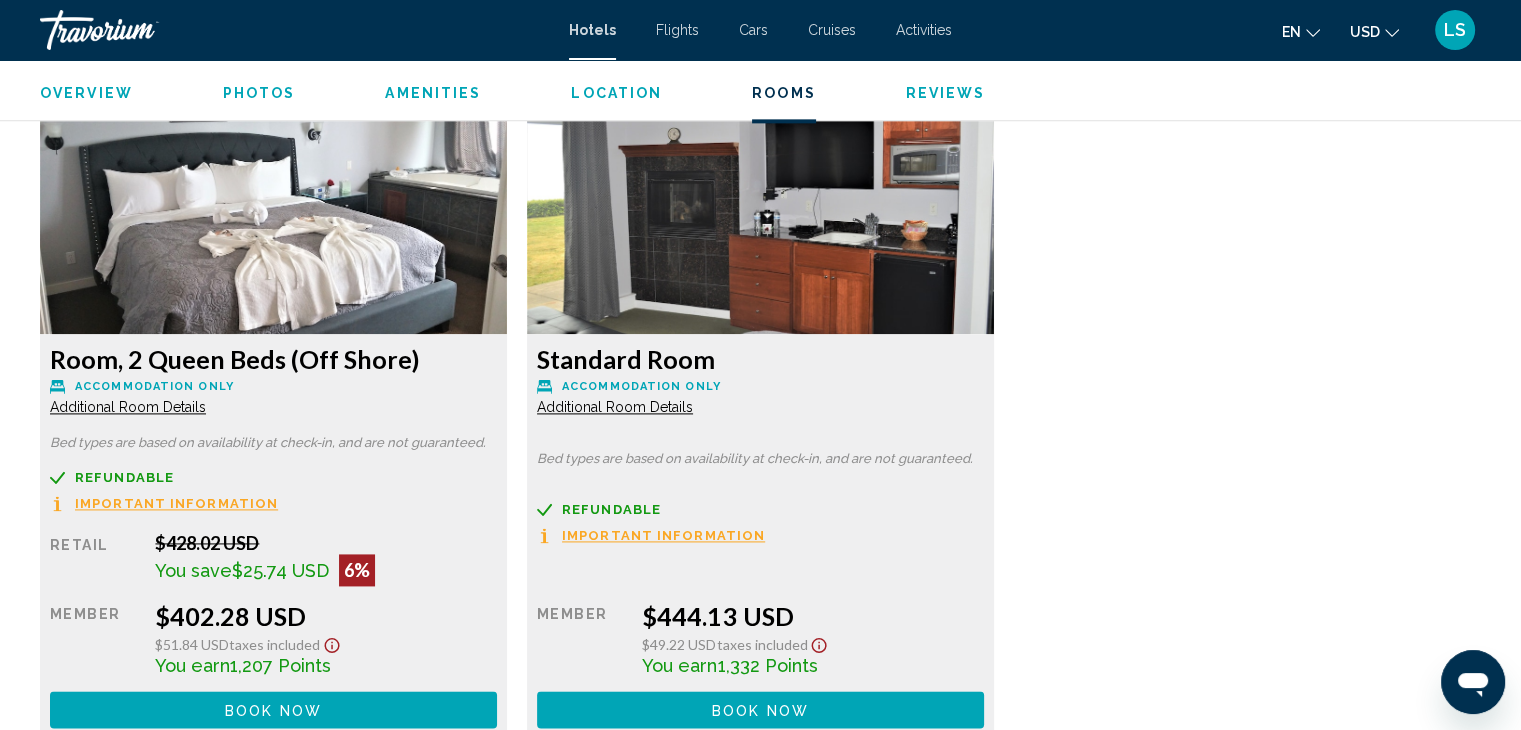 scroll, scrollTop: 2727, scrollLeft: 0, axis: vertical 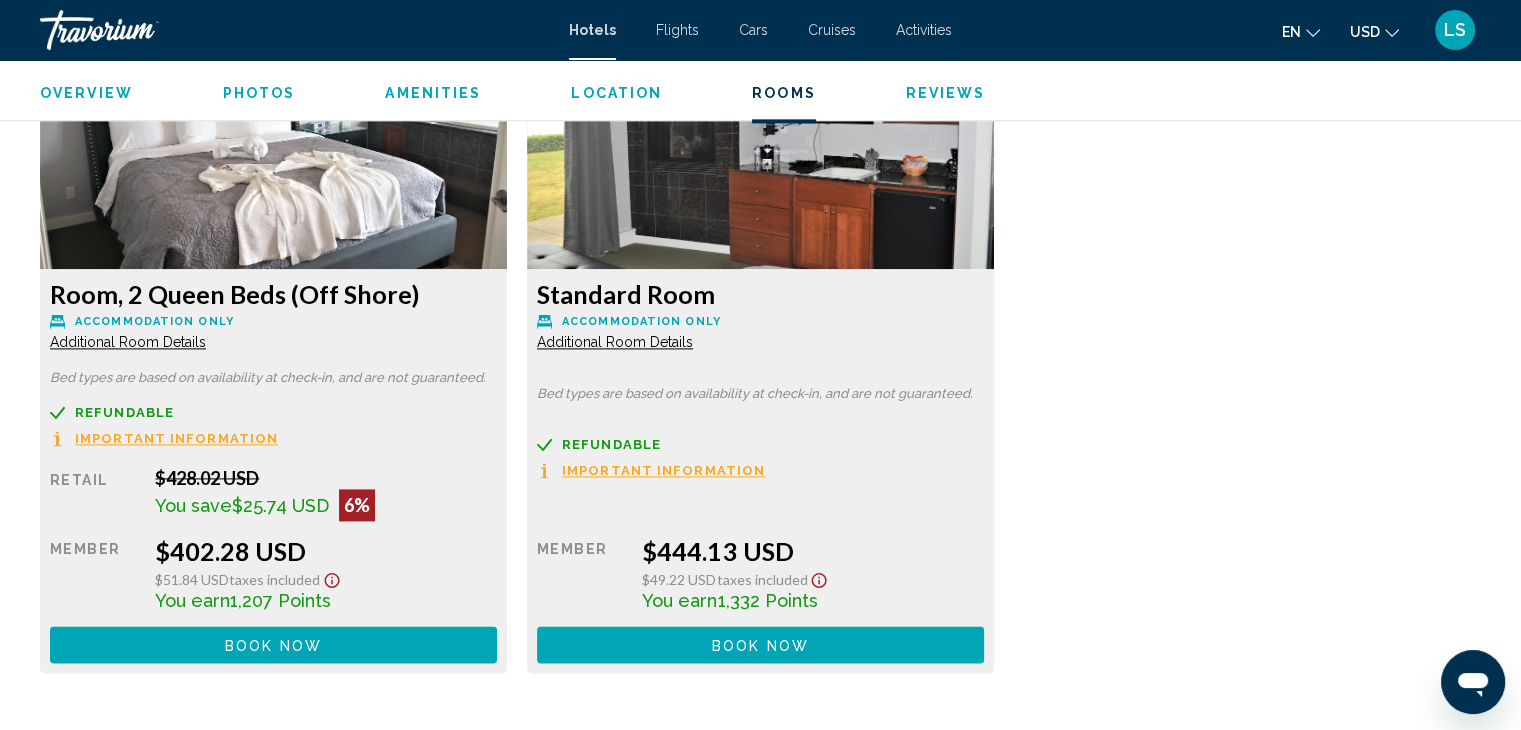 click on "Additional Room Details" at bounding box center (128, 342) 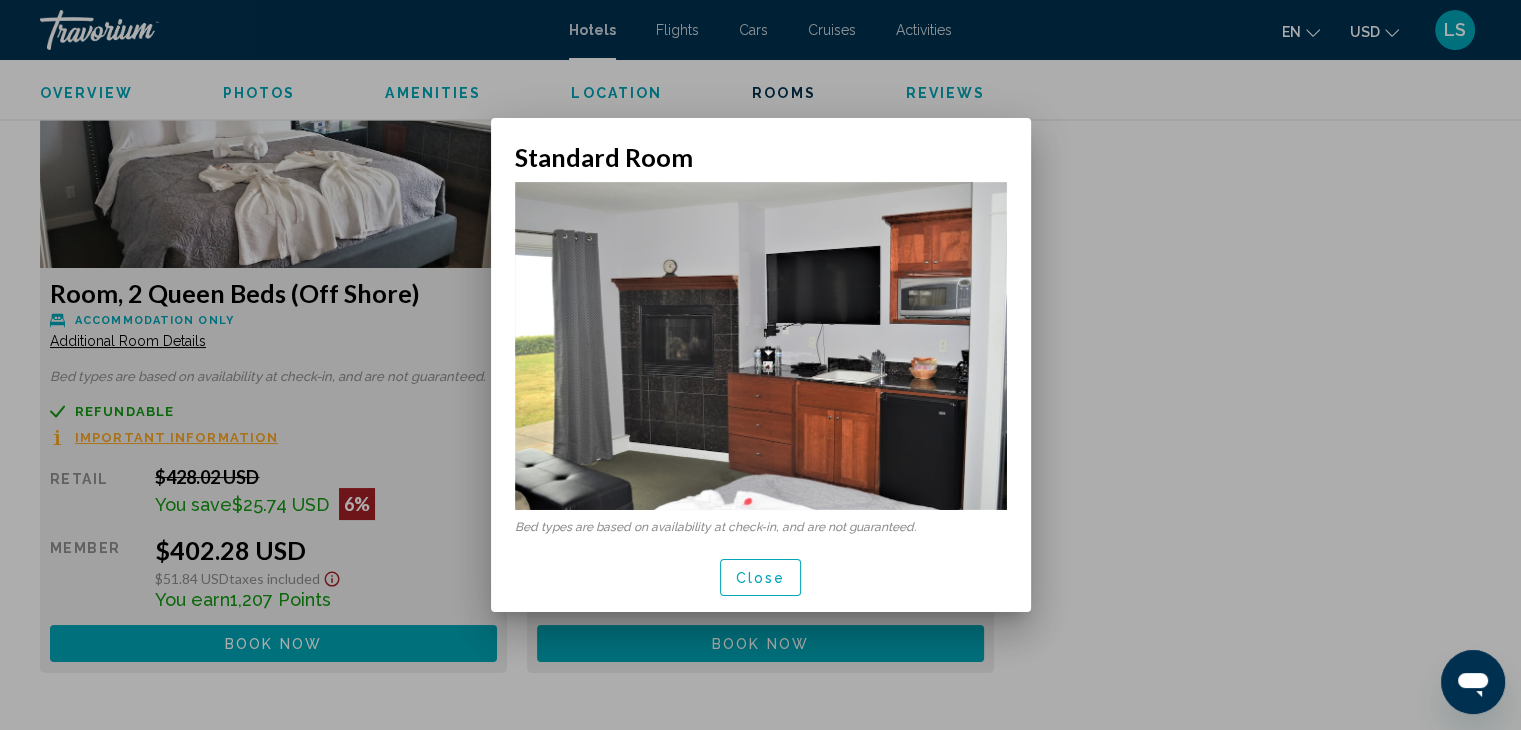 scroll, scrollTop: 0, scrollLeft: 0, axis: both 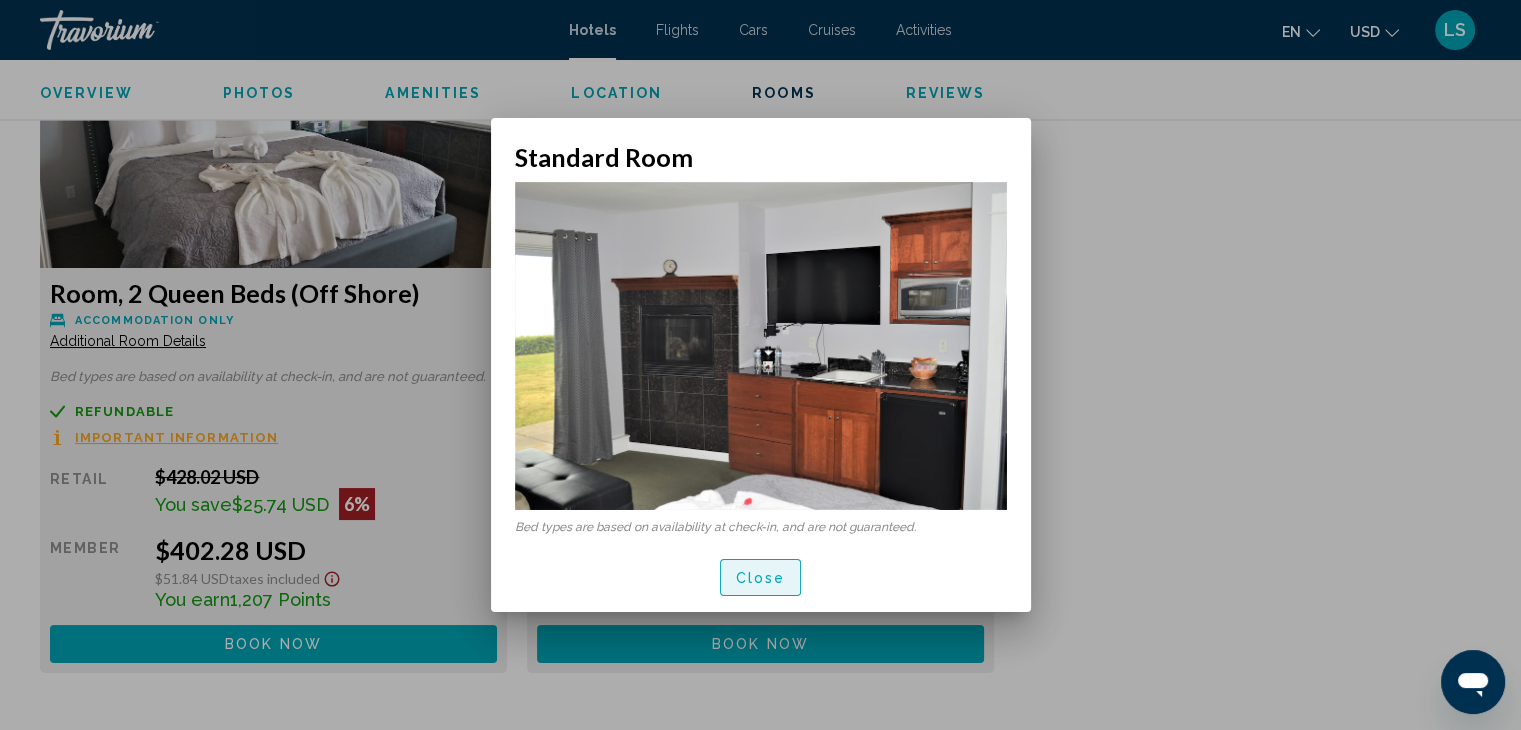 click on "Close" at bounding box center (761, 578) 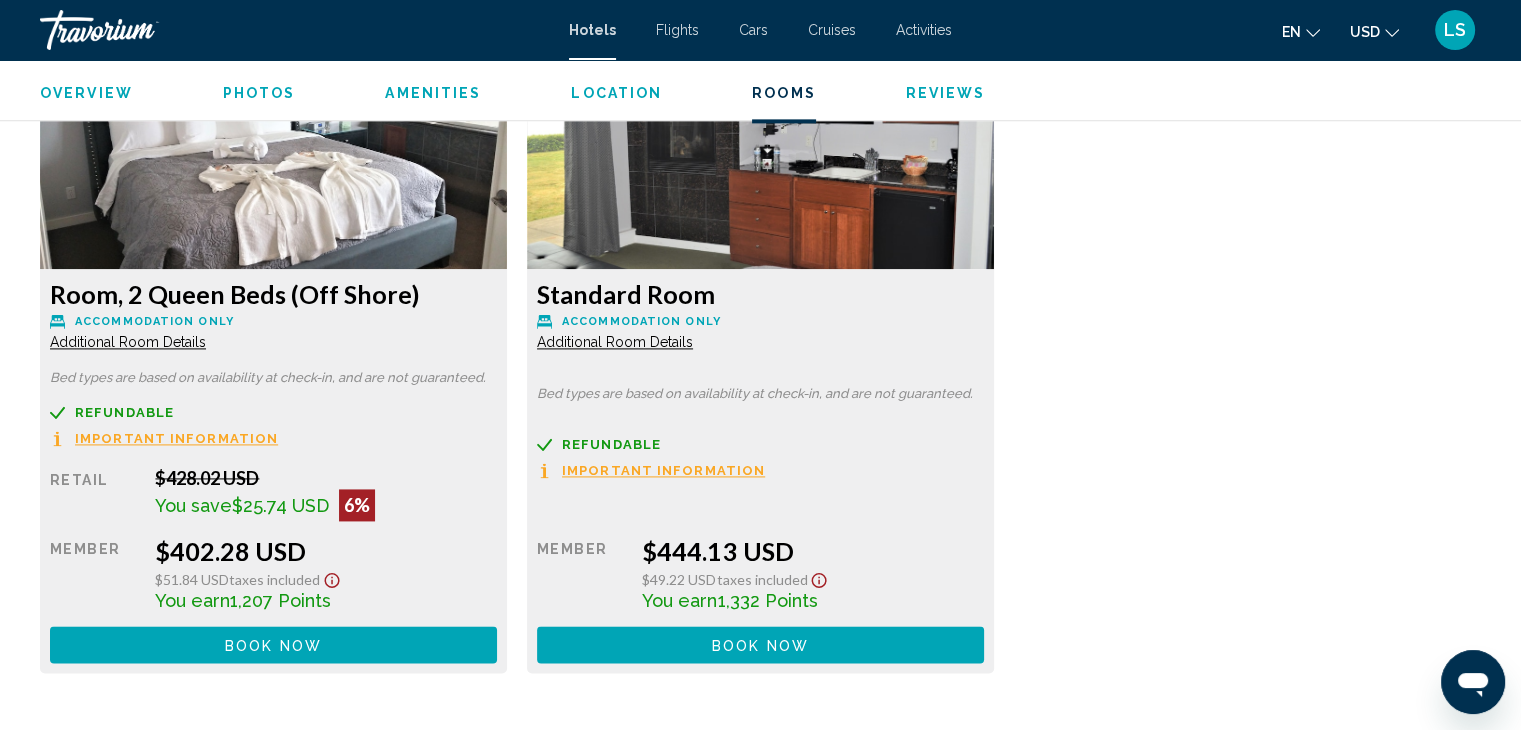 click on "Additional Room Details" at bounding box center [128, 342] 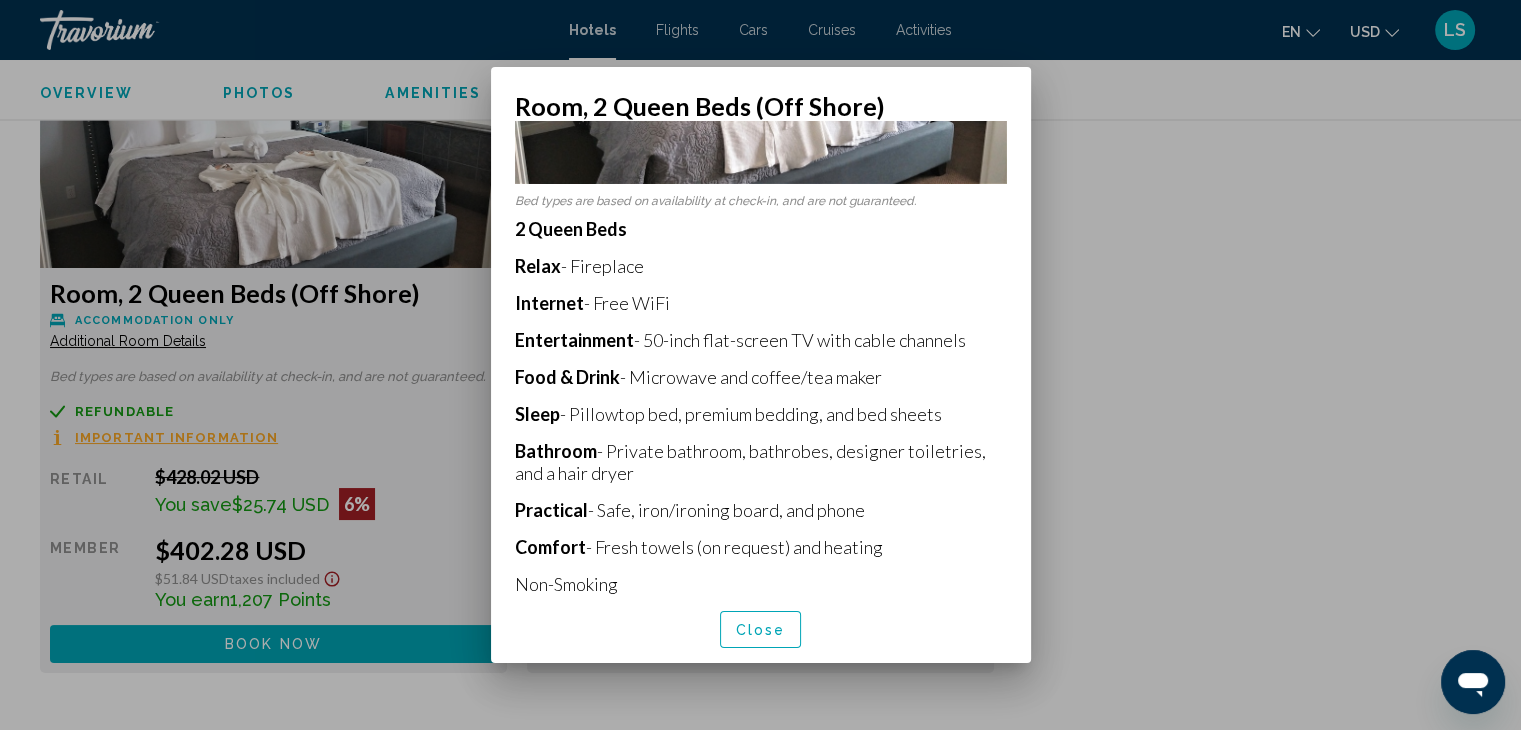 scroll, scrollTop: 229, scrollLeft: 0, axis: vertical 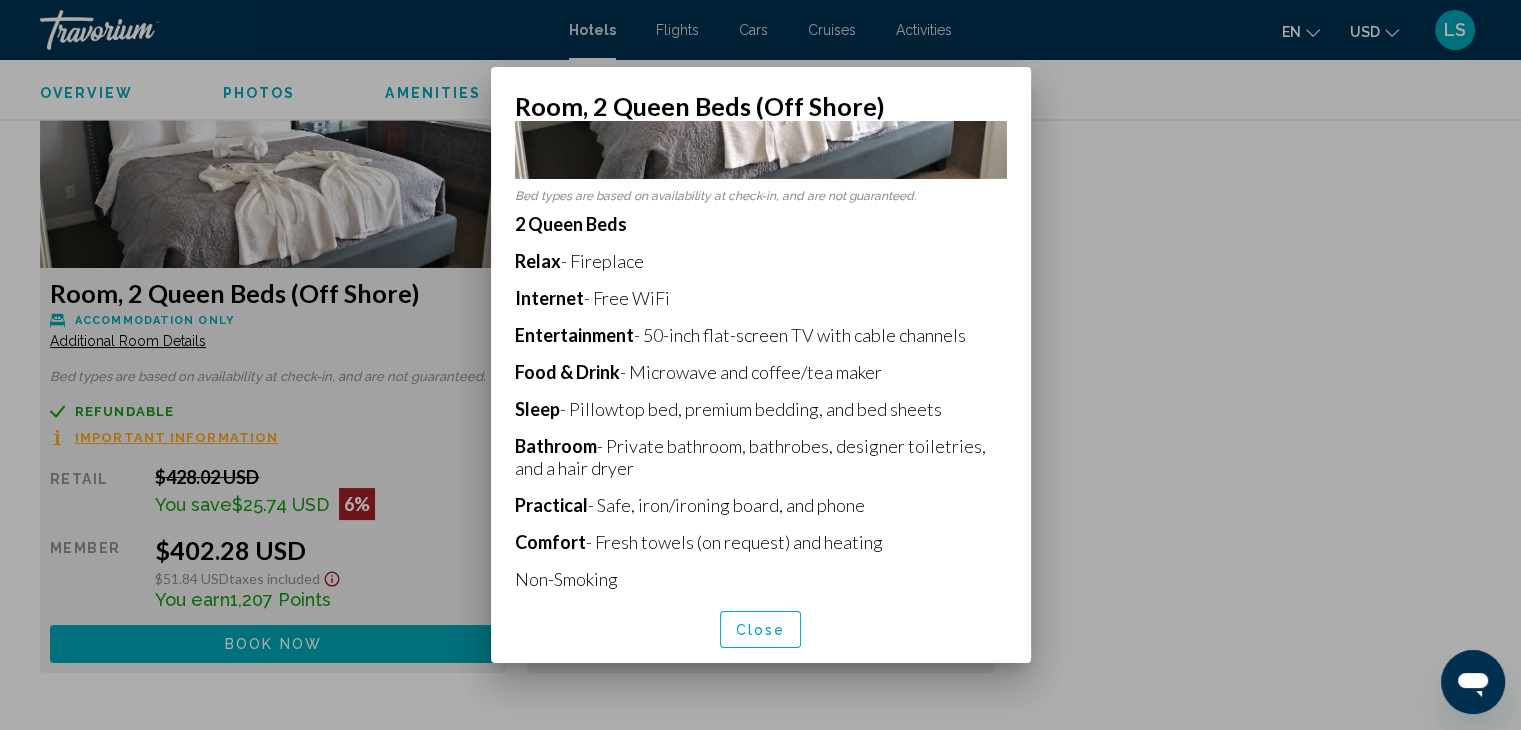 click at bounding box center [760, 365] 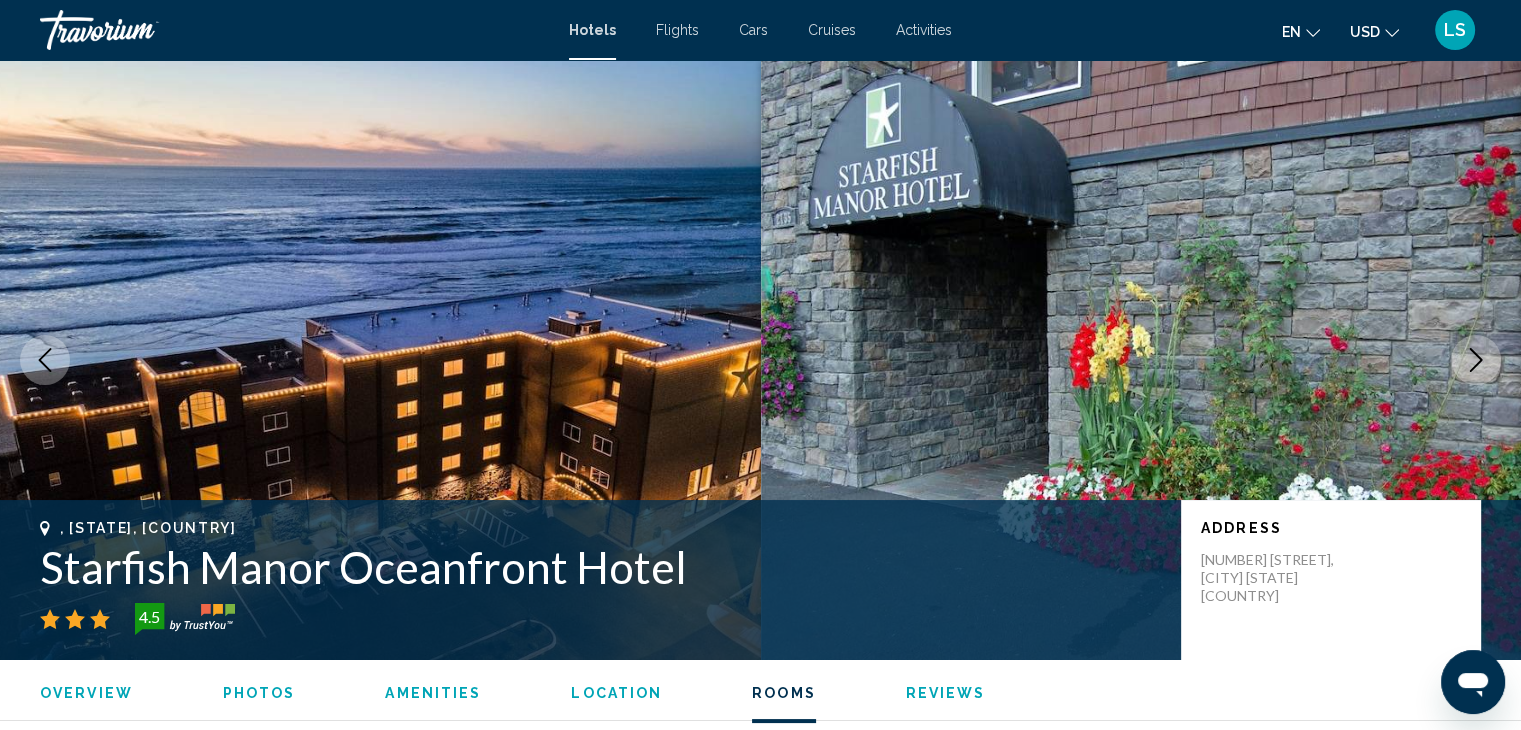 scroll, scrollTop: 2721, scrollLeft: 0, axis: vertical 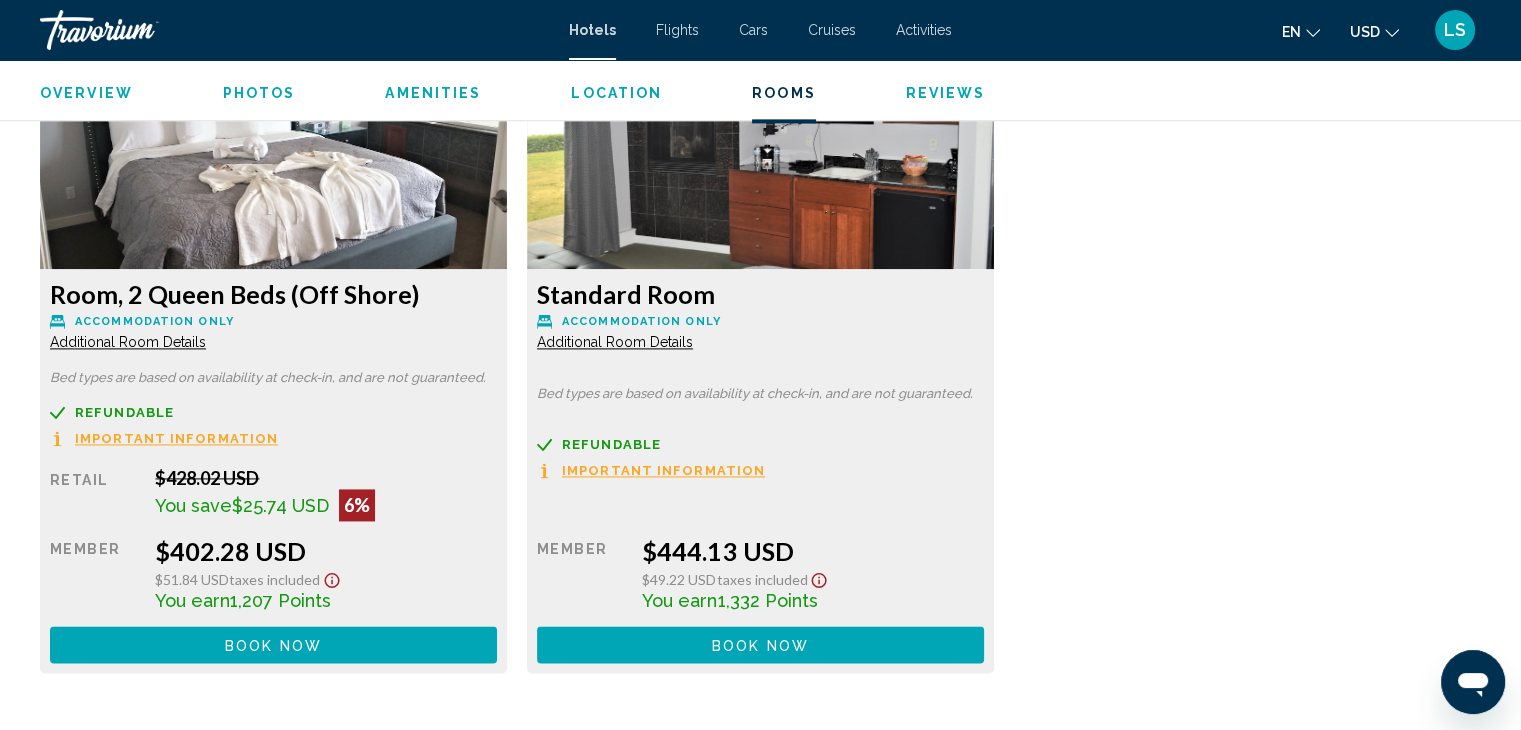 click on "Additional Room Details" at bounding box center [128, 342] 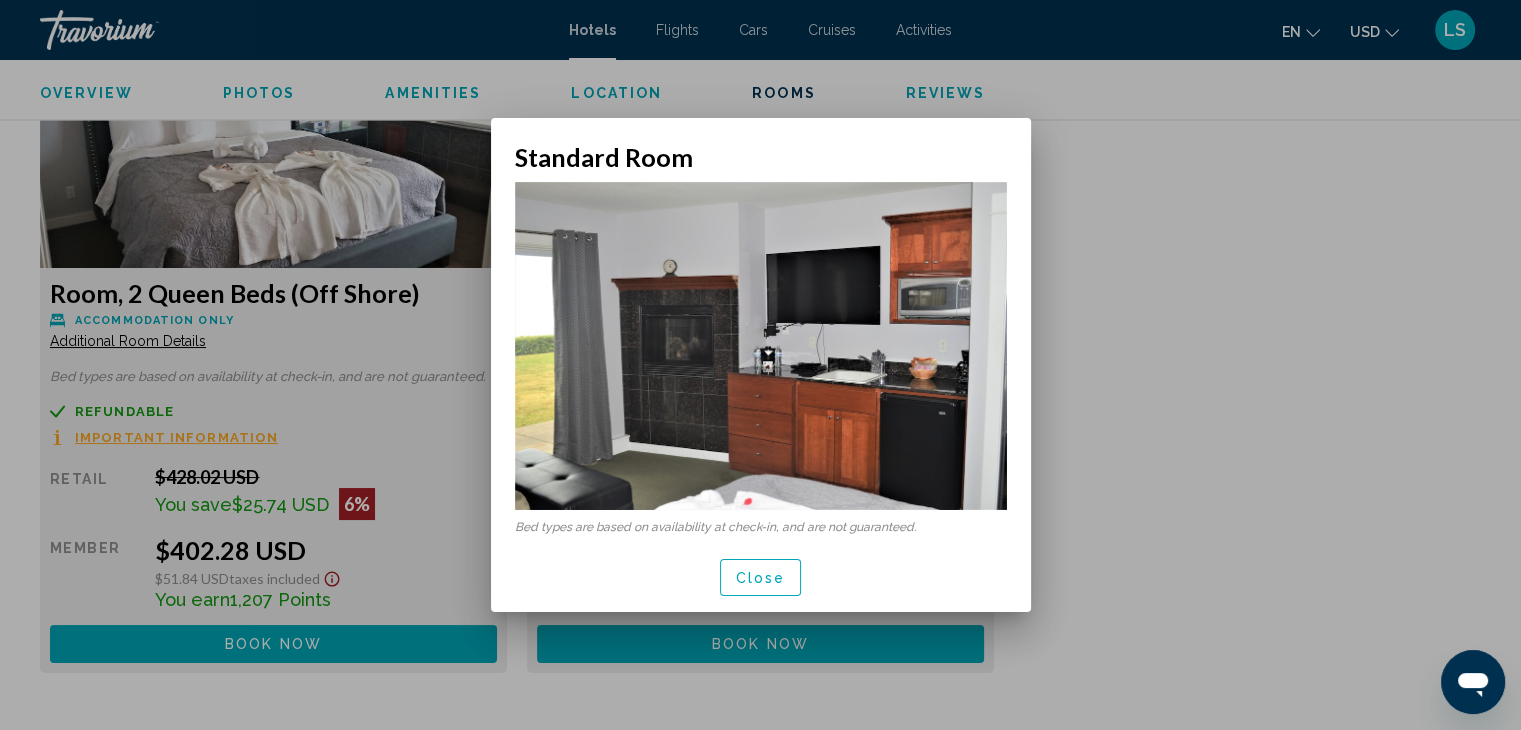 click on "Close" at bounding box center (761, 578) 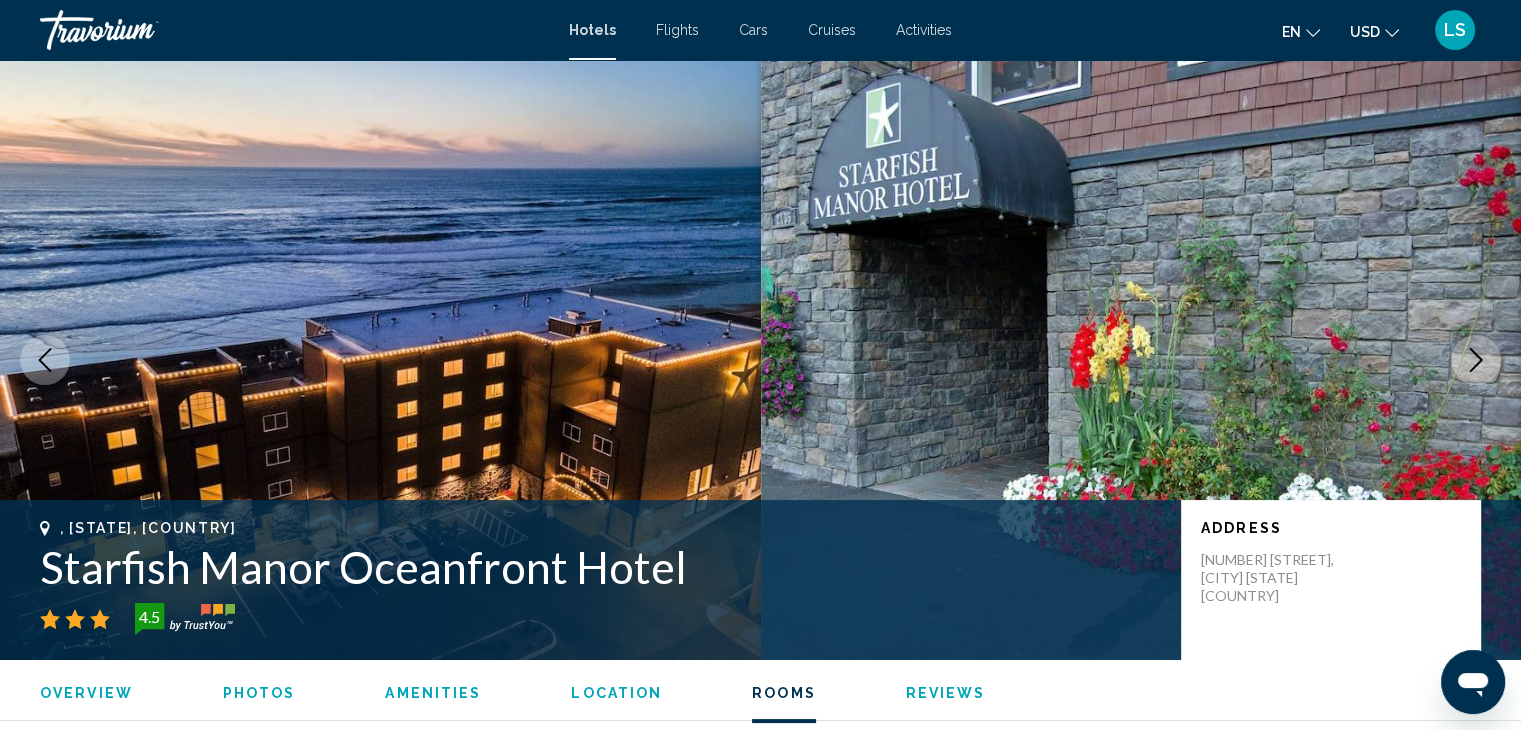 scroll, scrollTop: 2721, scrollLeft: 0, axis: vertical 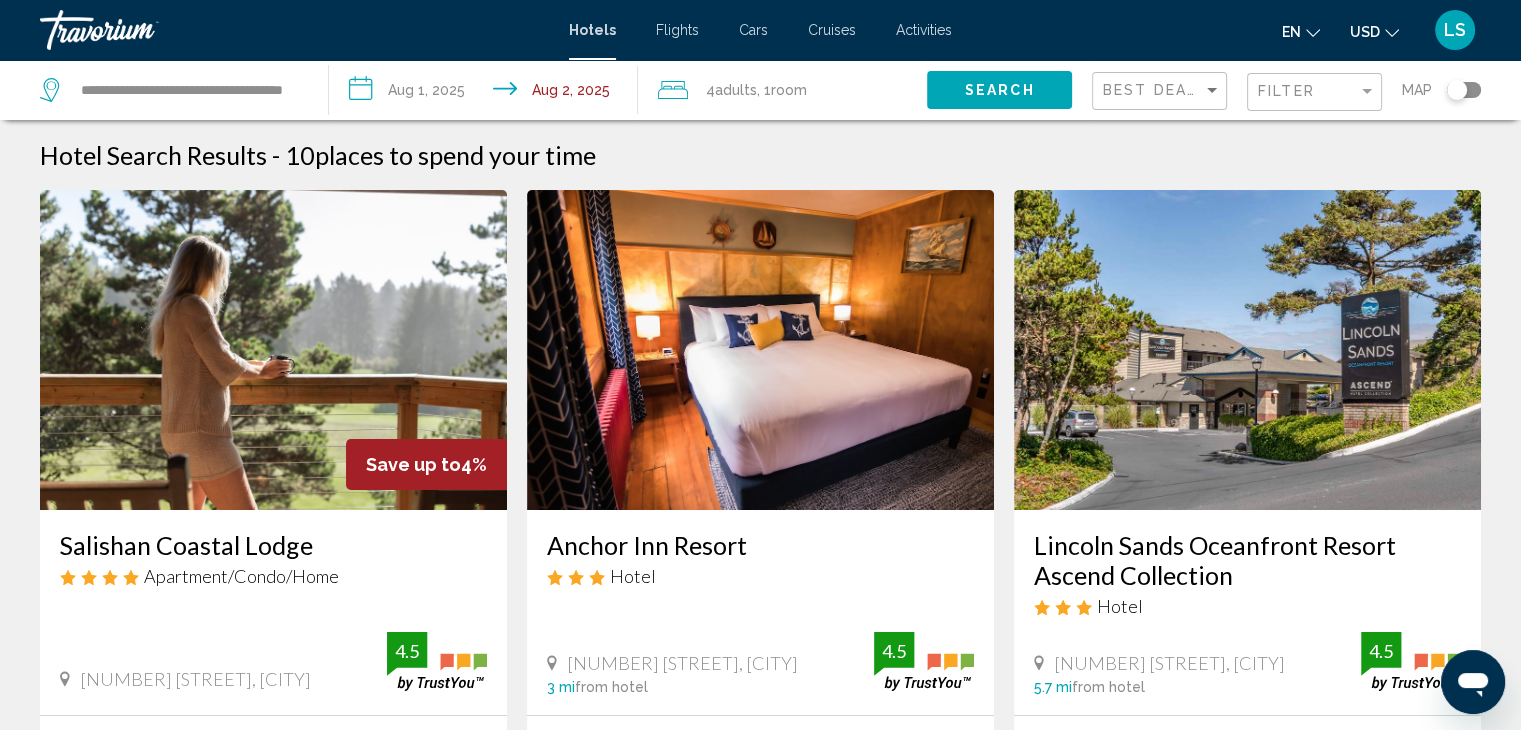 click on "Salishan Coastal Lodge" at bounding box center (273, 545) 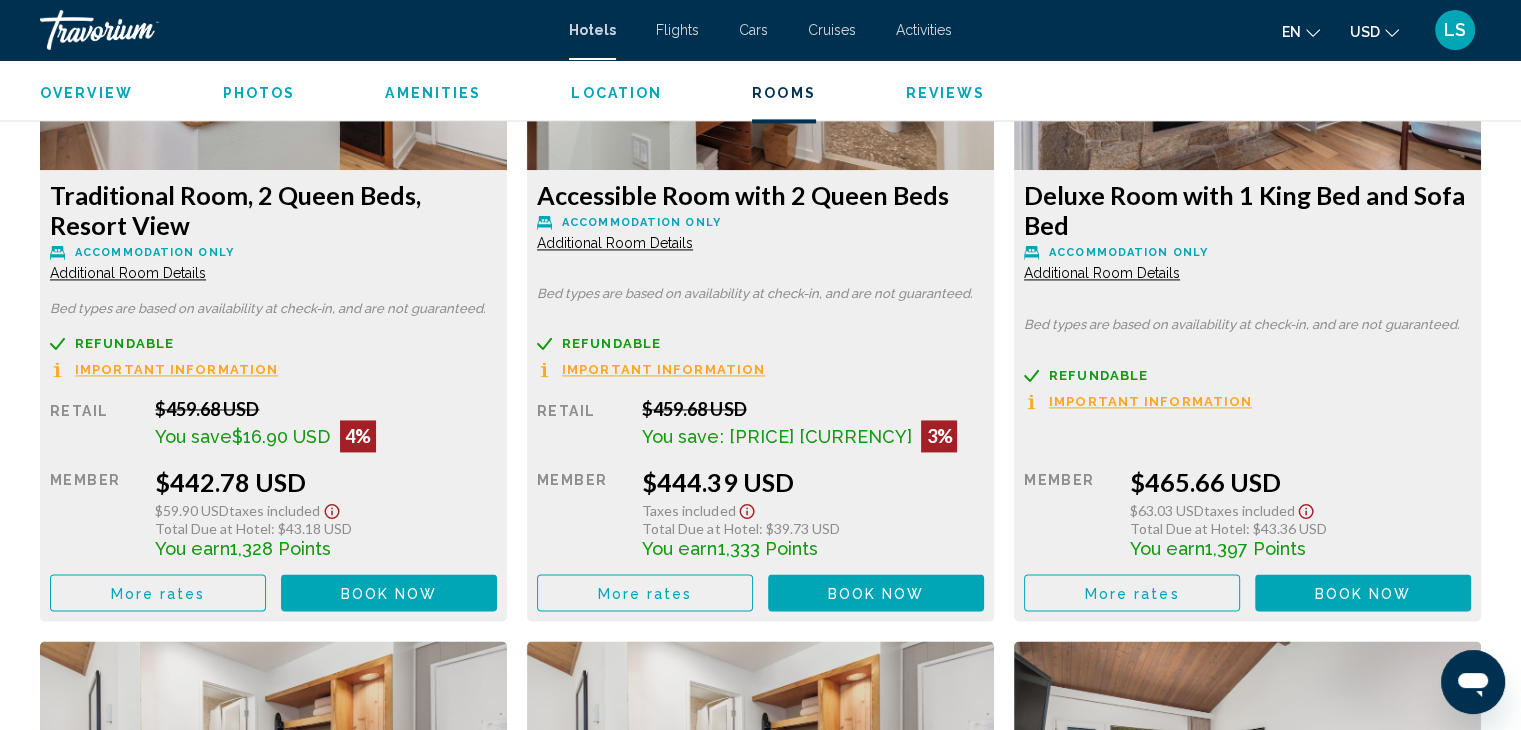 scroll, scrollTop: 2920, scrollLeft: 0, axis: vertical 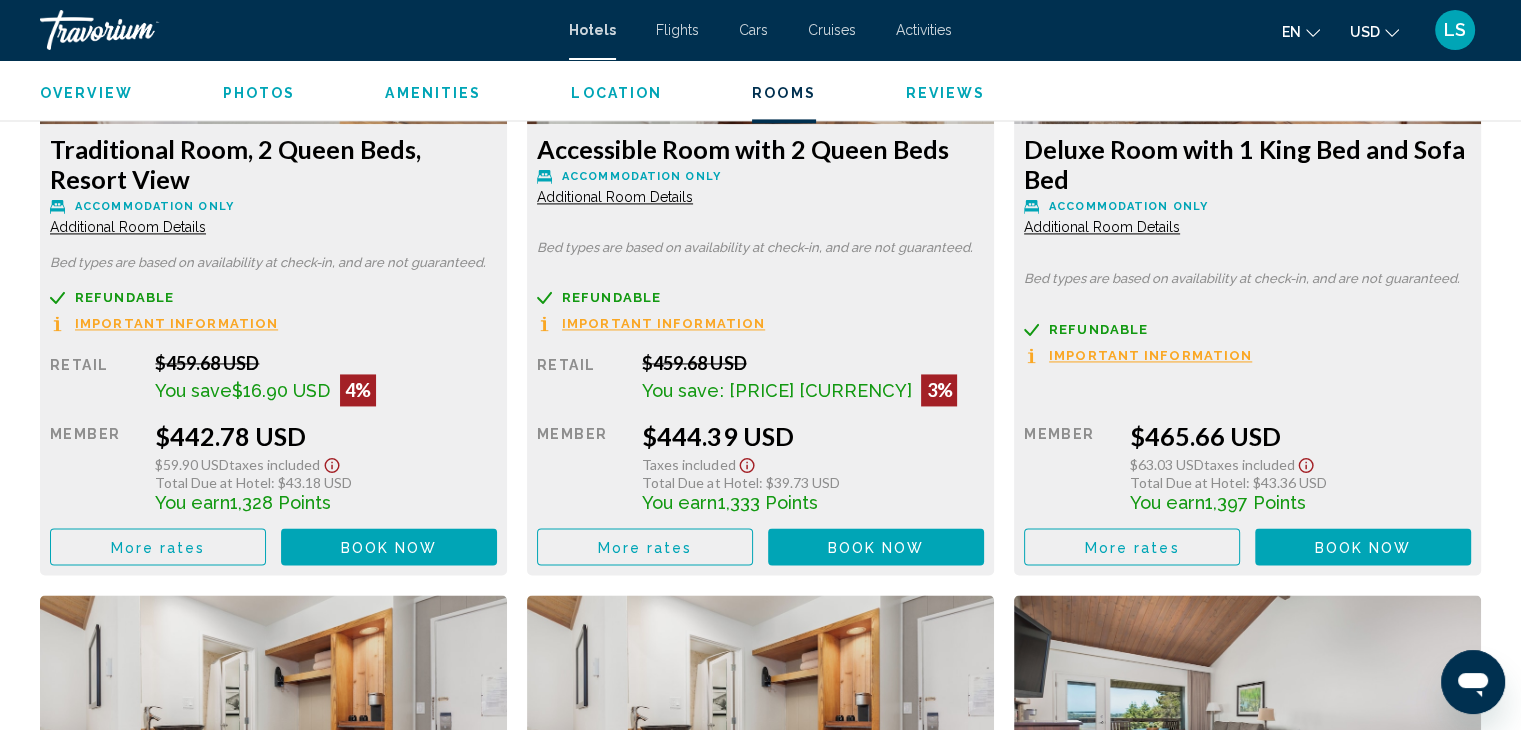 click on "Additional Room Details" at bounding box center [128, 227] 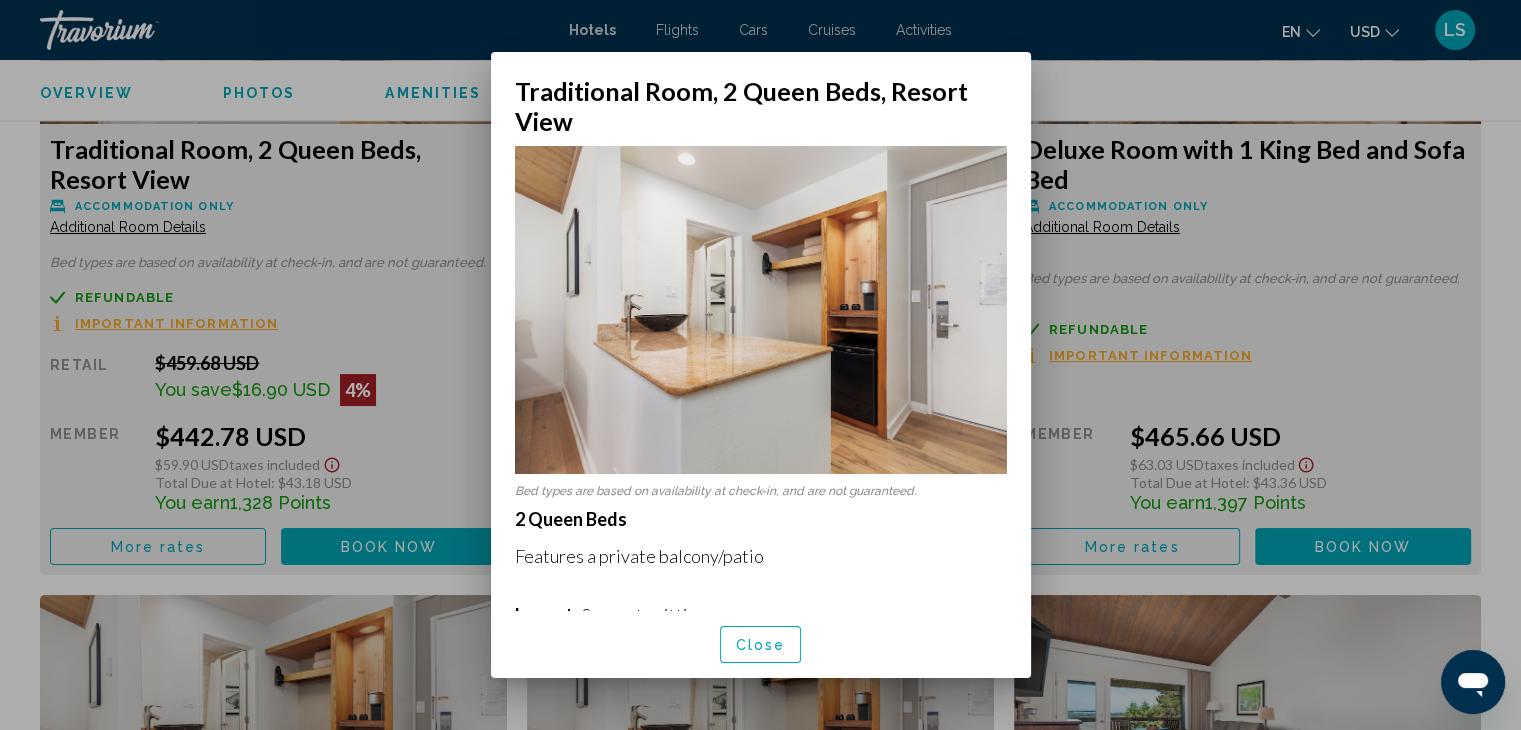 scroll, scrollTop: 0, scrollLeft: 0, axis: both 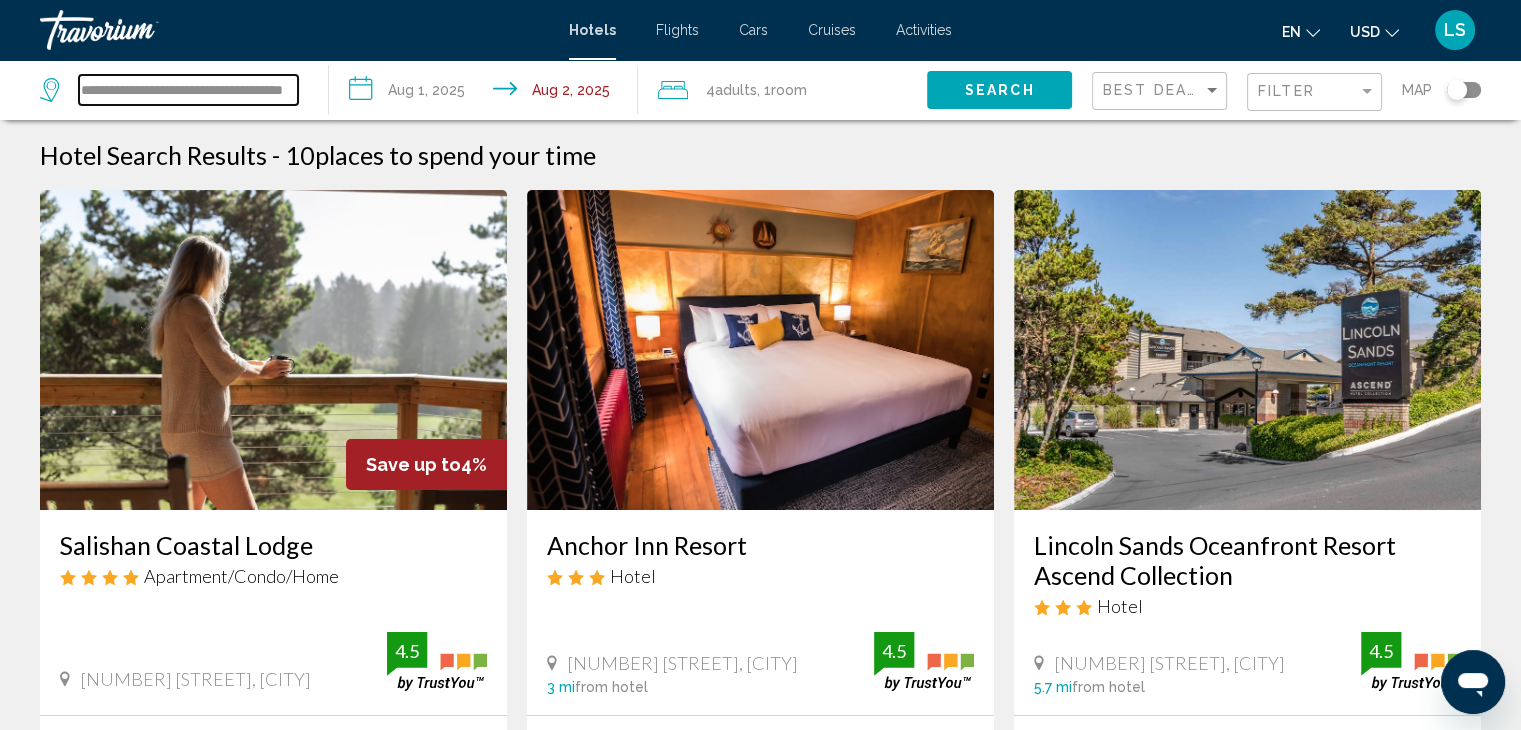 click on "**********" at bounding box center (188, 90) 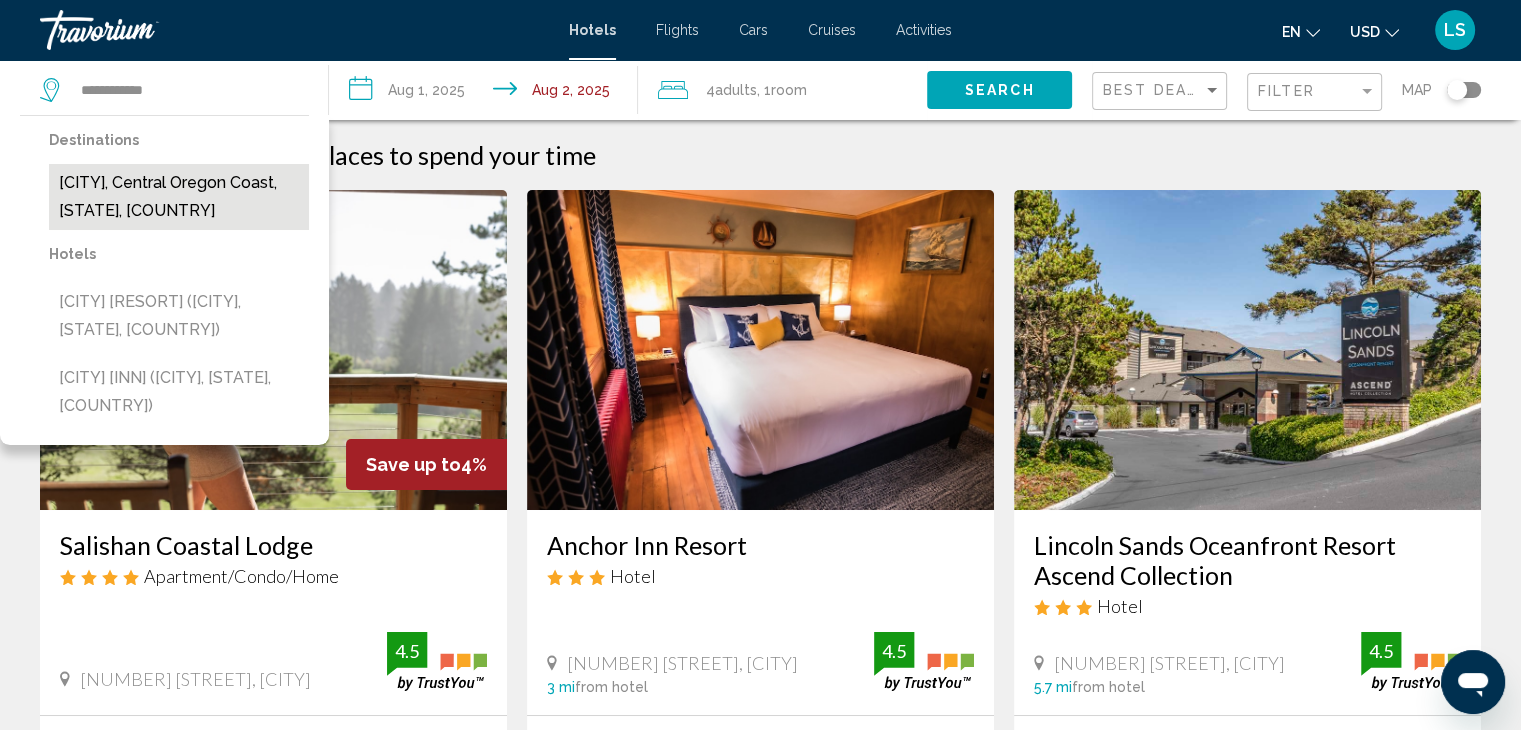 click on "[CITY], Central Oregon Coast, [STATE], [COUNTRY]" at bounding box center (179, 197) 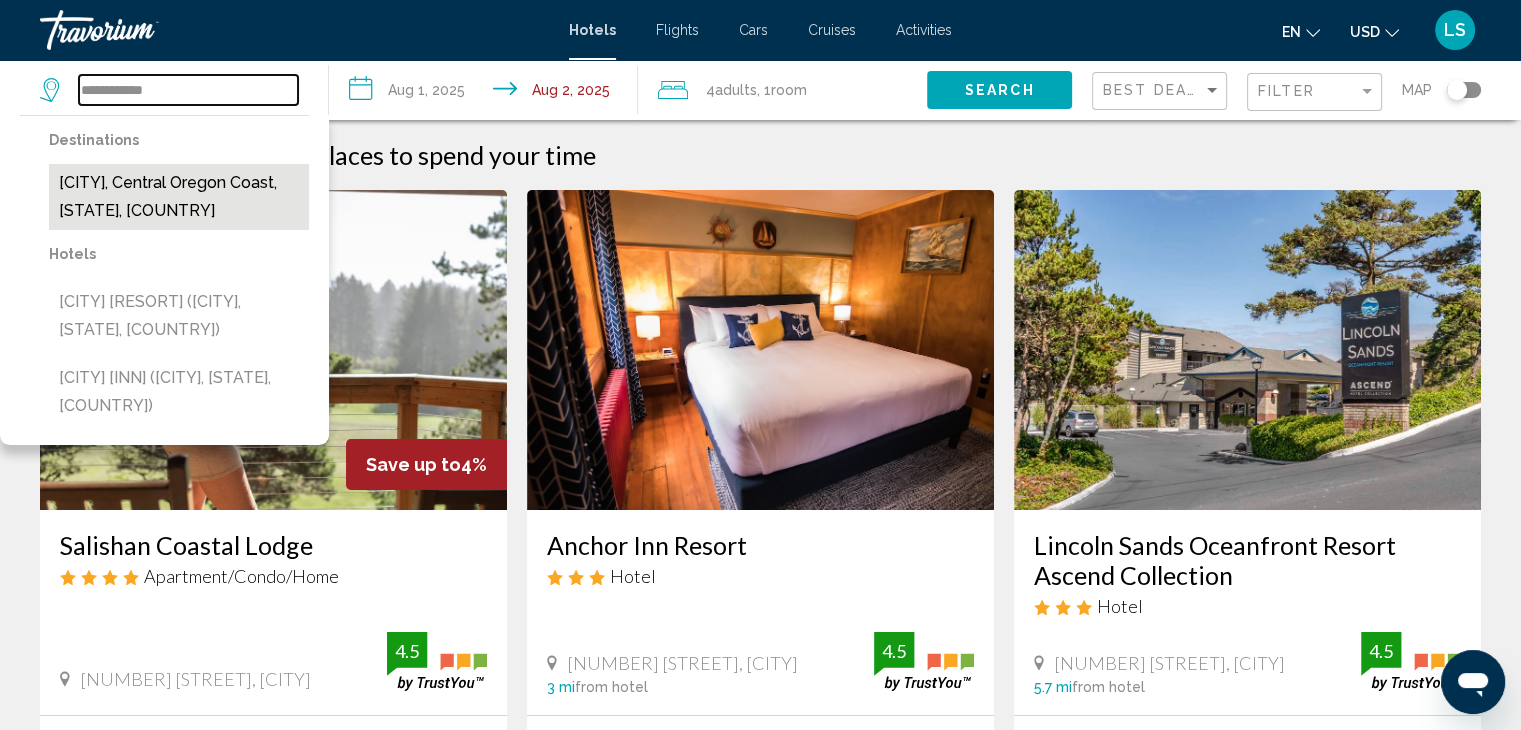 type on "**********" 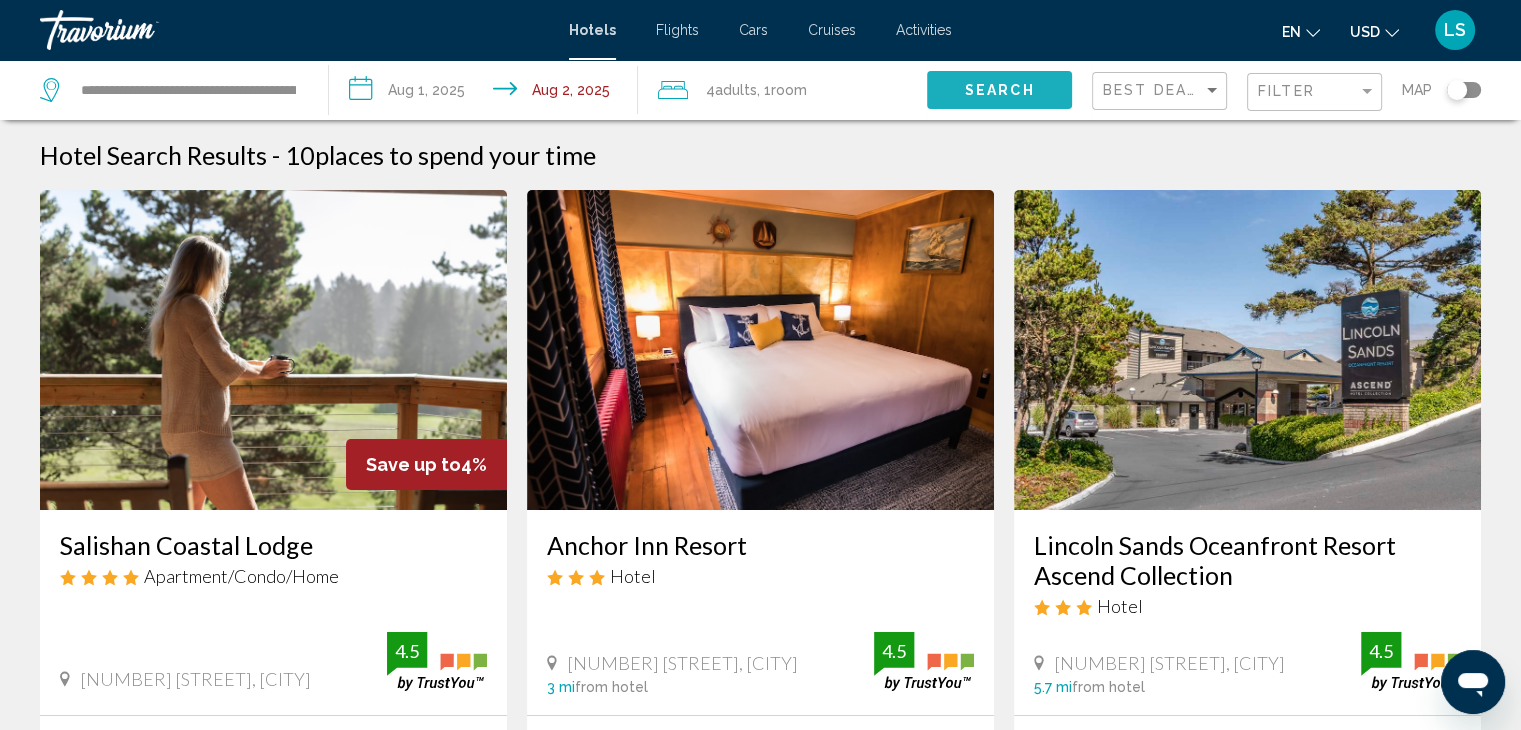 click on "Search" 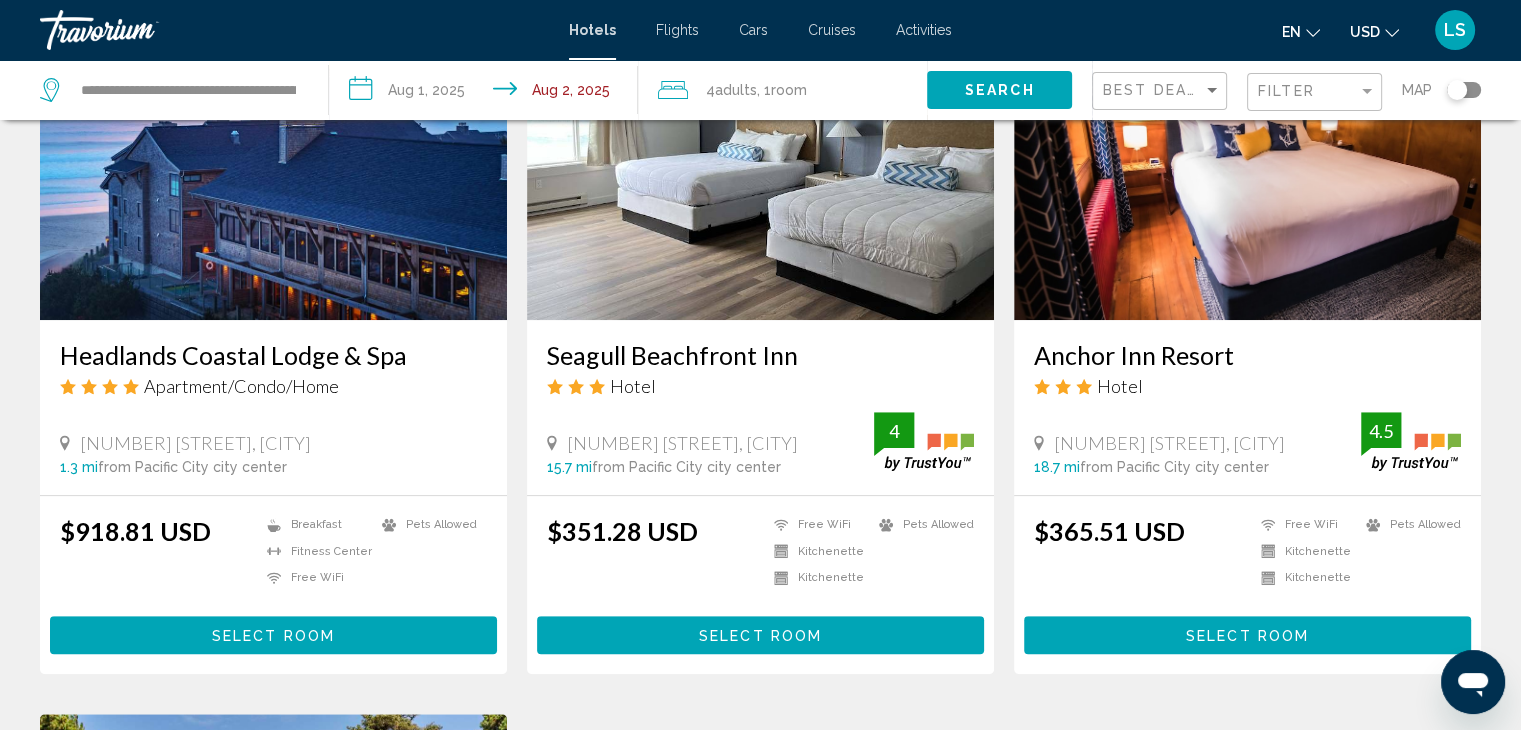 scroll, scrollTop: 907, scrollLeft: 0, axis: vertical 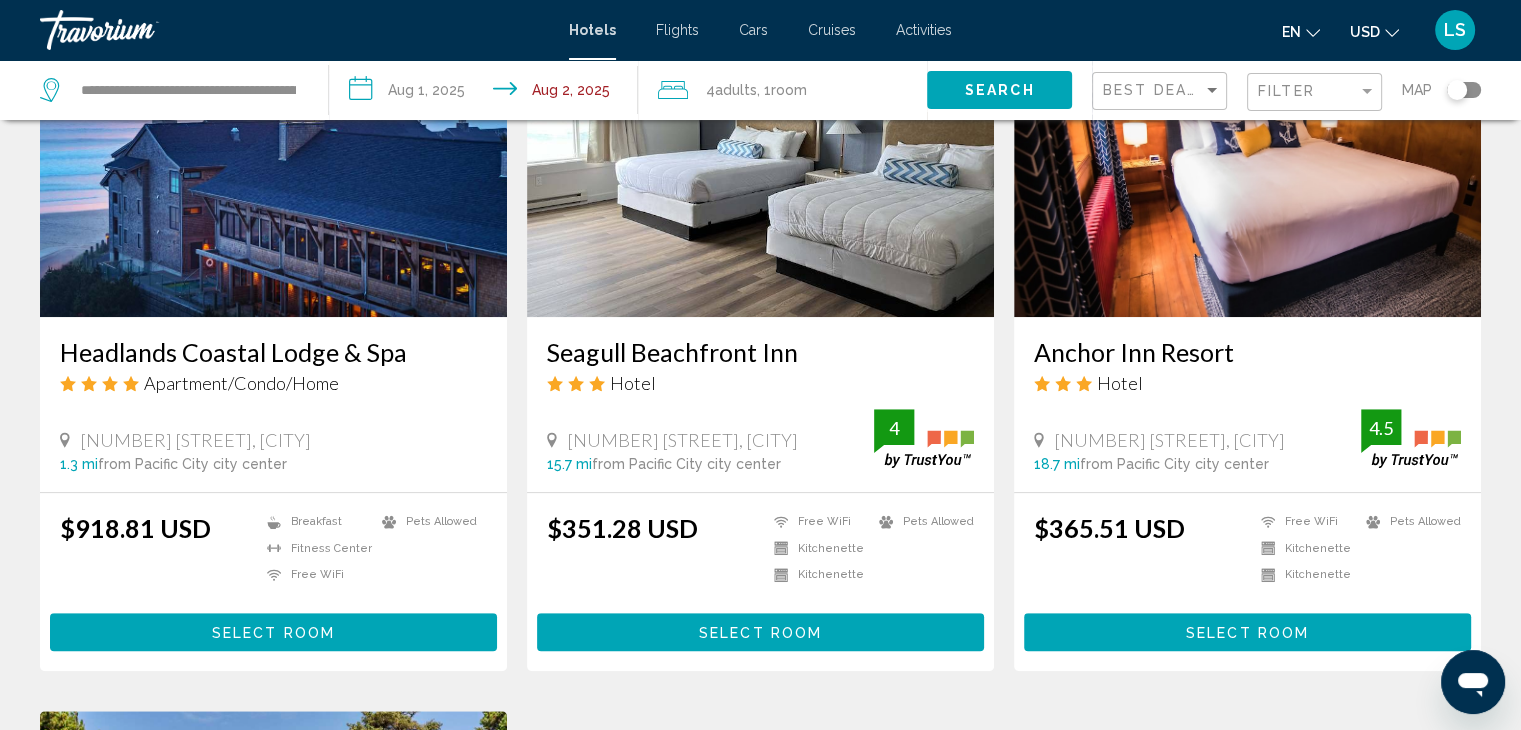 click on "Headlands Coastal Lodge & Spa" at bounding box center [273, 352] 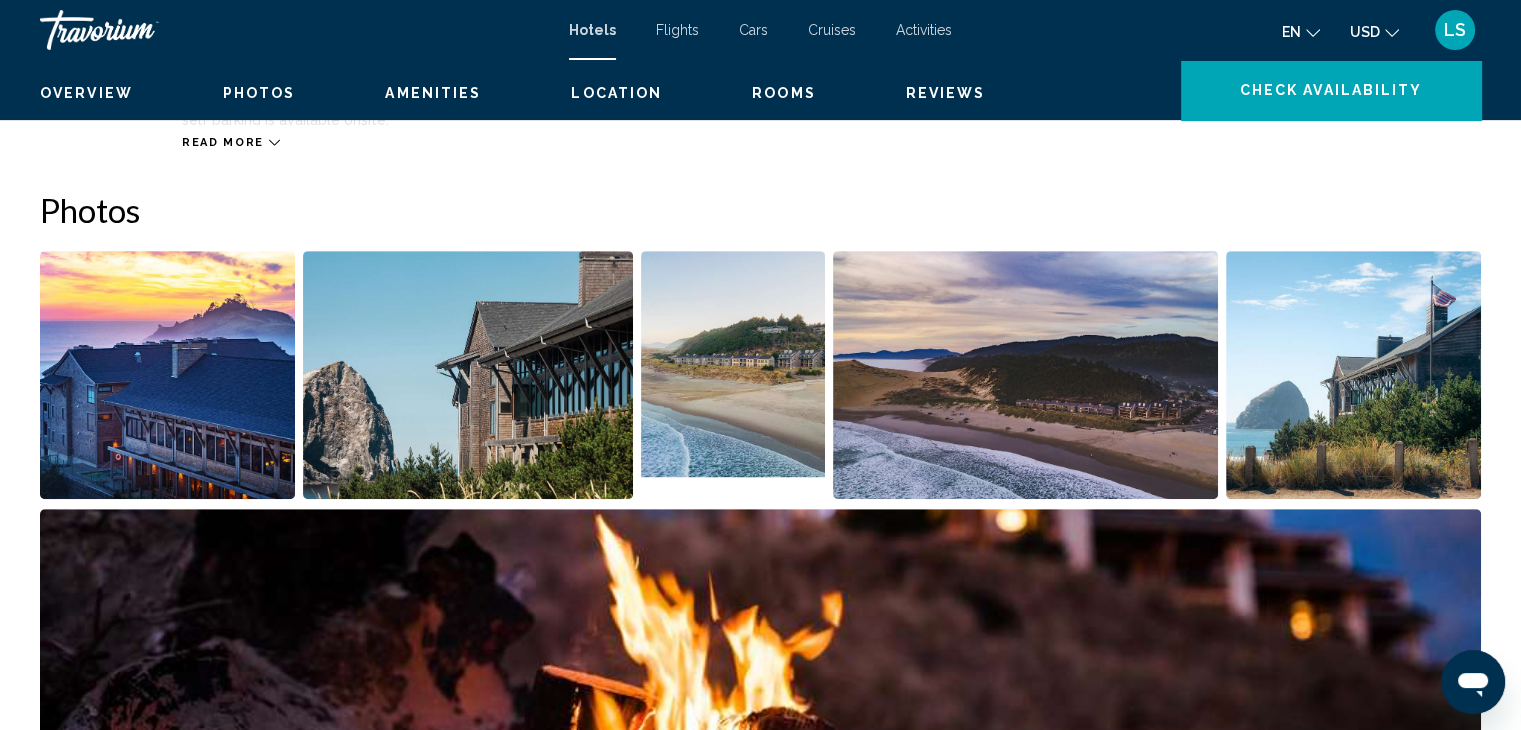 scroll, scrollTop: 0, scrollLeft: 0, axis: both 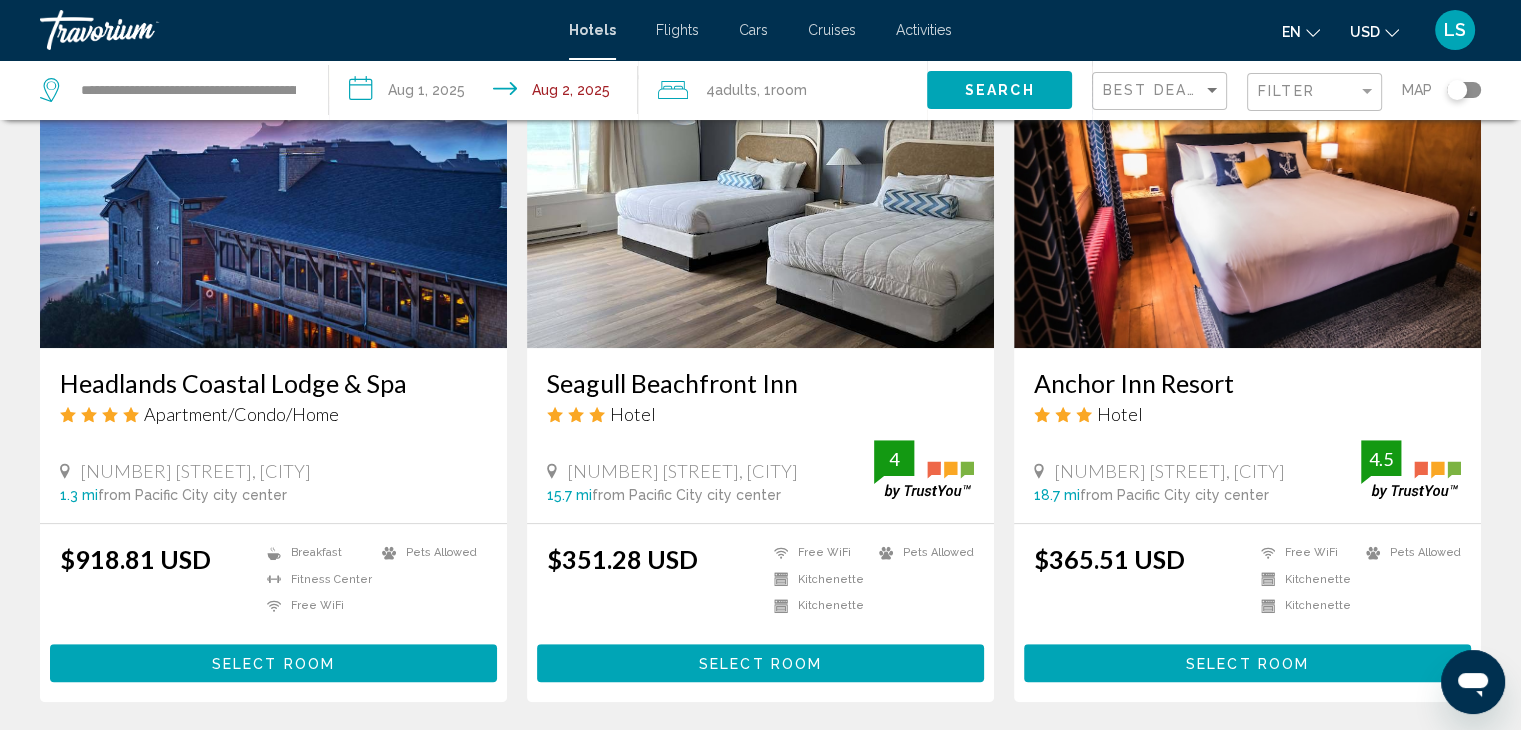 click on "Headlands Coastal Lodge & Spa" at bounding box center (273, 383) 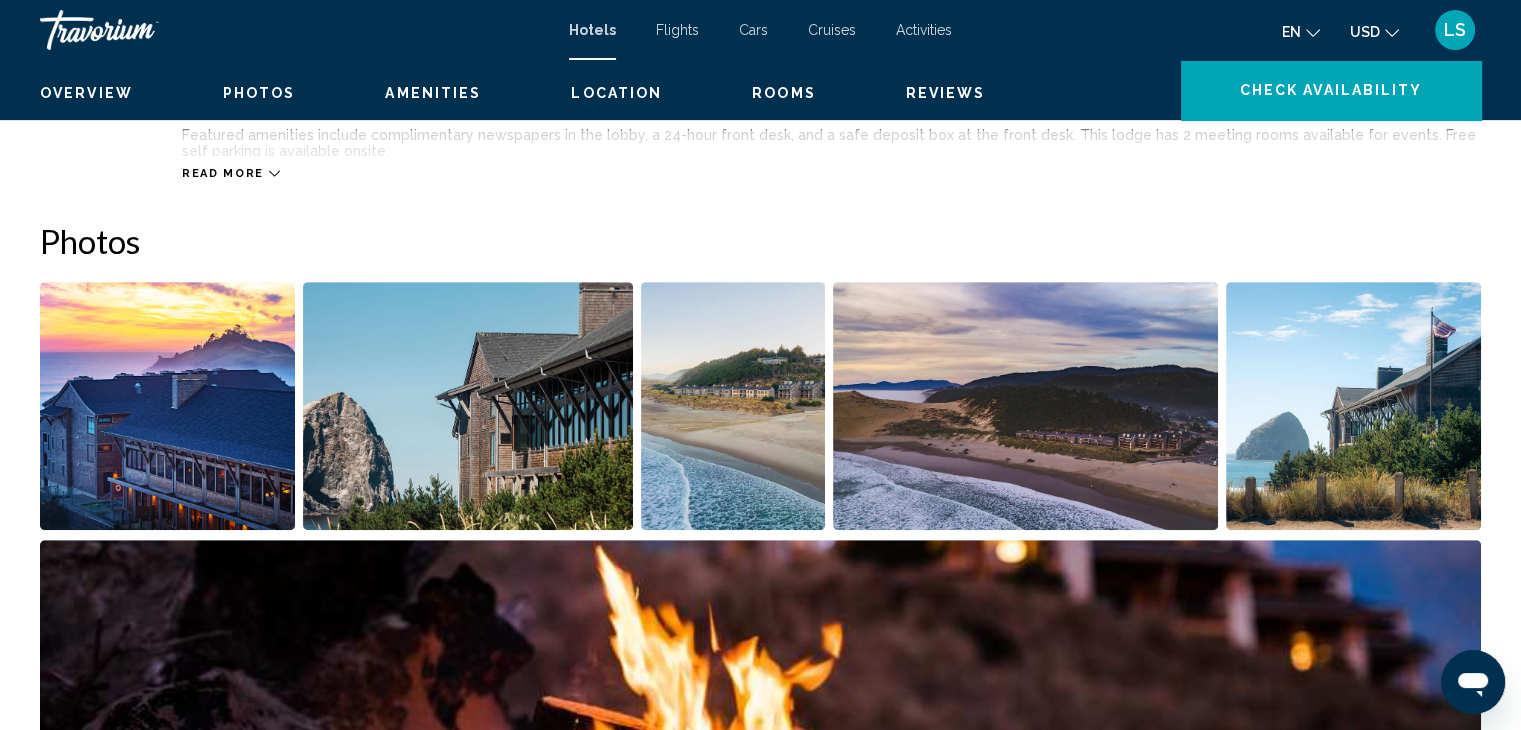 scroll, scrollTop: 0, scrollLeft: 0, axis: both 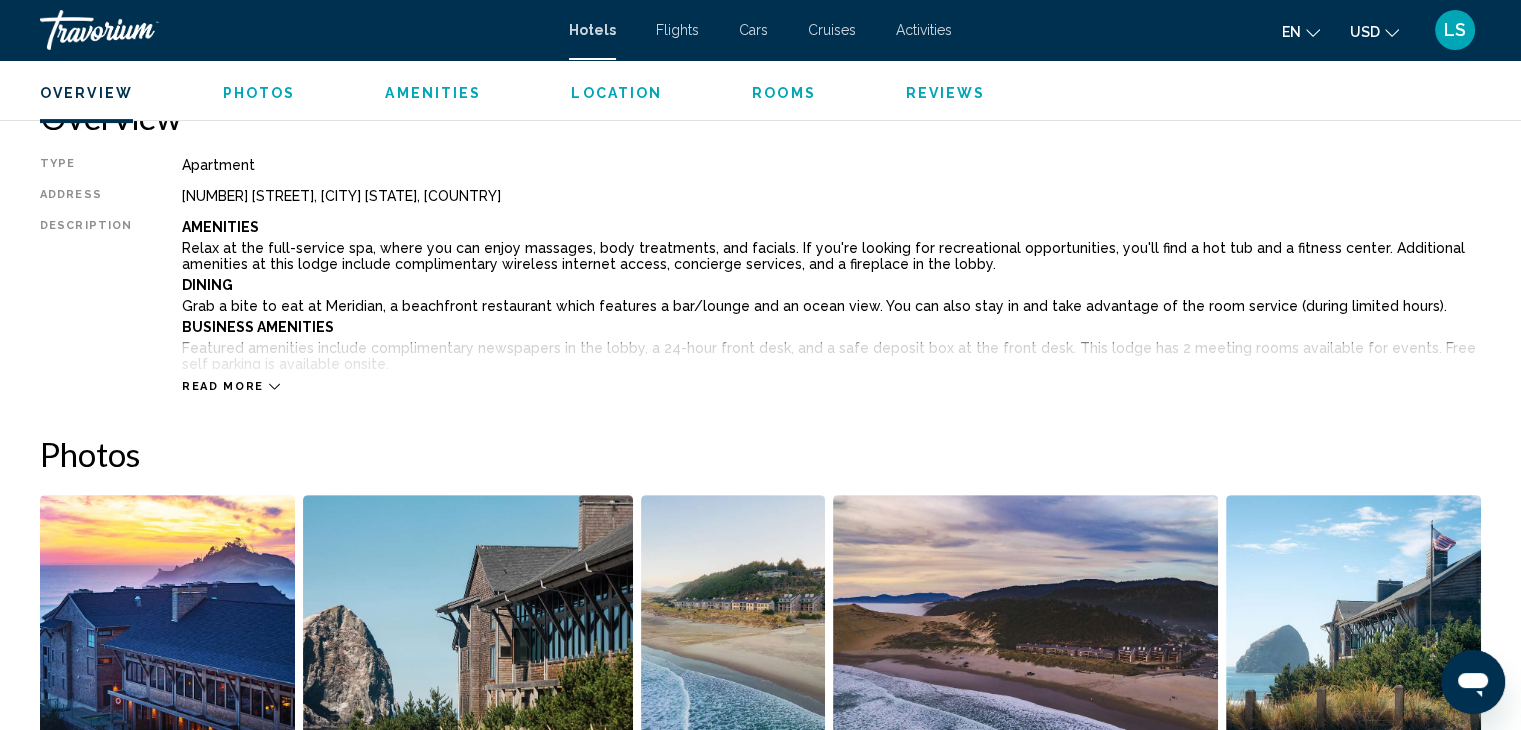 click on "Read more" at bounding box center [223, 386] 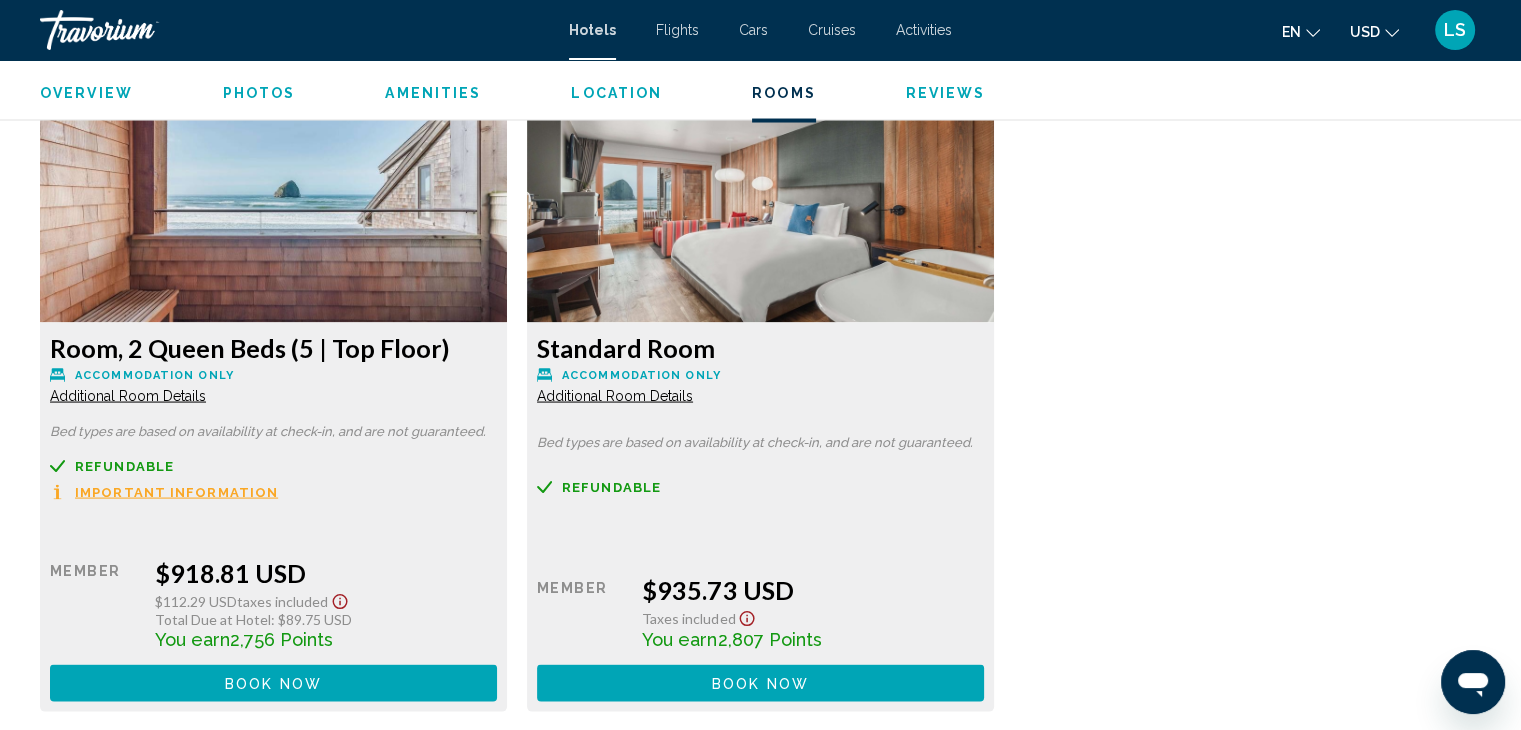 scroll, scrollTop: 3773, scrollLeft: 0, axis: vertical 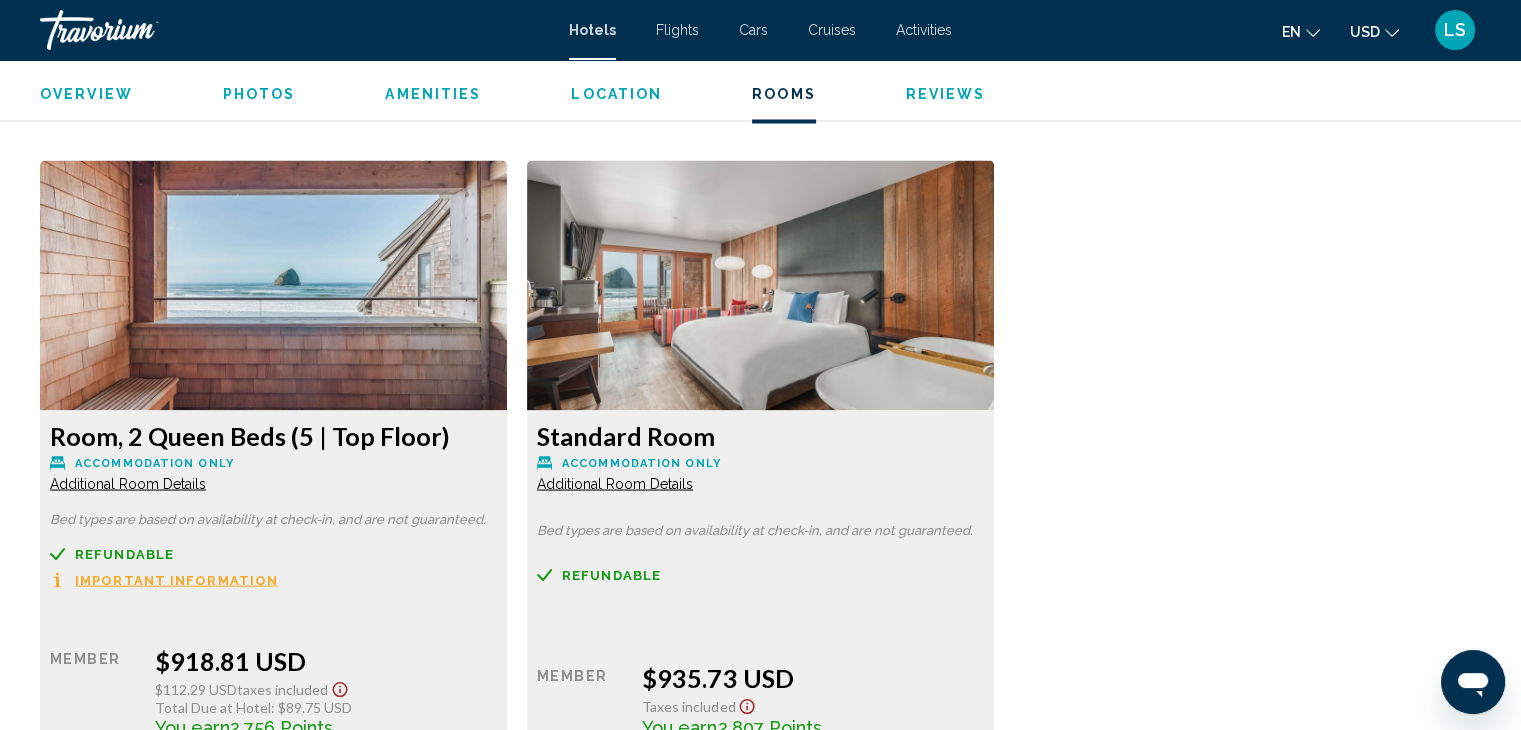 click on "Additional Room Details" at bounding box center [128, 483] 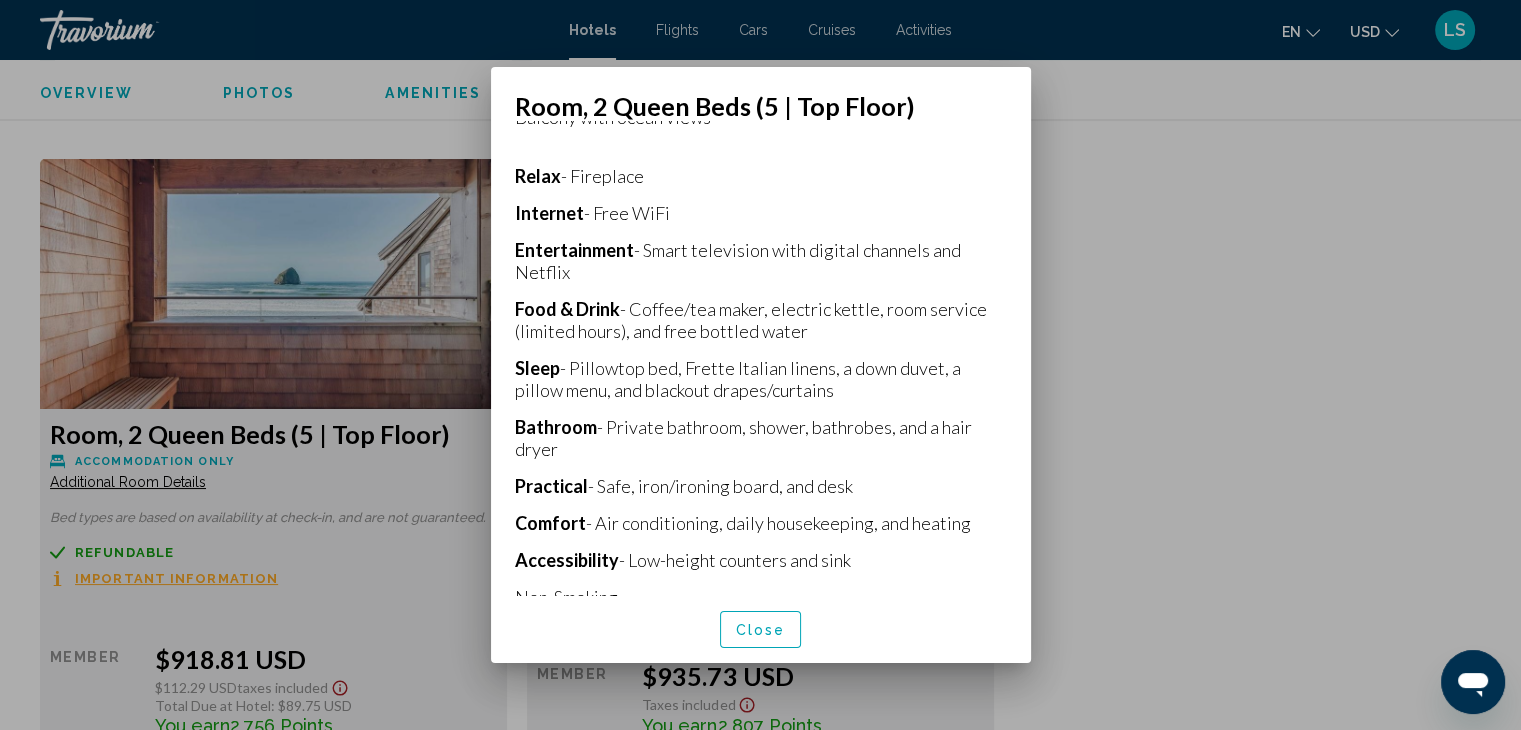 scroll, scrollTop: 434, scrollLeft: 0, axis: vertical 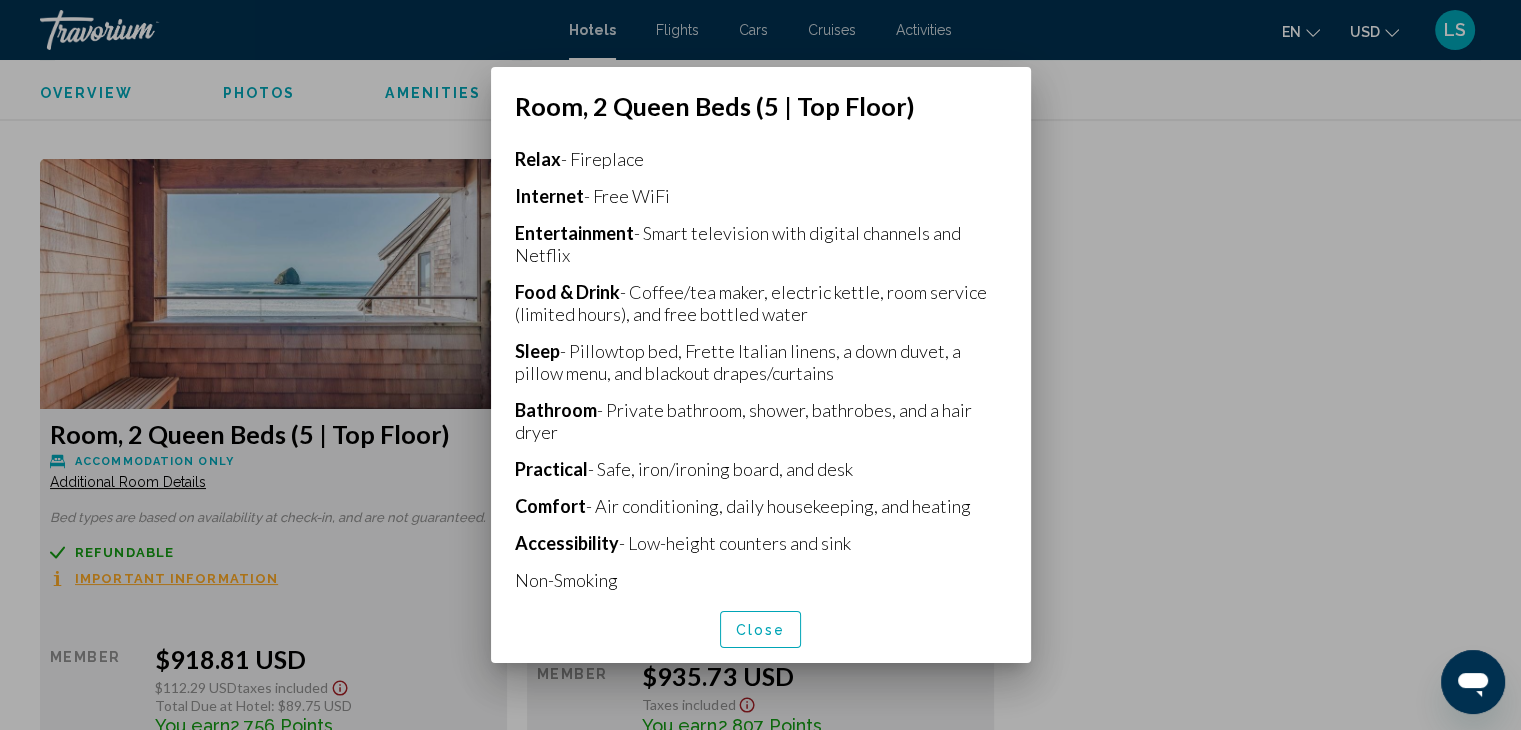 click at bounding box center (760, 365) 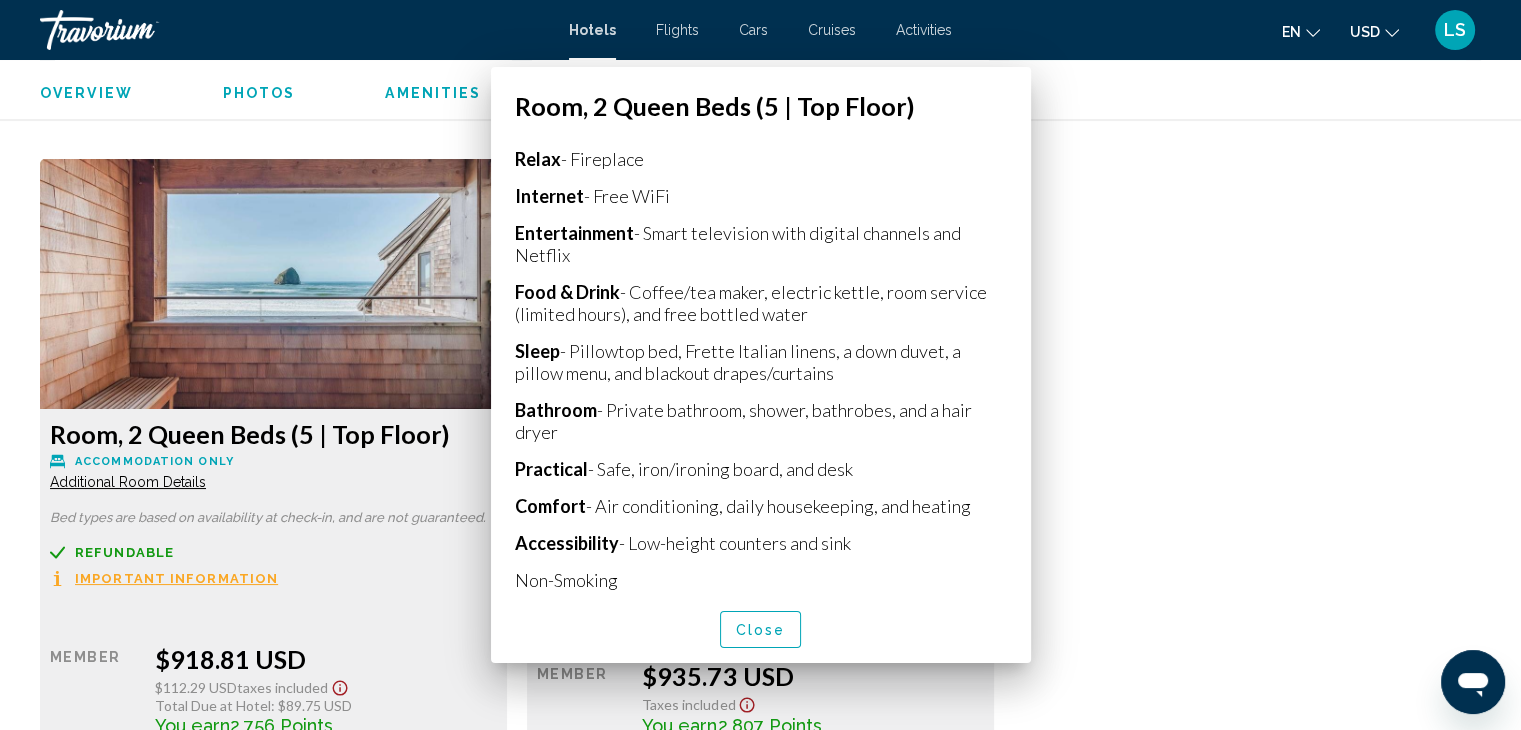 scroll, scrollTop: 3773, scrollLeft: 0, axis: vertical 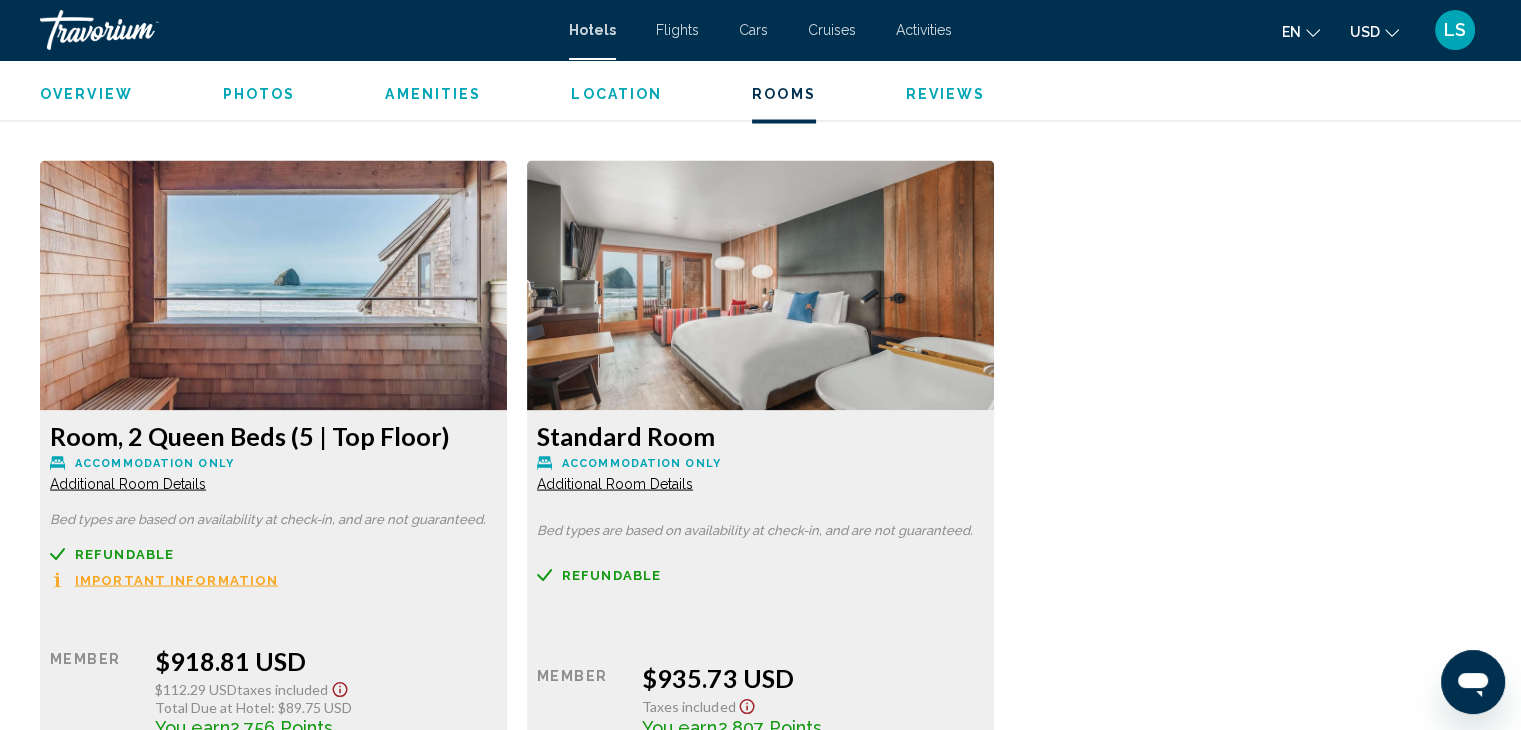 click on "Additional Room Details" at bounding box center (128, 483) 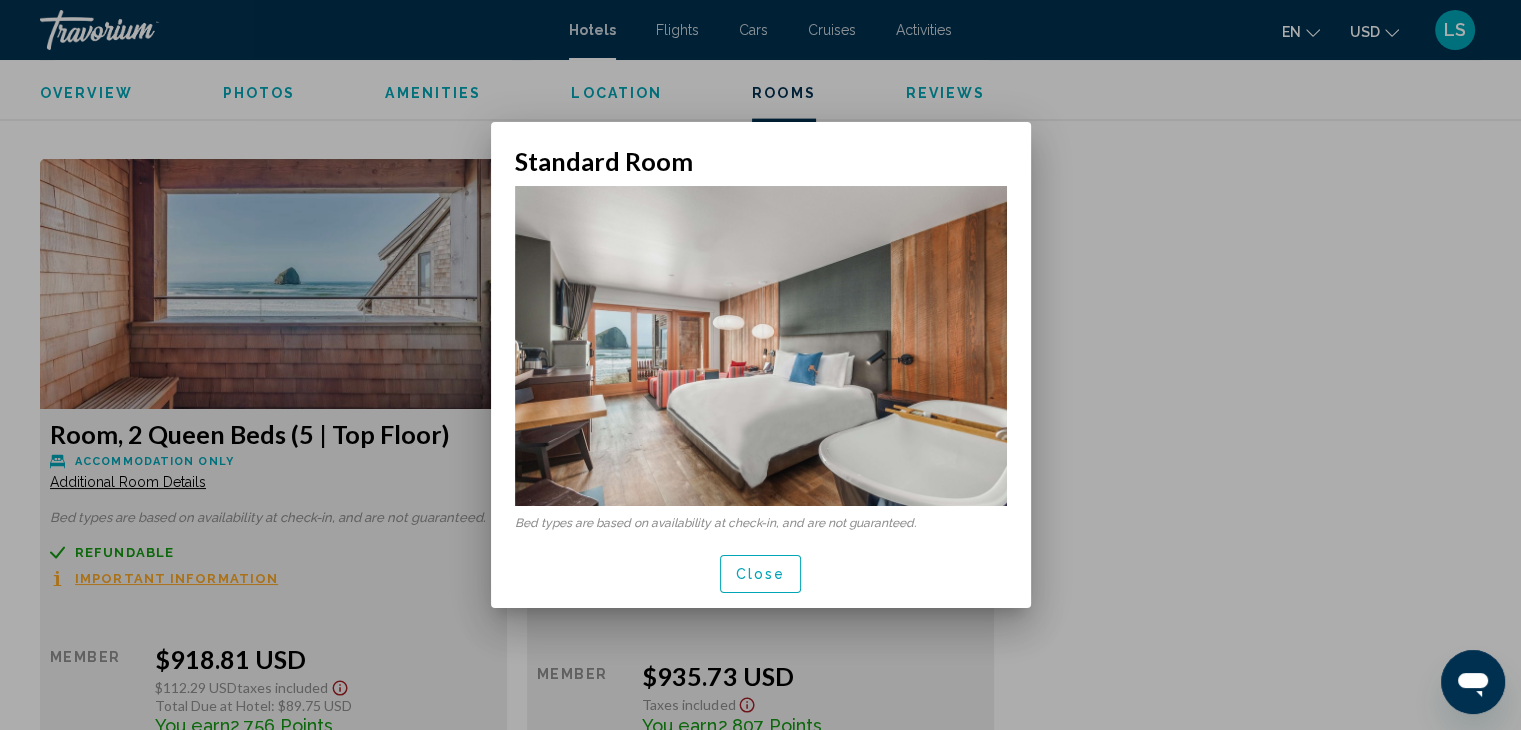 scroll, scrollTop: 0, scrollLeft: 0, axis: both 